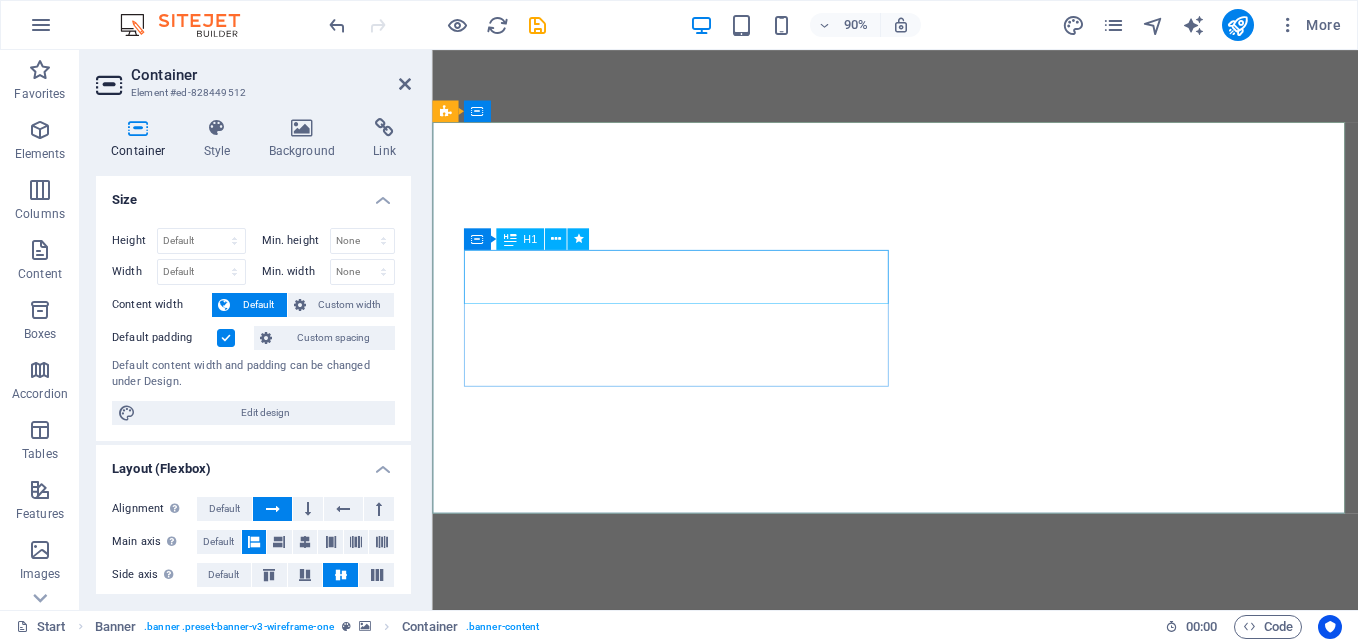 scroll, scrollTop: 0, scrollLeft: 0, axis: both 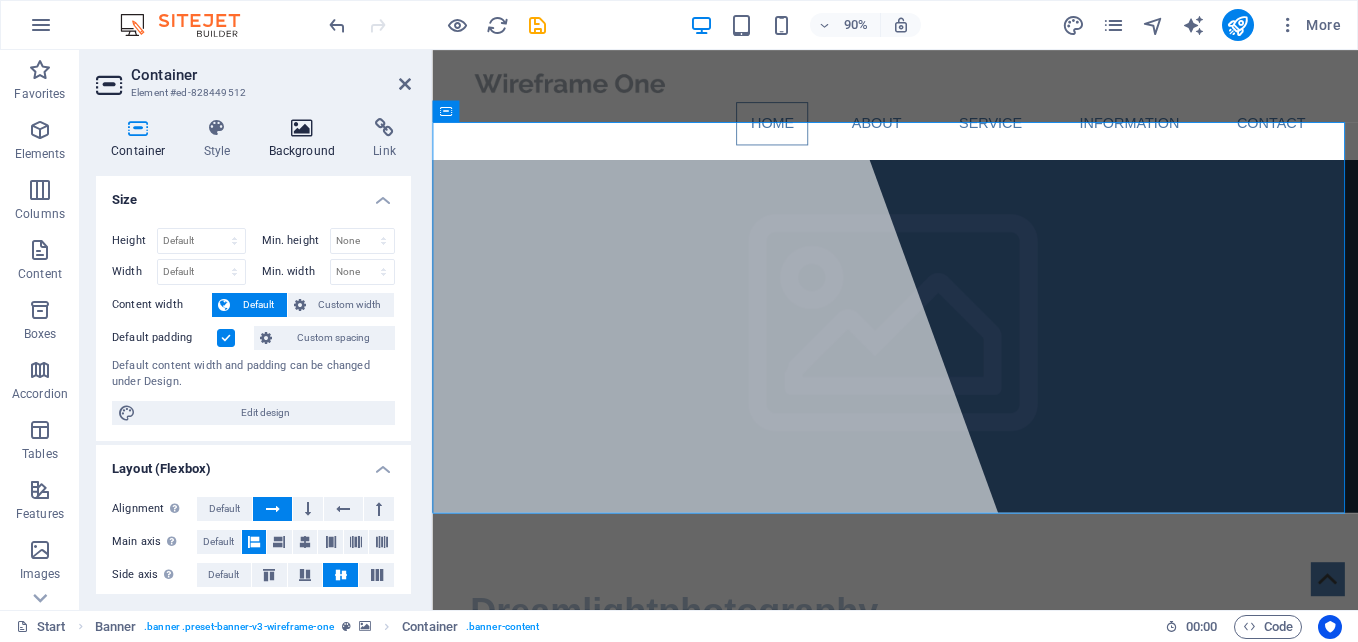 click on "Background" at bounding box center [306, 139] 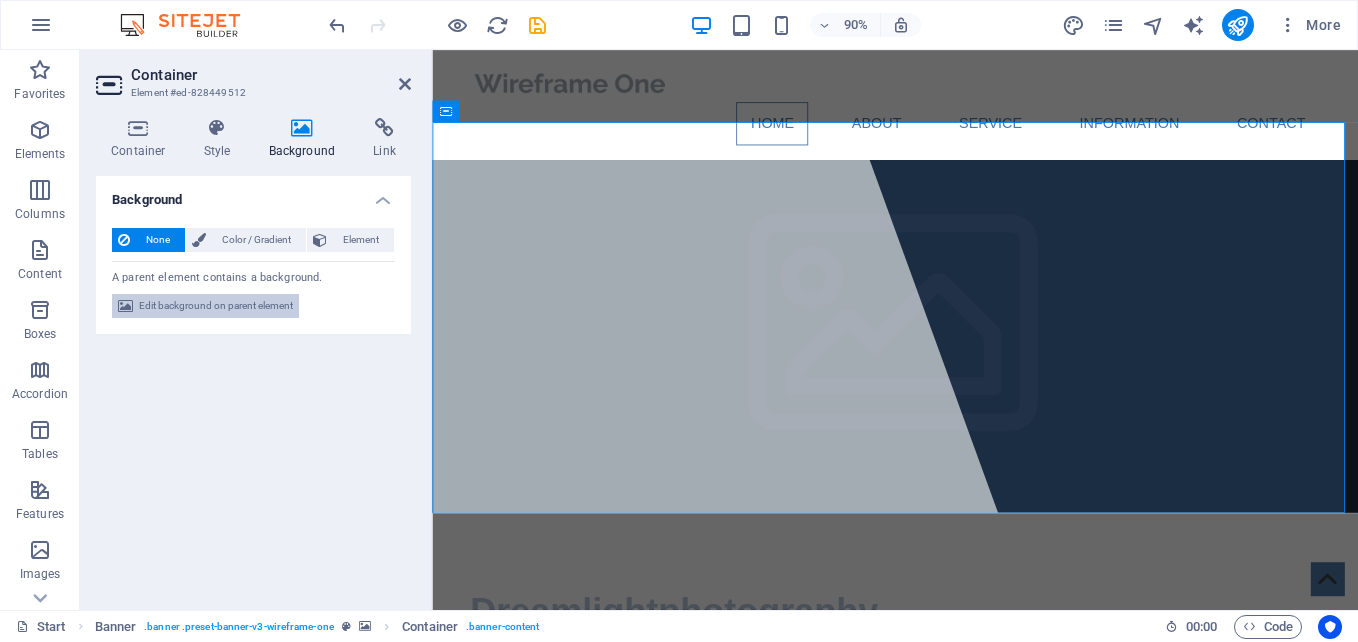 click on "Edit background on parent element" at bounding box center (216, 306) 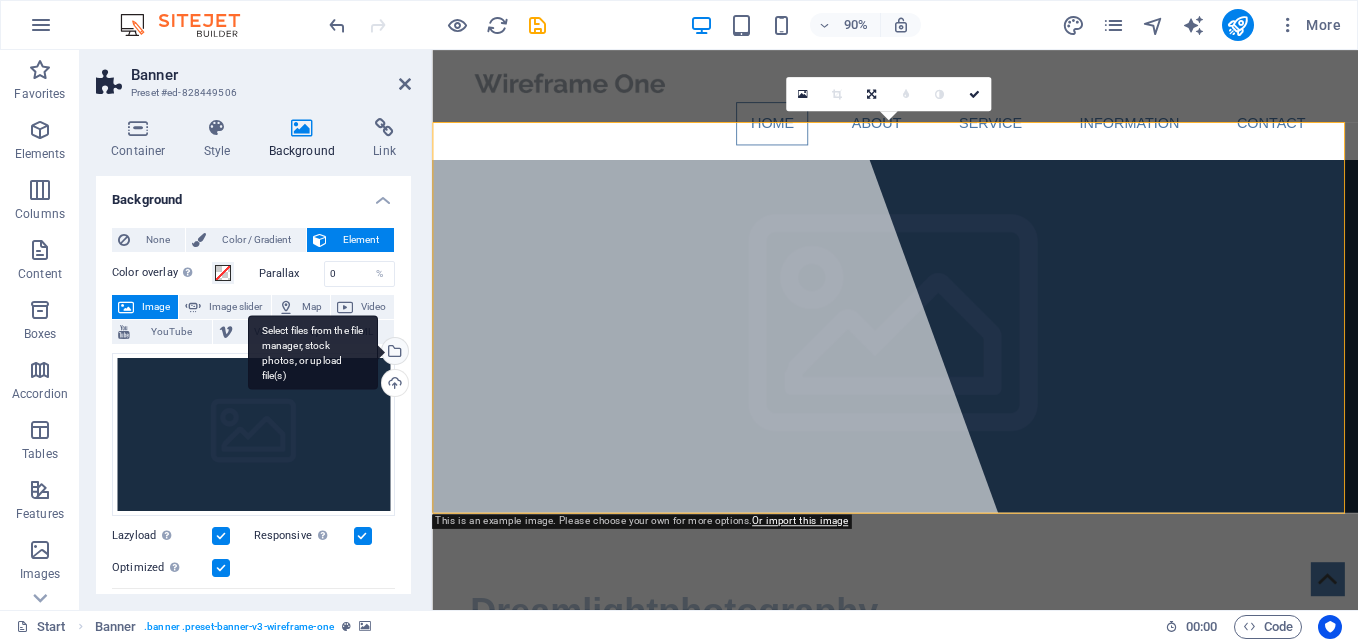 click on "Select files from the file manager, stock photos, or upload file(s)" at bounding box center (393, 353) 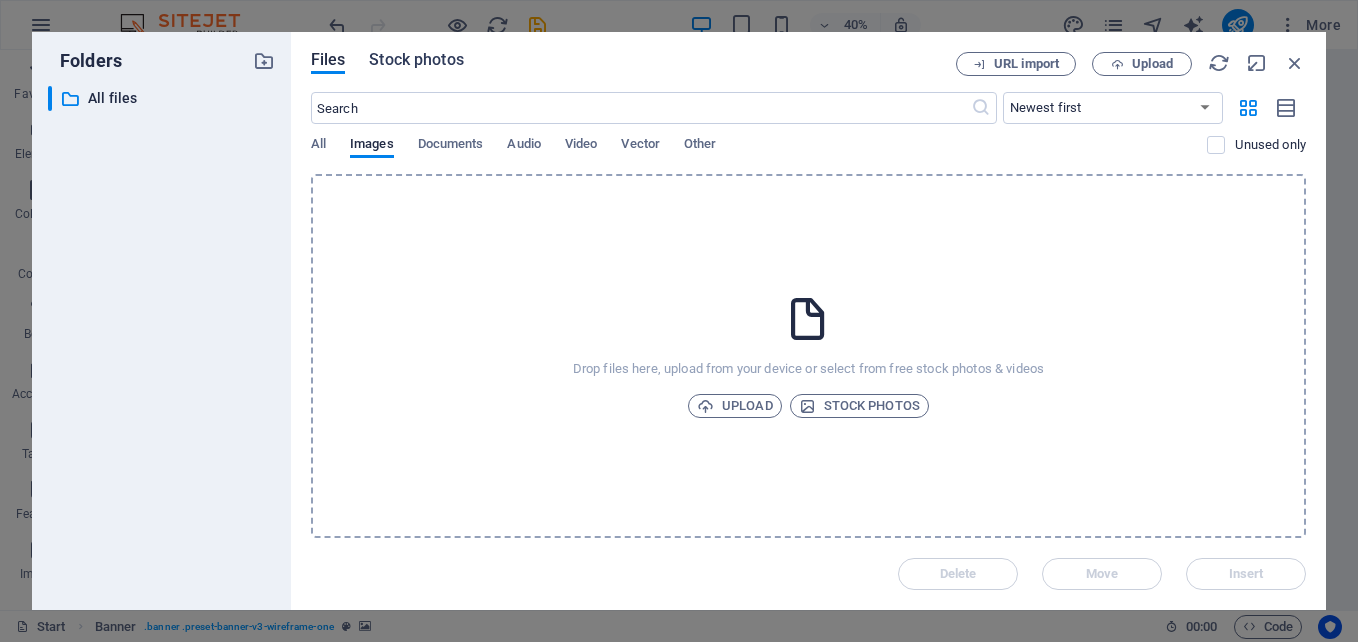 click on "Stock photos" at bounding box center (416, 60) 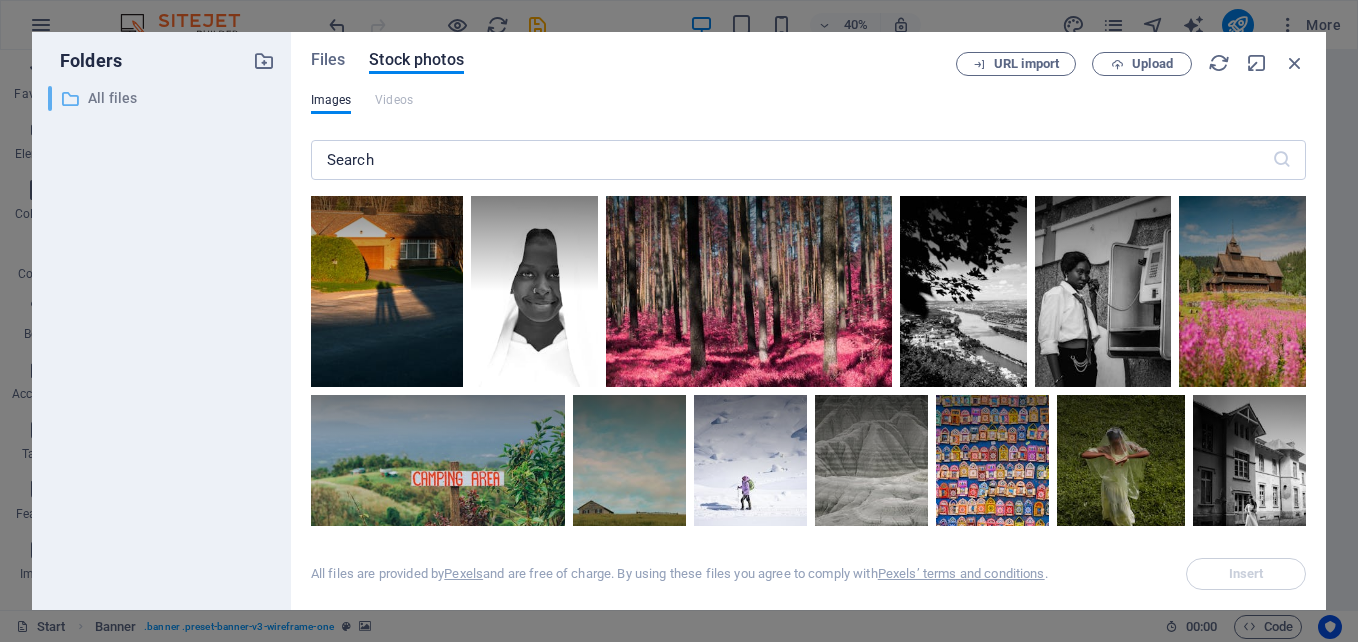 click on "All files" at bounding box center [163, 98] 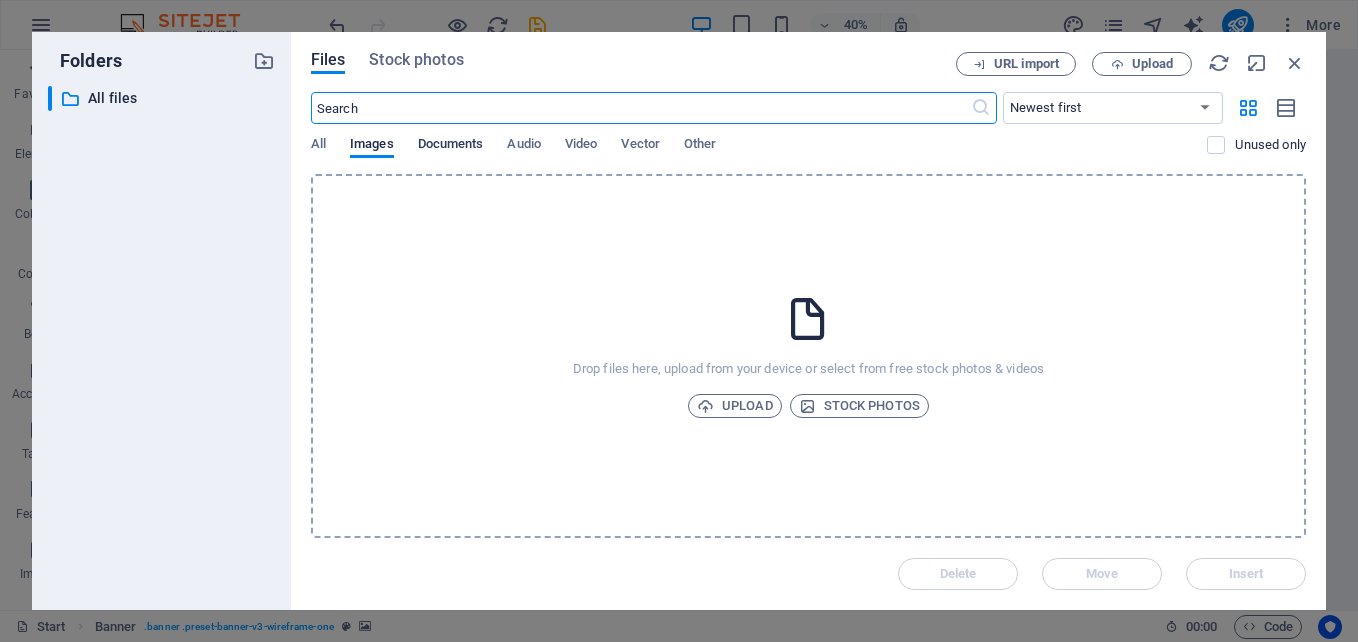 click on "Documents" at bounding box center (451, 146) 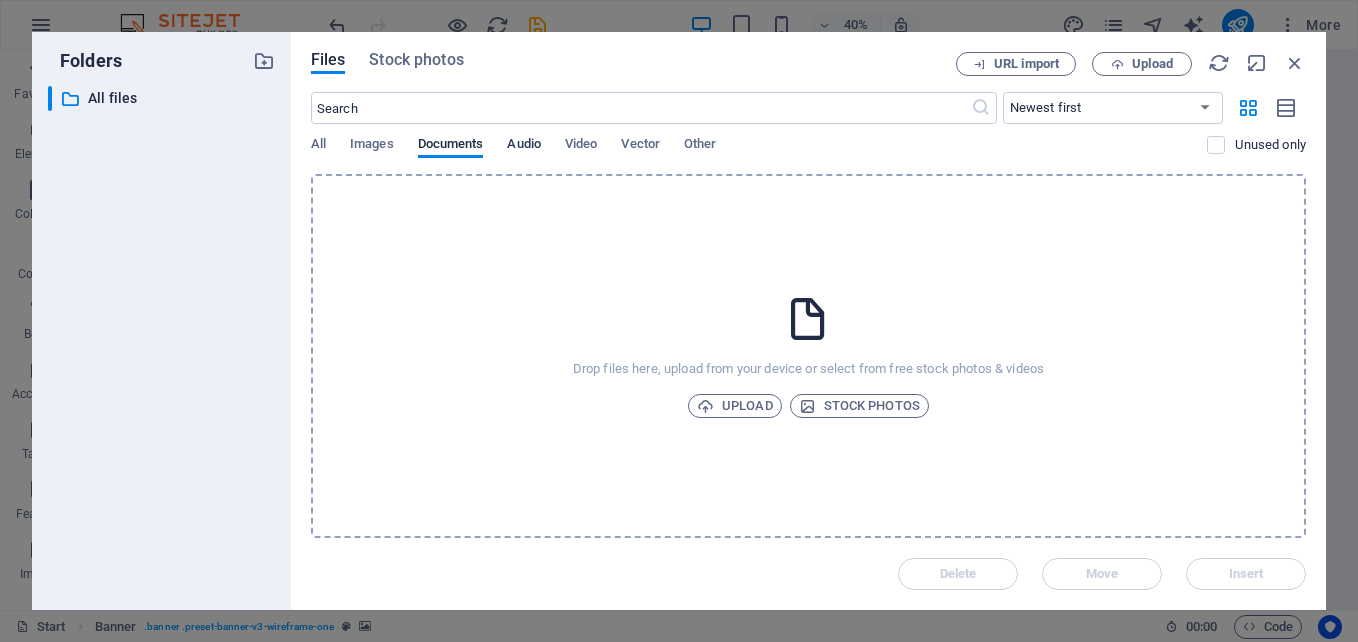 click on "Audio" at bounding box center (523, 146) 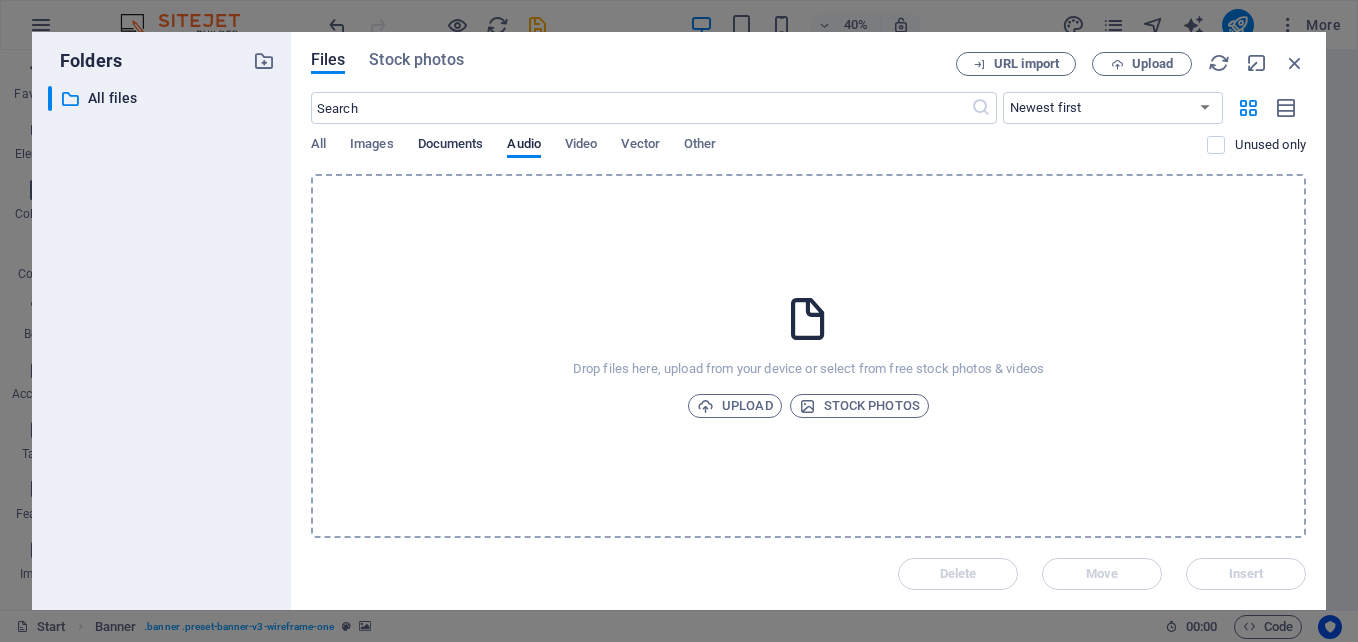 click on "Documents" at bounding box center (451, 146) 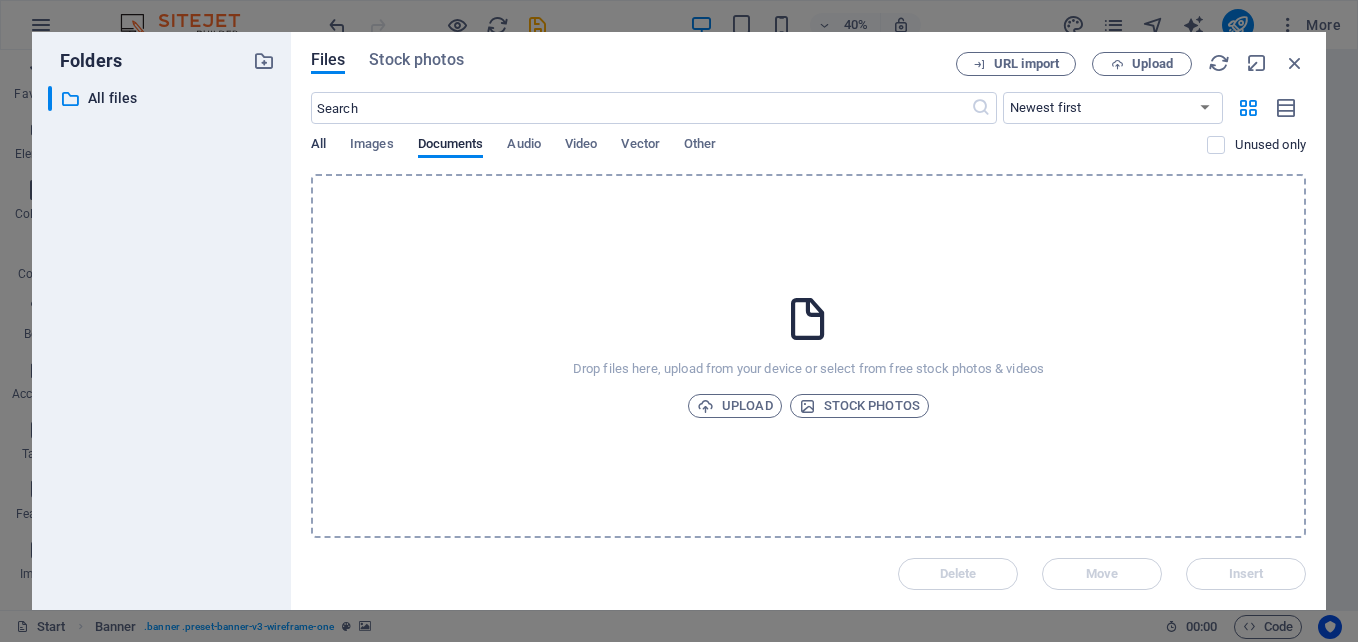 click on "All" at bounding box center [318, 146] 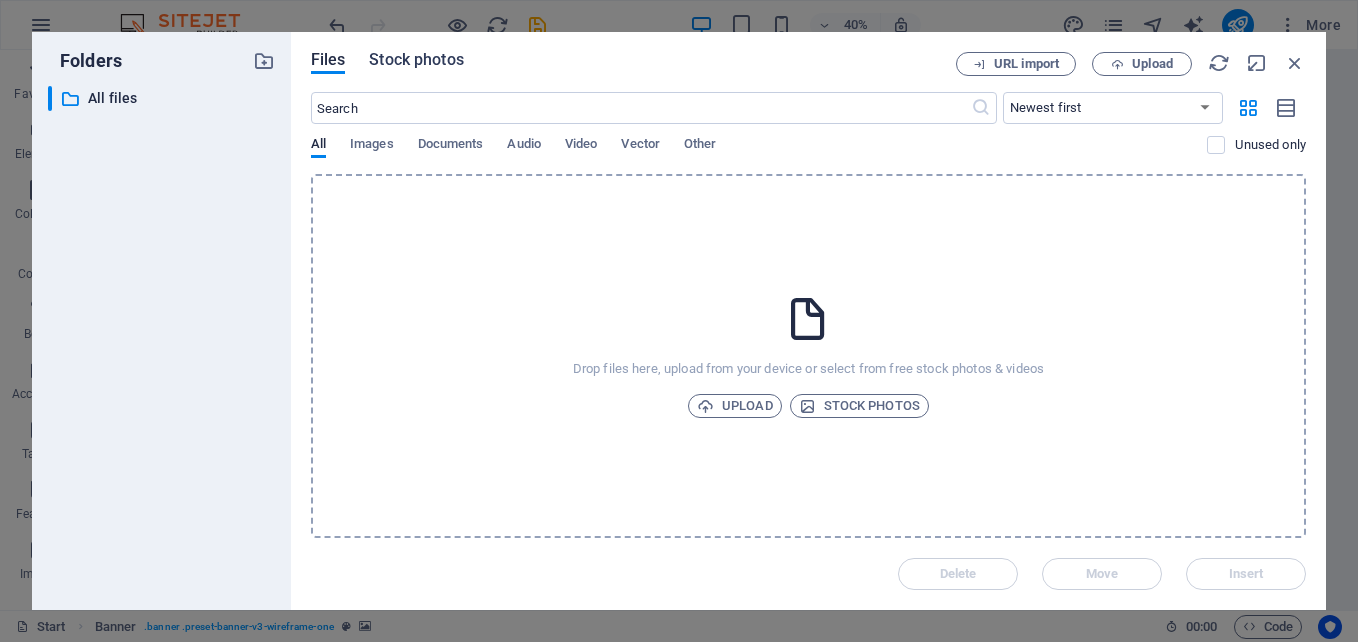 click on "Stock photos" at bounding box center [416, 60] 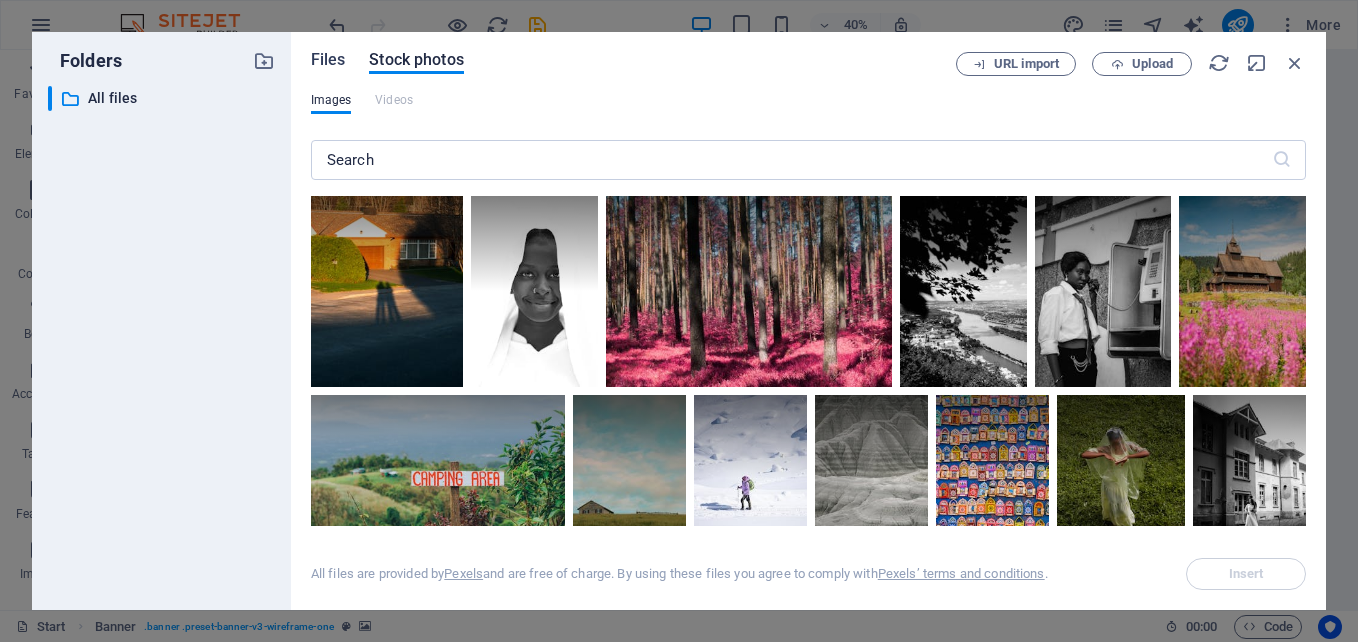 click on "Files" at bounding box center [328, 60] 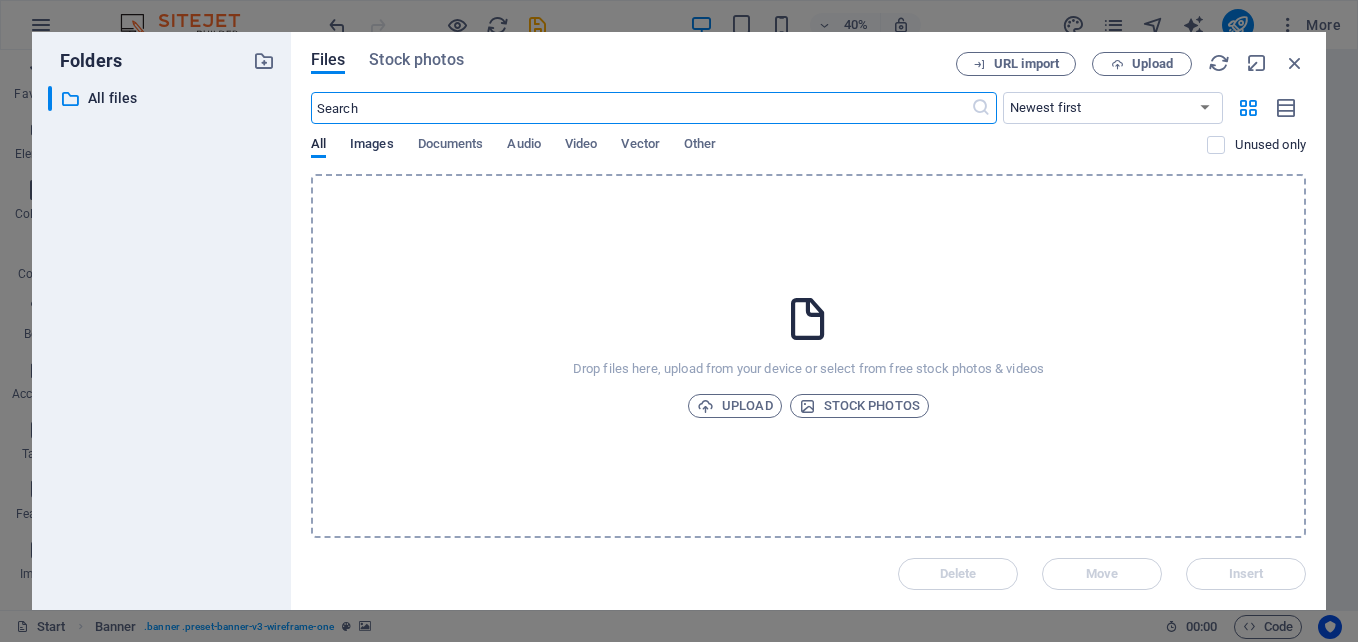 click on "Images" at bounding box center [372, 146] 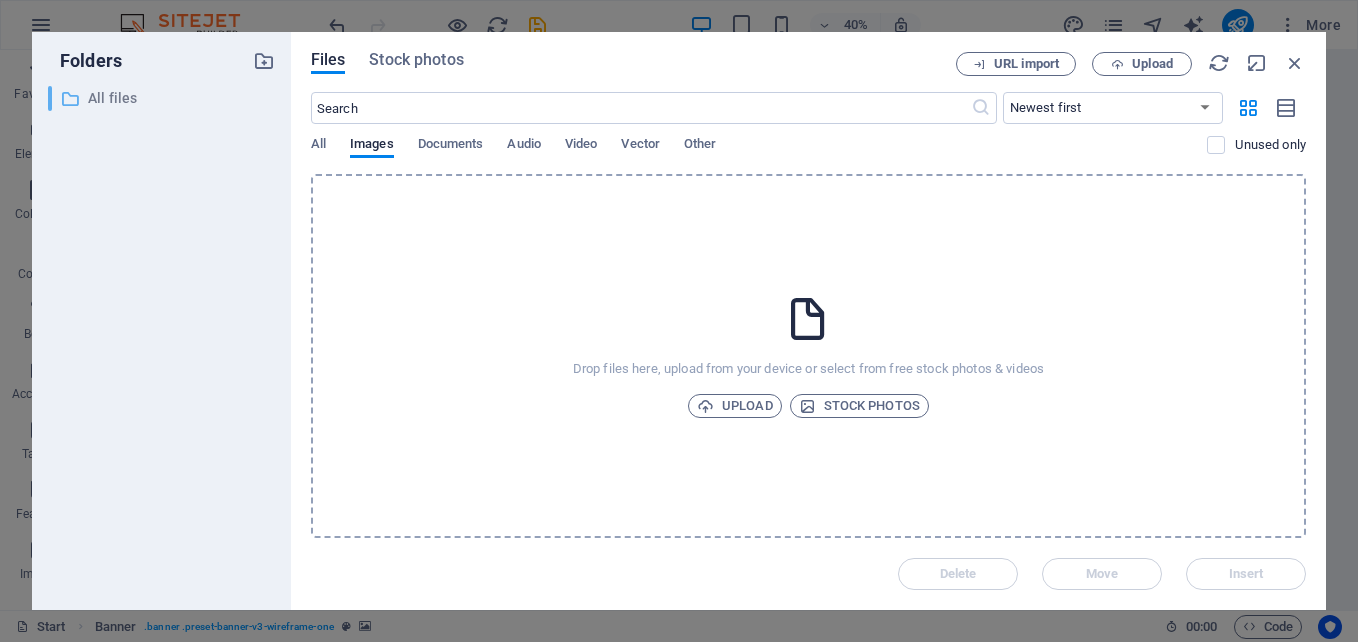 click on "​" at bounding box center [50, 98] 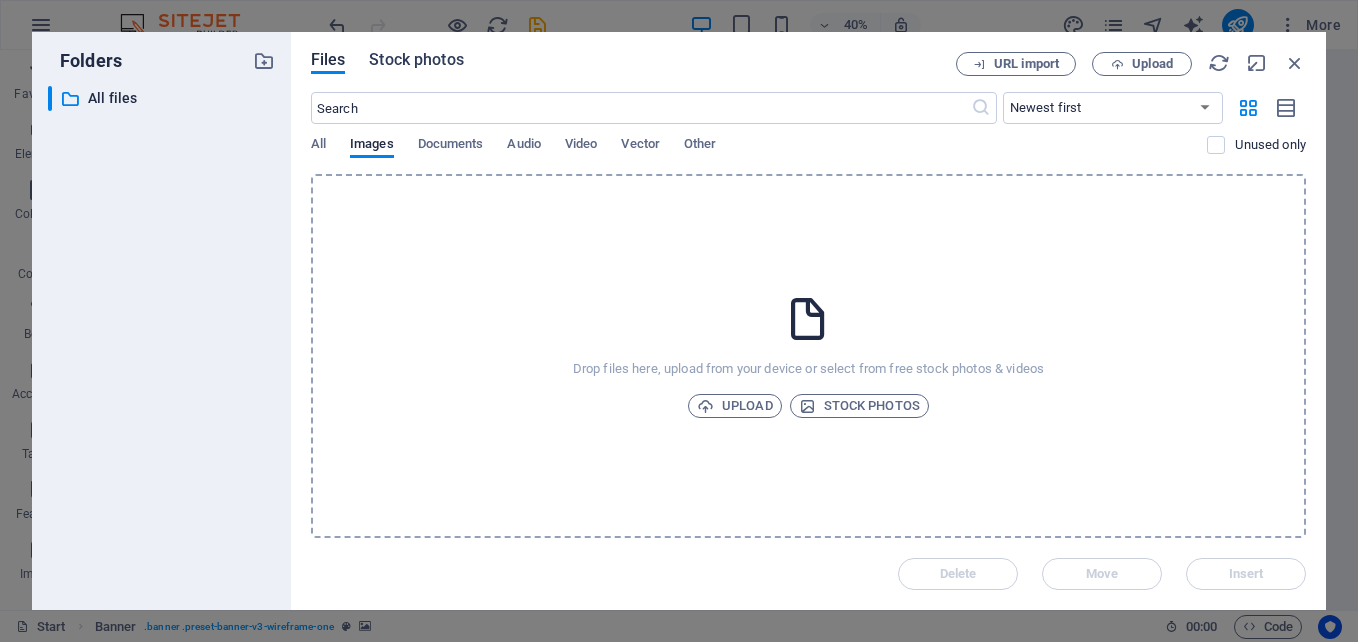 click on "Stock photos" at bounding box center (416, 60) 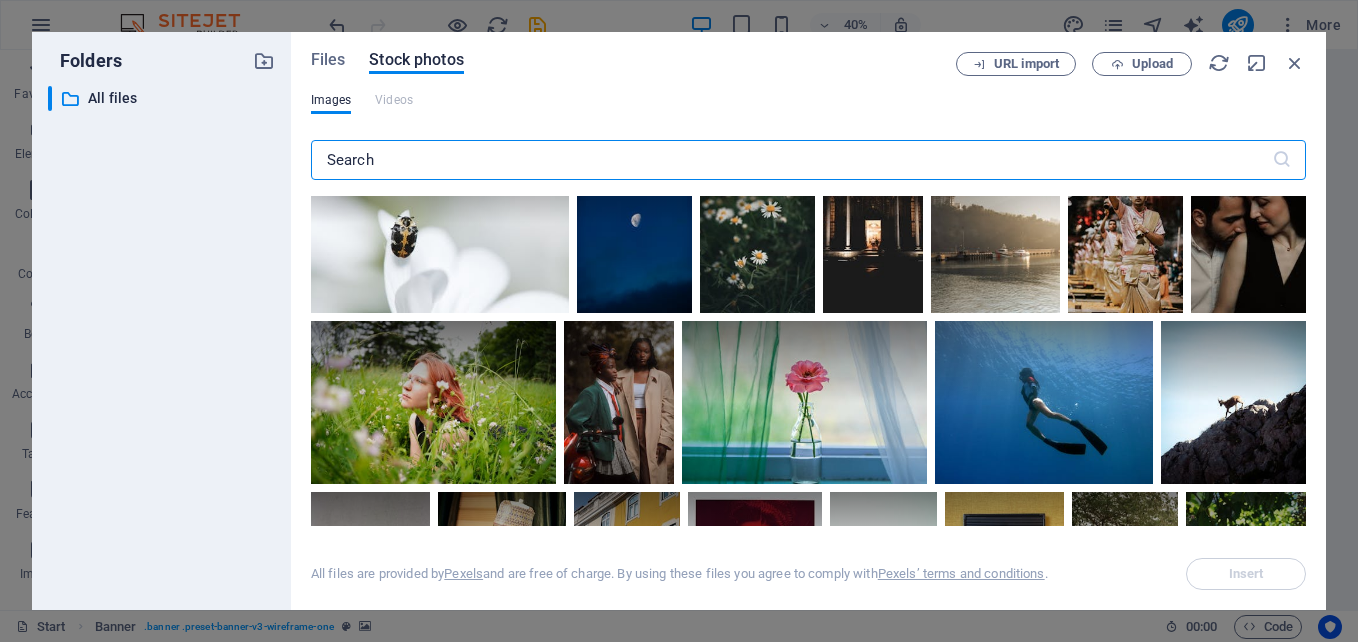 scroll, scrollTop: 5100, scrollLeft: 0, axis: vertical 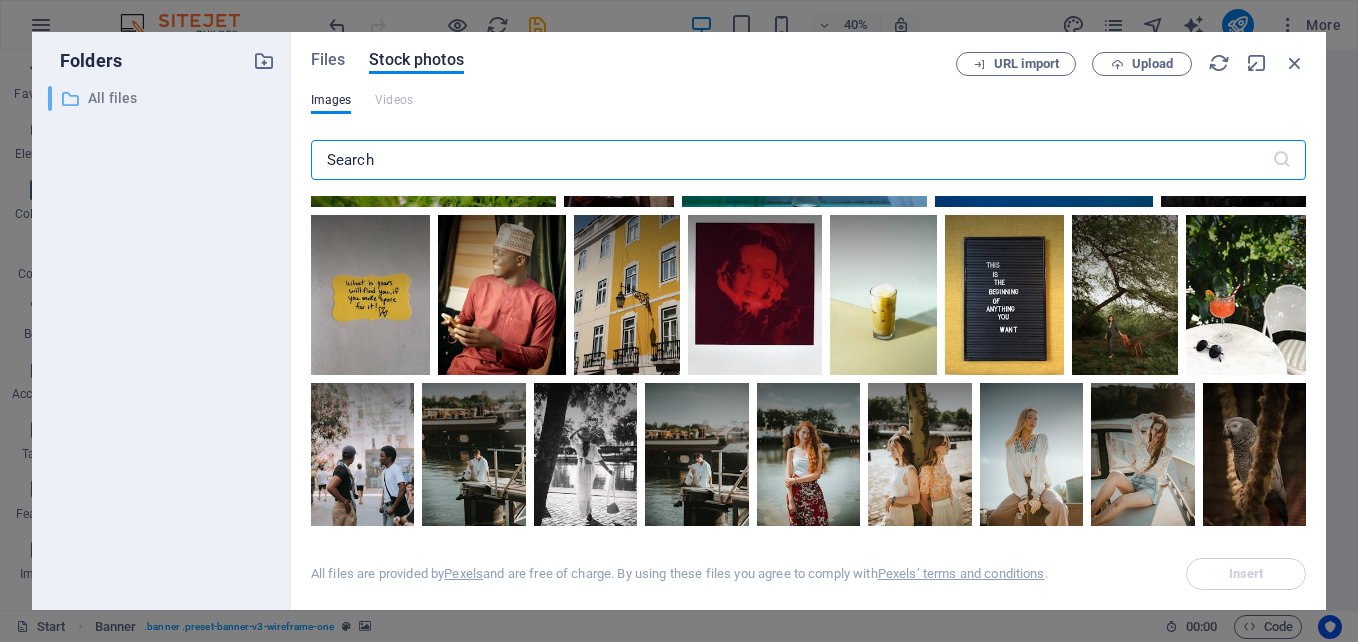 click on "All files" at bounding box center [163, 98] 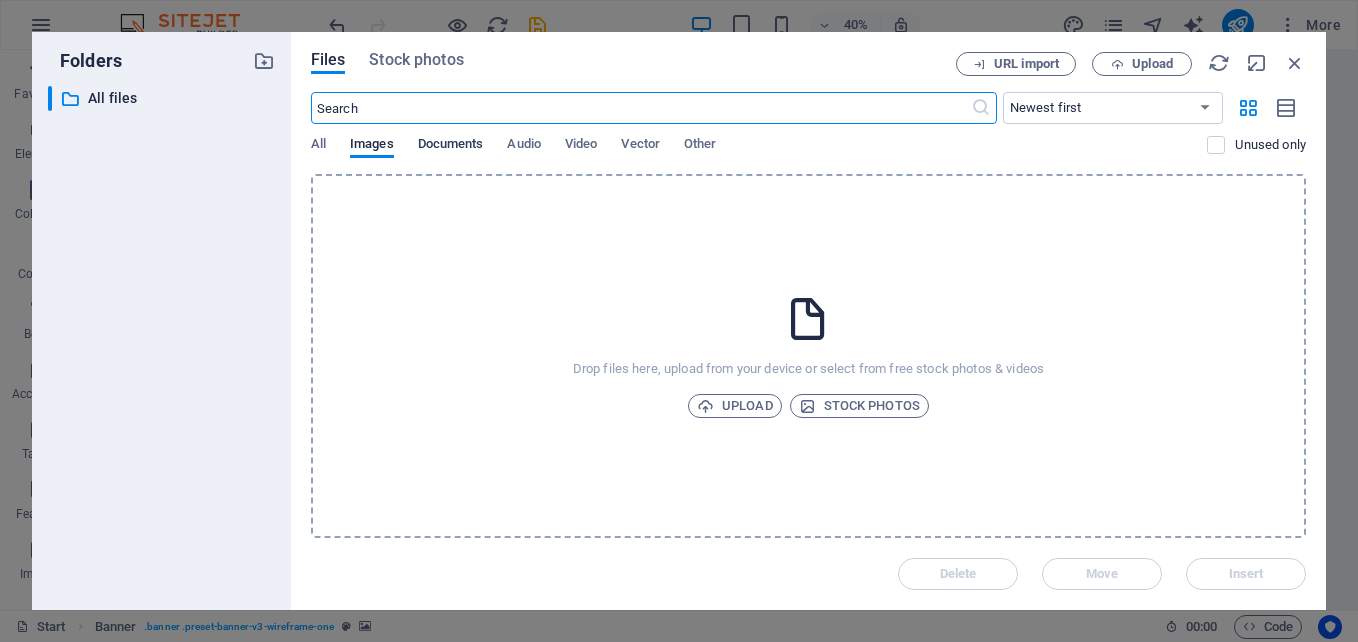 click on "Documents" at bounding box center (451, 146) 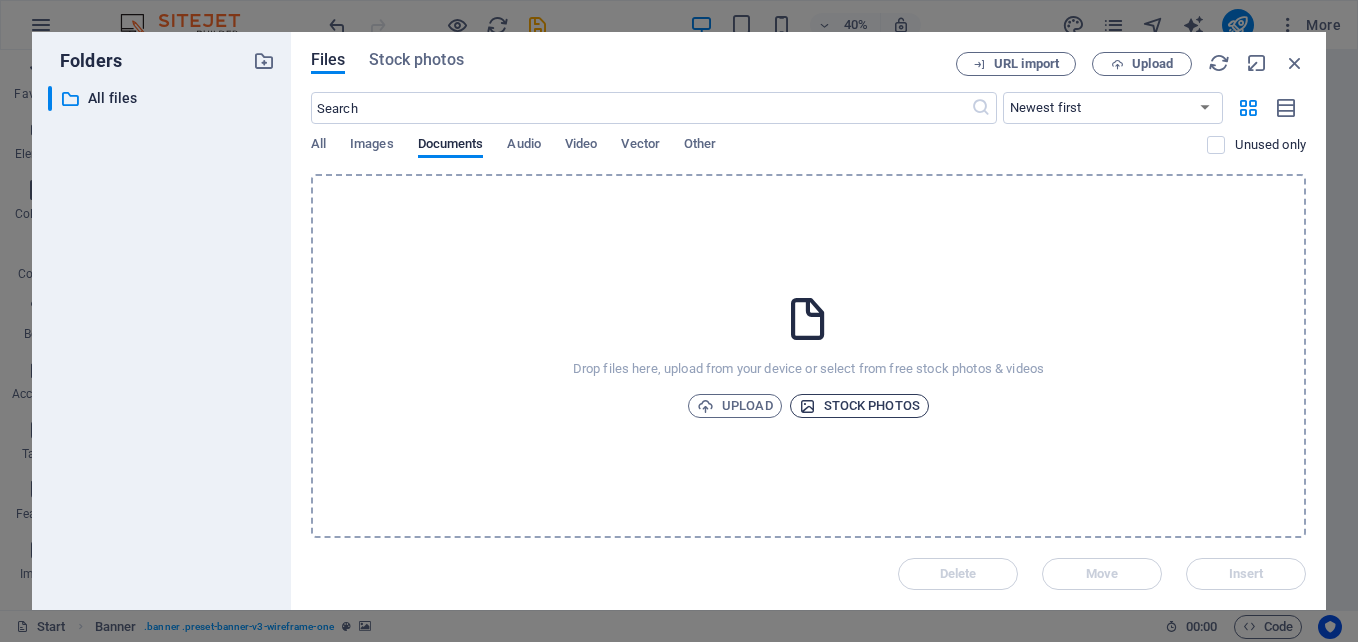 click on "Stock photos" at bounding box center (859, 406) 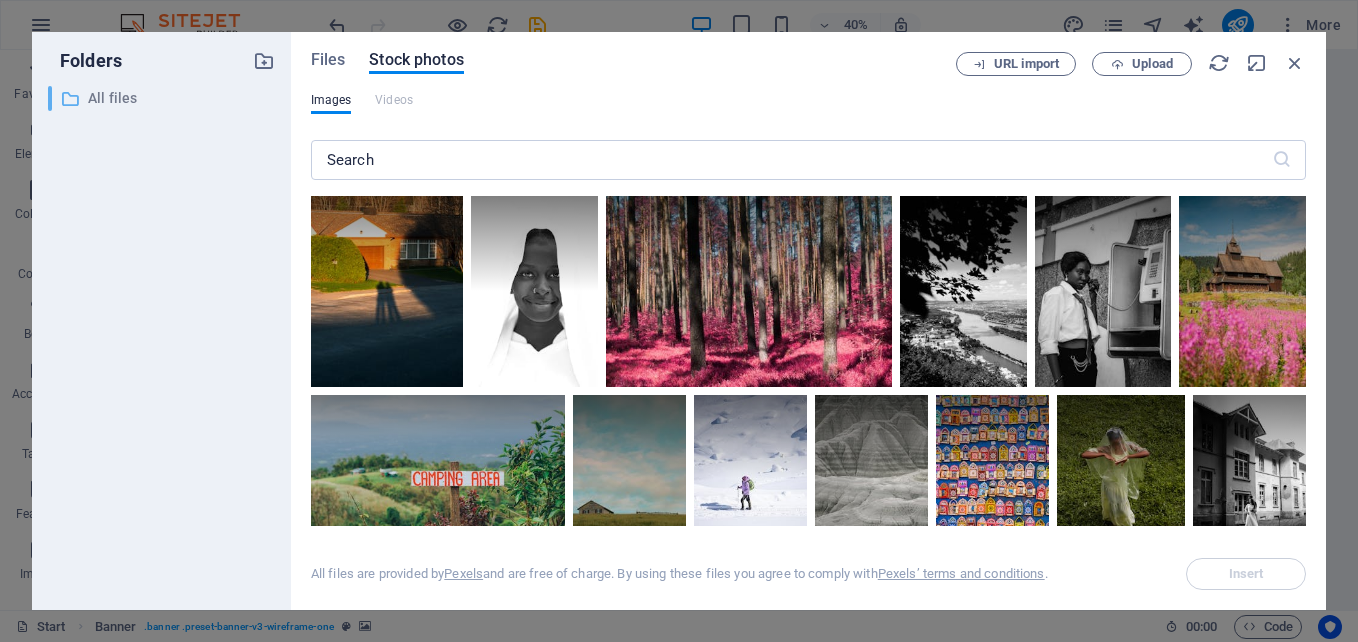 click on "All files" at bounding box center [163, 98] 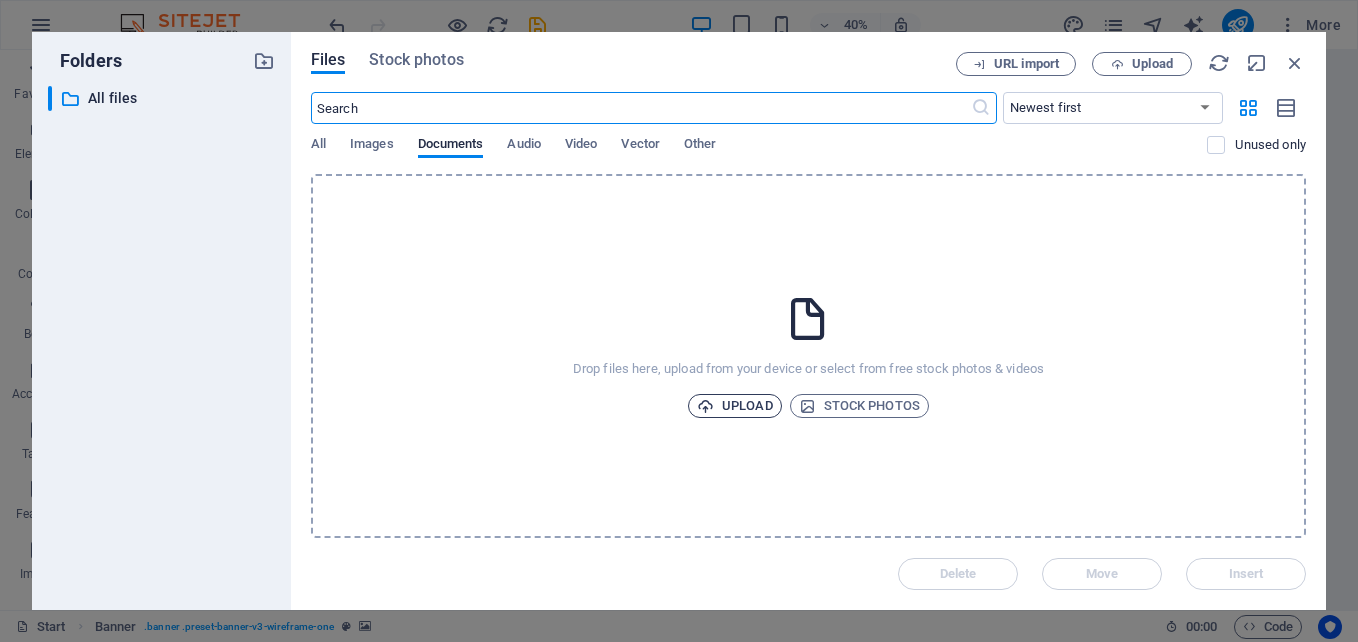 click on "Upload" at bounding box center (735, 406) 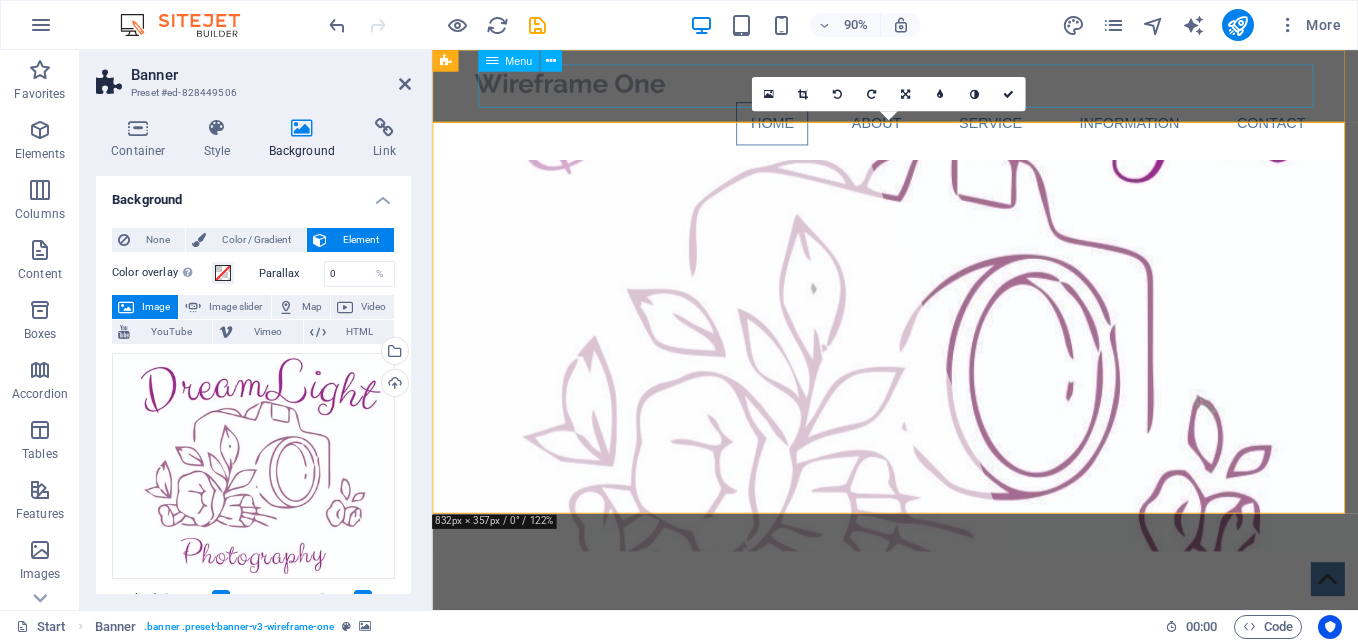click on "Home About Service Information Contact" at bounding box center [947, 132] 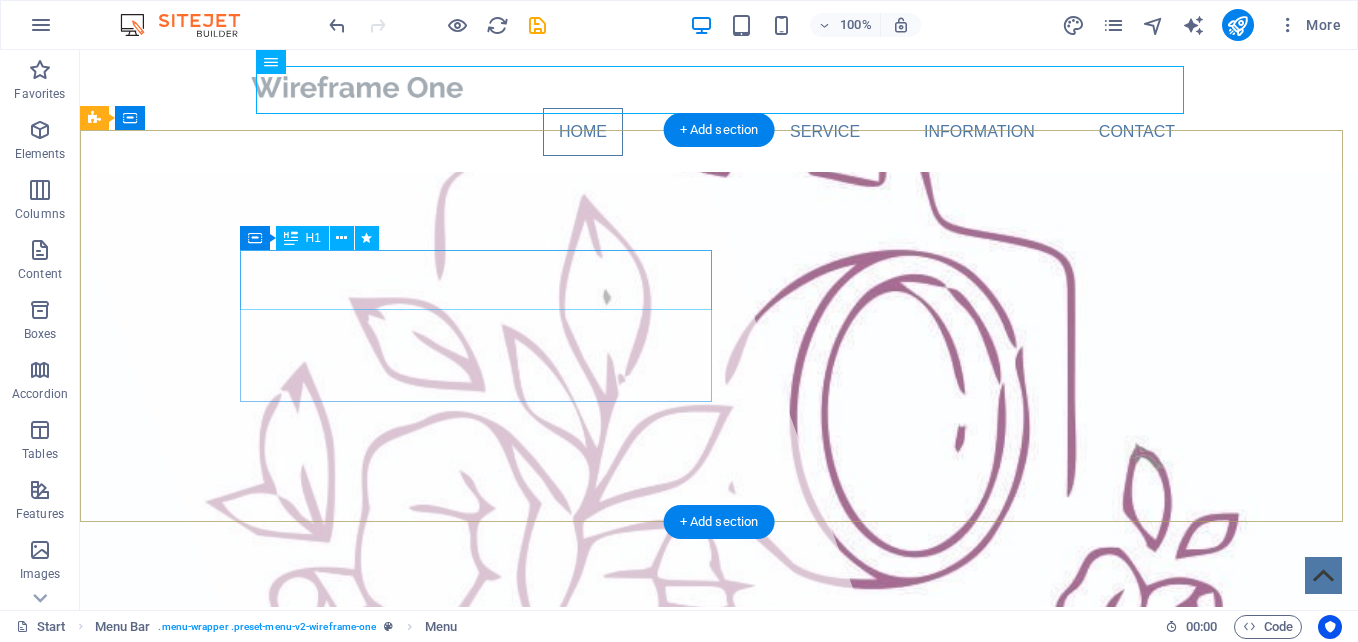 click on "Dreamlightphotography" at bounding box center (719, 717) 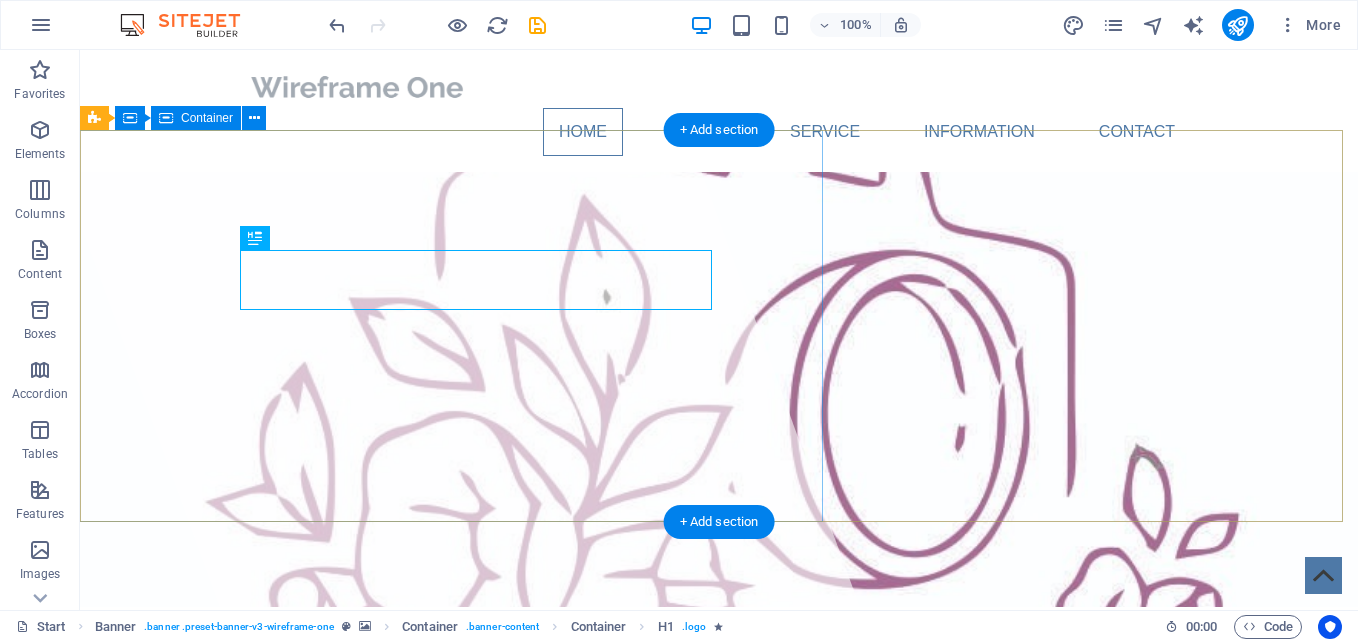 drag, startPoint x: 453, startPoint y: 250, endPoint x: 505, endPoint y: 225, distance: 57.697487 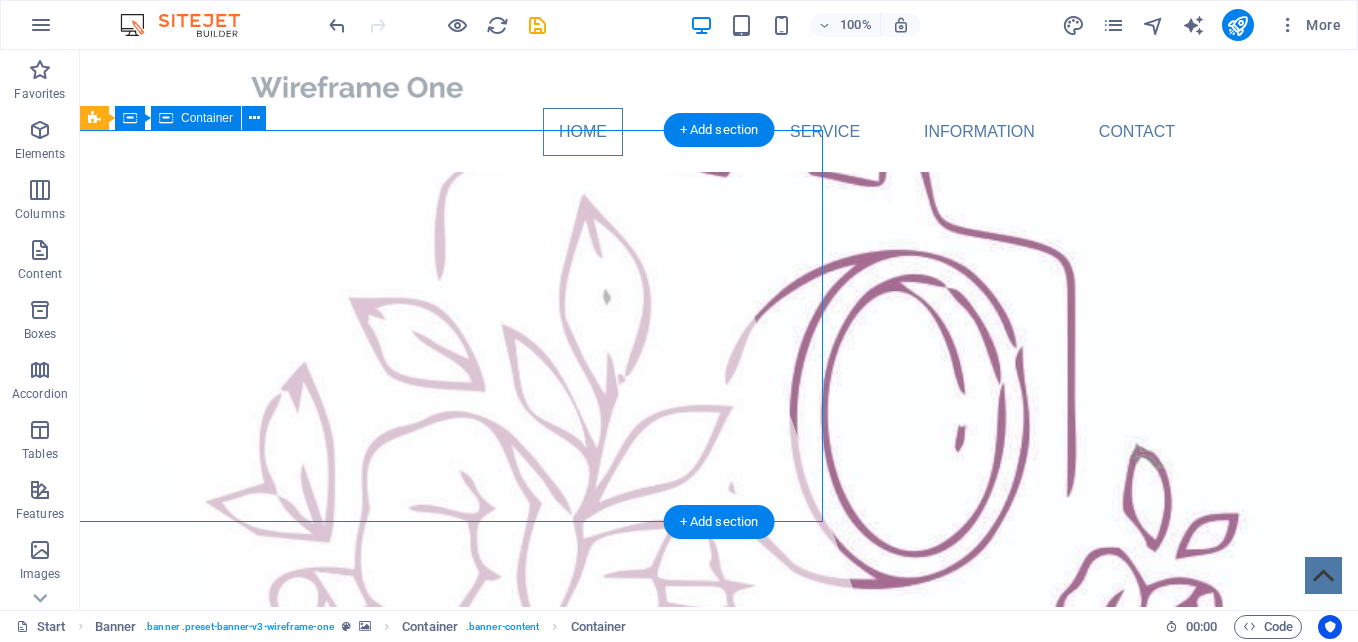 drag, startPoint x: 463, startPoint y: 249, endPoint x: 489, endPoint y: 195, distance: 59.933296 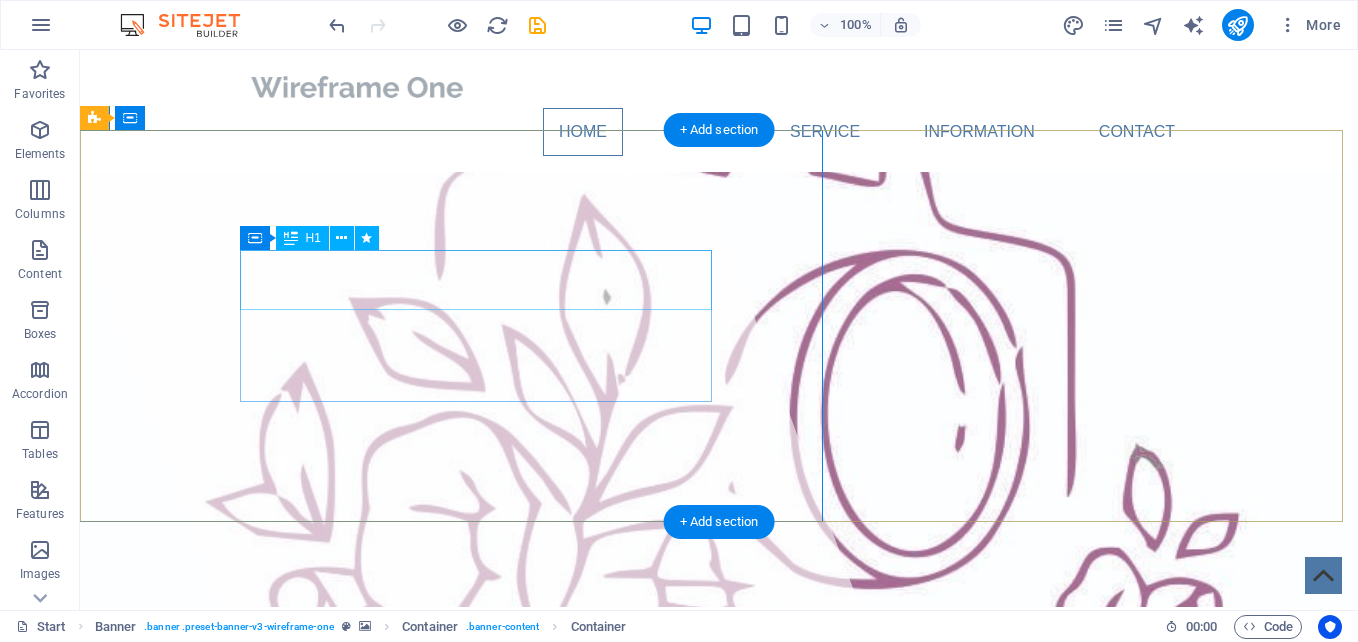 click on "Dreamlightphotography" at bounding box center [473, 717] 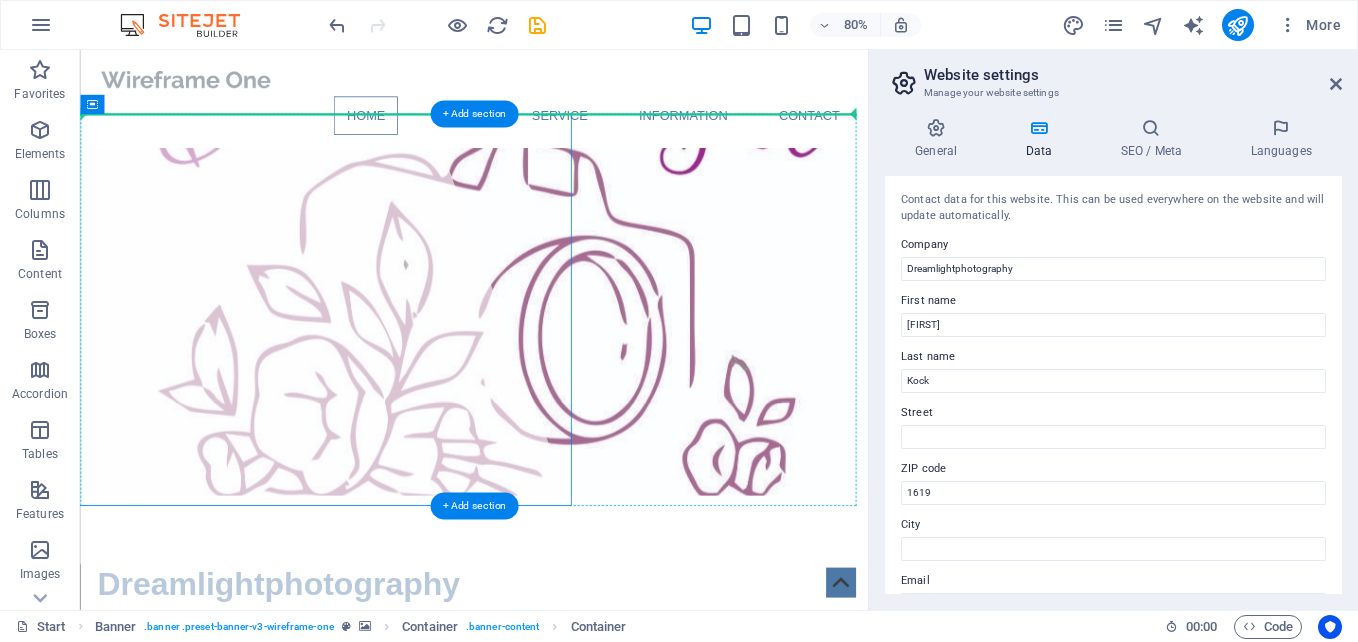drag, startPoint x: 476, startPoint y: 297, endPoint x: 648, endPoint y: 215, distance: 190.54659 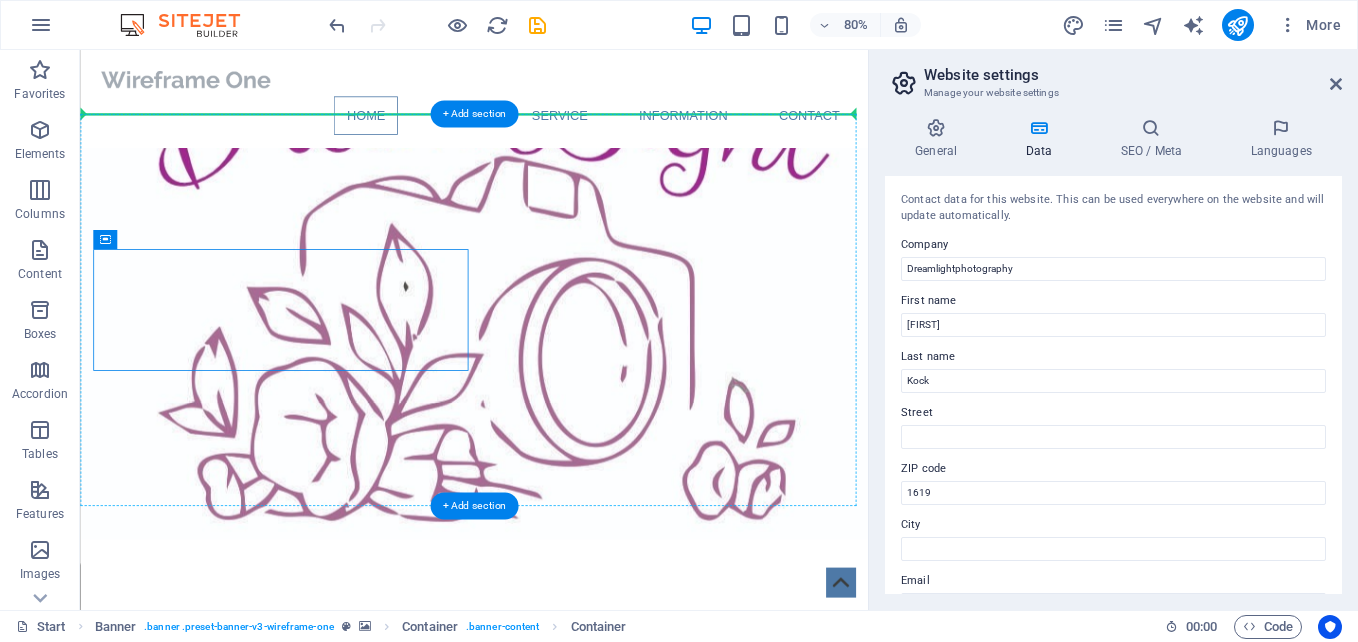 drag, startPoint x: 185, startPoint y: 289, endPoint x: 267, endPoint y: 277, distance: 82.8734 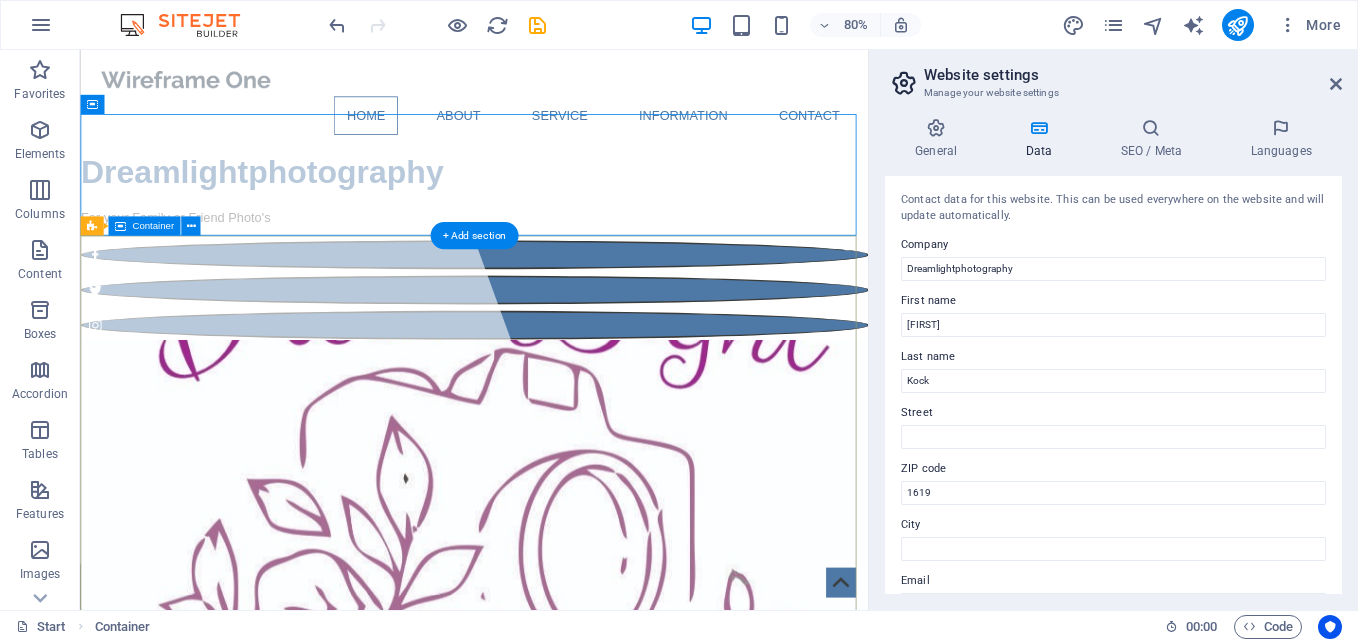 click at bounding box center (572, 982) 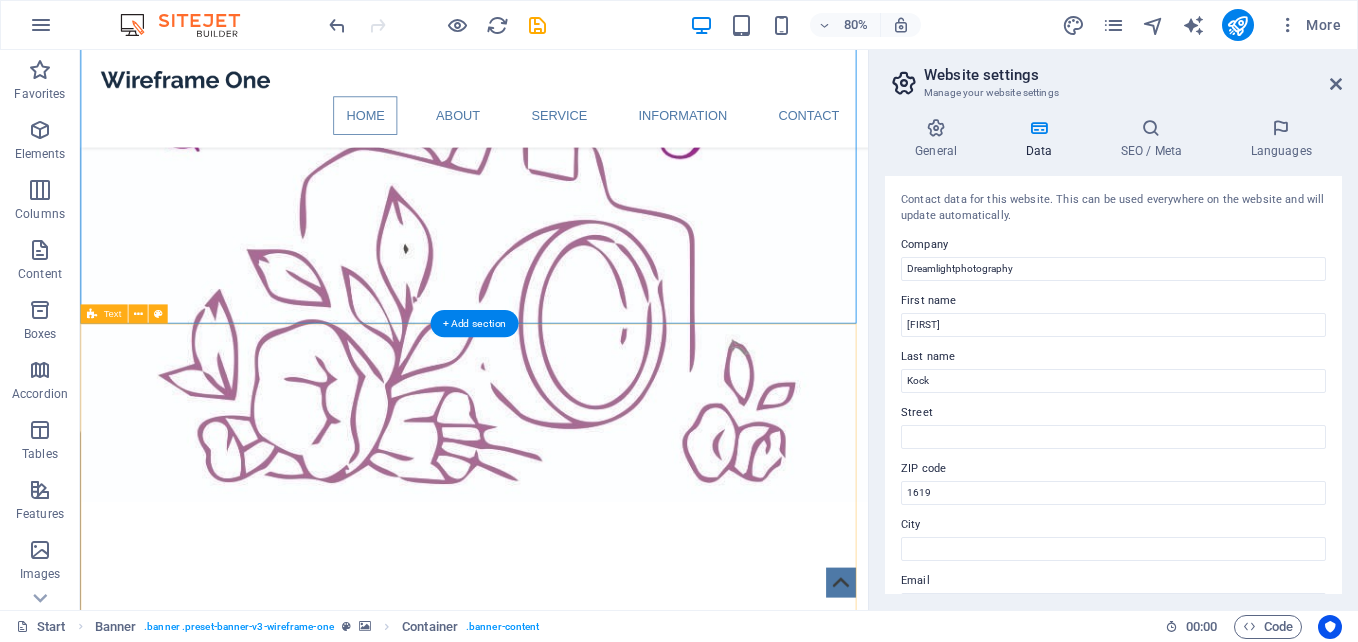 scroll, scrollTop: 0, scrollLeft: 0, axis: both 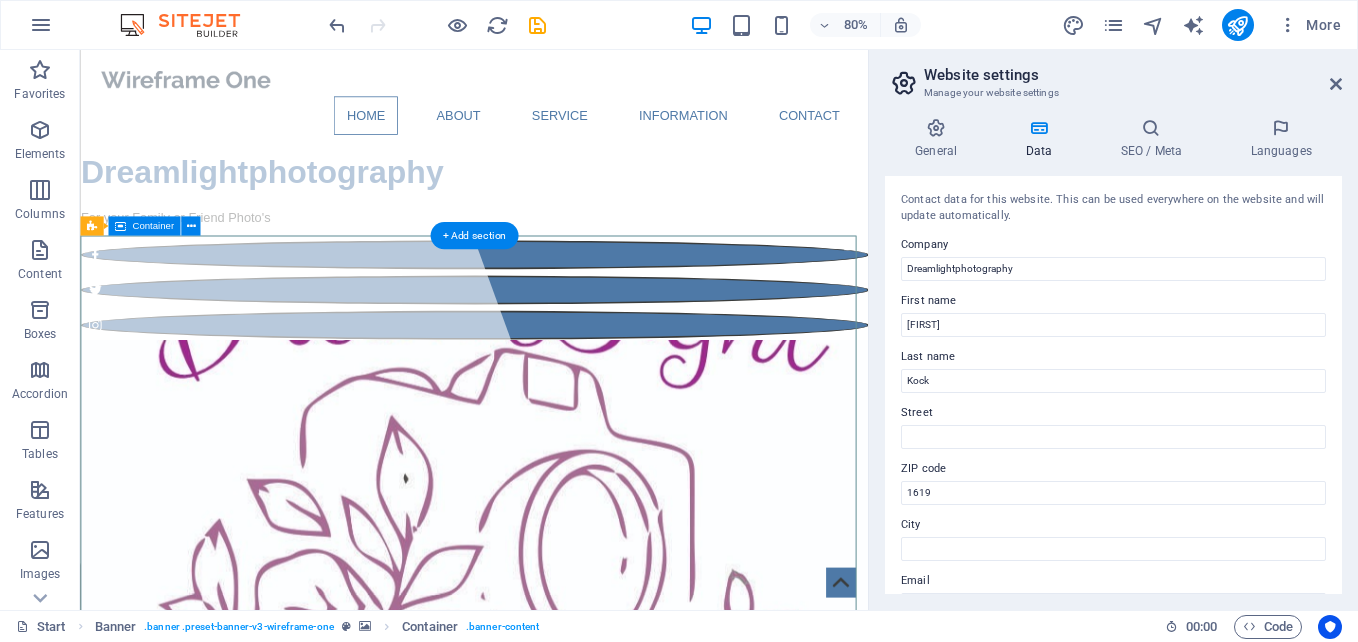 click at bounding box center [572, 982] 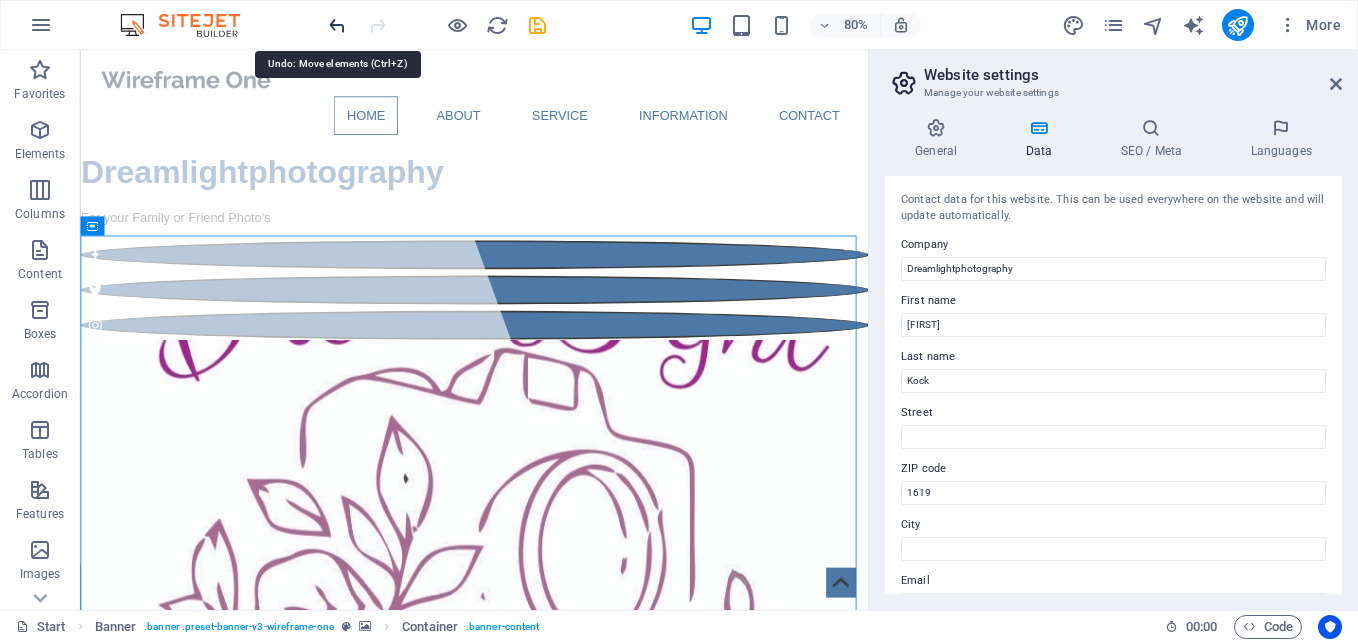 click at bounding box center [337, 25] 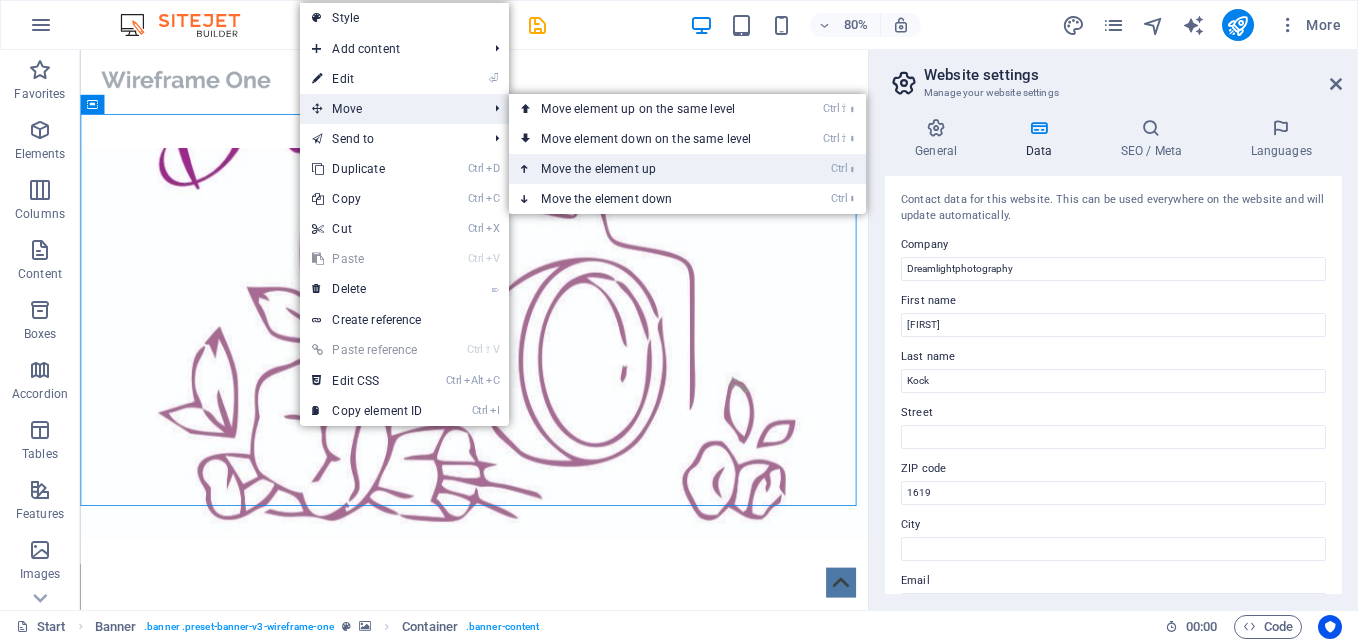 click on "Ctrl ⬆  Move the element up" at bounding box center (650, 169) 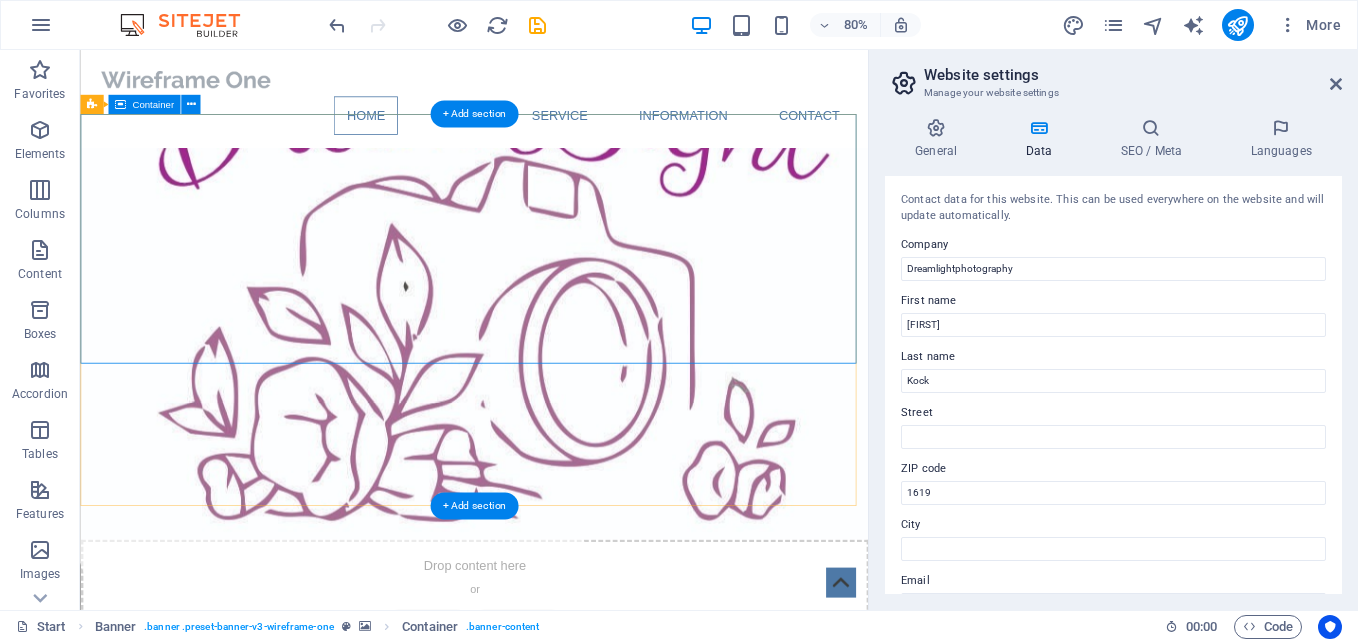 click on "Dreamlightphotography For your Family or Friend Photo's" at bounding box center [572, 372] 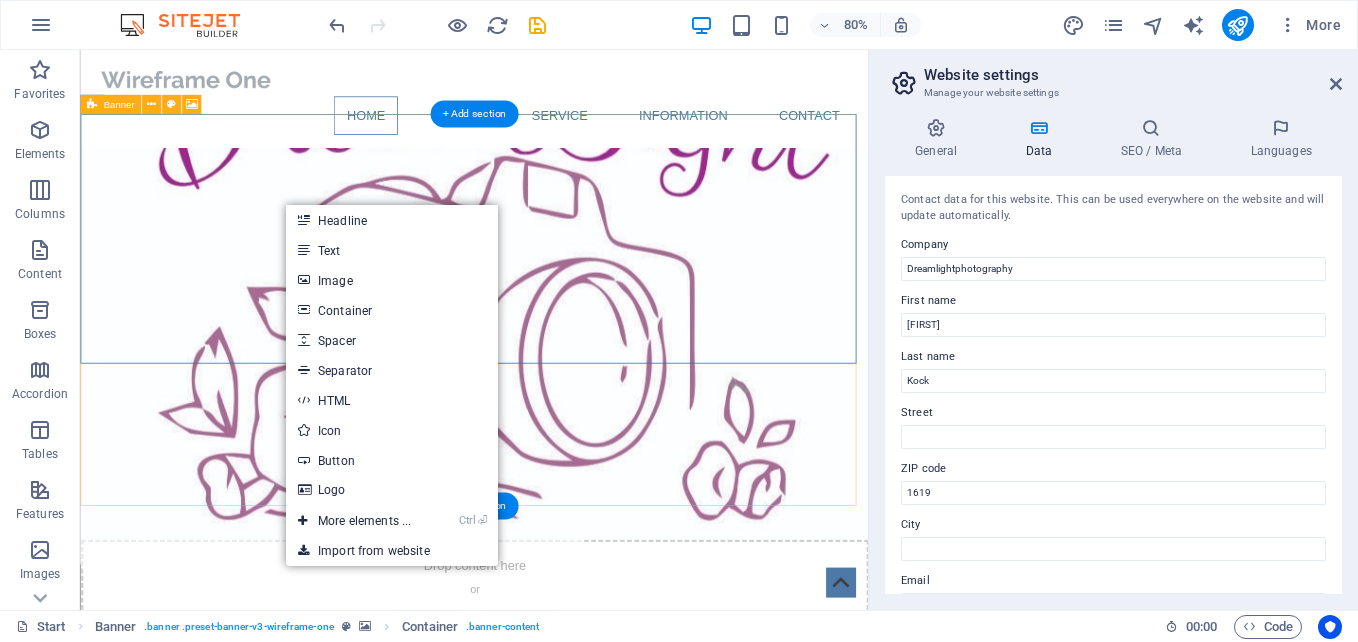 click on "Drop content here or  Add elements  Paste clipboard" at bounding box center [572, 733] 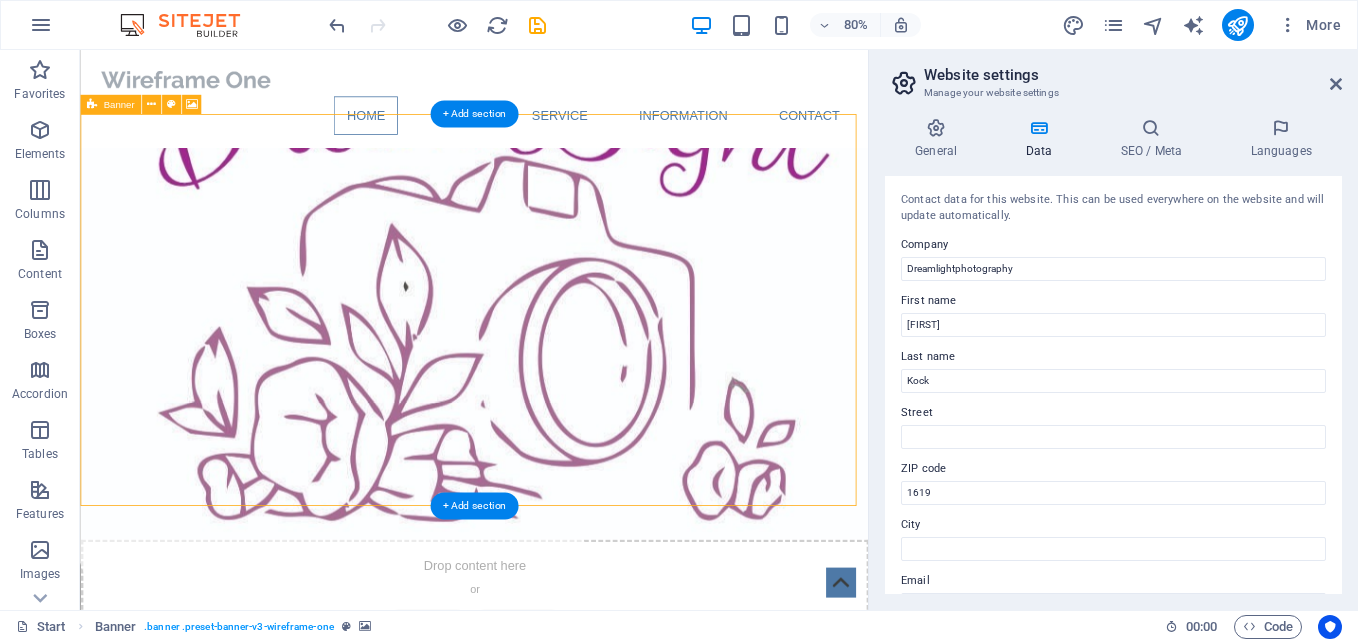 click on "Drop content here or  Add elements  Paste clipboard" at bounding box center (572, 733) 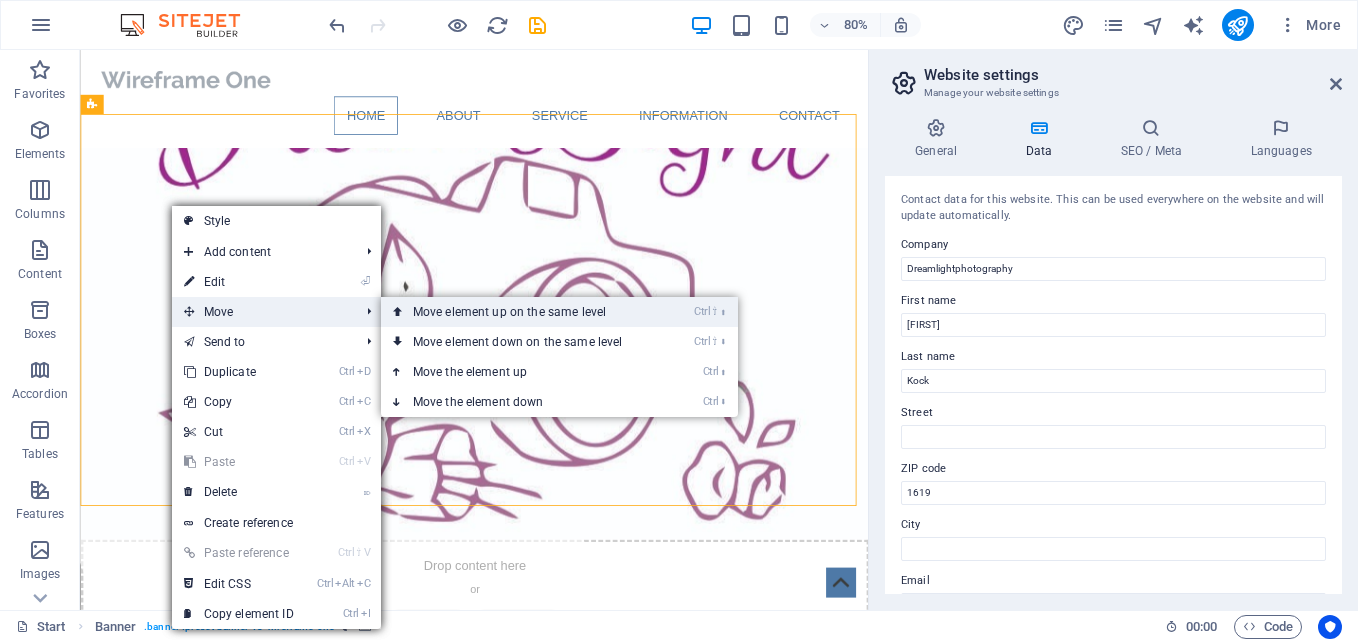click on "Ctrl ⇧ ⬆  Move element up on the same level" at bounding box center [522, 312] 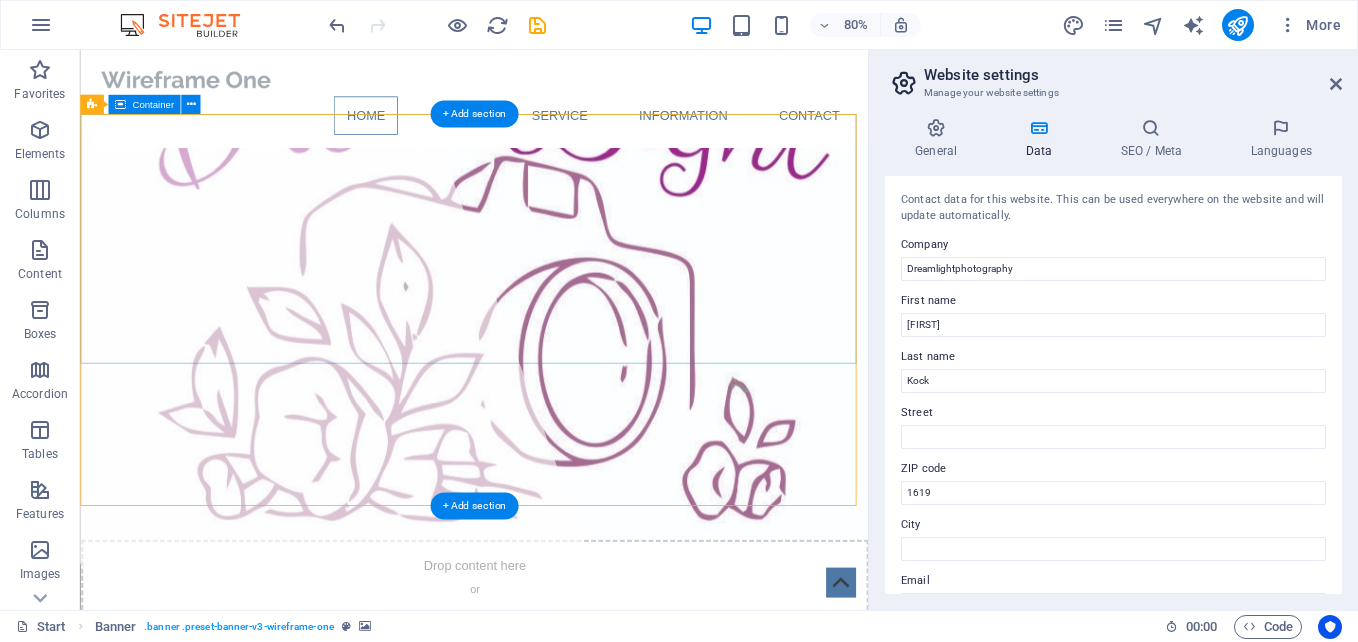 click on "Dreamlightphotography For your Family or Friend Photo's" at bounding box center (572, 372) 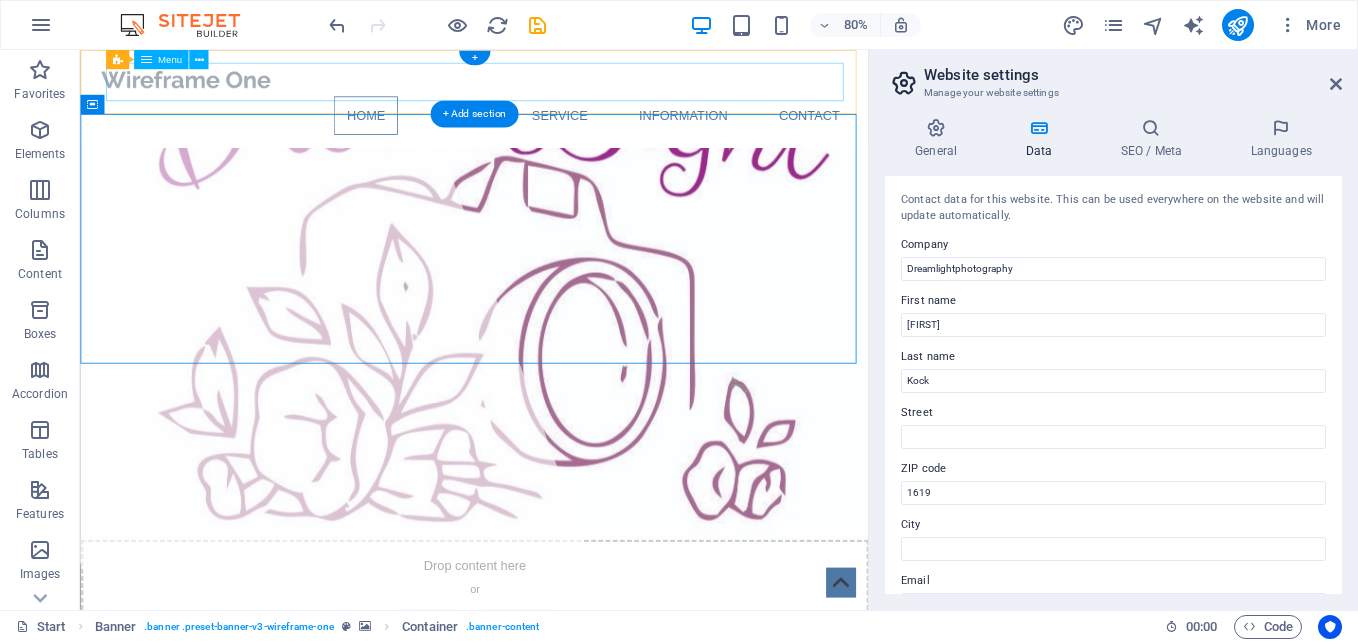click on "Home About Service Information Contact" at bounding box center (573, 132) 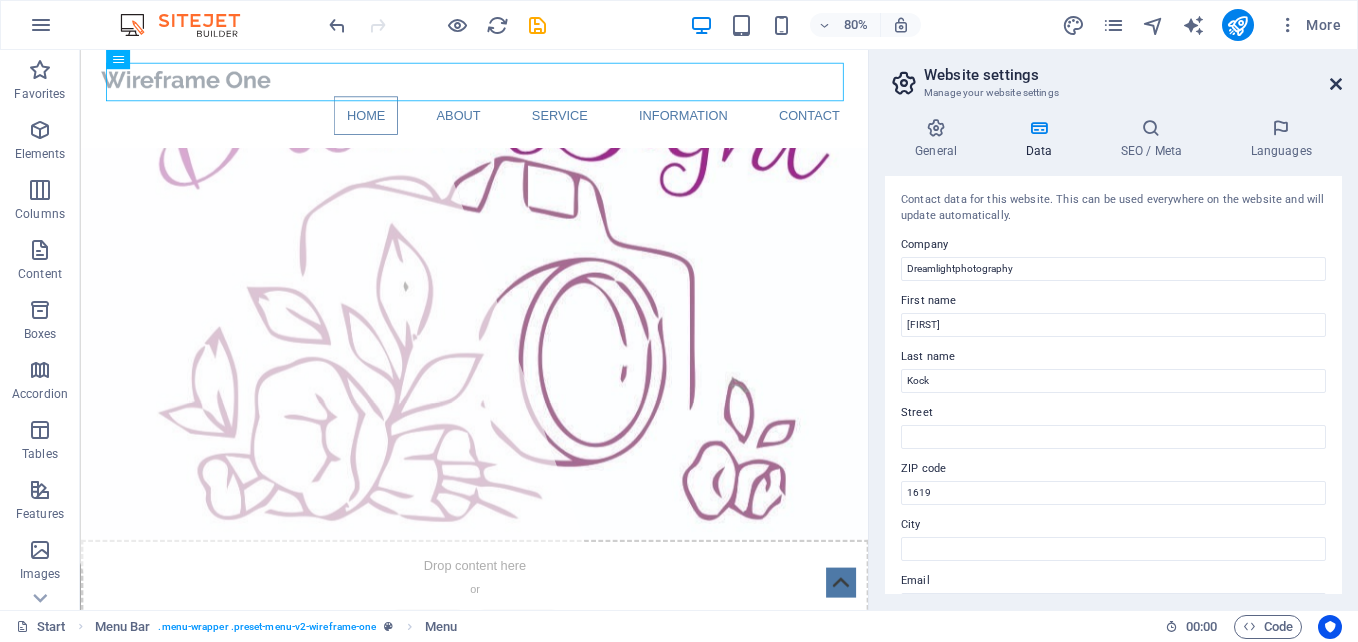 click at bounding box center (1336, 84) 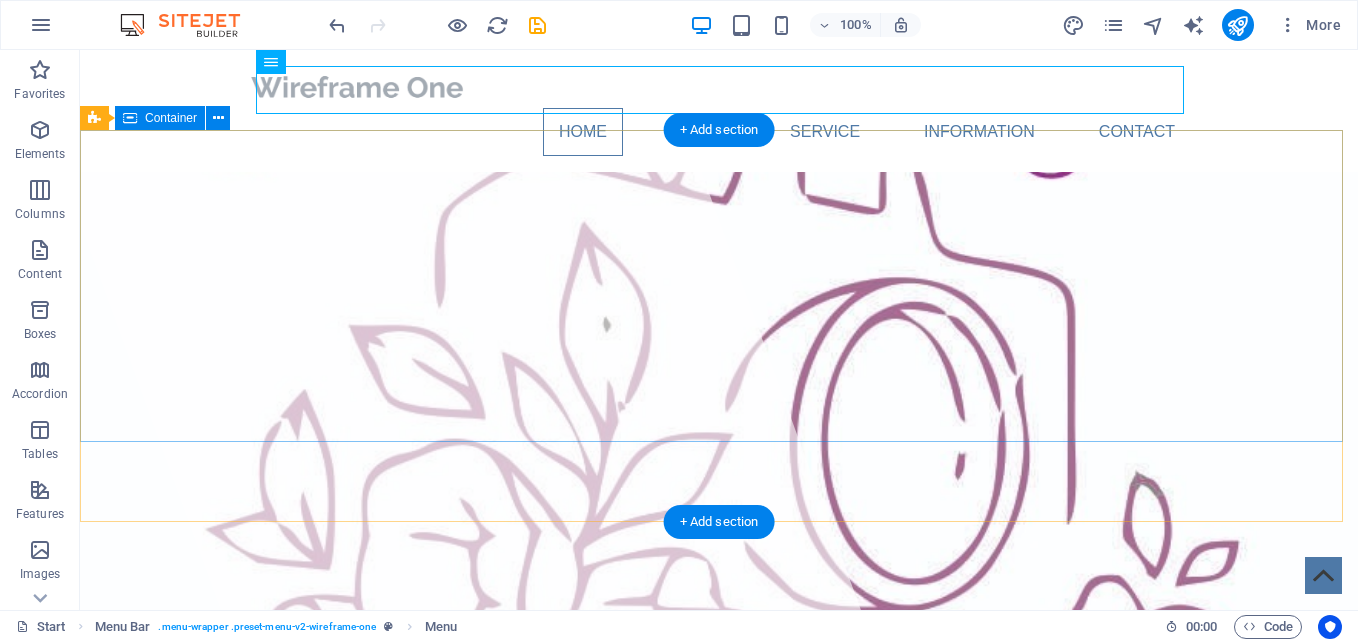 click on "Dreamlightphotography For your Family or Friend Photo's" at bounding box center [719, 372] 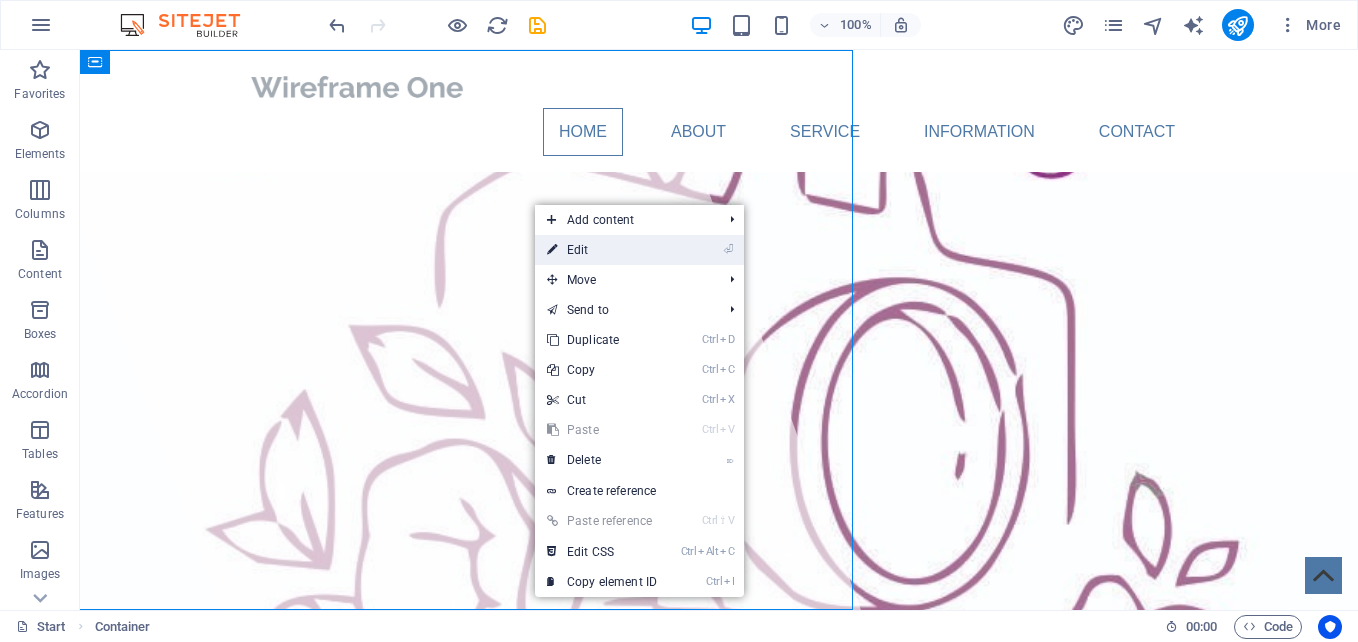 click on "⏎  Edit" at bounding box center (602, 250) 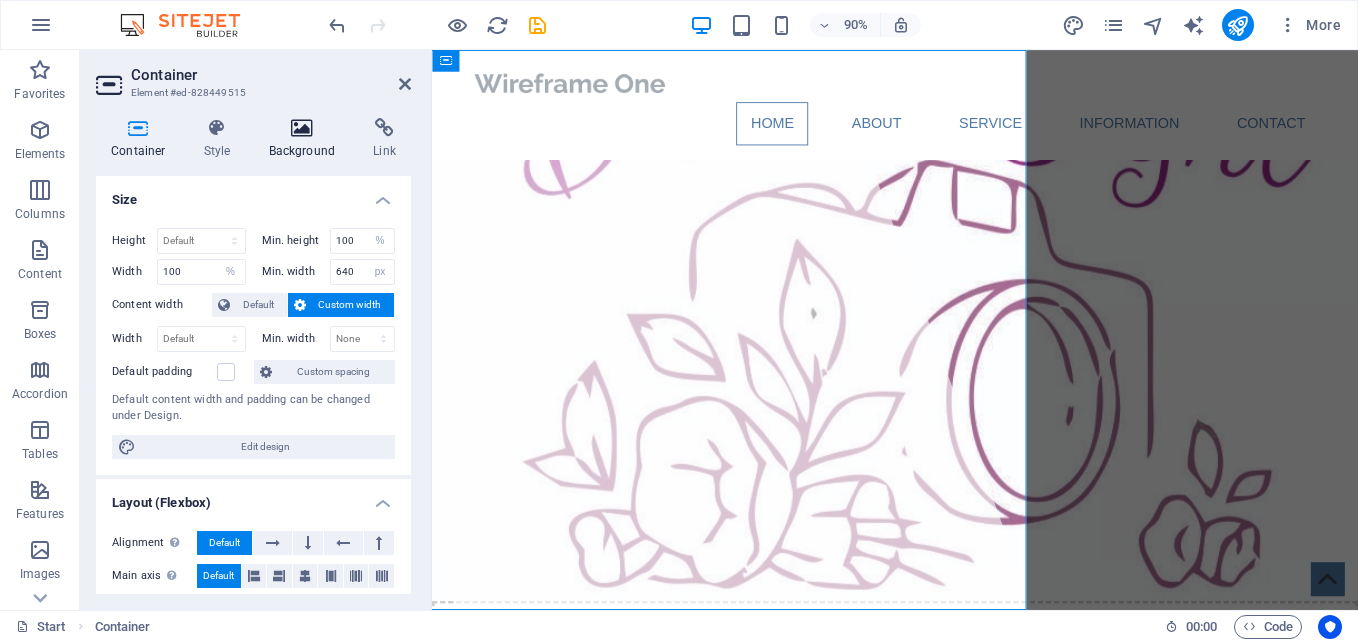click on "Background" at bounding box center [306, 139] 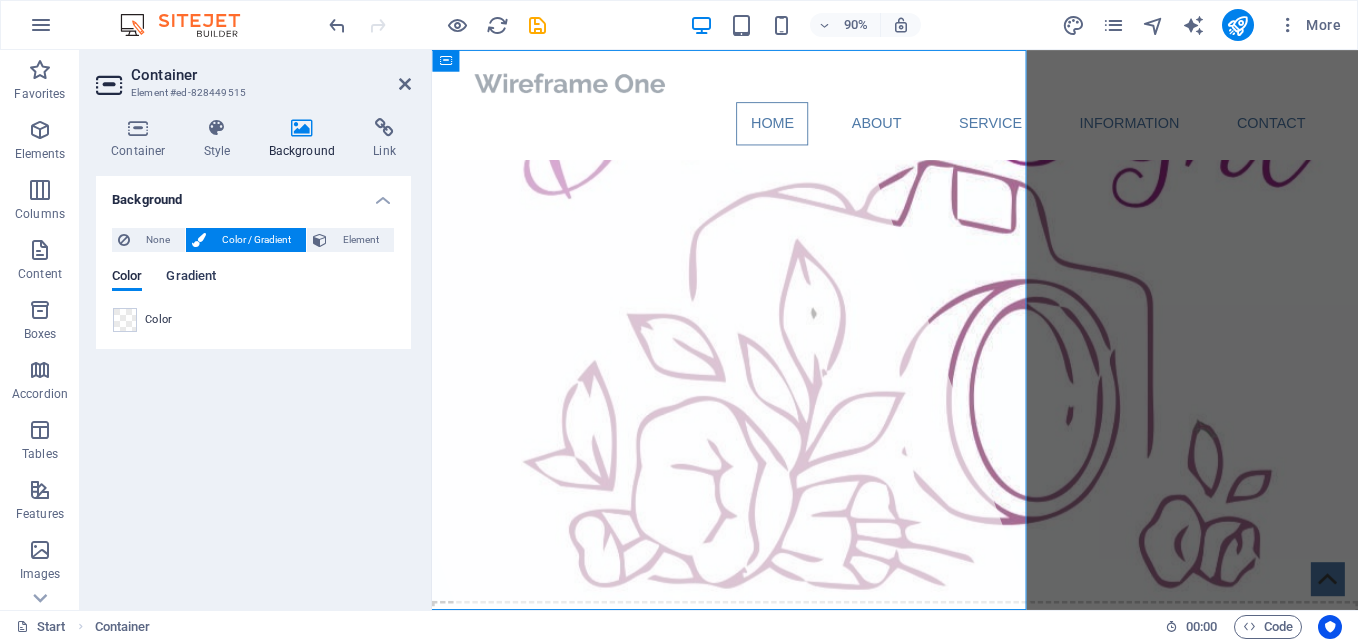 click on "Gradient" at bounding box center (191, 278) 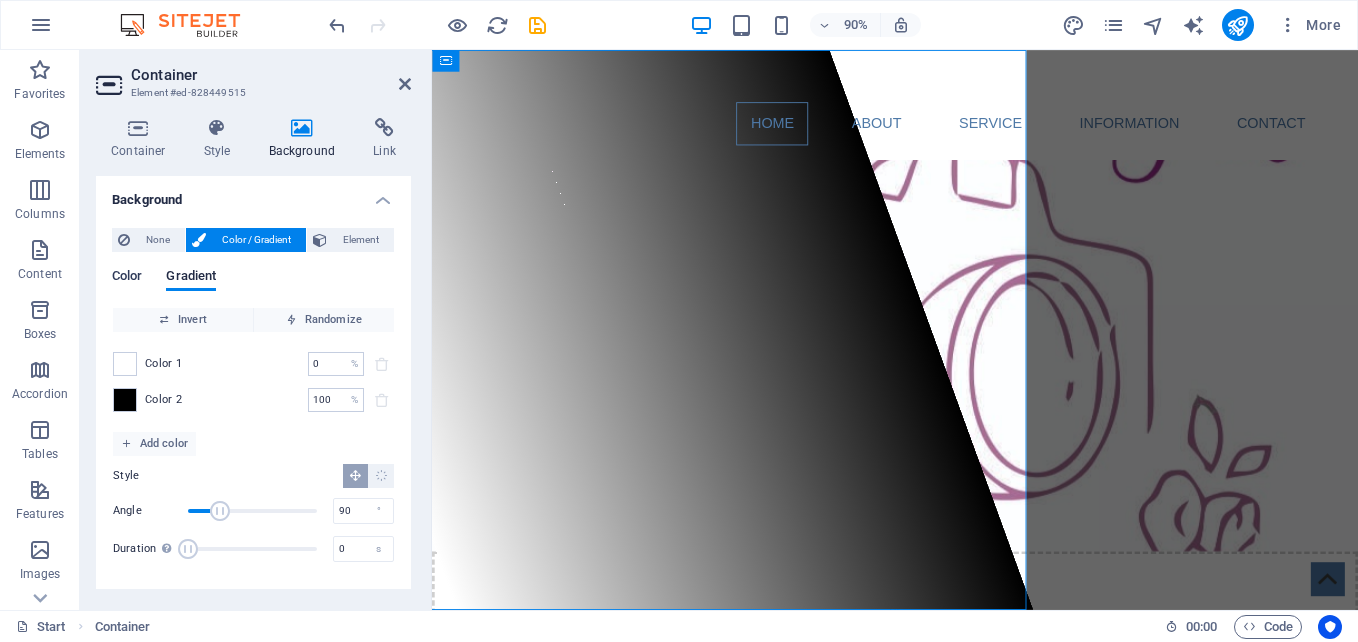click on "Color" at bounding box center (127, 278) 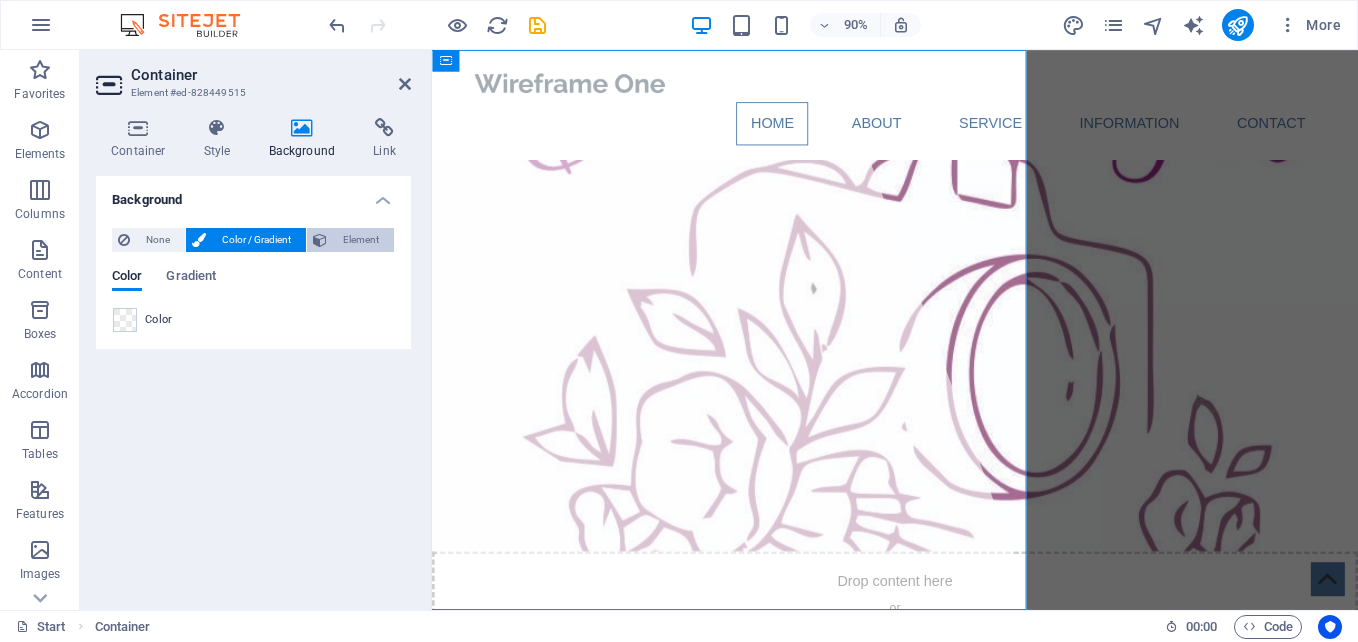 click on "Element" at bounding box center (360, 240) 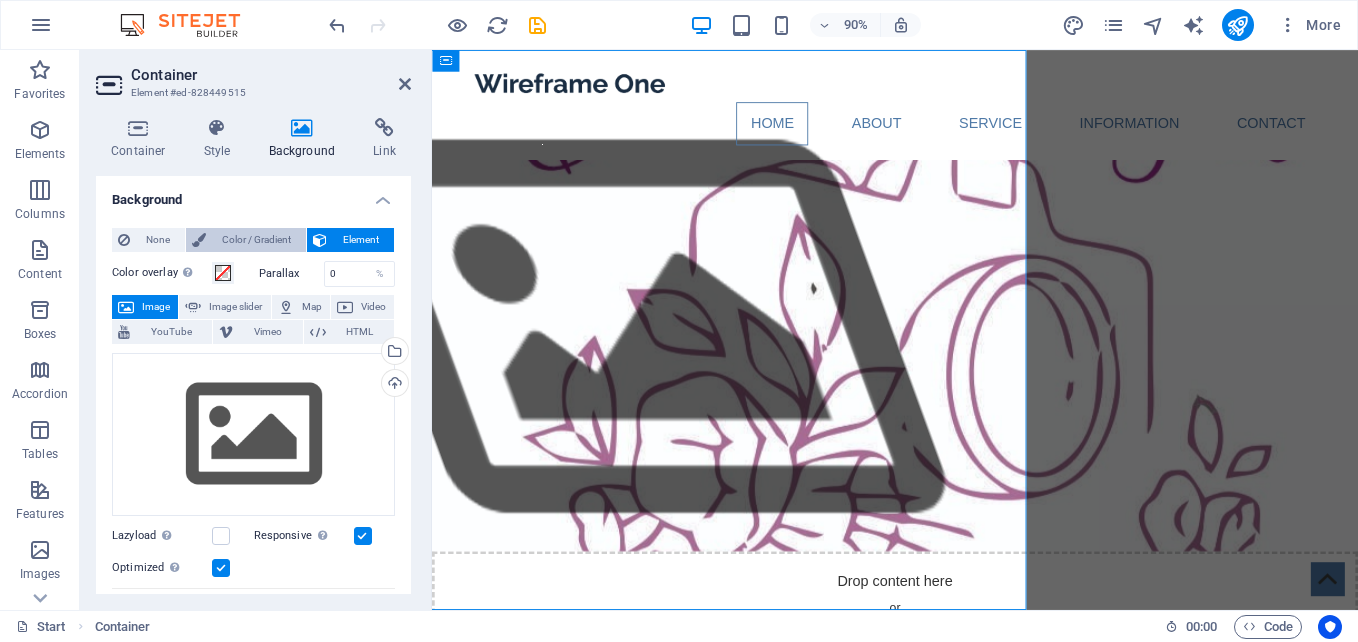 click on "Color / Gradient" at bounding box center (256, 240) 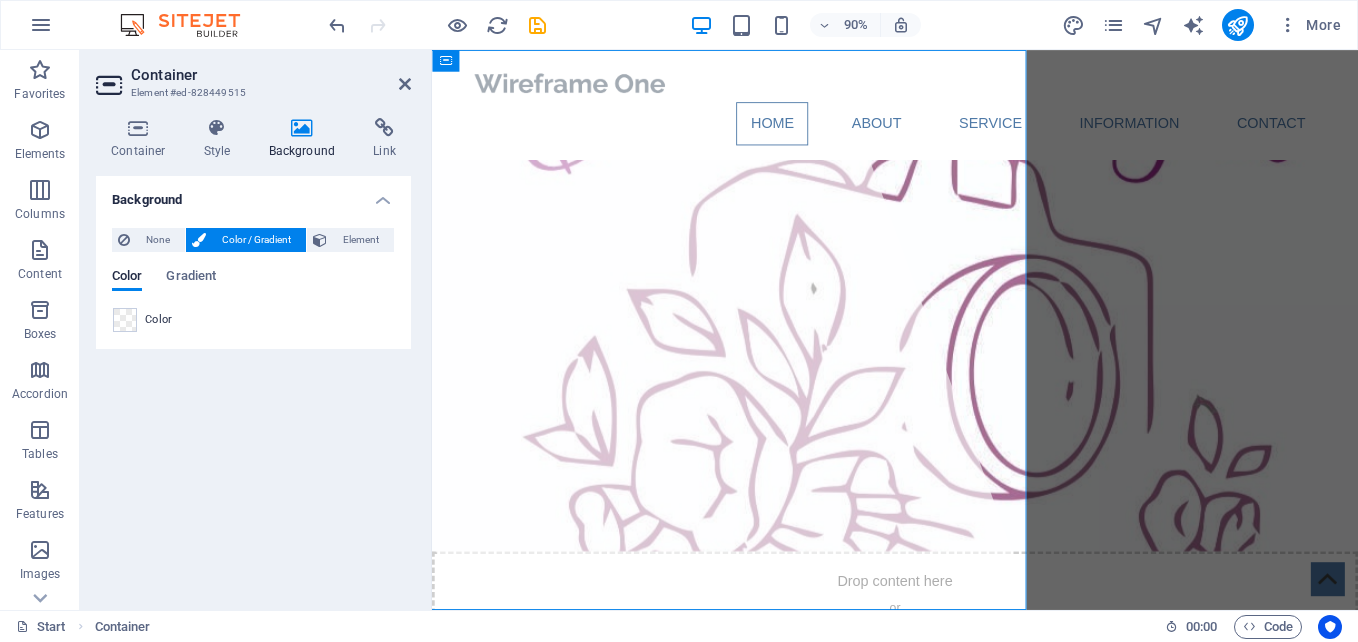 click on "Background" at bounding box center [306, 139] 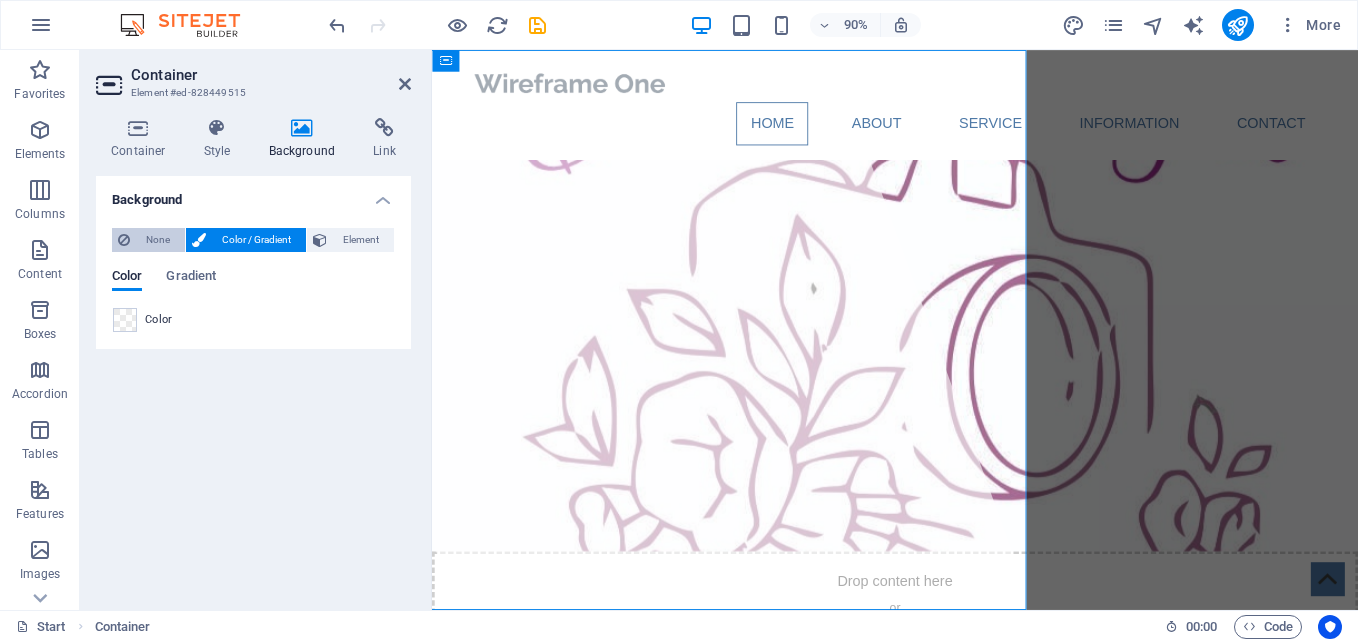 click on "None" at bounding box center [157, 240] 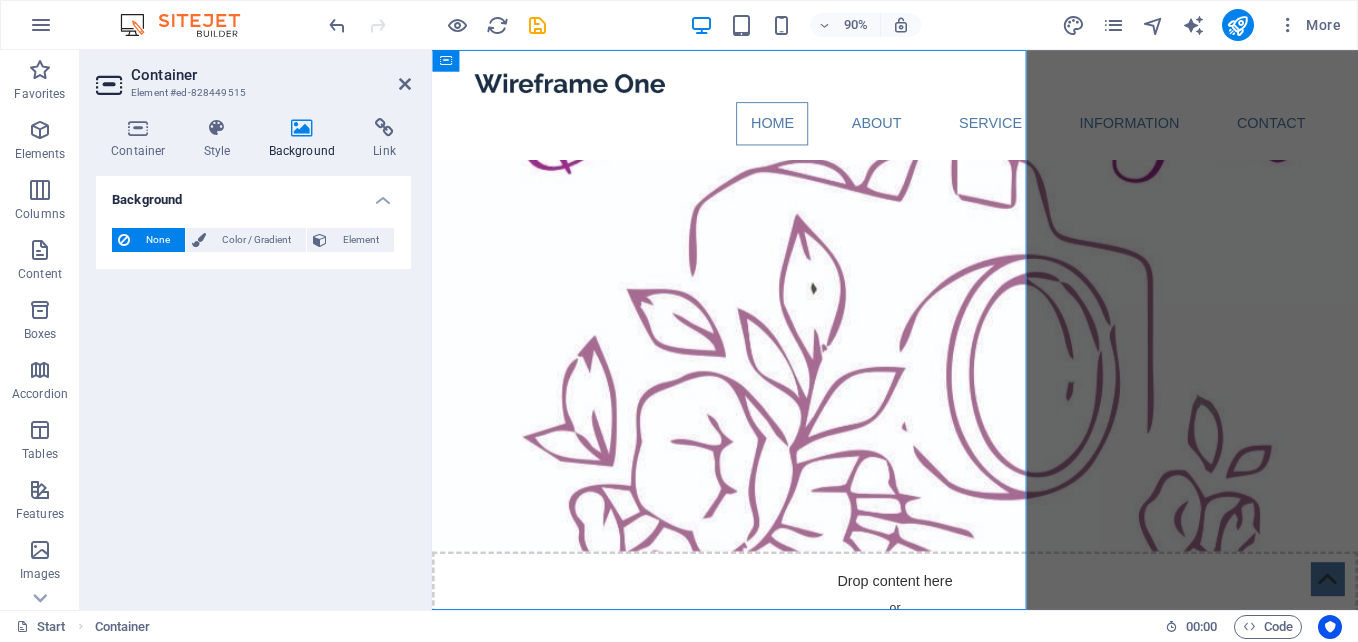 click on "None" at bounding box center [157, 240] 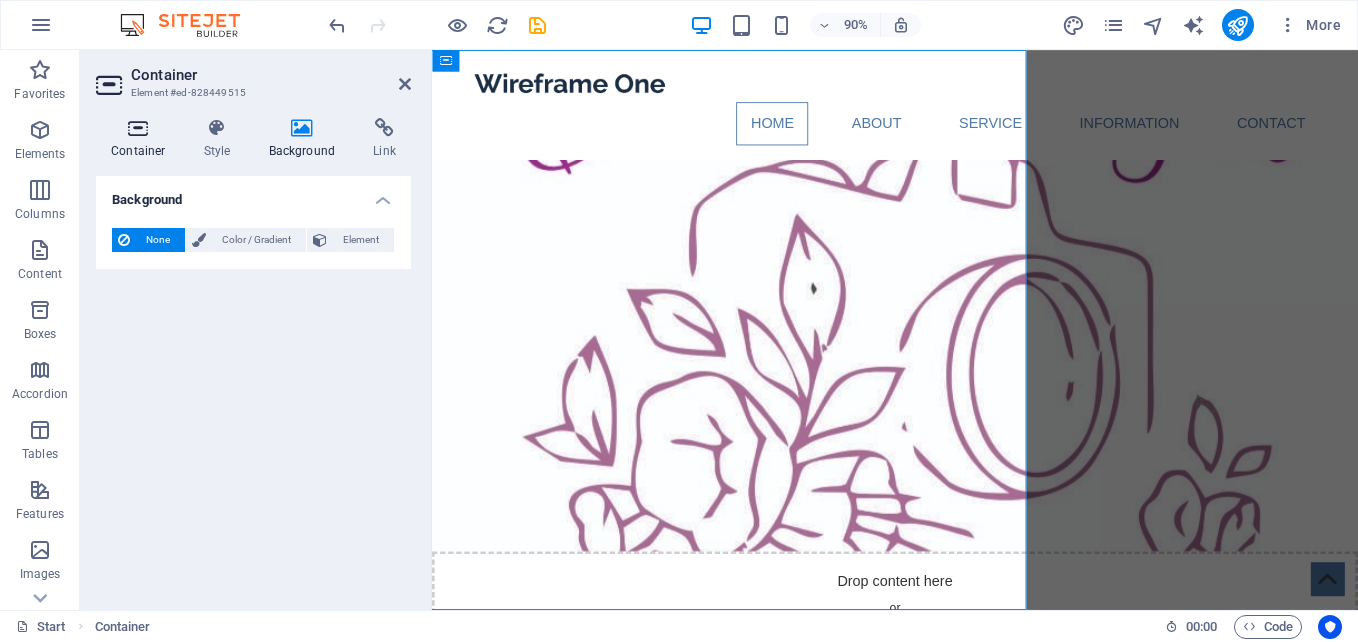 click on "Container" at bounding box center (142, 139) 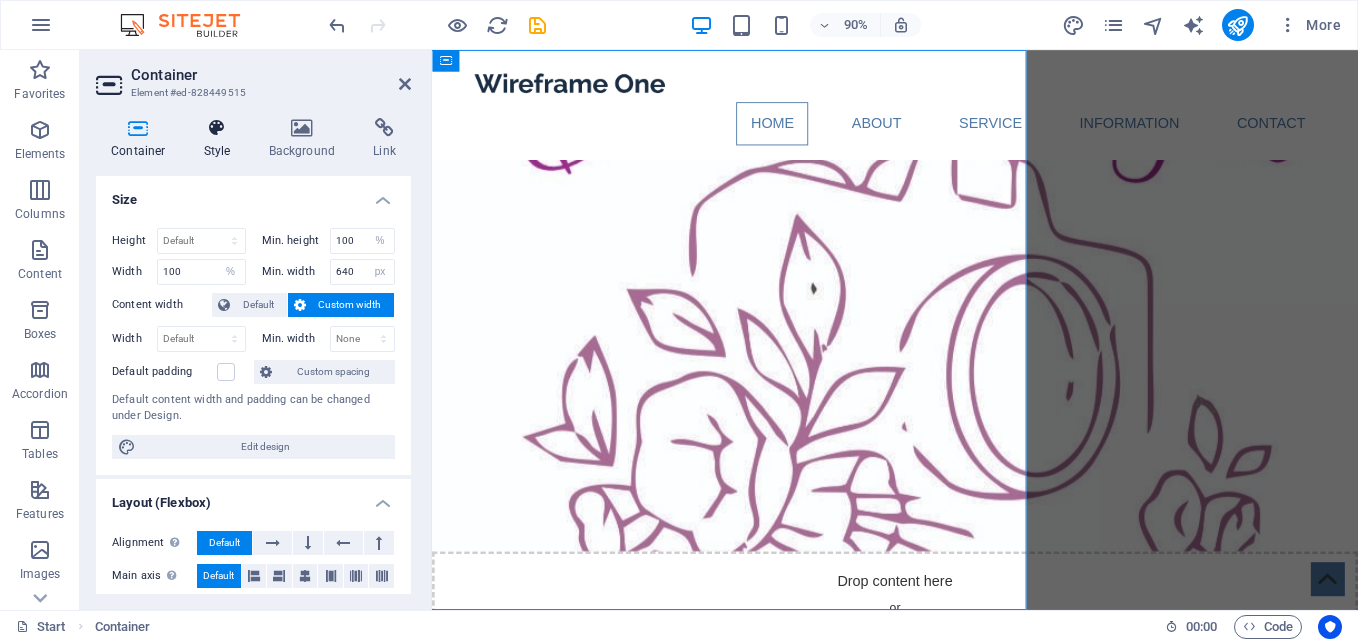 click at bounding box center [217, 128] 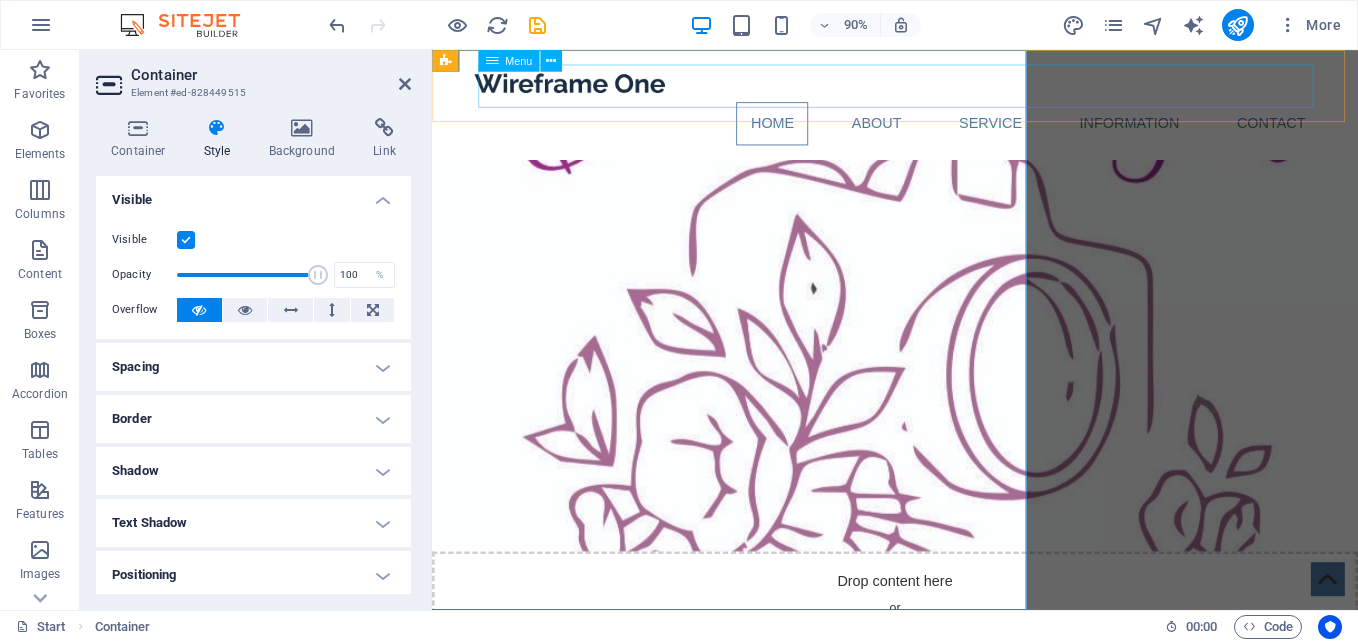 click on "Home About Service Information Contact" at bounding box center (947, 132) 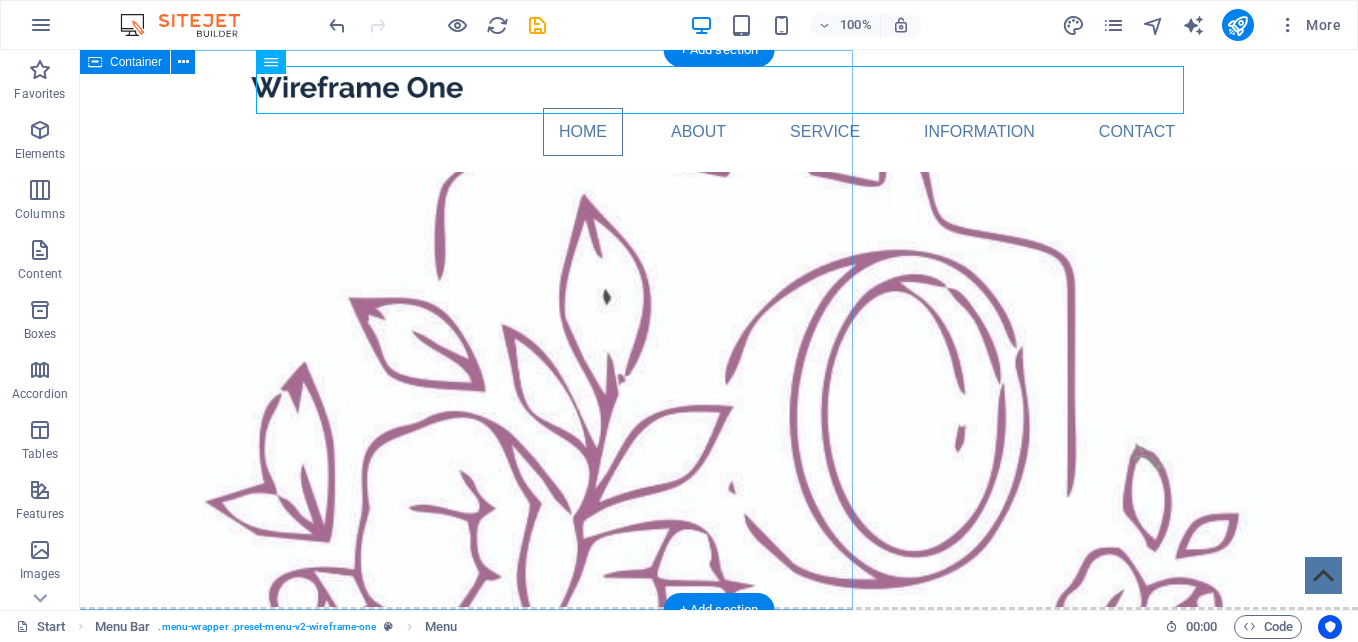 click at bounding box center [439, 330] 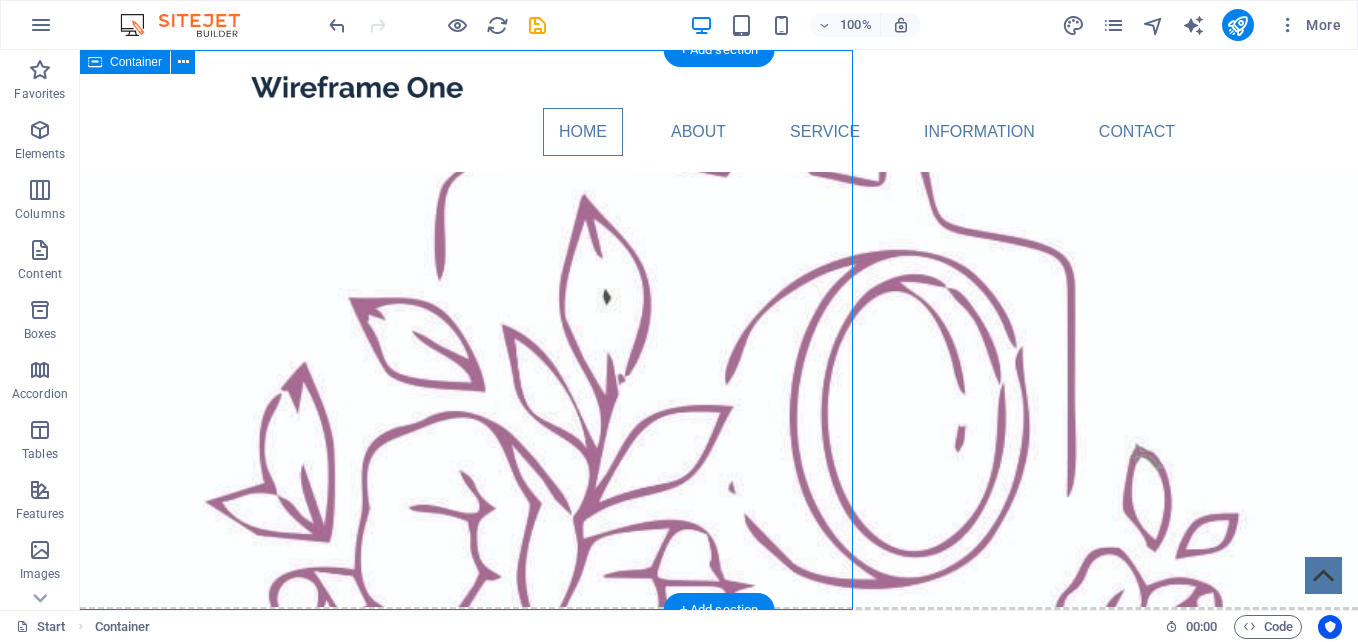 click at bounding box center (439, 330) 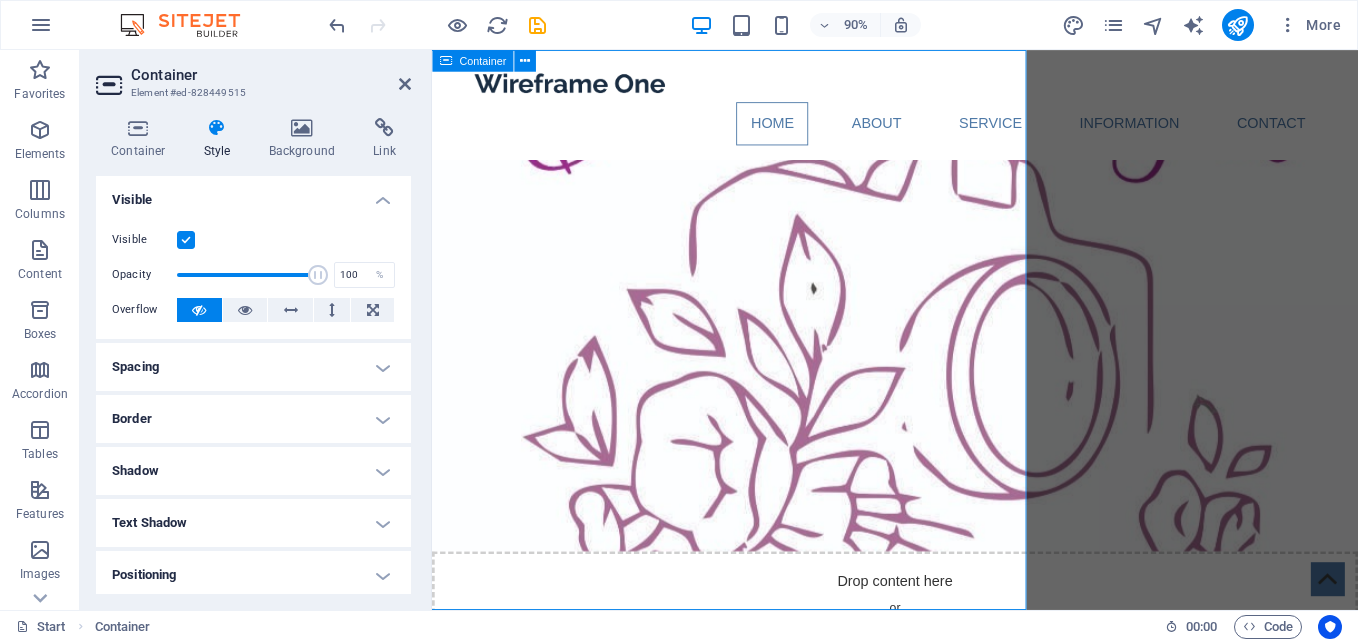 click at bounding box center (666, 361) 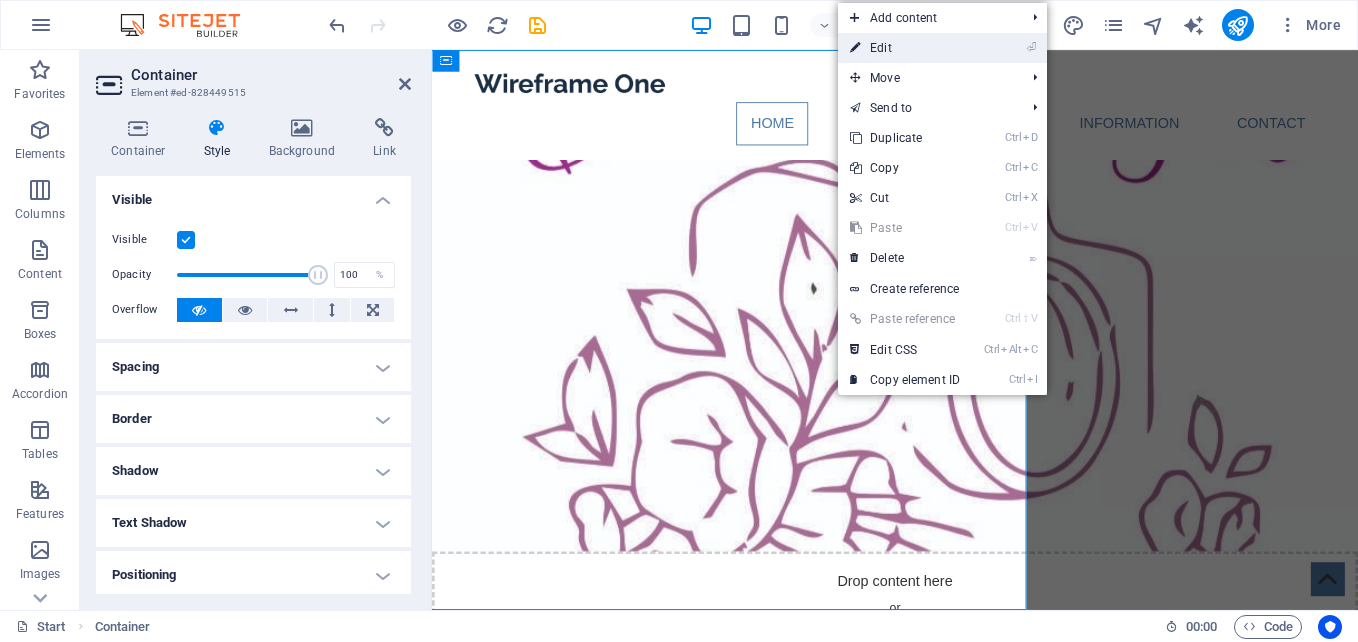 click on "⏎  Edit" at bounding box center (905, 48) 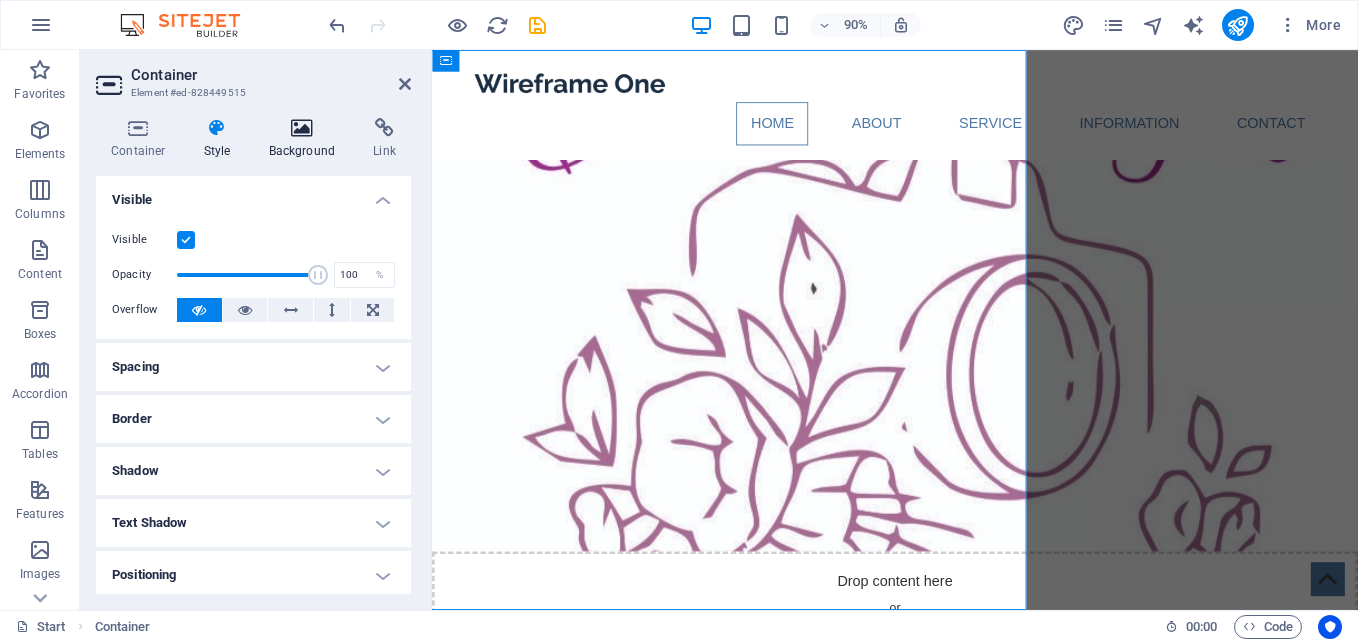 click on "Background" at bounding box center [306, 139] 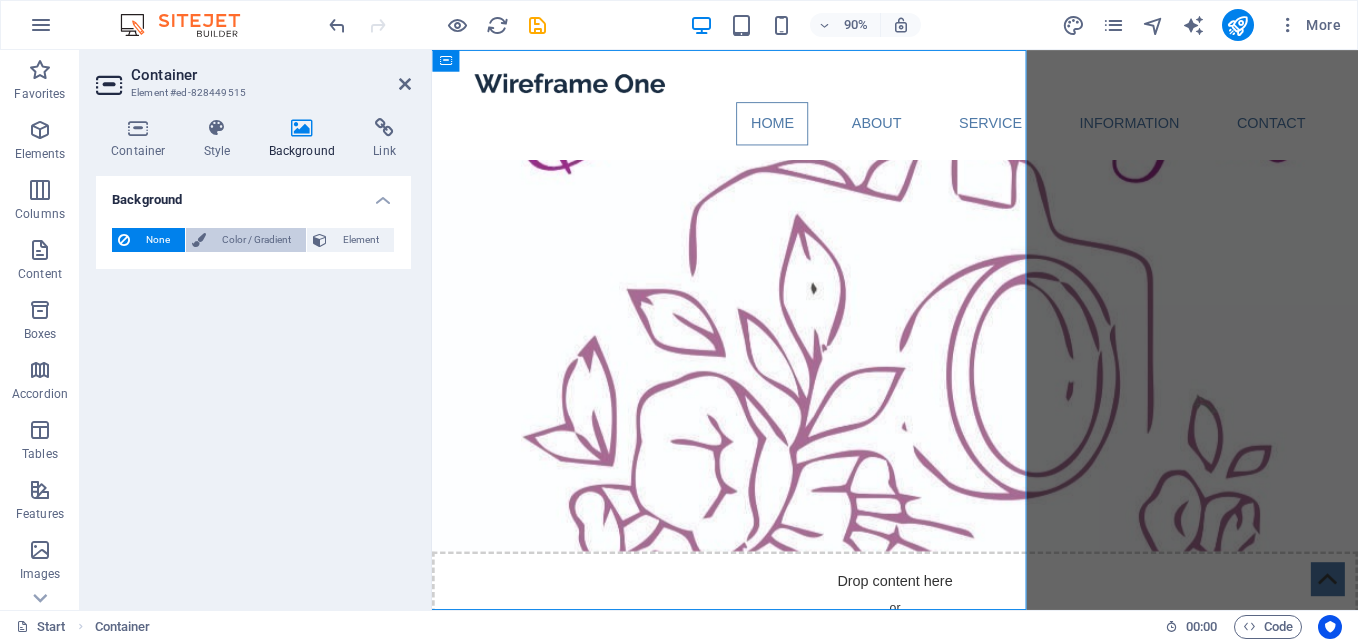 click on "Color / Gradient" at bounding box center (256, 240) 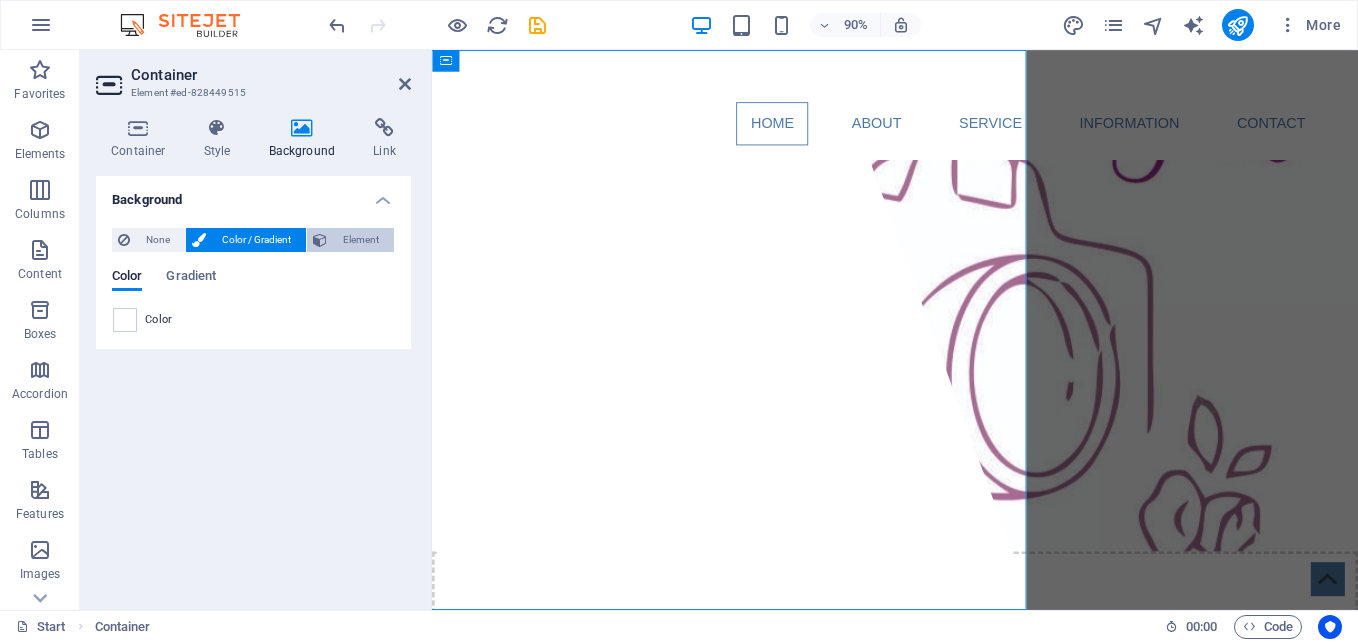click on "Element" at bounding box center [360, 240] 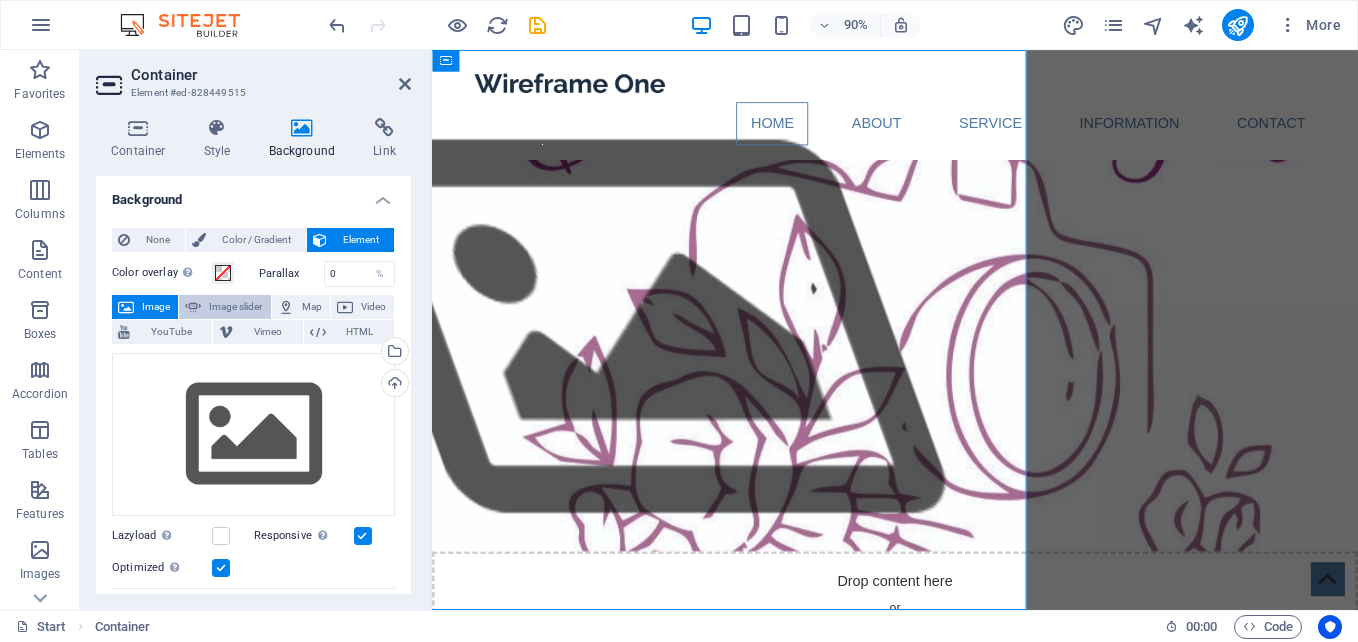 drag, startPoint x: 255, startPoint y: 419, endPoint x: 206, endPoint y: 309, distance: 120.4201 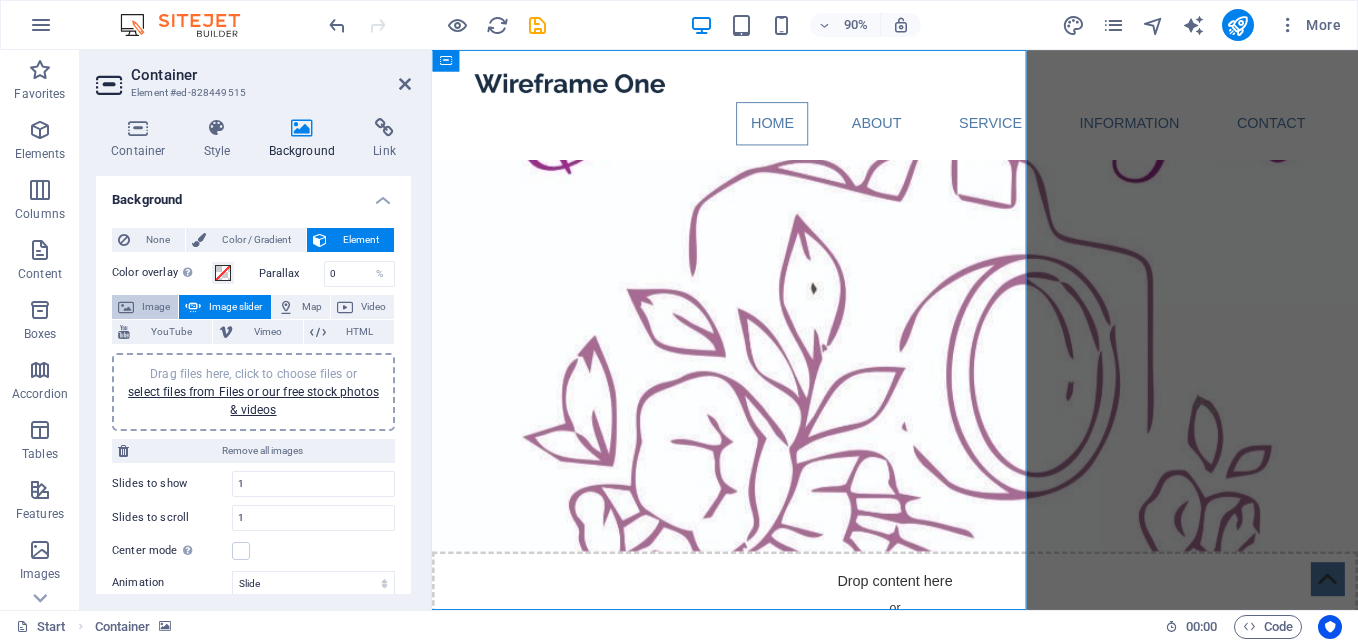 click on "Image" at bounding box center (156, 307) 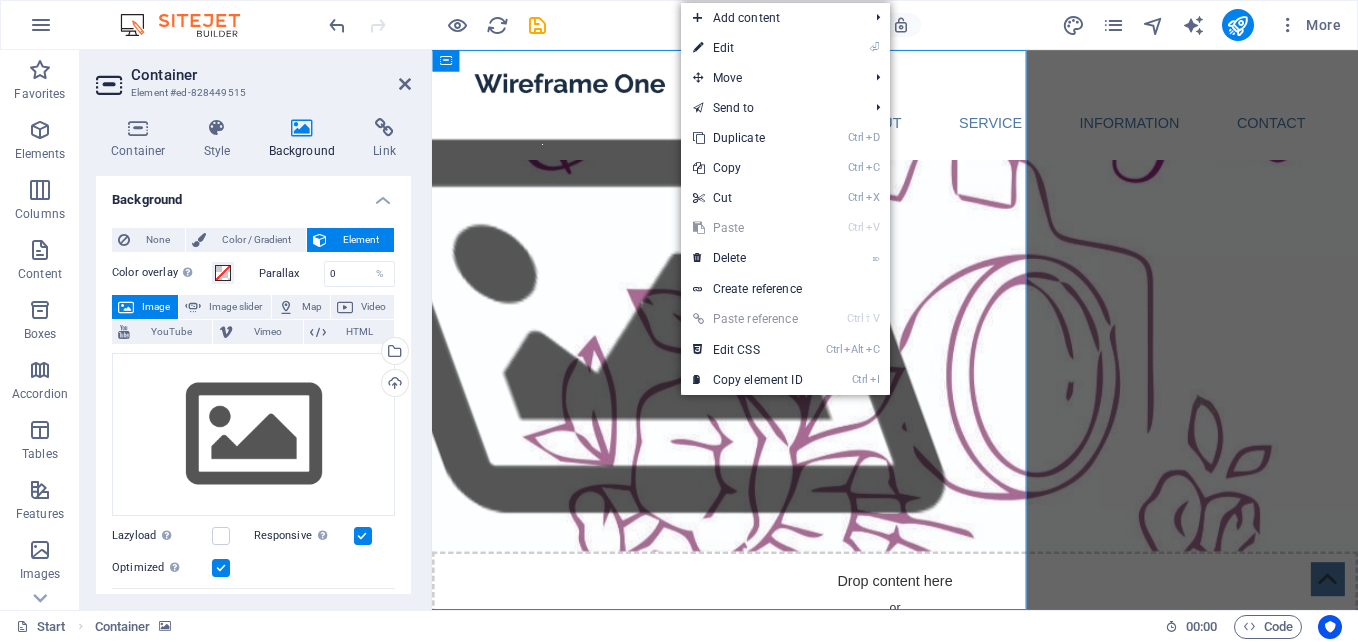 click at bounding box center (221, 568) 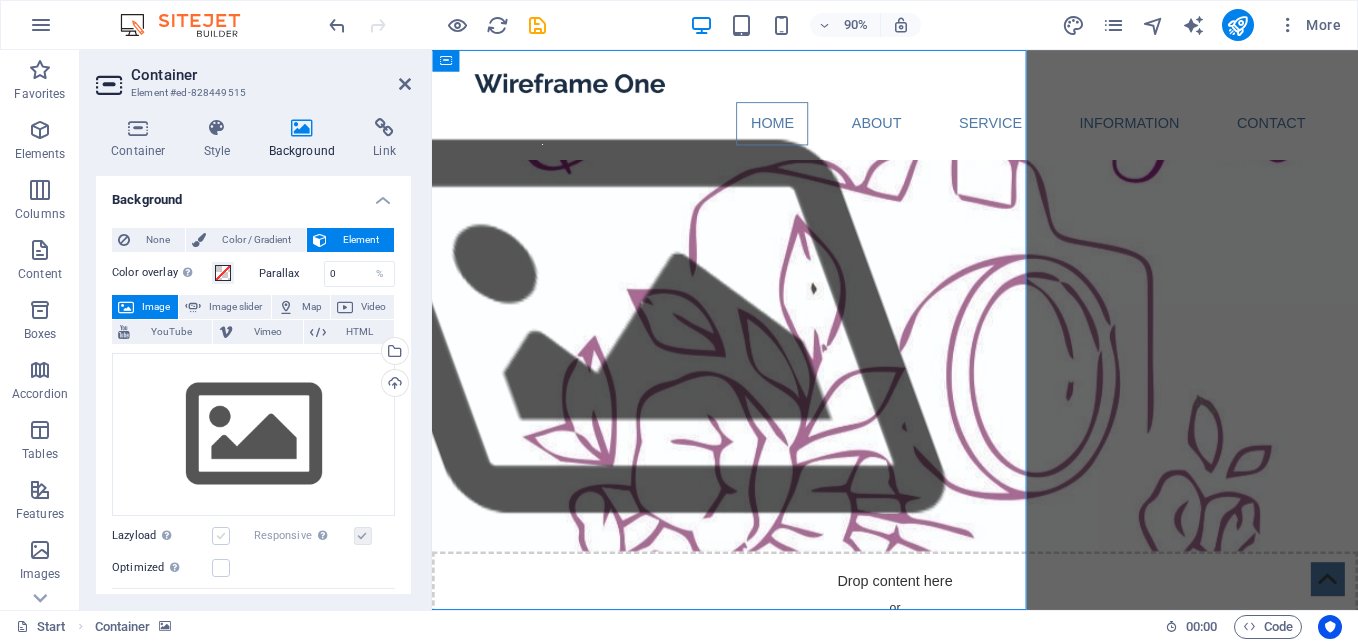 click at bounding box center [221, 536] 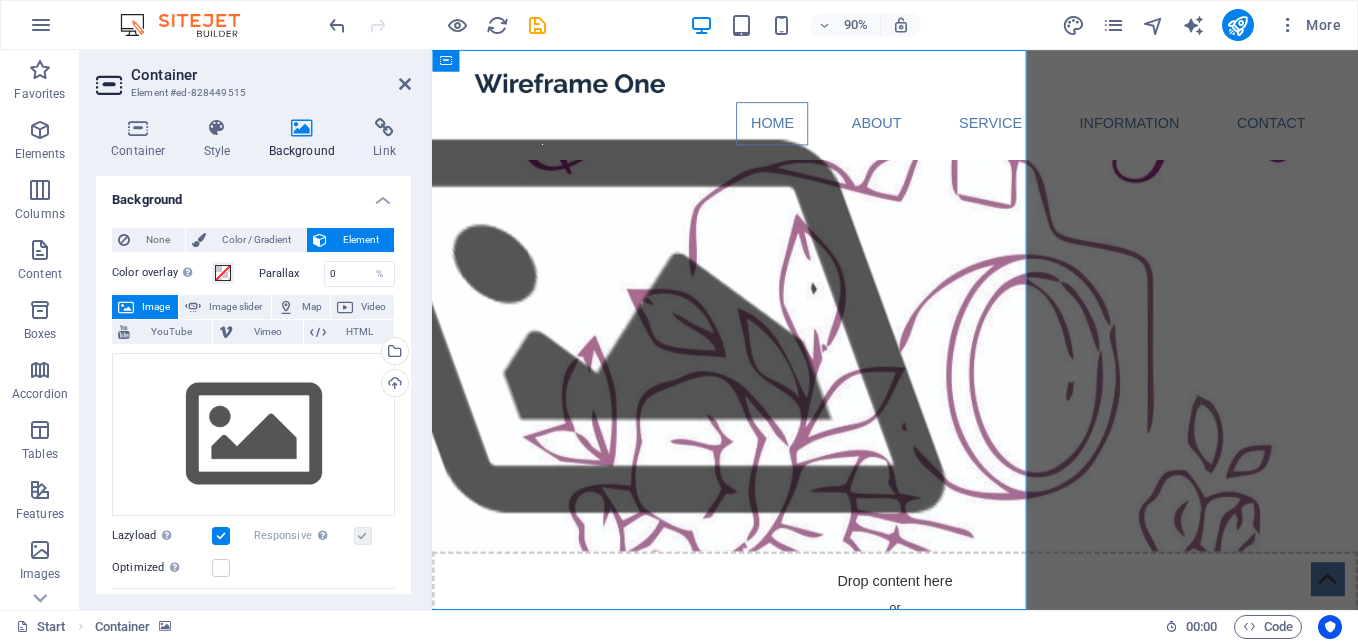 click at bounding box center (221, 536) 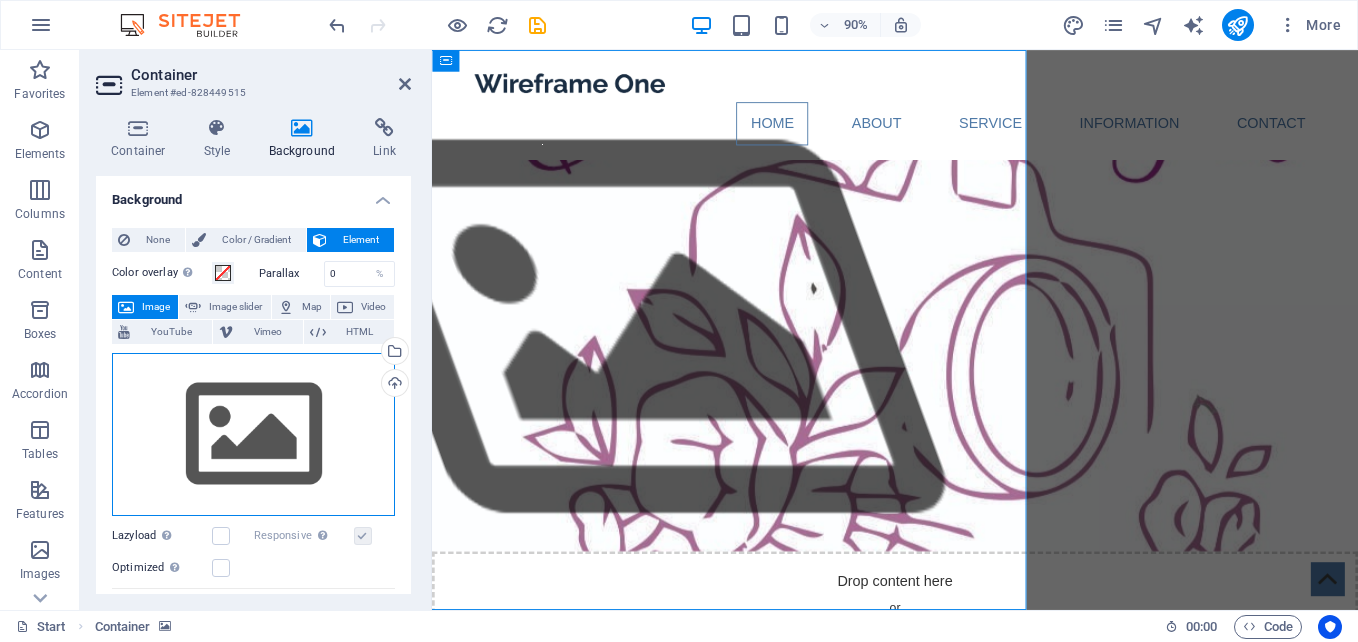 drag, startPoint x: 255, startPoint y: 442, endPoint x: 240, endPoint y: 459, distance: 22.671568 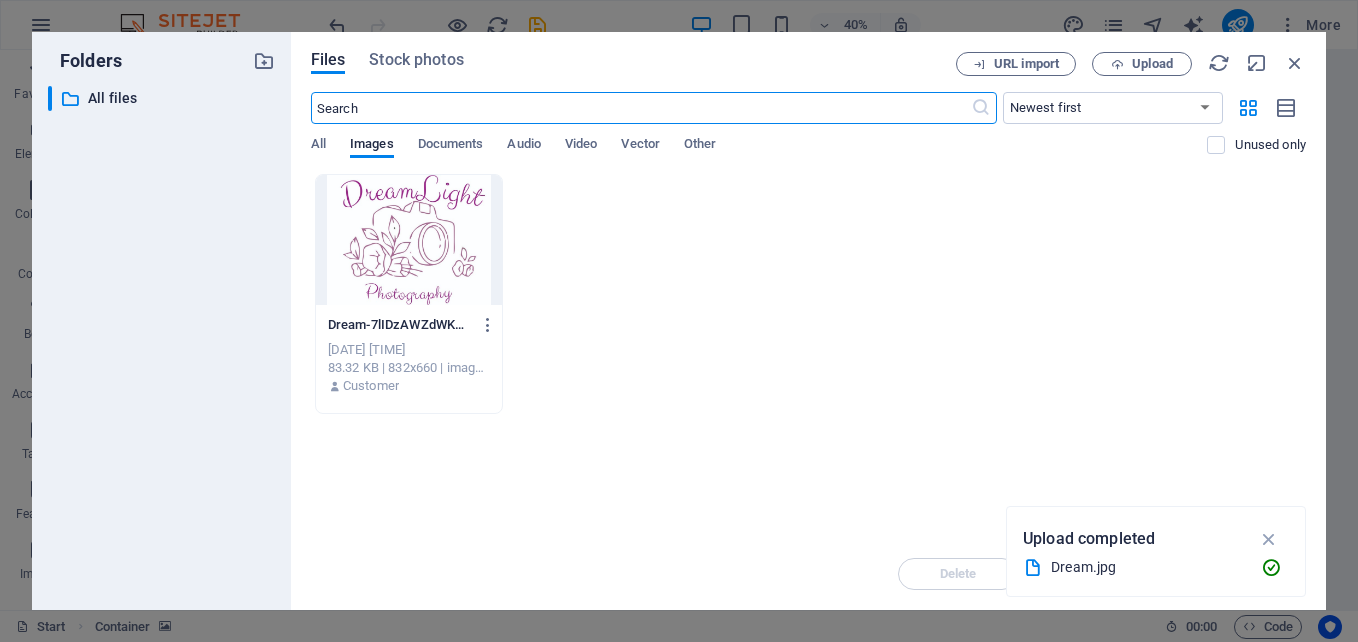 click at bounding box center (409, 240) 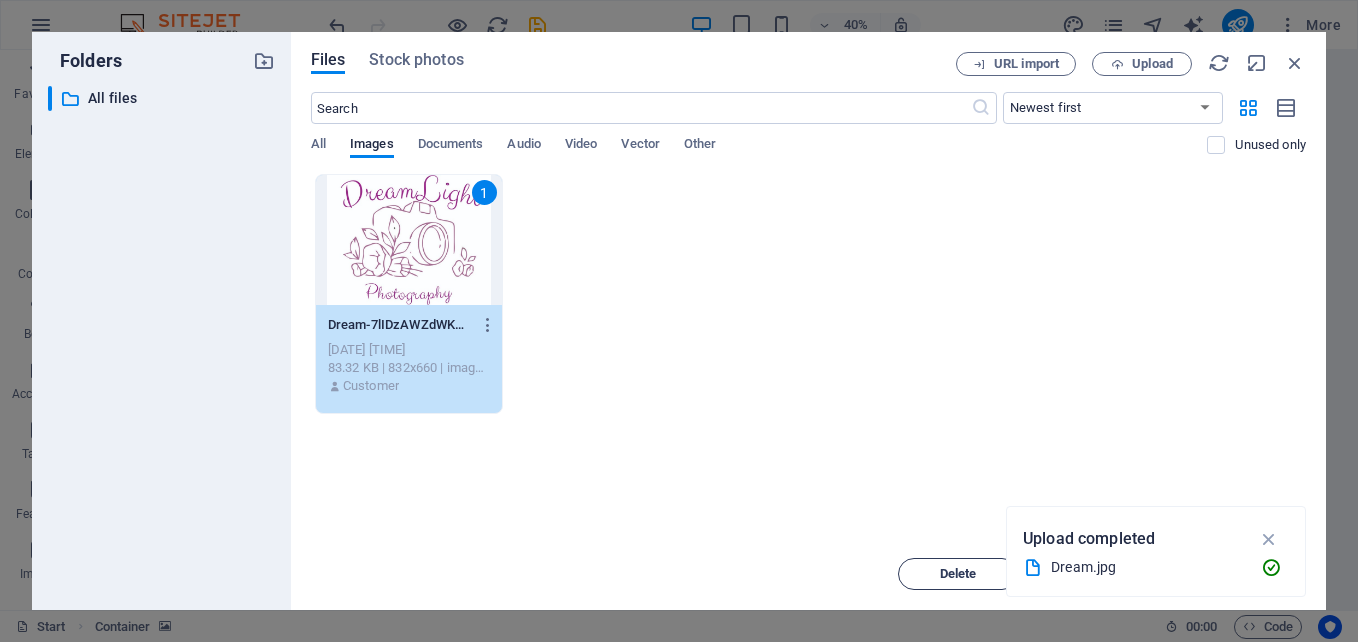 click on "Delete" at bounding box center [958, 574] 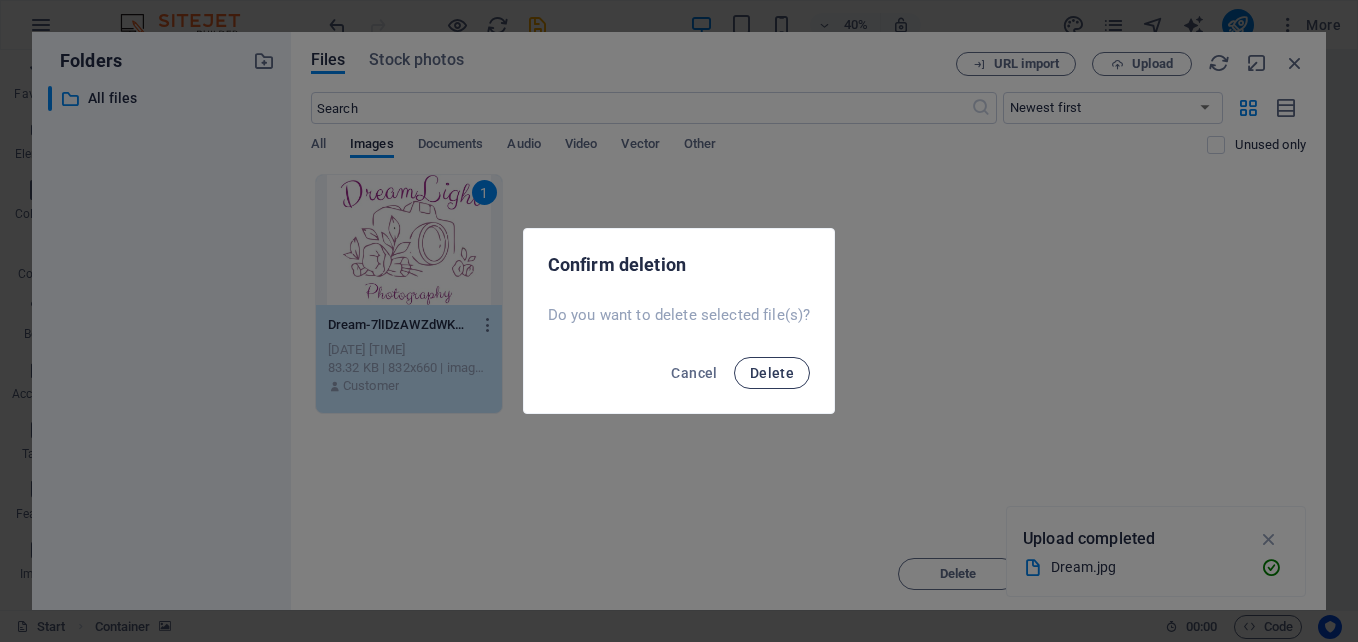 click on "Delete" at bounding box center [772, 373] 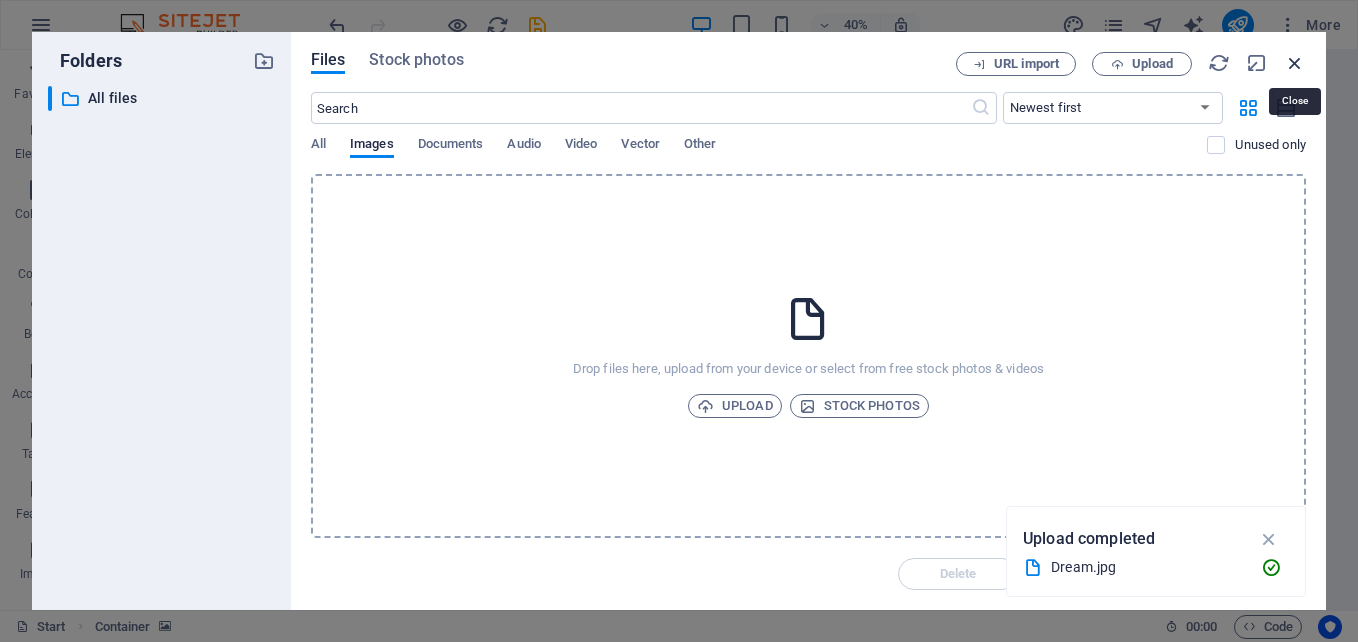 click at bounding box center [1295, 63] 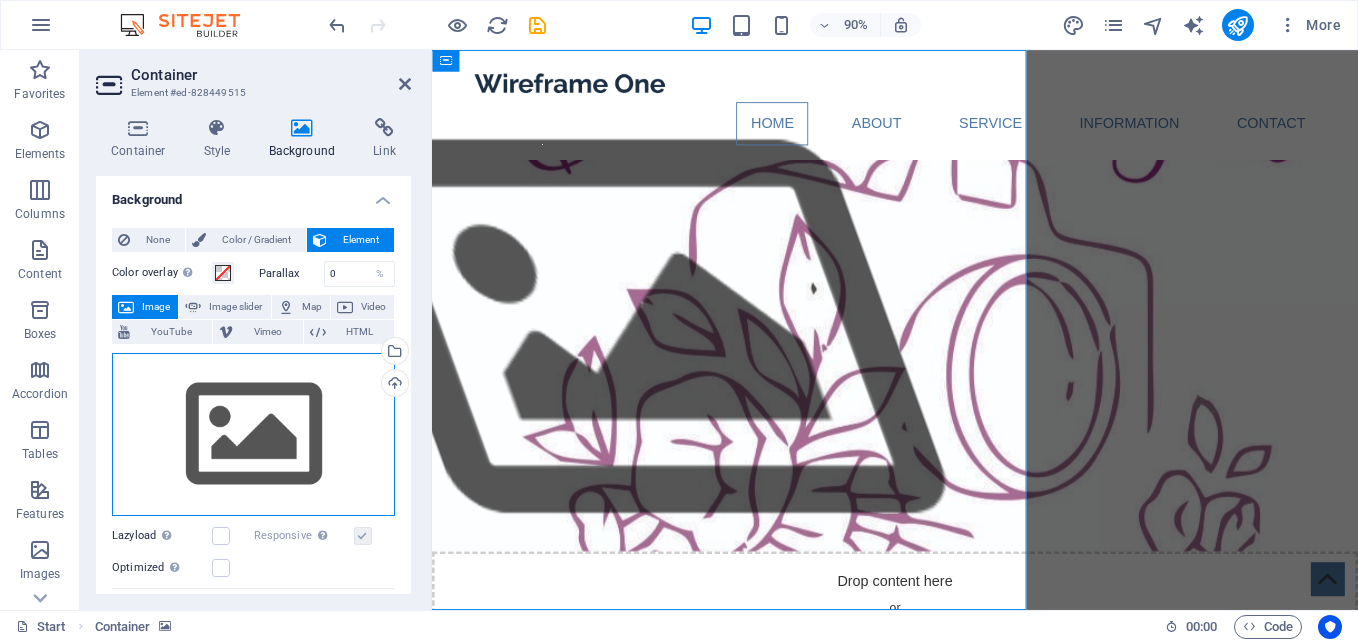 click on "Drag files here, click to choose files or select files from Files or our free stock photos & videos" at bounding box center (253, 435) 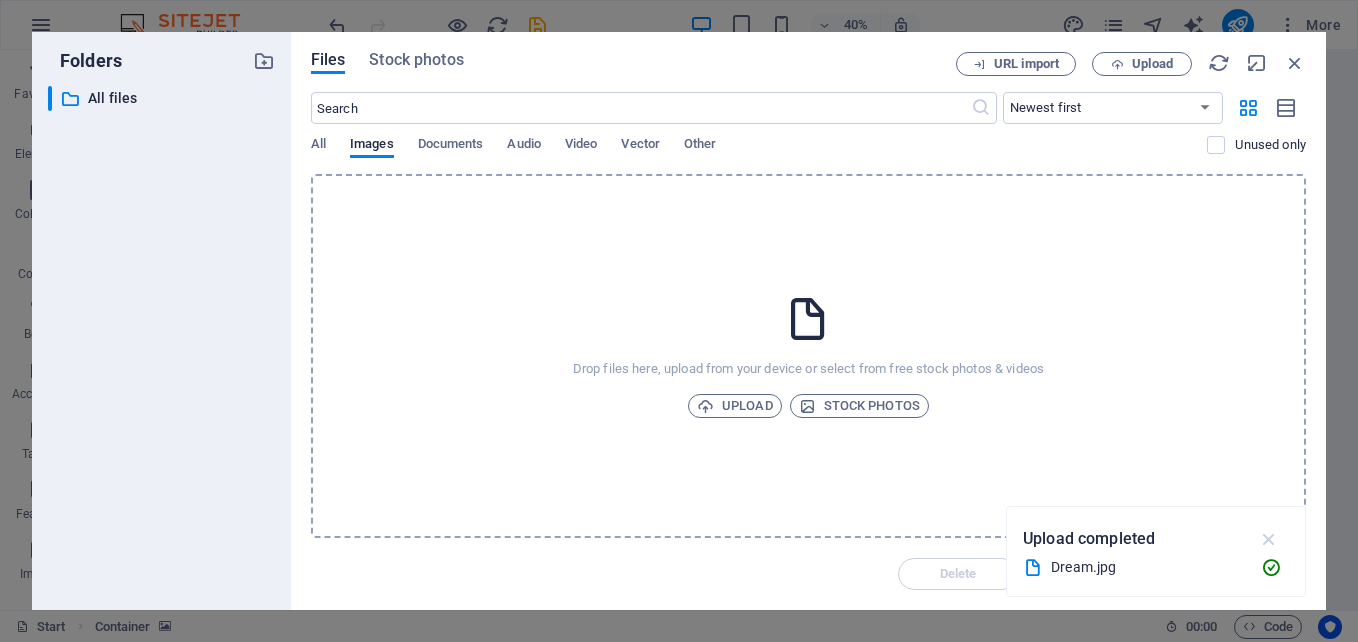 click at bounding box center [1269, 539] 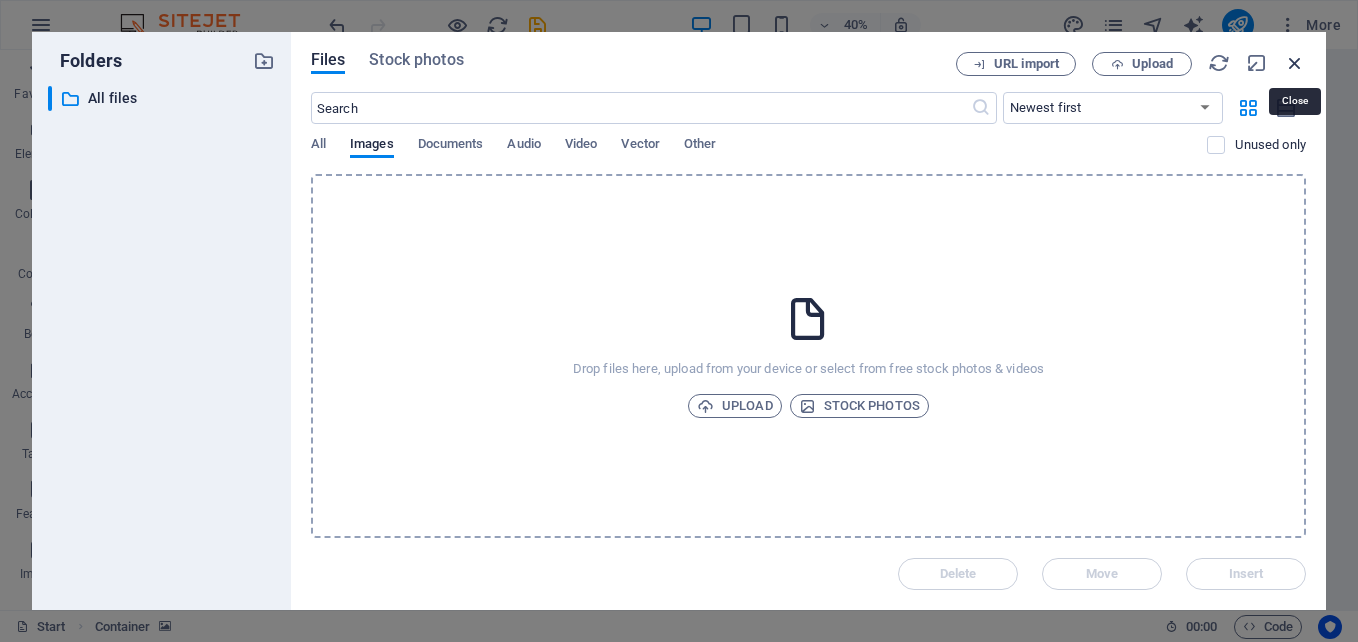 click at bounding box center [1295, 63] 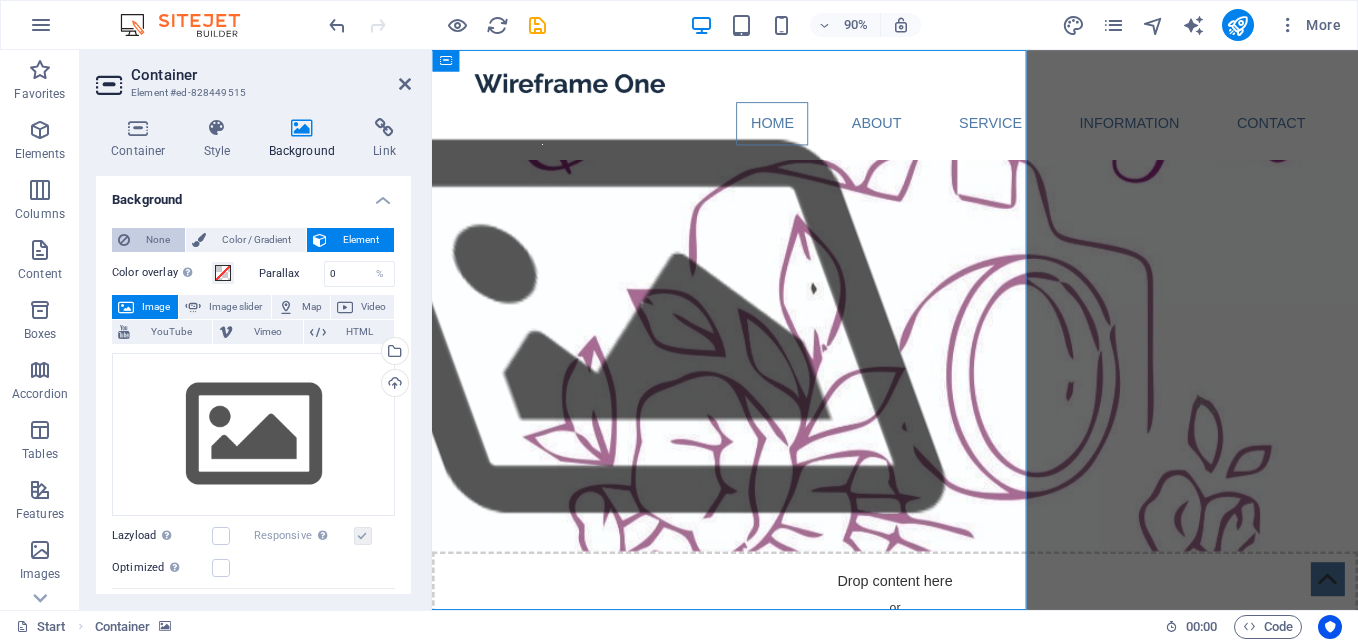 click on "None" at bounding box center [157, 240] 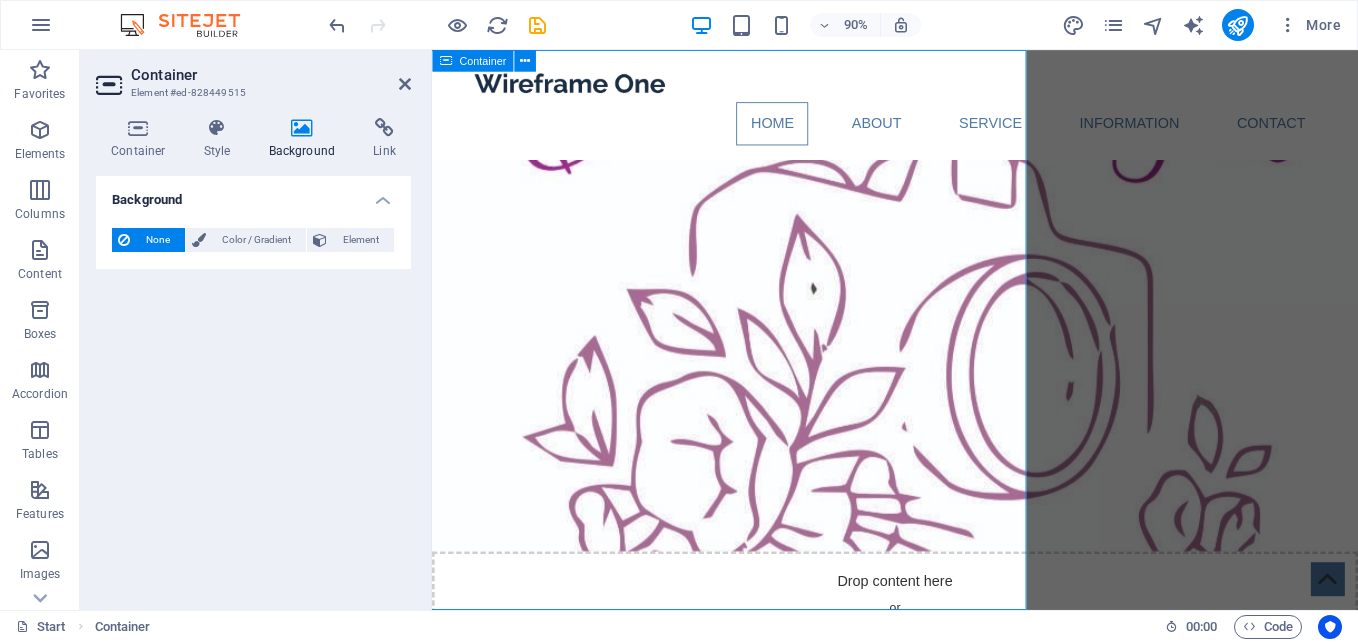 click at bounding box center (666, 361) 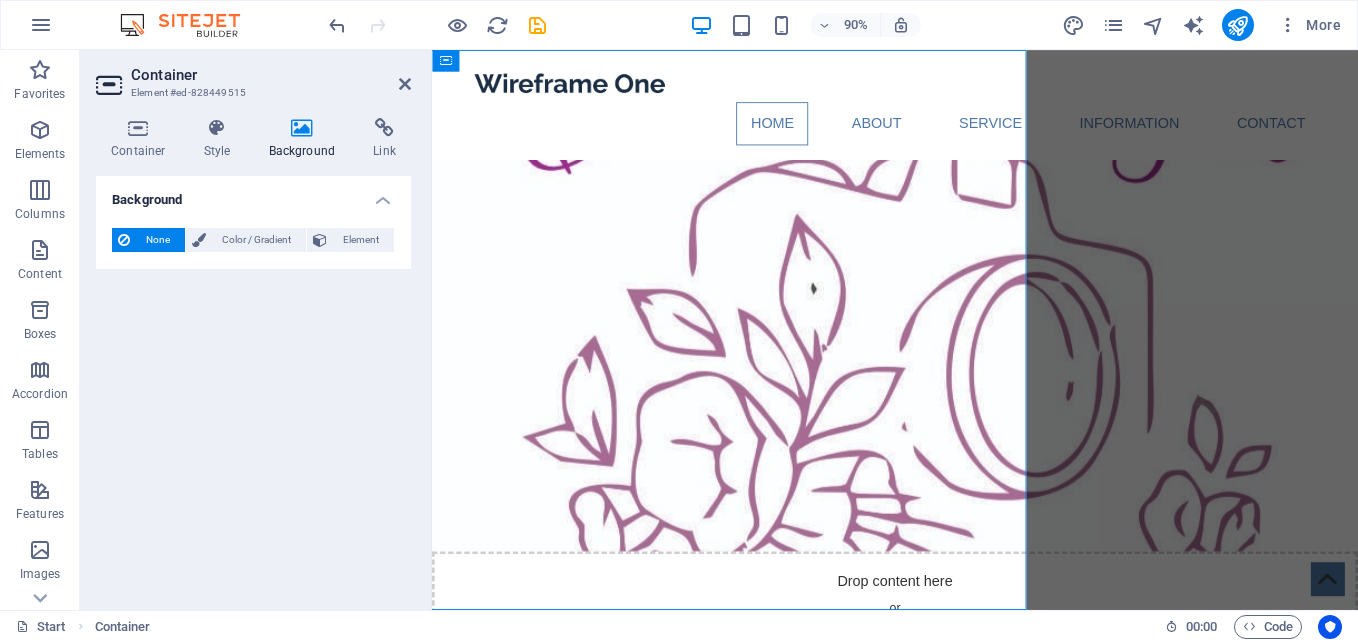 click on "Background None Color / Gradient Element Stretch background to full-width Color overlay Places an overlay over the background to colorize it Parallax 0 % Image Image slider Map Video YouTube Vimeo HTML Drag files here, click to choose files or select files from Files or our free stock photos & videos Select files from the file manager, stock photos, or upload file(s) Upload Lazyload Loading images after the page loads improves page speed. Responsive Automatically load retina image and smartphone optimized sizes. Optimized Images are compressed to improve page speed. Size Default Cover Contain Original Repeat Default Position Direction Custom X offset 50 px rem % vh vw Y offset 50 px rem % vh vw Alternative text The alternative text is used by devices that cannot display images (e.g. image search engines) and should be added to every image to improve website accessibility. Image caption Paragraph Format Normal Heading 1 Heading 2 Heading 3 Heading 4 Heading 5 Heading 6 Code Font Family Arial Georgia Impact 8 9" at bounding box center (253, 385) 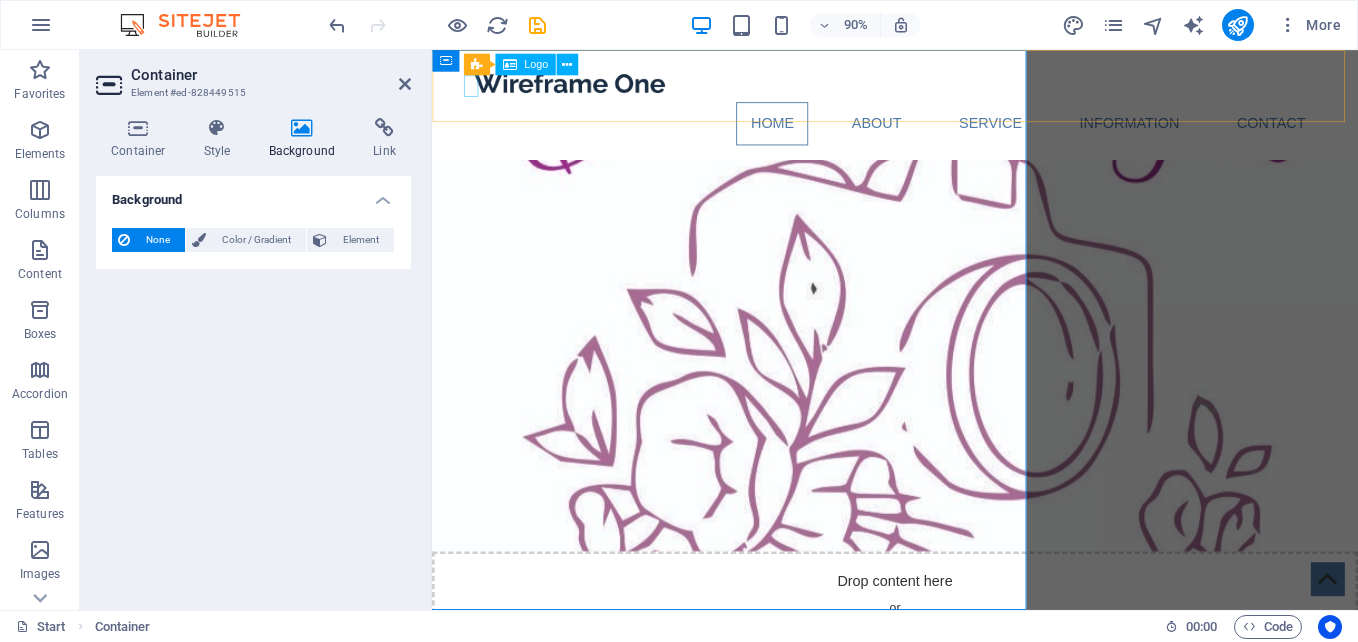 click at bounding box center [947, 87] 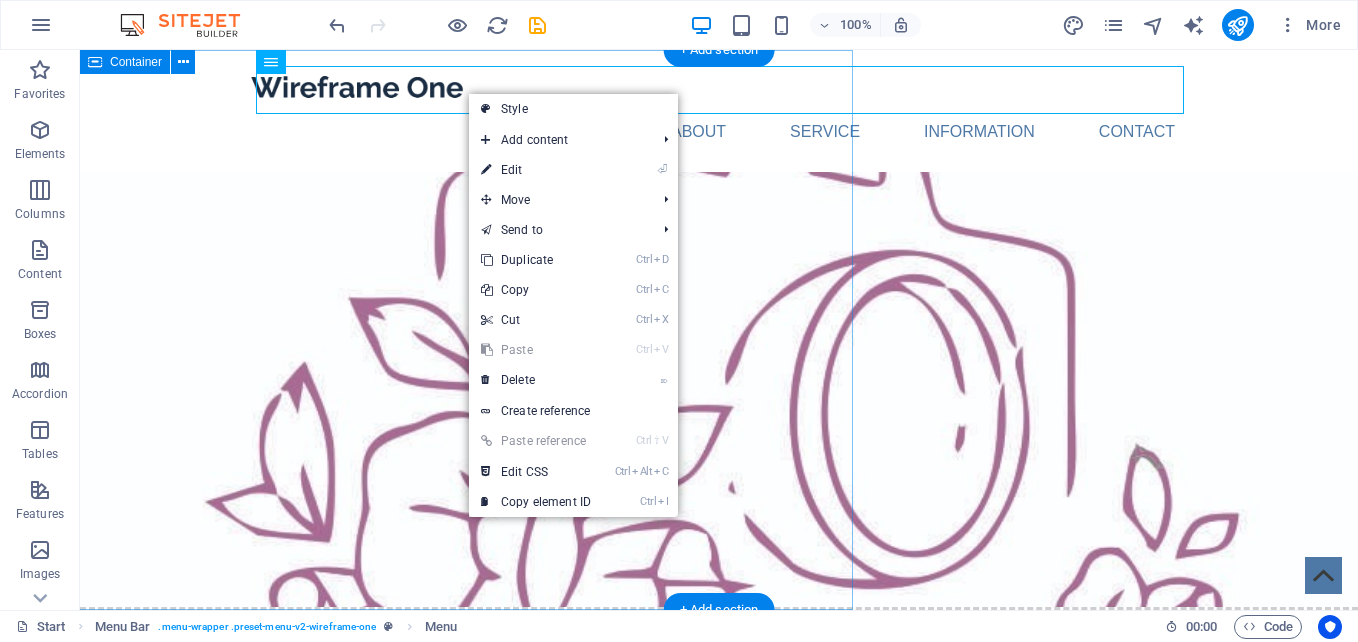click at bounding box center (439, 330) 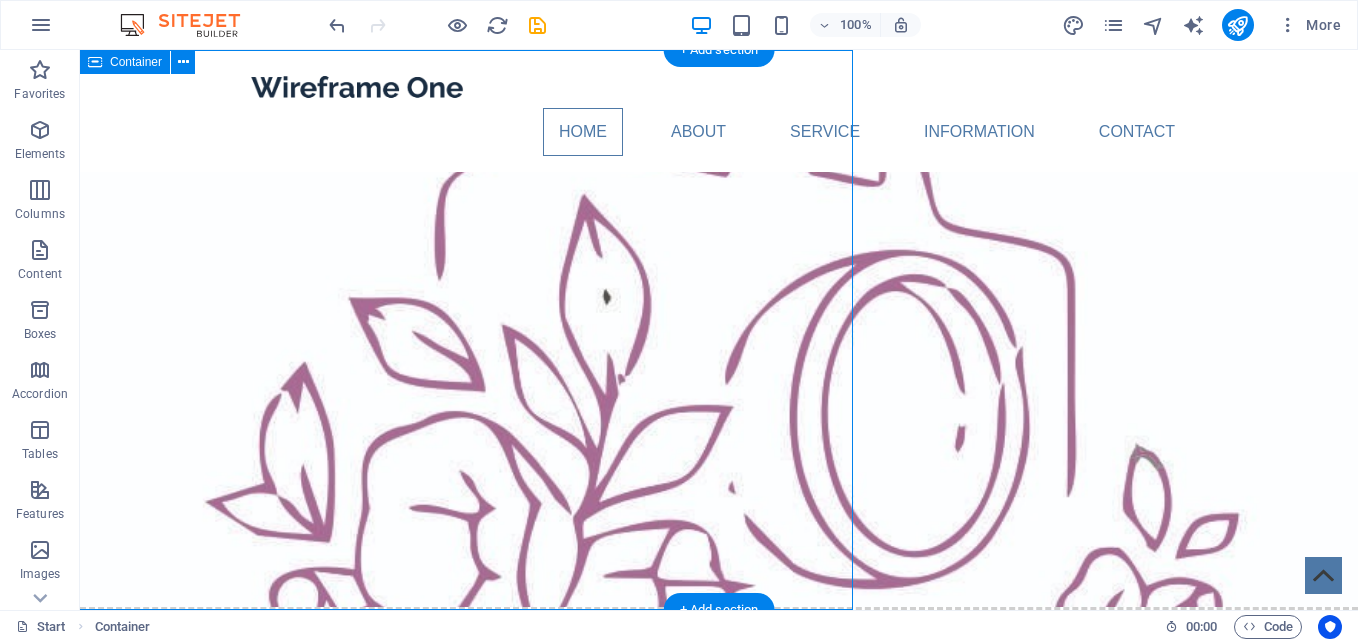 click at bounding box center [439, 330] 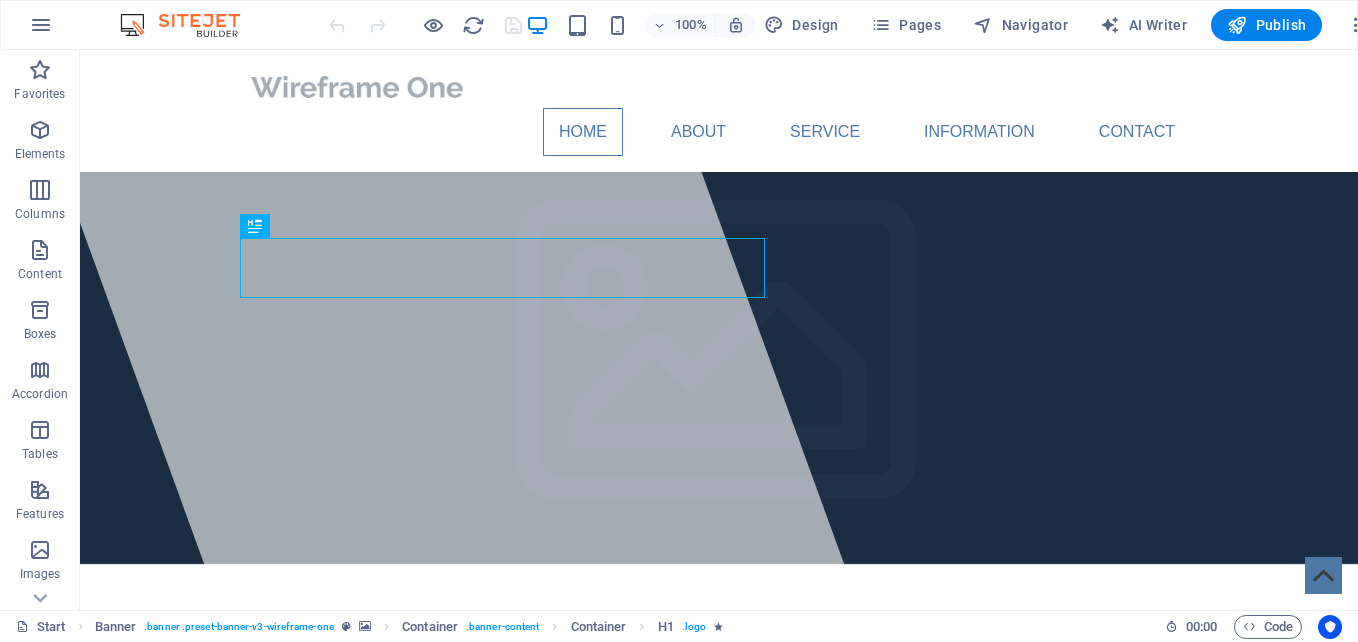 scroll, scrollTop: 0, scrollLeft: 0, axis: both 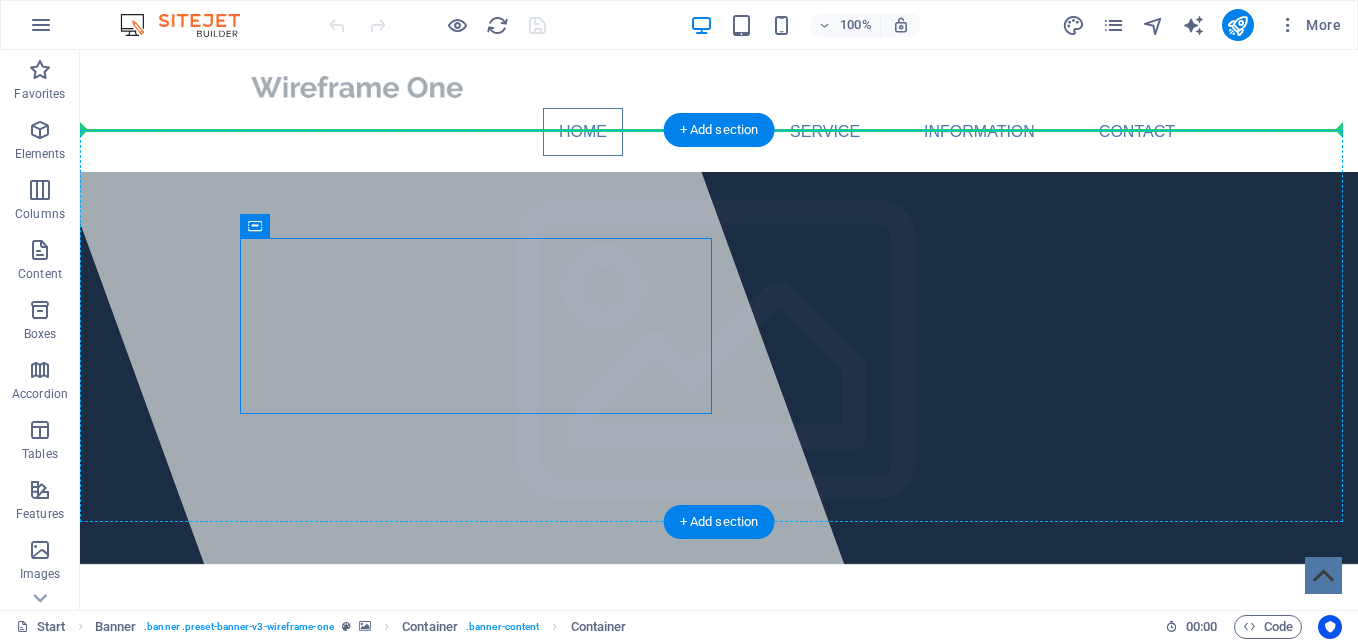 drag, startPoint x: 334, startPoint y: 279, endPoint x: 925, endPoint y: 202, distance: 595.995 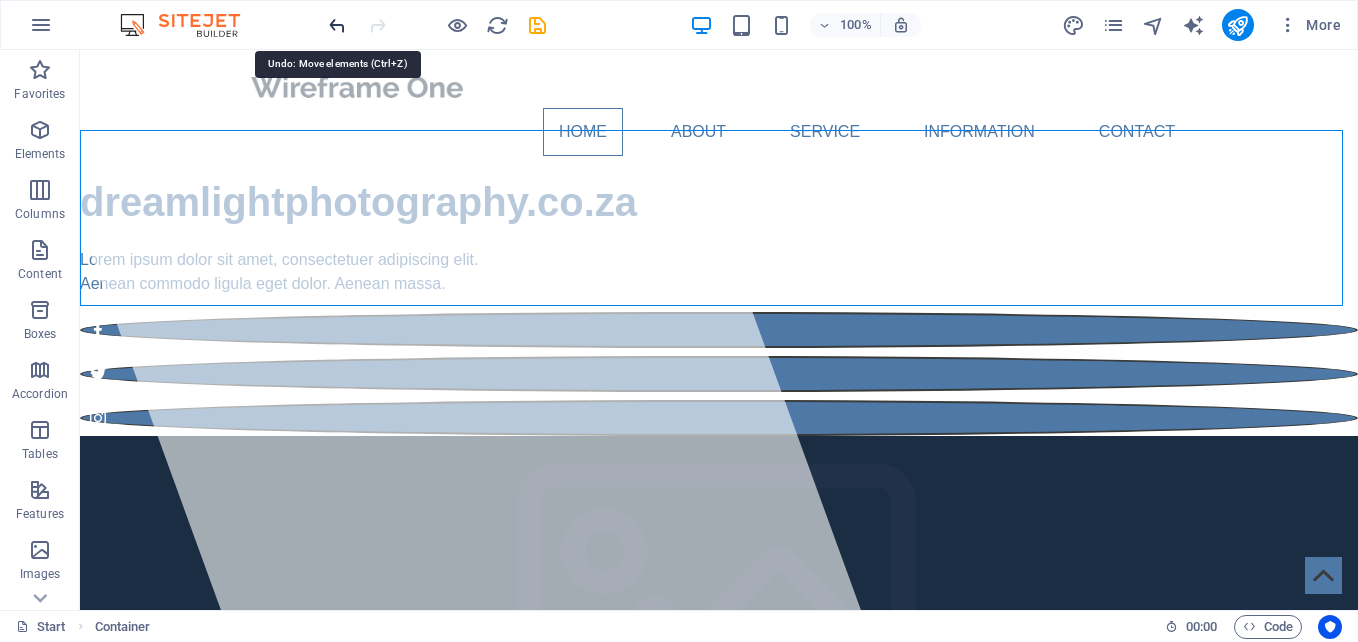 click at bounding box center (337, 25) 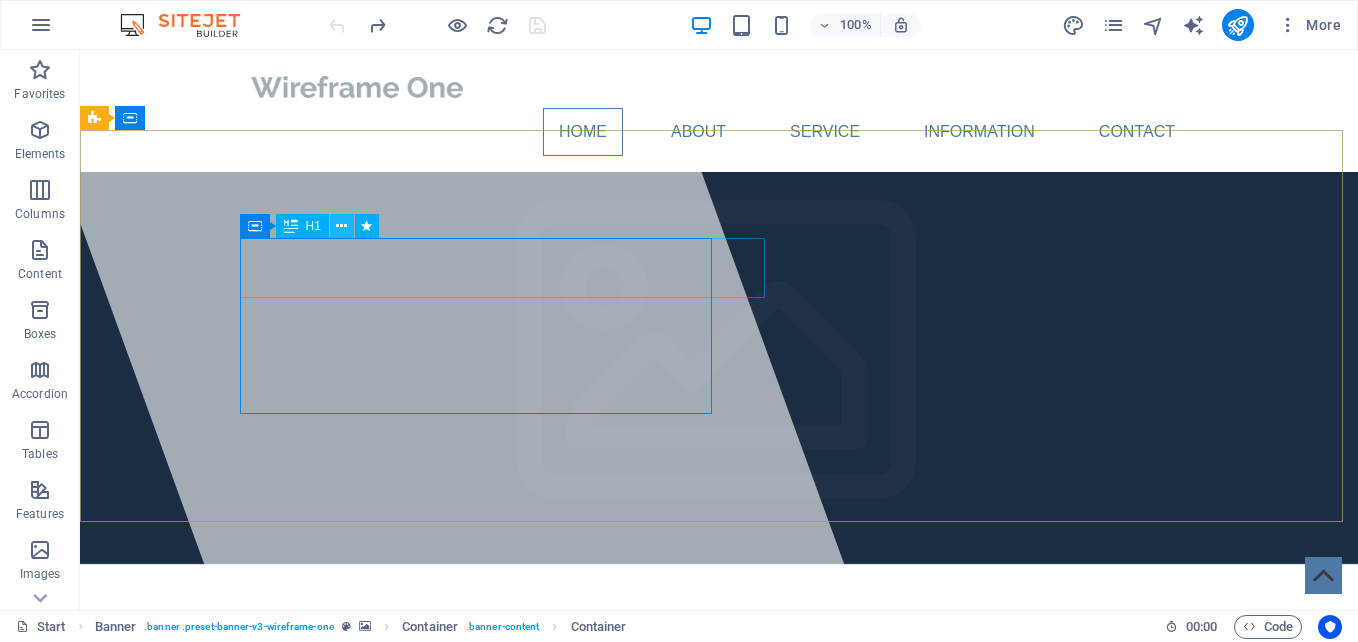 click at bounding box center (341, 226) 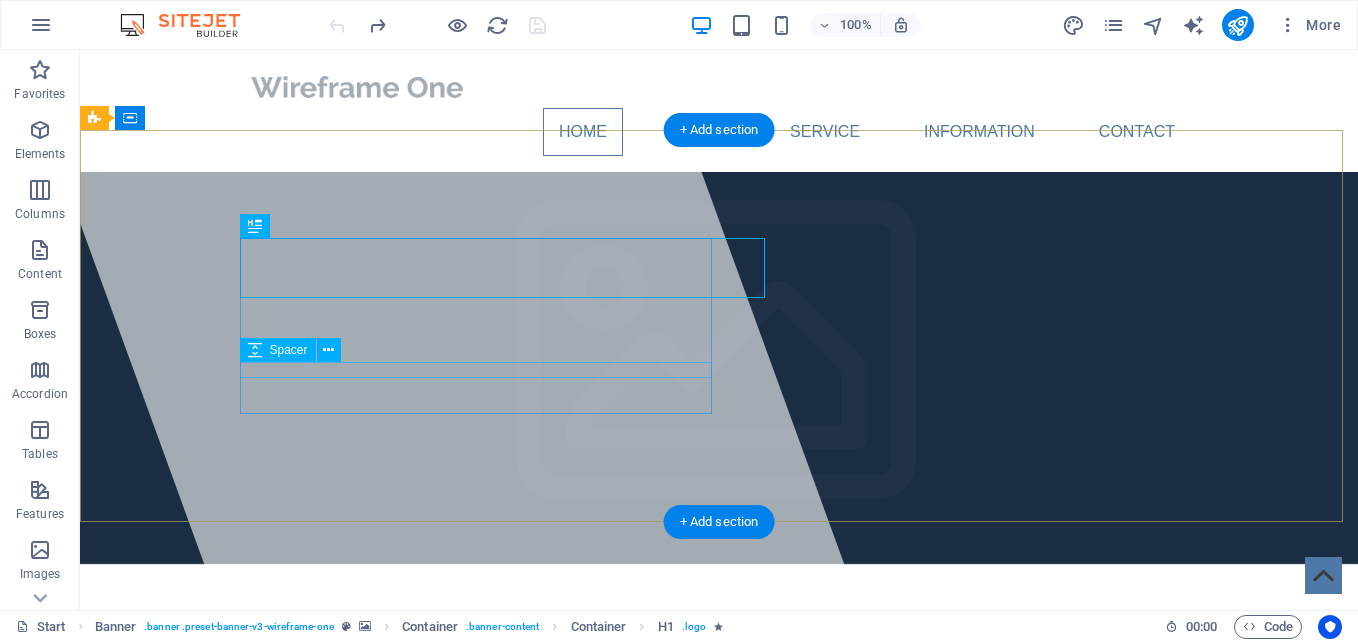 click on "Lorem ipsum dolor sit amet, consectetuer adipiscing elit. Aenean commodo ligula eget dolor. Aenean massa." at bounding box center (719, 744) 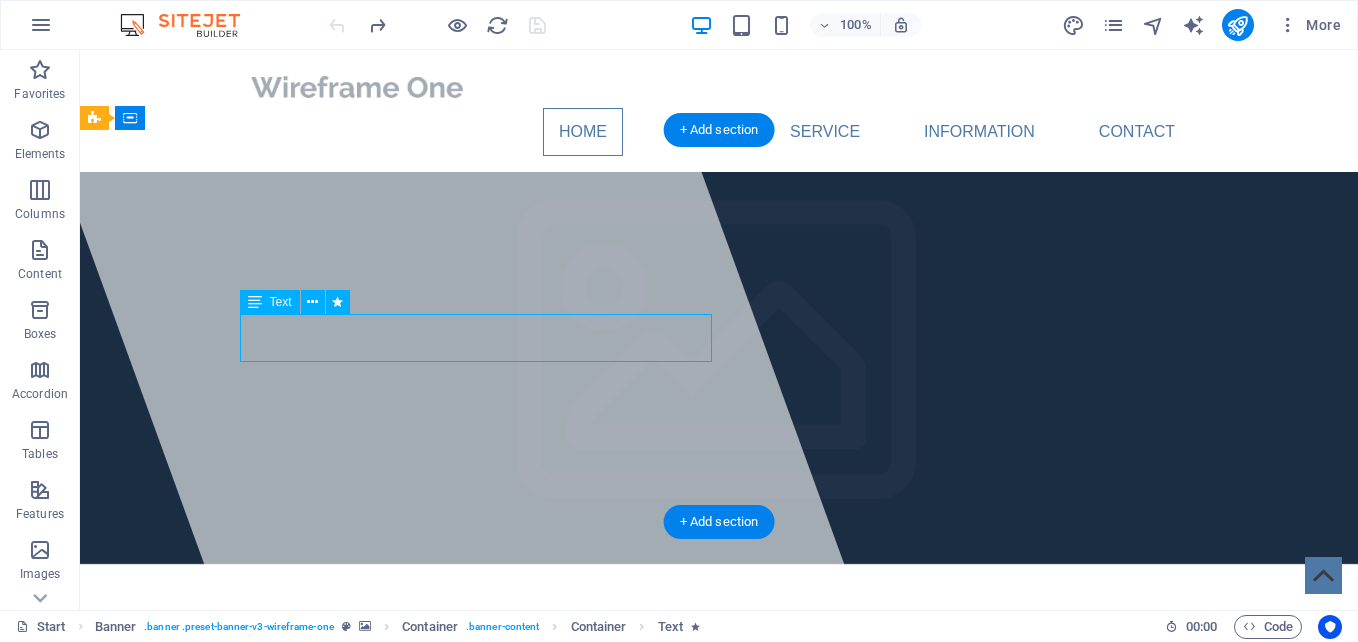 click on "Lorem ipsum dolor sit amet, consectetuer adipiscing elit. Aenean commodo ligula eget dolor. Aenean massa." at bounding box center (719, 744) 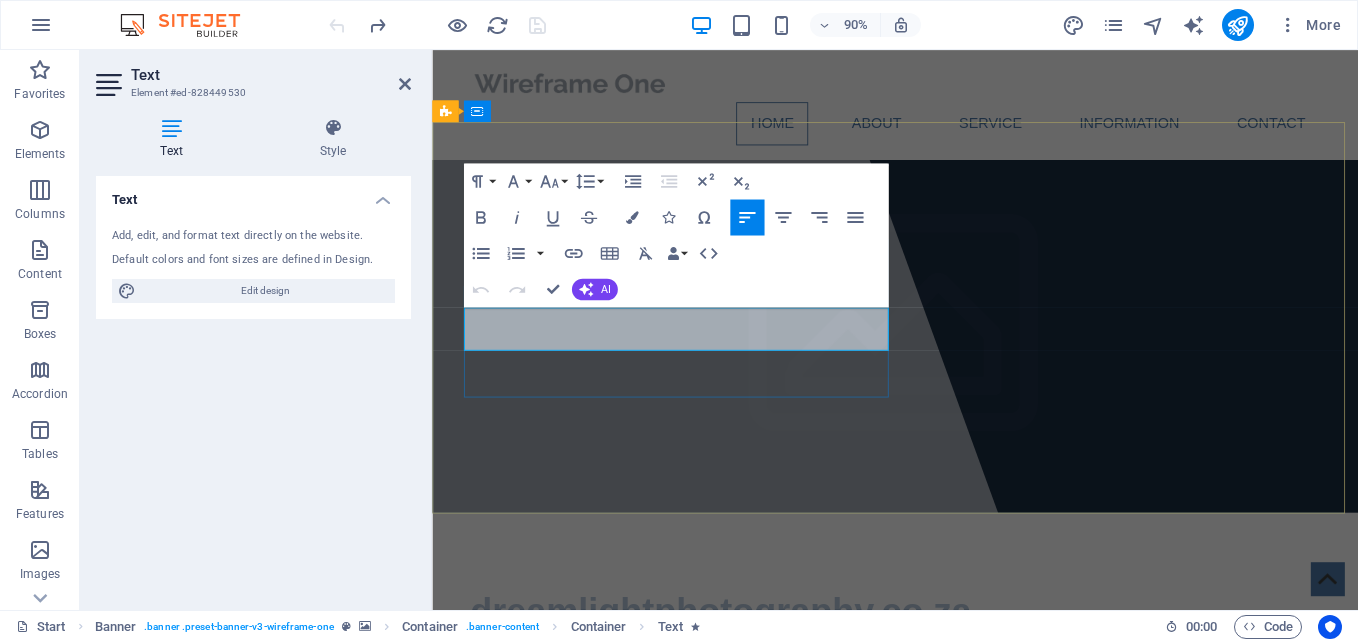 drag, startPoint x: 858, startPoint y: 372, endPoint x: 468, endPoint y: 335, distance: 391.7512 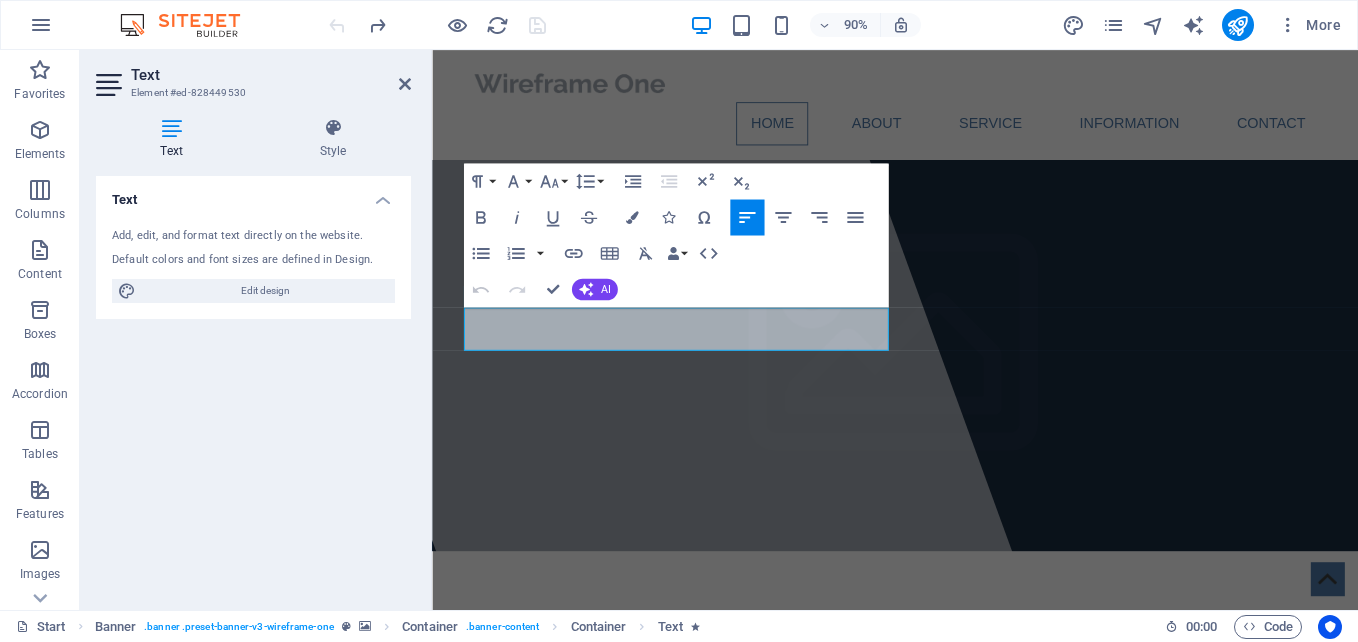 type 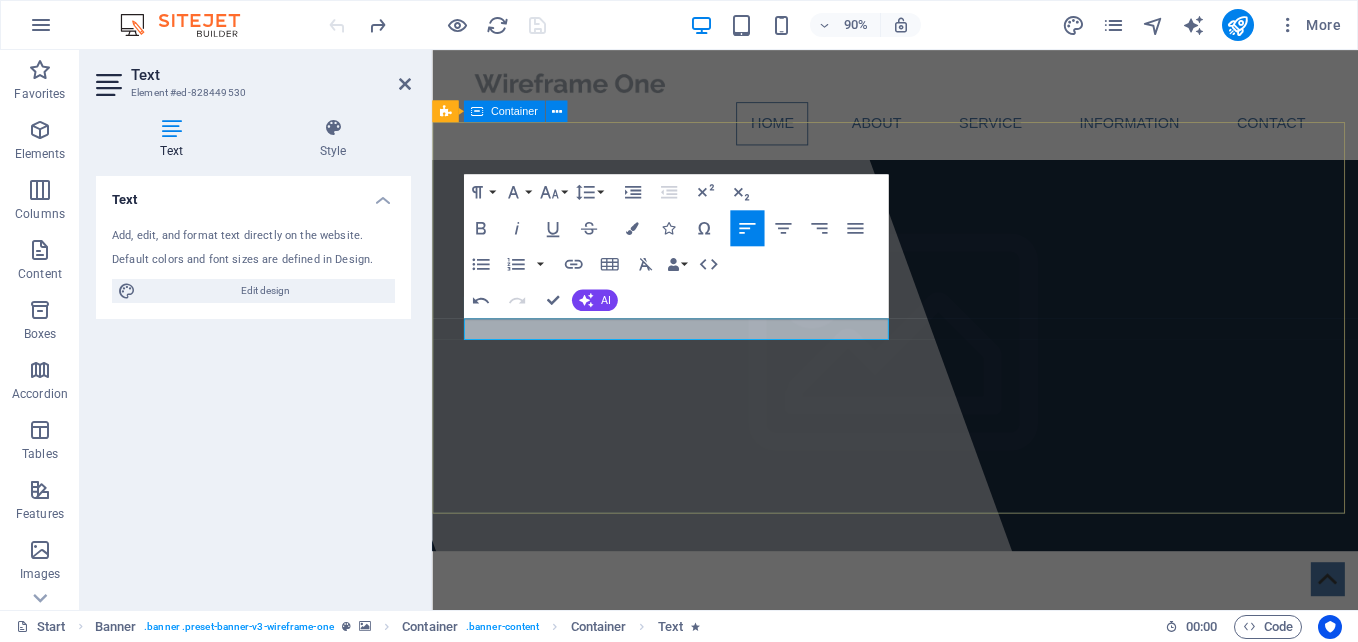 click on "dreamlightphotography.co.za Where Family and Friends get together in one click" at bounding box center [946, 807] 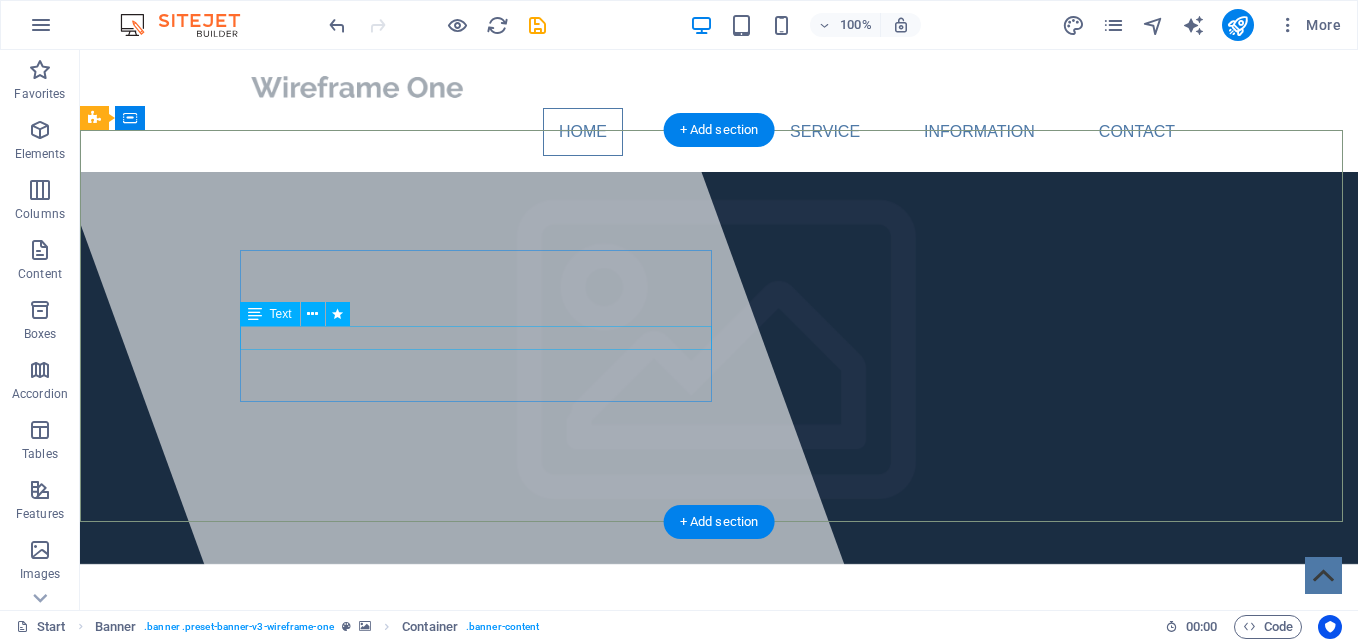 click on "Where Family and Friends get together in one click" at bounding box center [719, 732] 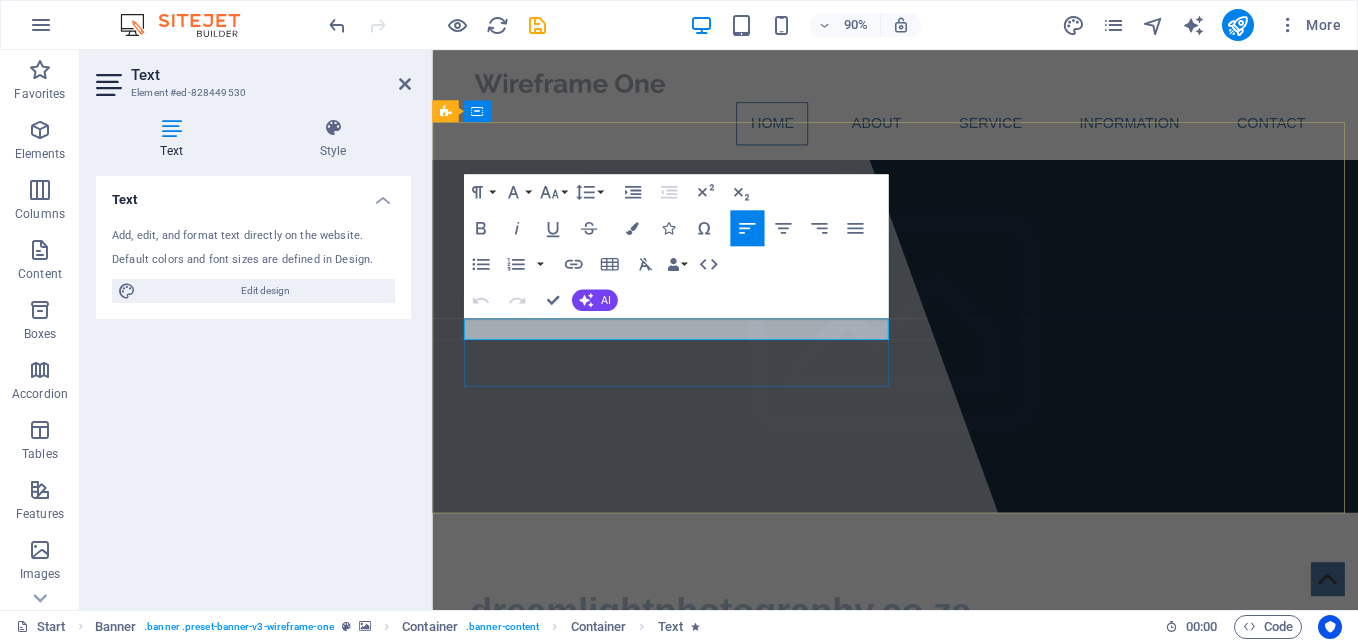 click on "Where Family and Friends get together in one click" at bounding box center [947, 732] 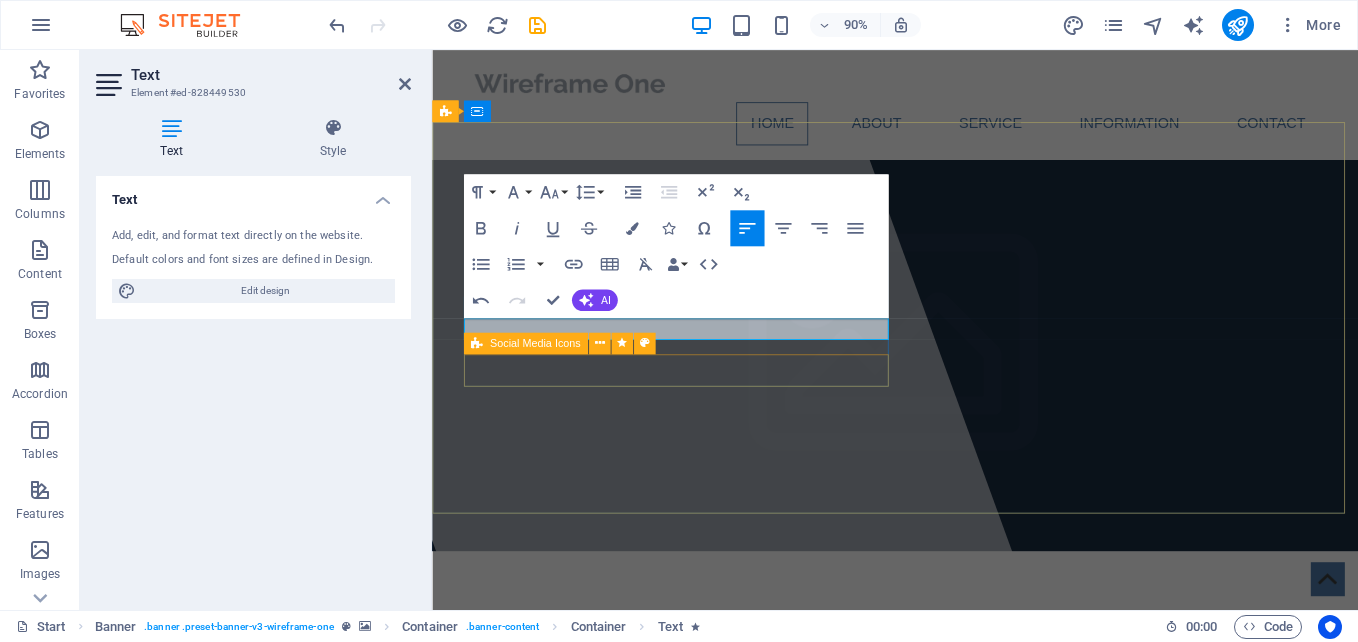 type 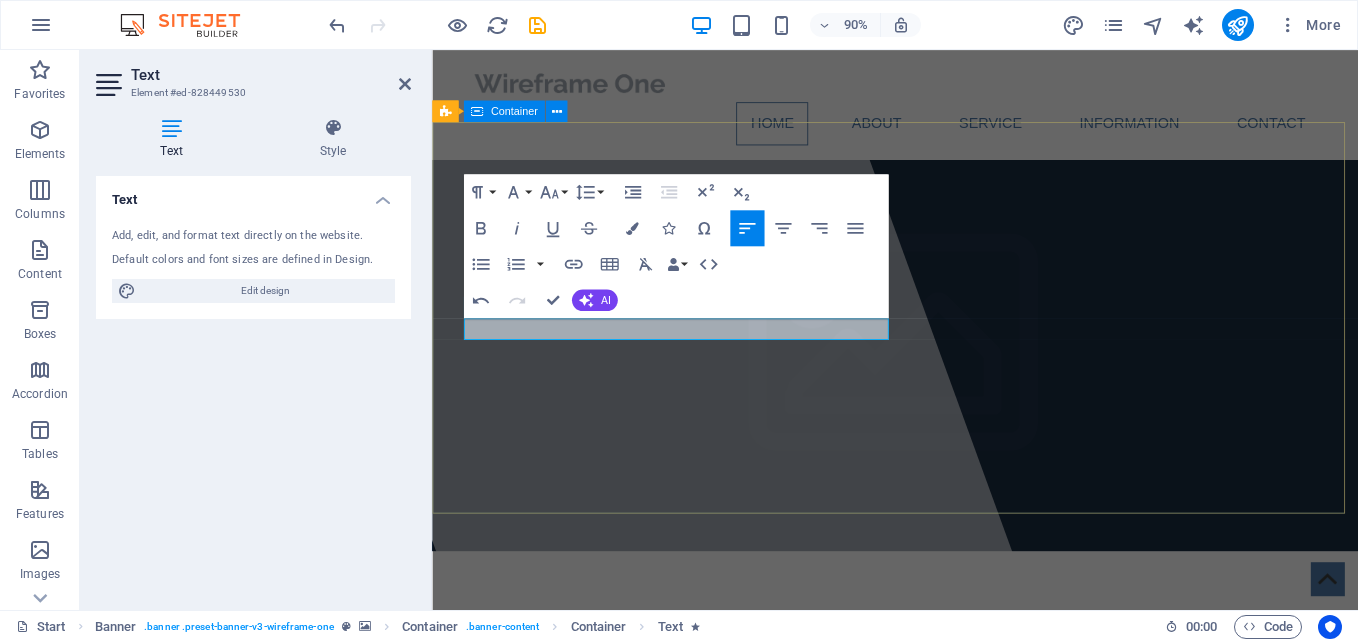 click on "dreamlightphotography.co.za Where Family and Friends get together with one click" at bounding box center (946, 807) 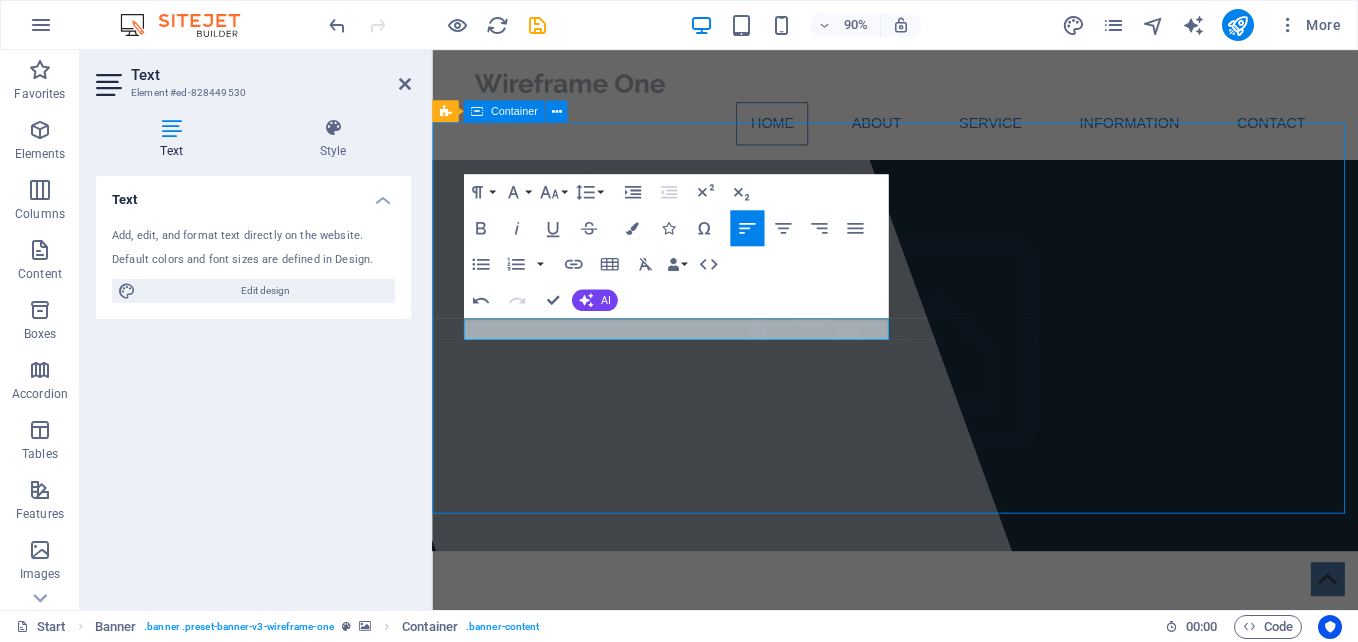 click on "dreamlightphotography.co.za Where Family and Friends get together with one click" at bounding box center (946, 807) 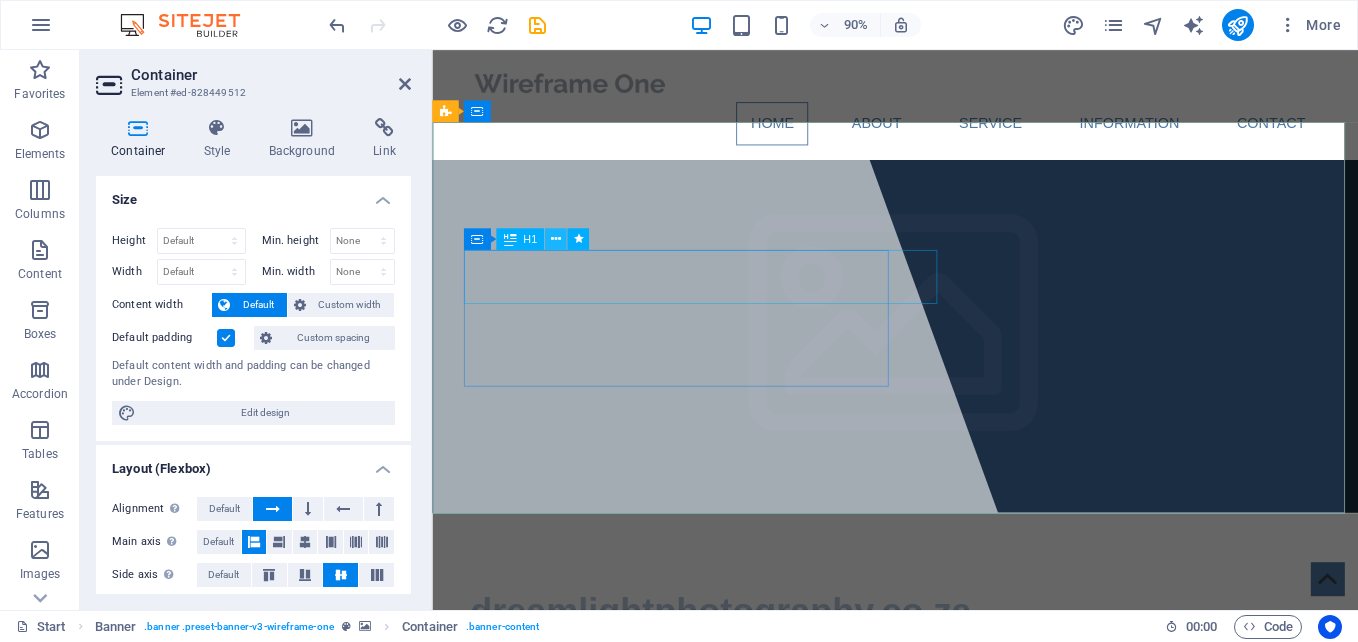 click at bounding box center (556, 239) 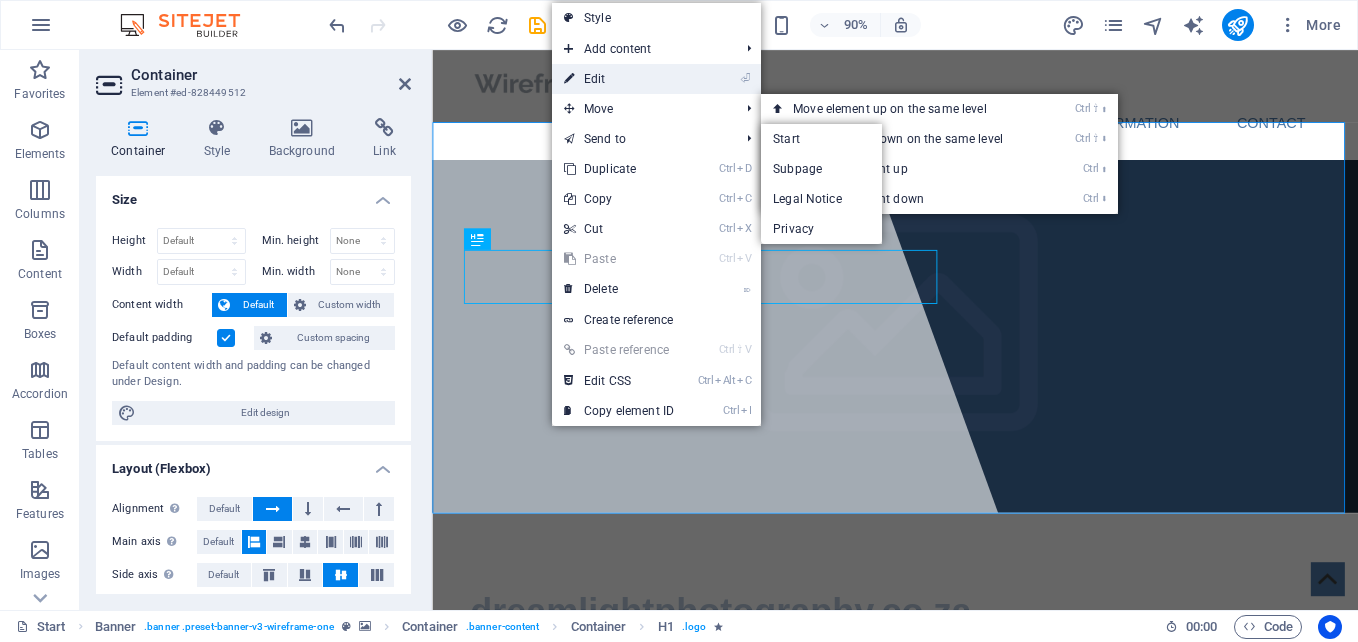 click on "⏎  Edit" at bounding box center [619, 79] 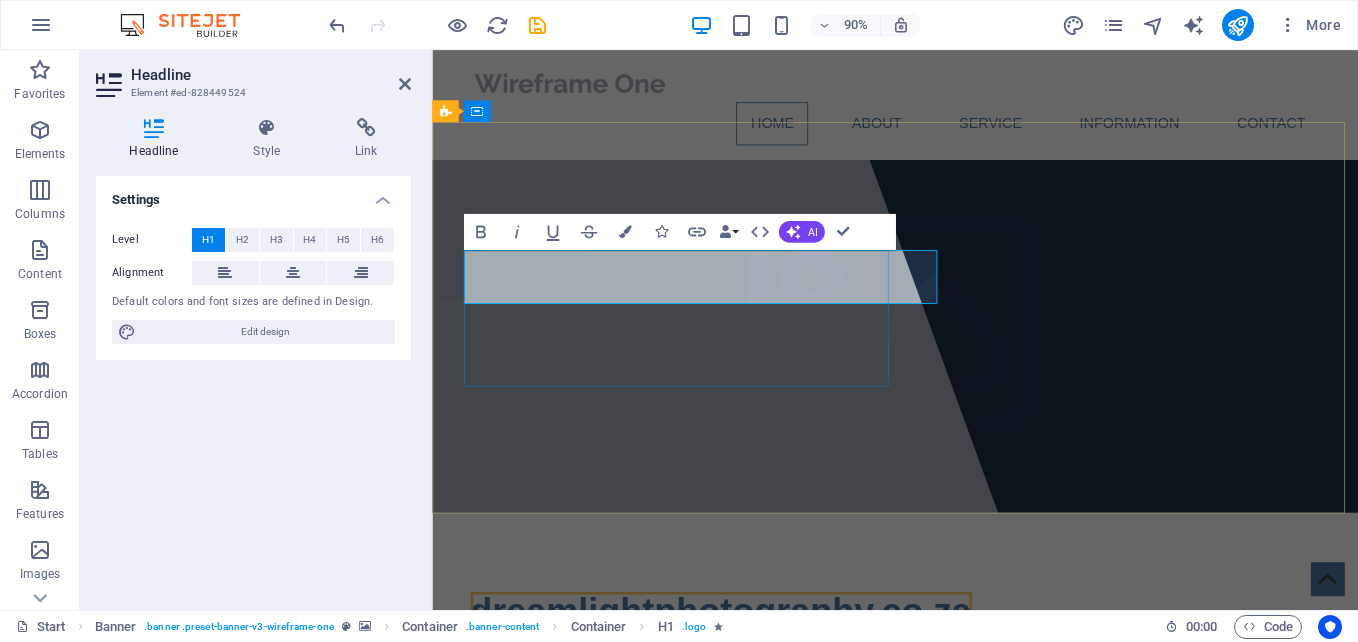 click on "dreamlightphotography.co.za" at bounding box center (753, 674) 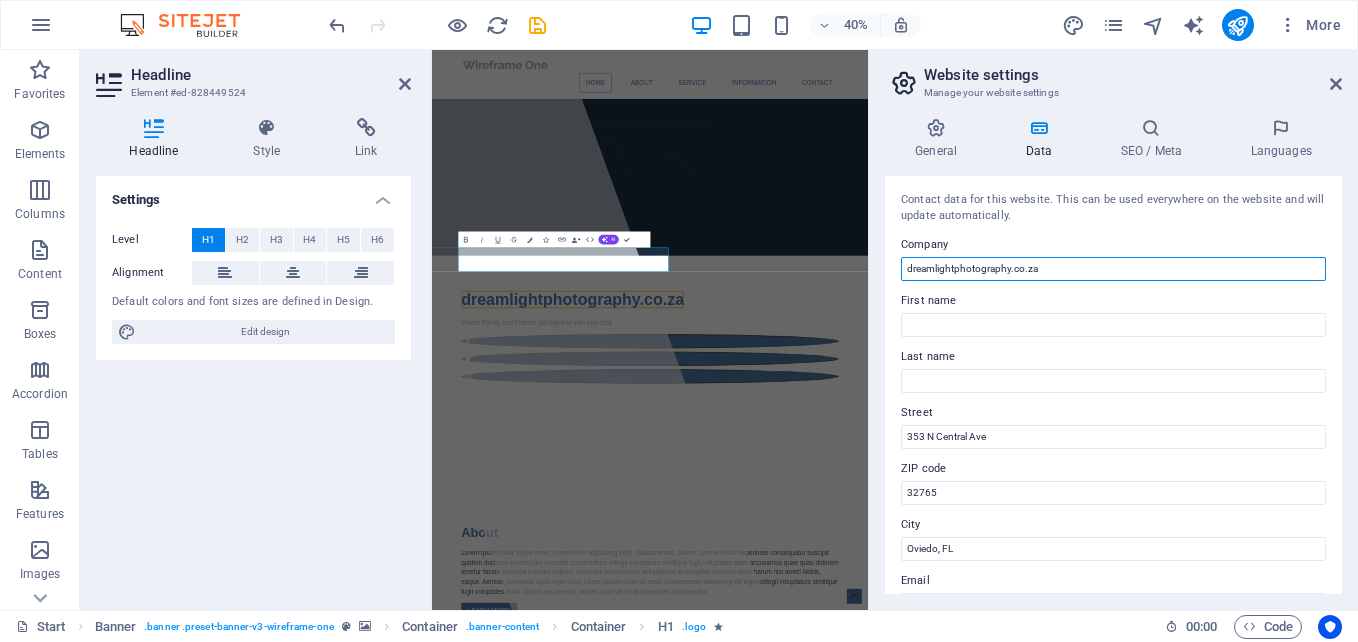 click on "dreamlightphotography.co.za" at bounding box center [1113, 269] 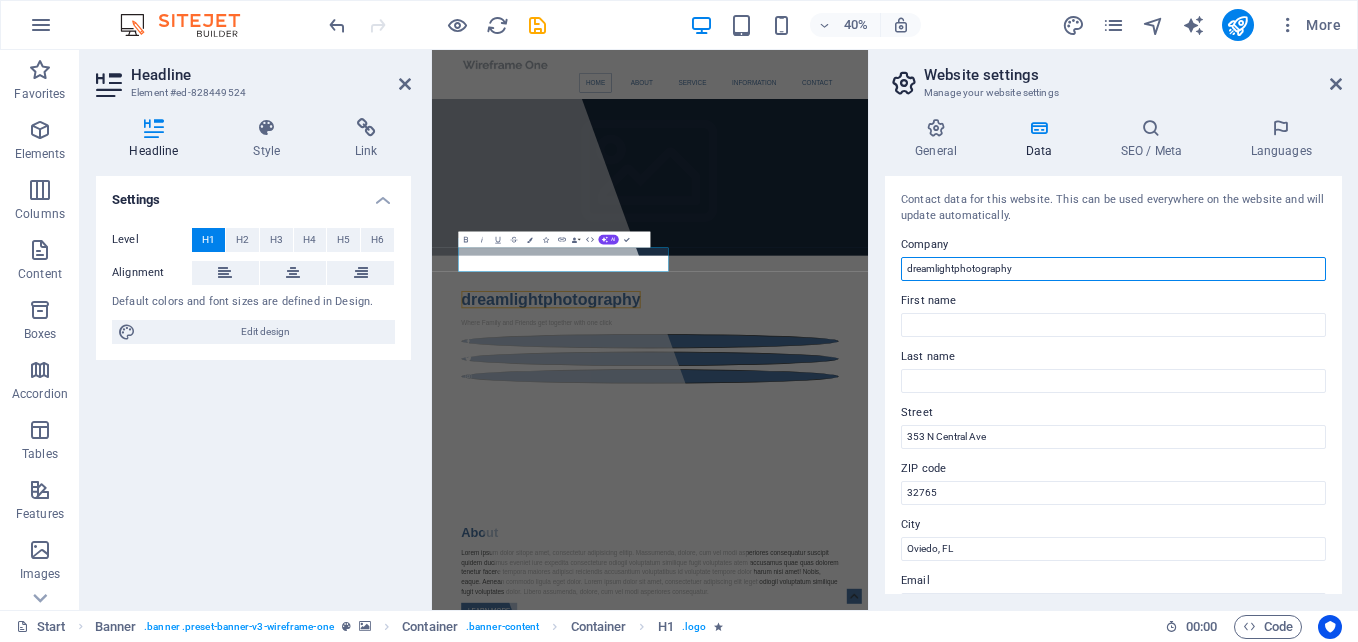 click on "dreamlightphotography" at bounding box center (1113, 269) 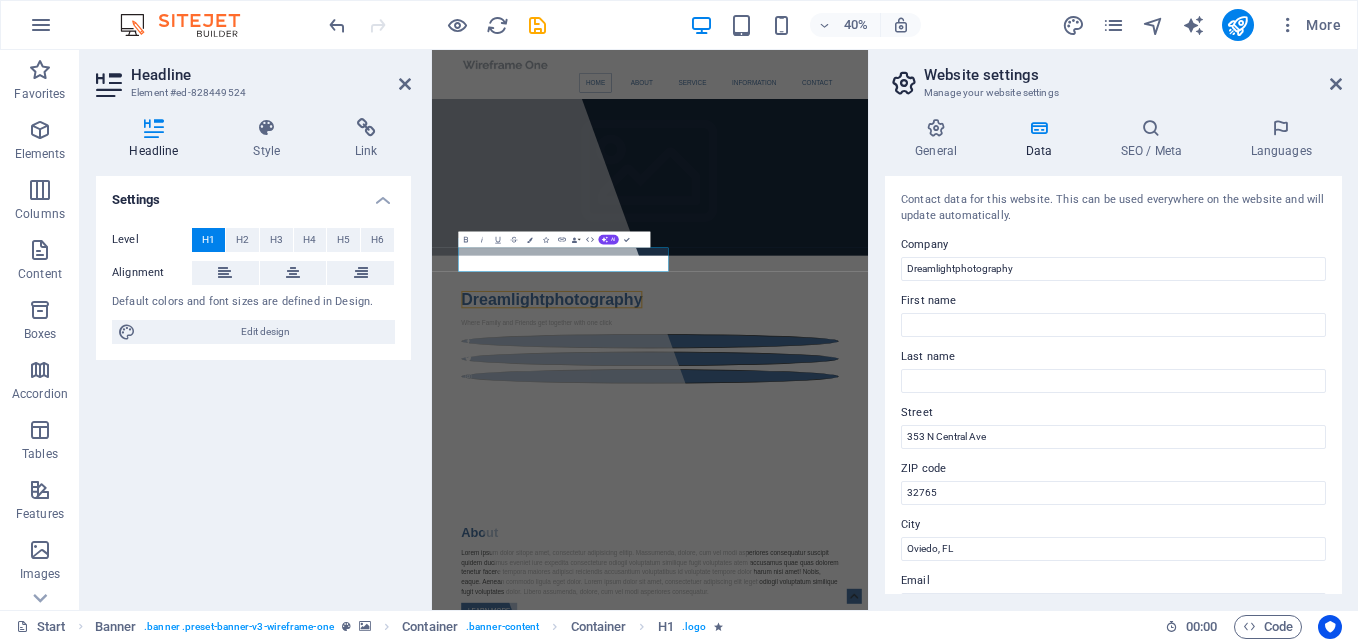 click on "ZIP code" at bounding box center [1113, 469] 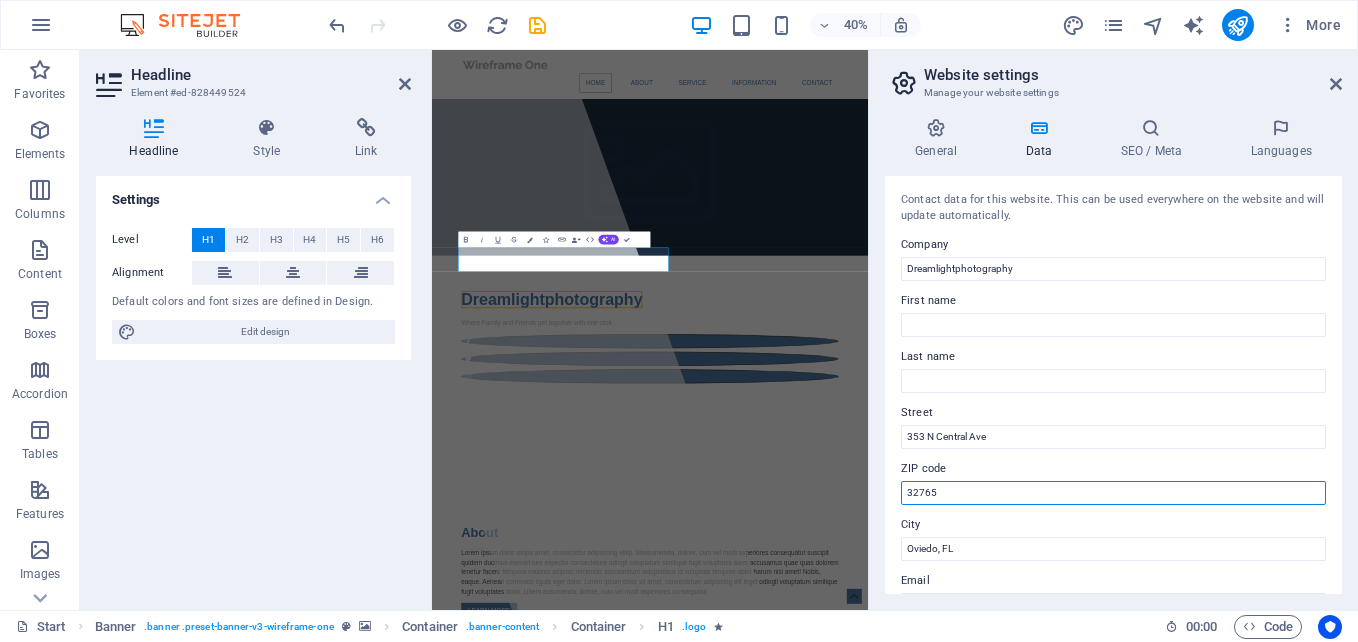 click on "32765" at bounding box center [1113, 493] 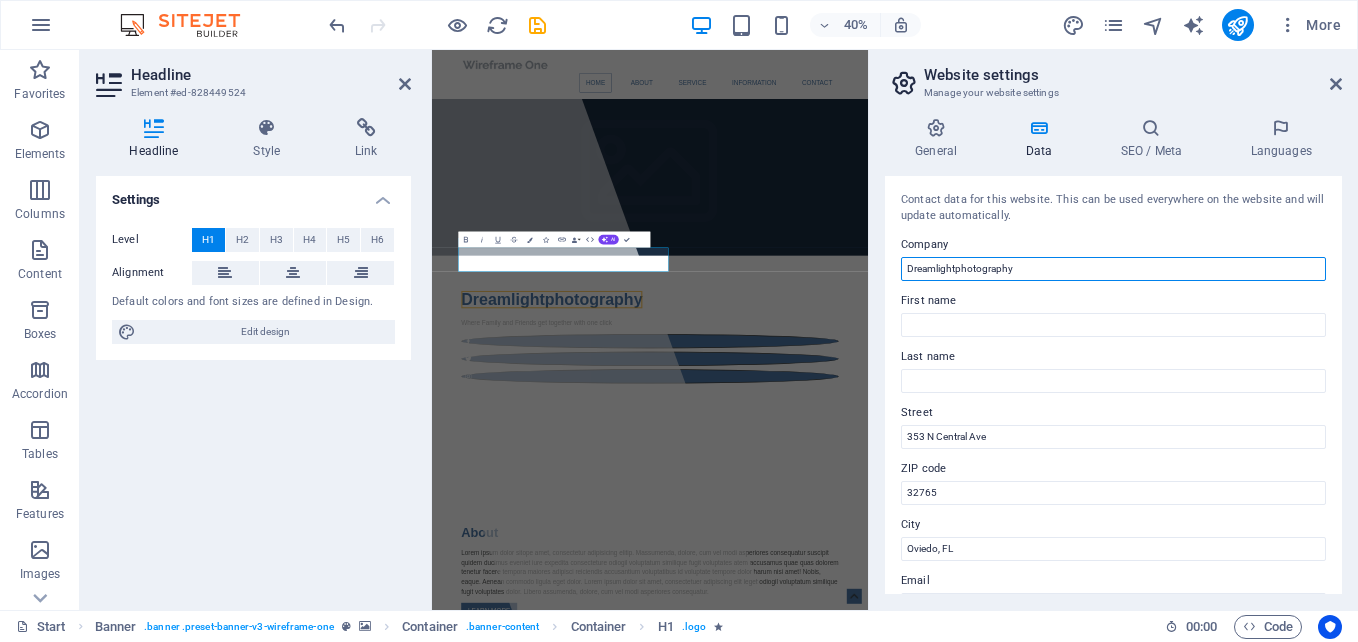 click on "Dreamlightphotography" at bounding box center [1113, 269] 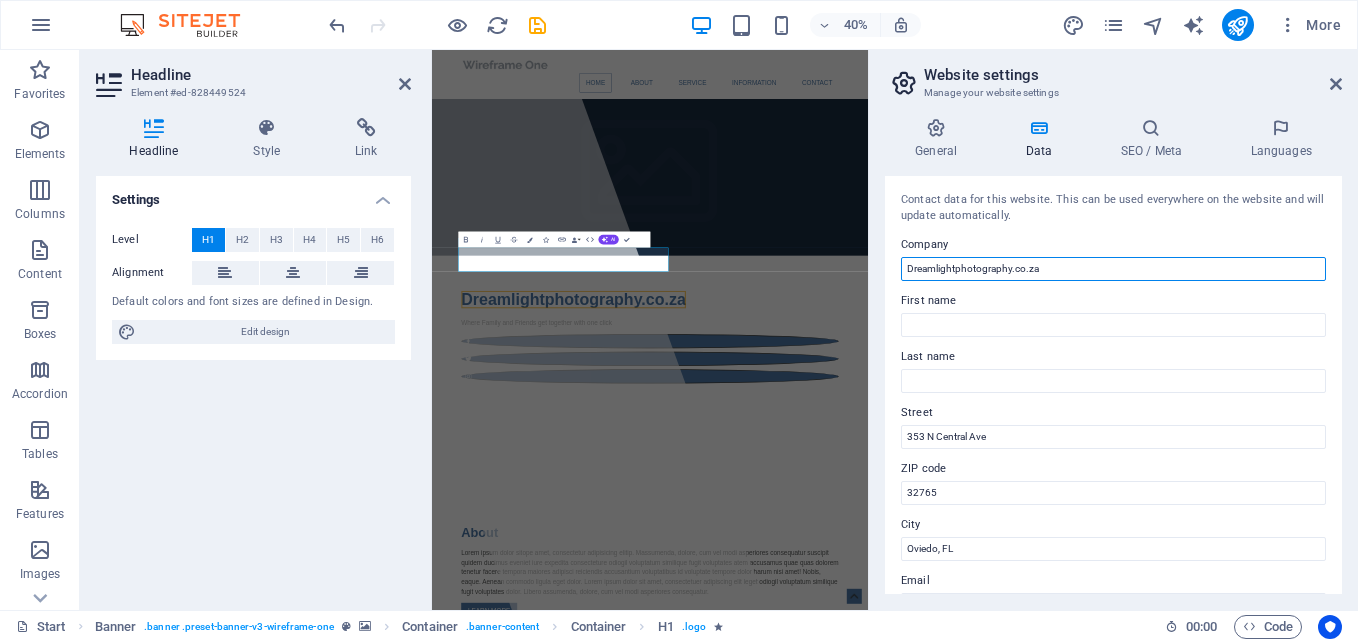 click on "Dreamlightphotography.co.za" at bounding box center [1113, 269] 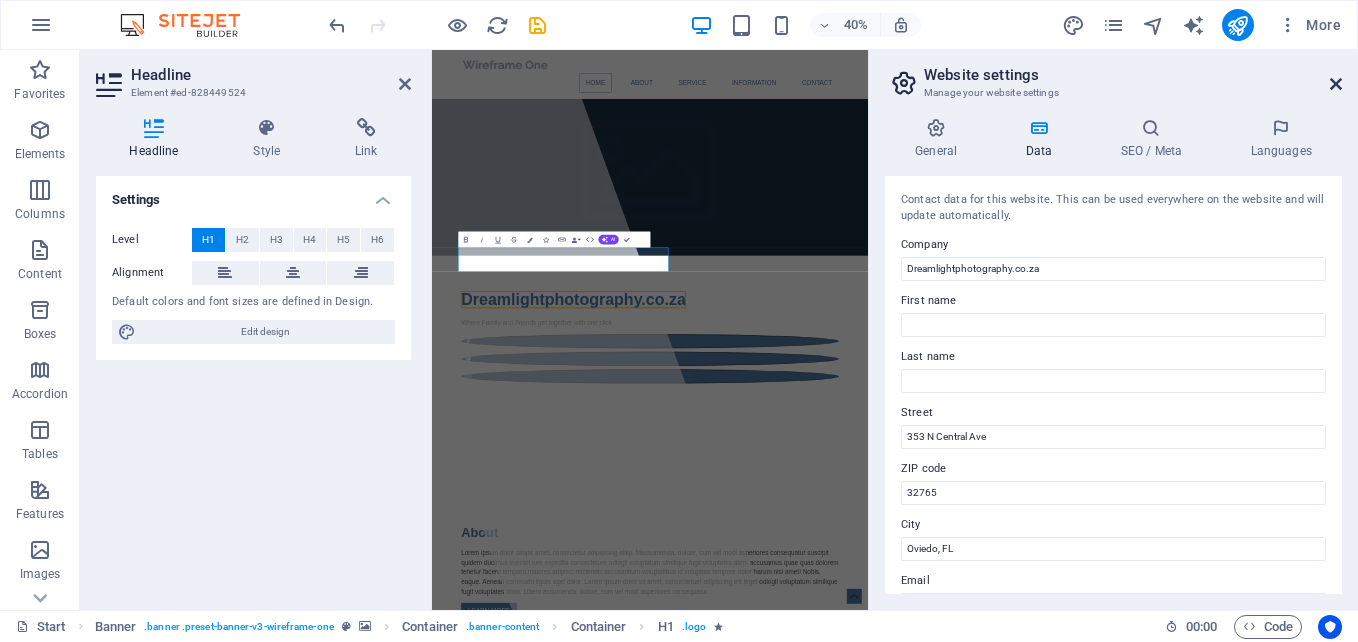 click at bounding box center [1336, 84] 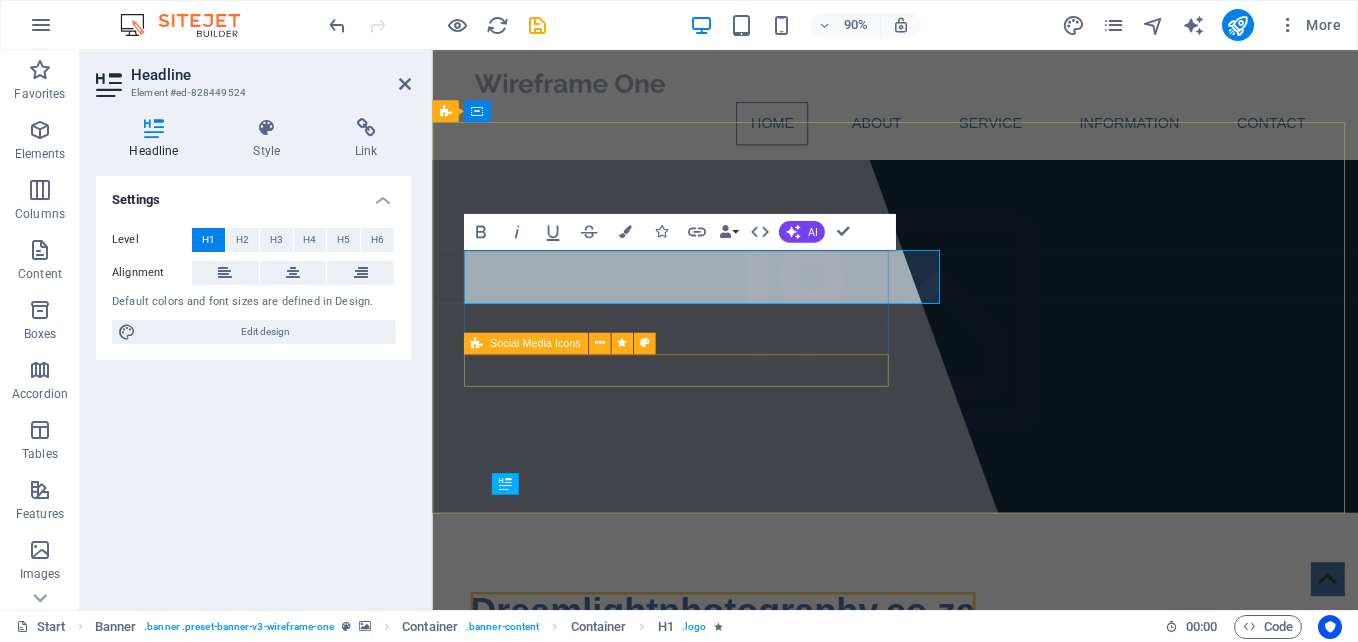 click at bounding box center (947, 822) 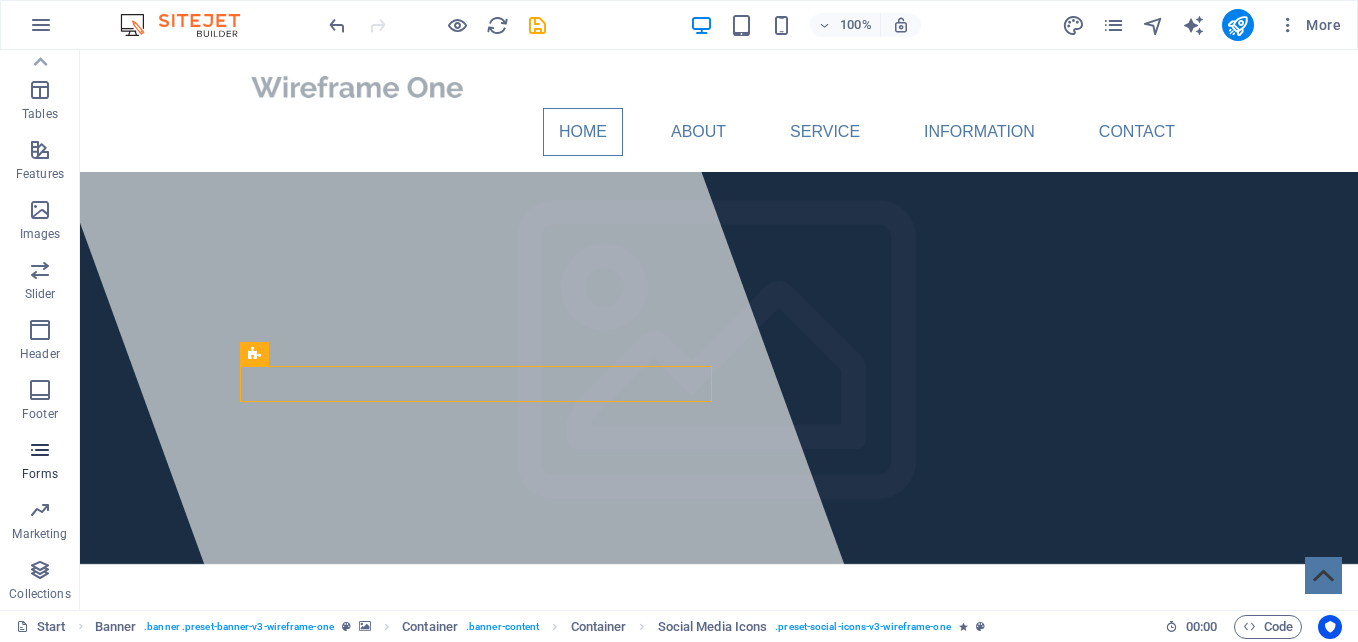 scroll, scrollTop: 0, scrollLeft: 0, axis: both 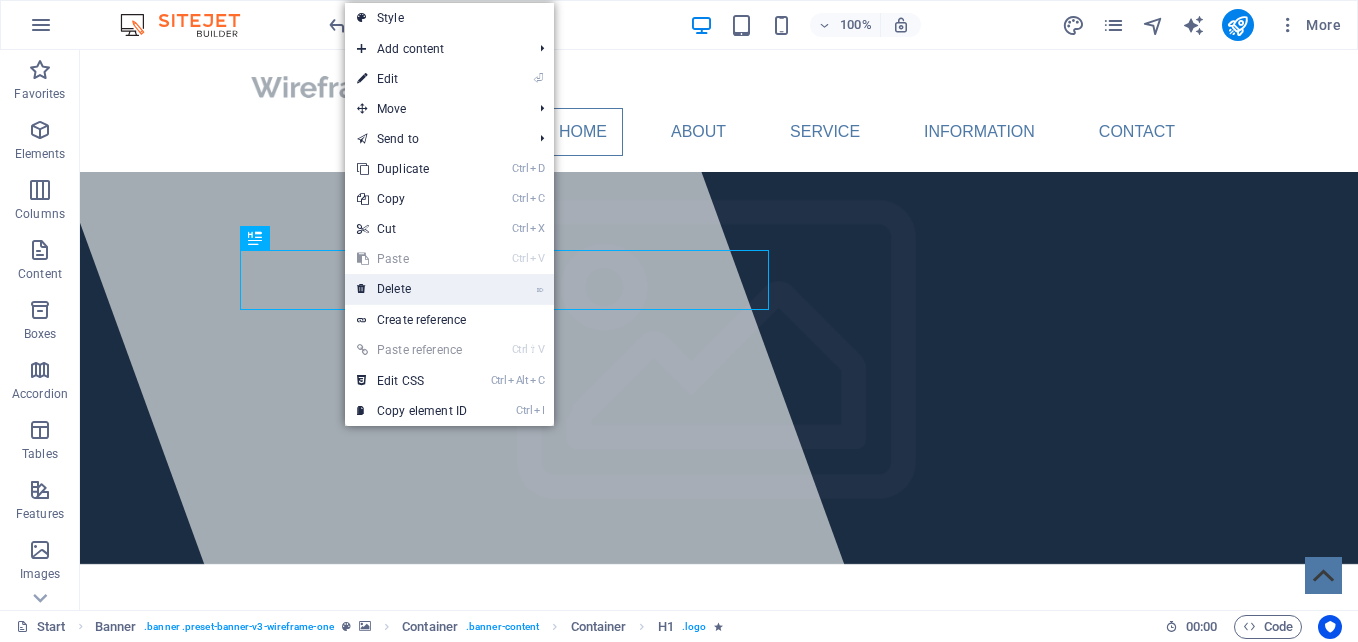 click on "⌦  Delete" at bounding box center (412, 289) 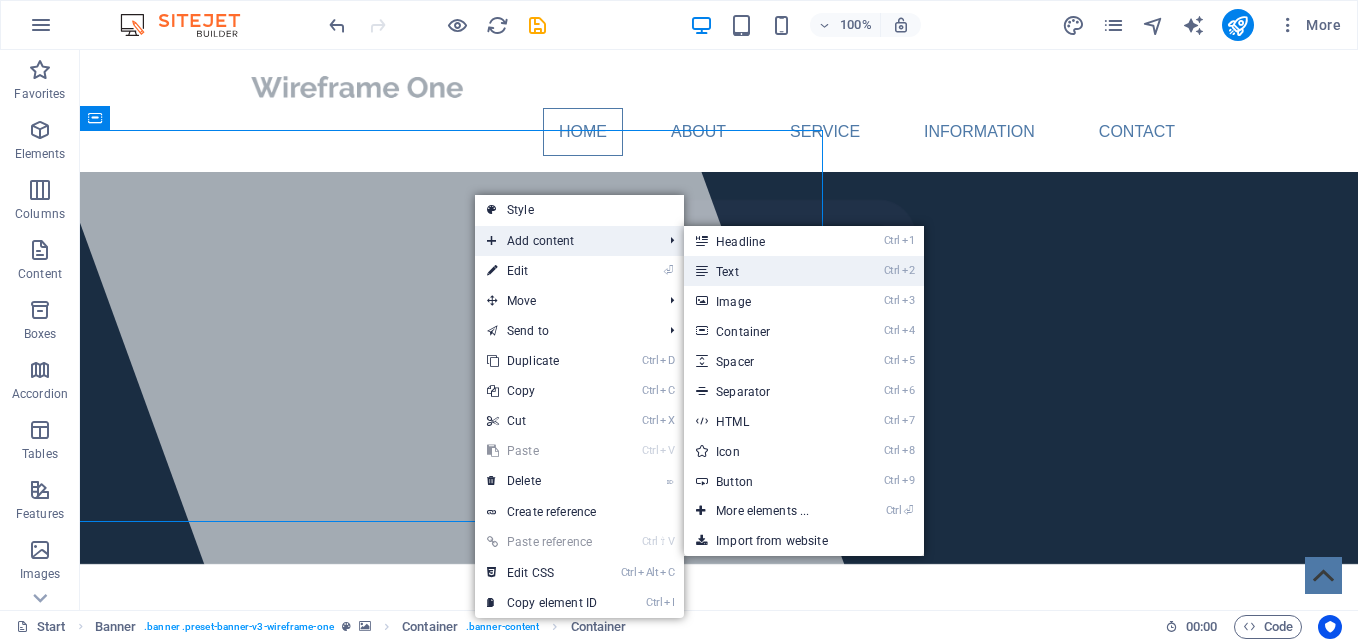 drag, startPoint x: 757, startPoint y: 267, endPoint x: 358, endPoint y: 241, distance: 399.84622 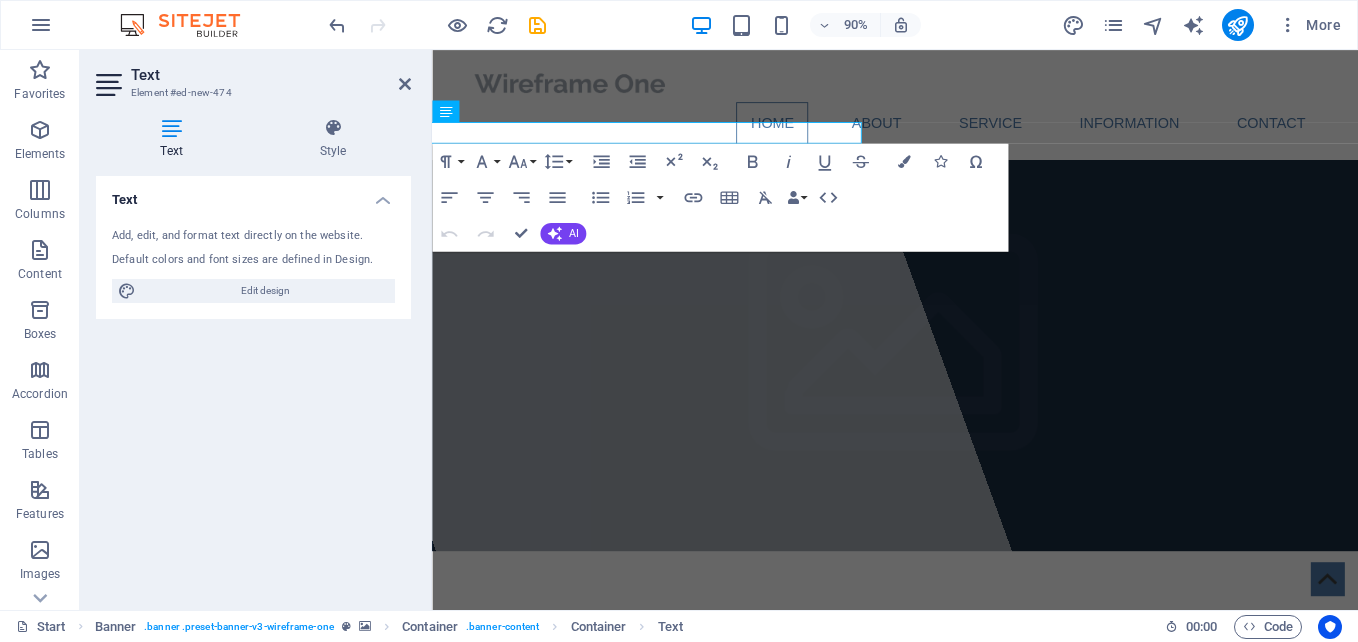 click on "Default colors and font sizes are defined in Design." at bounding box center (253, 260) 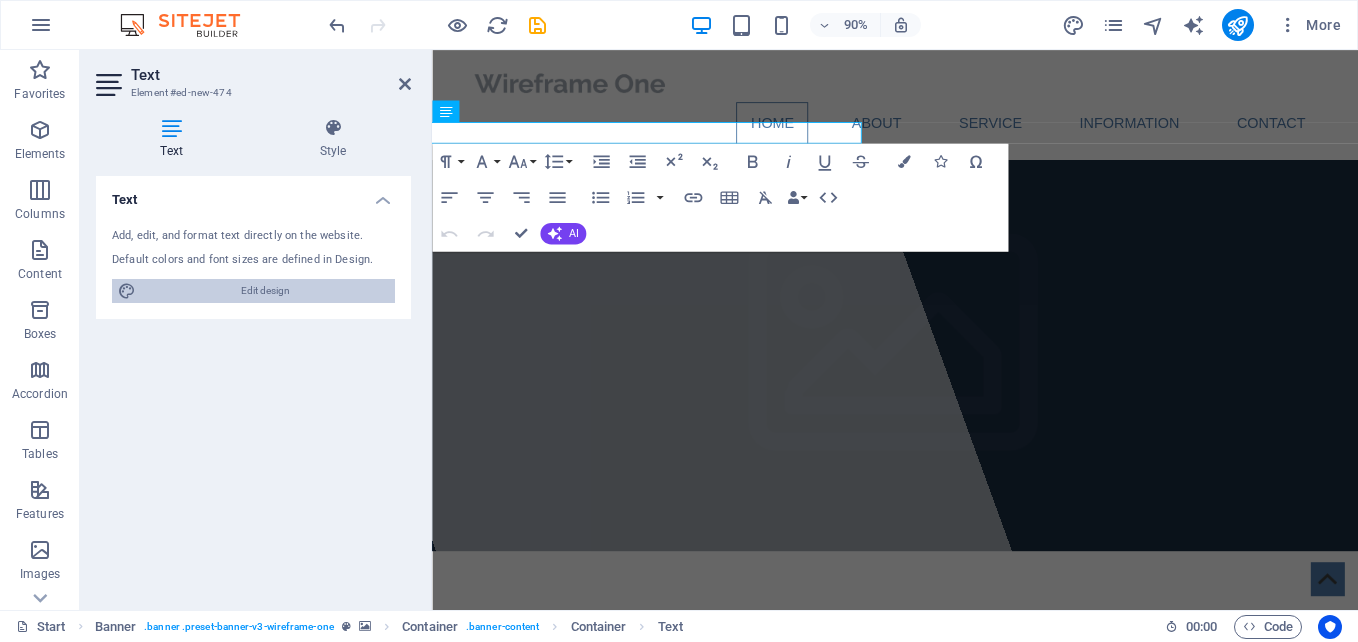 drag, startPoint x: 248, startPoint y: 287, endPoint x: 245, endPoint y: 607, distance: 320.01407 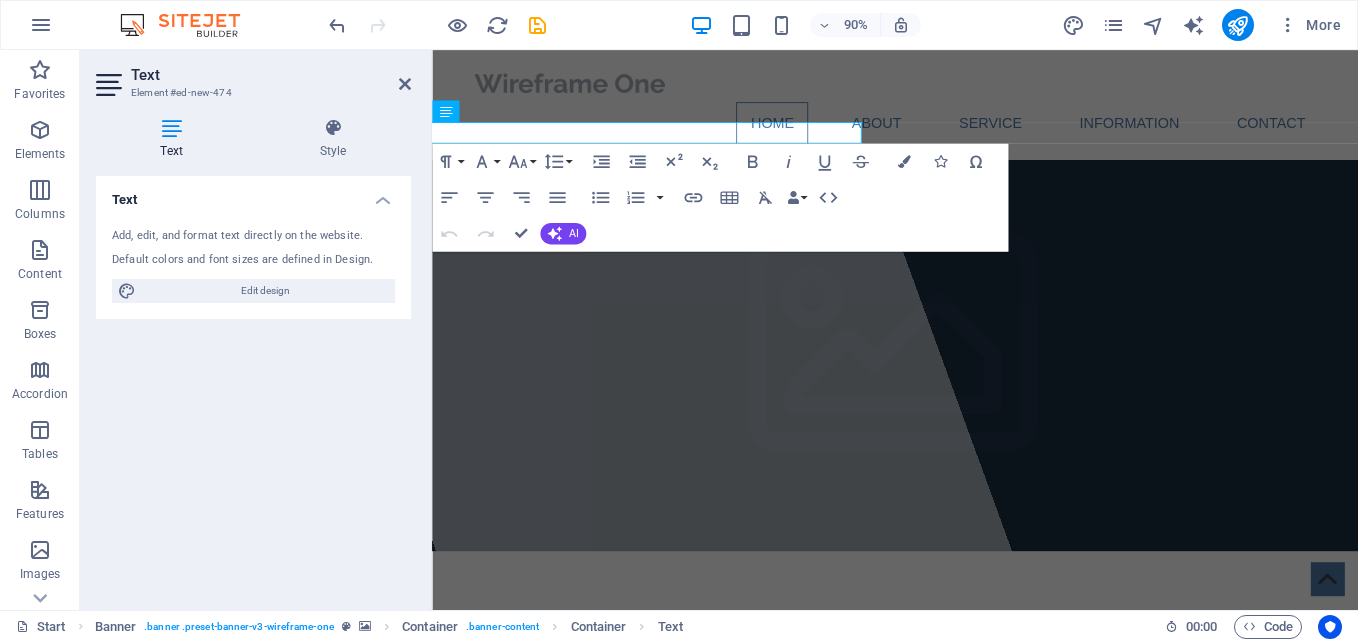 select on "px" 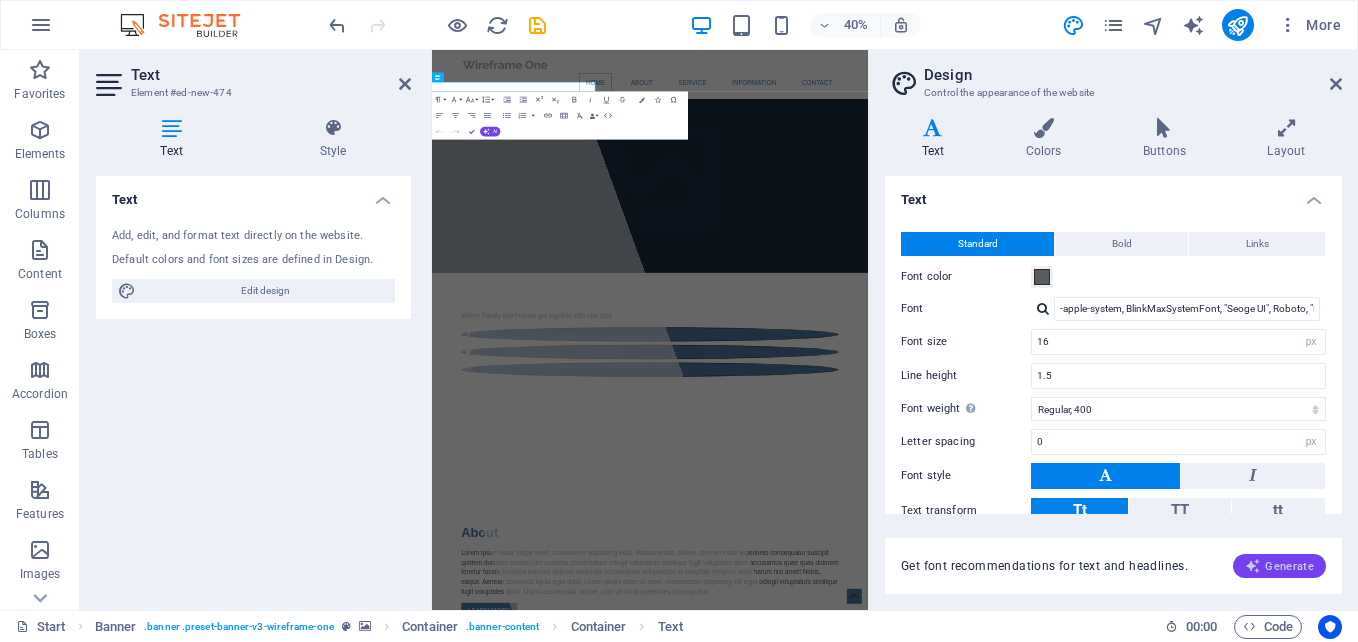 click on "Generate" at bounding box center [1279, 566] 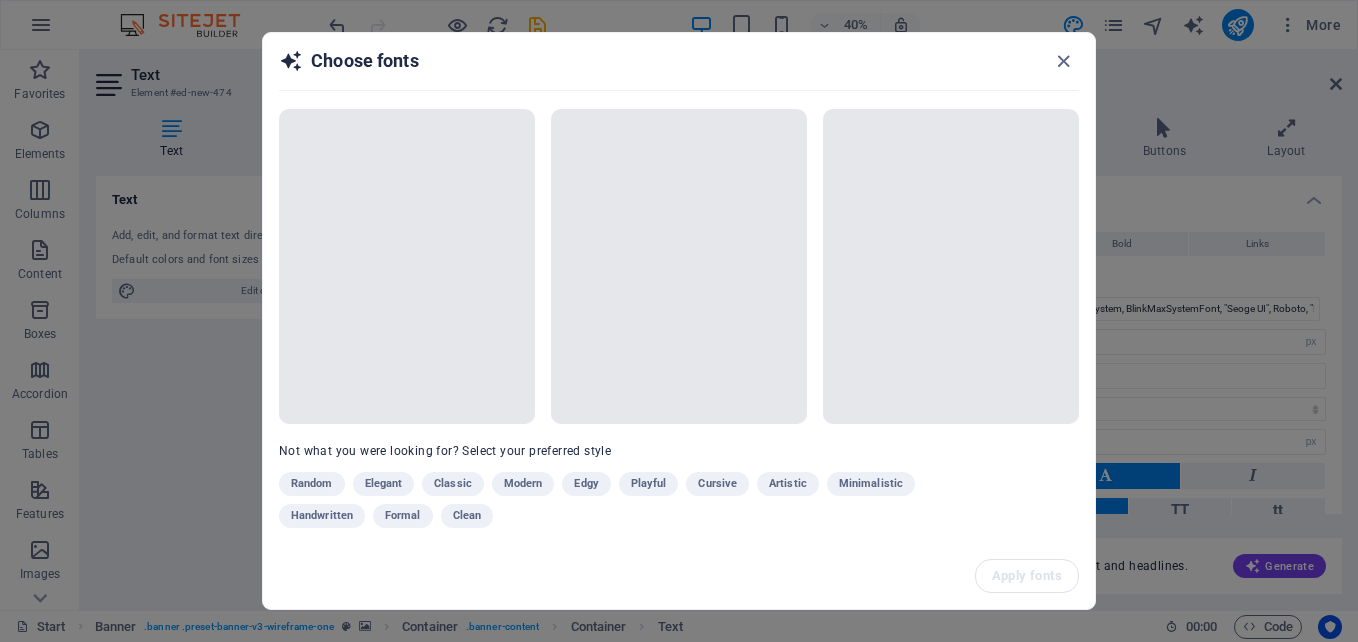 click at bounding box center [407, 266] 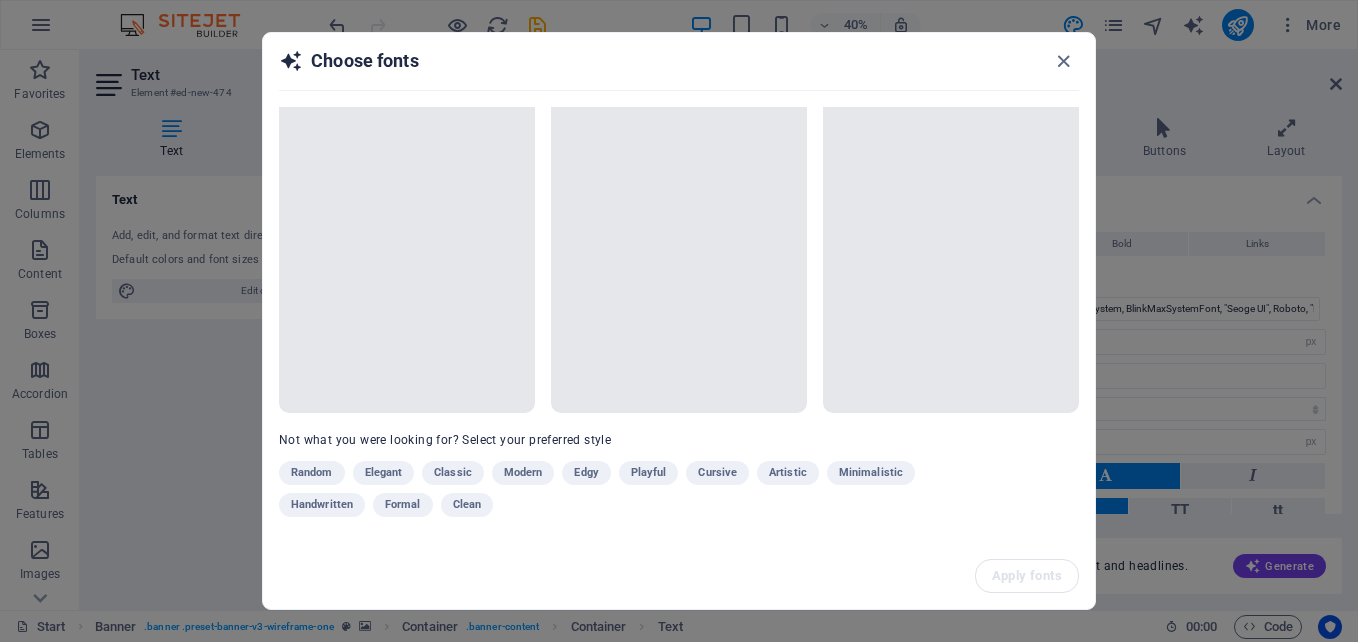 scroll, scrollTop: 26, scrollLeft: 0, axis: vertical 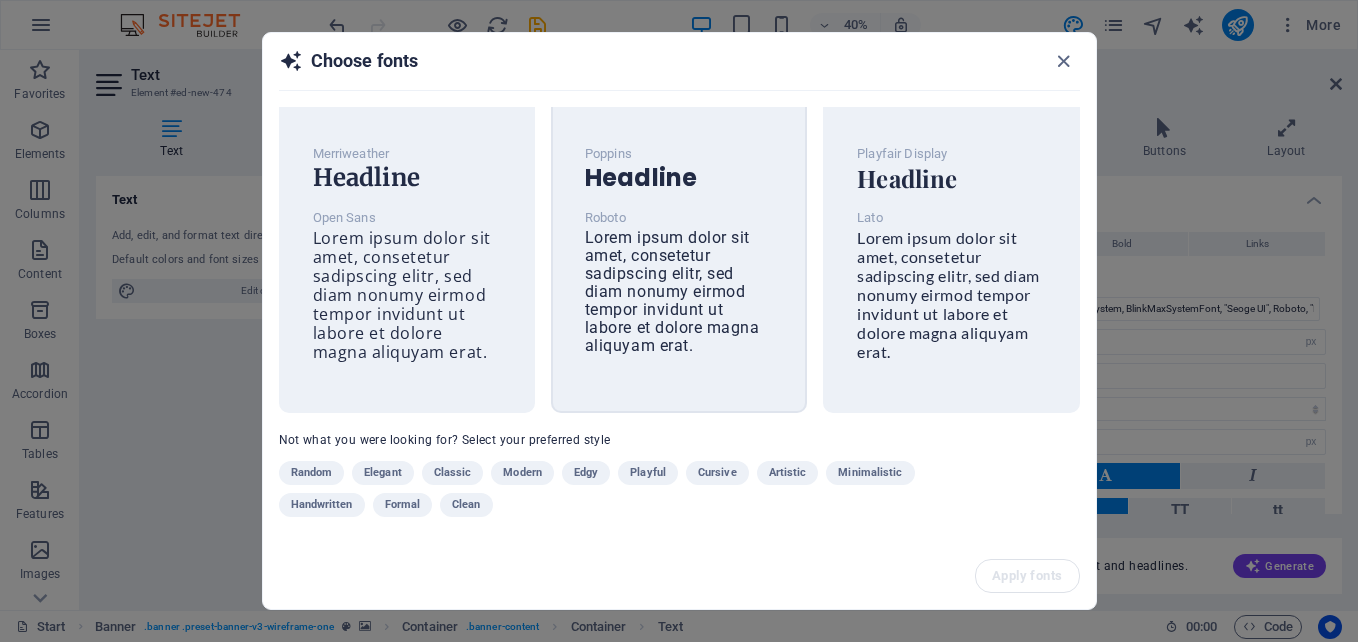 click on "Lorem ipsum dolor sit amet, consetetur sadipscing elitr, sed diam nonumy eirmod tempor invidunt ut labore et dolore magna aliquyam erat." at bounding box center [672, 291] 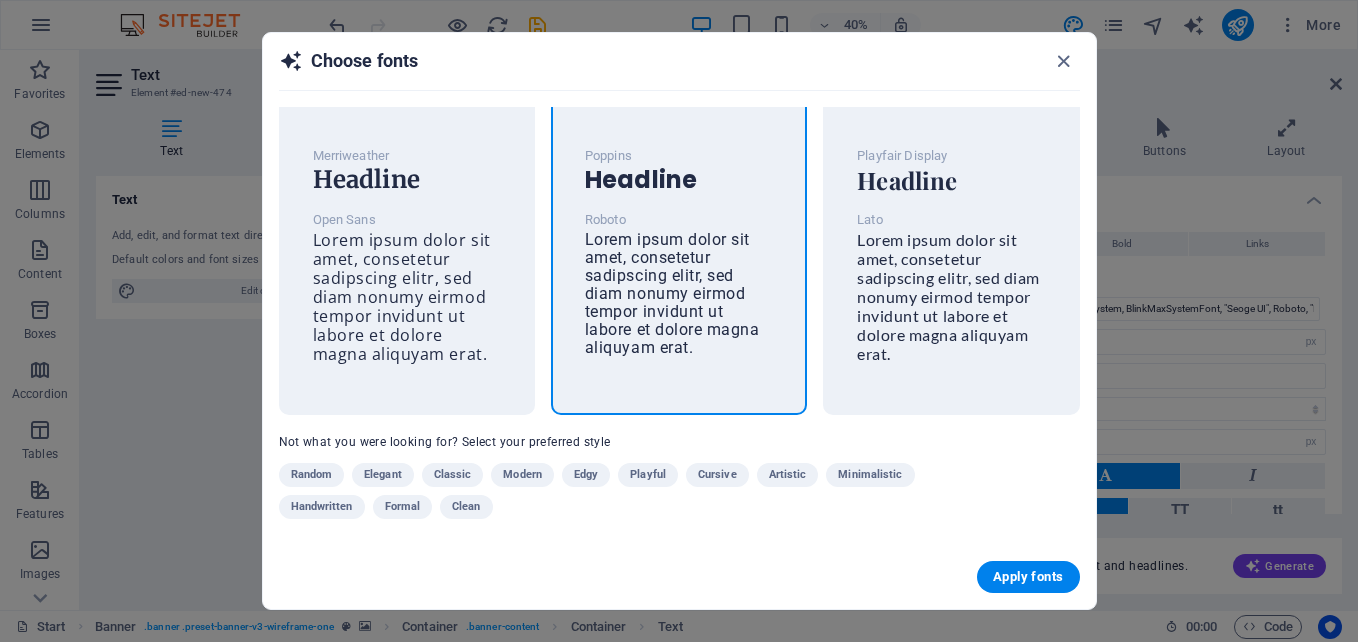 scroll, scrollTop: 15, scrollLeft: 0, axis: vertical 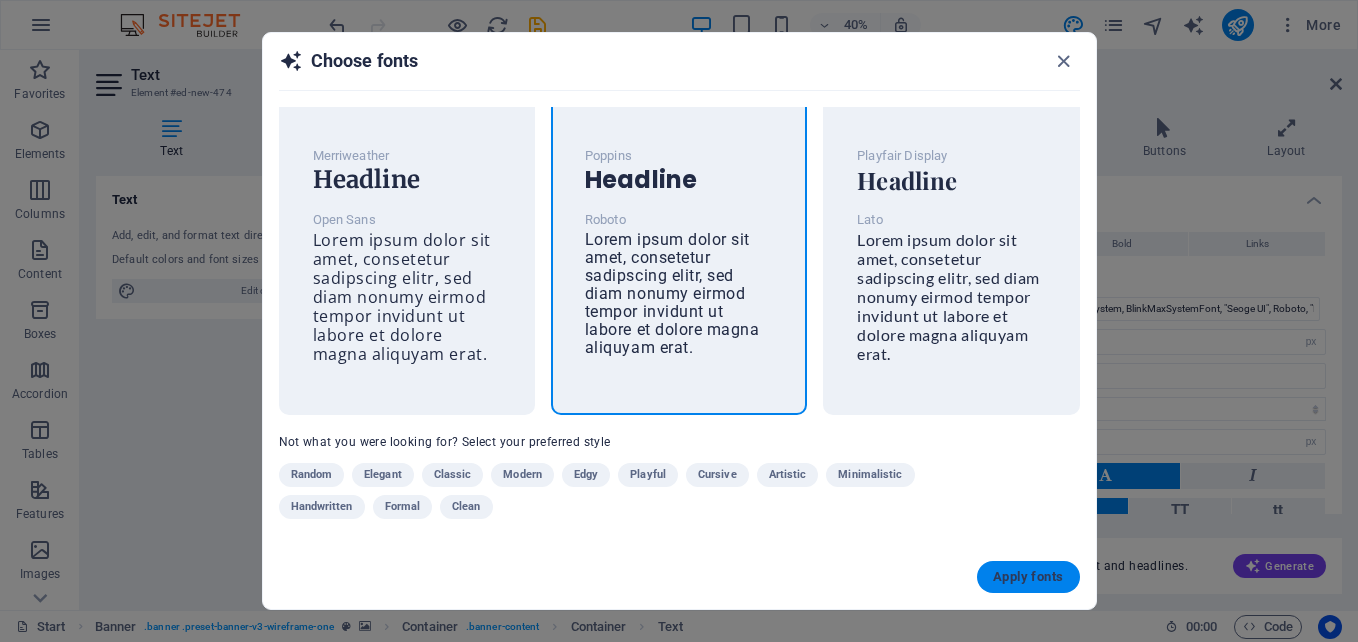 click on "Apply fonts" at bounding box center [1028, 577] 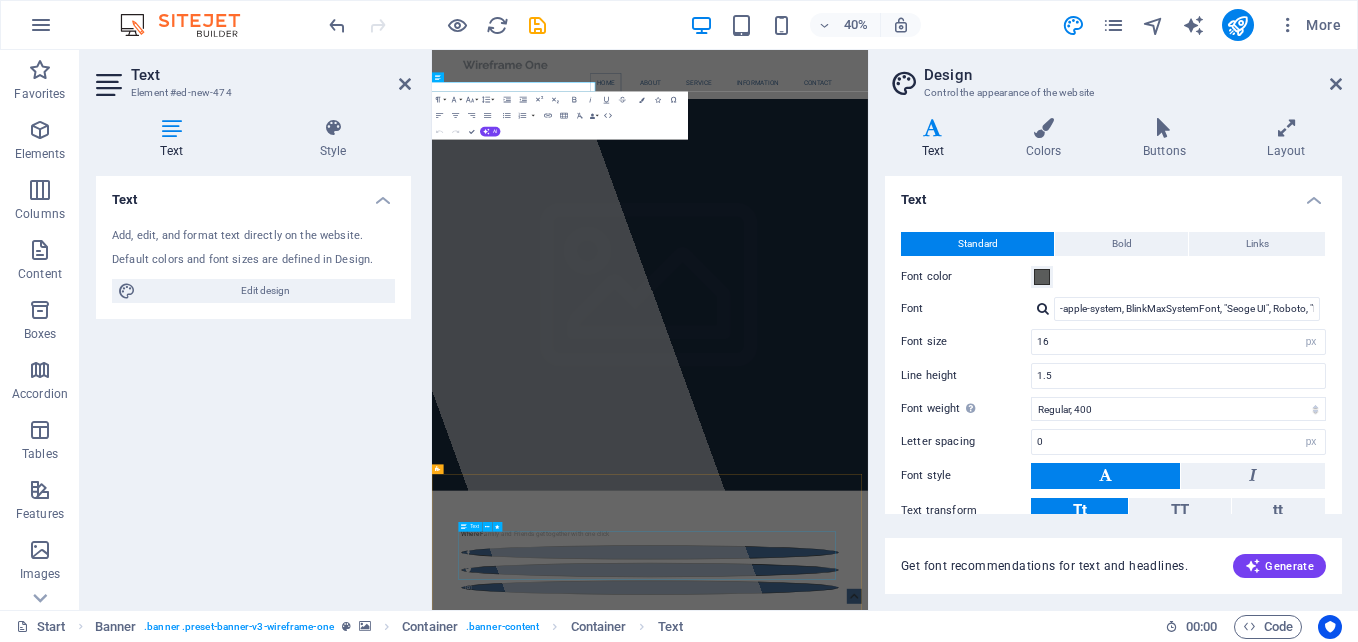 type on "Roboto" 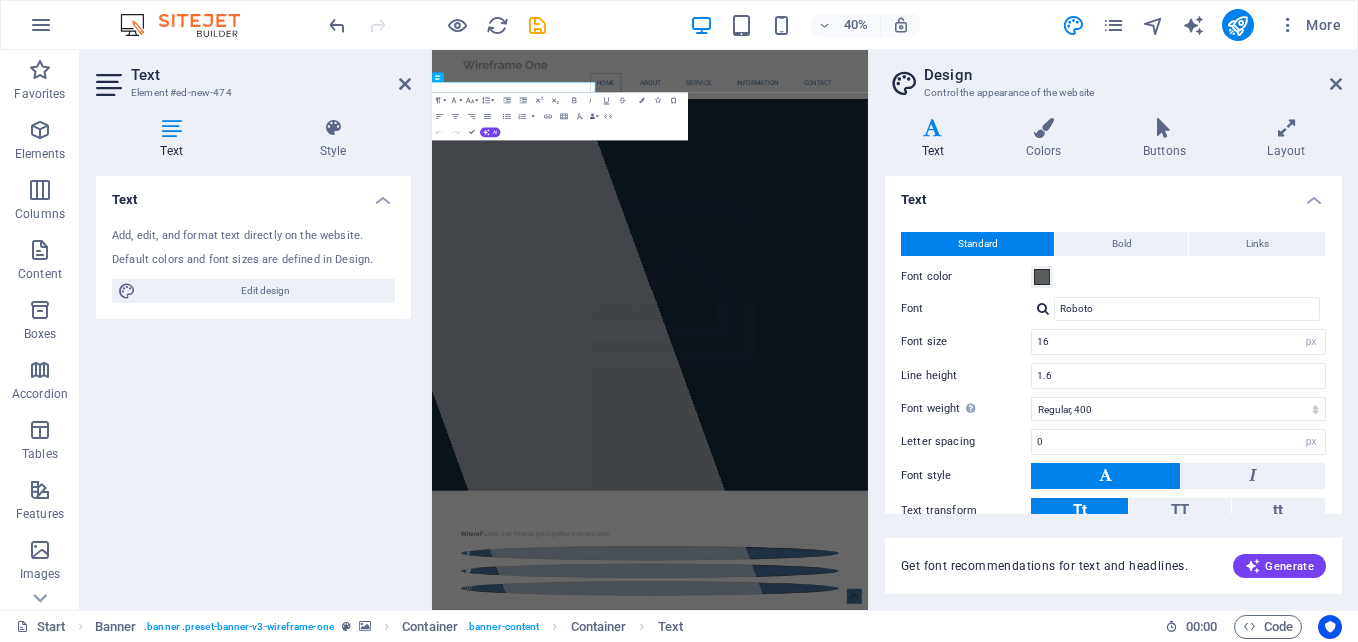 click on "Text" at bounding box center [253, 194] 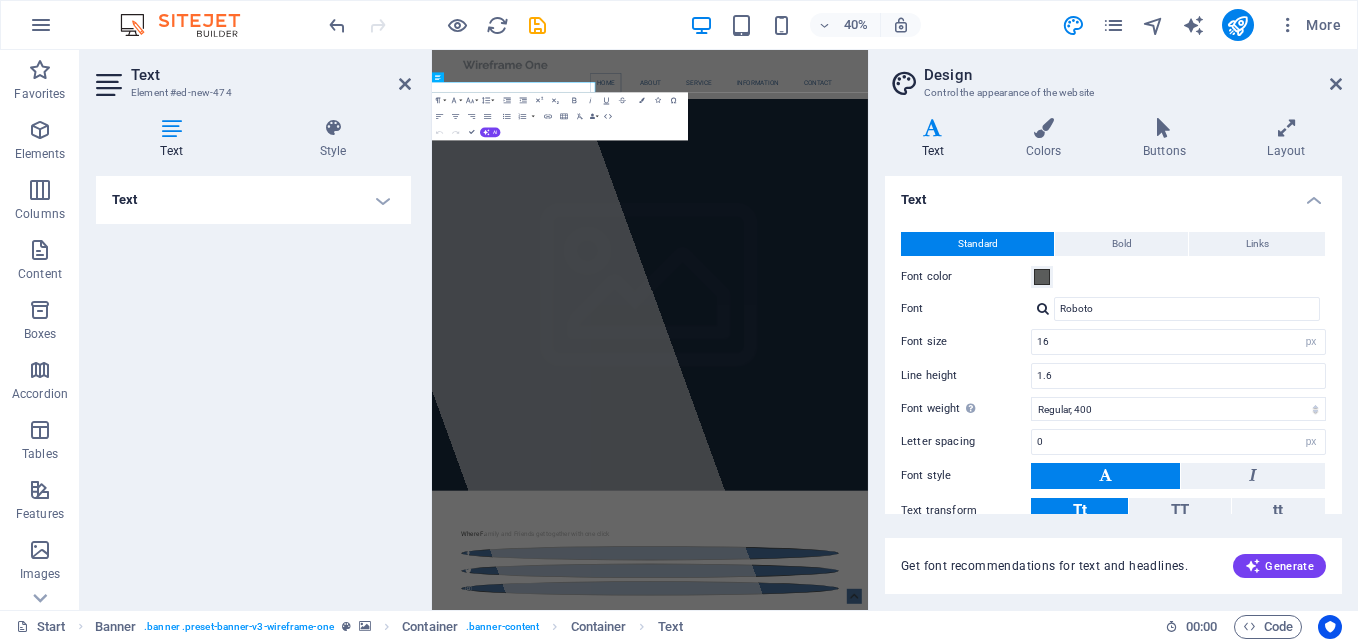 click on "Text" at bounding box center (253, 200) 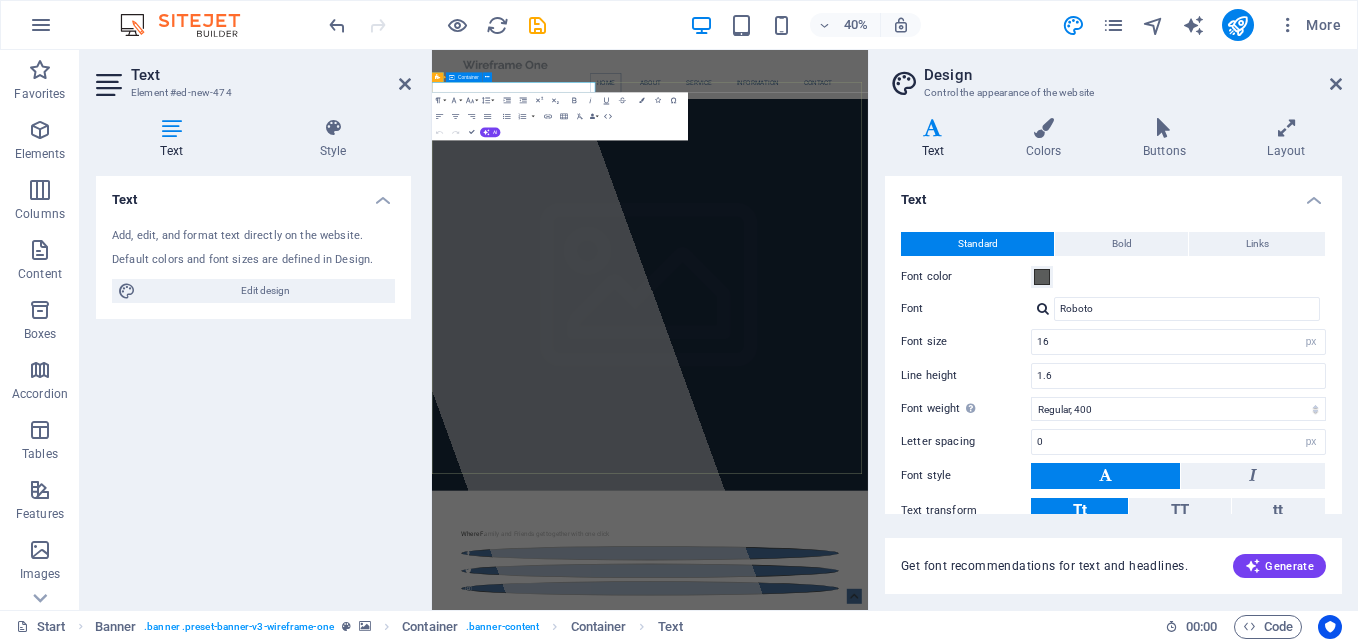 click on "New text element Where Family and Friends get together with one click" at bounding box center [977, 1323] 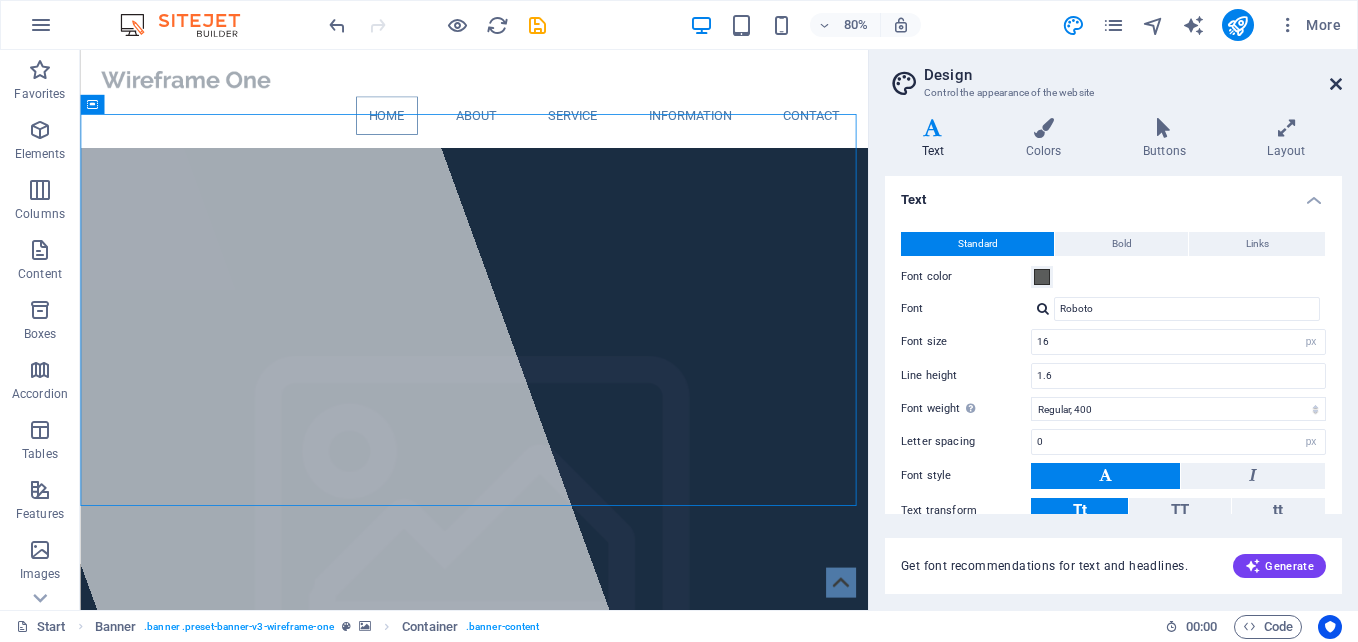 click at bounding box center [1336, 84] 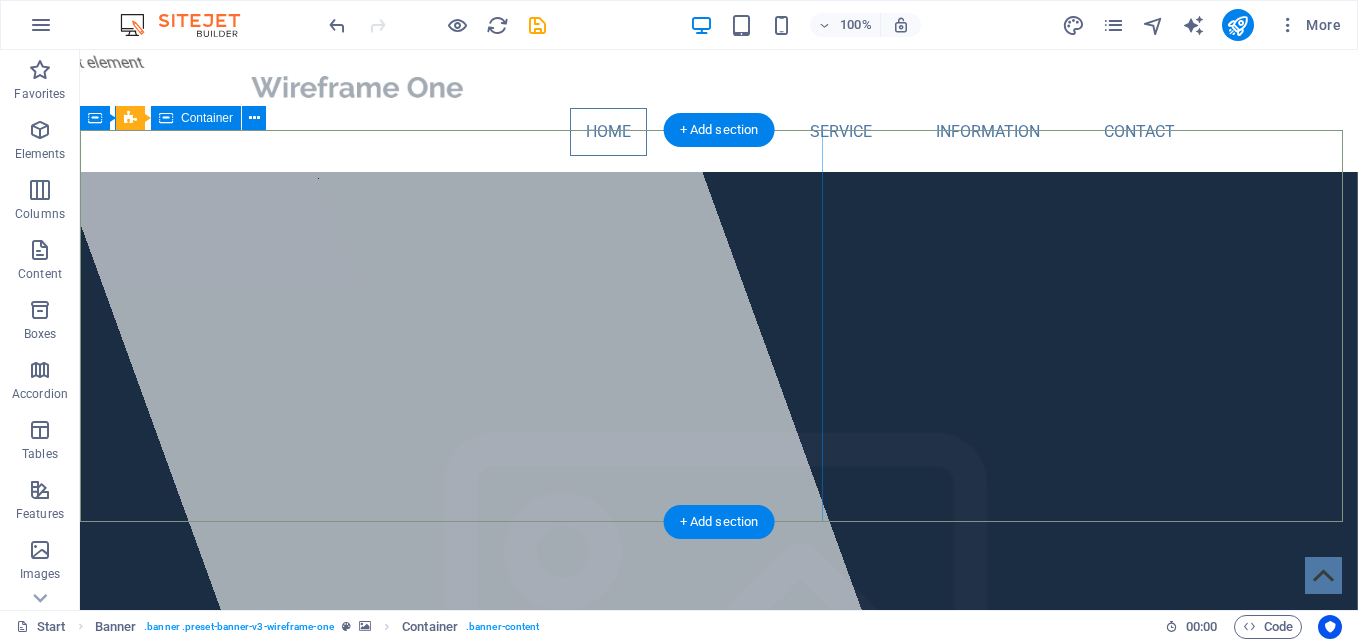 click on "New text element" at bounding box center (439, 330) 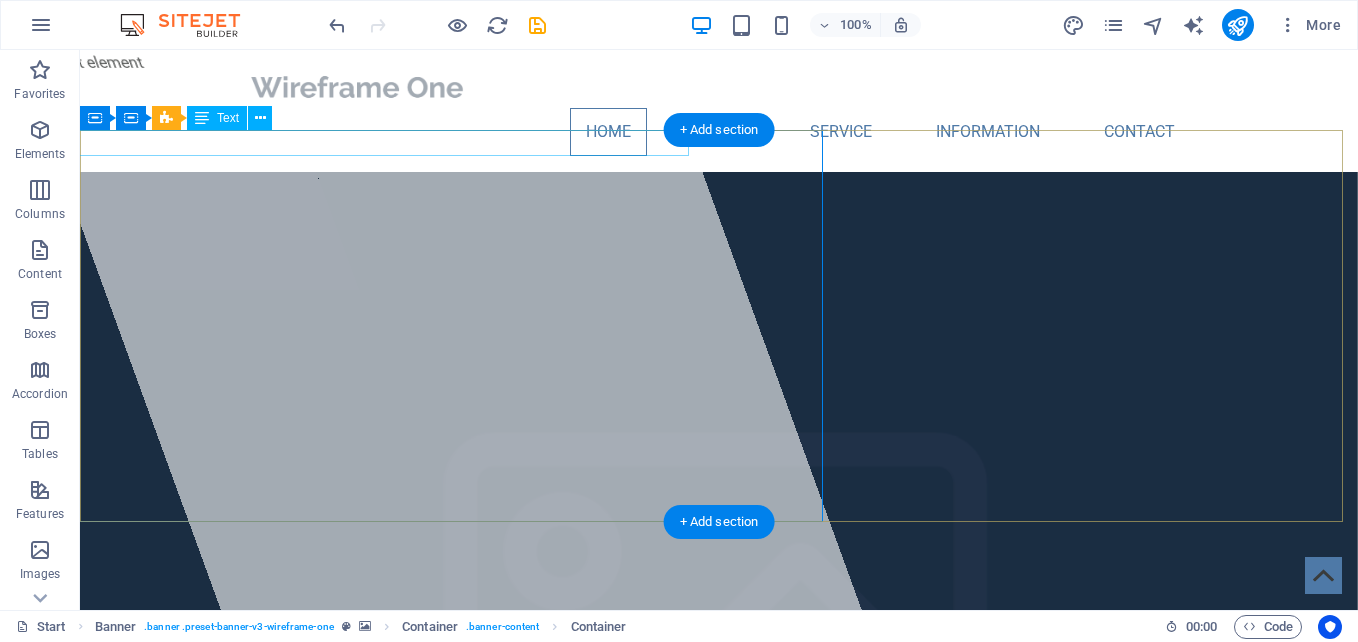 click on "New text element" at bounding box center [341, 63] 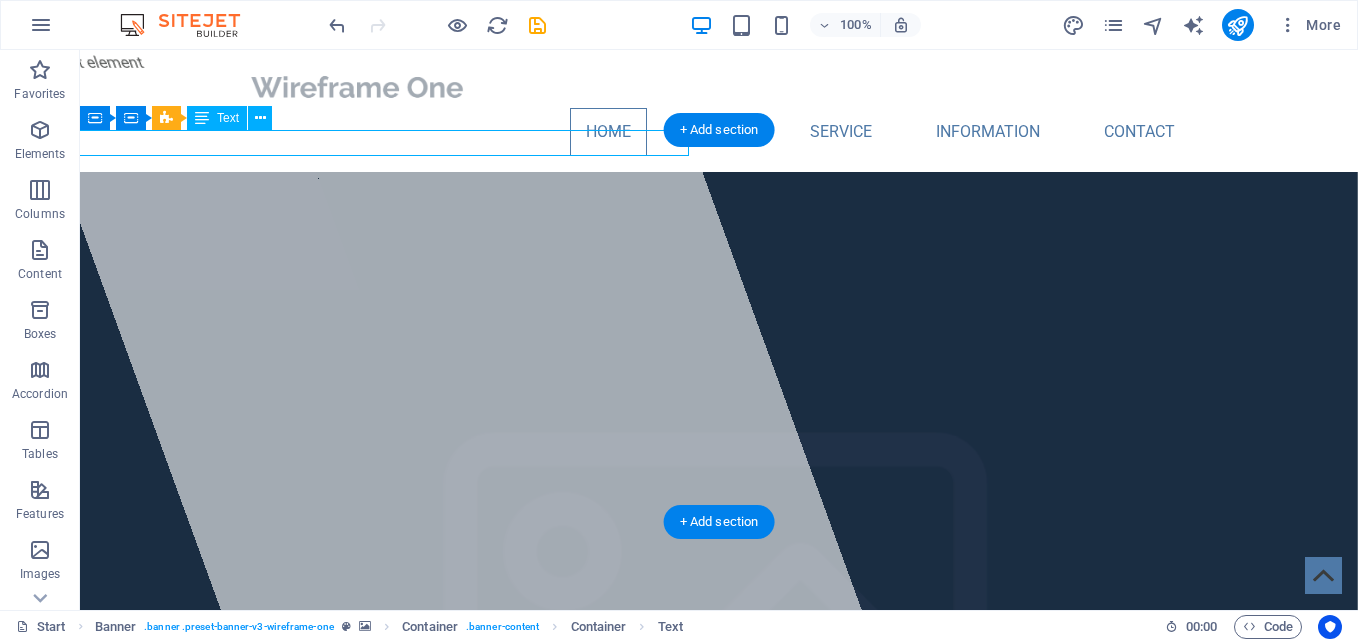 click on "New text element" at bounding box center [341, 63] 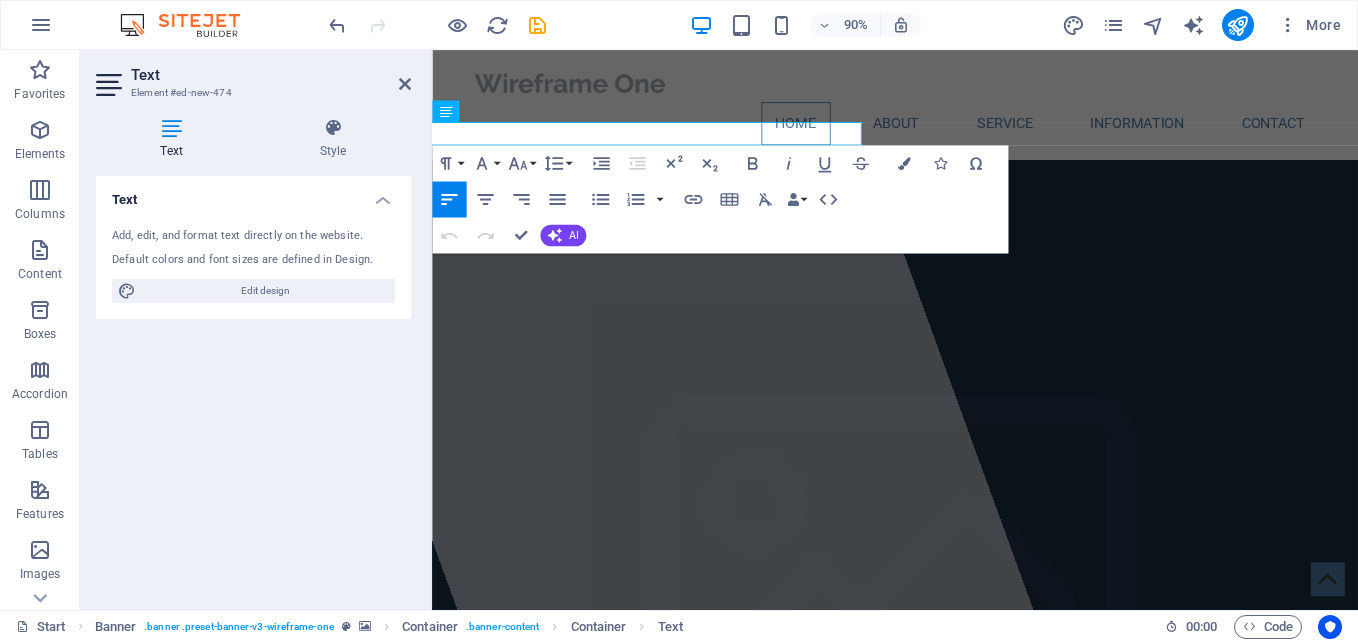 click on "Text" at bounding box center (253, 194) 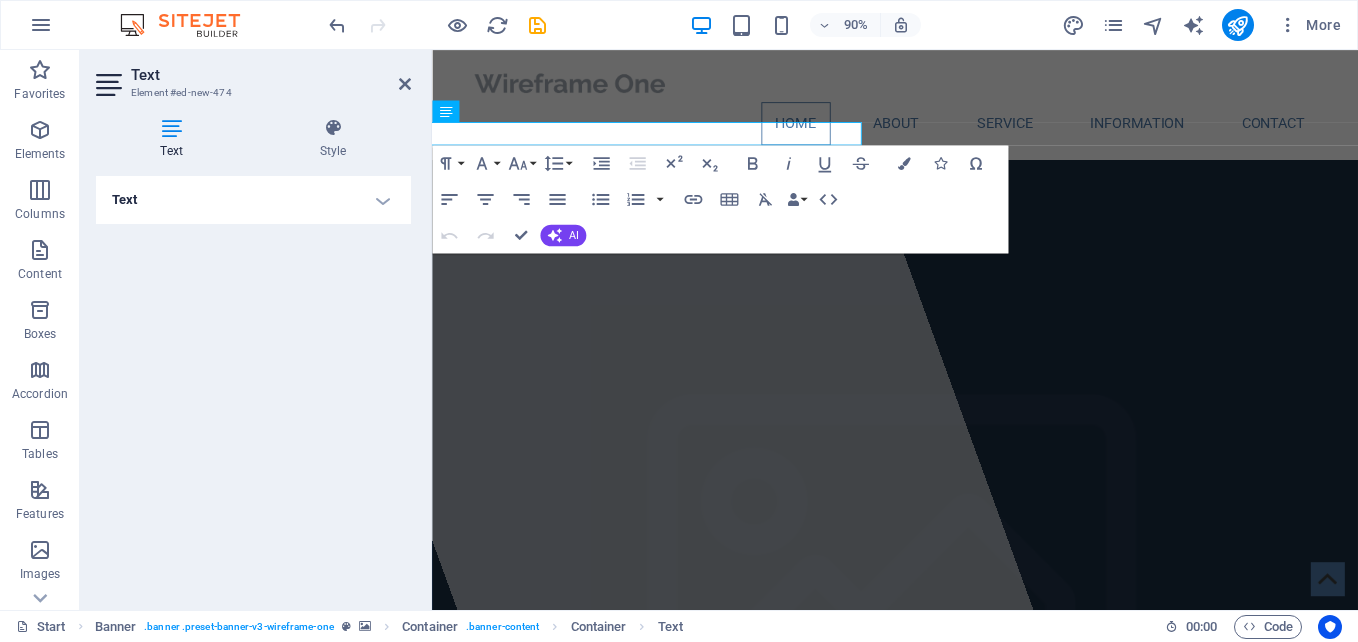 click on "Text" at bounding box center (253, 200) 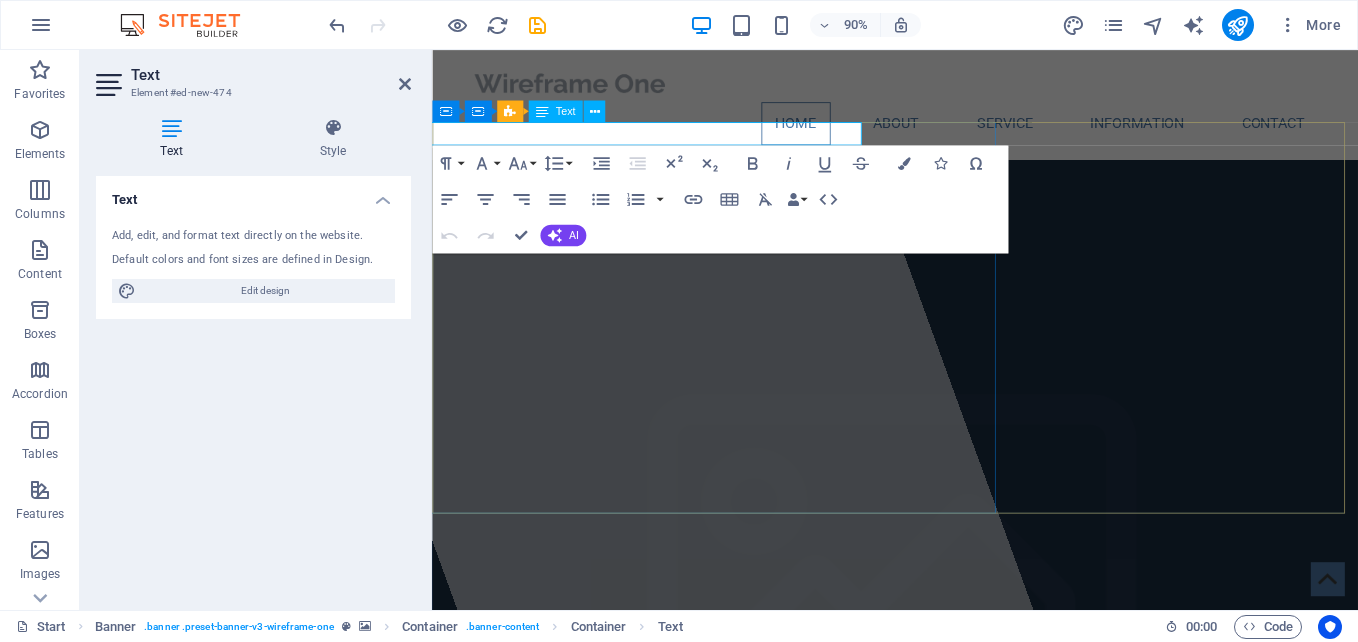 click on "New text element" at bounding box center [557, 63] 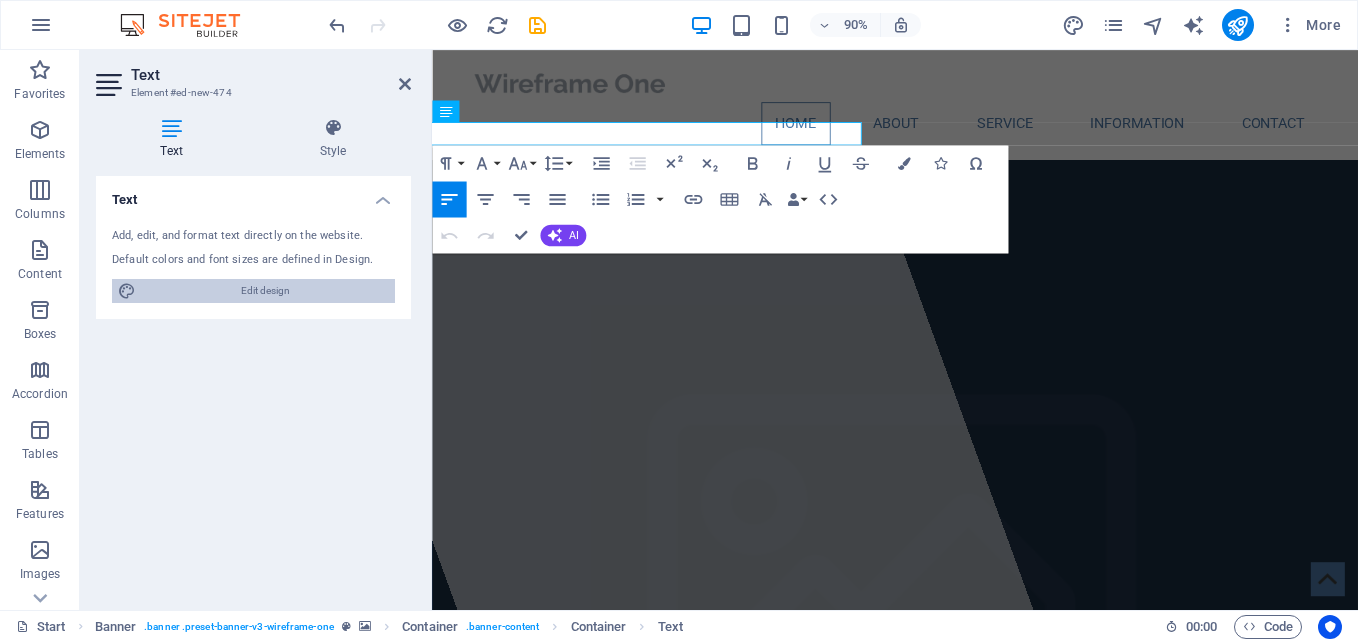 click on "Edit design" at bounding box center (265, 291) 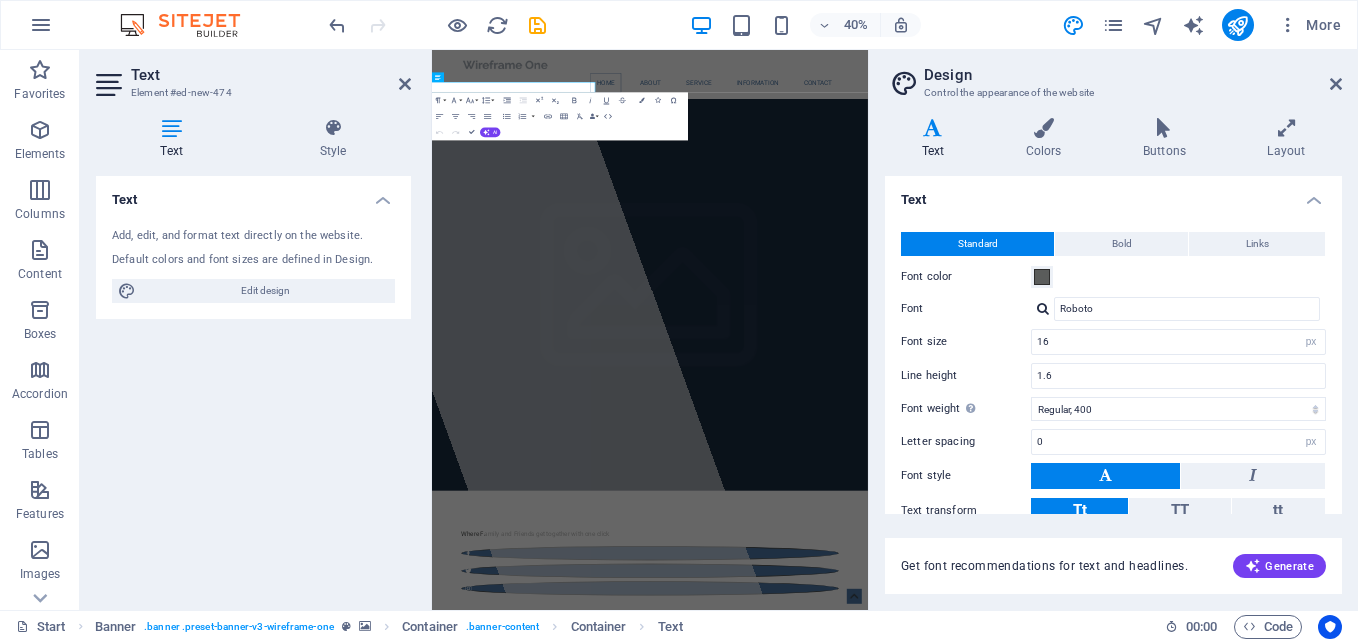 click on "Text" at bounding box center [1113, 194] 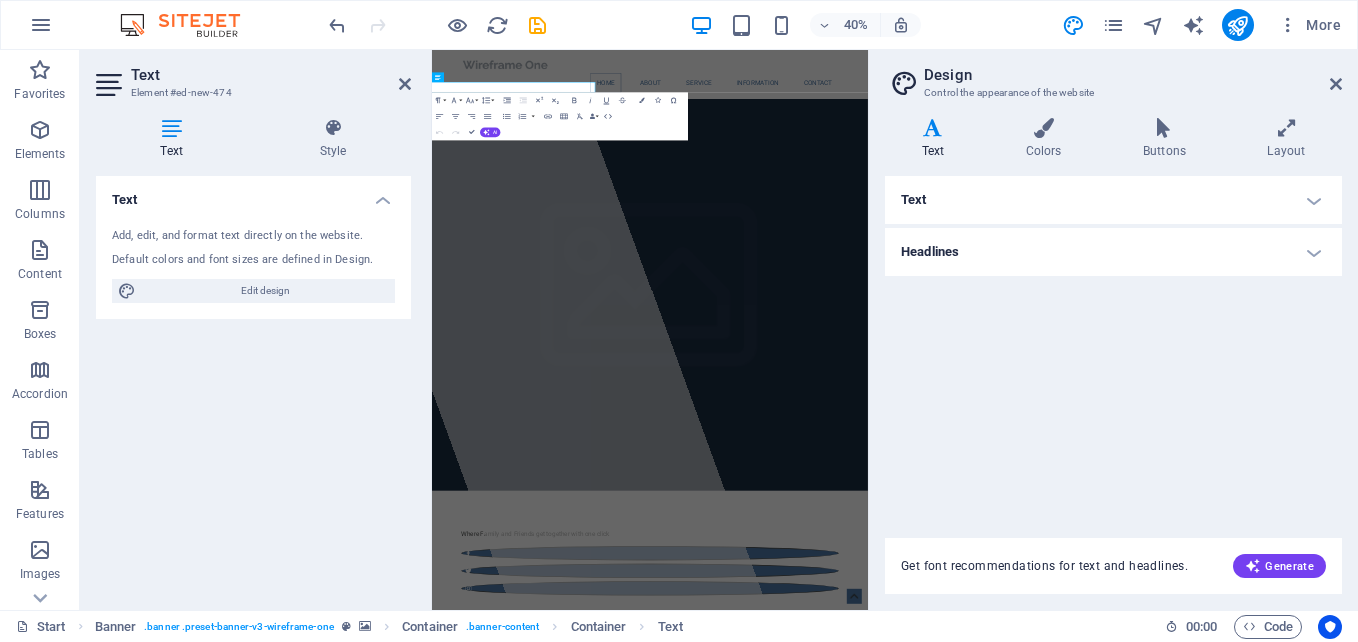click on "Text" at bounding box center [1113, 200] 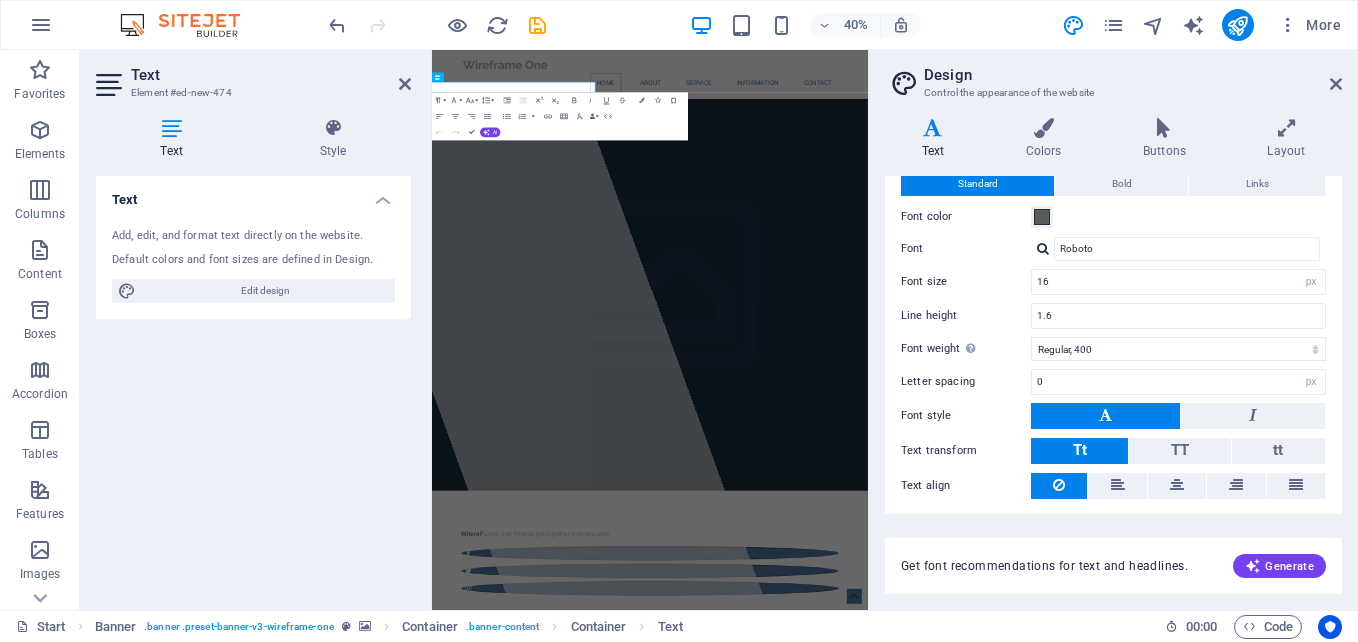 scroll, scrollTop: 118, scrollLeft: 0, axis: vertical 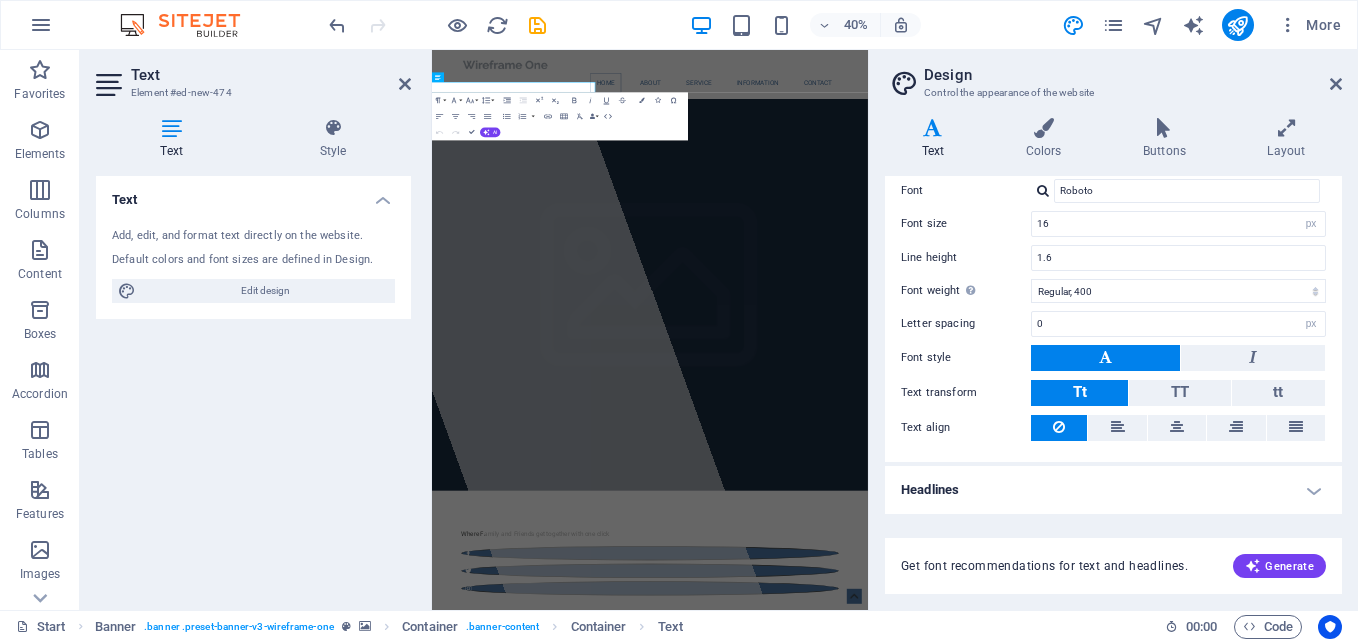 click on "Get font recommendations for text and headlines." at bounding box center [1044, 566] 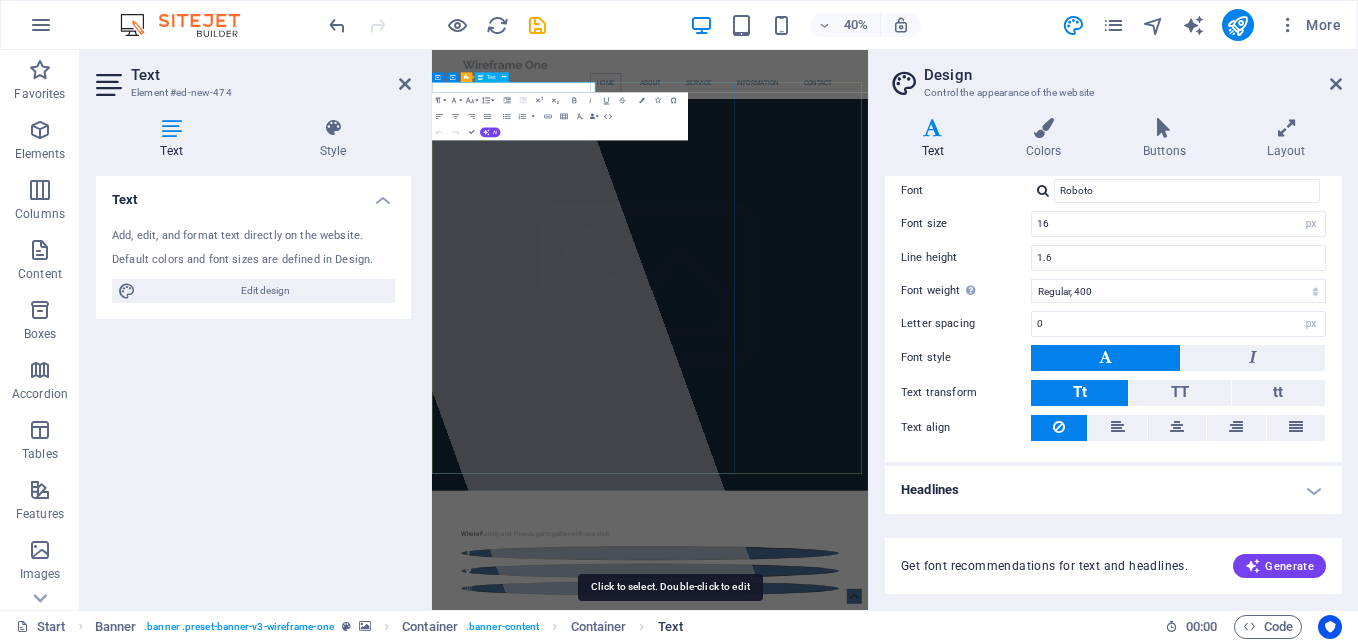 click on "Text" at bounding box center [670, 627] 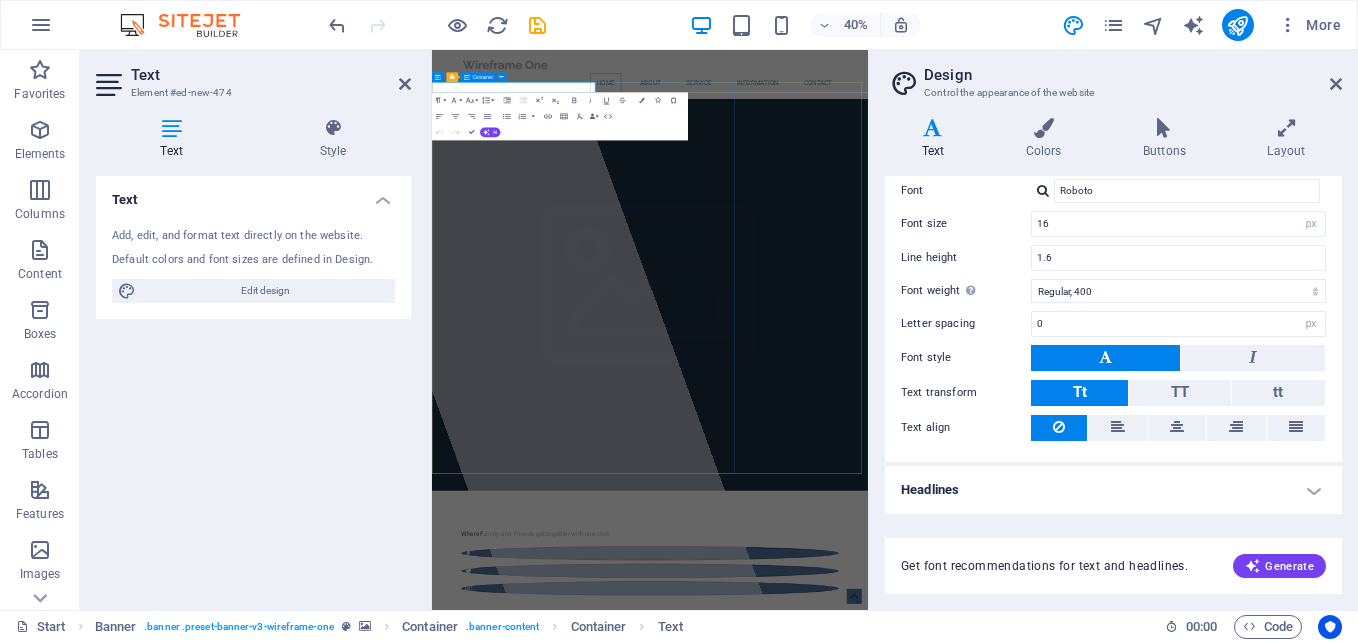 click on "New text element" at bounding box center (697, 750) 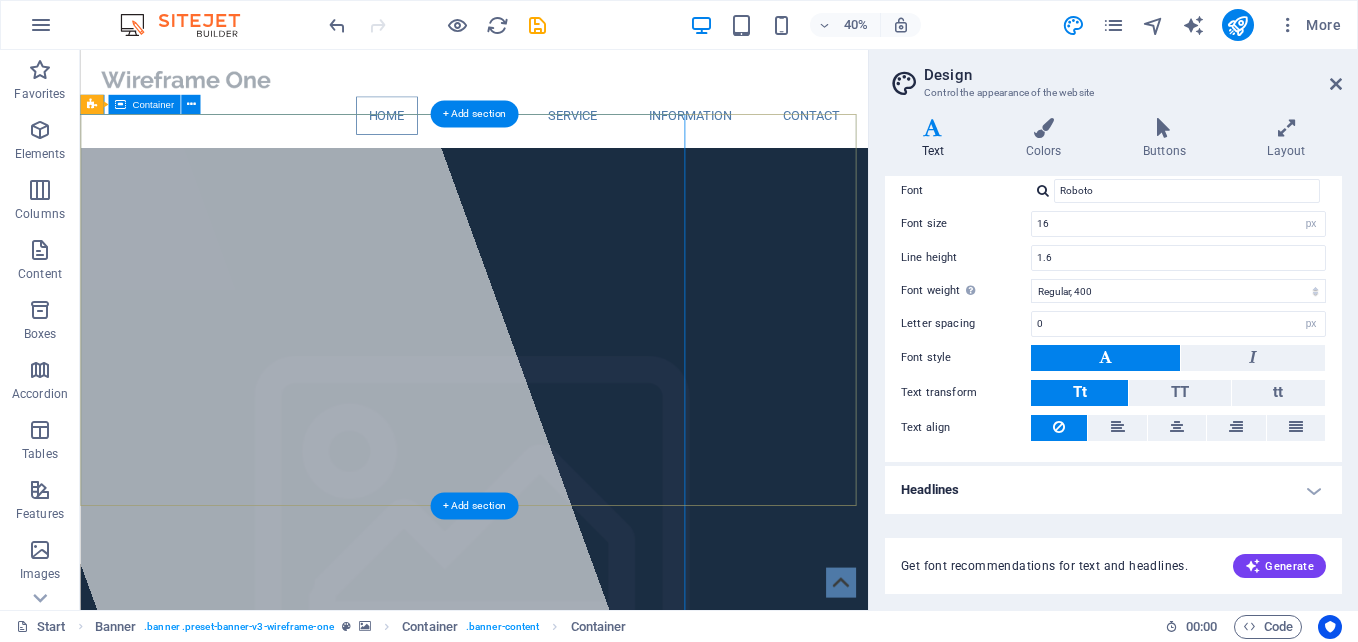 click on "New text element Where Family and Friends get together with one click" at bounding box center (572, 1323) 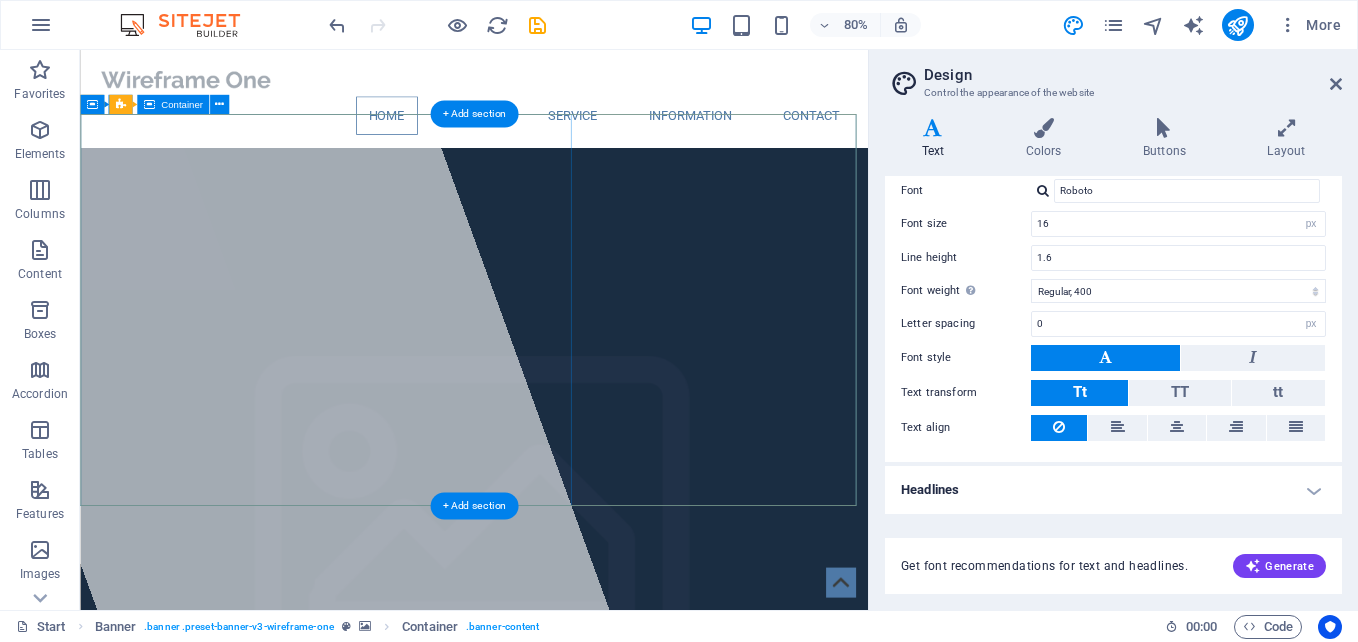 click on "New text element" at bounding box center (292, 400) 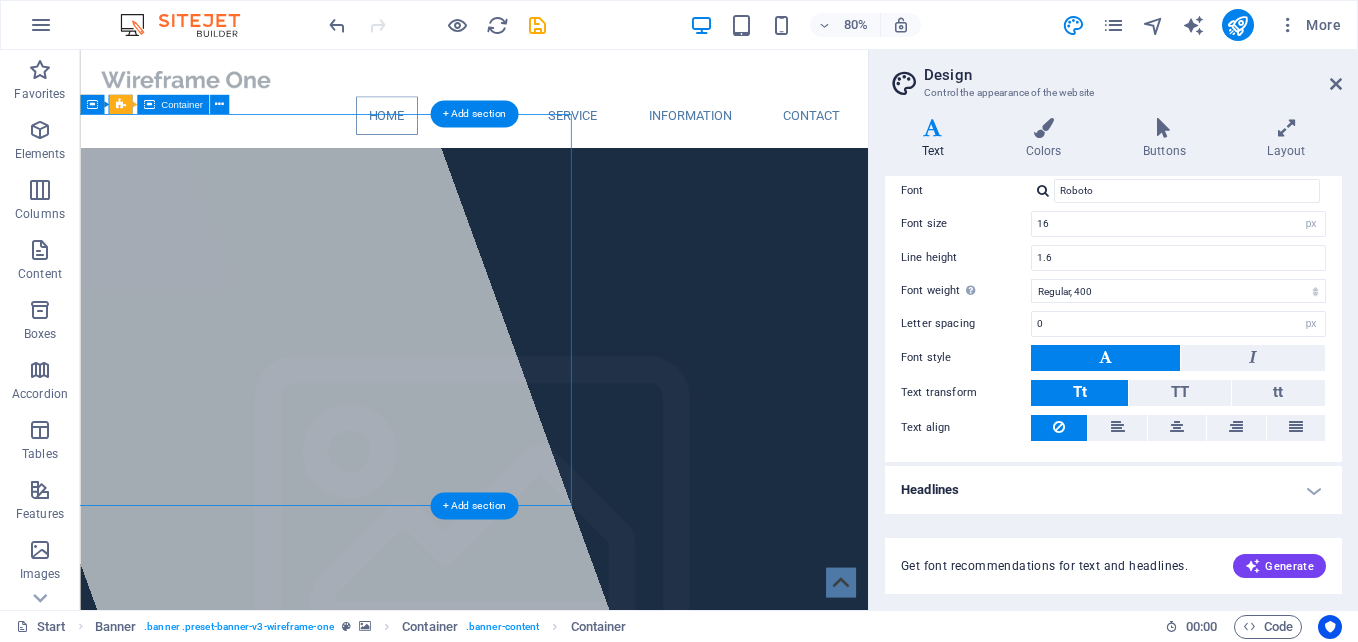 click on "New text element" at bounding box center [292, 400] 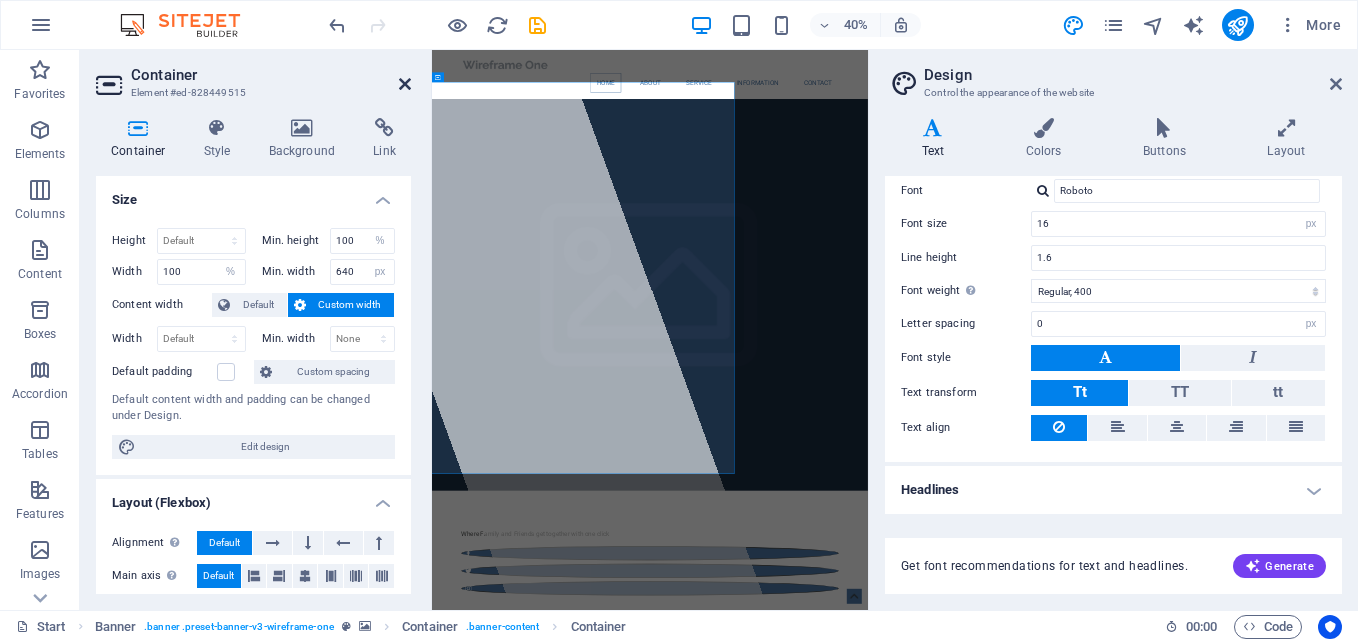 click at bounding box center [405, 84] 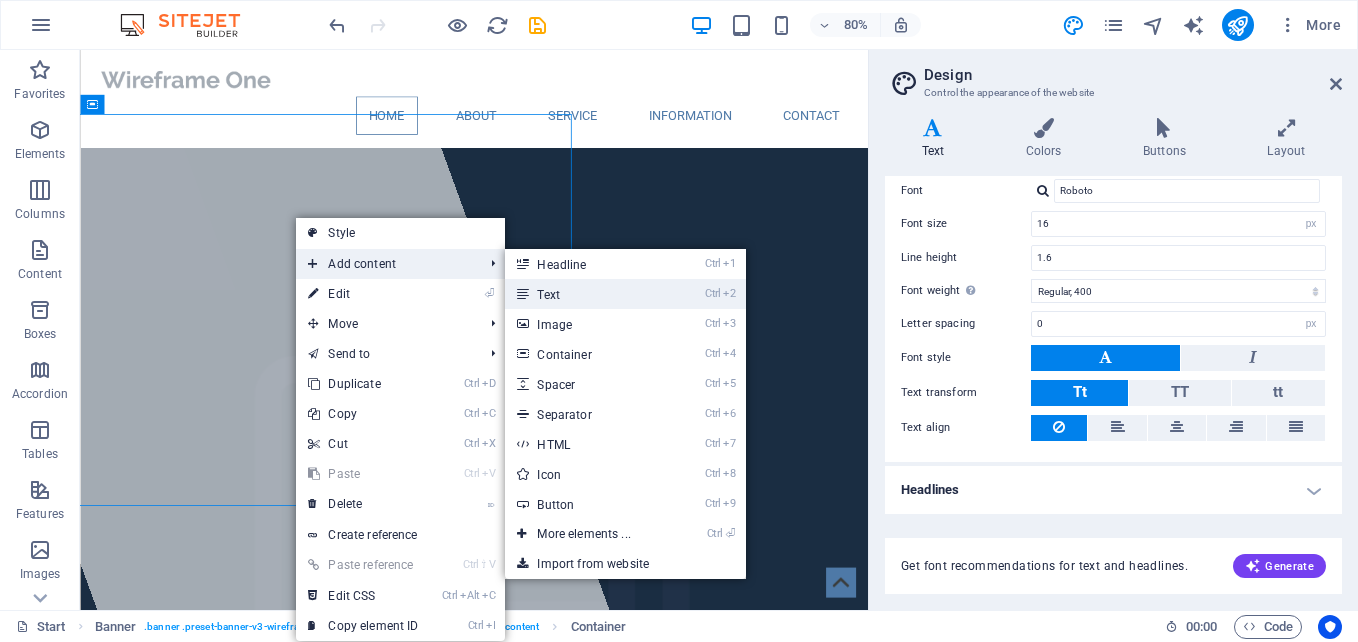 click on "Ctrl 2  Text" at bounding box center [587, 294] 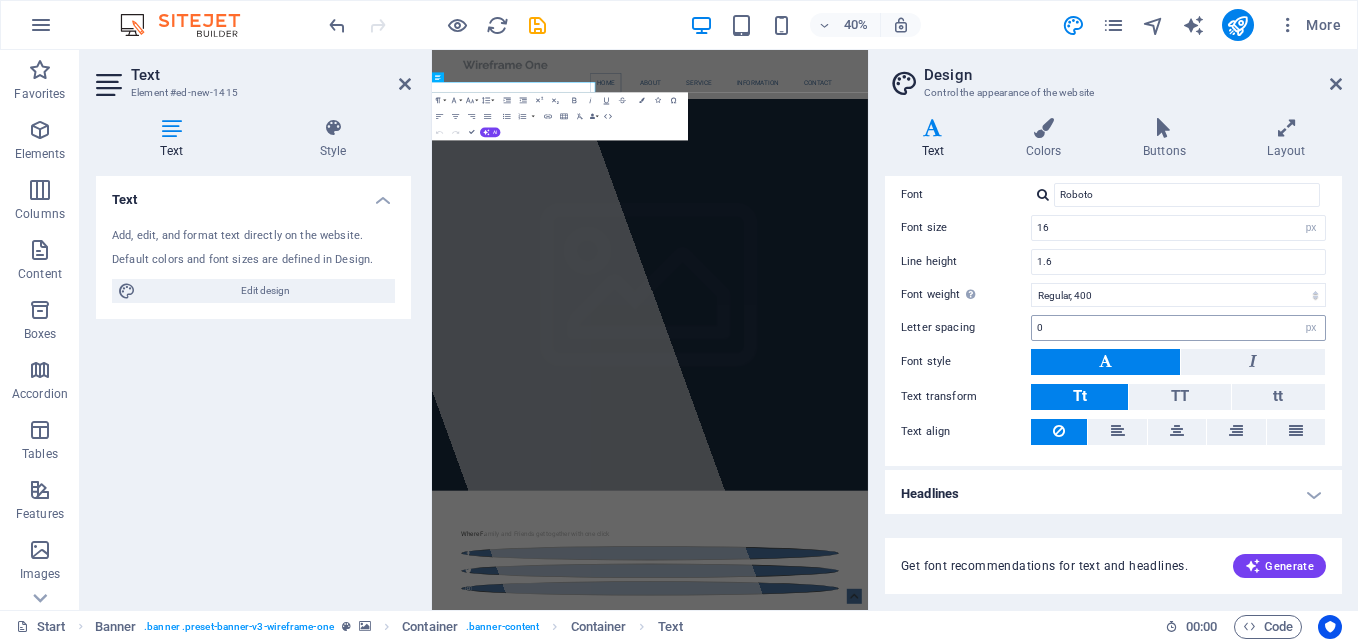 scroll, scrollTop: 118, scrollLeft: 0, axis: vertical 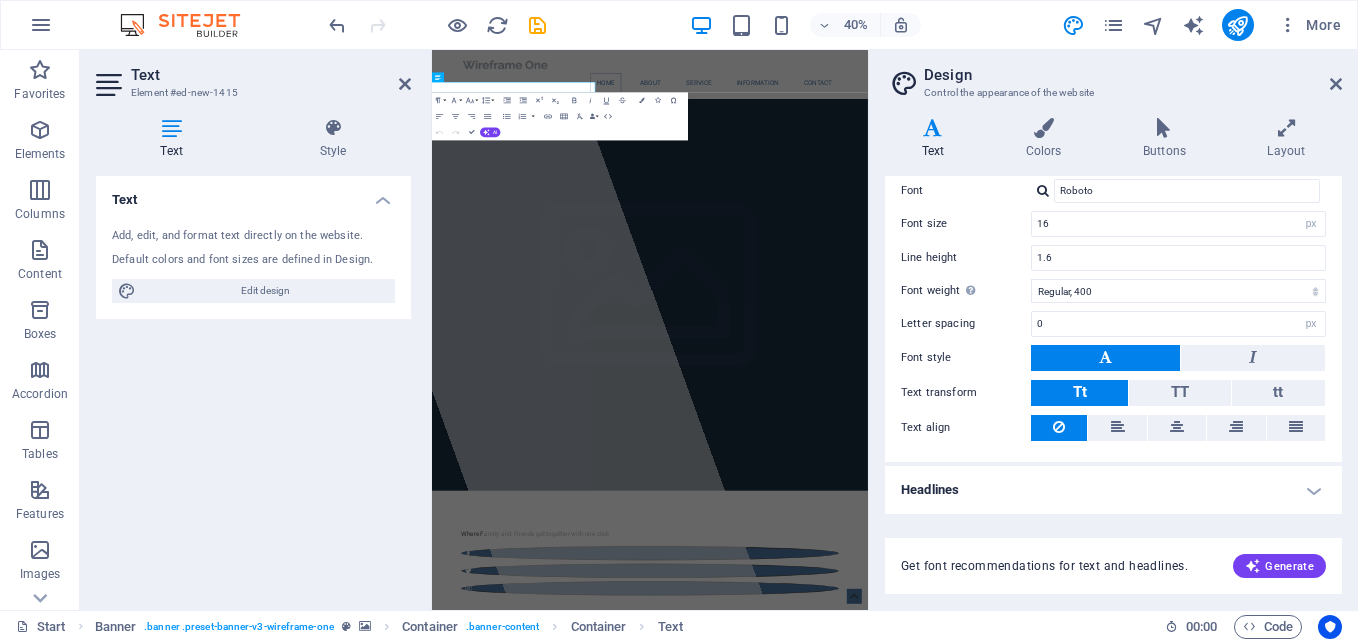 click on "Headlines" at bounding box center [1113, 490] 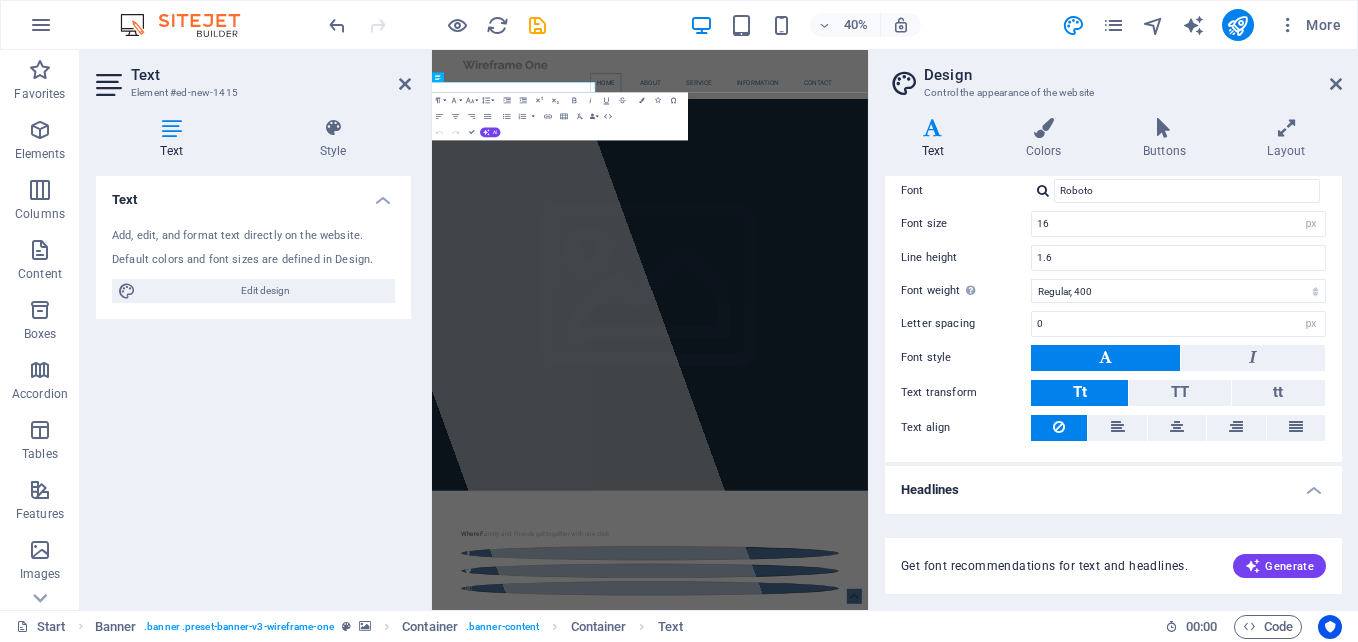 click on "Headlines" at bounding box center [1113, 484] 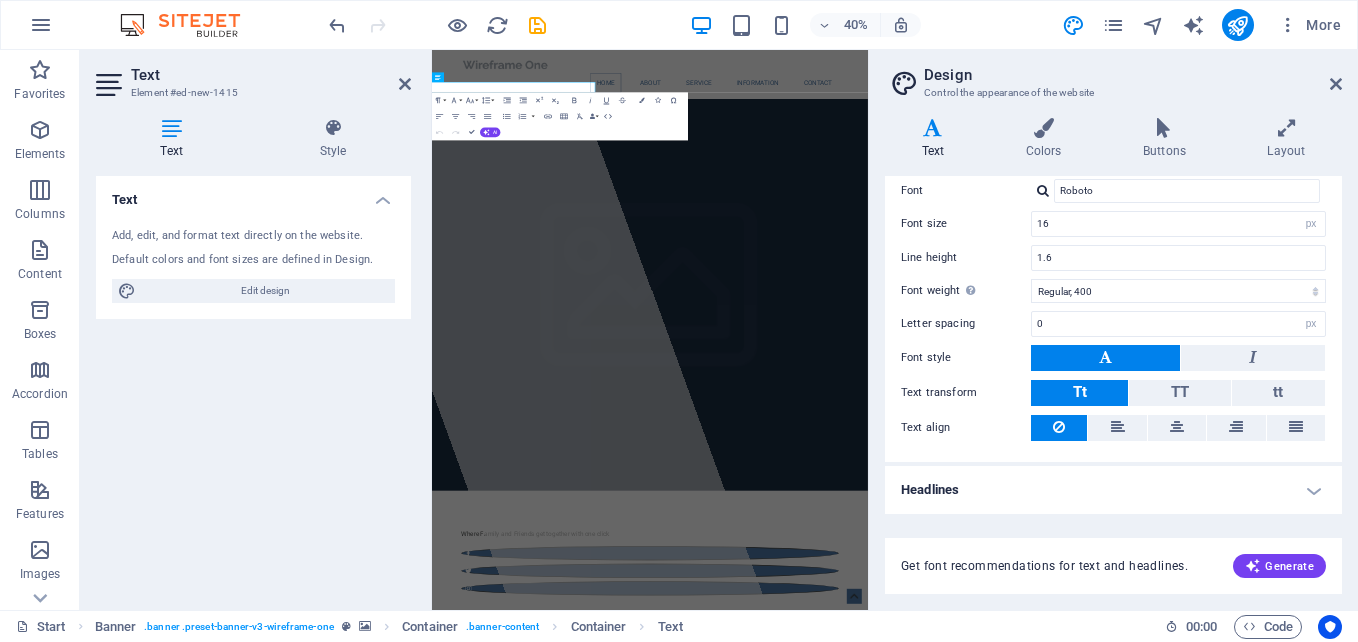 click on "Headlines" at bounding box center [1113, 490] 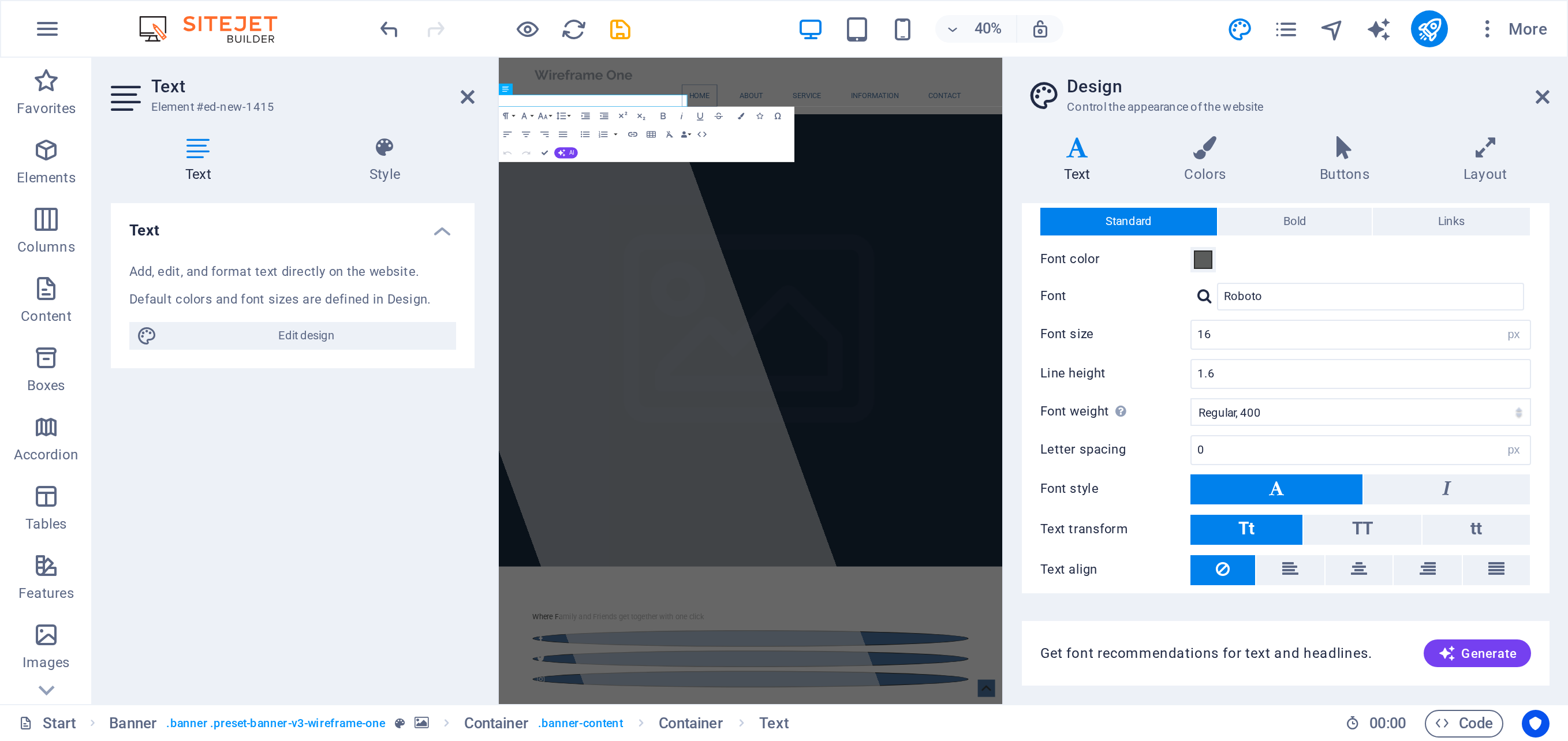 scroll, scrollTop: 0, scrollLeft: 0, axis: both 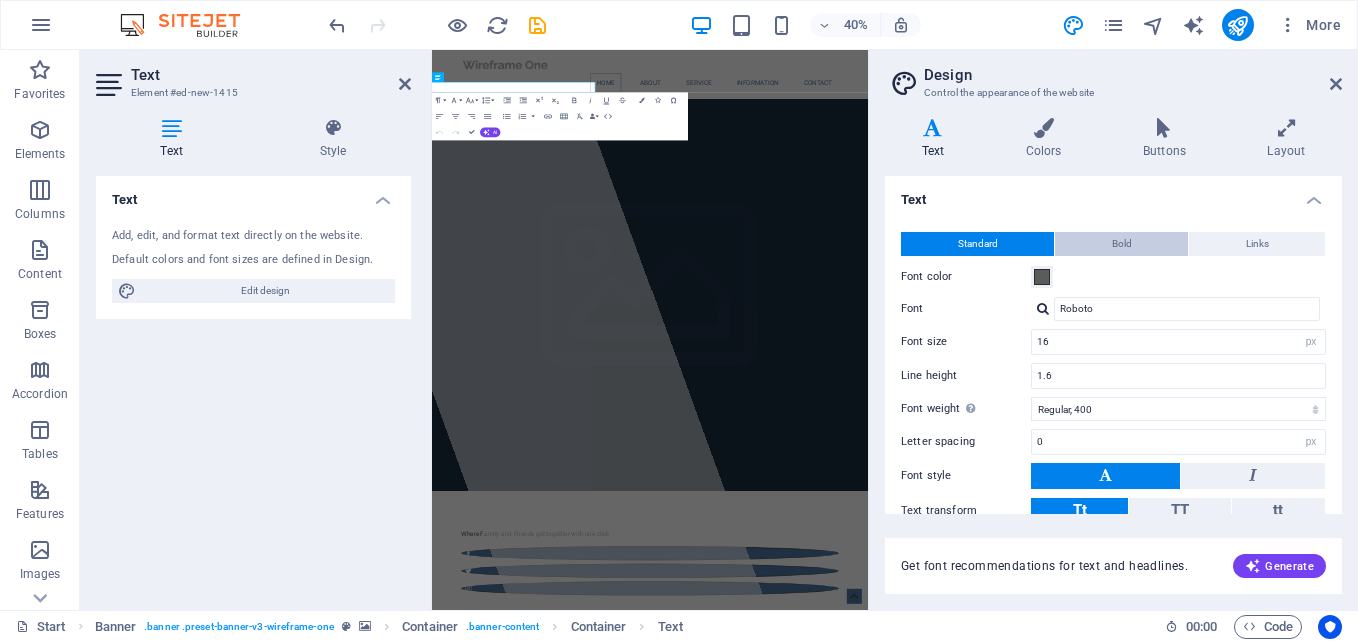 click on "Bold" at bounding box center (1121, 244) 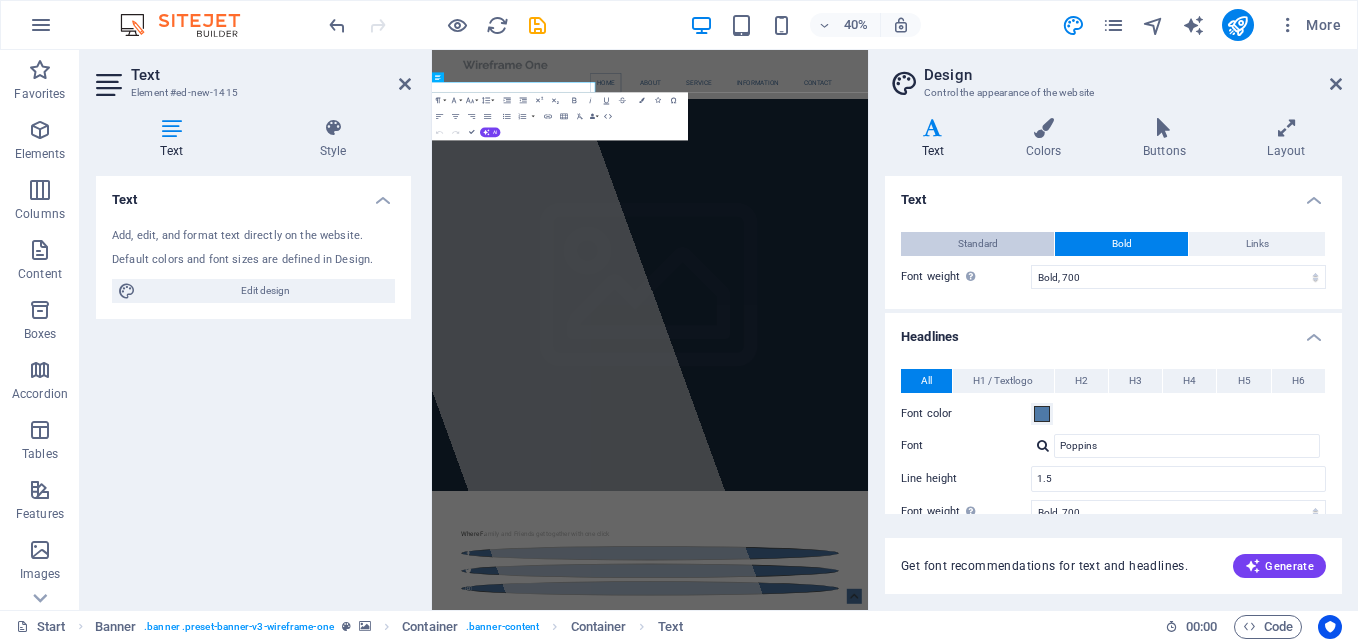 click on "Standard" at bounding box center (978, 244) 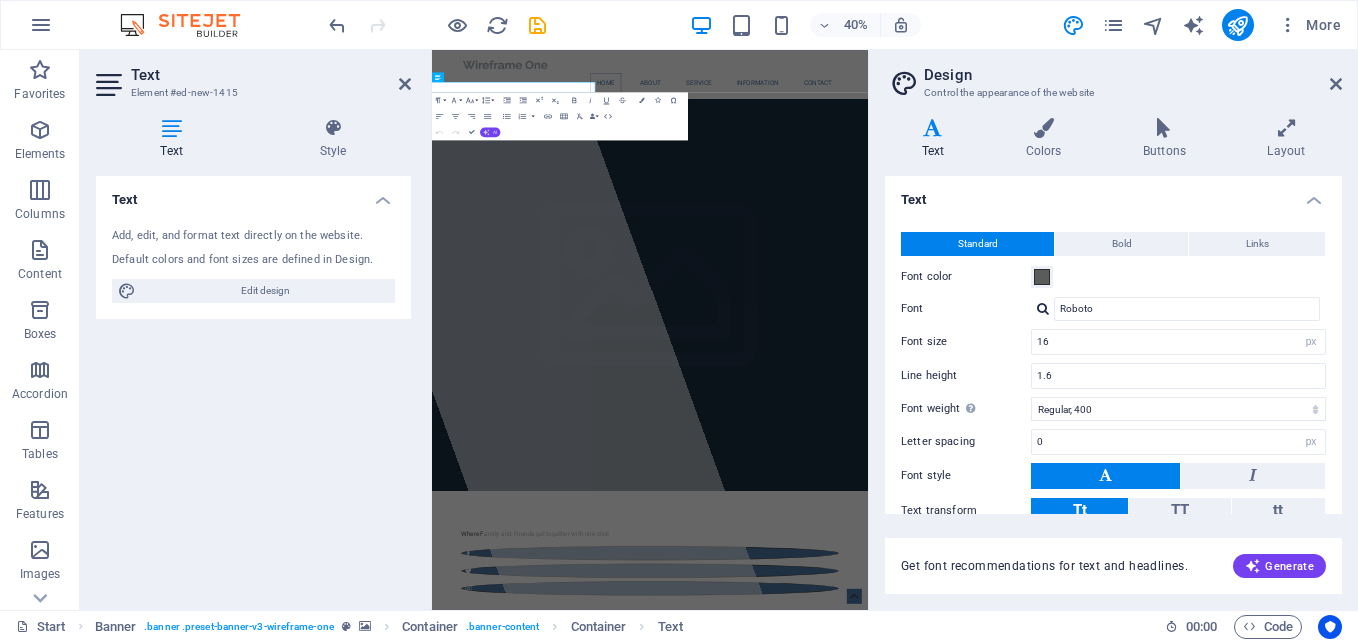 click 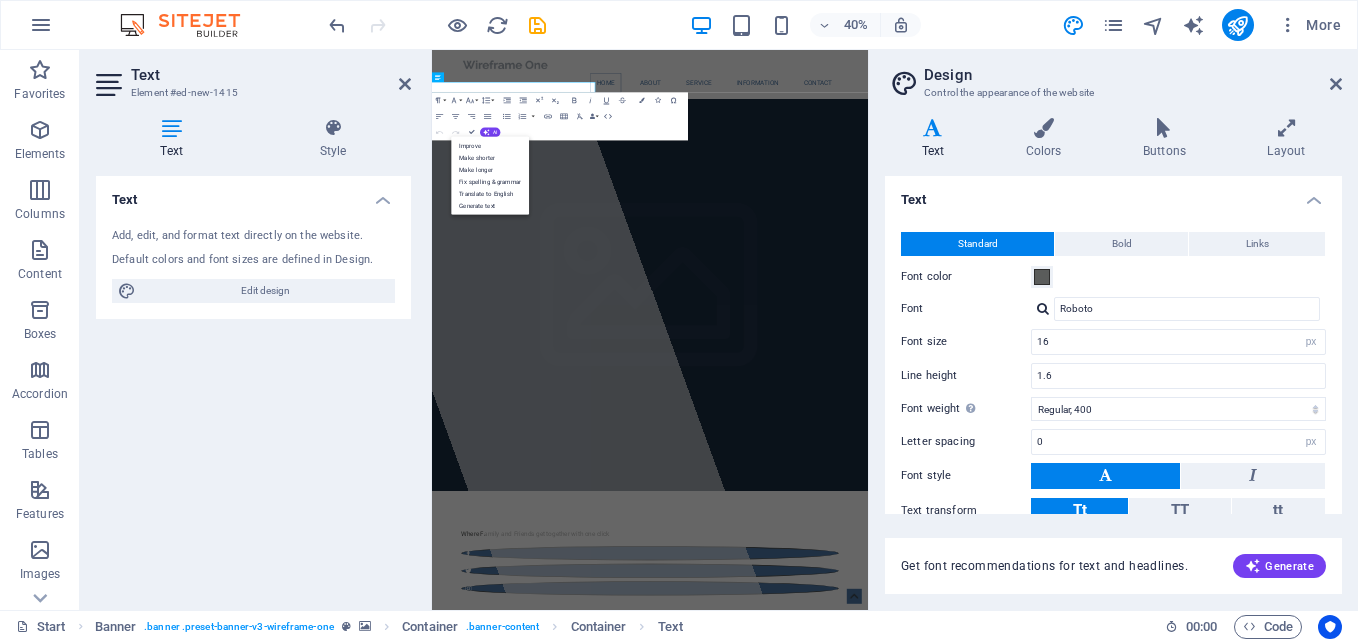click on "Paragraph Format Normal Heading 1 Heading 2 Heading 3 Heading 4 Heading 5 Heading 6 Code Font Family Arial Georgia Impact Tahoma Times New Roman Verdana Raleway Poppins Roboto Font Size 8 9 10 11 12 14 18 24 30 36 48 60 72 96 Line Height Default Single 1.15 1.5 Double Increase Indent Decrease Indent Superscript Subscript Bold Italic Underline Strikethrough Colors Icons Special Characters Align Left Align Center Align Right Align Justify Unordered List   Default Circle Disc Square    Ordered List   Default Lower Alpha Lower Greek Lower Roman Upper Alpha Upper Roman    Insert Link Insert Table Clear Formatting Data Bindings Company First name Last name Street ZIP code City Email Phone Mobile Fax Custom field 1 Custom field 2 Custom field 3 Custom field 4 Custom field 5 Custom field 6 HTML Undo Redo Confirm (Ctrl+⏎) AI Improve Make shorter Make longer Fix spelling & grammar Translate to English Generate text" at bounding box center (560, 116) 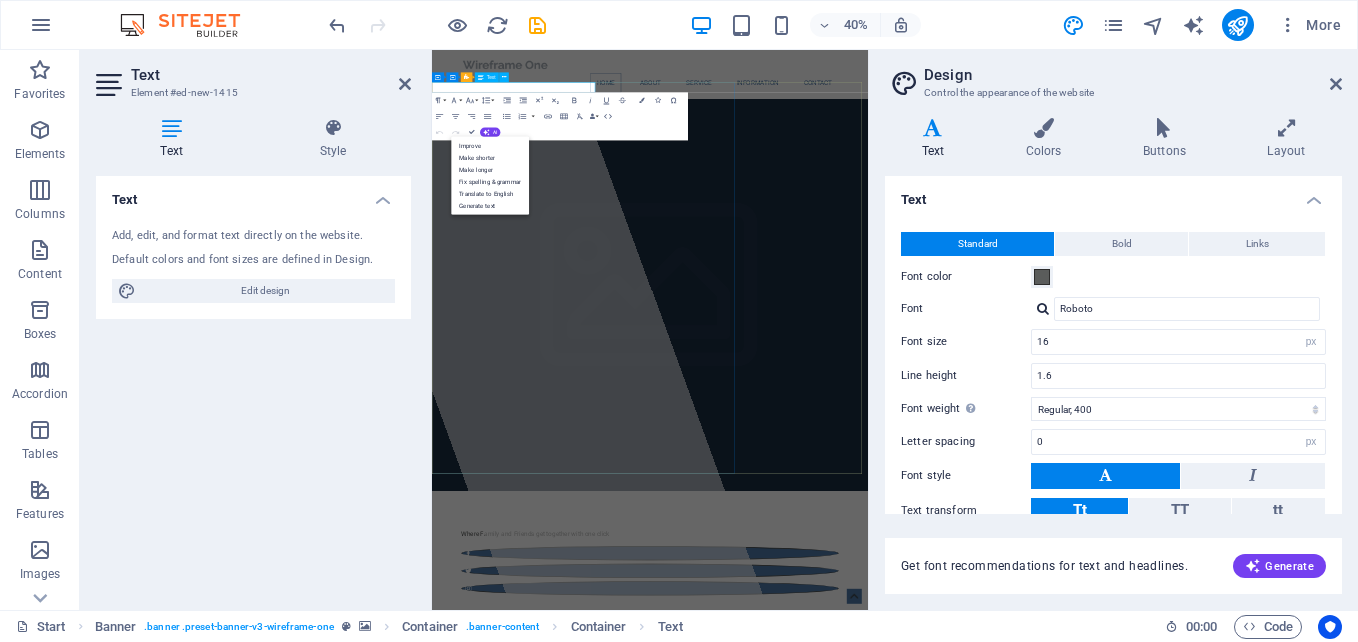 click on "Container   Container   Banner   Text" at bounding box center [473, 77] 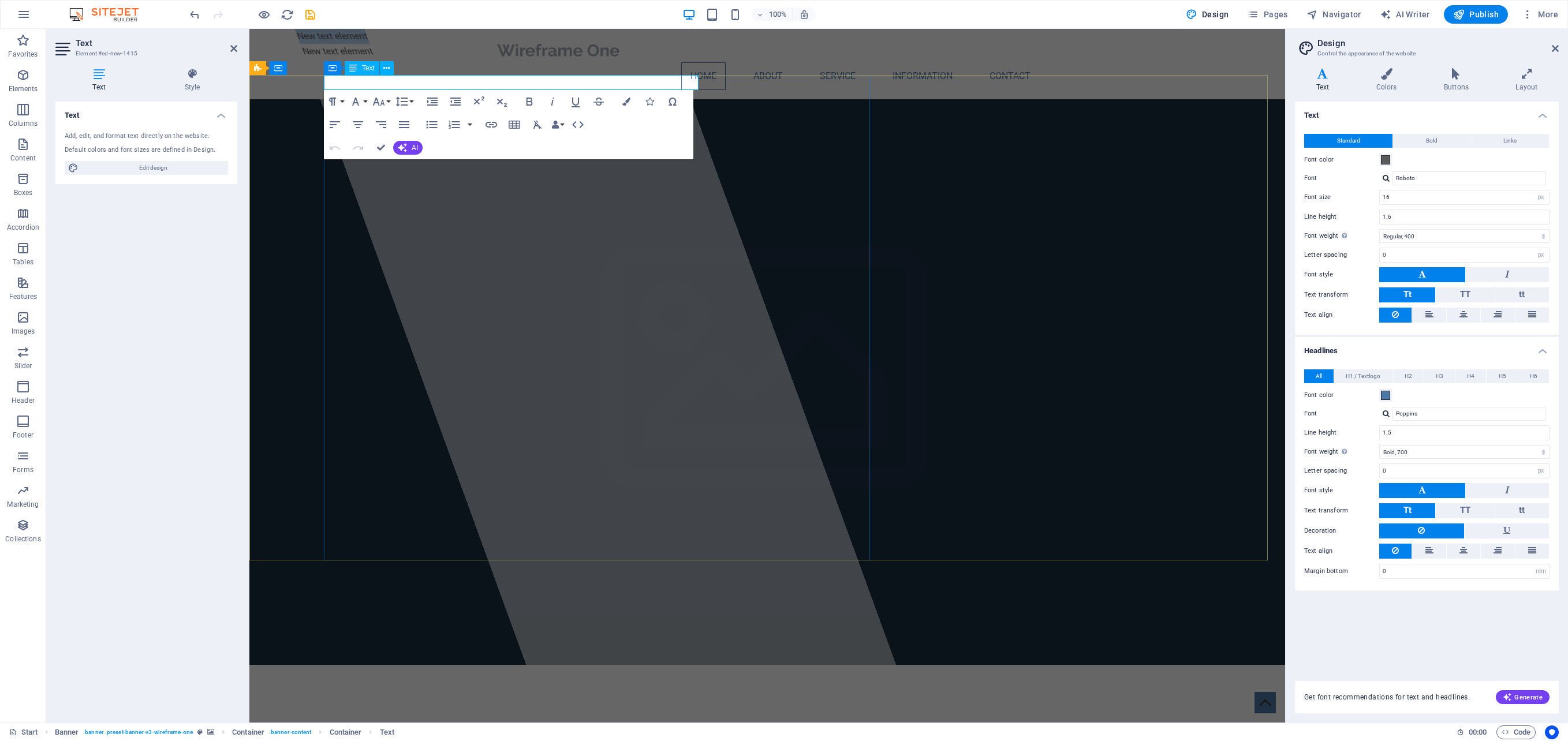 click on "New text element" at bounding box center [481, 36] 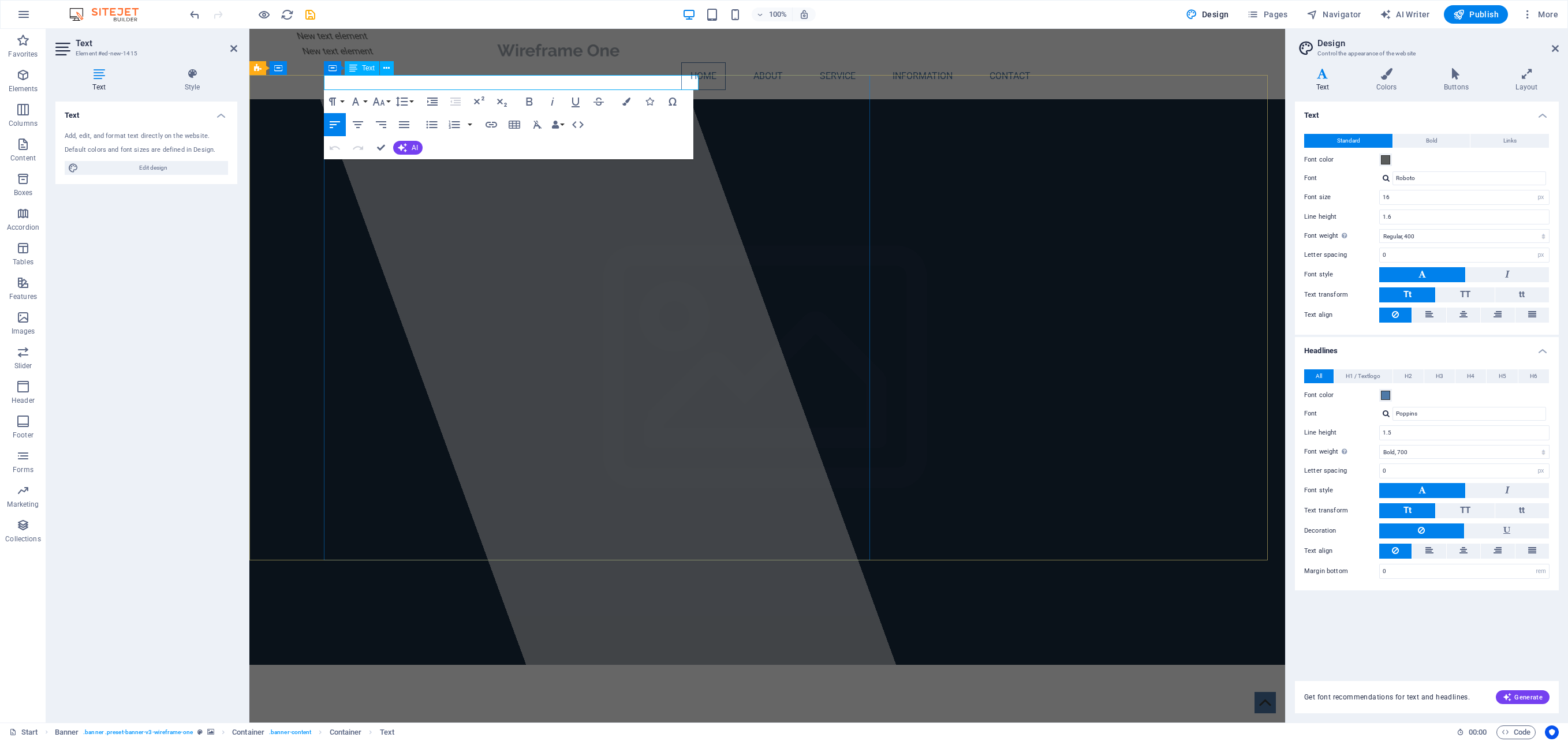click on "New text element" at bounding box center (481, 36) 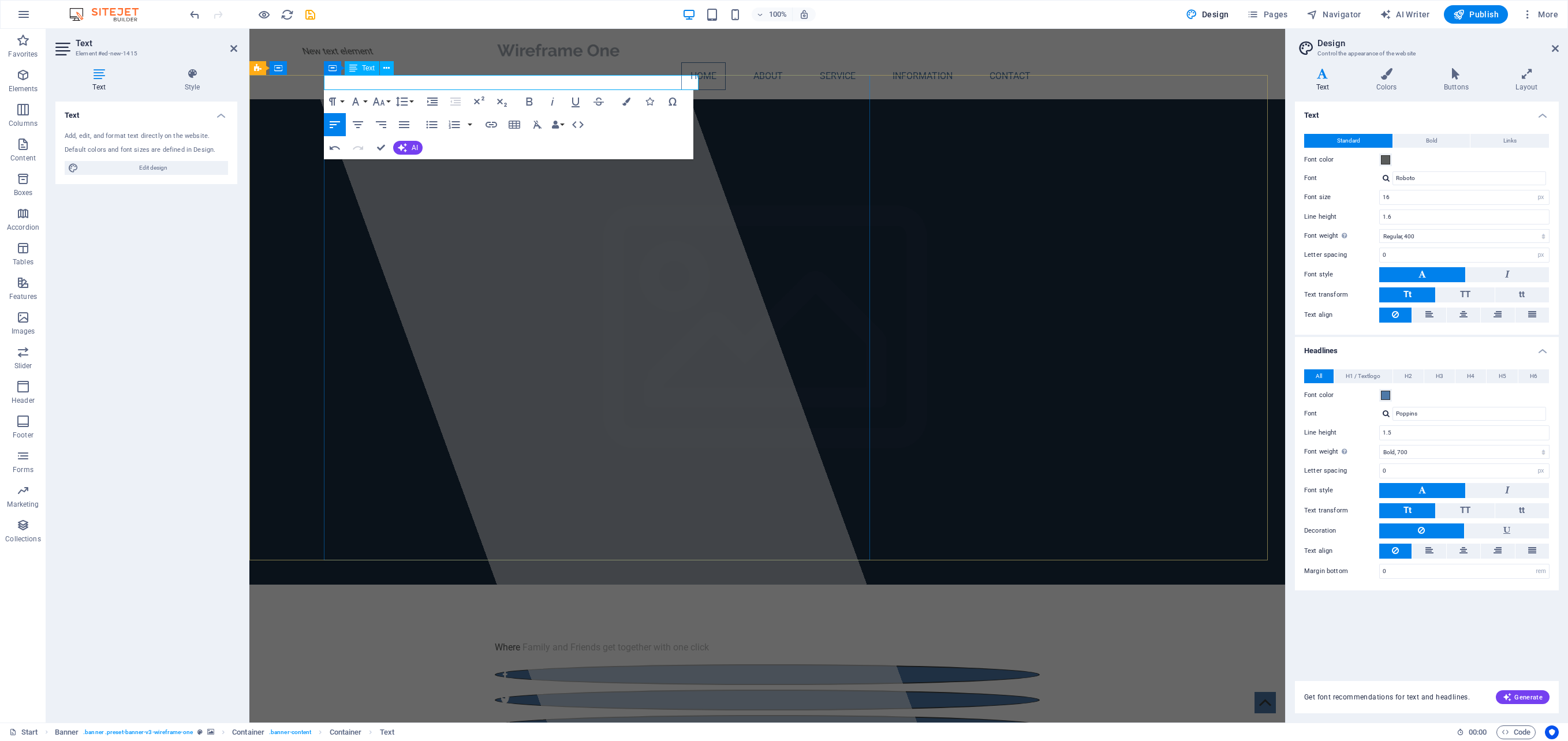 type 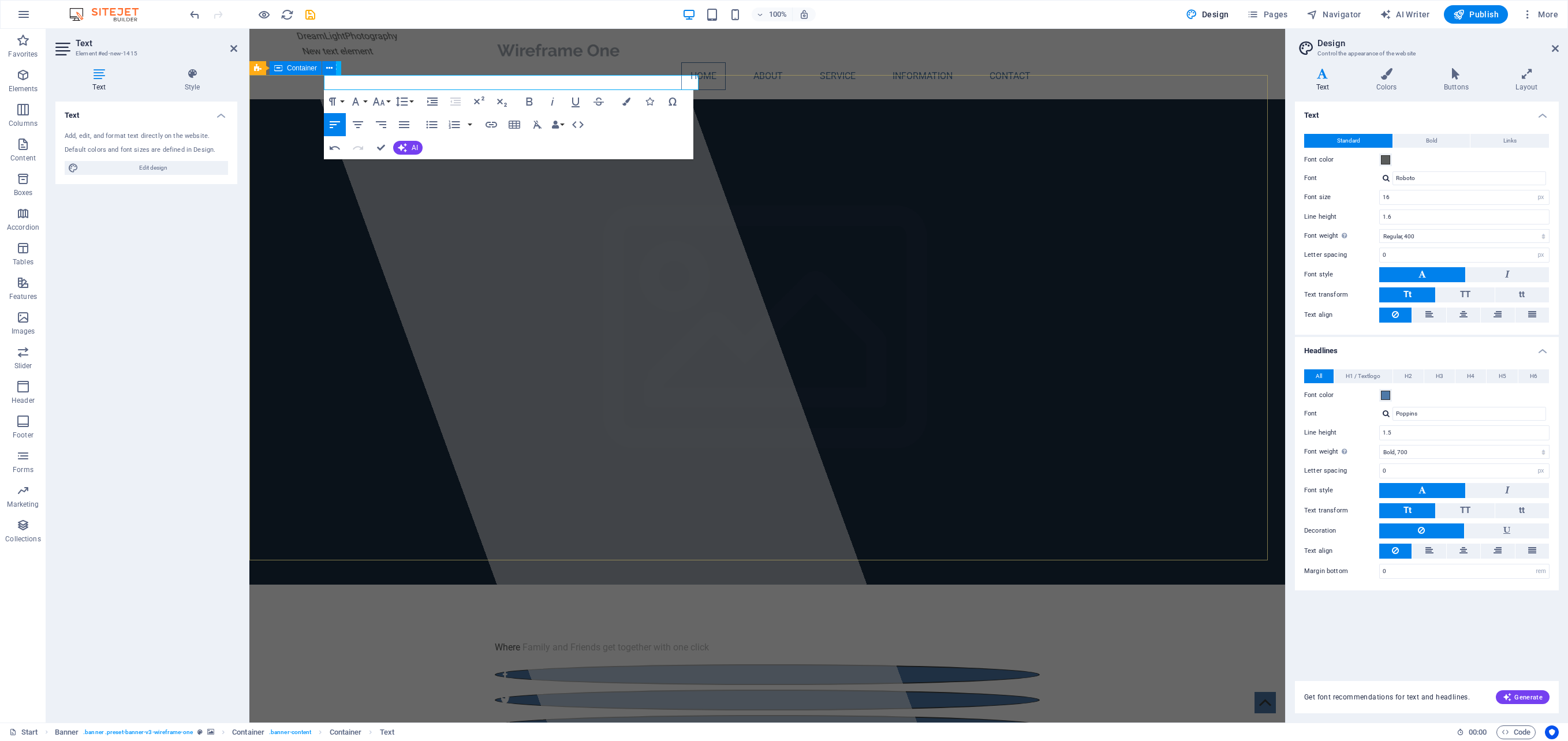 click on "DreamLightPhotography New text element Where Family and Friends get together with one click" at bounding box center [767, 683] 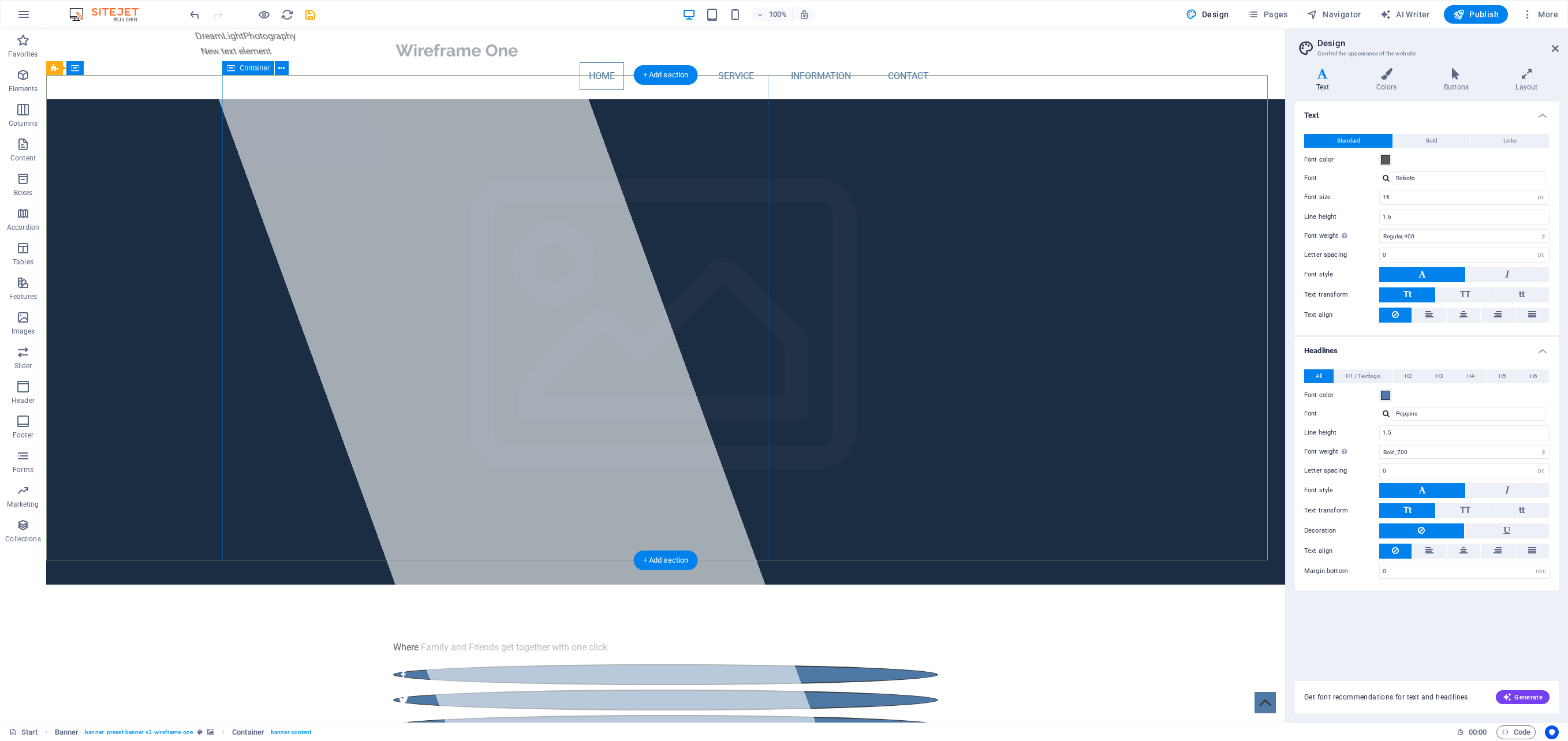 click on "DreamLightPhotography New text element" at bounding box center [503, 376] 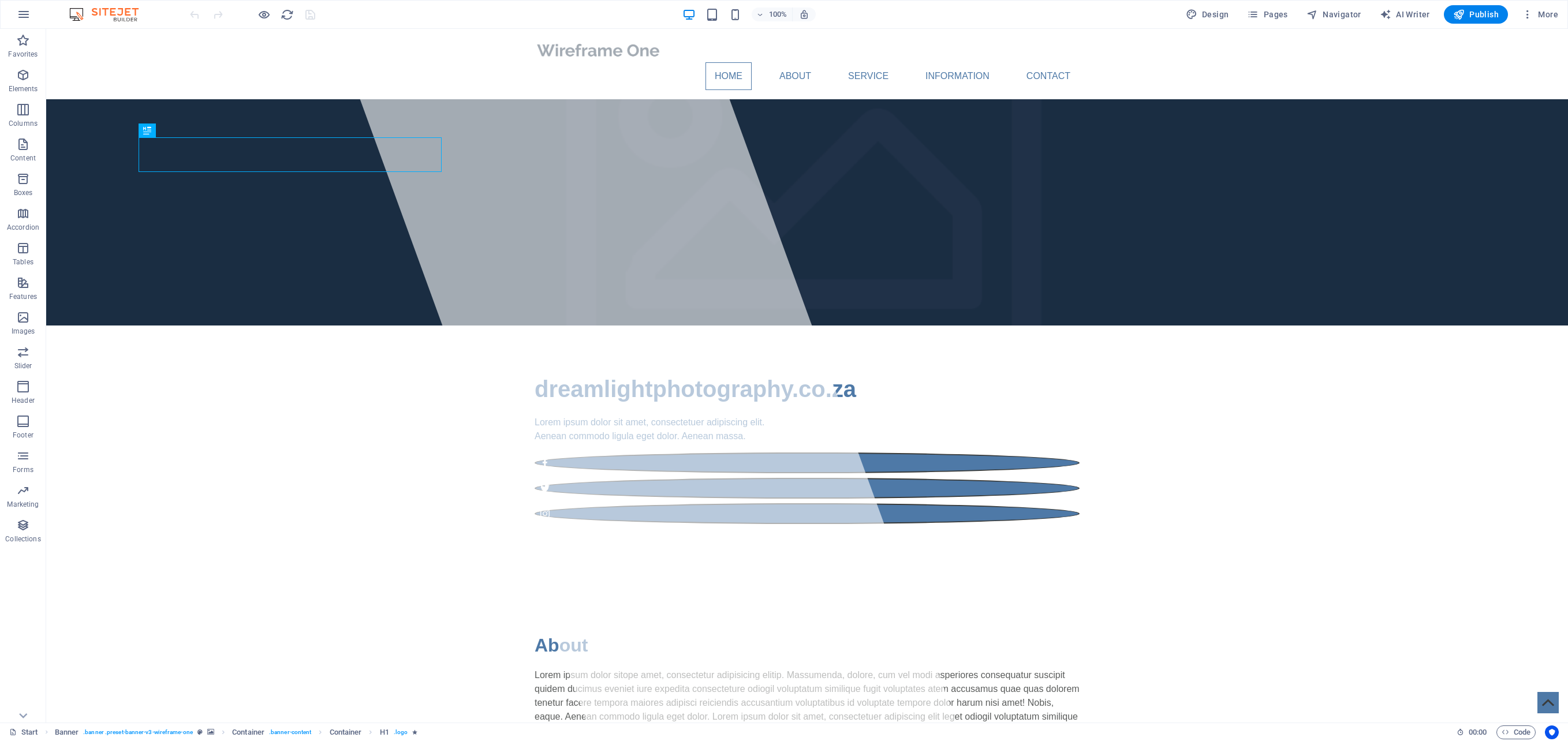 scroll, scrollTop: 0, scrollLeft: 0, axis: both 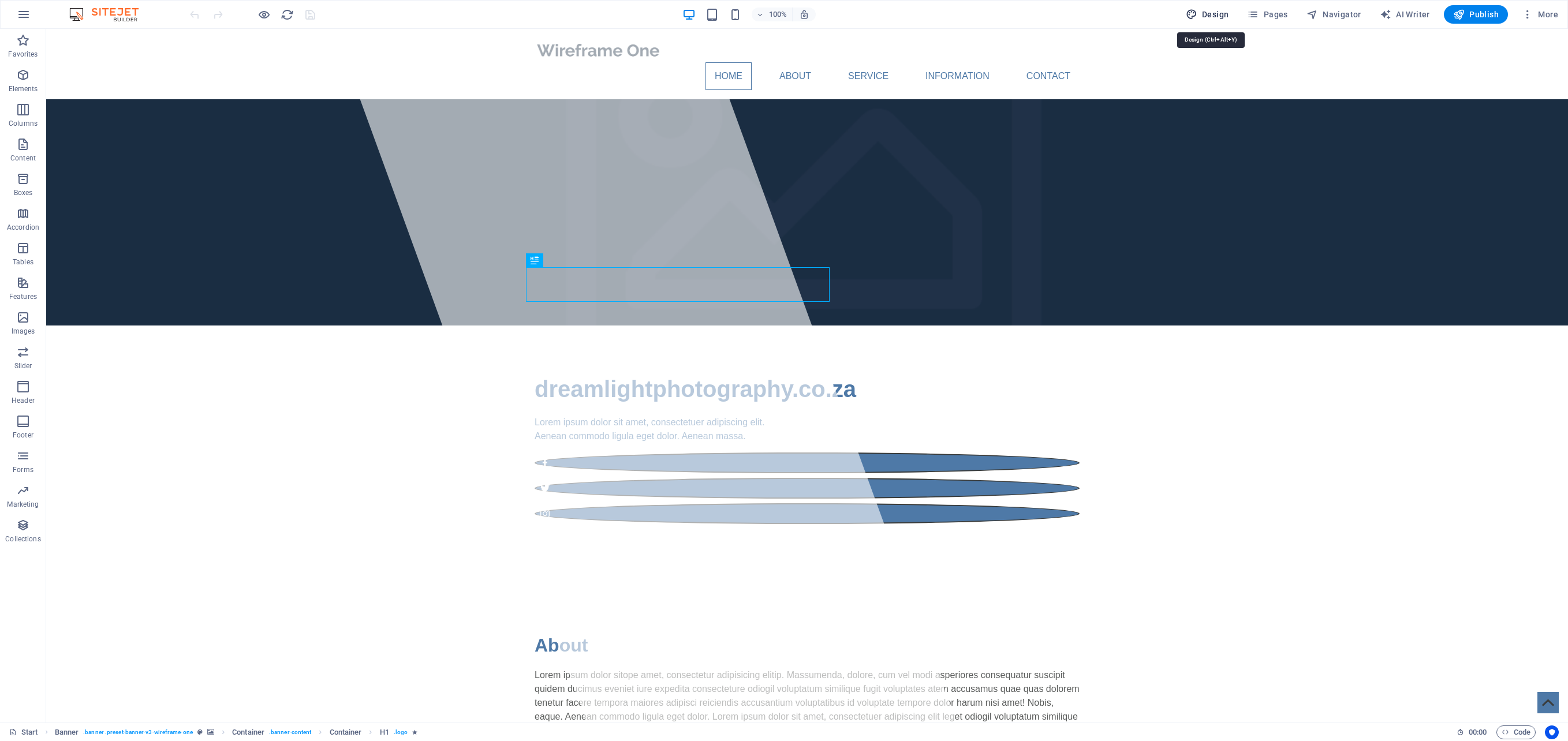 drag, startPoint x: 1202, startPoint y: 10, endPoint x: 528, endPoint y: 240, distance: 712.1629 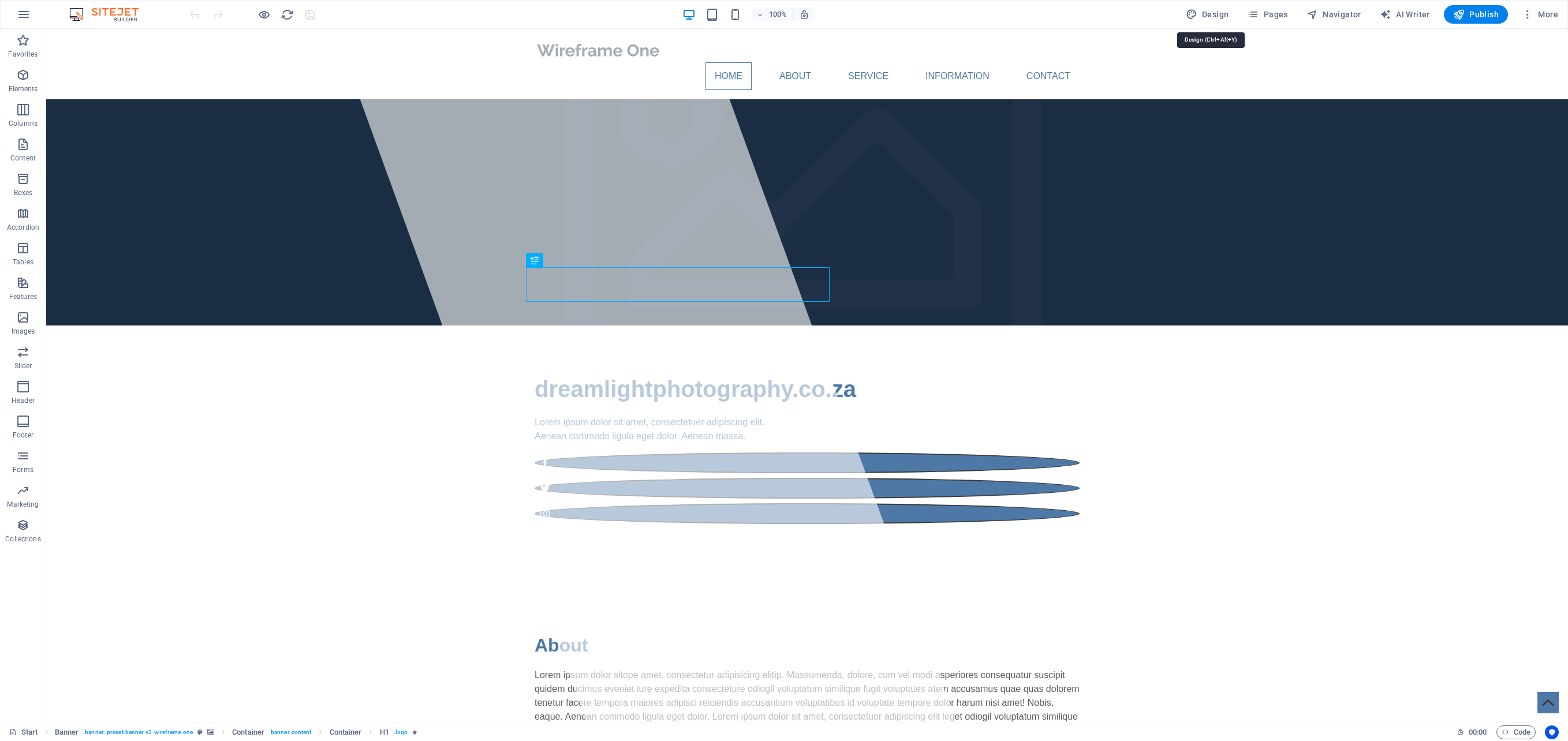 select on "px" 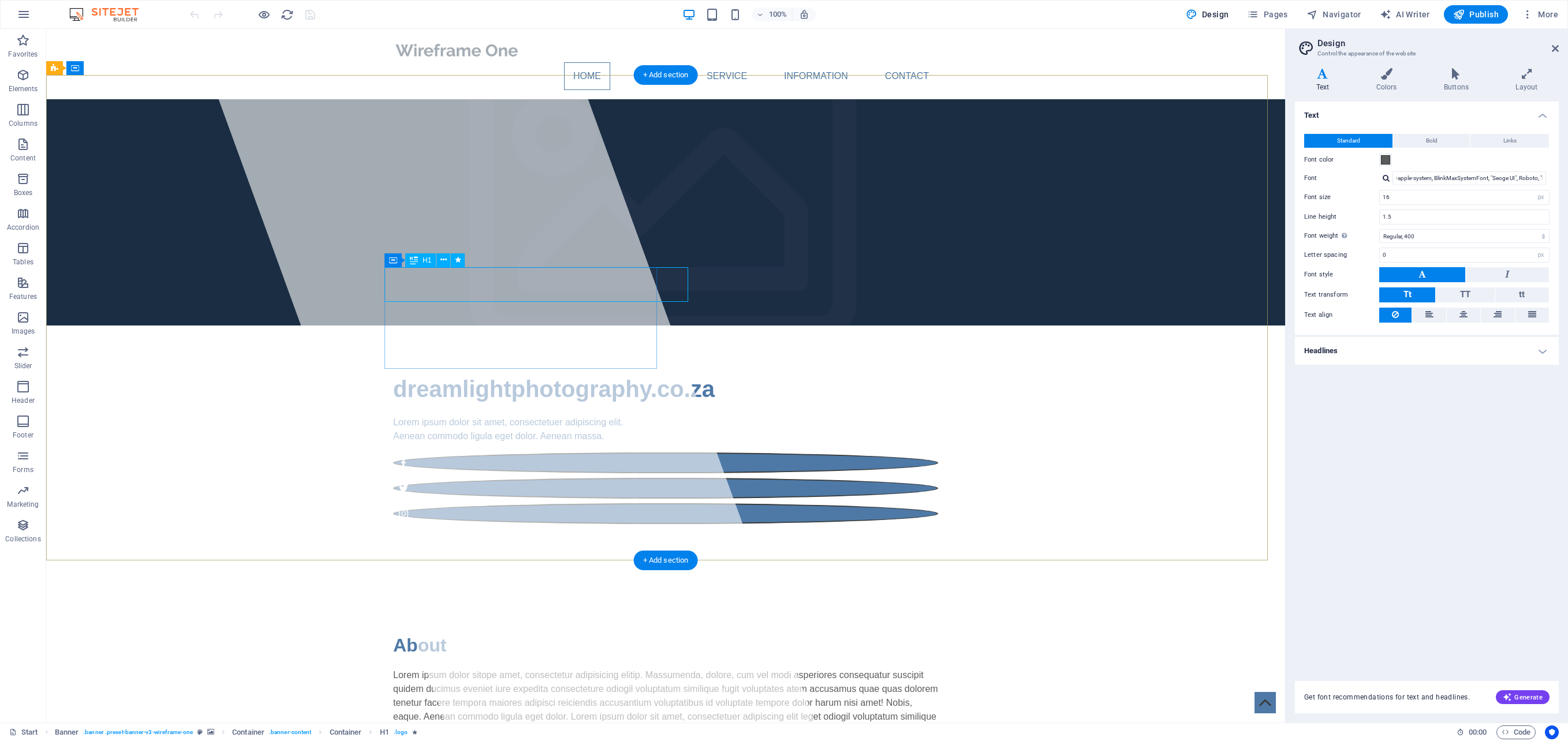 click on "dreamlightphotography.co.za" at bounding box center [554, 389] 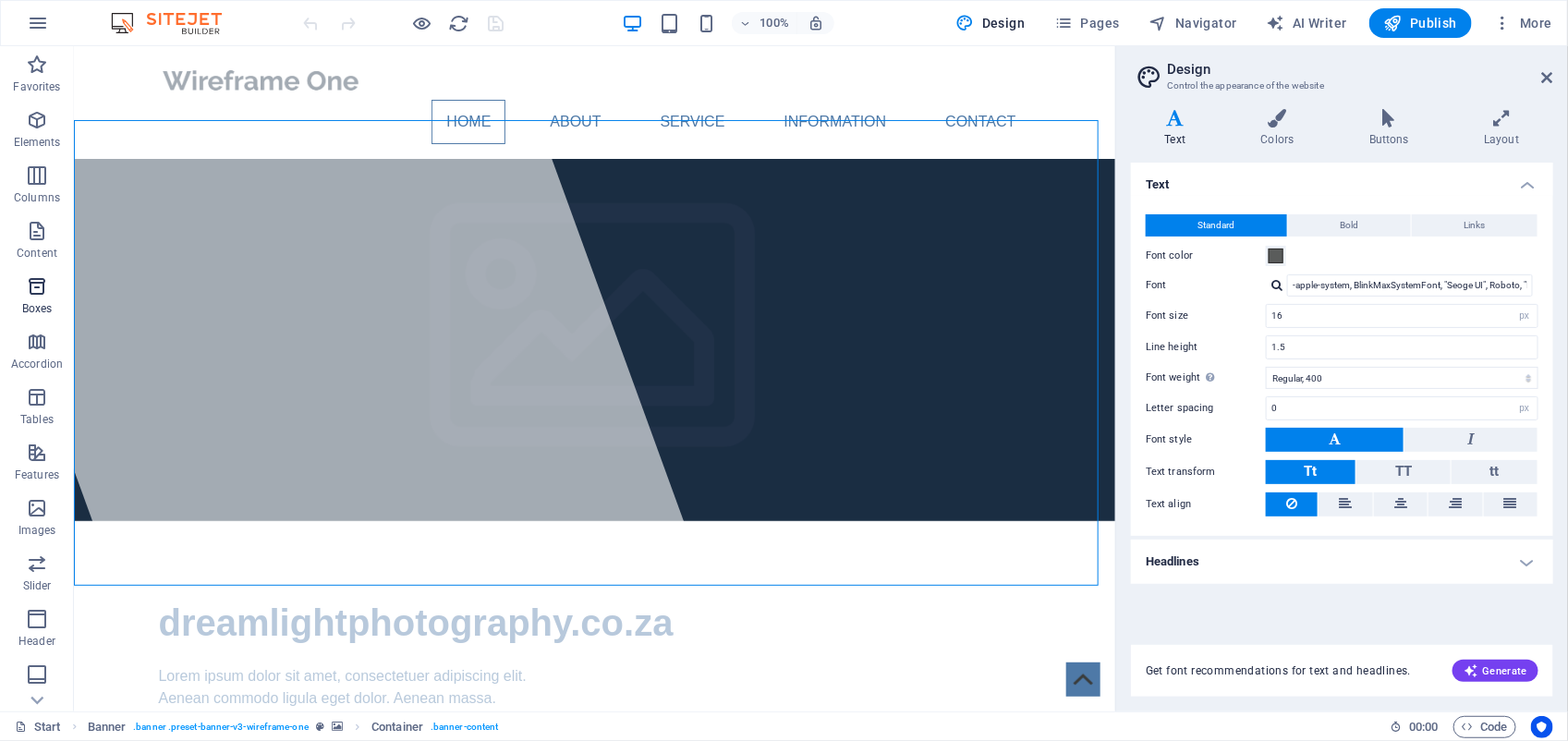 click at bounding box center [37, 286] 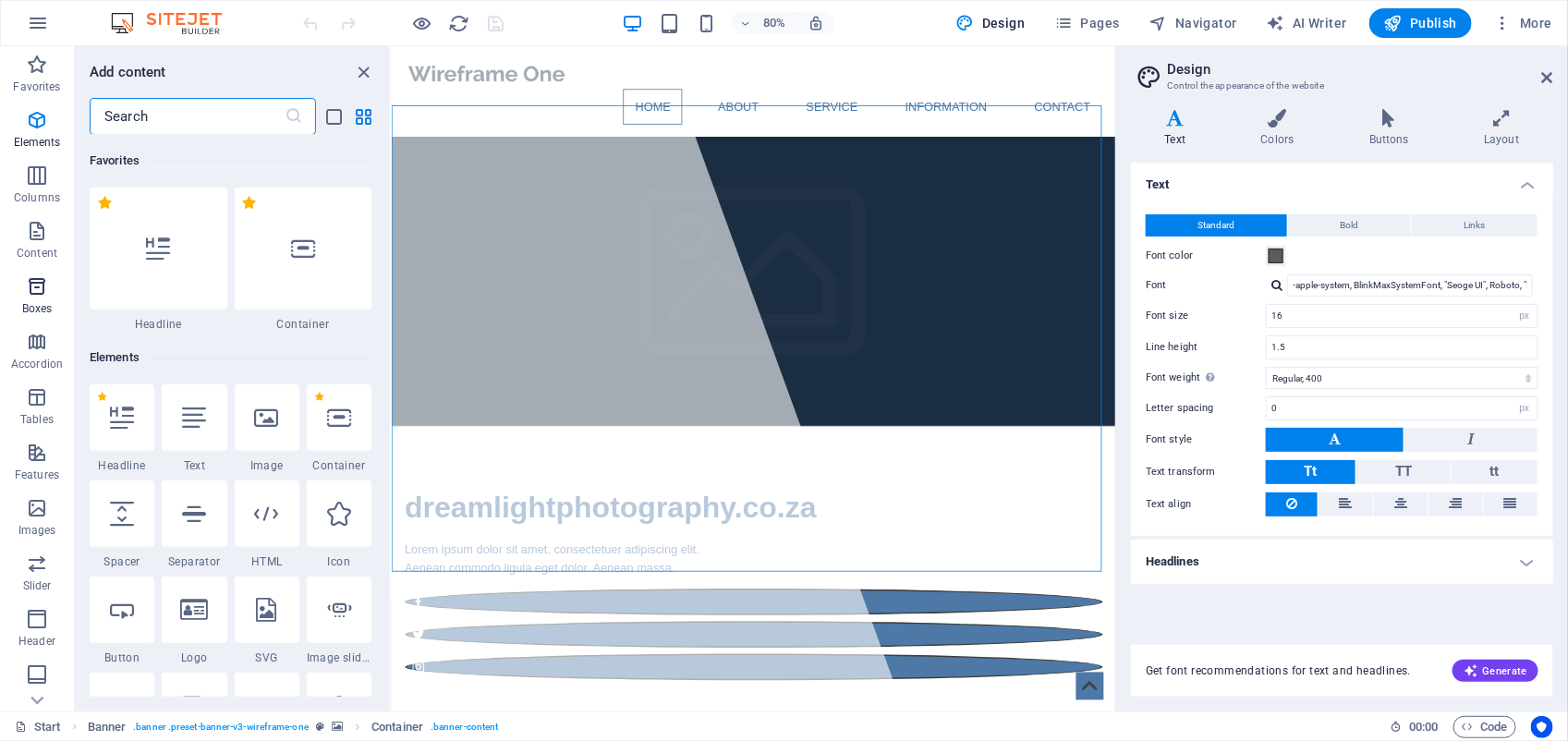 scroll, scrollTop: 5096, scrollLeft: 0, axis: vertical 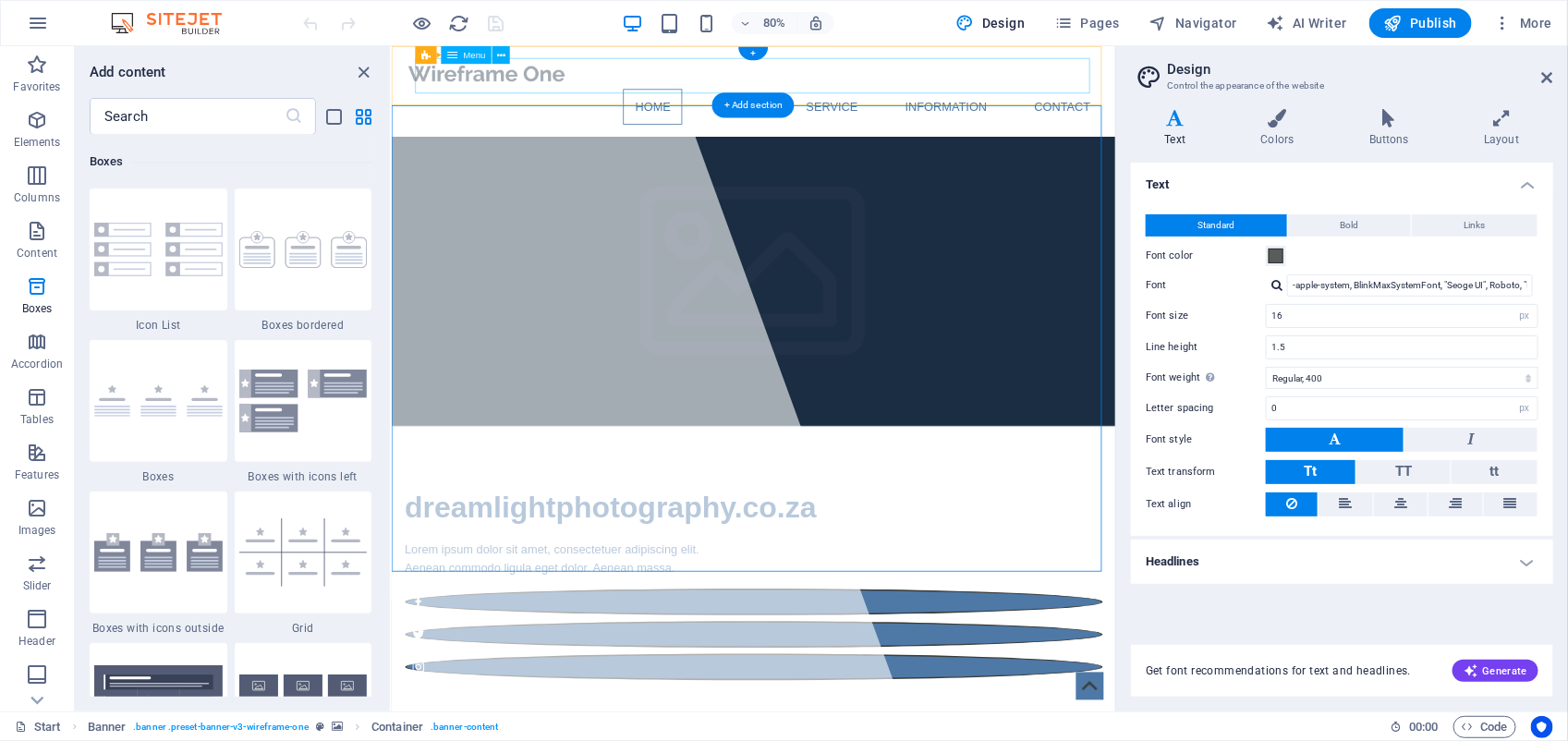 click on "Home About Service Information Contact" at bounding box center [844, 121] 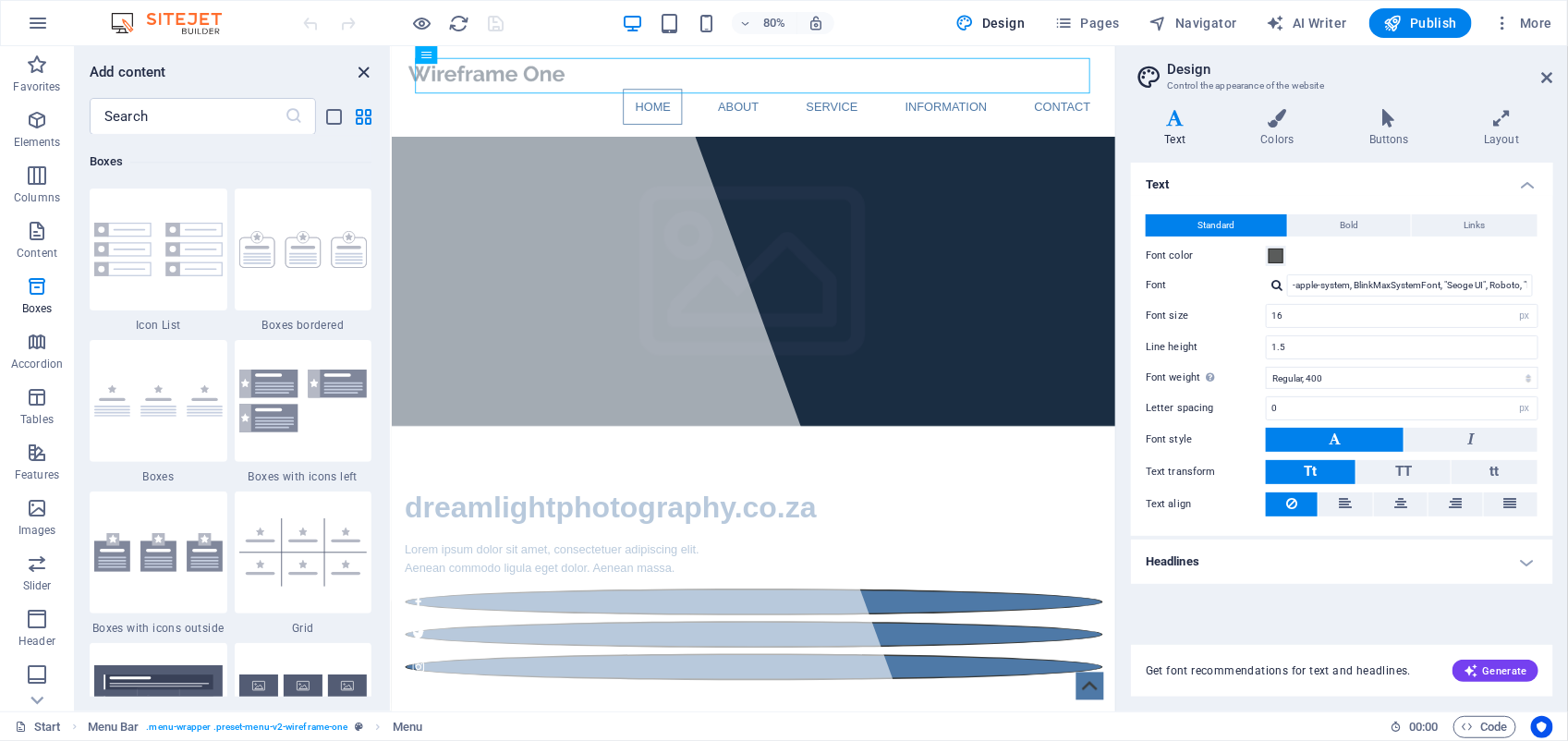 click at bounding box center (364, 72) 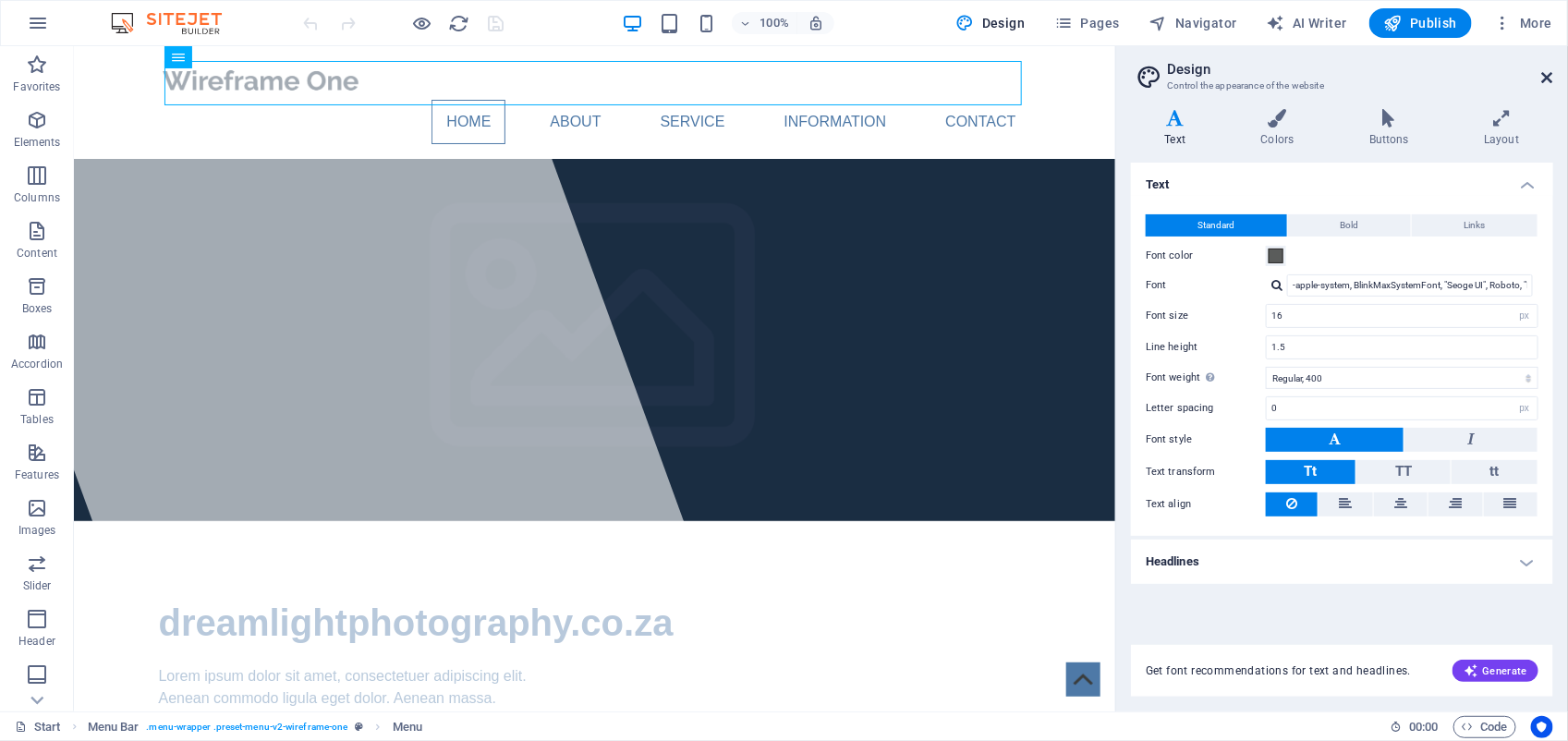 click at bounding box center (1548, 78) 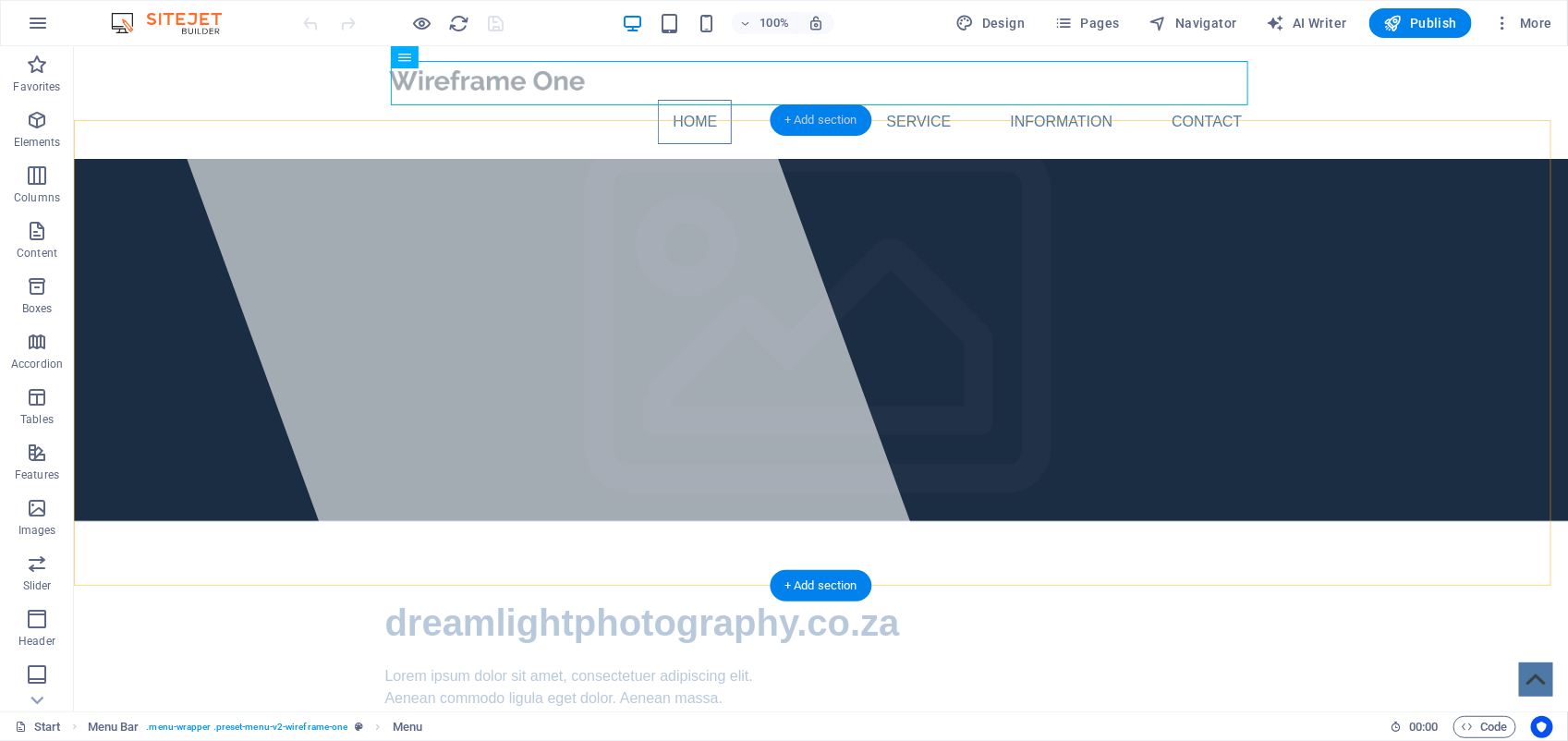 click on "+ Add section" at bounding box center [820, 120] 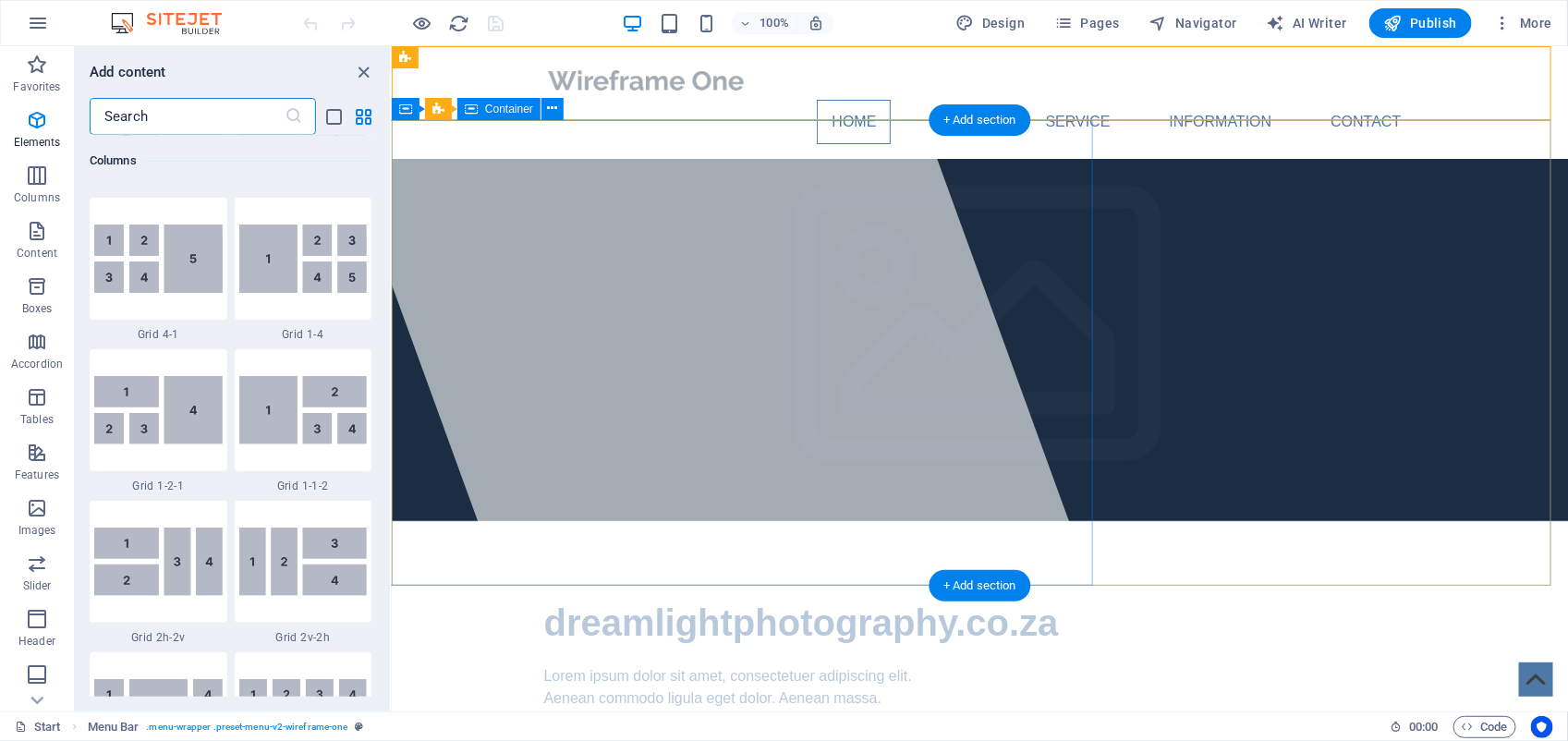 scroll, scrollTop: 3231, scrollLeft: 0, axis: vertical 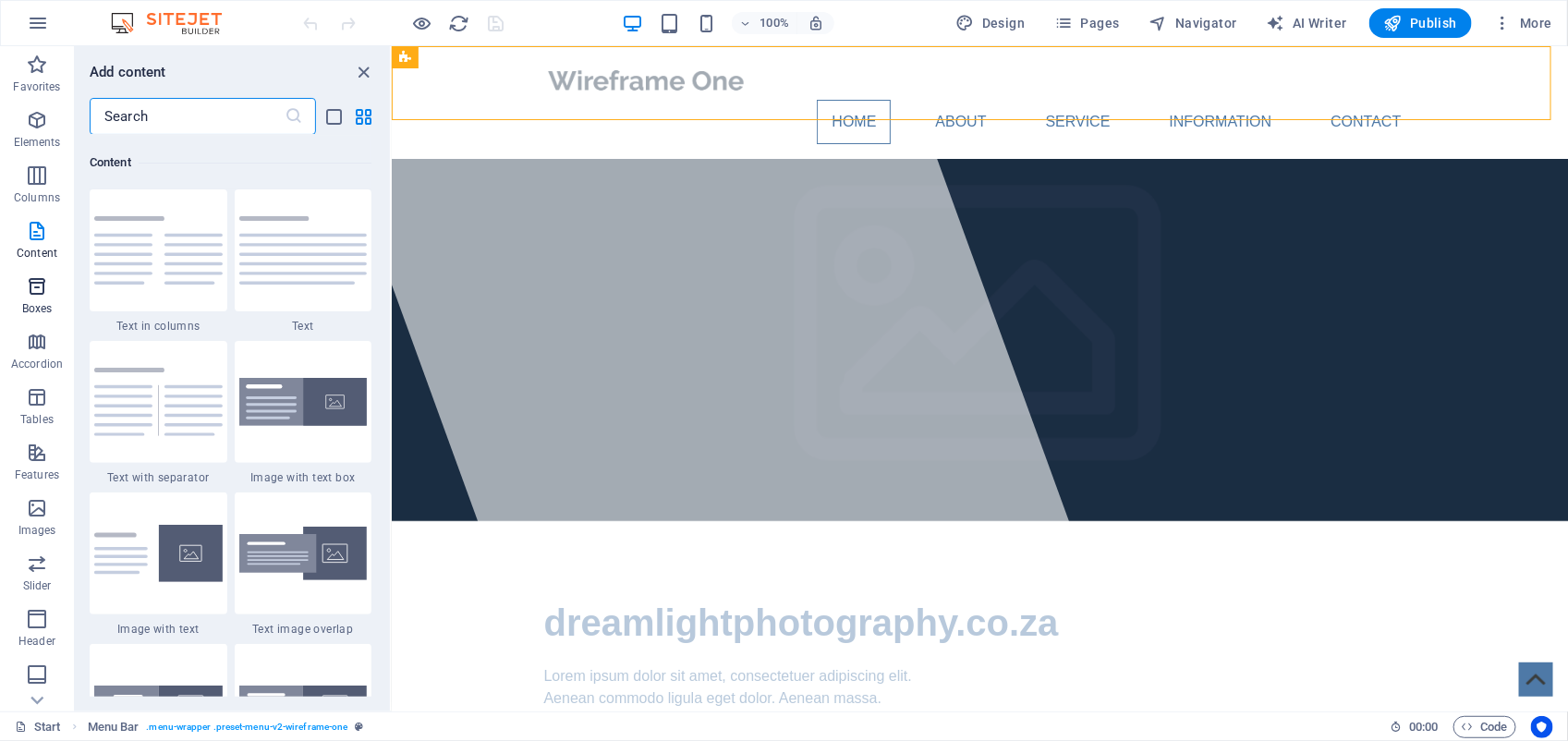 click at bounding box center [37, 286] 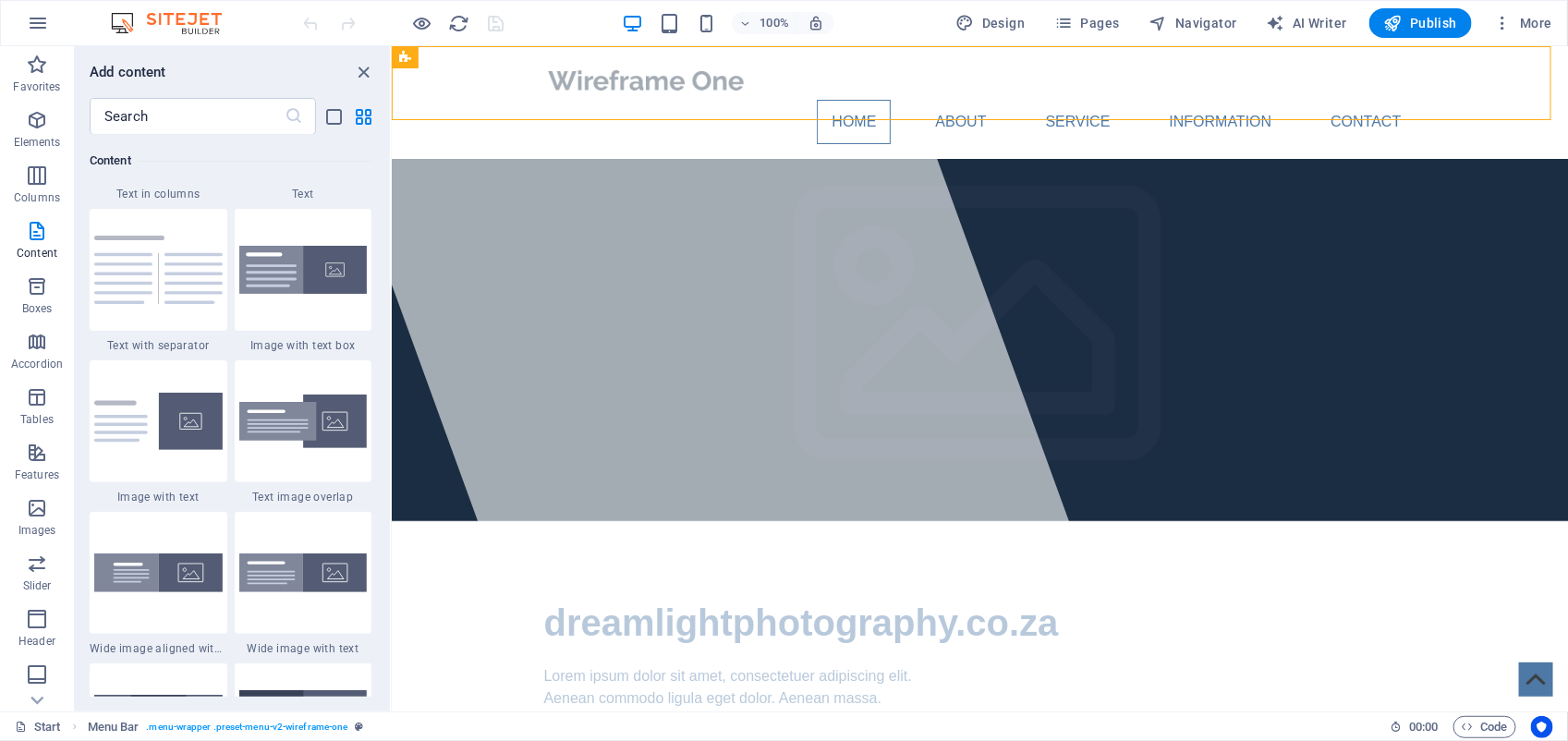 scroll, scrollTop: 3941, scrollLeft: 0, axis: vertical 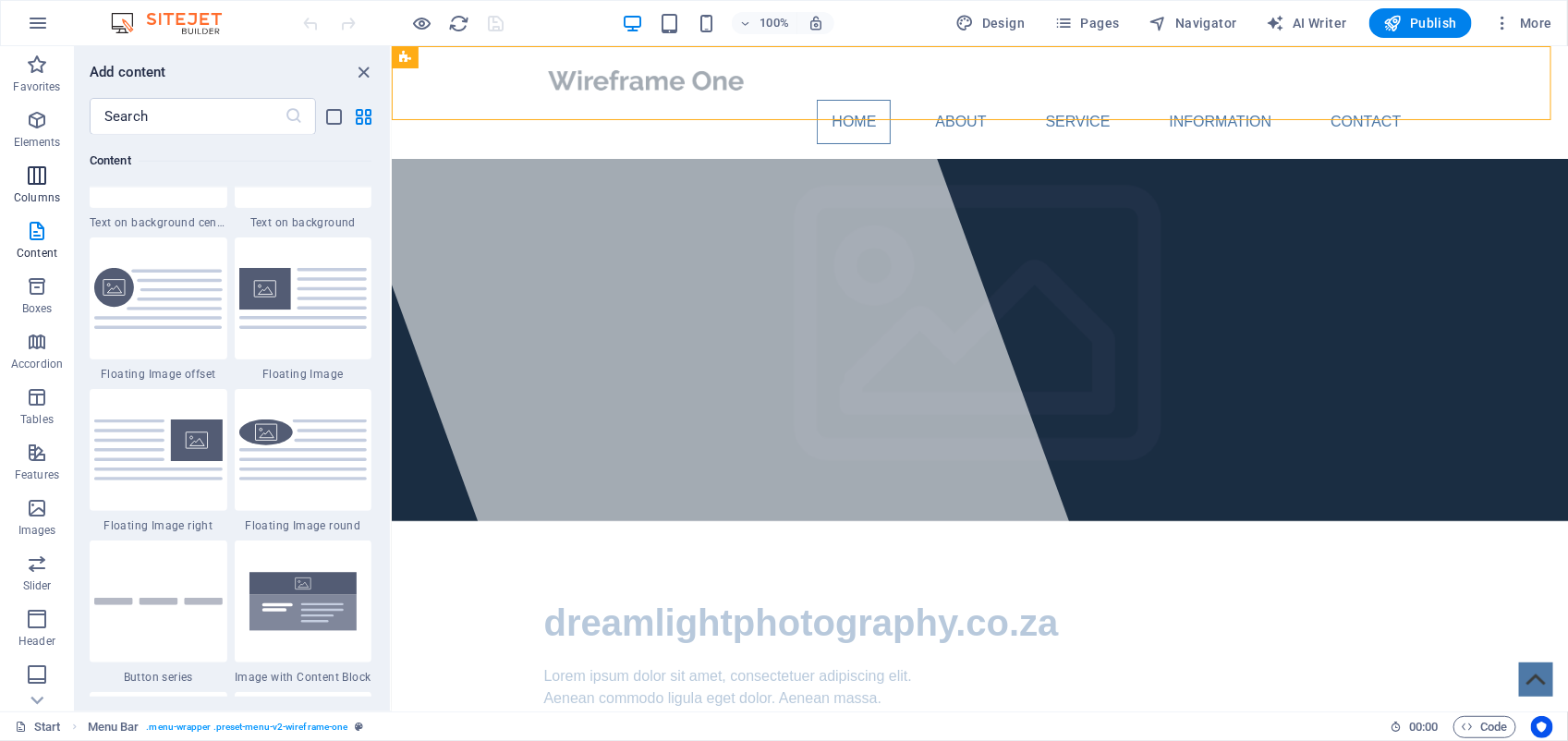 click on "Columns" at bounding box center [37, 198] 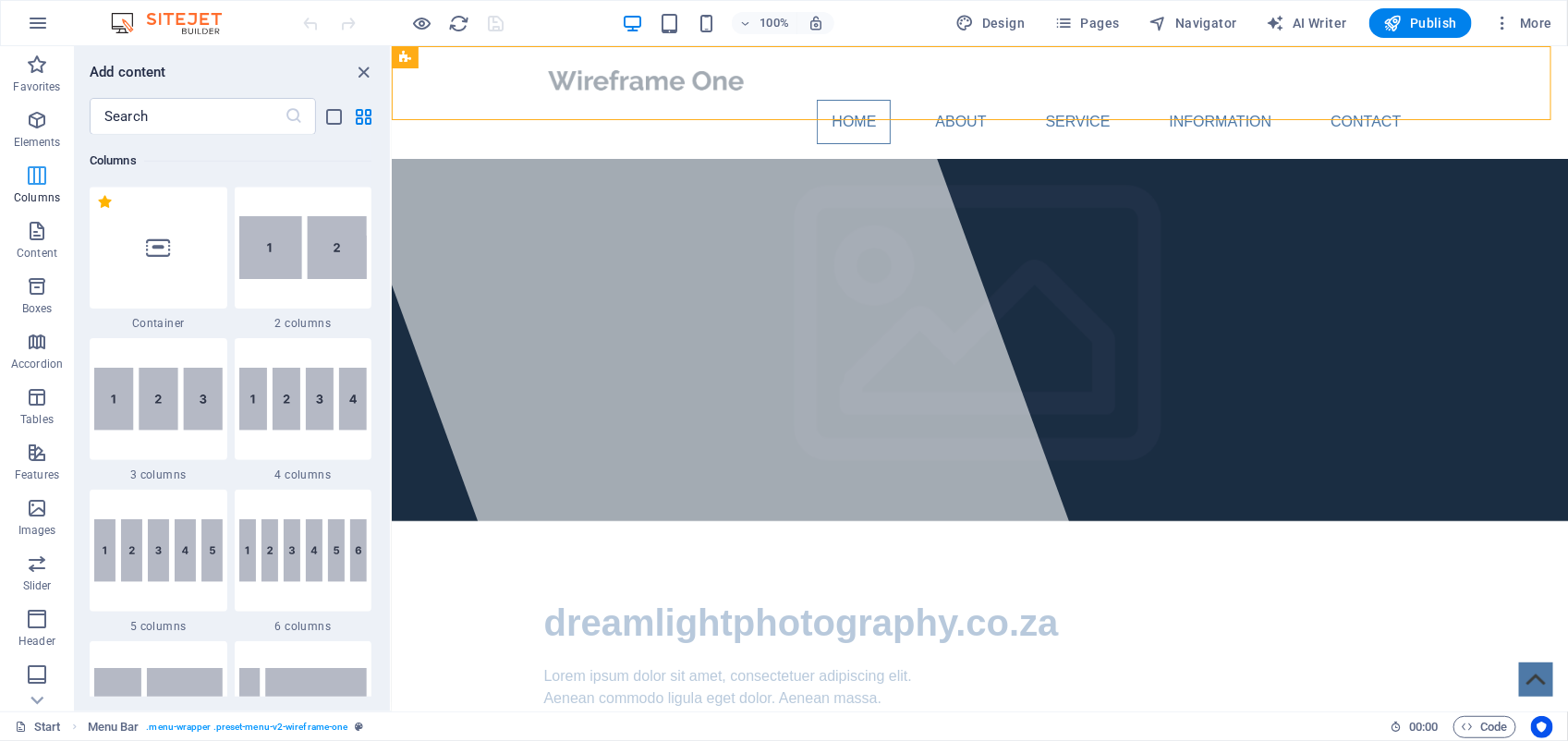 scroll, scrollTop: 915, scrollLeft: 0, axis: vertical 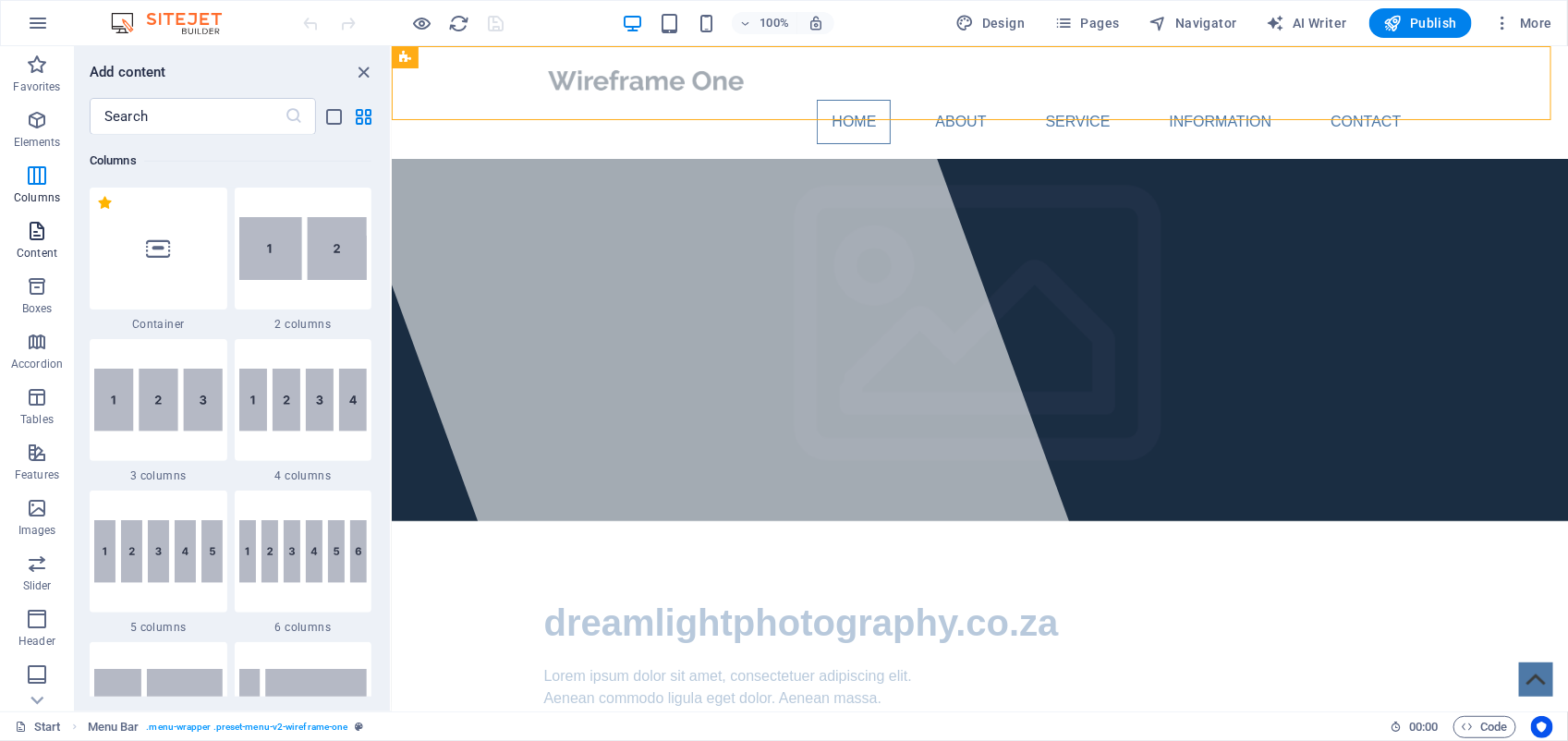 click on "Content" at bounding box center (37, 242) 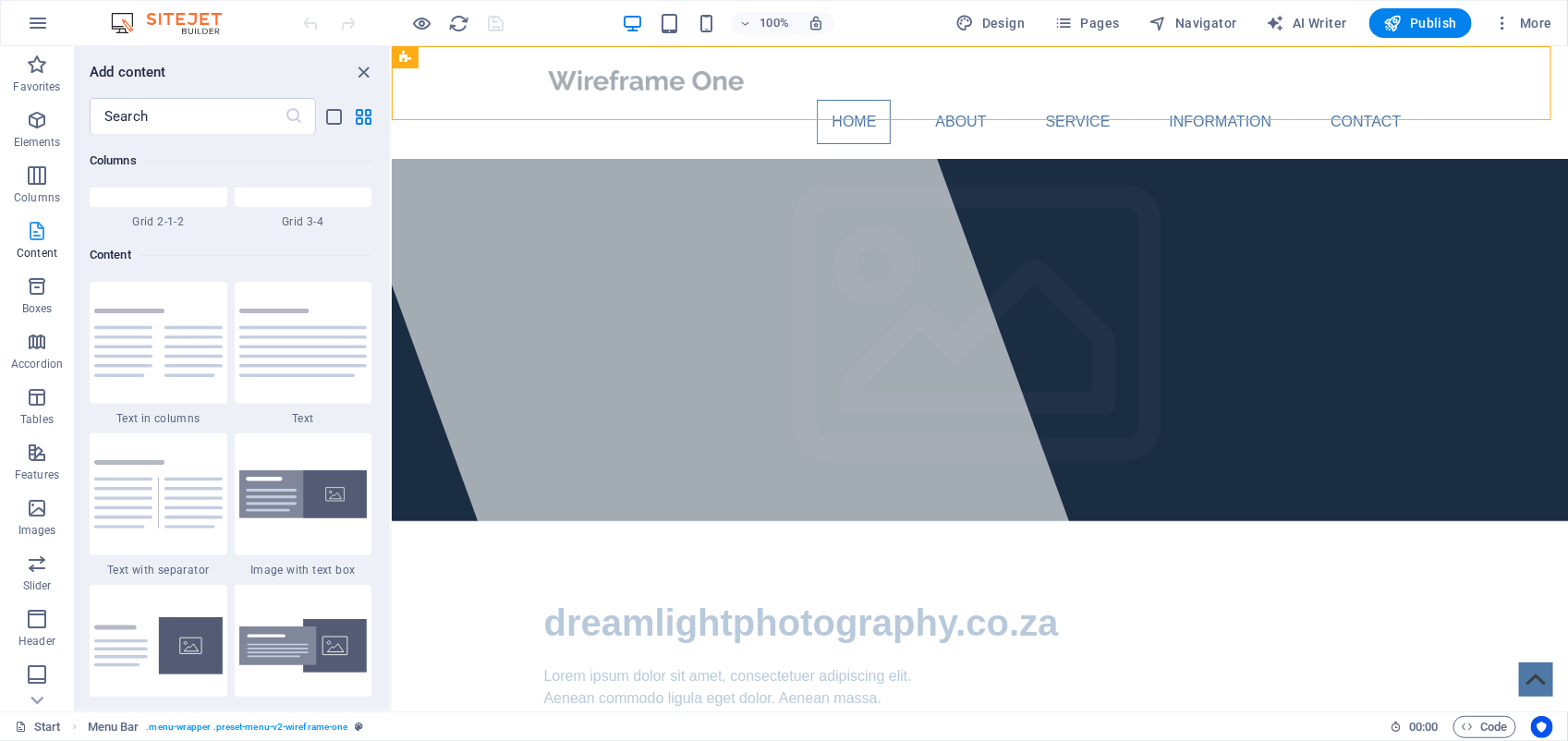 scroll, scrollTop: 3231, scrollLeft: 0, axis: vertical 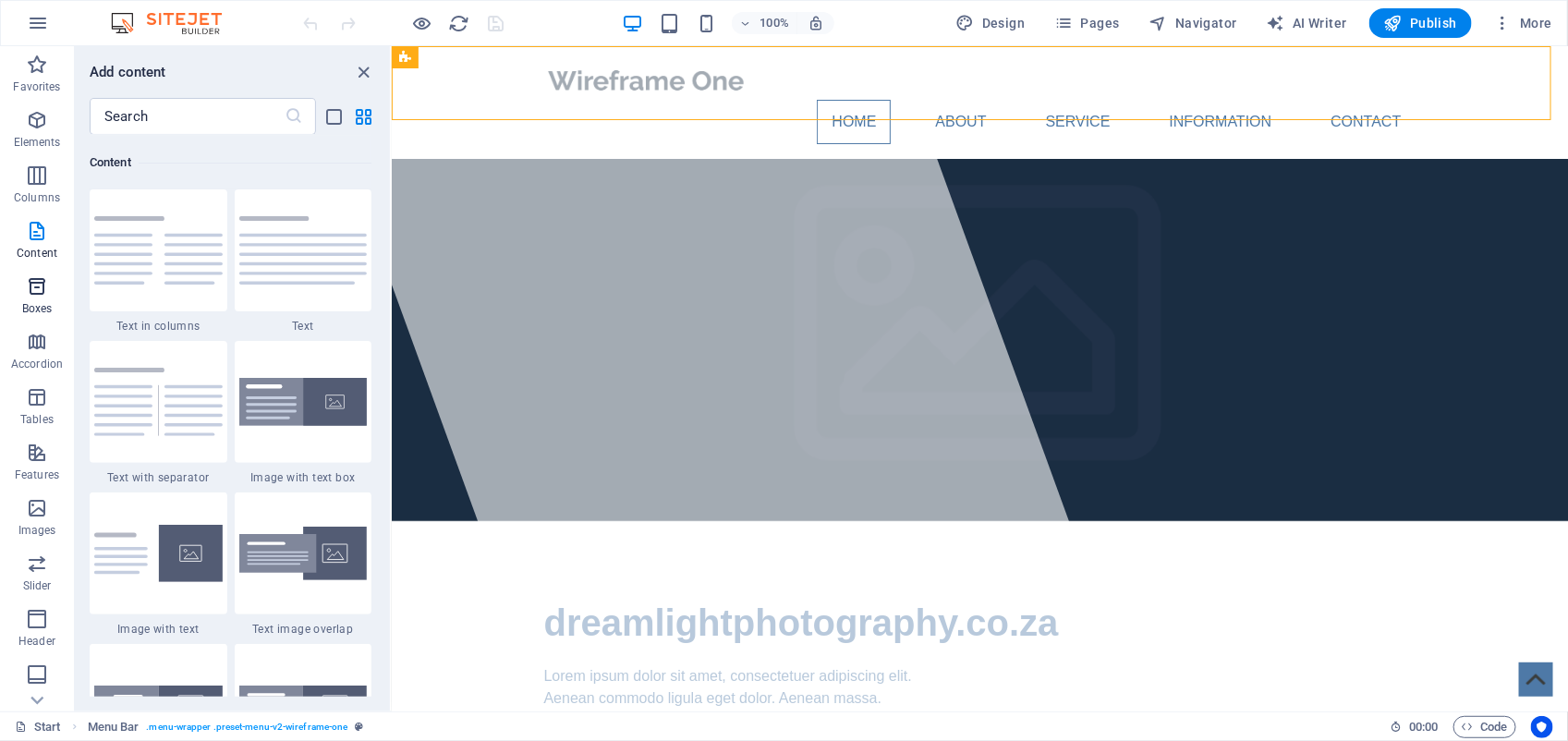 click on "Boxes" at bounding box center (37, 298) 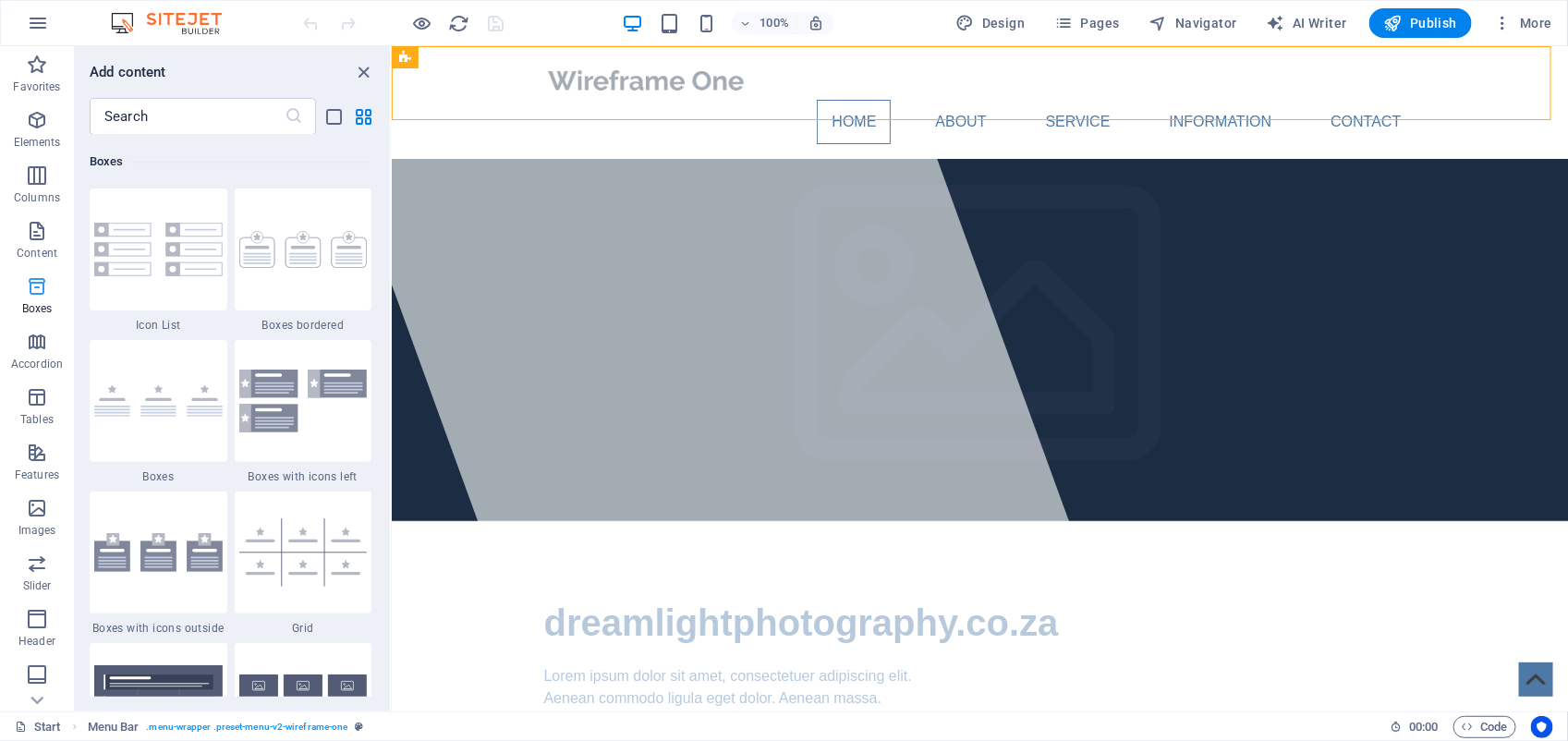 scroll, scrollTop: 5096, scrollLeft: 0, axis: vertical 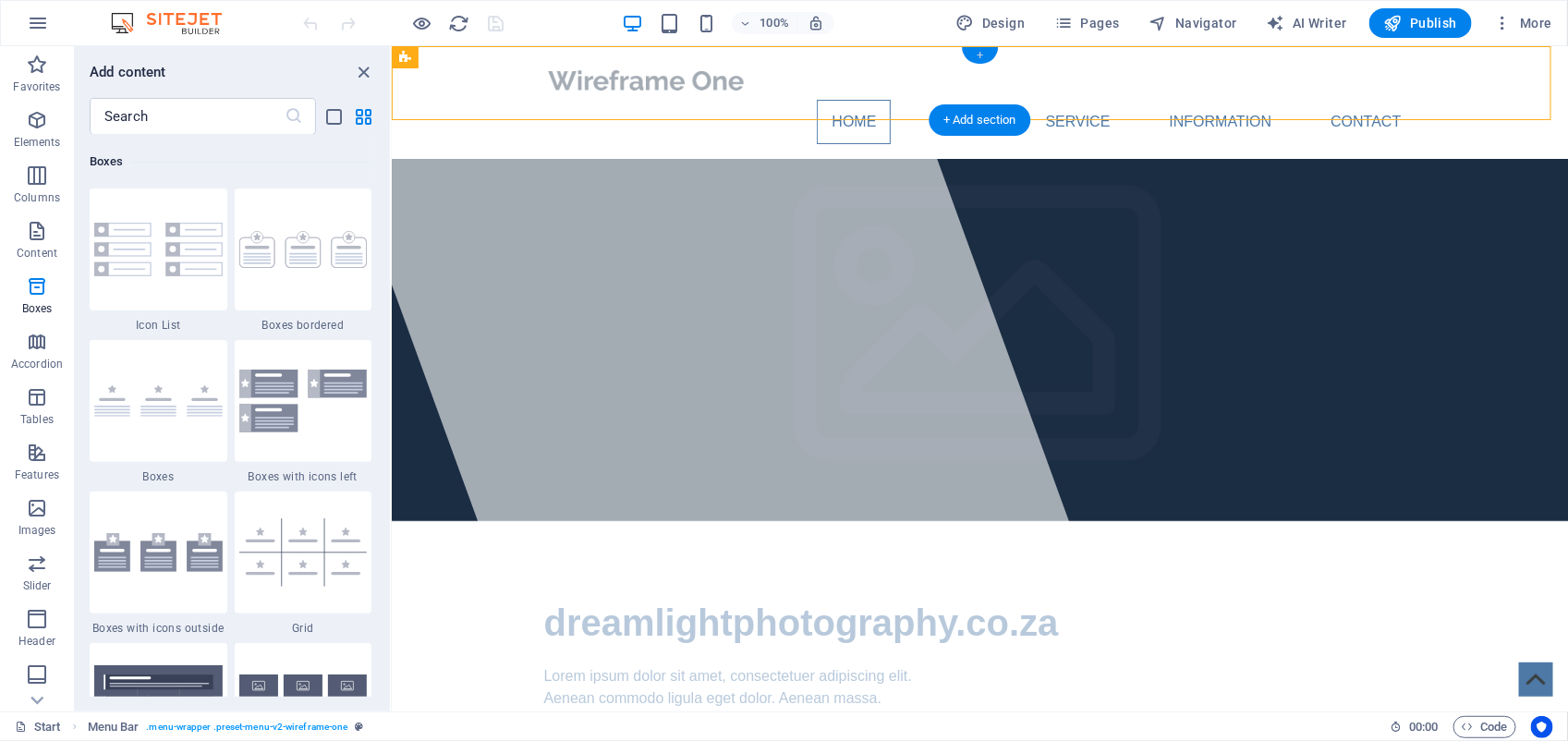 click on "+" at bounding box center (979, 55) 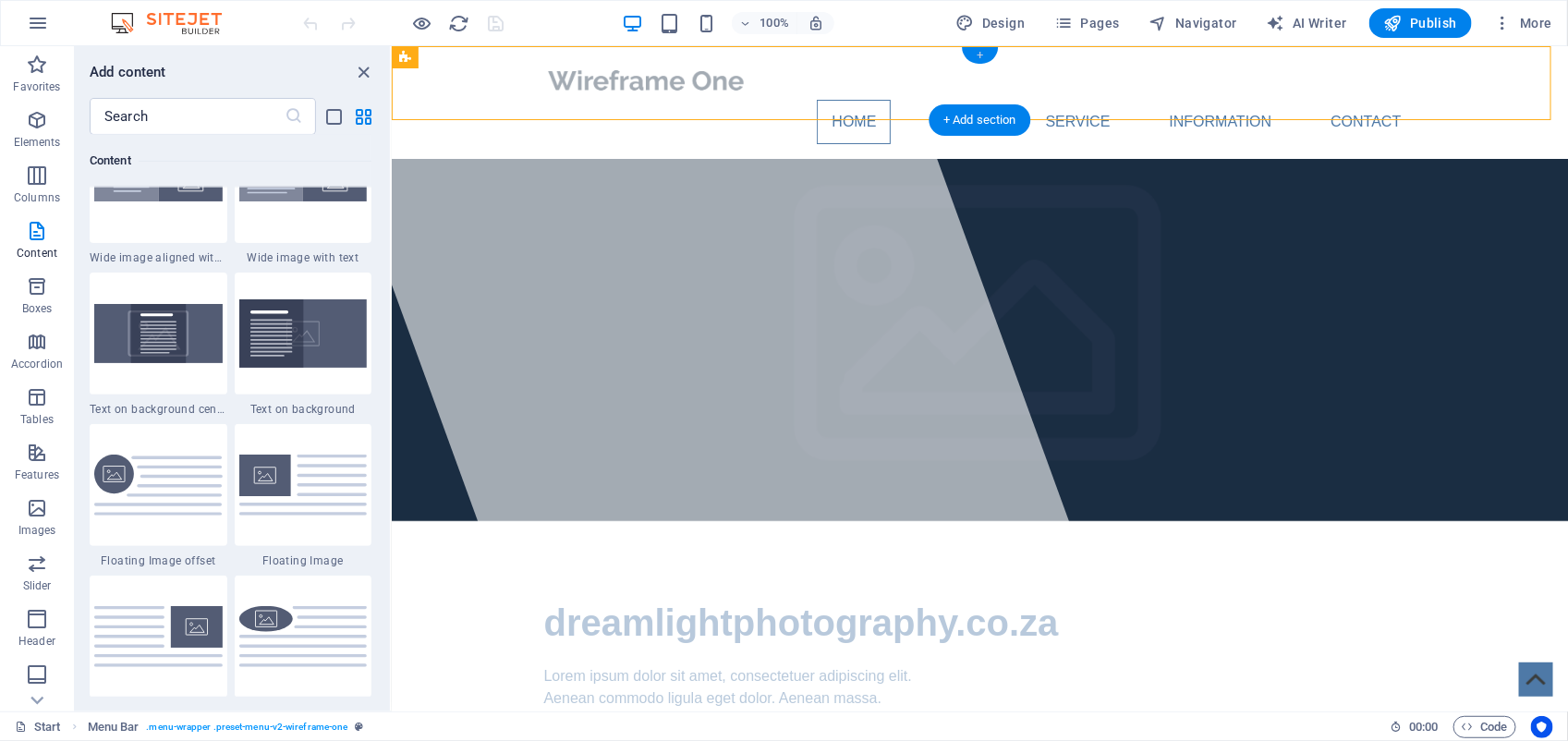 scroll, scrollTop: 3231, scrollLeft: 0, axis: vertical 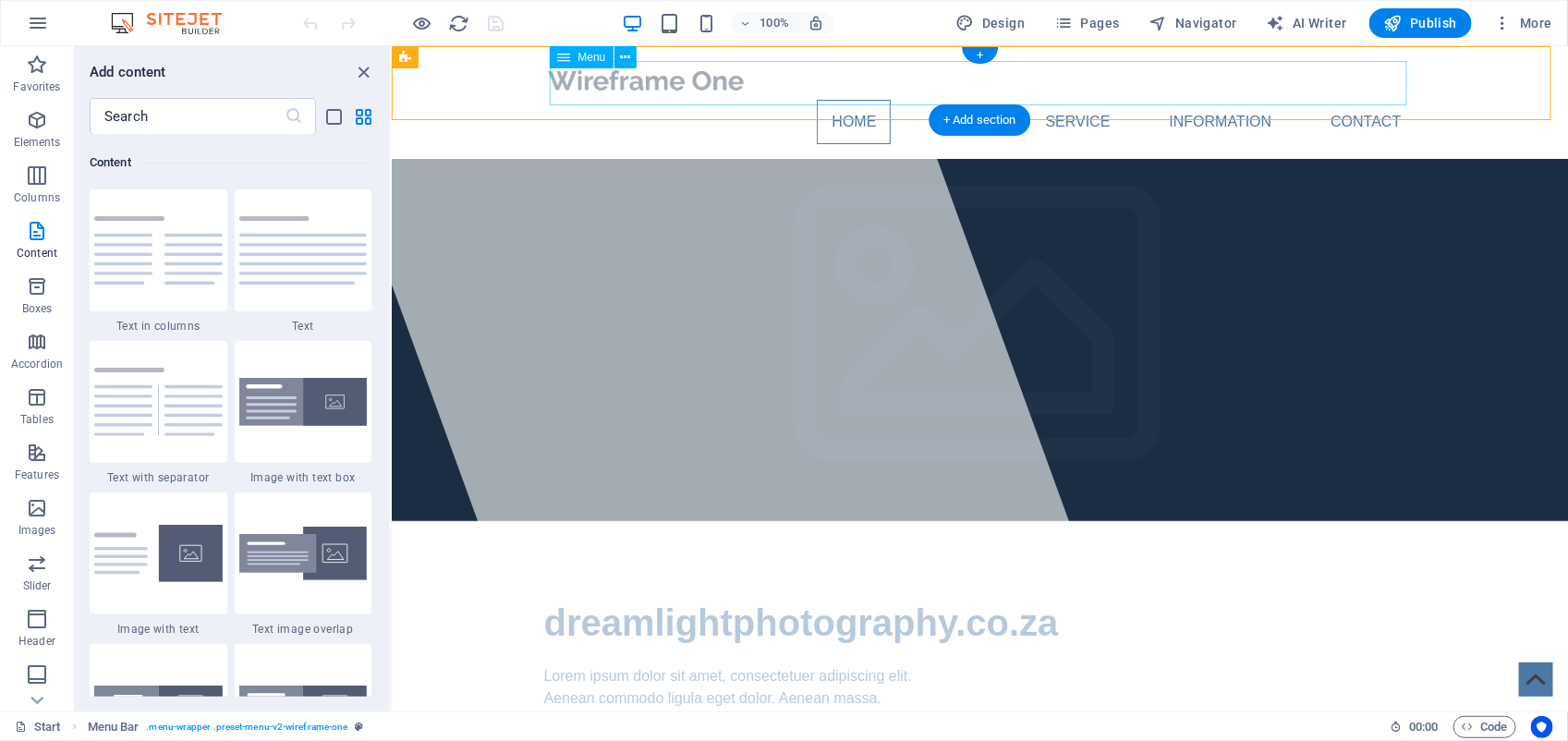 click on "Home About Service Information Contact" at bounding box center (979, 121) 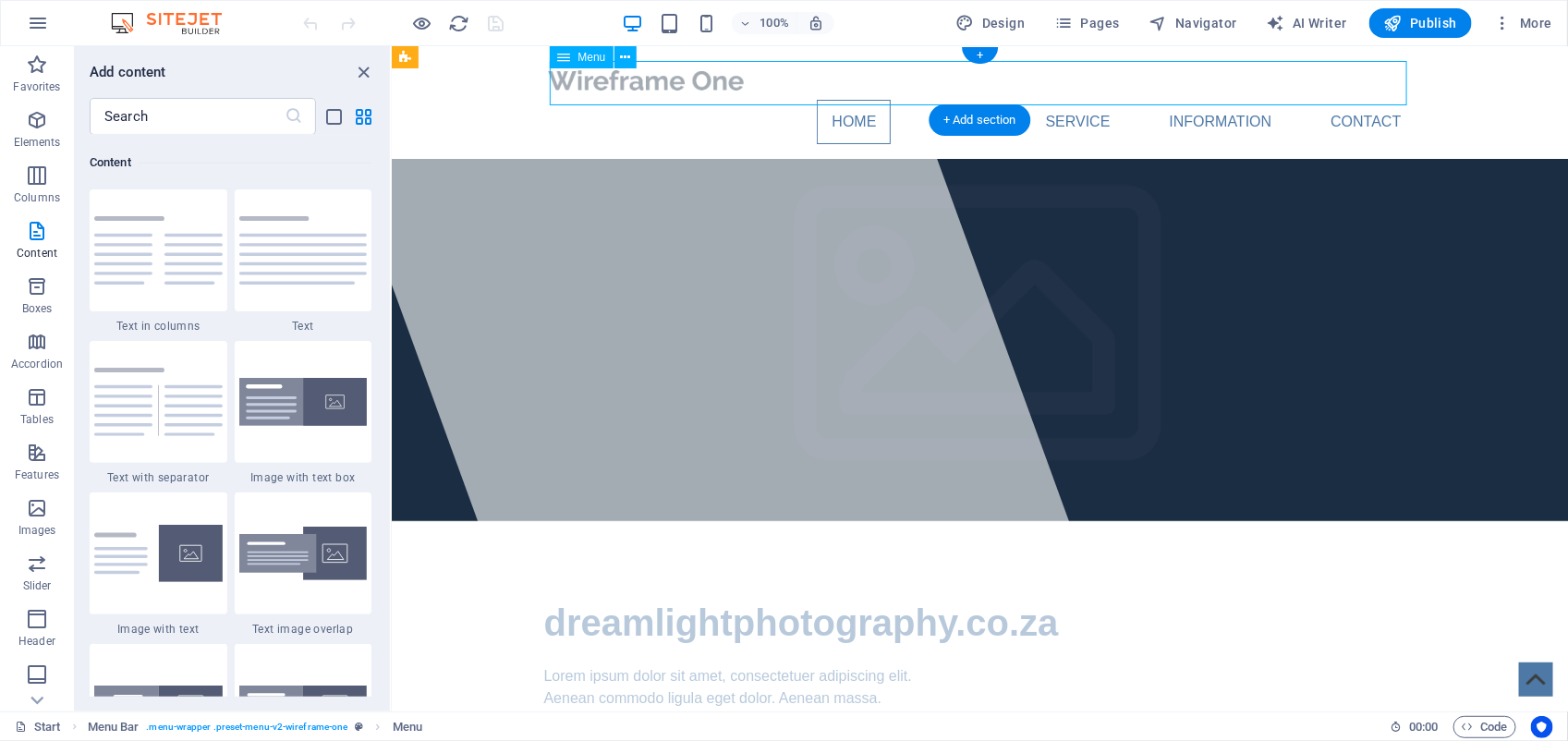 click on "Home About Service Information Contact" at bounding box center (979, 121) 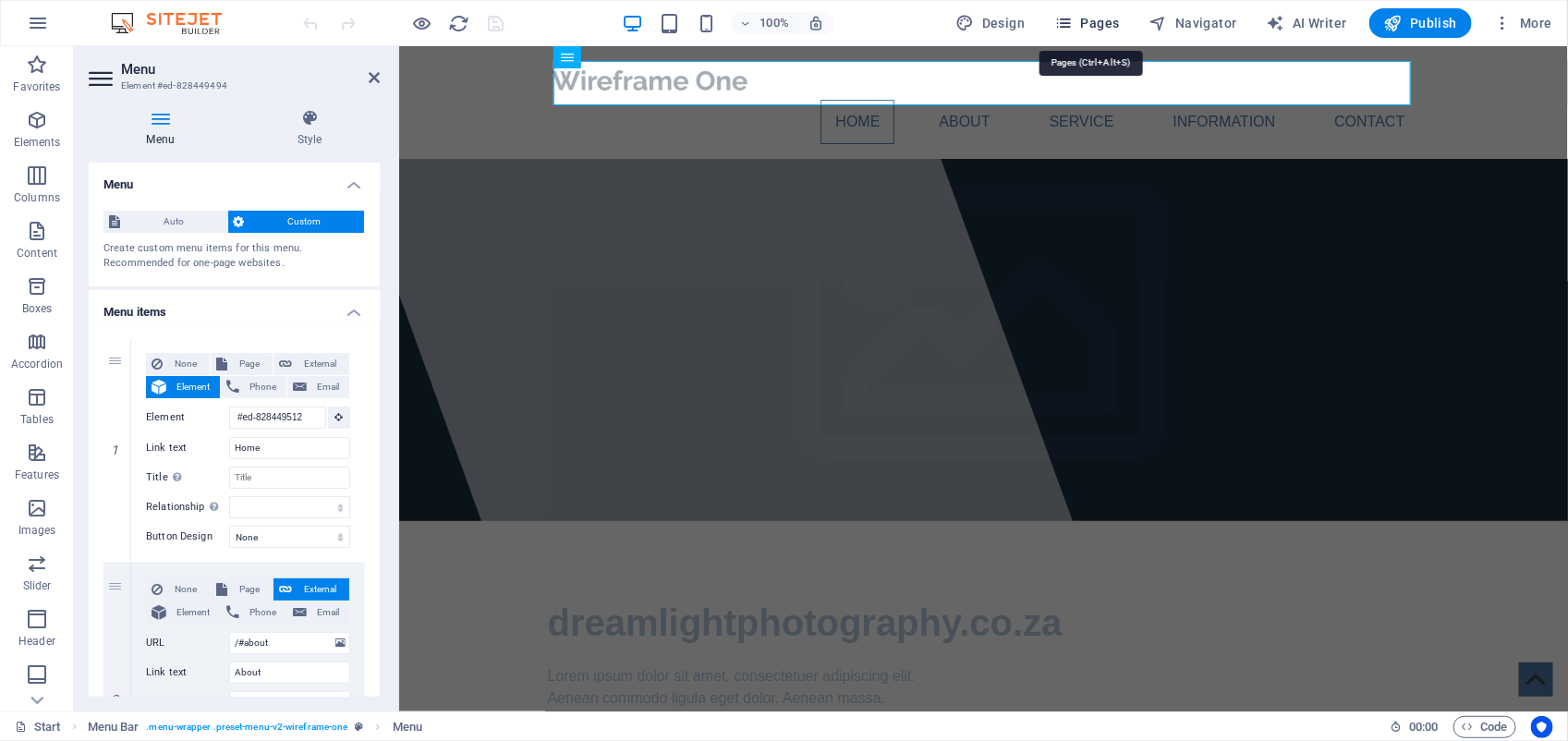 click on "Pages" at bounding box center (1087, 23) 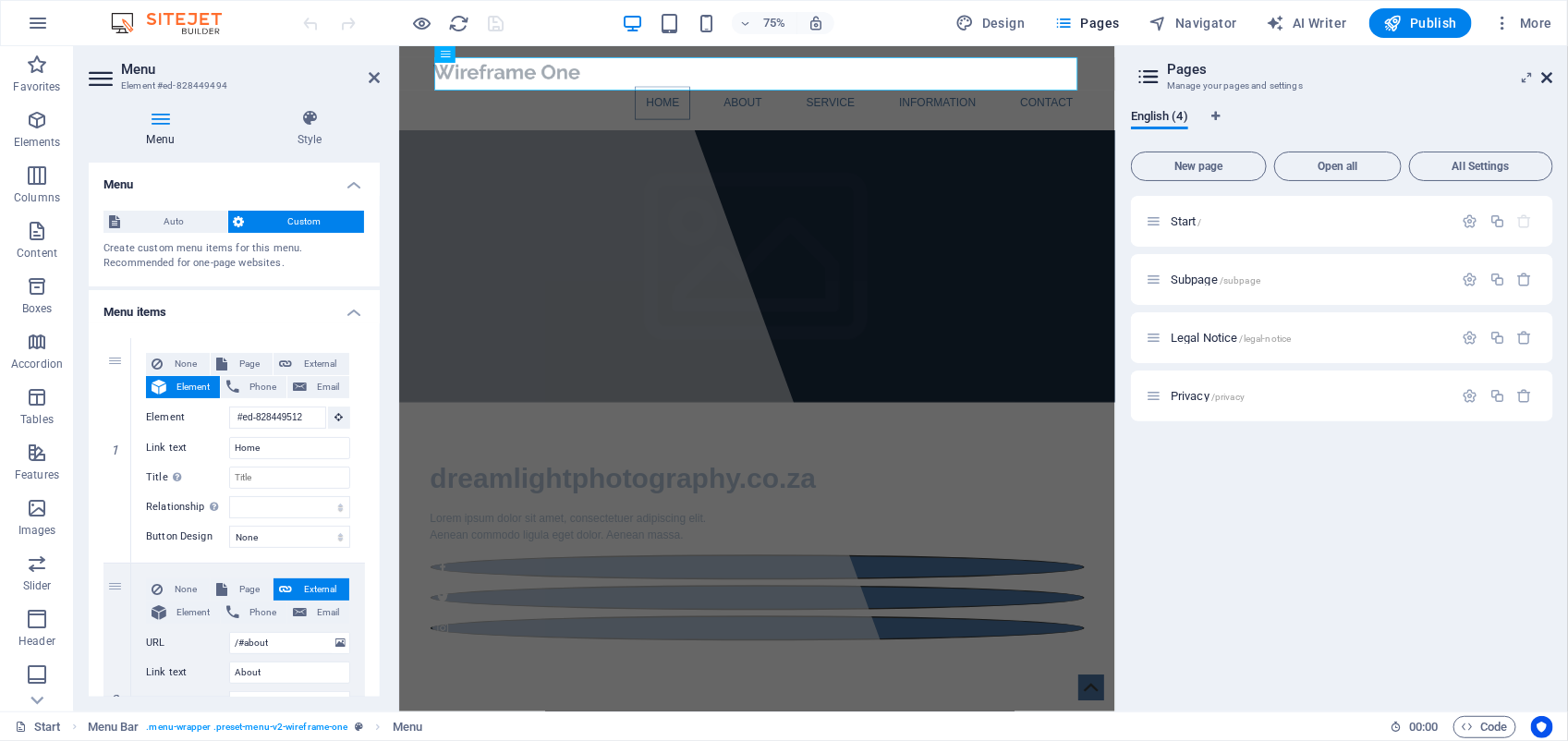 click at bounding box center [1548, 78] 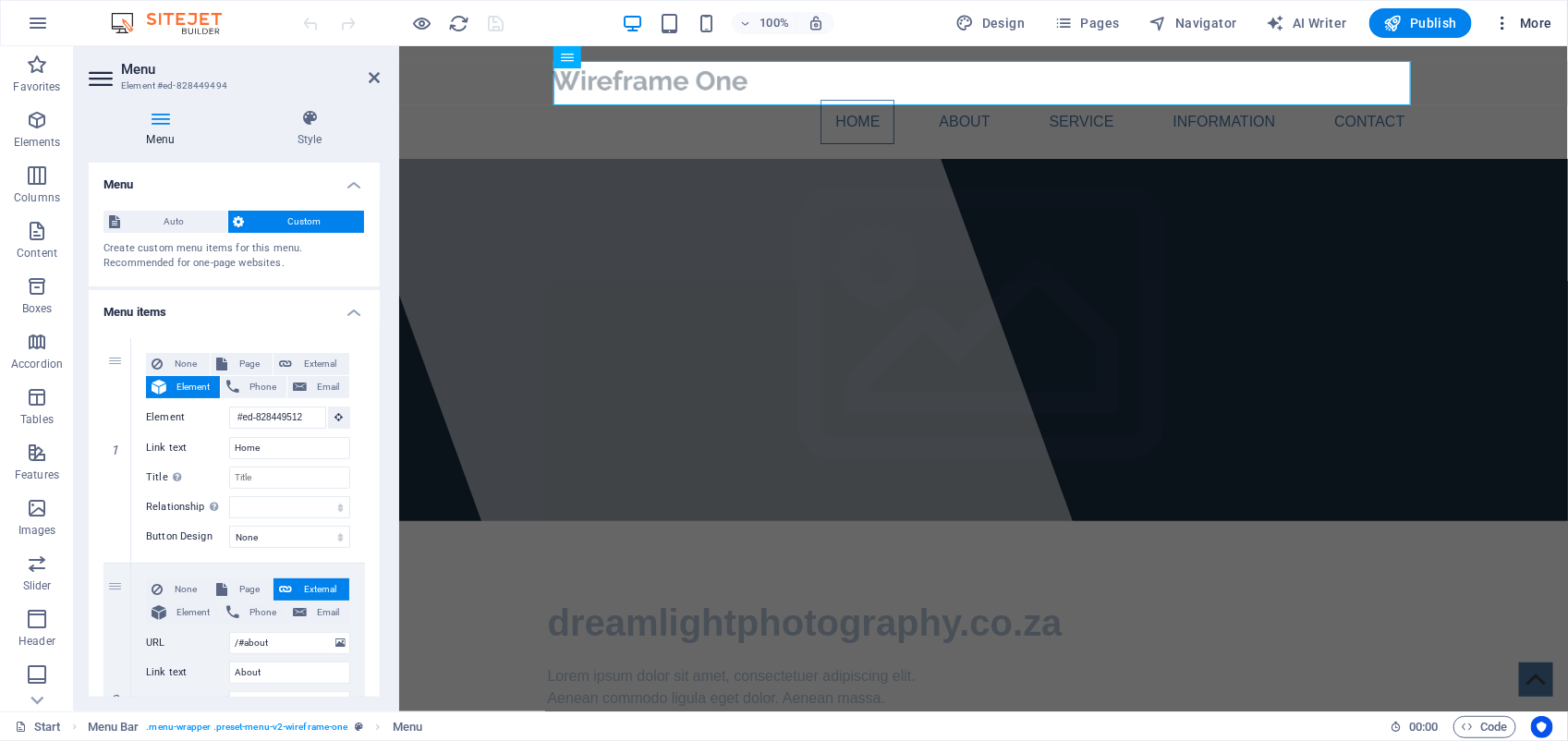 click at bounding box center (1503, 23) 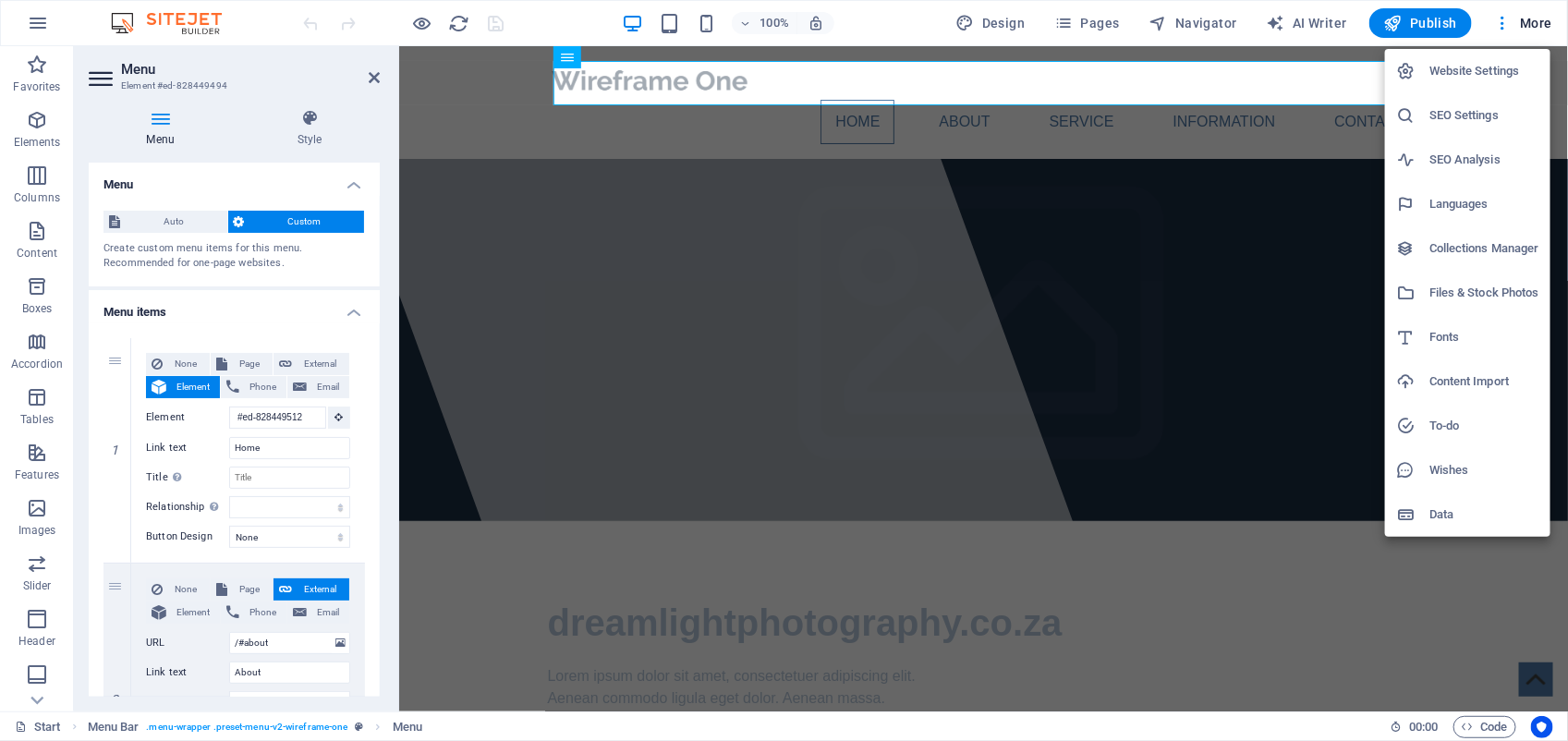click at bounding box center (784, 370) 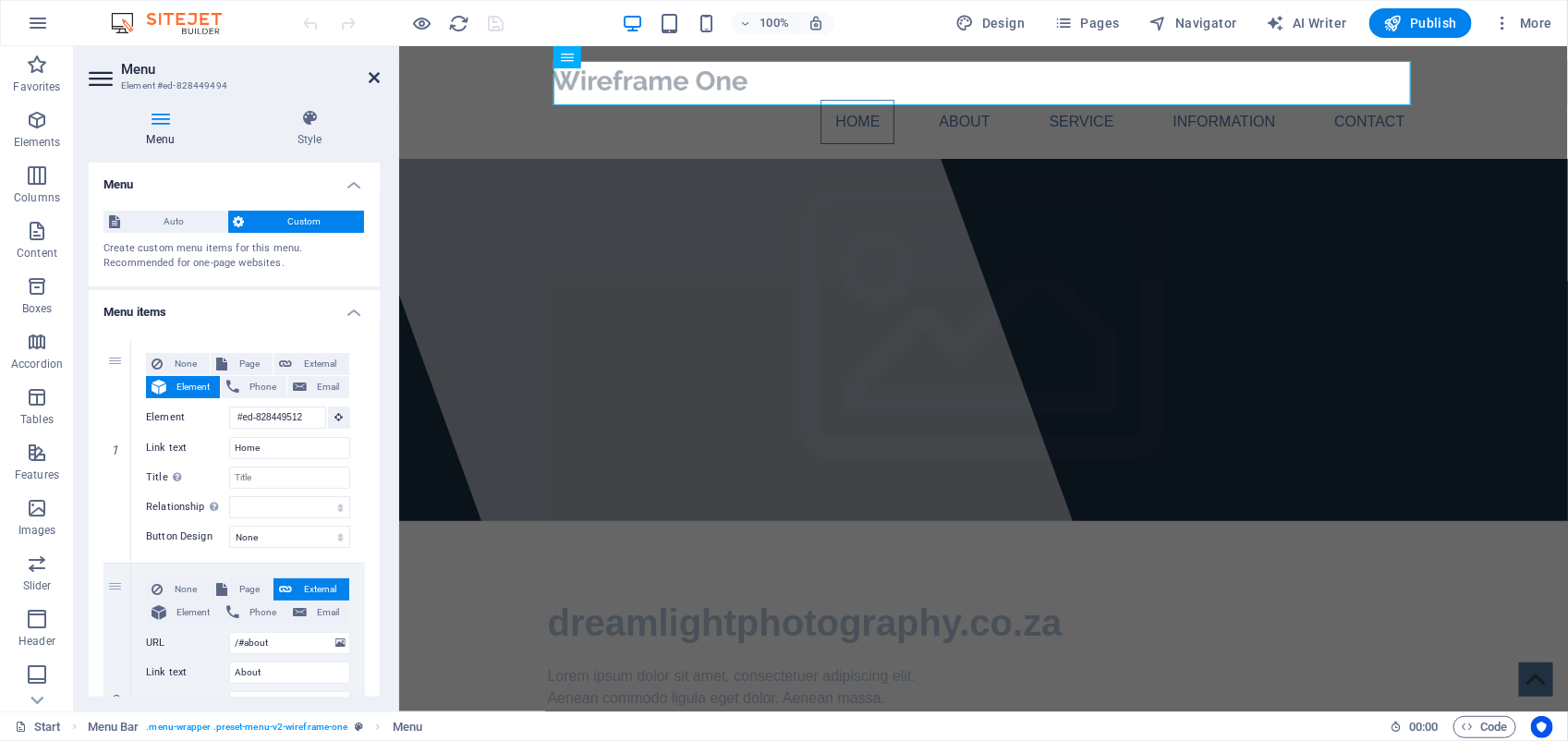click at bounding box center (374, 78) 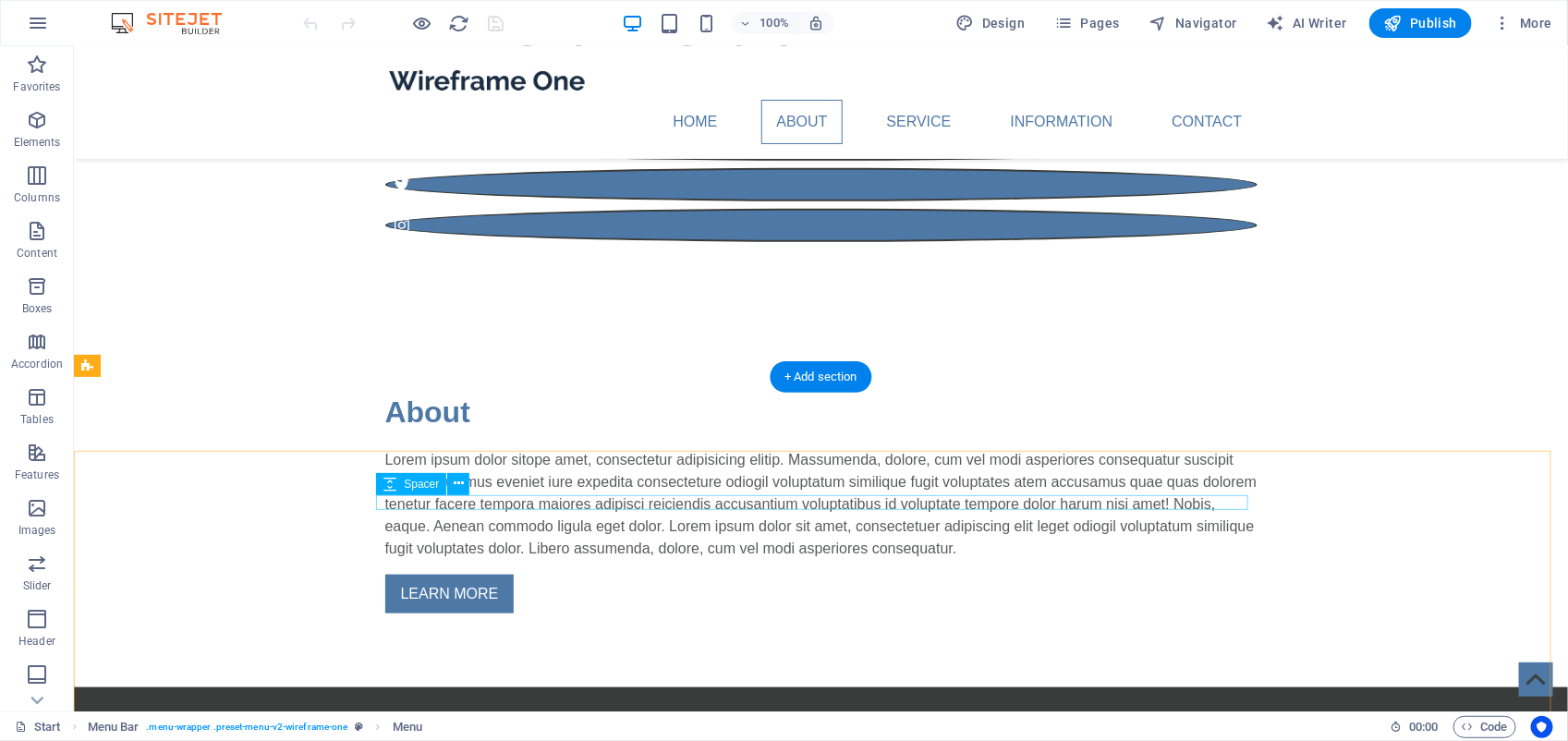 scroll, scrollTop: 693, scrollLeft: 0, axis: vertical 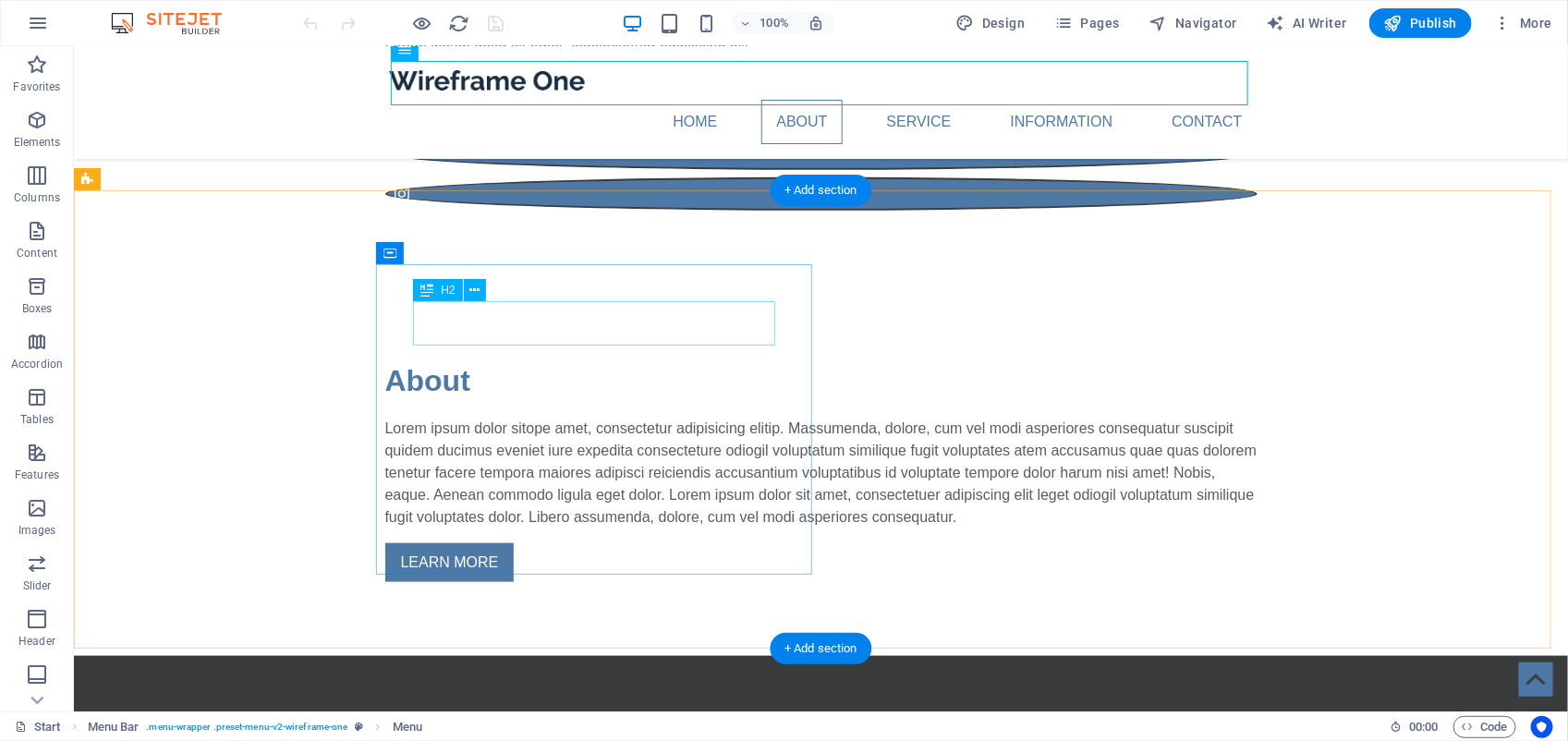 click on "First Headline" at bounding box center [524, 788] 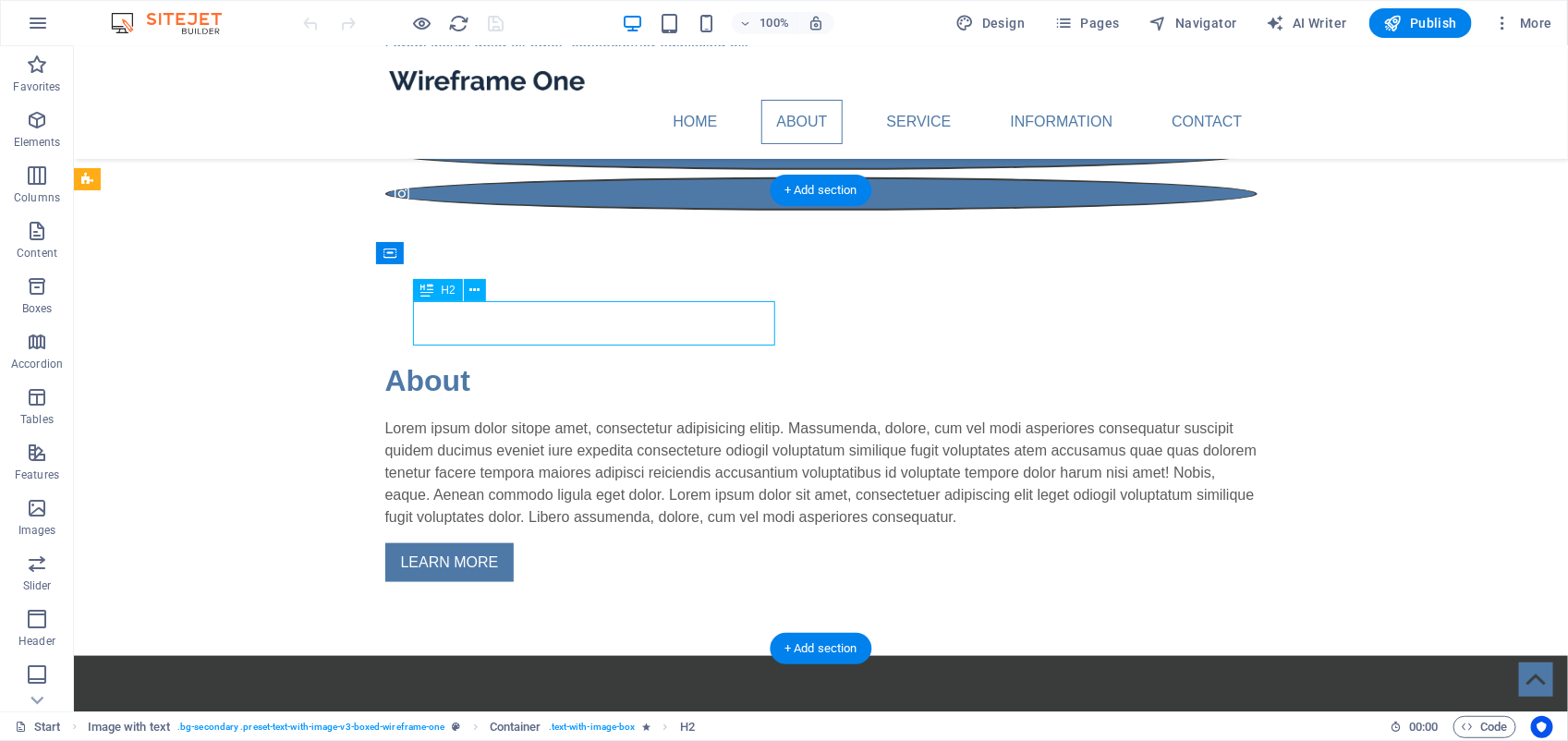 click on "First Headline" at bounding box center (524, 788) 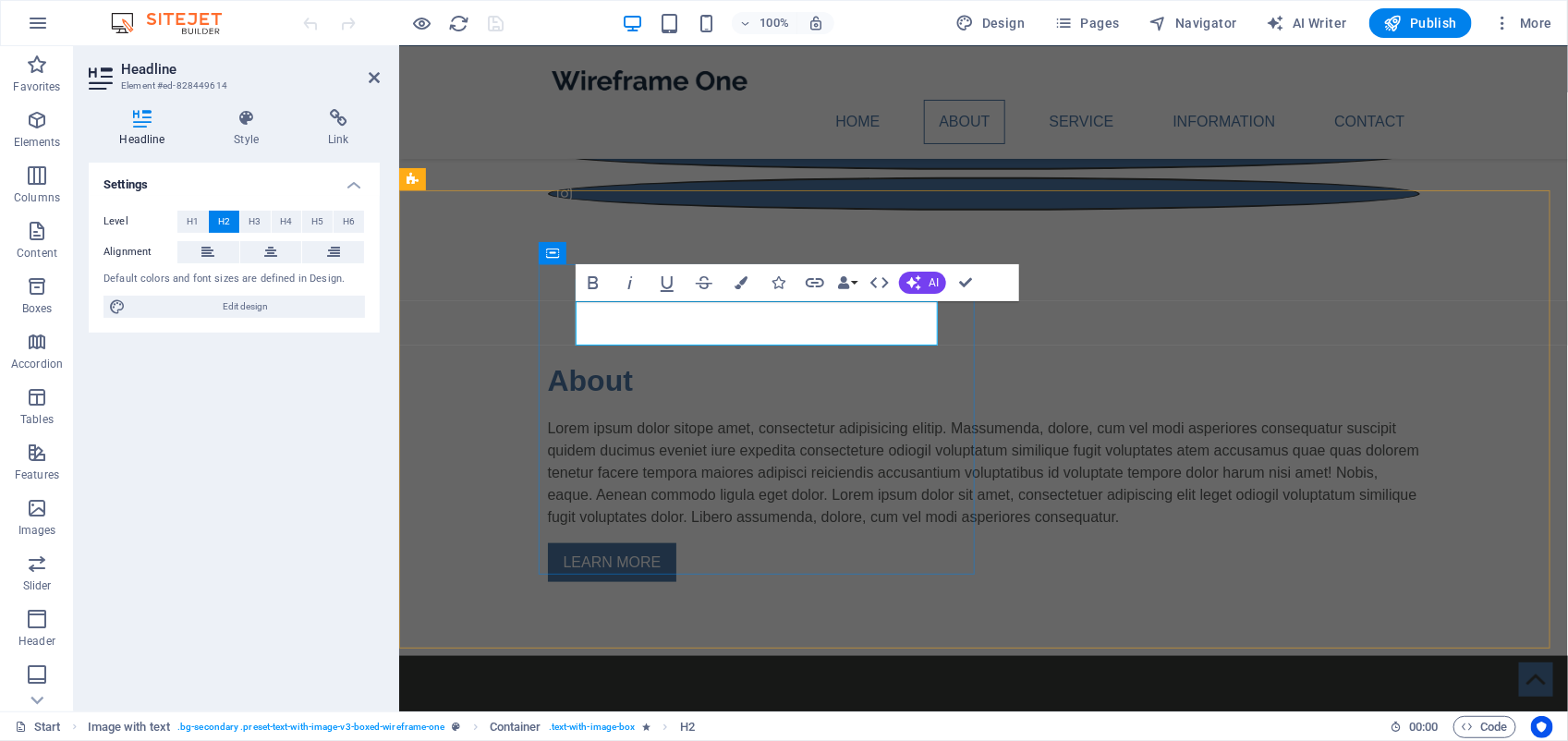 type 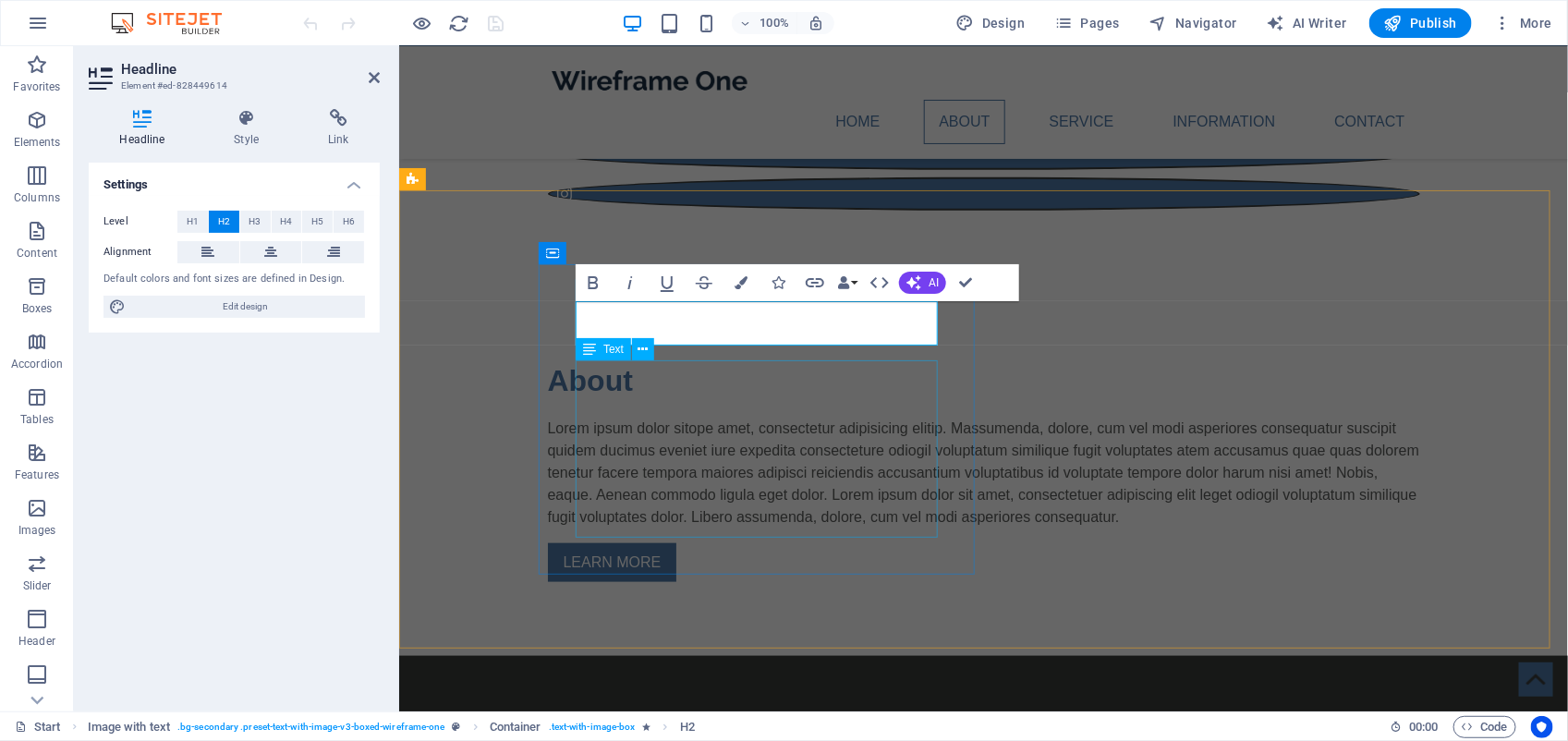 click on "Lorem ipsum dolor sit amet, consectetuer adipiscing elit. Aenean commodo ligula eget dolor. Lorem ipsum dolor sit amet, consectetuer adipiscing elit leget dolor. Lorem ipsum dolor sit amet, consectetuer adipiscing elit. Aenean commodo ligula eget dolor. Lorem ipsum dolor sit amet, consectetuer adipiscing elit dolor consectetuer adipiscing elit leget dolor. Lorem elit saget ipsum dolor sit amet, consectetuer." at bounding box center (849, 869) 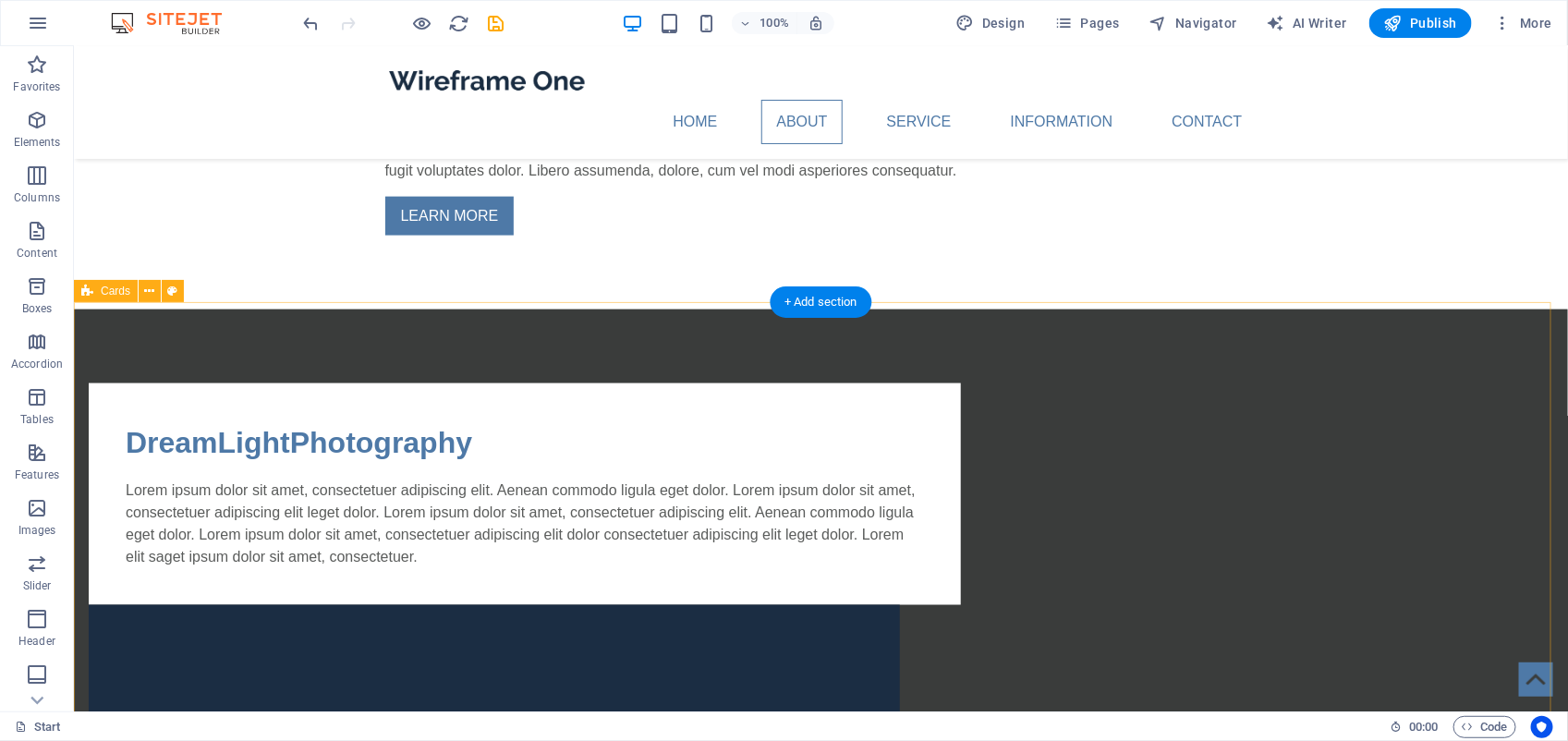 scroll, scrollTop: 577, scrollLeft: 0, axis: vertical 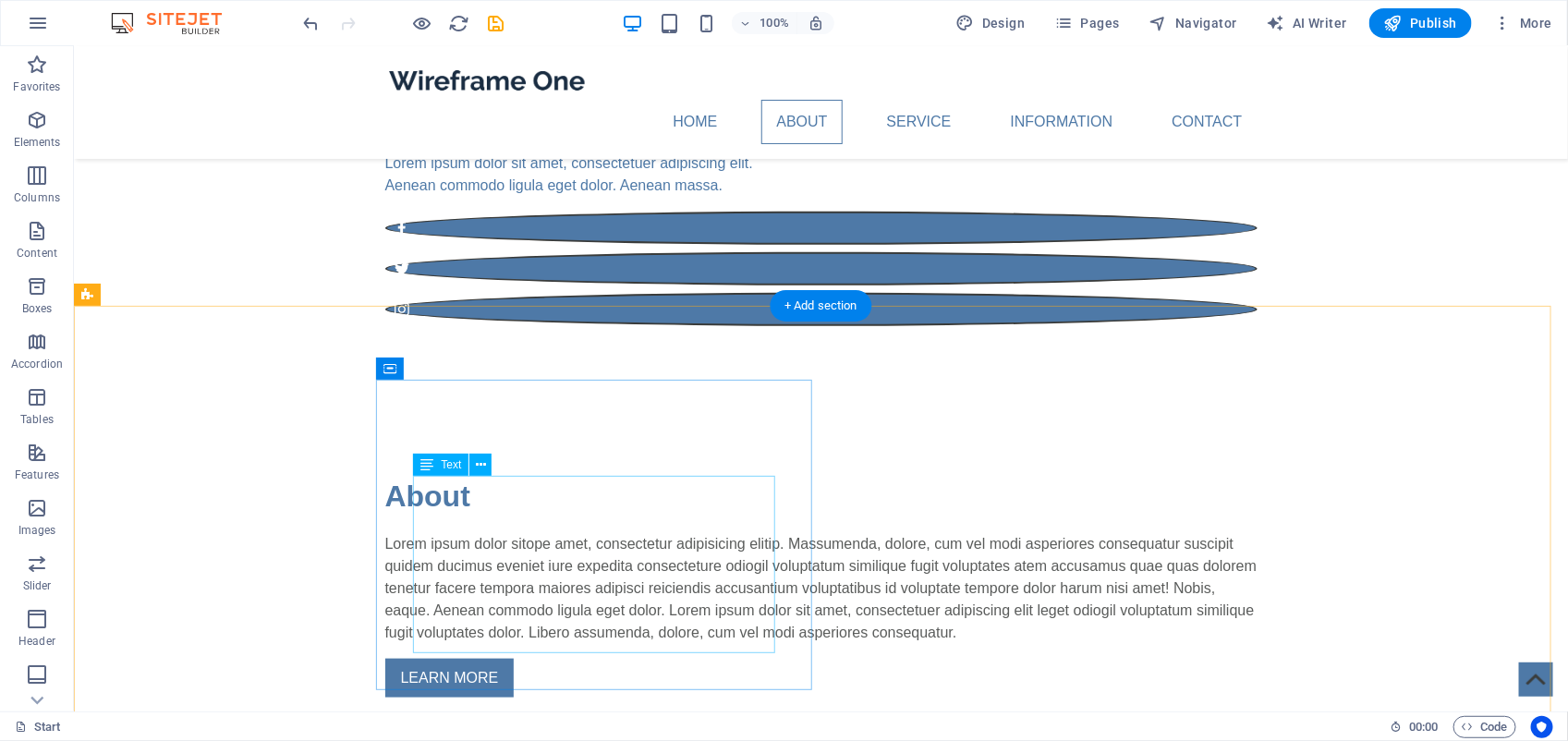 click on "Lorem ipsum dolor sit amet, consectetuer adipiscing elit. Aenean commodo ligula eget dolor. Lorem ipsum dolor sit amet, consectetuer adipiscing elit leget dolor. Lorem ipsum dolor sit amet, consectetuer adipiscing elit. Aenean commodo ligula eget dolor. Lorem ipsum dolor sit amet, consectetuer adipiscing elit dolor consectetuer adipiscing elit leget dolor. Lorem elit saget ipsum dolor sit amet, consectetuer." at bounding box center [524, 985] 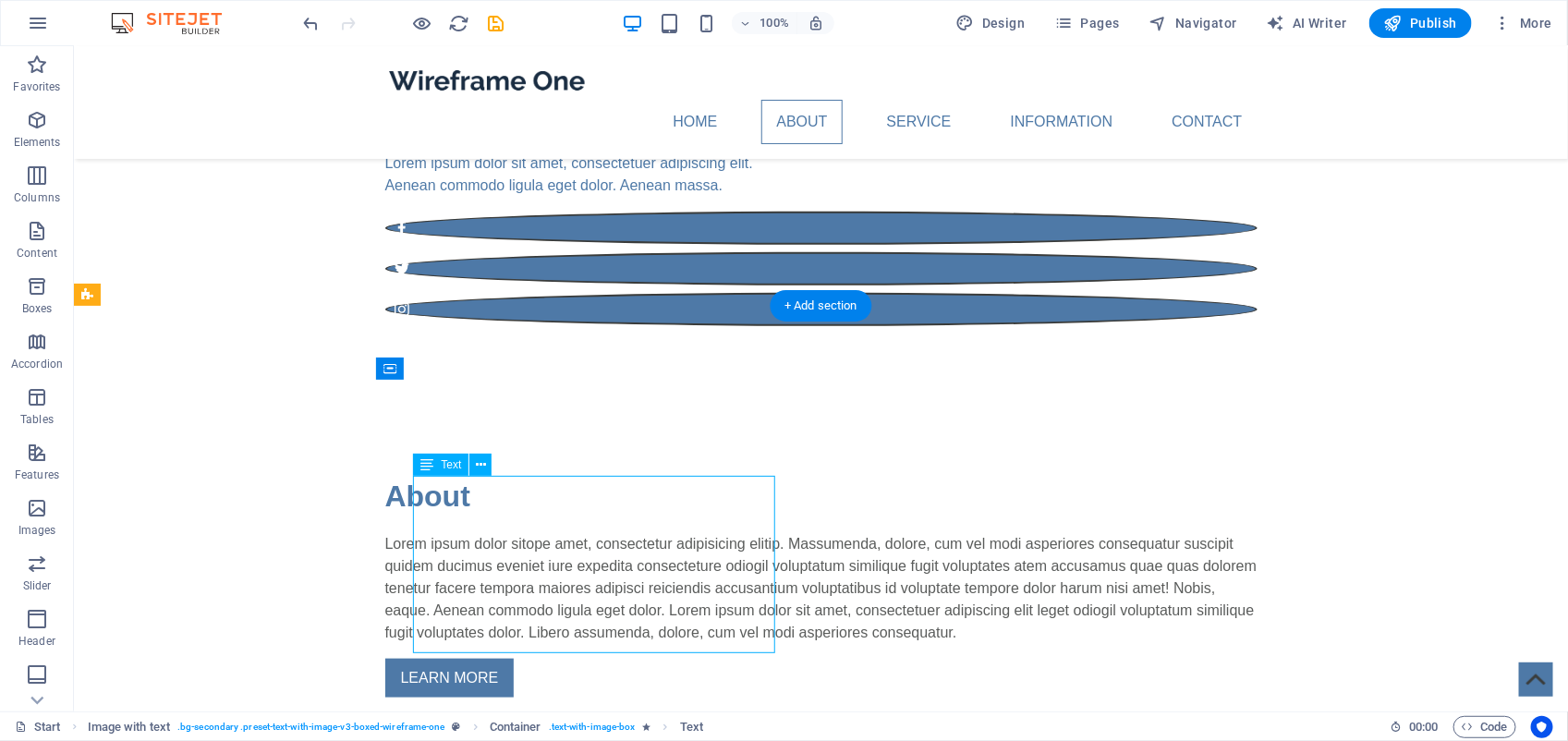 click on "Lorem ipsum dolor sit amet, consectetuer adipiscing elit. Aenean commodo ligula eget dolor. Lorem ipsum dolor sit amet, consectetuer adipiscing elit leget dolor. Lorem ipsum dolor sit amet, consectetuer adipiscing elit. Aenean commodo ligula eget dolor. Lorem ipsum dolor sit amet, consectetuer adipiscing elit dolor consectetuer adipiscing elit leget dolor. Lorem elit saget ipsum dolor sit amet, consectetuer." at bounding box center (524, 985) 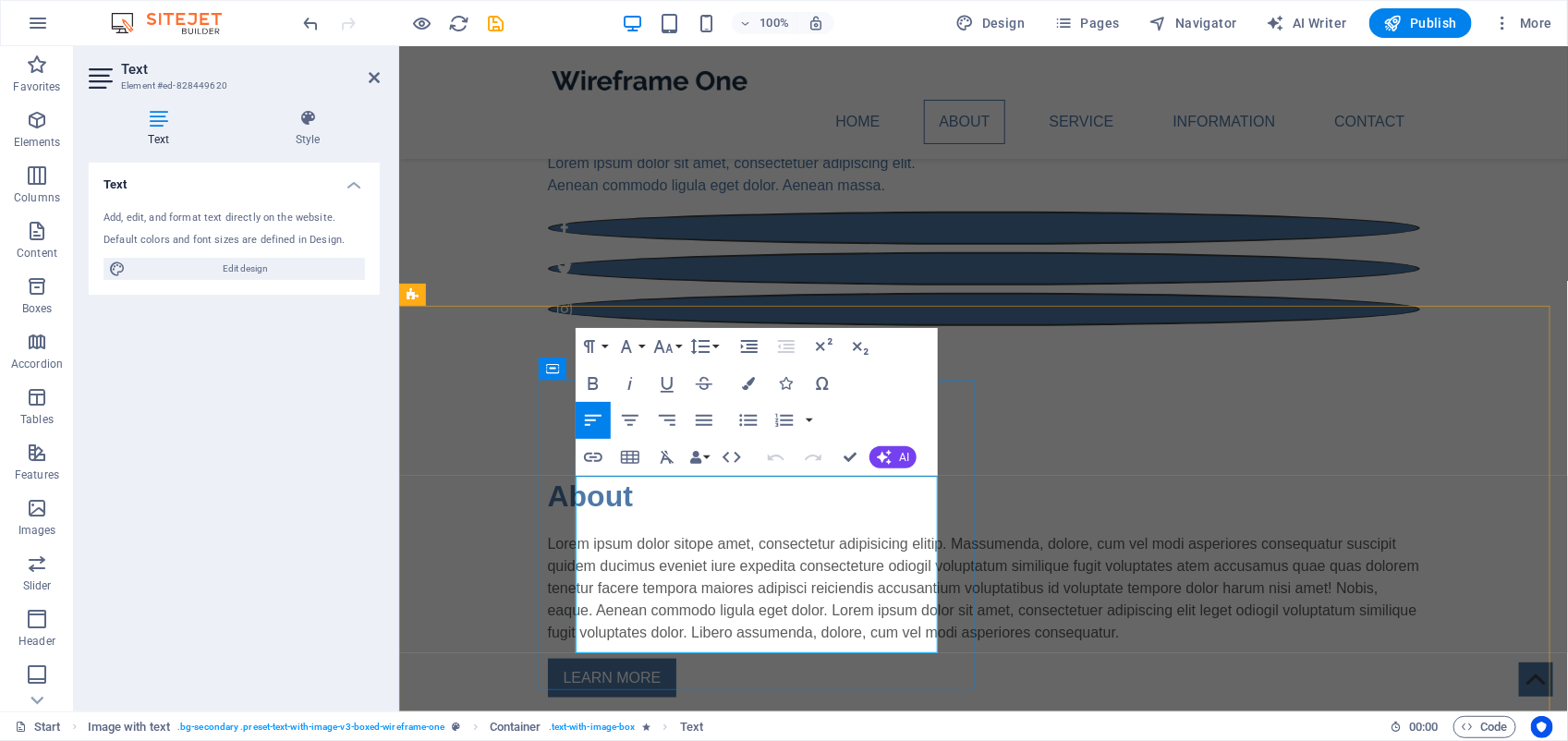 drag, startPoint x: 854, startPoint y: 638, endPoint x: 577, endPoint y: 490, distance: 314.05891 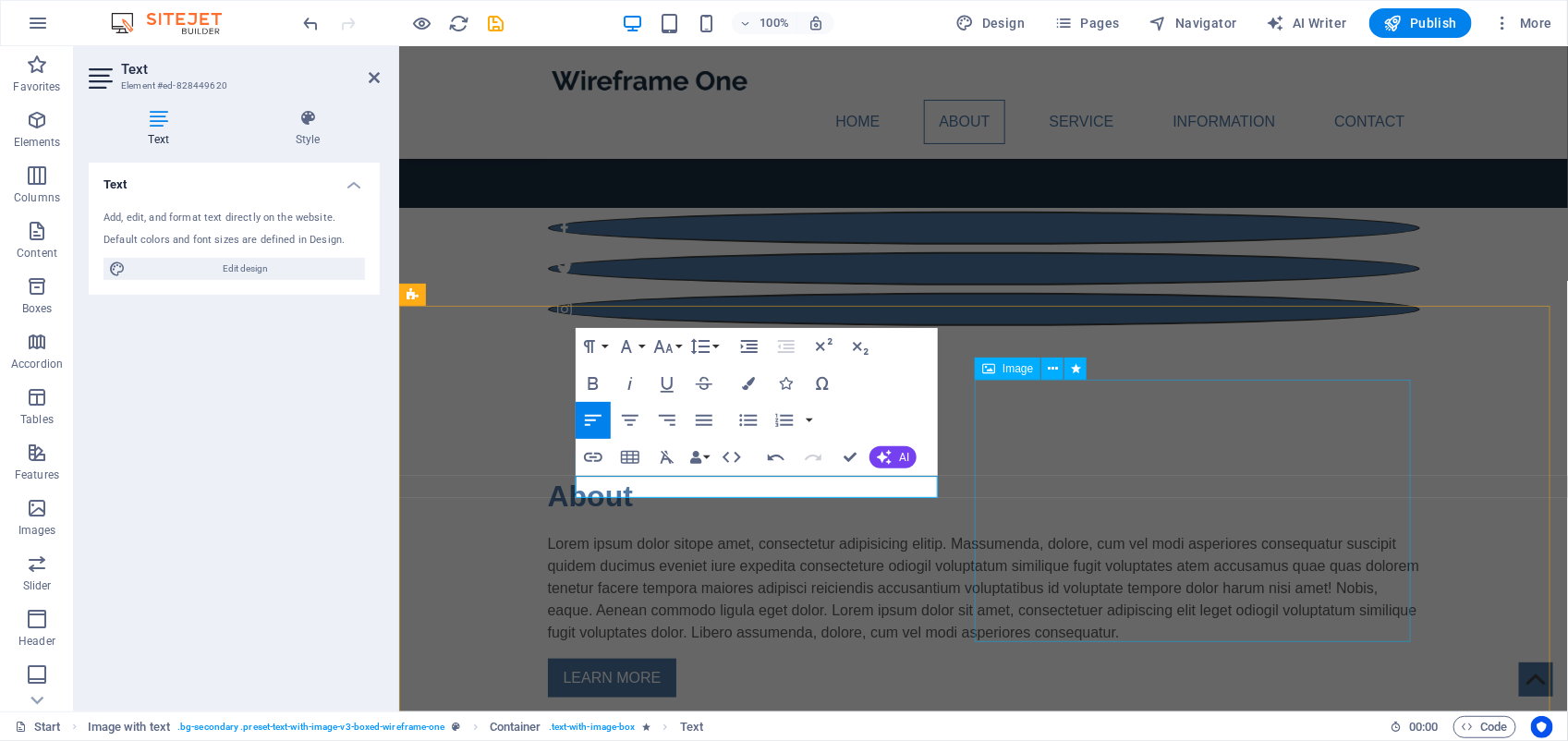 click at bounding box center (849, 1243) 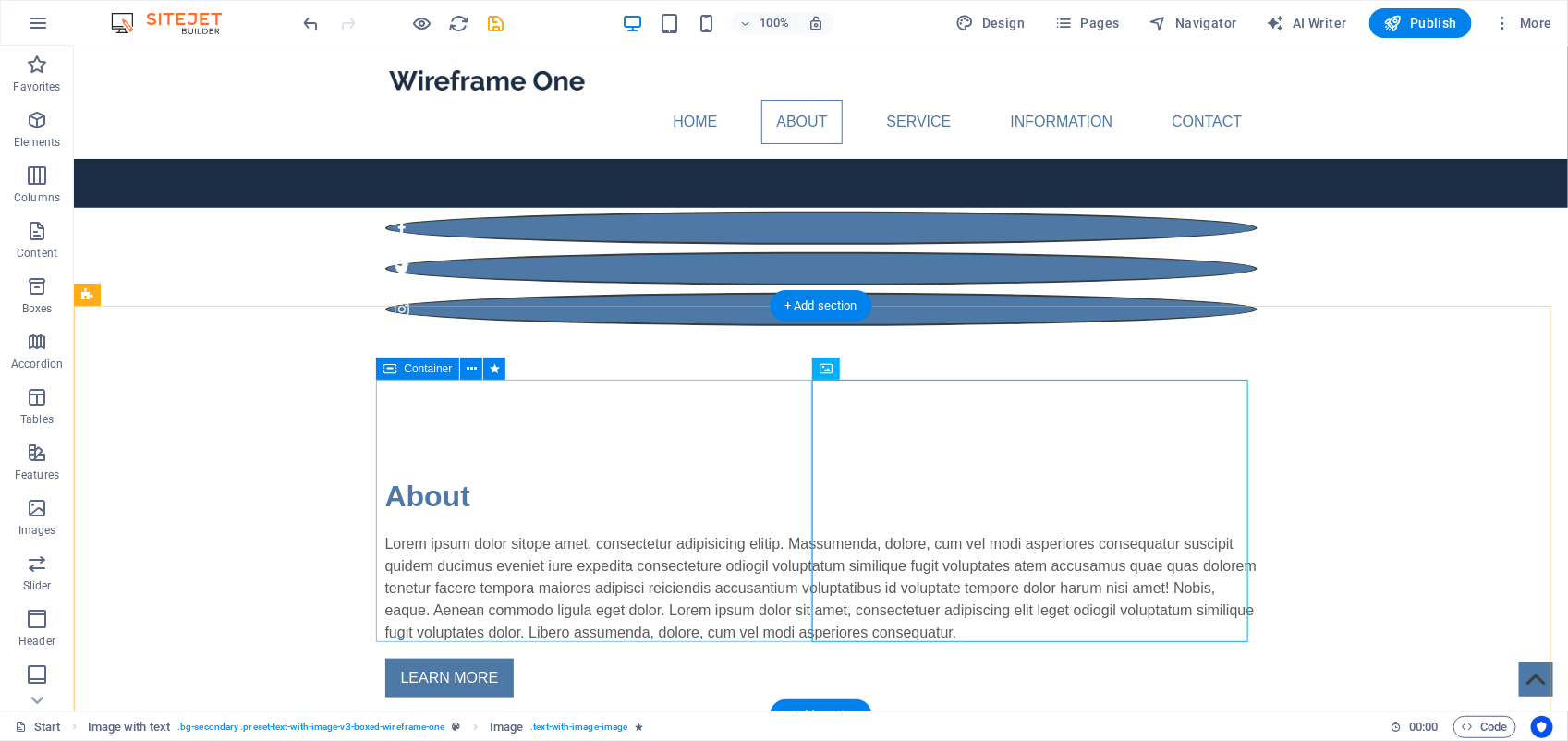 click on "DreamLightPhotography" at bounding box center (524, 911) 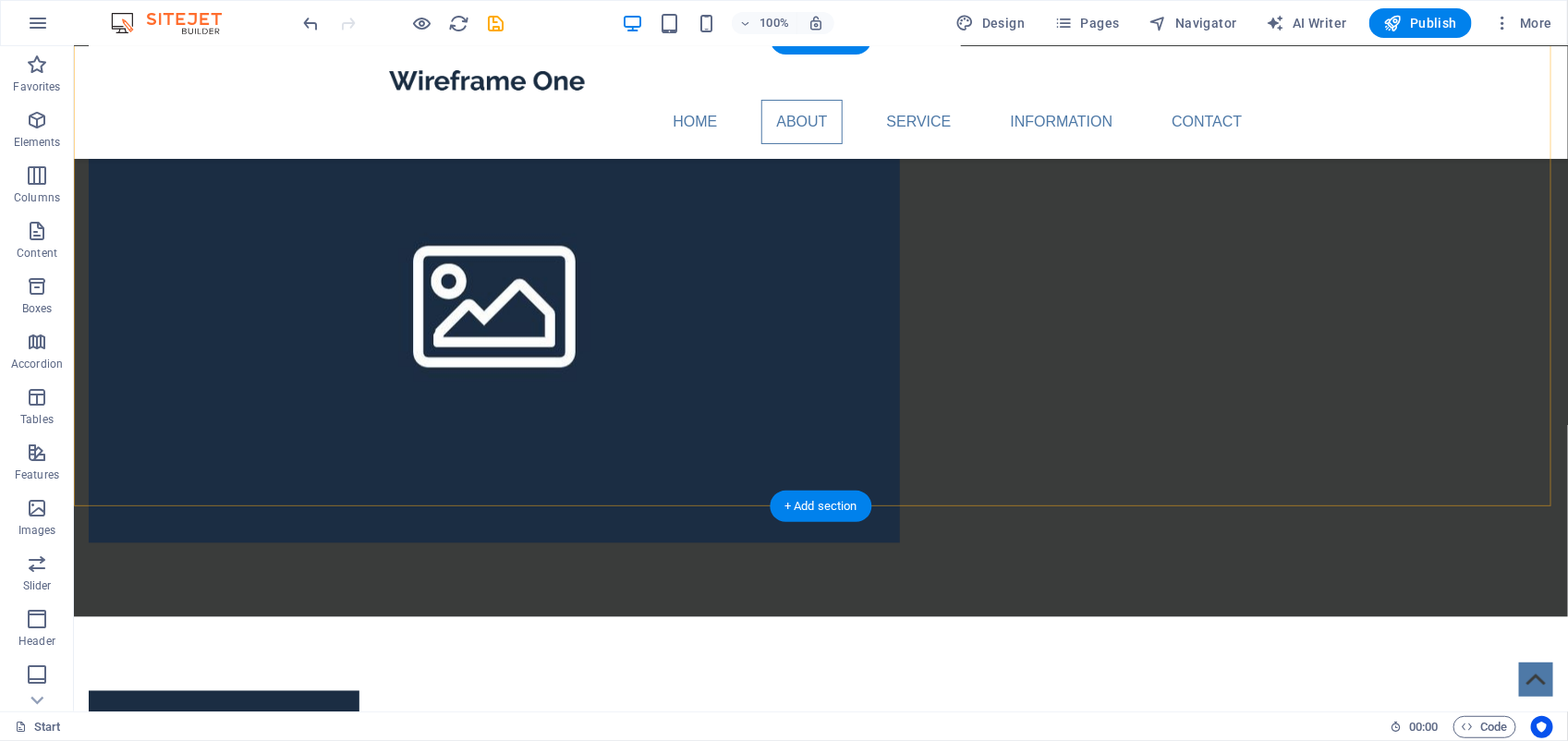 scroll, scrollTop: 1501, scrollLeft: 0, axis: vertical 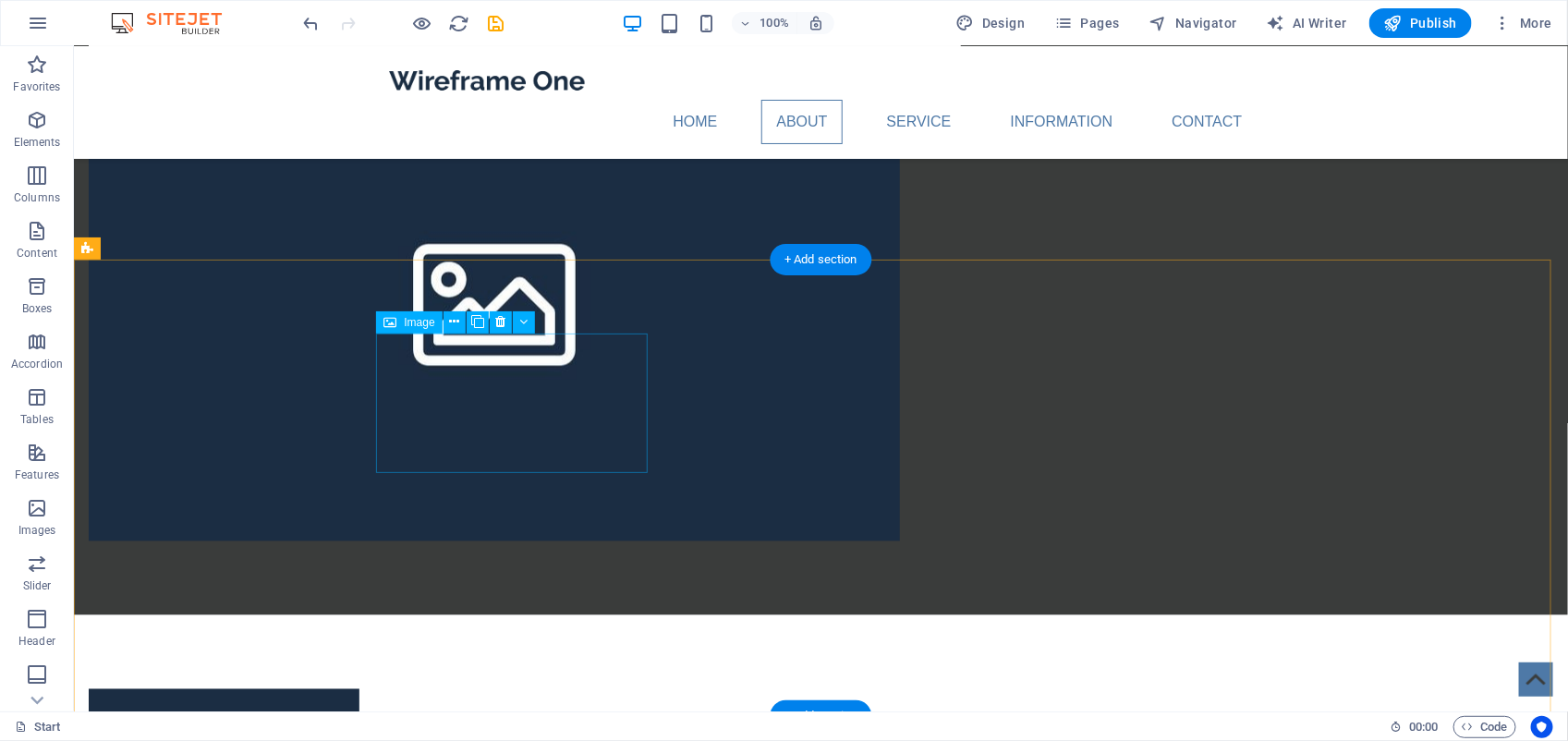 click at bounding box center [223, 2436] 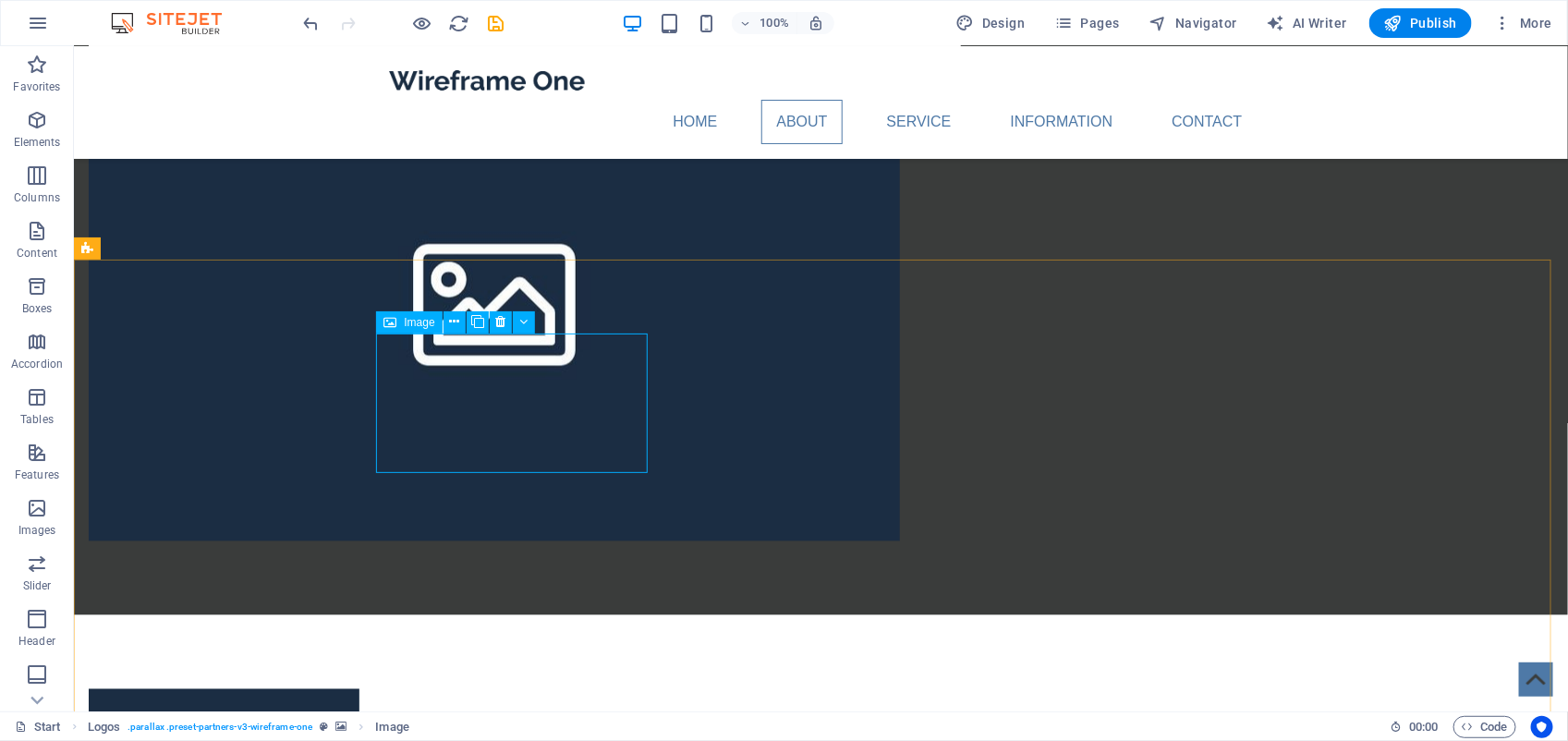 click on "Image" at bounding box center [419, 322] 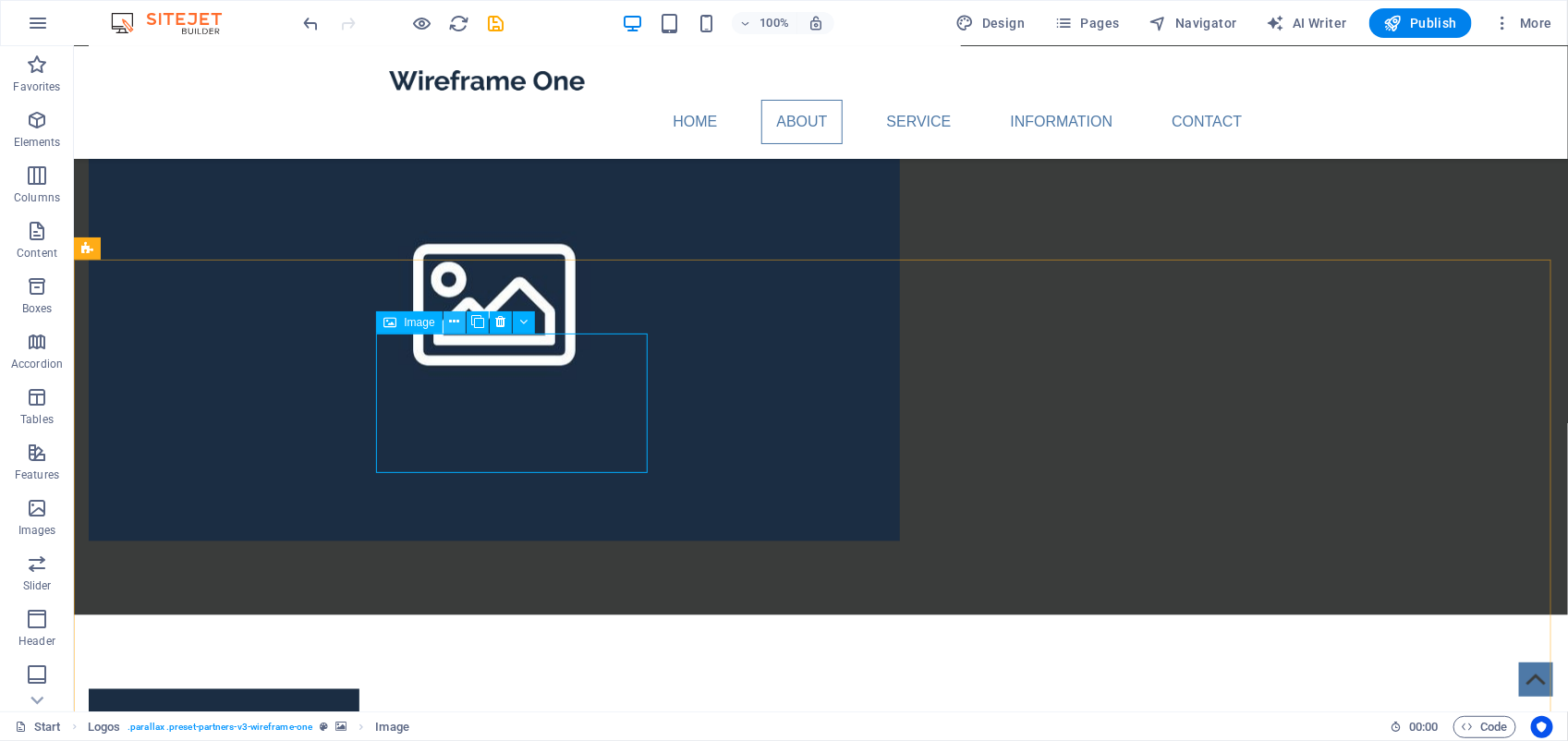 click at bounding box center [454, 322] 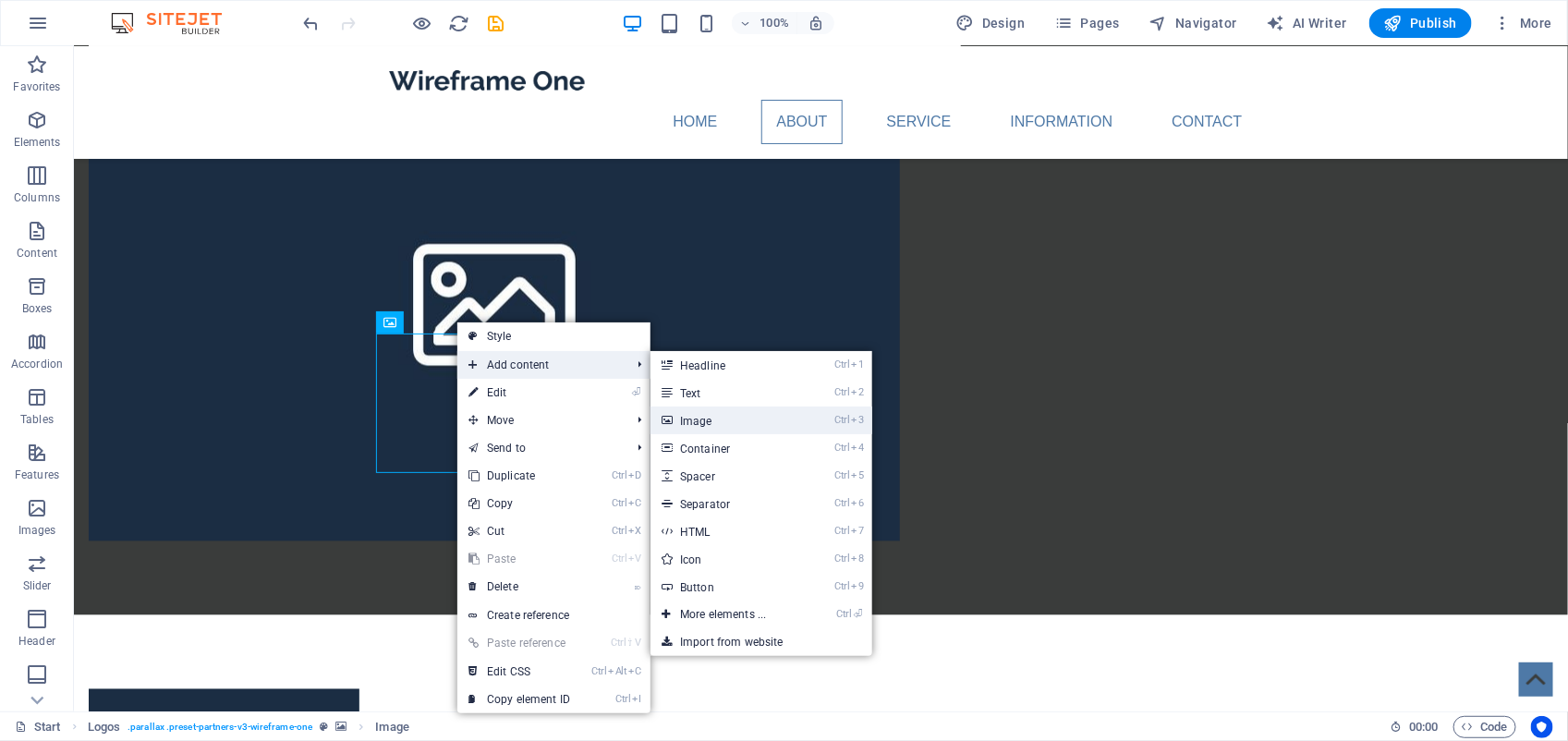 click on "Ctrl 3  Image" at bounding box center [726, 420] 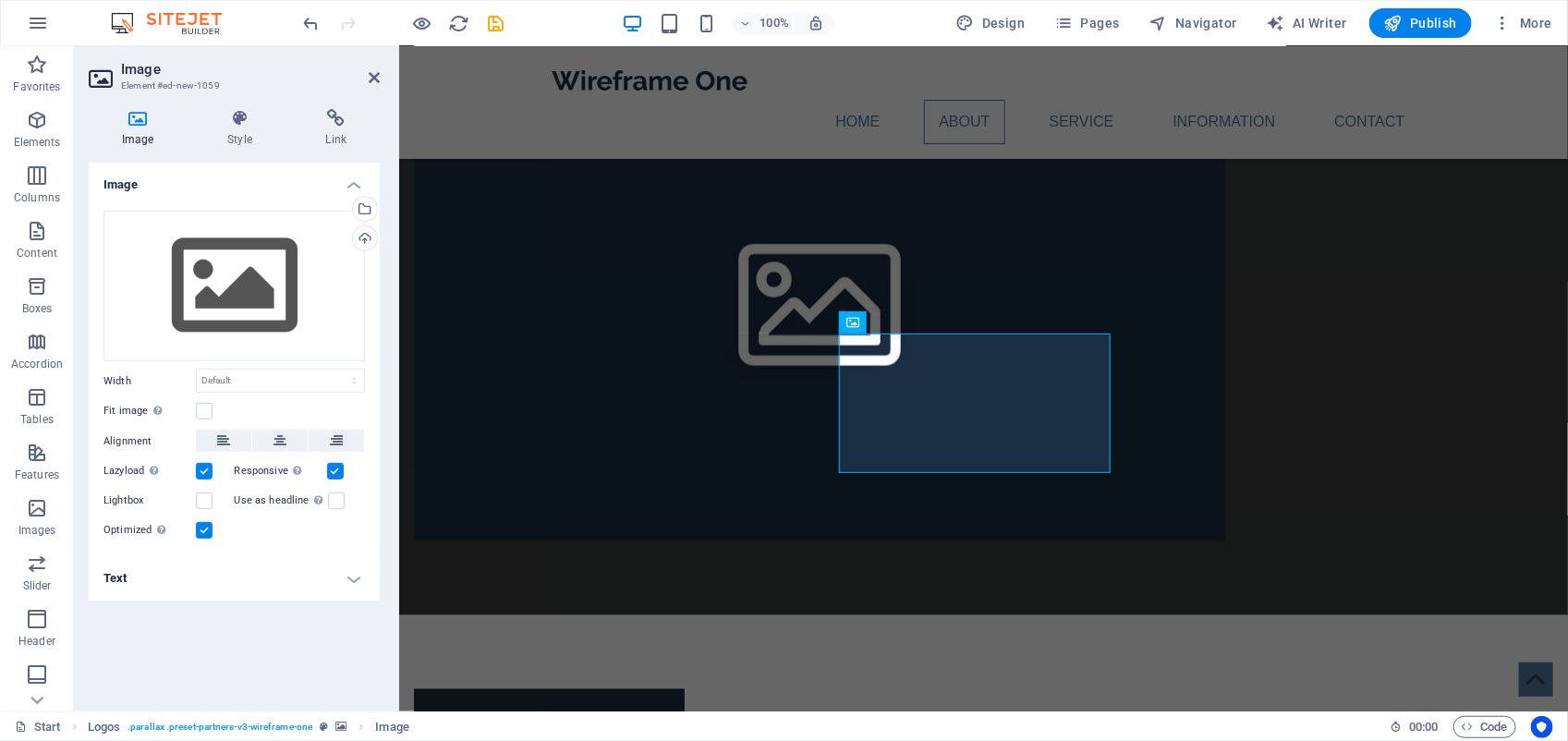 click on "Image" at bounding box center (141, 128) 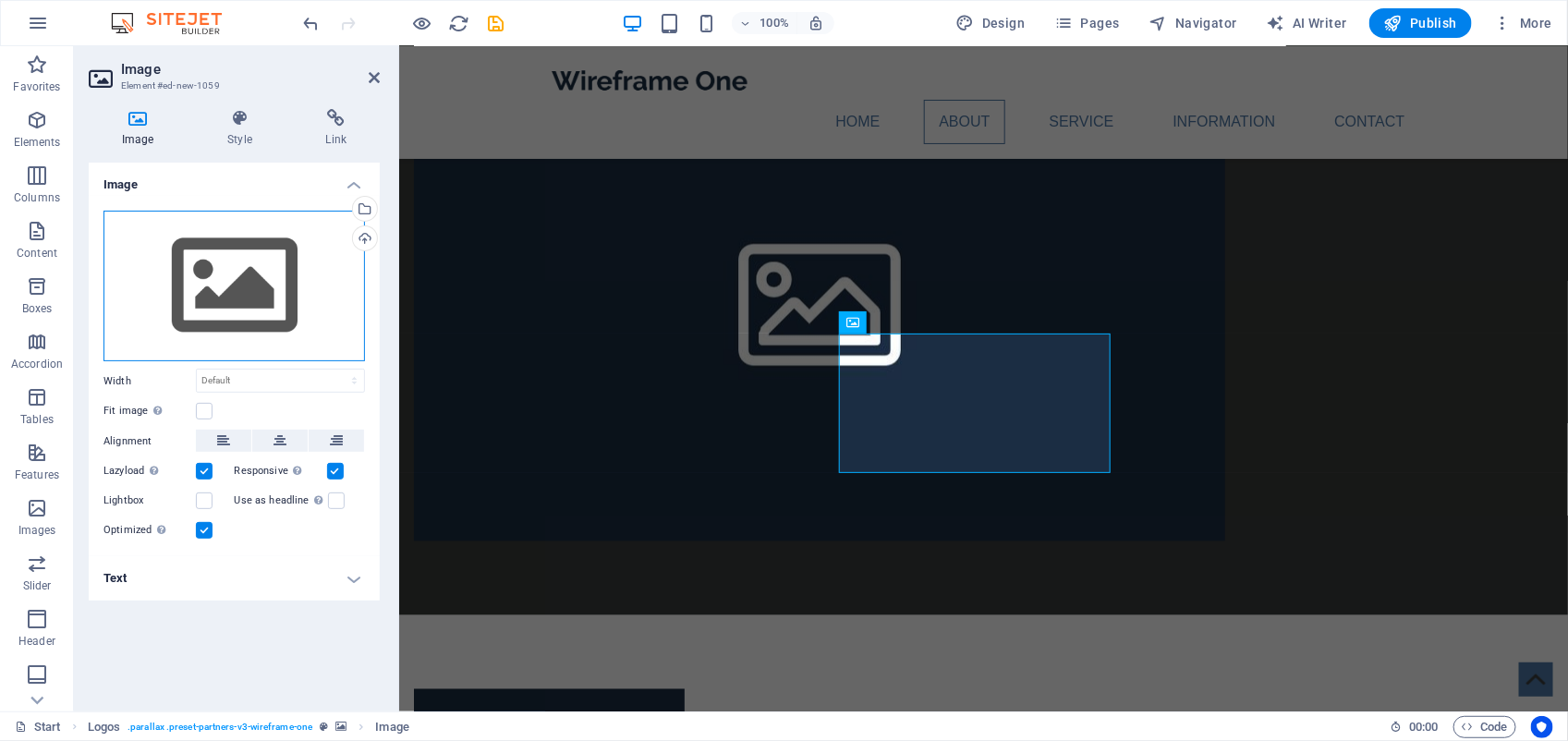 click on "Drag files here, click to choose files or select files from Files or our free stock photos & videos" at bounding box center [234, 286] 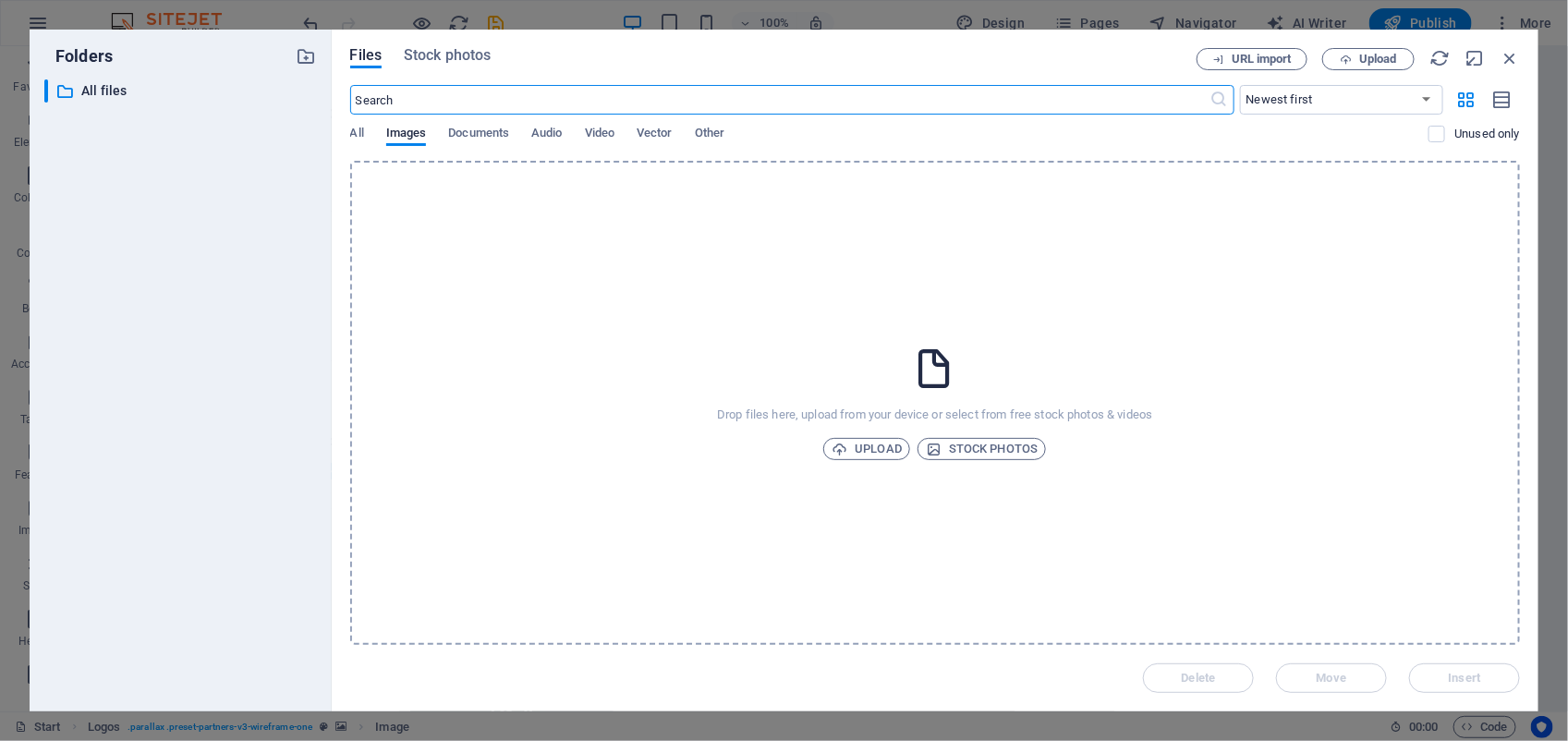 scroll, scrollTop: 1658, scrollLeft: 0, axis: vertical 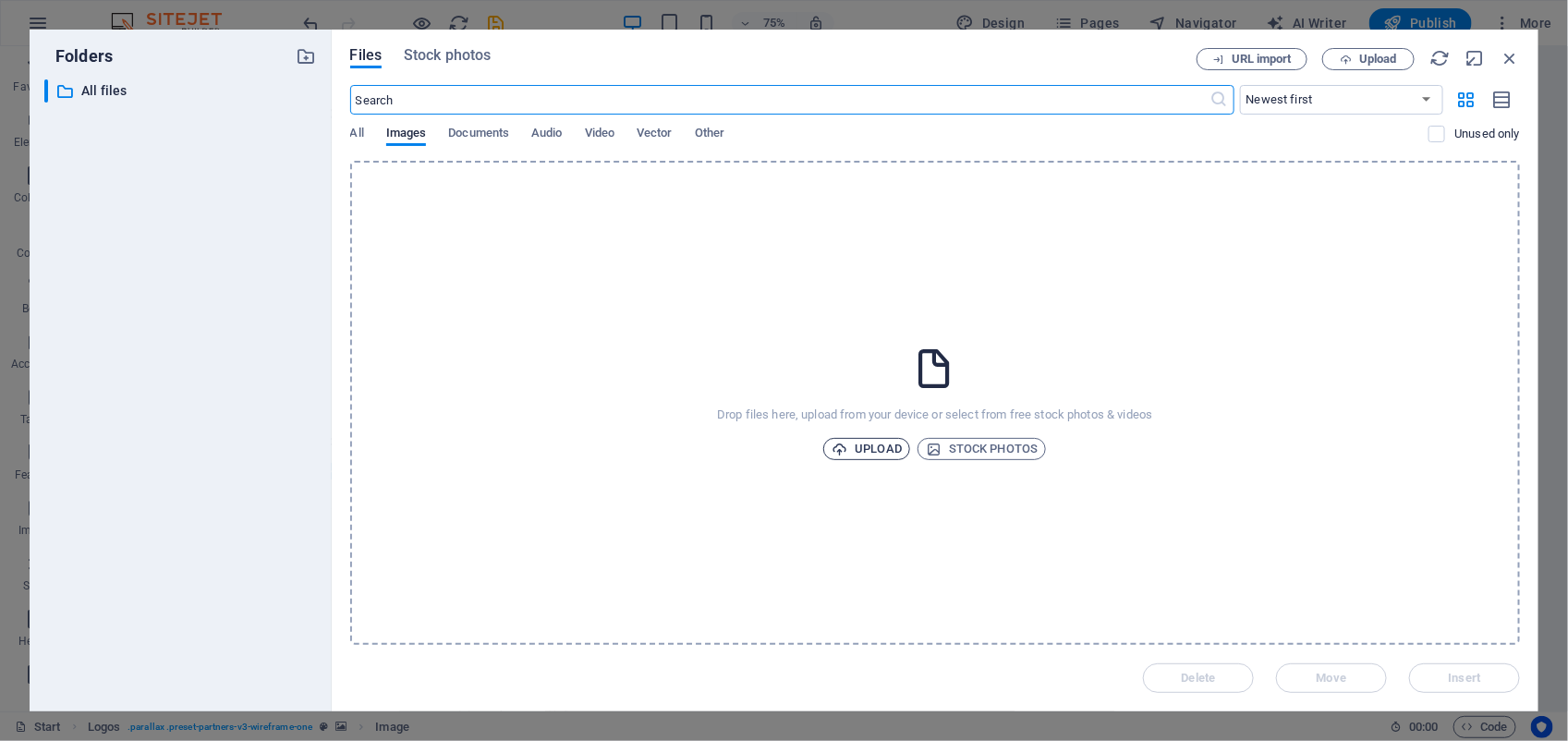 click on "Upload" at bounding box center [867, 449] 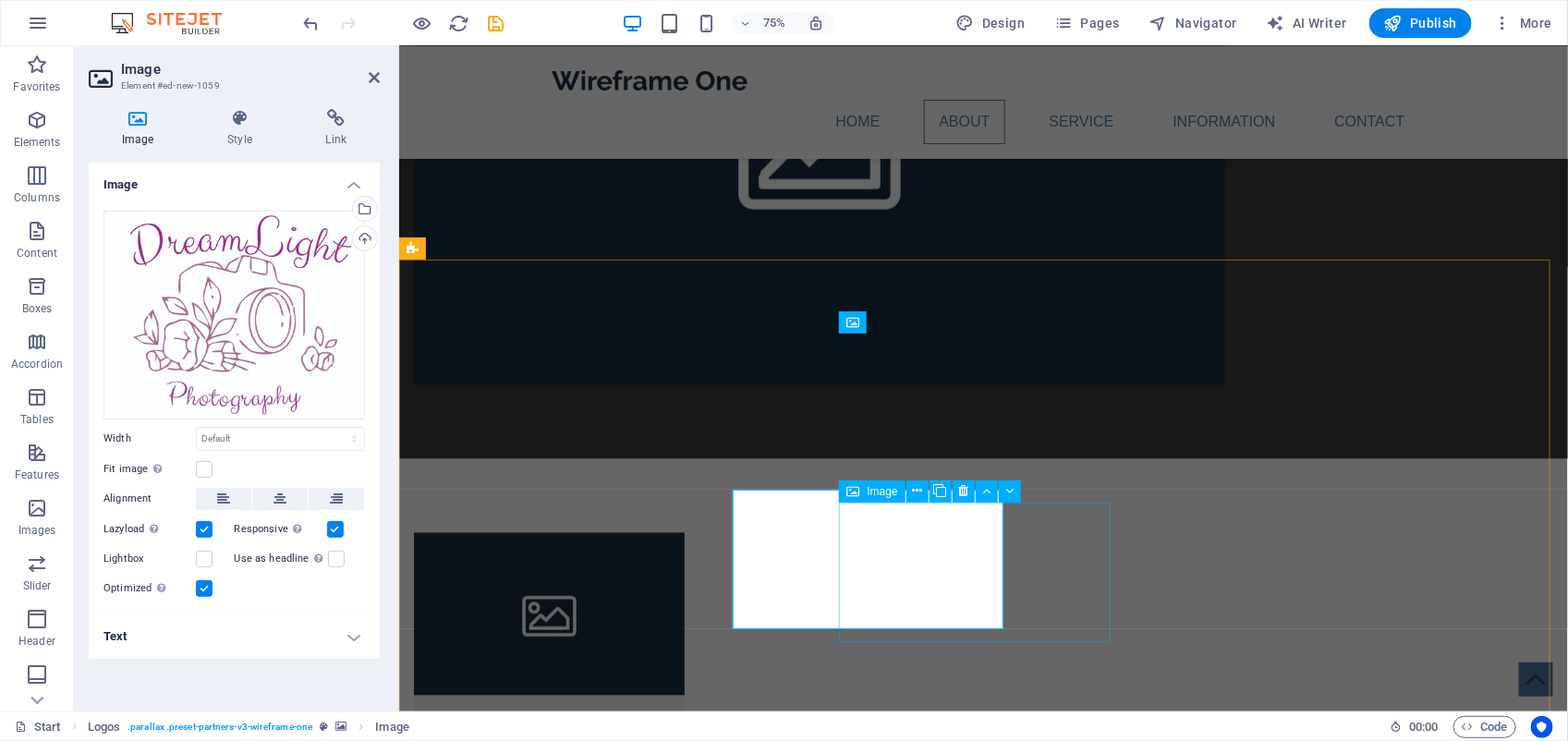 scroll, scrollTop: 1501, scrollLeft: 0, axis: vertical 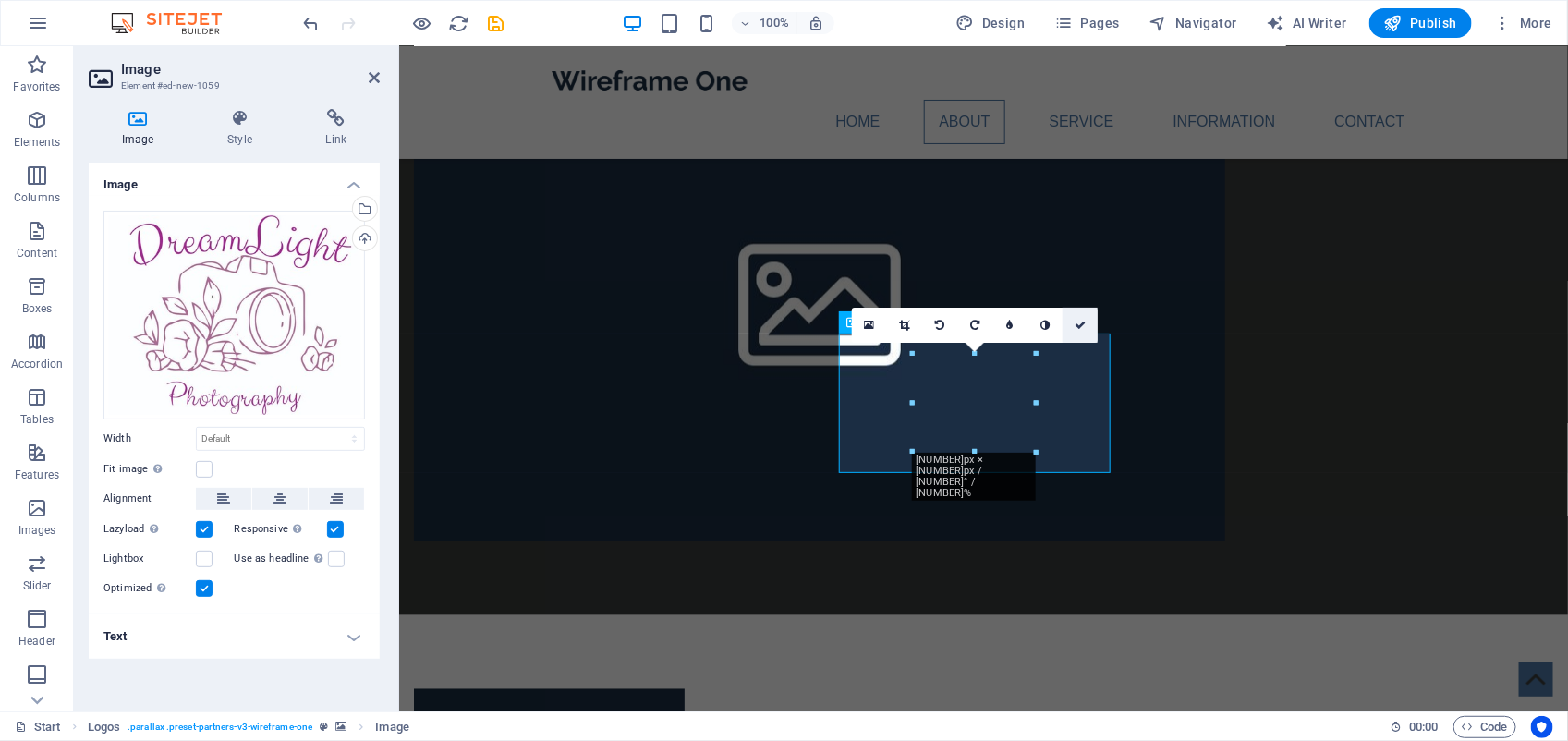 drag, startPoint x: 1003, startPoint y: 280, endPoint x: 1077, endPoint y: 326, distance: 87.132084 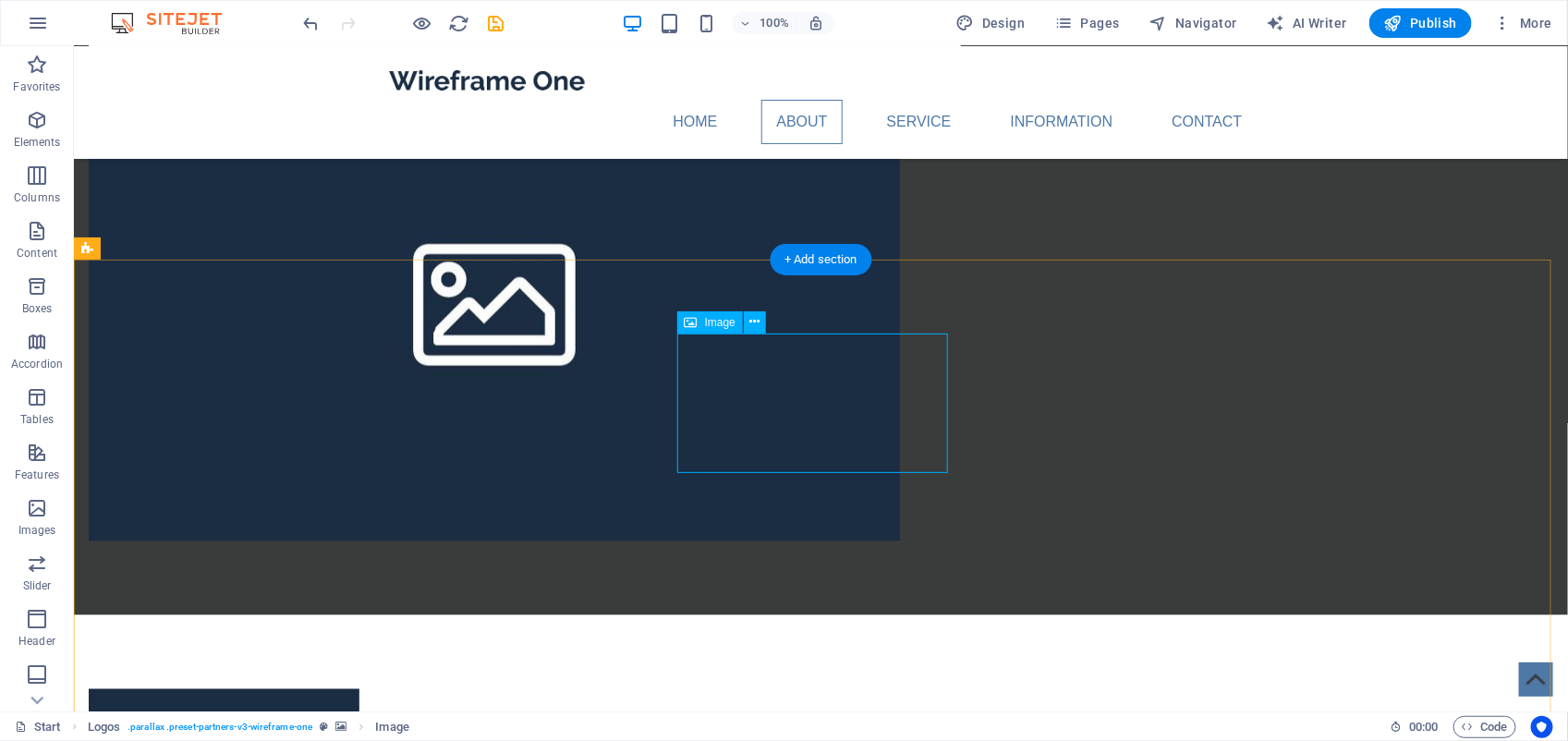 click at bounding box center [223, 2691] 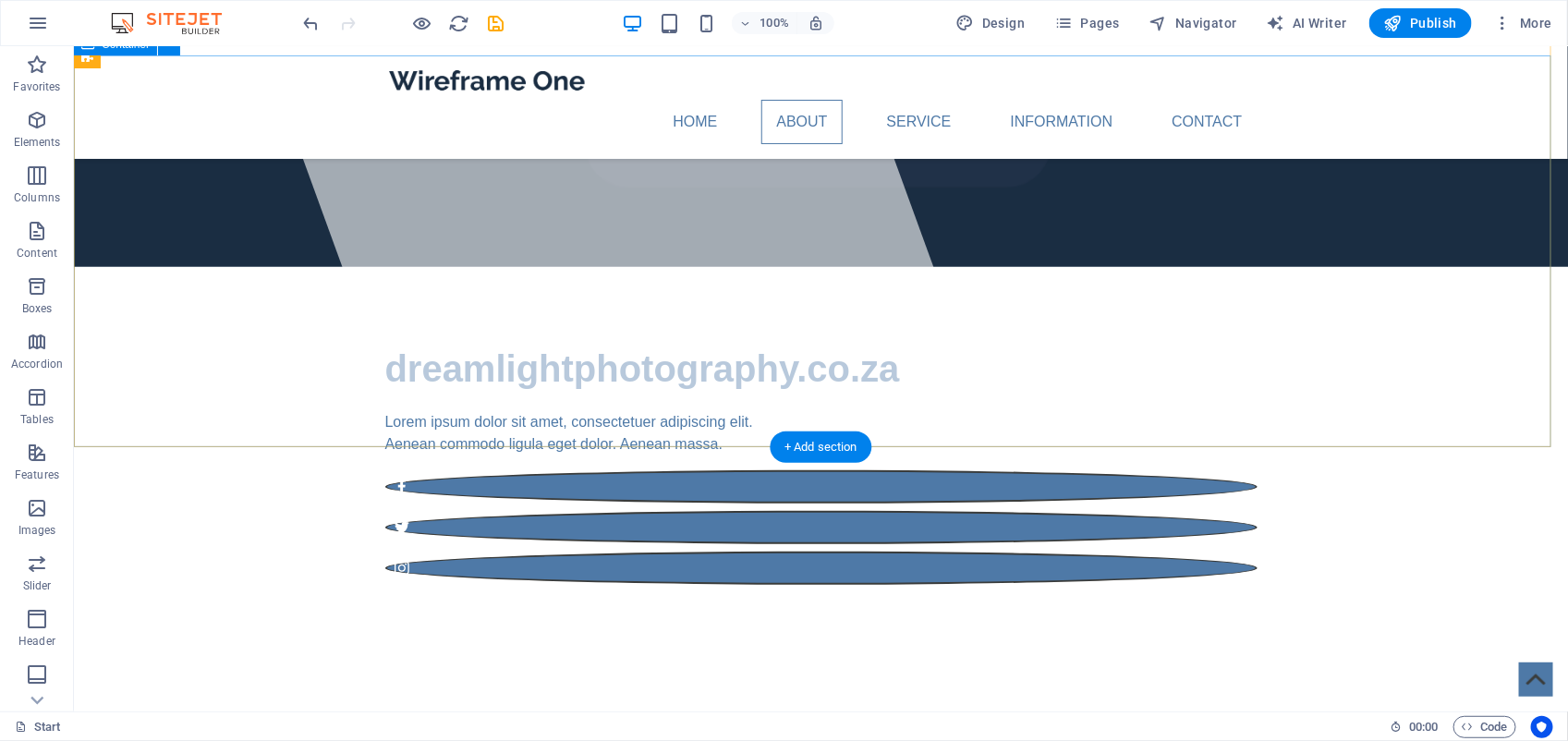 scroll, scrollTop: 0, scrollLeft: 0, axis: both 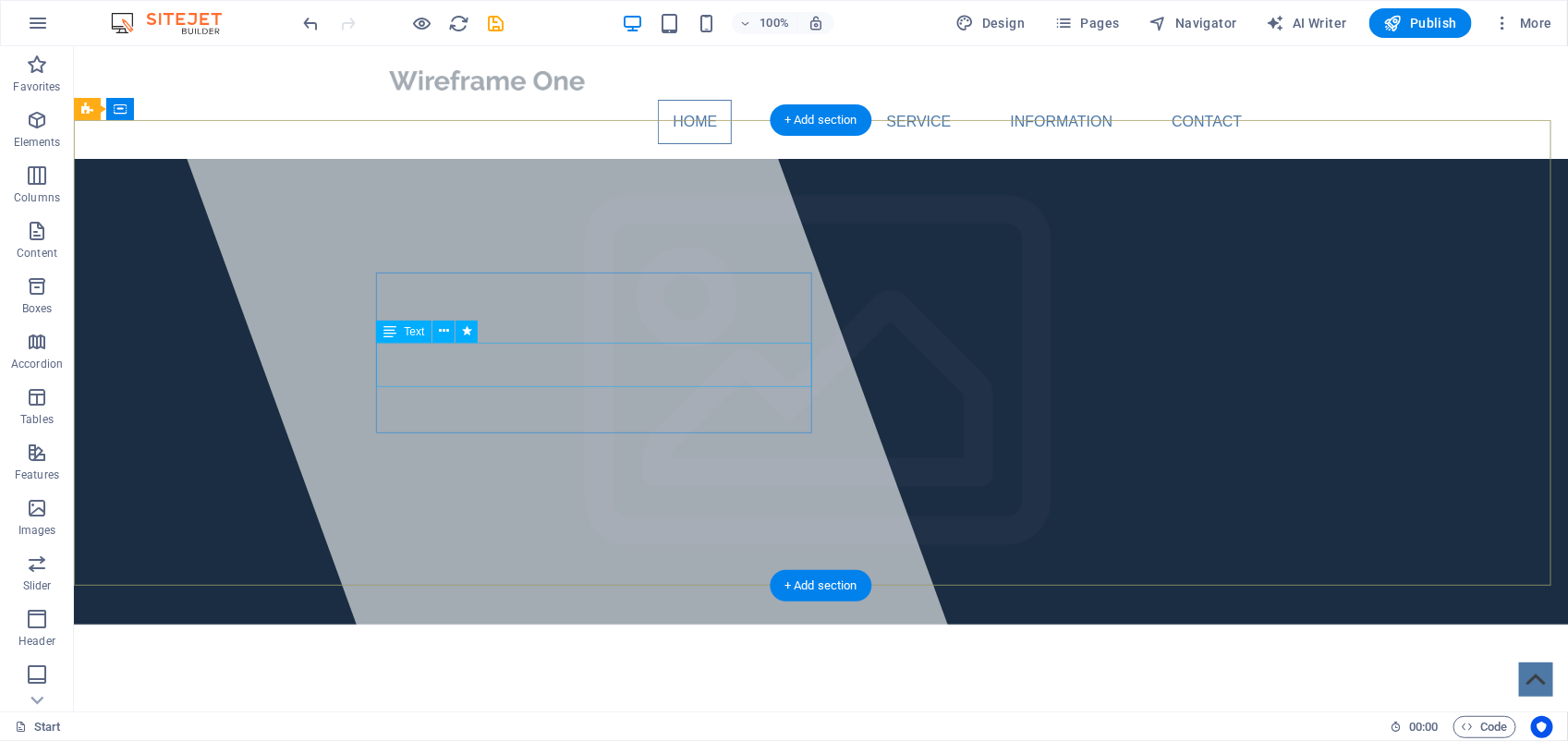 click on "Lorem ipsum dolor sit amet, consectetuer adipiscing elit. Aenean commodo ligula eget dolor. Aenean massa." at bounding box center [820, 790] 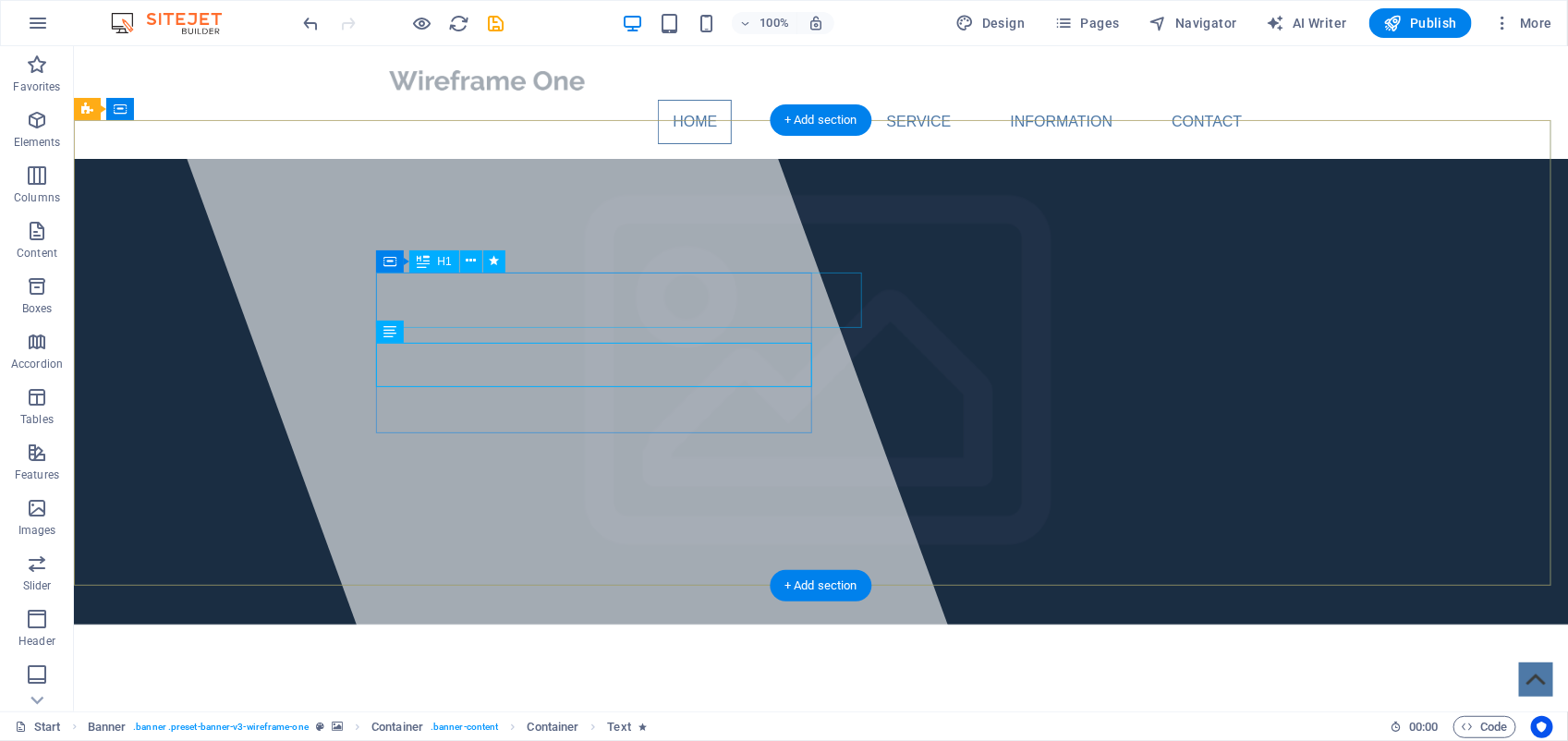 click on "dreamlightphotography.co.za" at bounding box center (641, 725) 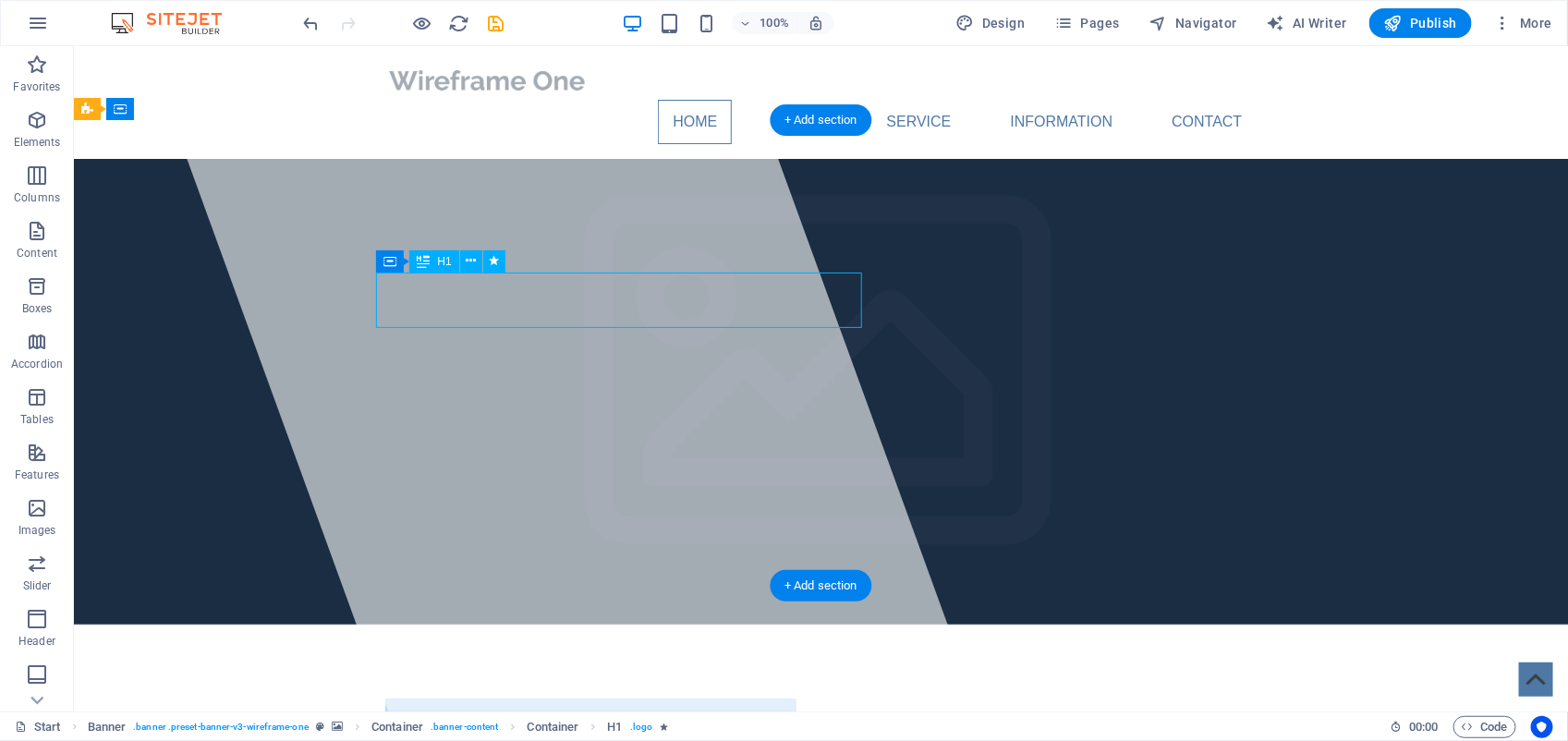 click on "dreamlightphotography.co.za" at bounding box center (641, 725) 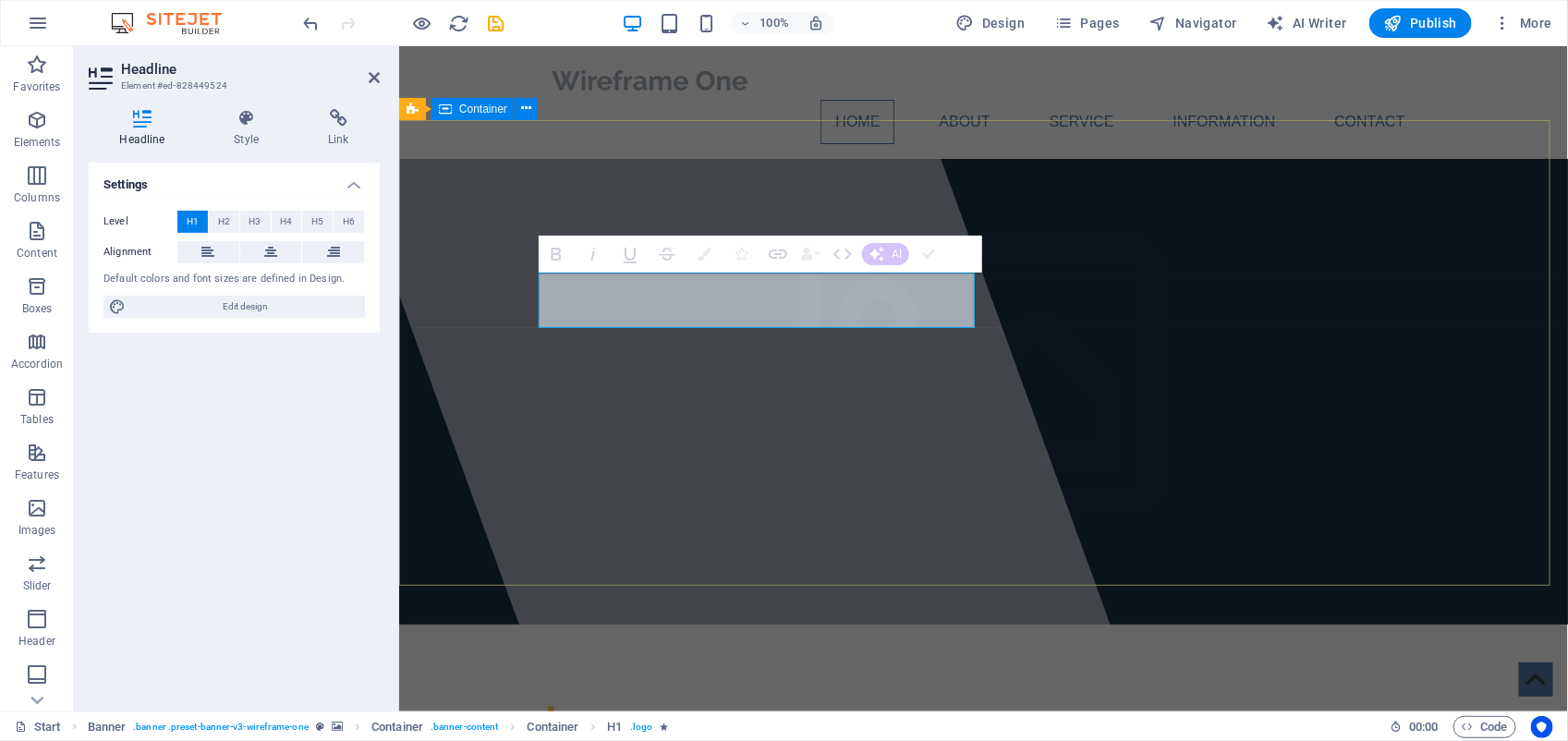 click on "​ Lorem ipsum dolor sit amet, consectetuer adipiscing elit. Aenean commodo ligula eget dolor. Aenean massa." at bounding box center [982, 820] 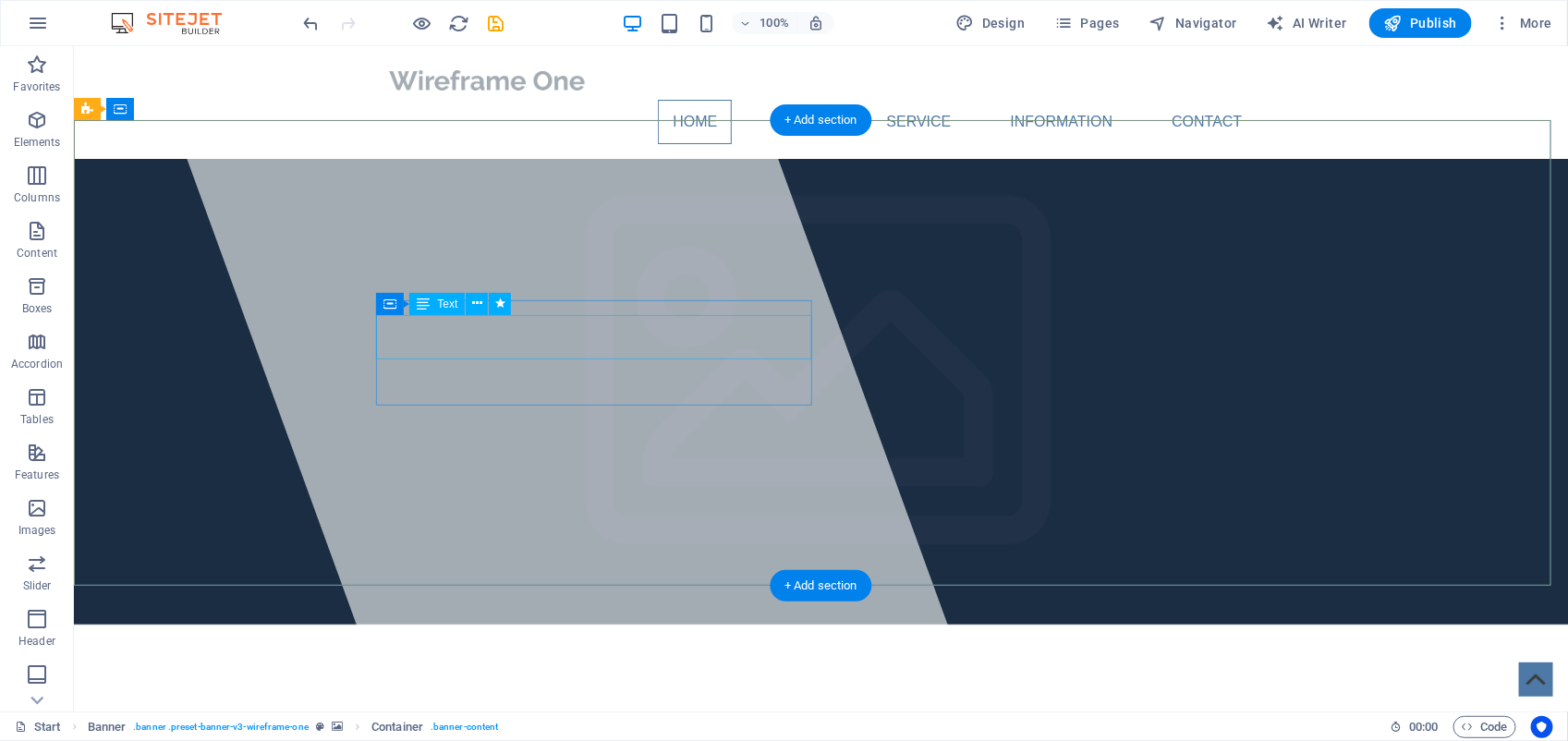 click on "Lorem ipsum dolor sit amet, consectetuer adipiscing elit. Aenean commodo ligula eget dolor. Aenean massa." at bounding box center [820, 735] 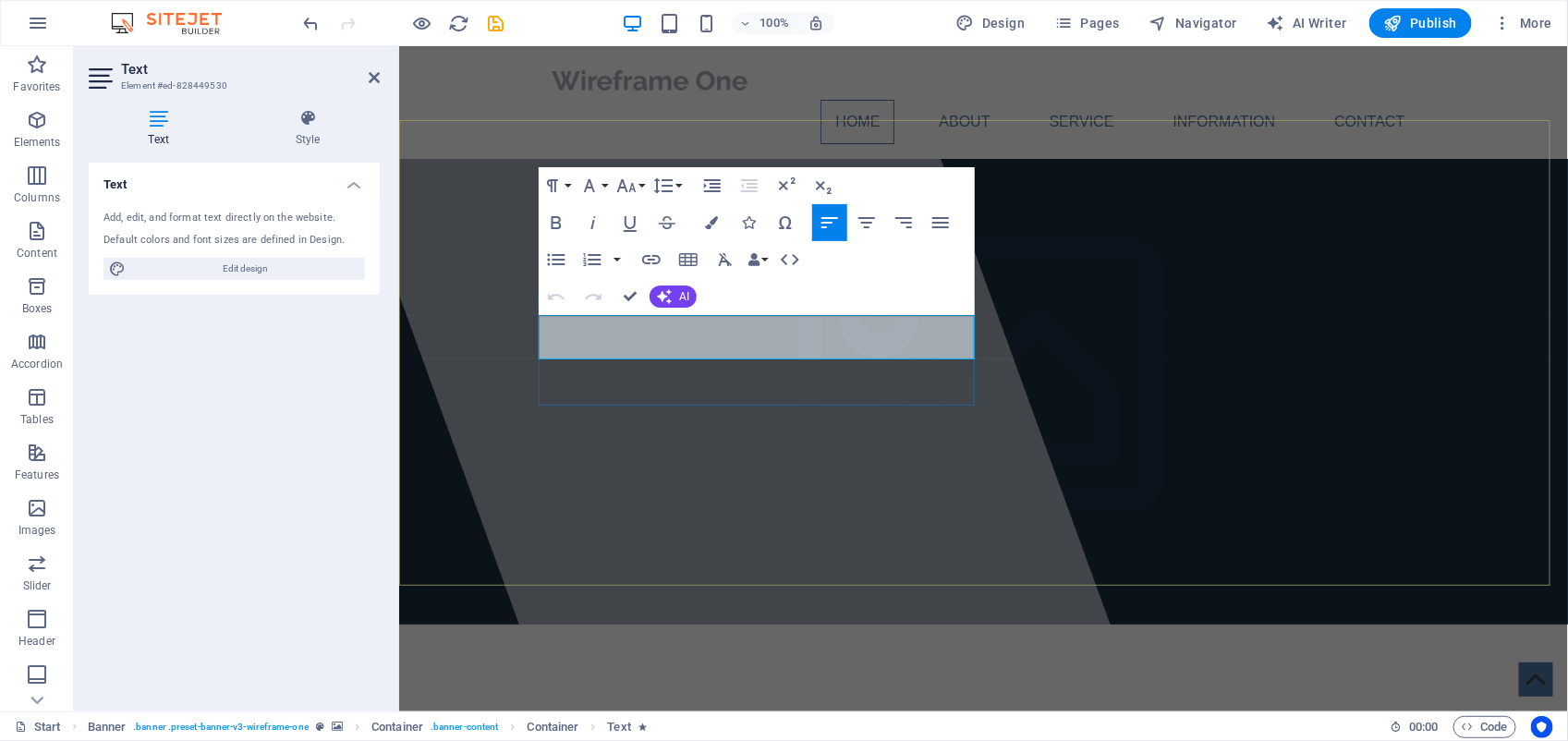 drag, startPoint x: 906, startPoint y: 348, endPoint x: 538, endPoint y: 318, distance: 369.2208 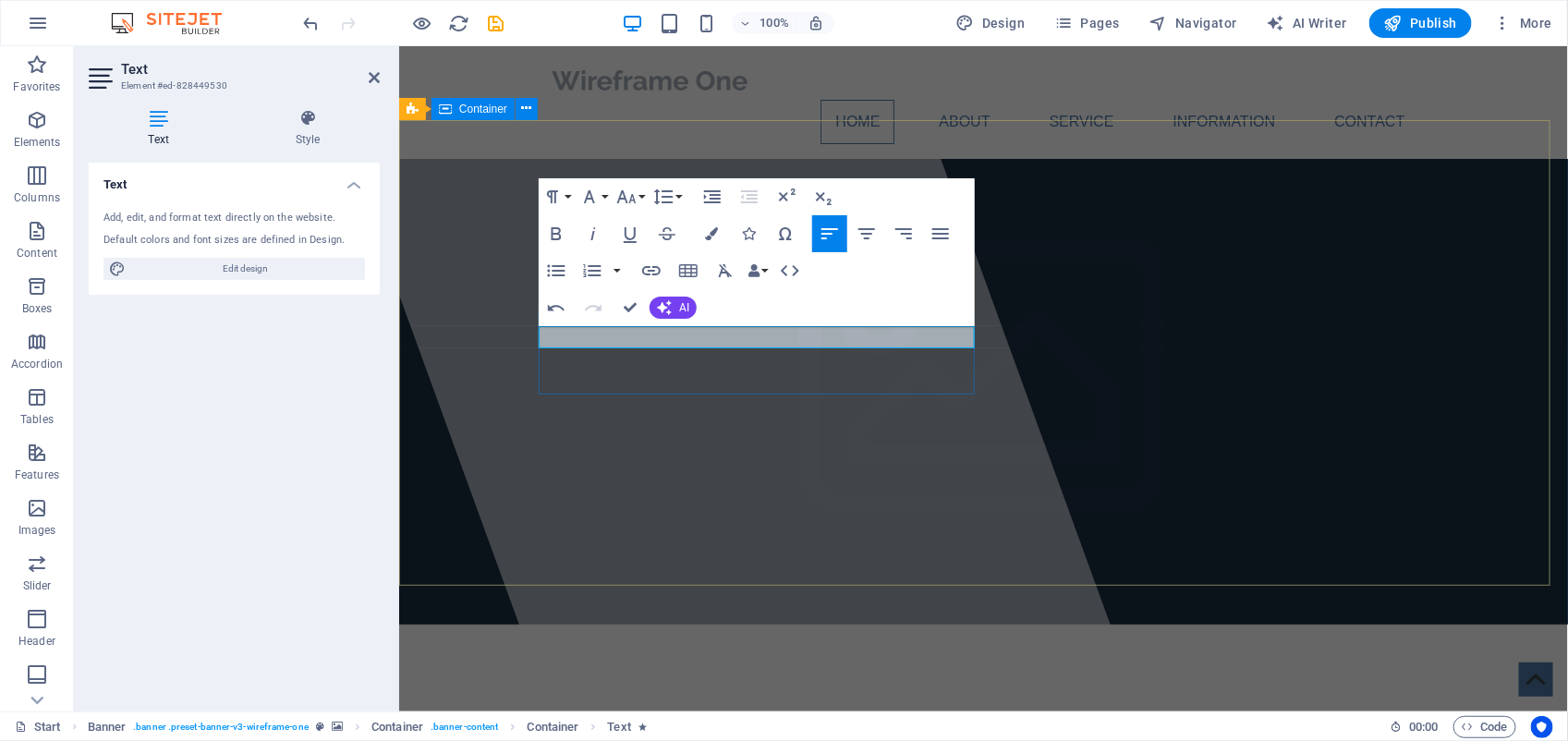 click on "Where Family and Friends come together with one click" at bounding box center (982, 781) 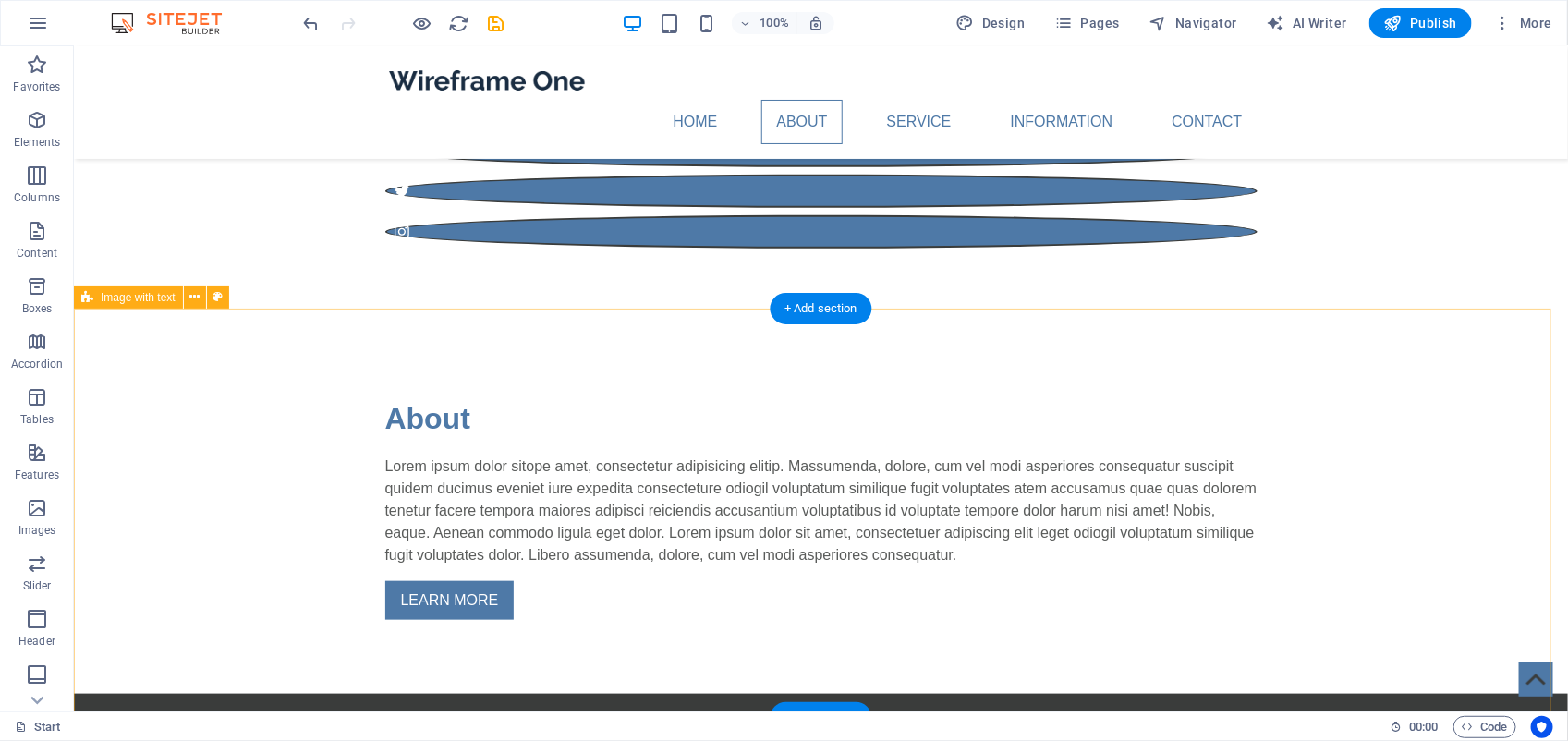 scroll, scrollTop: 693, scrollLeft: 0, axis: vertical 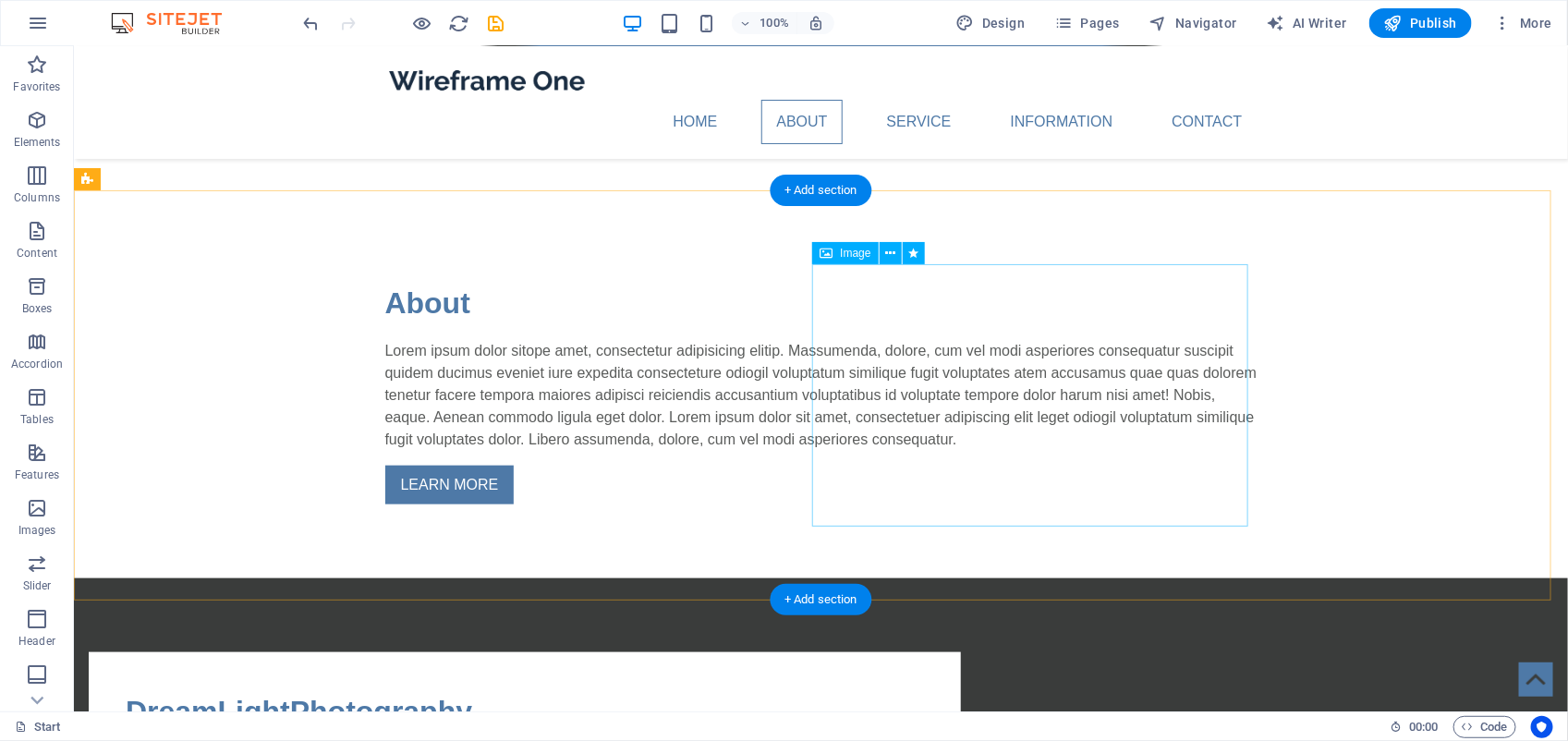 click at bounding box center [524, 1027] 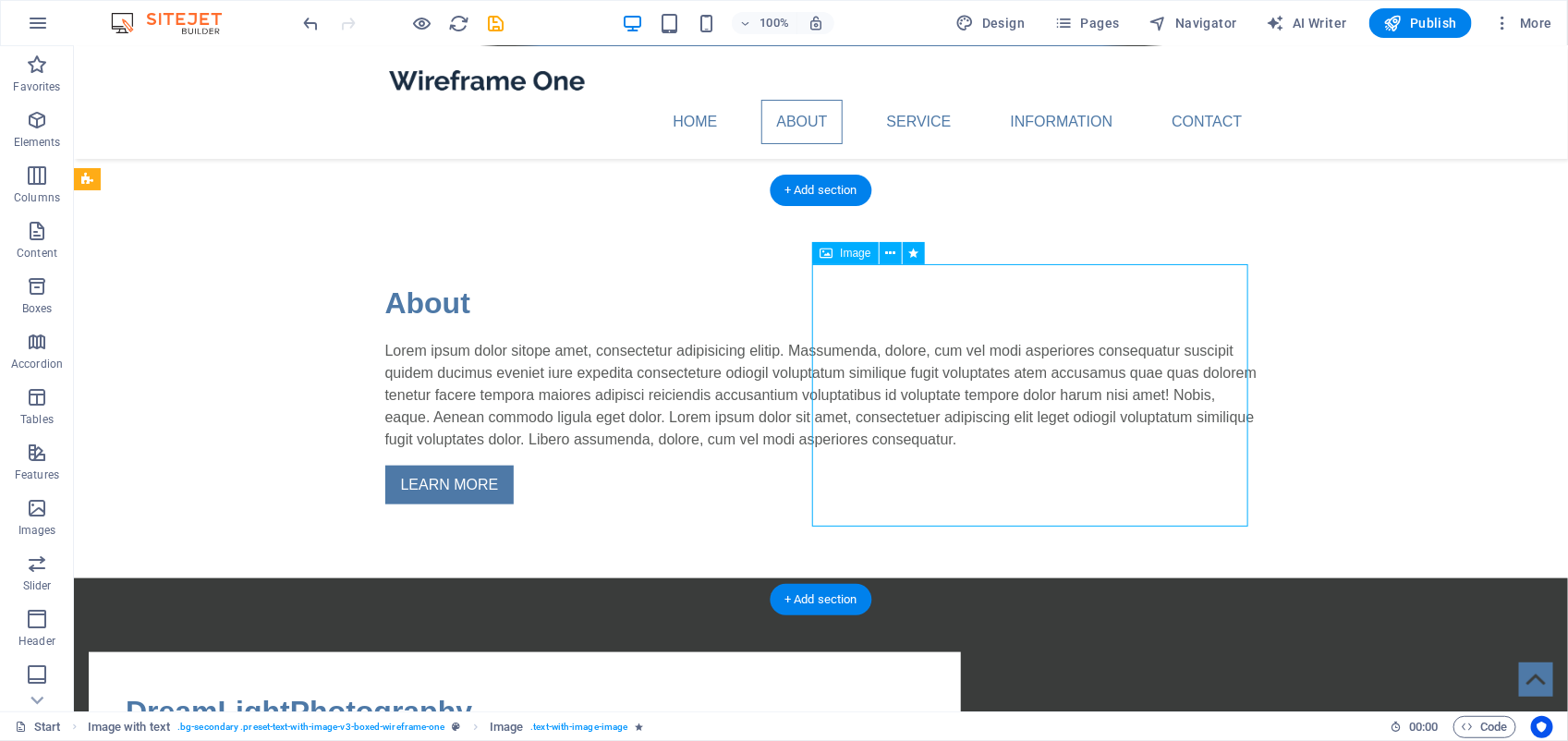 click at bounding box center (524, 1027) 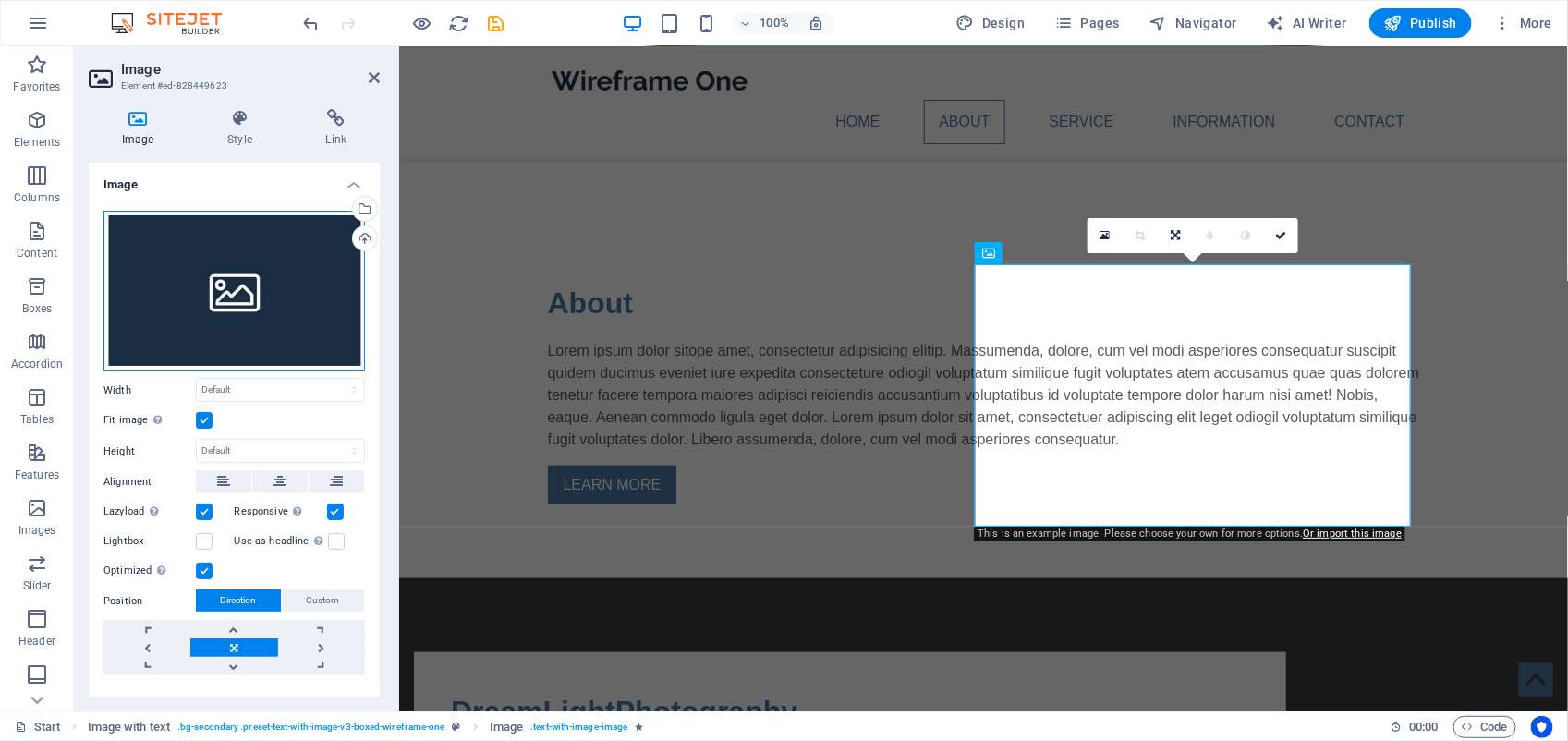 click on "Drag files here, click to choose files or select files from Files or our free stock photos & videos" at bounding box center (234, 291) 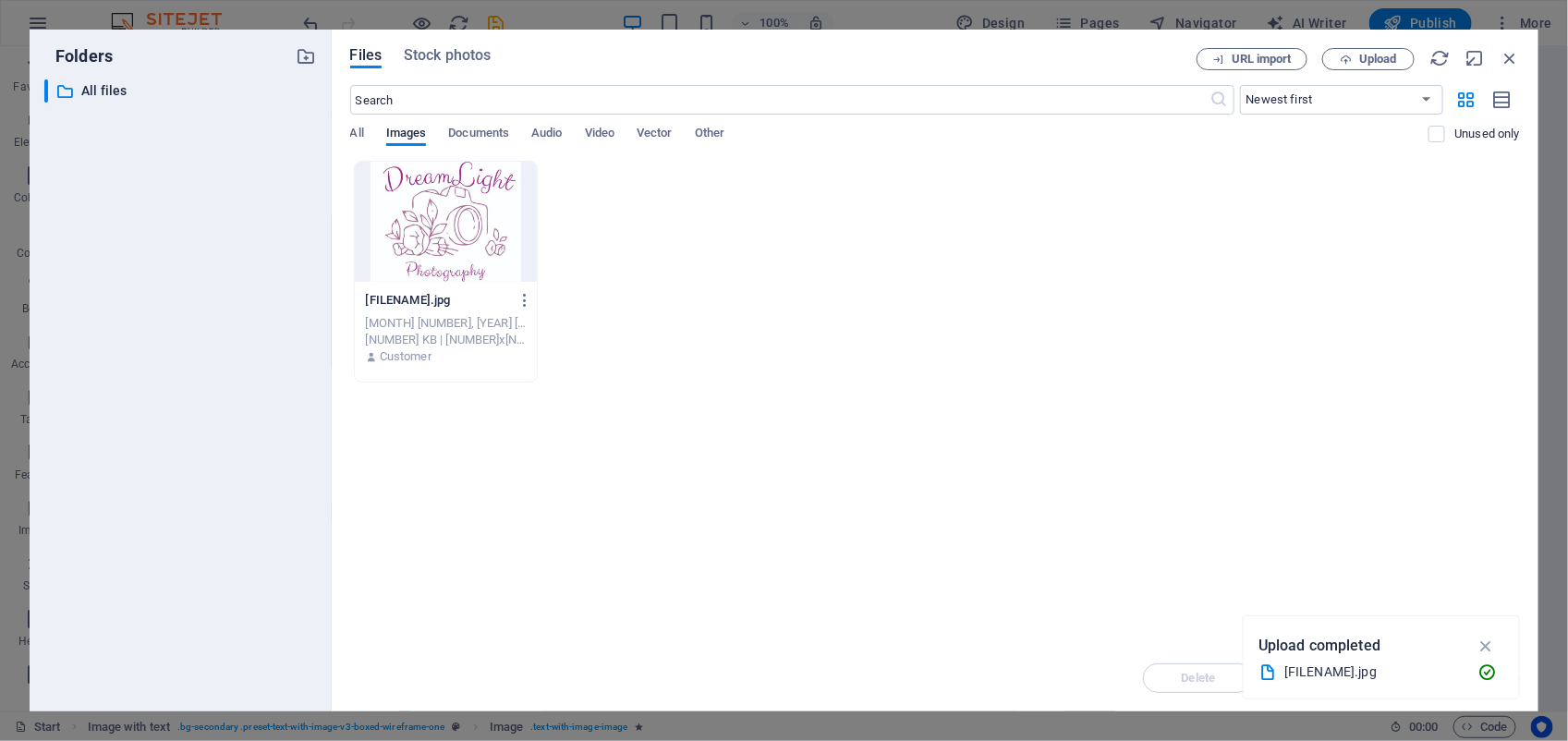 scroll, scrollTop: 848, scrollLeft: 0, axis: vertical 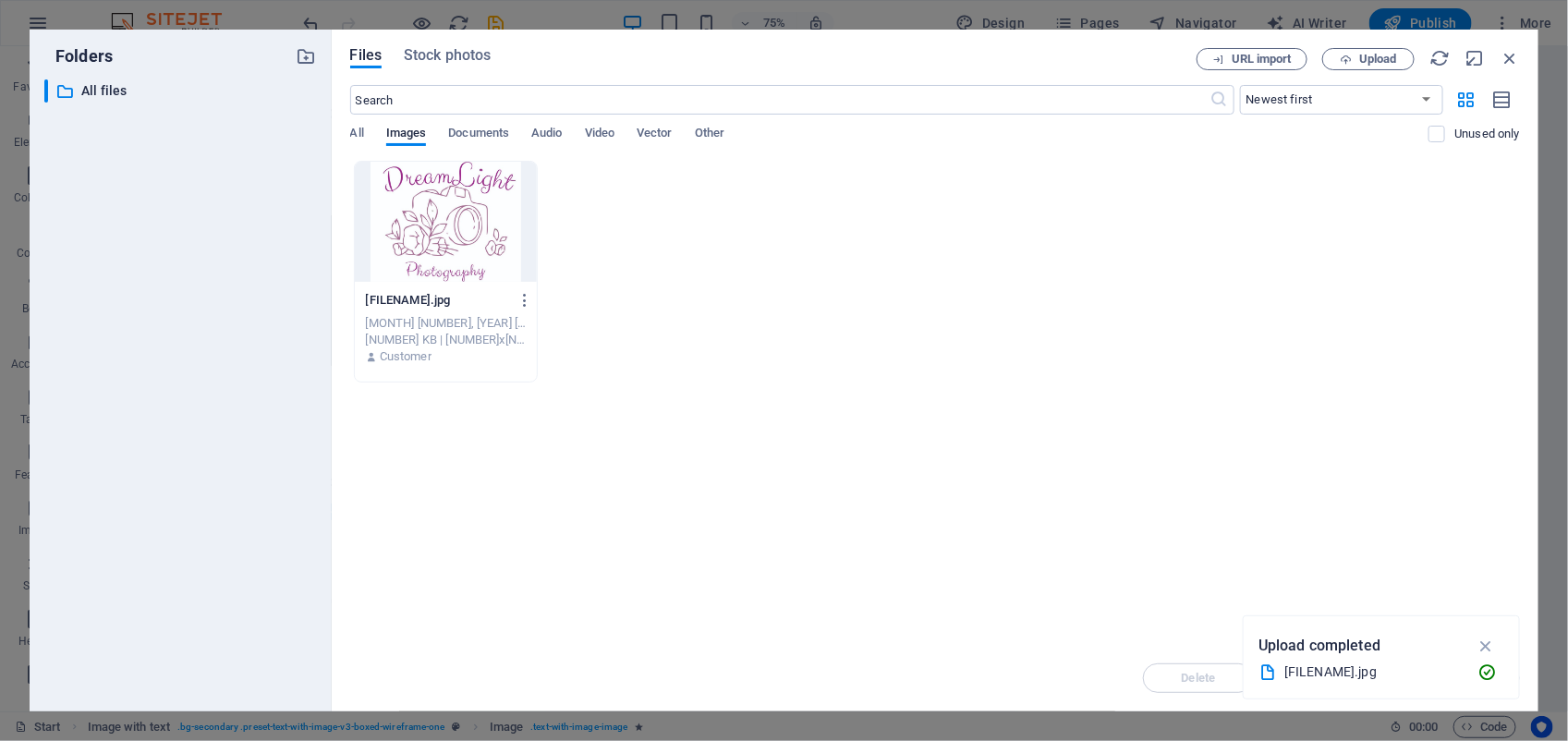 drag, startPoint x: 245, startPoint y: 284, endPoint x: 455, endPoint y: 205, distance: 224.368 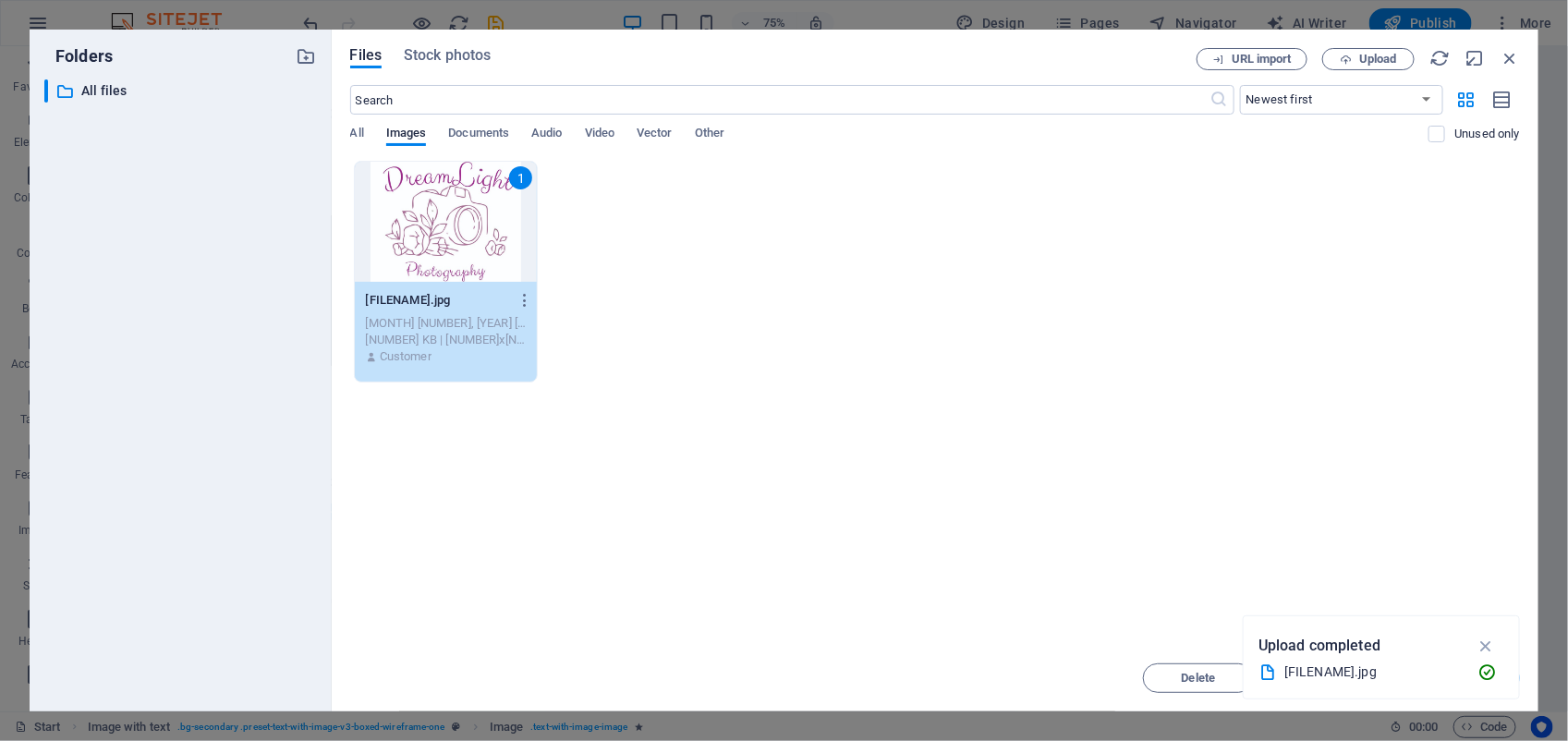 click on "1" at bounding box center (446, 222) 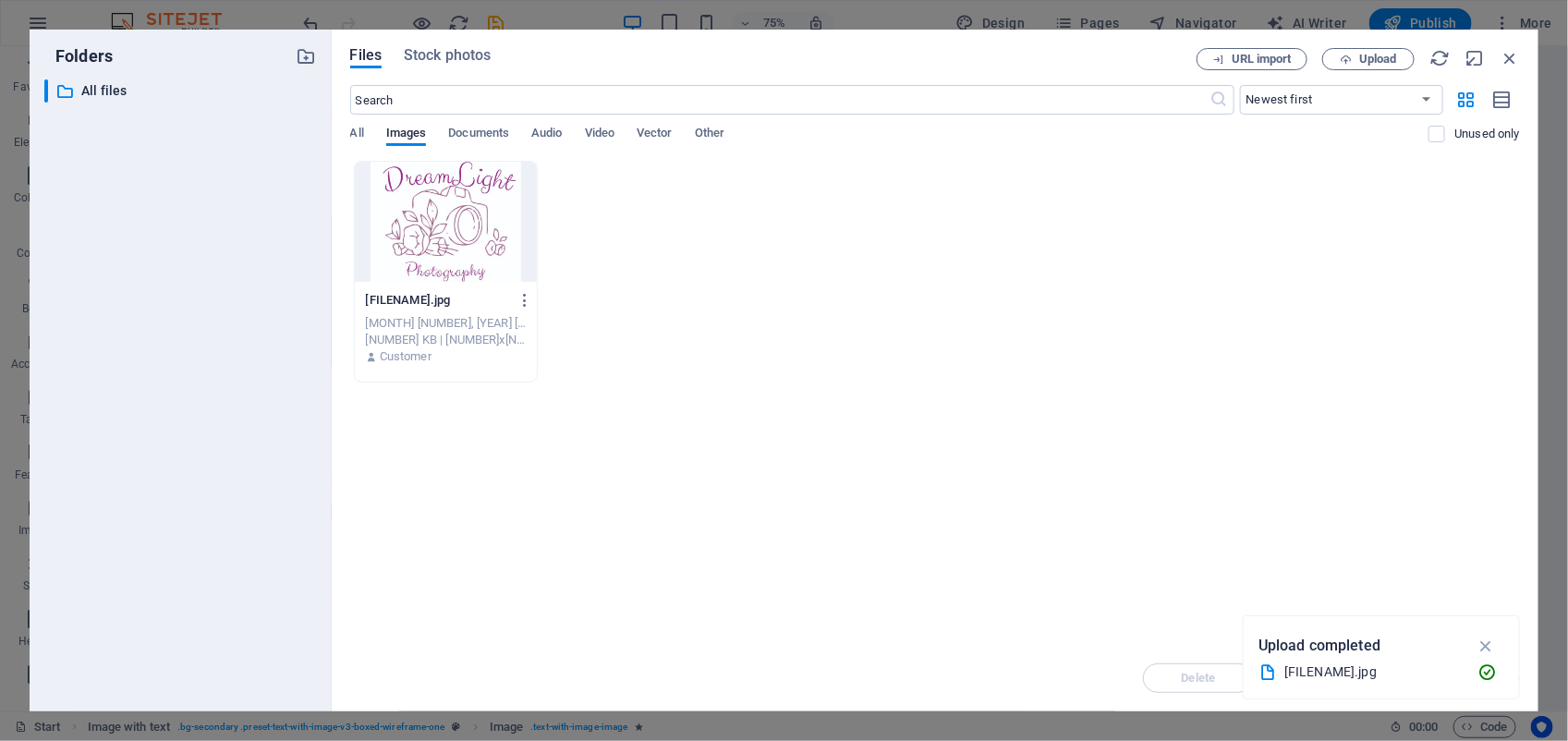 click at bounding box center (446, 222) 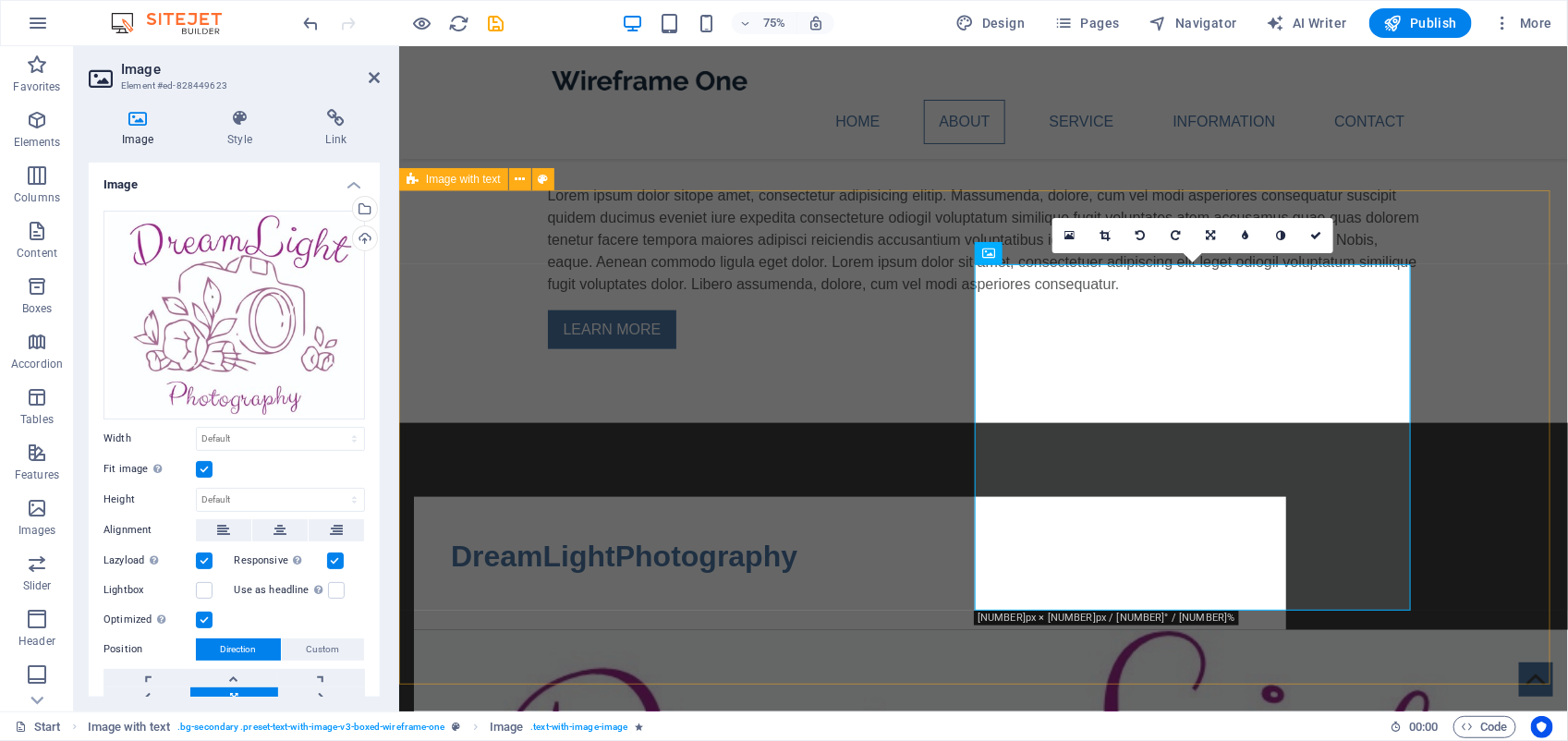scroll, scrollTop: 693, scrollLeft: 0, axis: vertical 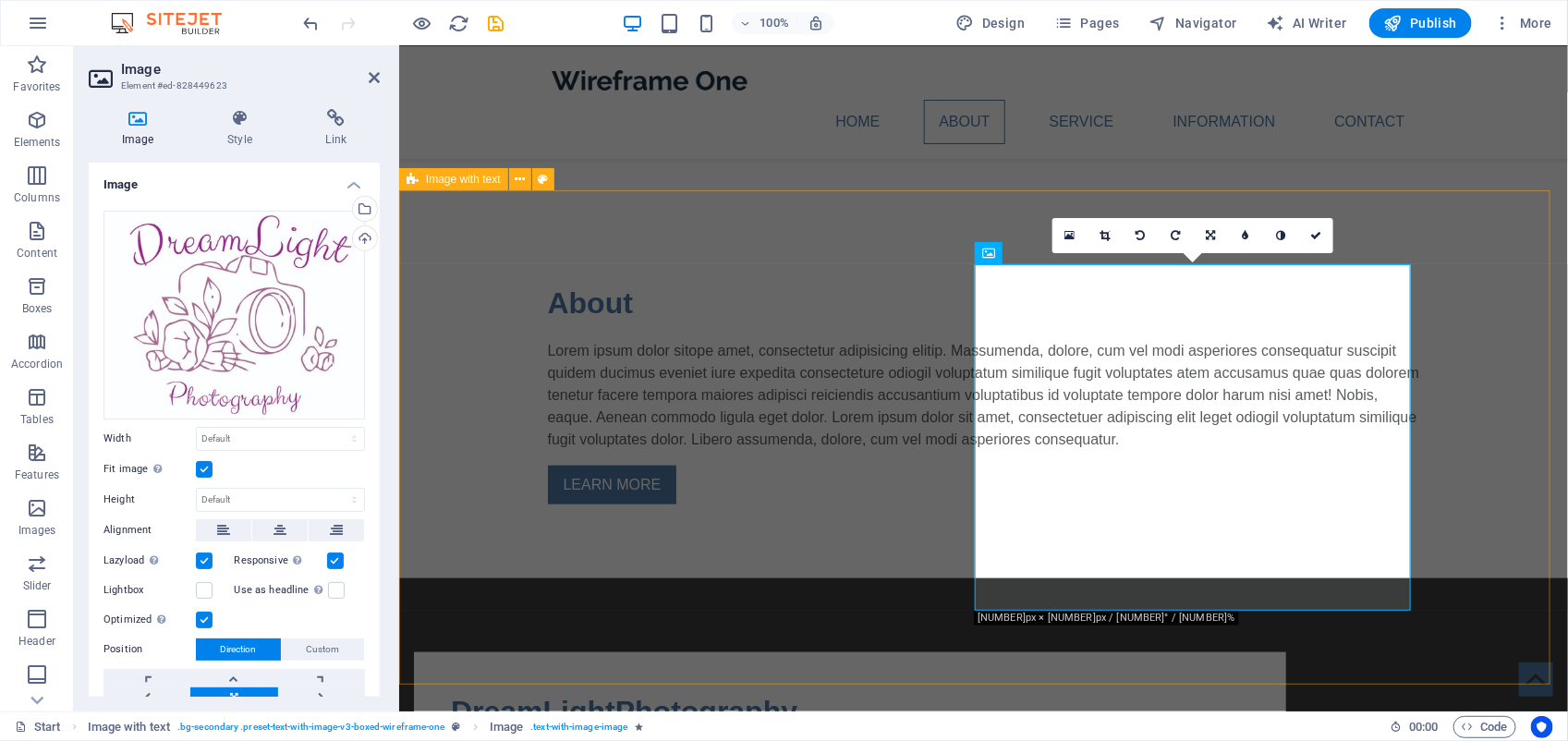 click on "DreamLightPhotography" at bounding box center [982, 1181] 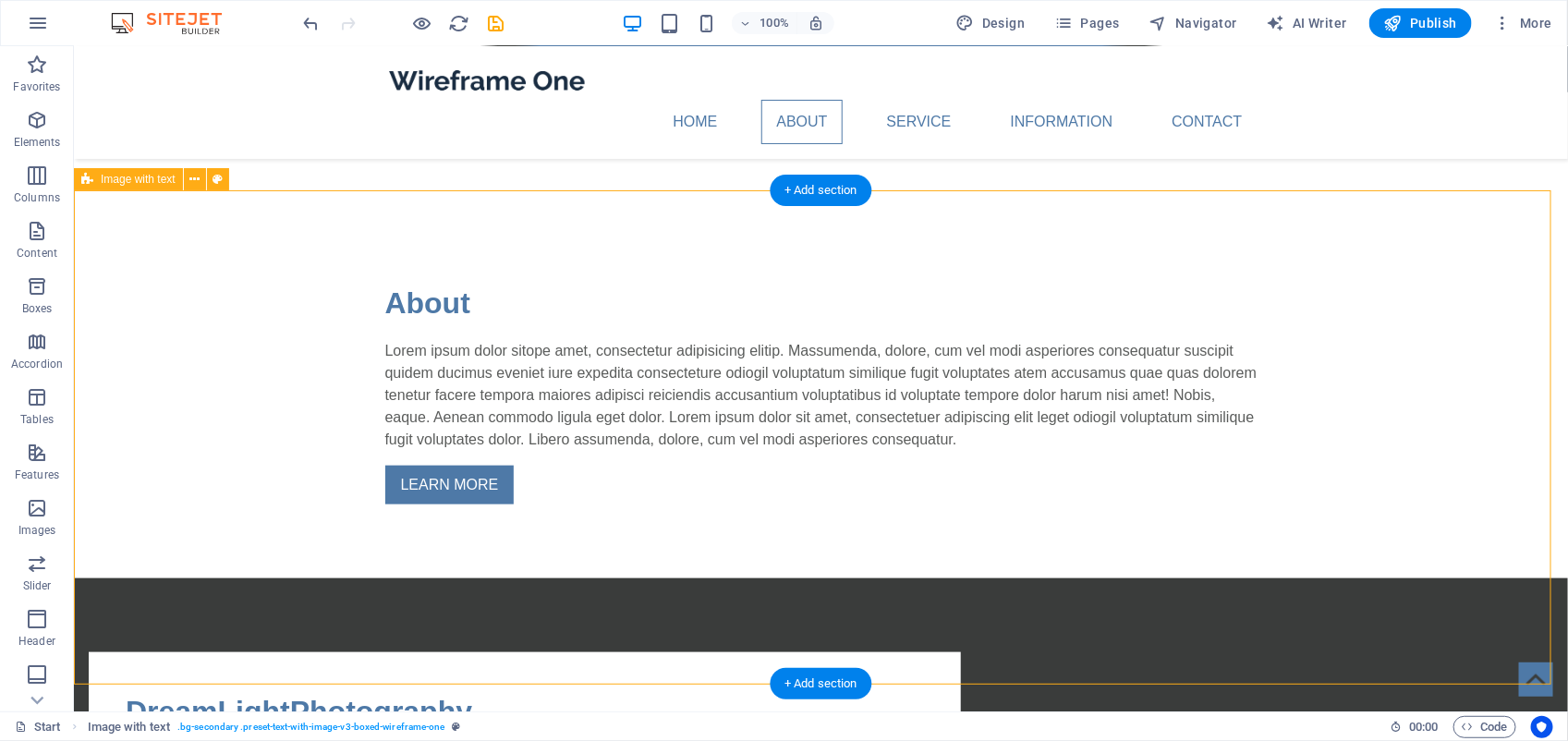 click on "DreamLightPhotography" at bounding box center [820, 1310] 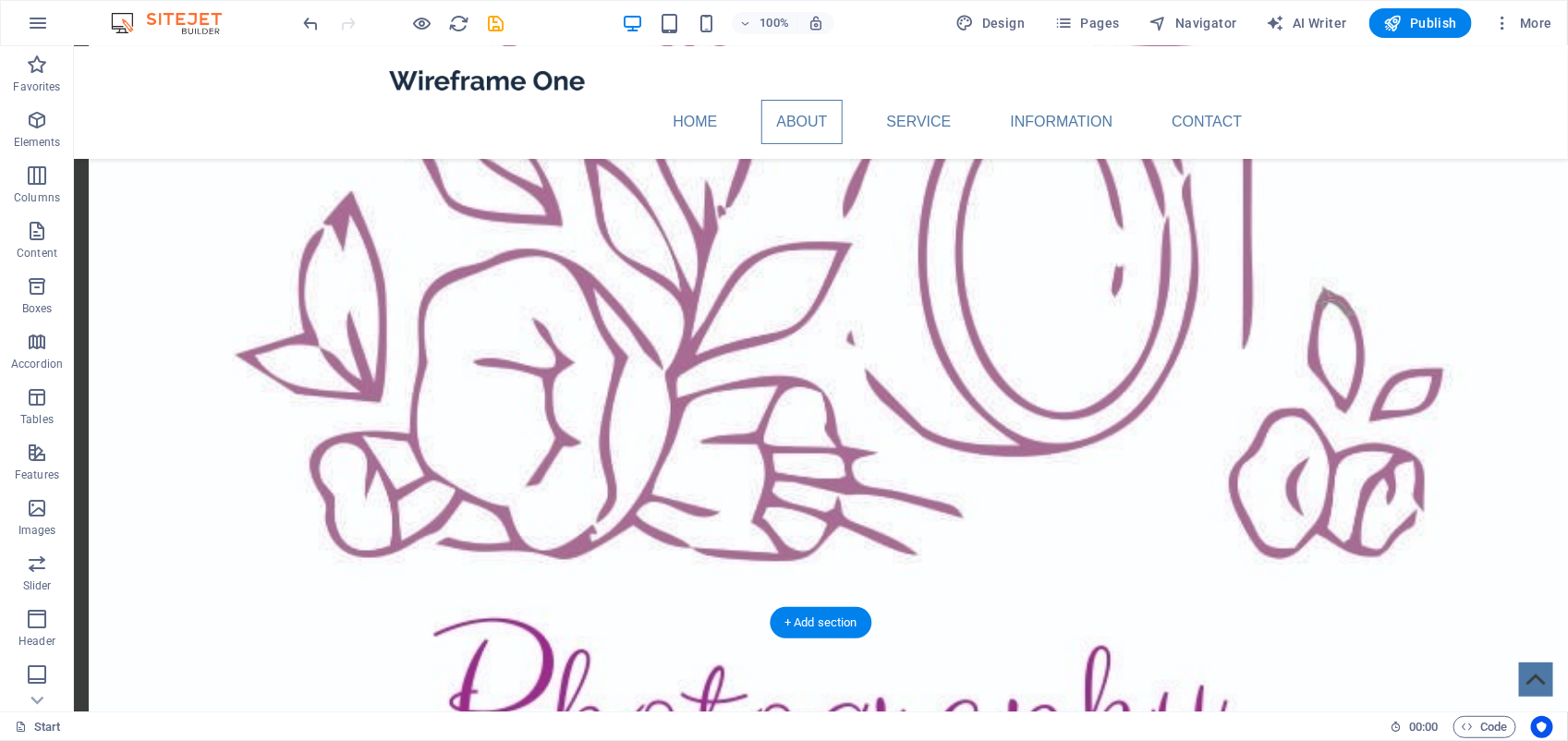 scroll, scrollTop: 1732, scrollLeft: 0, axis: vertical 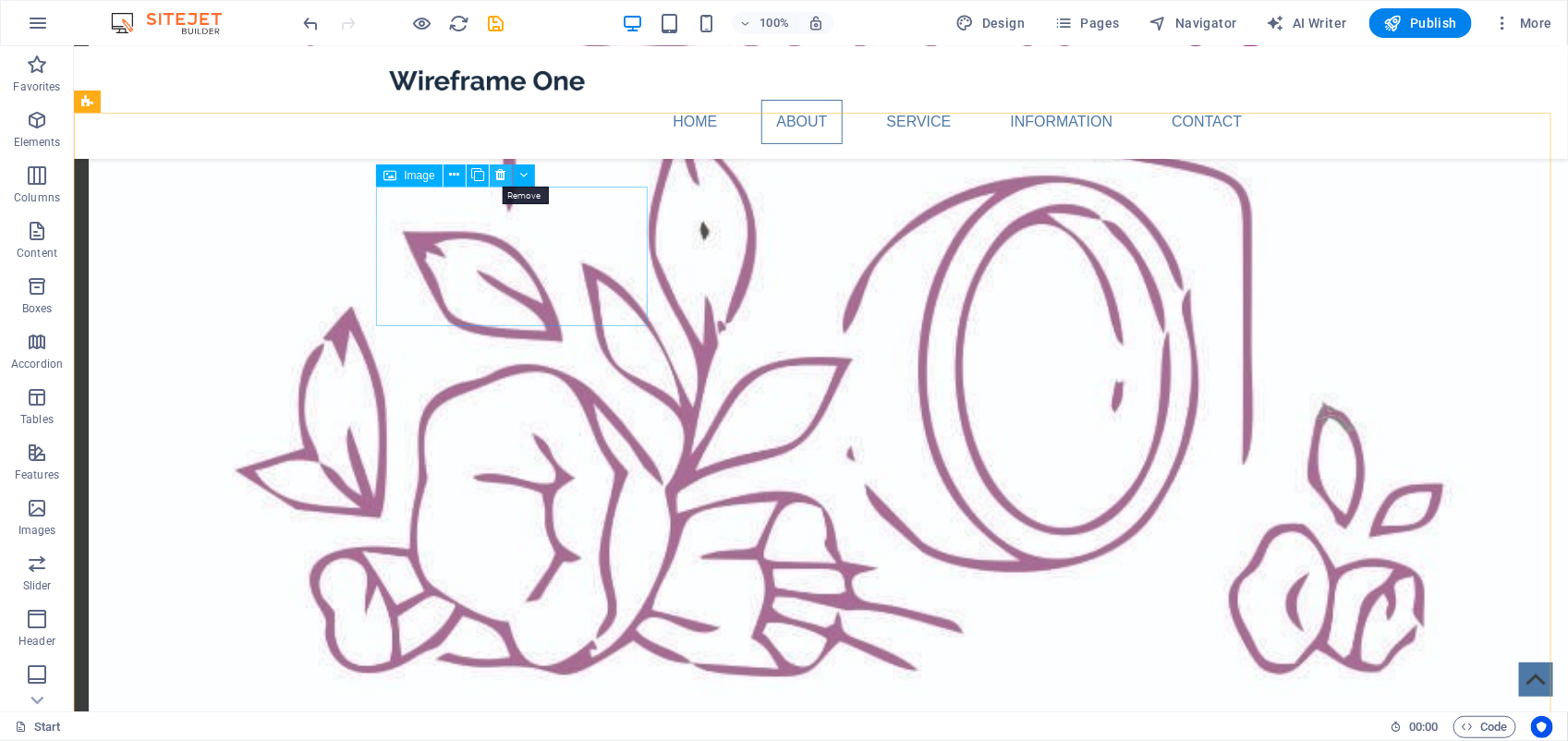 click at bounding box center (500, 175) 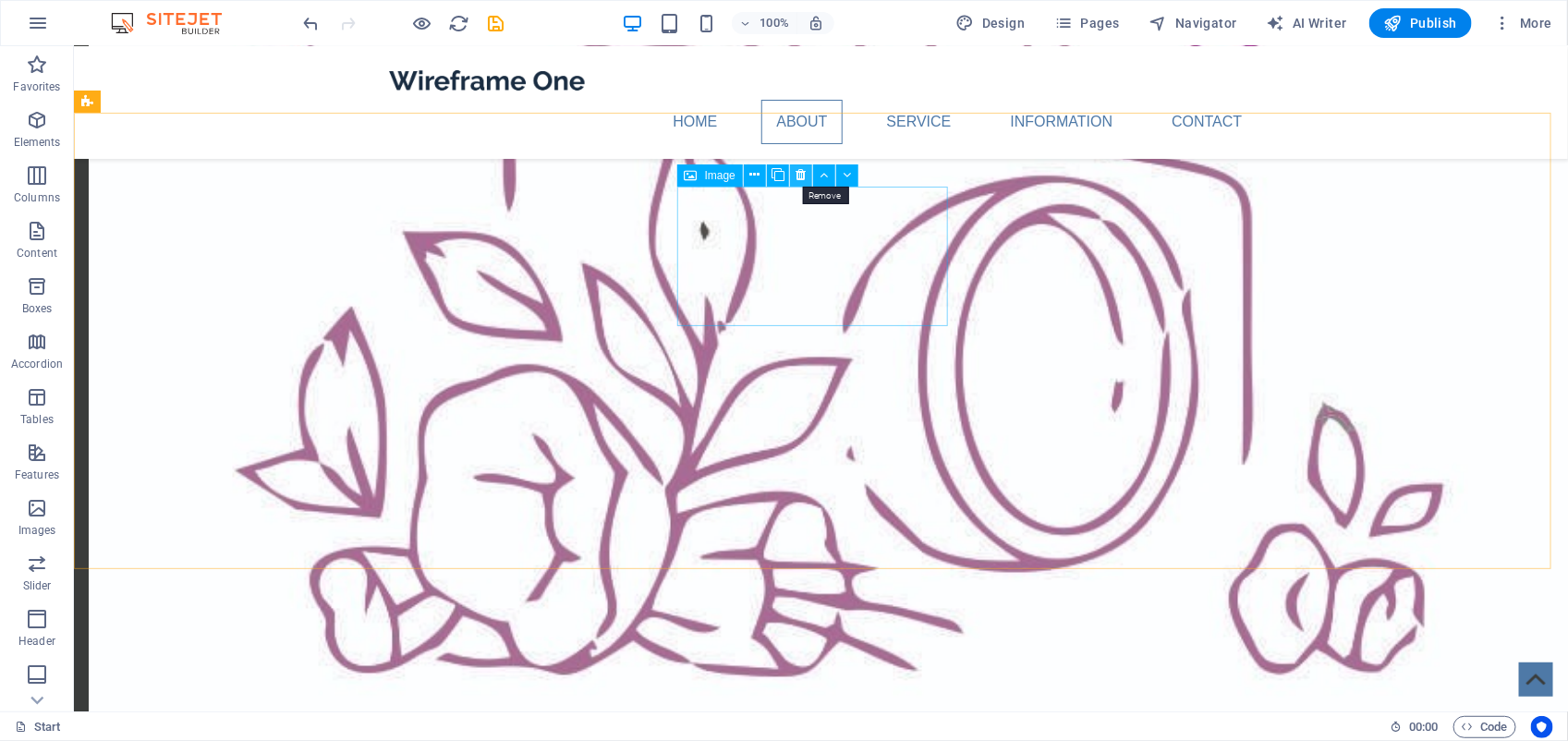 click at bounding box center [801, 175] 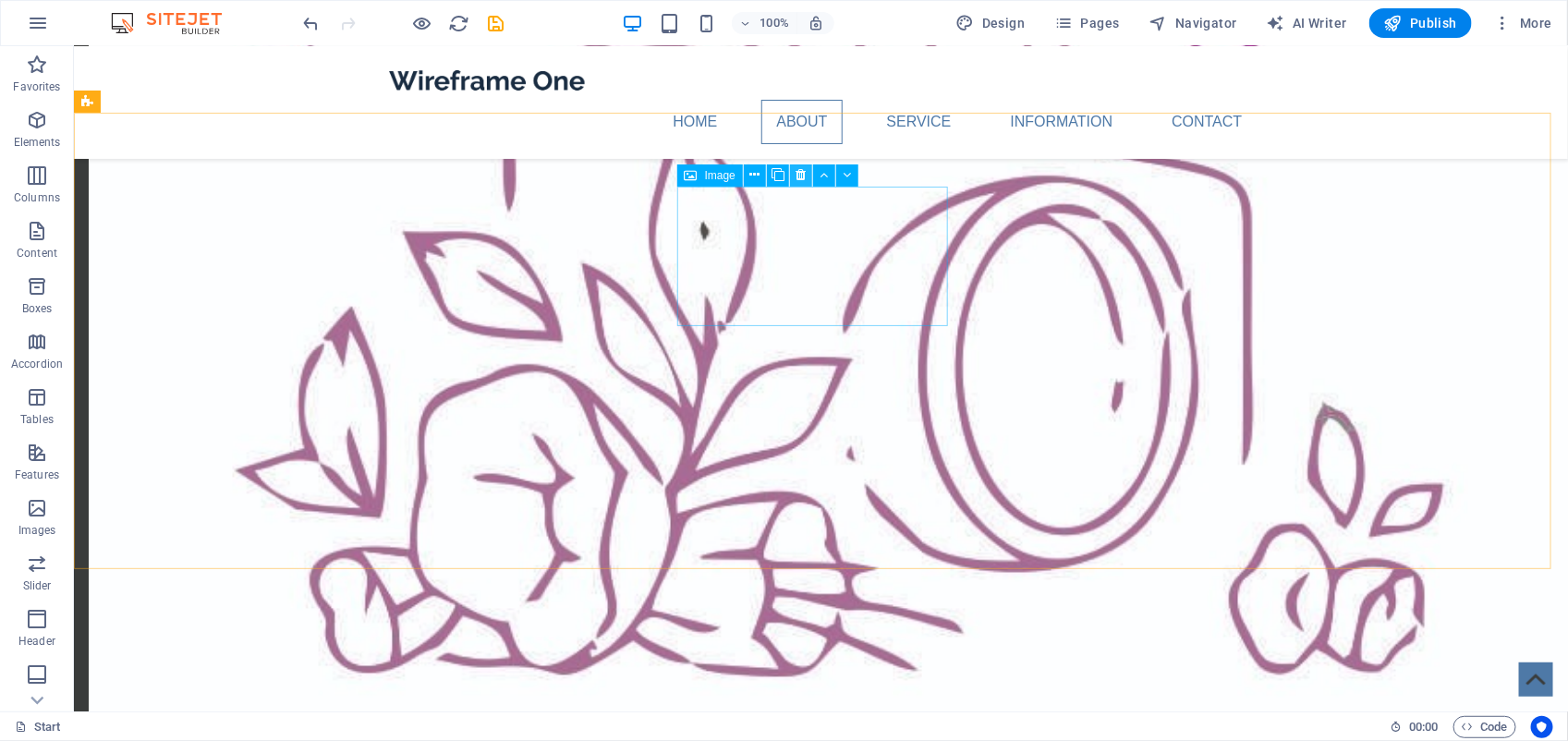 click at bounding box center (801, 175) 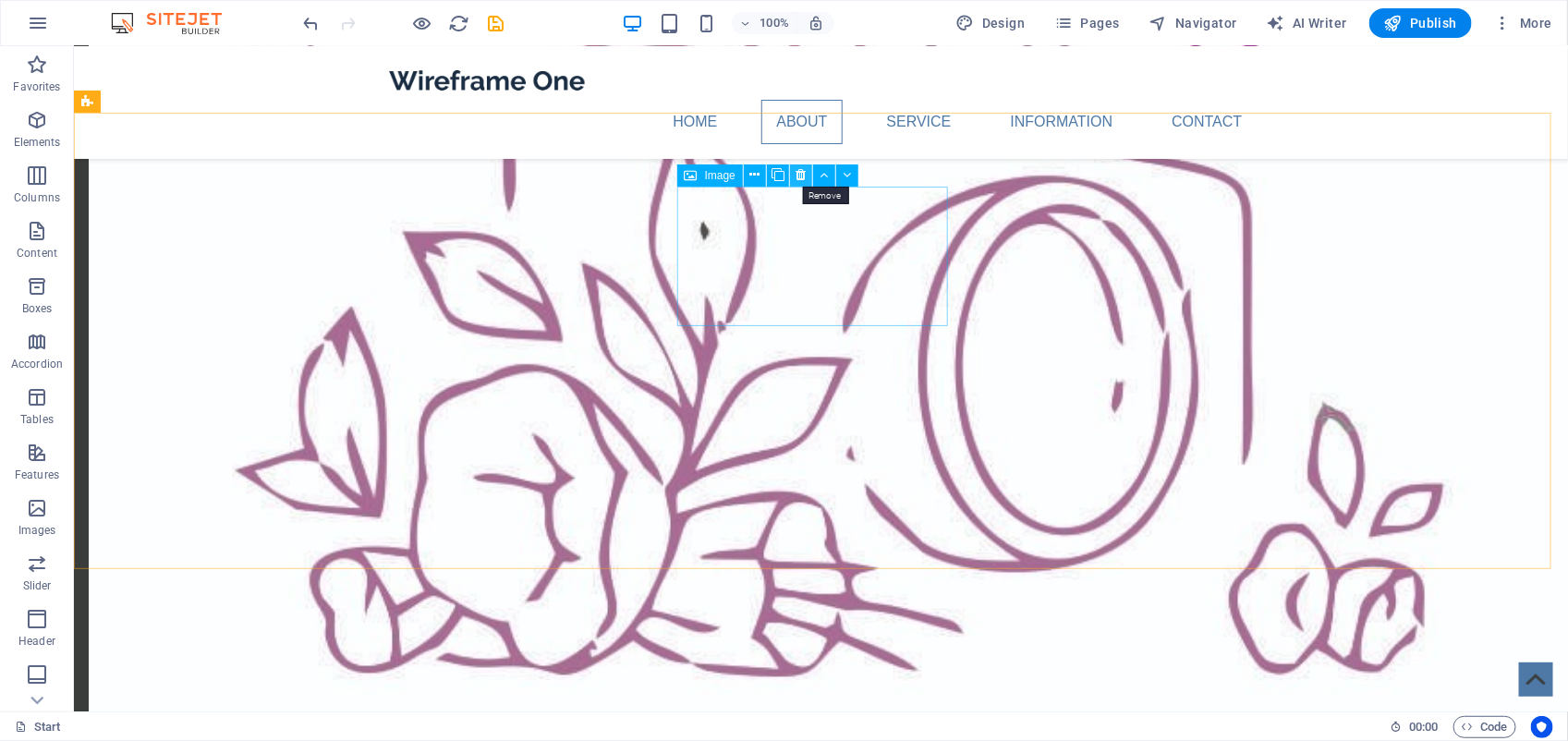 click at bounding box center [801, 175] 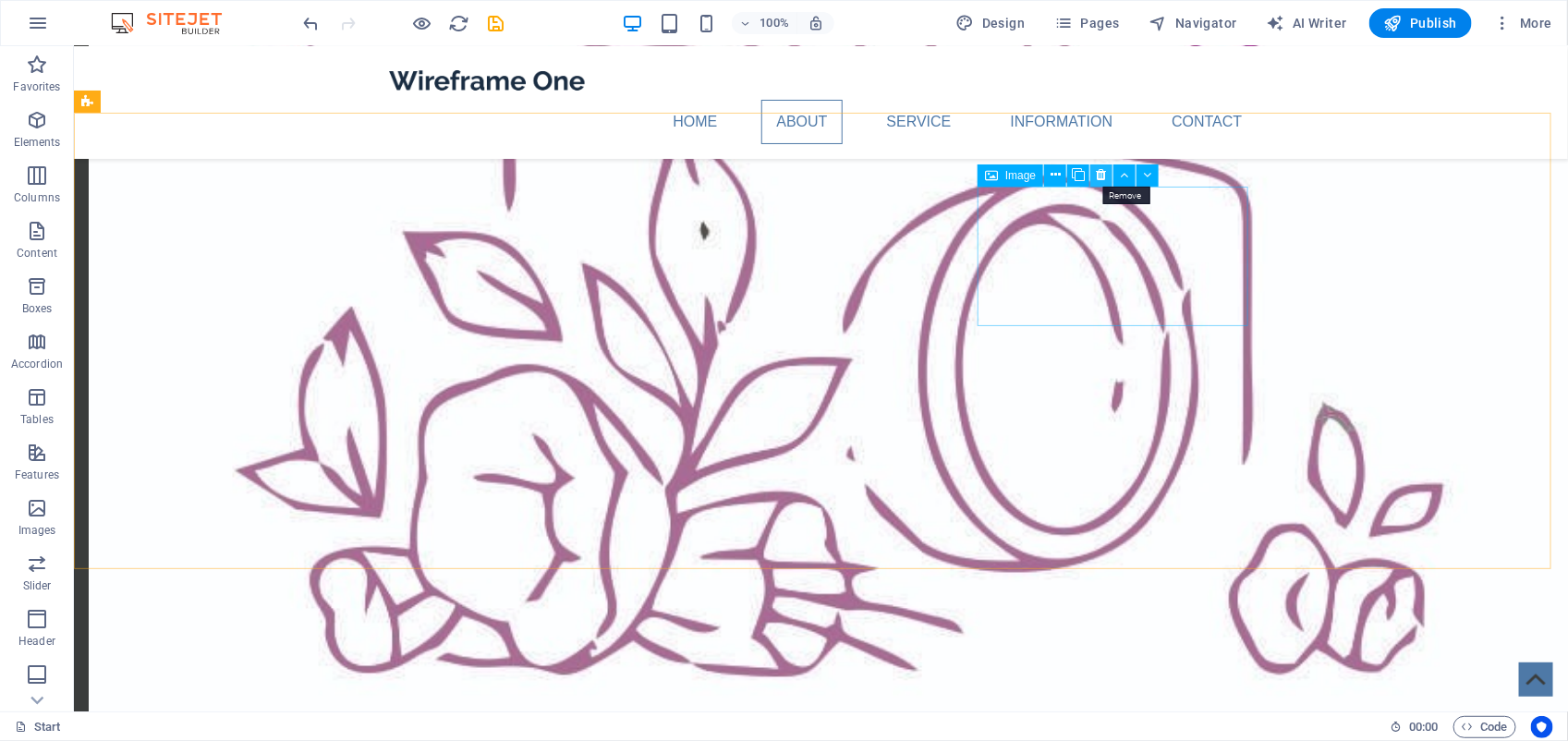 click at bounding box center (1101, 175) 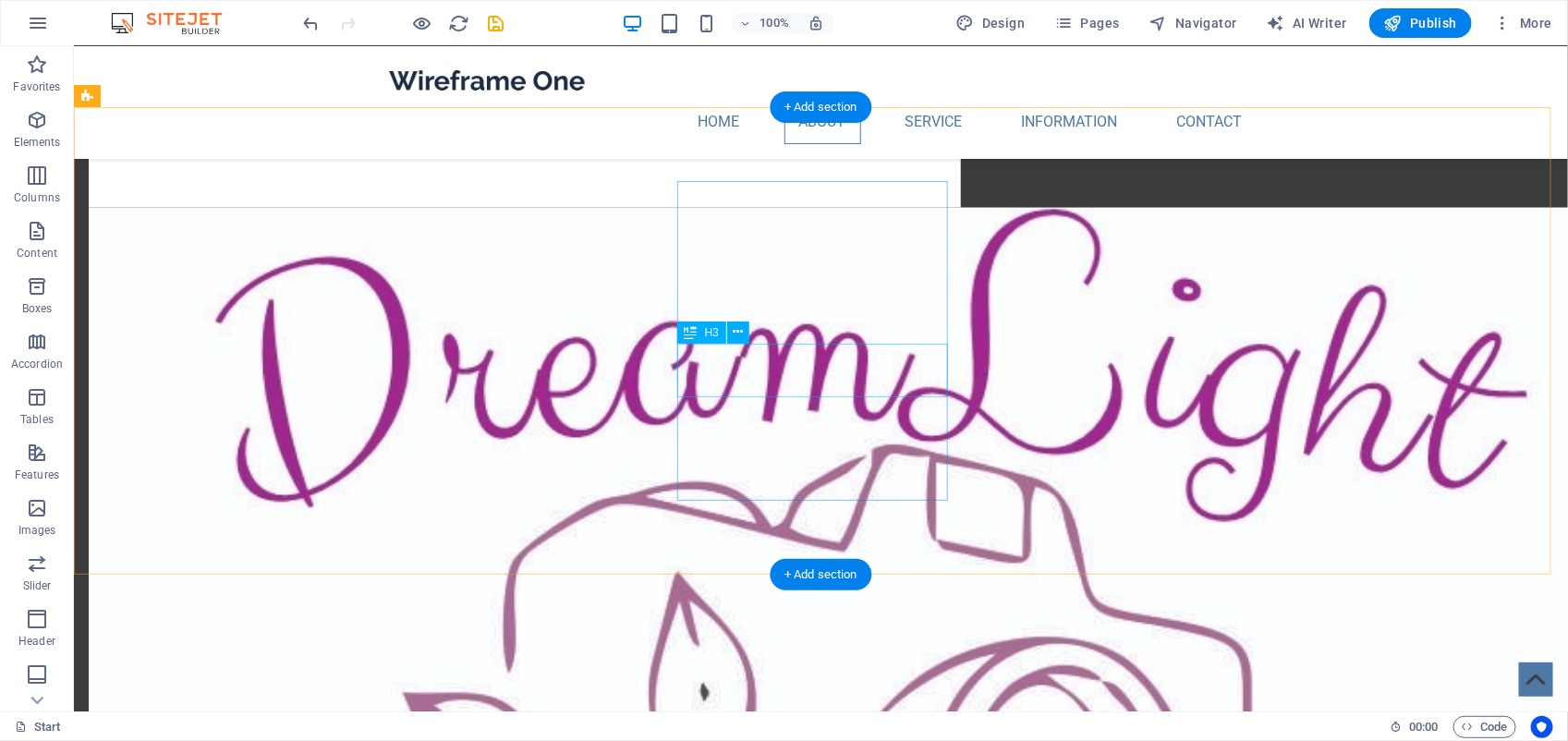 scroll, scrollTop: 1501, scrollLeft: 0, axis: vertical 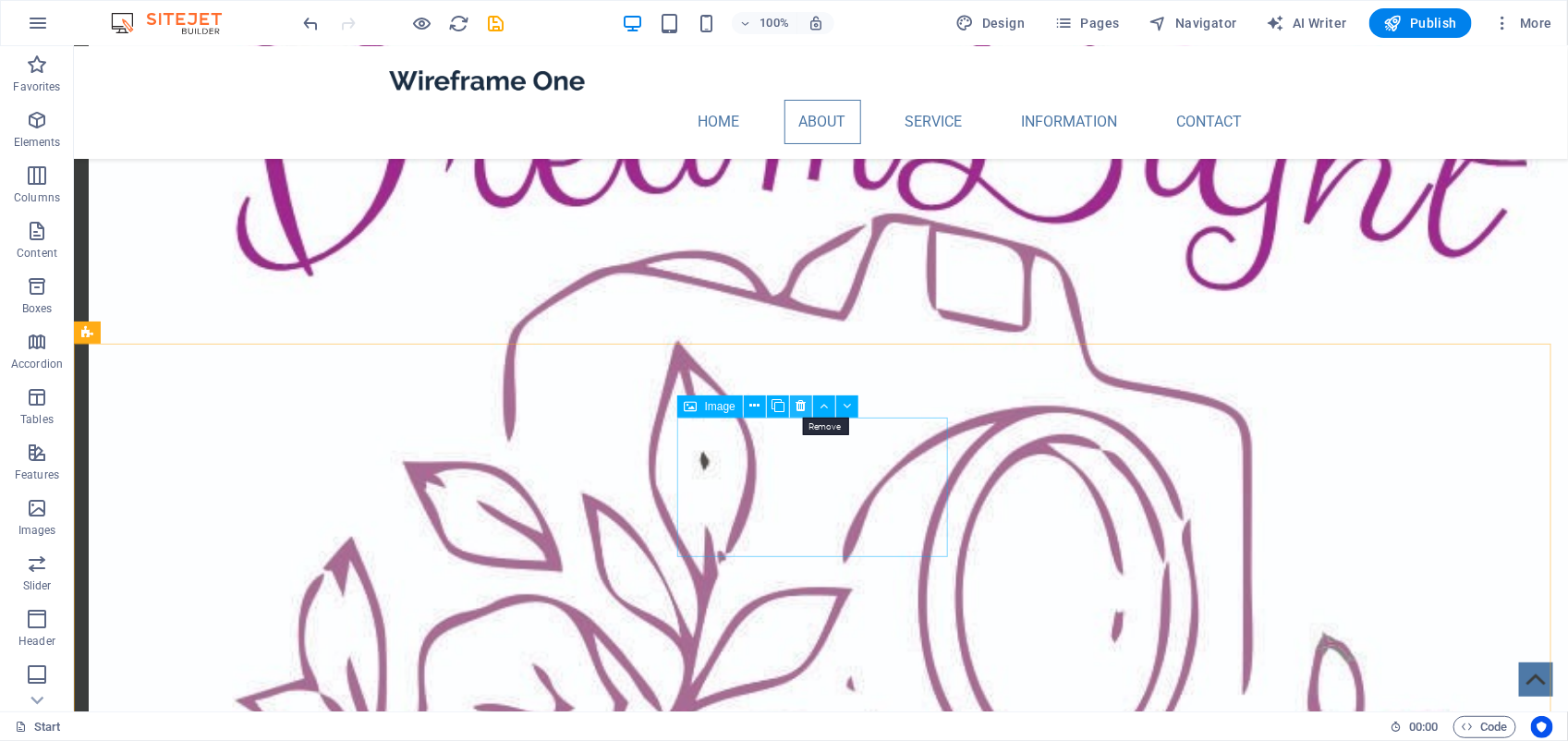 click at bounding box center (801, 406) 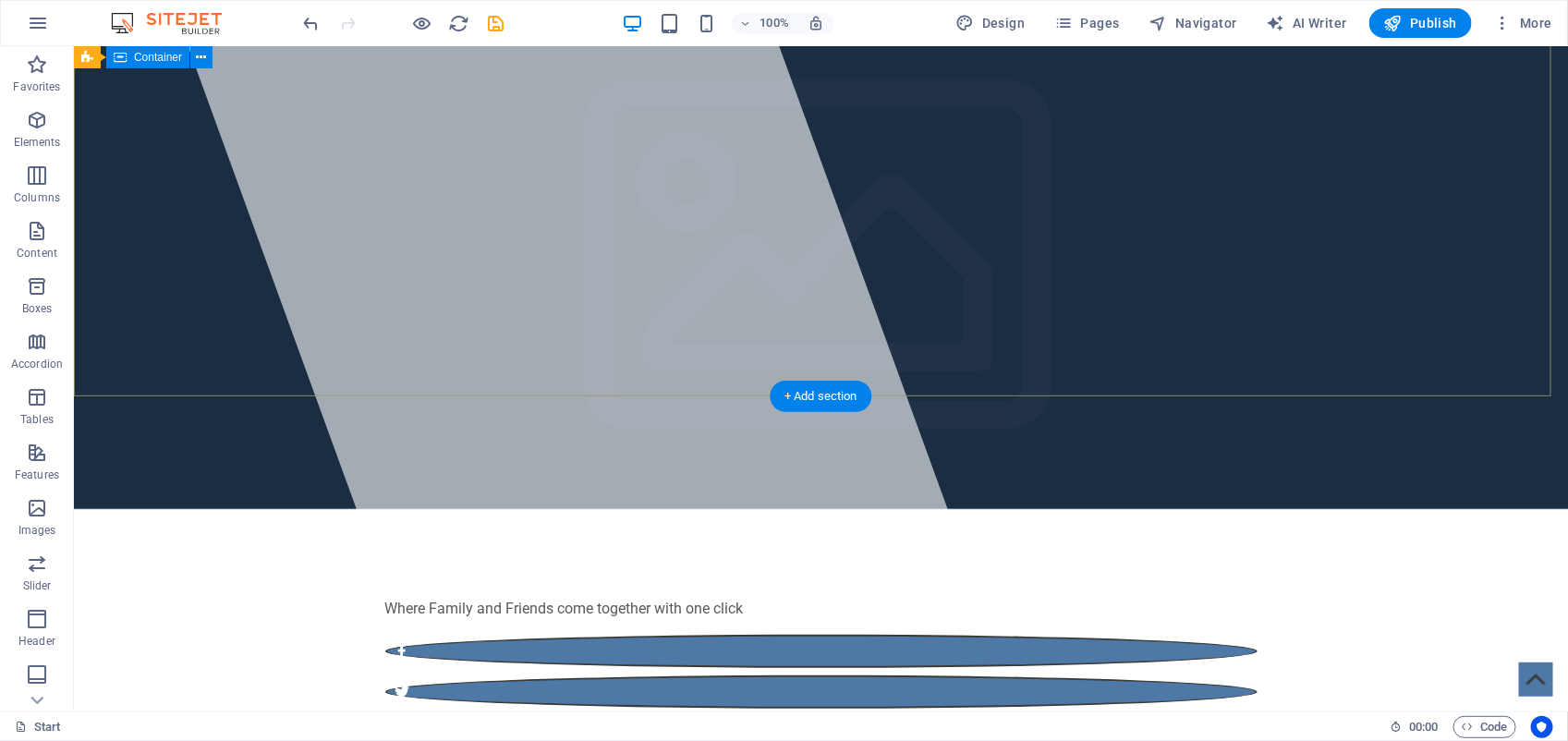 scroll, scrollTop: 0, scrollLeft: 0, axis: both 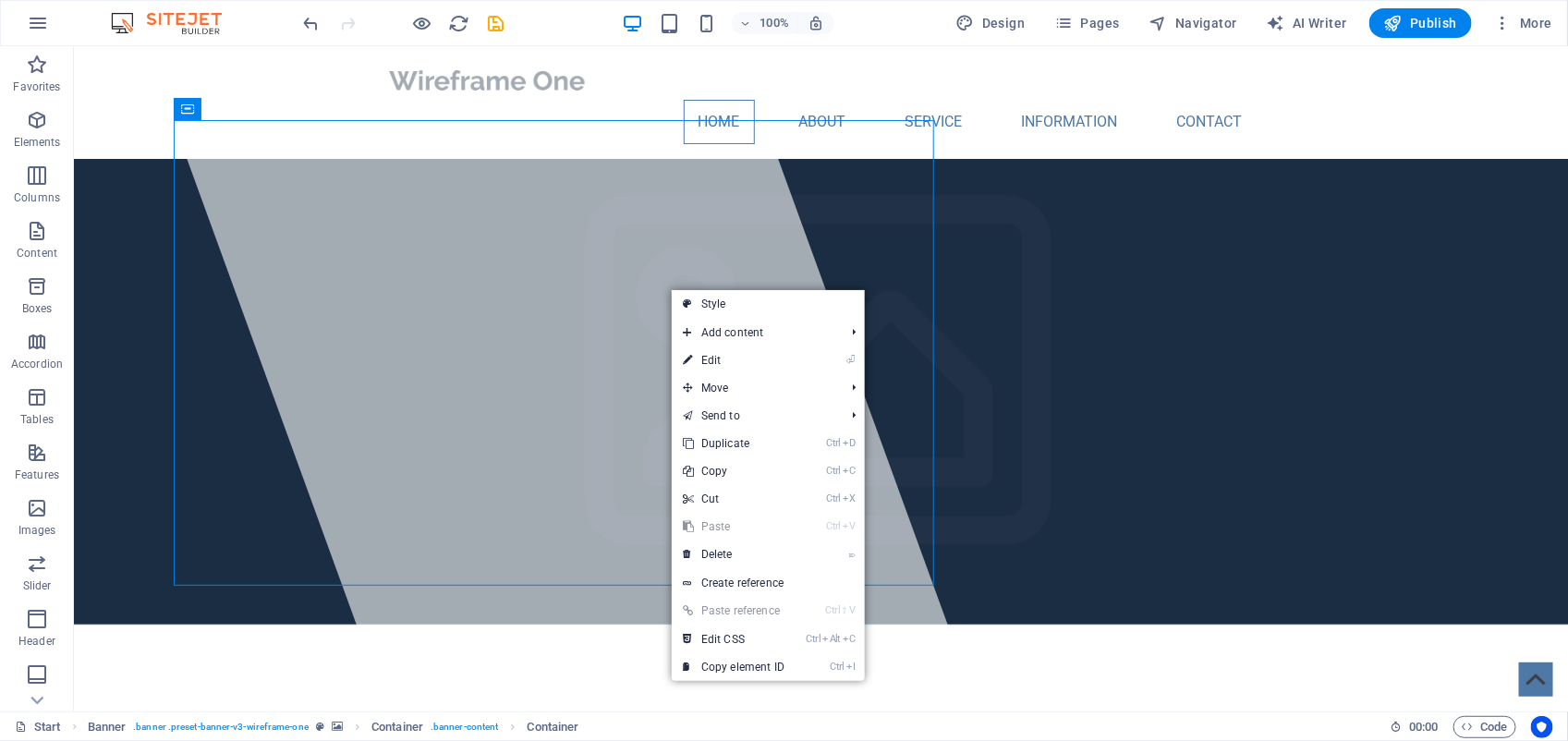 click at bounding box center (176, 23) 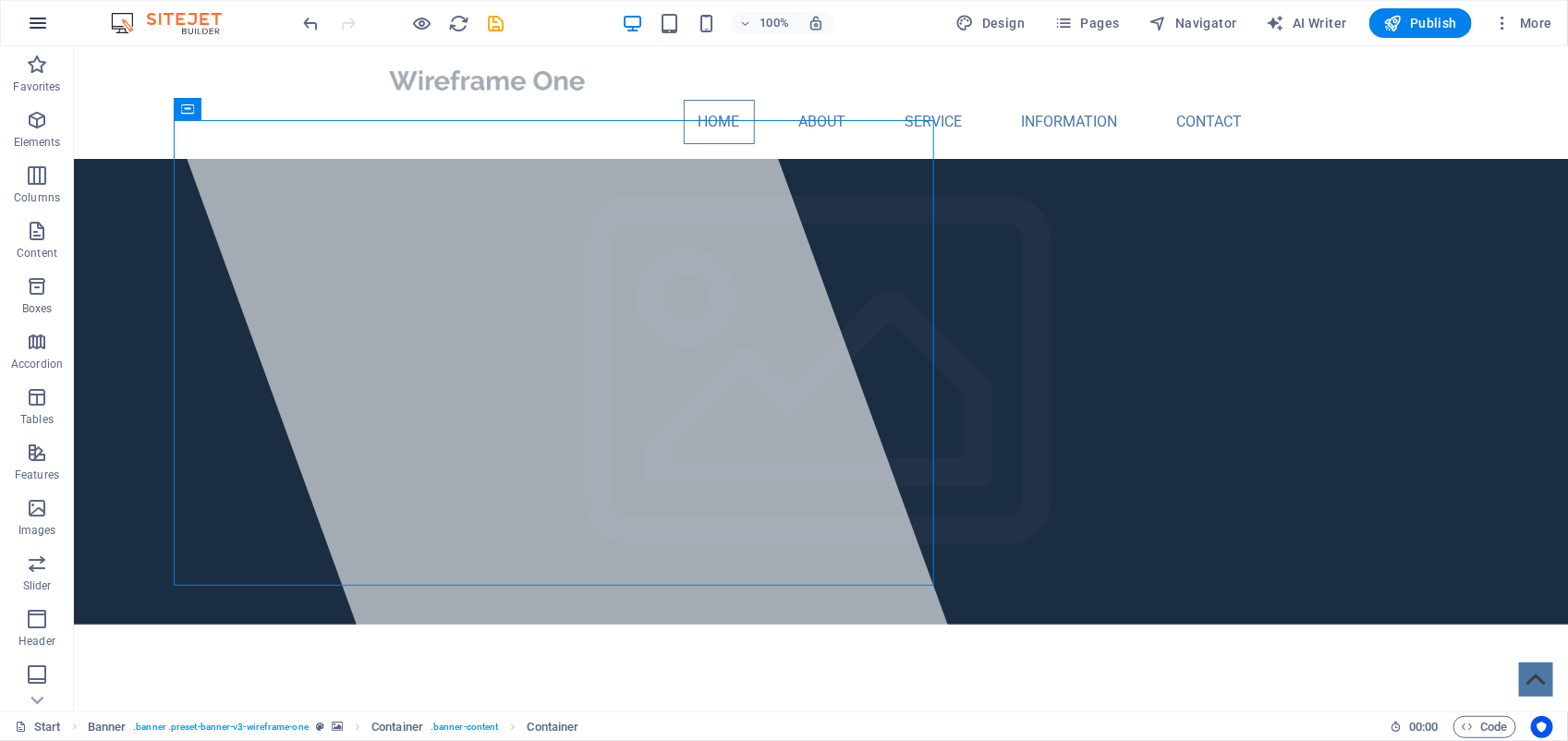 click at bounding box center [38, 23] 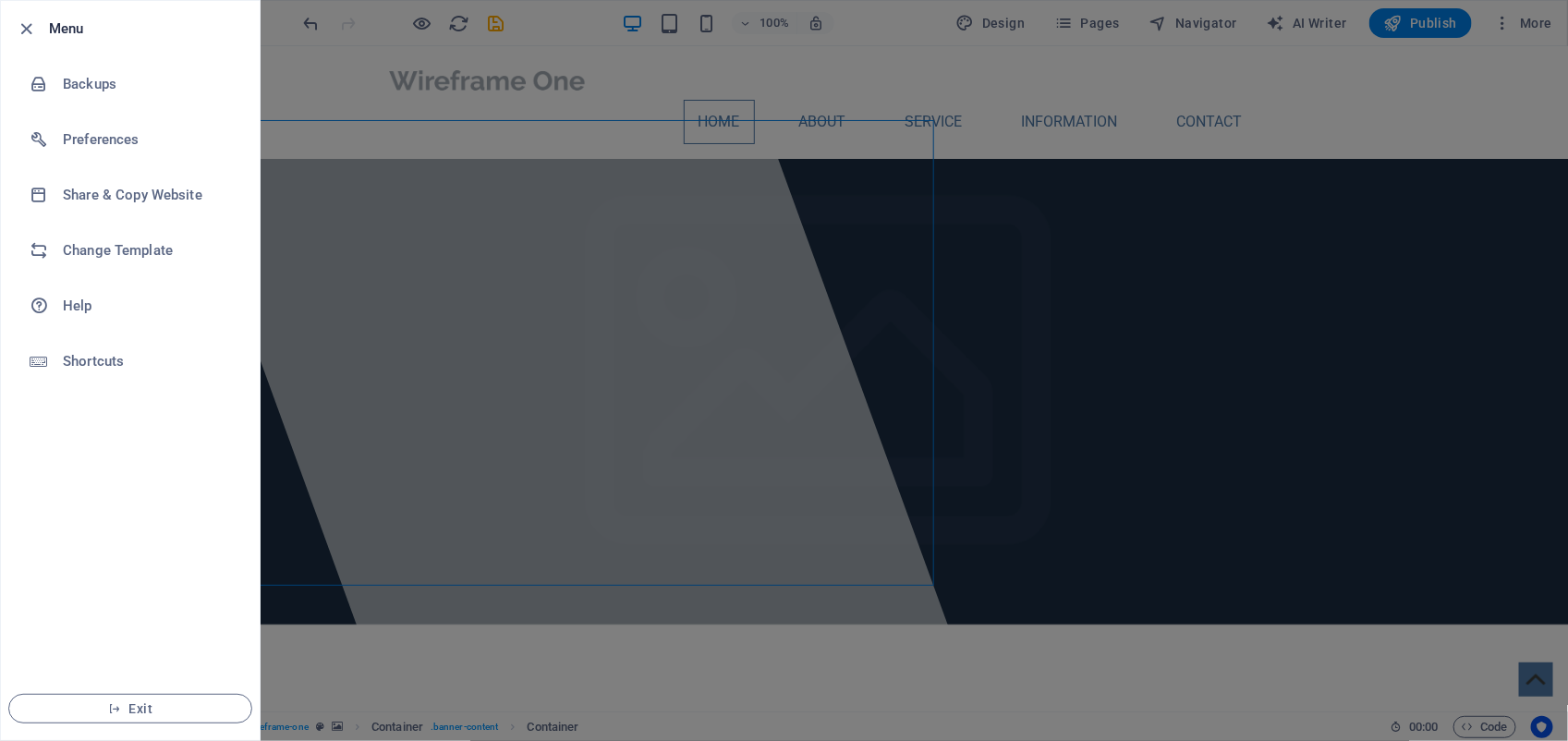 click at bounding box center (784, 370) 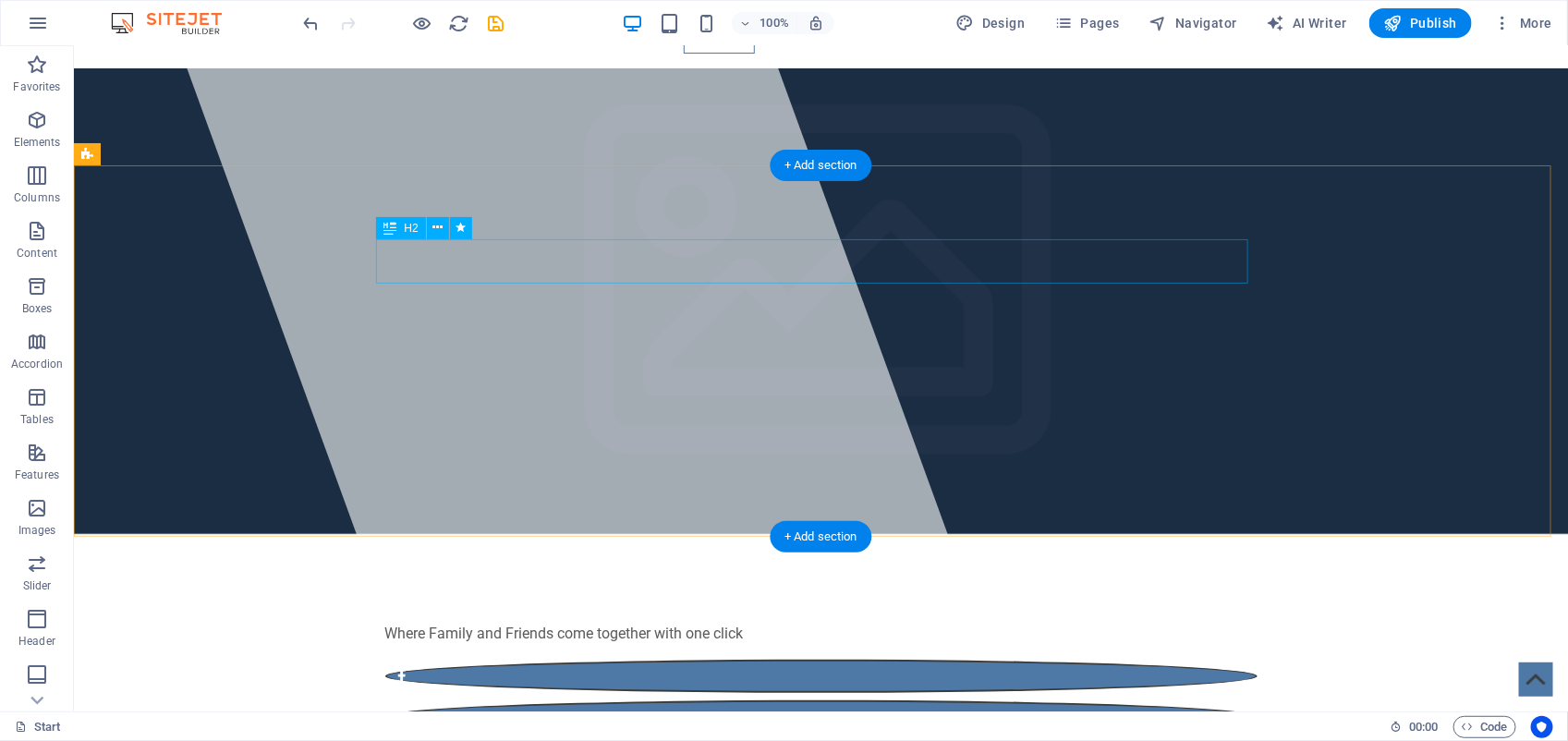 scroll, scrollTop: 0, scrollLeft: 0, axis: both 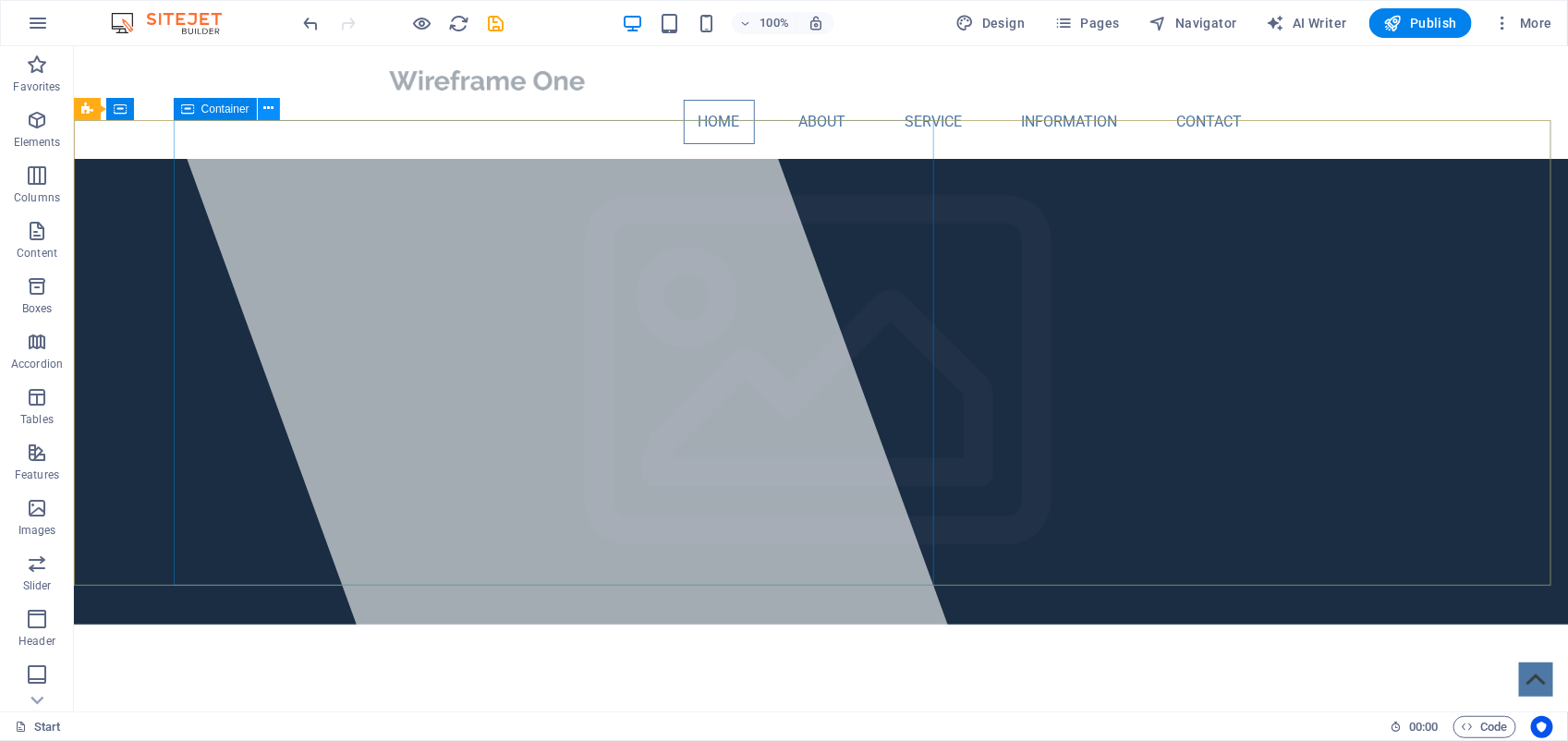 click at bounding box center (268, 108) 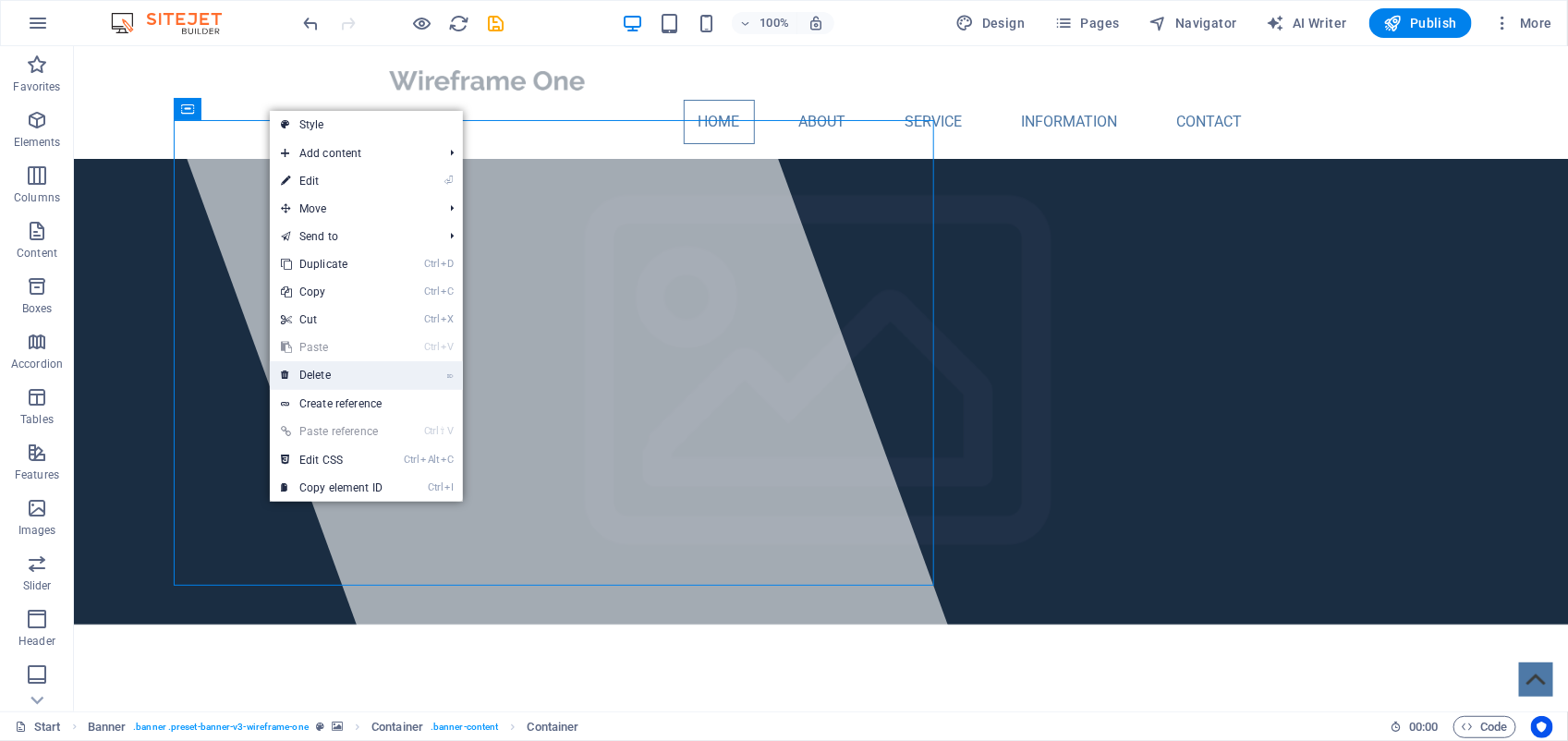 click on "⌦  Delete" at bounding box center (332, 375) 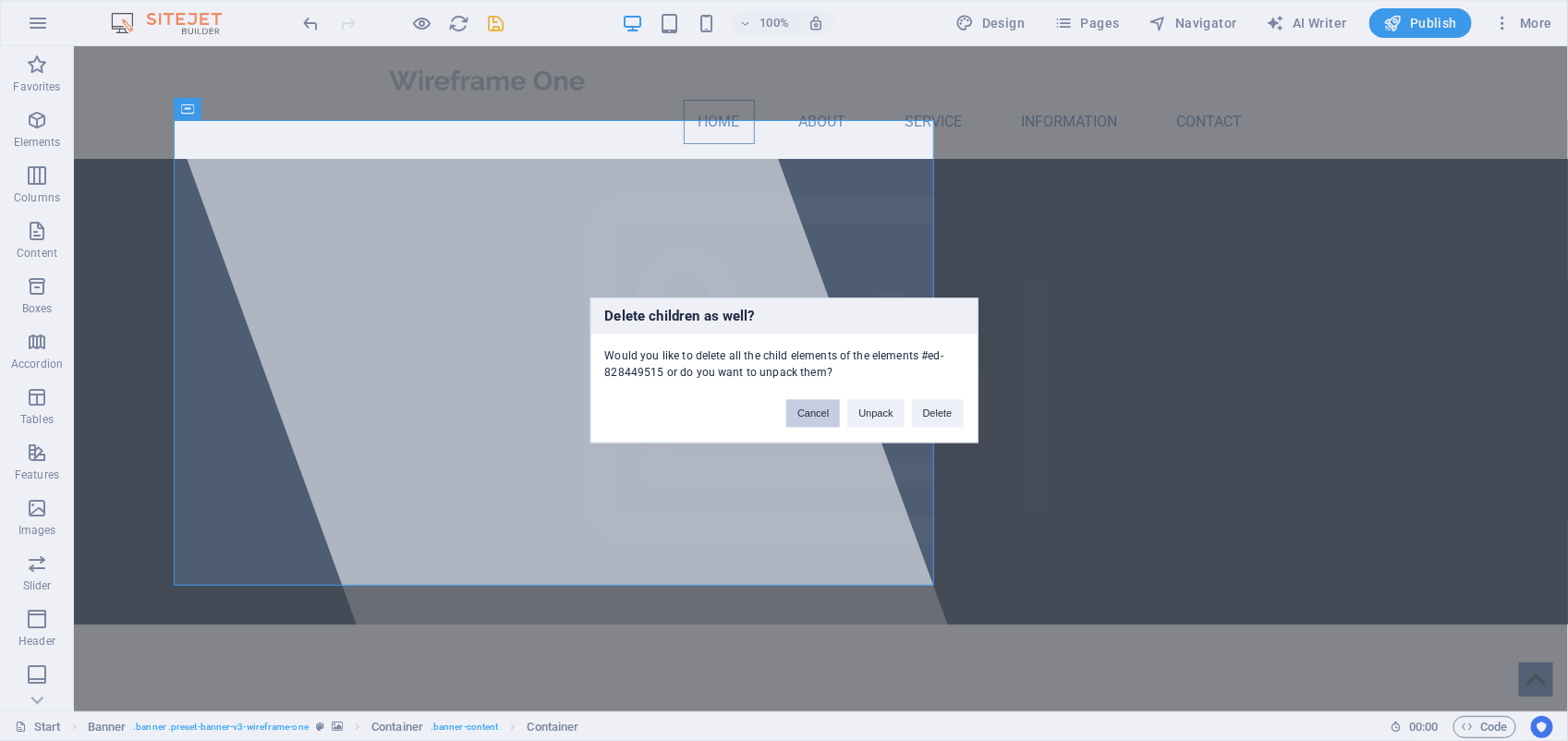 click on "Cancel" at bounding box center [813, 414] 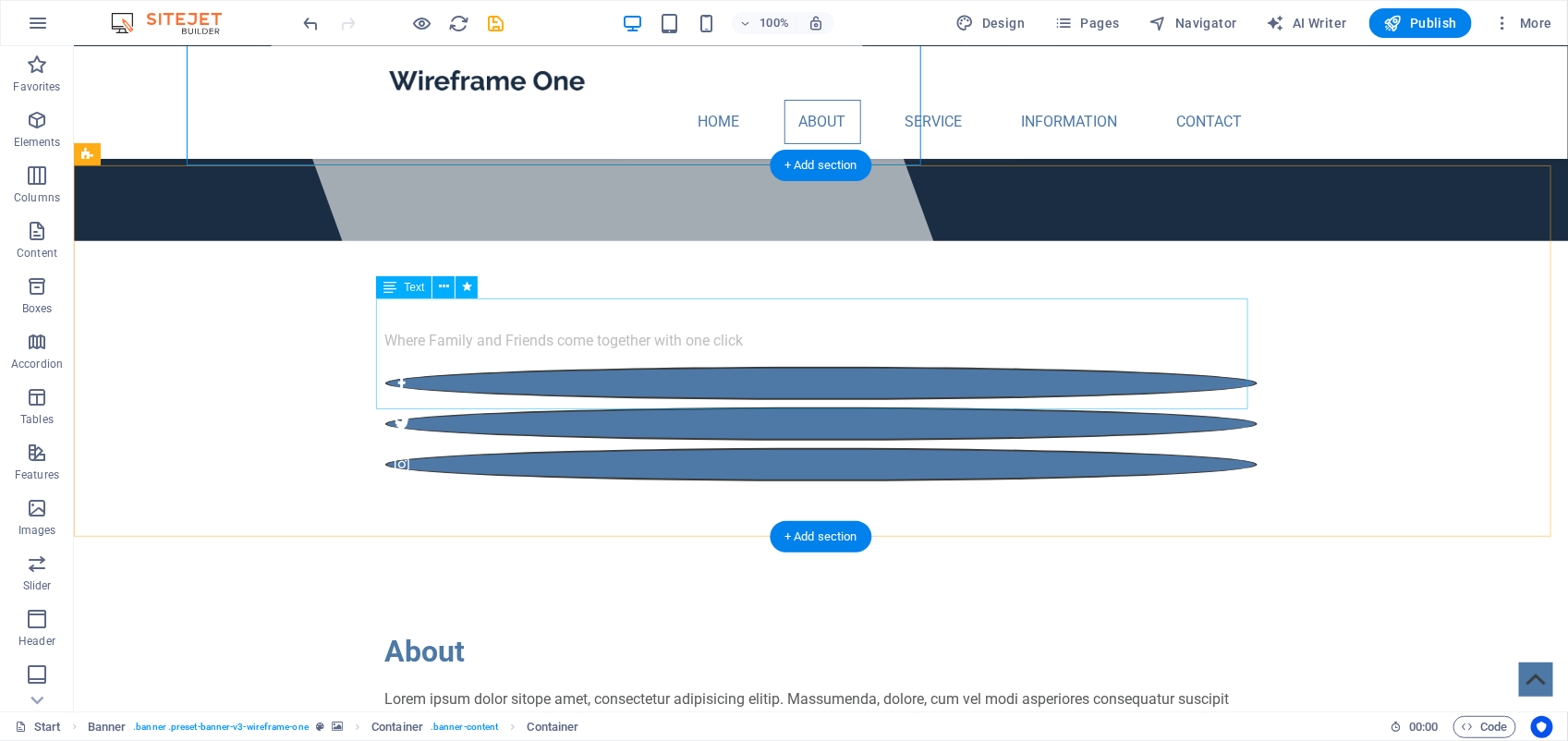 scroll, scrollTop: 346, scrollLeft: 0, axis: vertical 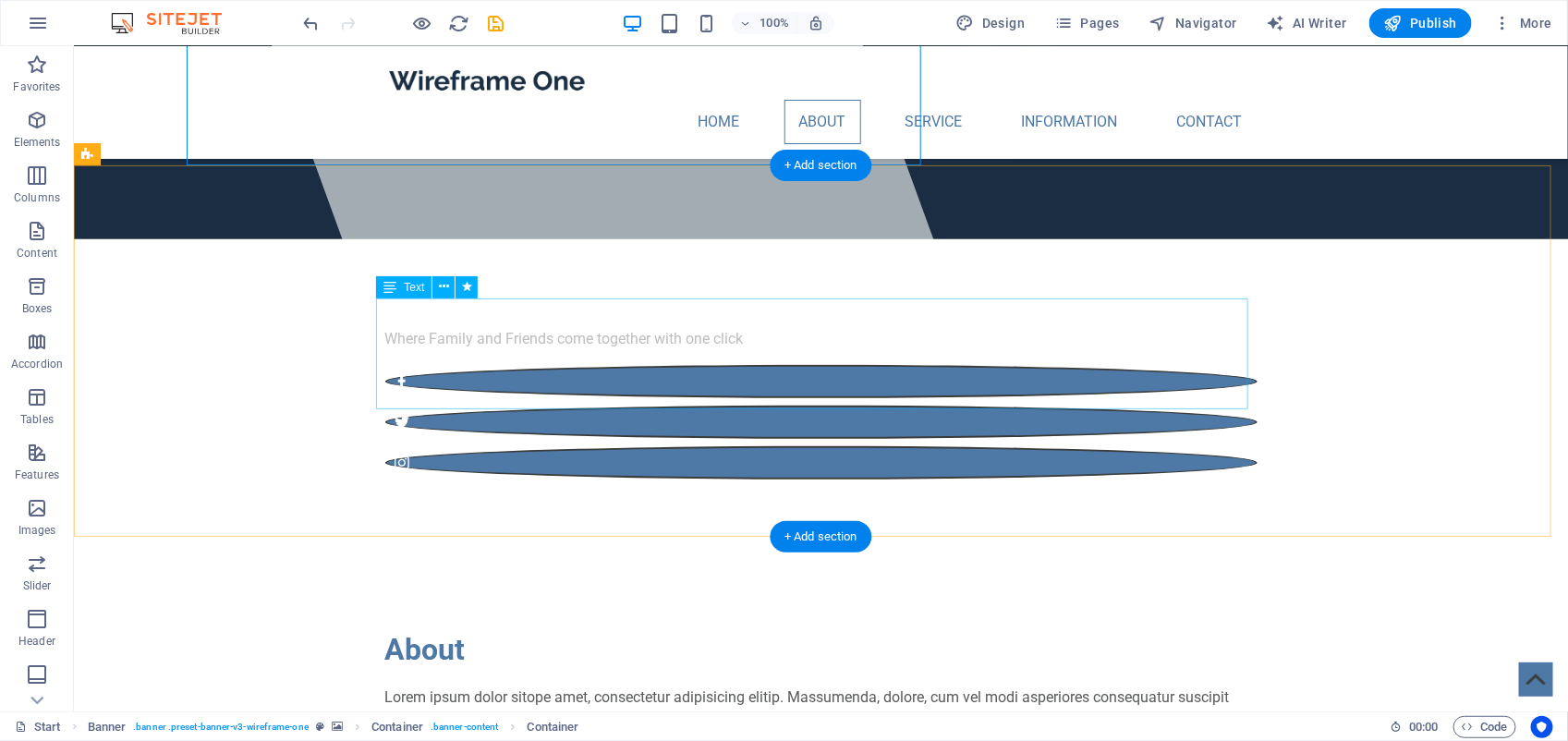 click on "Lorem ipsum dolor sitope amet, consectetur adipisicing elitip. Massumenda, dolore, cum vel modi asperiores consequatur suscipit quidem ducimus eveniet iure expedita consecteture odiogil voluptatum similique fugit voluptates atem accusamus quae quas dolorem tenetur facere tempora maiores adipisci reiciendis accusantium voluptatibus id voluptate tempore dolor harum nisi amet! Nobis, eaque. Aenean commodo ligula eget dolor. Lorem ipsum dolor sit amet, consectetuer adipiscing elit leget odiogil voluptatum similique fugit voluptates dolor. Libero assumenda, dolore, cum vel modi asperiores consequatur." at bounding box center [820, 741] 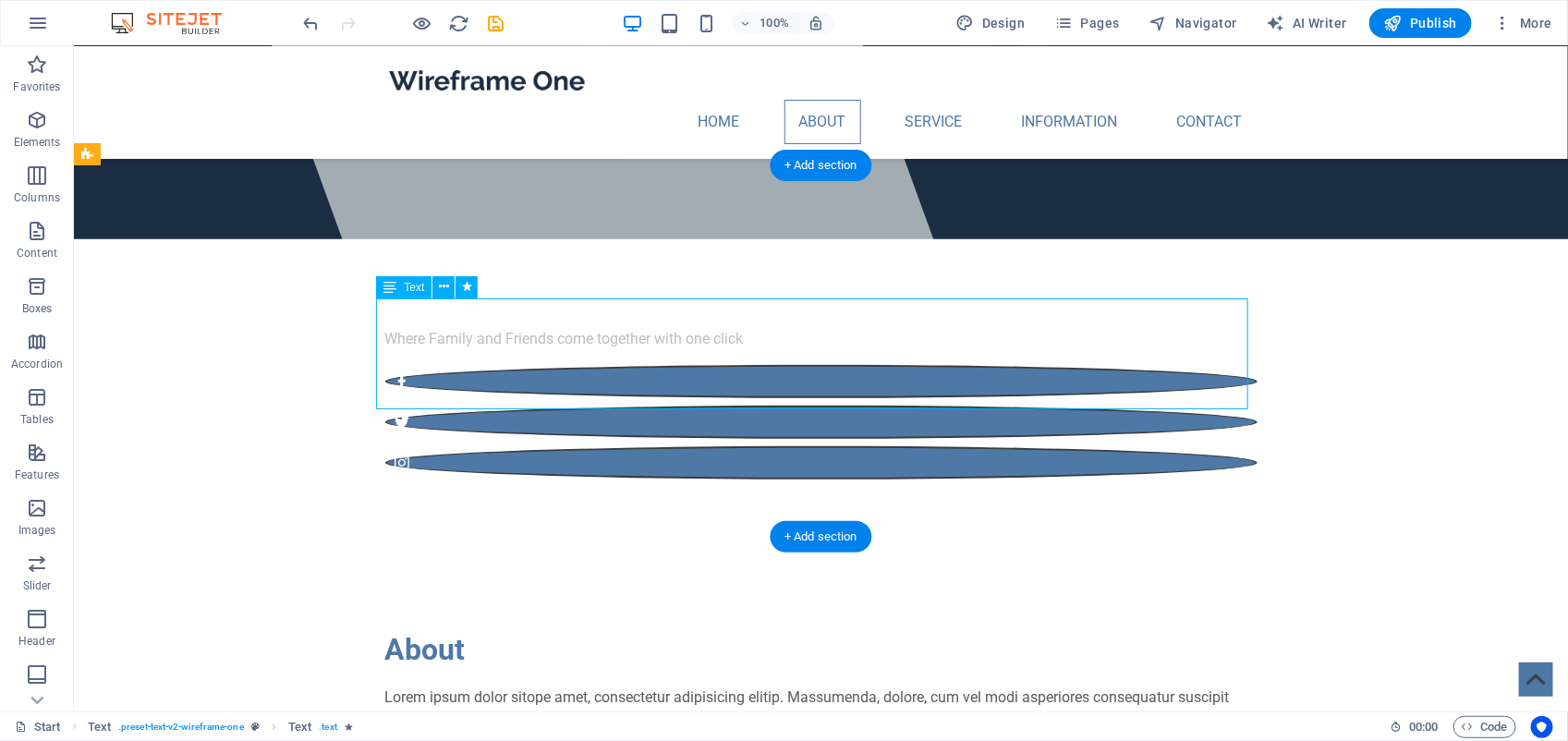 click on "Lorem ipsum dolor sitope amet, consectetur adipisicing elitip. Massumenda, dolore, cum vel modi asperiores consequatur suscipit quidem ducimus eveniet iure expedita consecteture odiogil voluptatum similique fugit voluptates atem accusamus quae quas dolorem tenetur facere tempora maiores adipisci reiciendis accusantium voluptatibus id voluptate tempore dolor harum nisi amet! Nobis, eaque. Aenean commodo ligula eget dolor. Lorem ipsum dolor sit amet, consectetuer adipiscing elit leget odiogil voluptatum similique fugit voluptates dolor. Libero assumenda, dolore, cum vel modi asperiores consequatur." at bounding box center (820, 741) 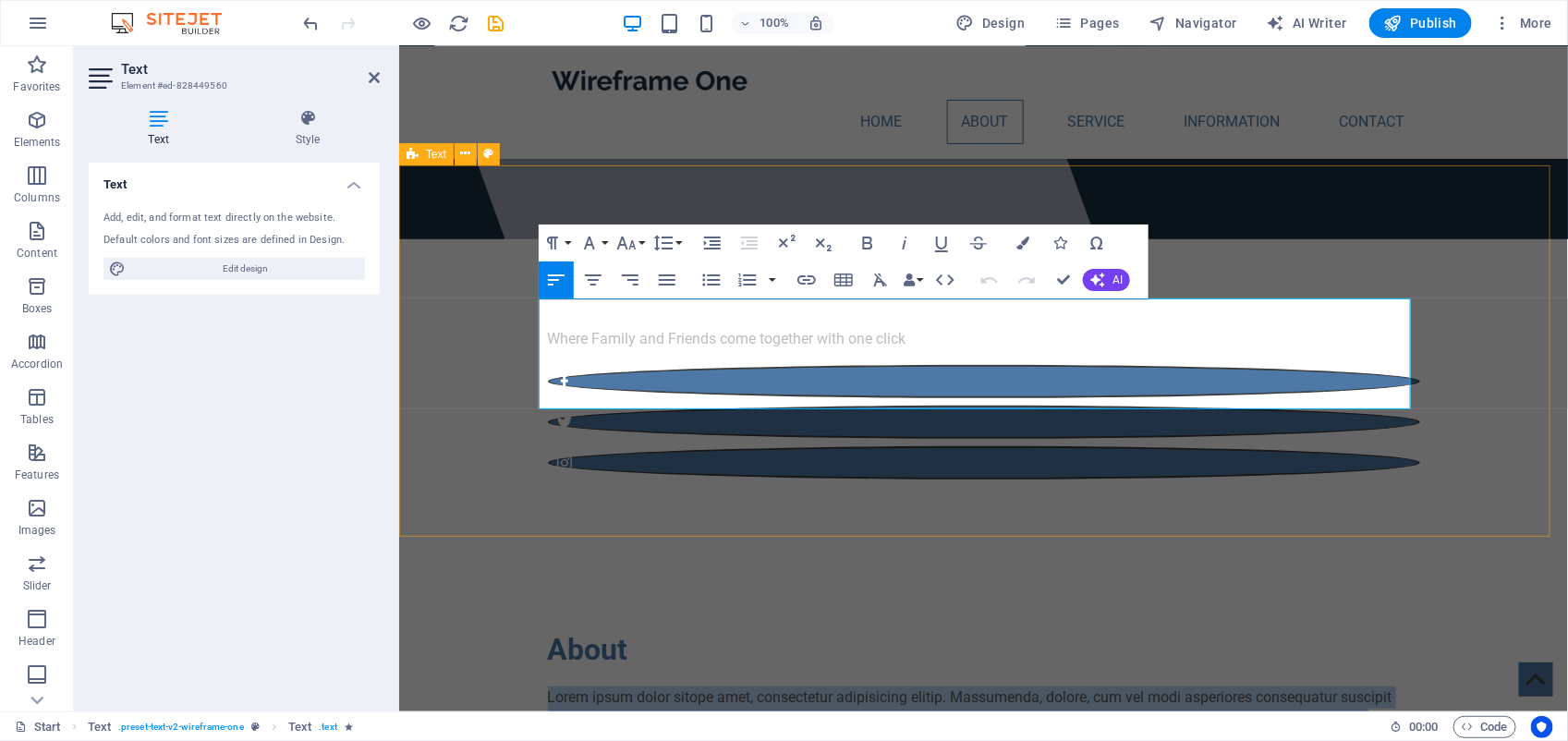 drag, startPoint x: 1194, startPoint y: 399, endPoint x: 522, endPoint y: 310, distance: 677.868 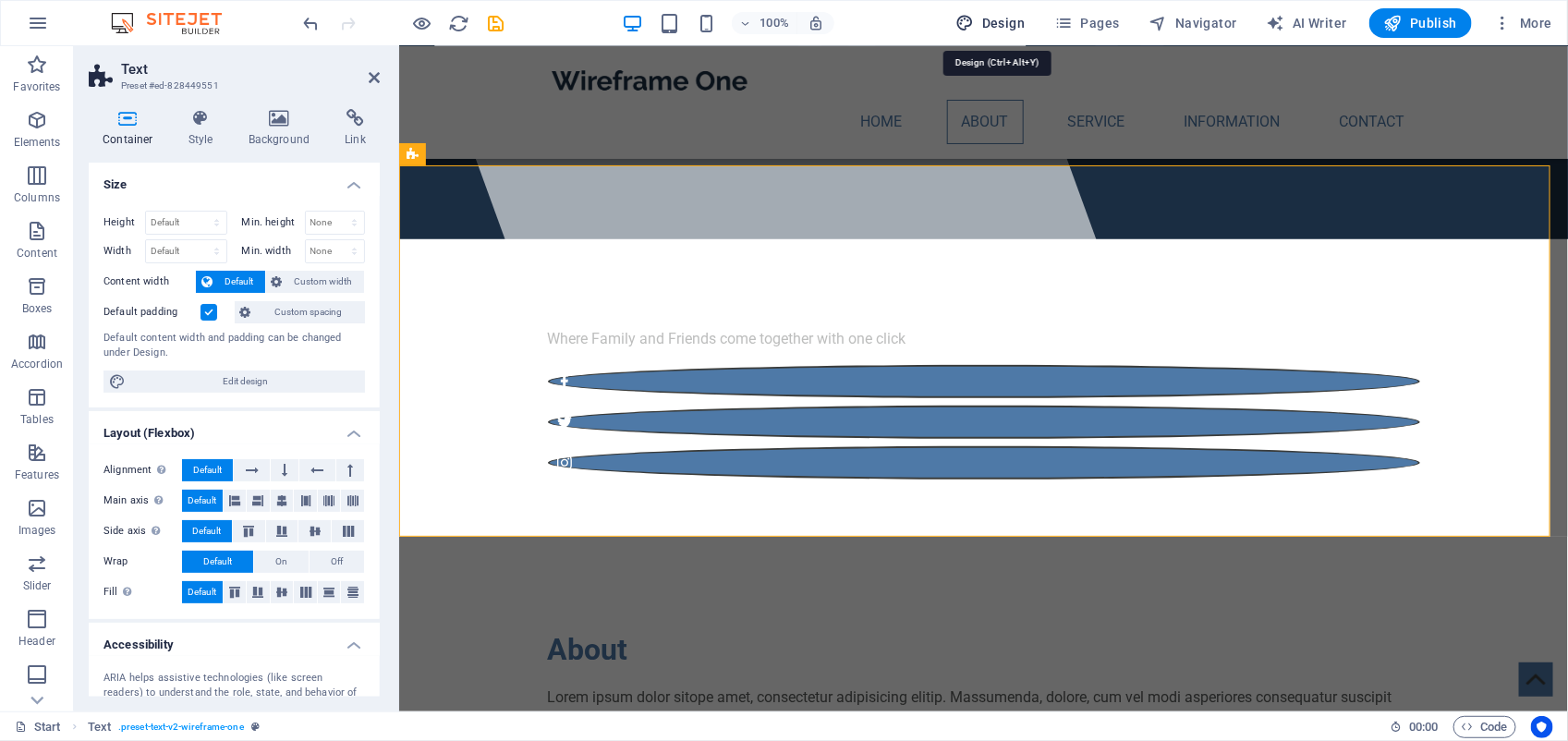 click at bounding box center [966, 23] 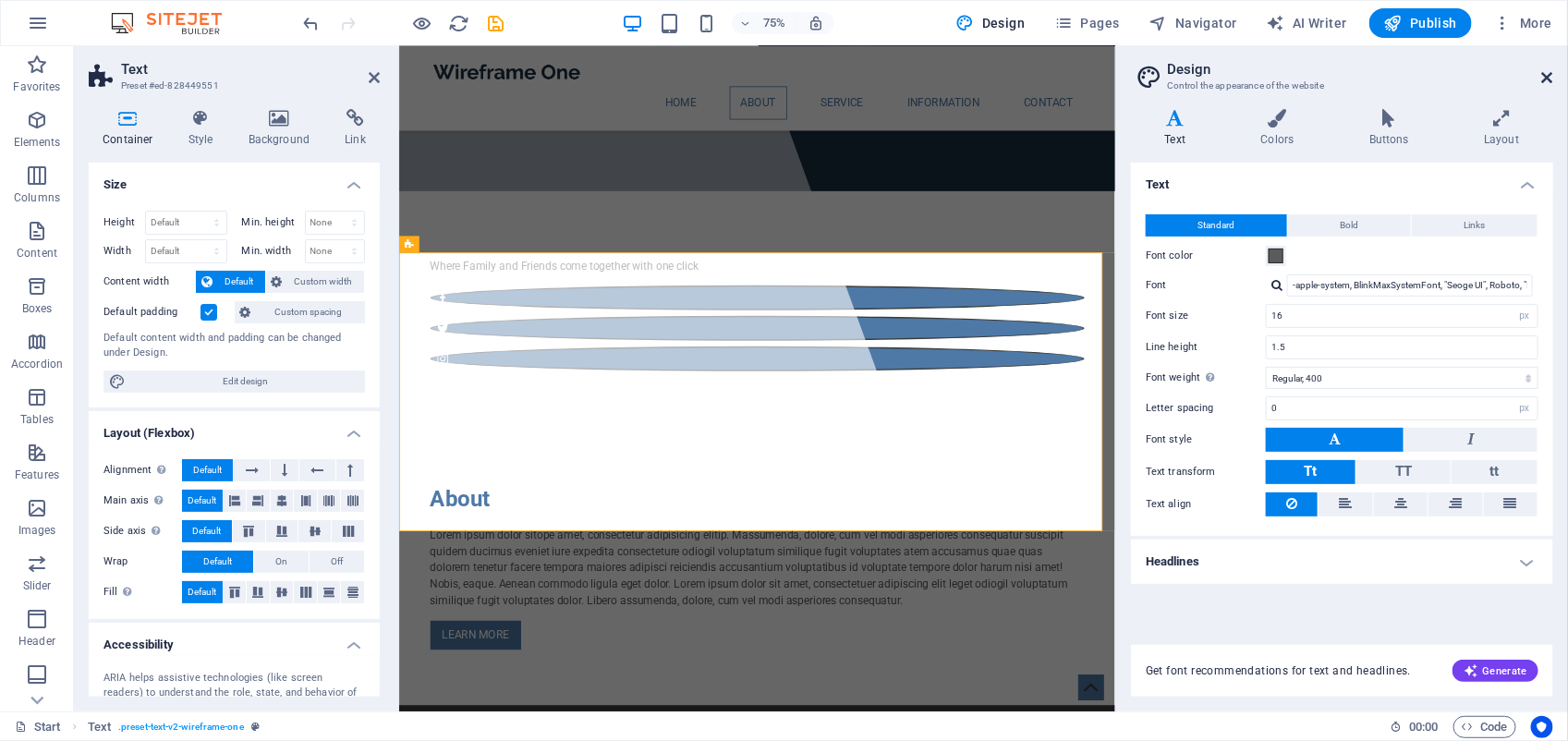 click at bounding box center (1548, 78) 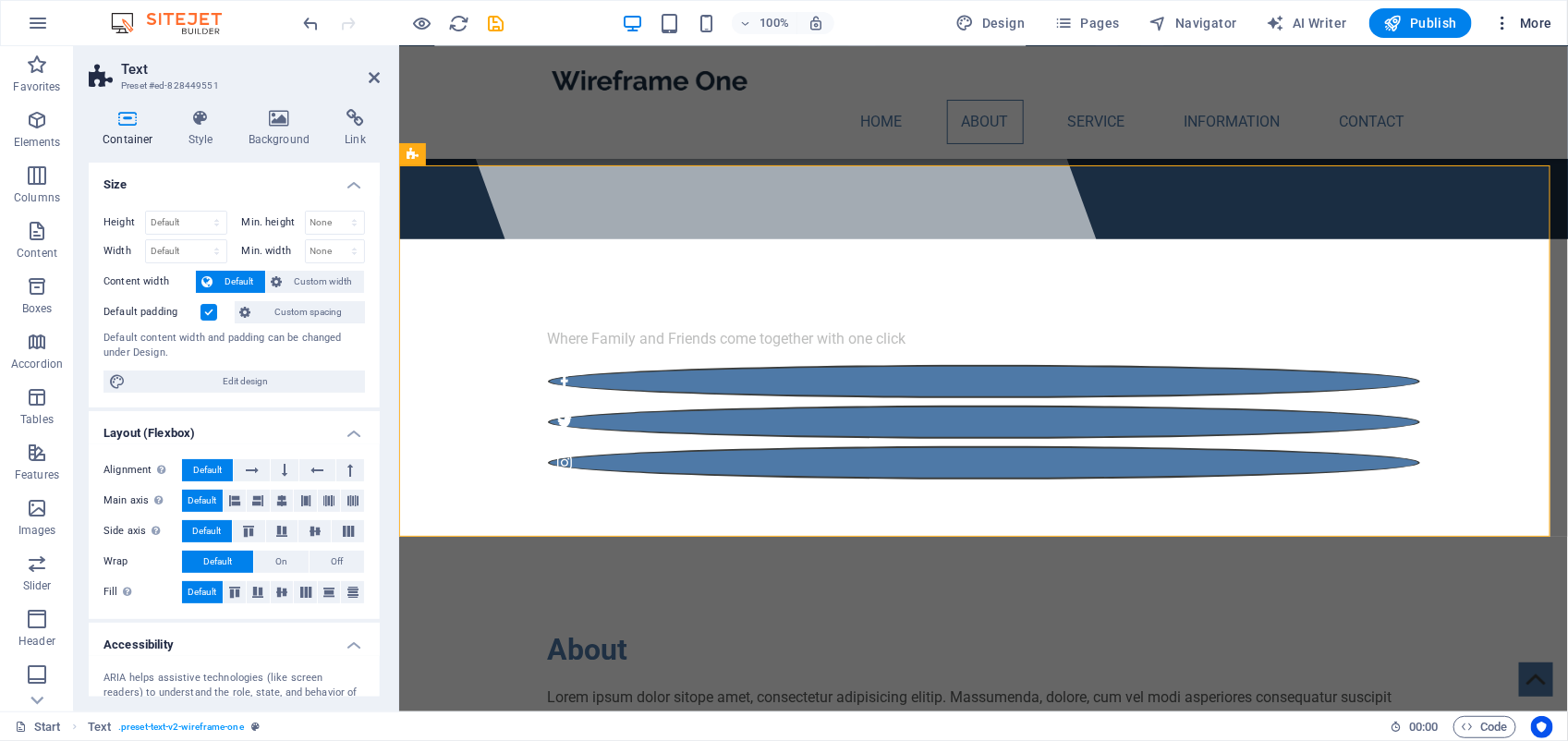 click at bounding box center (1503, 23) 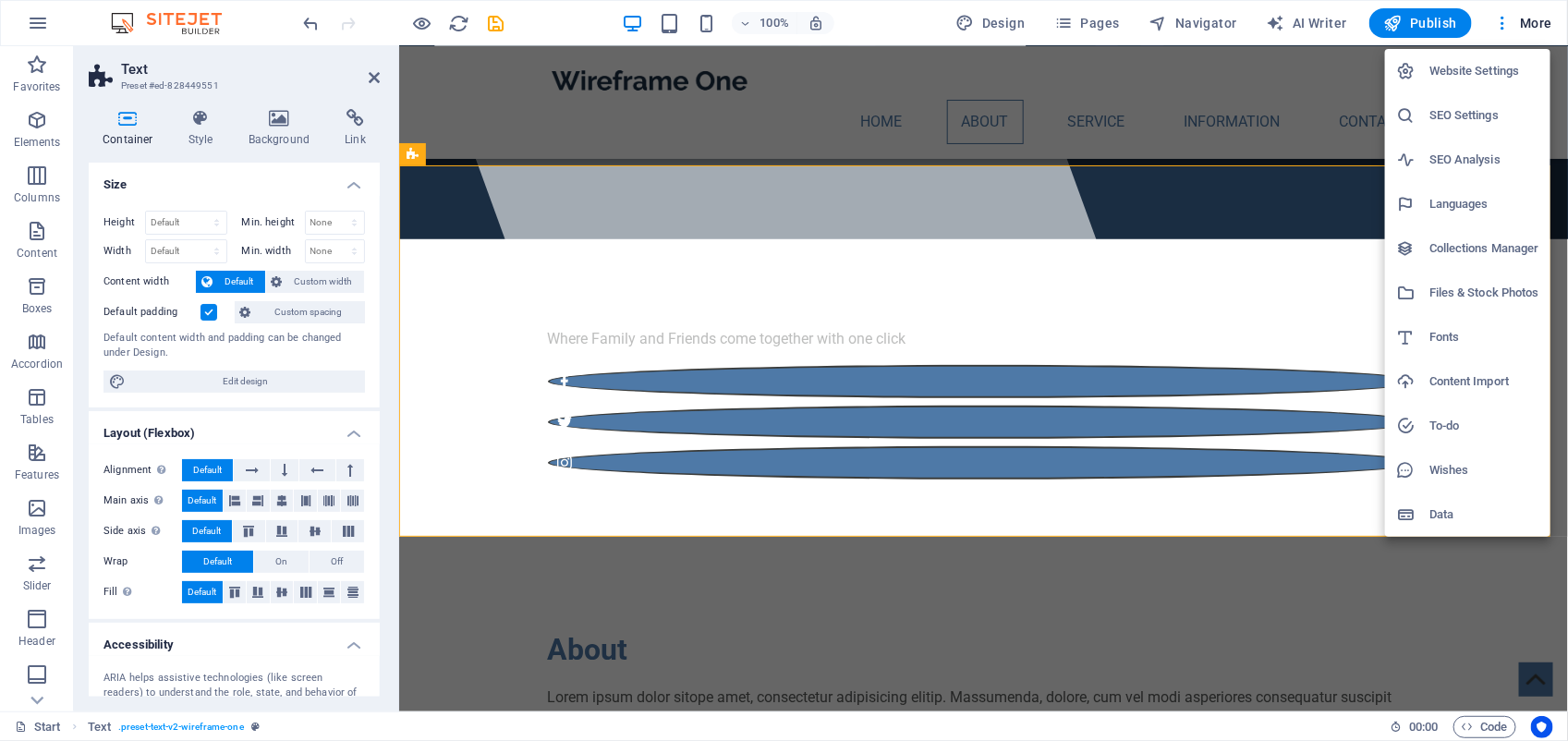 click at bounding box center (784, 370) 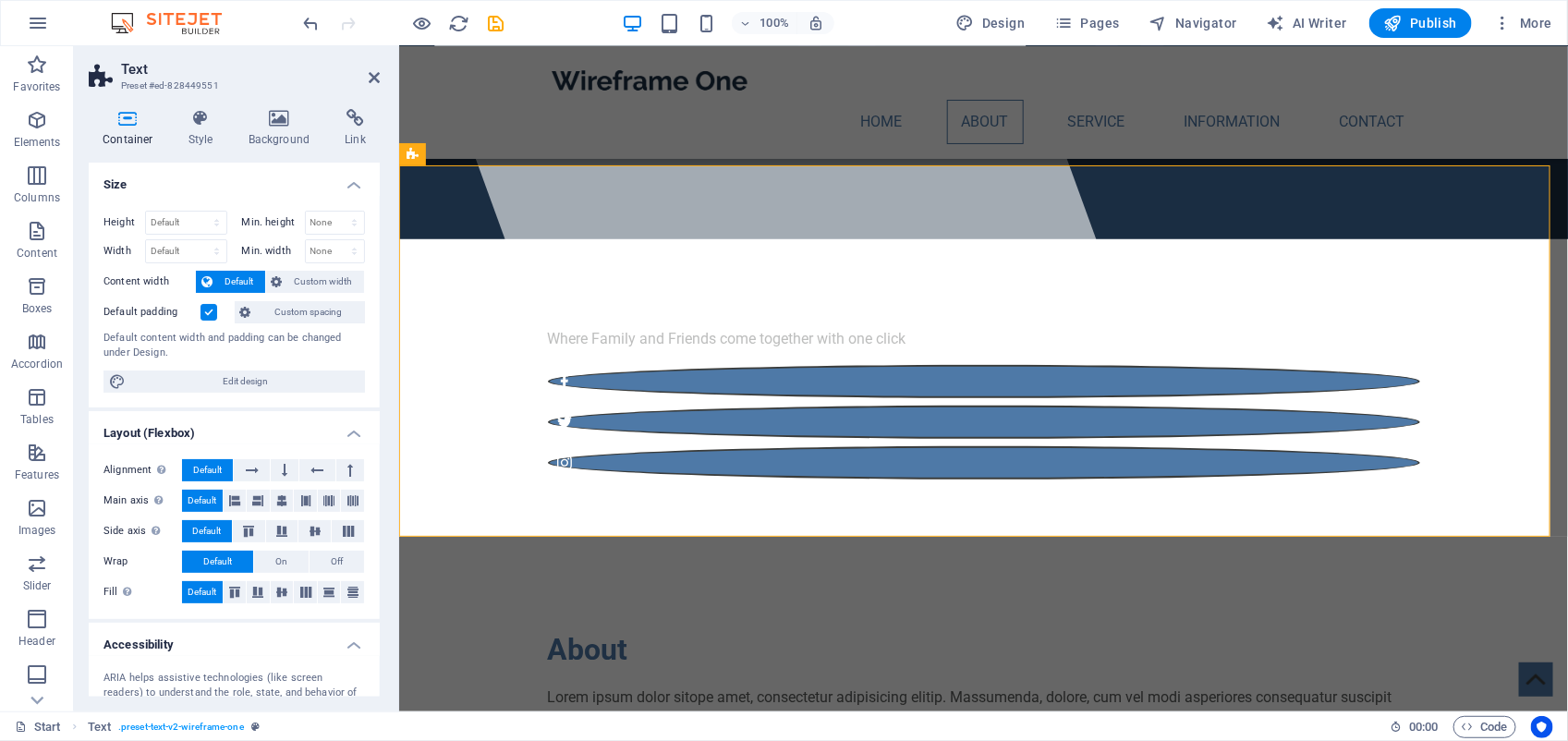 click on "Publish" at bounding box center [1420, 23] 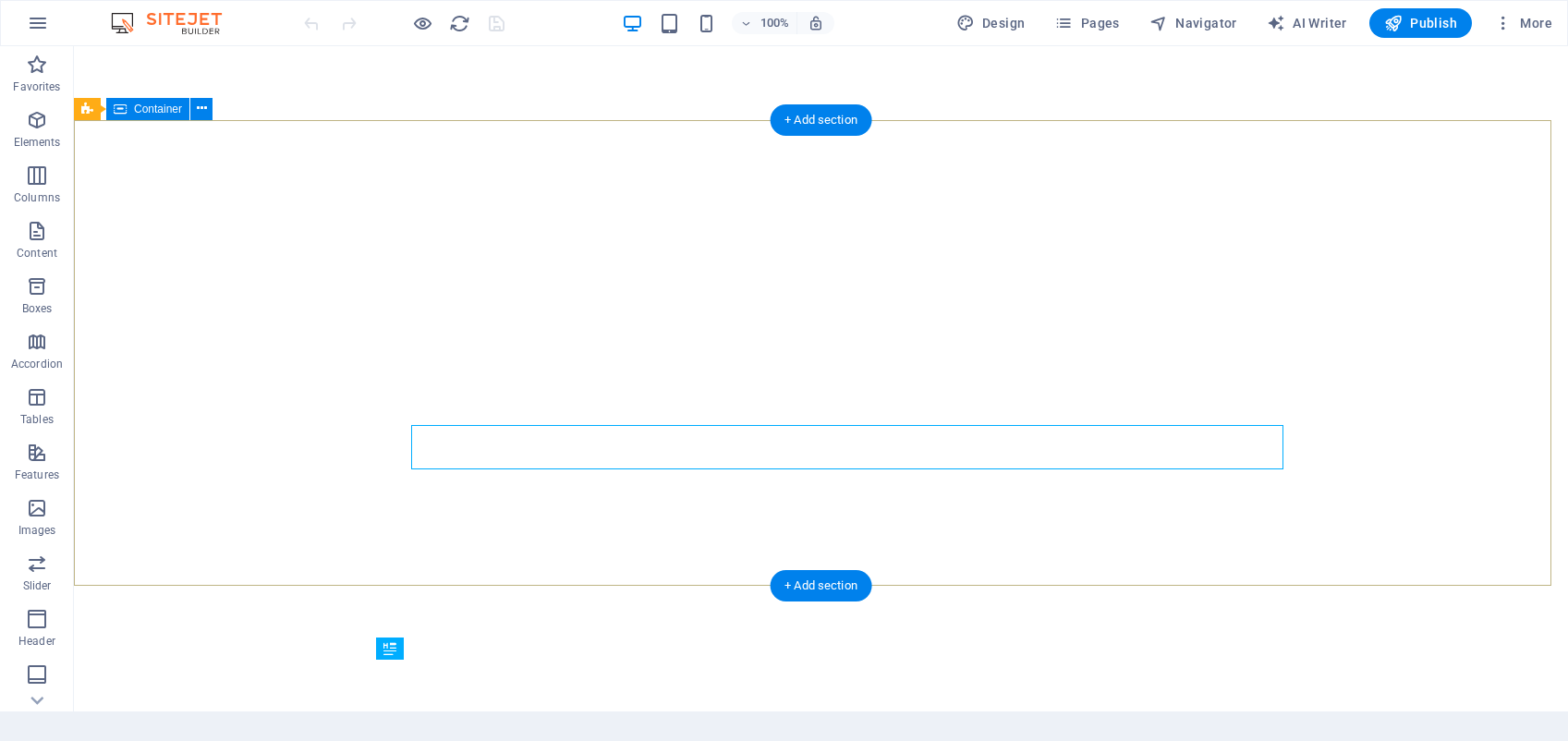 scroll, scrollTop: 0, scrollLeft: 0, axis: both 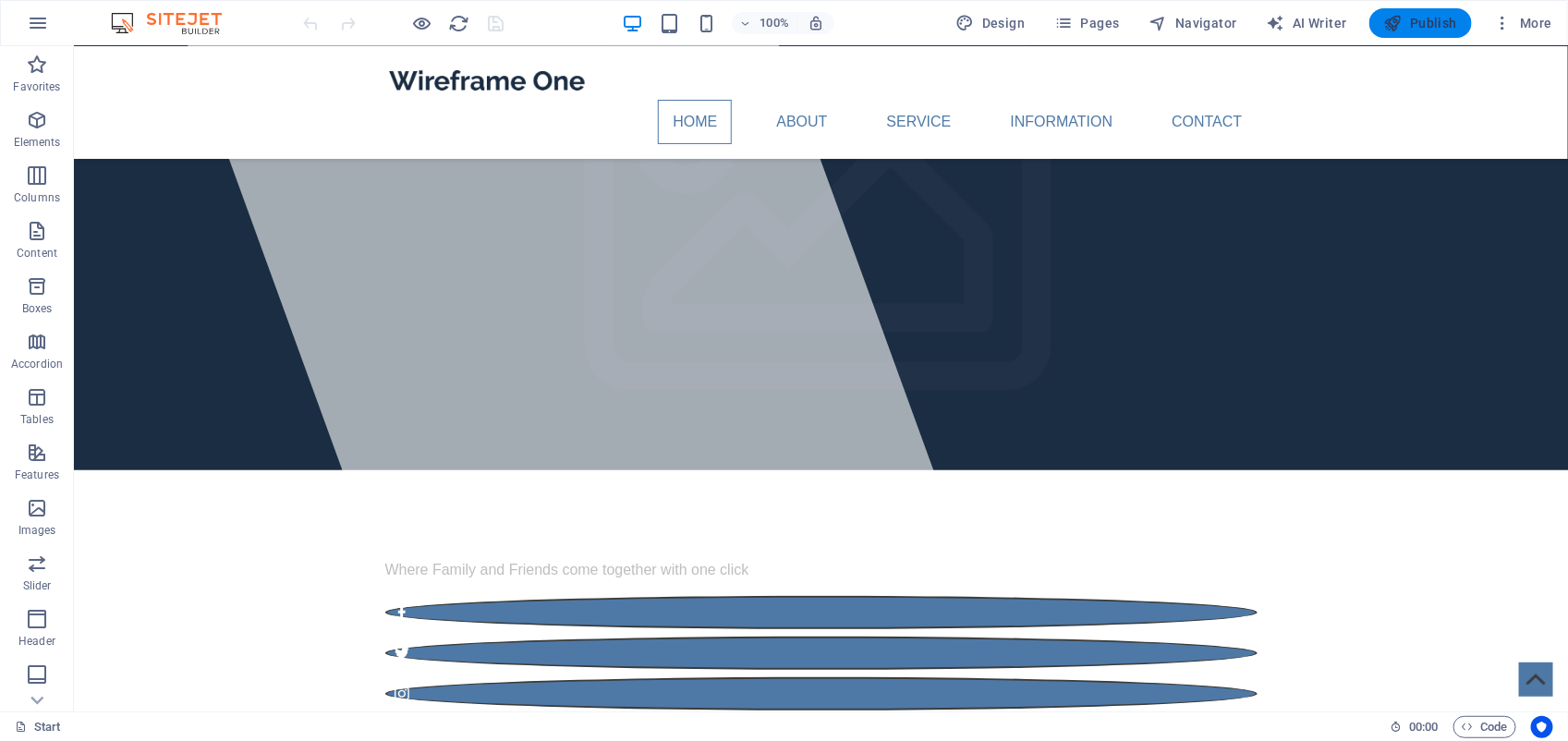 click on "Publish" at bounding box center (1420, 23) 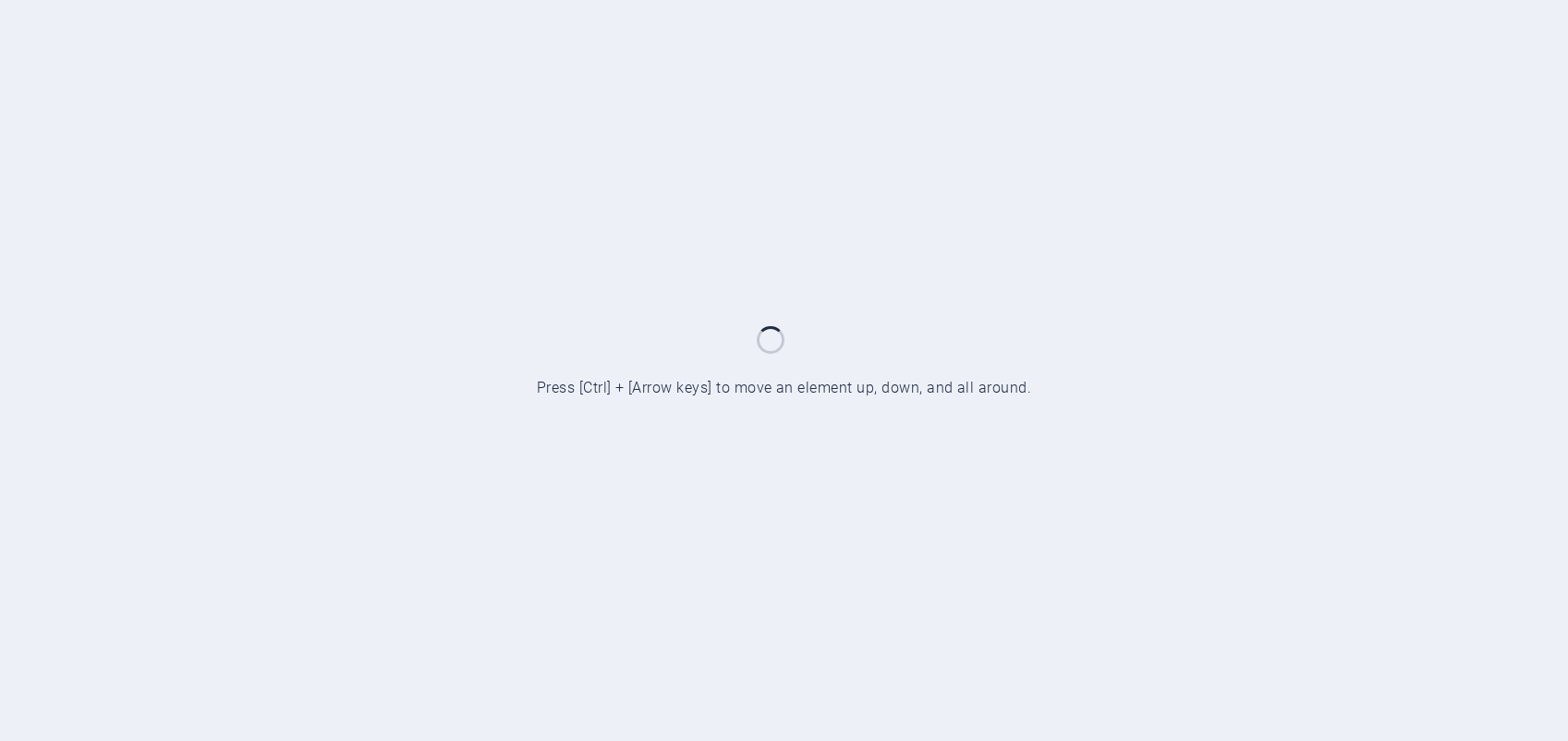 scroll, scrollTop: 0, scrollLeft: 0, axis: both 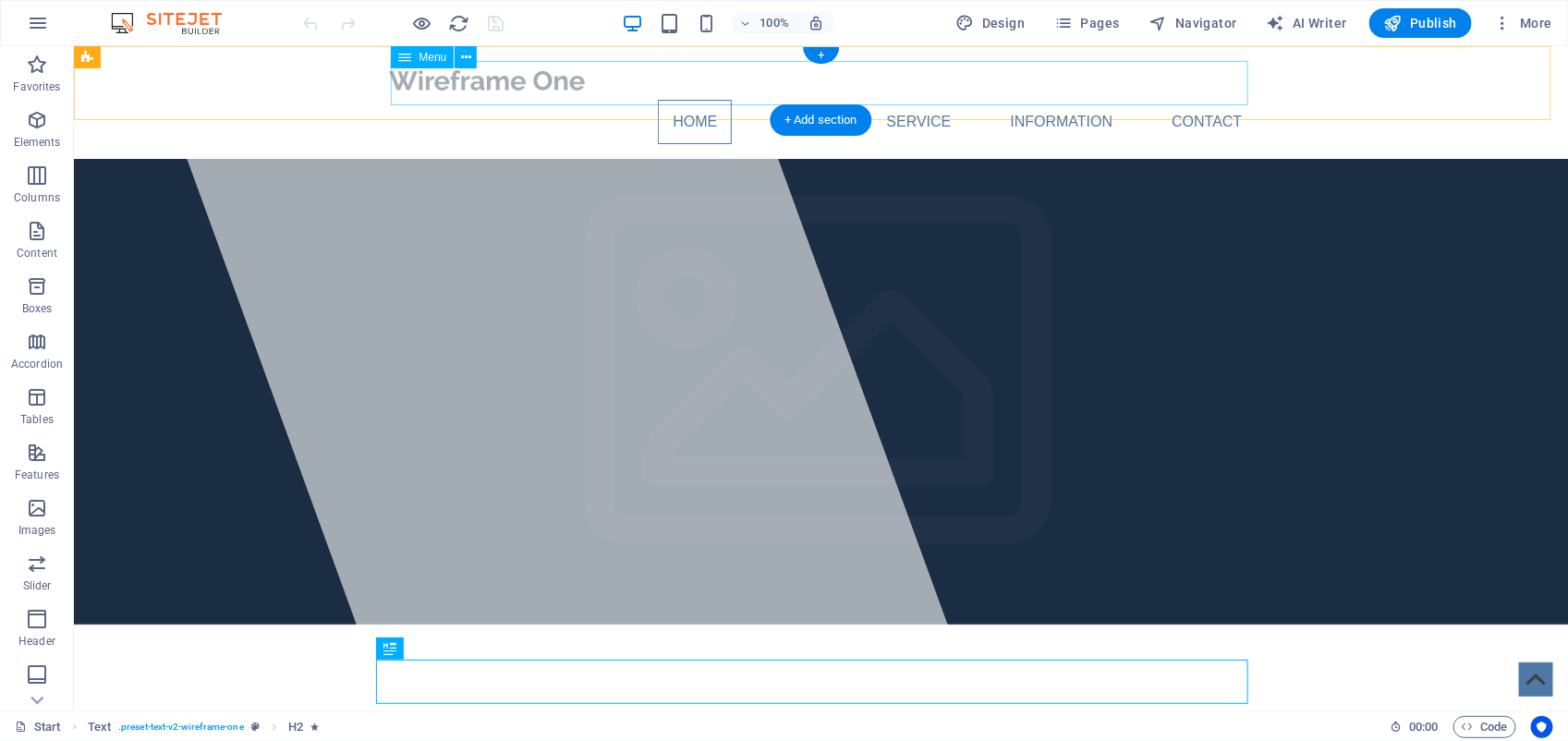 click on "Home About Service Information Contact" at bounding box center [820, 121] 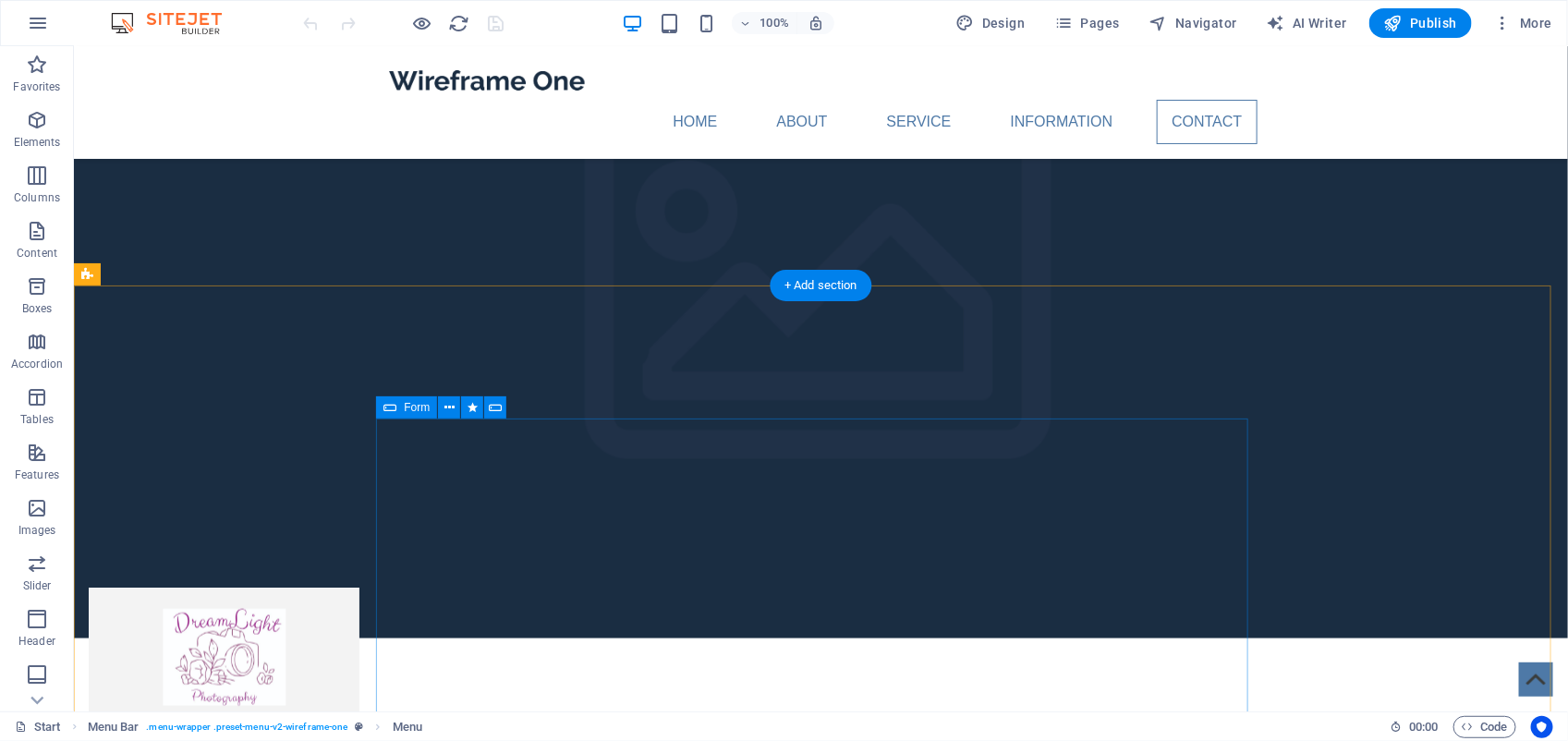 scroll, scrollTop: 3927, scrollLeft: 0, axis: vertical 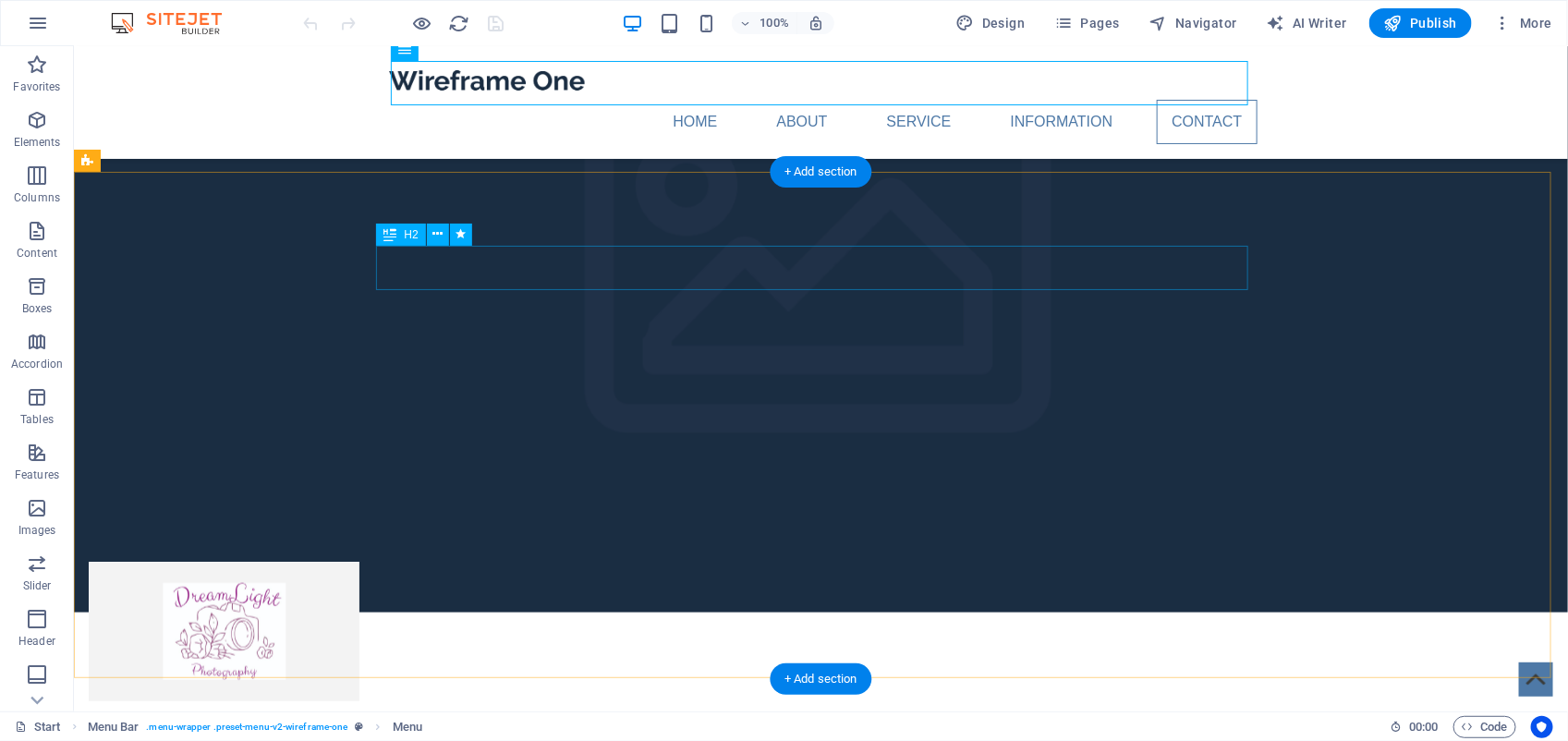 click on "Contact Us" at bounding box center [820, 3970] 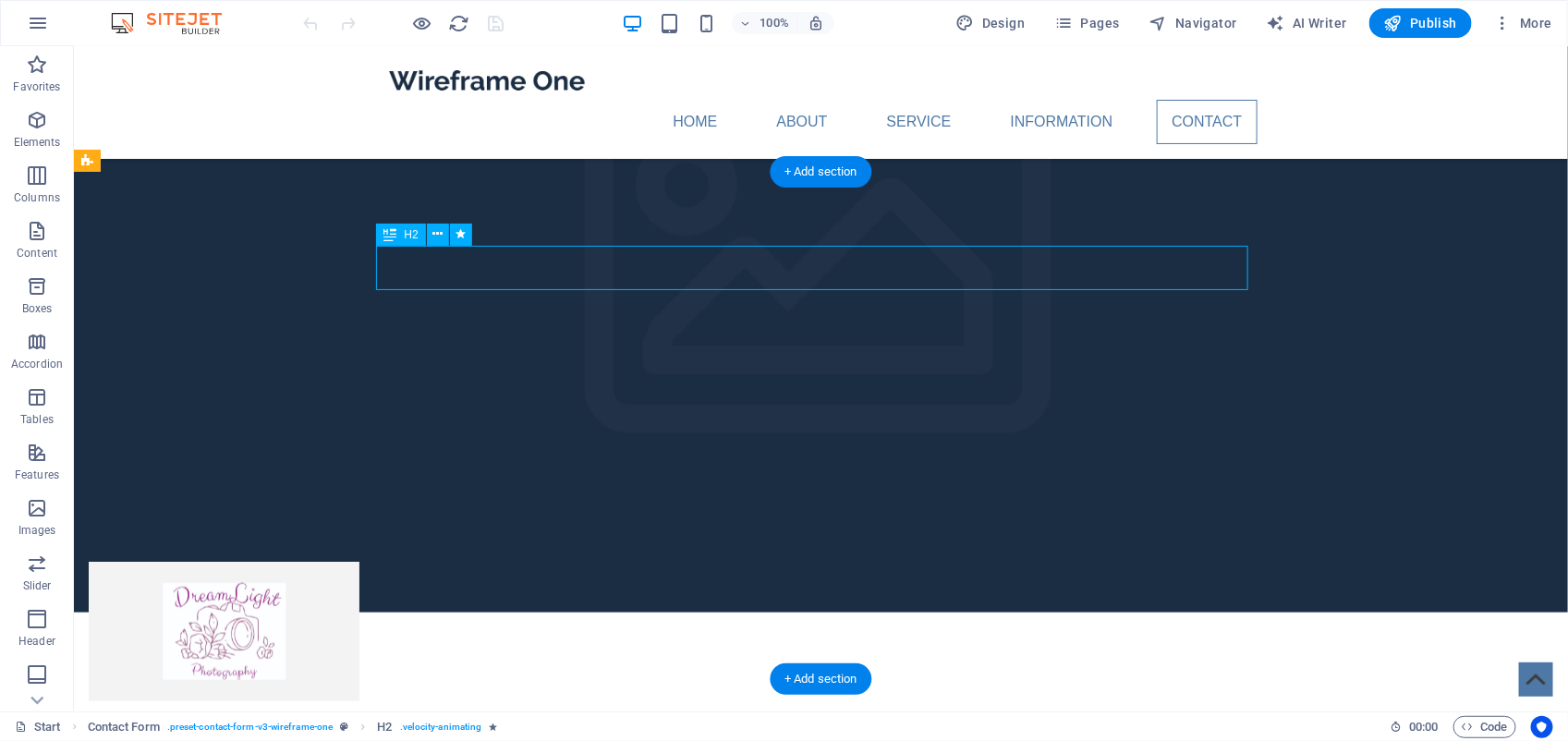 click on "Contact Us" at bounding box center (820, 3970) 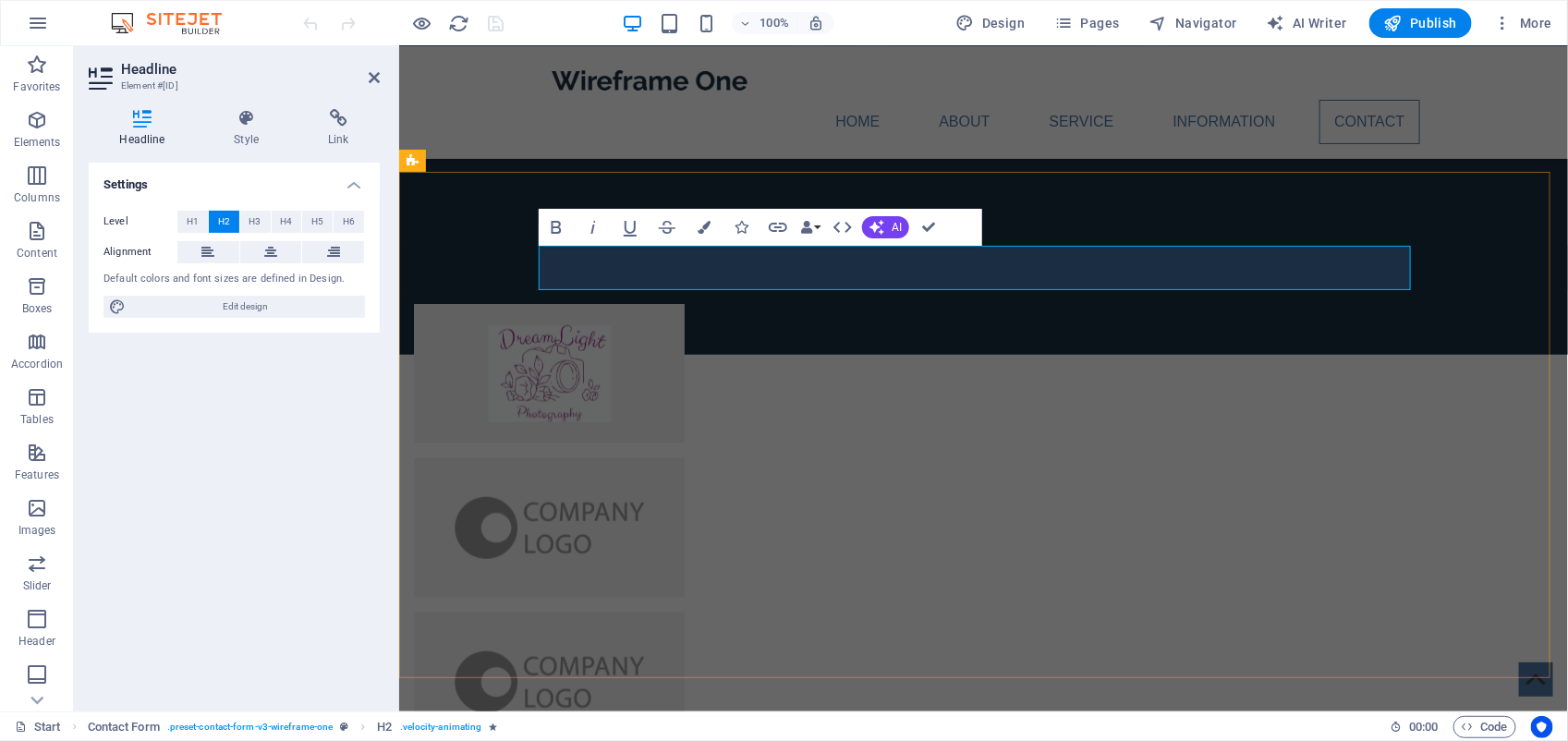 type 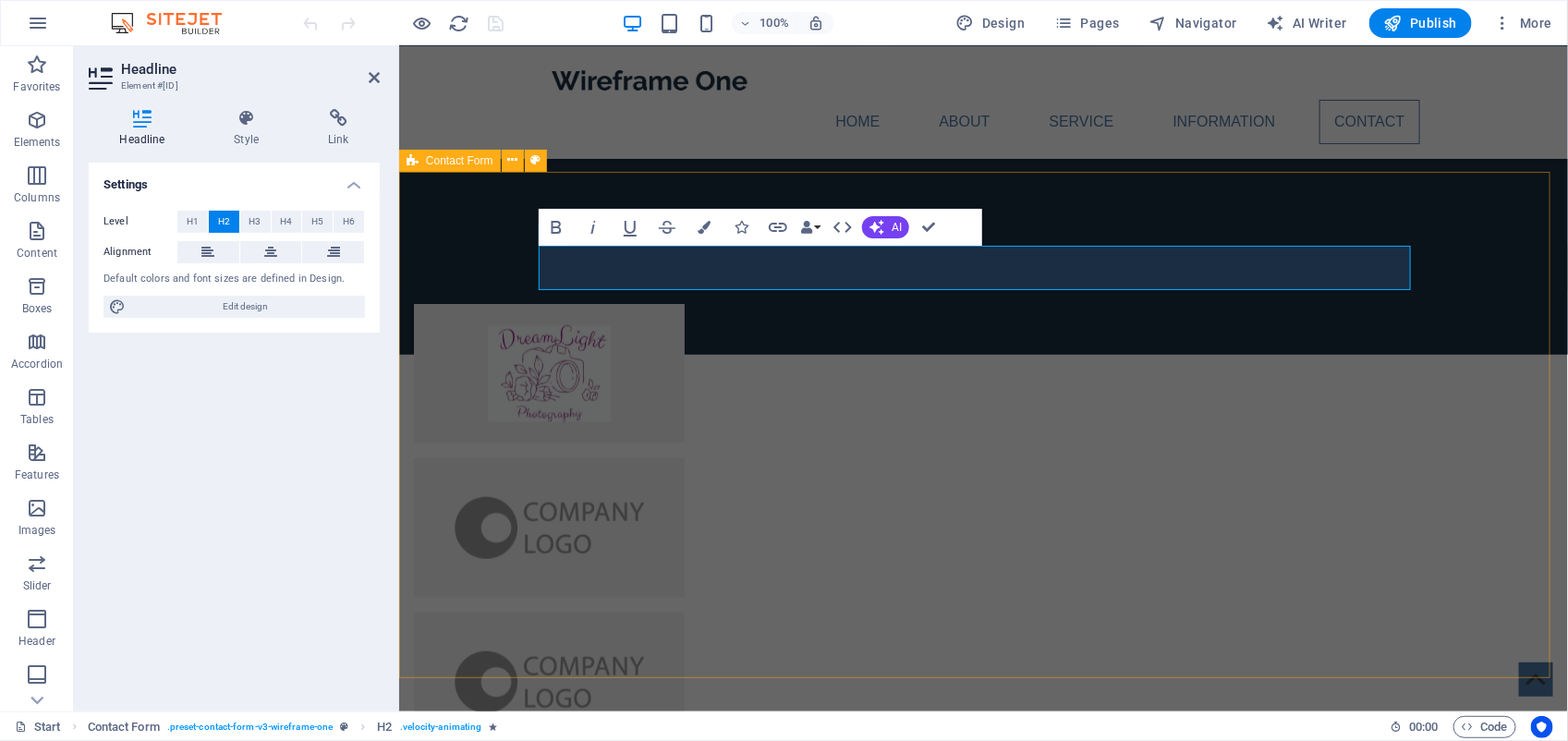 click on "​Book your Photo Session   I have read and understand the privacy policy. Unreadable? Load new Submit" at bounding box center (982, 3874) 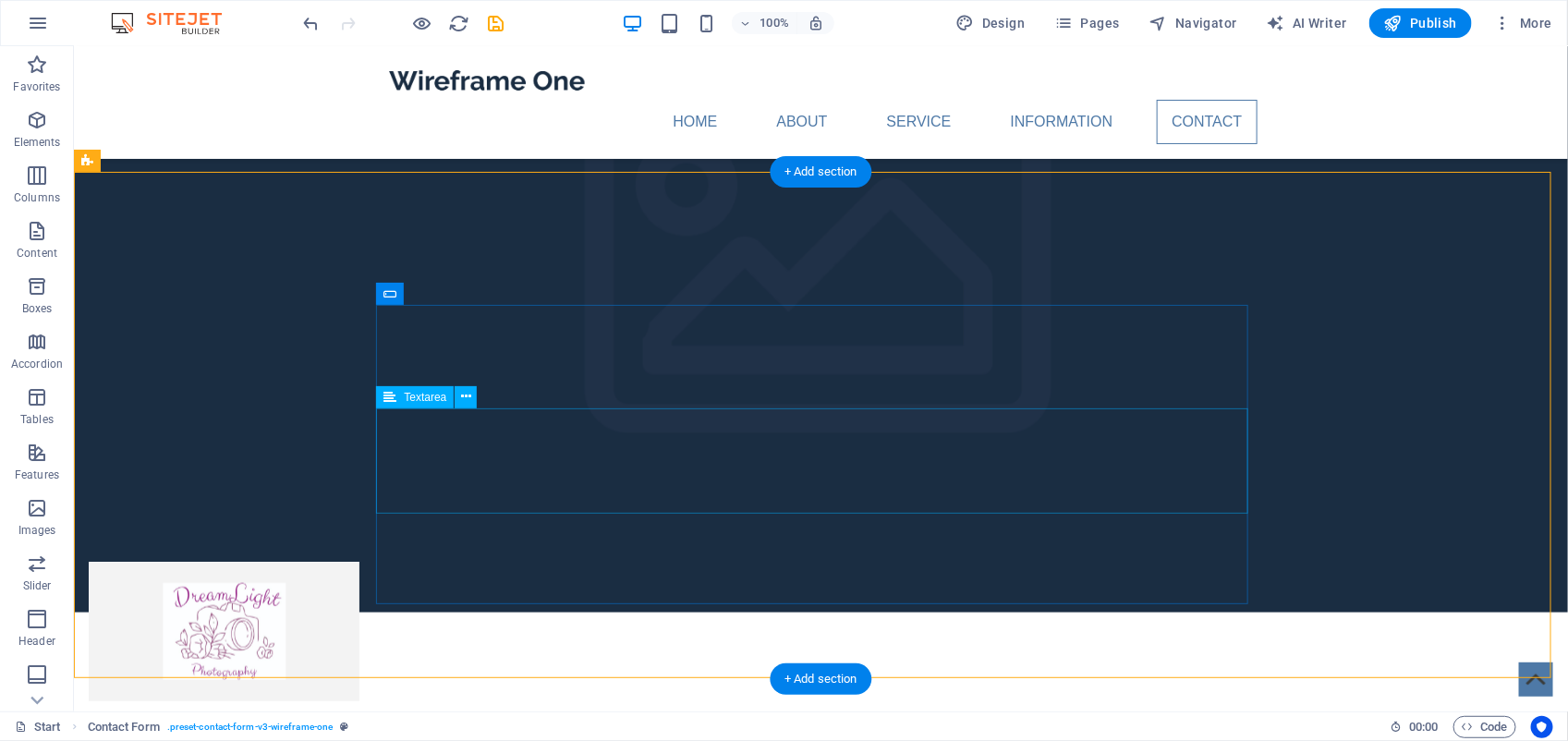 click at bounding box center [820, 4170] 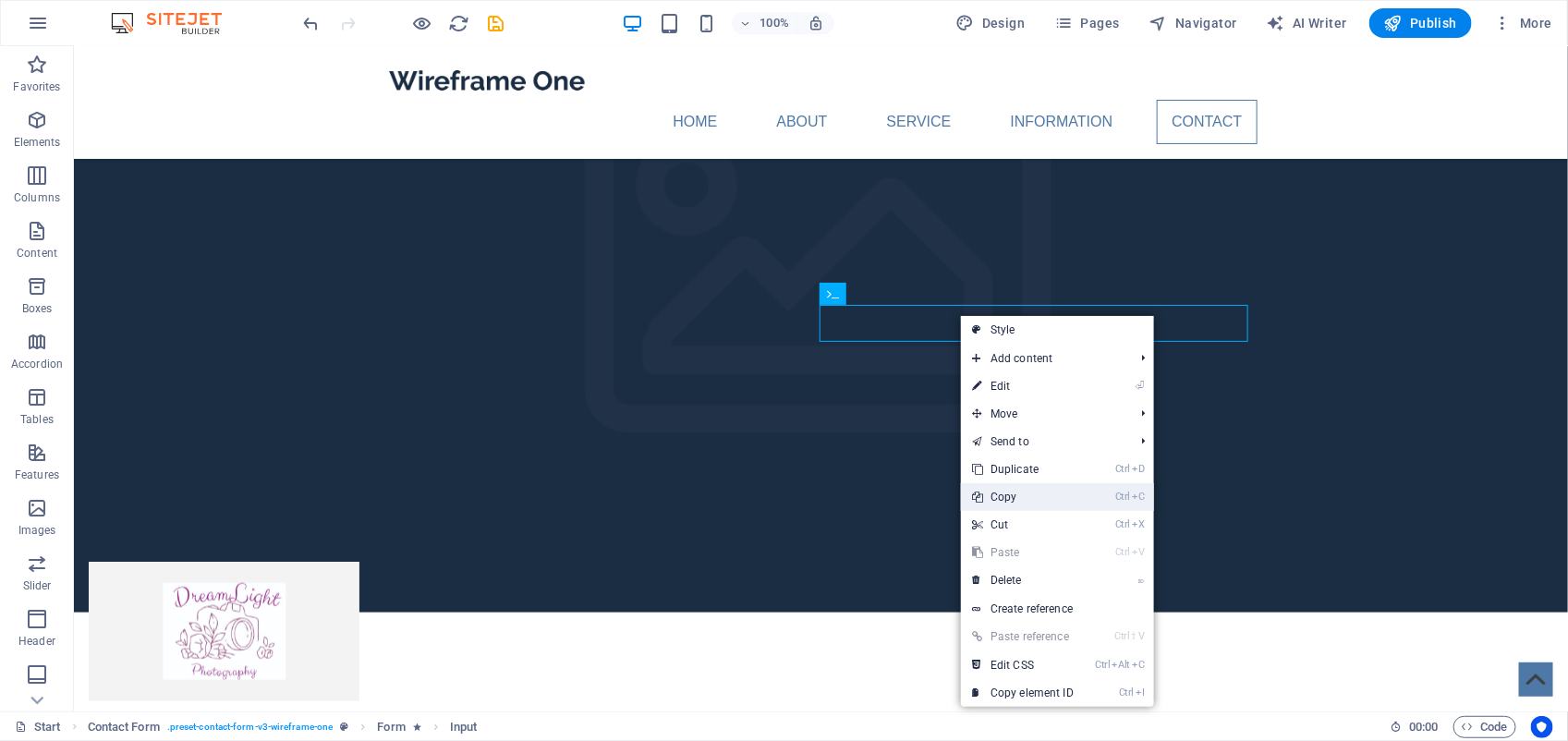 click on "Ctrl C  Copy" at bounding box center (1023, 497) 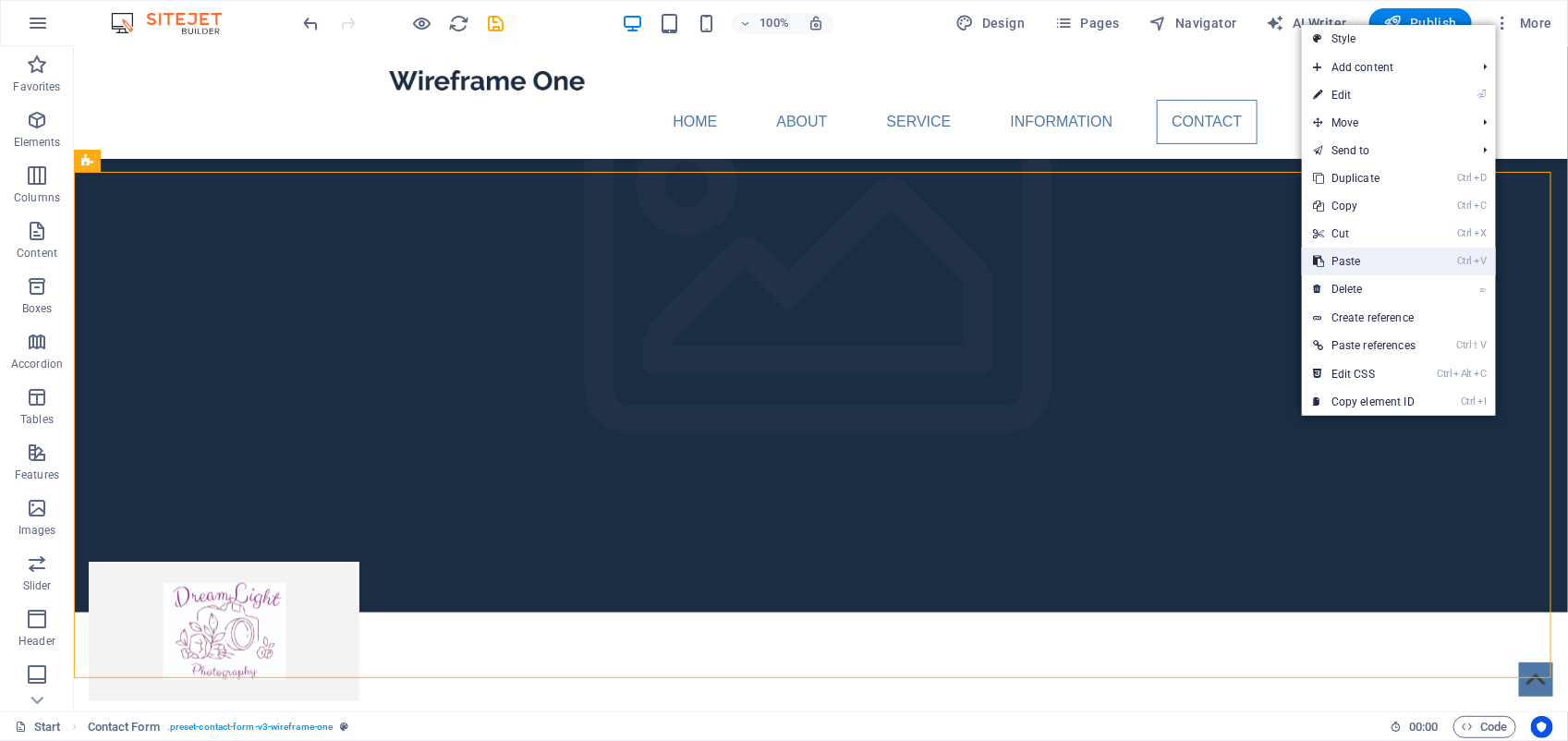 click on "Ctrl V  Paste" at bounding box center (1364, 261) 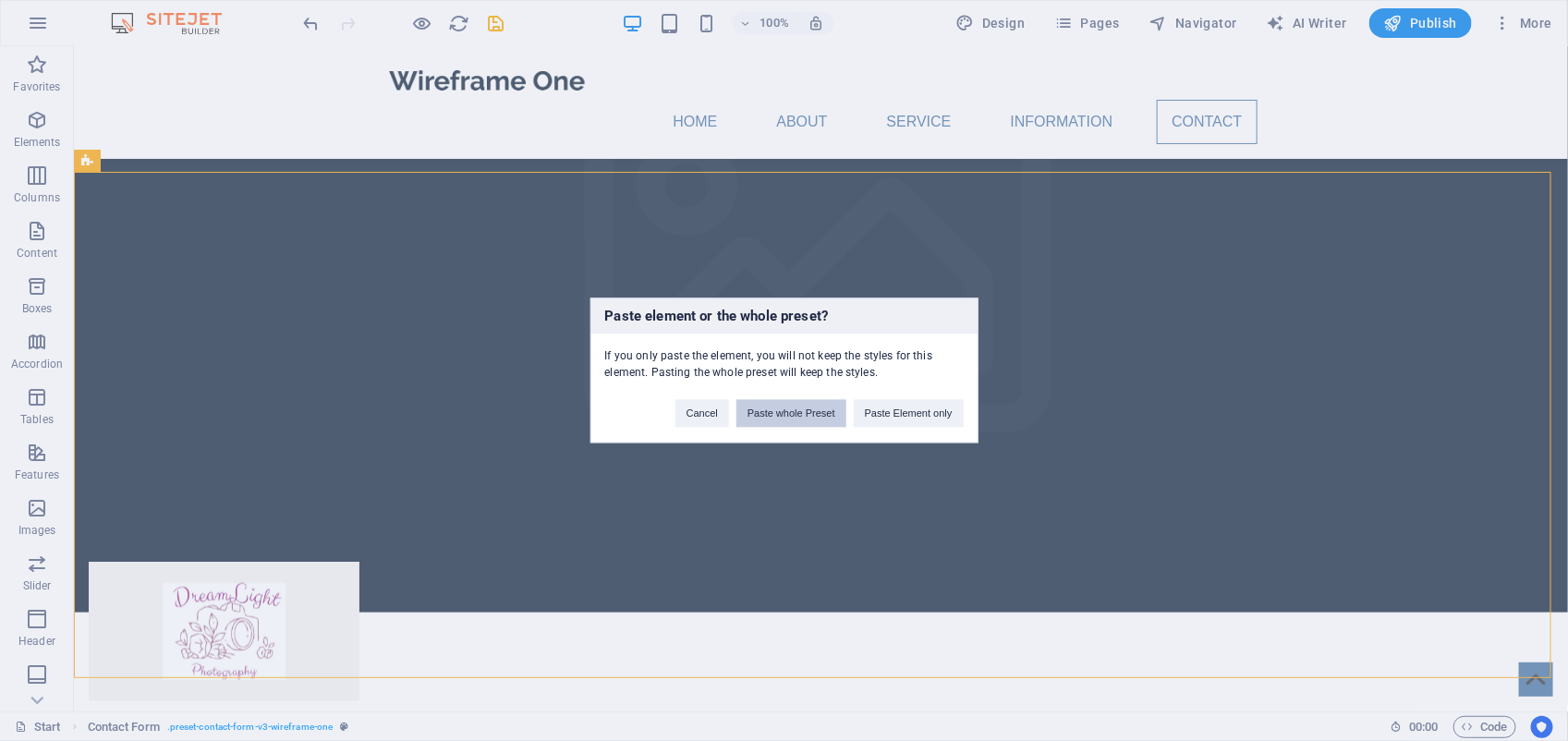 click on "Paste whole Preset" at bounding box center (791, 414) 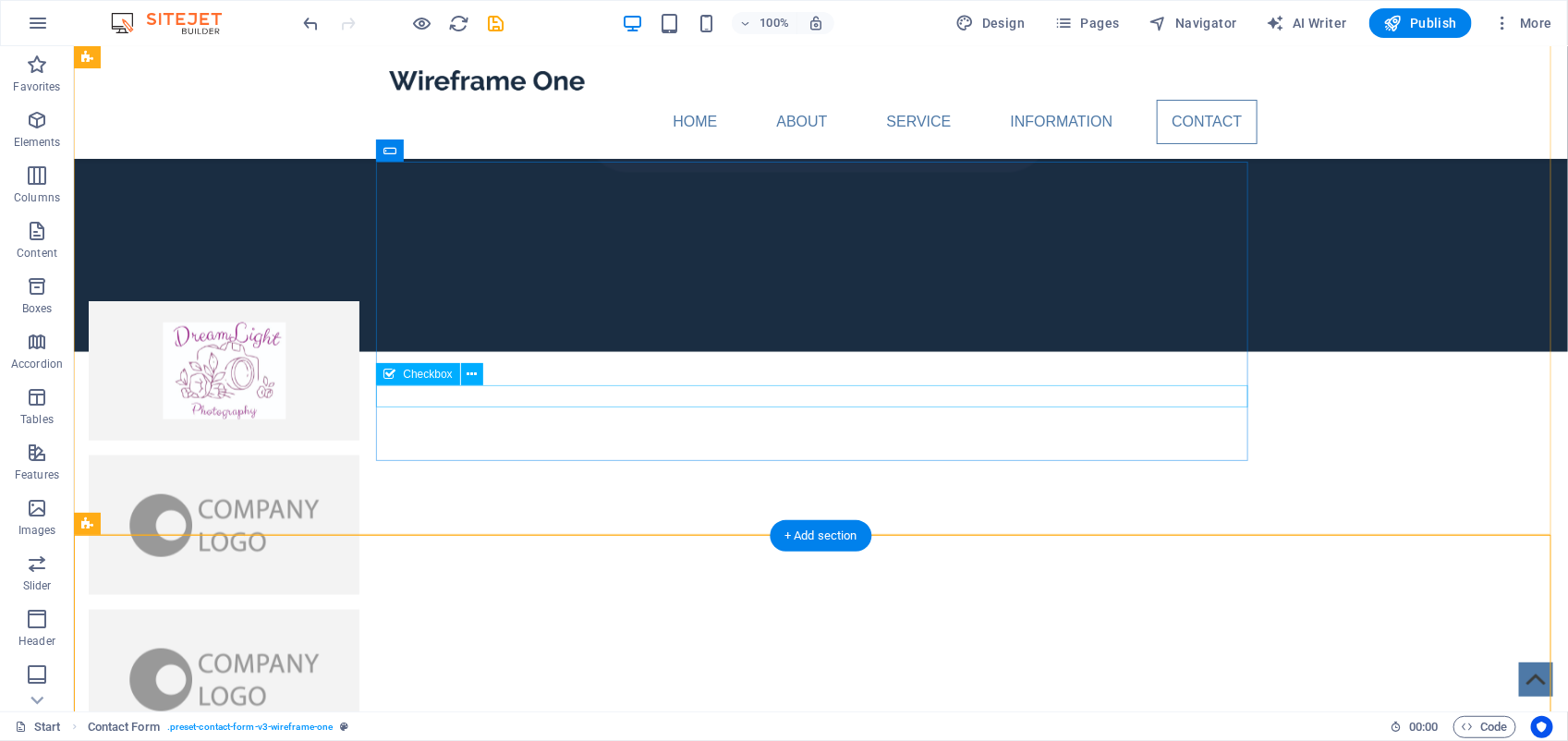 scroll, scrollTop: 4273, scrollLeft: 0, axis: vertical 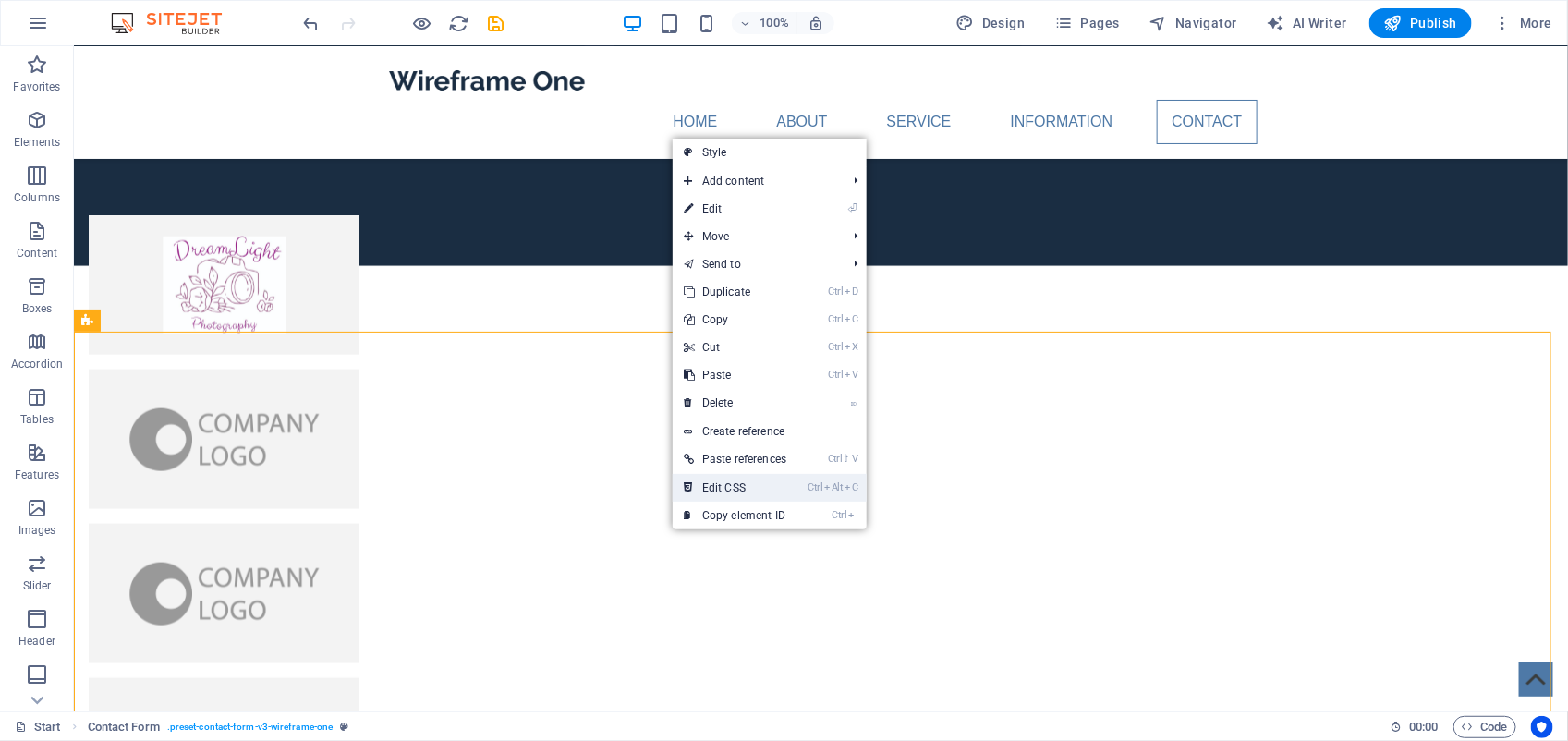 click on "Ctrl Alt C  Edit CSS" at bounding box center (735, 488) 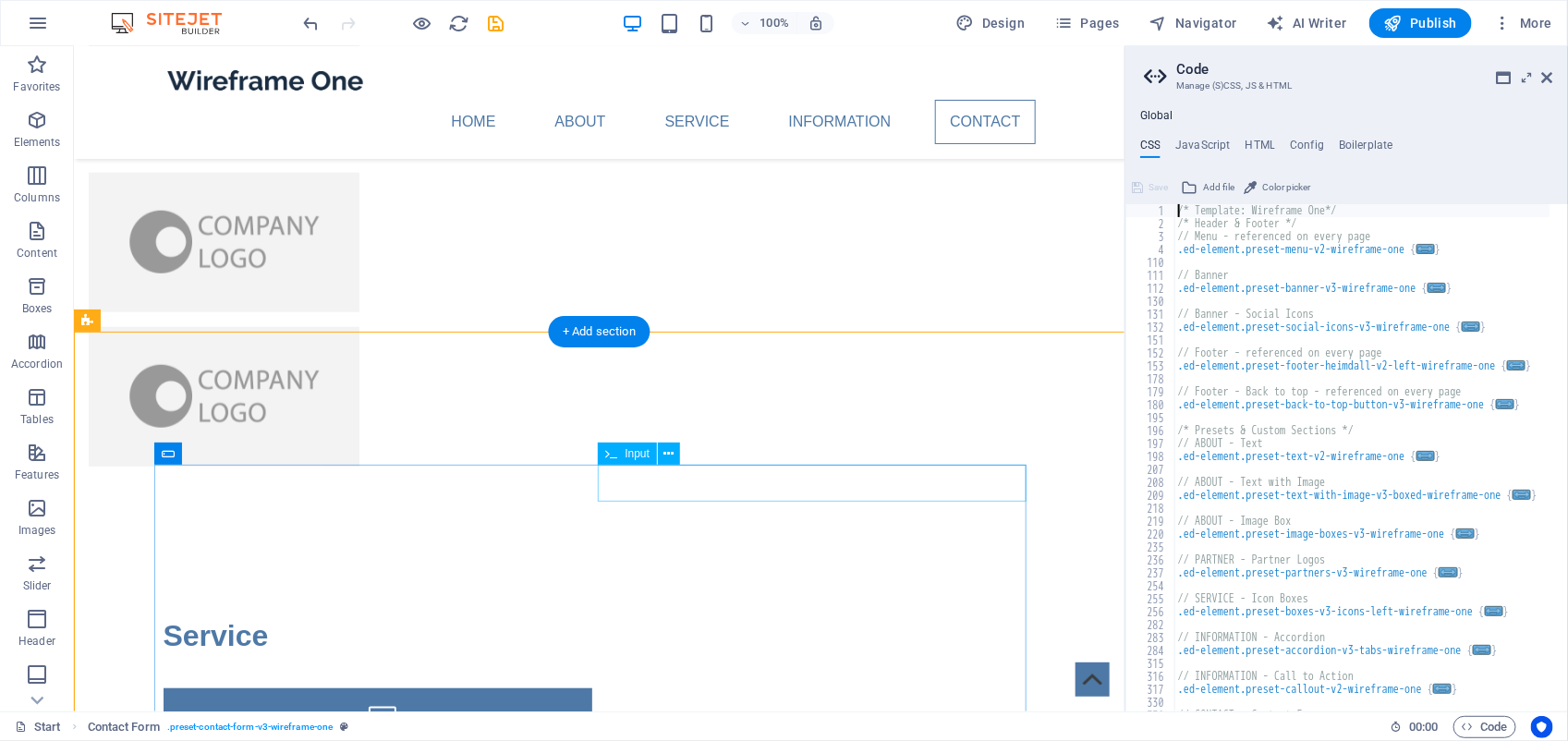 type on "@include contact-form-v3(" 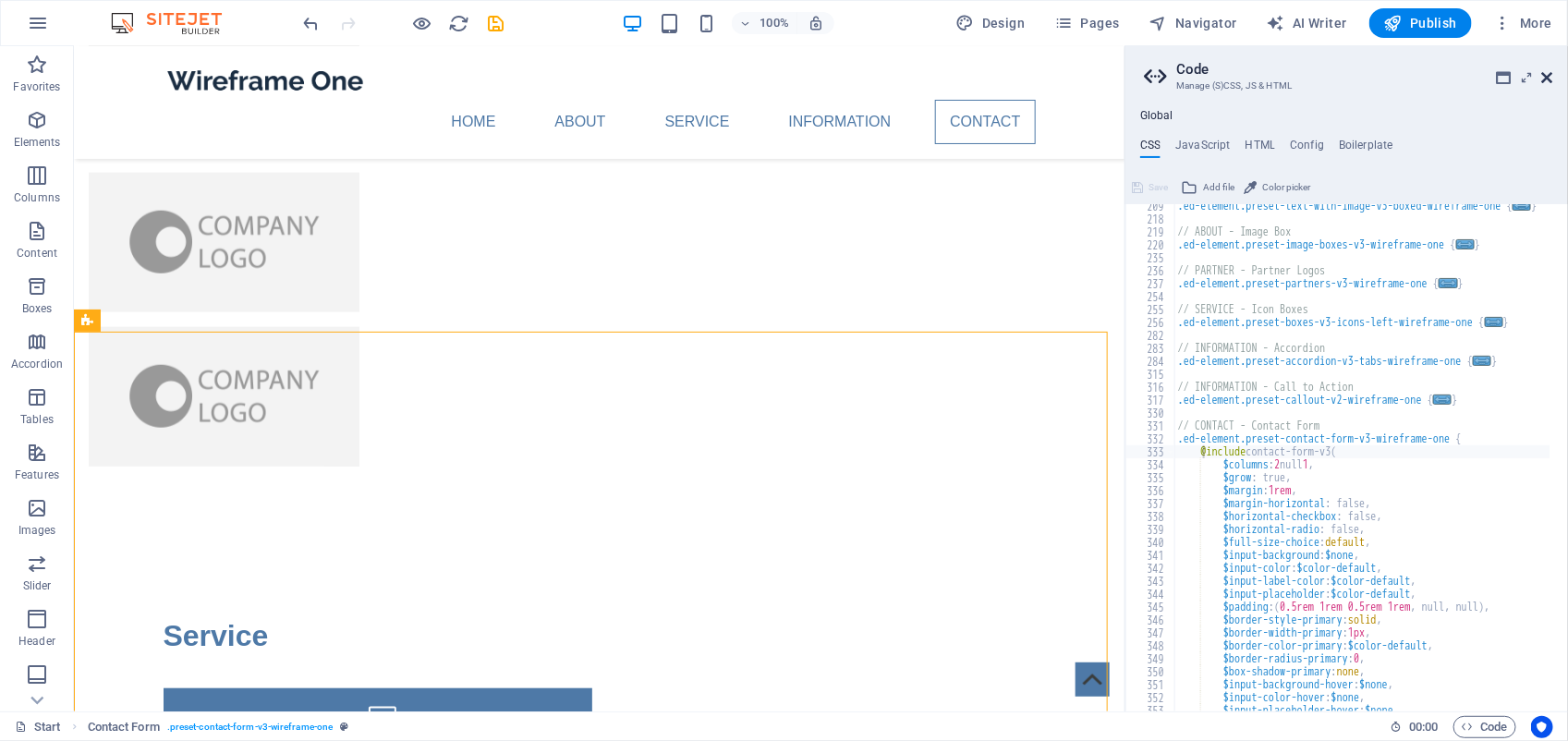 click at bounding box center (1548, 78) 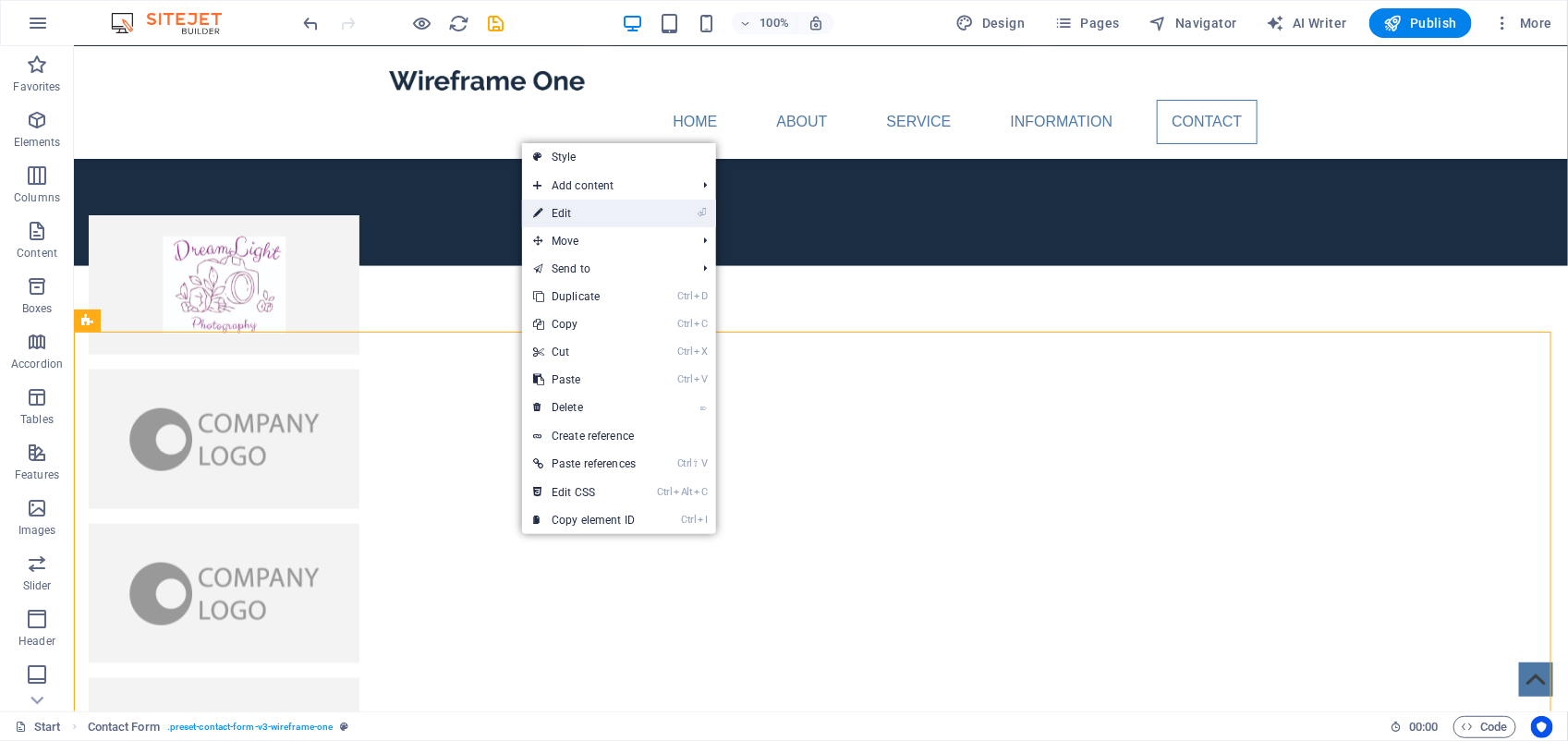 click on "⏎  Edit" at bounding box center [584, 213] 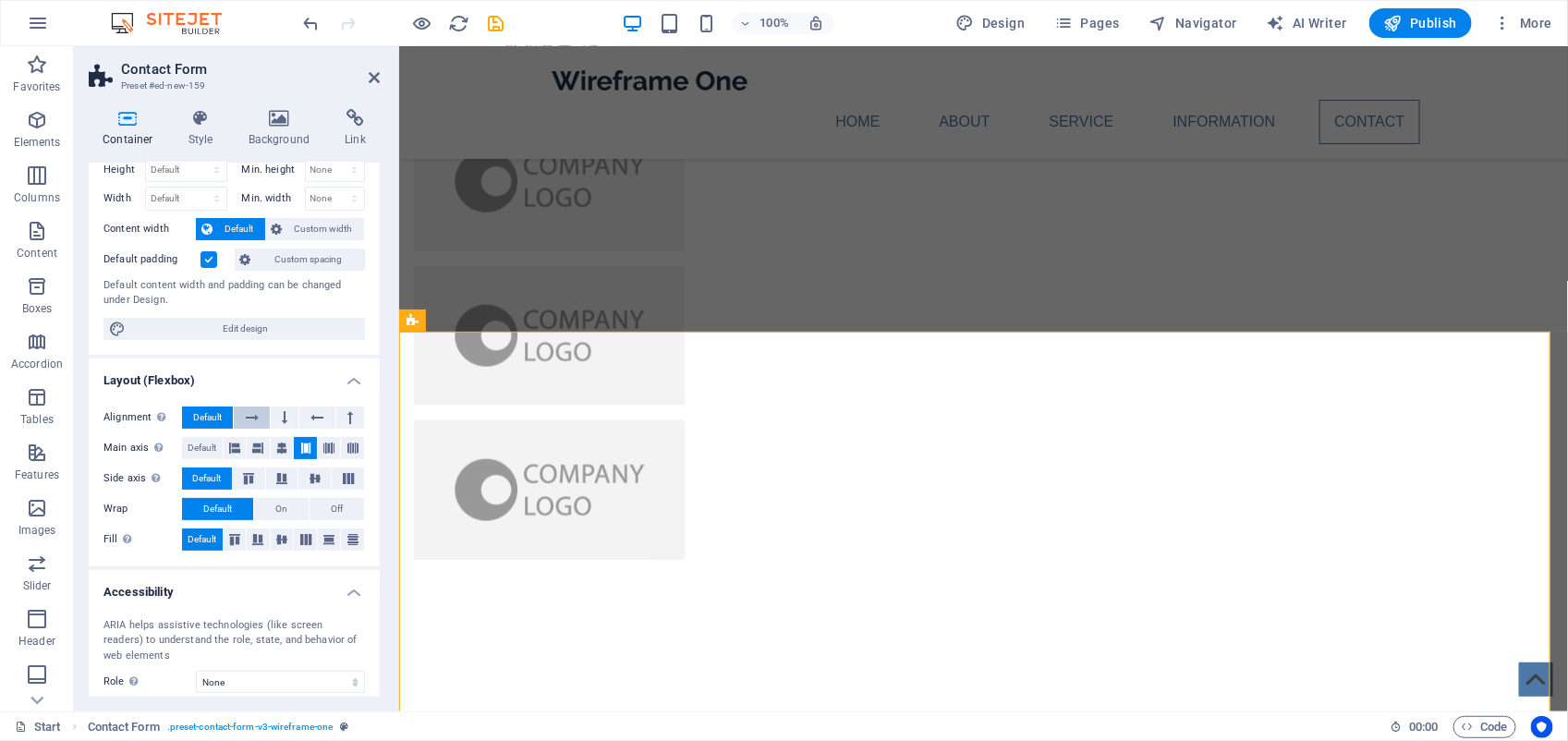 scroll, scrollTop: 0, scrollLeft: 0, axis: both 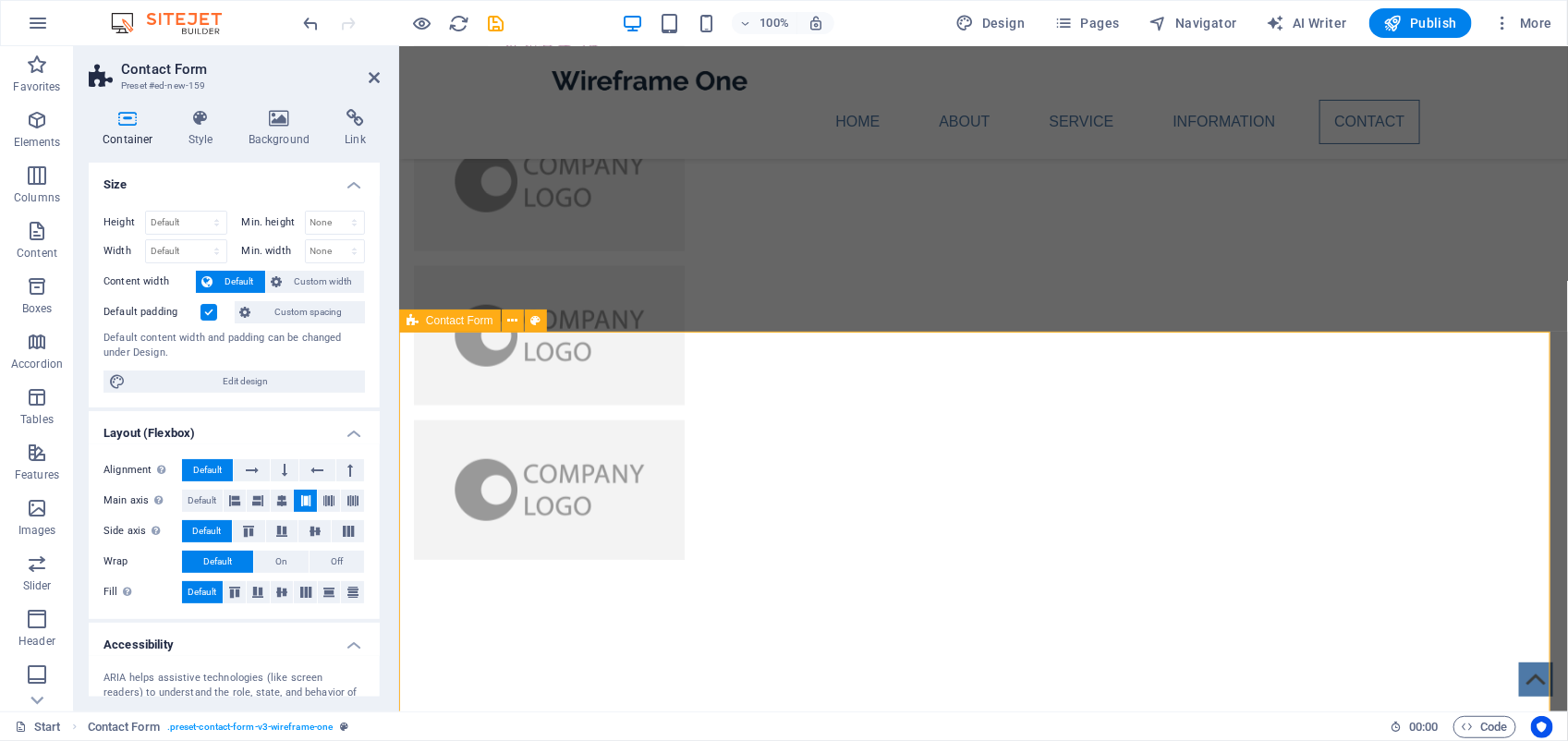 click on "Book your Photo Session   I have read and understand the privacy policy. Unreadable? Load new Submit" at bounding box center [982, 4044] 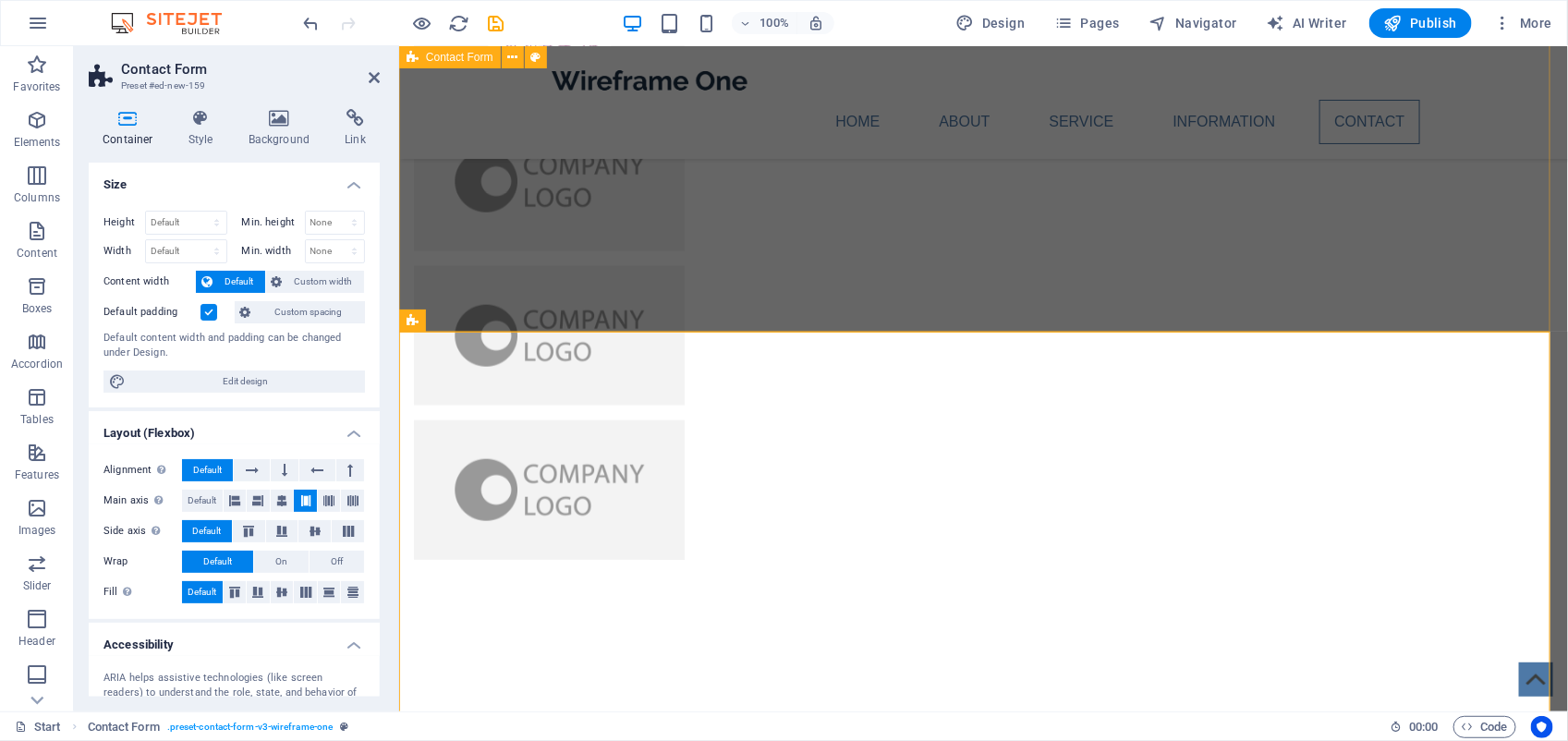 click on "Book your Photo Session   I have read and understand the privacy policy. Unreadable? Load new Submit" at bounding box center [982, 3528] 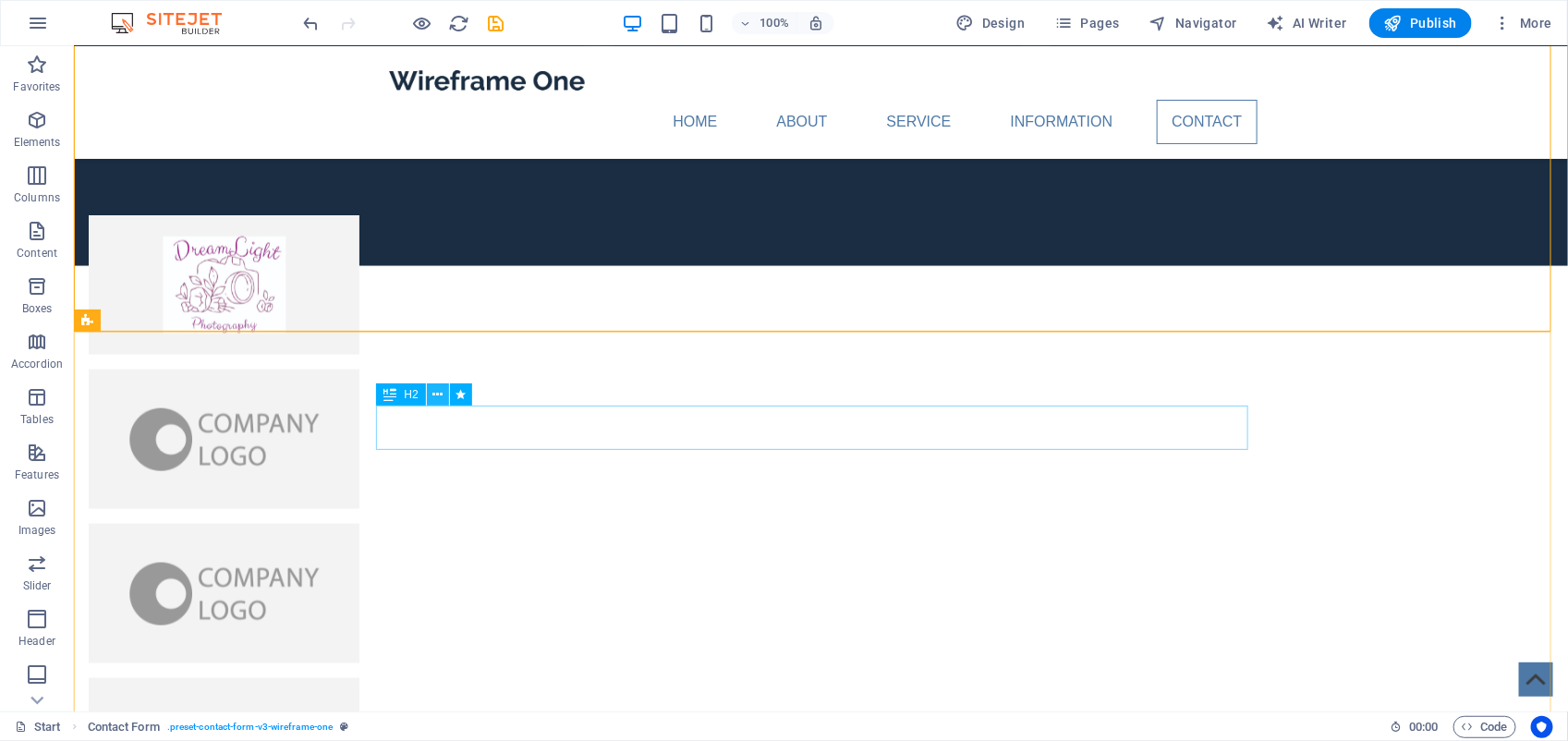 click at bounding box center (437, 395) 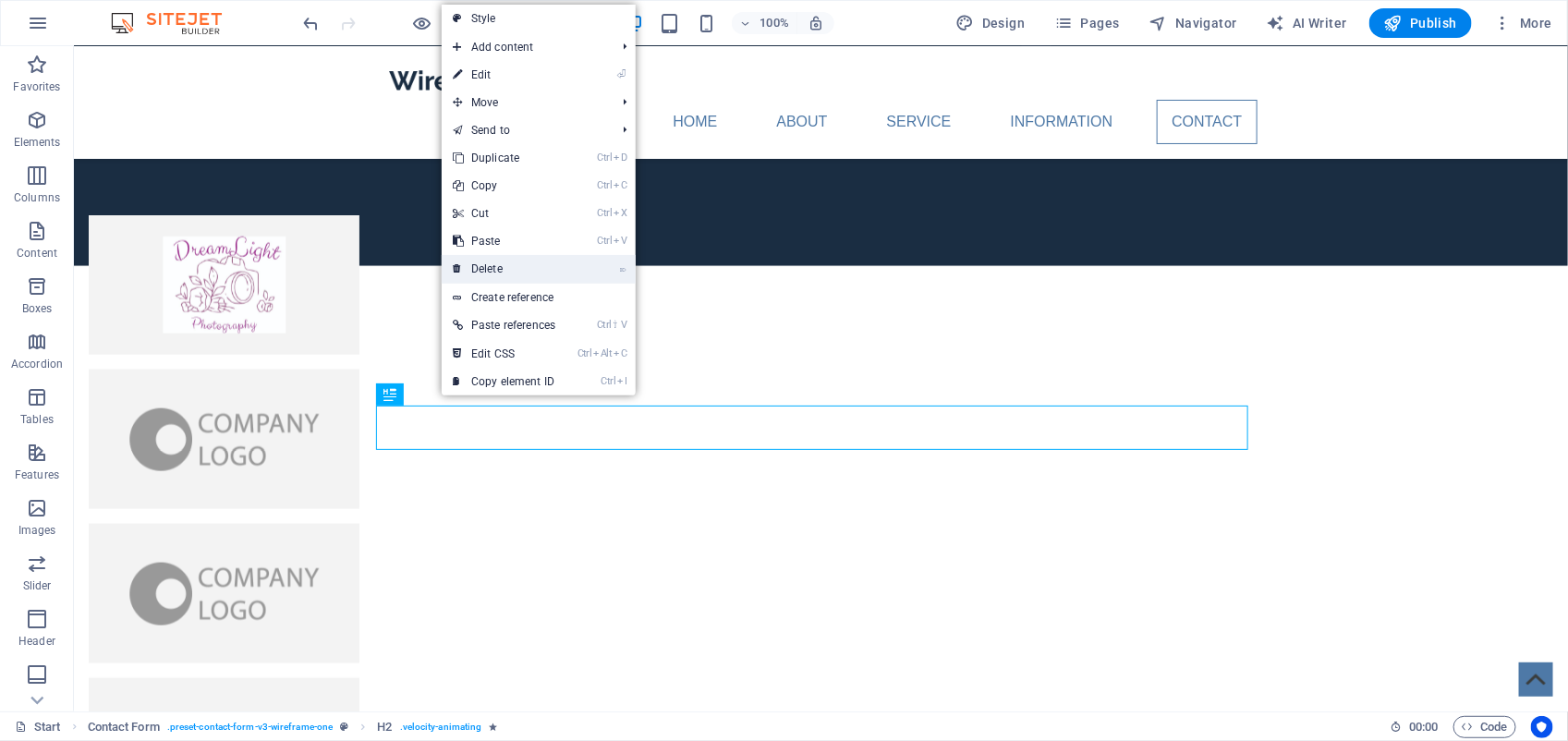 click on "⌦  Delete" at bounding box center [504, 269] 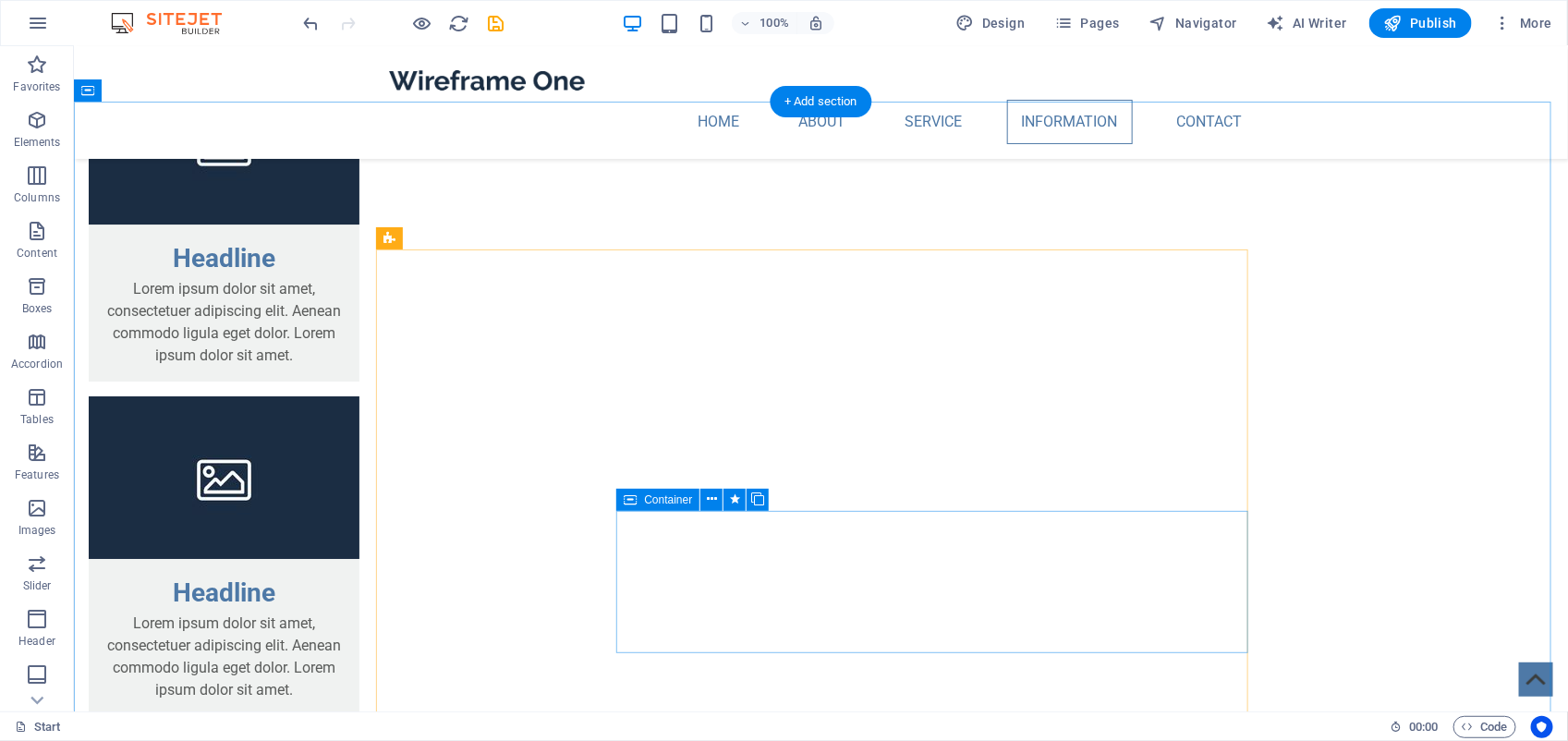scroll, scrollTop: 2634, scrollLeft: 0, axis: vertical 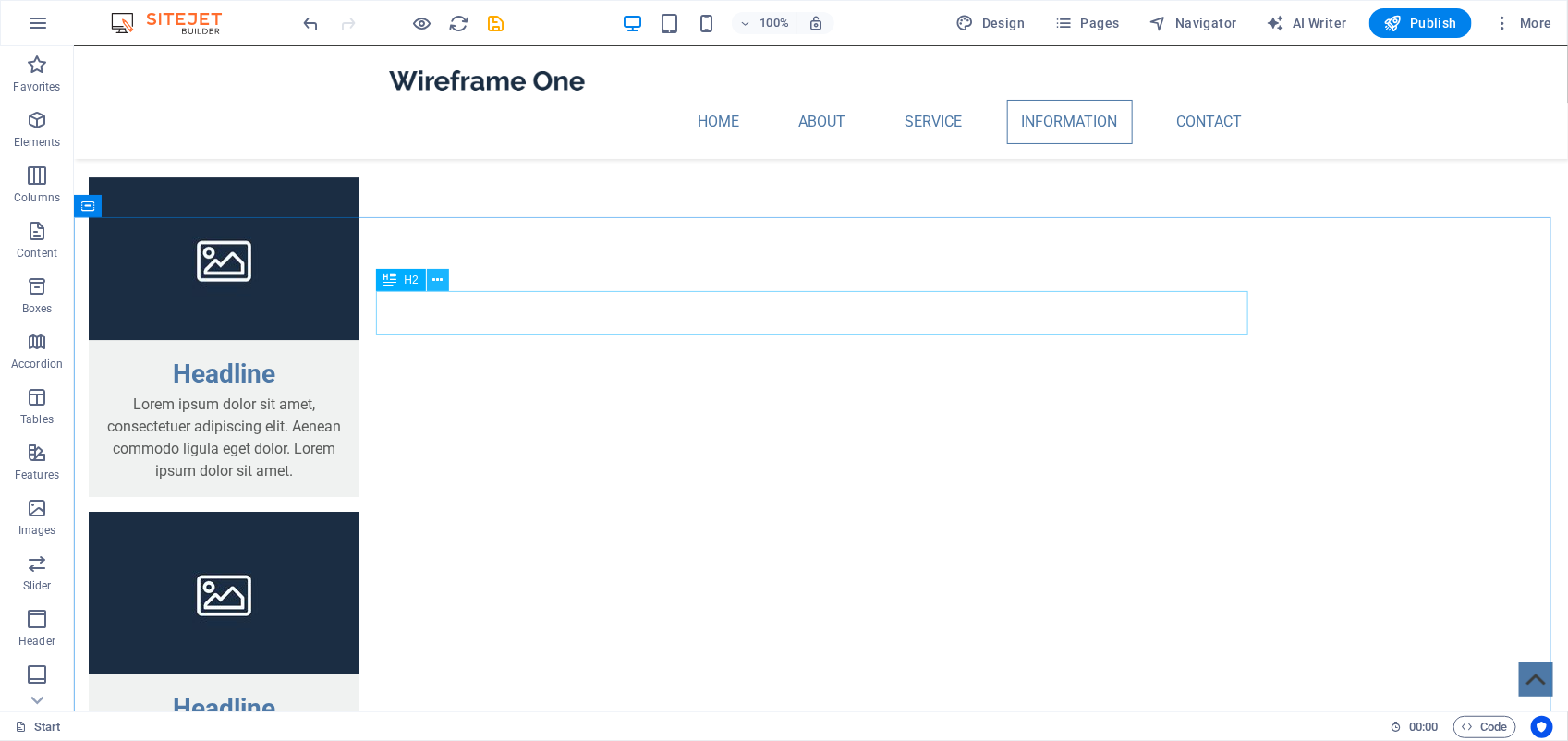 click at bounding box center [437, 280] 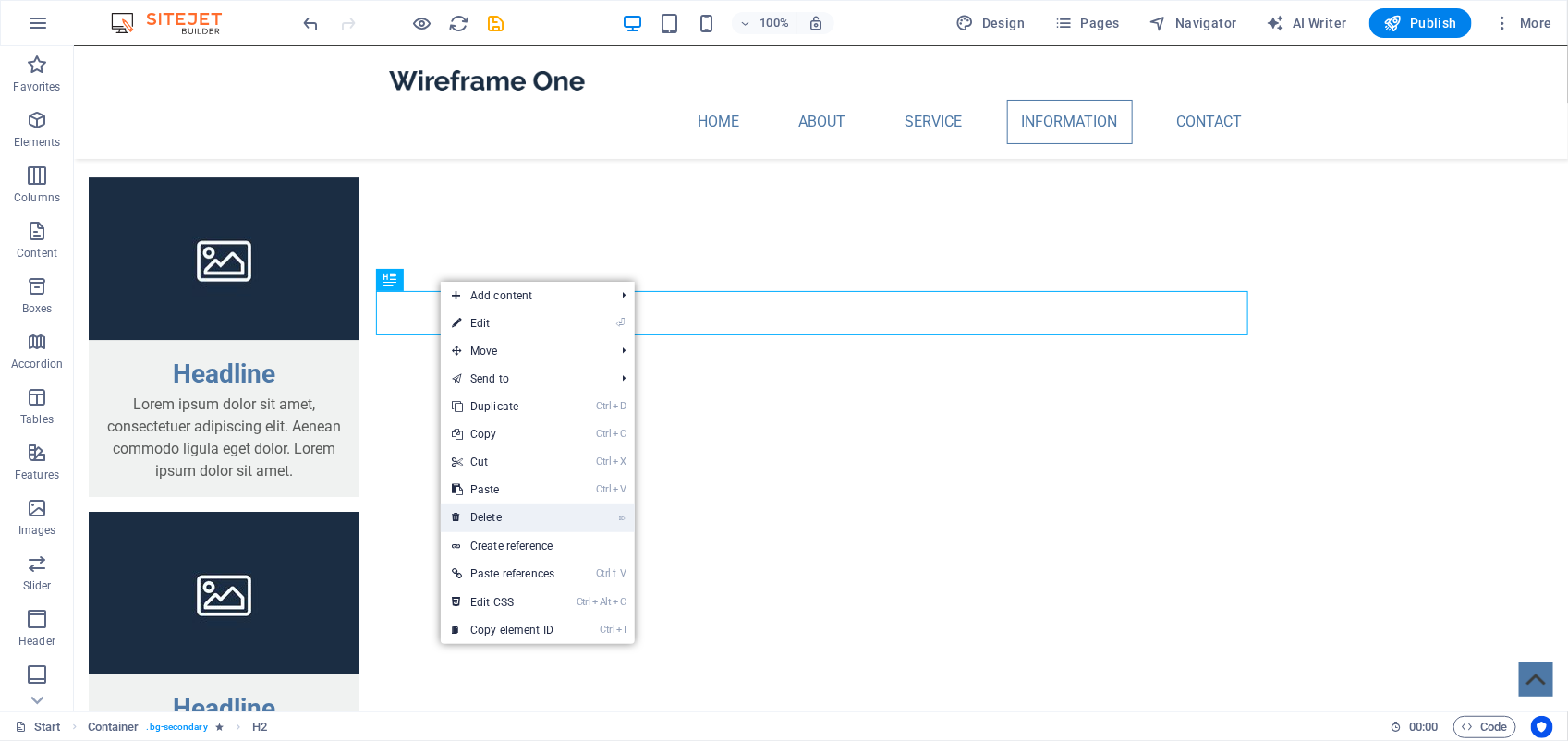 click on "⌦  Delete" at bounding box center [503, 517] 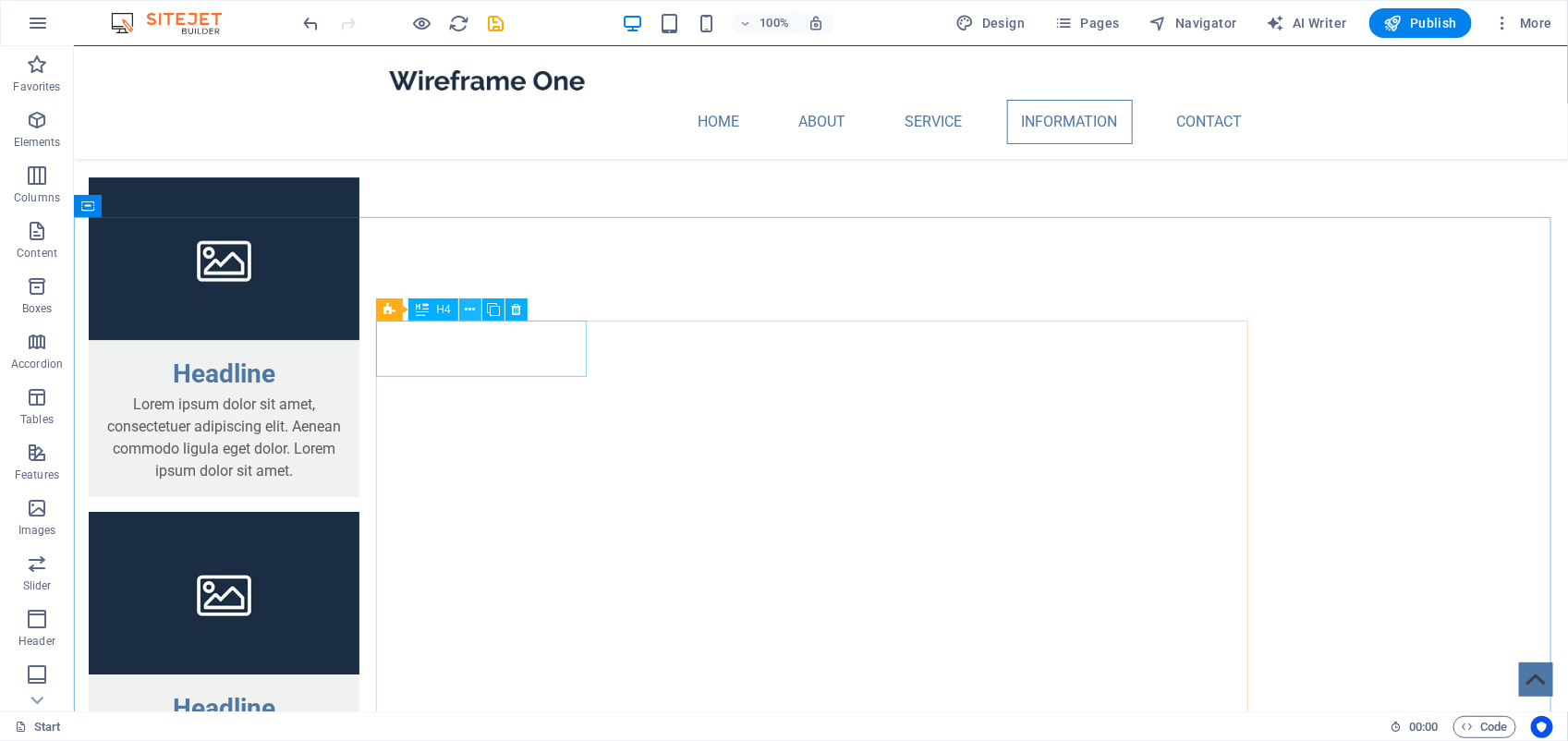 click at bounding box center [469, 310] 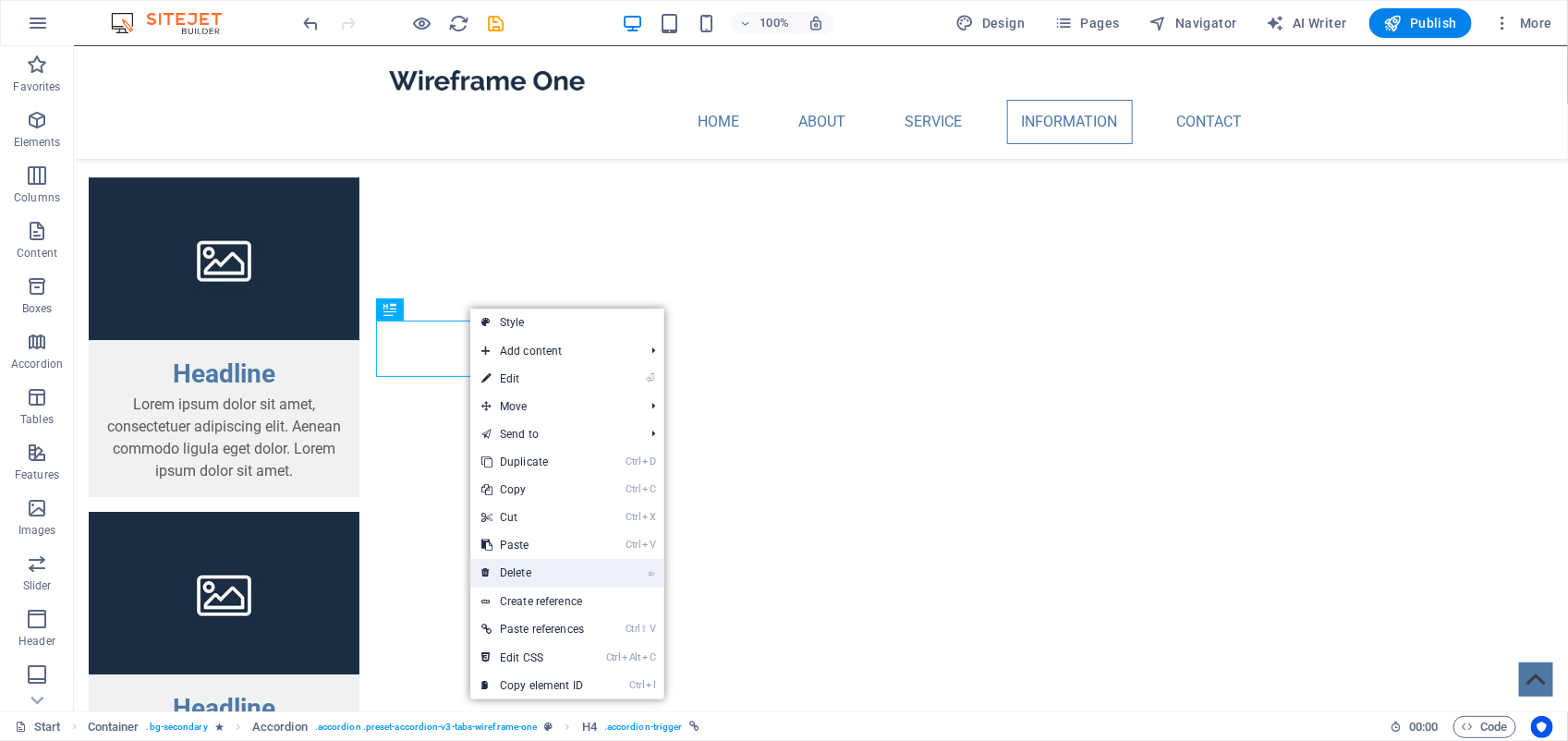 click on "⌦  Delete" at bounding box center (532, 573) 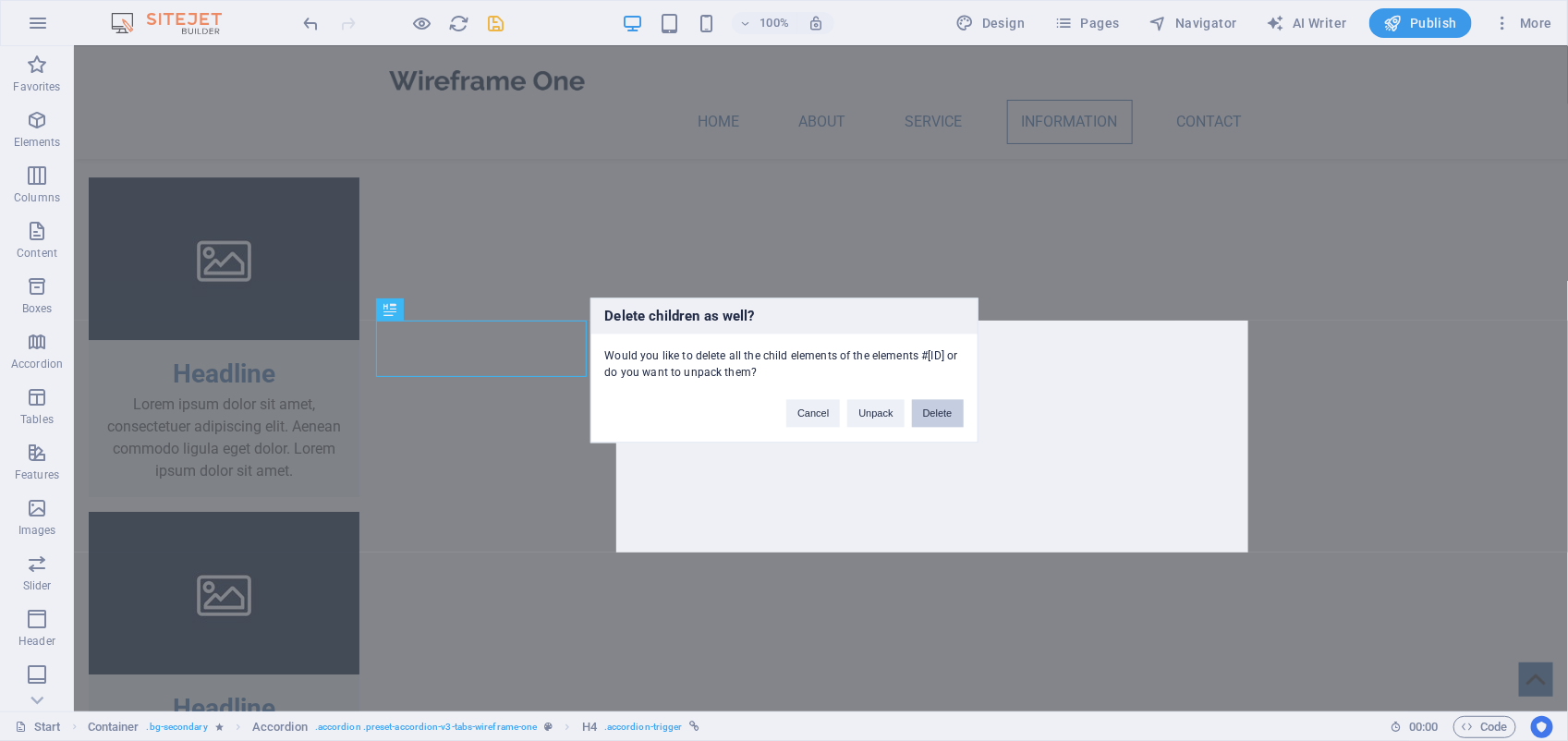 drag, startPoint x: 930, startPoint y: 417, endPoint x: 852, endPoint y: 372, distance: 90.05 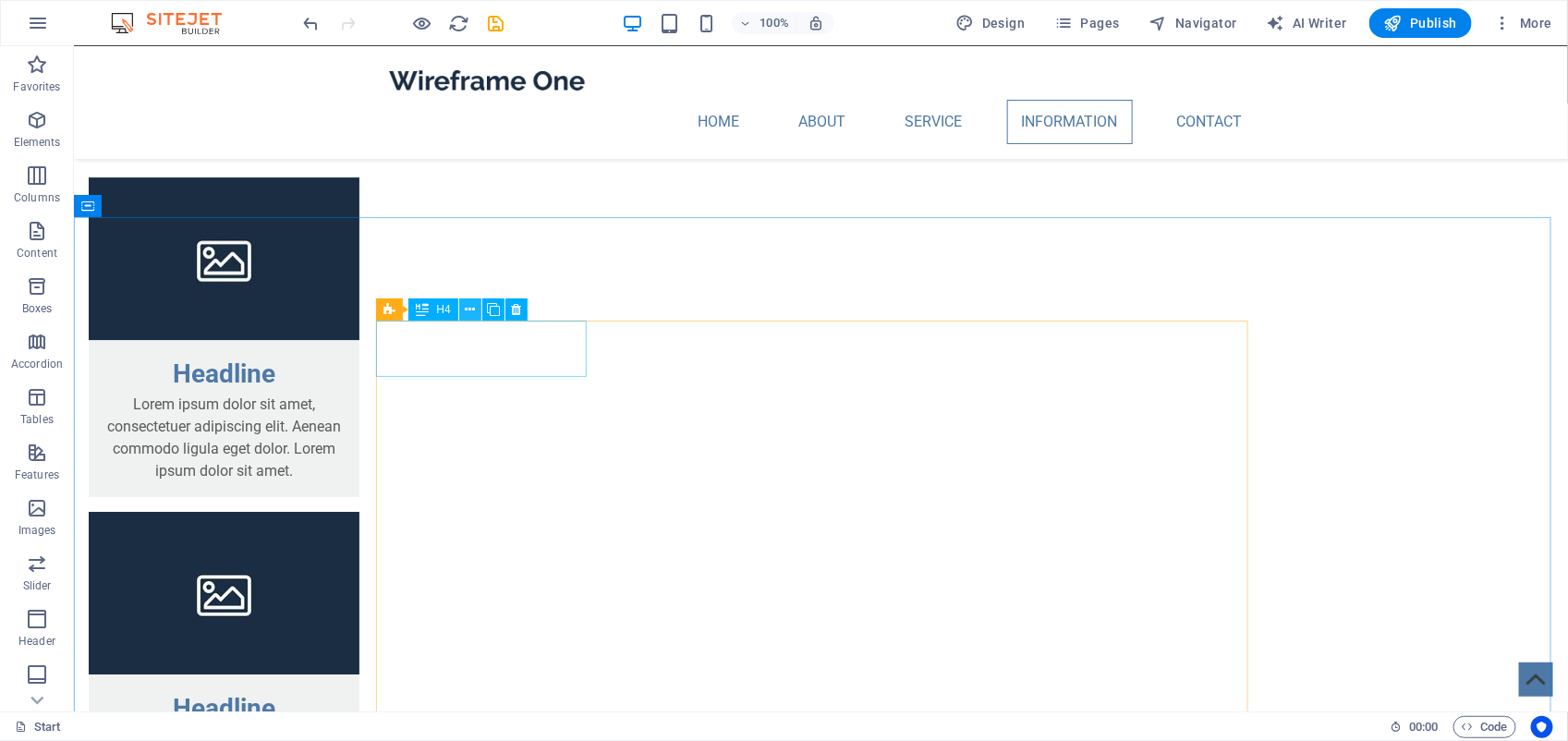 click at bounding box center (469, 310) 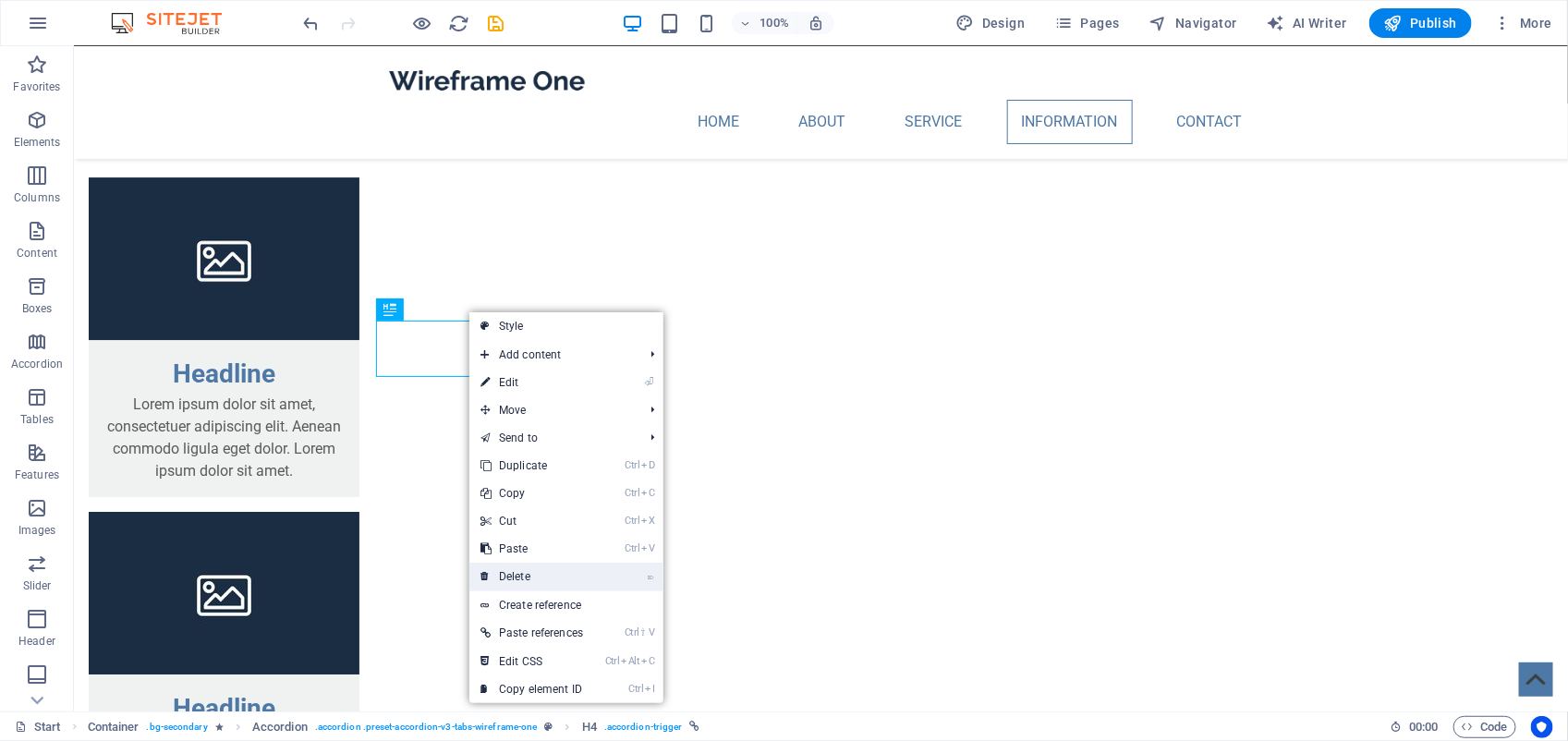 click on "⌦  Delete" at bounding box center (531, 577) 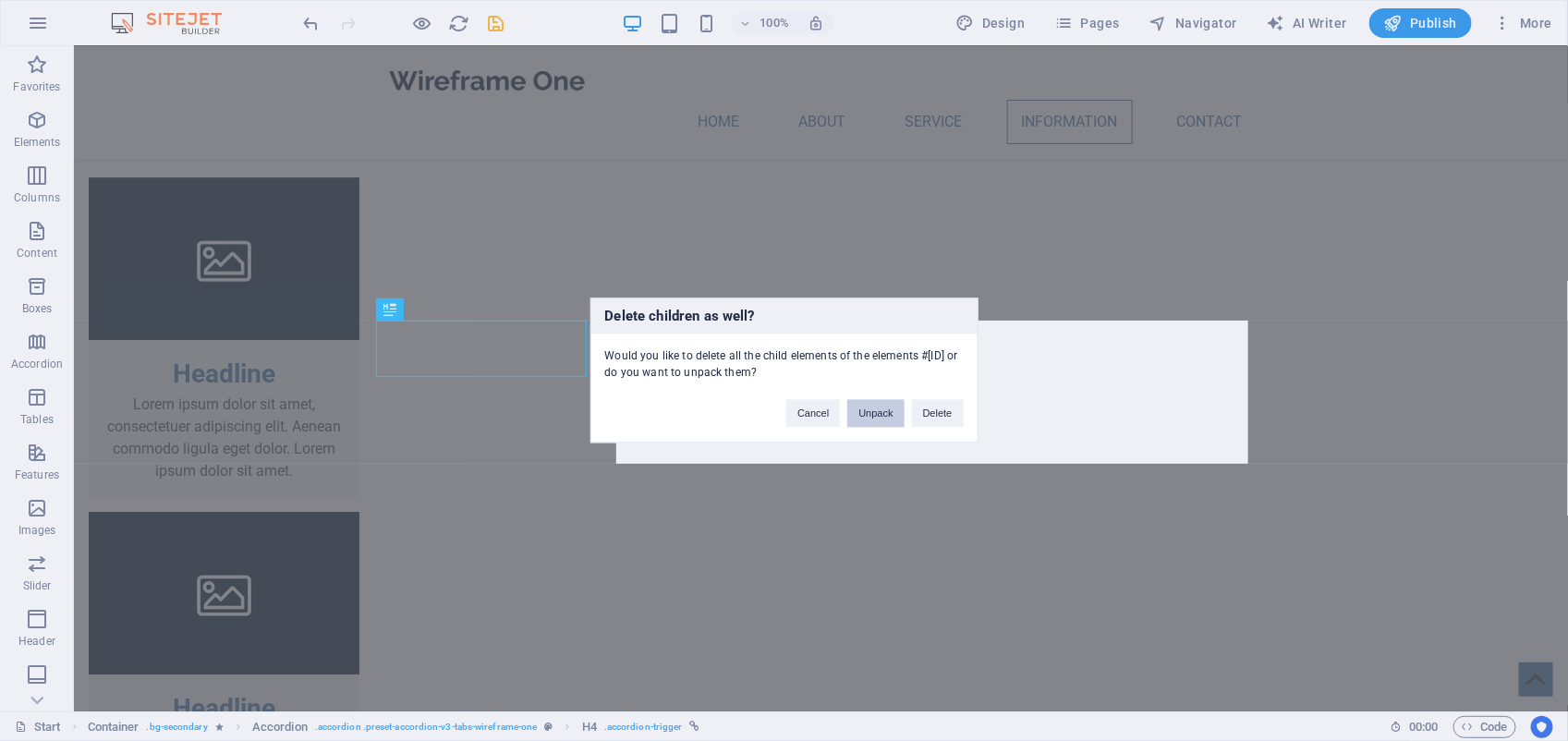 click on "Unpack" at bounding box center [875, 414] 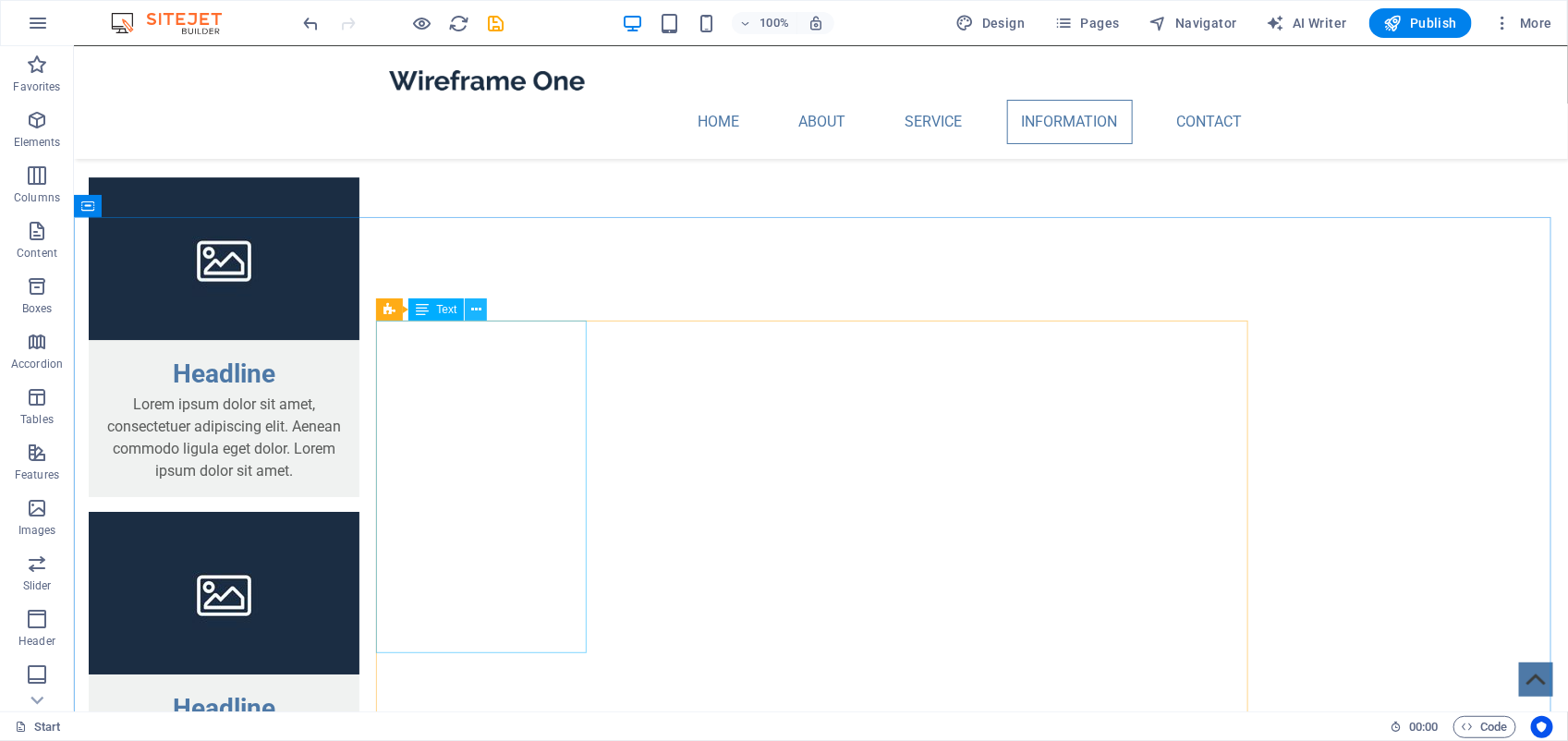 click at bounding box center [476, 310] 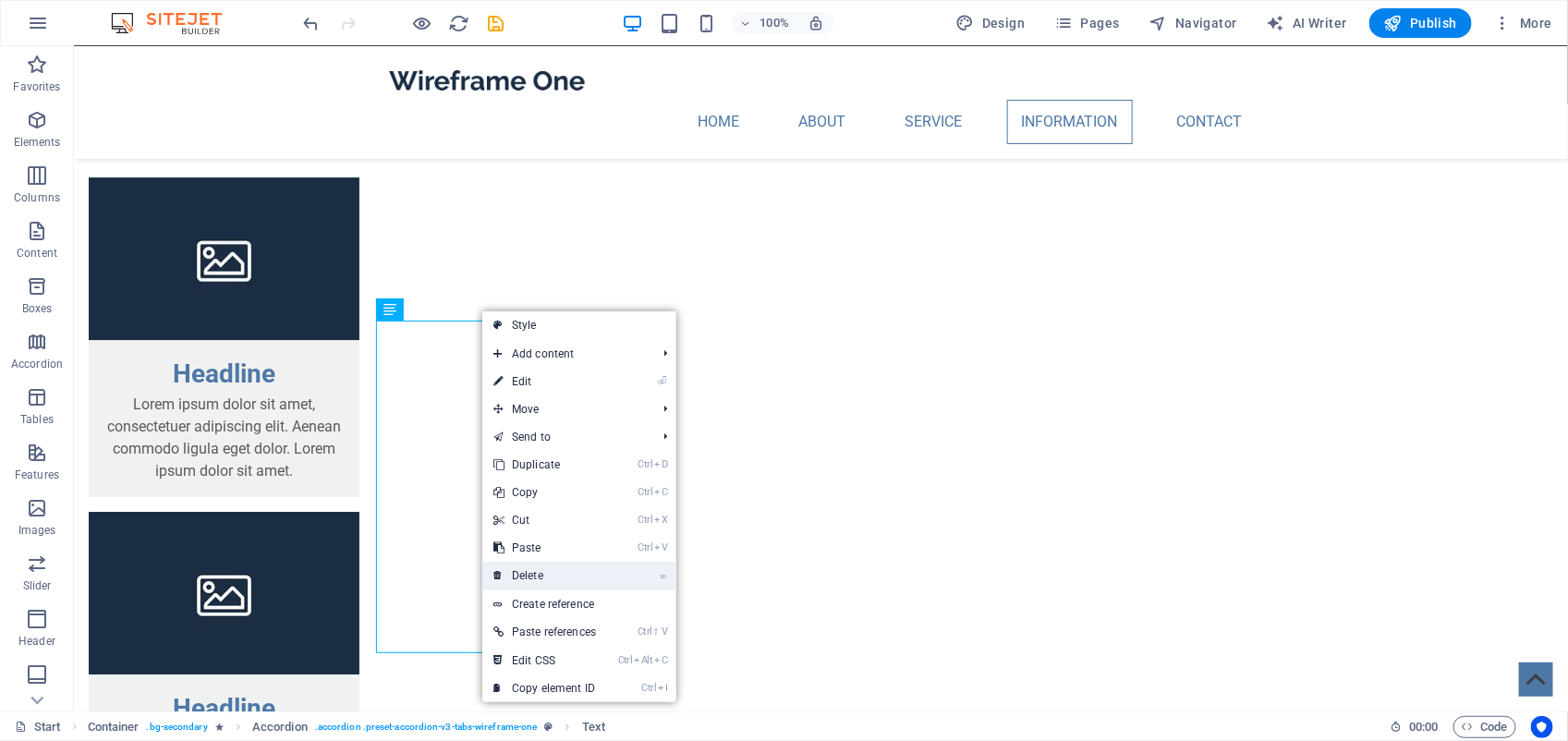 click on "⌦  Delete" at bounding box center [544, 576] 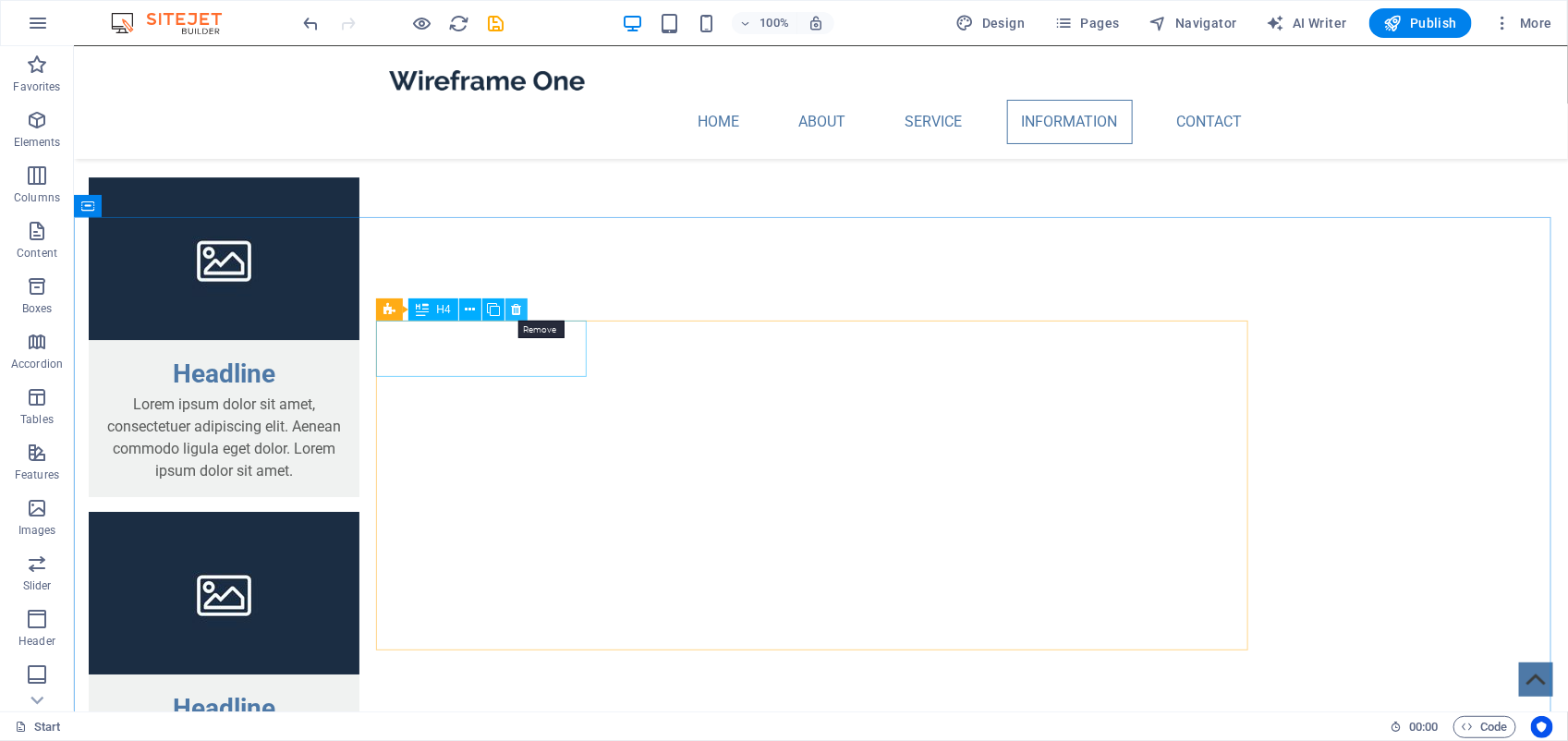 click at bounding box center (516, 310) 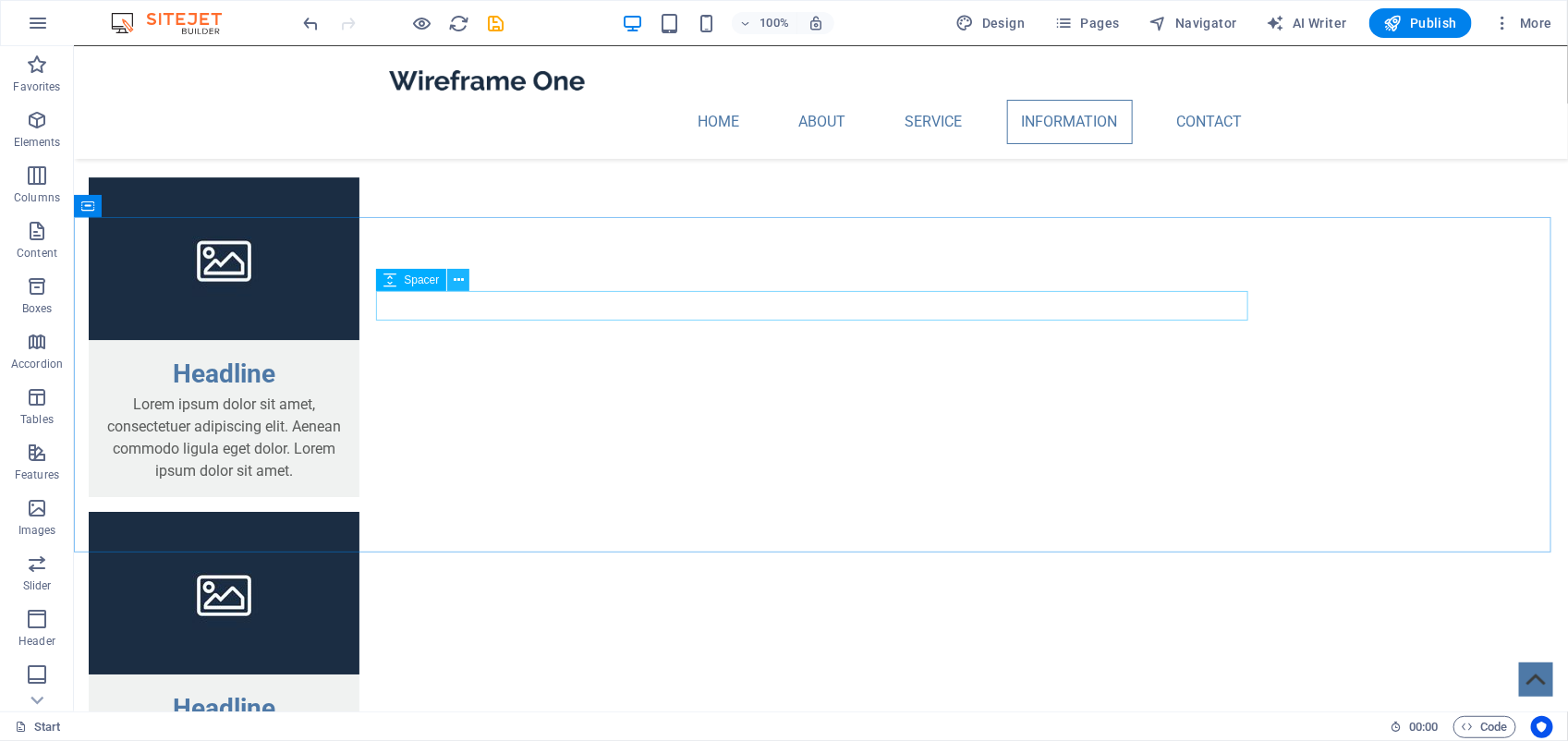 click at bounding box center [458, 280] 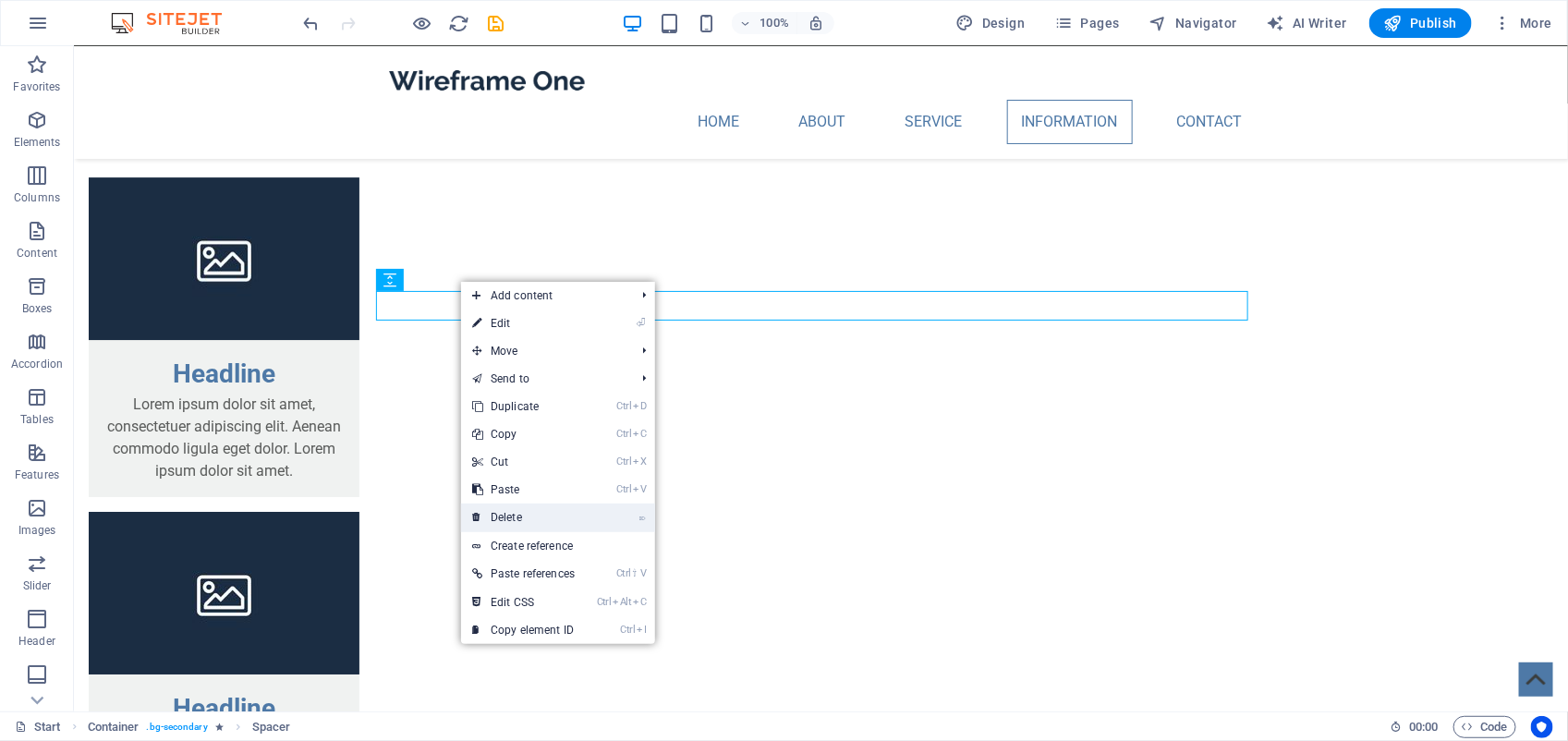 drag, startPoint x: 505, startPoint y: 514, endPoint x: 435, endPoint y: 456, distance: 90.90655 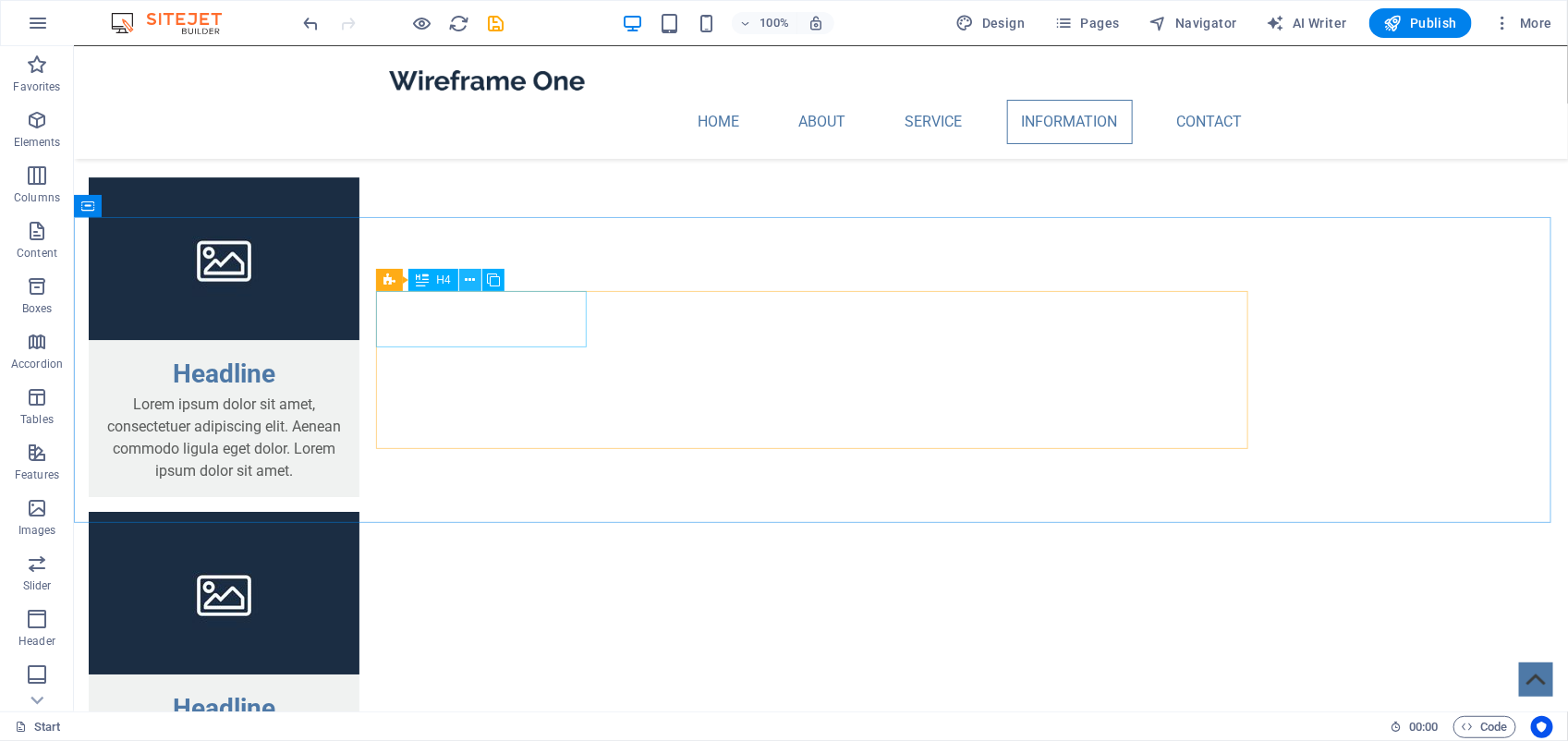 click at bounding box center (469, 280) 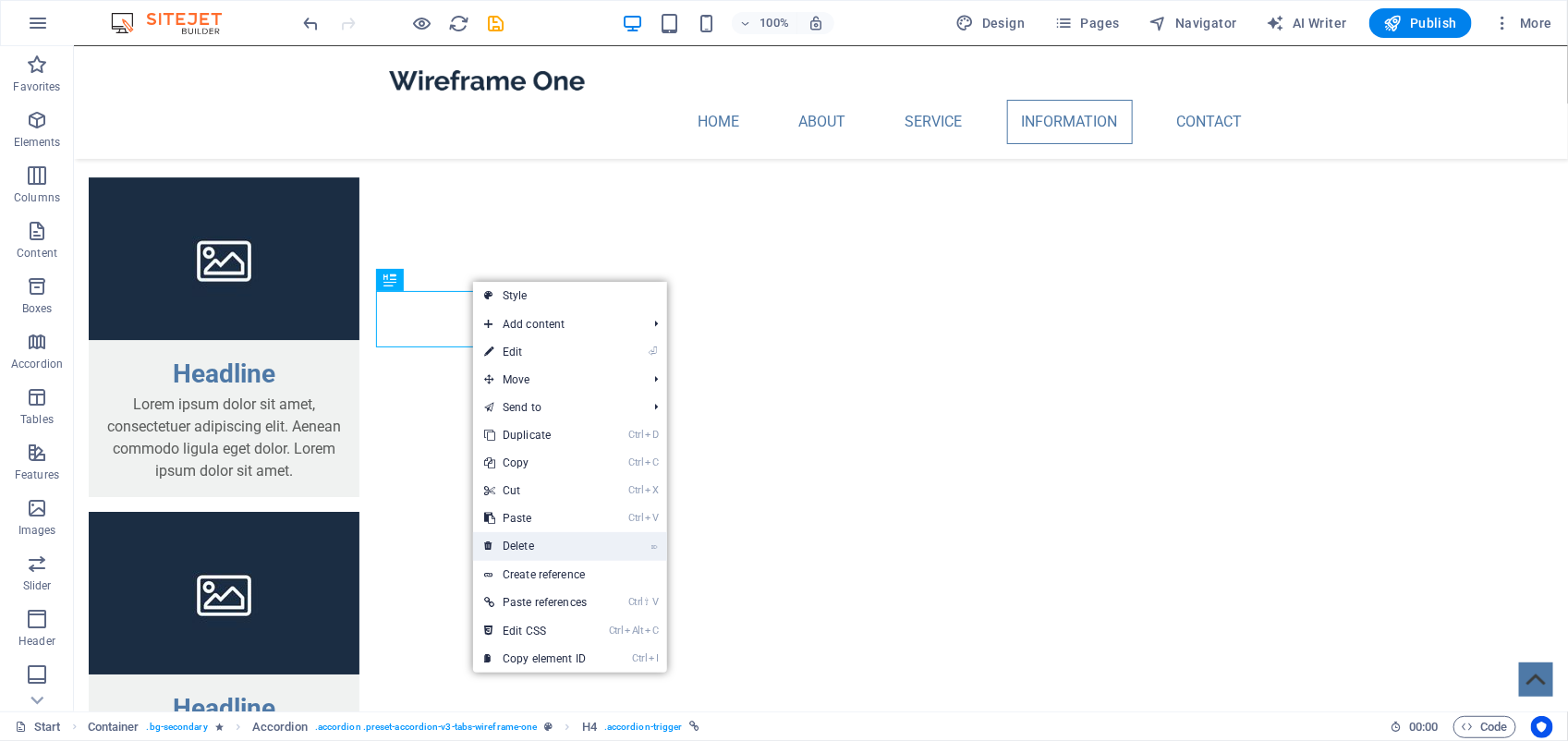 click on "⌦  Delete" at bounding box center [535, 546] 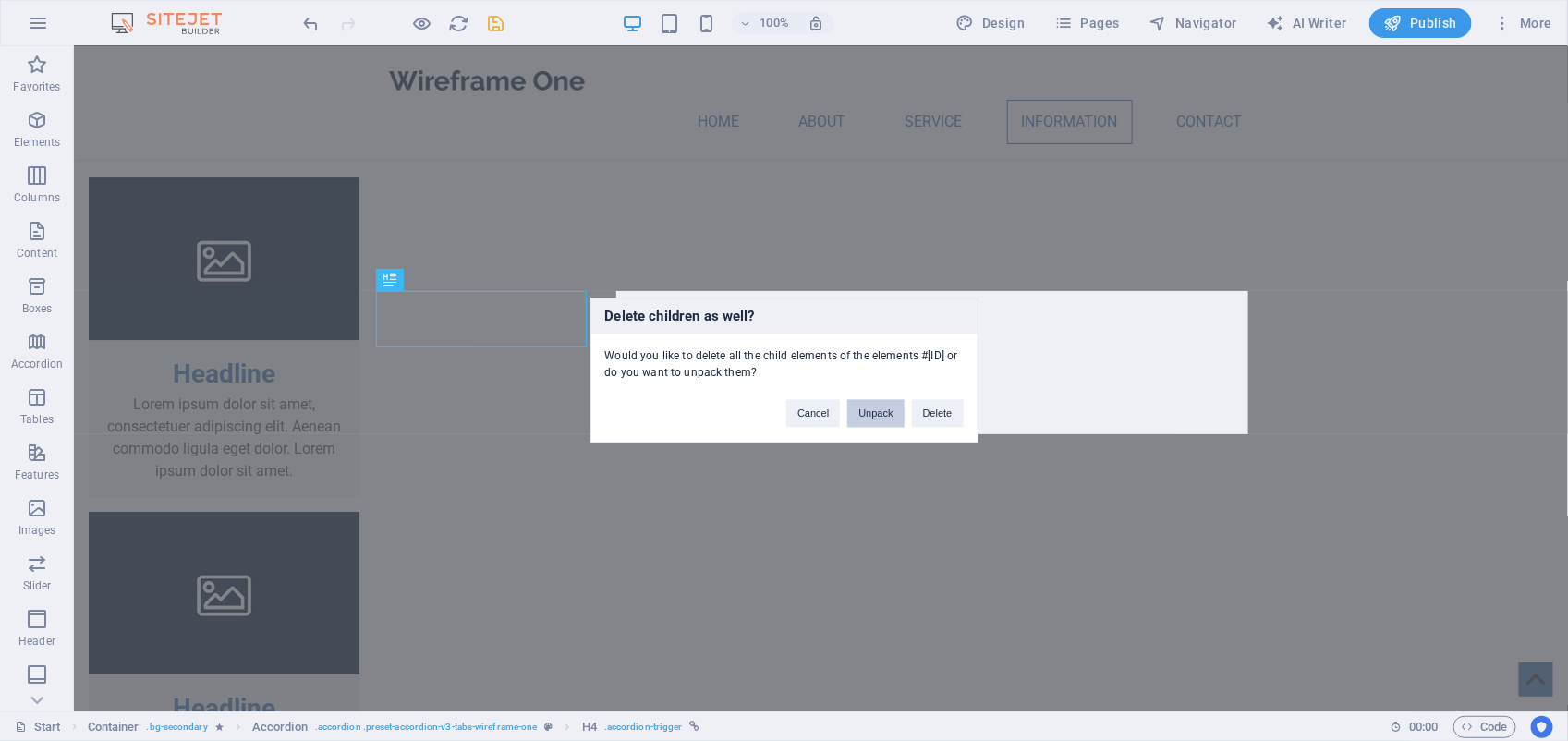 click on "Unpack" at bounding box center [875, 414] 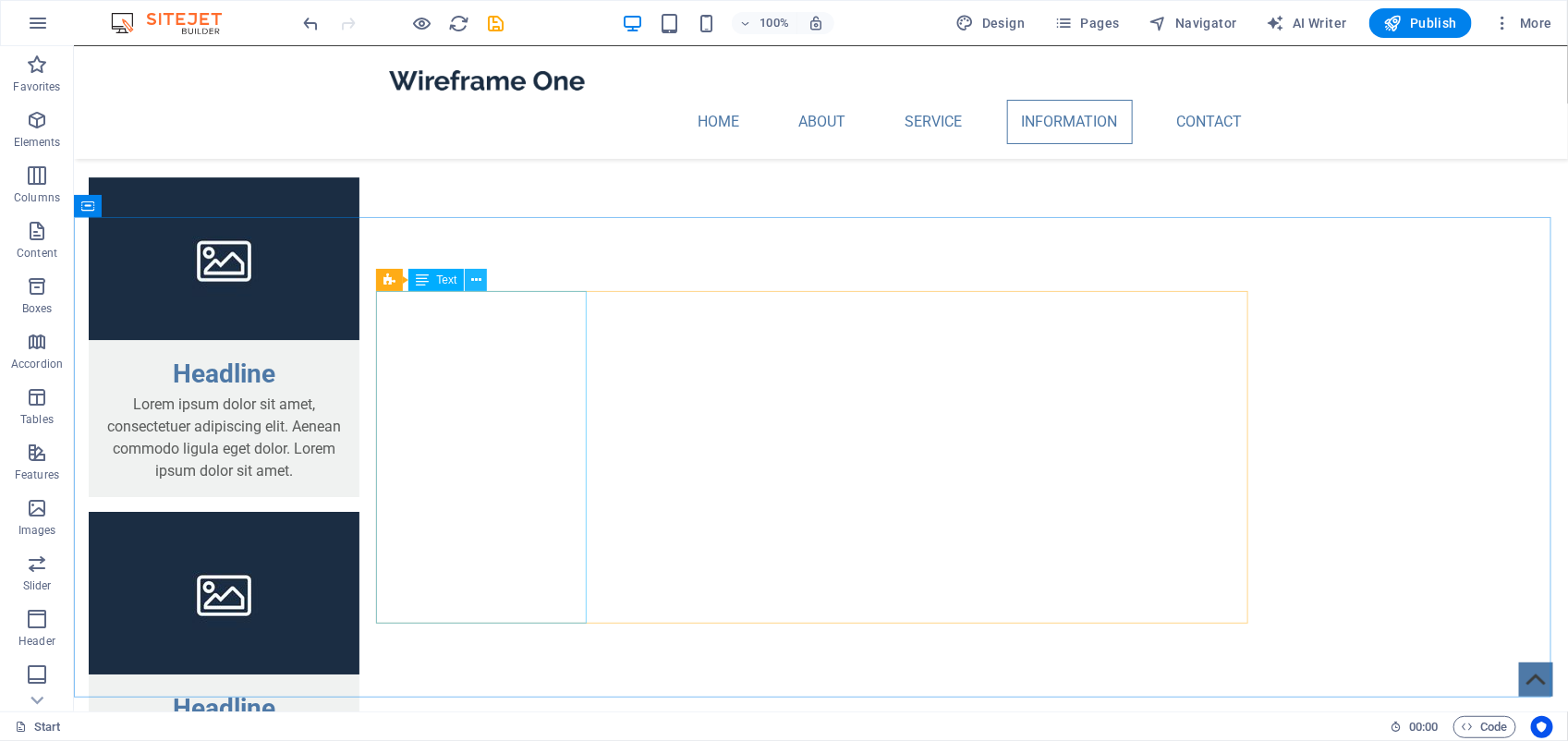 click at bounding box center [476, 280] 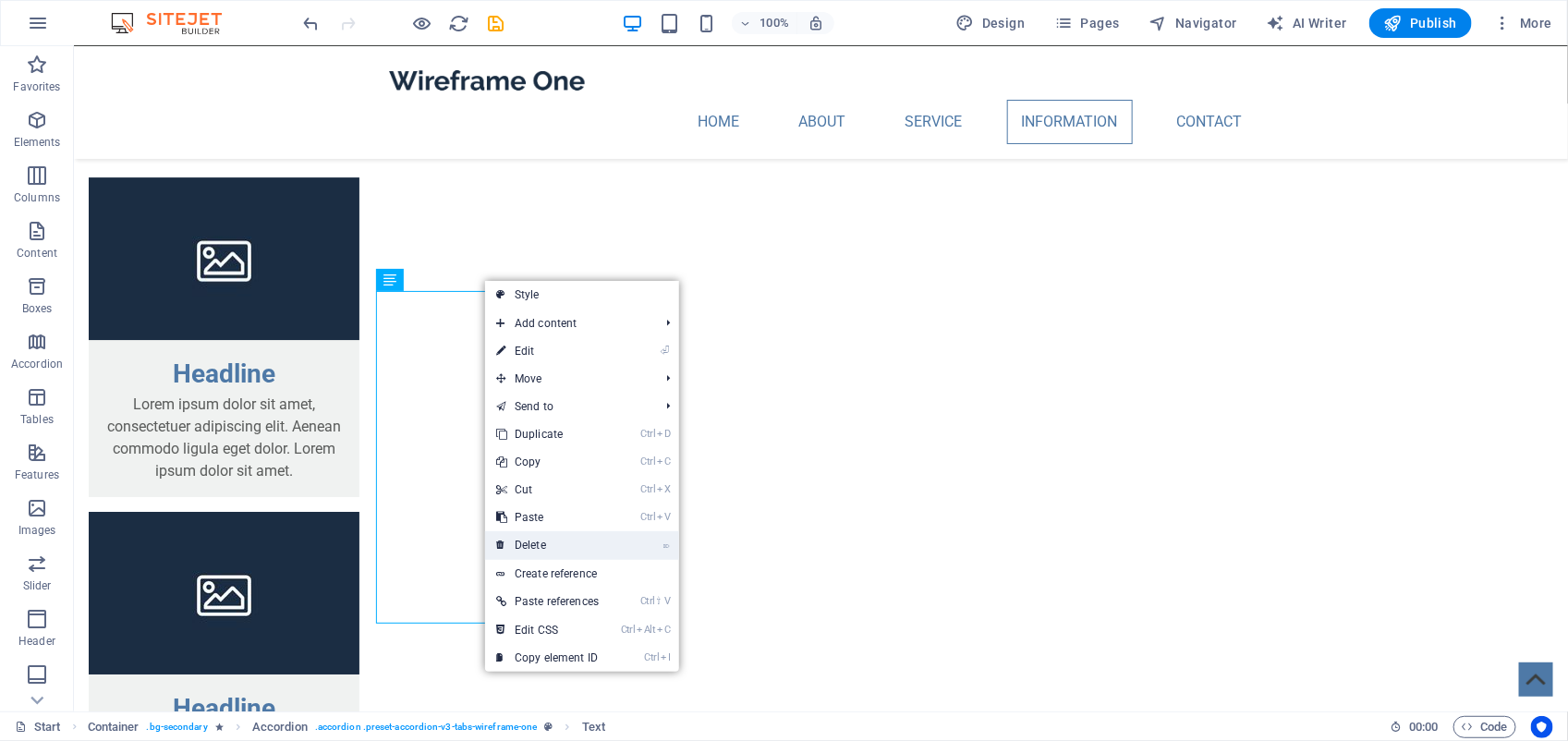 drag, startPoint x: 538, startPoint y: 541, endPoint x: 476, endPoint y: 490, distance: 80.28076 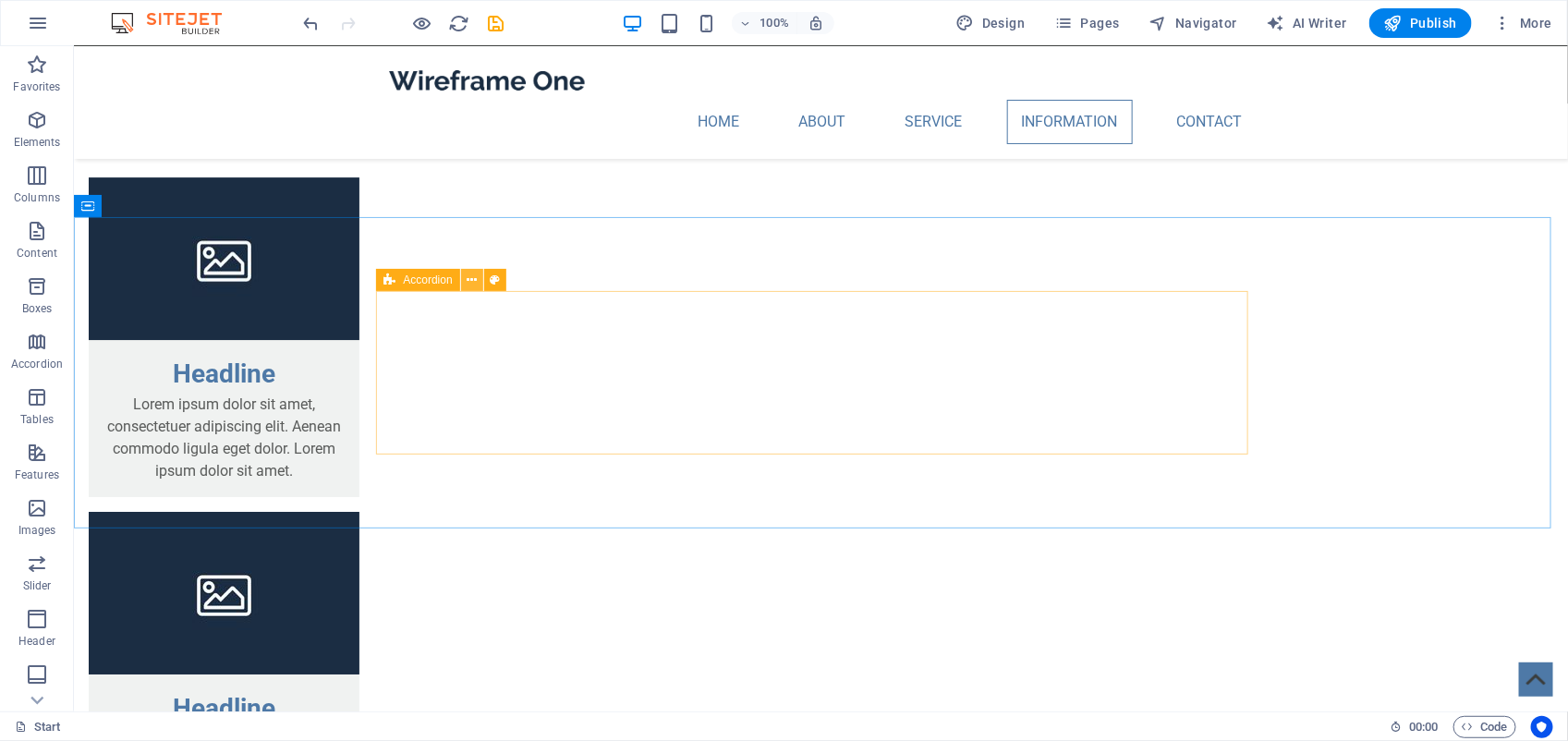 click at bounding box center (471, 280) 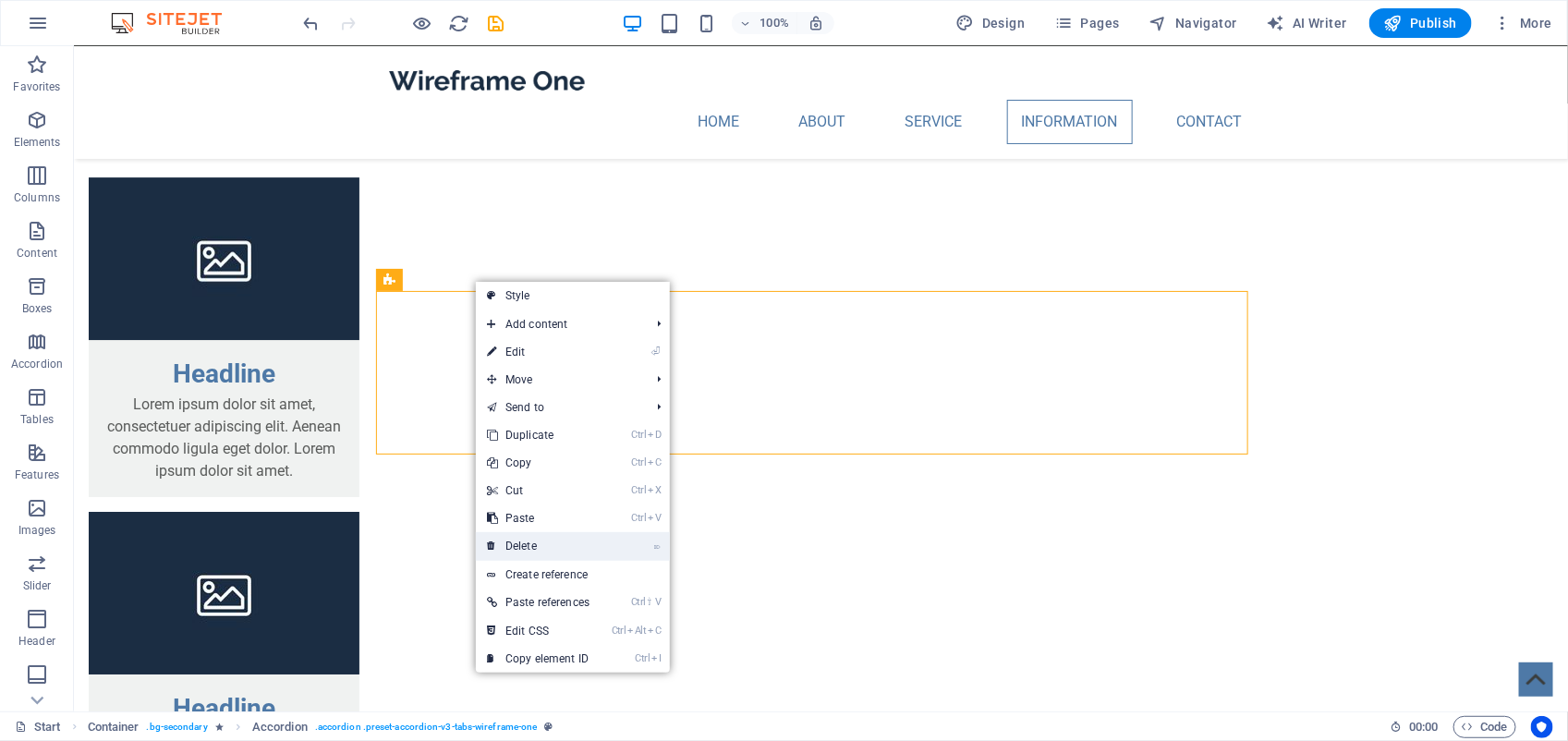 drag, startPoint x: 522, startPoint y: 541, endPoint x: 450, endPoint y: 492, distance: 87.09191 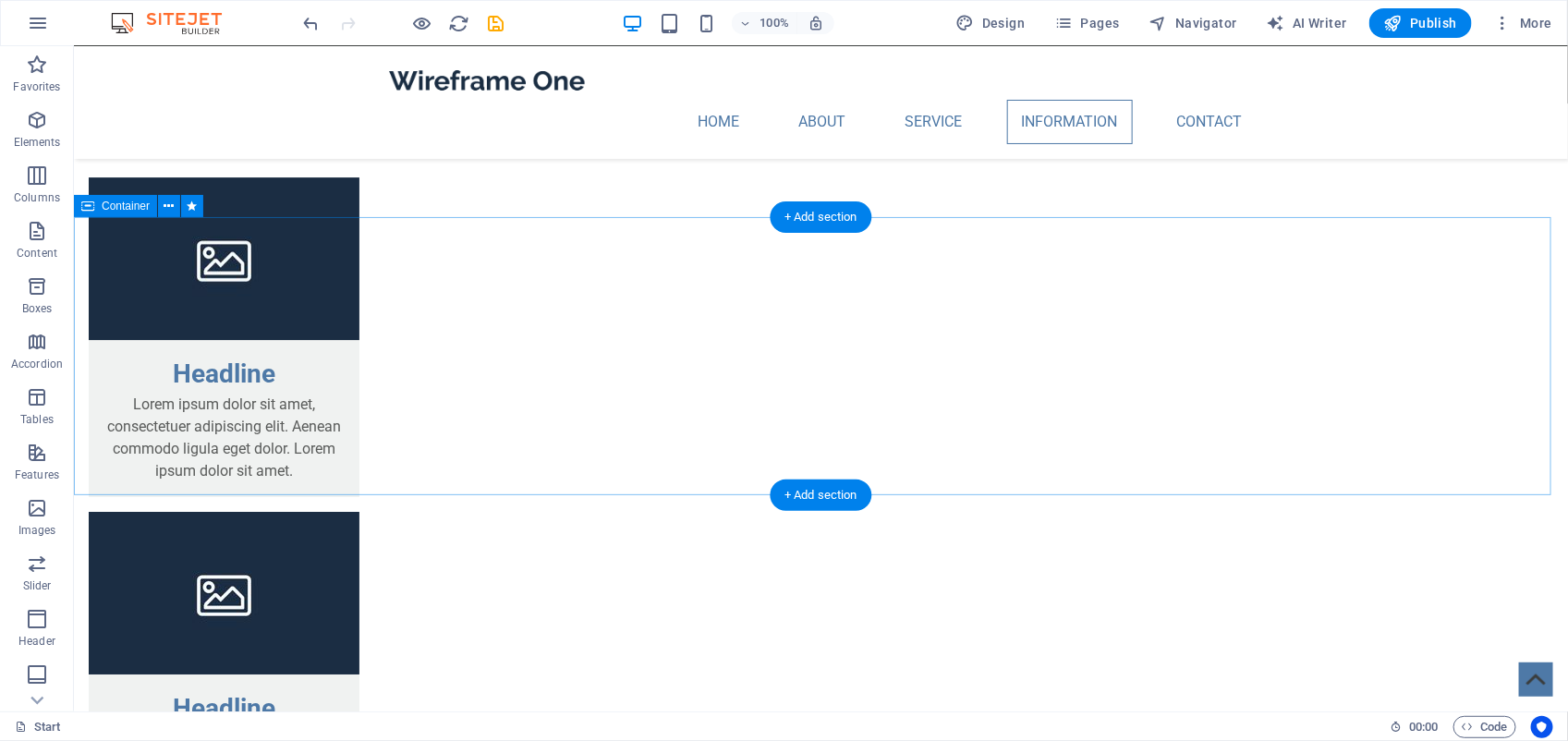 click on "Drop content here or  Add elements  Paste clipboard" at bounding box center (820, 3719) 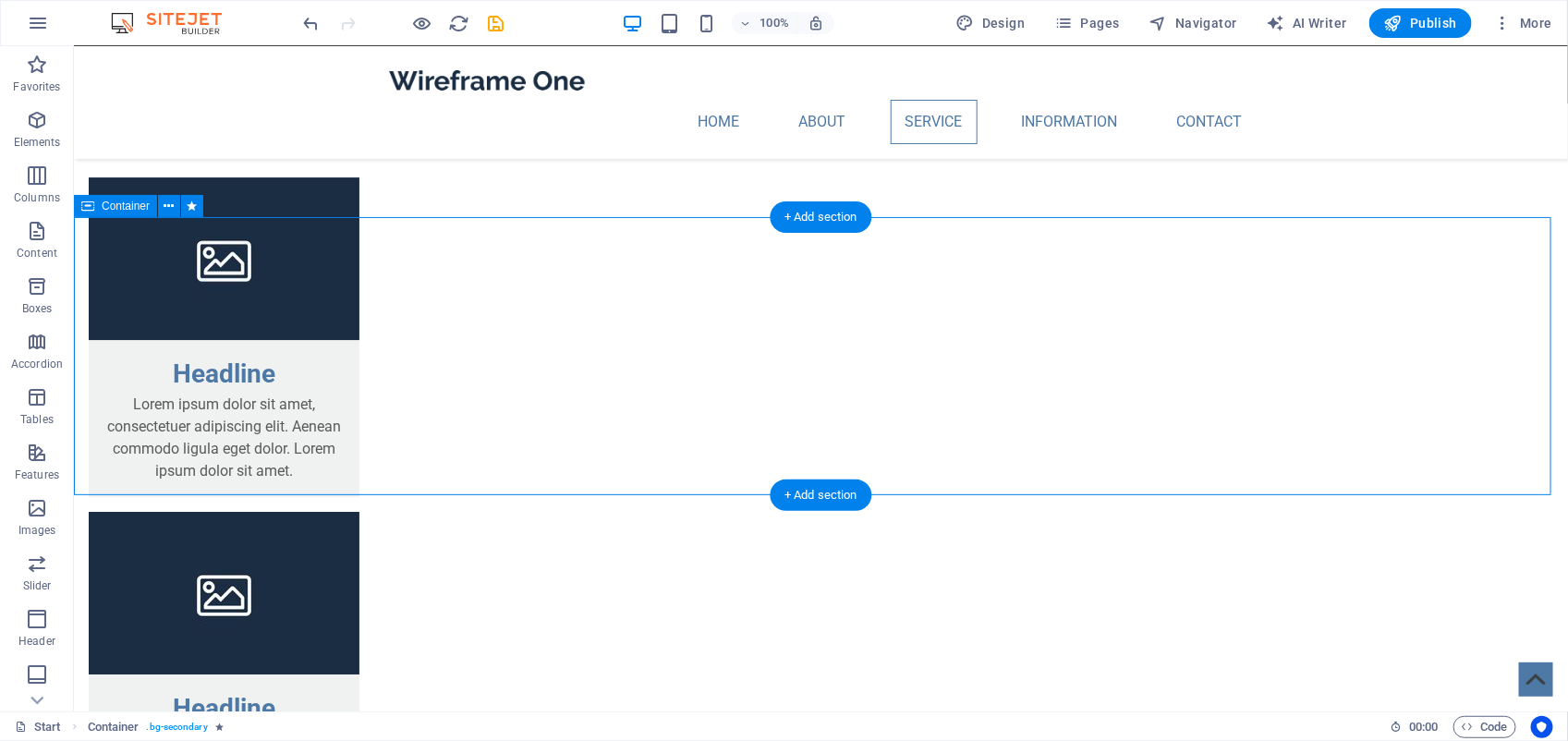 scroll, scrollTop: 2403, scrollLeft: 0, axis: vertical 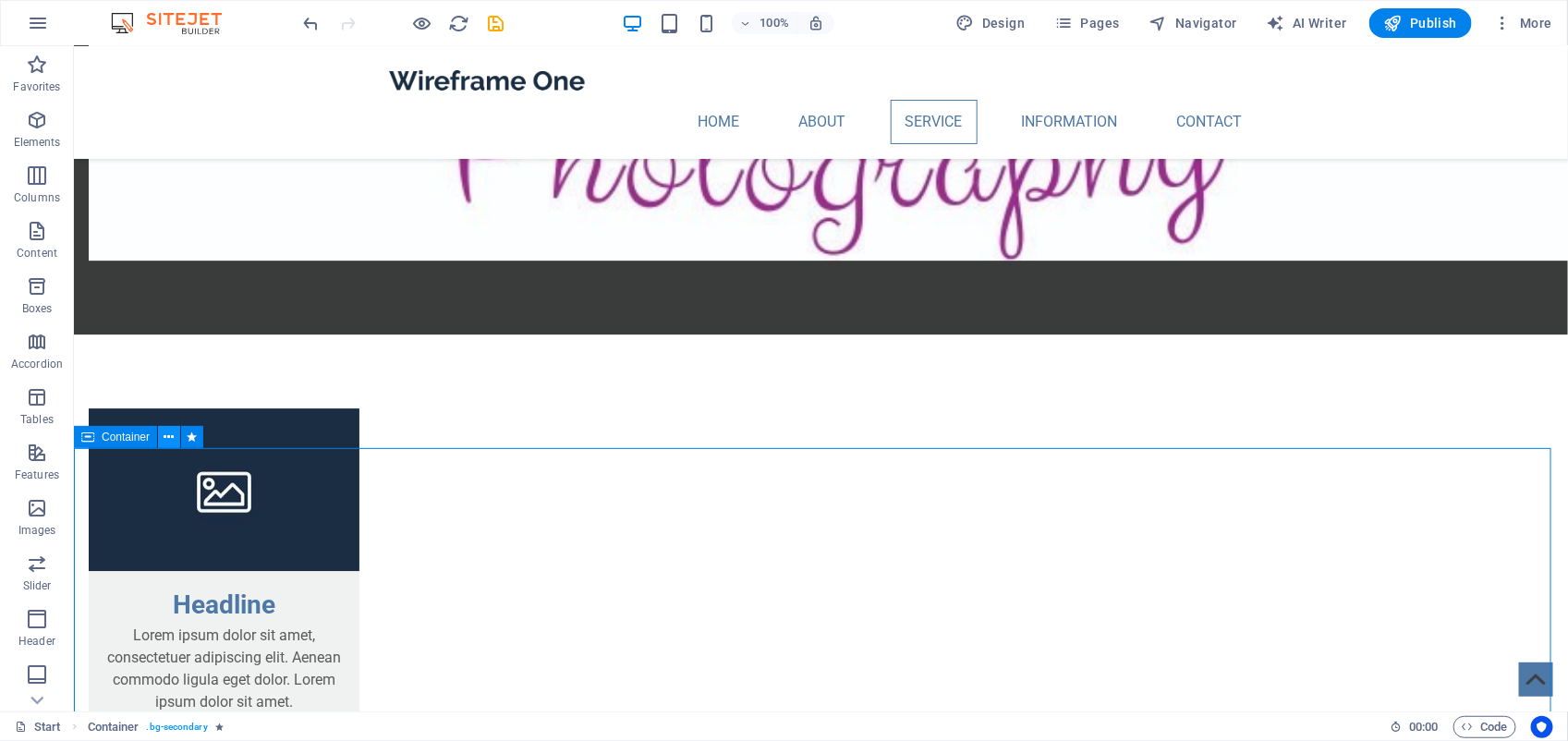 click at bounding box center (169, 437) 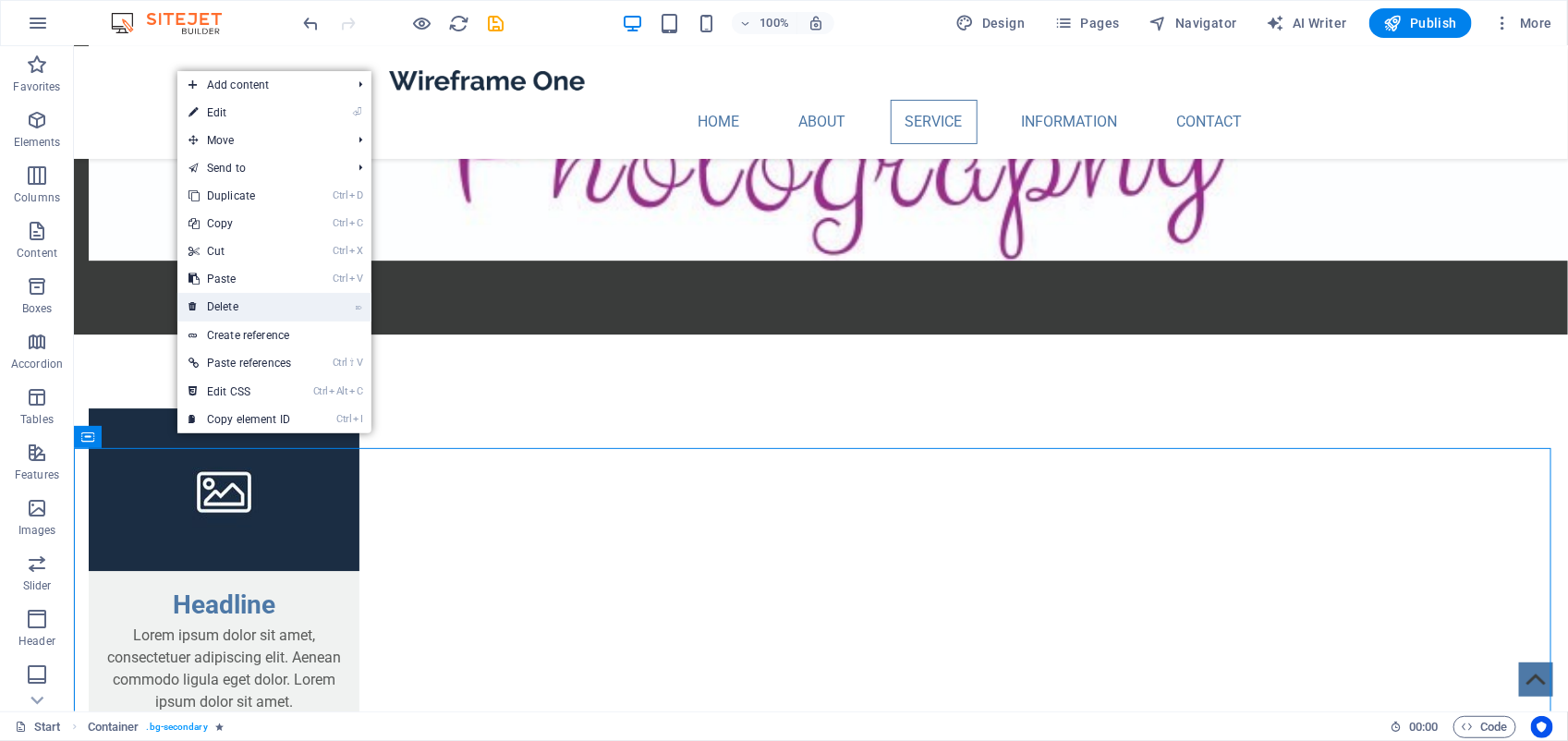 click on "⌦  Delete" at bounding box center [239, 307] 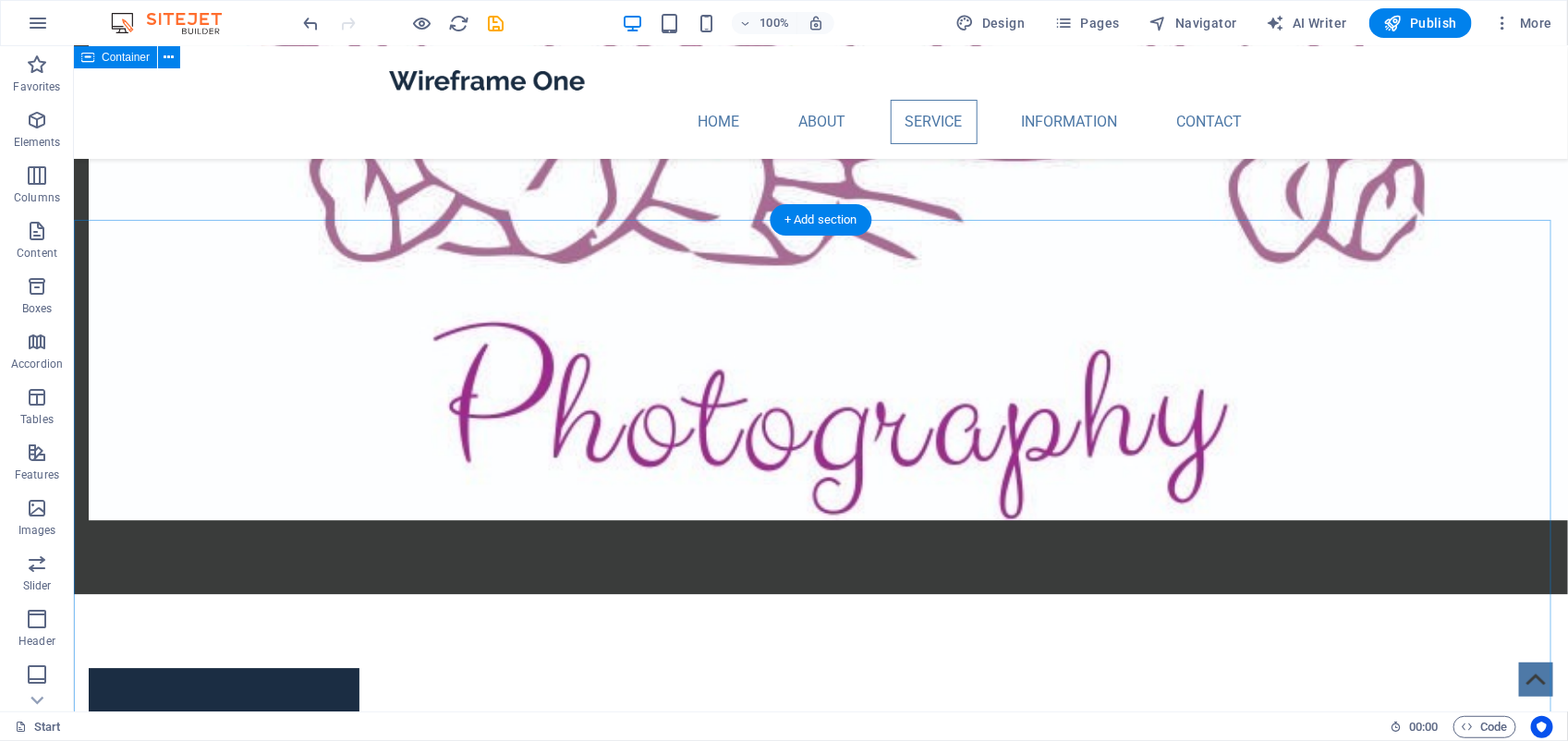 scroll, scrollTop: 2057, scrollLeft: 0, axis: vertical 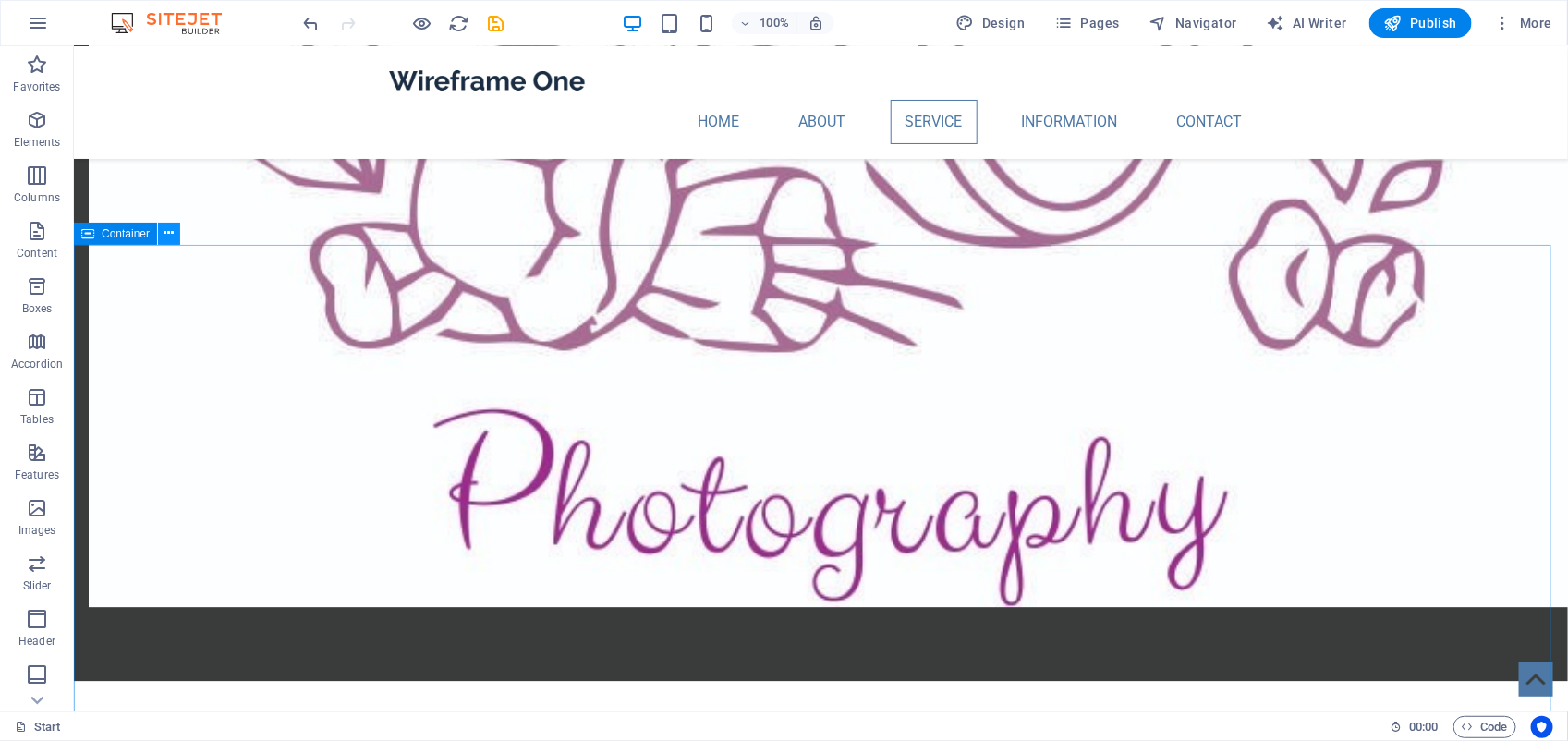 click at bounding box center (169, 233) 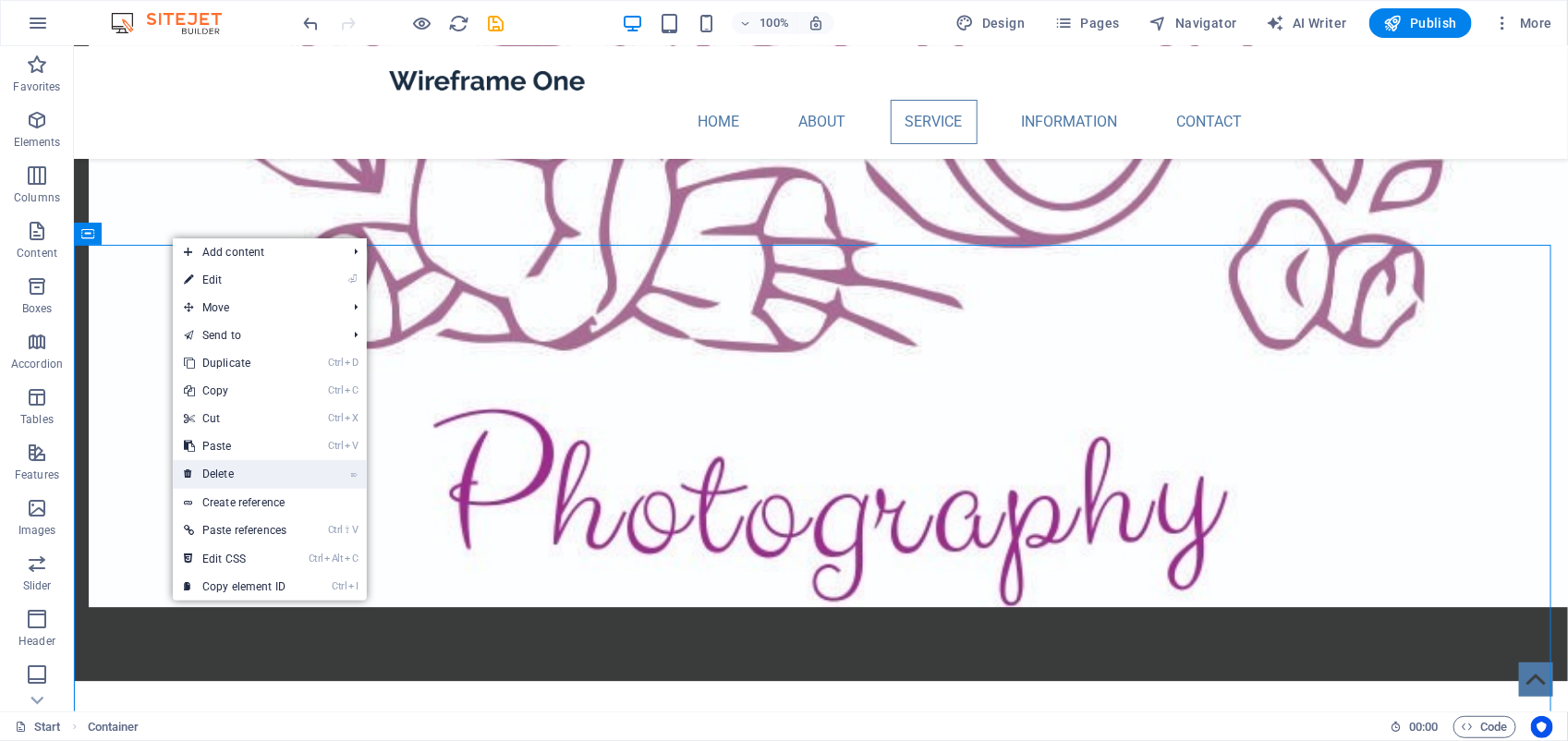click on "⌦  Delete" at bounding box center [235, 474] 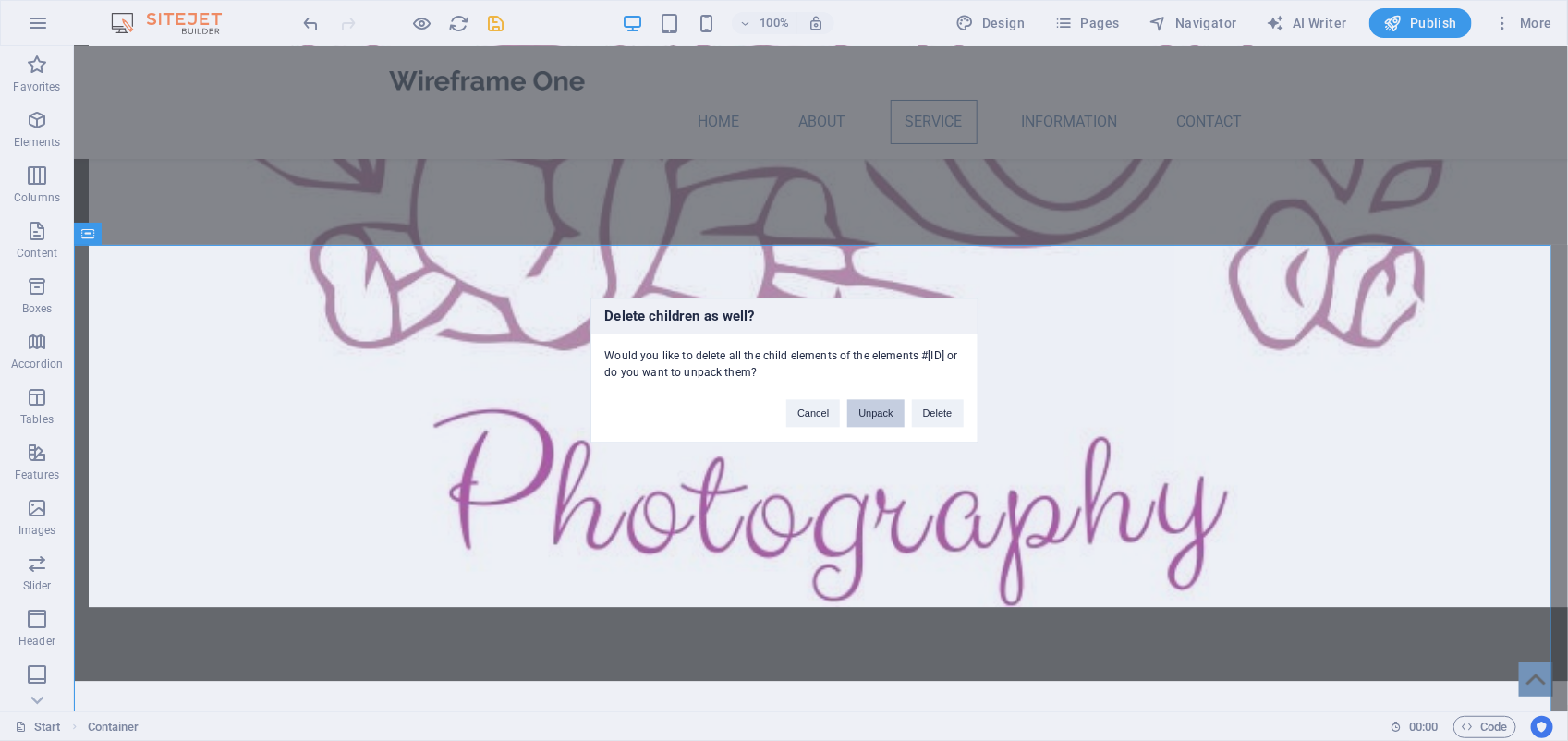 click on "Unpack" at bounding box center [875, 414] 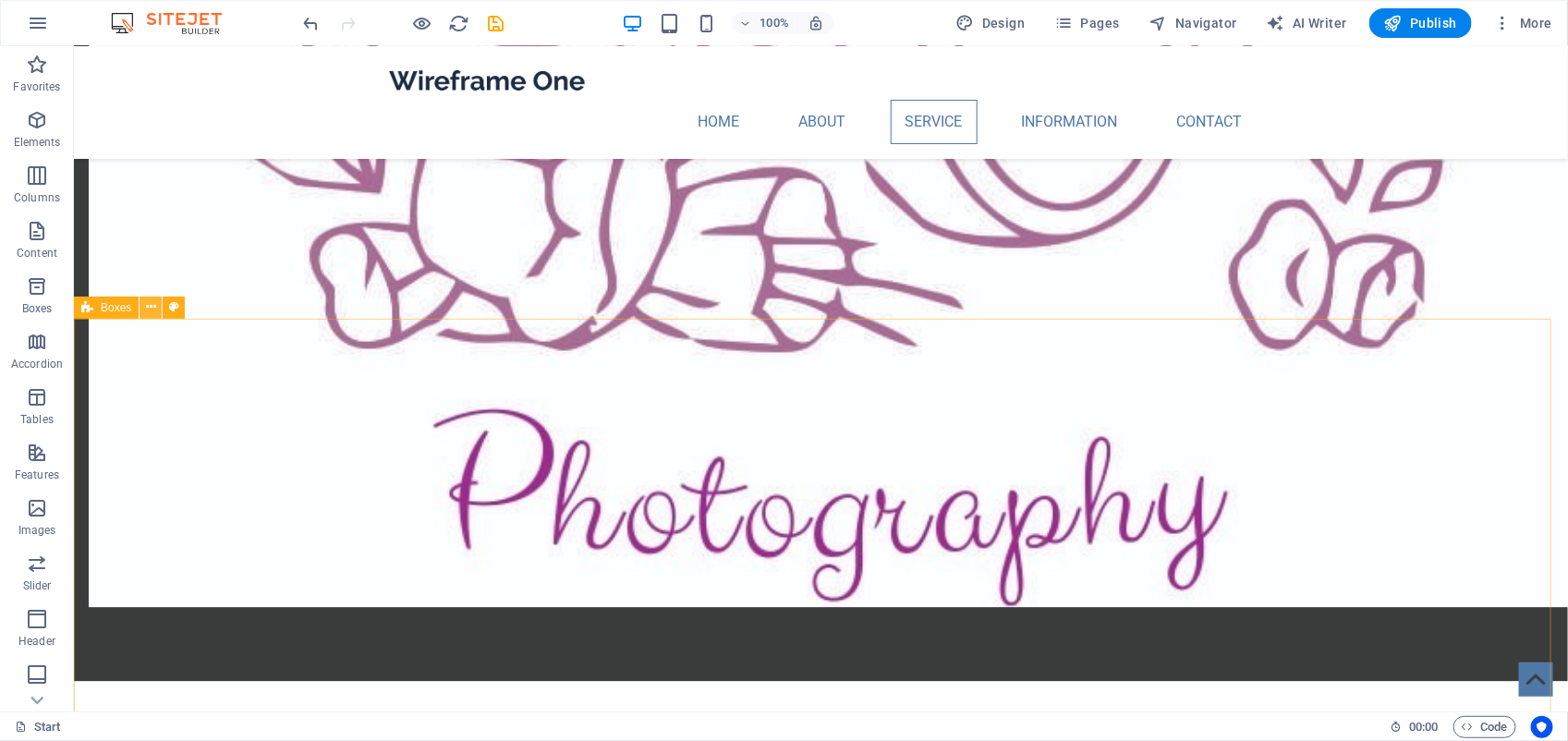 click at bounding box center [151, 307] 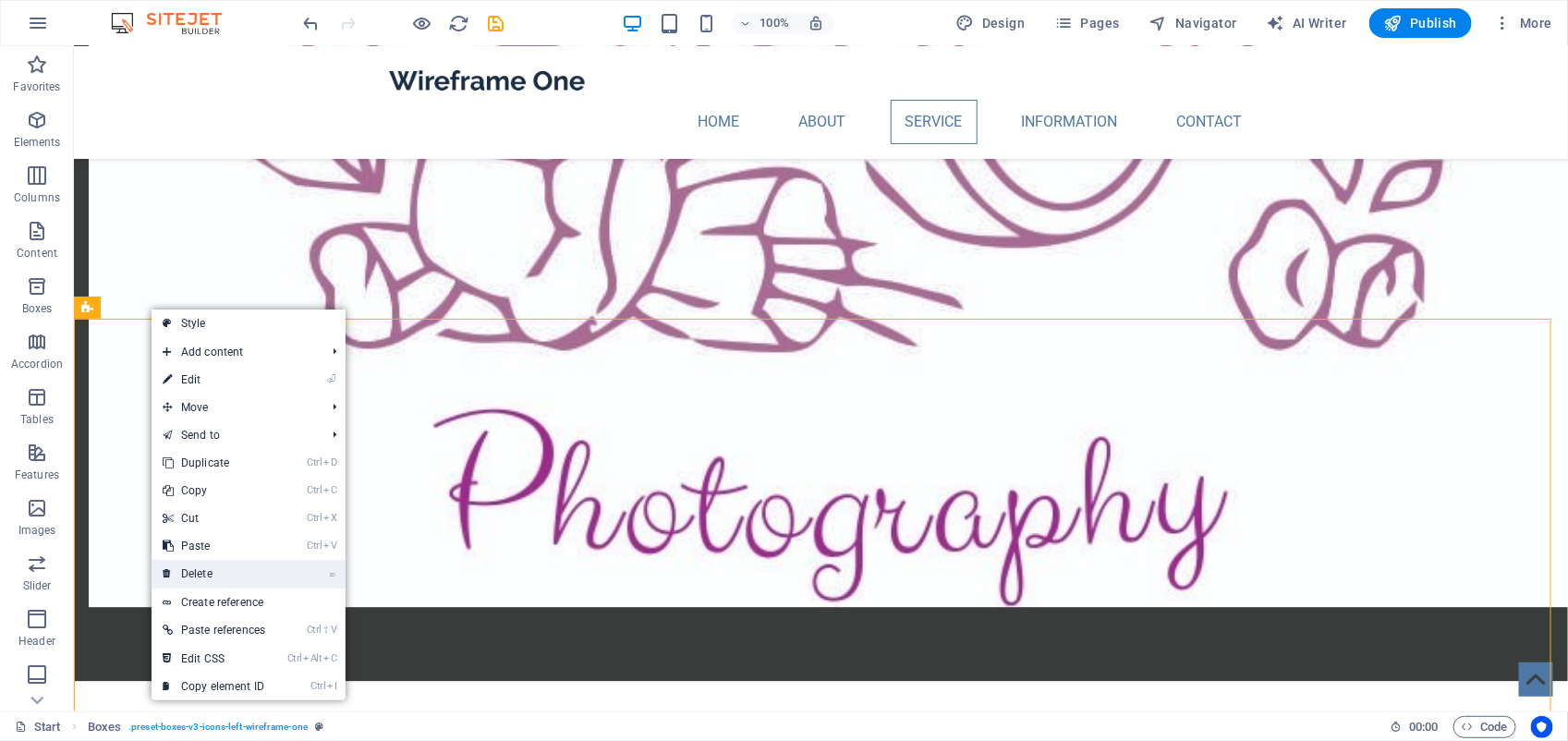 click on "⌦  Delete" at bounding box center [213, 574] 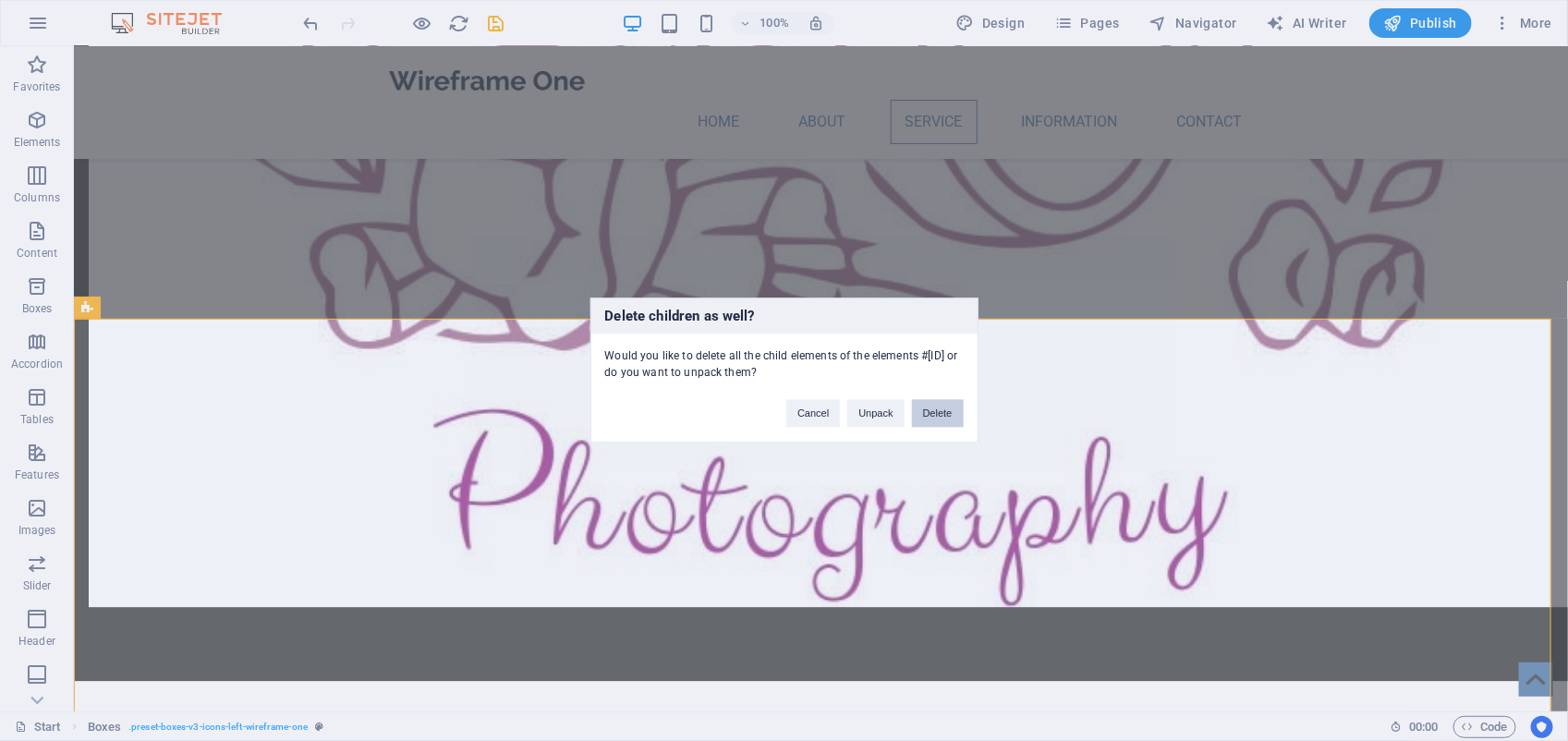 drag, startPoint x: 938, startPoint y: 417, endPoint x: 790, endPoint y: 382, distance: 152.0822 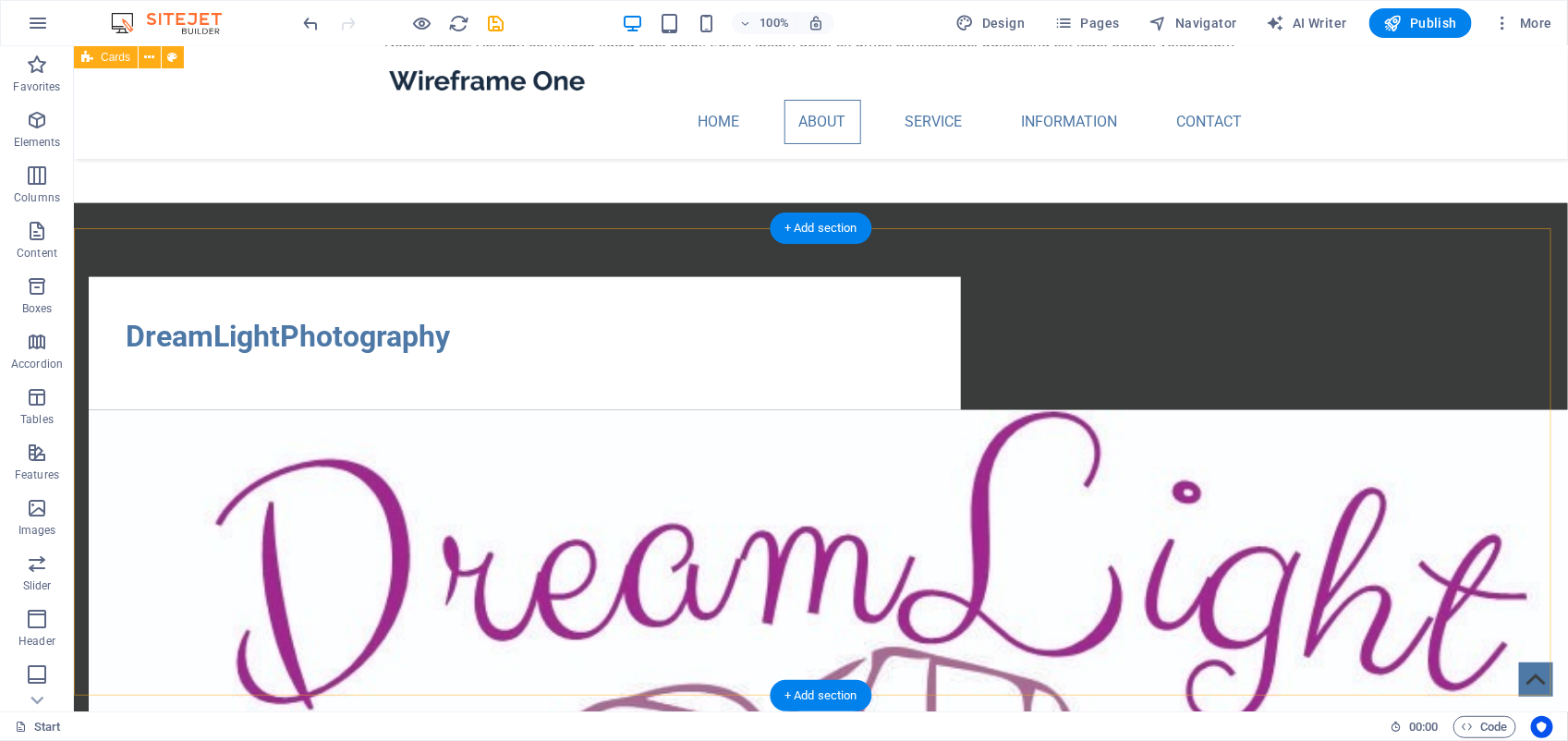 scroll, scrollTop: 1017, scrollLeft: 0, axis: vertical 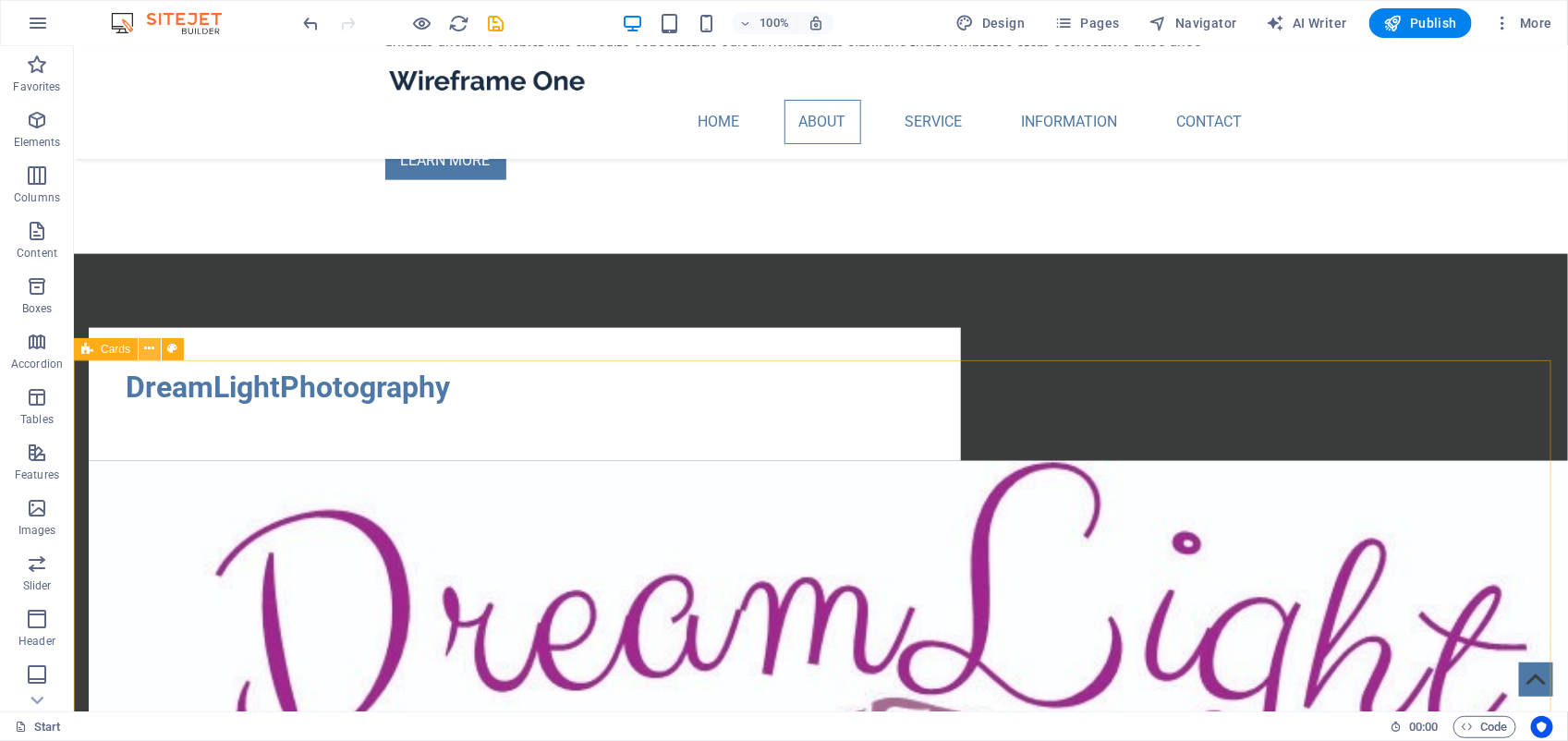 click at bounding box center (150, 348) 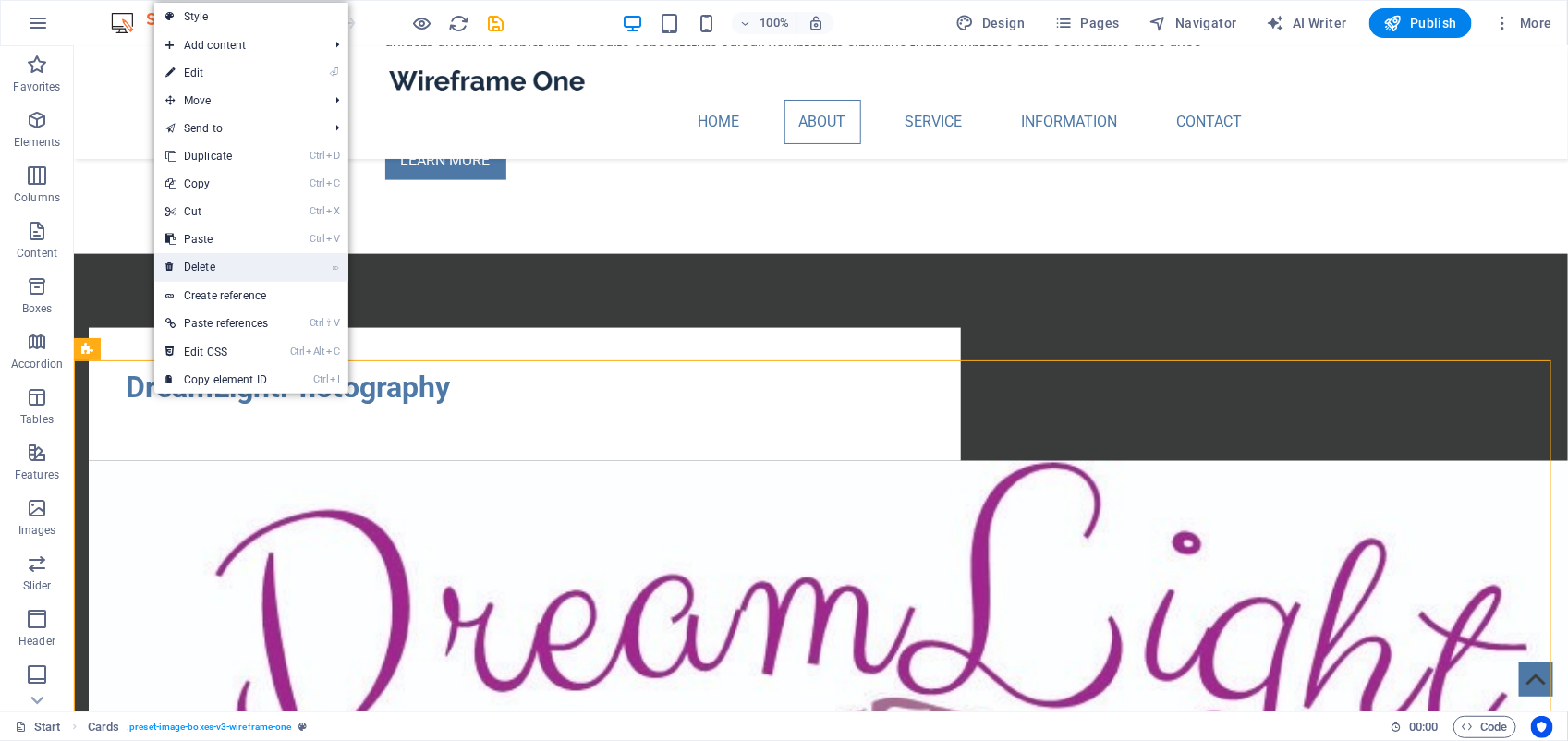 click on "⌦  Delete" at bounding box center (216, 267) 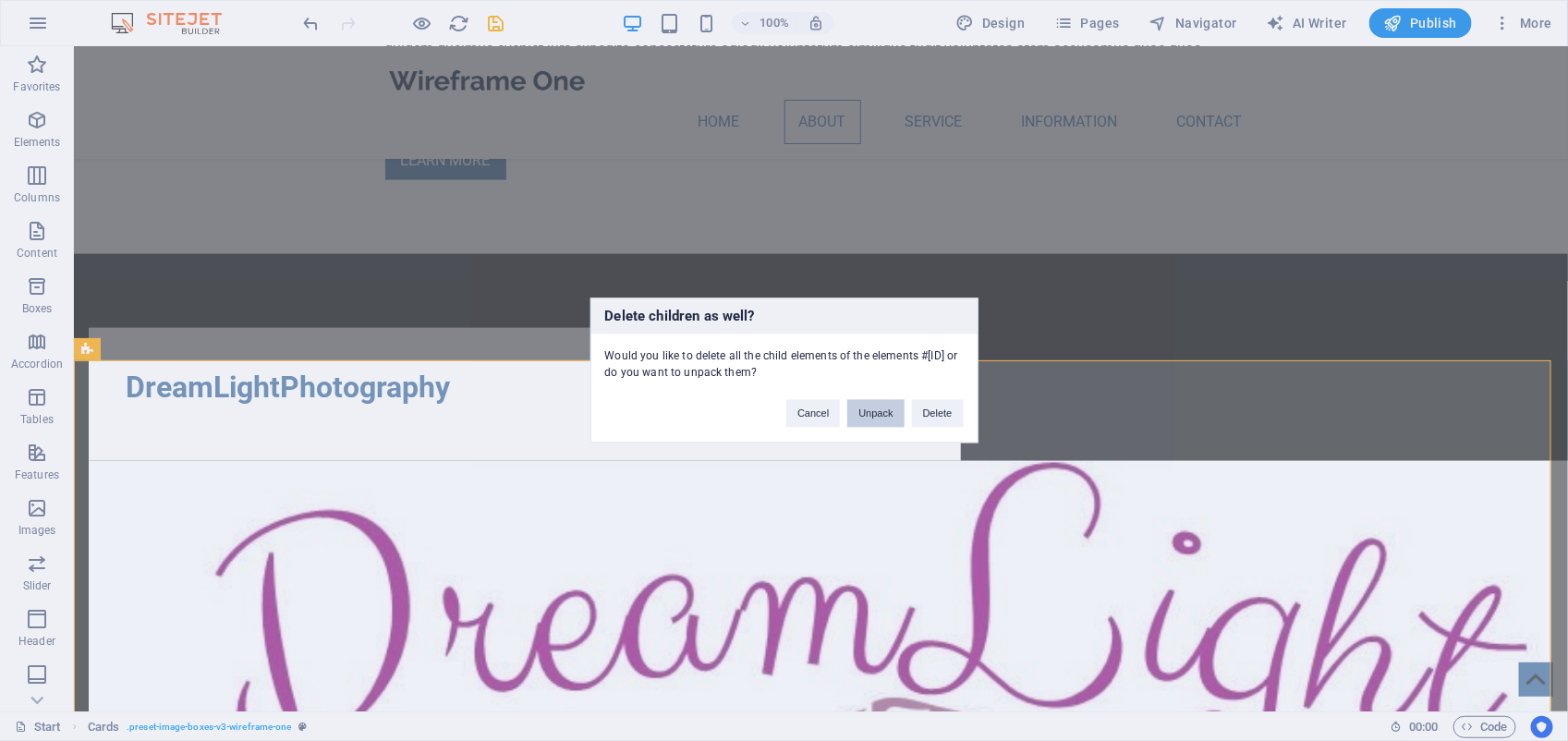 click on "Unpack" at bounding box center [875, 414] 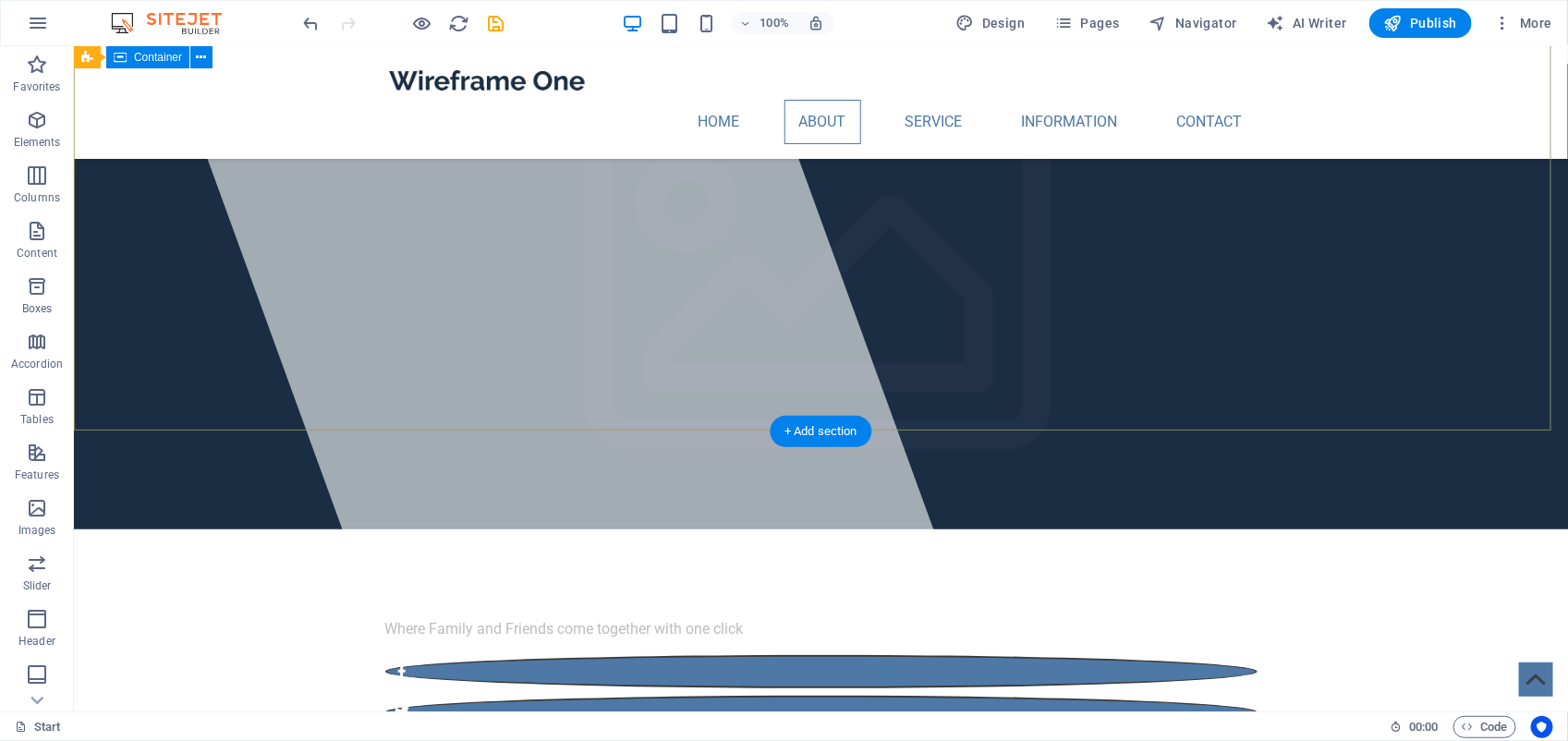 scroll, scrollTop: 0, scrollLeft: 0, axis: both 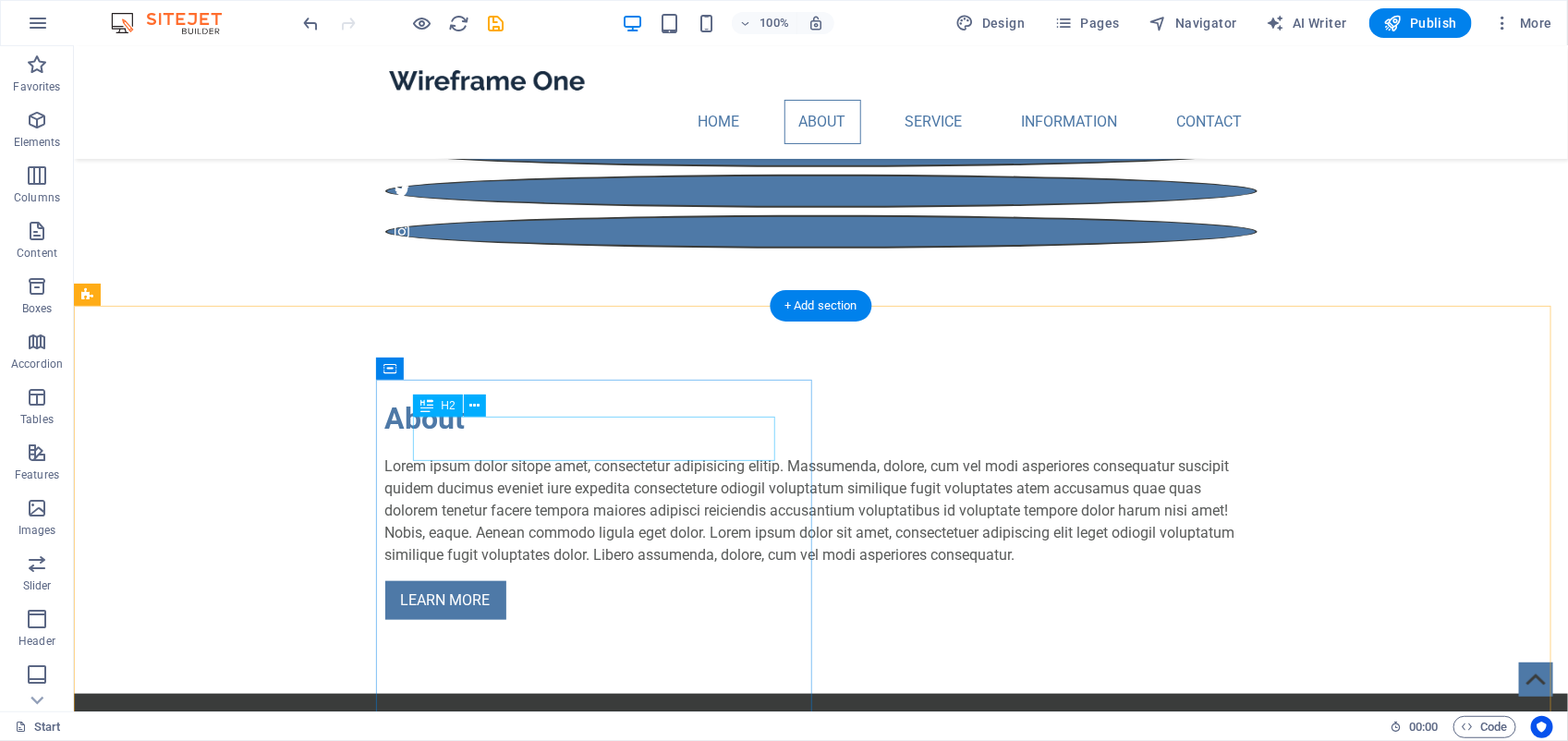 click on "DreamLightPhotography" at bounding box center (524, 826) 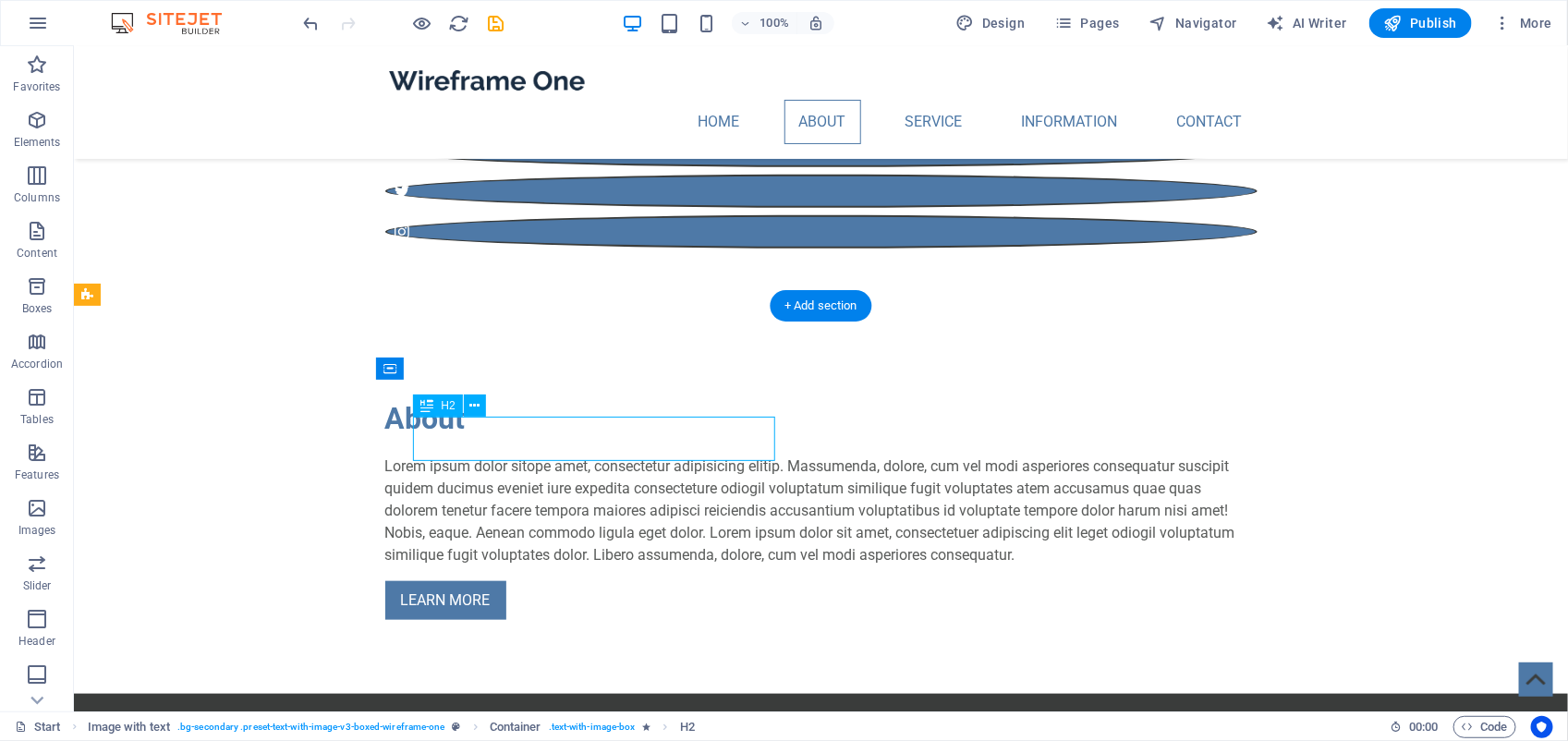 click on "DreamLightPhotography" at bounding box center (524, 826) 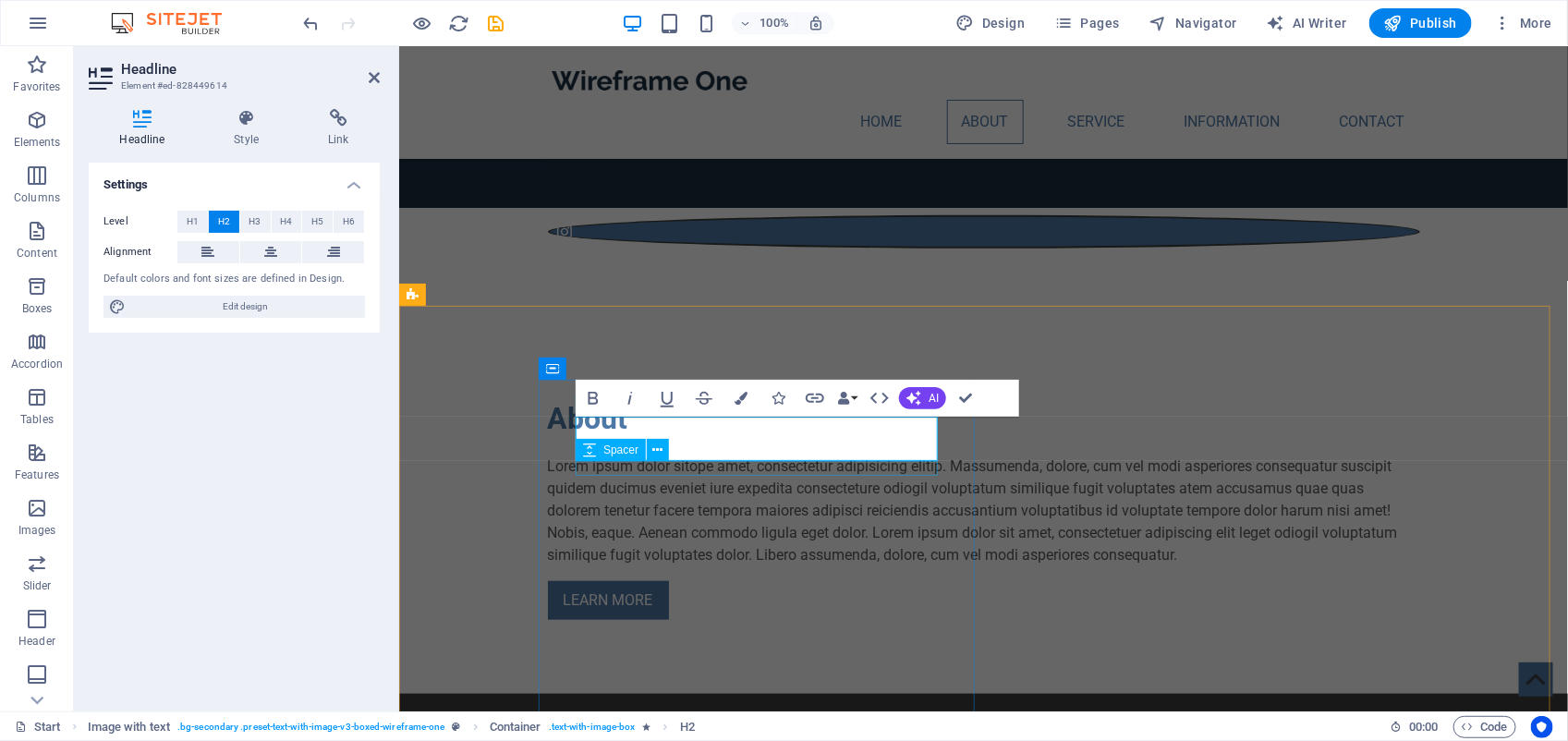 scroll, scrollTop: 0, scrollLeft: 0, axis: both 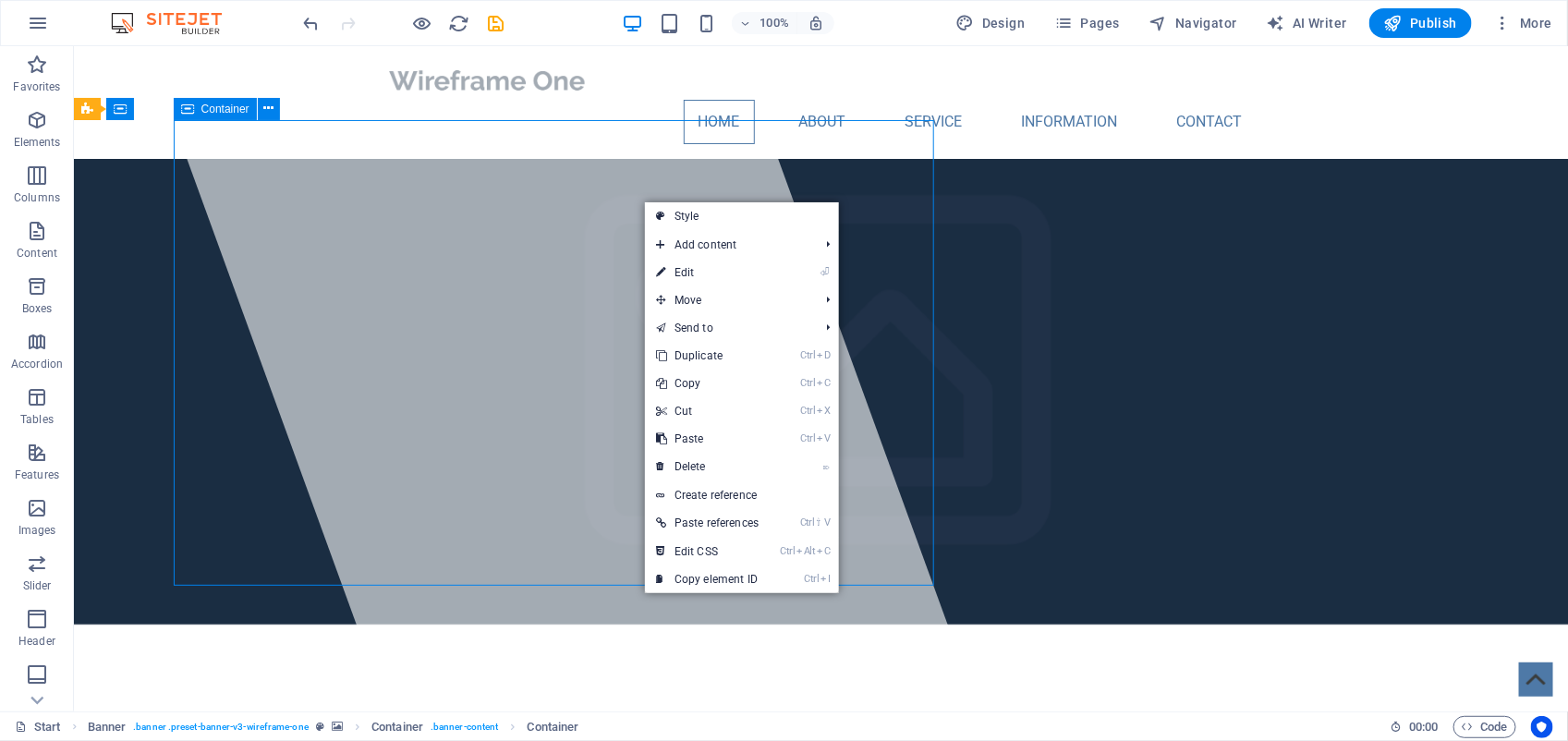 click at bounding box center [561, 378] 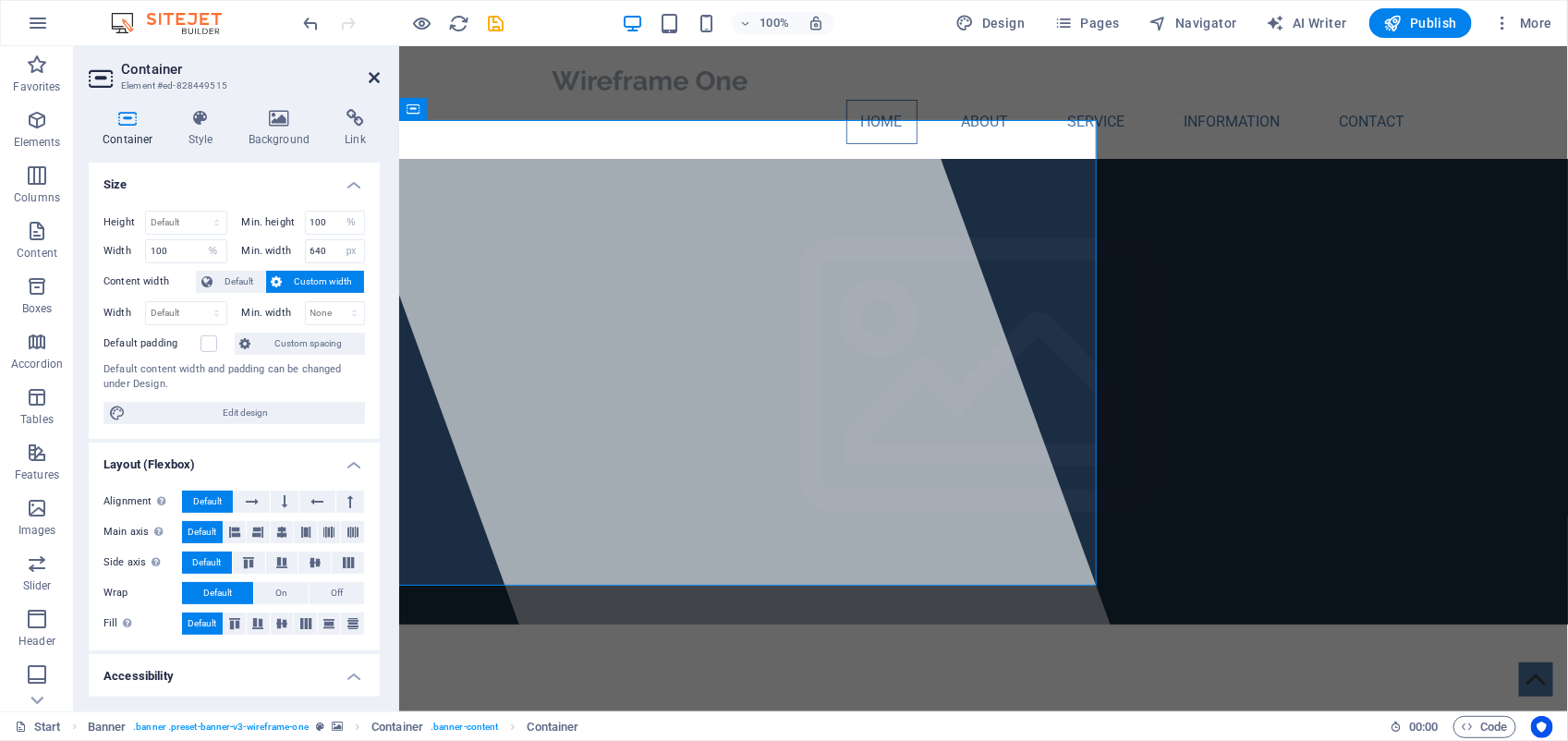click at bounding box center [374, 78] 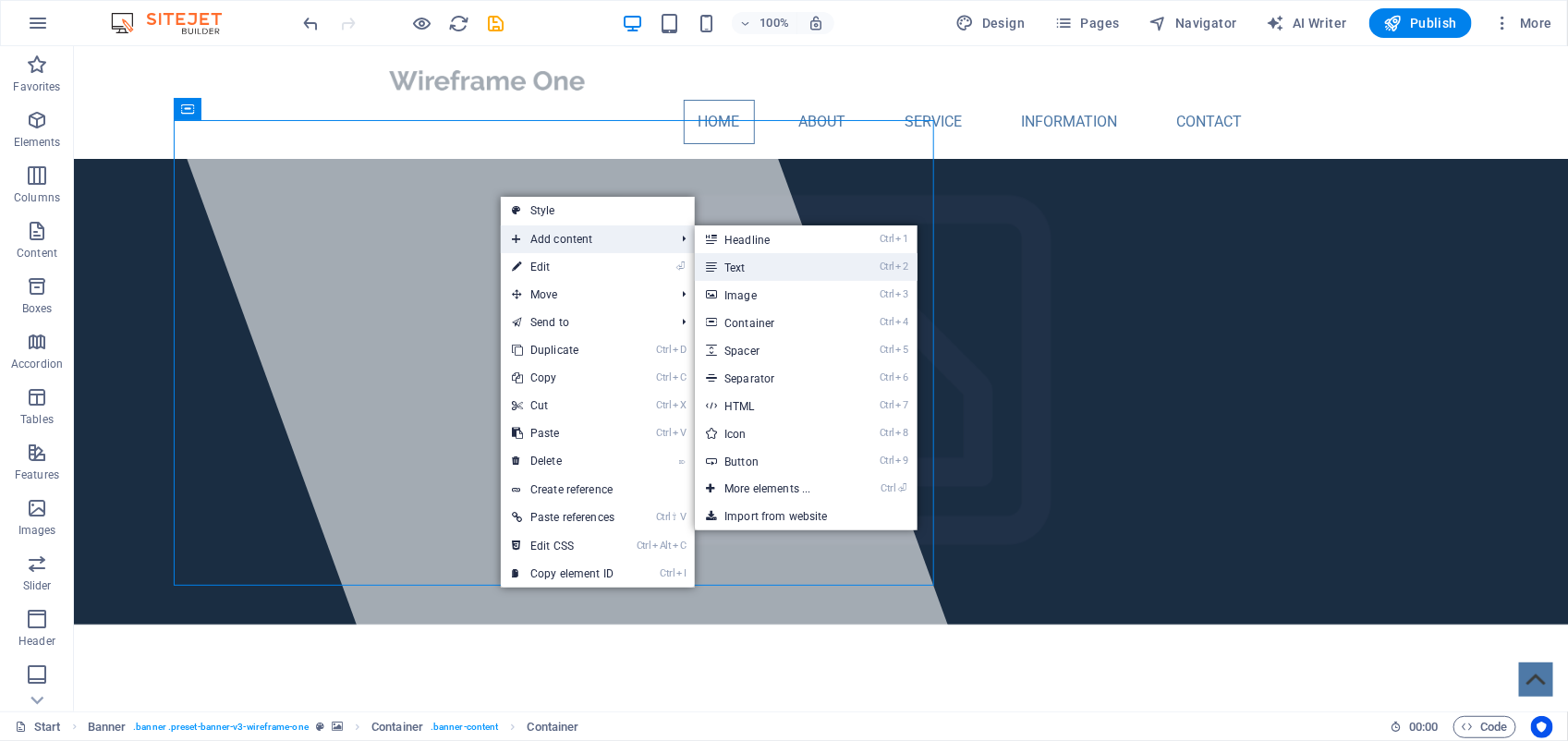 click on "Ctrl 2  Text" at bounding box center (771, 267) 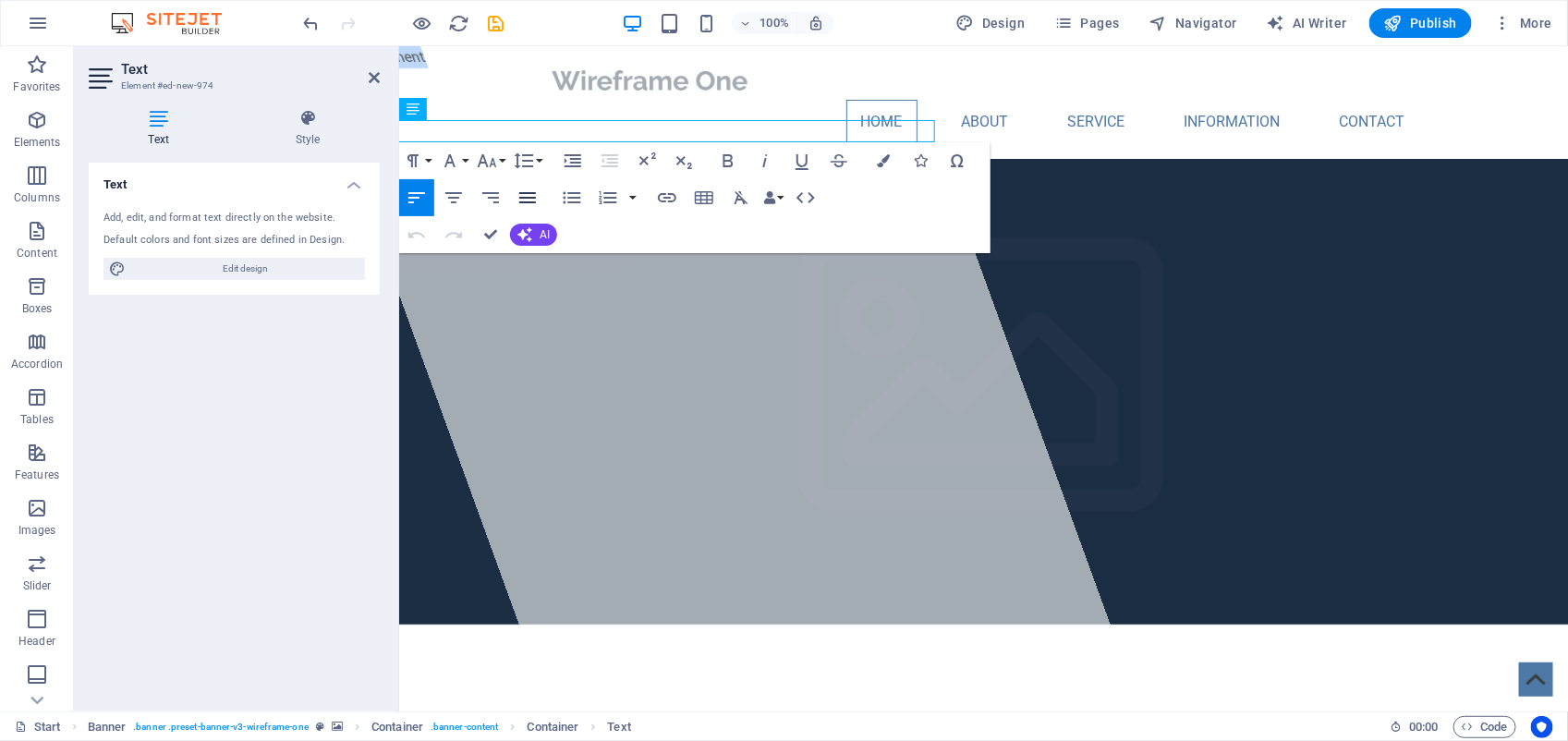 click 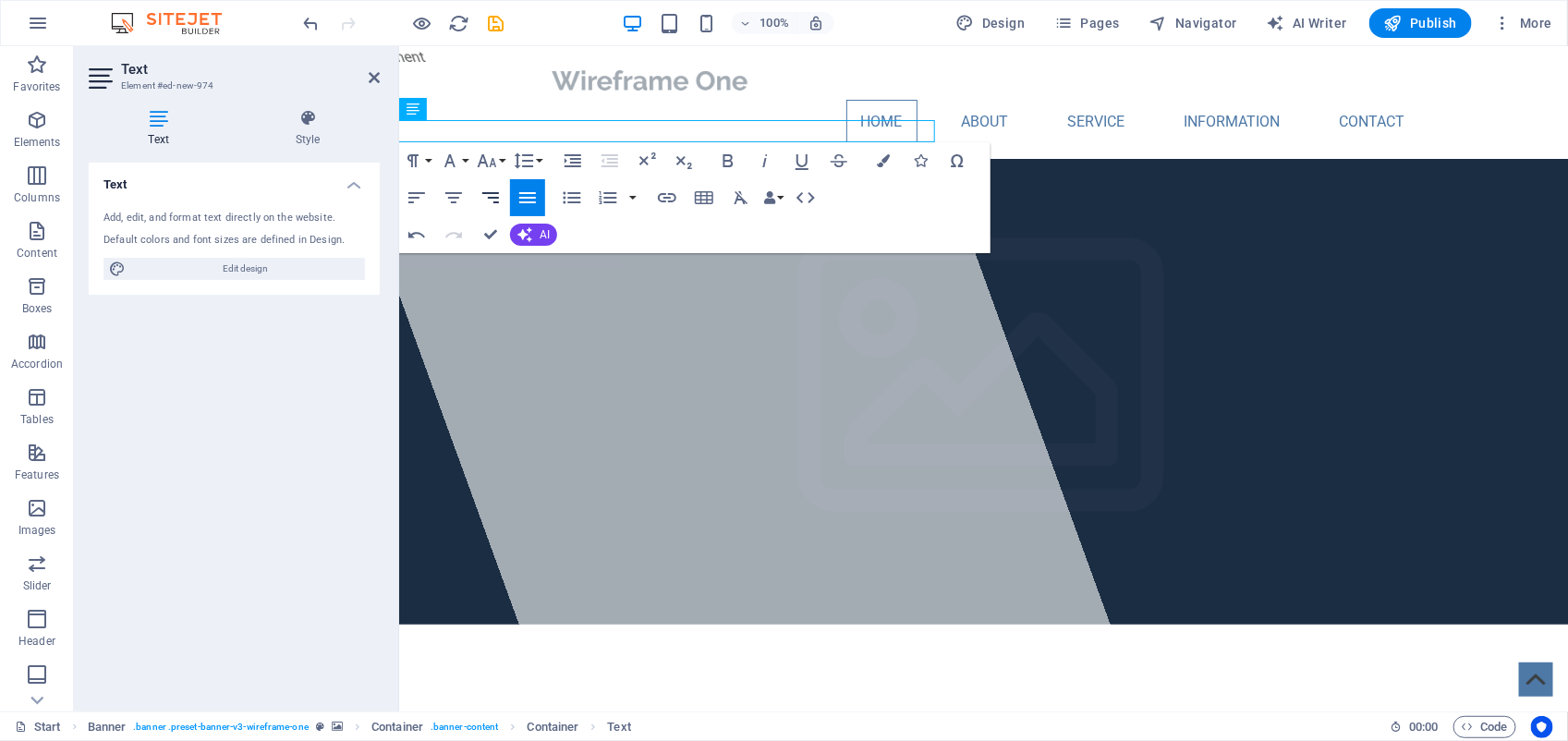 click 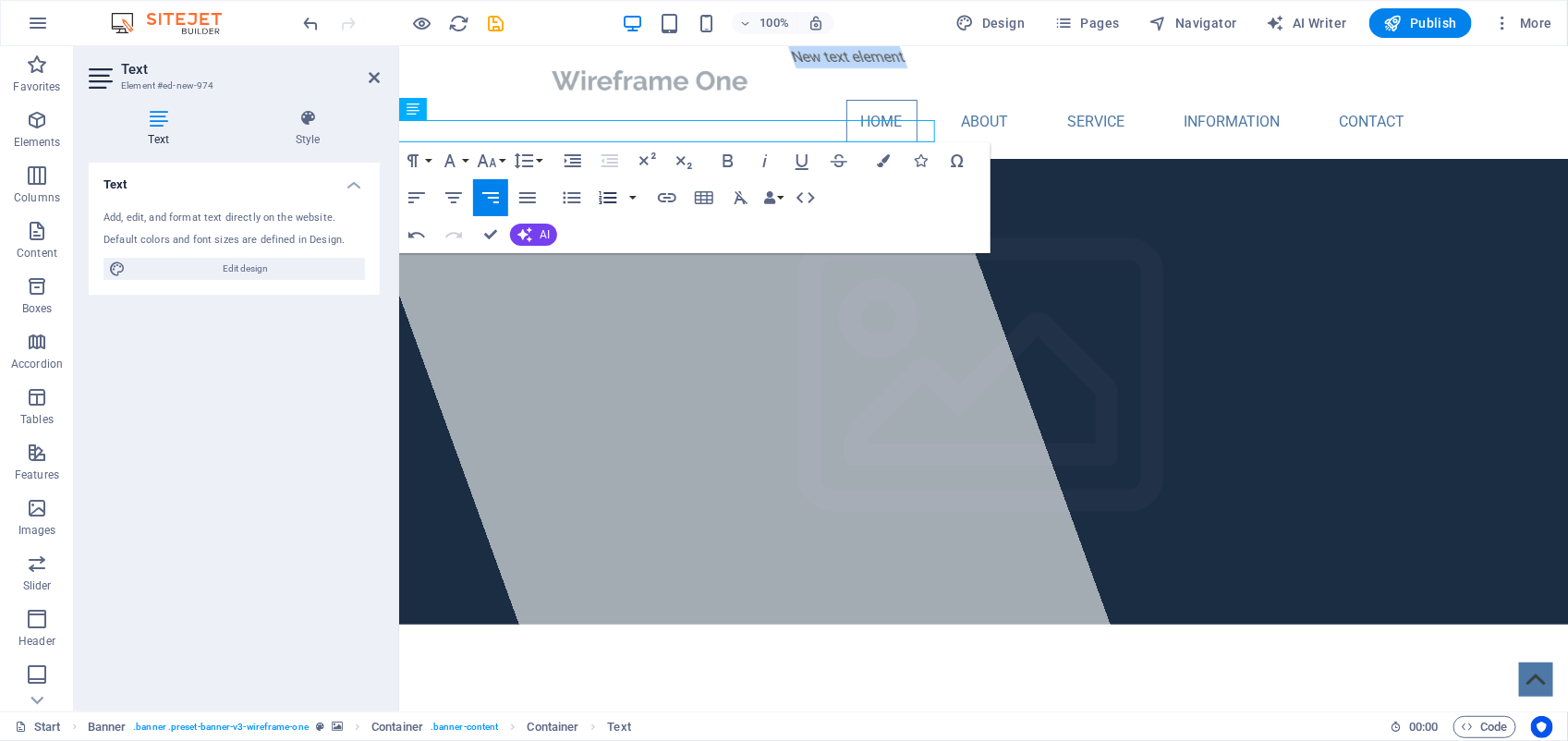 click 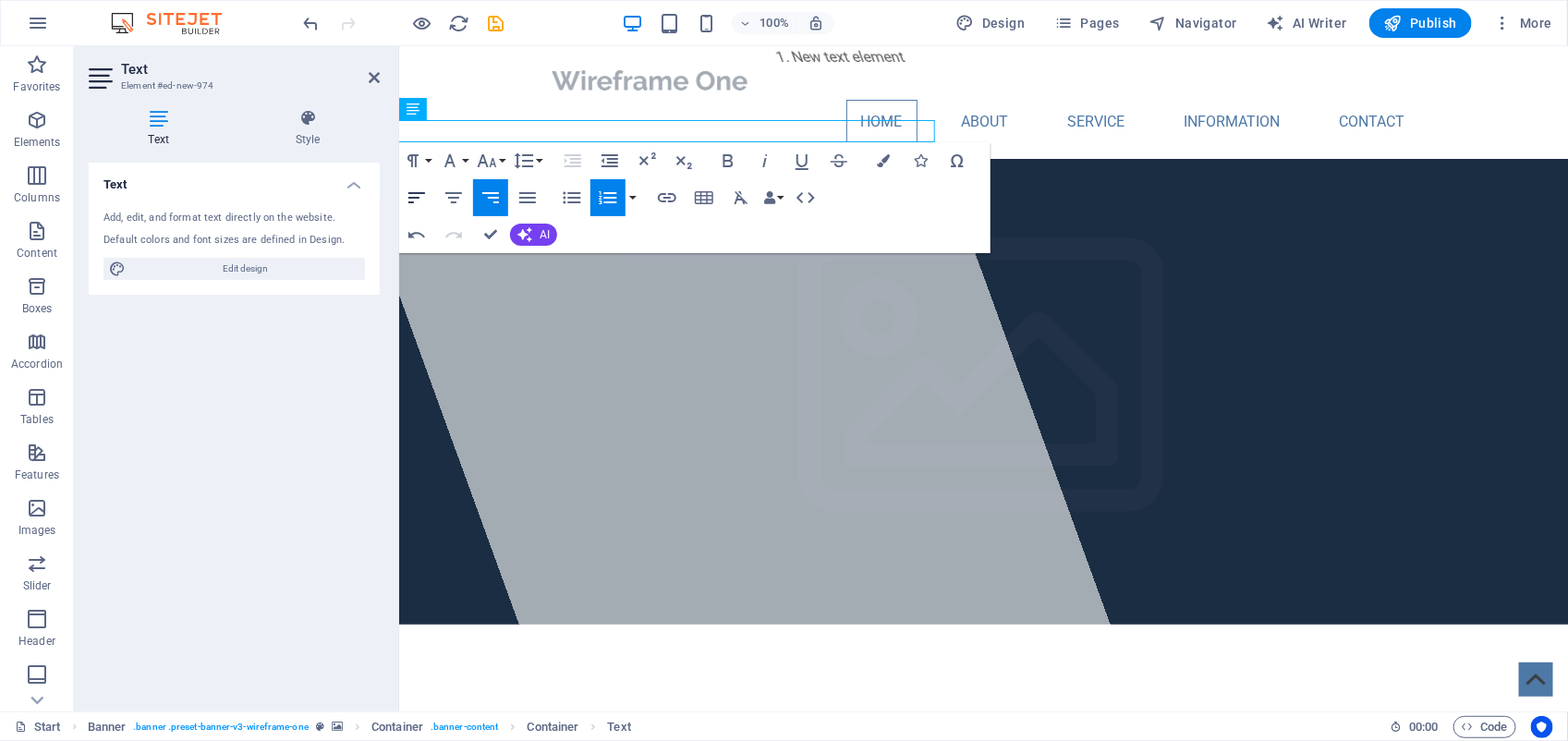 click 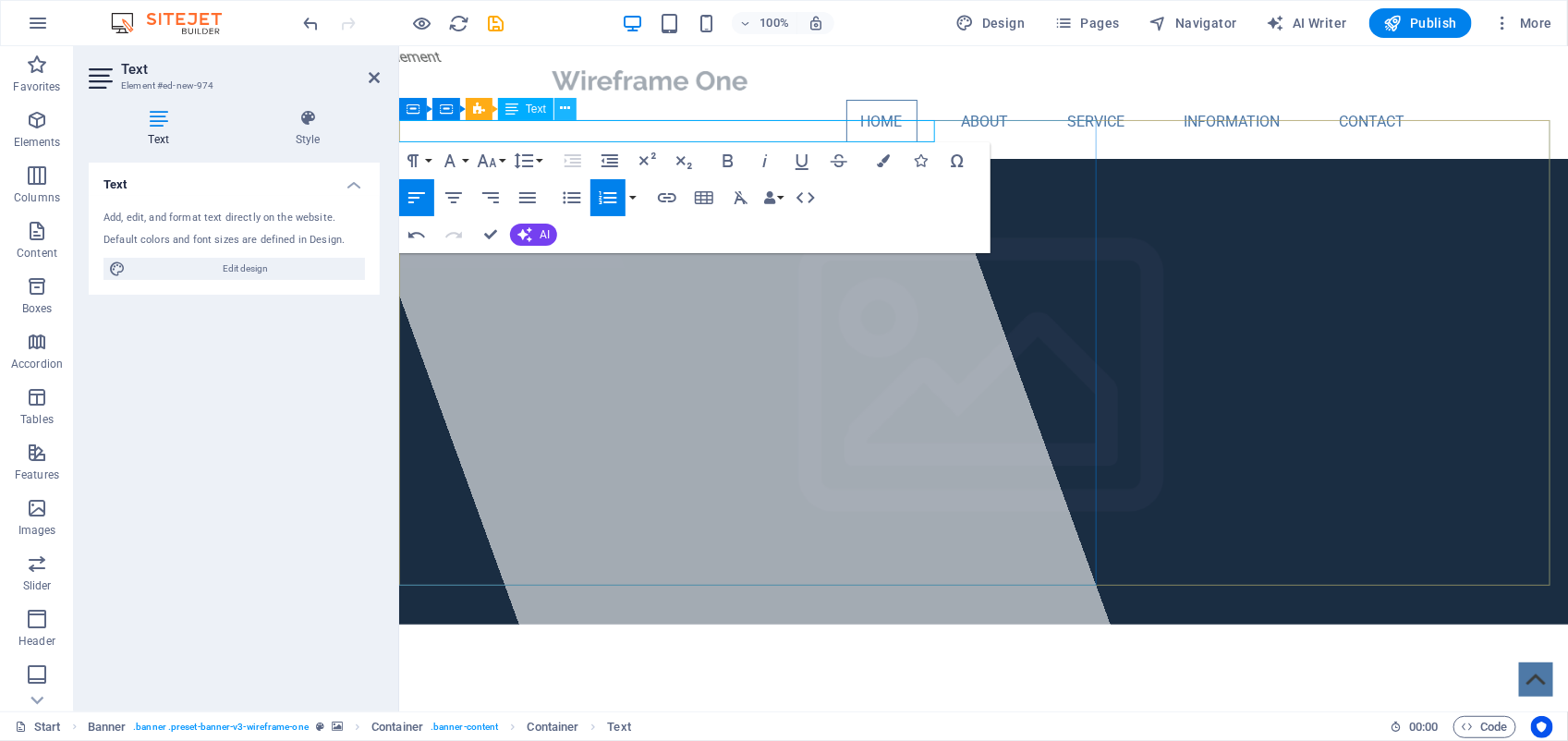 click at bounding box center [565, 108] 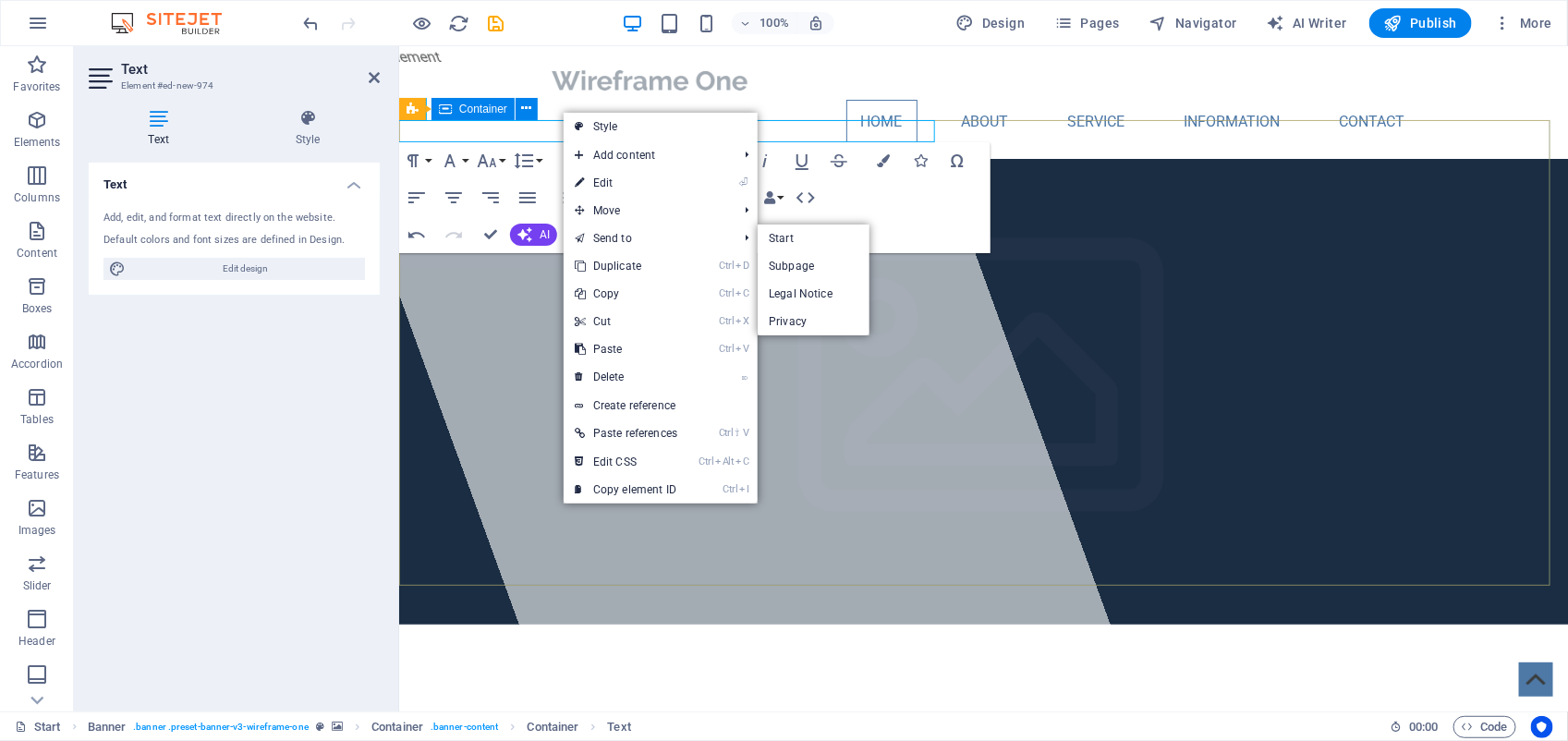 click on "New text element Where Family and Friends come together with one click" at bounding box center (982, 781) 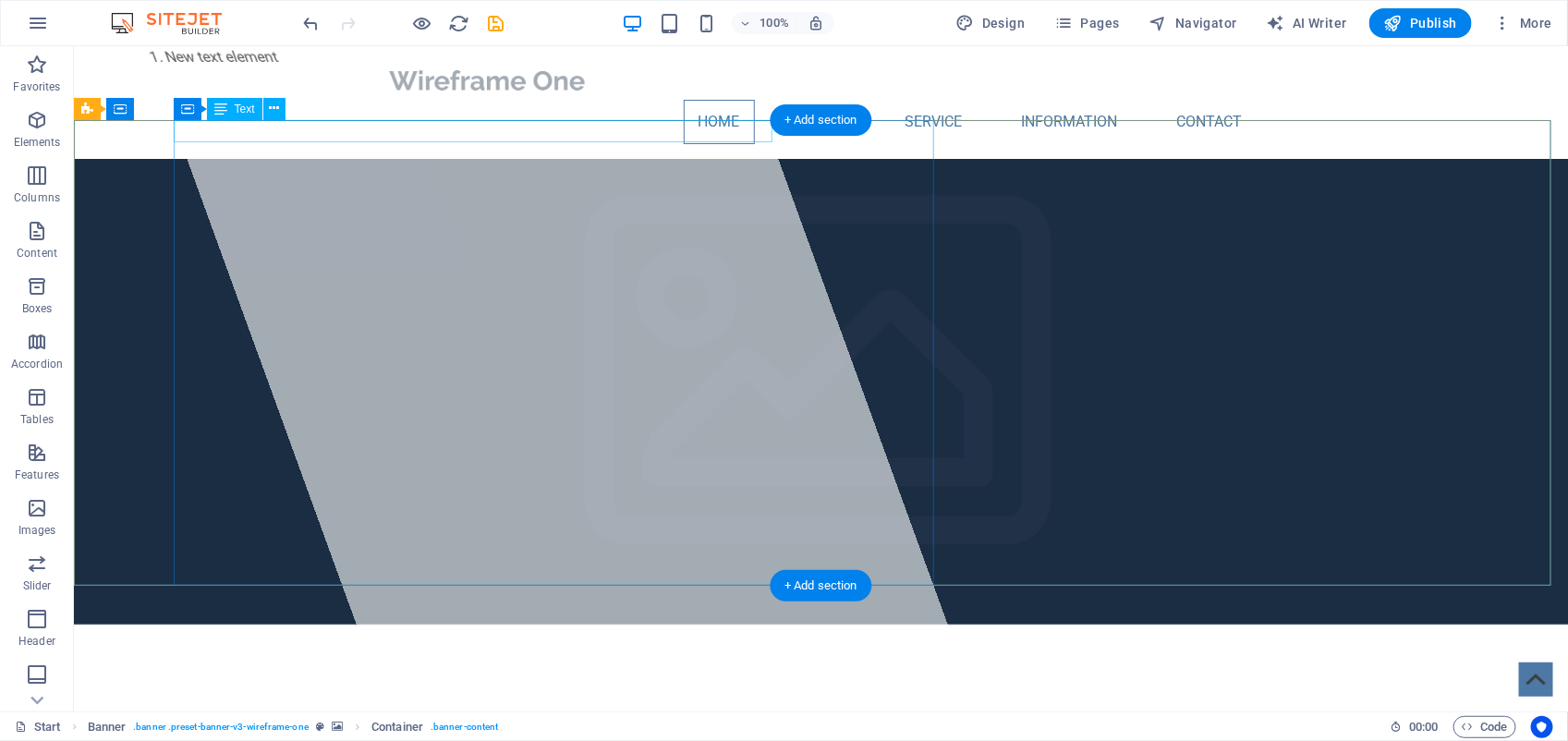 click on "New text element" at bounding box center (444, 56) 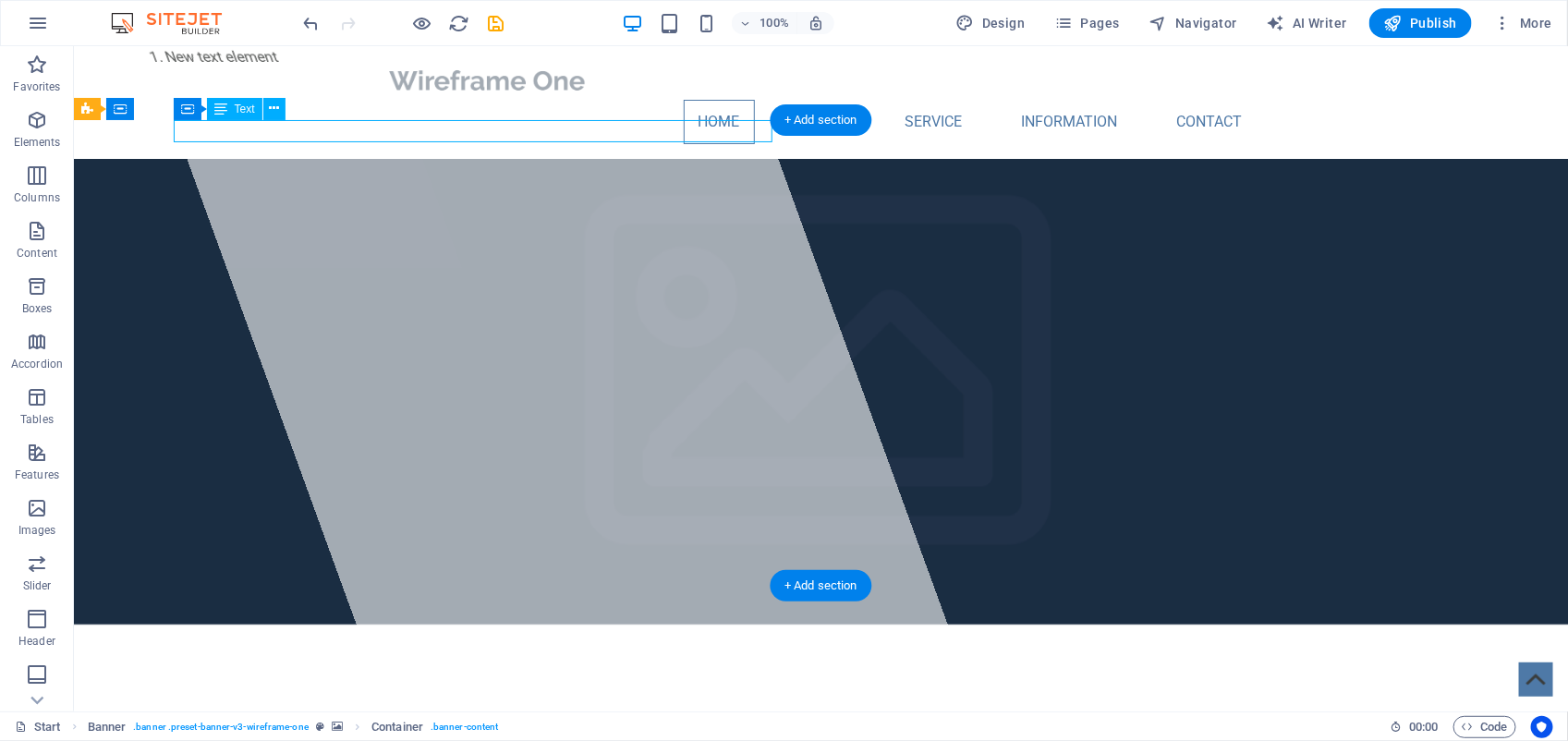 click on "New text element" at bounding box center [444, 56] 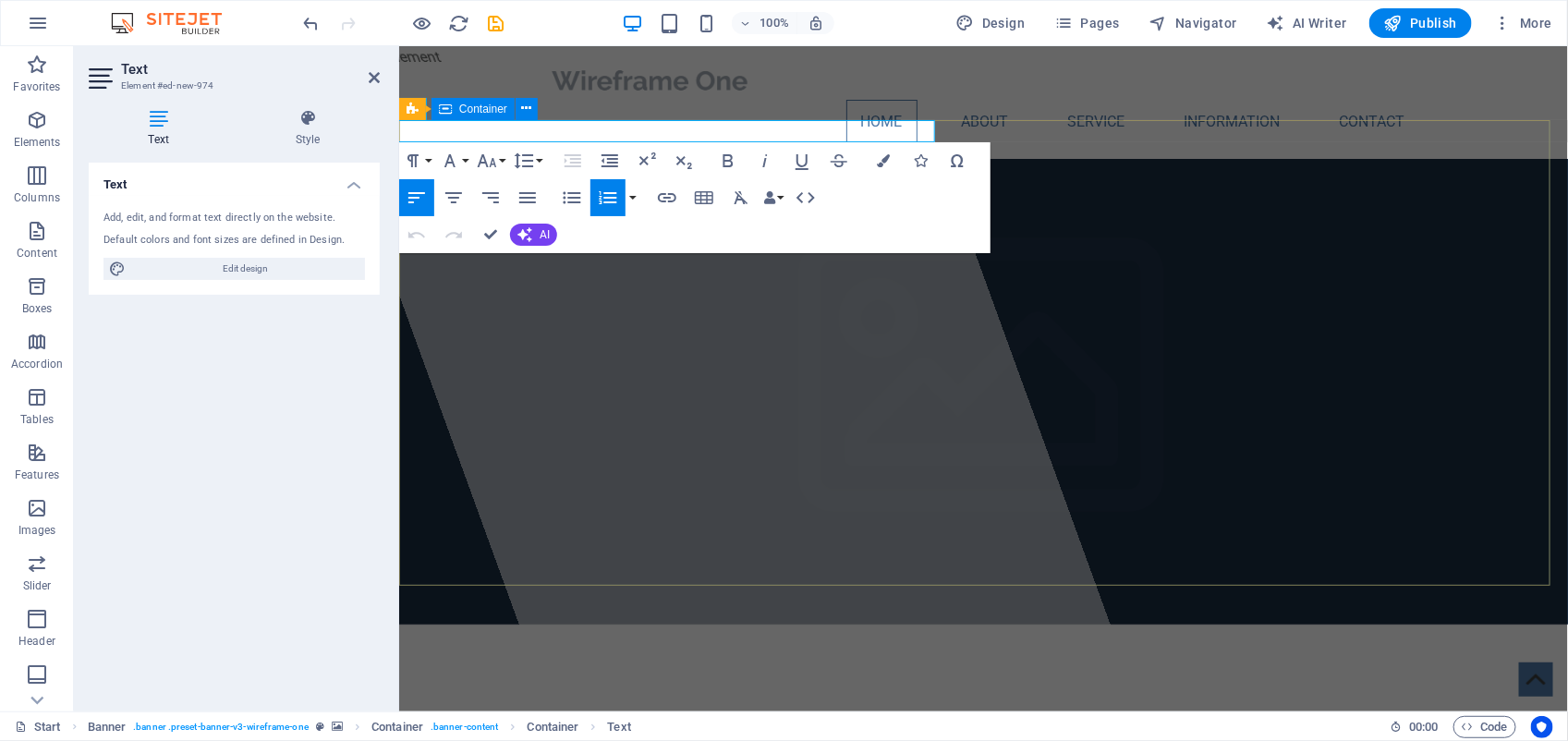 click on "New text element Where Family and Friends come together with one click" at bounding box center (982, 781) 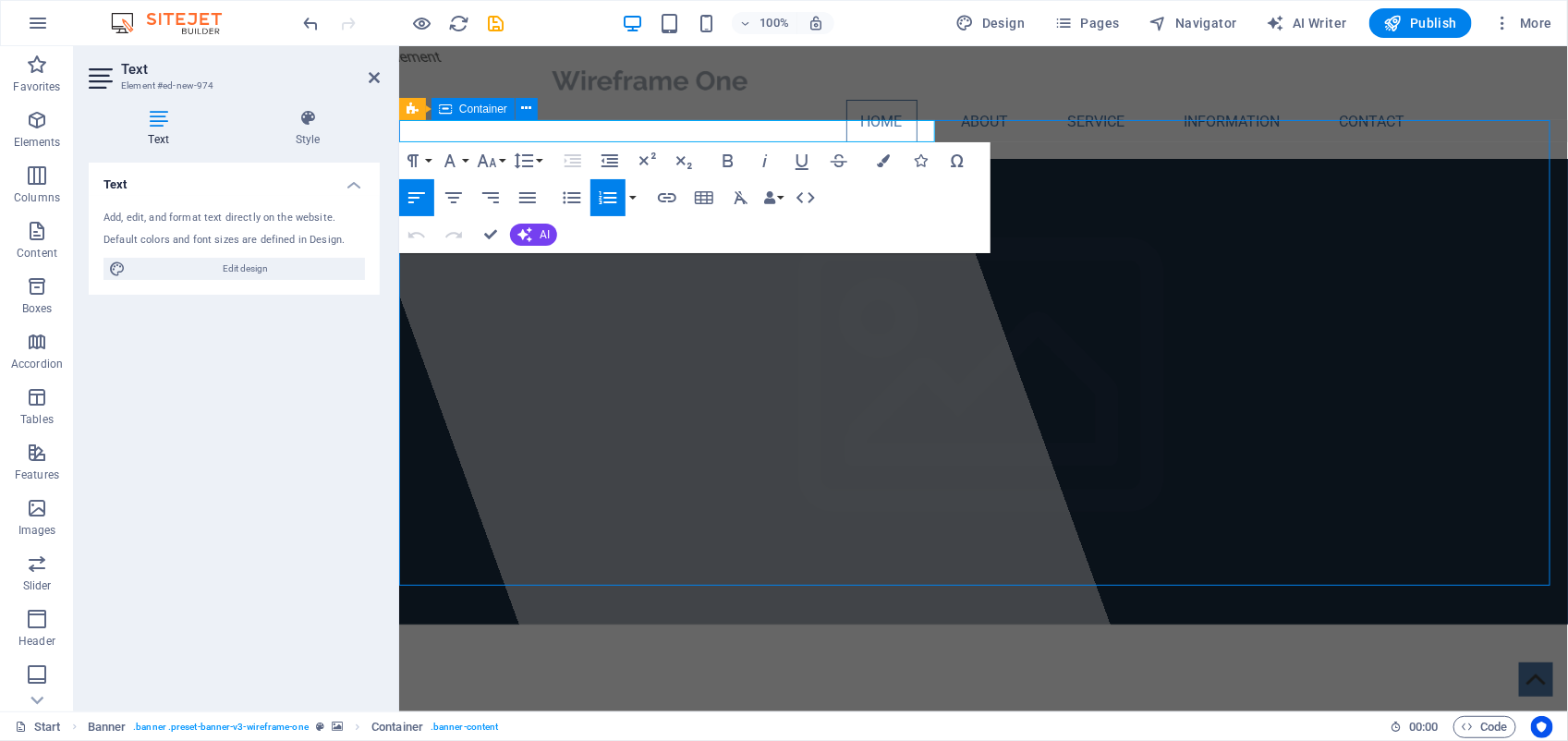 click on "New text element Where Family and Friends come together with one click" at bounding box center (982, 781) 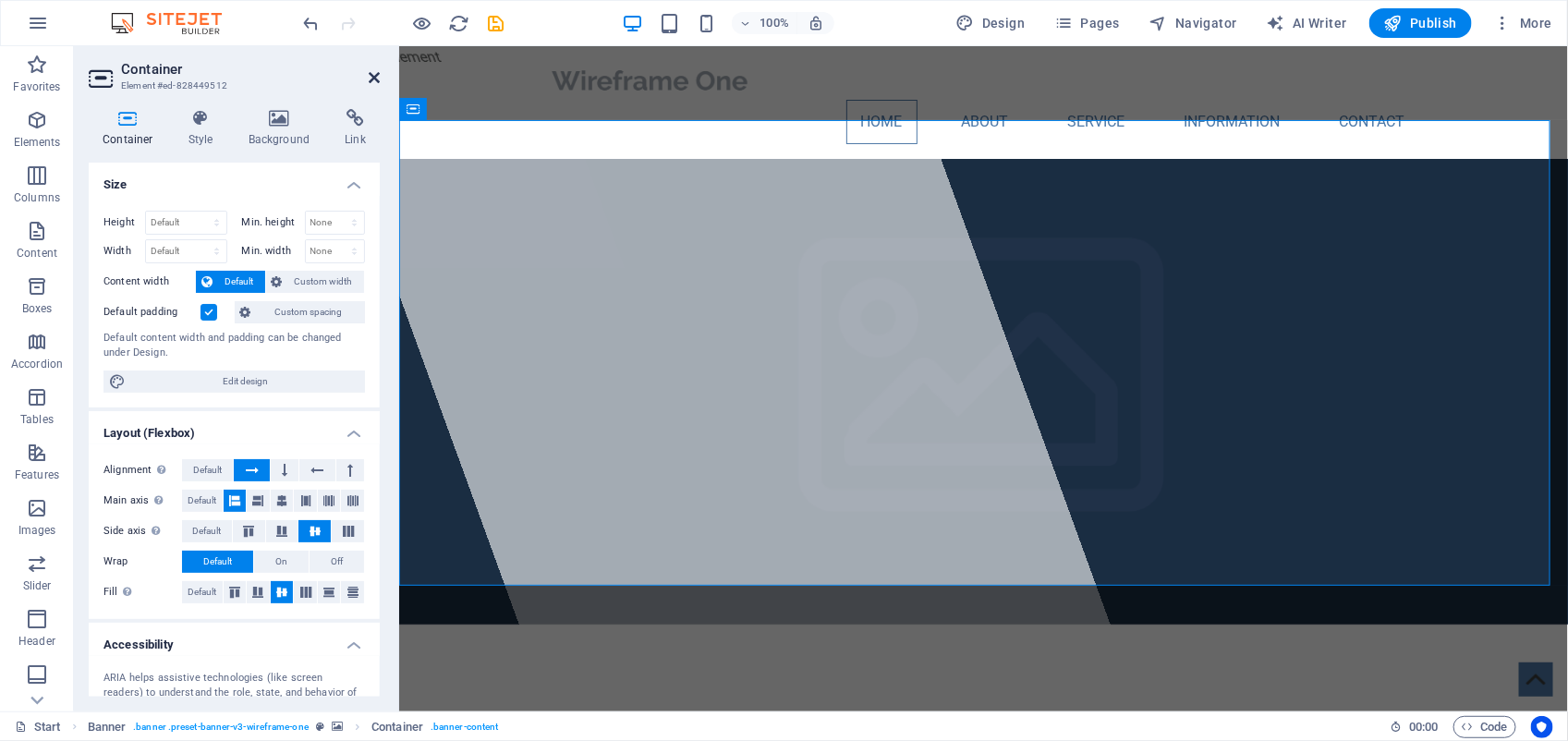 click at bounding box center (374, 78) 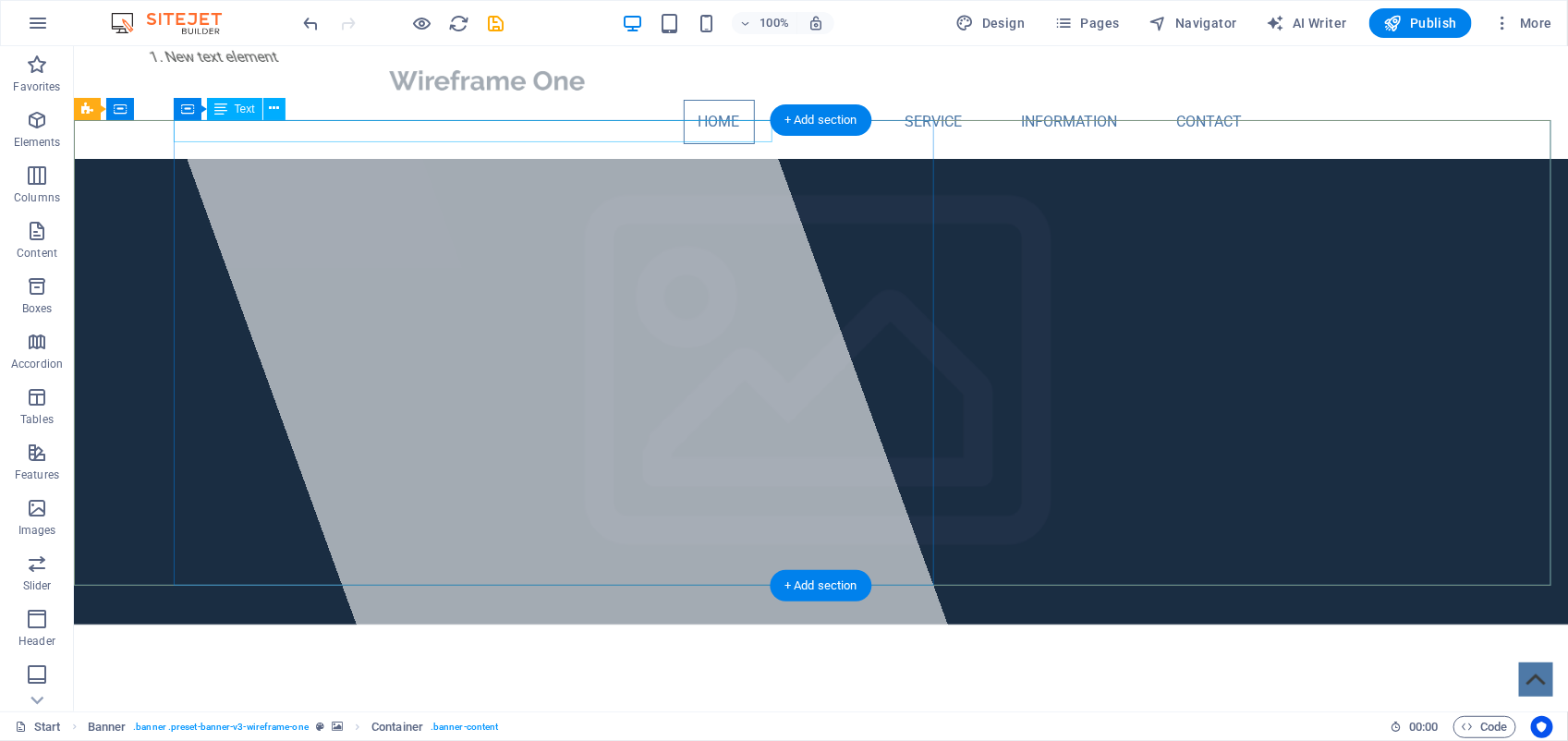 click on "New text element" at bounding box center (444, 56) 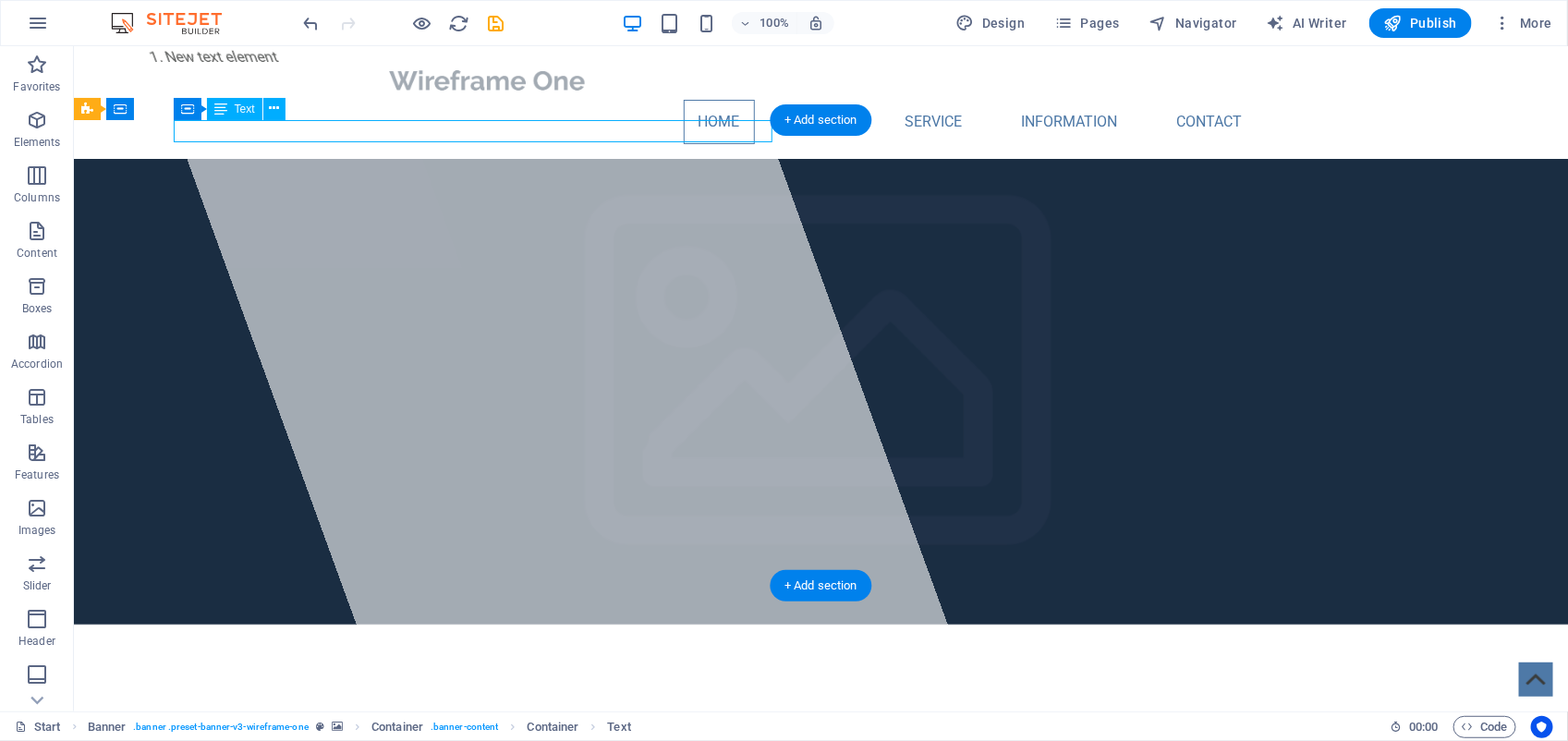 click on "New text element" at bounding box center [444, 56] 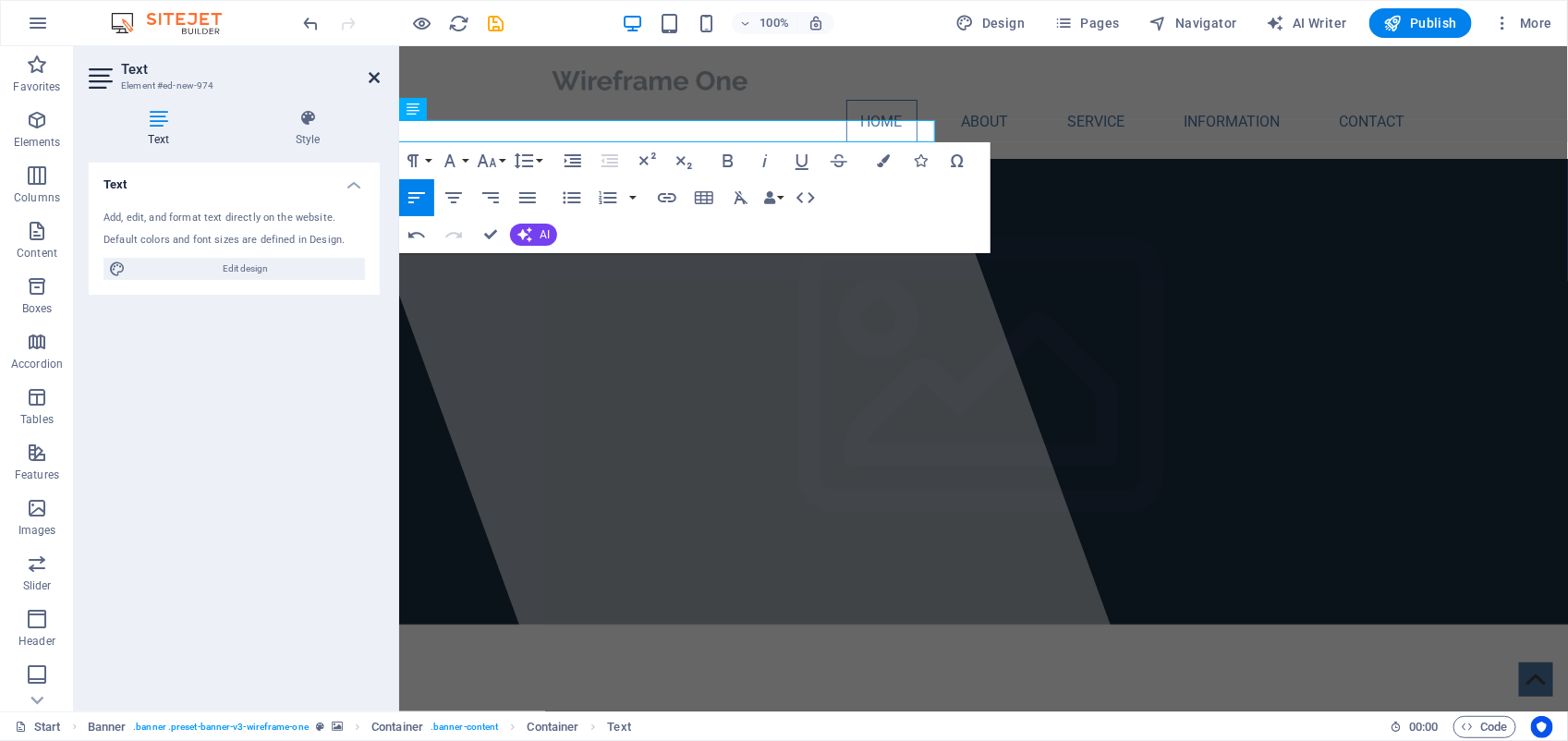 click at bounding box center (374, 78) 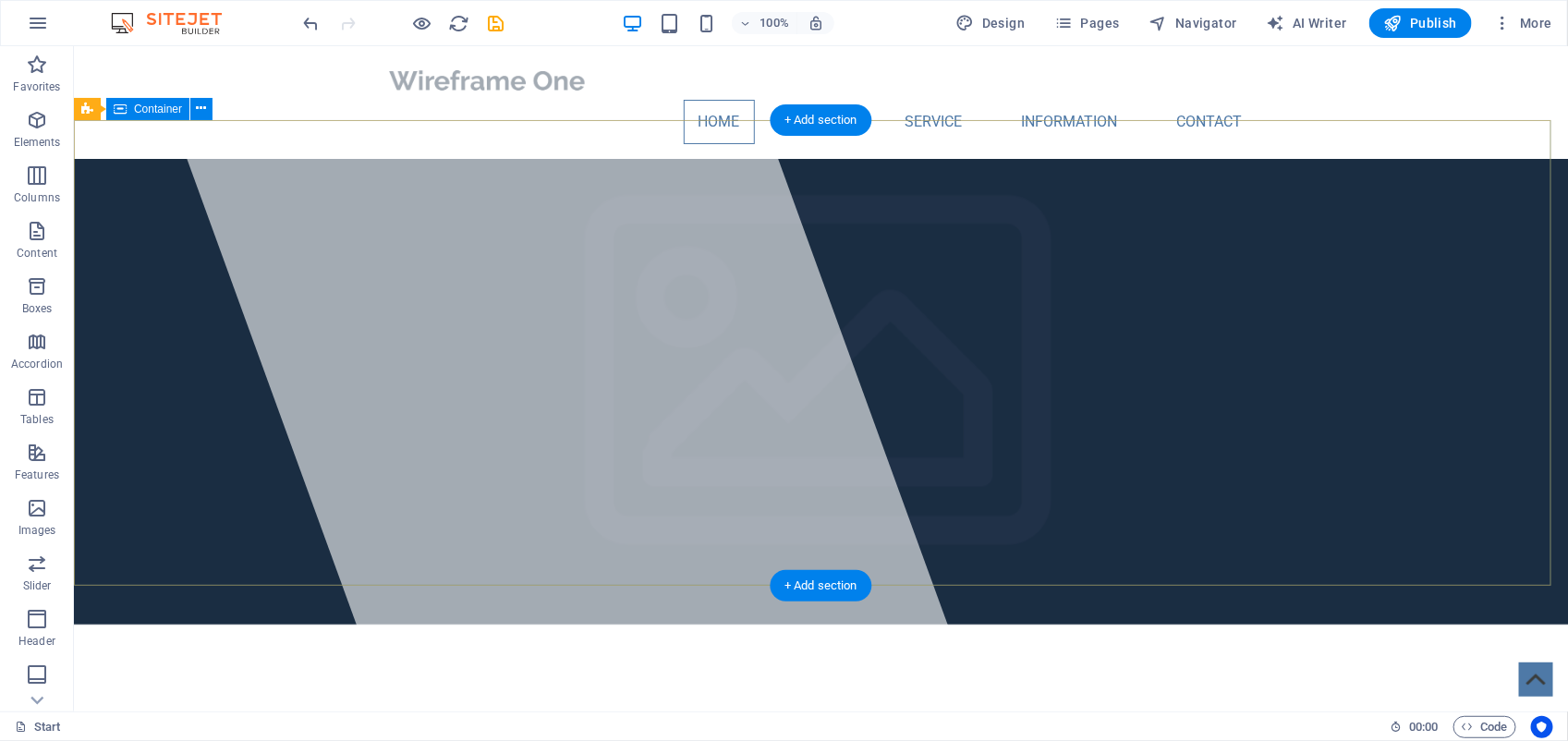 click on "Where Family and Friends come together with one click" at bounding box center (820, 781) 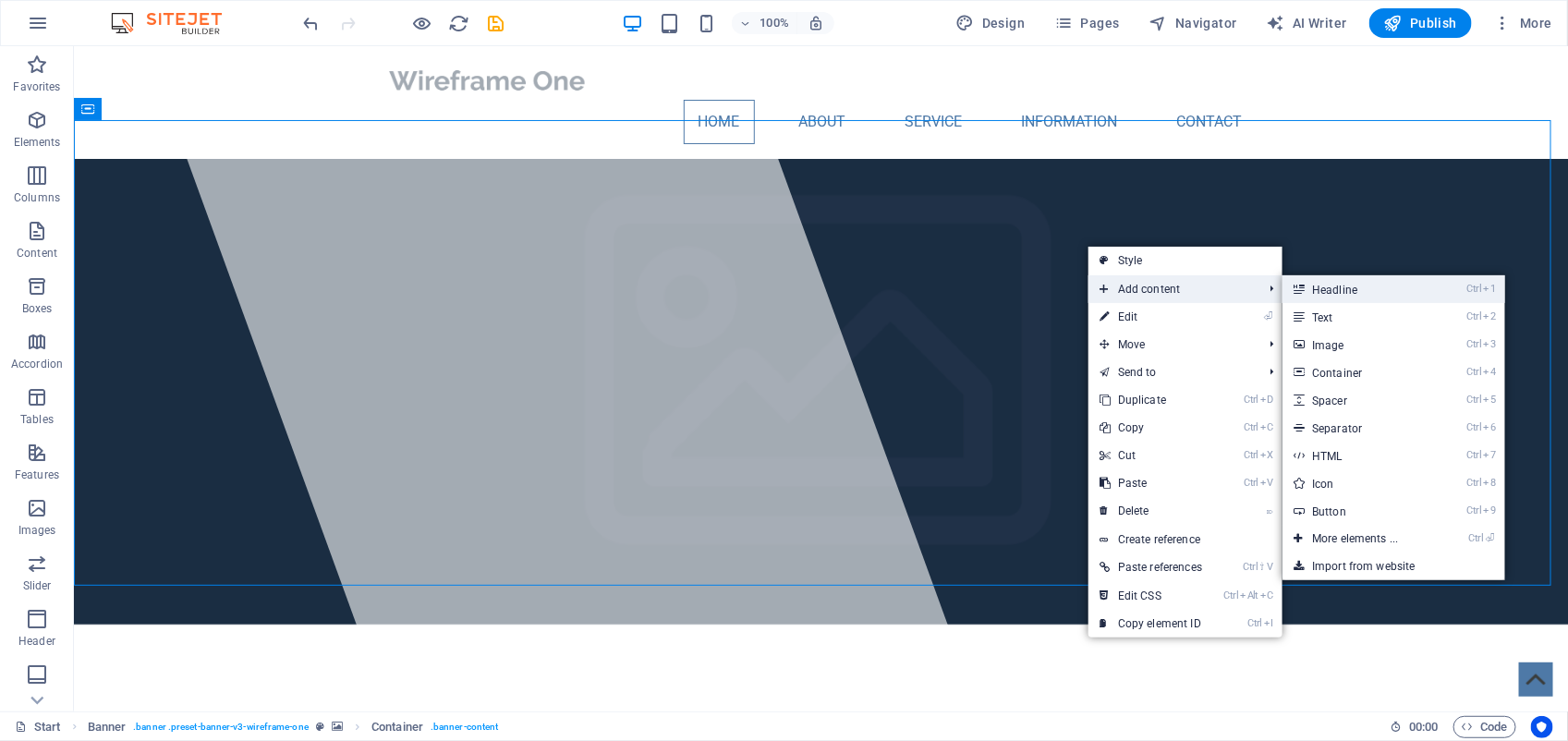 click on "Ctrl 1  Headline" at bounding box center [1358, 289] 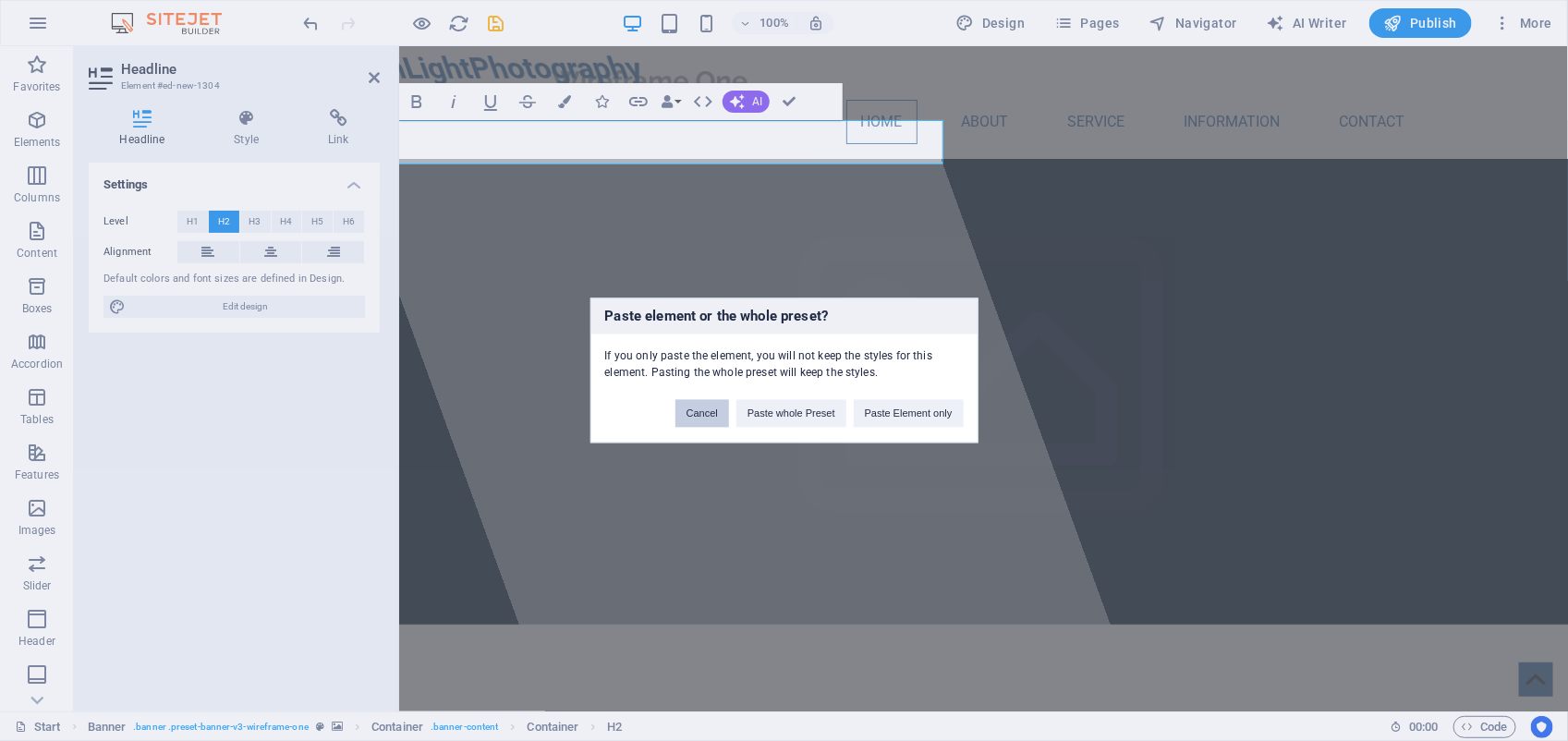 click on "Cancel" at bounding box center [702, 414] 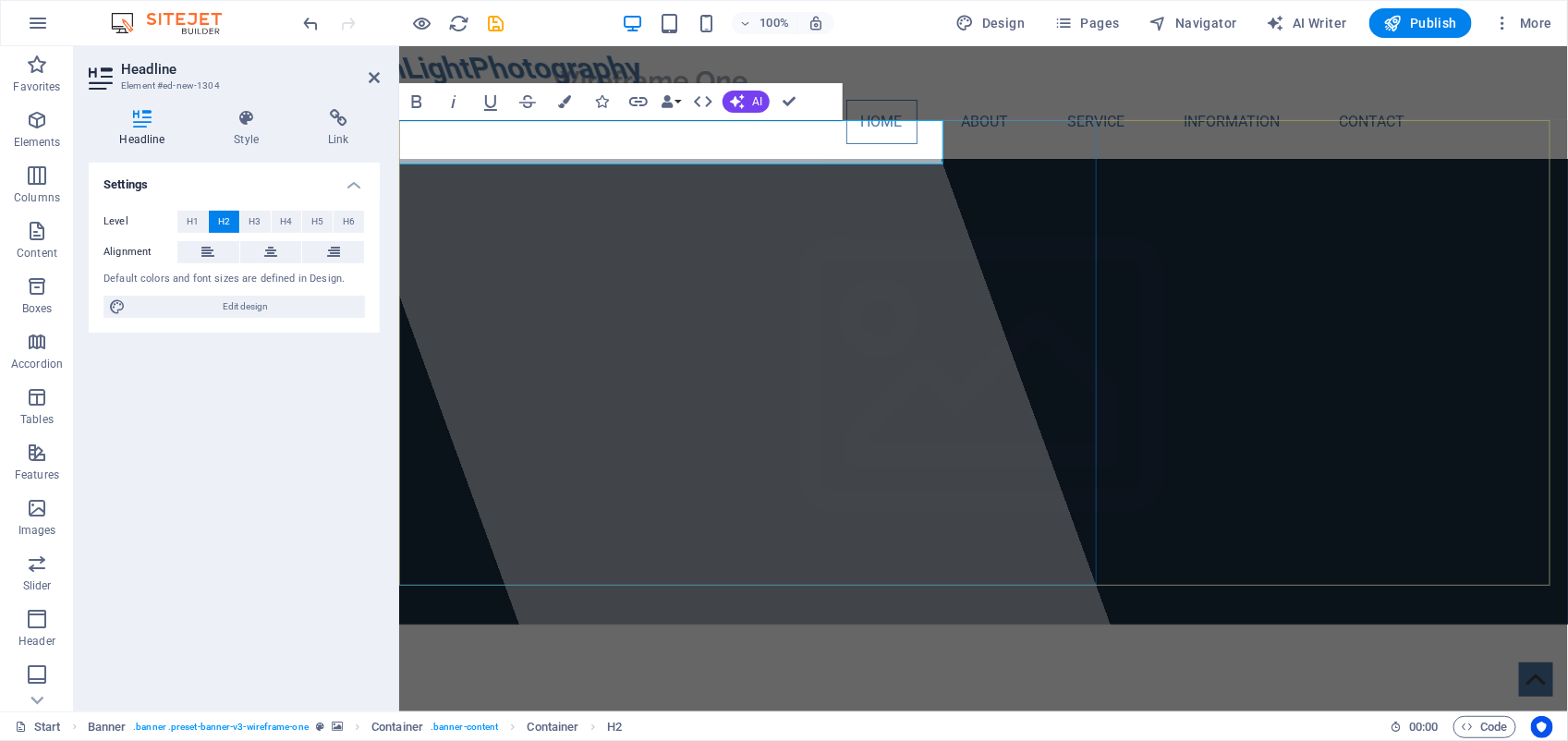 click on "DreamLightPhotography" at bounding box center [723, 378] 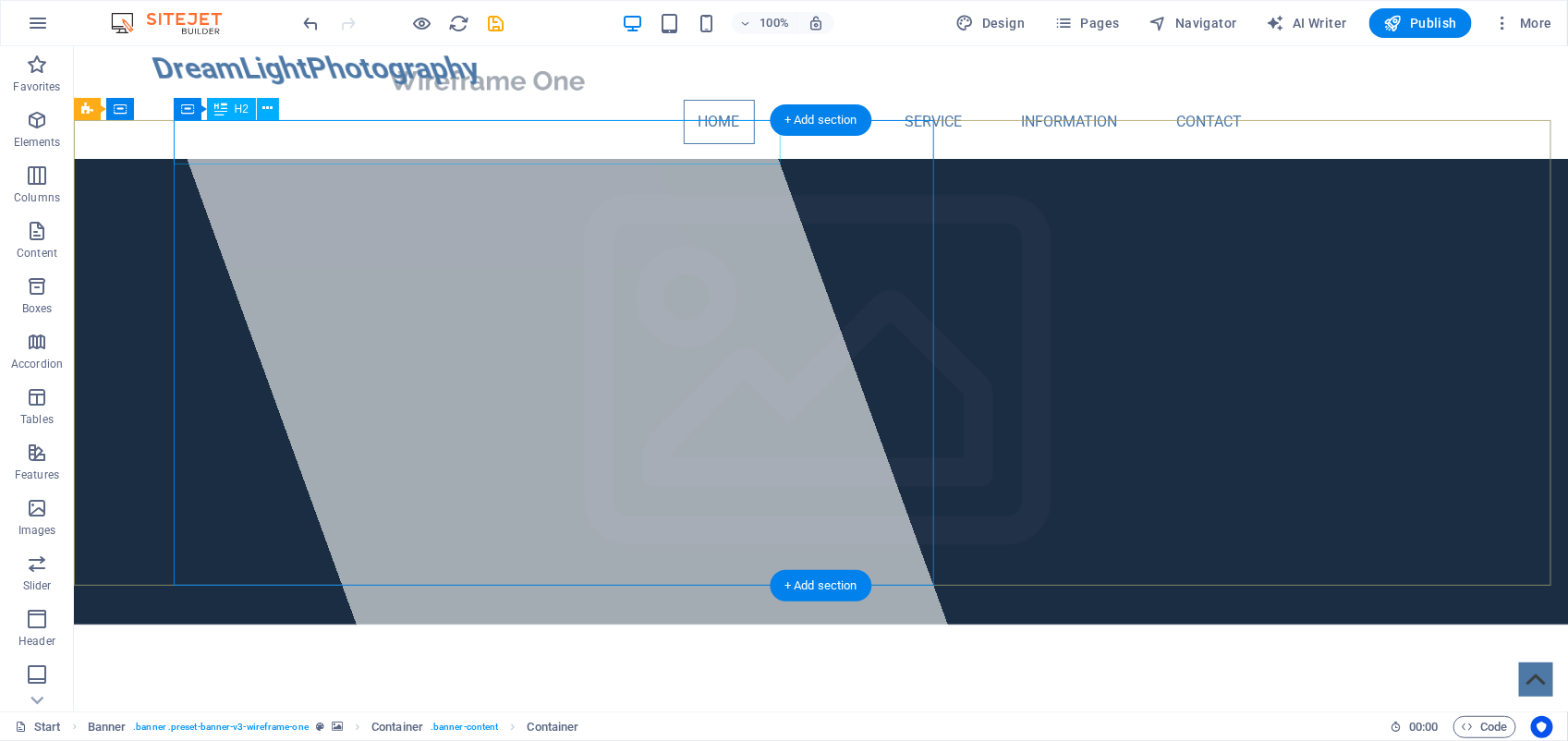 click on "DreamLightPhotography" at bounding box center [447, 67] 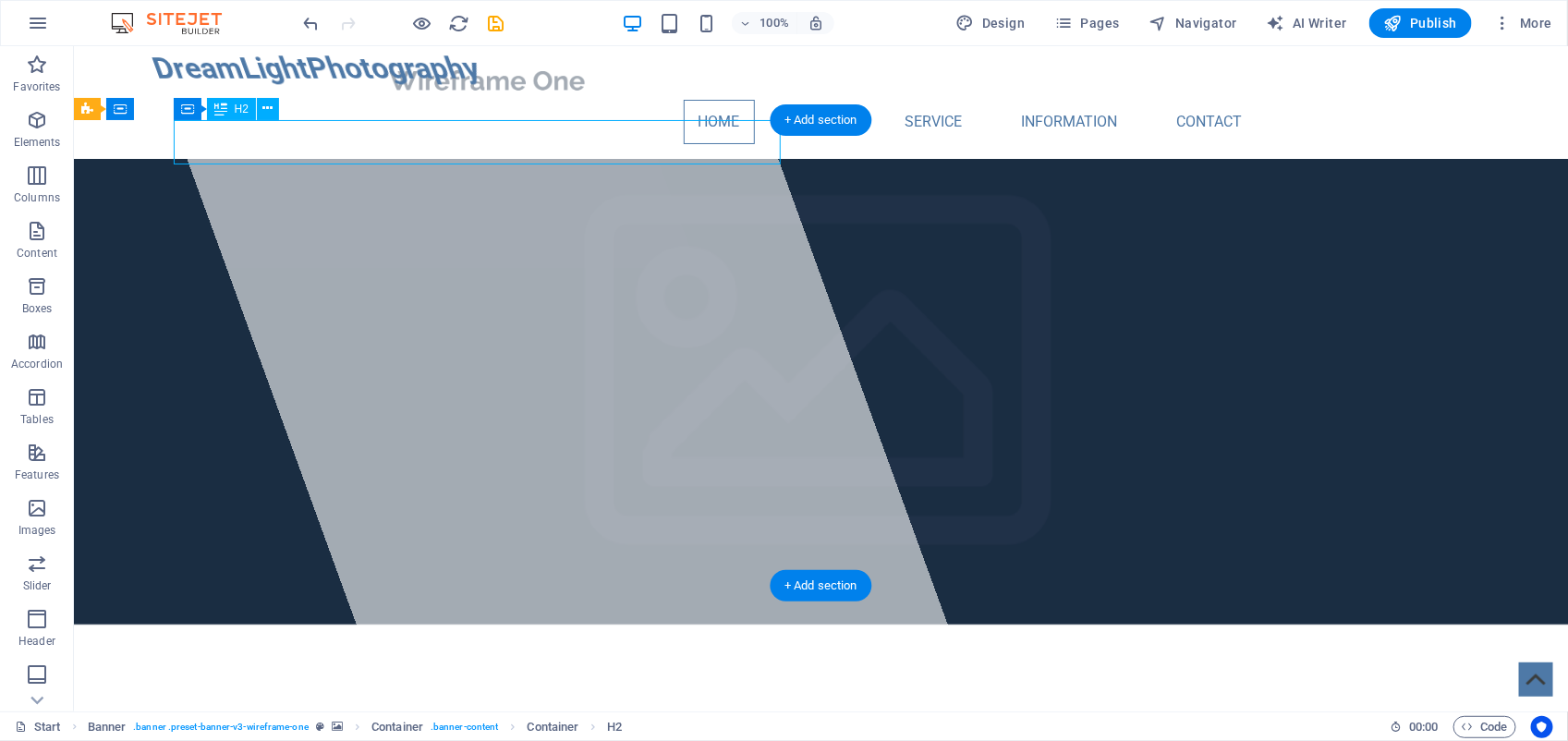 click on "DreamLightPhotography" at bounding box center [447, 67] 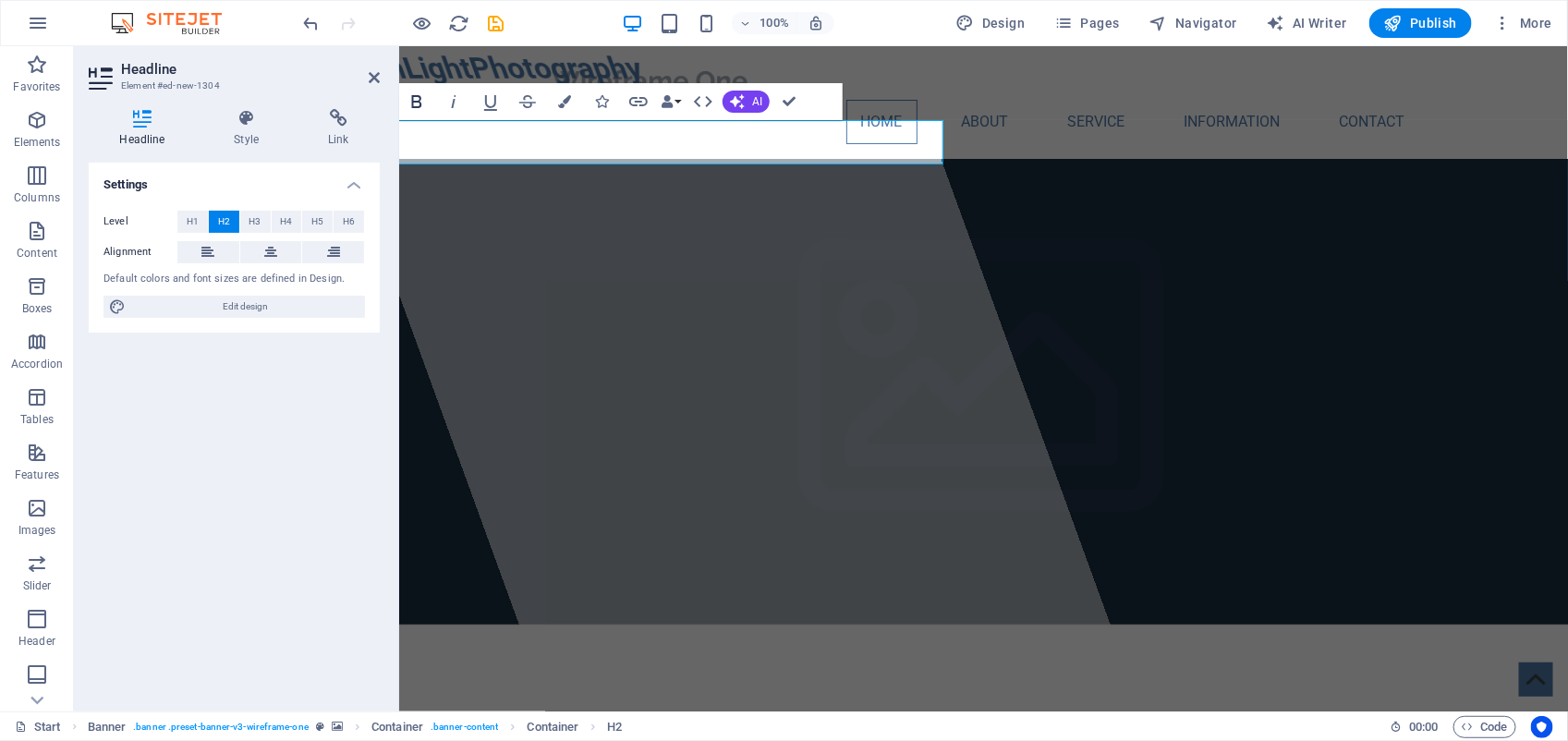 click 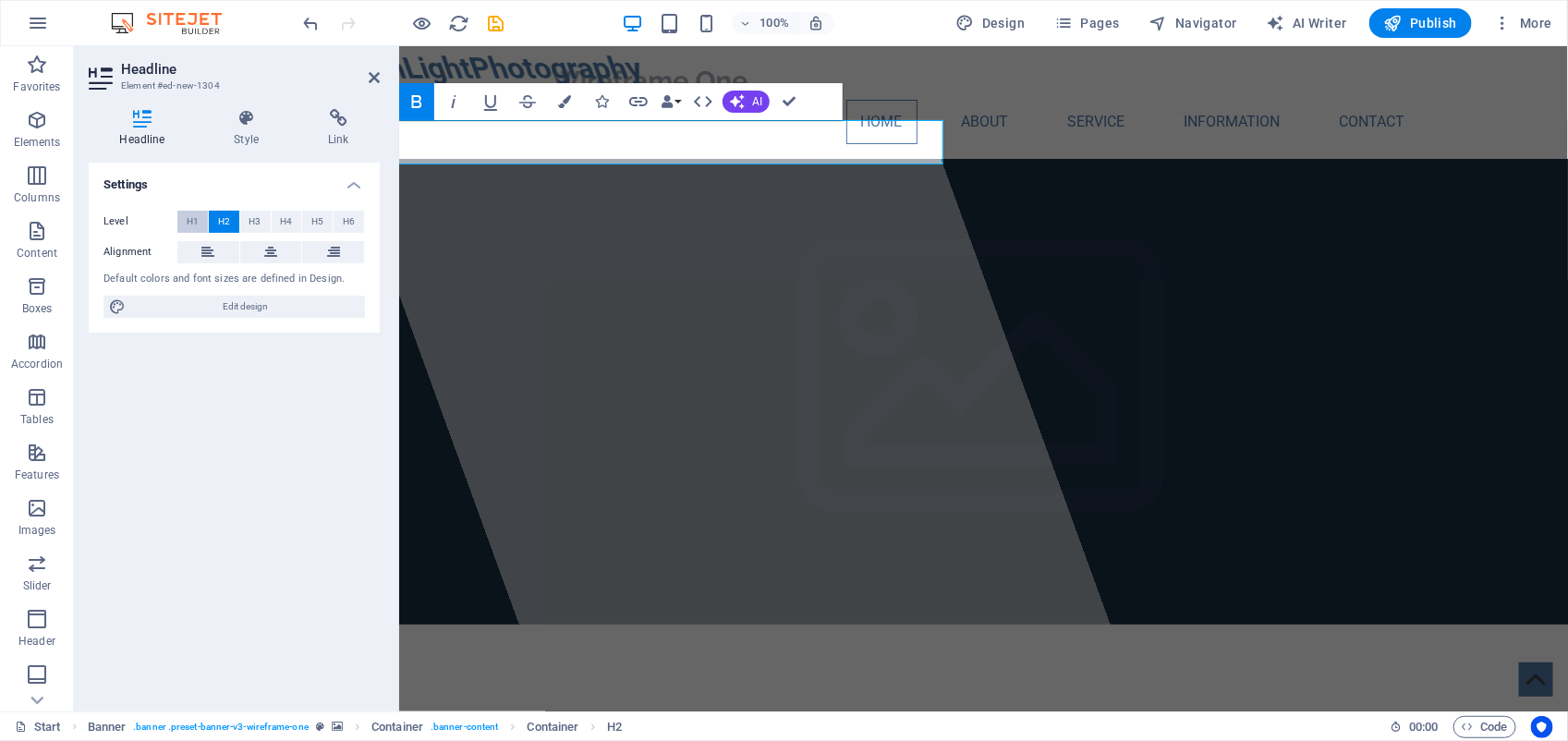 click on "H1" at bounding box center (192, 222) 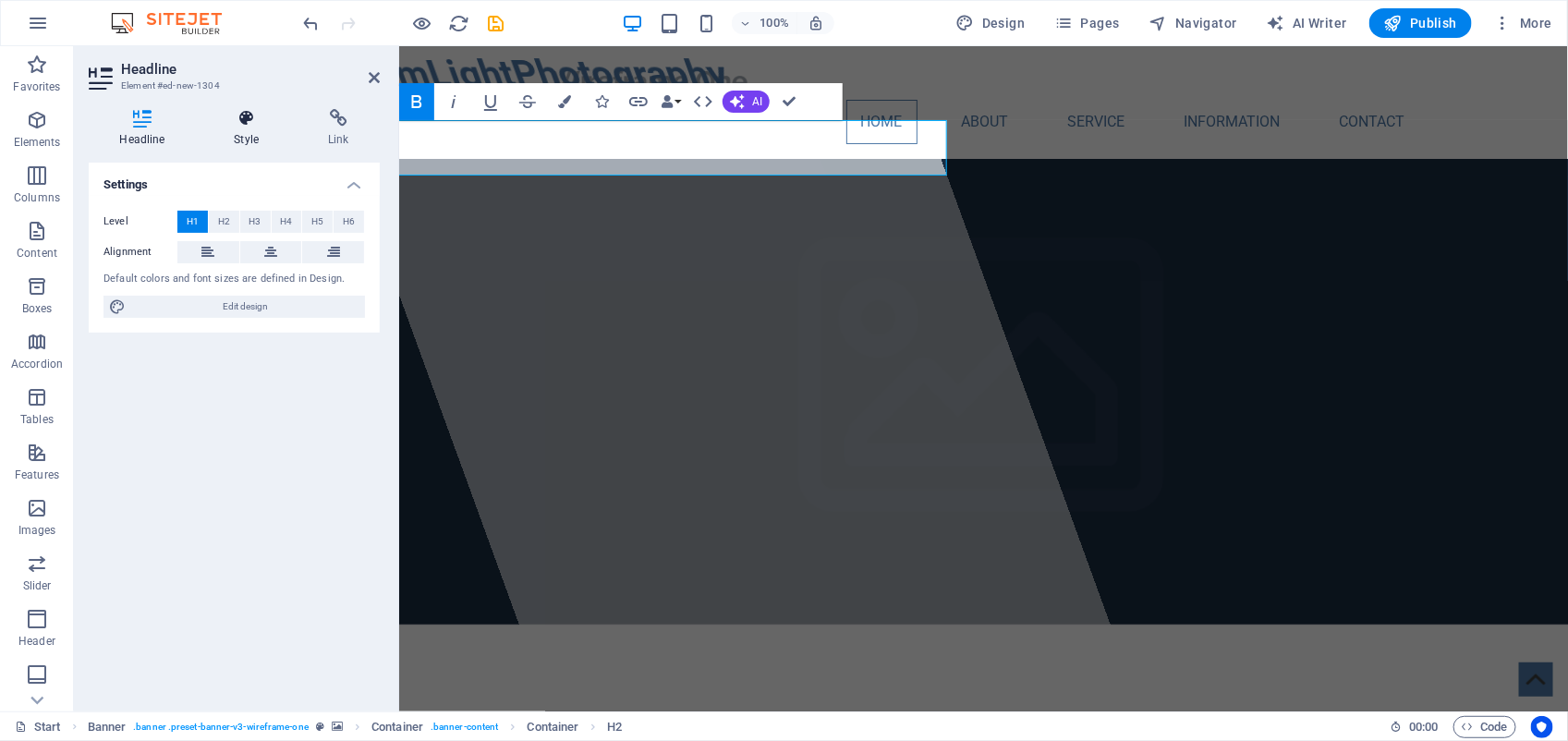 click at bounding box center (247, 118) 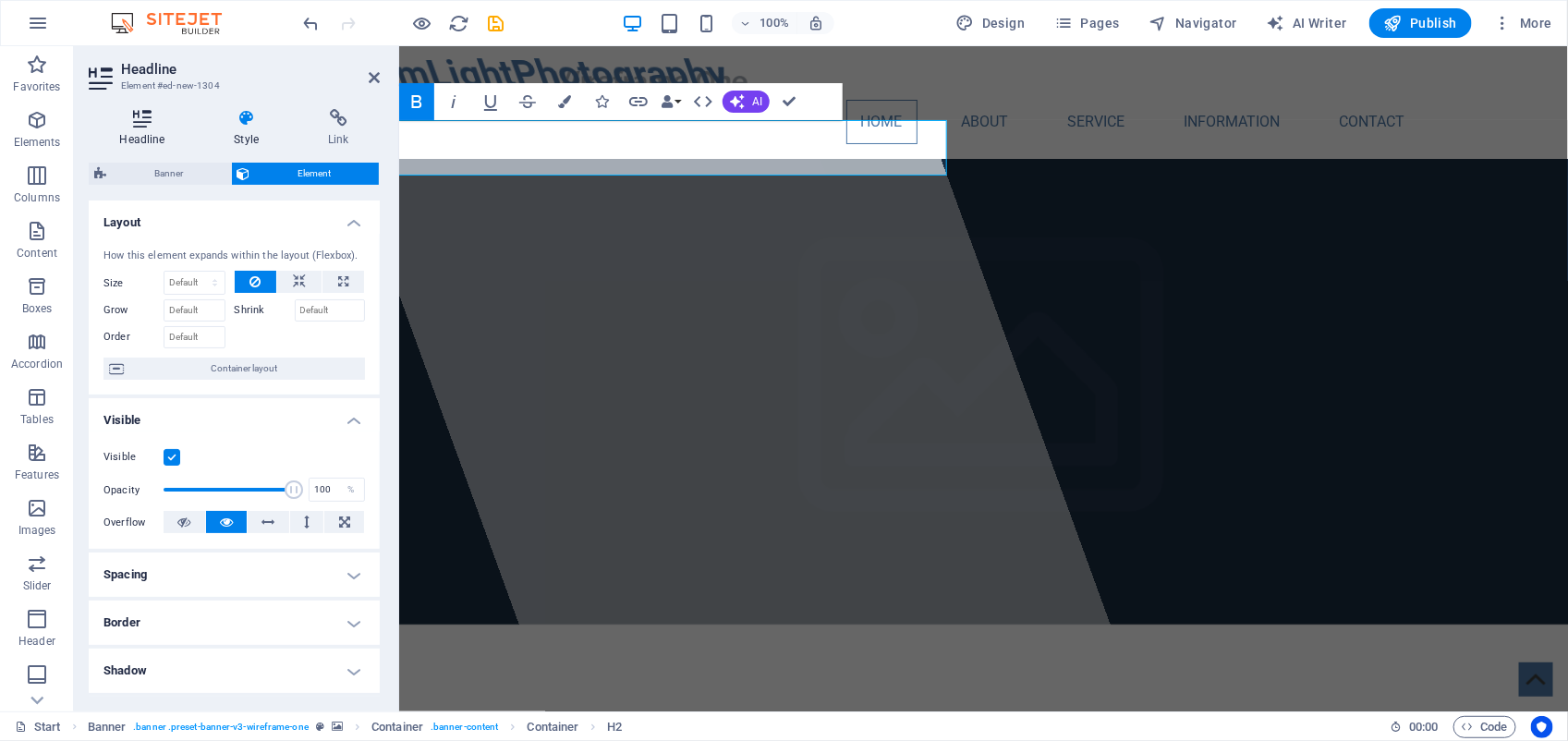 click at bounding box center (142, 118) 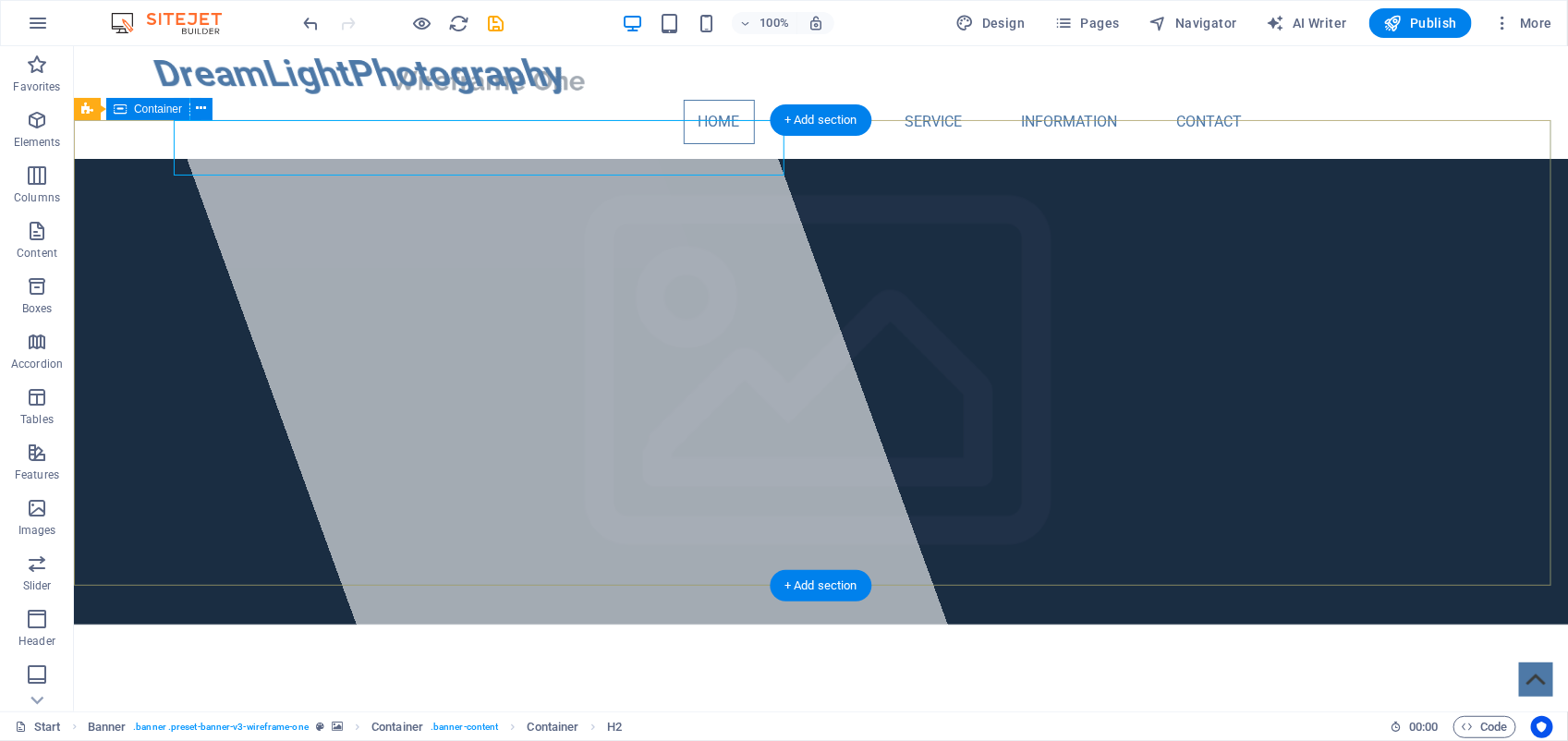 click on "DreamLightPhotography Where Family and Friends come together with one click" at bounding box center (820, 781) 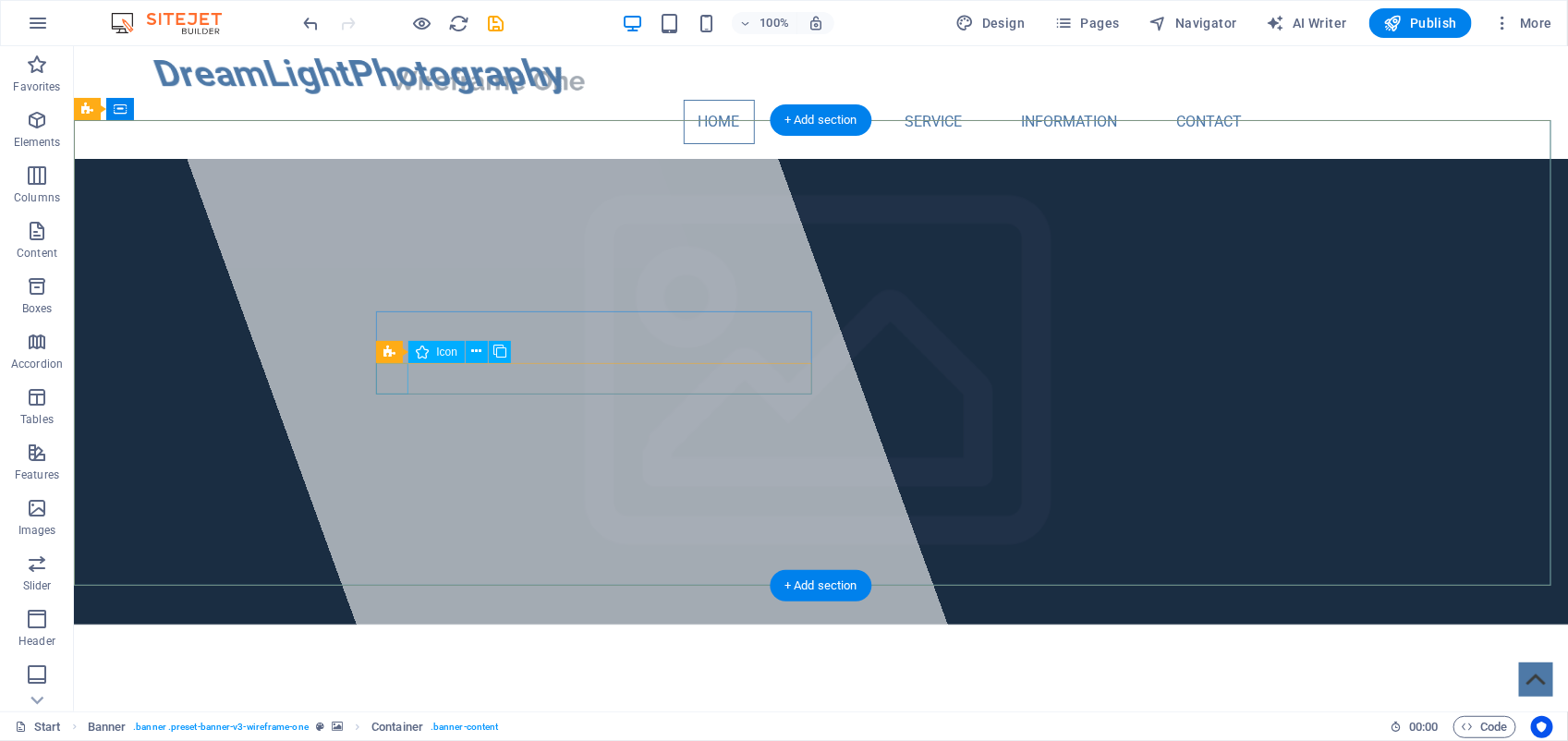 click at bounding box center [820, 766] 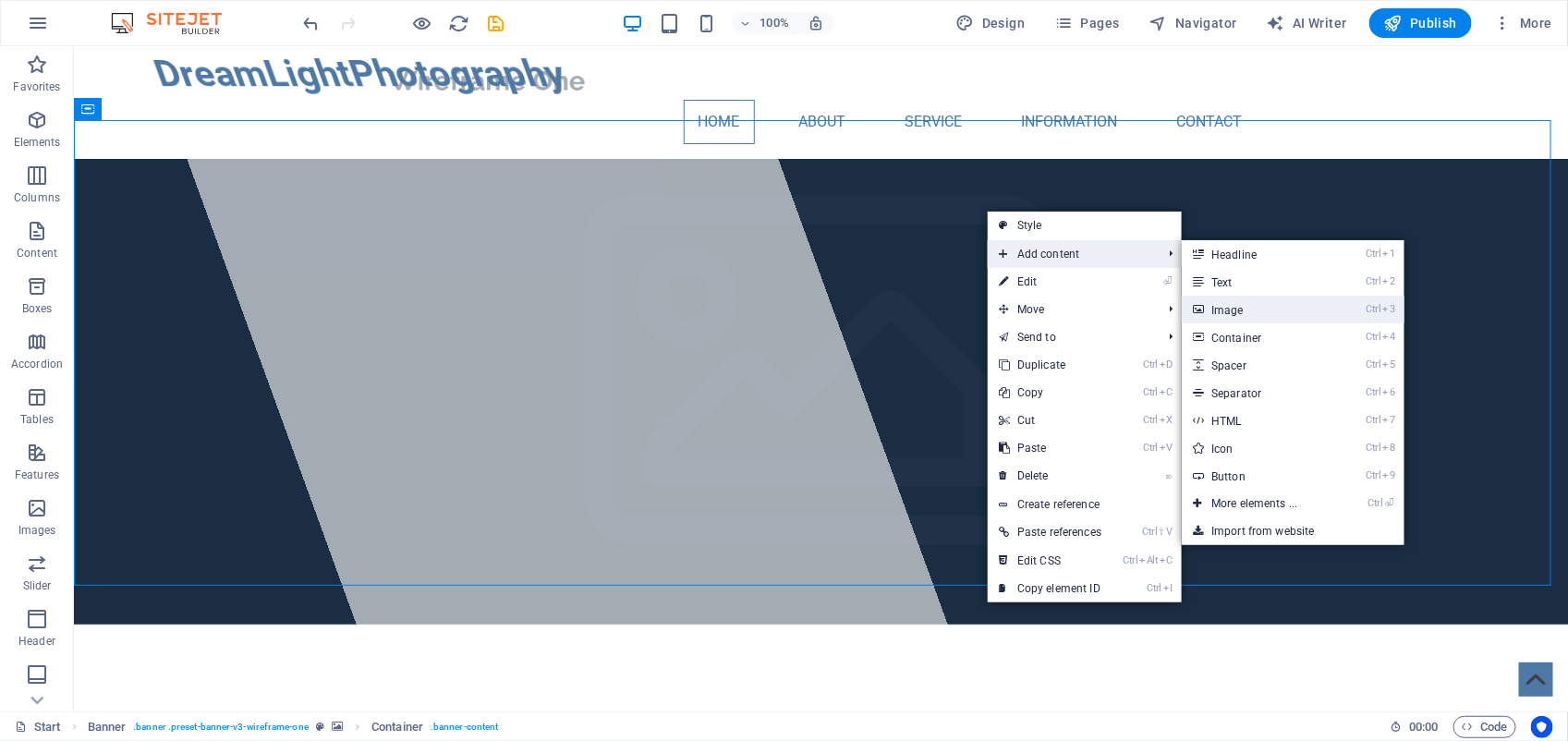 click on "Ctrl 3  Image" at bounding box center (1258, 310) 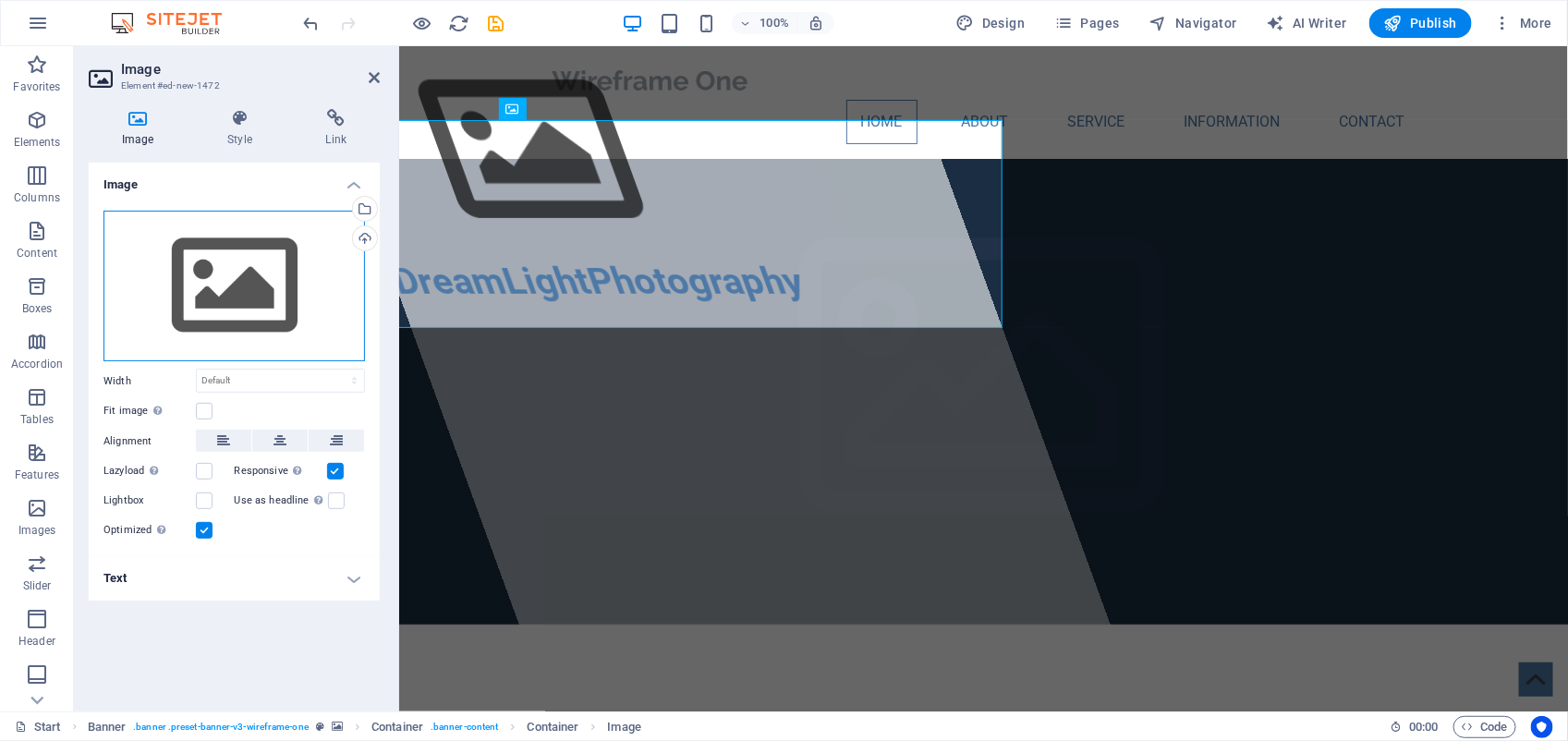 click on "Drag files here, click to choose files or select files from Files or our free stock photos & videos" at bounding box center (234, 286) 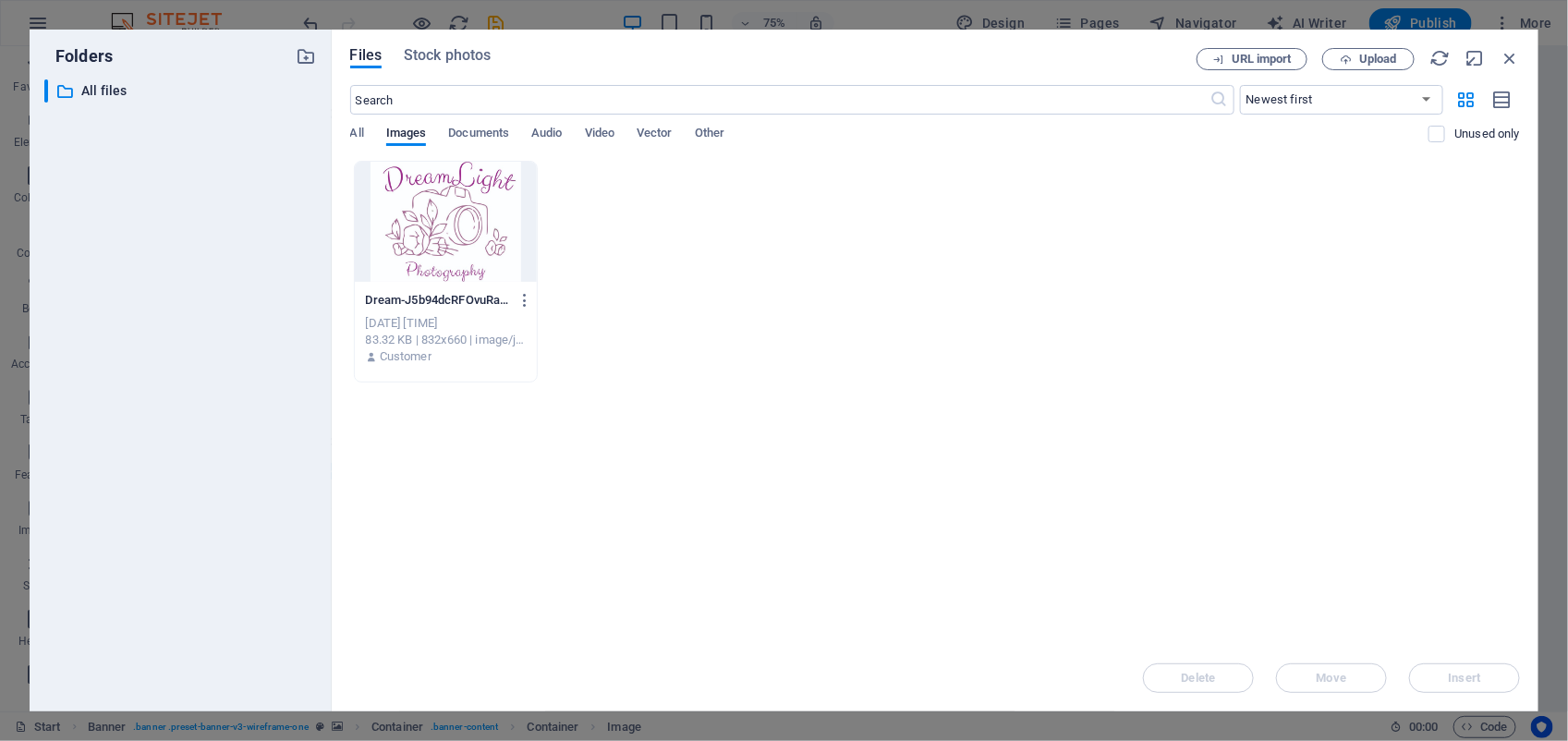 drag, startPoint x: 242, startPoint y: 280, endPoint x: 501, endPoint y: 237, distance: 262.54523 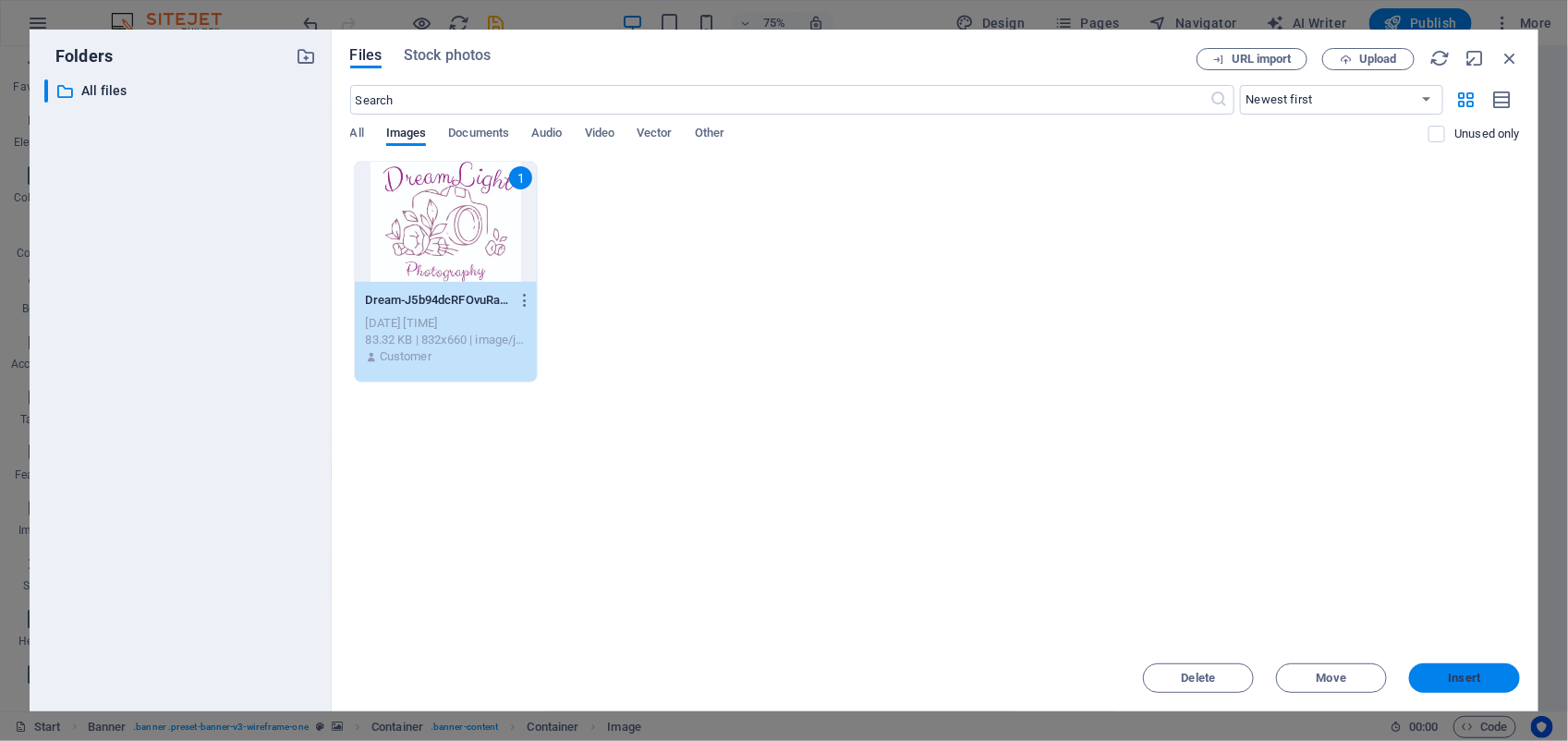 click on "Insert" at bounding box center (1465, 678) 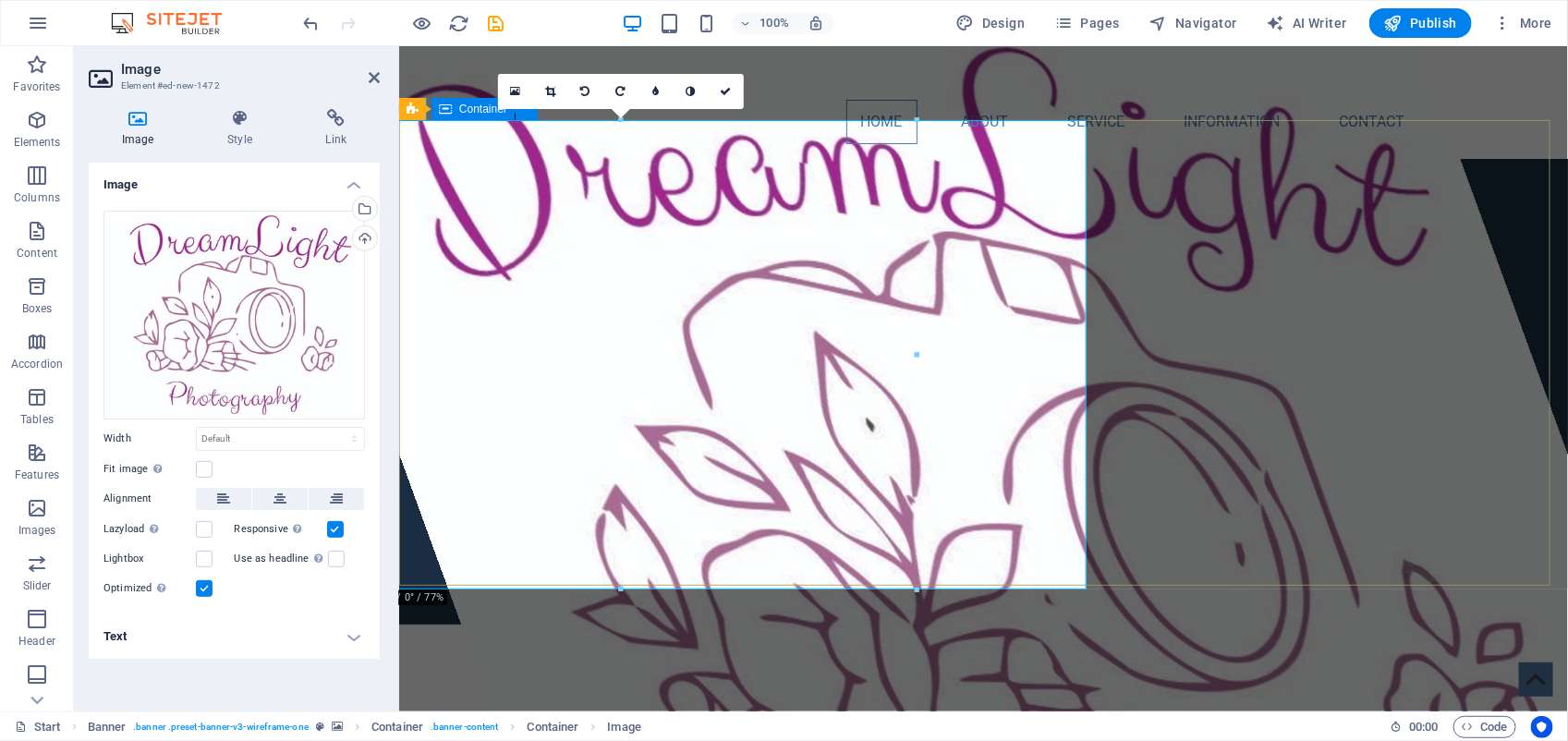 click on "DreamLightPhotography Where Family and Friends come together with one click" at bounding box center (982, 781) 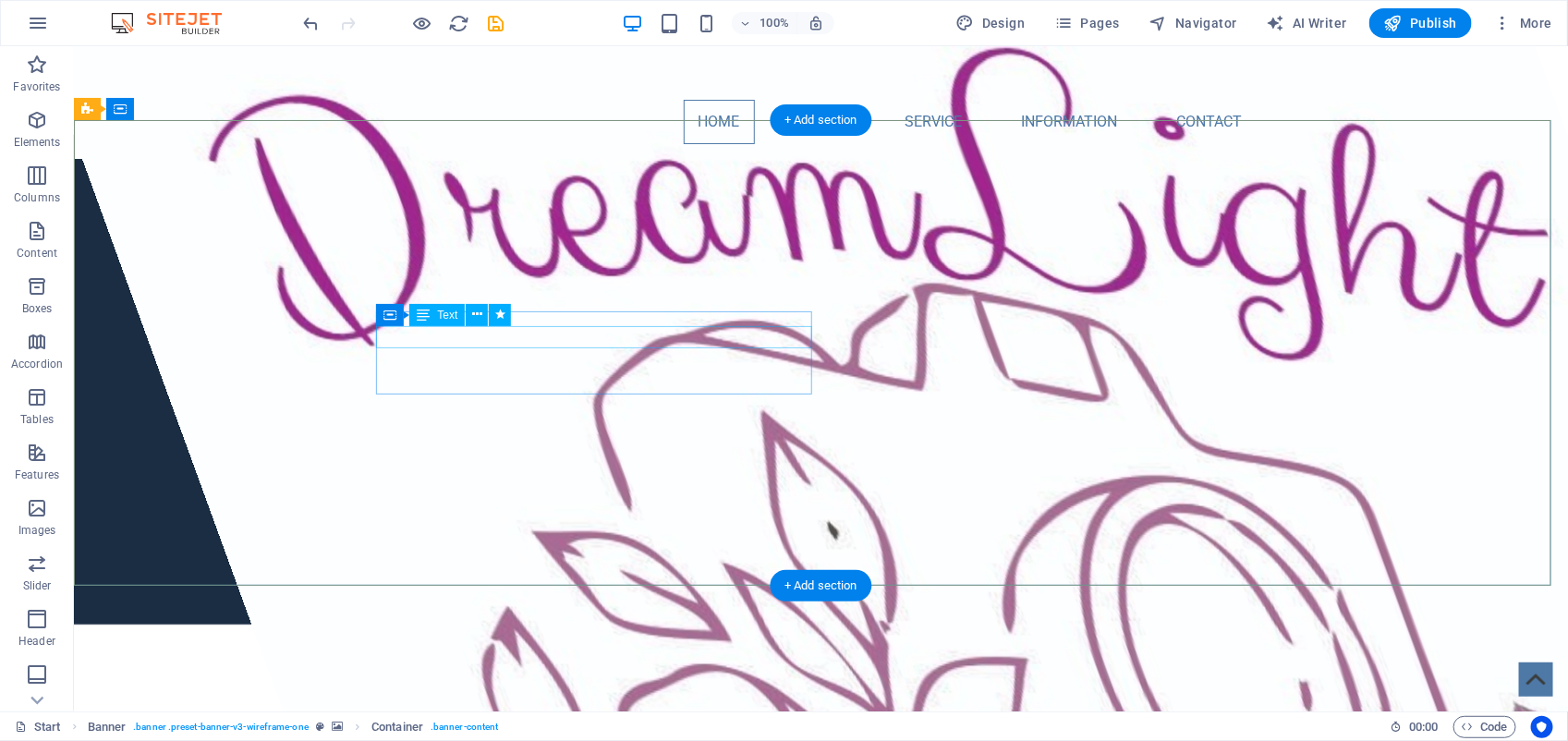 click on "Where Family and Friends come together with one click" at bounding box center (820, 723) 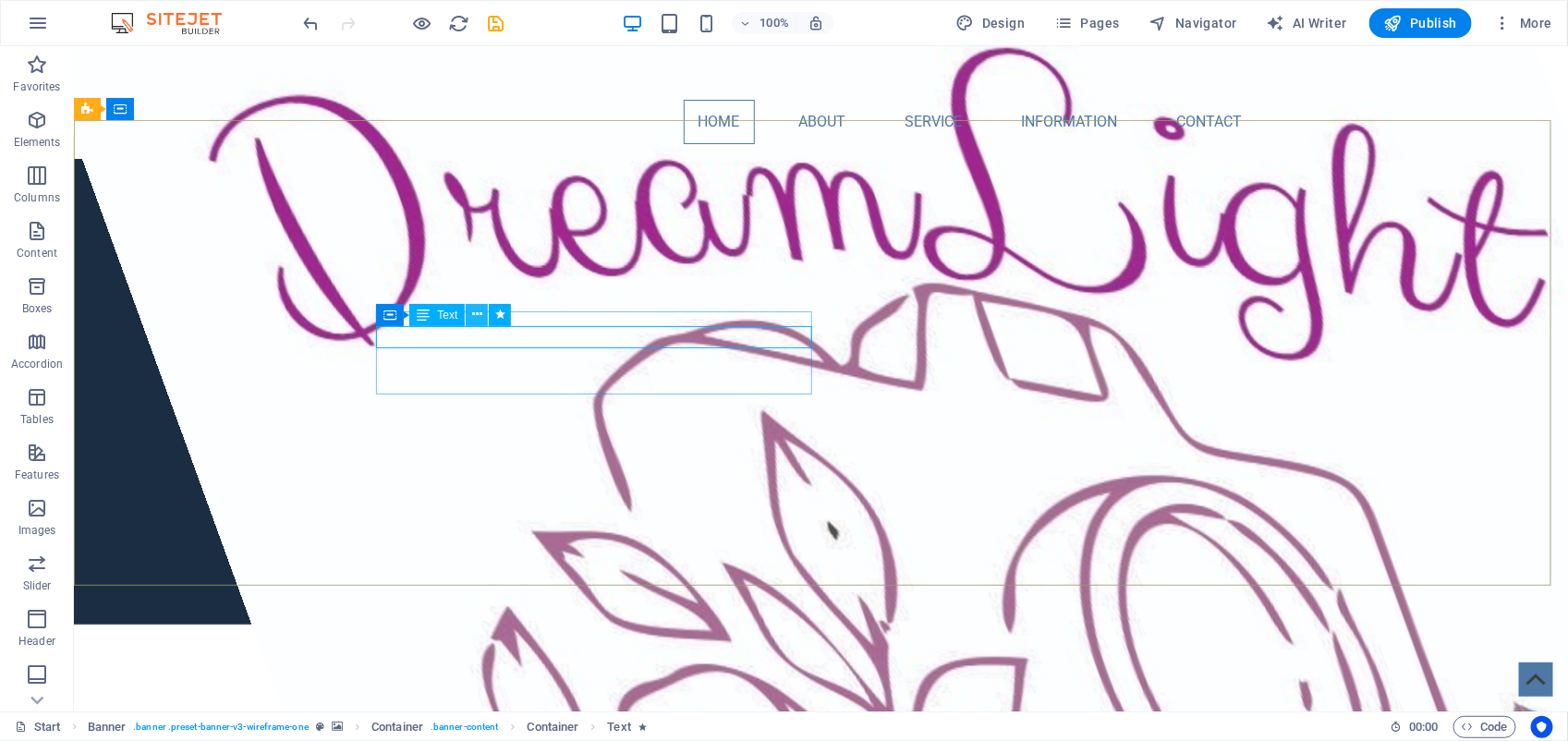 click at bounding box center (477, 315) 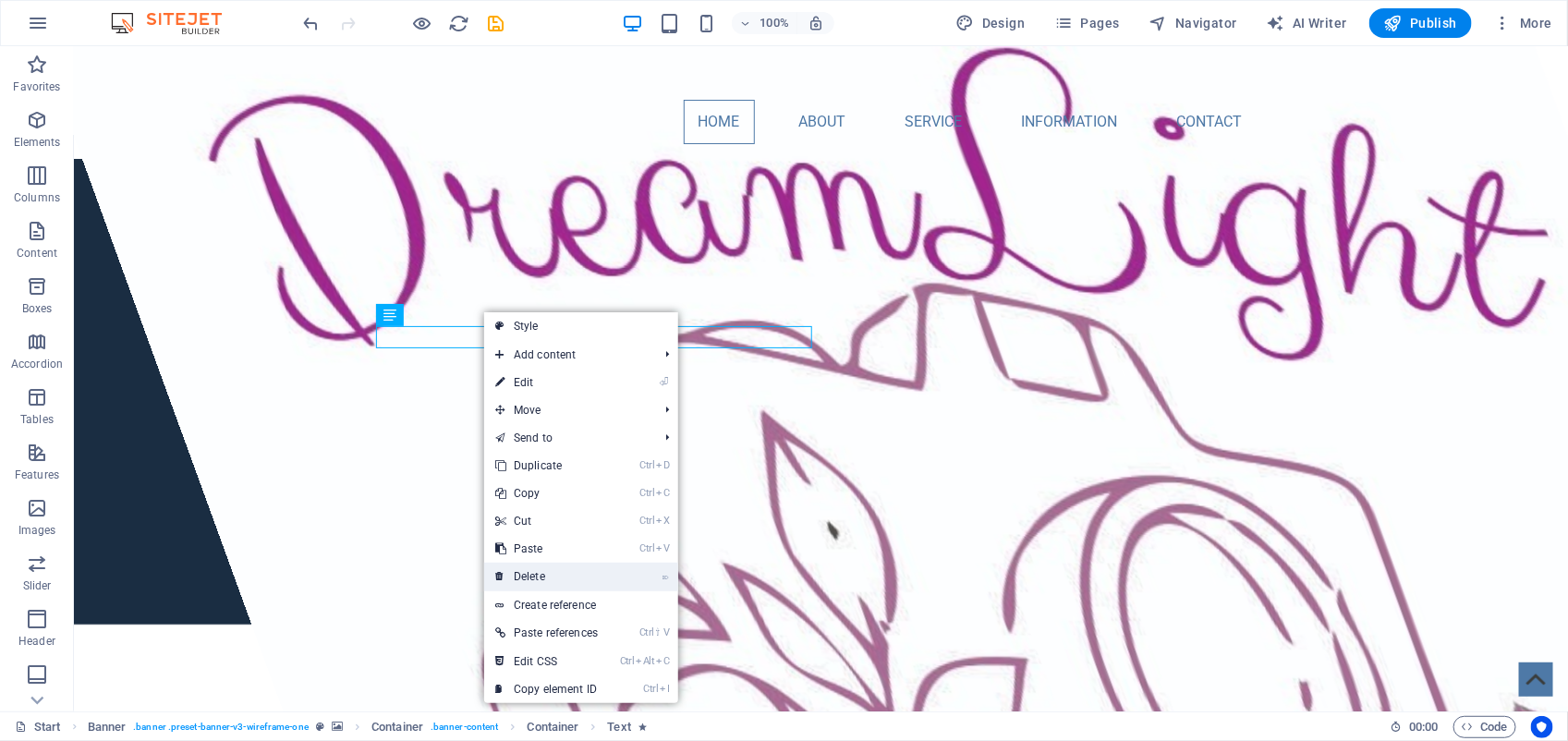 click on "⌦  Delete" at bounding box center (546, 577) 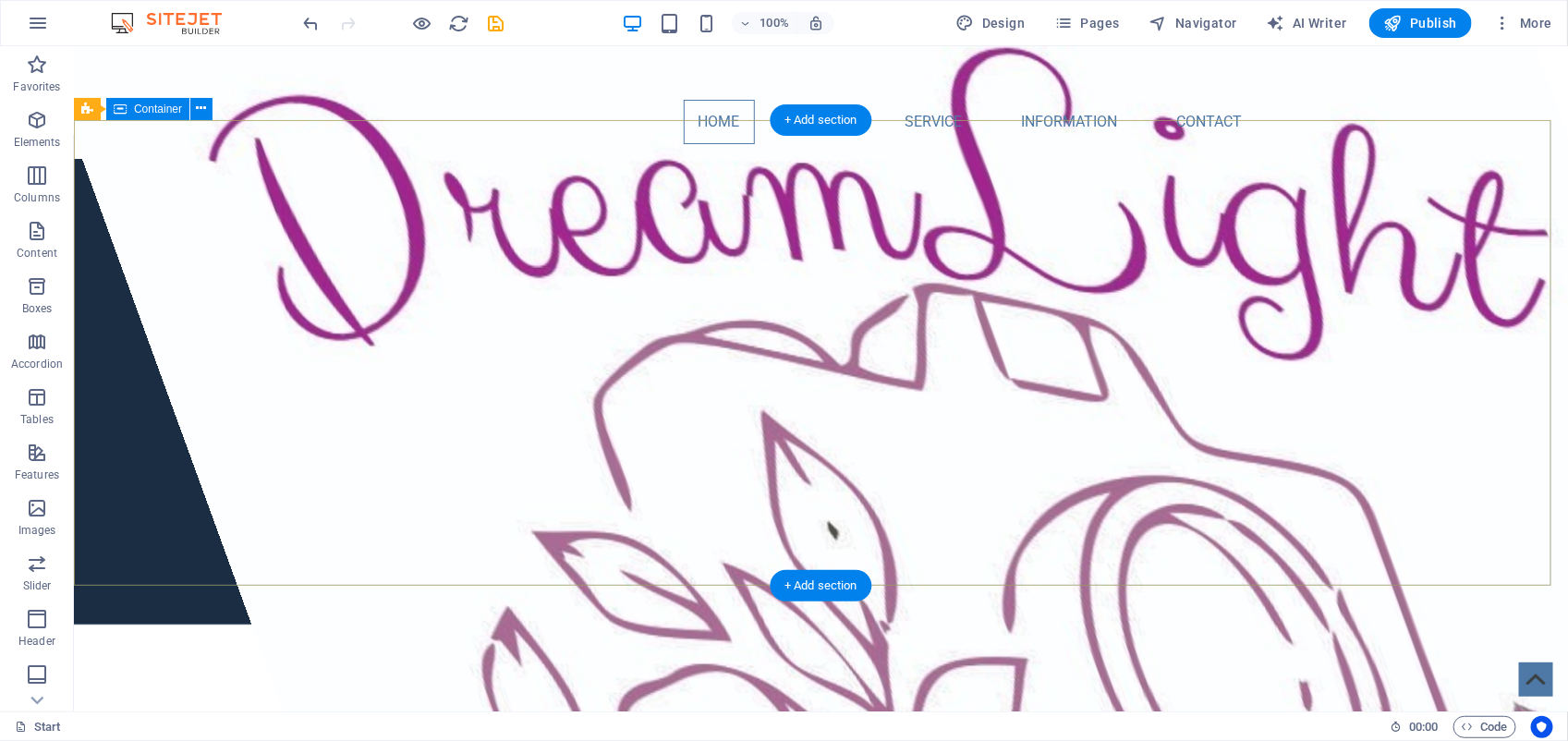 click on "DreamLightPhotography" at bounding box center (820, 770) 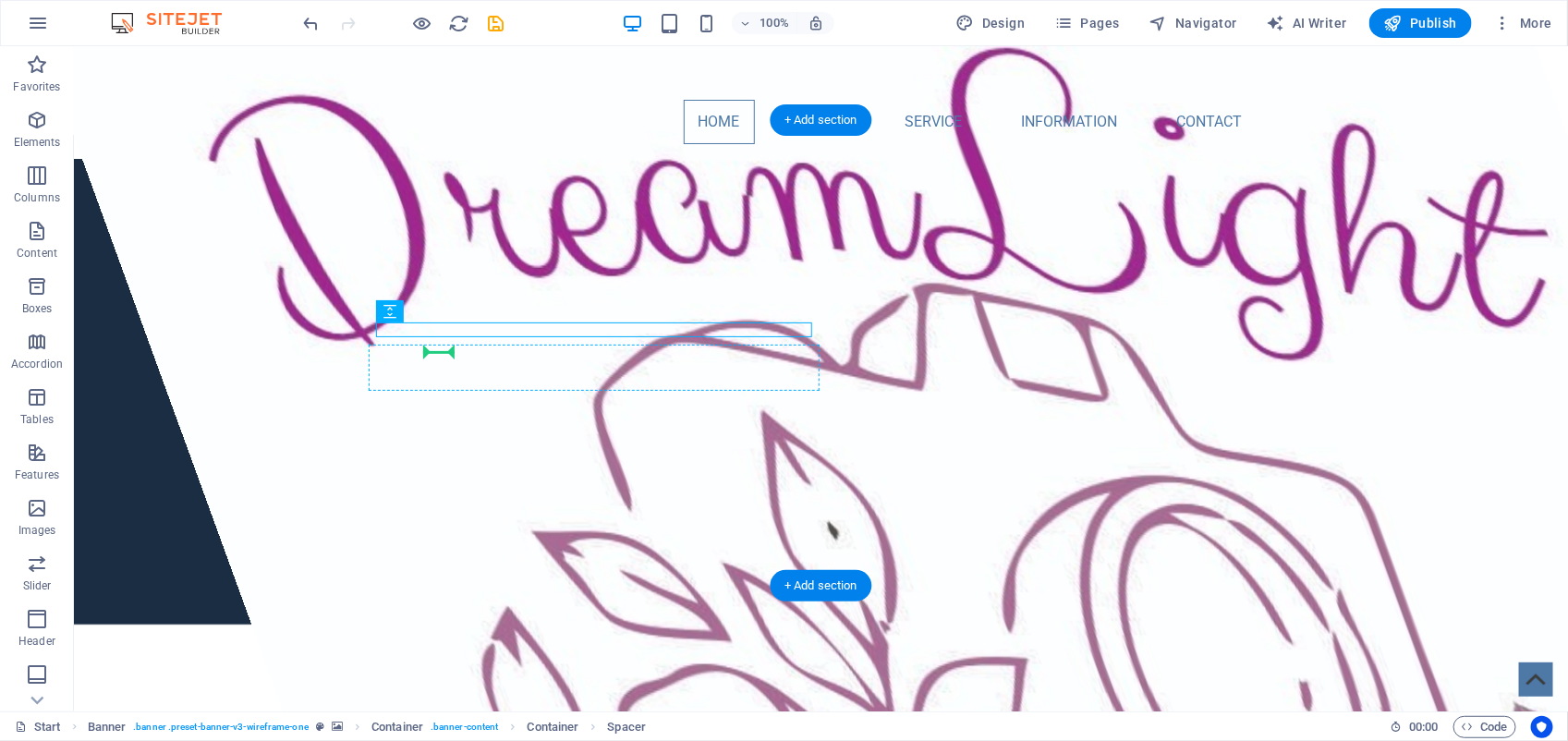 drag, startPoint x: 521, startPoint y: 327, endPoint x: 450, endPoint y: 357, distance: 77.07788 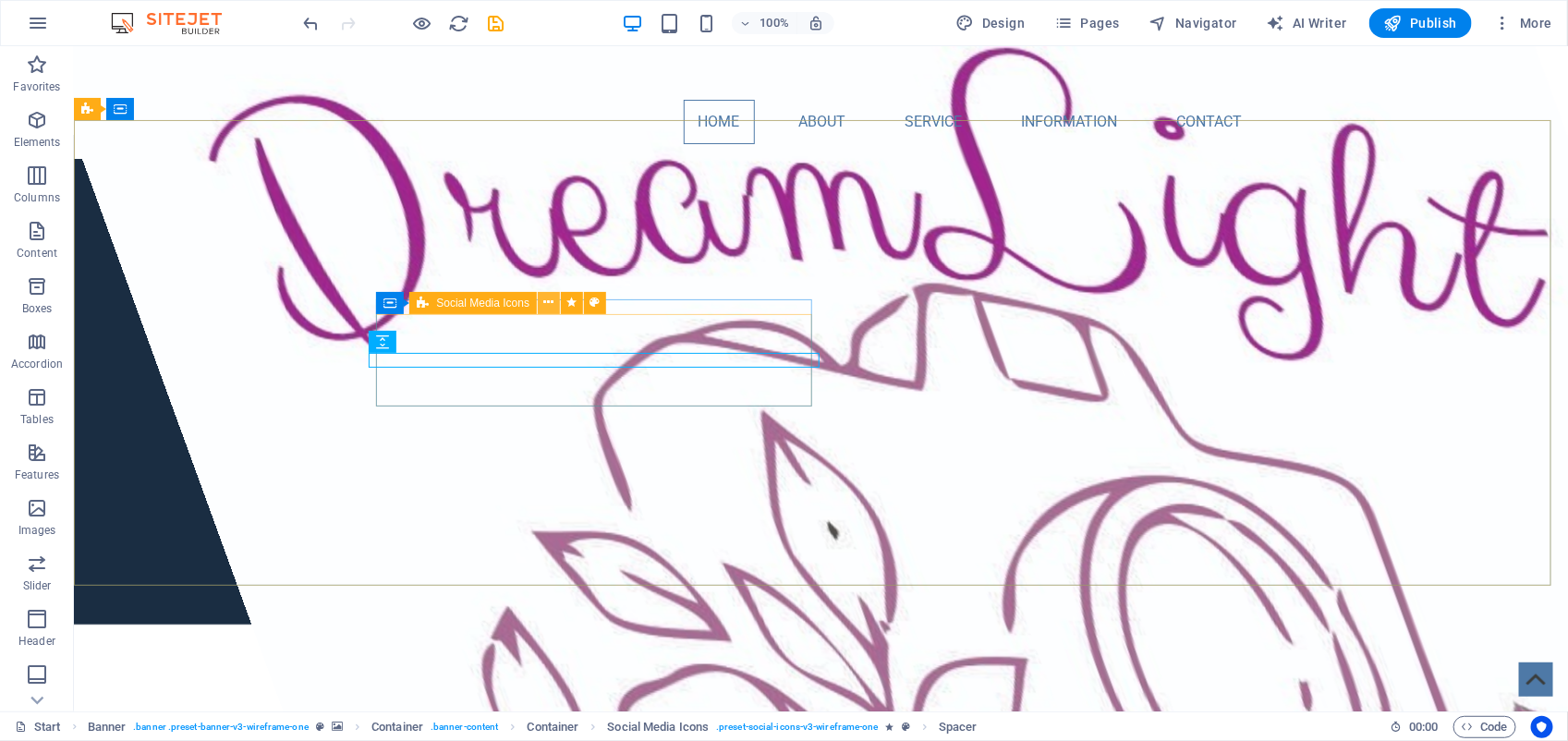click at bounding box center [549, 302] 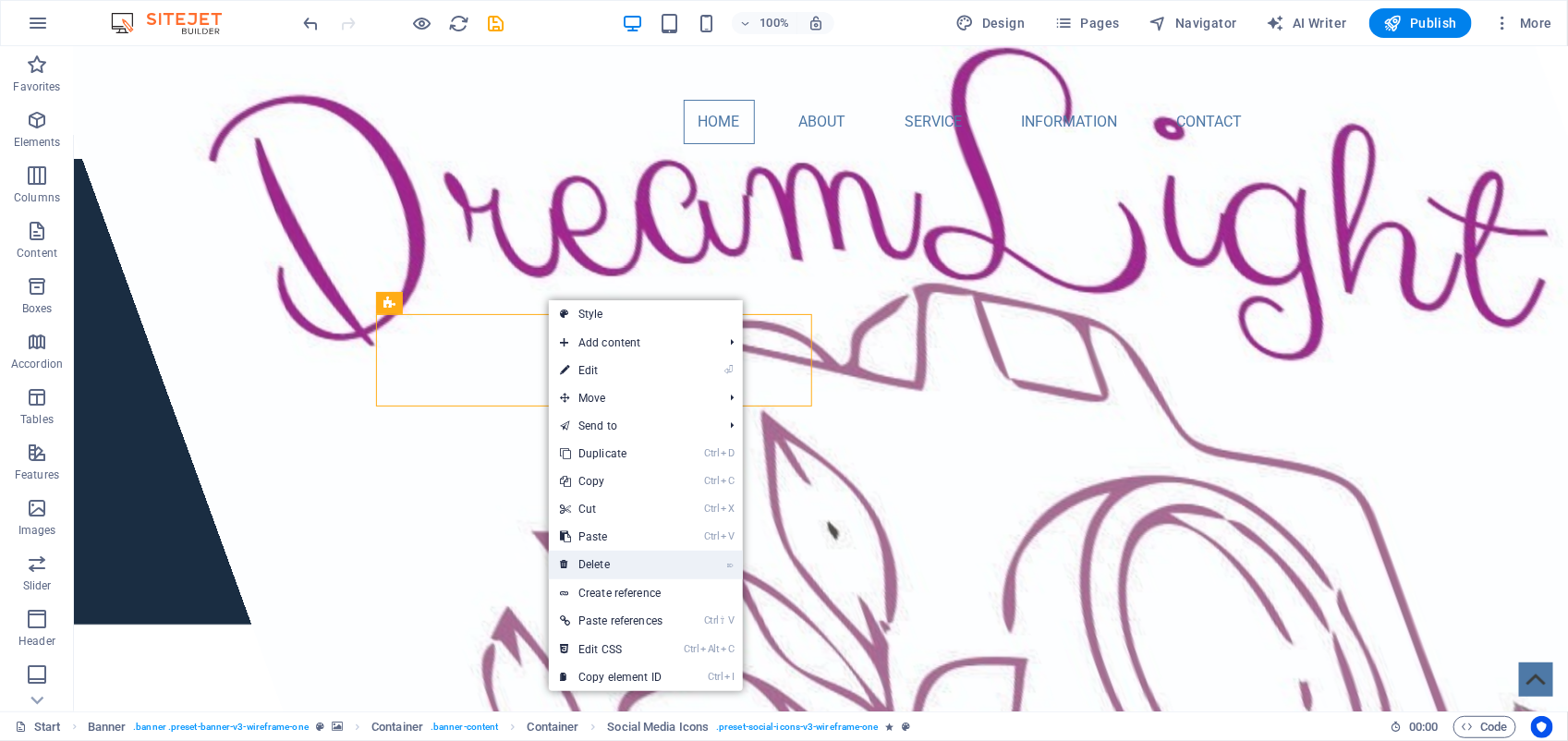 click on "⌦  Delete" at bounding box center (611, 565) 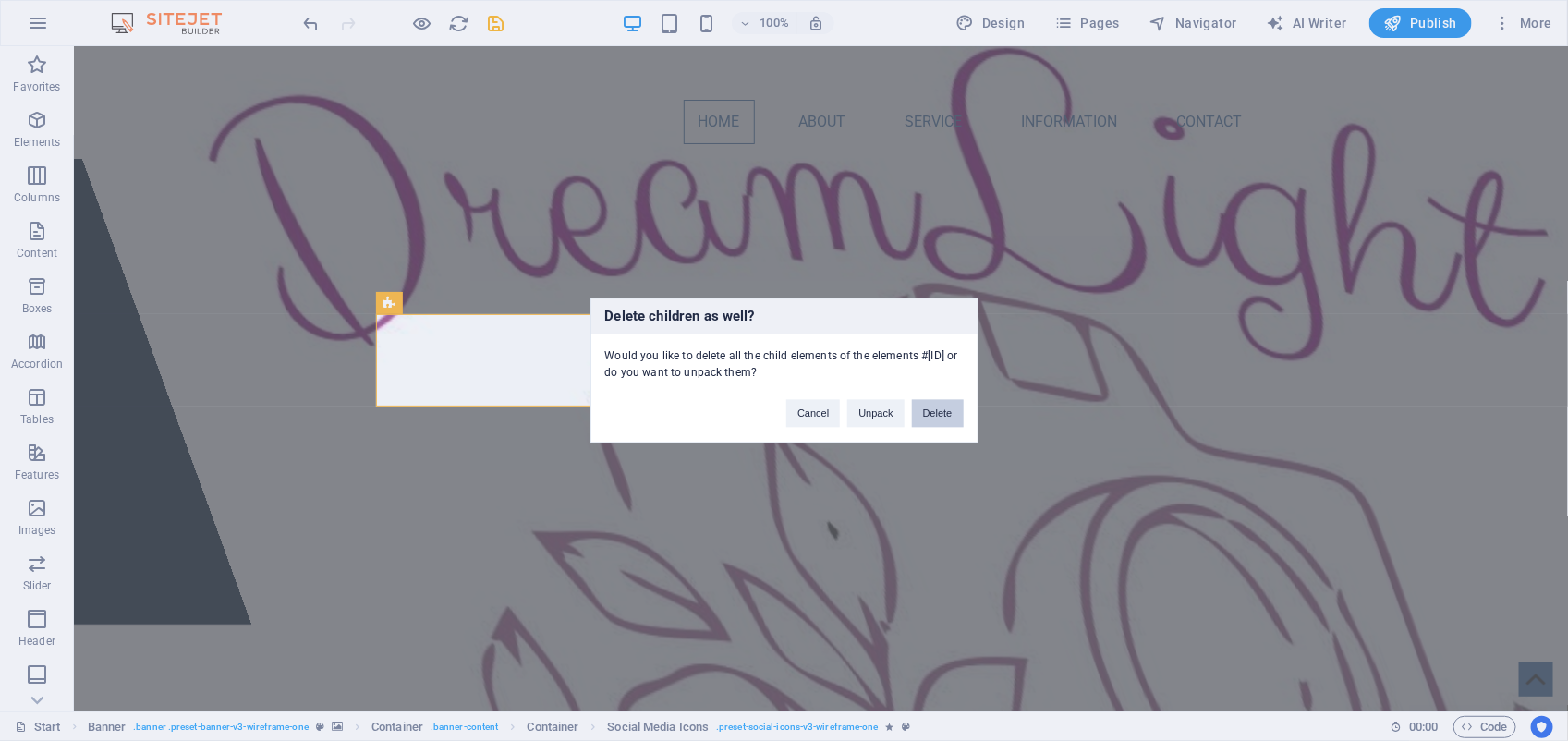 click on "Delete" at bounding box center [938, 414] 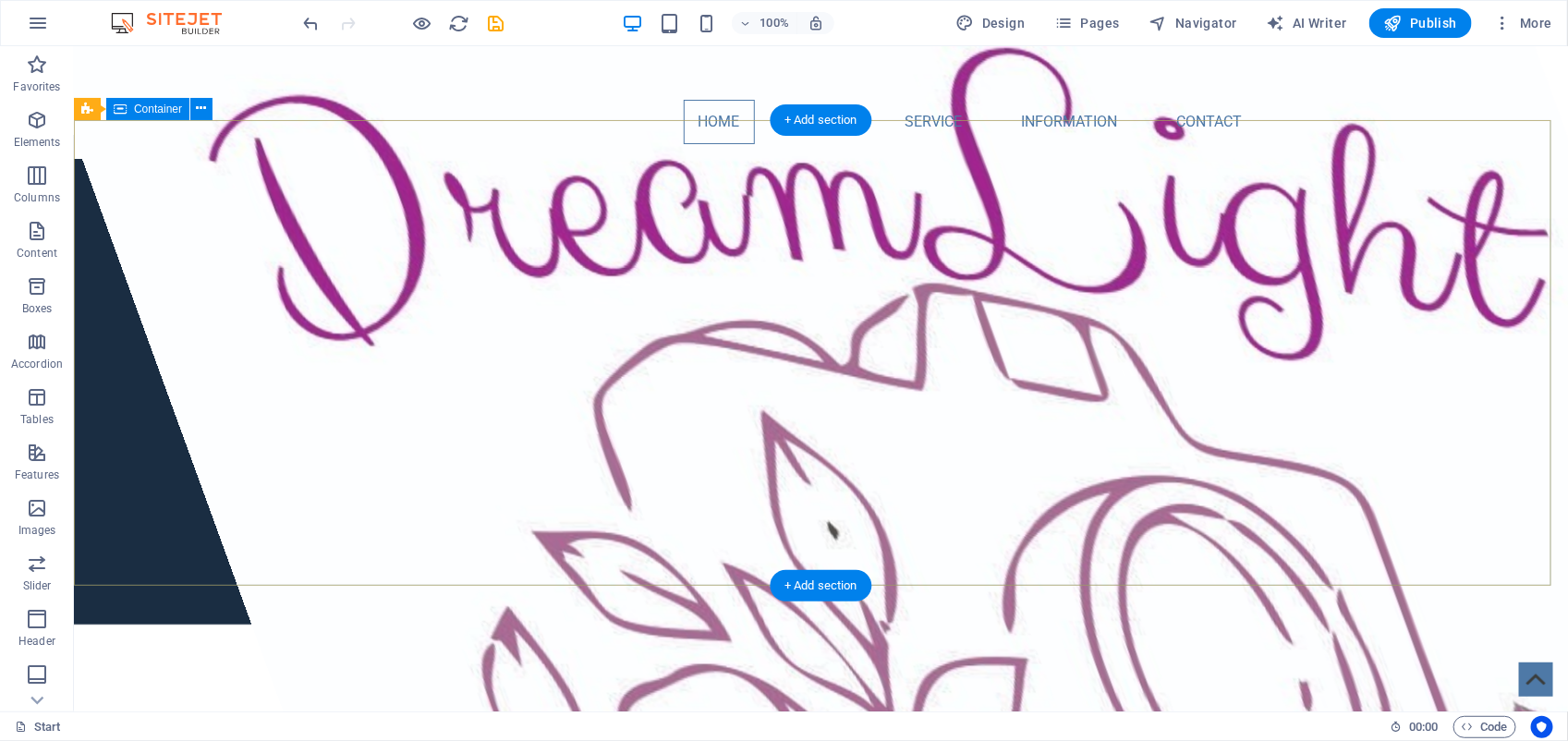 click on "DreamLightPhotography" at bounding box center (820, 705) 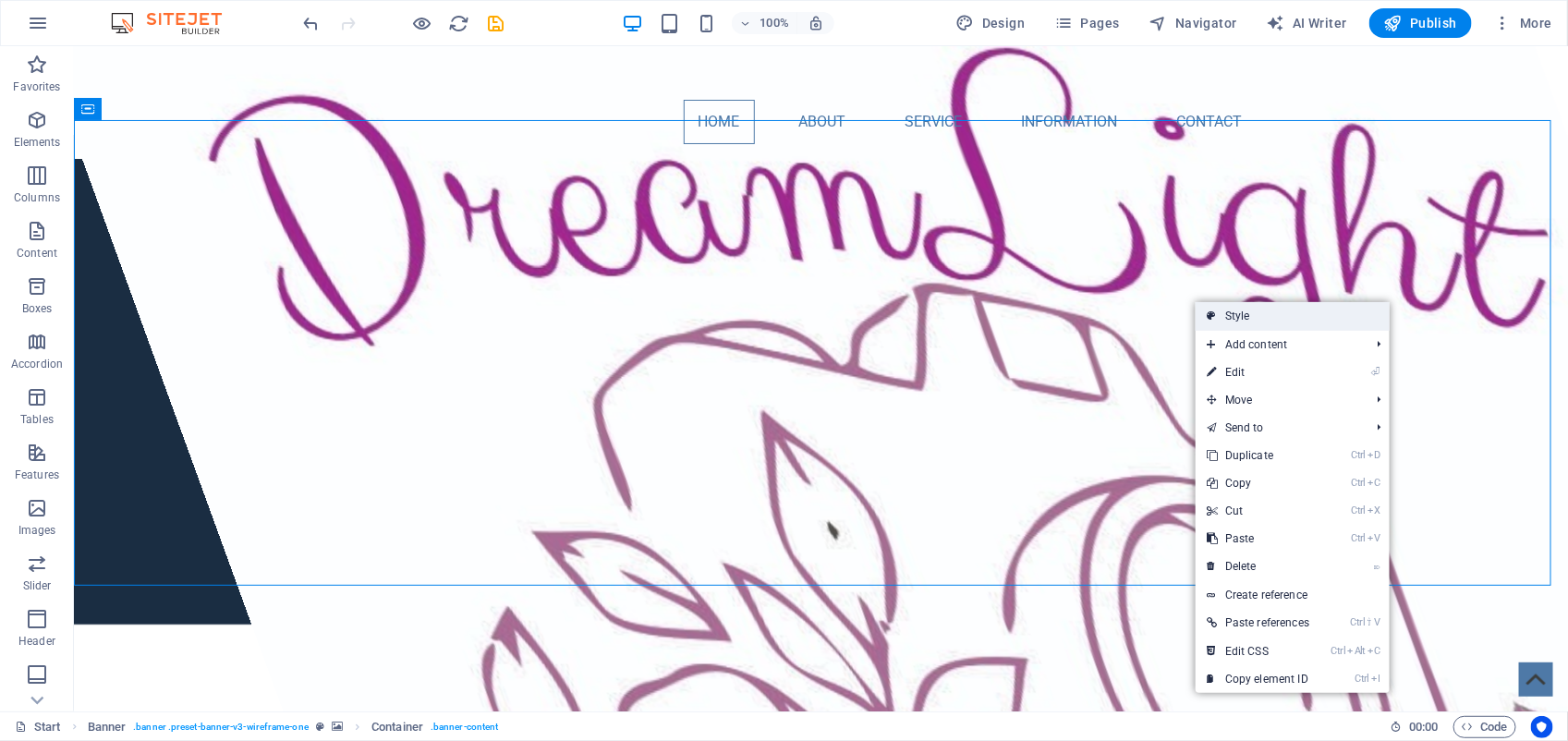 click on "Style" at bounding box center (1293, 316) 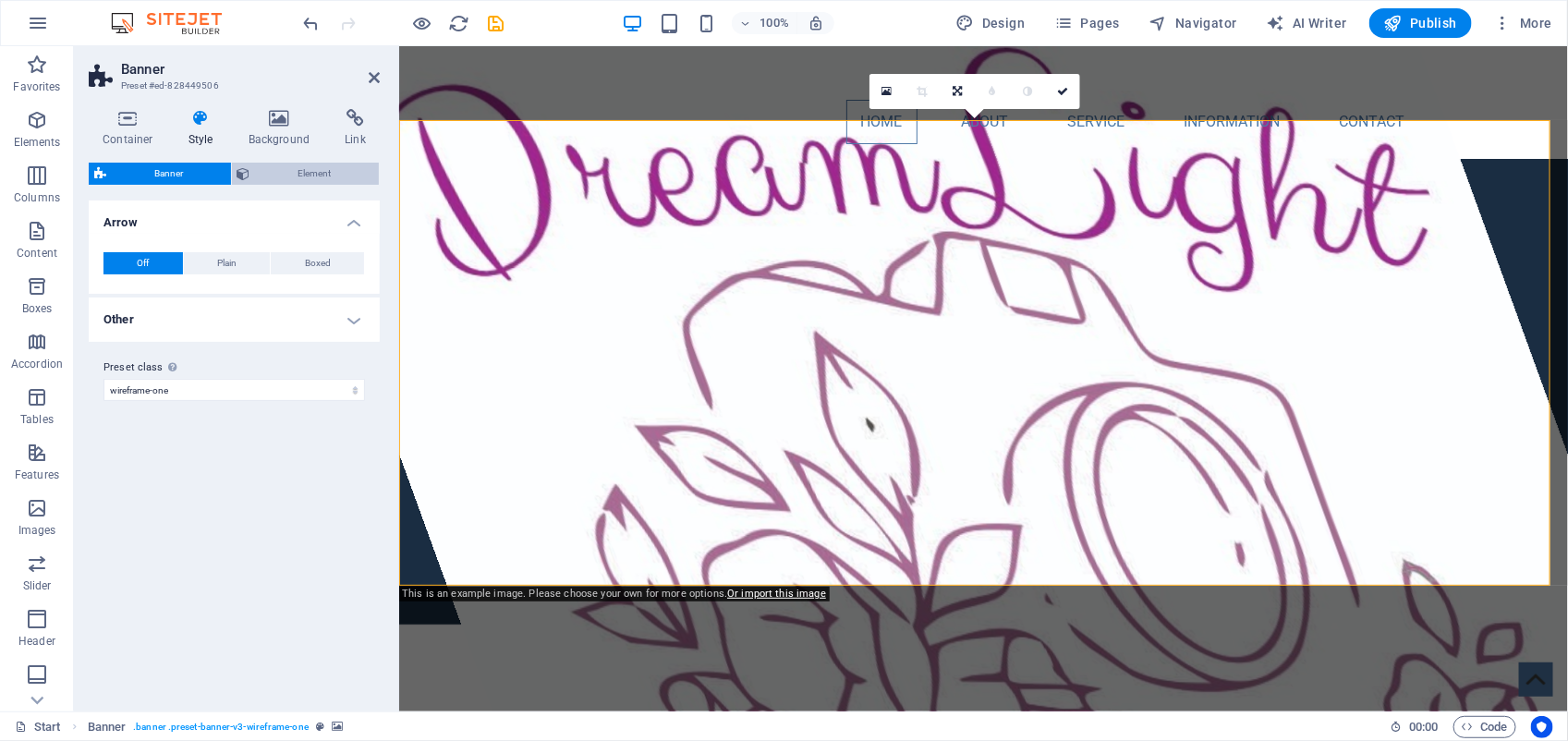 click on "Element" at bounding box center [315, 174] 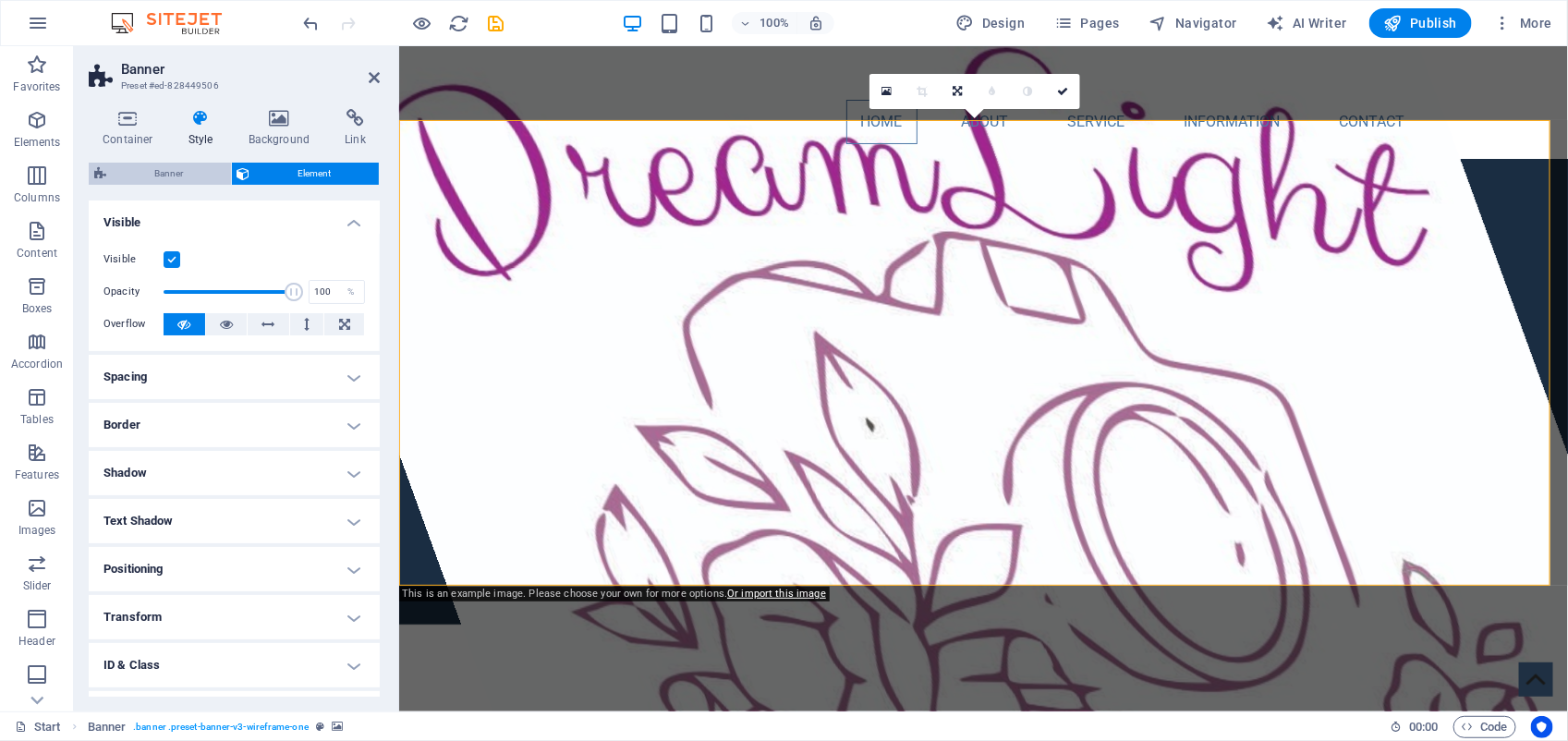 click on "Banner" at bounding box center [168, 174] 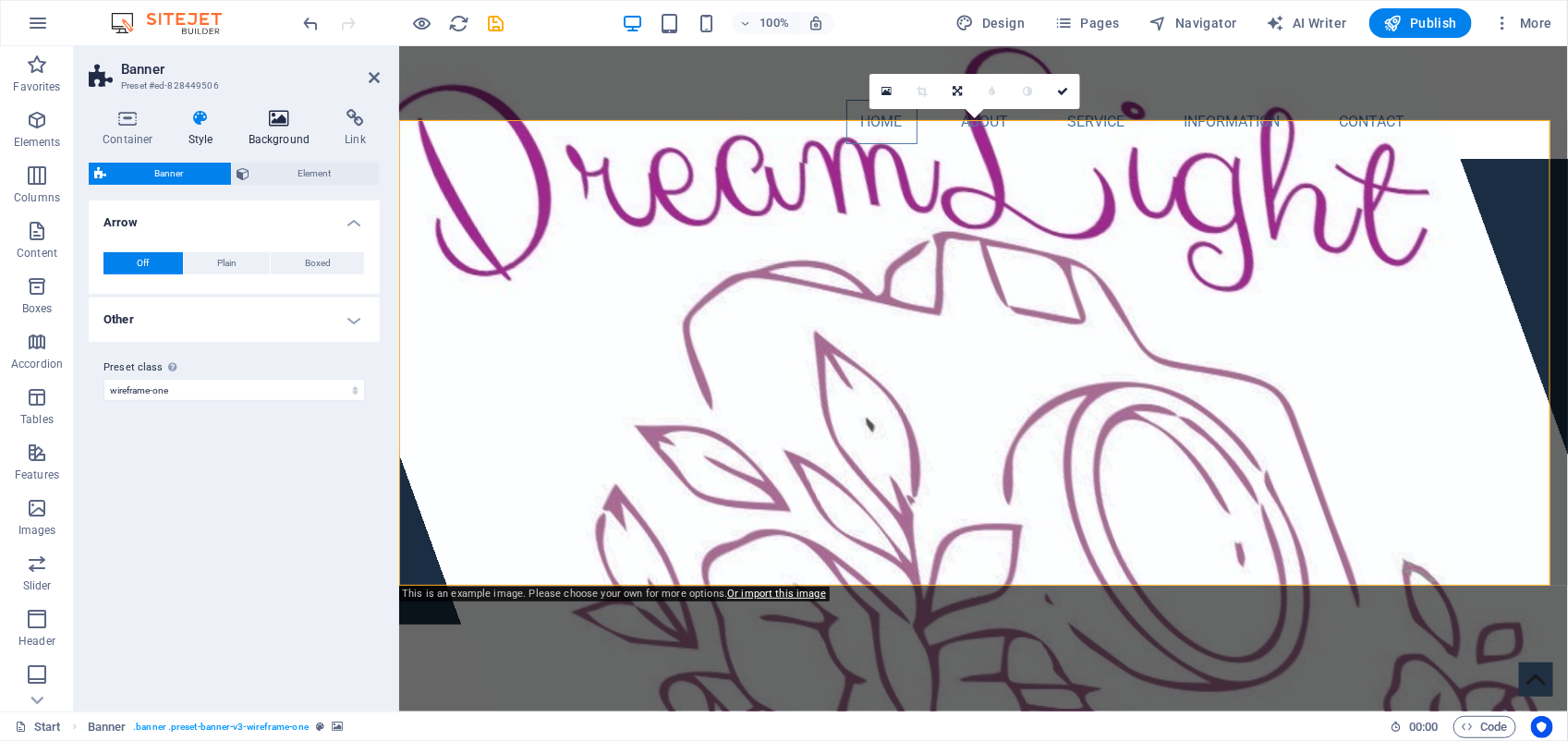 click on "Background" at bounding box center [283, 128] 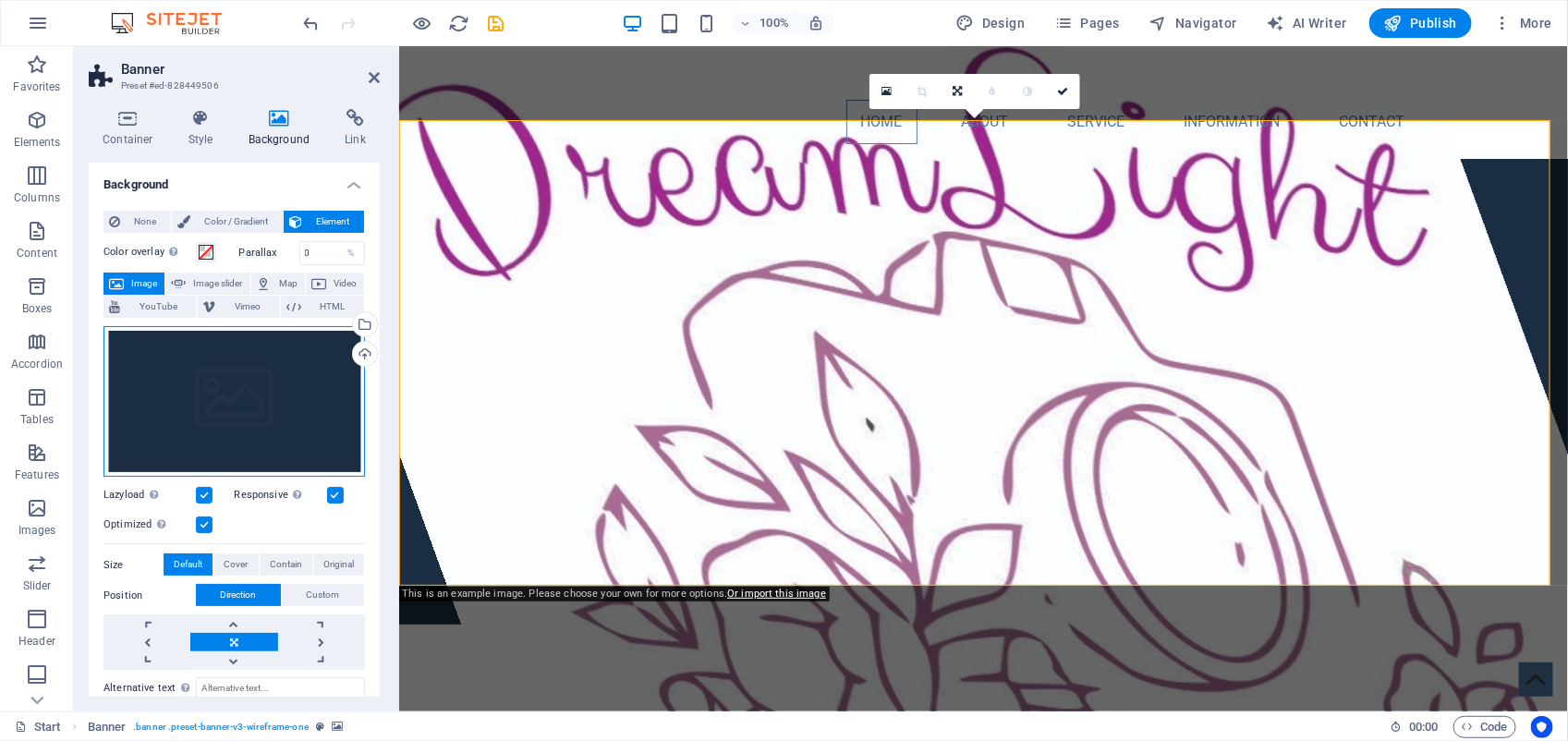 click on "Drag files here, click to choose files or select files from Files or our free stock photos & videos" at bounding box center (234, 402) 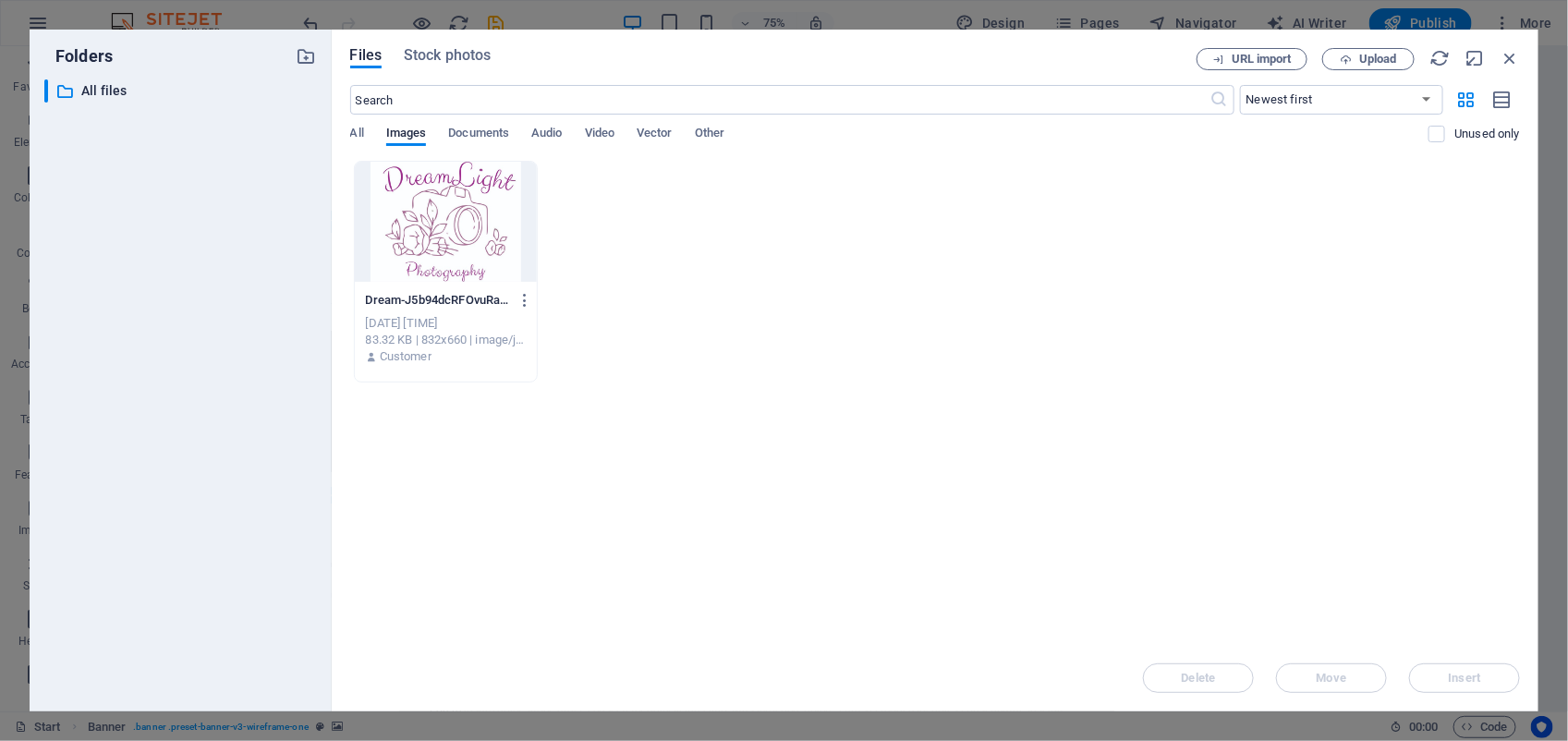 click at bounding box center [446, 222] 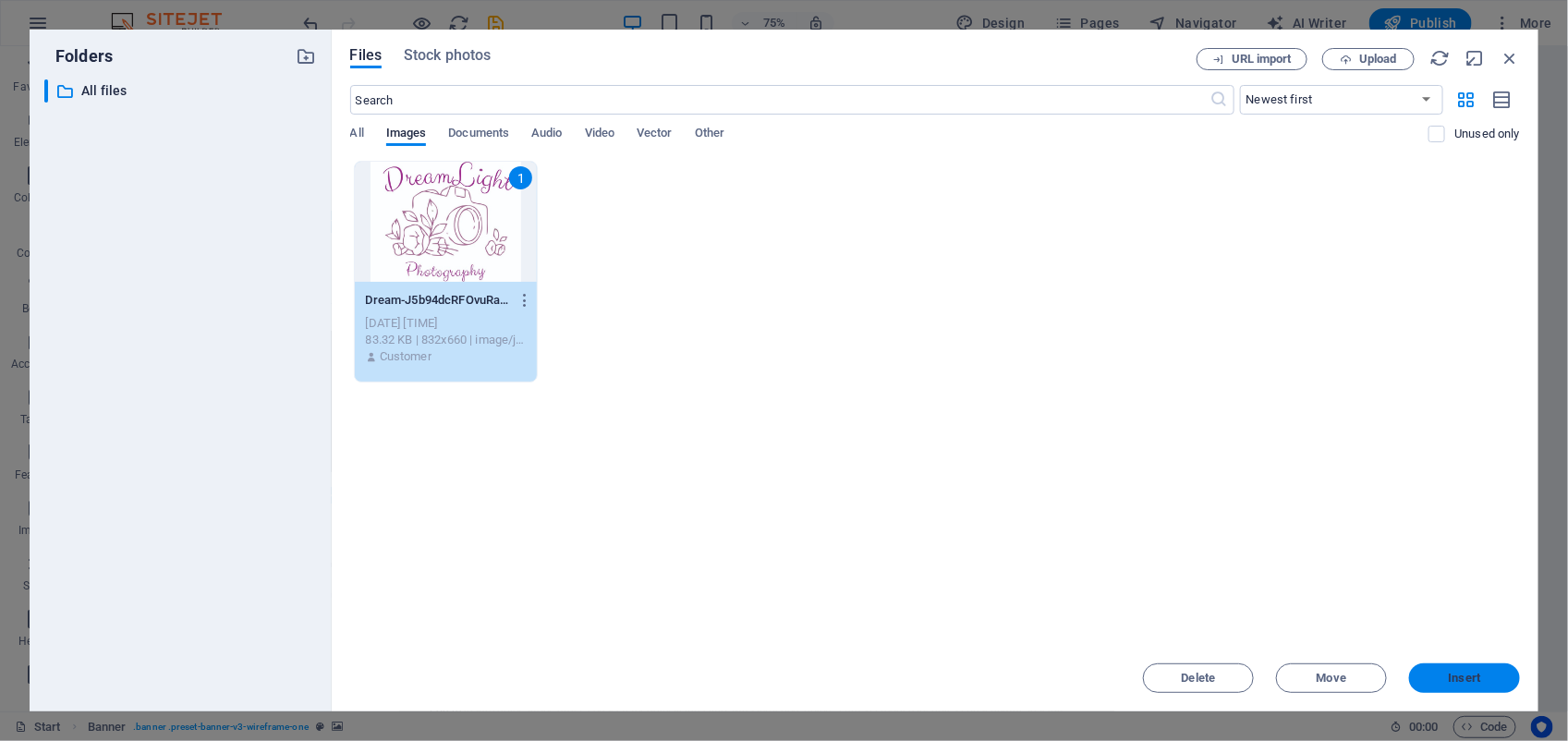 click on "Insert" at bounding box center (1465, 678) 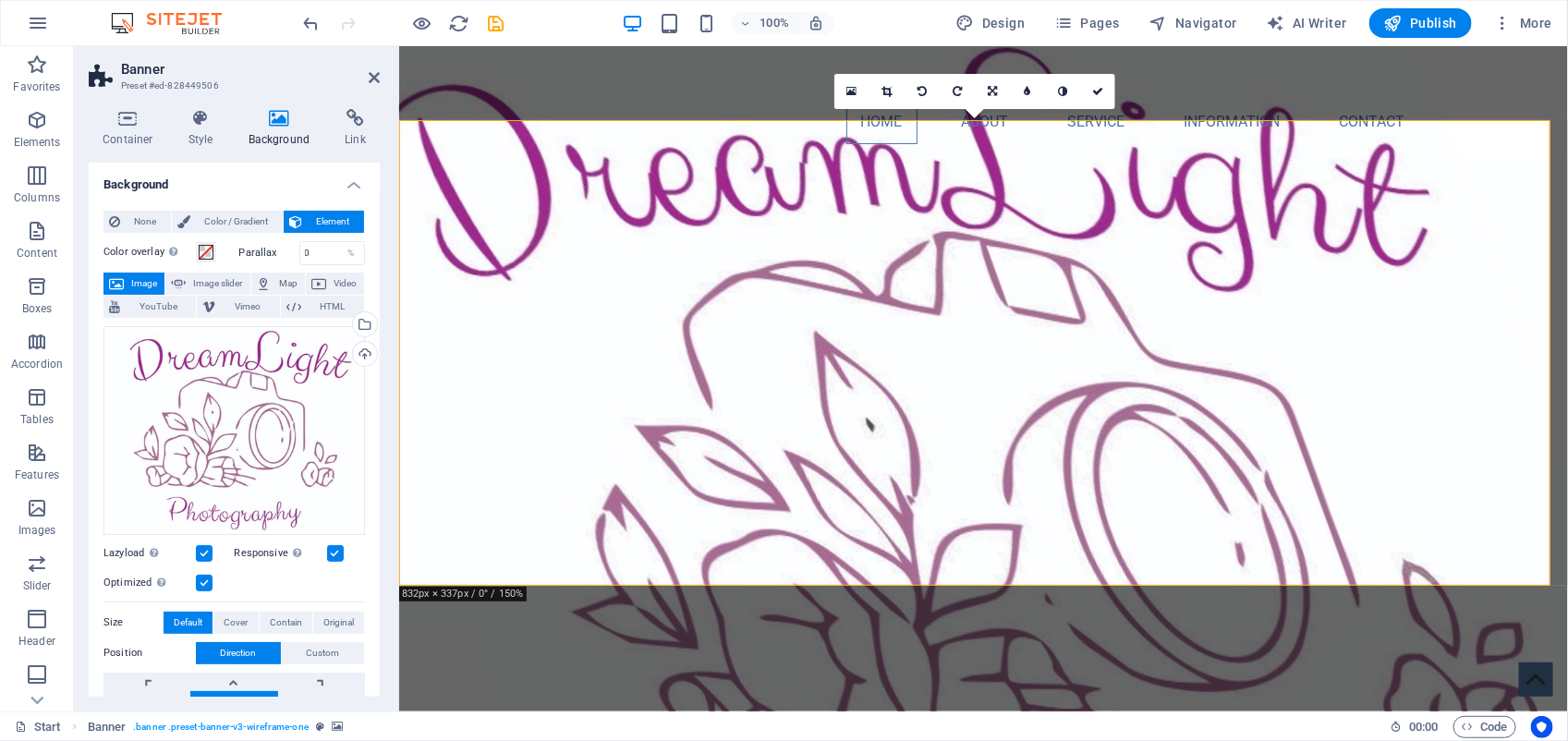 click on "Banner" at bounding box center [250, 69] 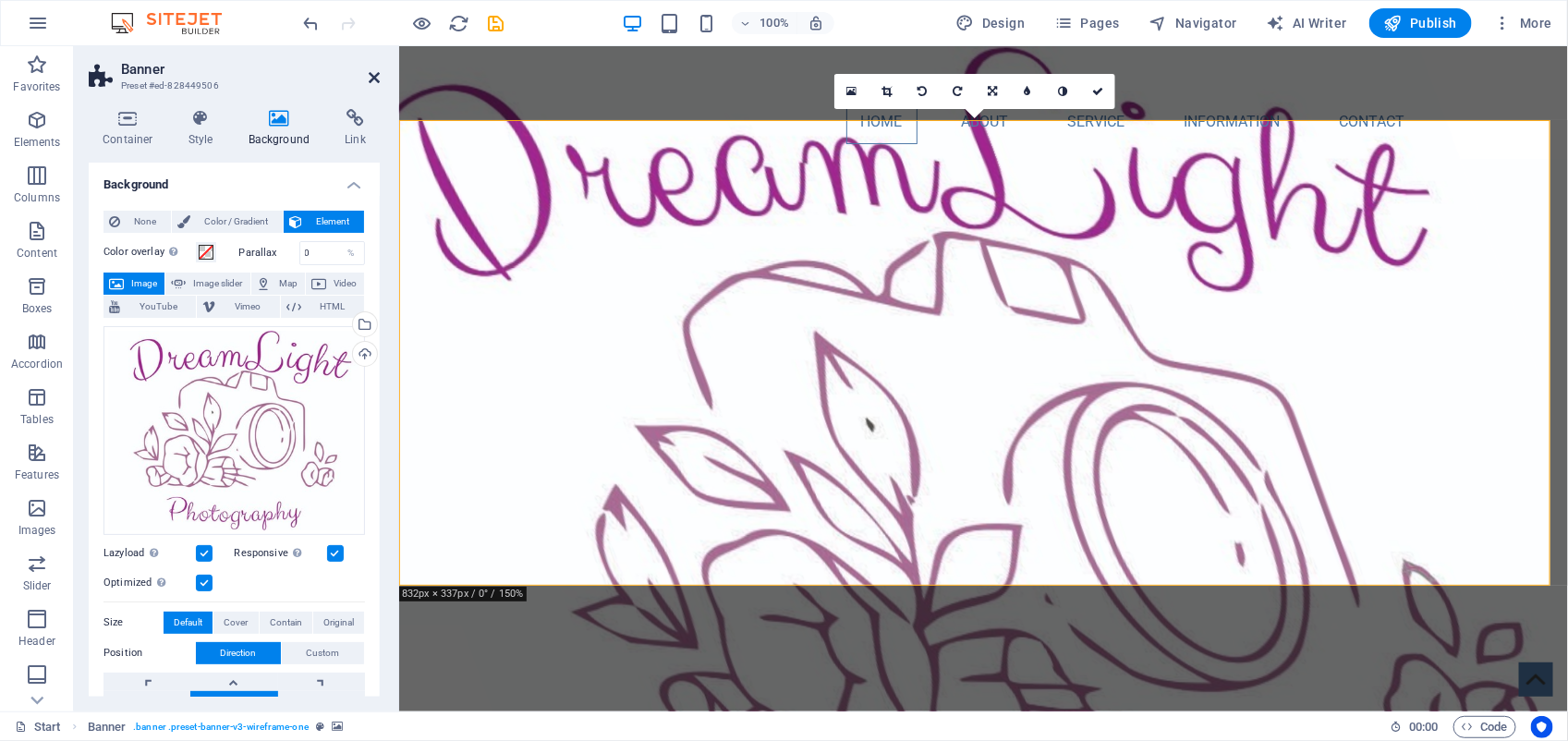 click at bounding box center [374, 78] 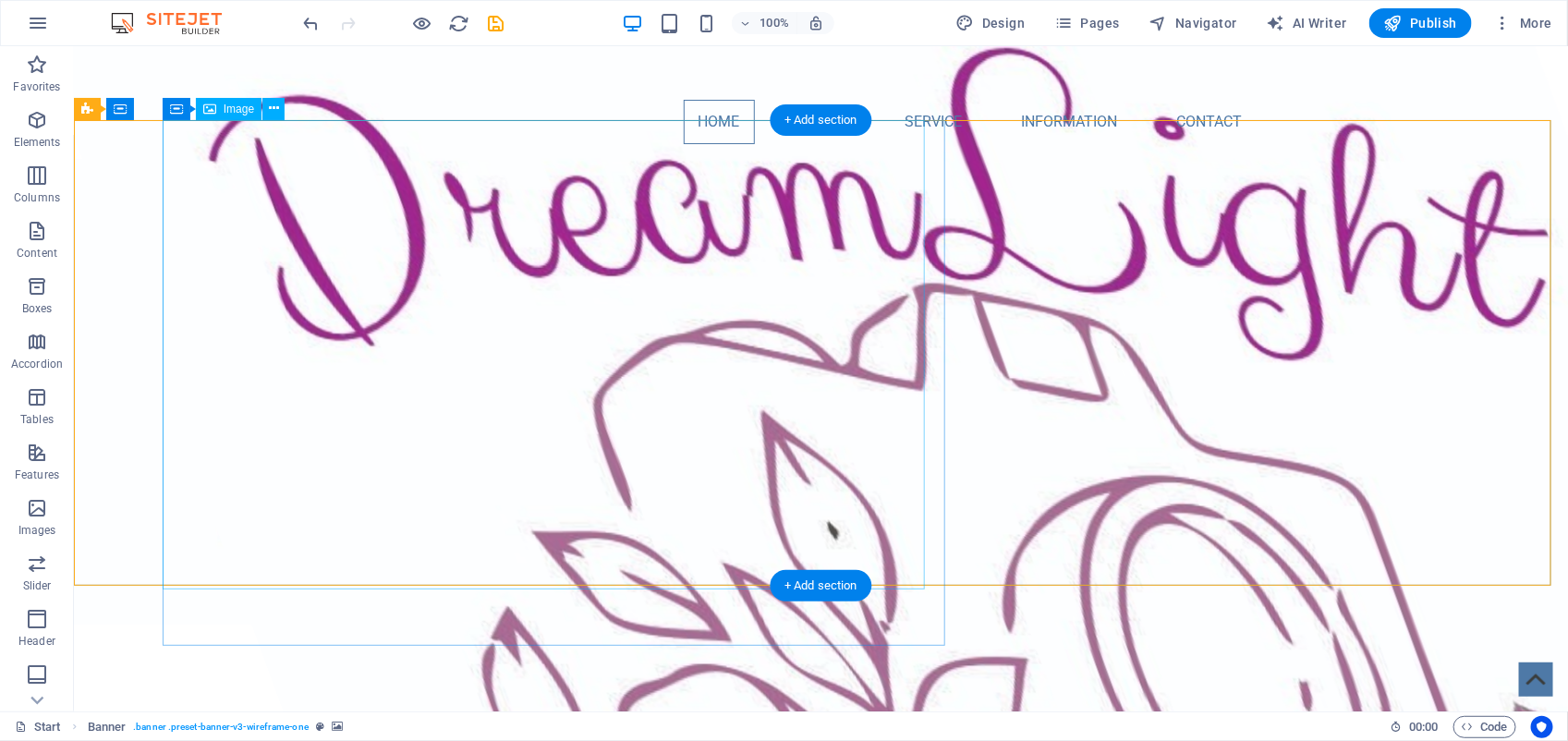 click at bounding box center (1003, 638) 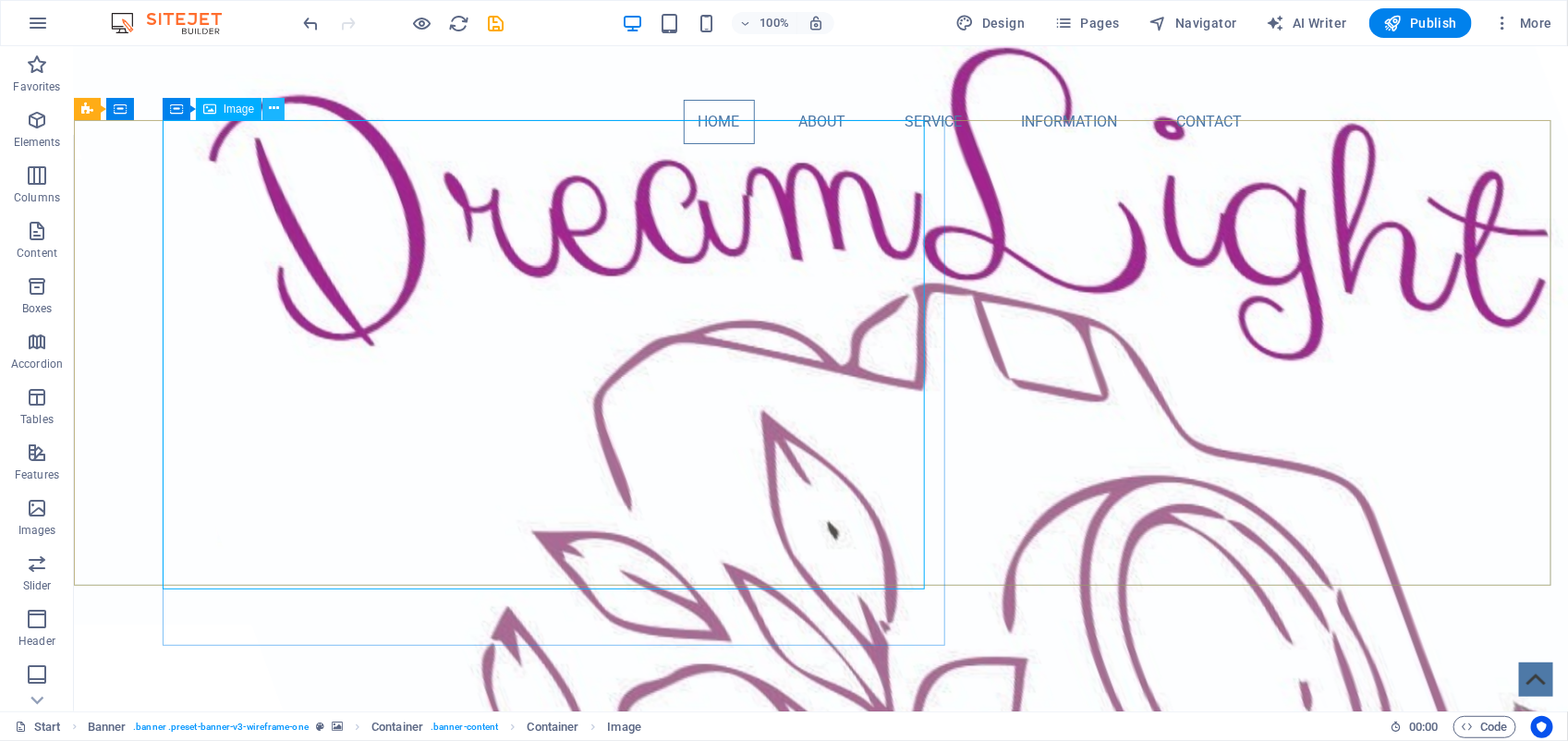 click at bounding box center [273, 108] 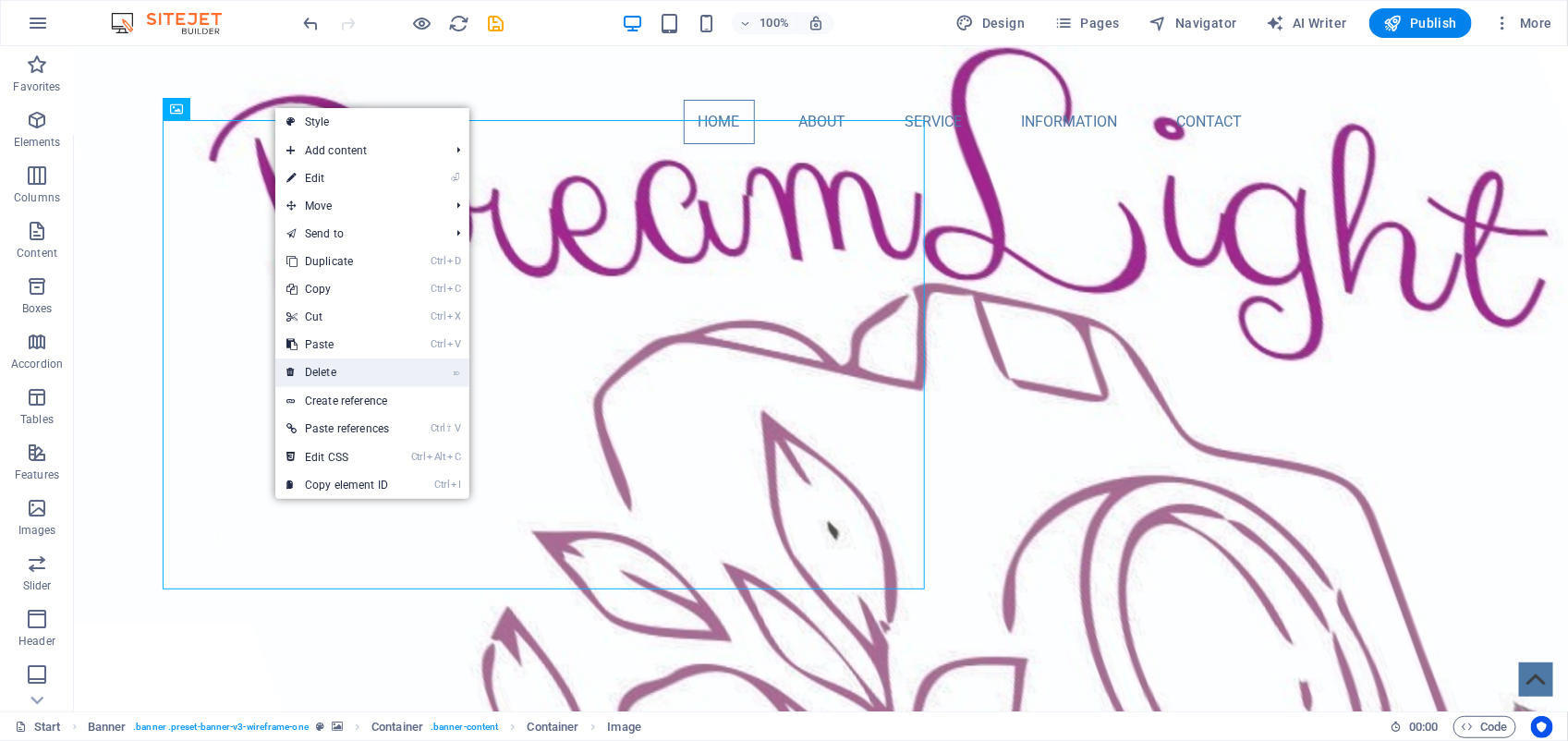 click on "⌦  Delete" at bounding box center (337, 372) 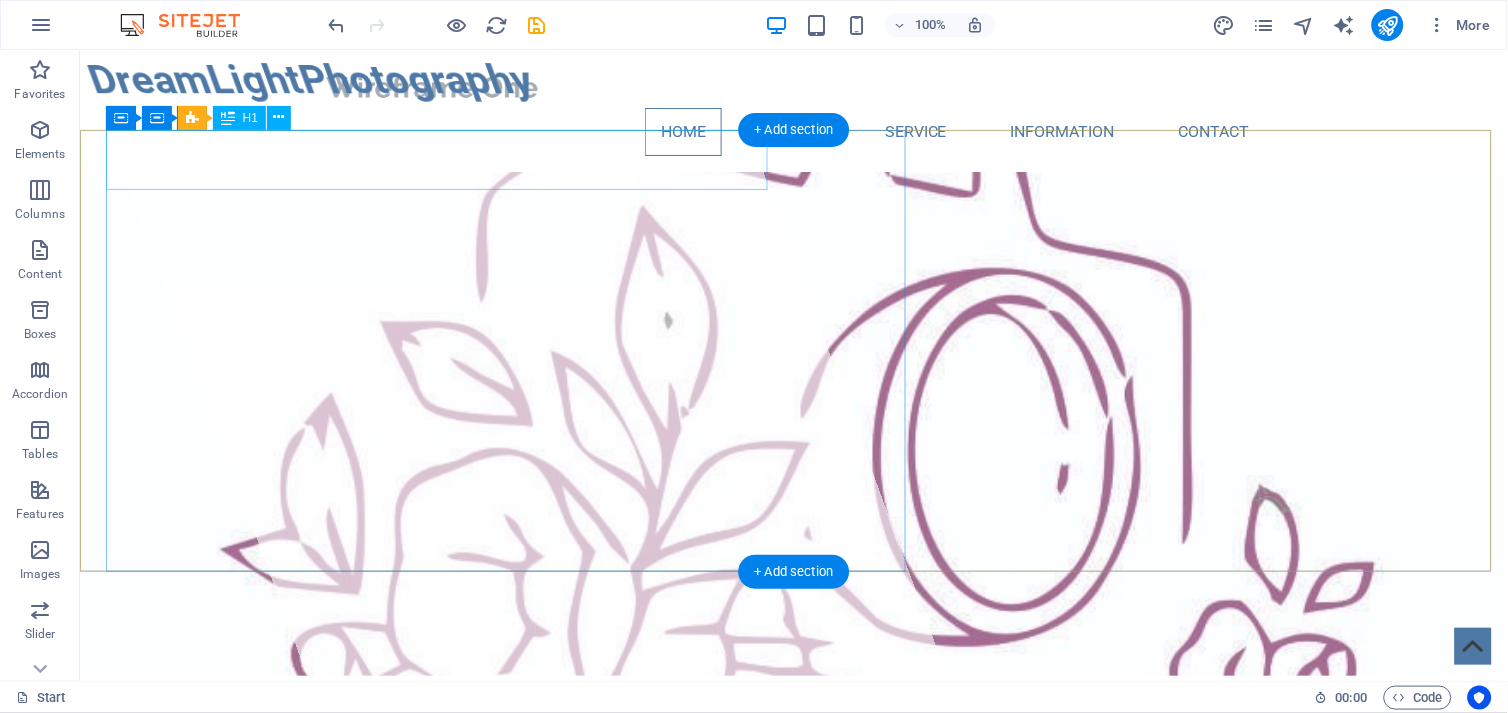 click on "DreamLightPhotography" at bounding box center (409, 79) 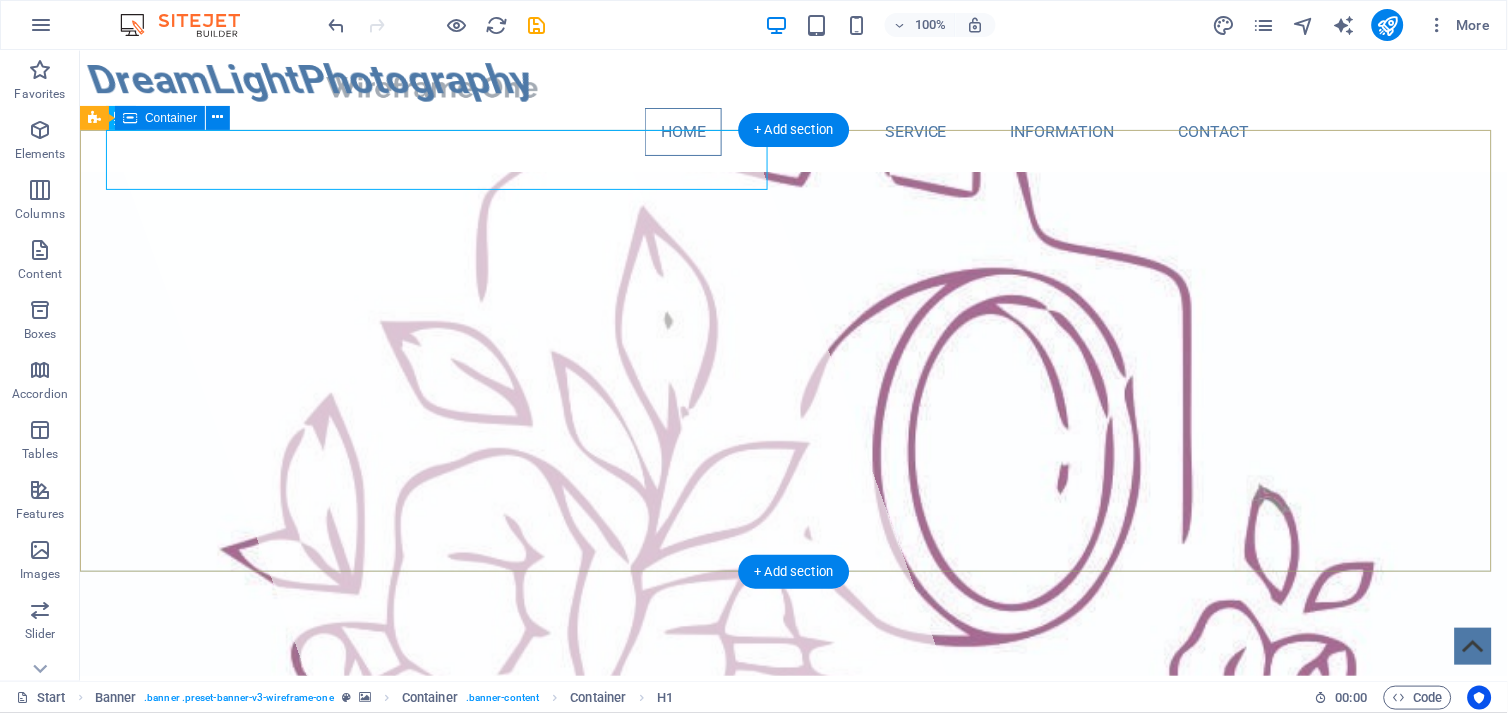 click on "DreamLightPhotography" at bounding box center [793, 763] 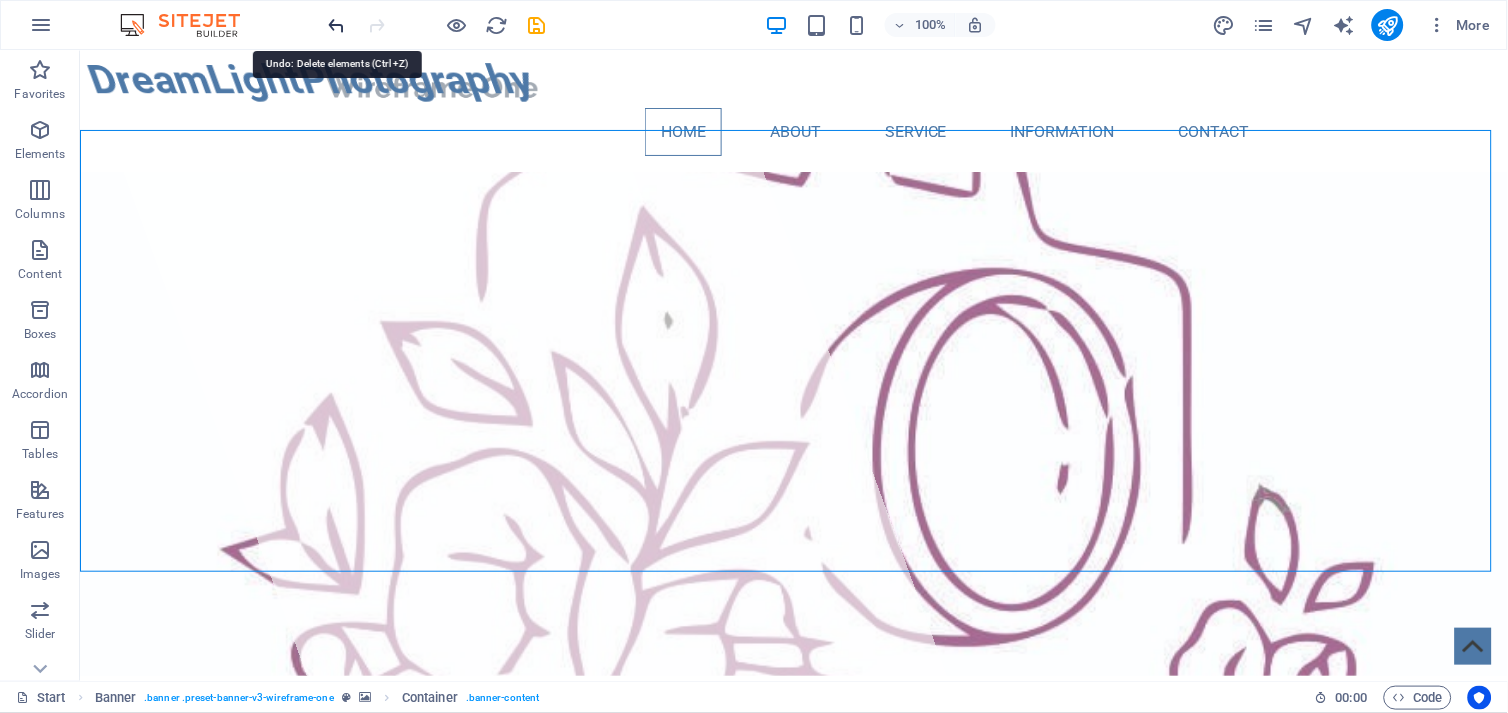 click at bounding box center [337, 25] 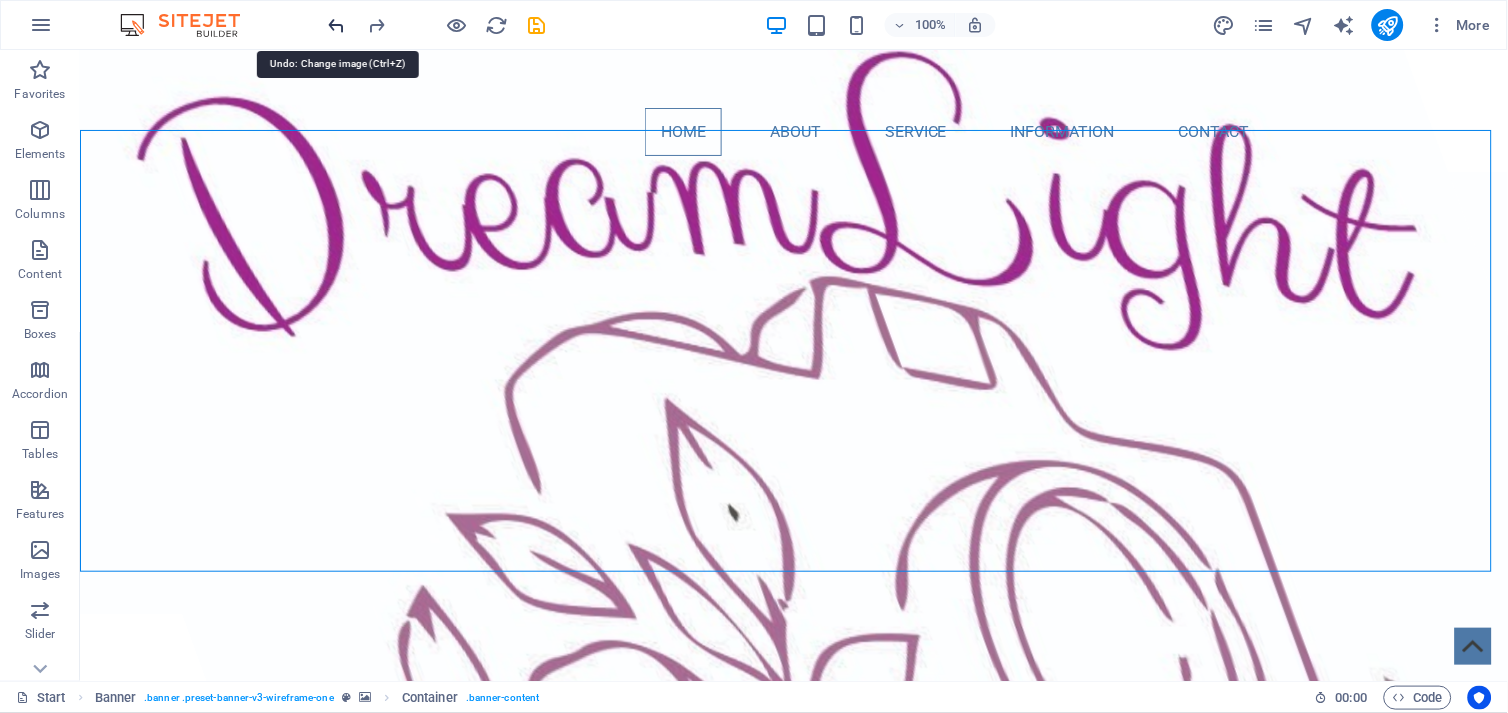 click at bounding box center (337, 25) 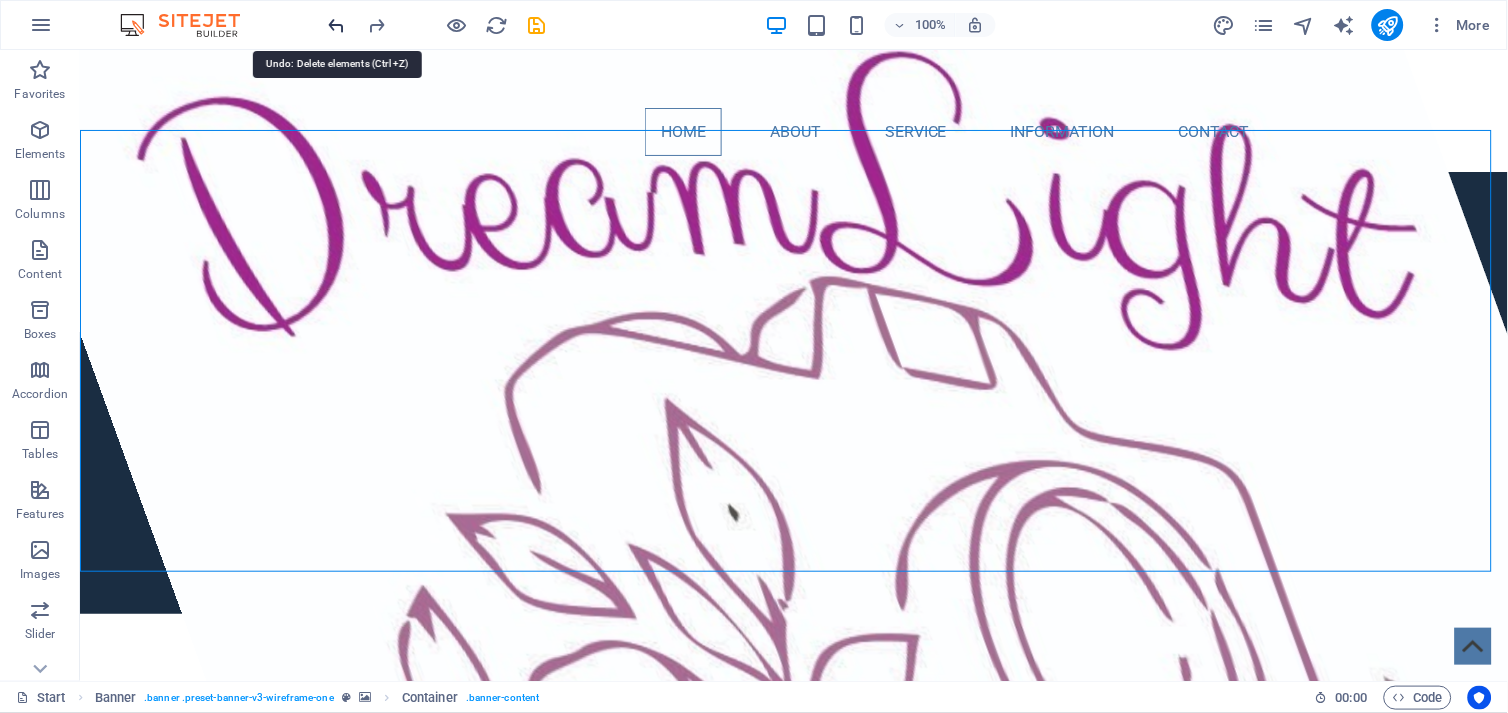 click at bounding box center (337, 25) 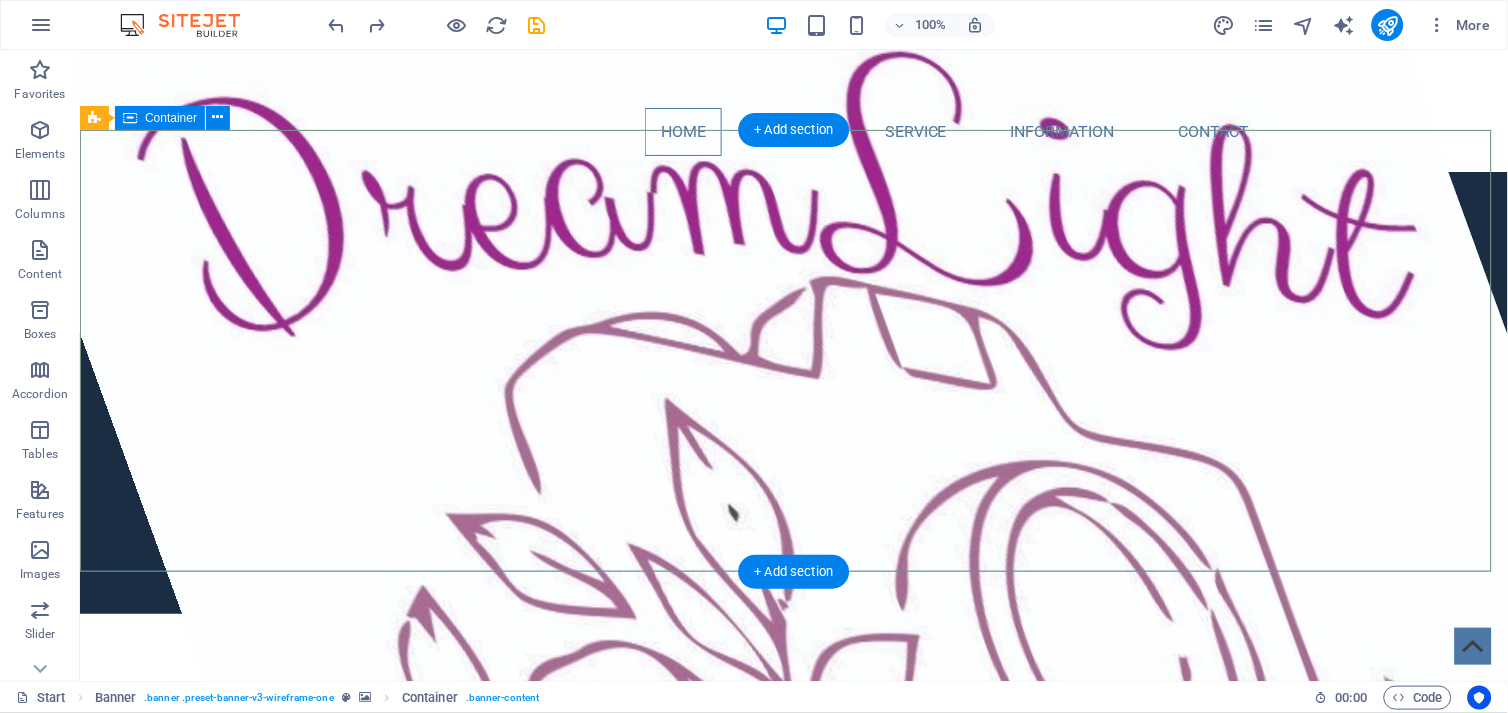 click on "DreamLightPhotography" at bounding box center [793, 775] 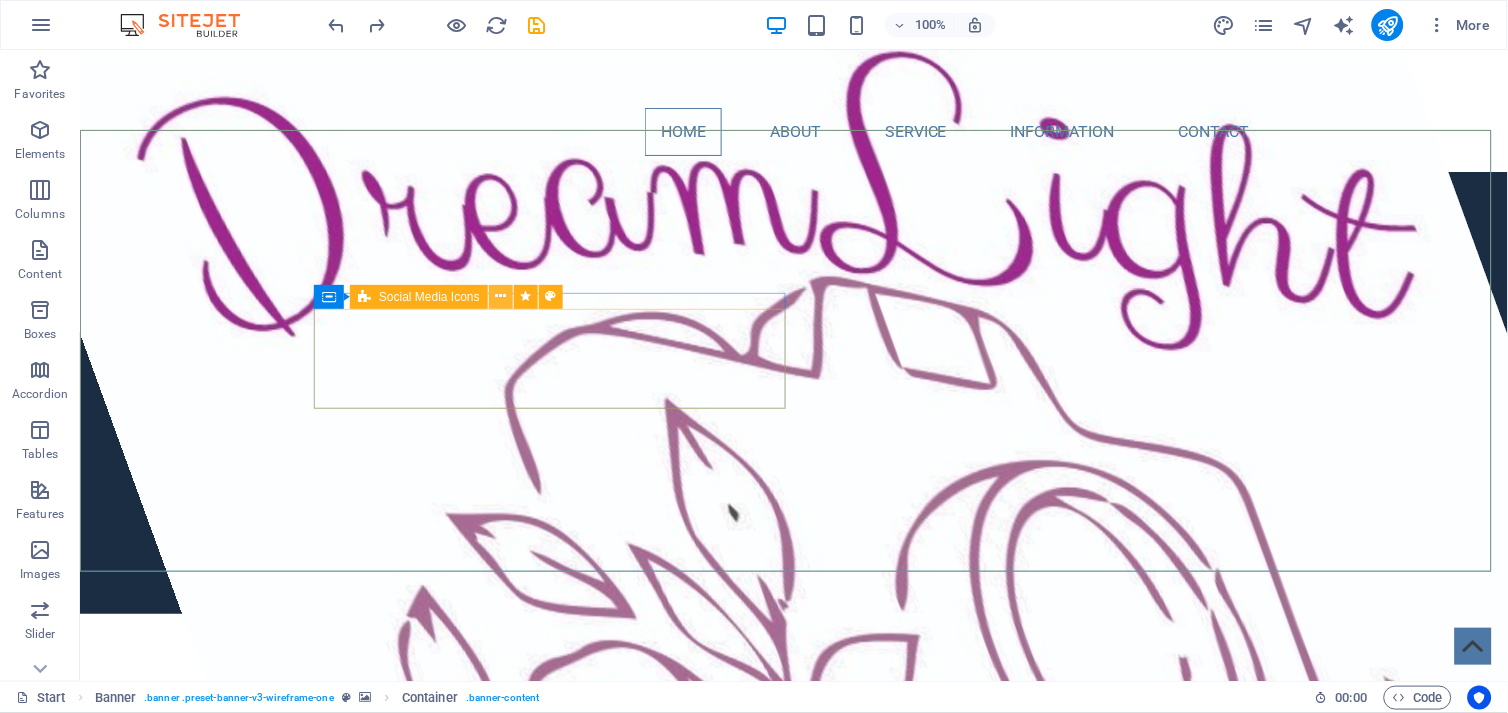 click at bounding box center (500, 296) 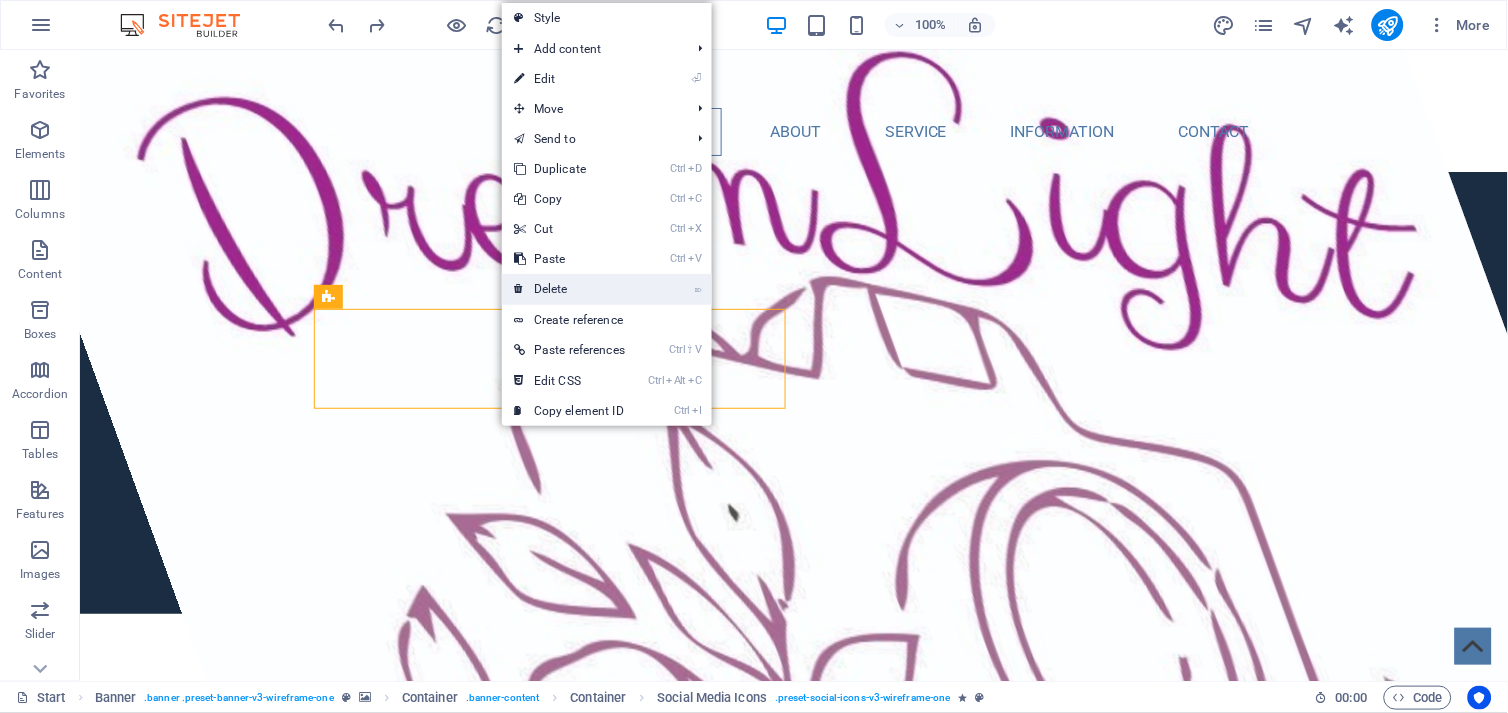 click on "⌦  Delete" at bounding box center [569, 289] 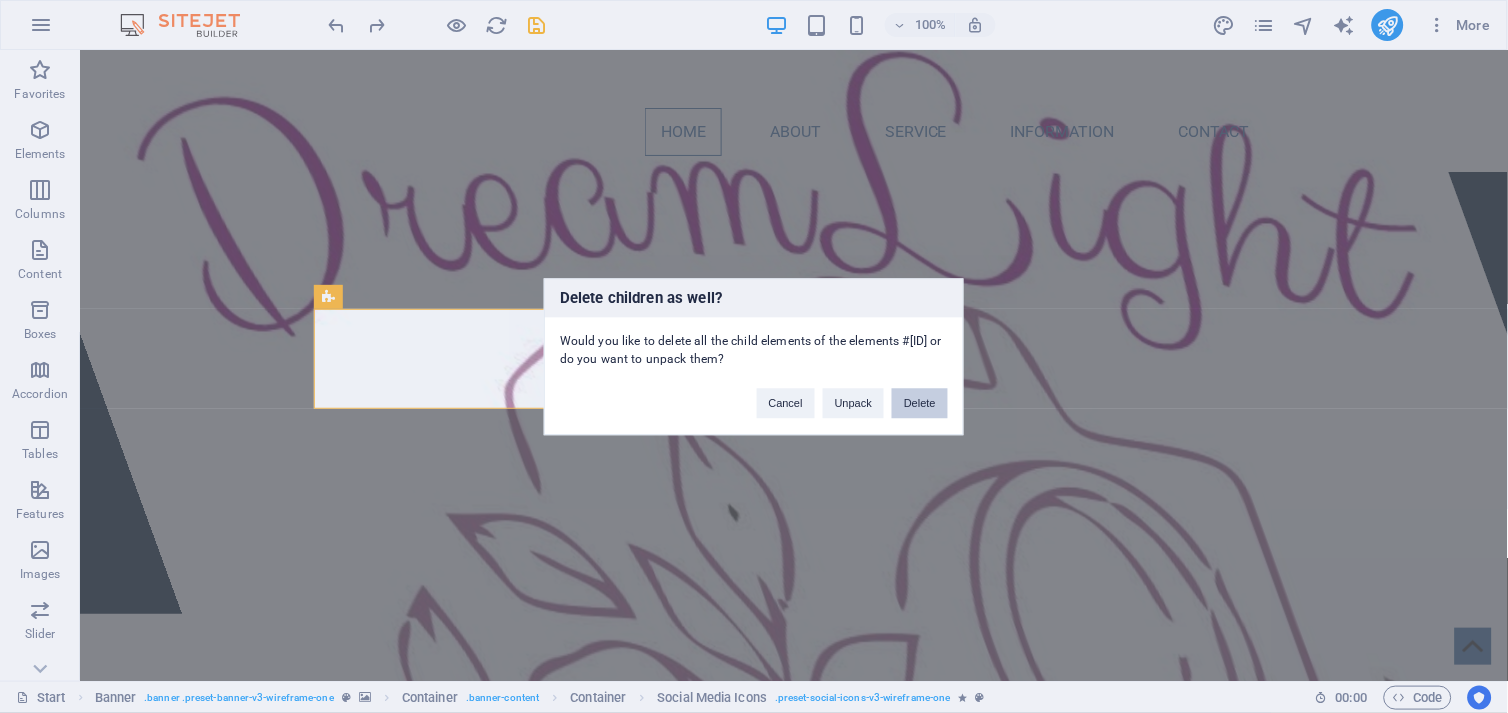 click on "Delete" at bounding box center (920, 403) 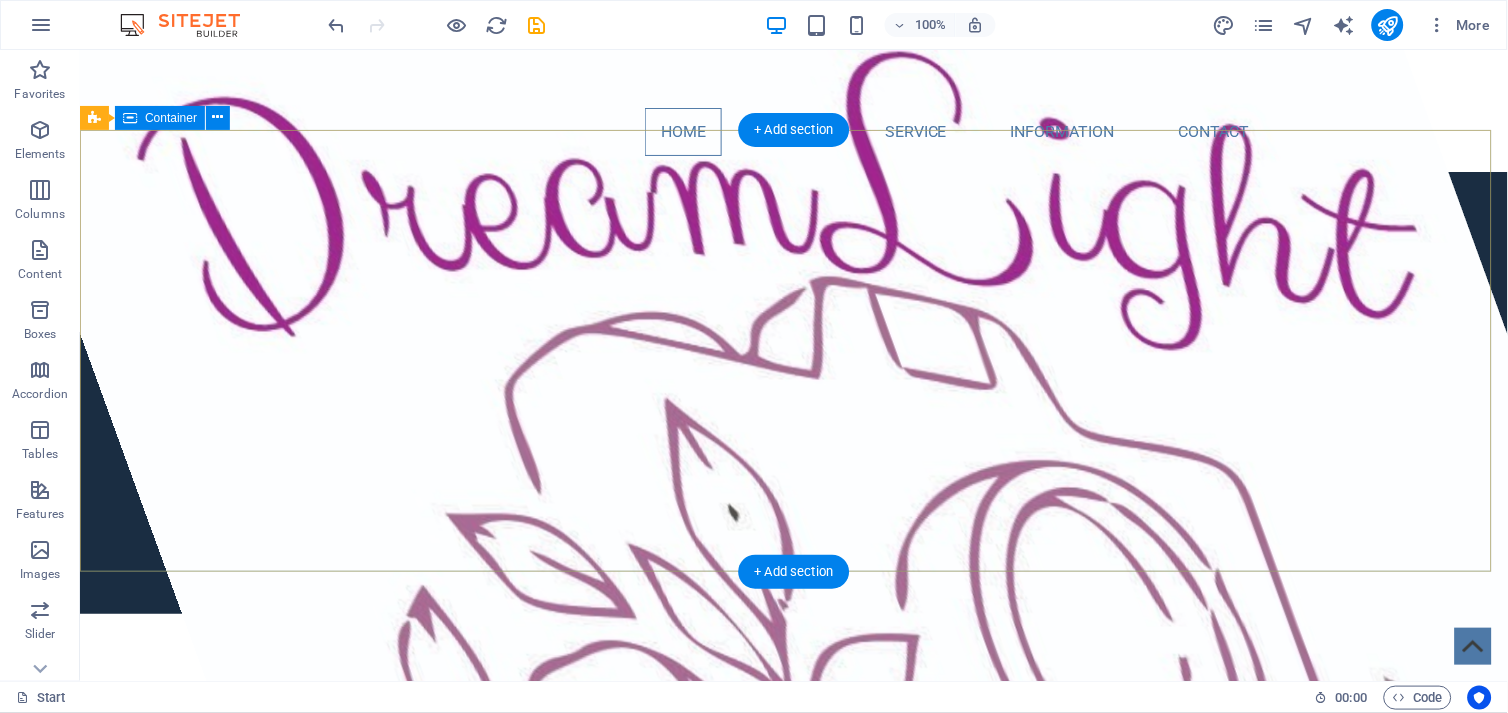 click on "DreamLightPhotography" at bounding box center (793, 701) 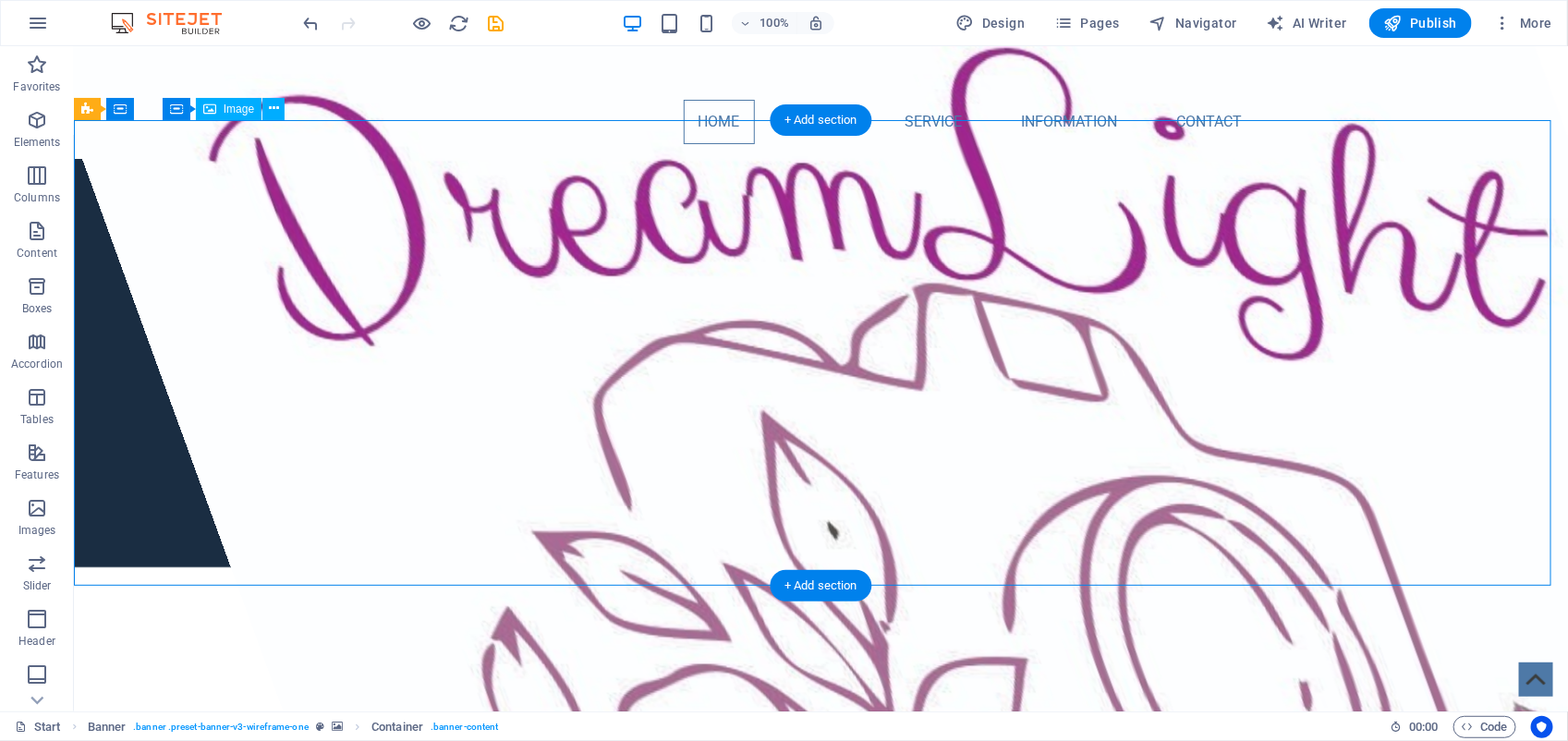 click at bounding box center (1003, 638) 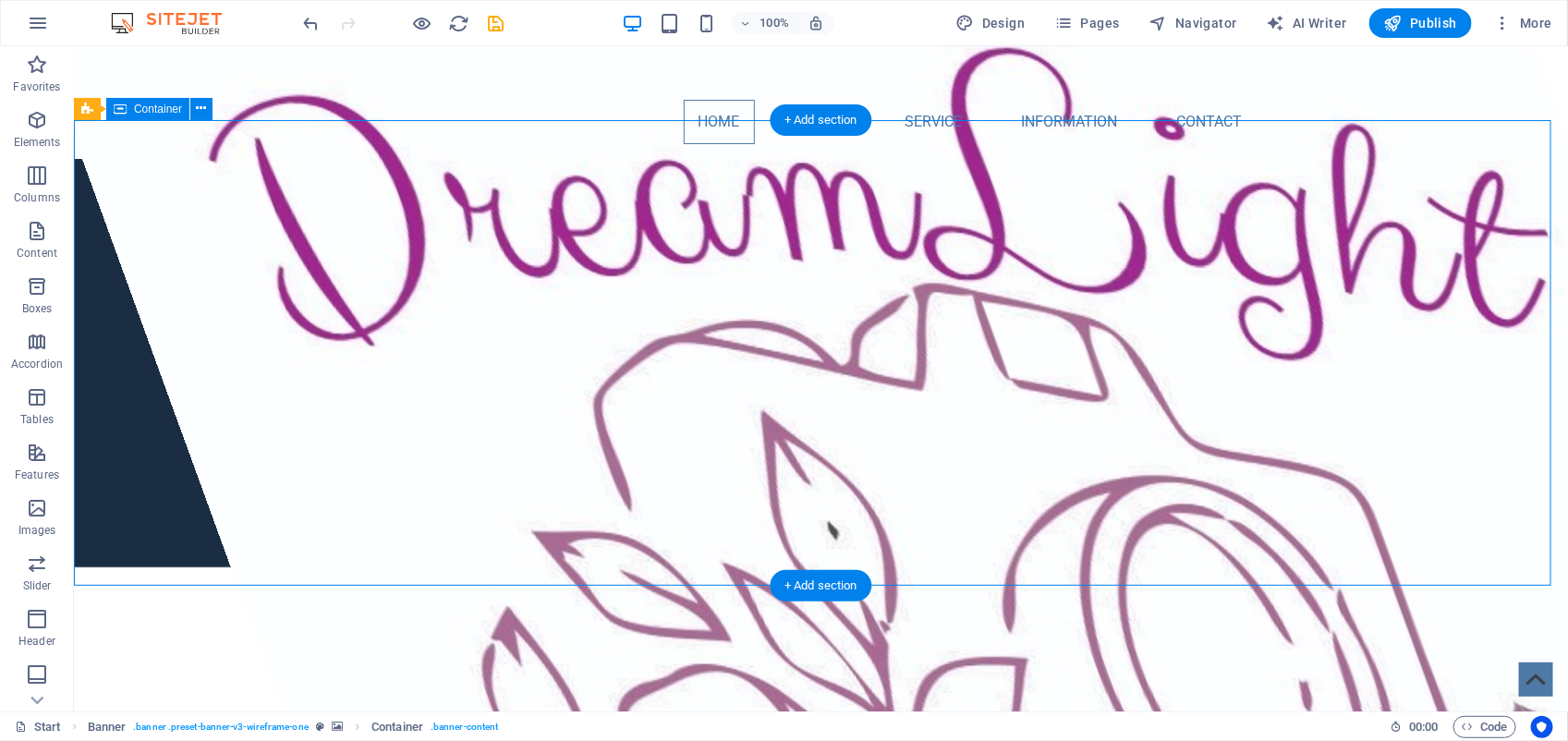 drag, startPoint x: 923, startPoint y: 583, endPoint x: 875, endPoint y: 504, distance: 92.43917 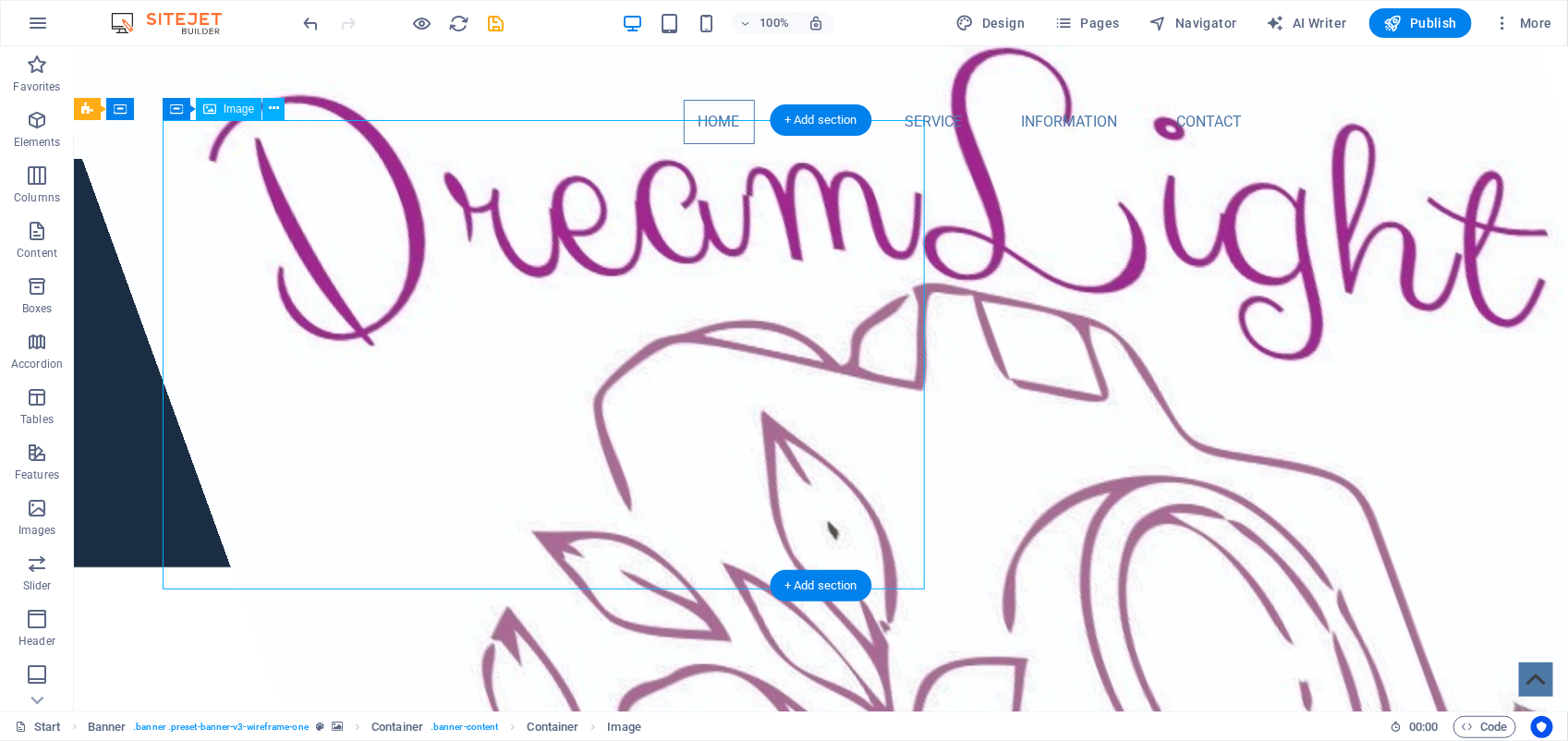 drag, startPoint x: 918, startPoint y: 583, endPoint x: 859, endPoint y: 456, distance: 140.03571 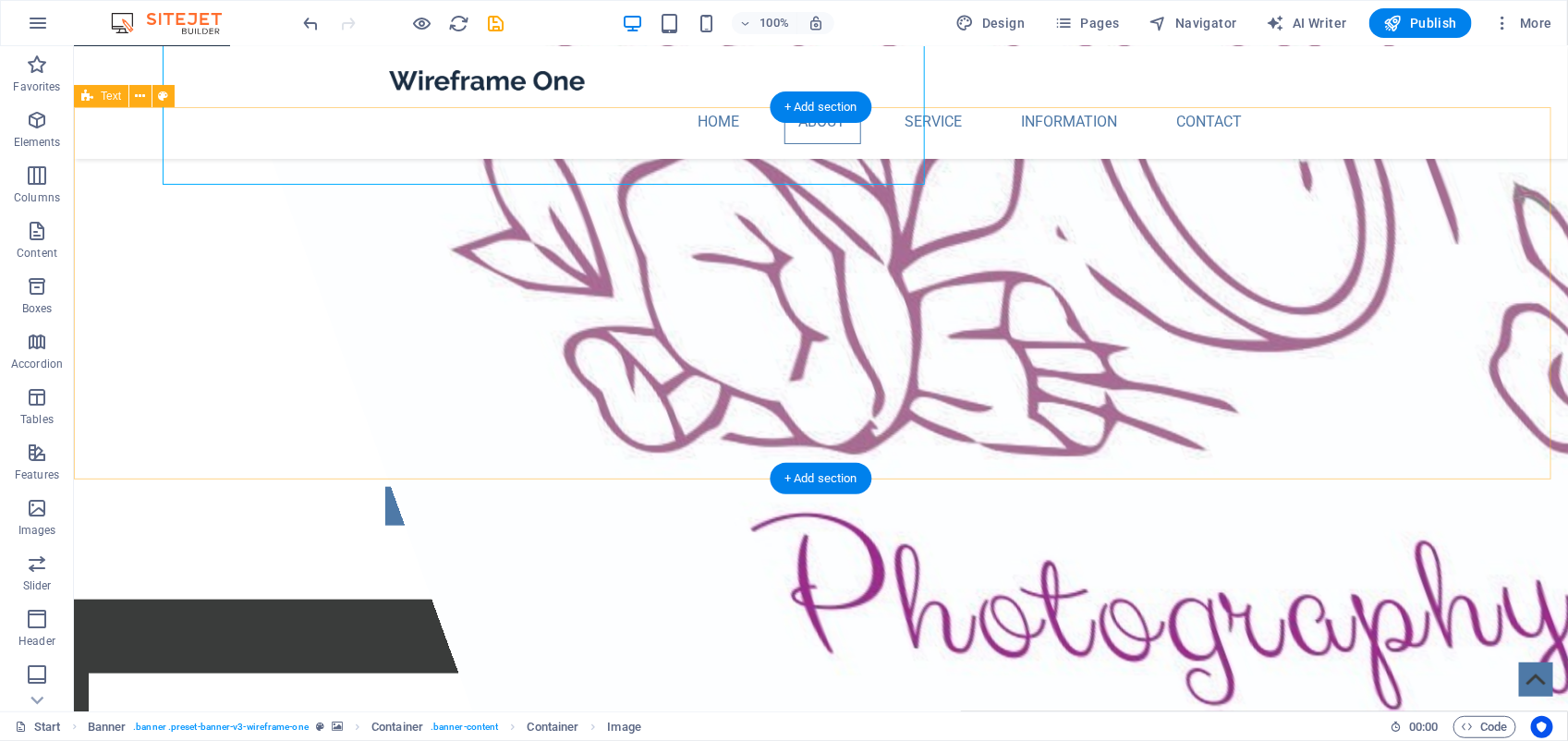 scroll, scrollTop: 577, scrollLeft: 0, axis: vertical 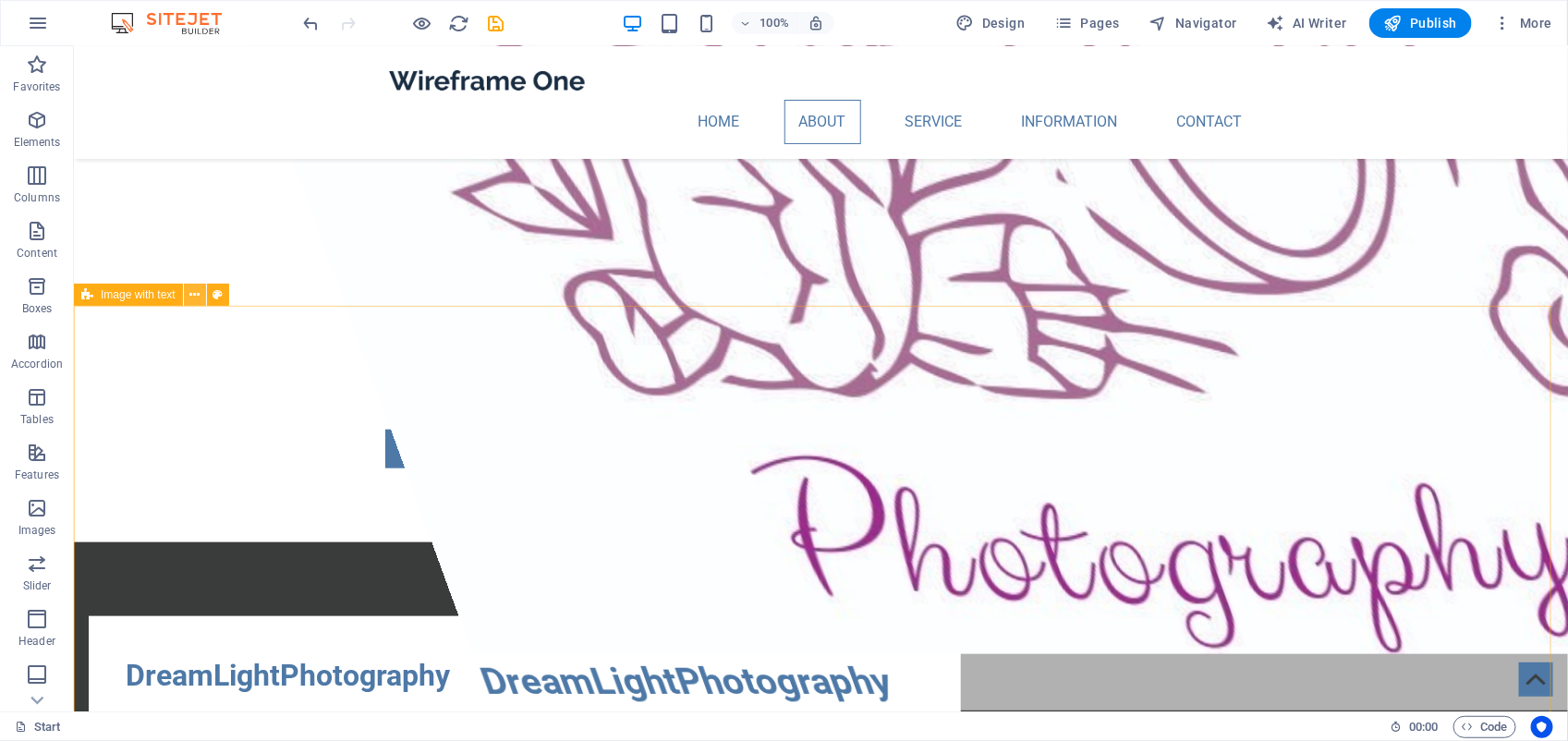 click at bounding box center [194, 295] 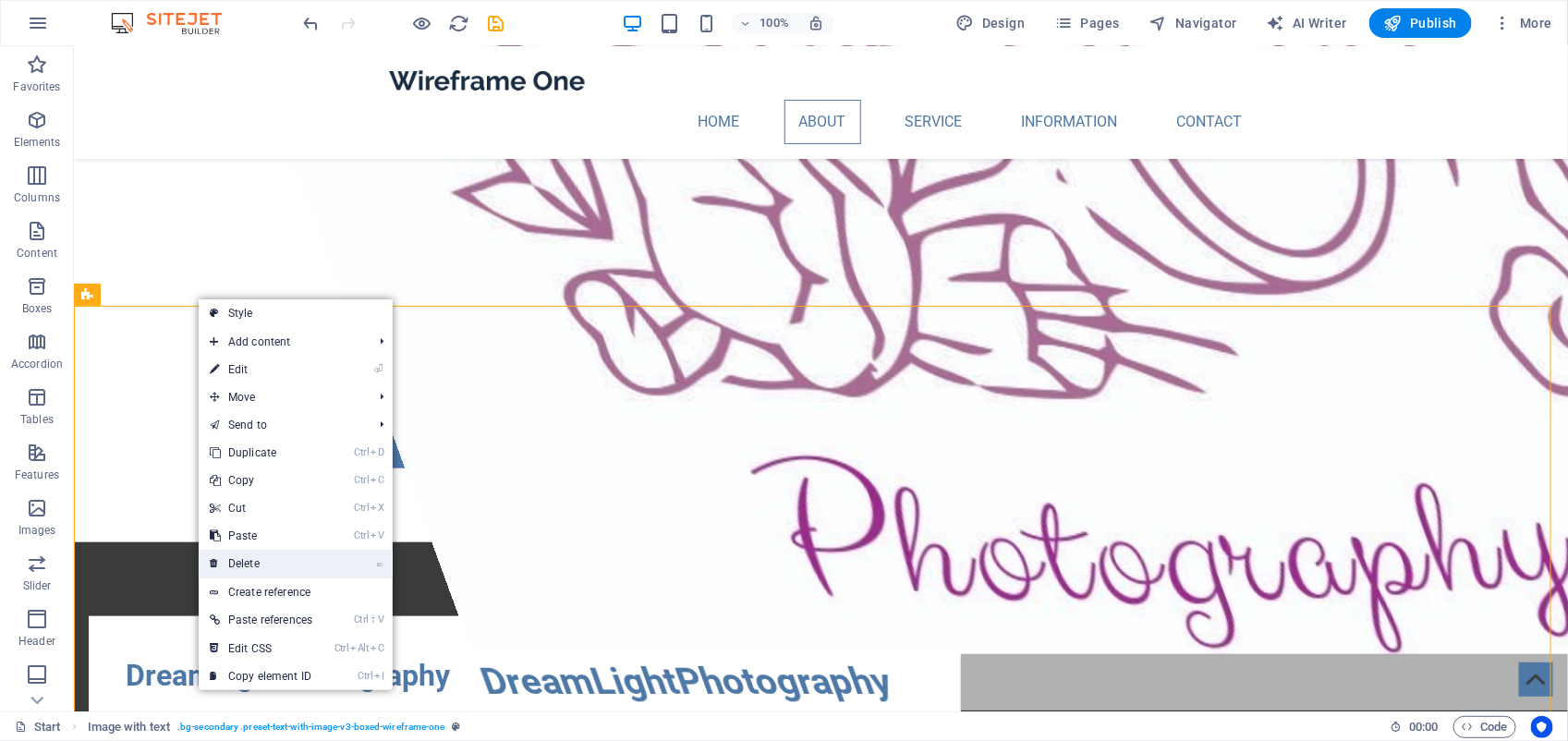 click on "⌦  Delete" at bounding box center [261, 564] 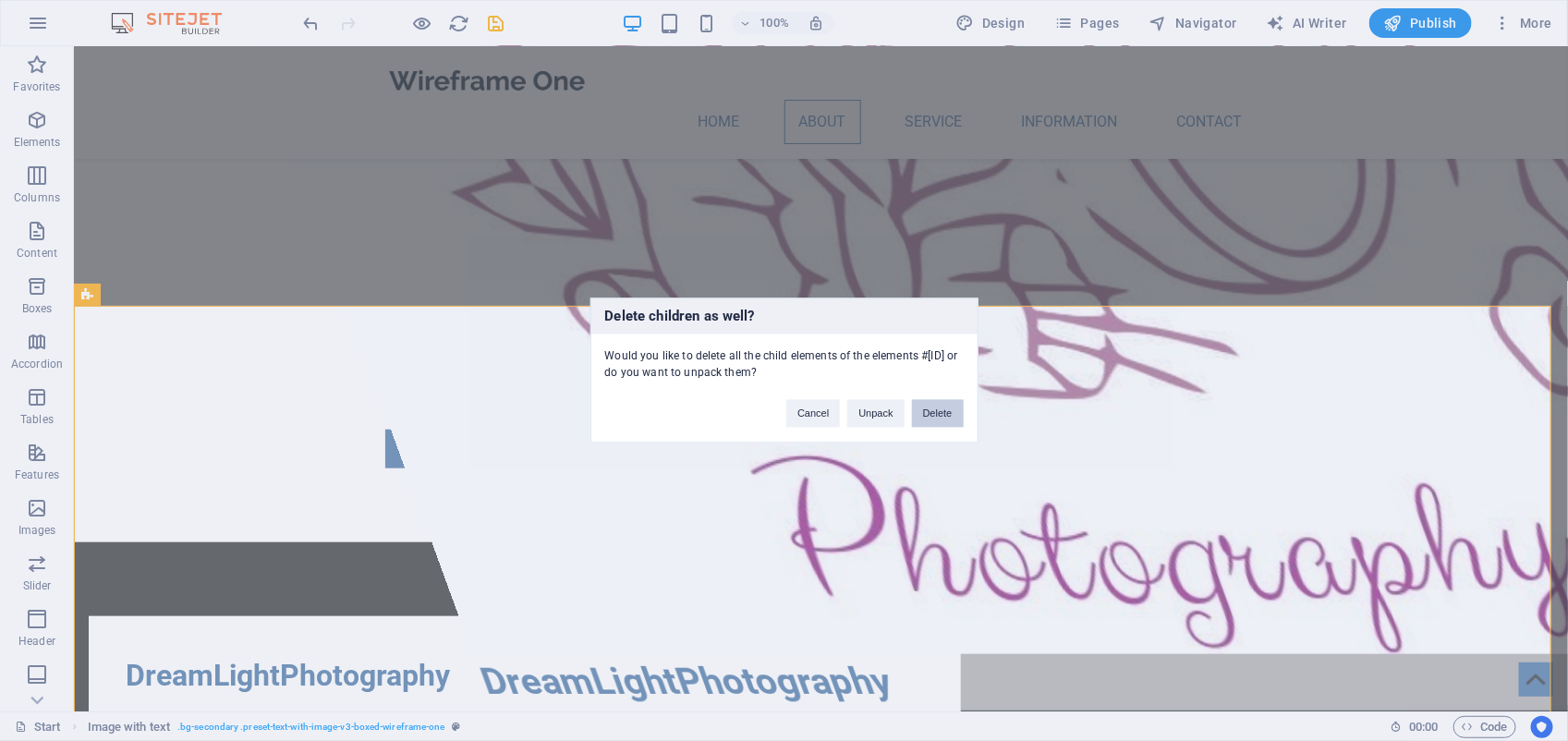 click on "Delete" at bounding box center (938, 414) 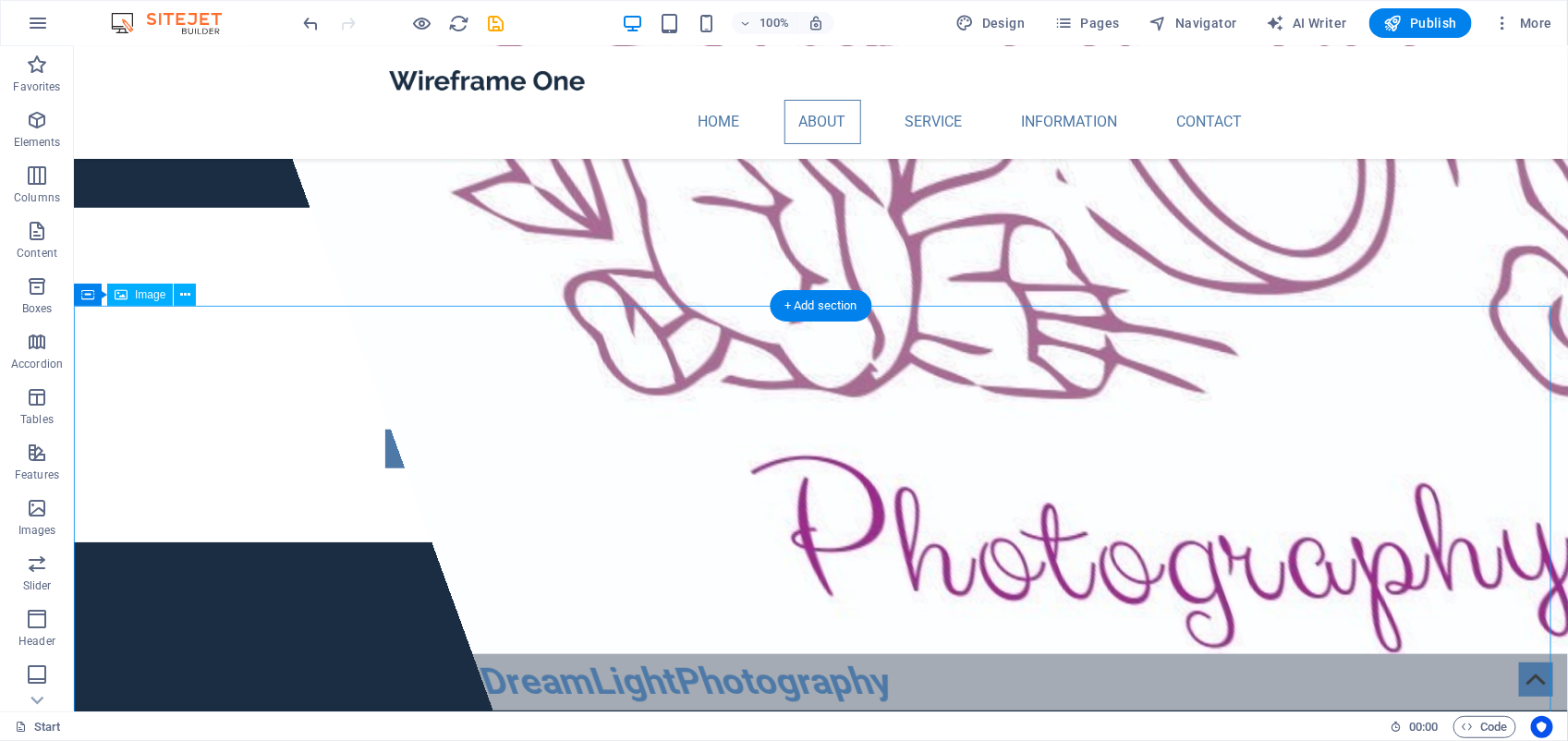 scroll, scrollTop: 693, scrollLeft: 0, axis: vertical 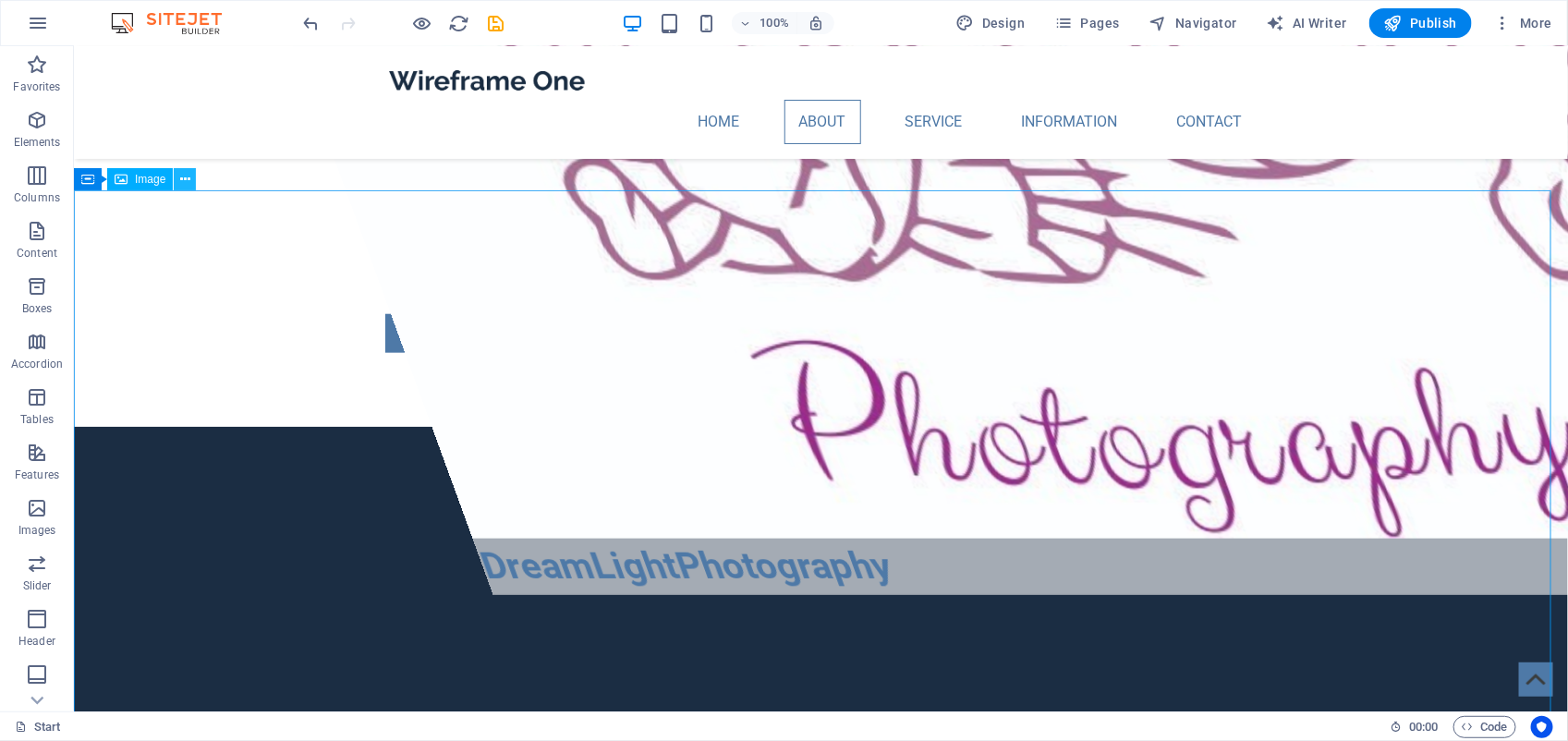 click at bounding box center (185, 179) 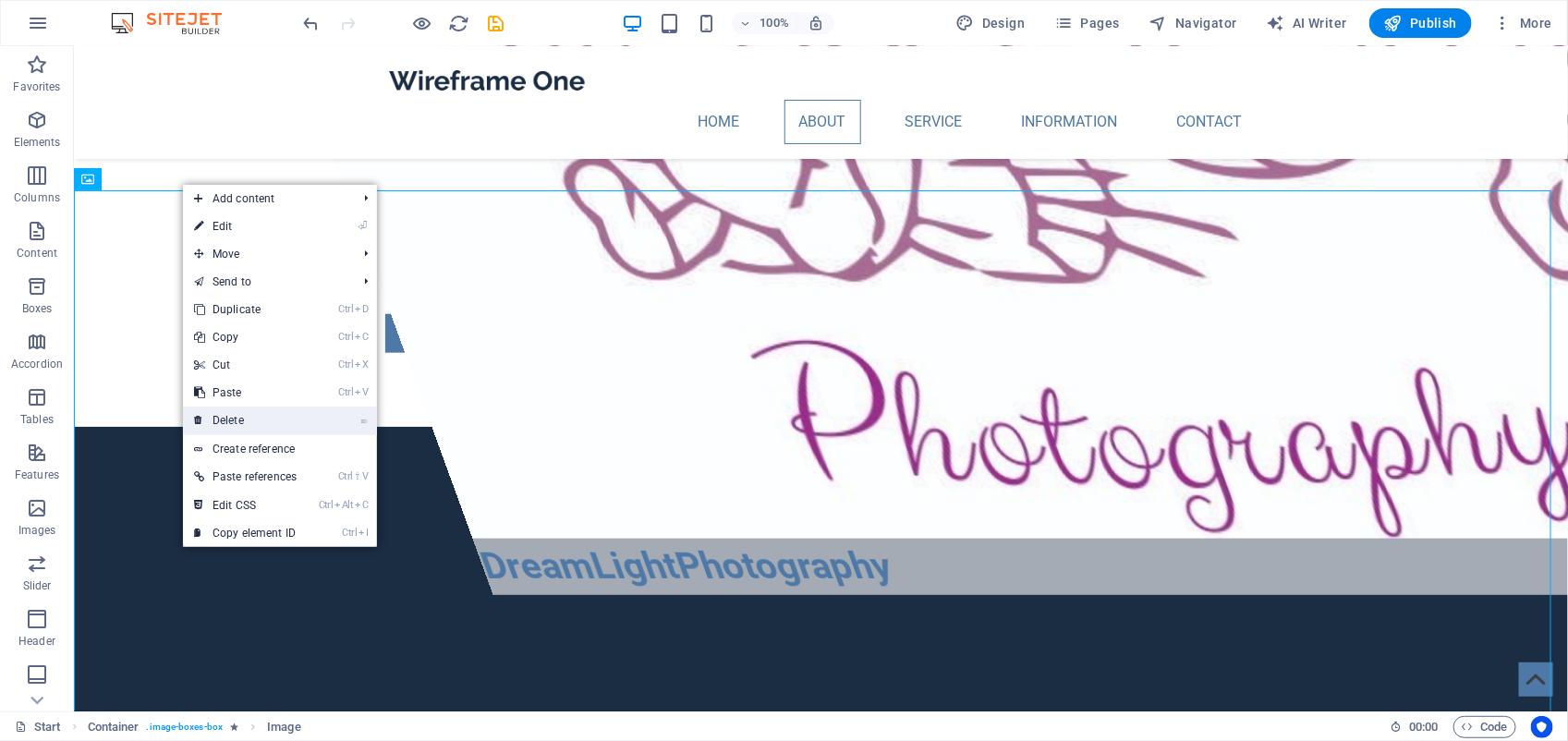 click on "⌦  Delete" at bounding box center (245, 420) 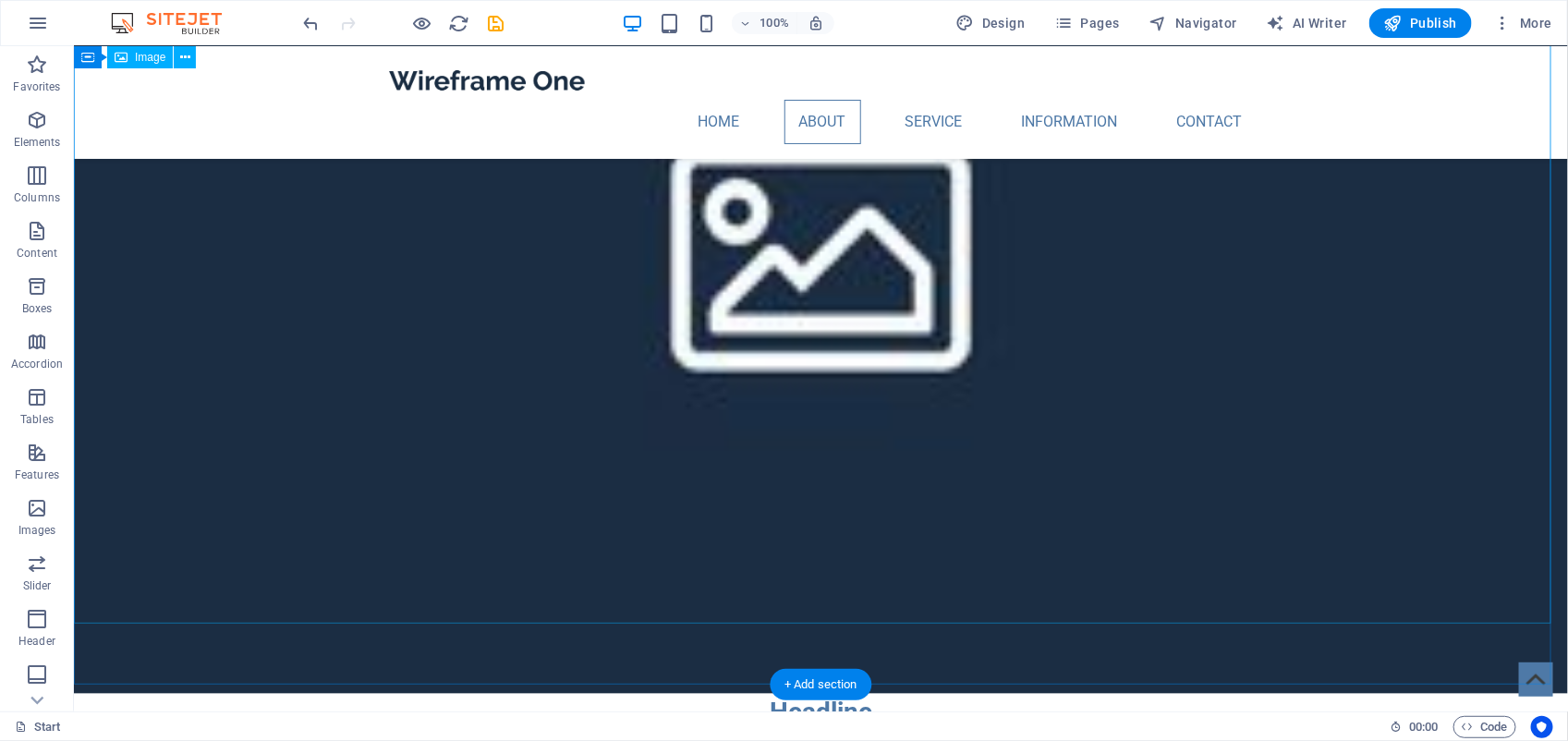 scroll, scrollTop: 1386, scrollLeft: 0, axis: vertical 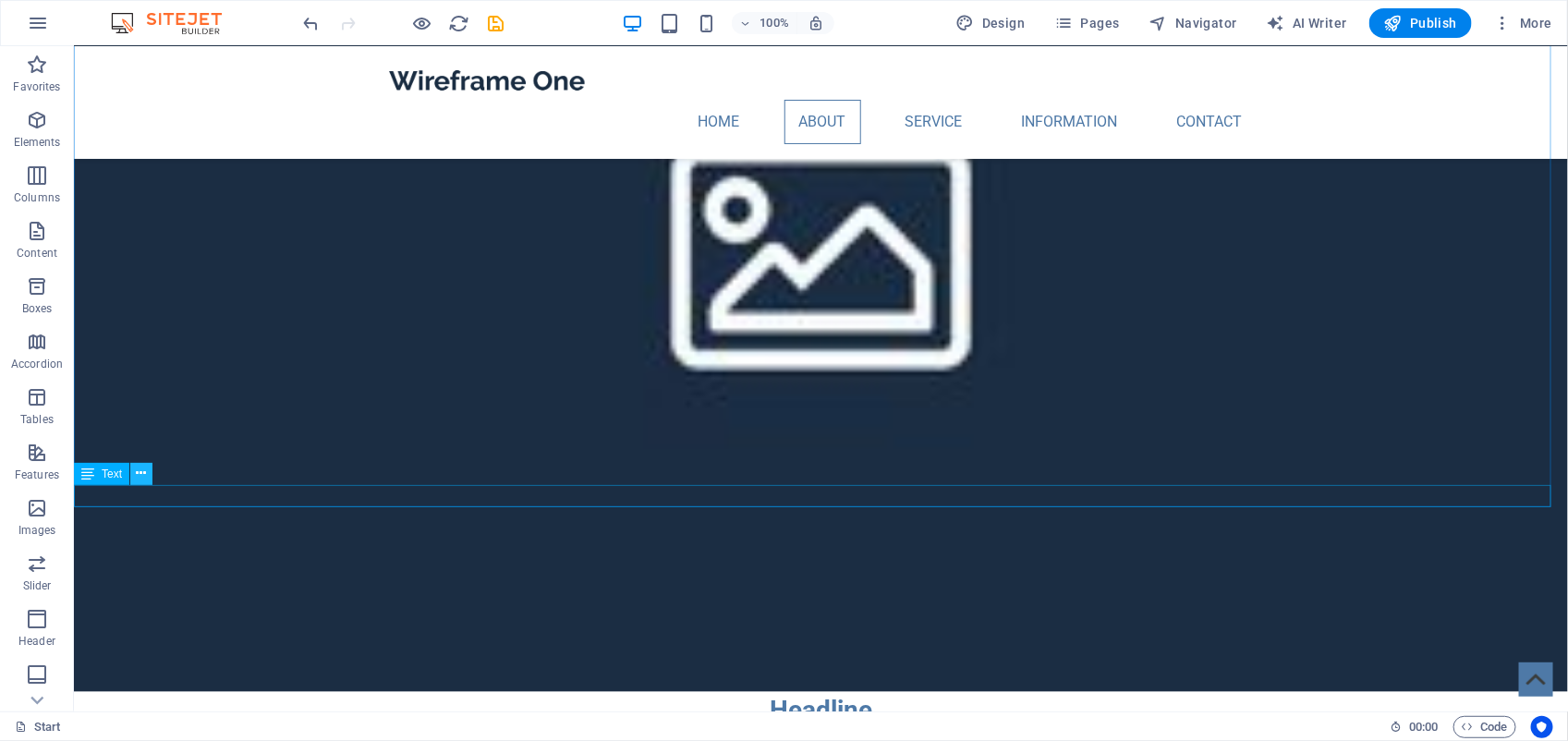 click at bounding box center (141, 473) 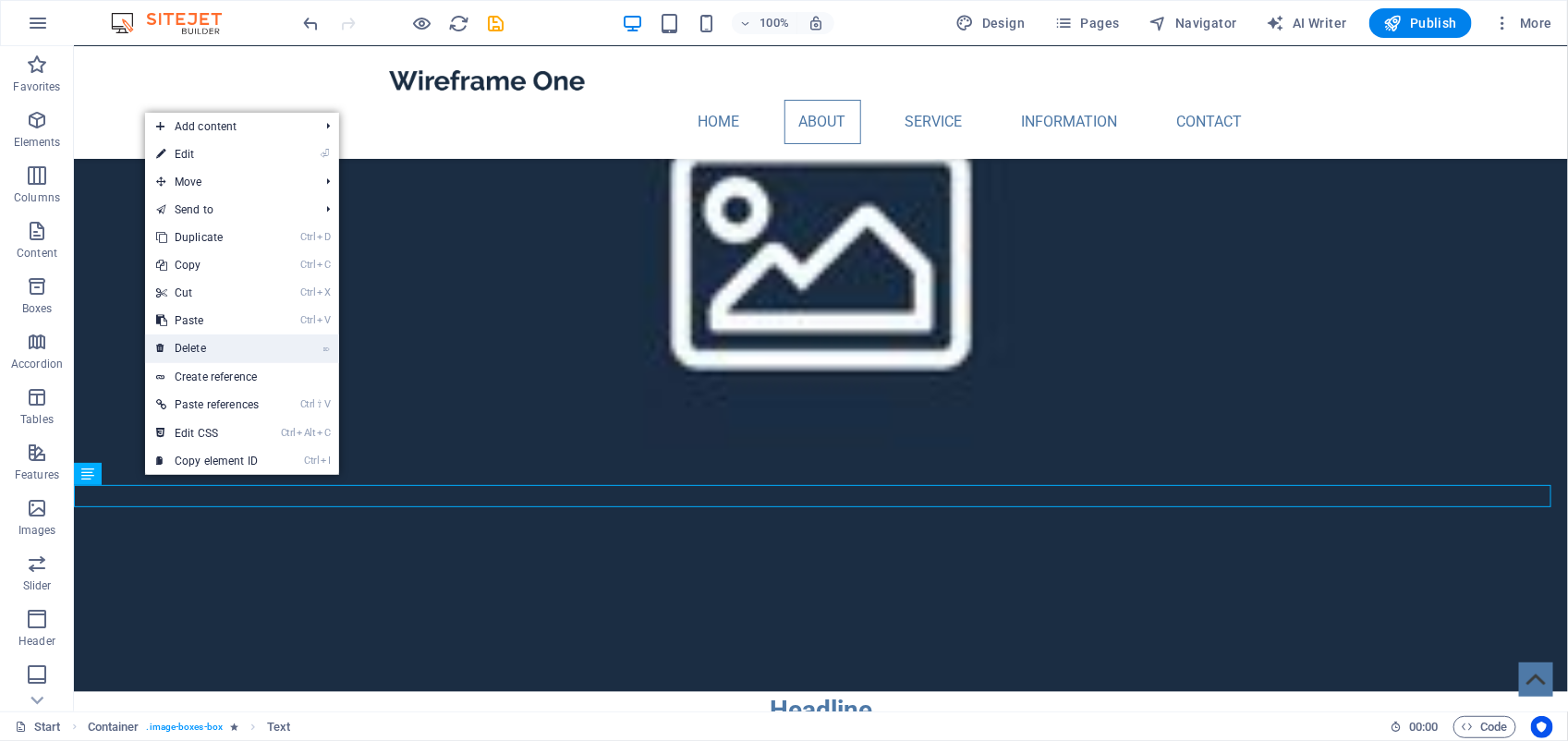 click on "⌦  Delete" at bounding box center [207, 348] 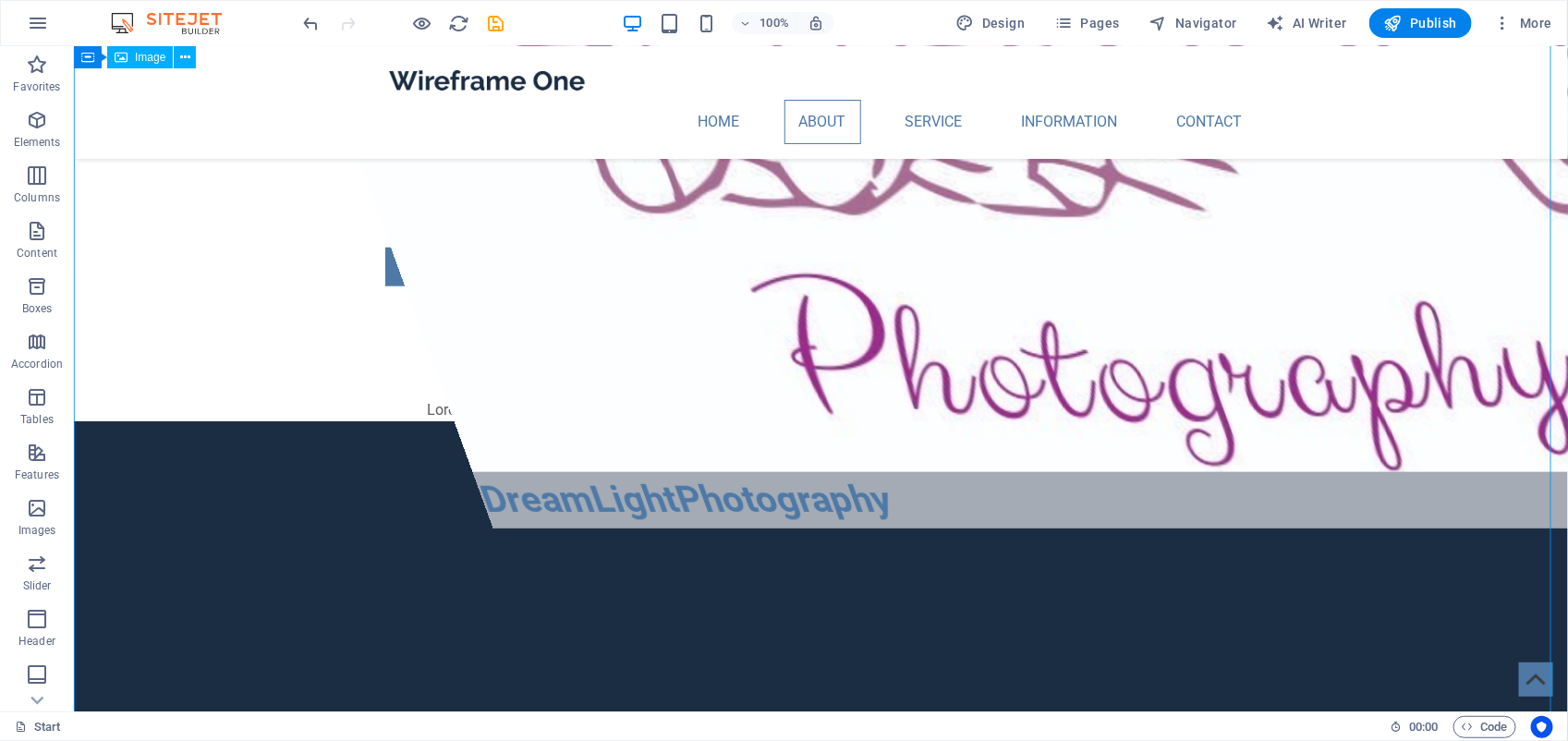 scroll, scrollTop: 693, scrollLeft: 0, axis: vertical 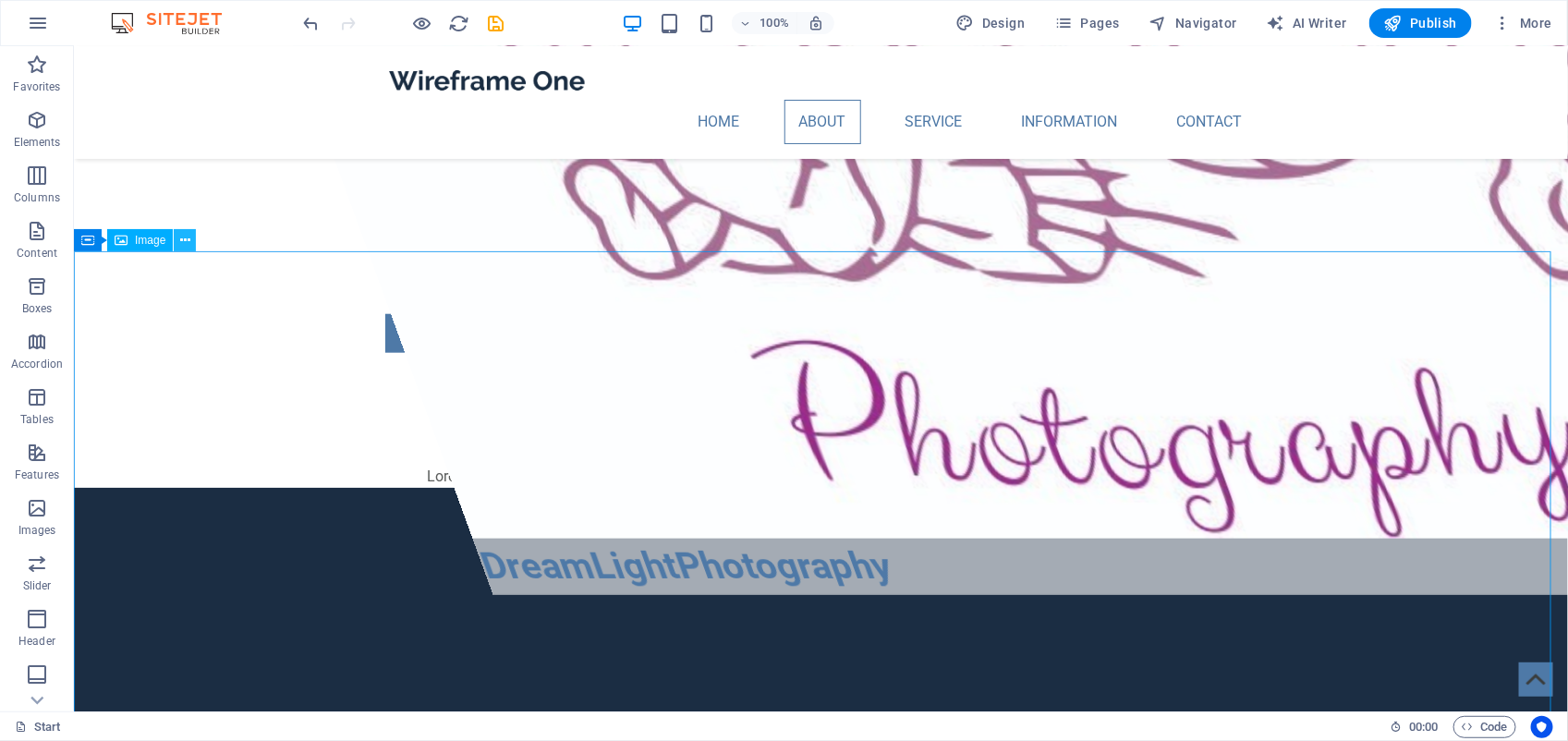 click at bounding box center (185, 240) 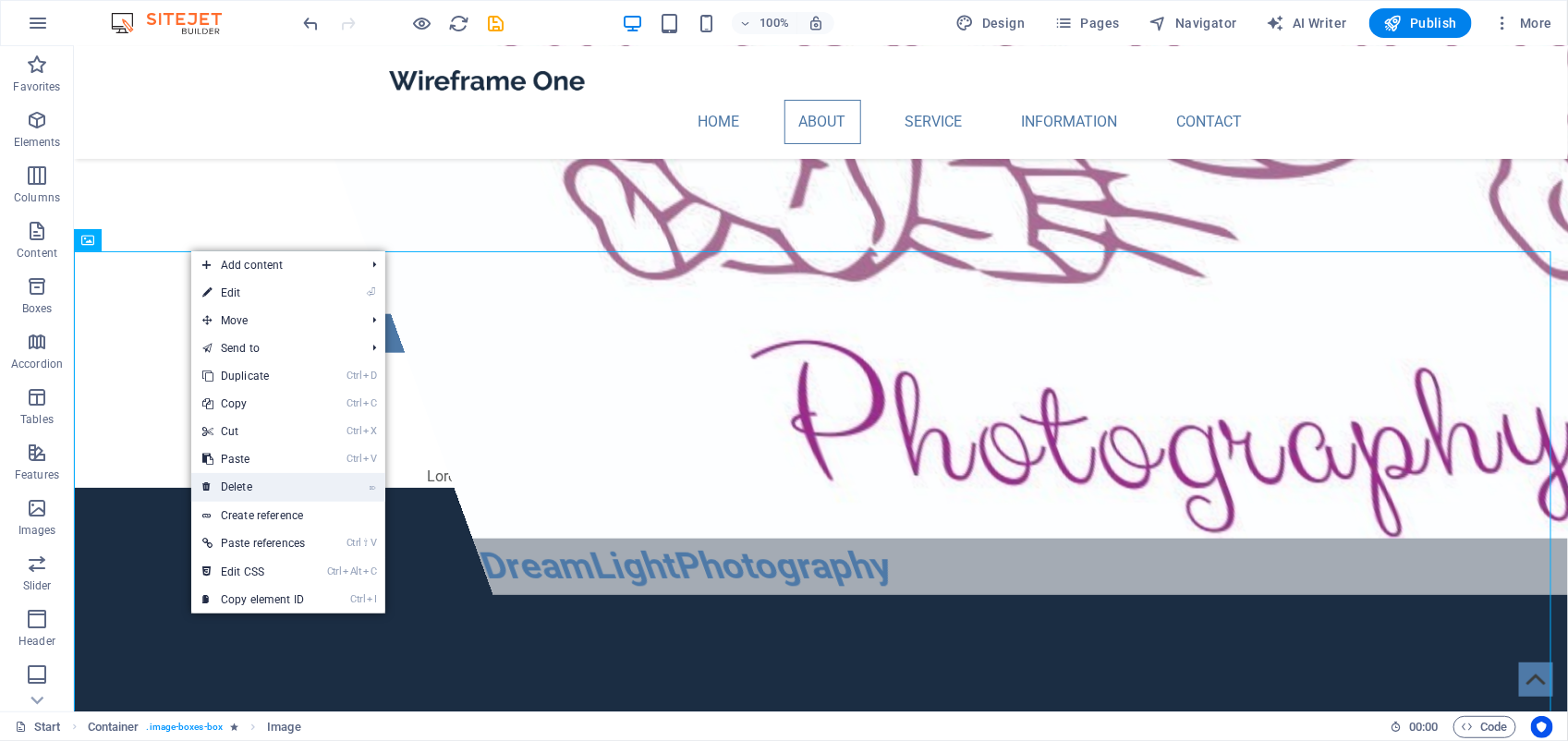 click on "⌦  Delete" at bounding box center (253, 487) 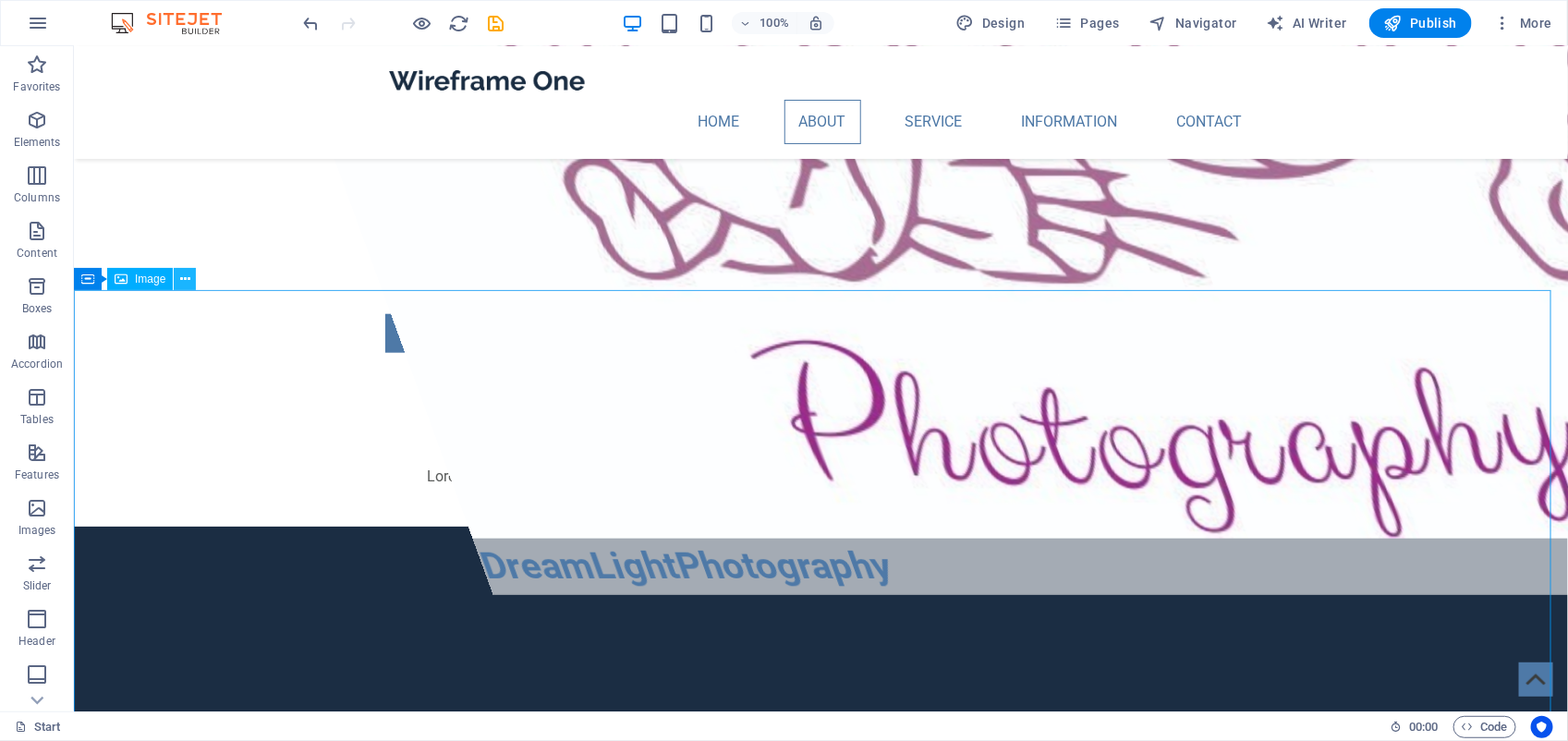 click at bounding box center [185, 279] 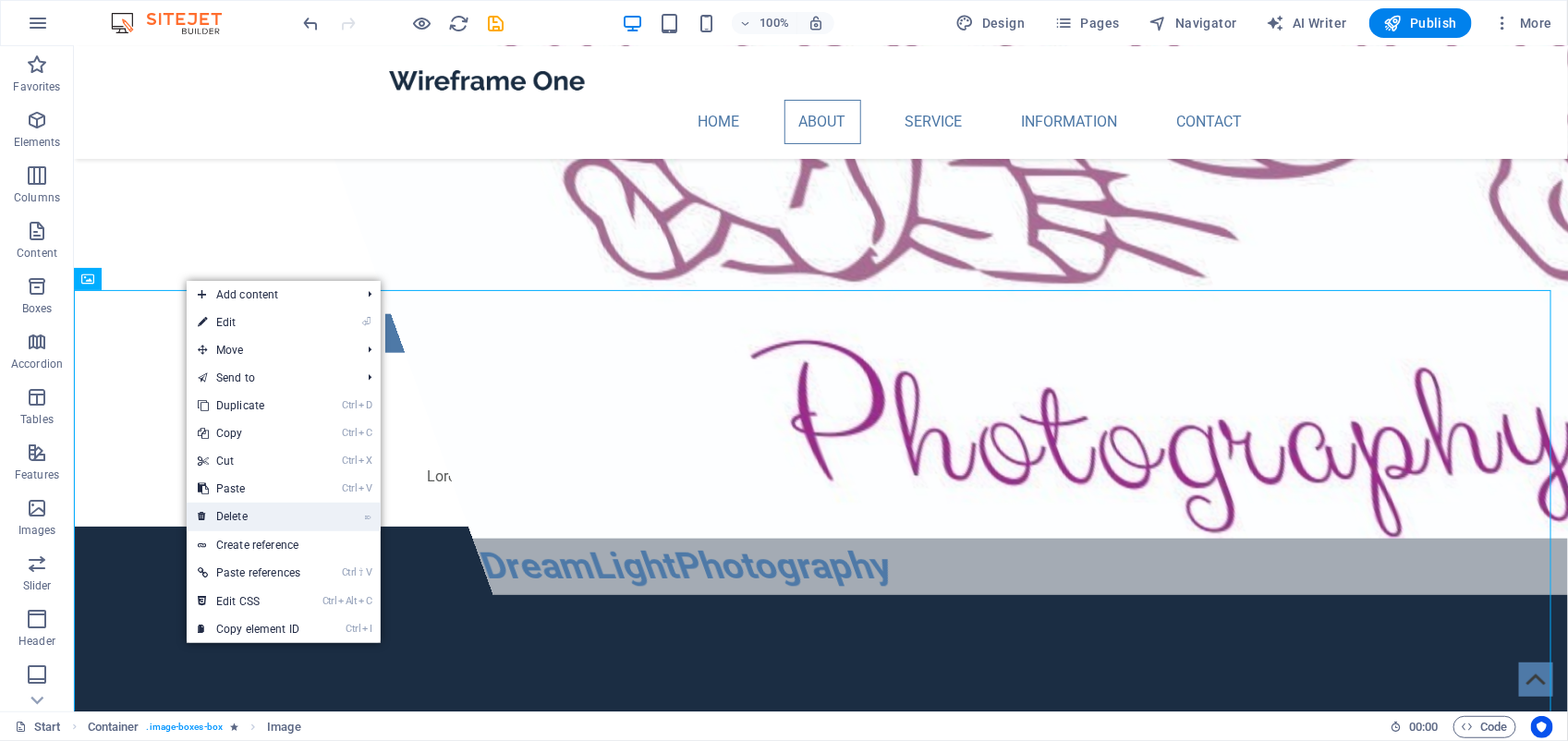 click on "⌦  Delete" at bounding box center [249, 516] 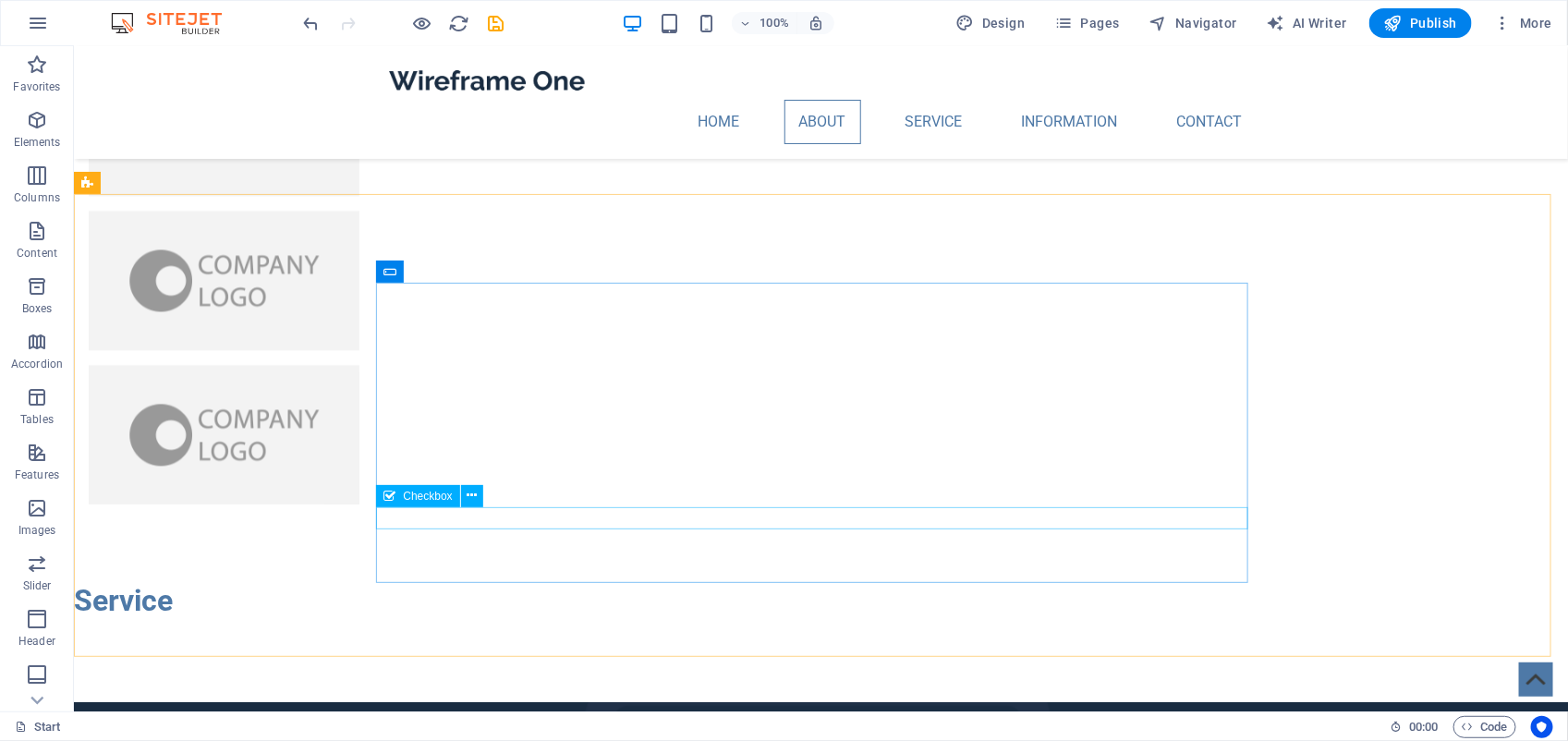 scroll, scrollTop: 1963, scrollLeft: 0, axis: vertical 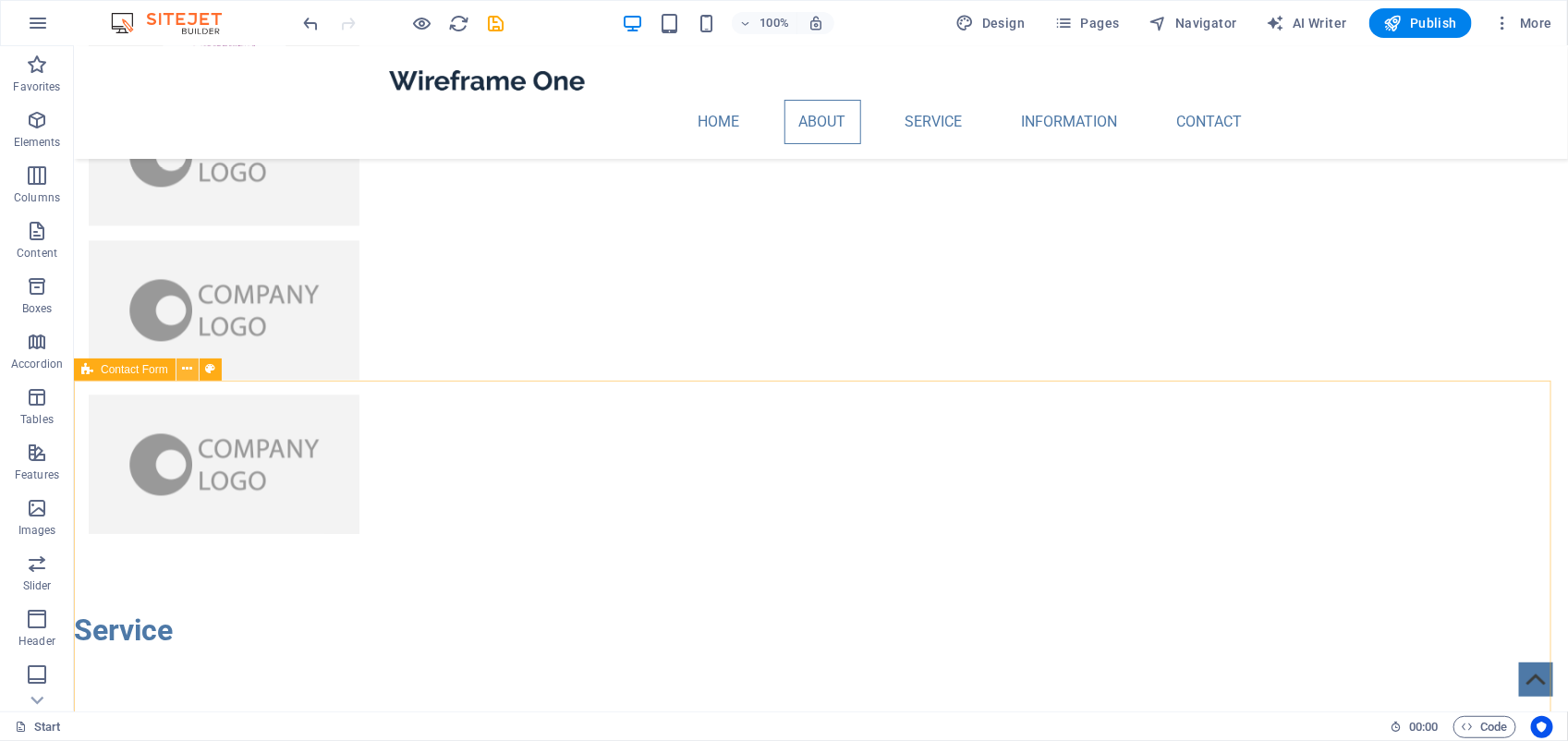 click at bounding box center (187, 369) 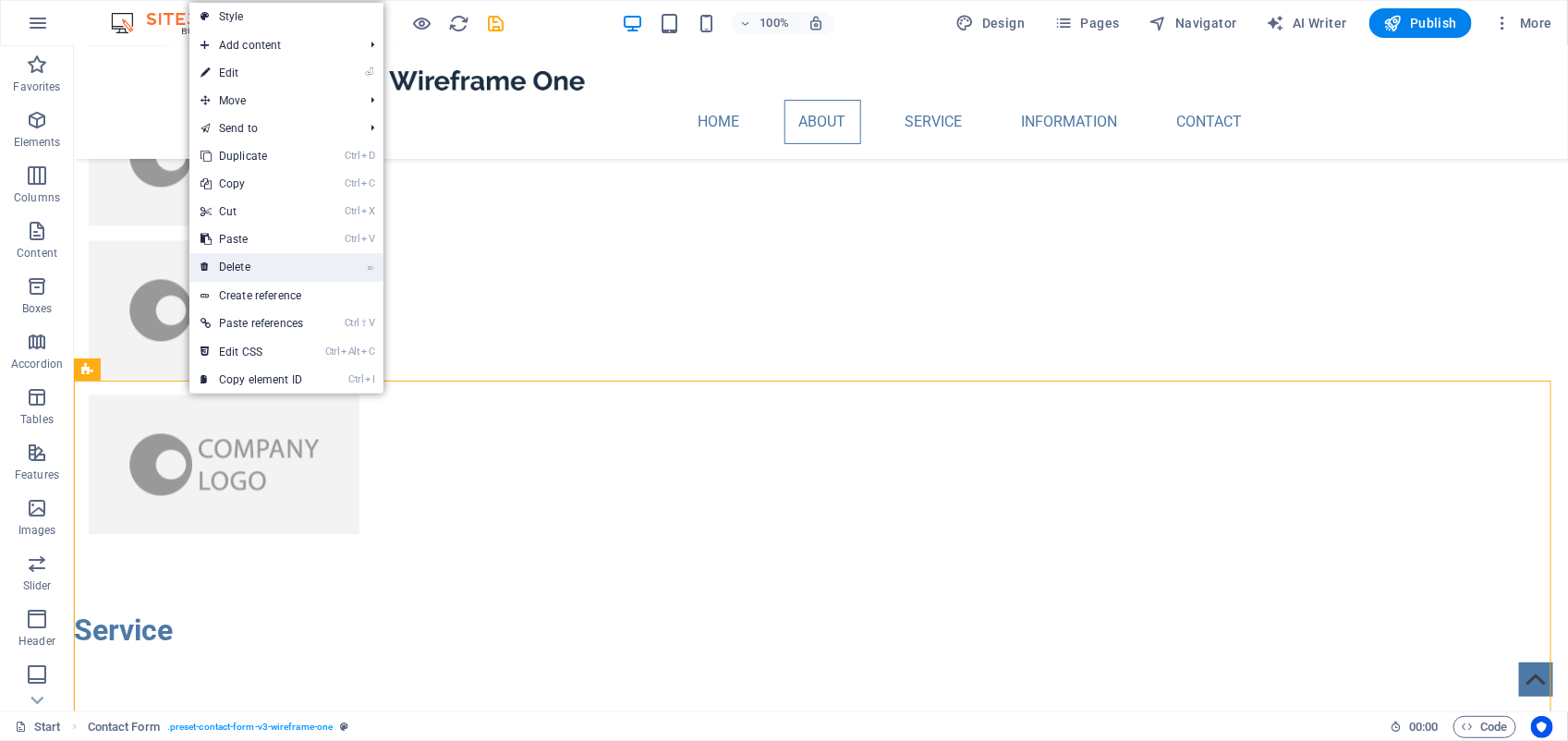 click on "⌦  Delete" at bounding box center [251, 267] 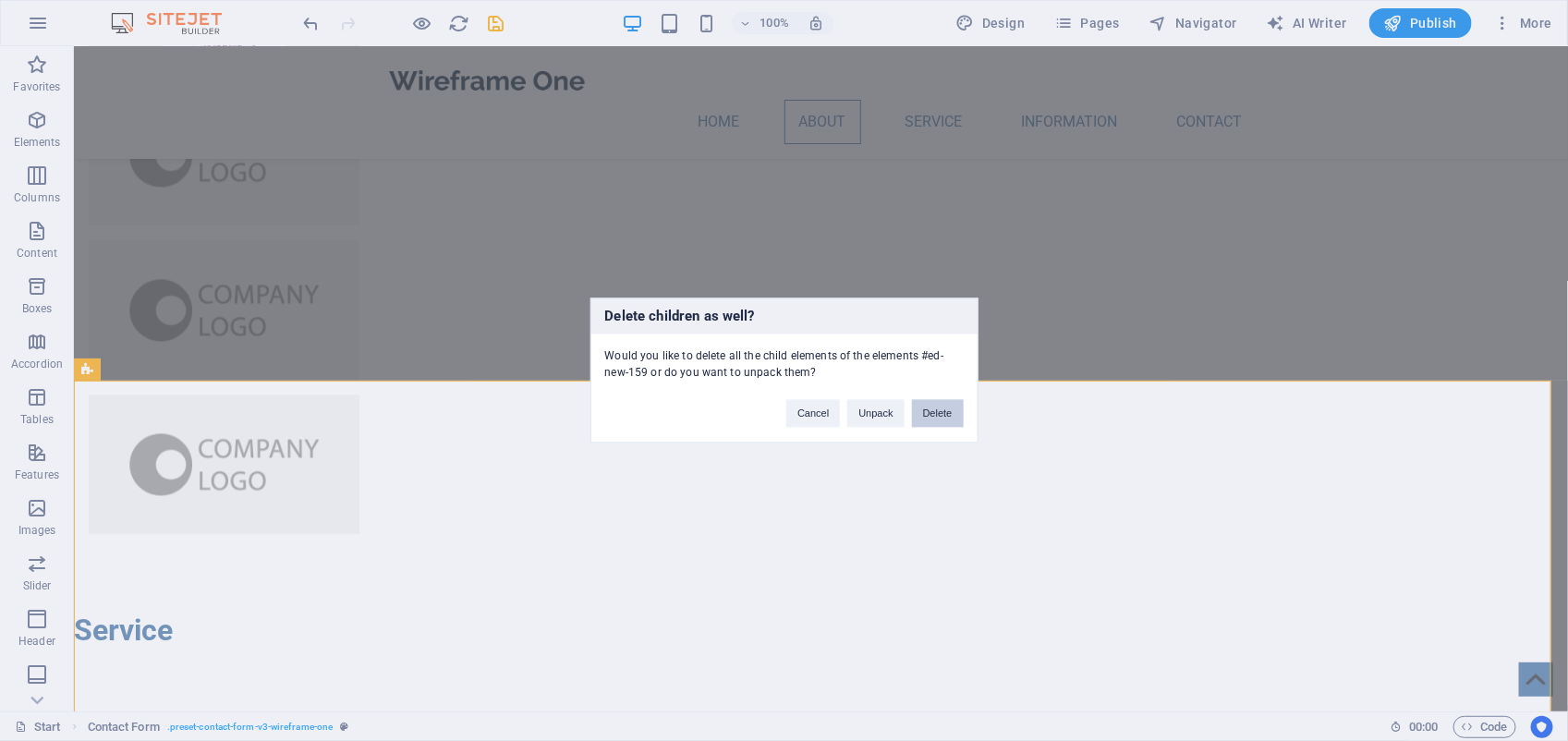 drag, startPoint x: 943, startPoint y: 411, endPoint x: 869, endPoint y: 365, distance: 87.132084 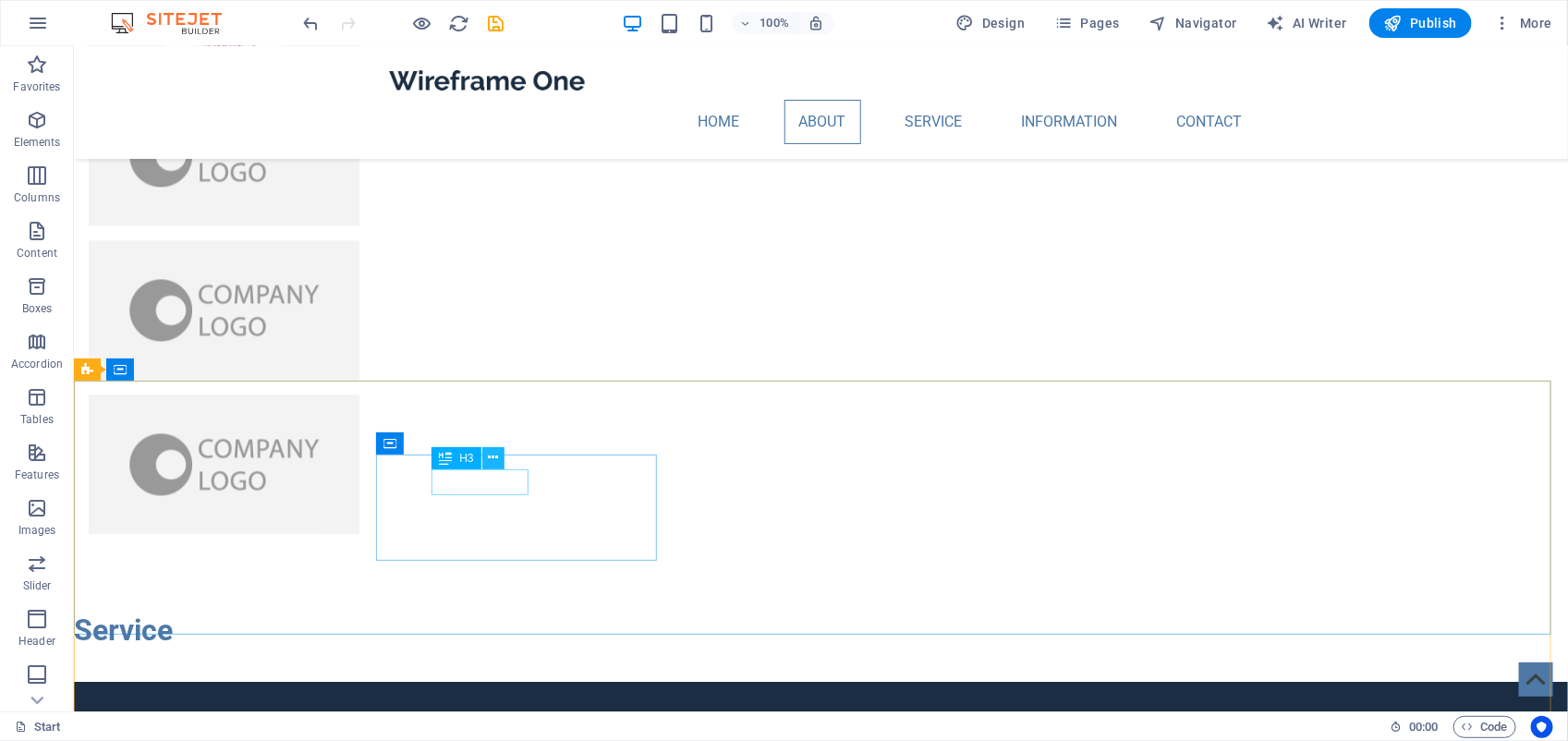 click at bounding box center (492, 457) 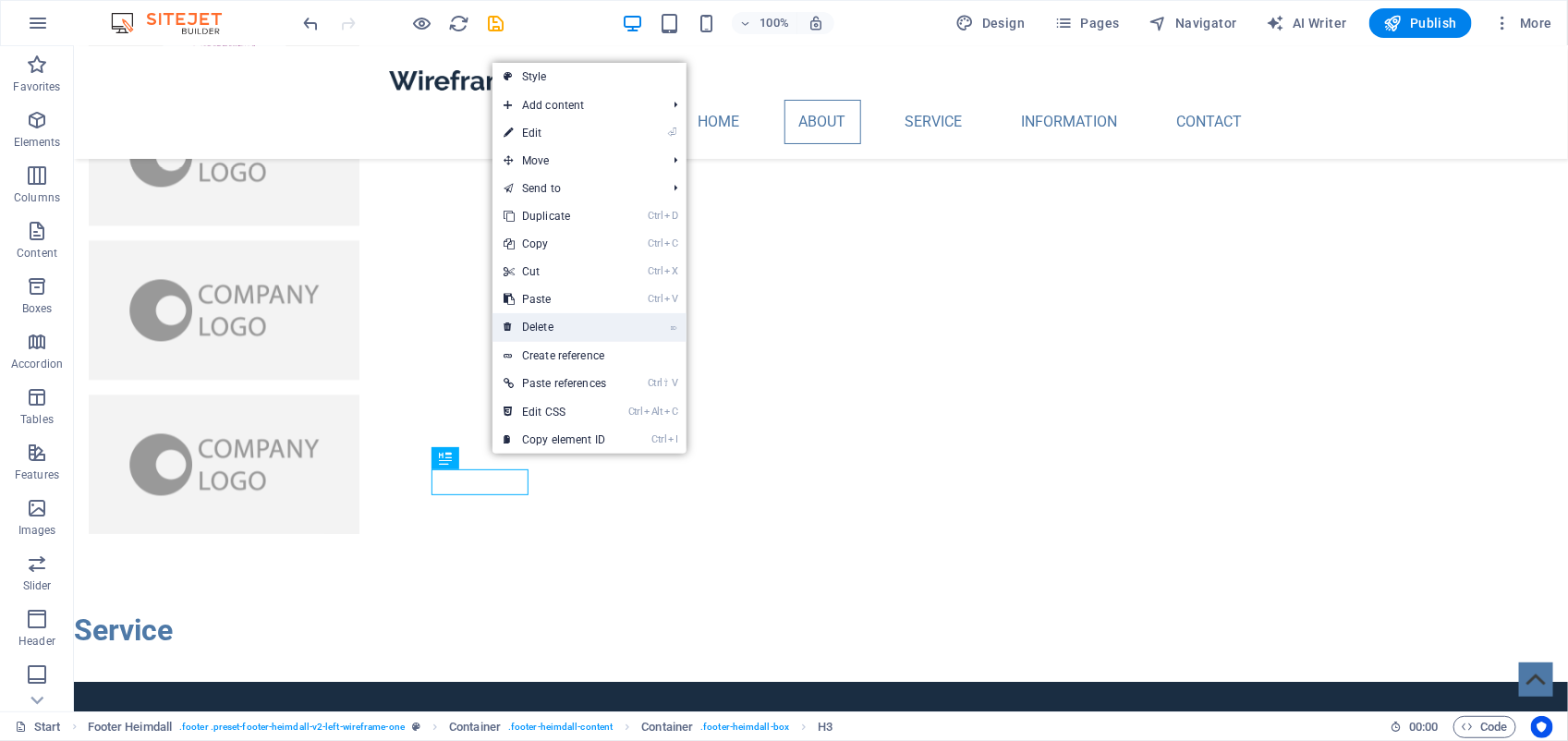 click on "⌦  Delete" at bounding box center (554, 327) 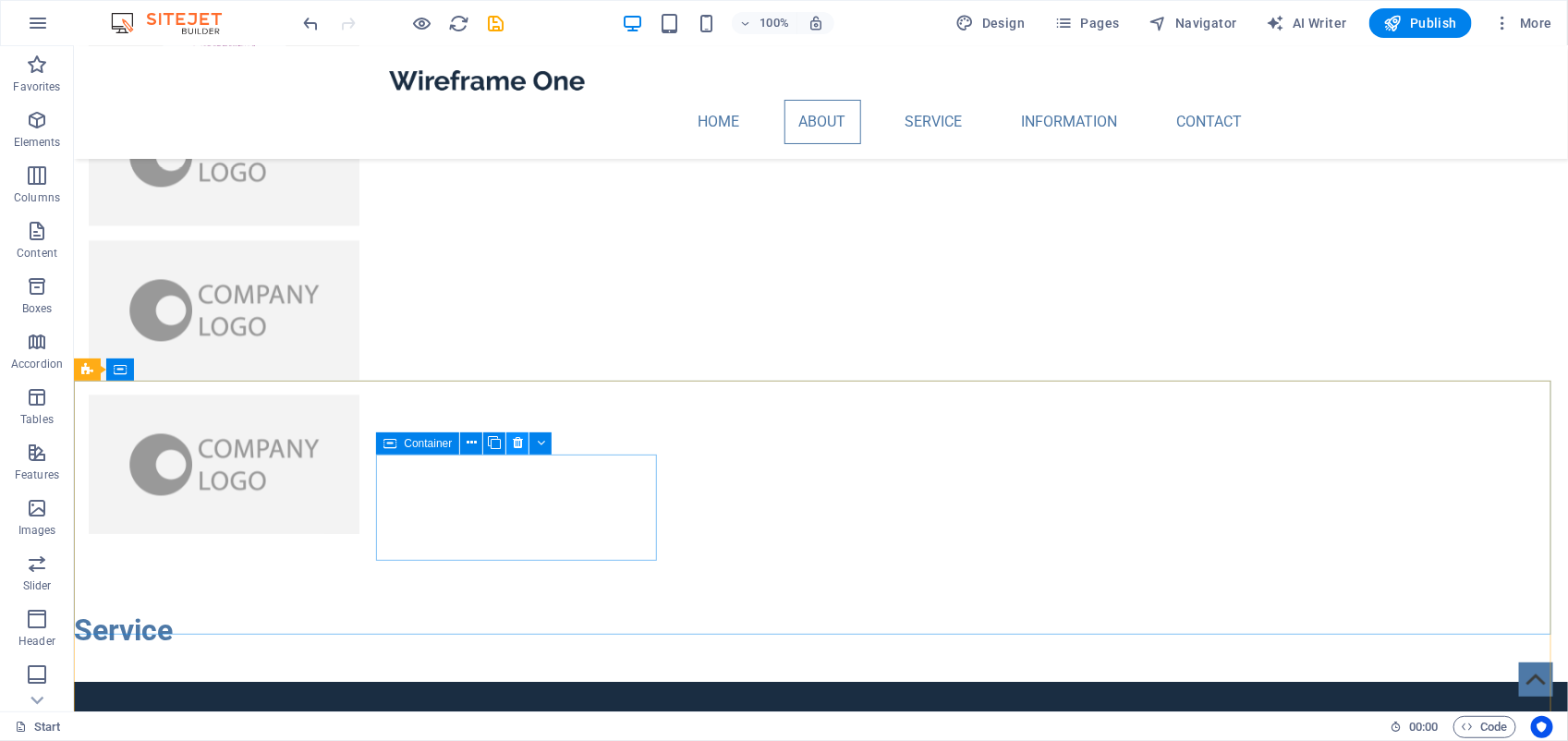 click at bounding box center [517, 443] 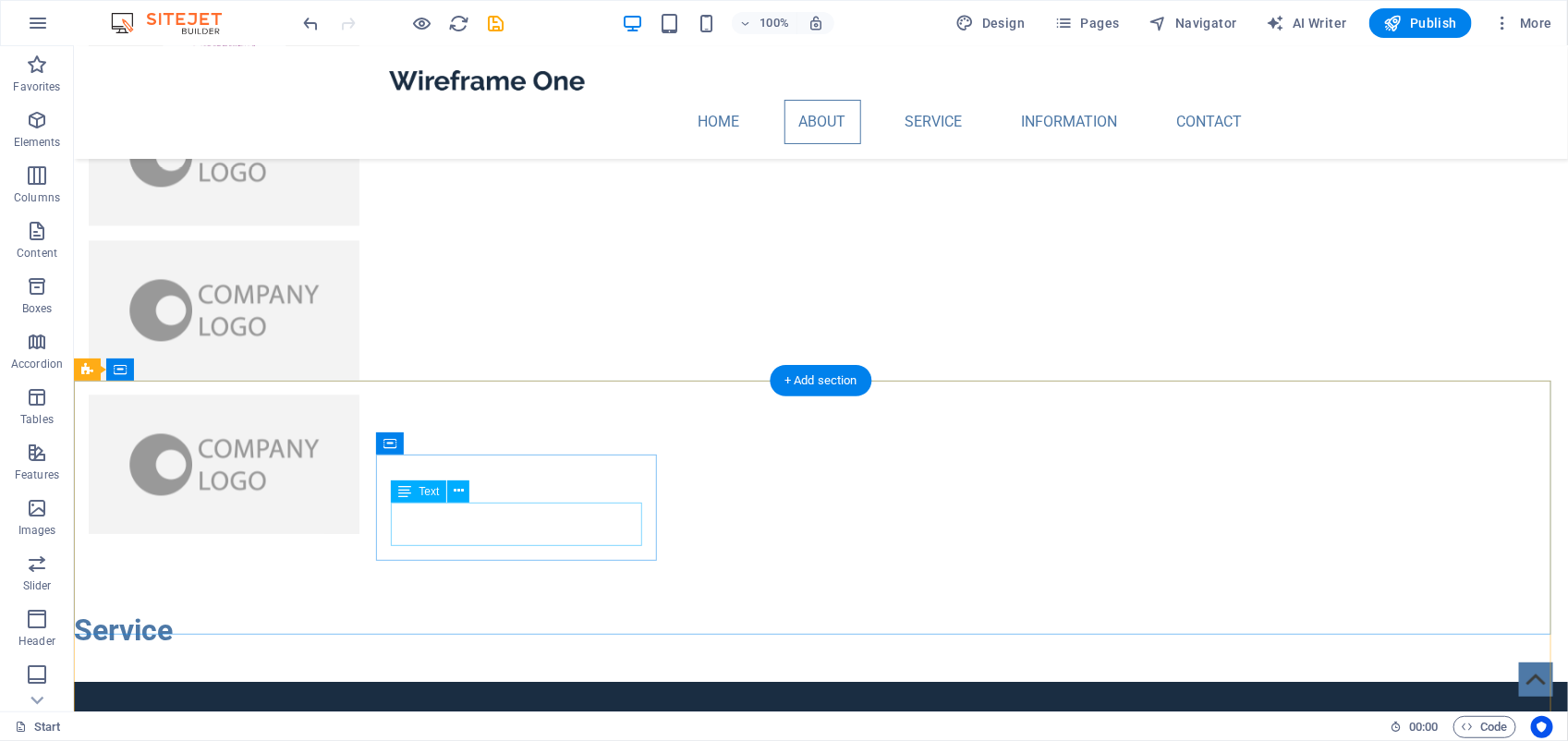 click on "Phone:  Mobile:" at bounding box center (228, 1972) 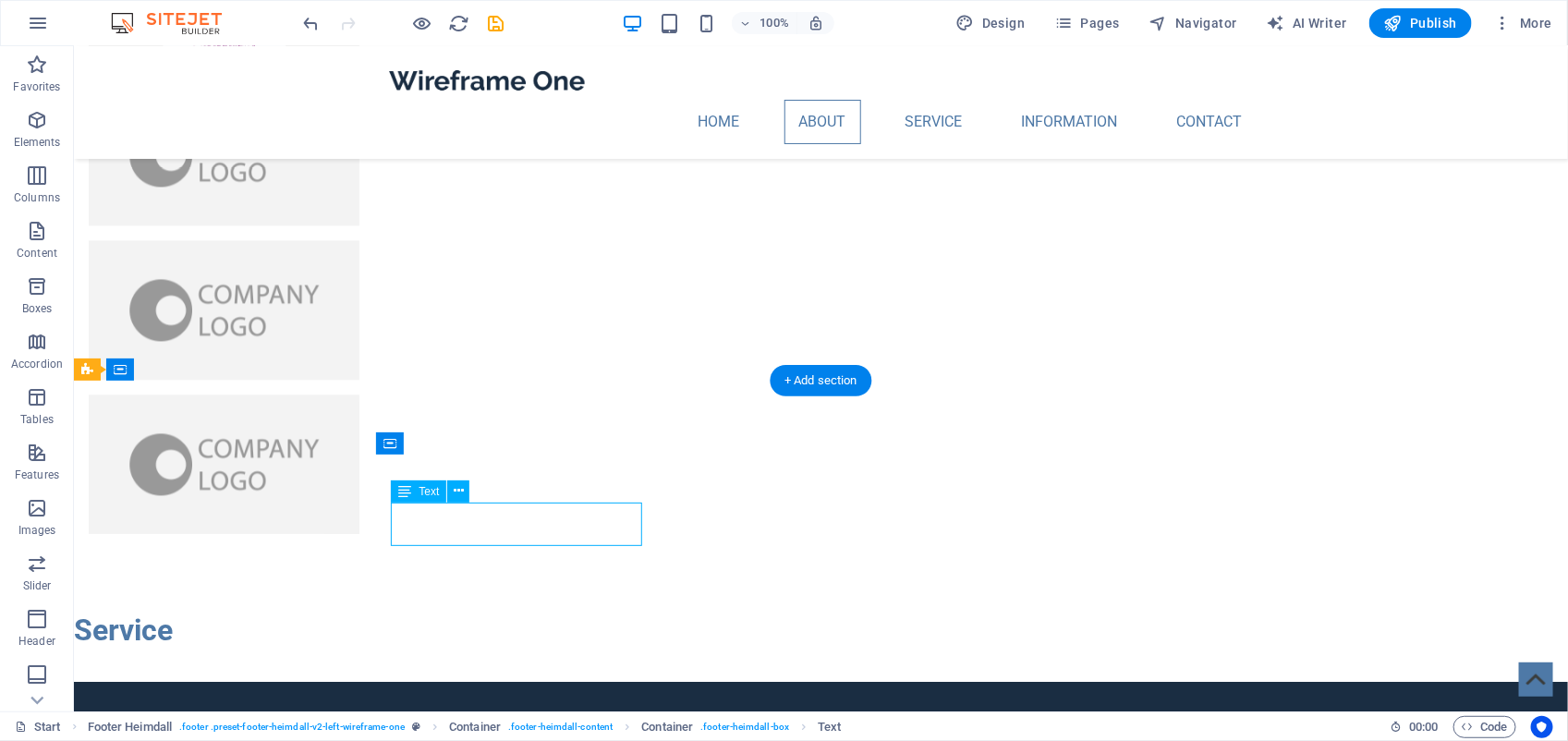 click on "Phone:  Mobile:" at bounding box center (228, 1972) 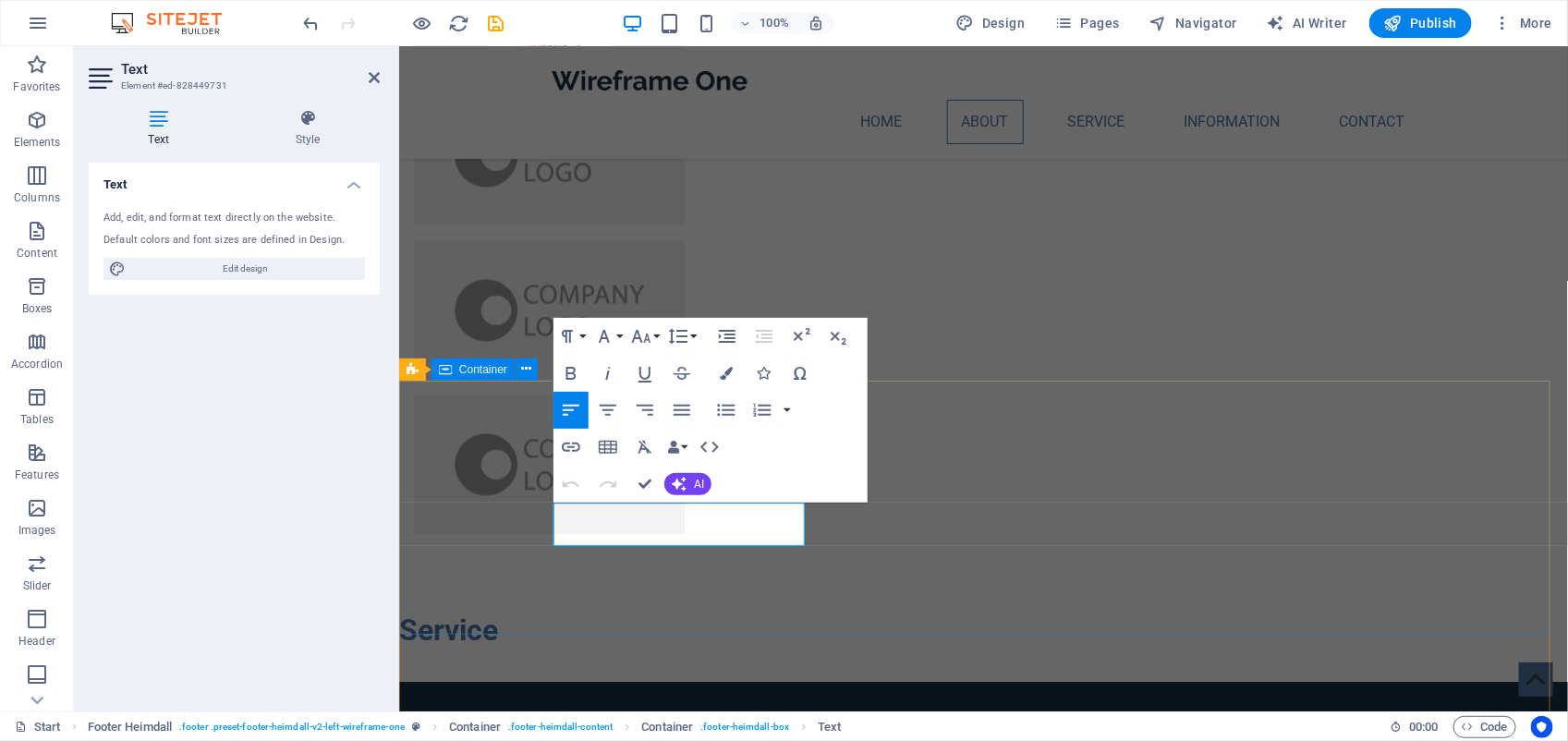 click on "Phone Phone:  Mobile: Contact [EMAIL] Legal Notice  |  Privacy Policy" at bounding box center (982, 2012) 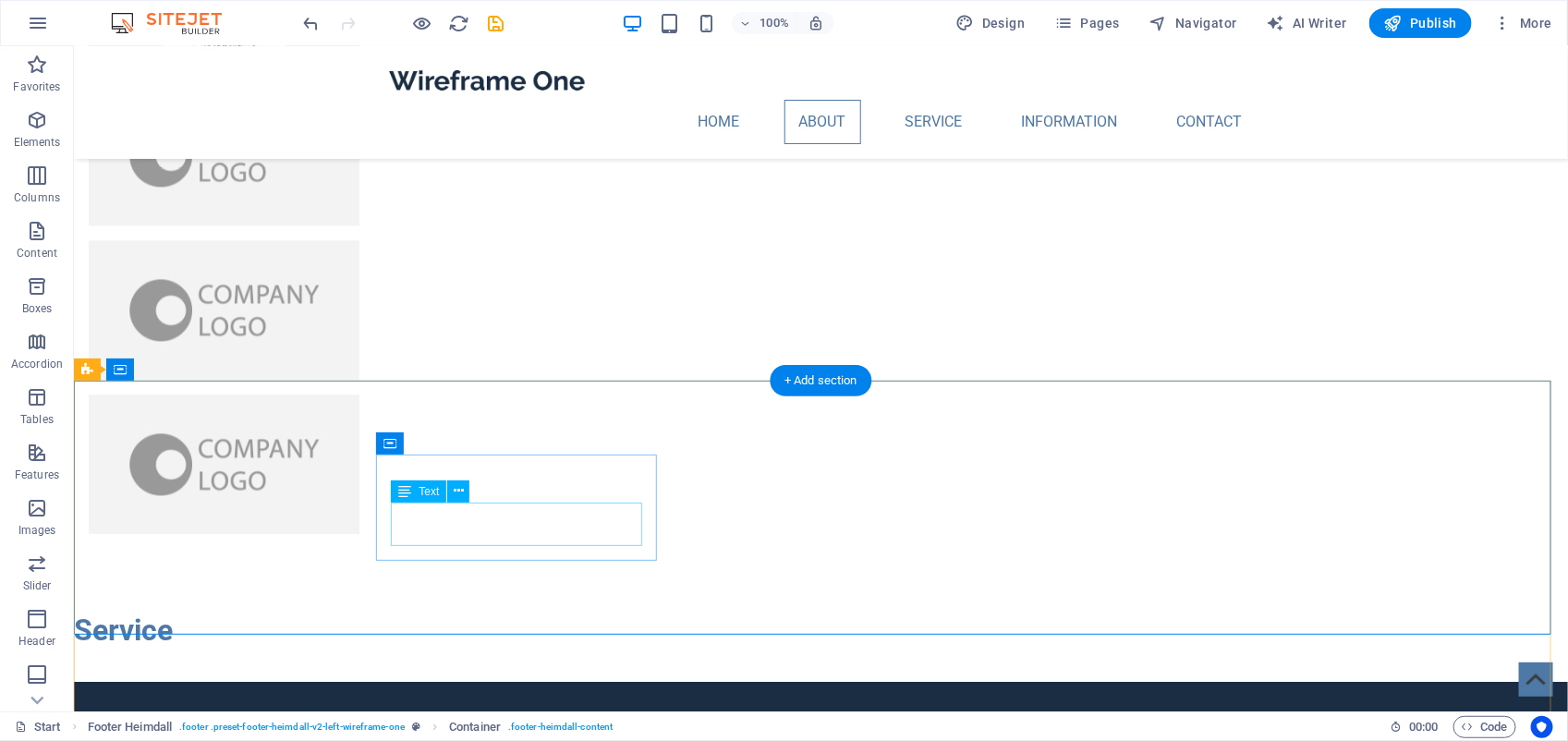 click on "Phone:  Mobile:" at bounding box center (228, 1972) 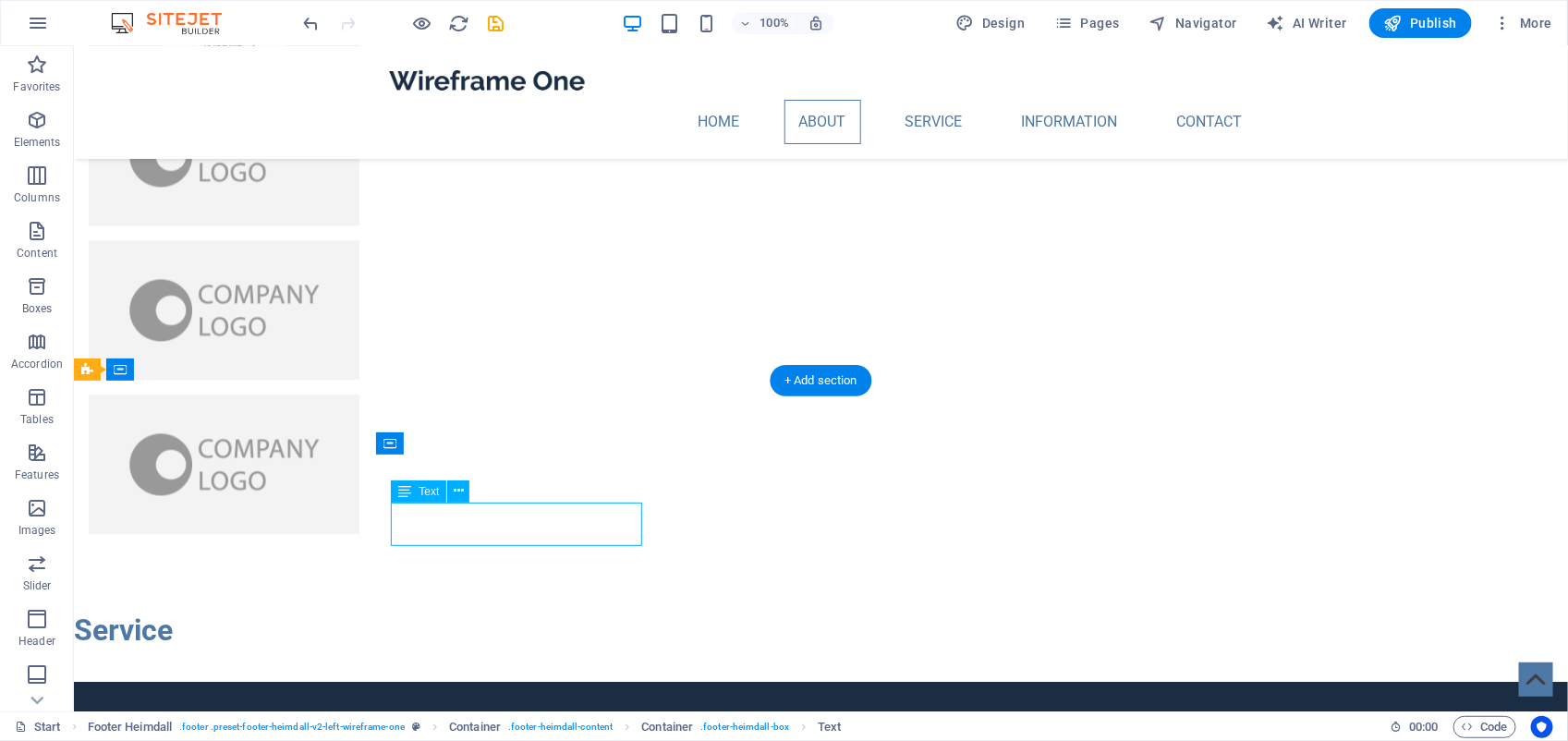 click on "Phone:  Mobile:" at bounding box center [228, 1972] 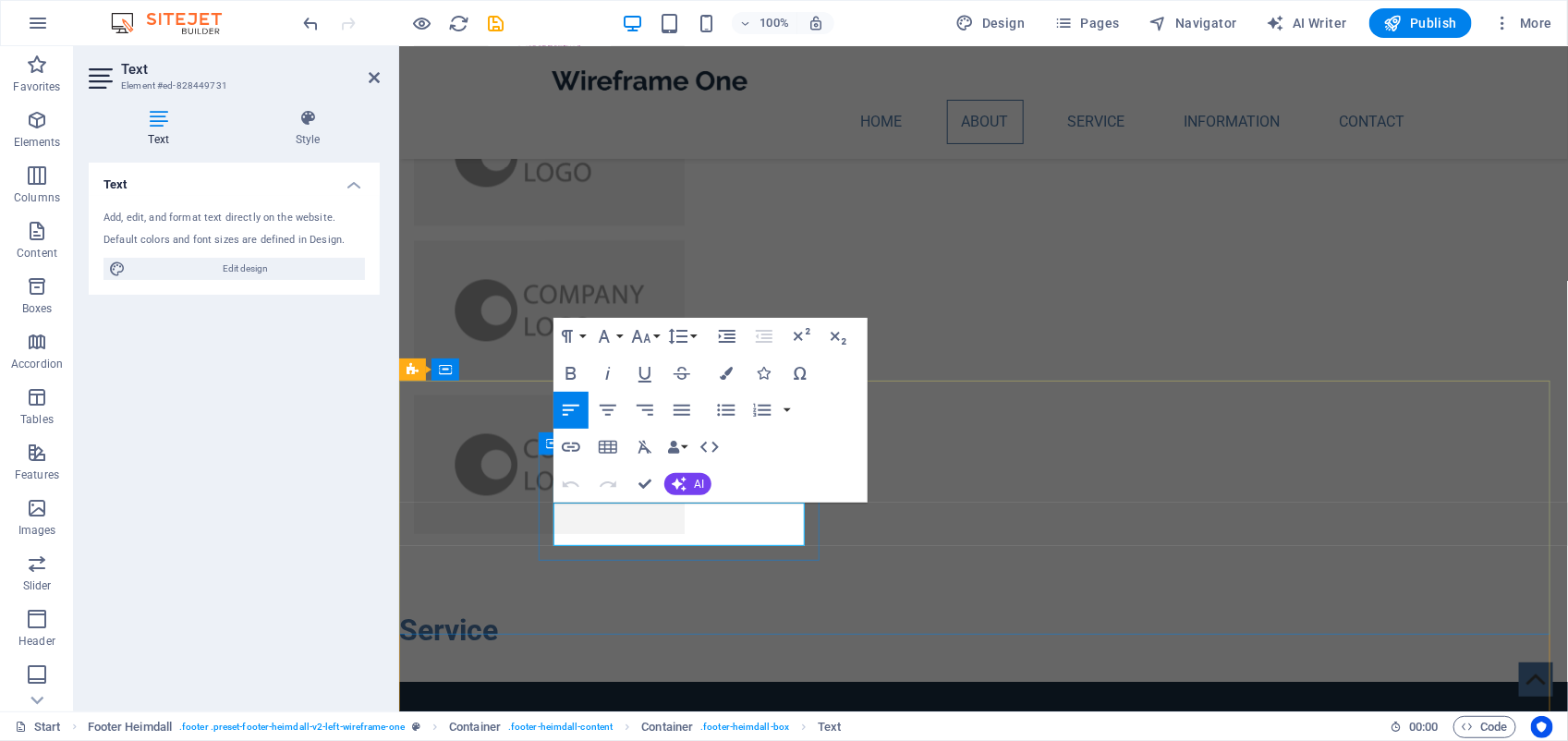 click on "Mobile:" at bounding box center [553, 1983] 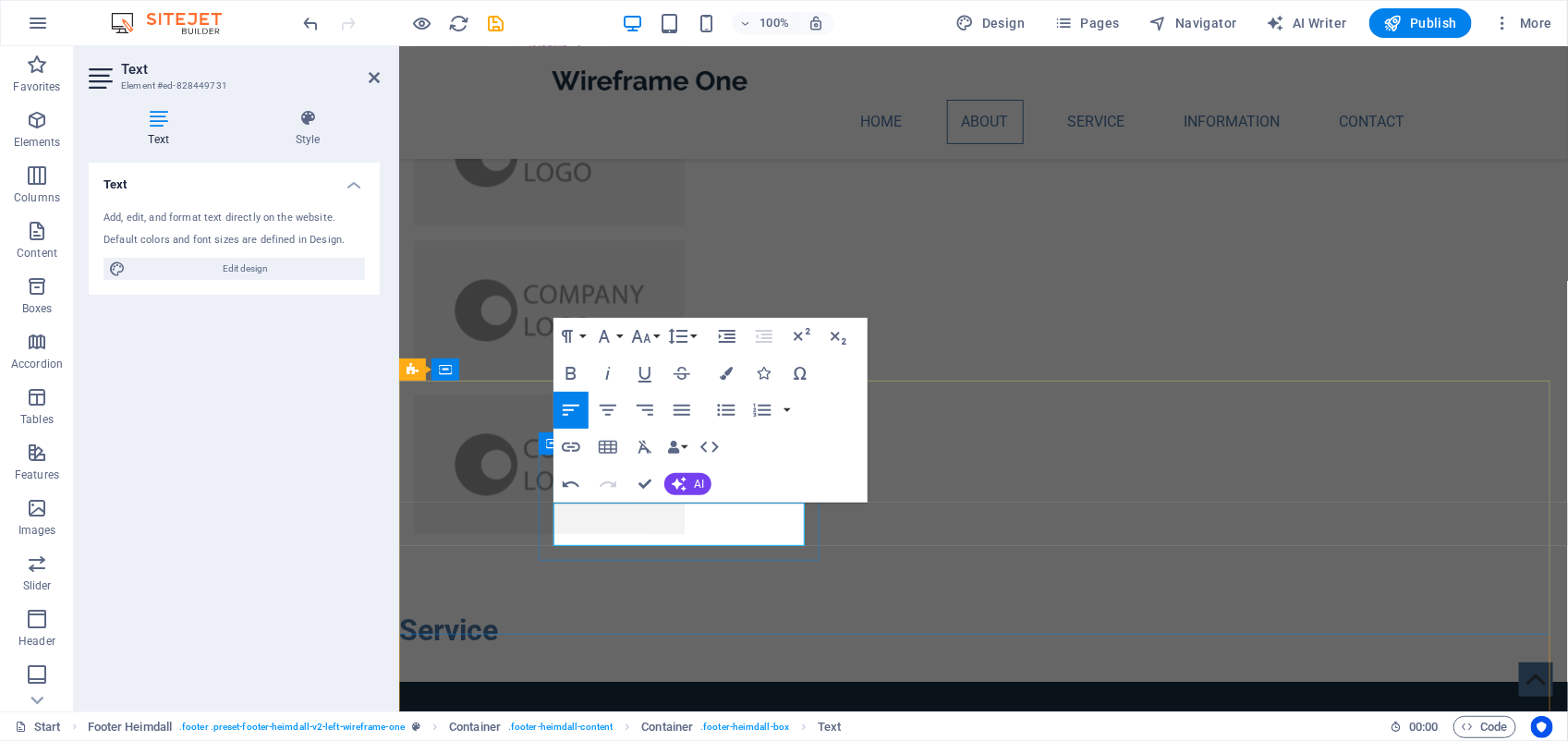 click on "Mobile:" at bounding box center [553, 1983] 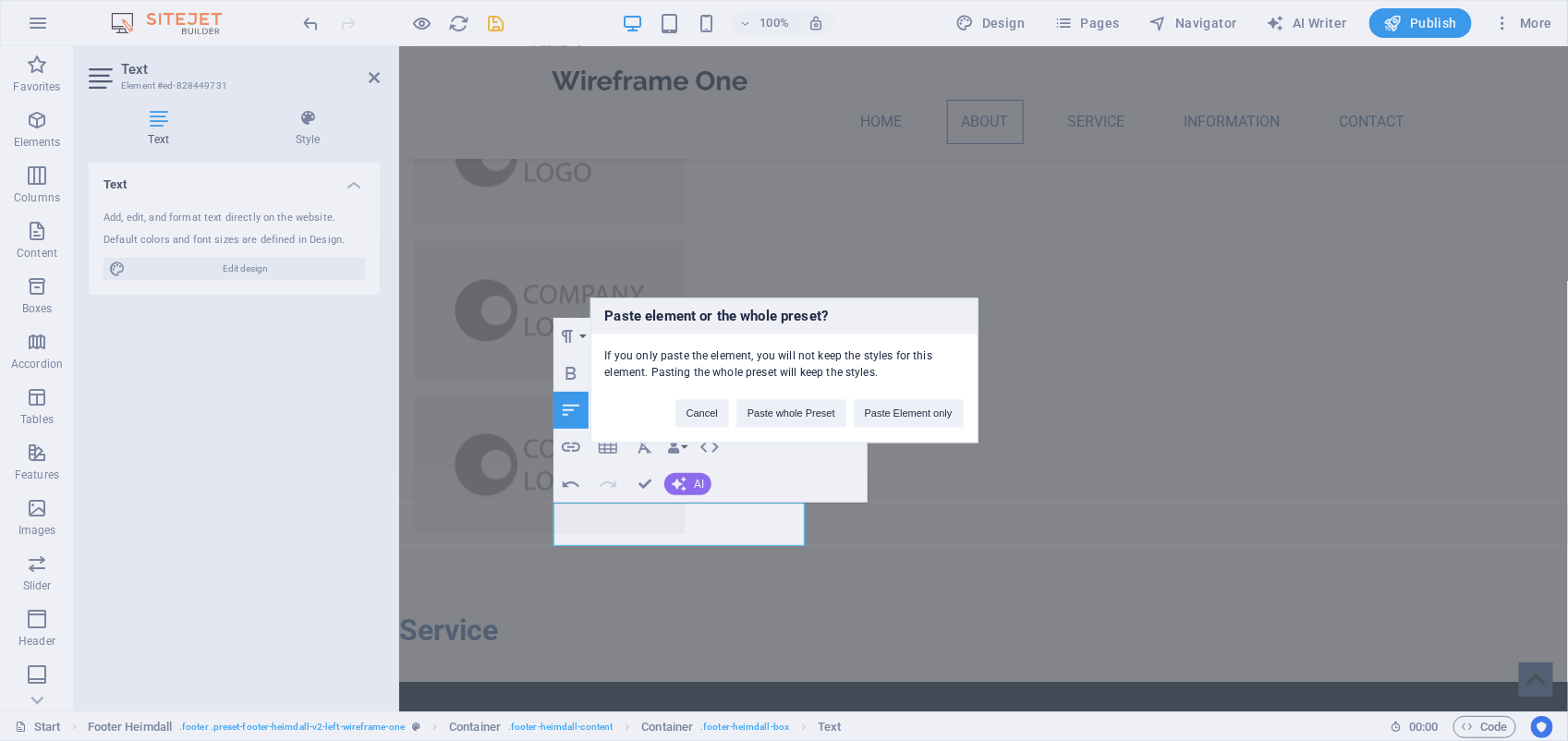 type 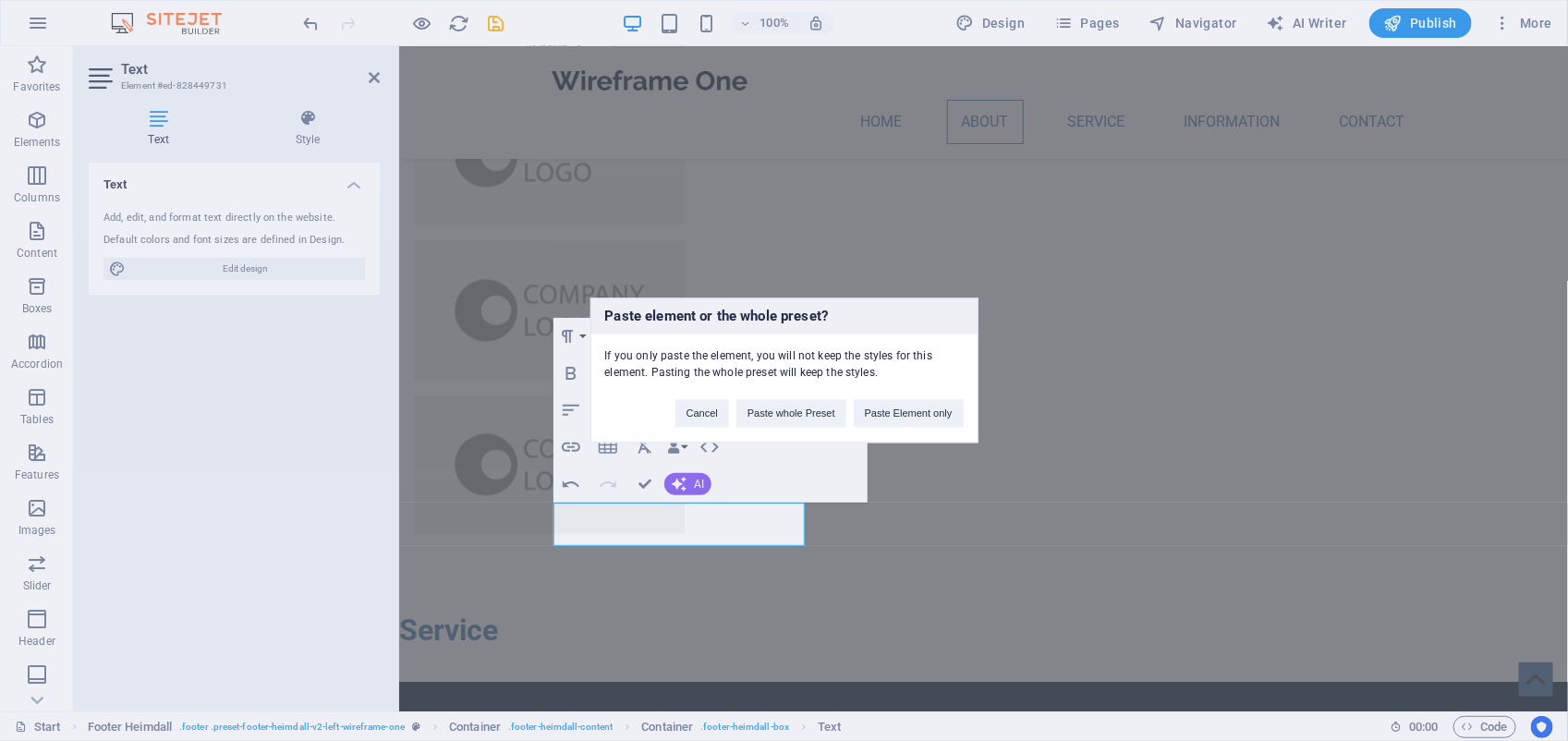 scroll, scrollTop: 0, scrollLeft: 6, axis: horizontal 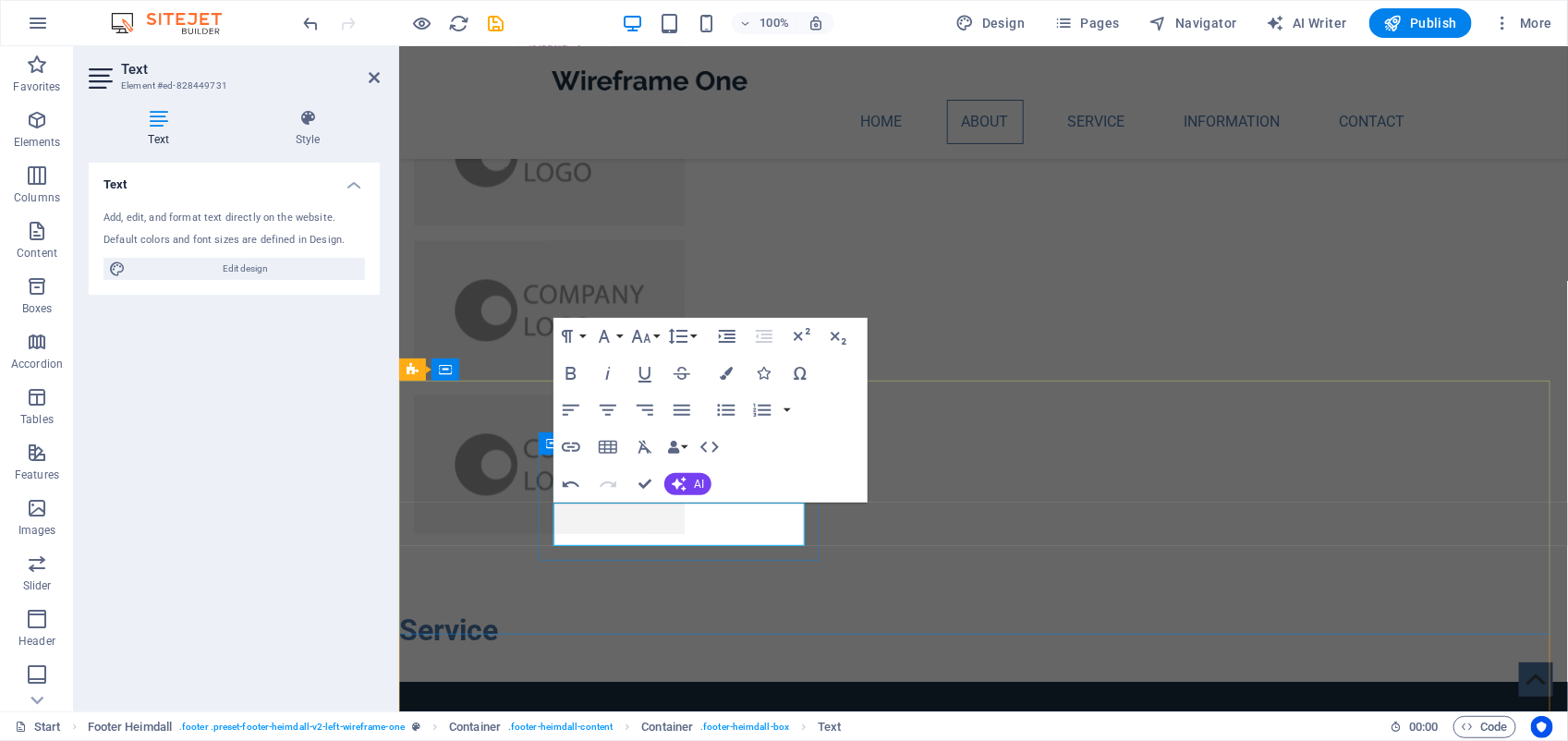 click on "Mobile:+27 71 866 4952" at bounding box center [553, 1983] 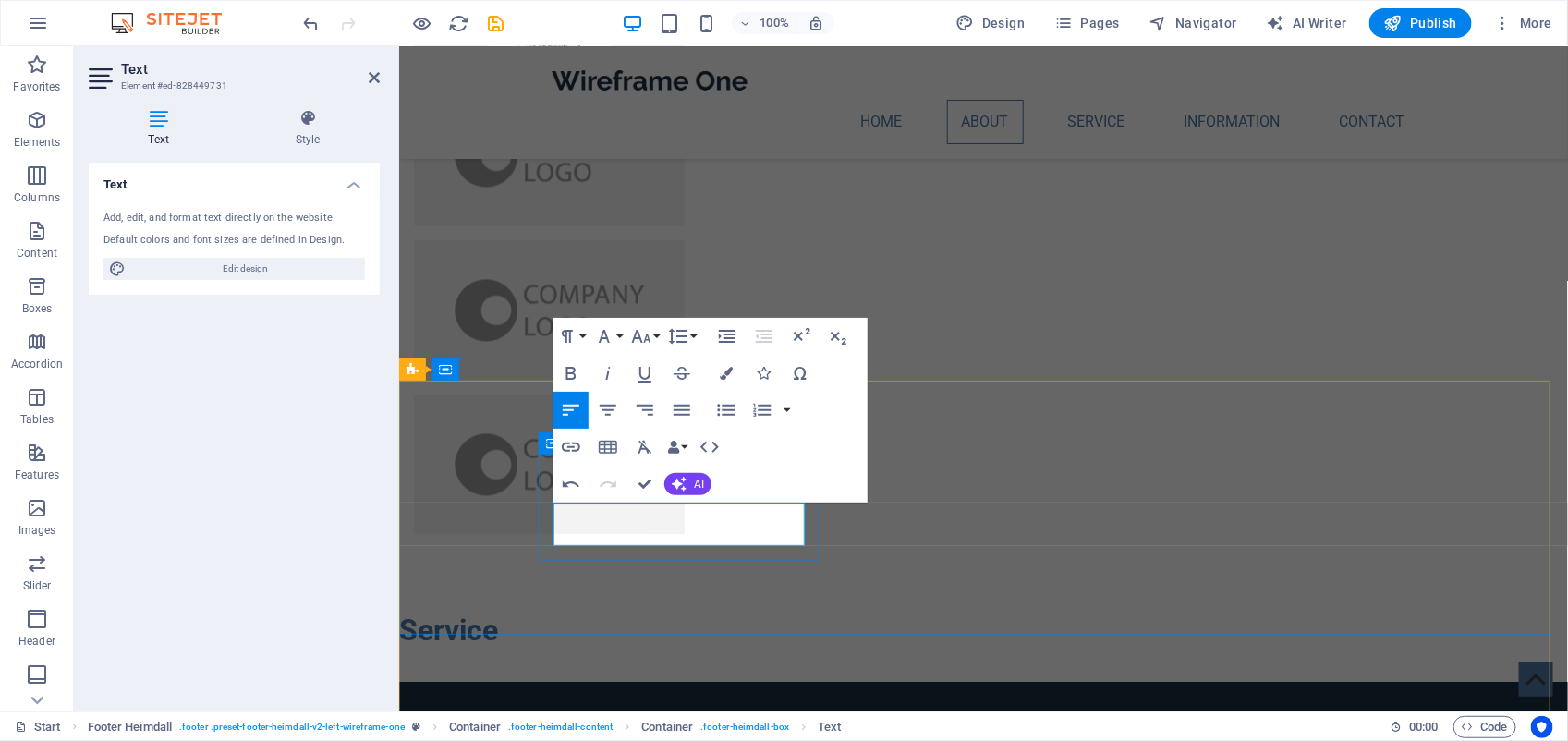 click on "Mobile:071 866 4952" at bounding box center (553, 1983) 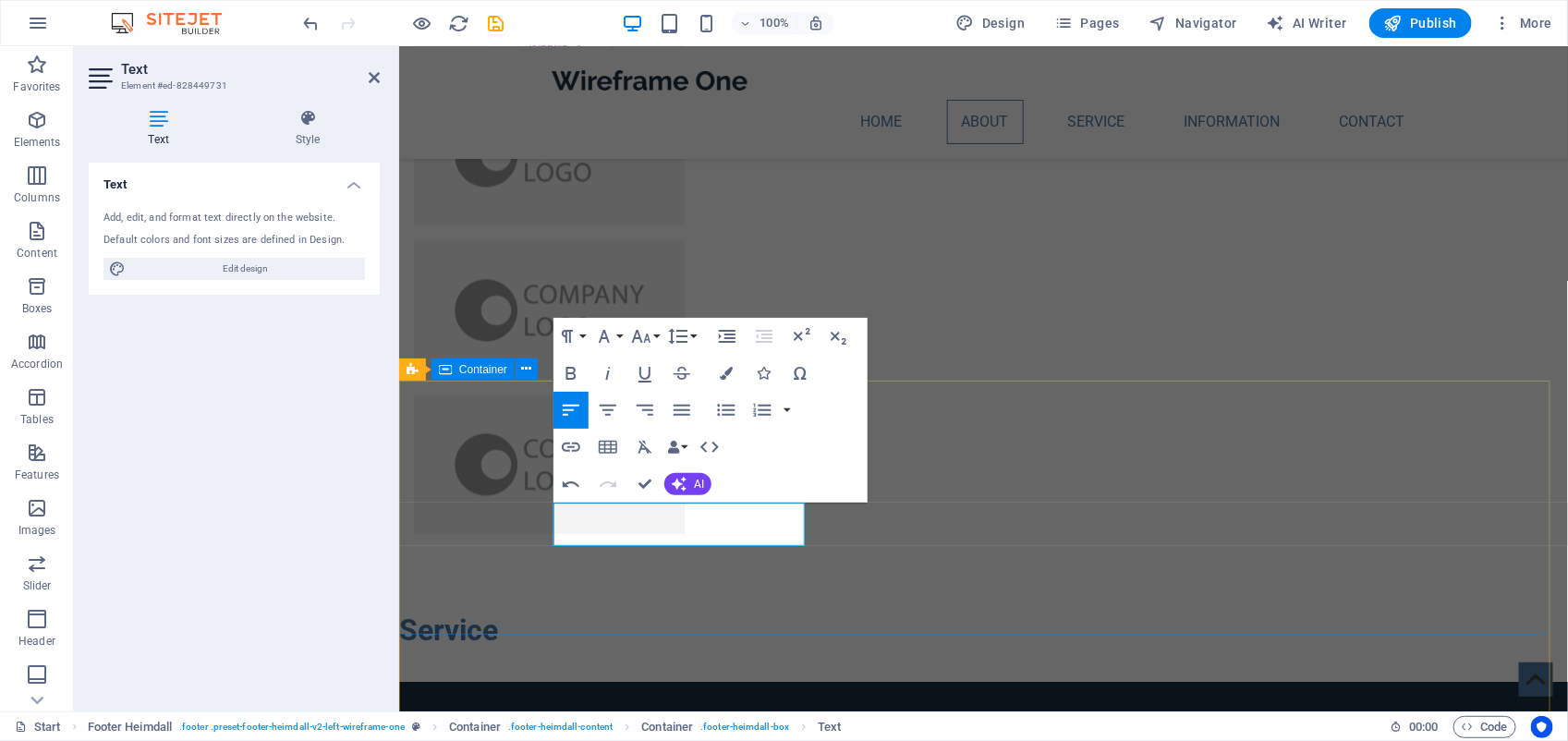 click on "Phone Phone:  Mobile:  071 866 4952 +27 71 866 4952 Contact e0d05f41850dc5beb77de233afc9c4@cpanel.local Legal Notice  |  Privacy Policy" at bounding box center (982, 2012) 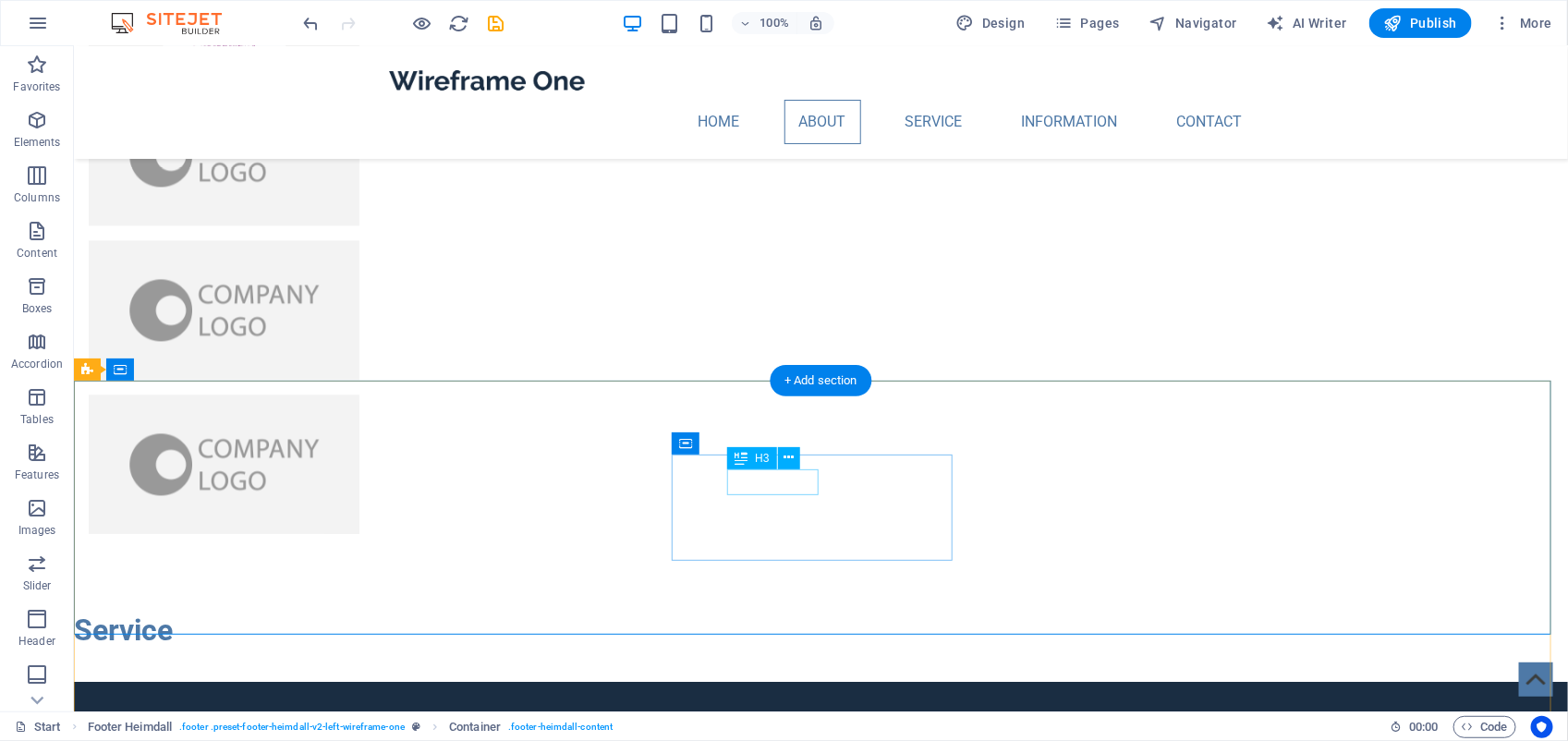 click on "Contact" at bounding box center [228, 2070] 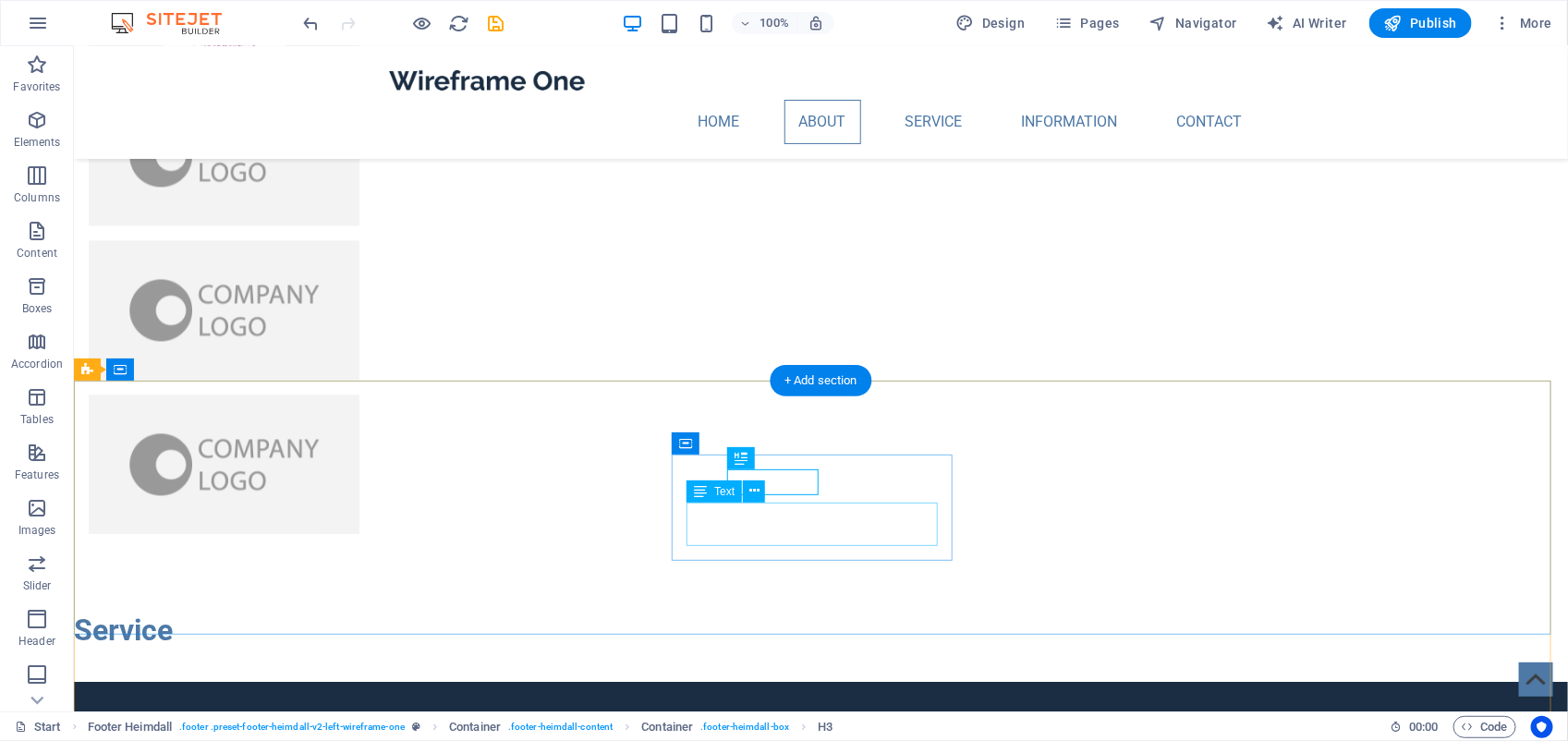 click on "e0d05f41850dc5beb77de233afc9c4@cpanel.local Legal Notice  |  Privacy Policy" at bounding box center (228, 2112) 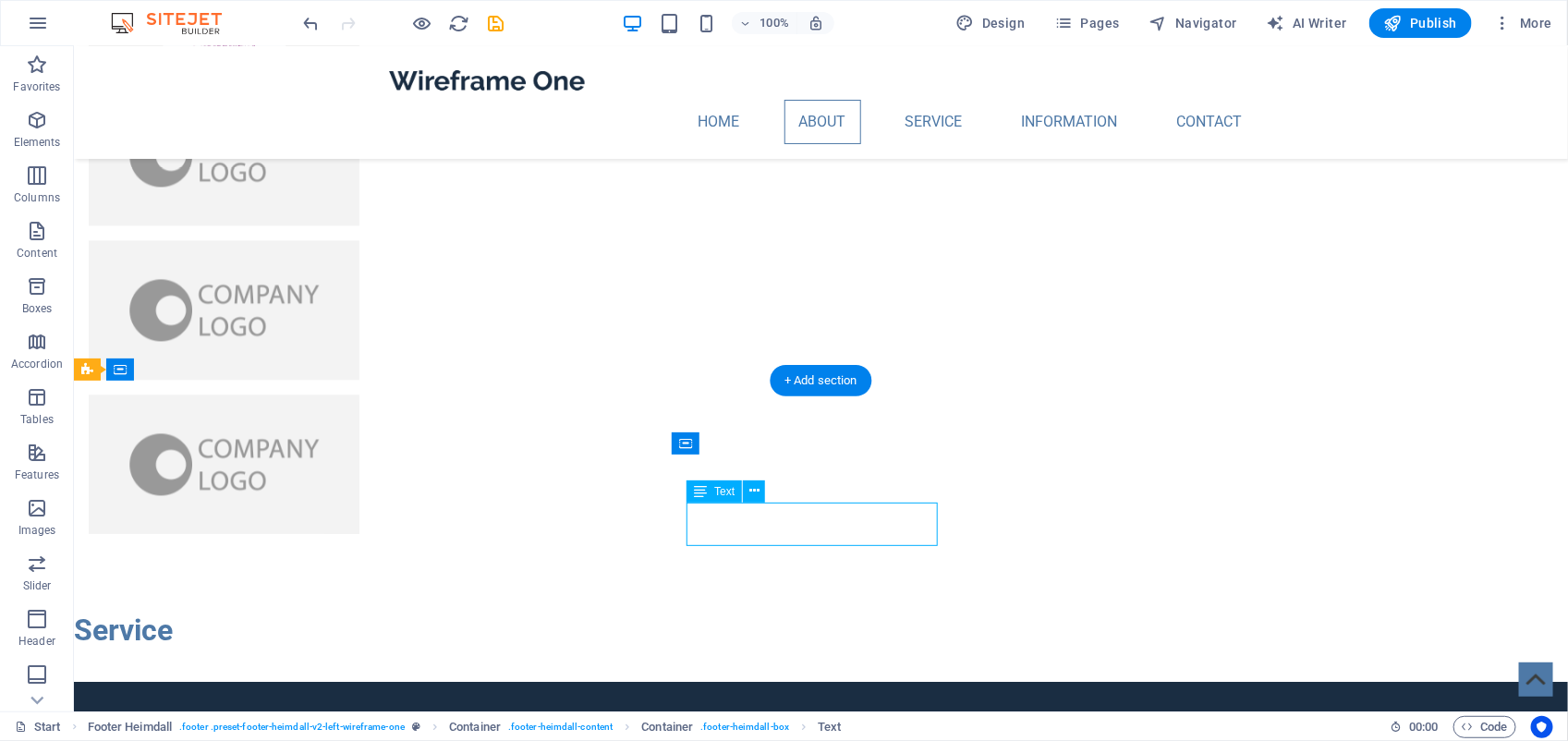 click on "e0d05f41850dc5beb77de233afc9c4@cpanel.local Legal Notice  |  Privacy Policy" at bounding box center (228, 2112) 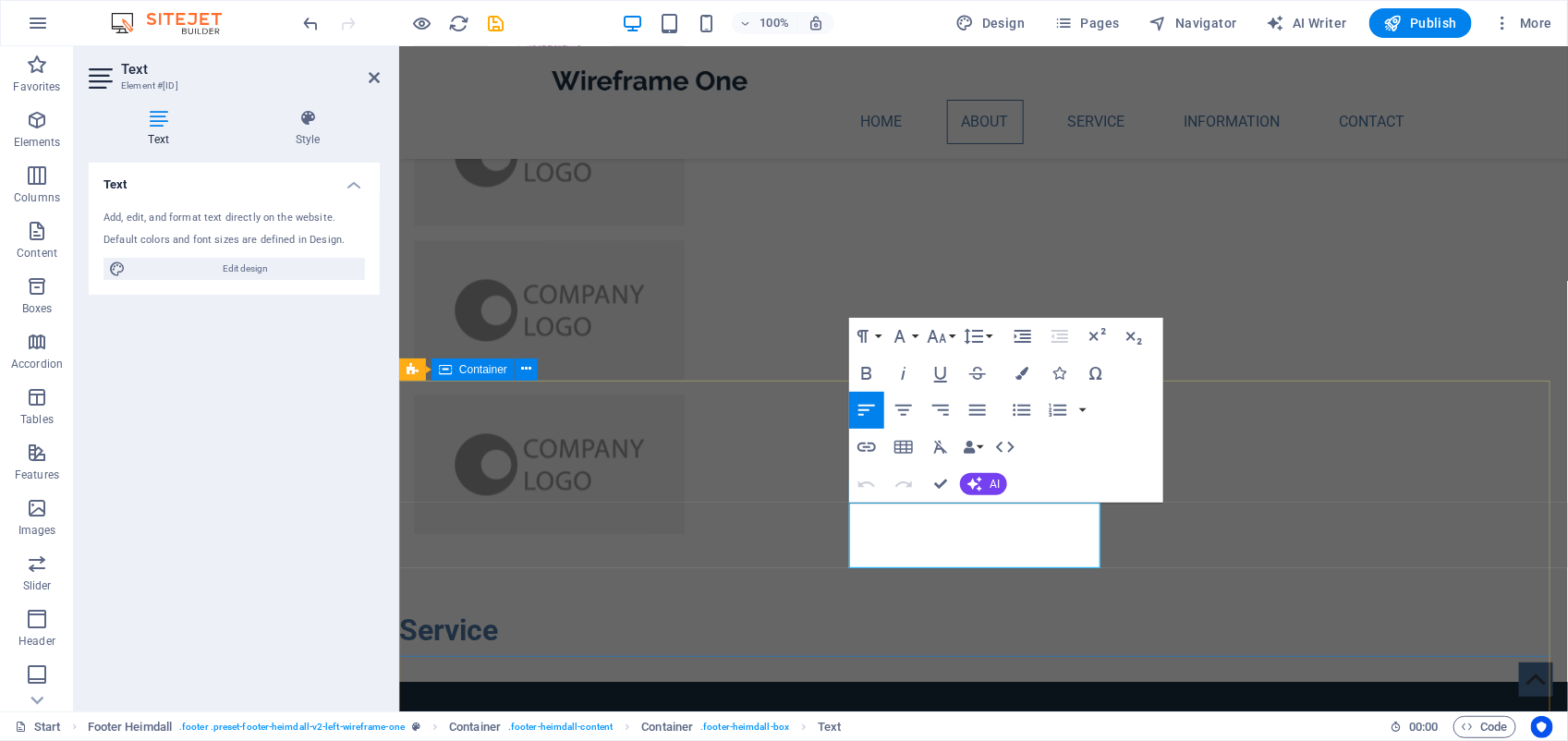 drag, startPoint x: 963, startPoint y: 535, endPoint x: 822, endPoint y: 500, distance: 145.27904 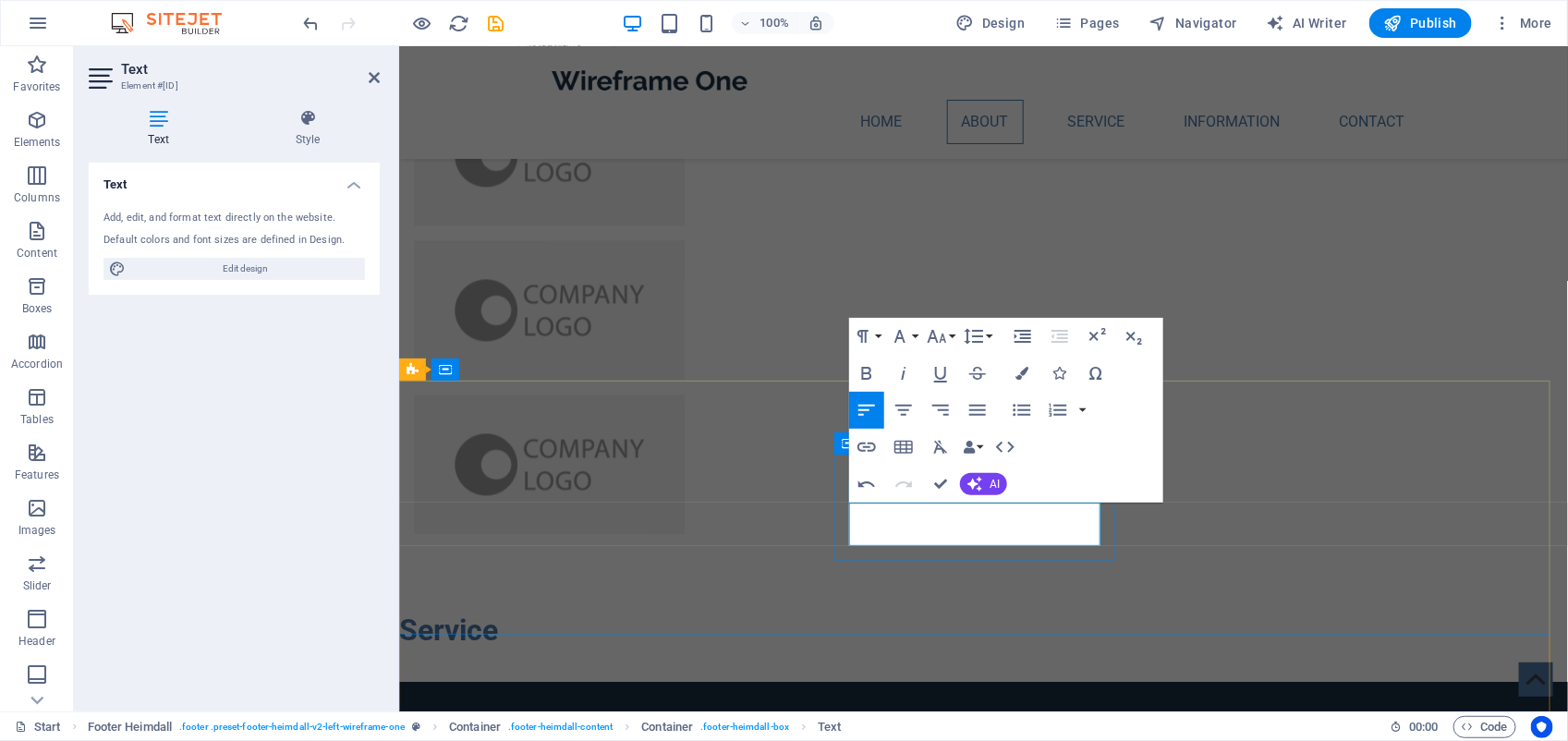 scroll, scrollTop: 0, scrollLeft: 10, axis: horizontal 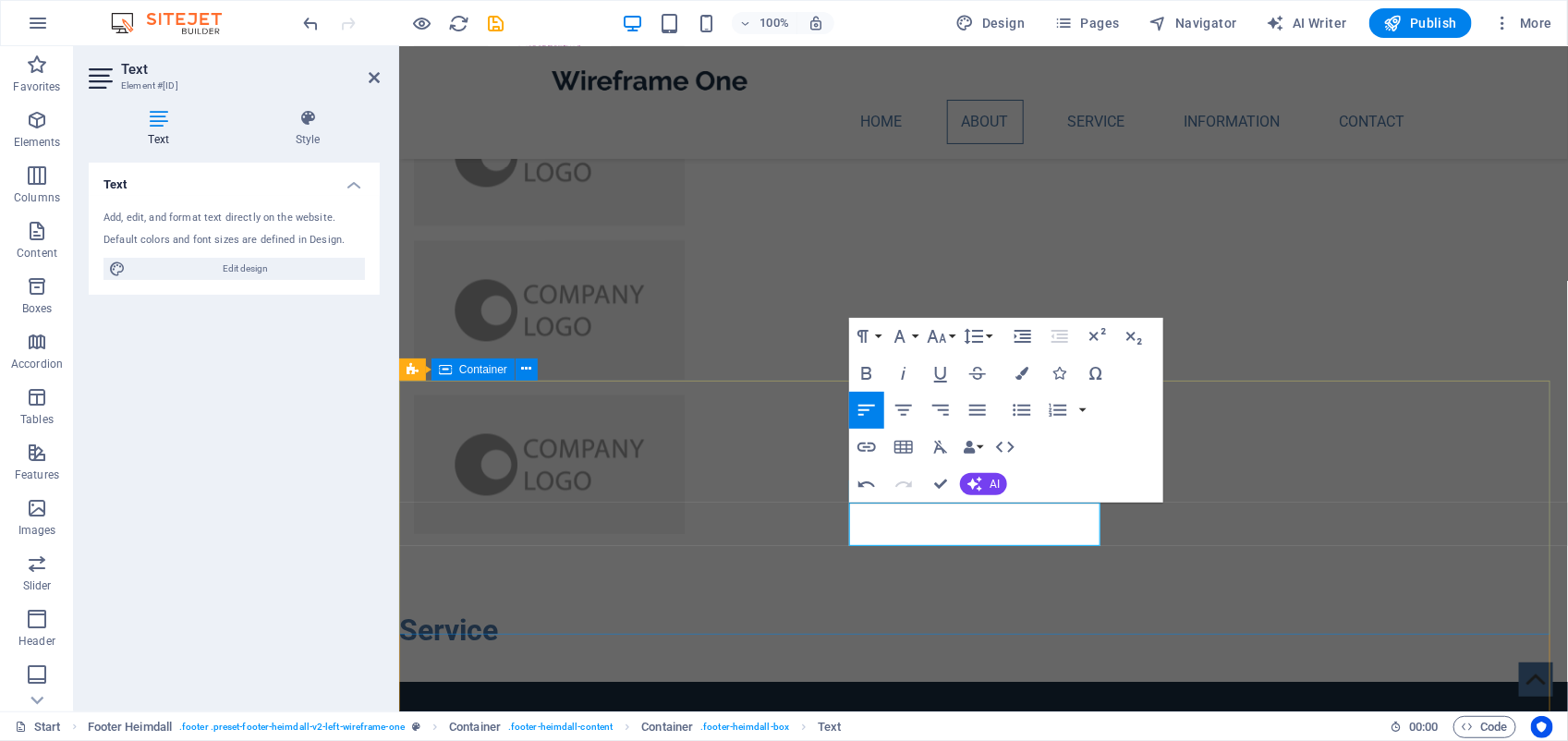 click on "Phone Phone:  Mobile: 071 866 4952 Contact zanna1kock@gmail.com Legal Notice  |  Privacy Policy zanna1kock@gmail.com" at bounding box center [982, 2012] 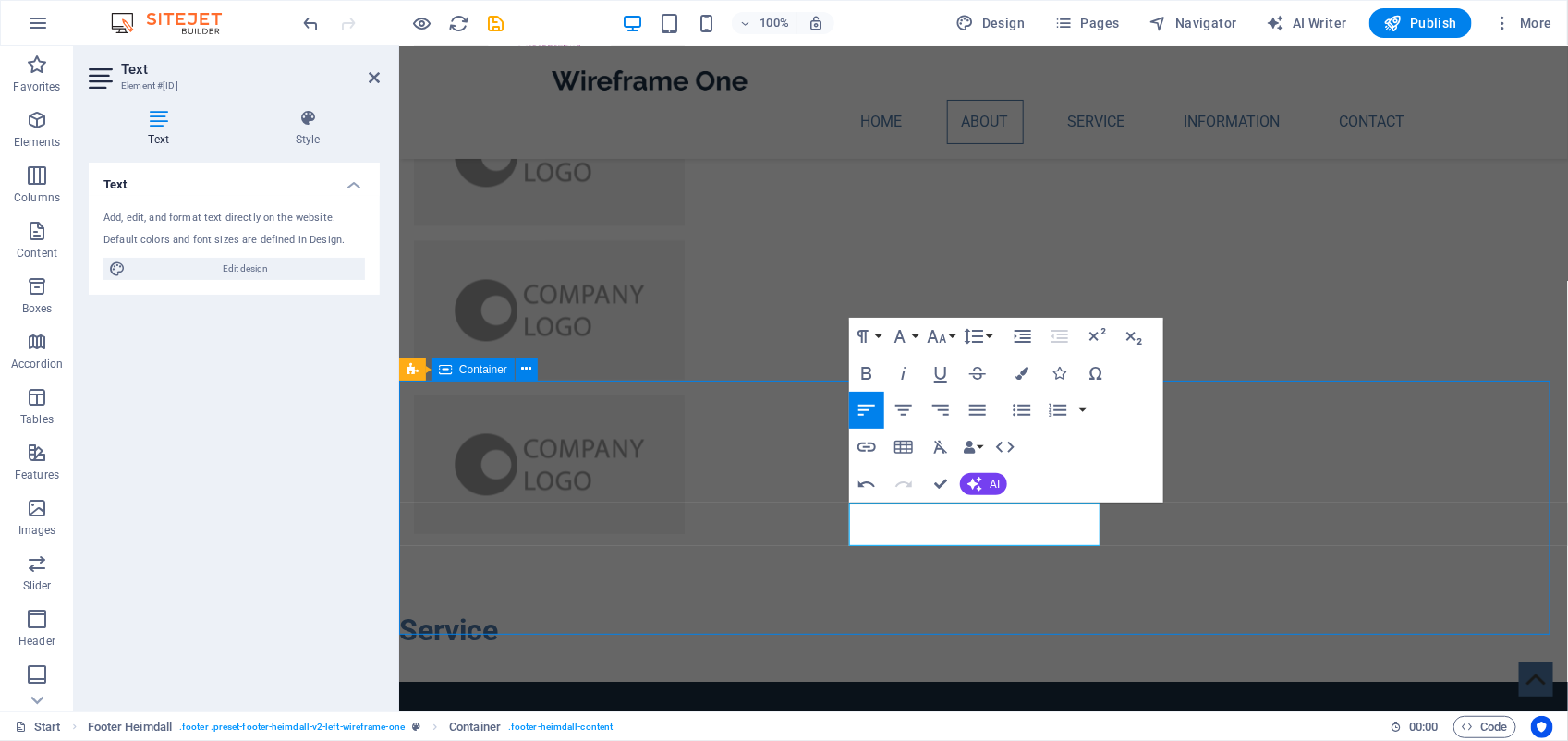 click on "Phone Phone:  Mobile: 071 866 4952 Contact zanna1kock@gmail.com Legal Notice  |  Privacy Policy zanna1kock@gmail.com" at bounding box center (982, 2012) 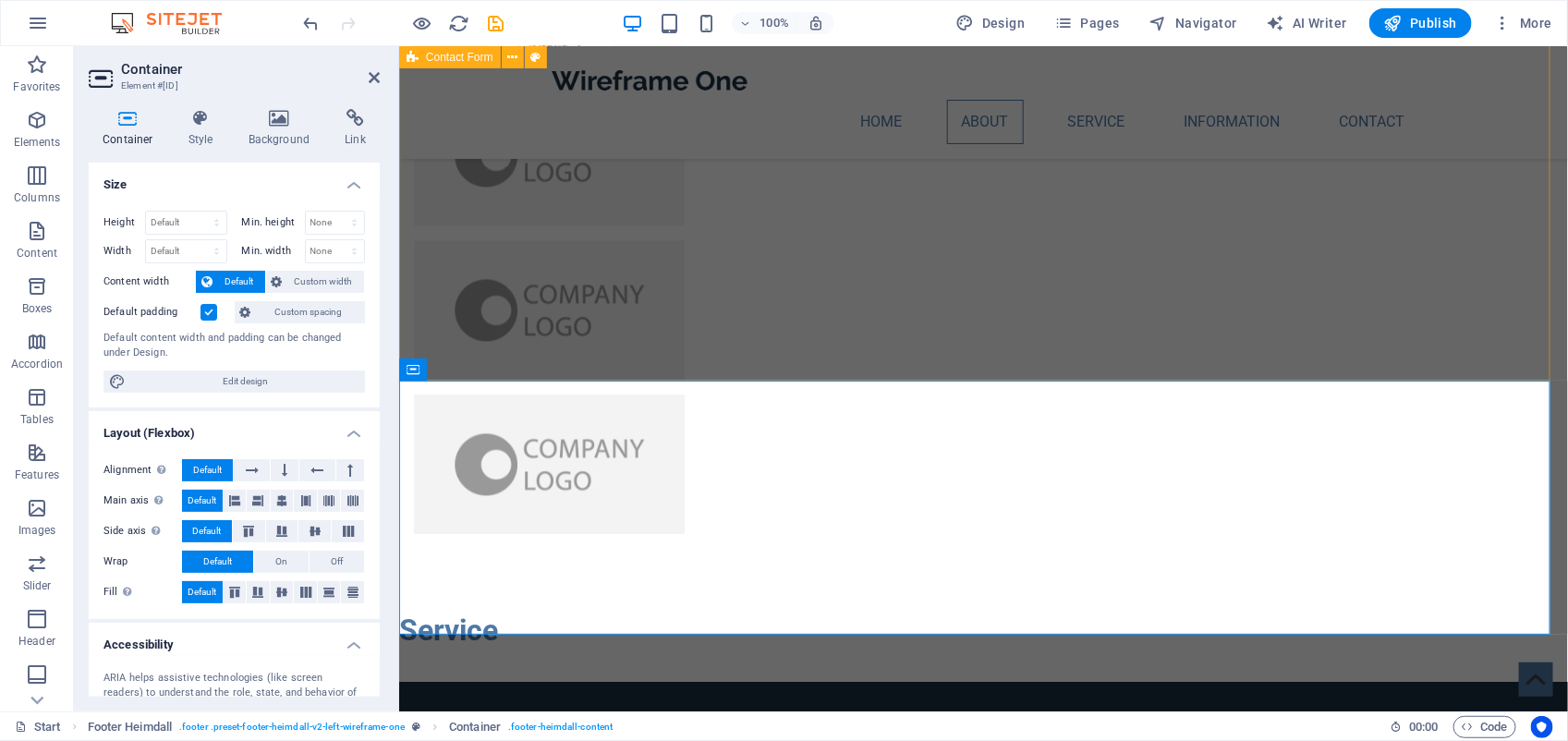 click on "Book your Photo Session   I have read and understand the privacy policy. Unreadable? Load new Submit" at bounding box center (982, 1543) 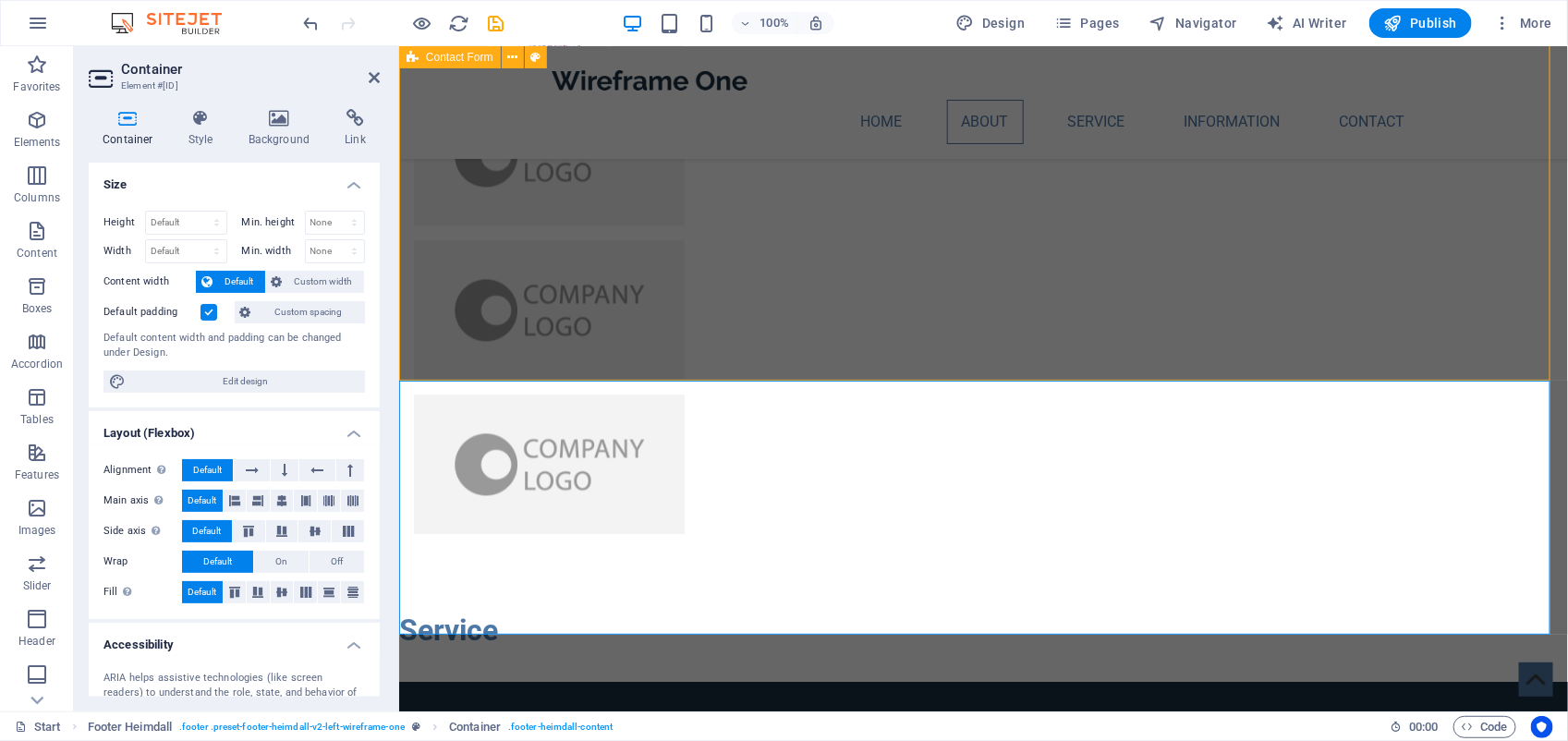 click on "Book your Photo Session   I have read and understand the privacy policy. Unreadable? Load new Submit" at bounding box center (982, 1543) 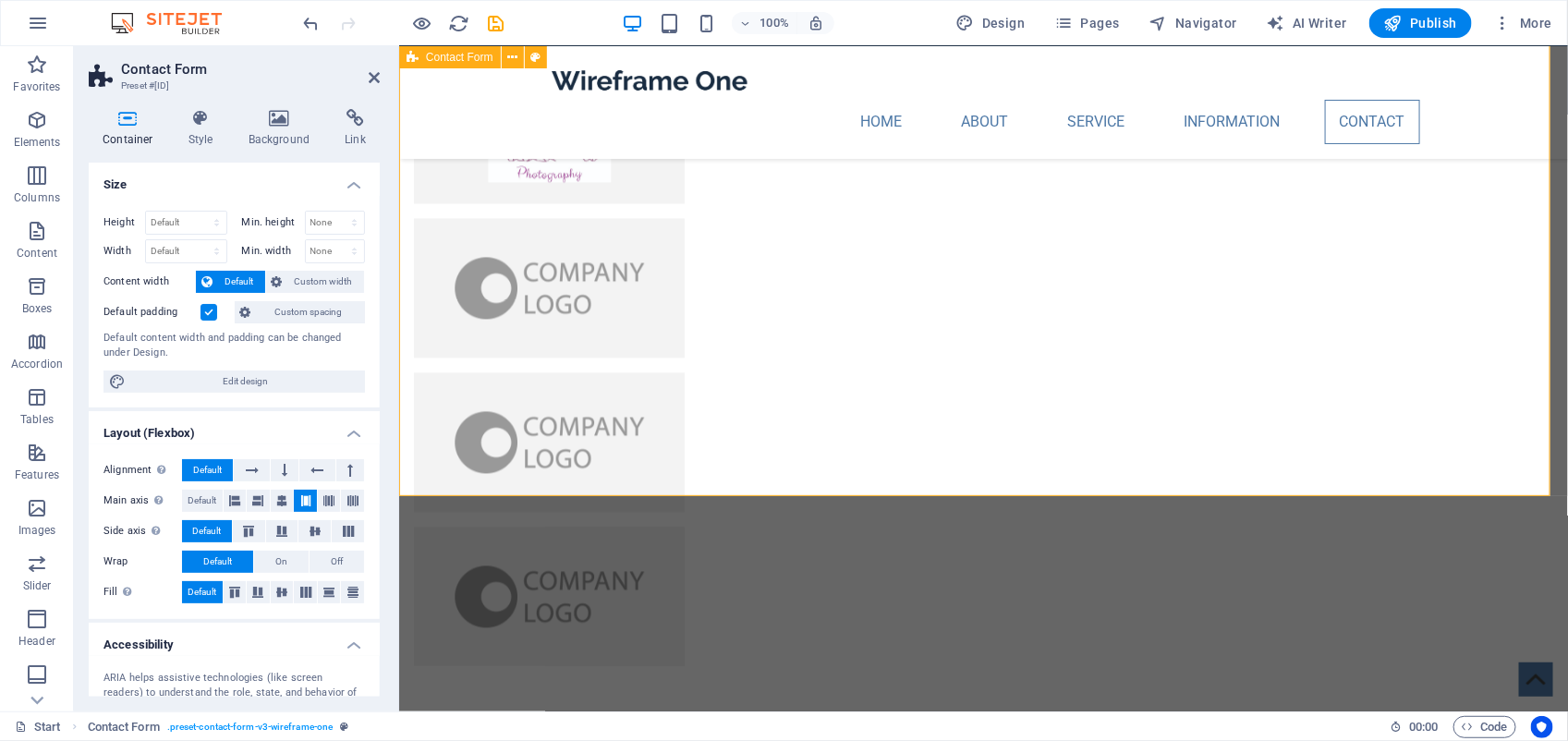 scroll, scrollTop: 1732, scrollLeft: 0, axis: vertical 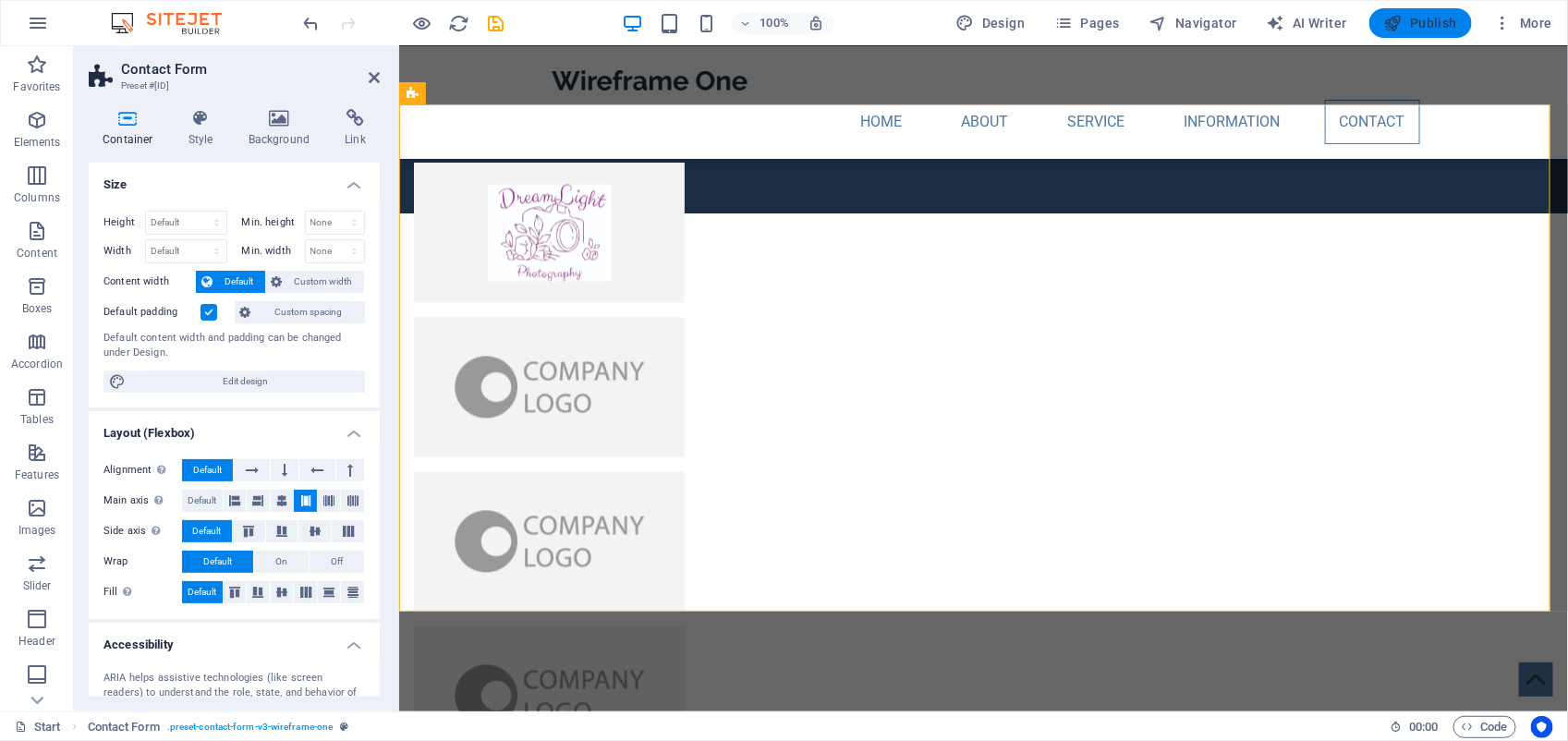 click at bounding box center (1393, 23) 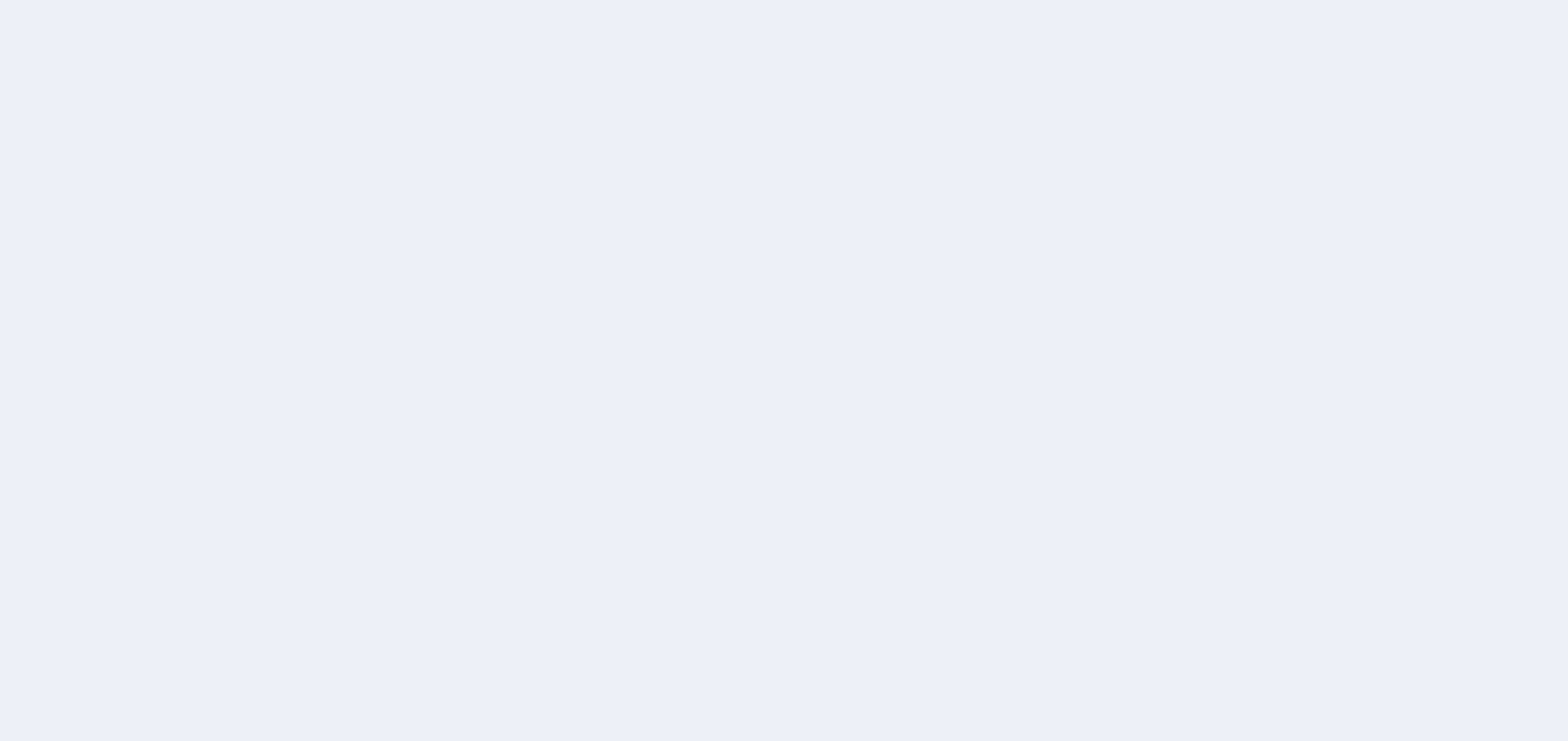 scroll, scrollTop: 0, scrollLeft: 0, axis: both 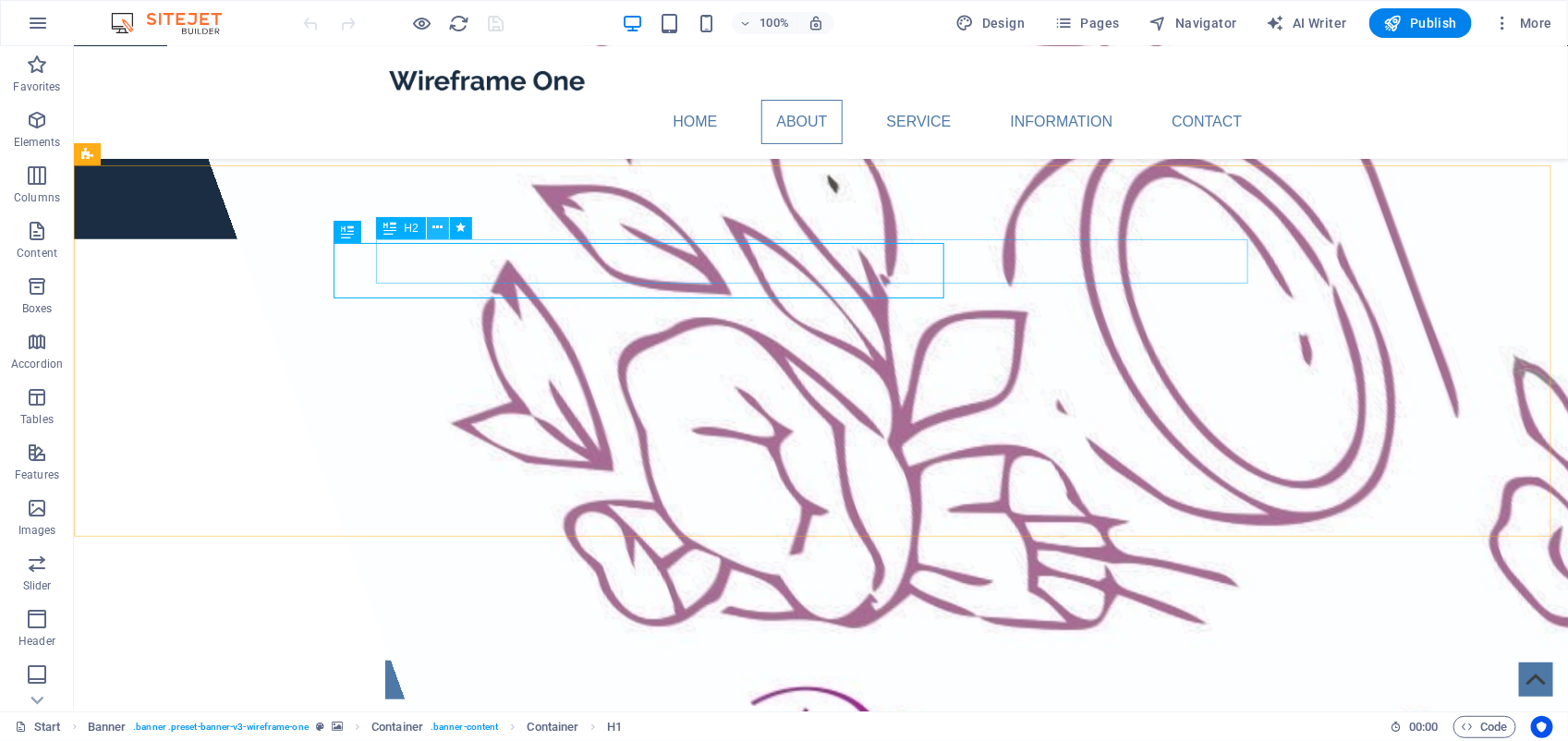 click at bounding box center (437, 227) 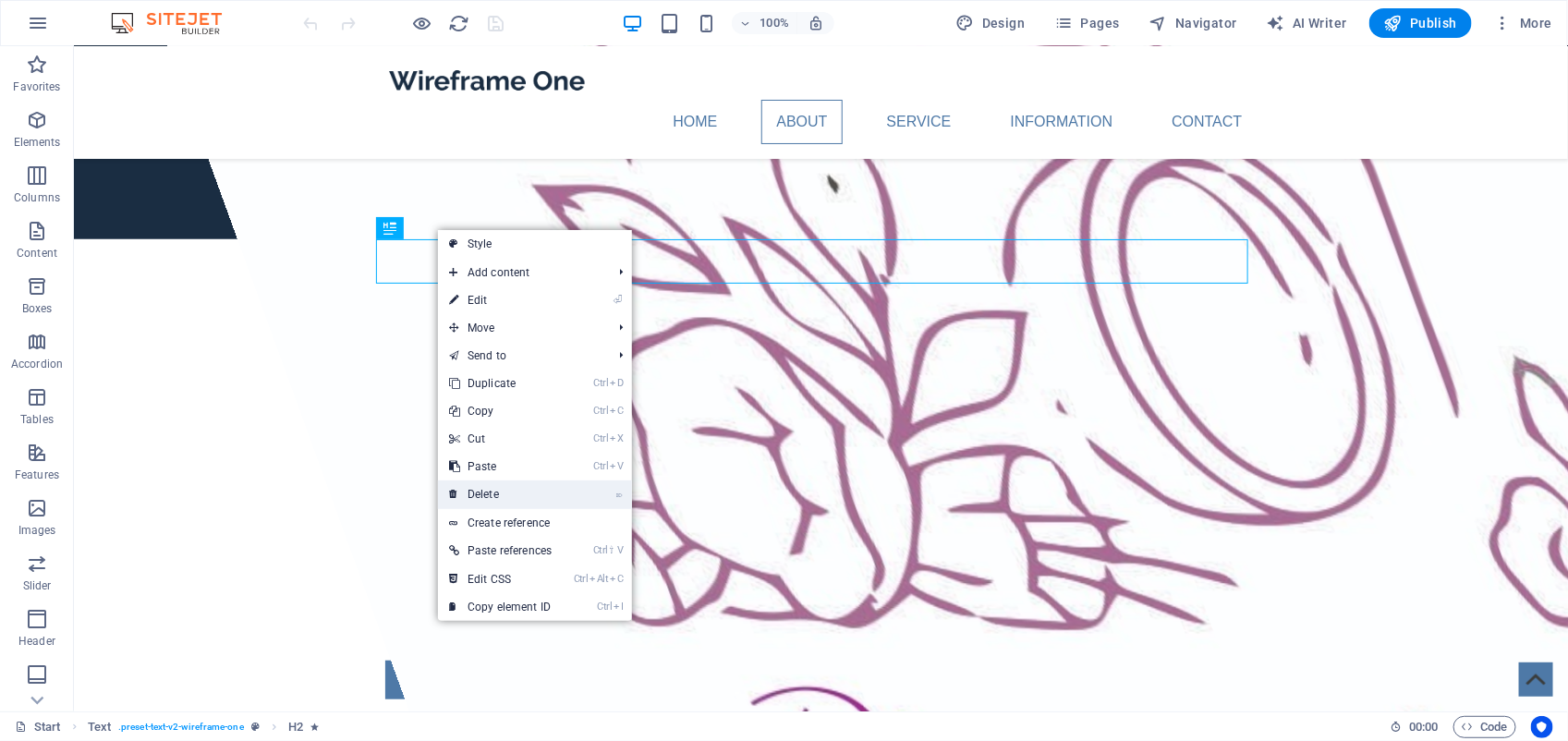 click on "⌦  Delete" at bounding box center [500, 494] 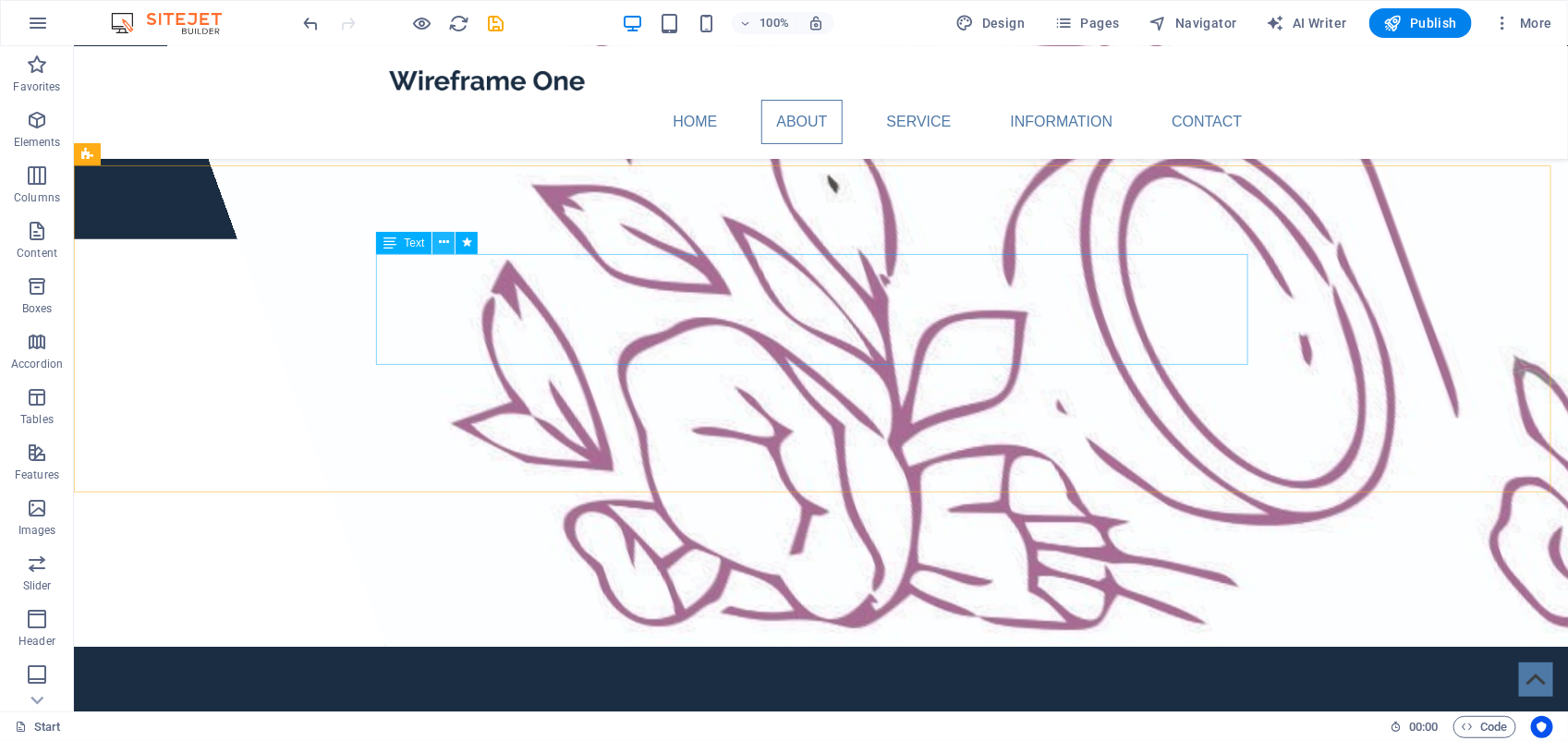 click at bounding box center [444, 242] 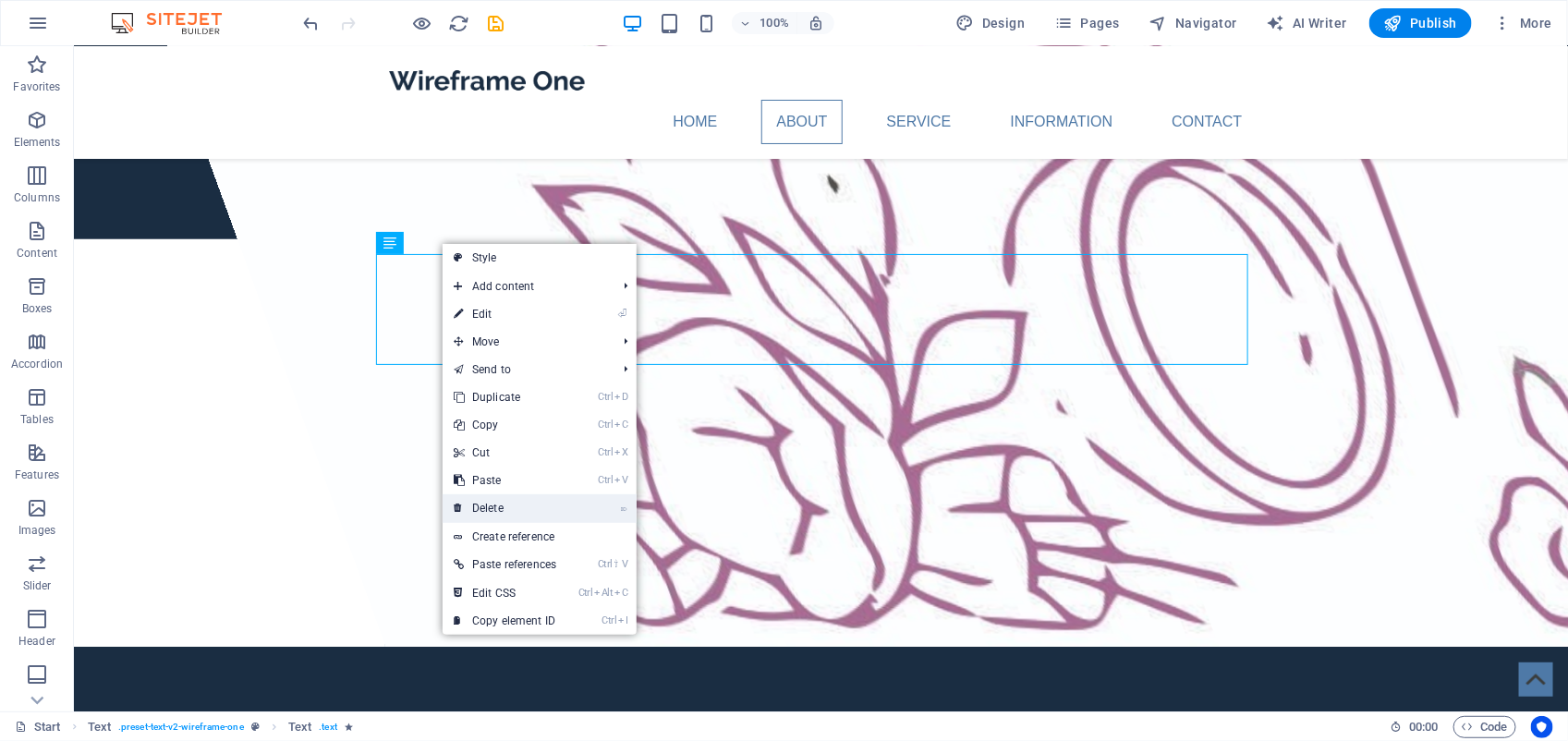 click on "⌦  Delete" at bounding box center [504, 508] 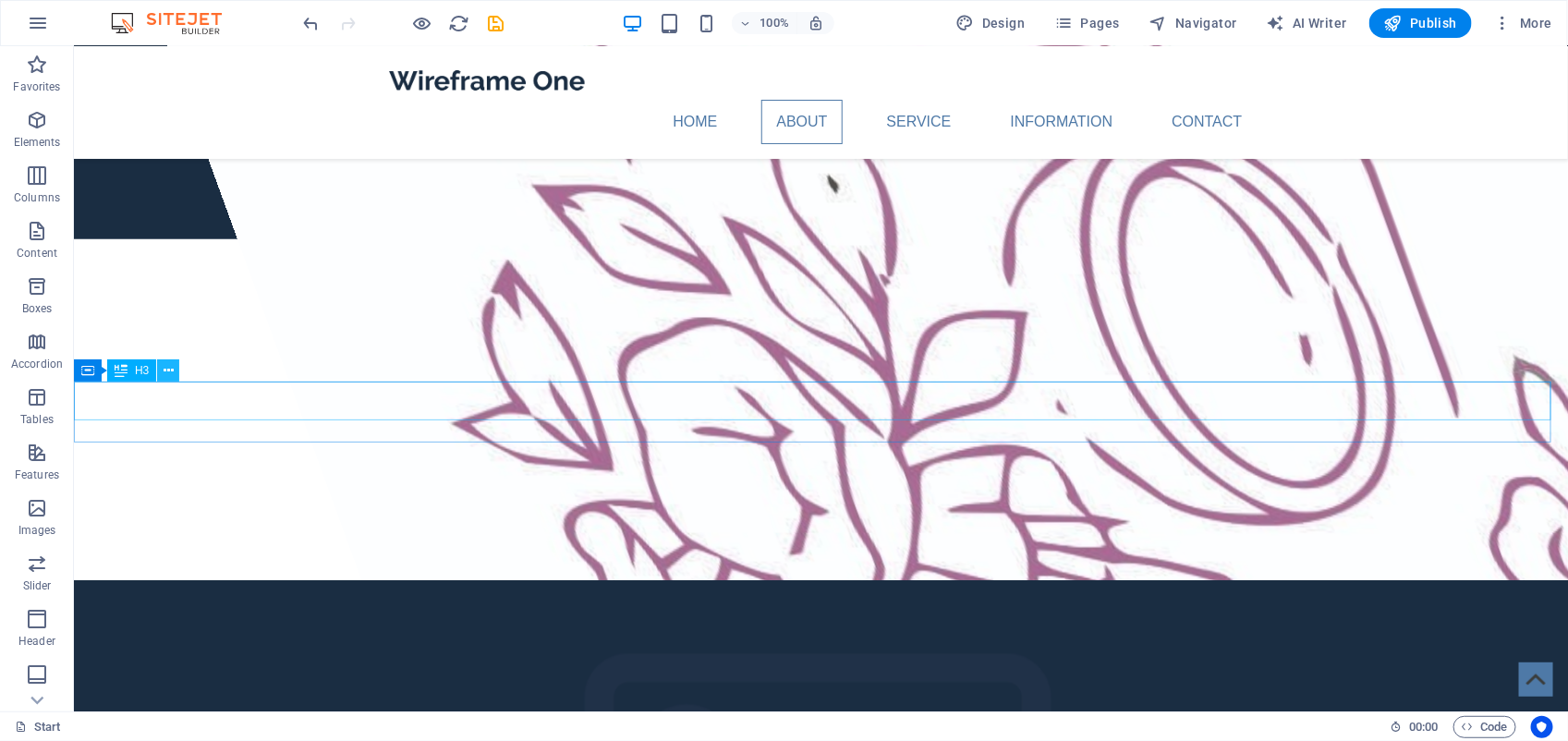 click at bounding box center (168, 370) 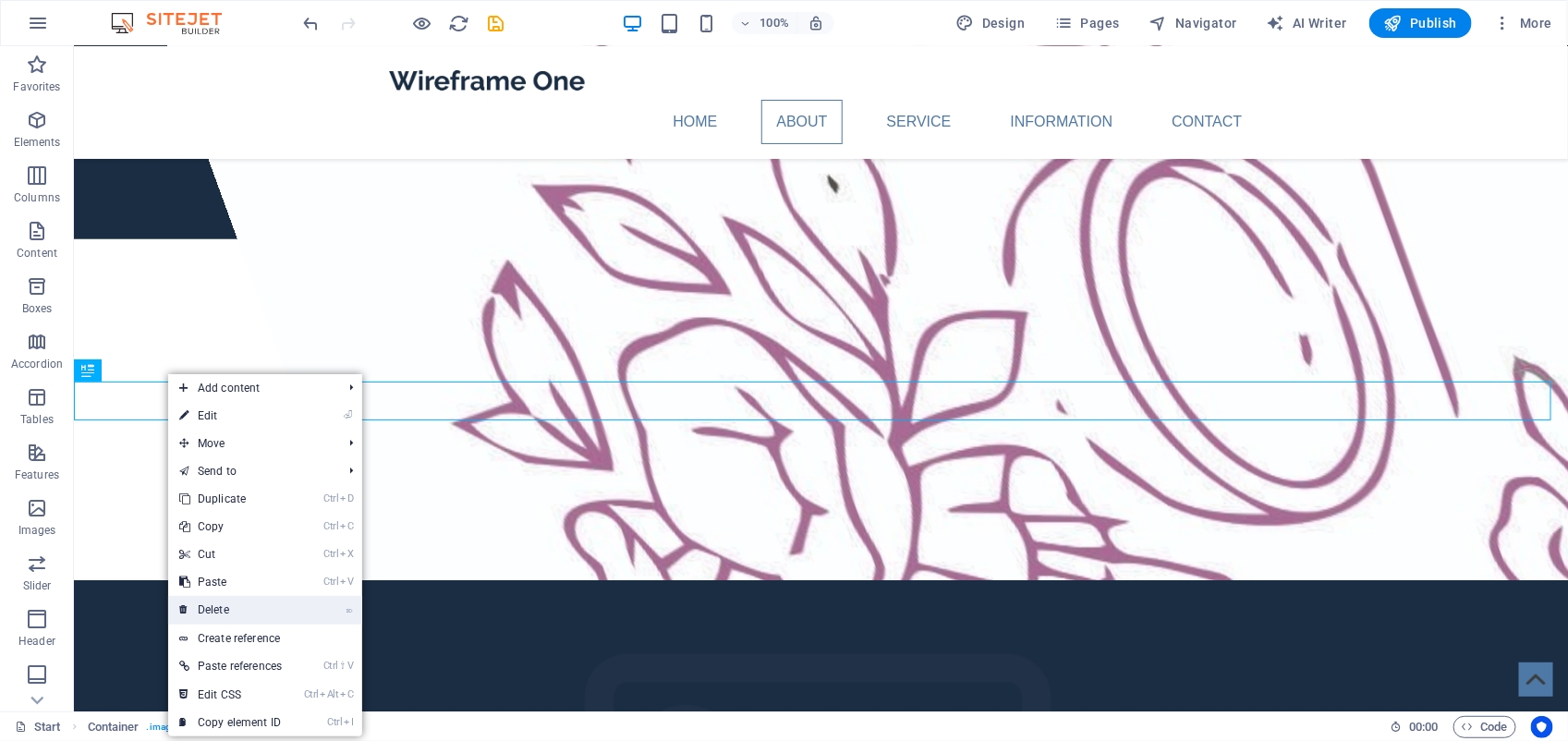 click on "⌦  Delete" at bounding box center [230, 610] 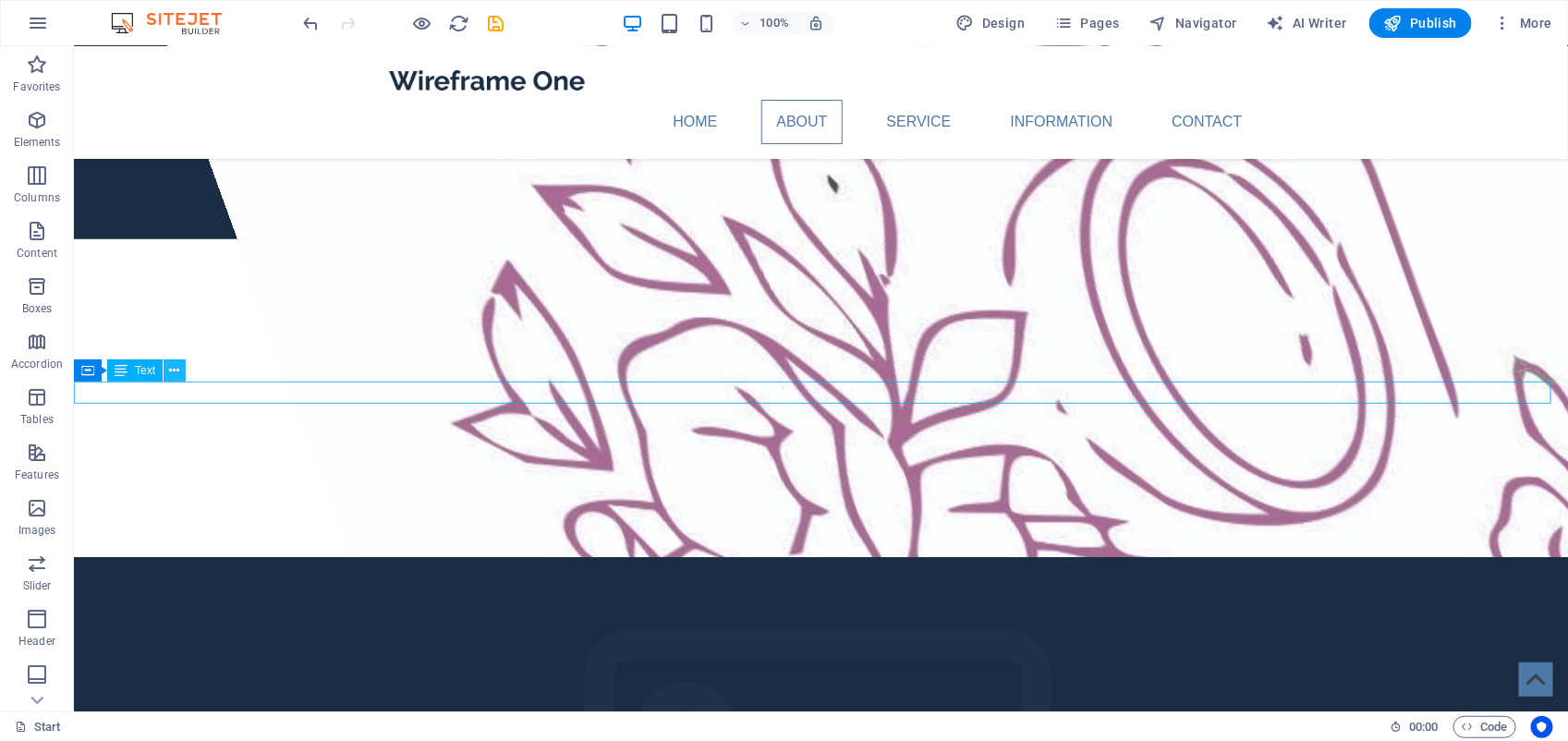 click at bounding box center (175, 370) 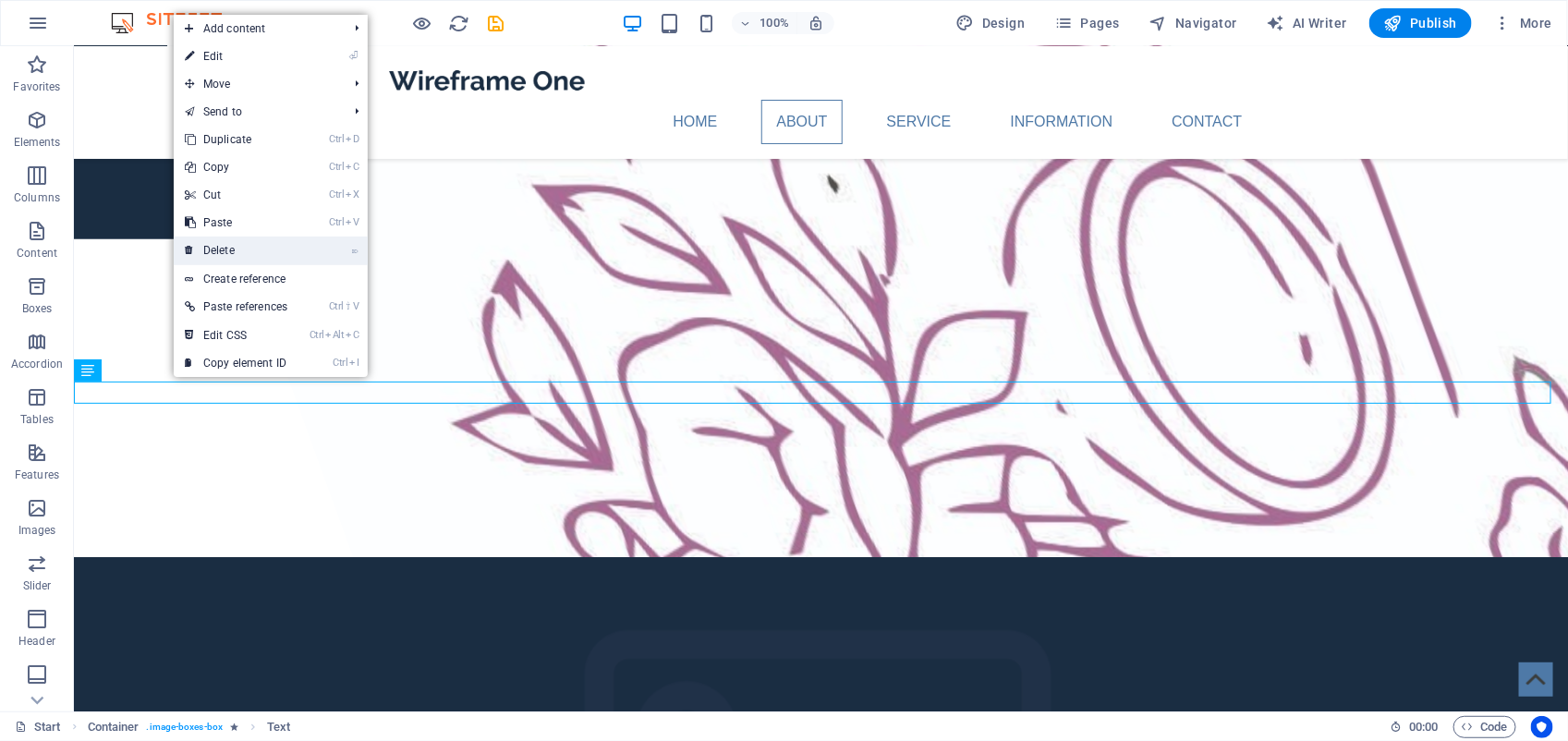 click on "⌦  Delete" at bounding box center [236, 250] 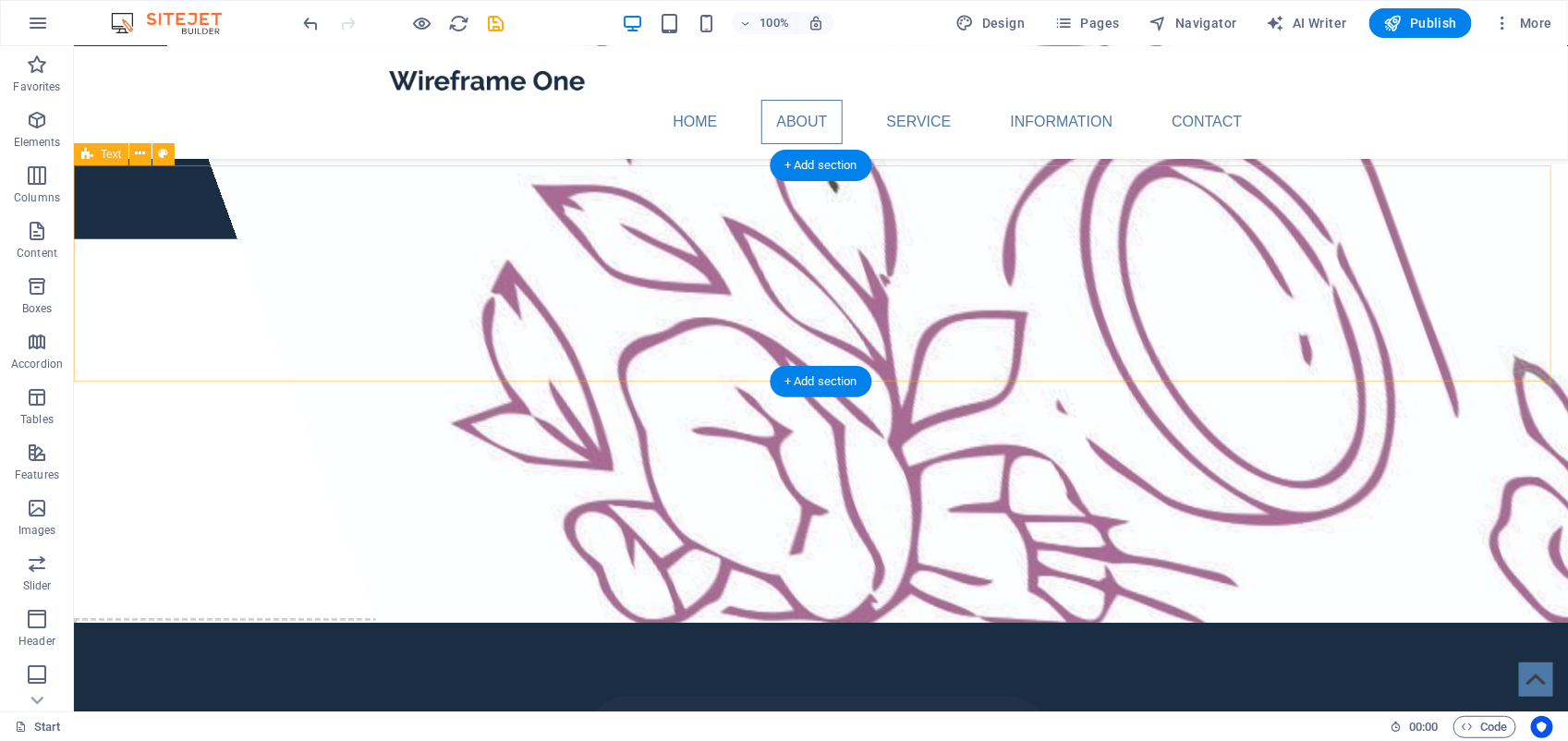 click on "LEARN MORE" at bounding box center (820, 509) 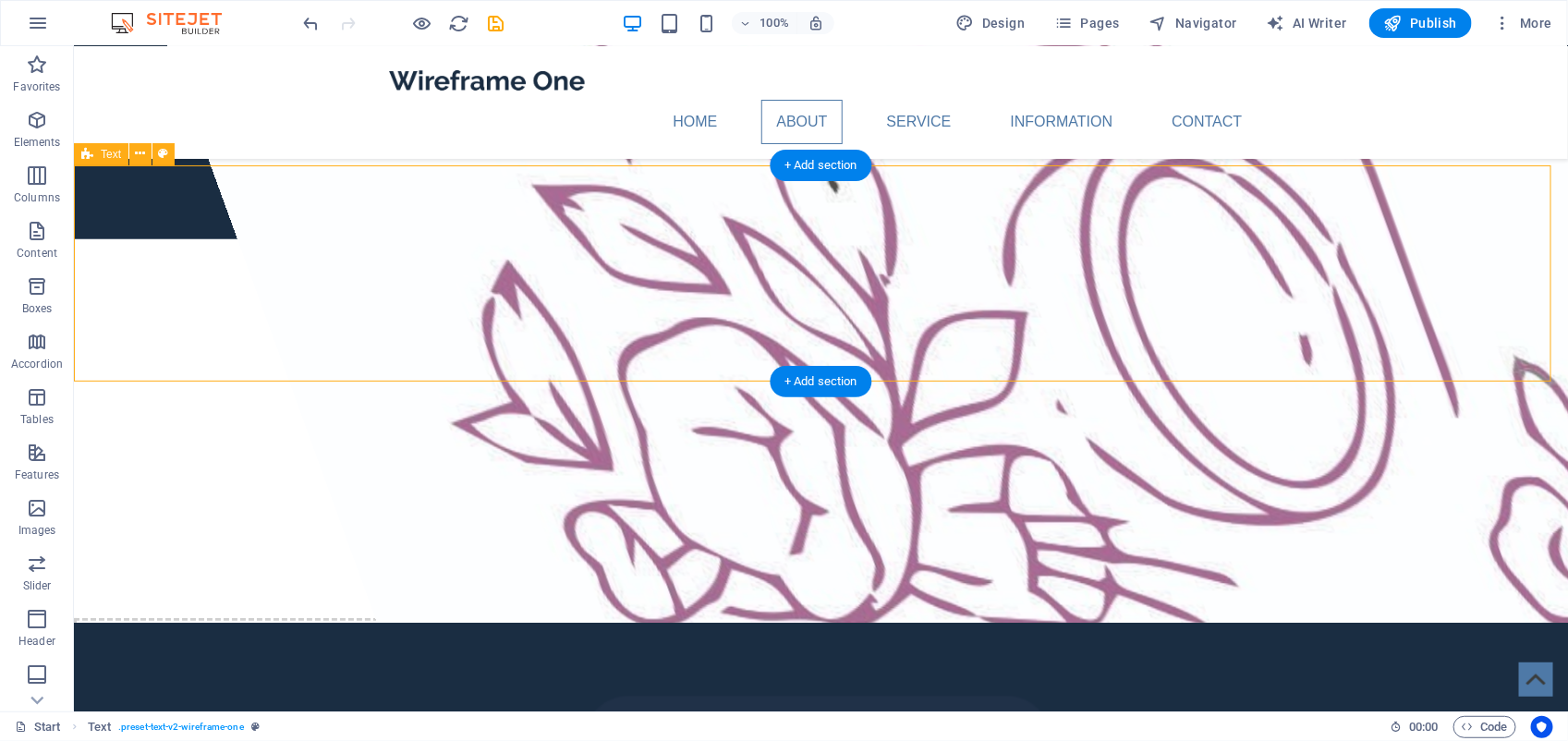 click on "LEARN MORE" at bounding box center [820, 509] 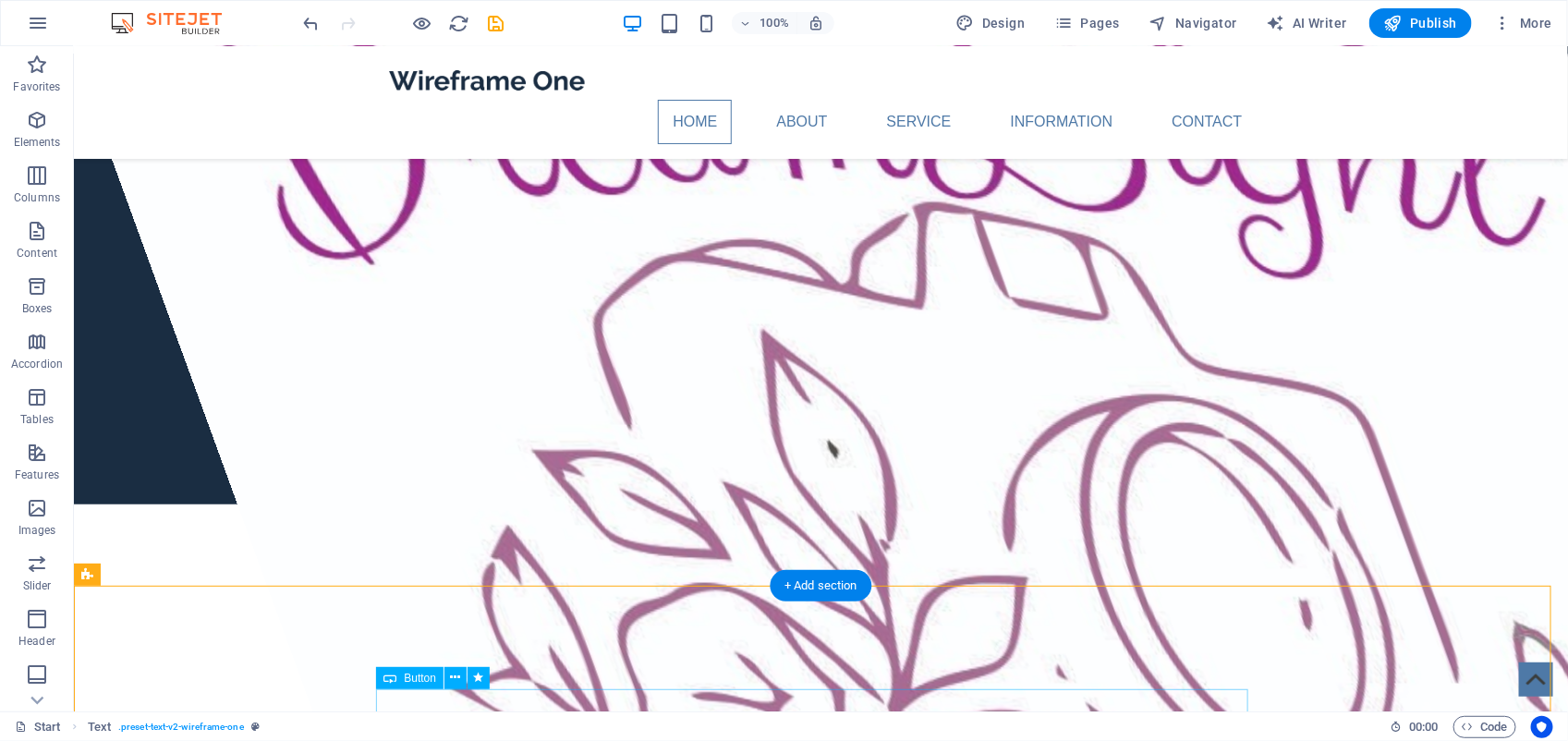 scroll, scrollTop: 115, scrollLeft: 0, axis: vertical 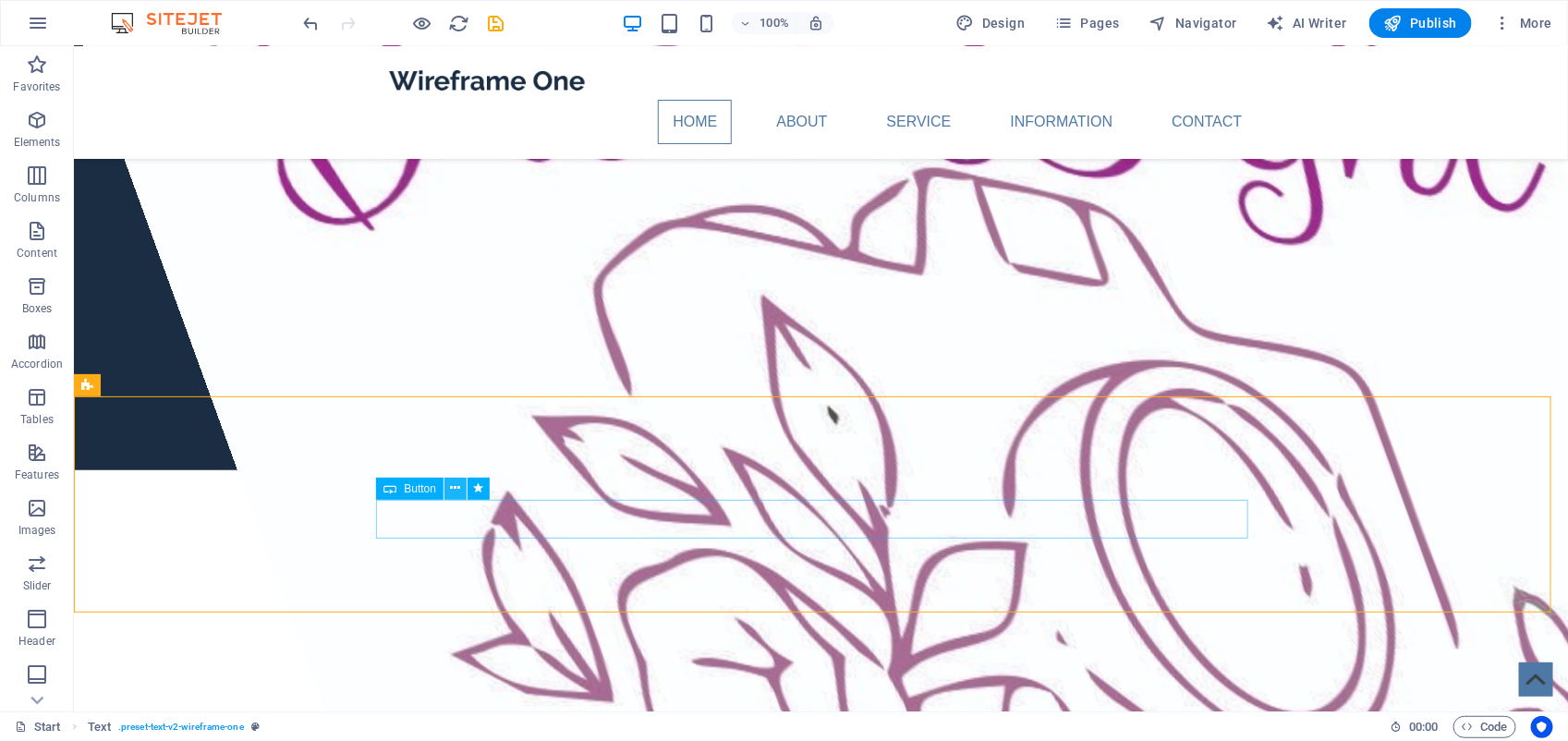 click at bounding box center (456, 488) 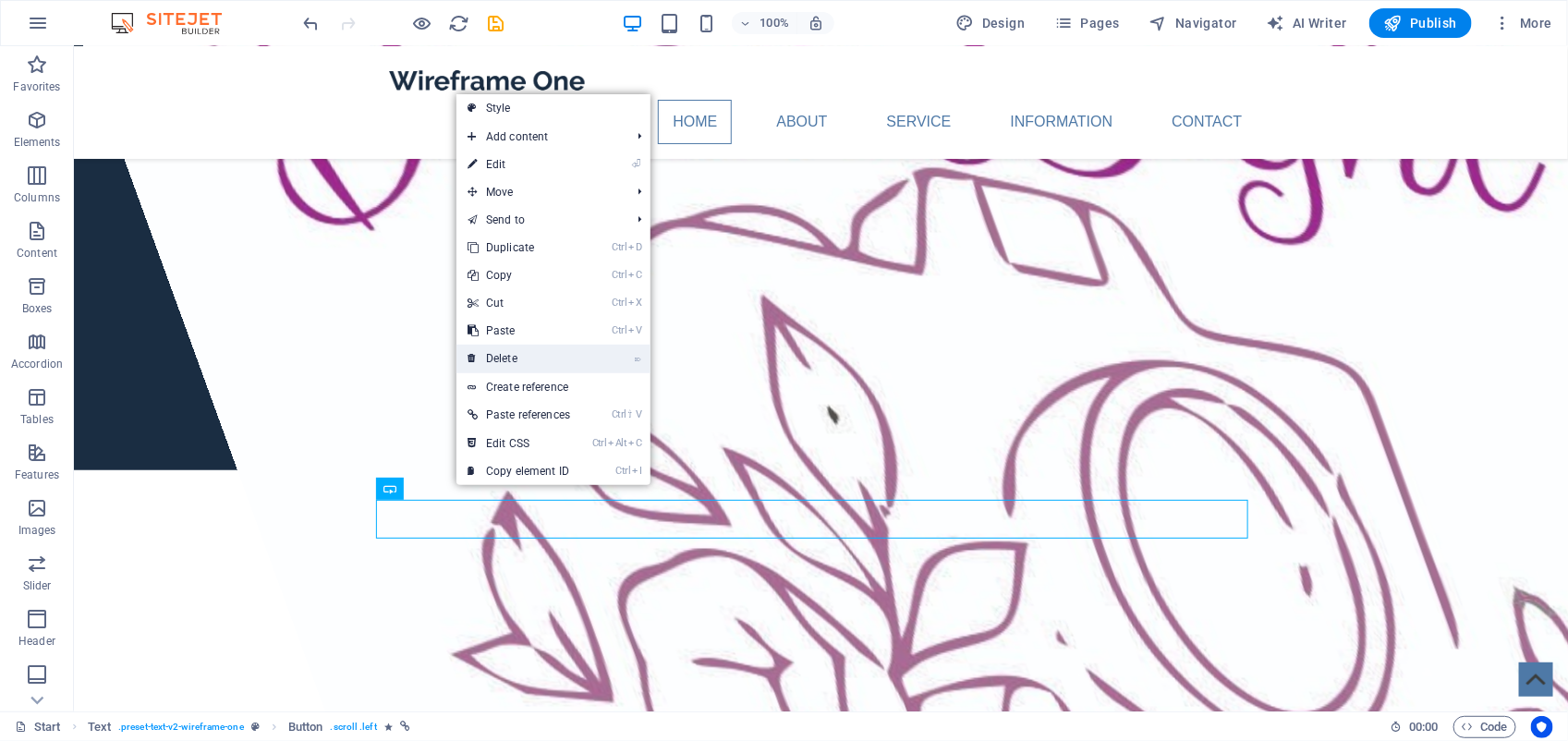 click on "⌦  Delete" at bounding box center (518, 358) 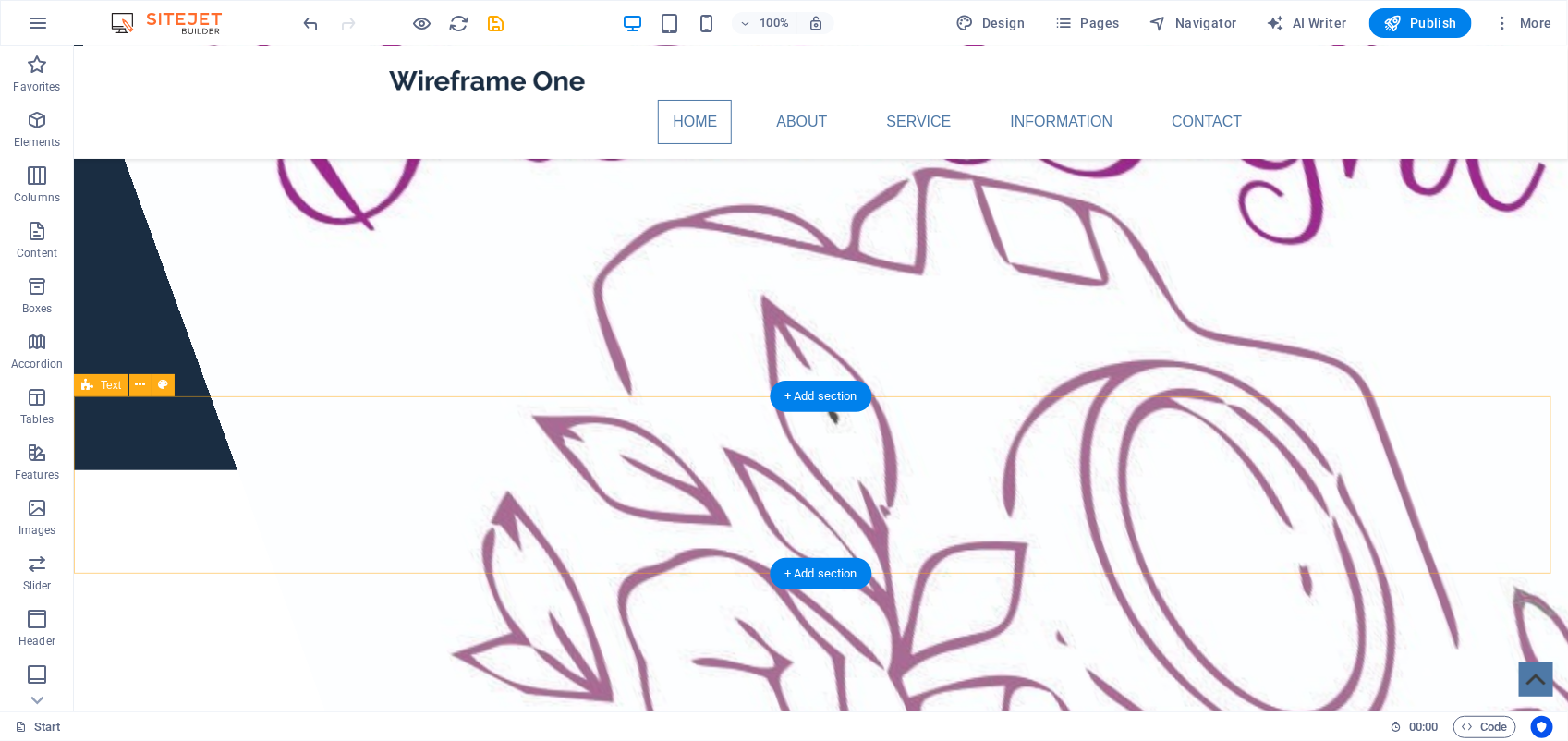 click at bounding box center (820, 721) 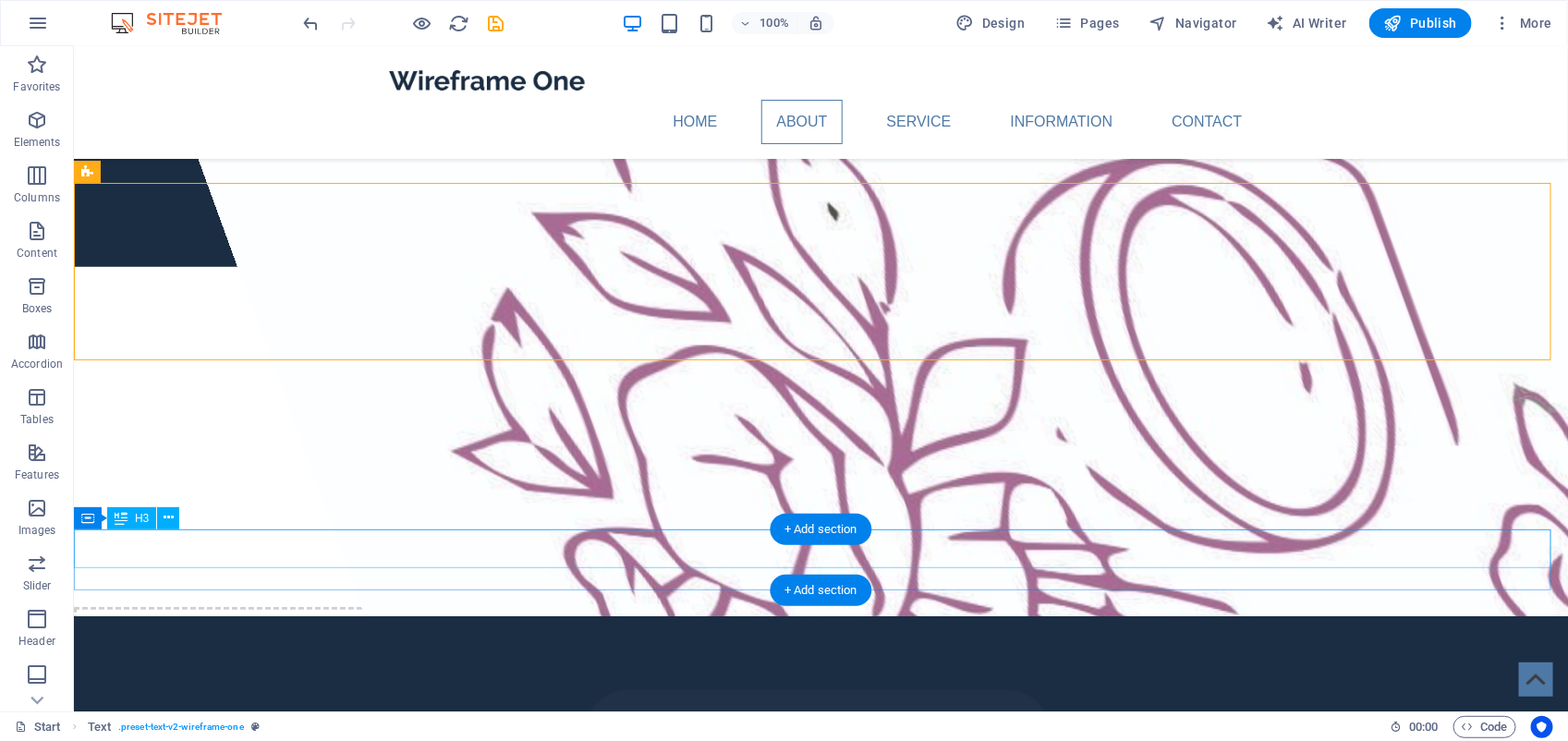 scroll, scrollTop: 346, scrollLeft: 0, axis: vertical 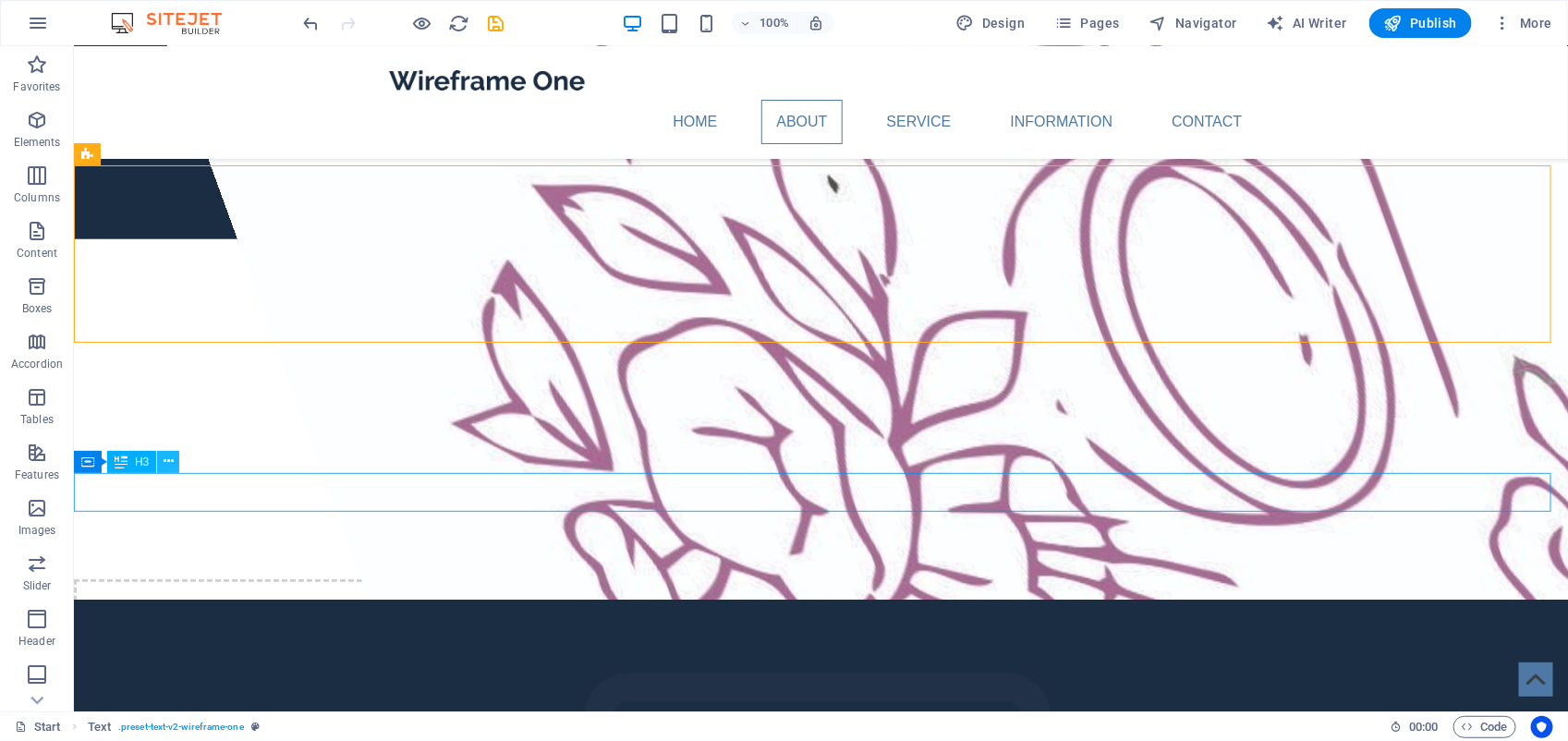click at bounding box center (168, 461) 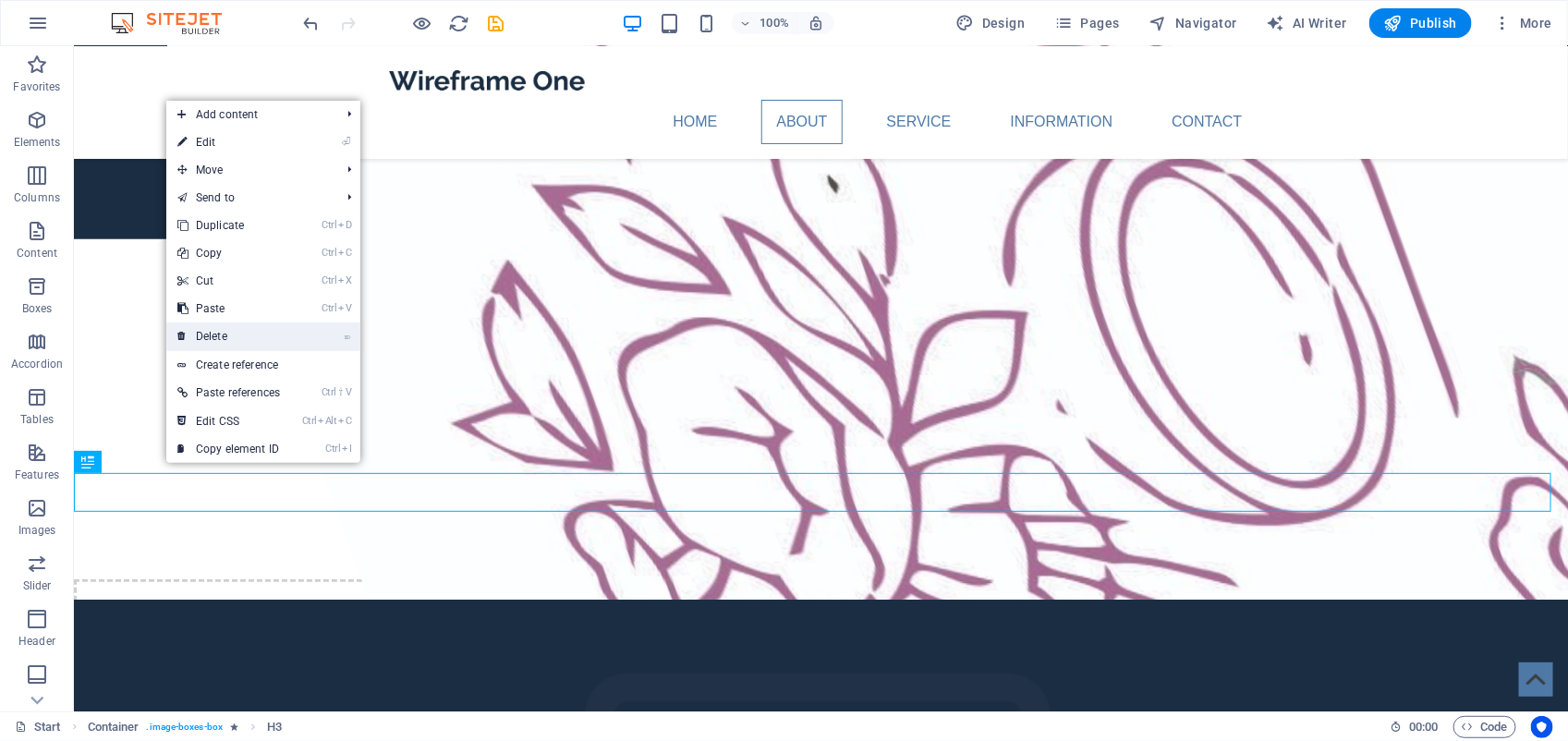 click on "⌦  Delete" at bounding box center (228, 336) 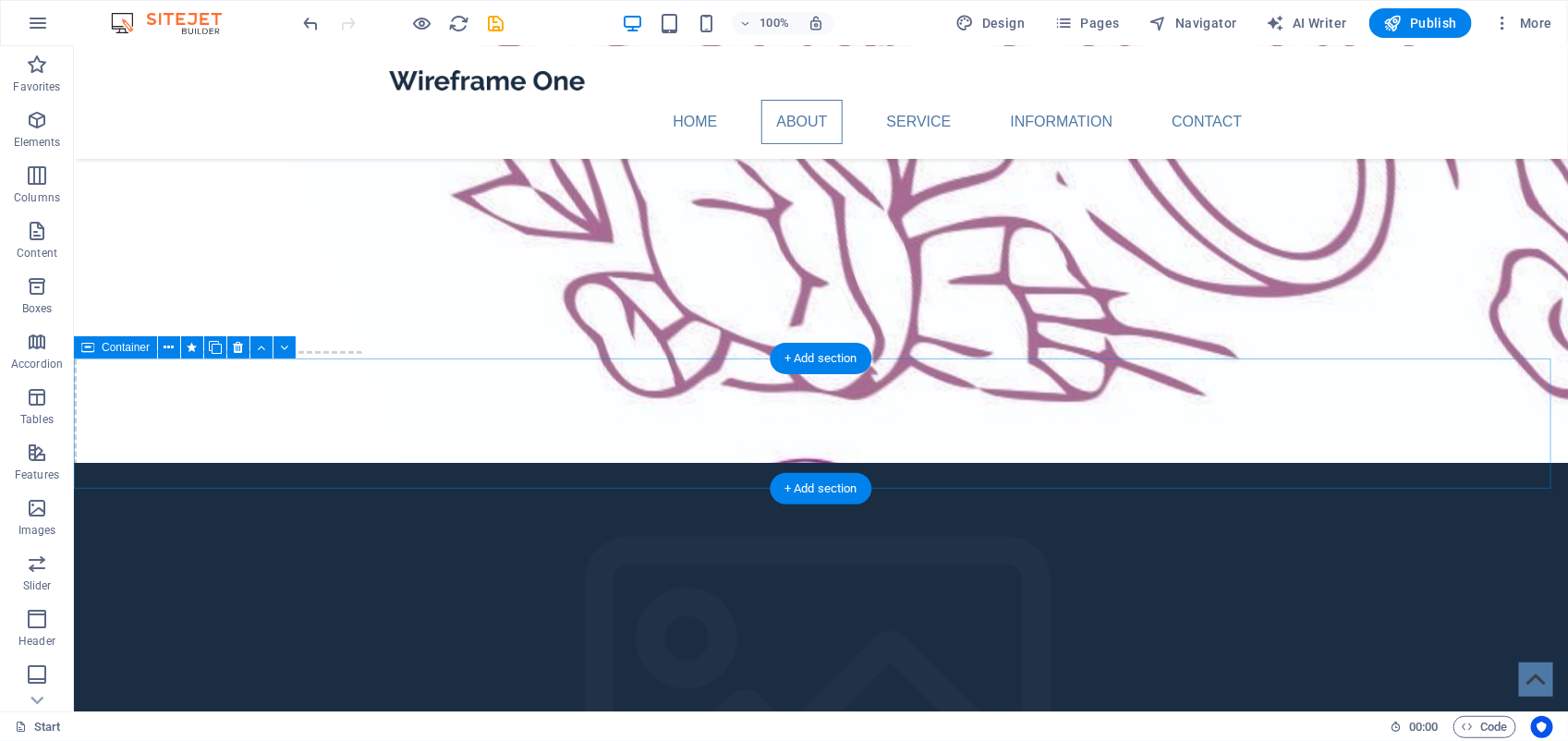 scroll, scrollTop: 577, scrollLeft: 0, axis: vertical 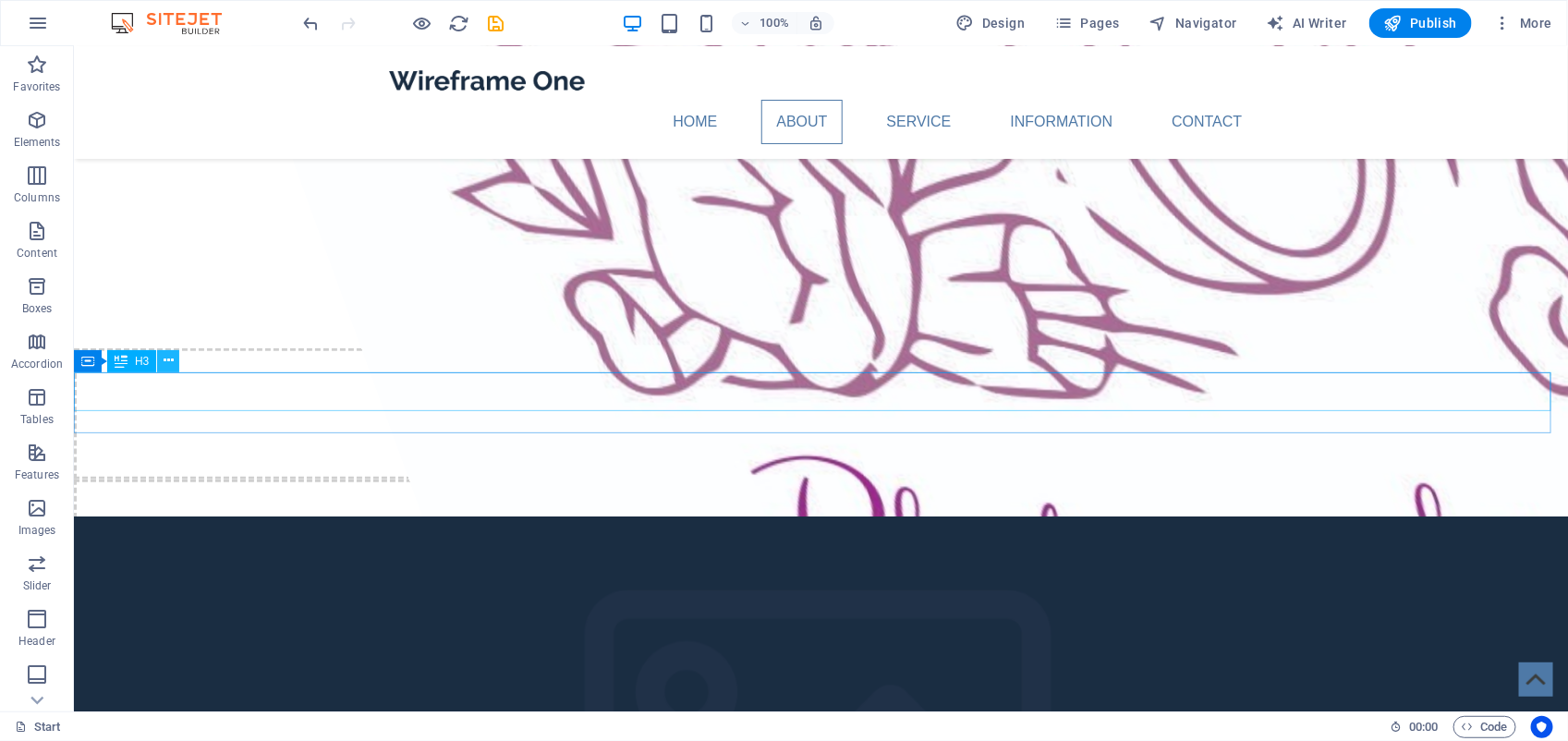 click at bounding box center [168, 360] 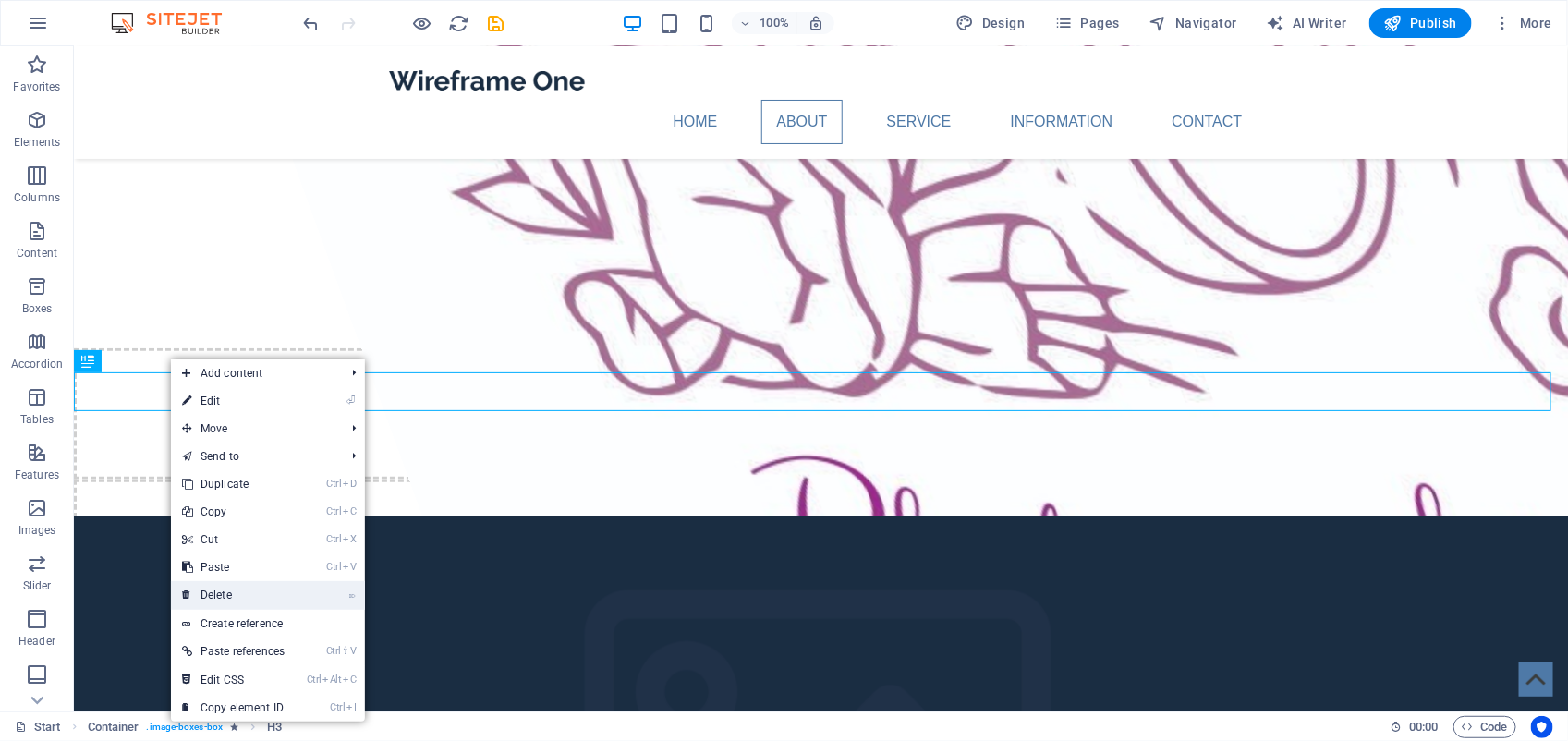 click on "⌦  Delete" at bounding box center [233, 595] 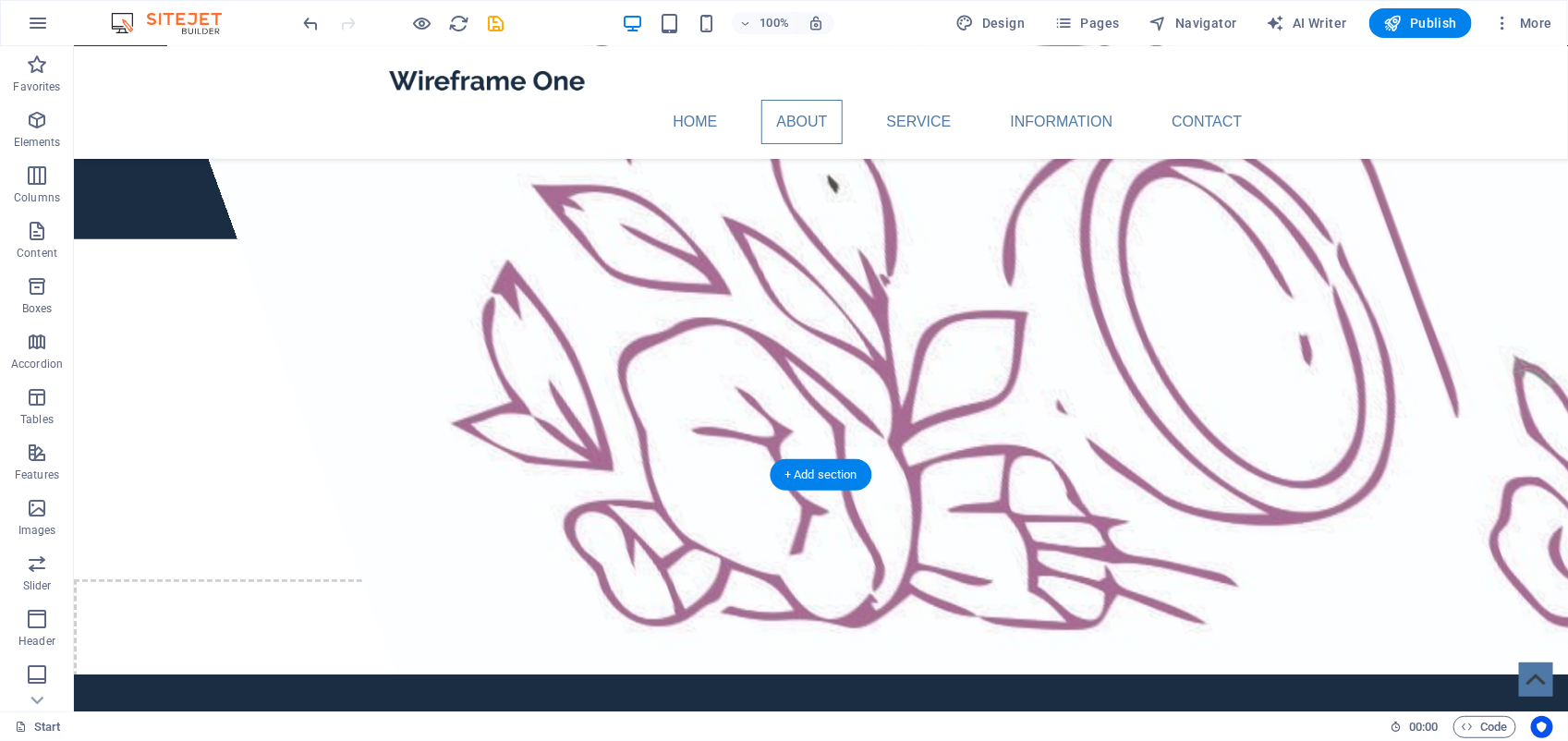 scroll, scrollTop: 693, scrollLeft: 0, axis: vertical 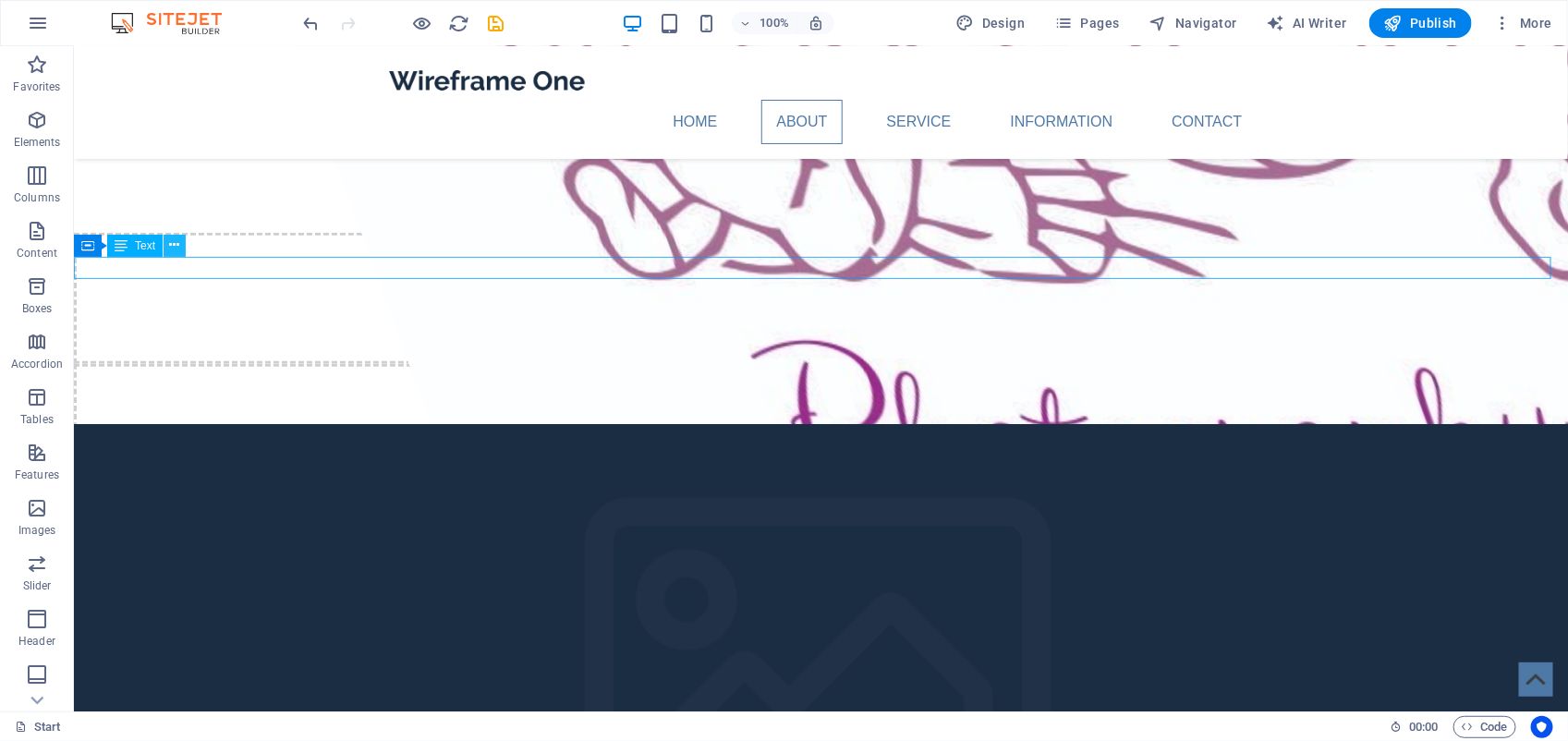 click at bounding box center (175, 245) 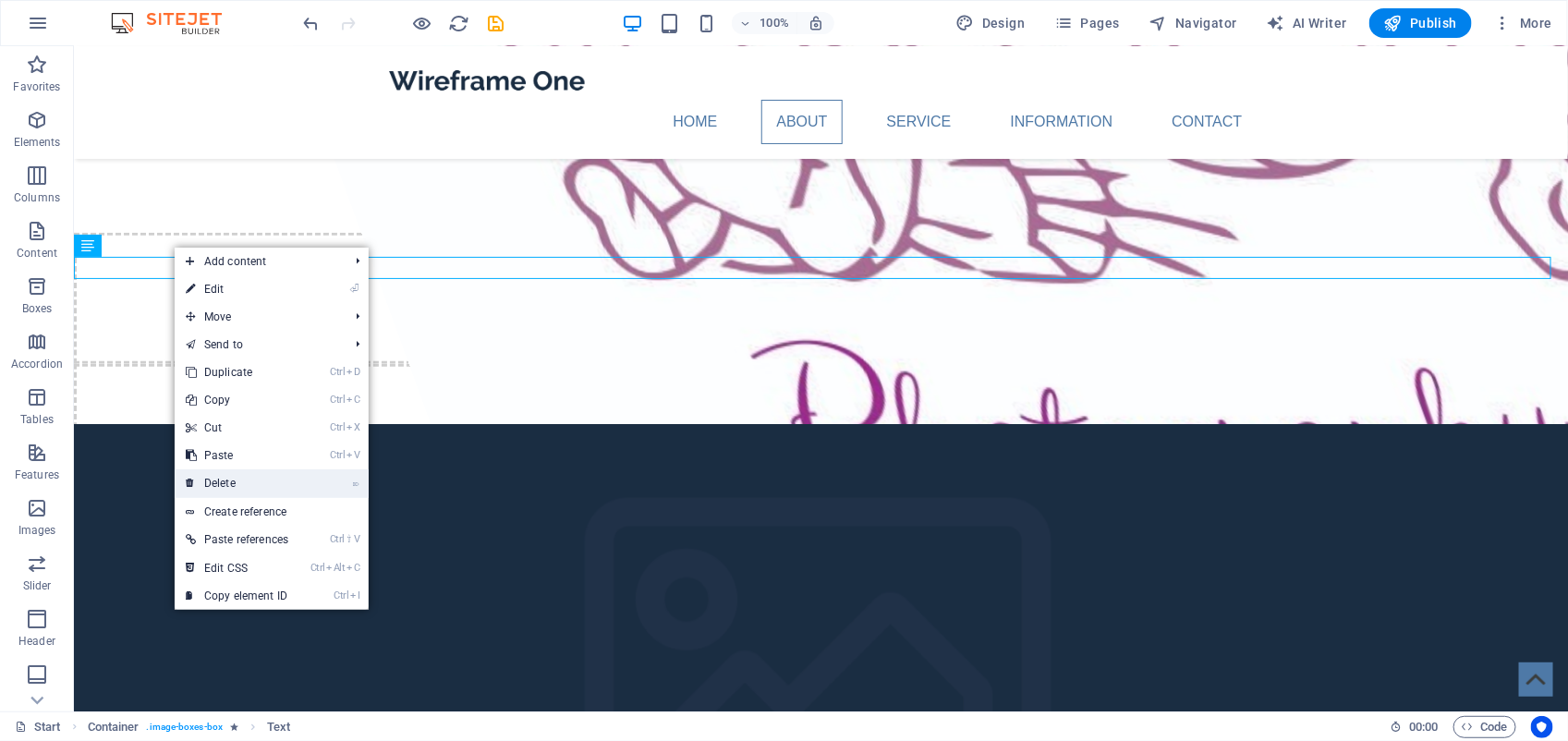 click on "⌦  Delete" at bounding box center (237, 483) 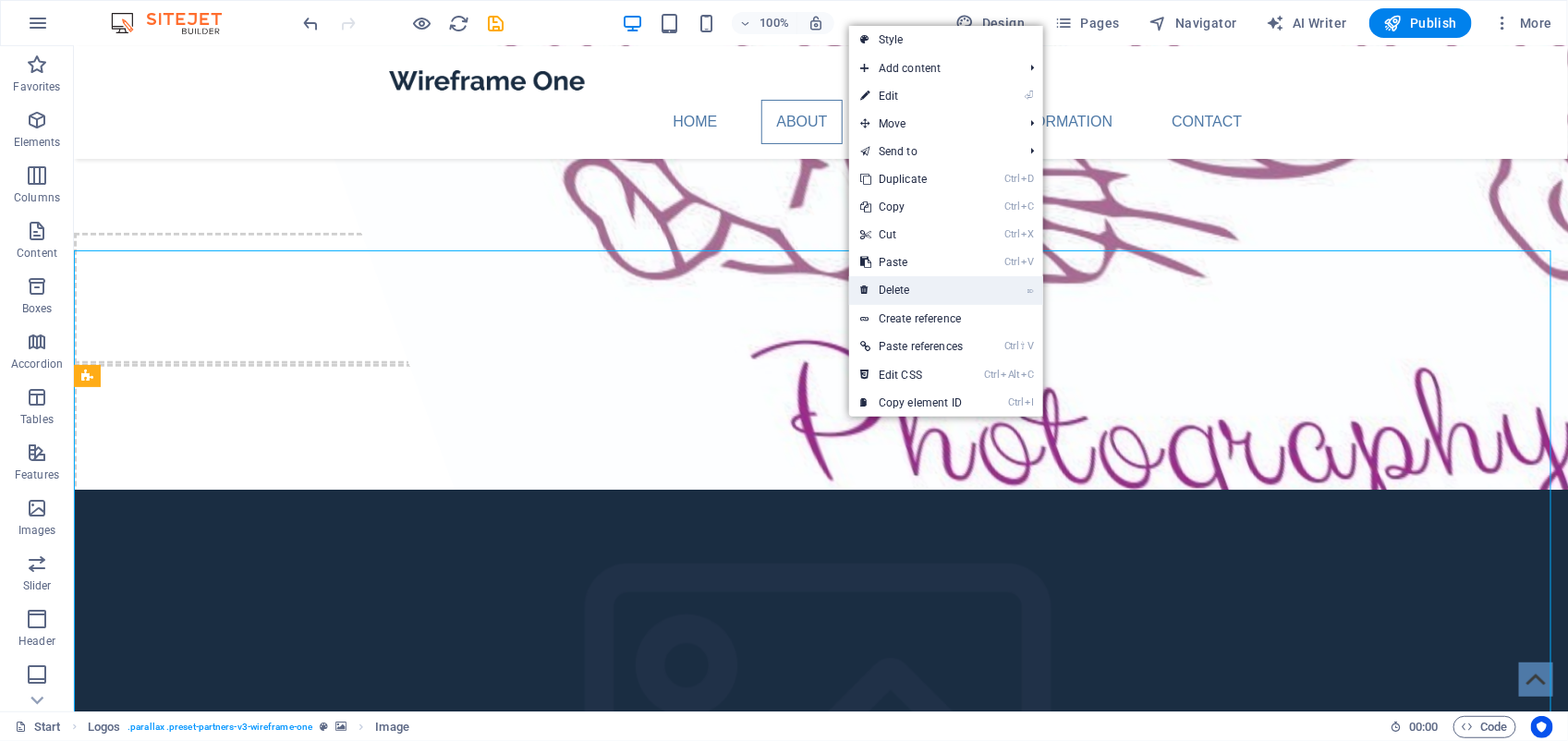 click on "⌦  Delete" at bounding box center [911, 290] 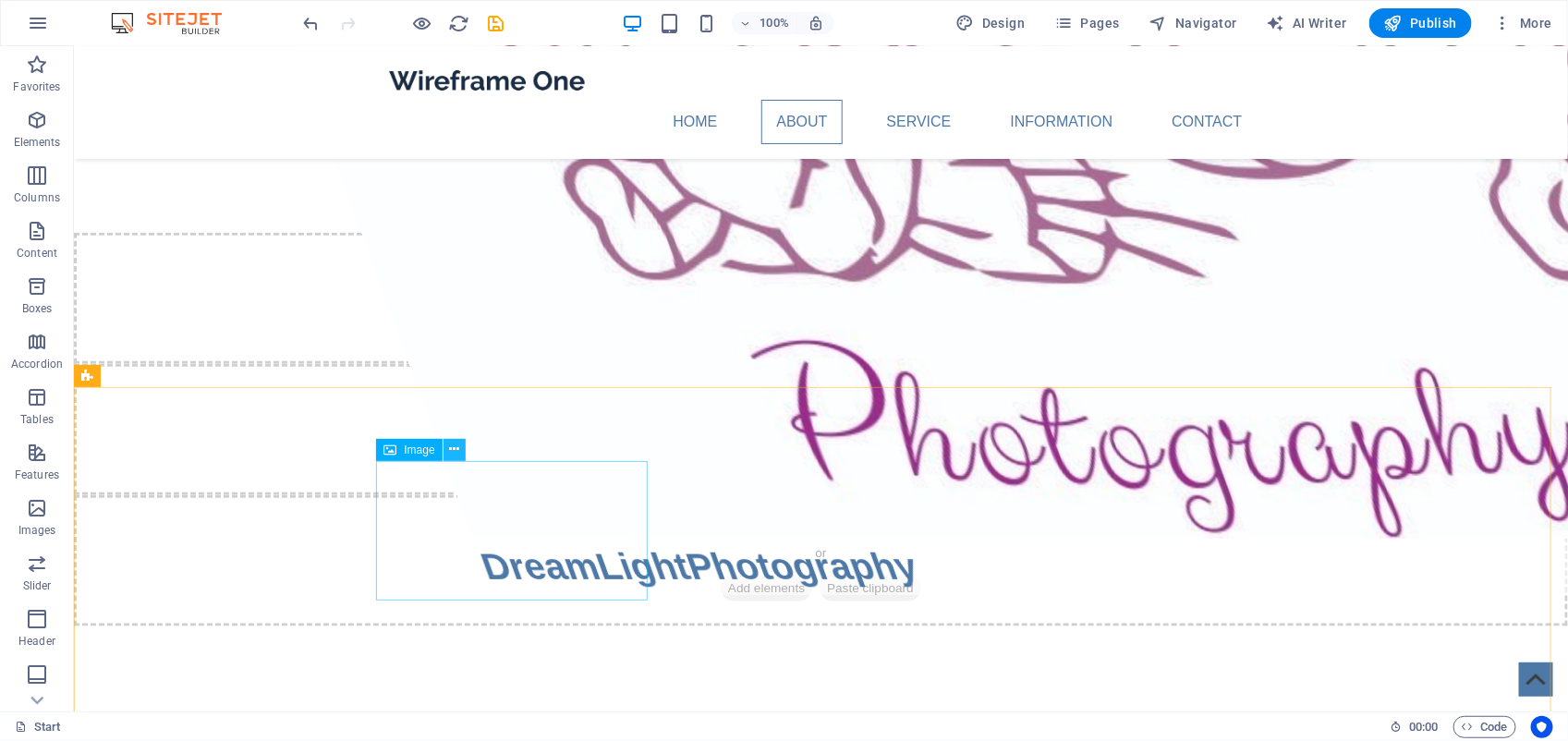 click at bounding box center [454, 449] 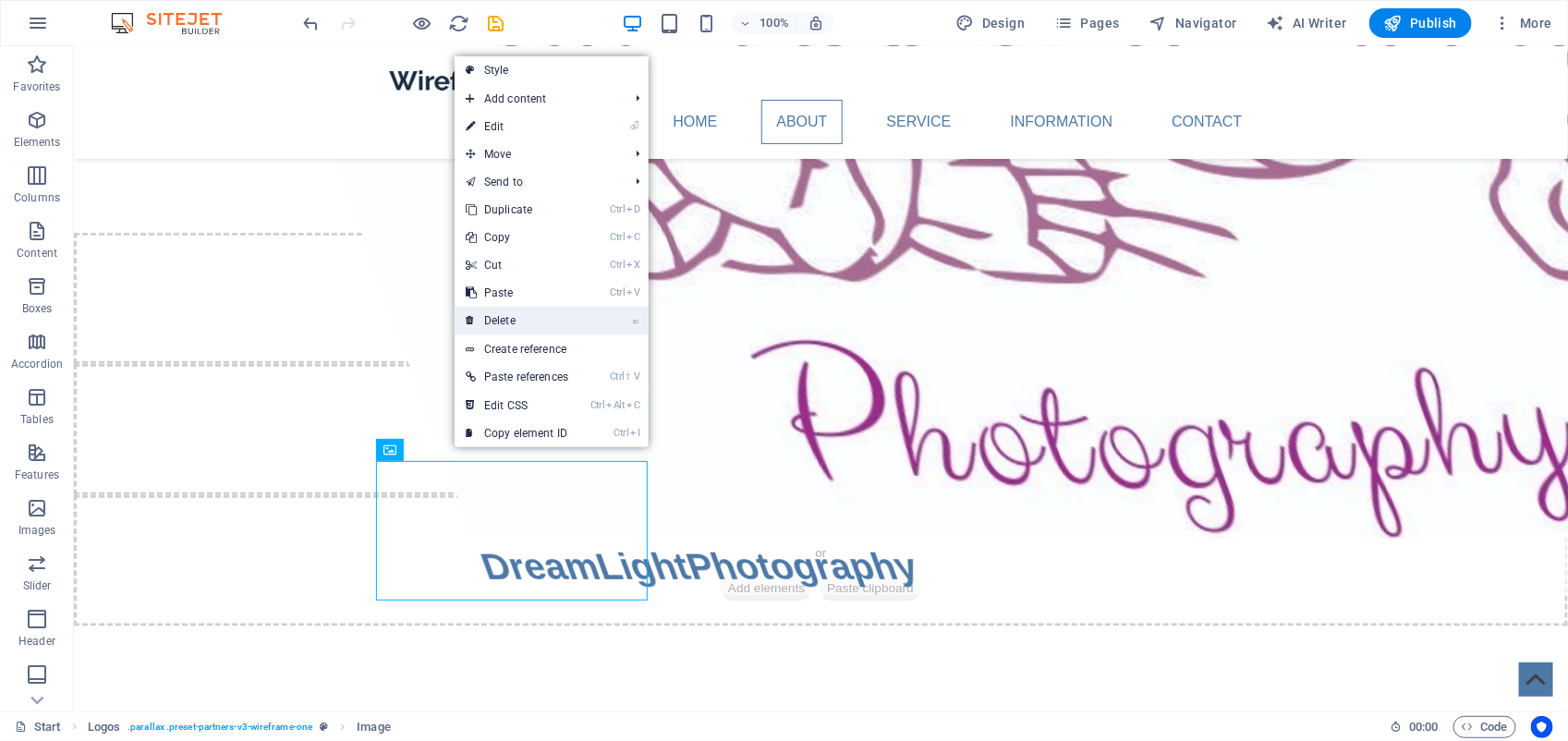 click on "⌦  Delete" at bounding box center [517, 321] 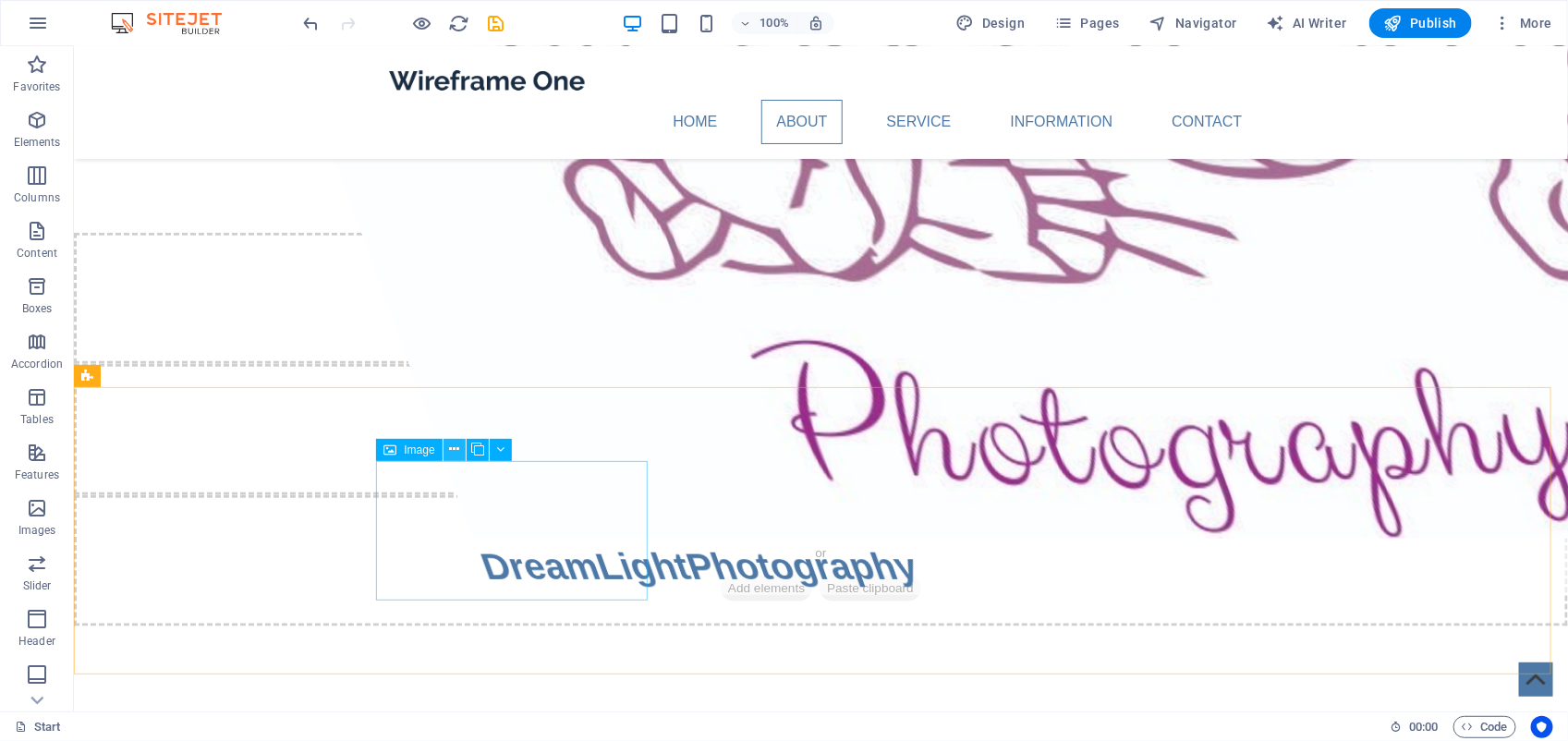 click at bounding box center [454, 449] 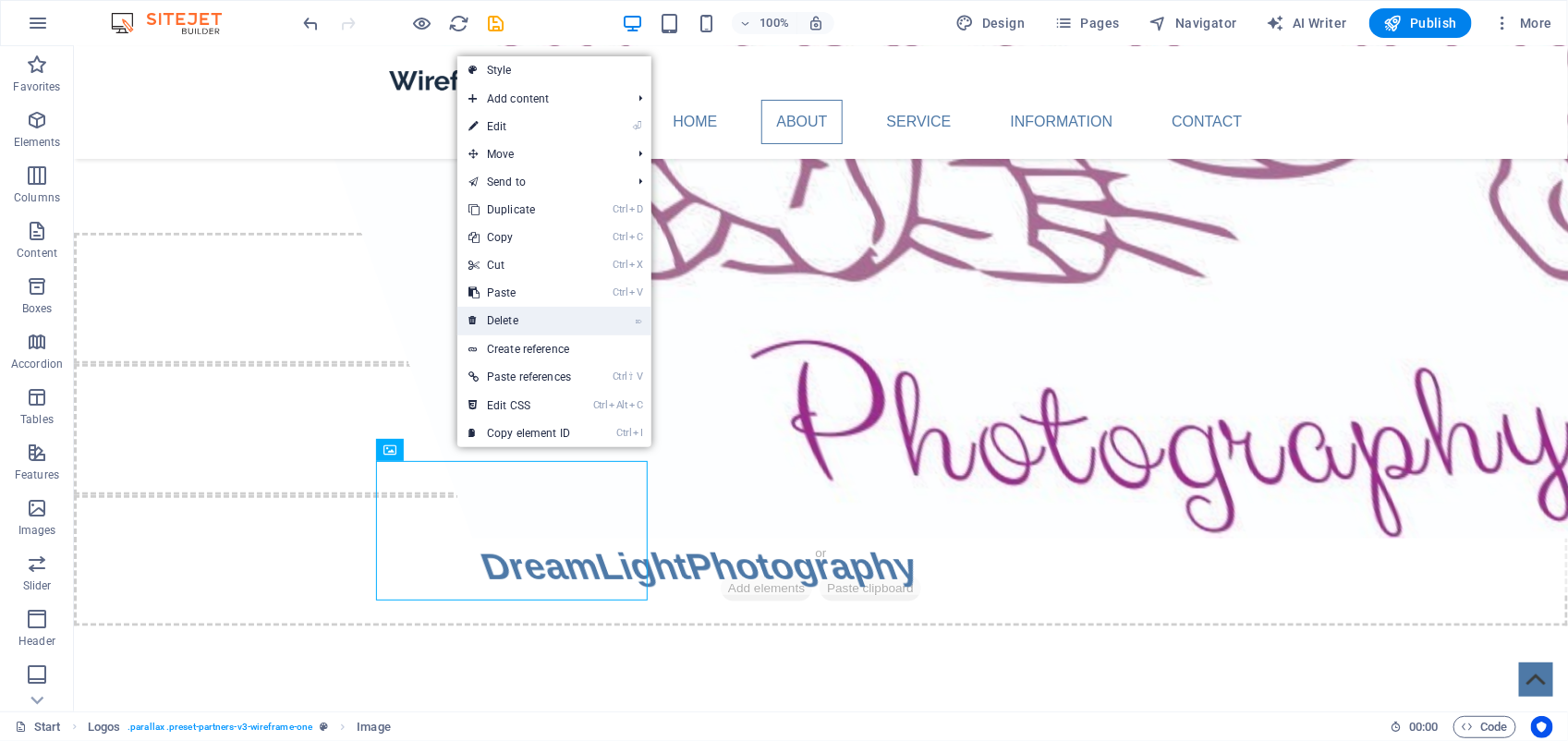 click on "⌦  Delete" at bounding box center (519, 321) 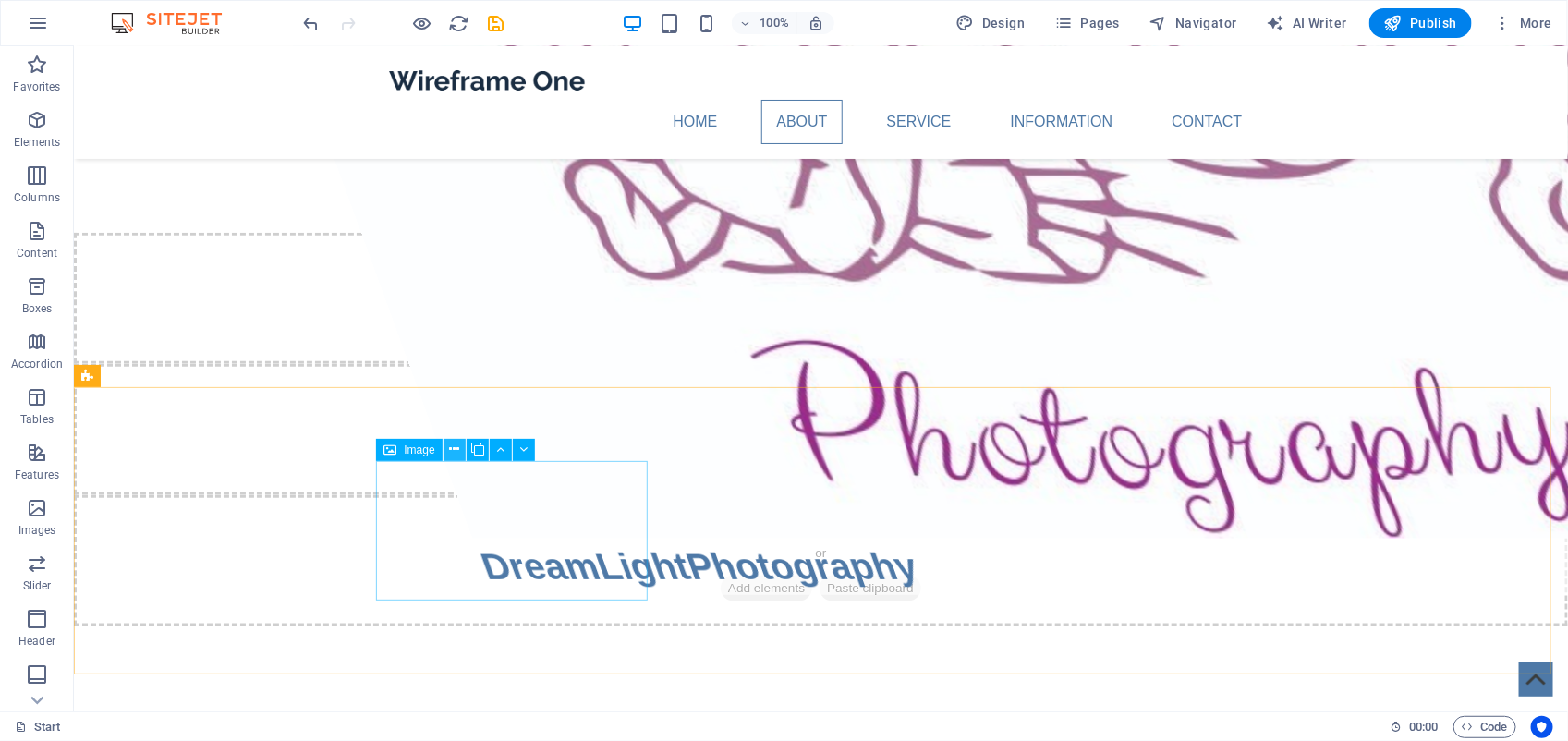 click at bounding box center (454, 449) 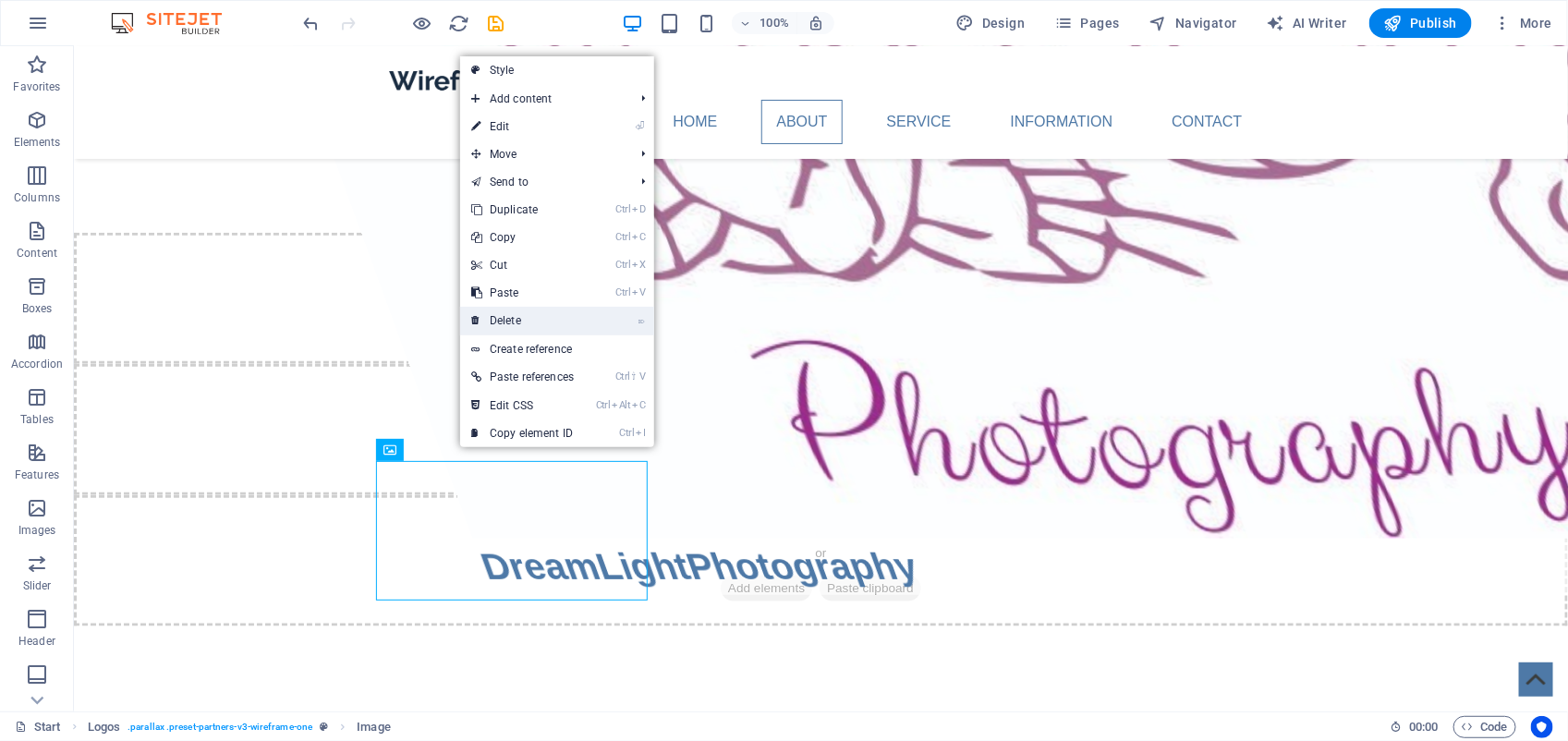 click on "⌦  Delete" at bounding box center (522, 321) 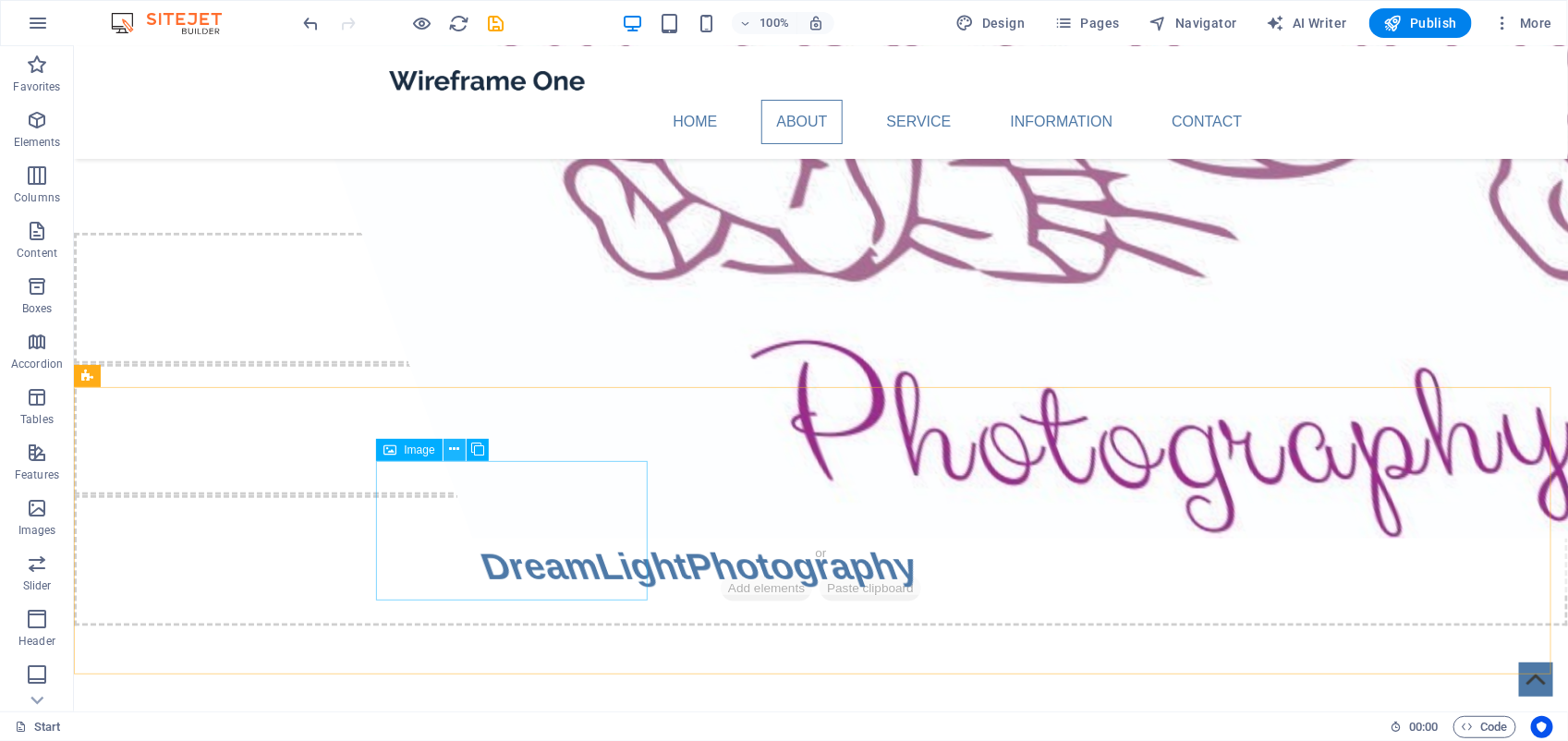 click at bounding box center [454, 449] 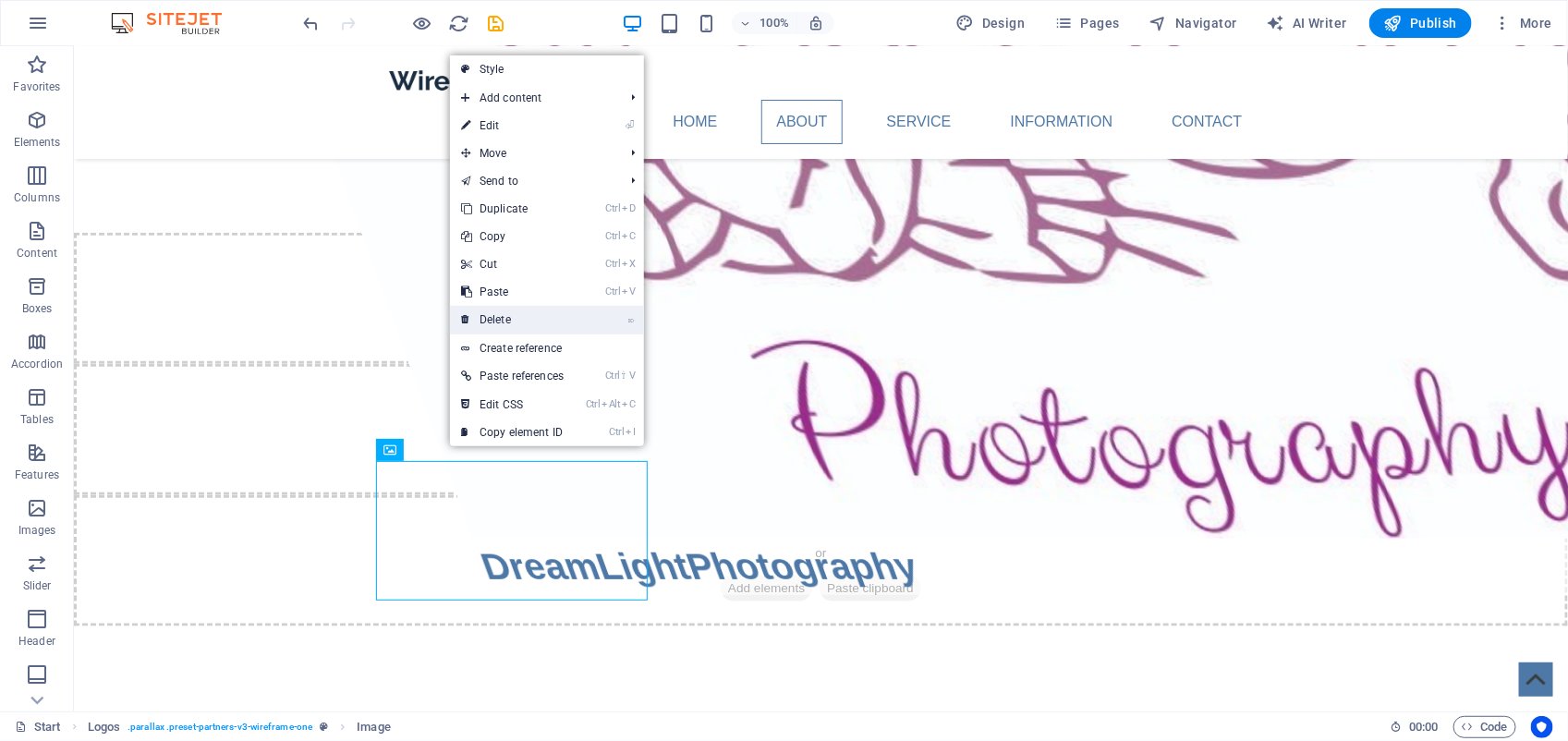 click on "⌦  Delete" at bounding box center [512, 320] 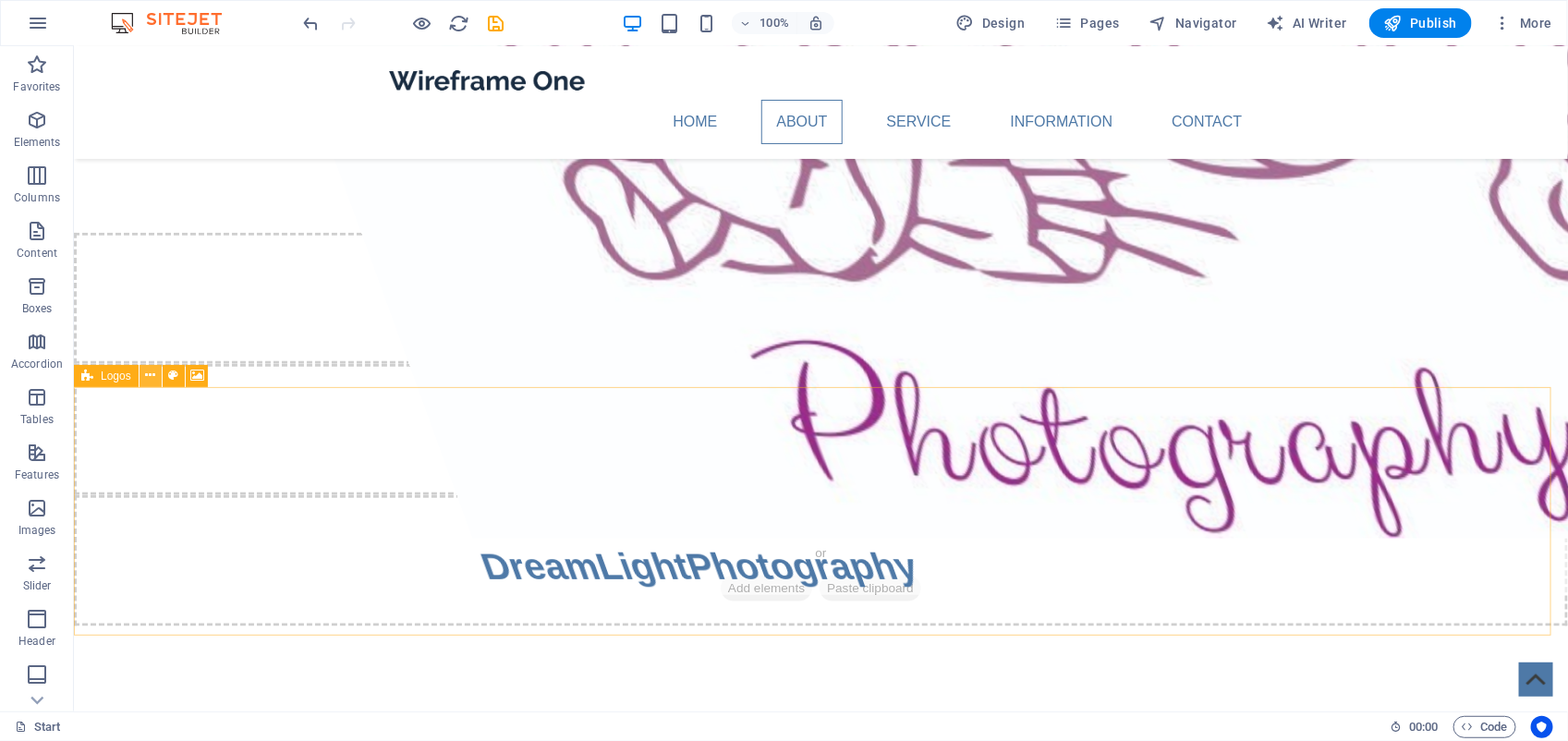 click at bounding box center (150, 375) 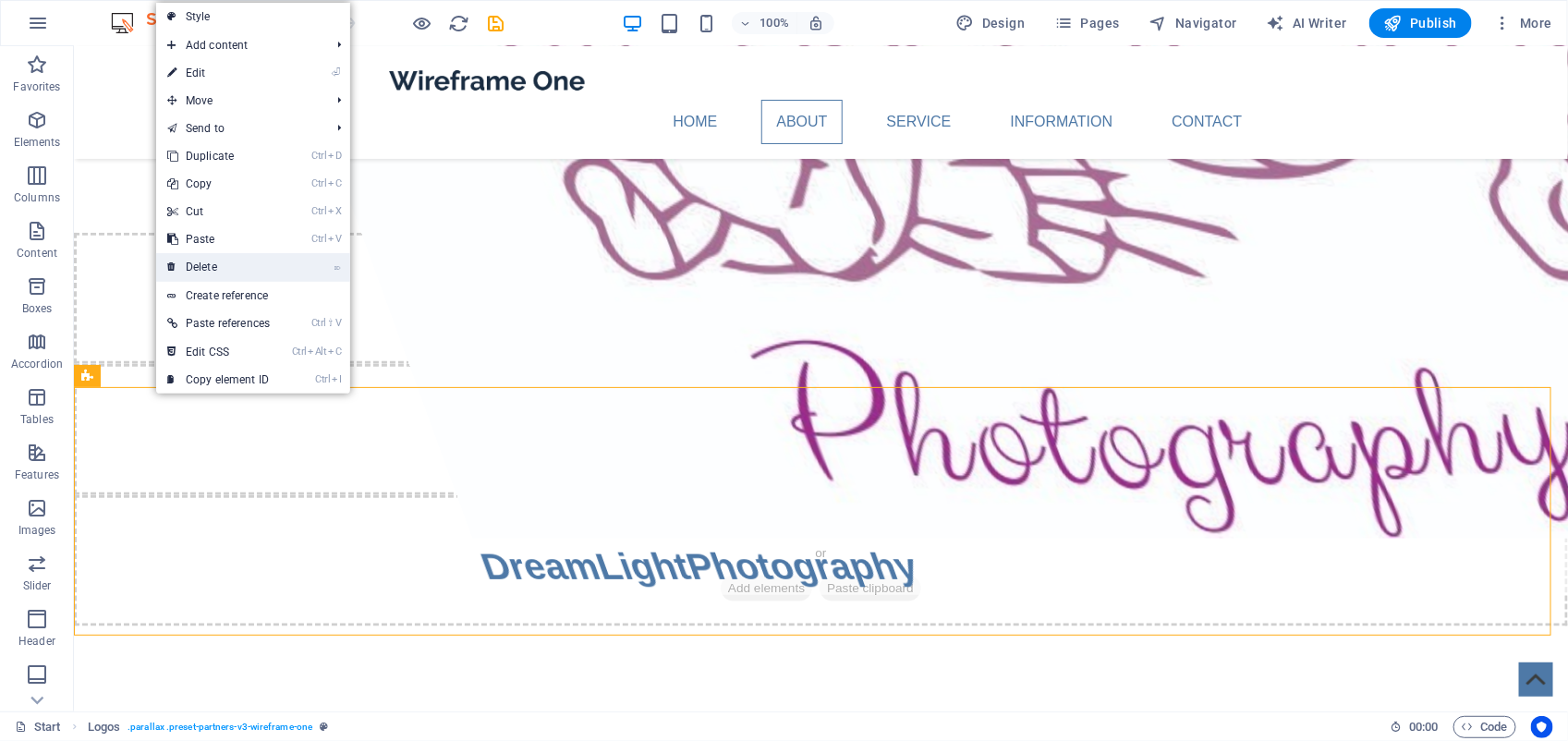click on "⌦  Delete" at bounding box center (218, 267) 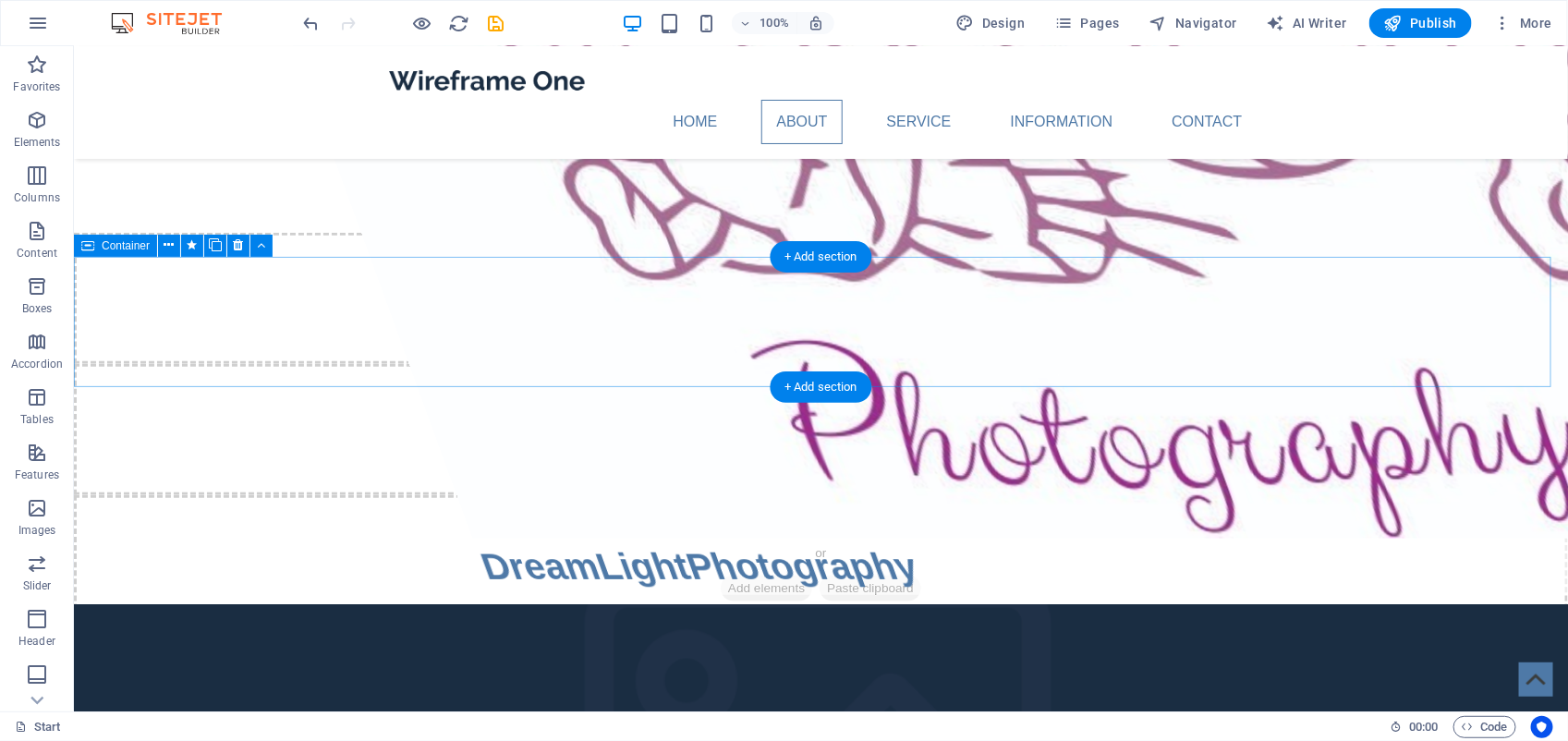 scroll, scrollTop: 577, scrollLeft: 0, axis: vertical 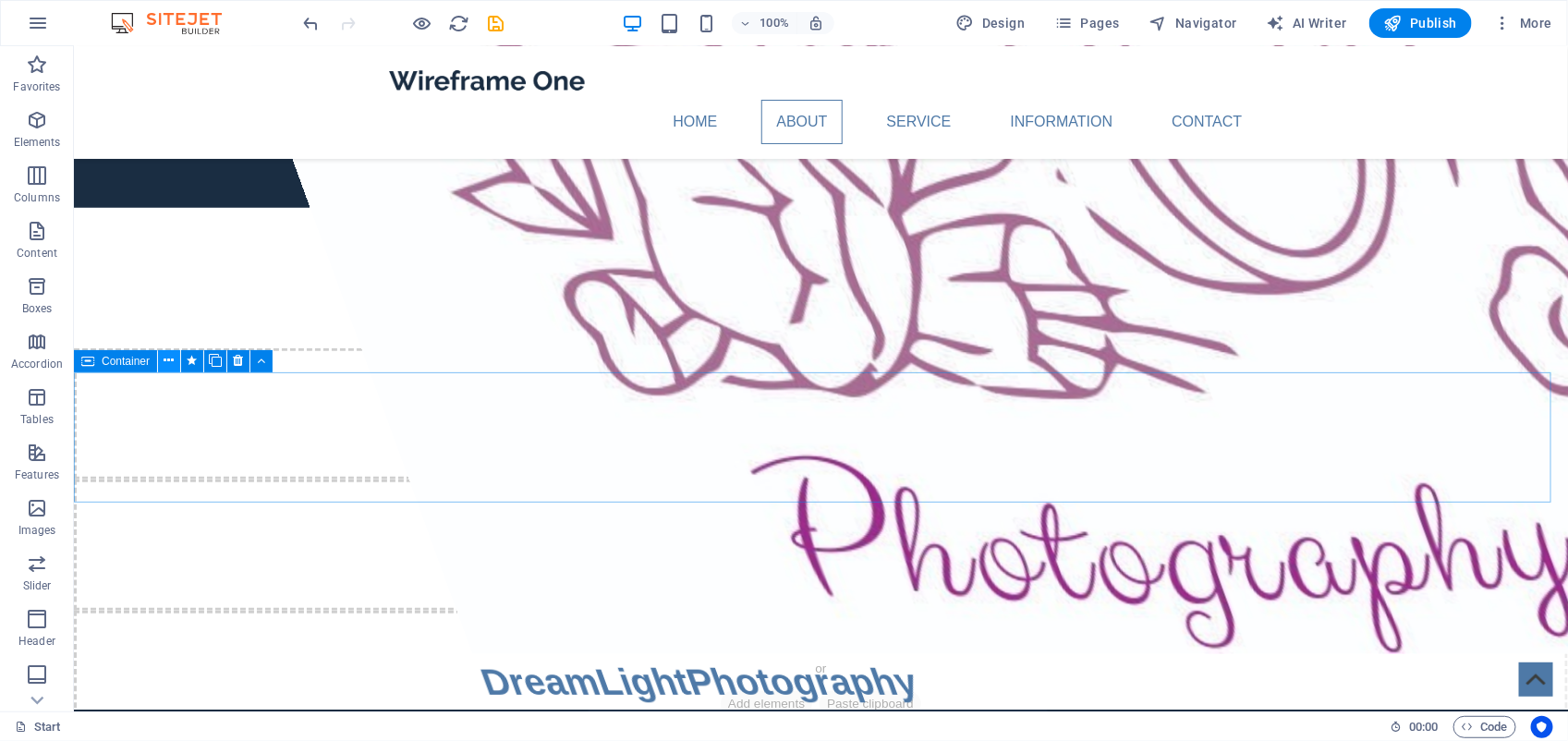 click at bounding box center [169, 360] 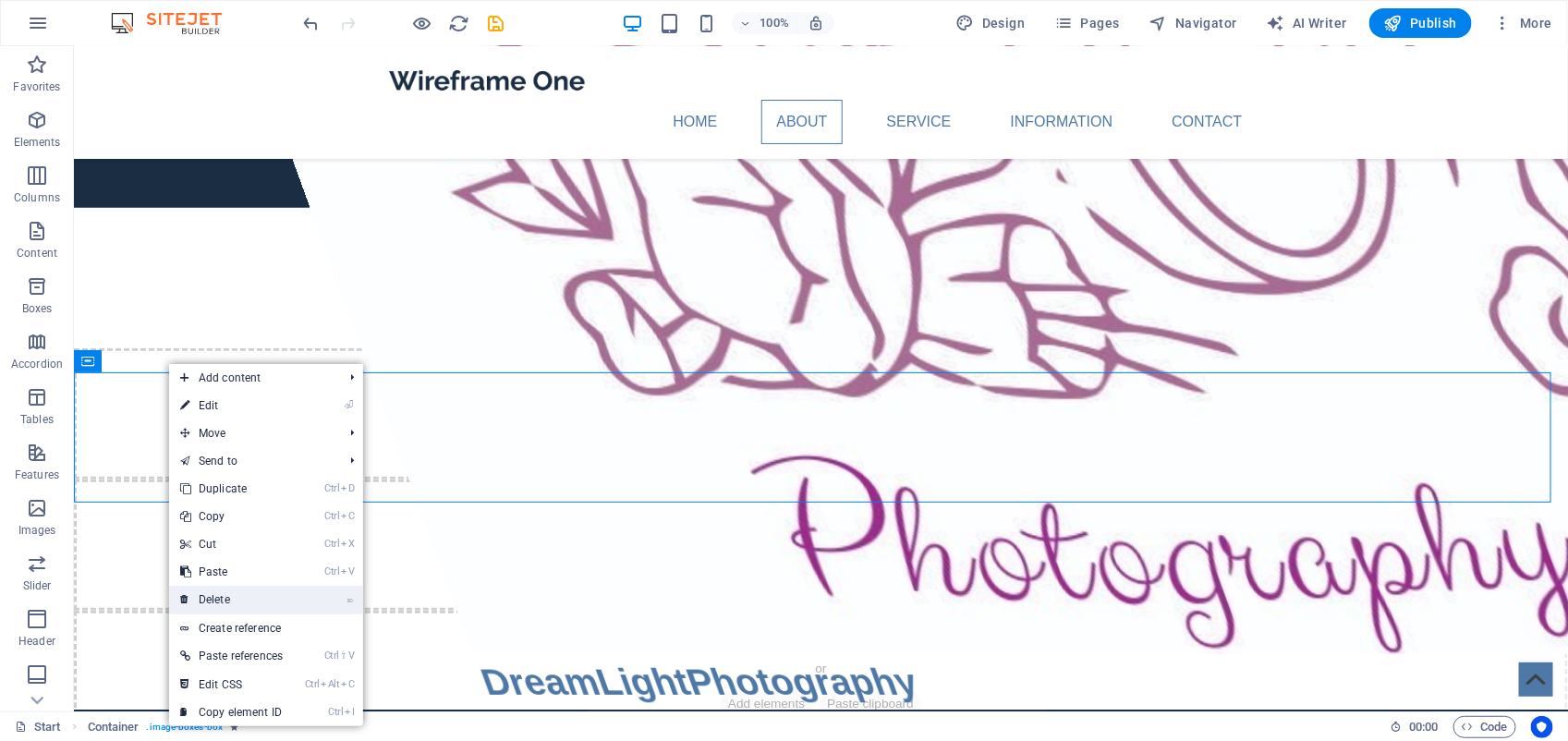 click on "⌦  Delete" at bounding box center [231, 600] 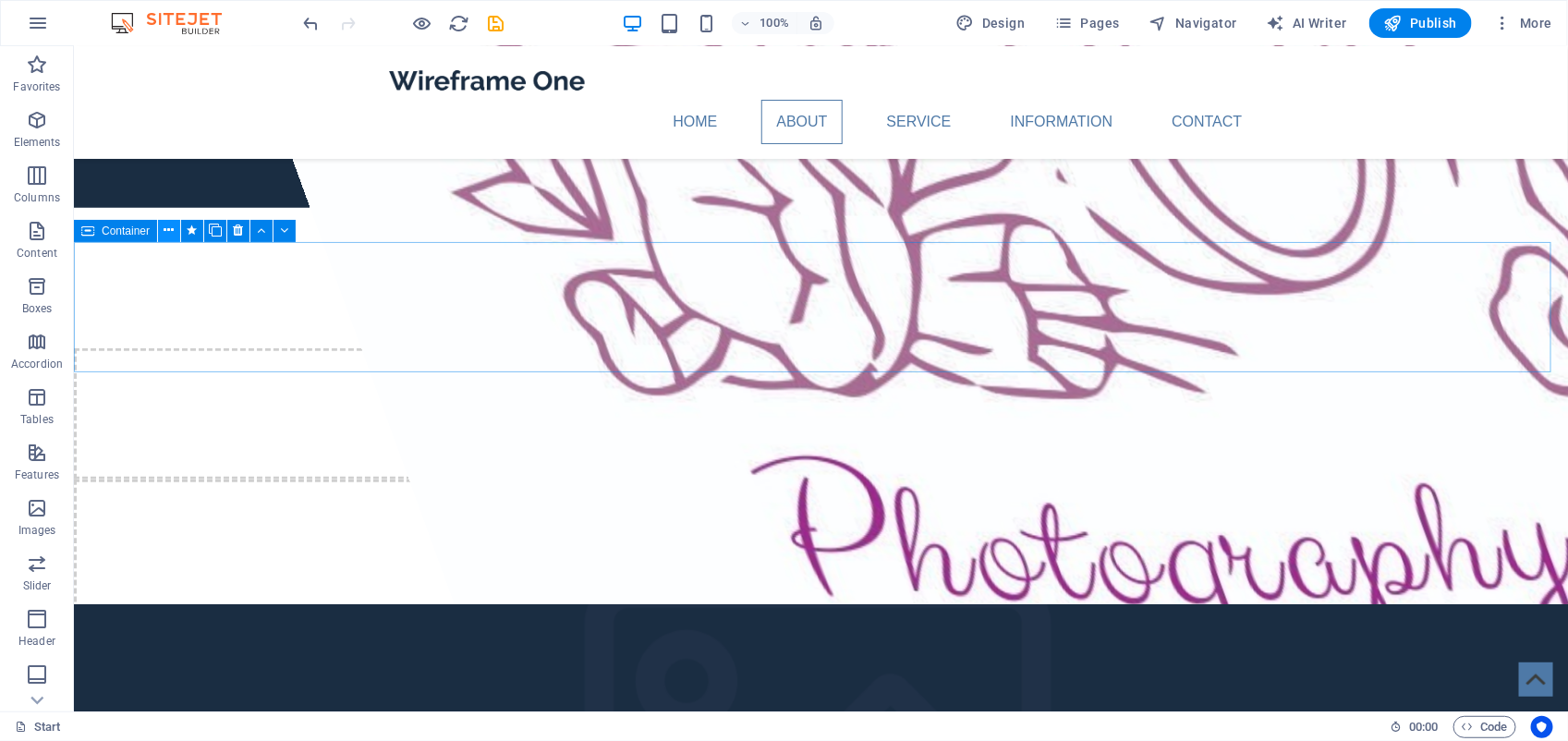 click at bounding box center [169, 230] 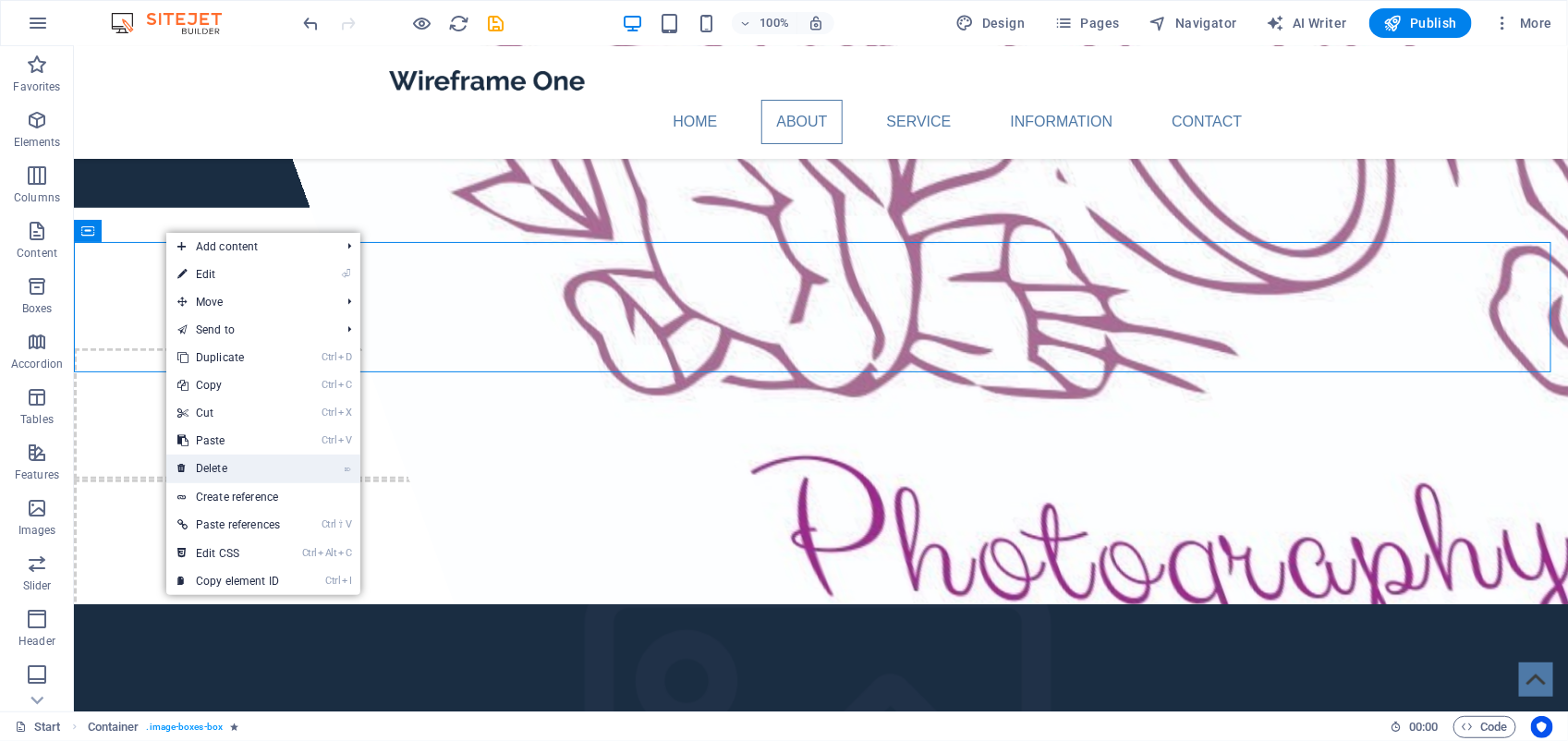 click on "⌦  Delete" at bounding box center (228, 468) 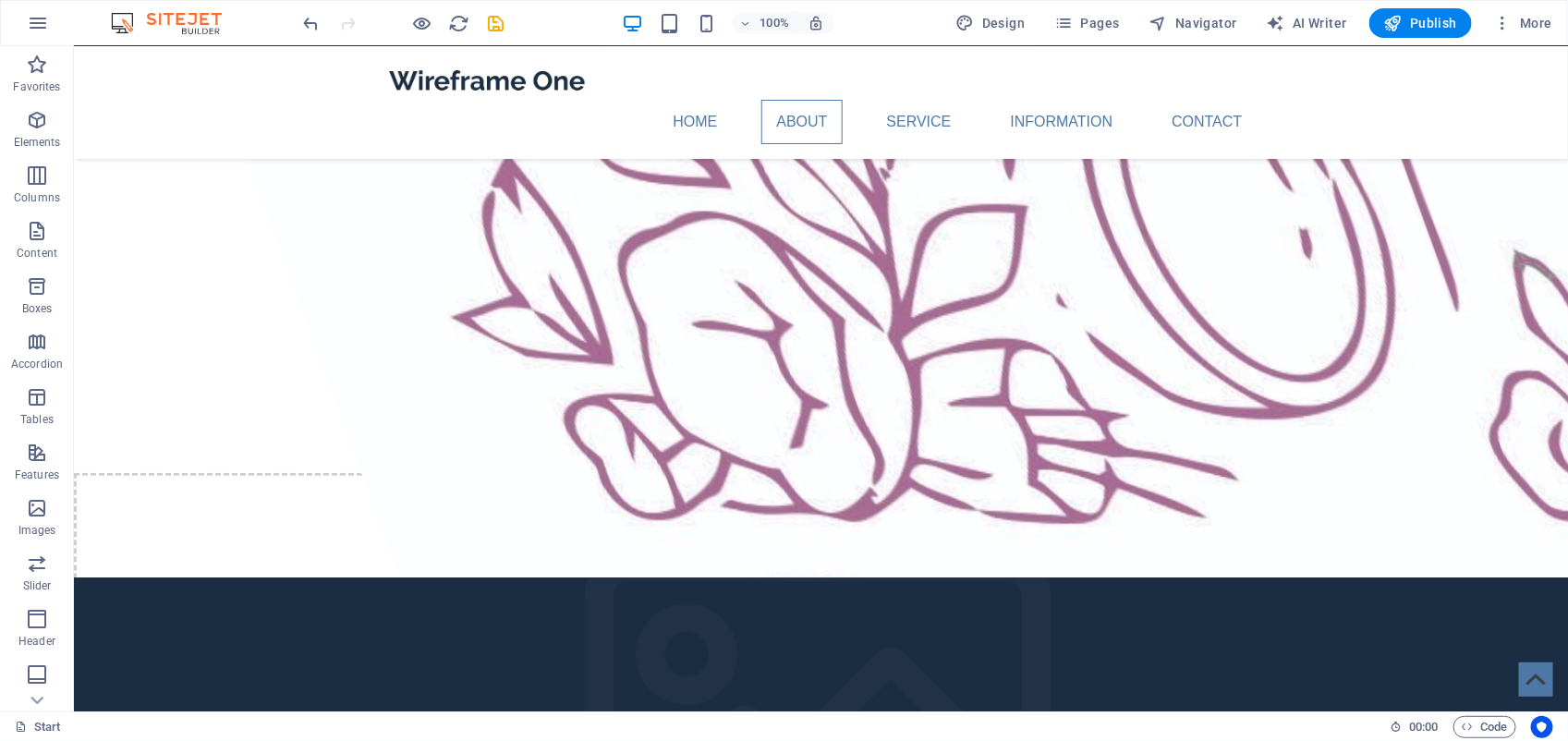 scroll, scrollTop: 346, scrollLeft: 0, axis: vertical 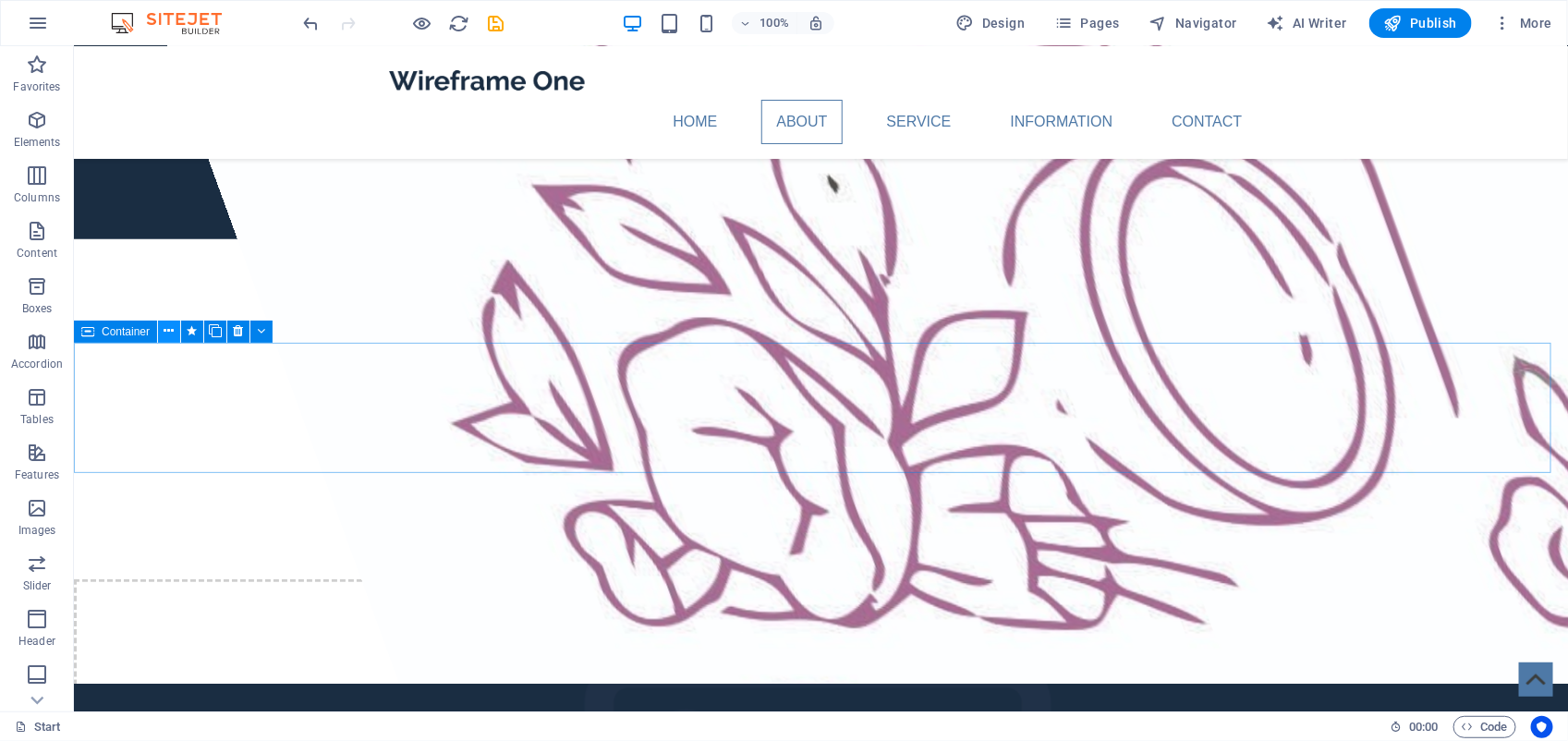 click at bounding box center (169, 331) 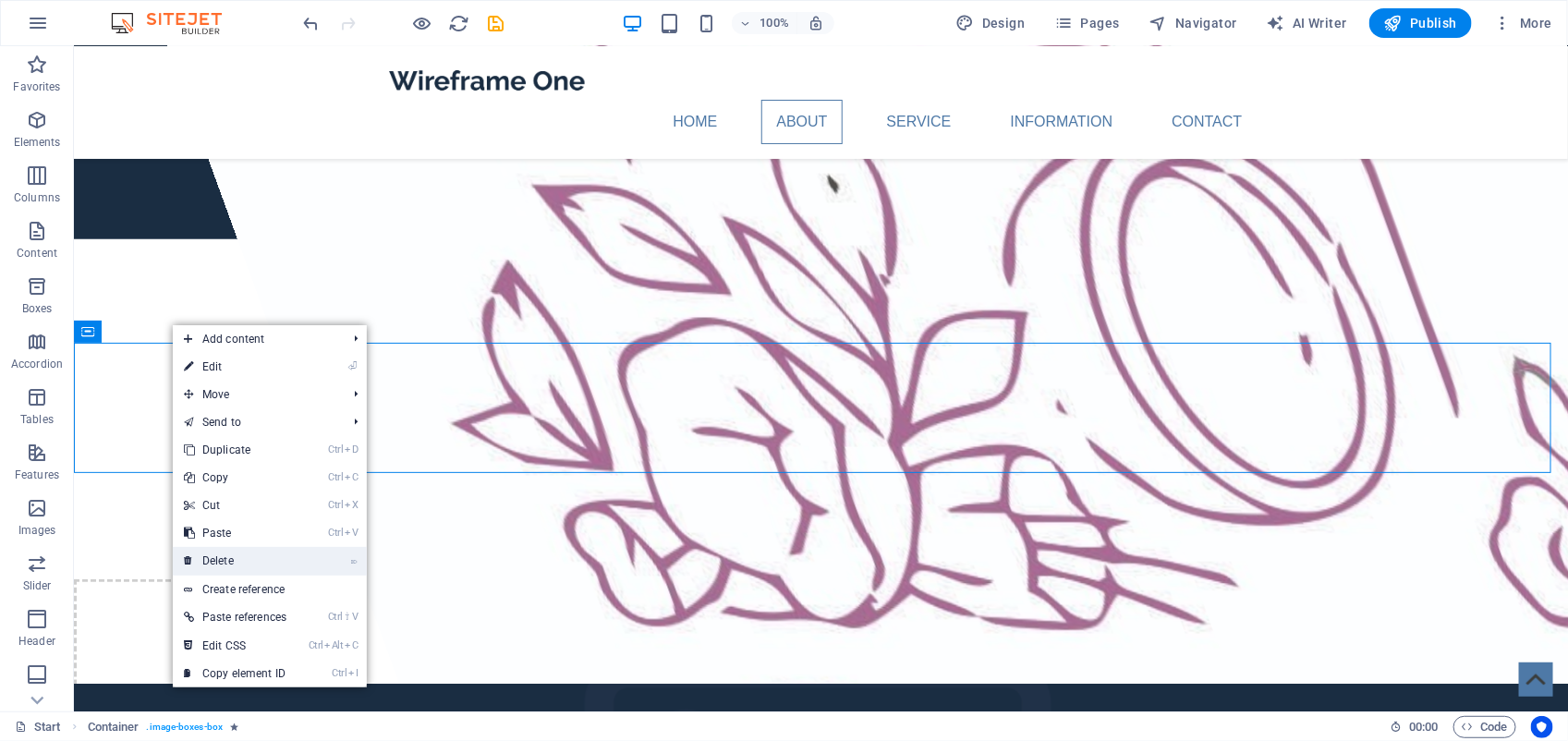 drag, startPoint x: 225, startPoint y: 554, endPoint x: 153, endPoint y: 499, distance: 90.6035 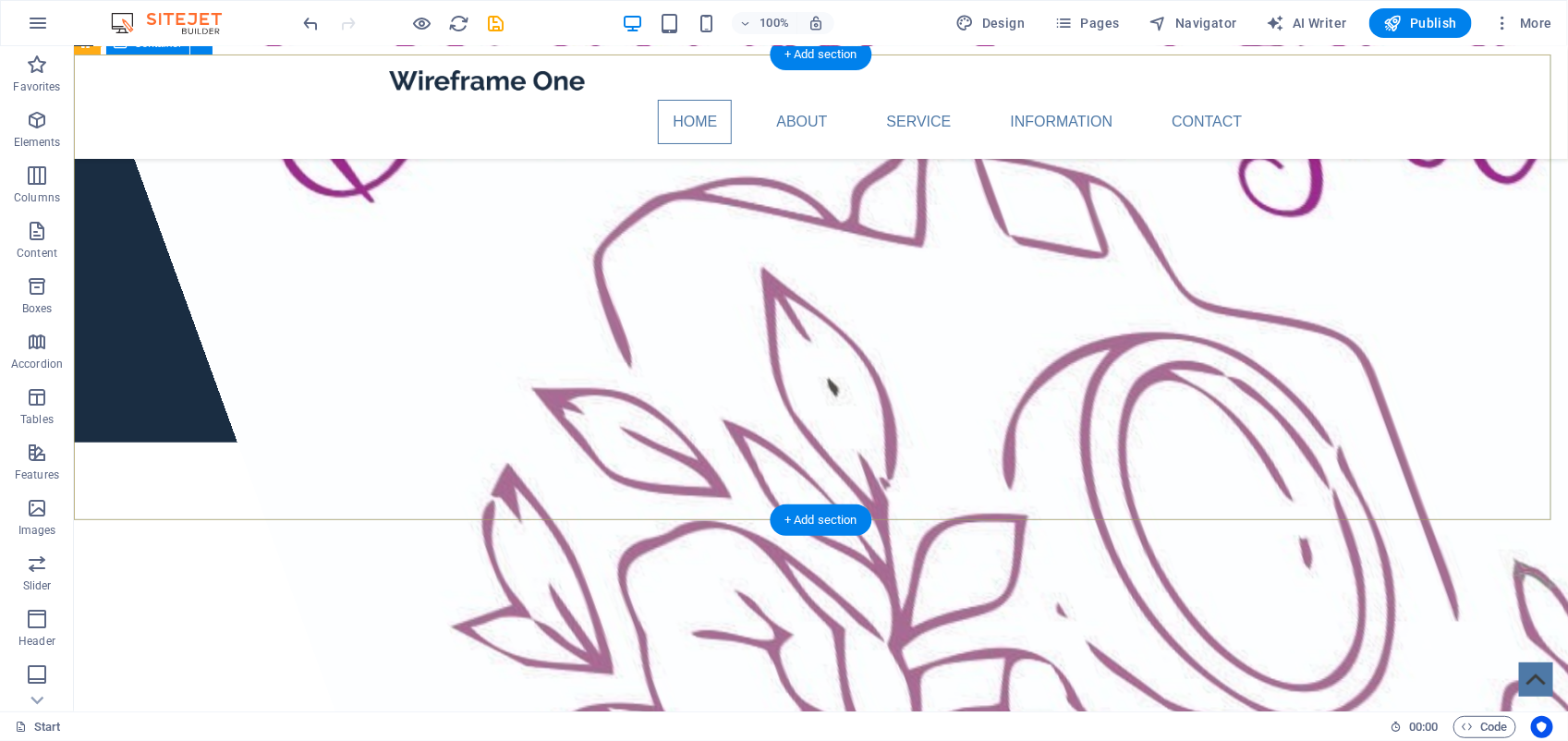scroll, scrollTop: 231, scrollLeft: 0, axis: vertical 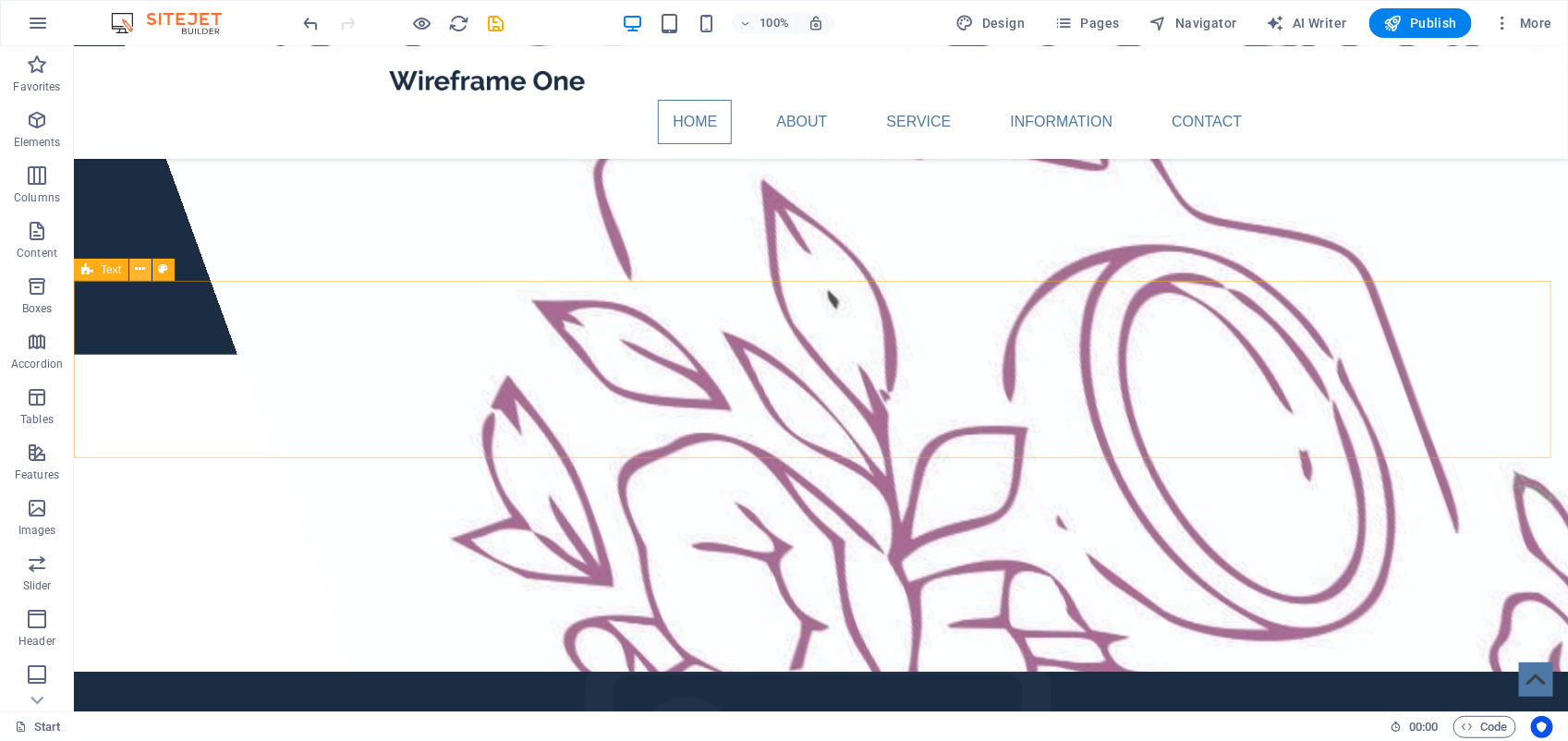 click at bounding box center [140, 269] 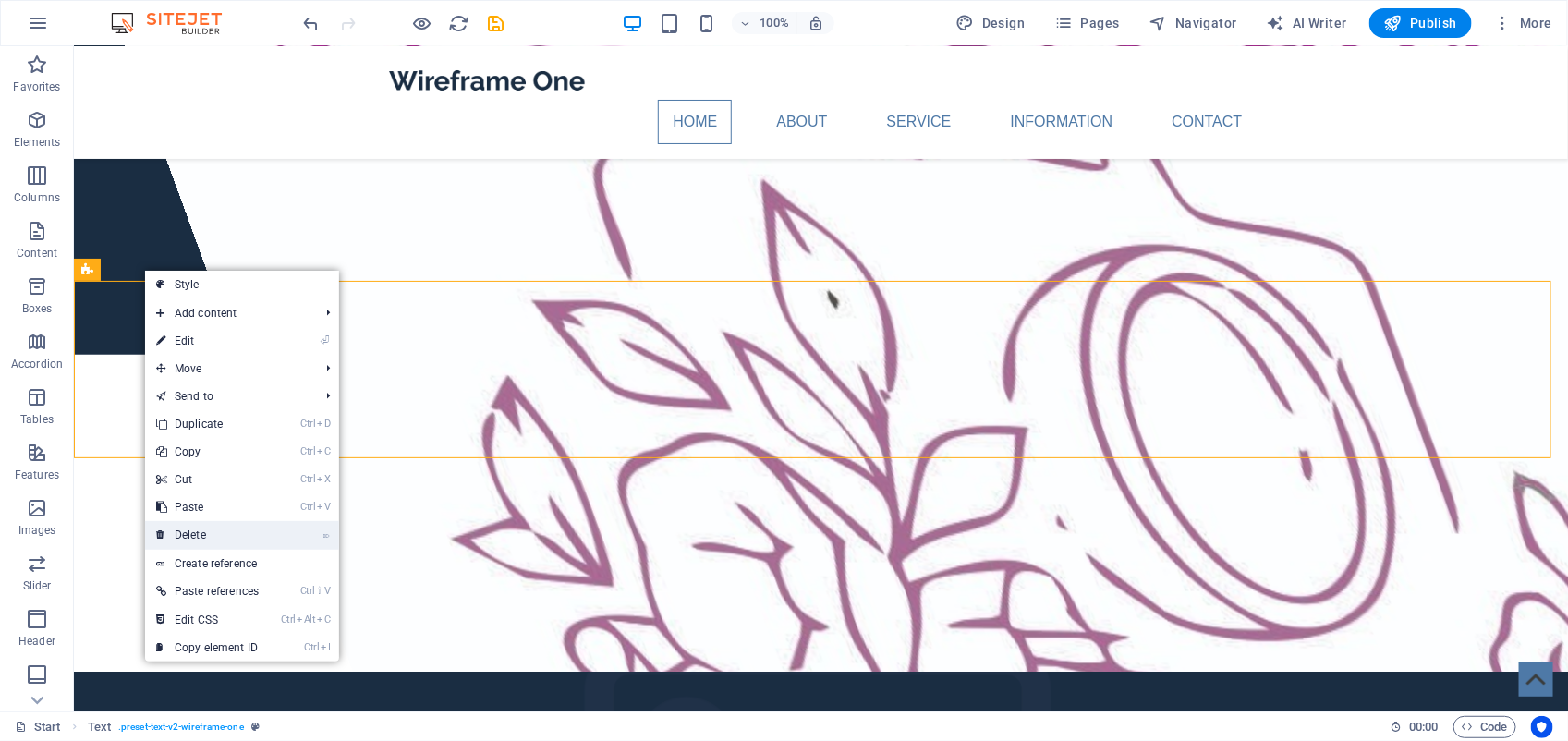 click on "⌦  Delete" at bounding box center [207, 535] 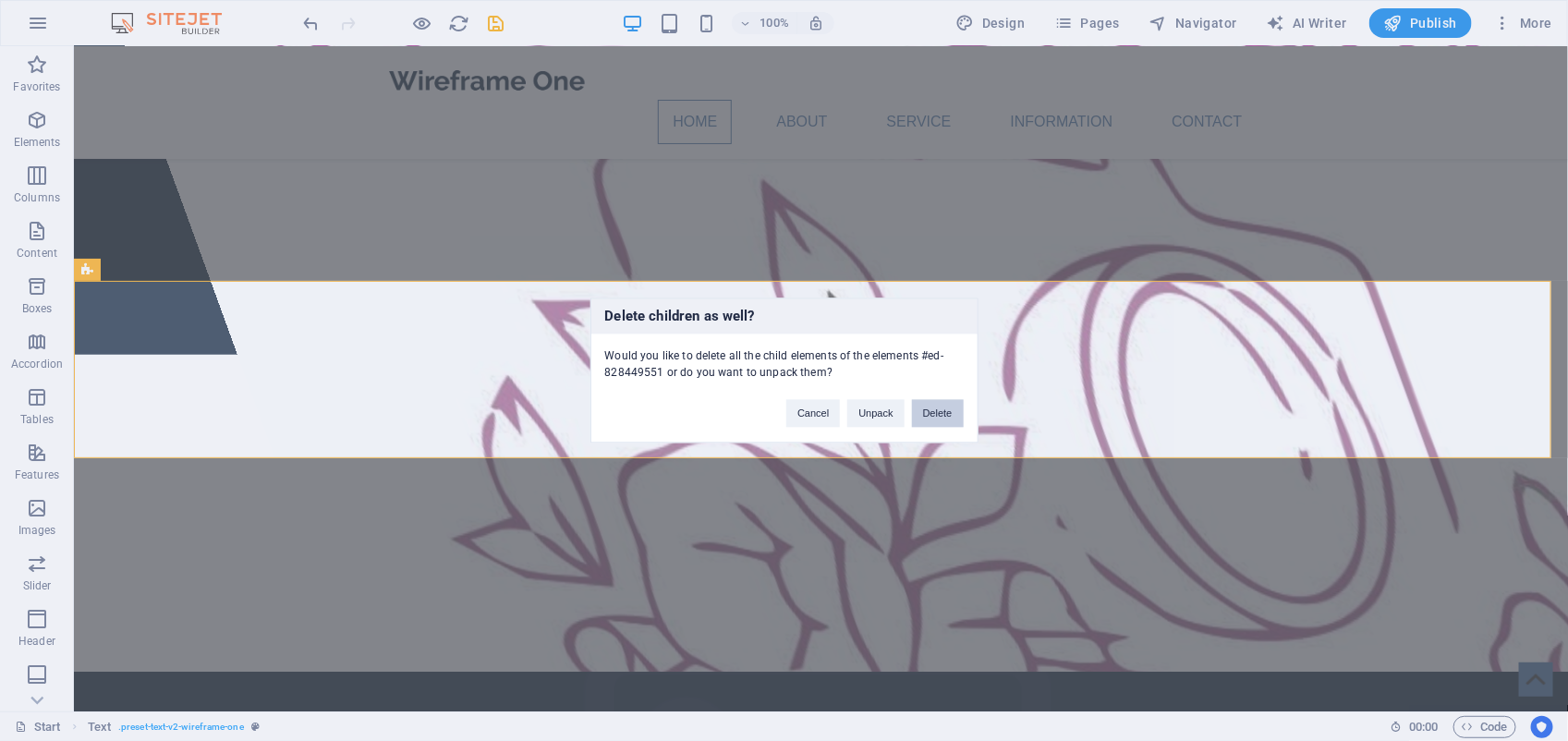 click on "Delete" at bounding box center [938, 414] 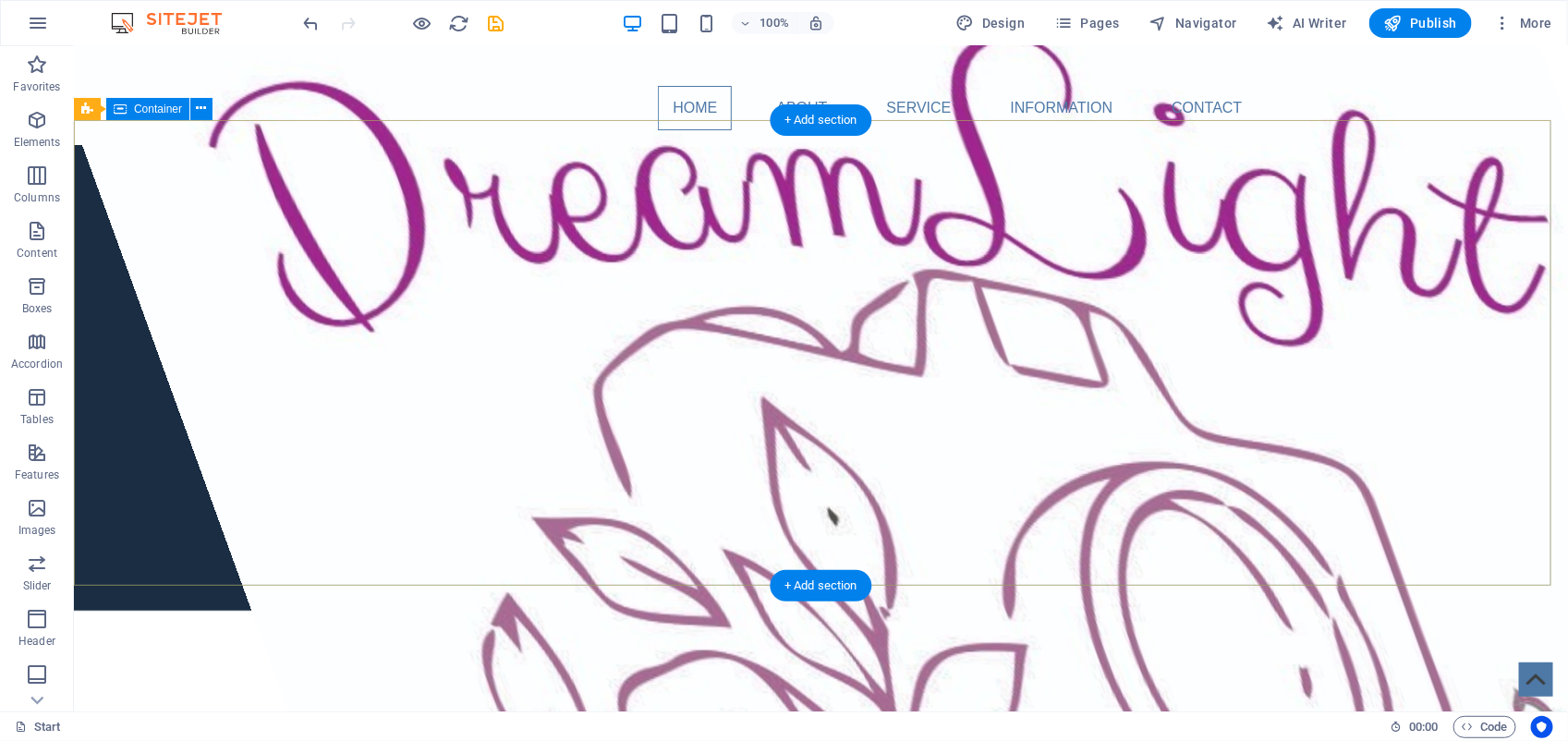 scroll, scrollTop: 0, scrollLeft: 0, axis: both 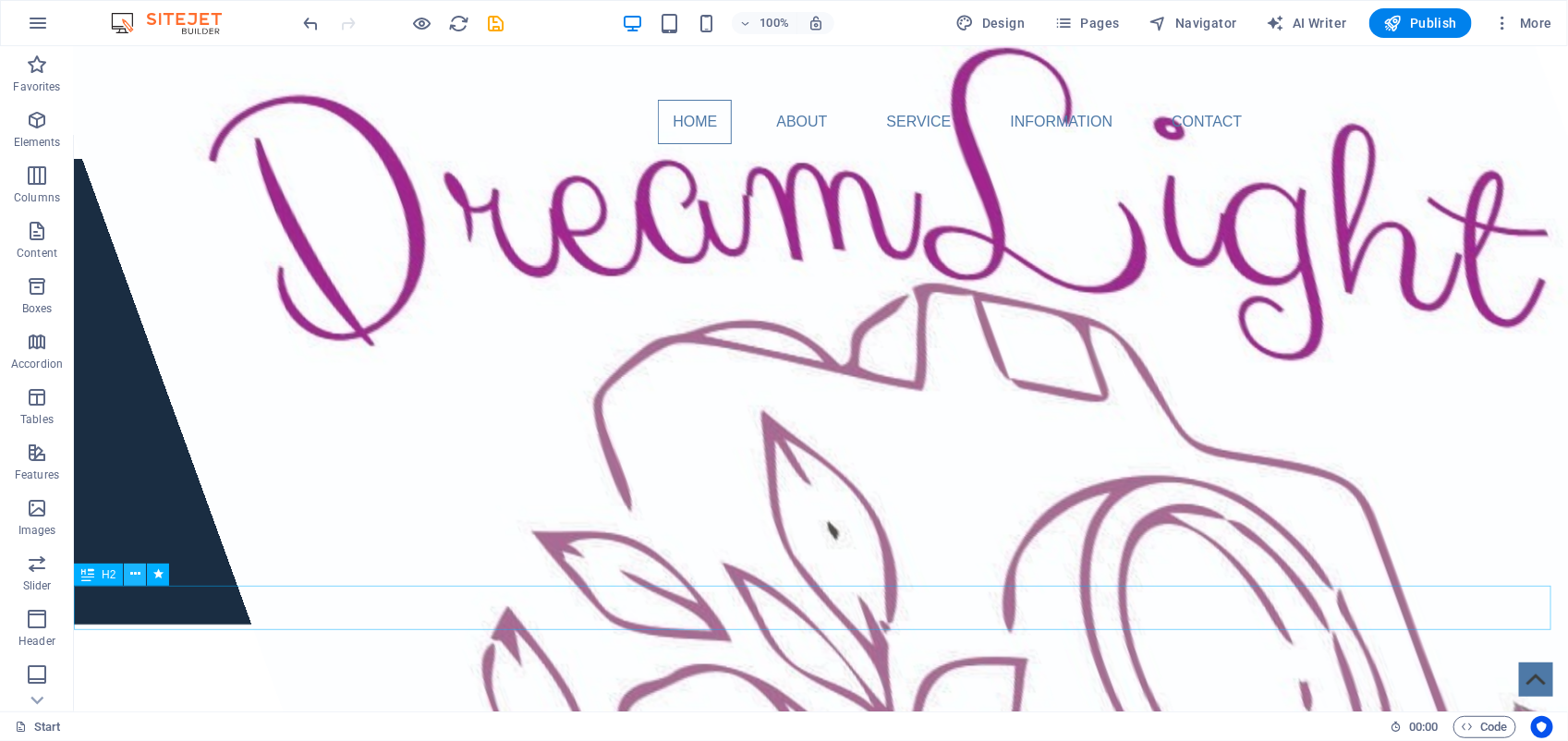 click at bounding box center [135, 574] 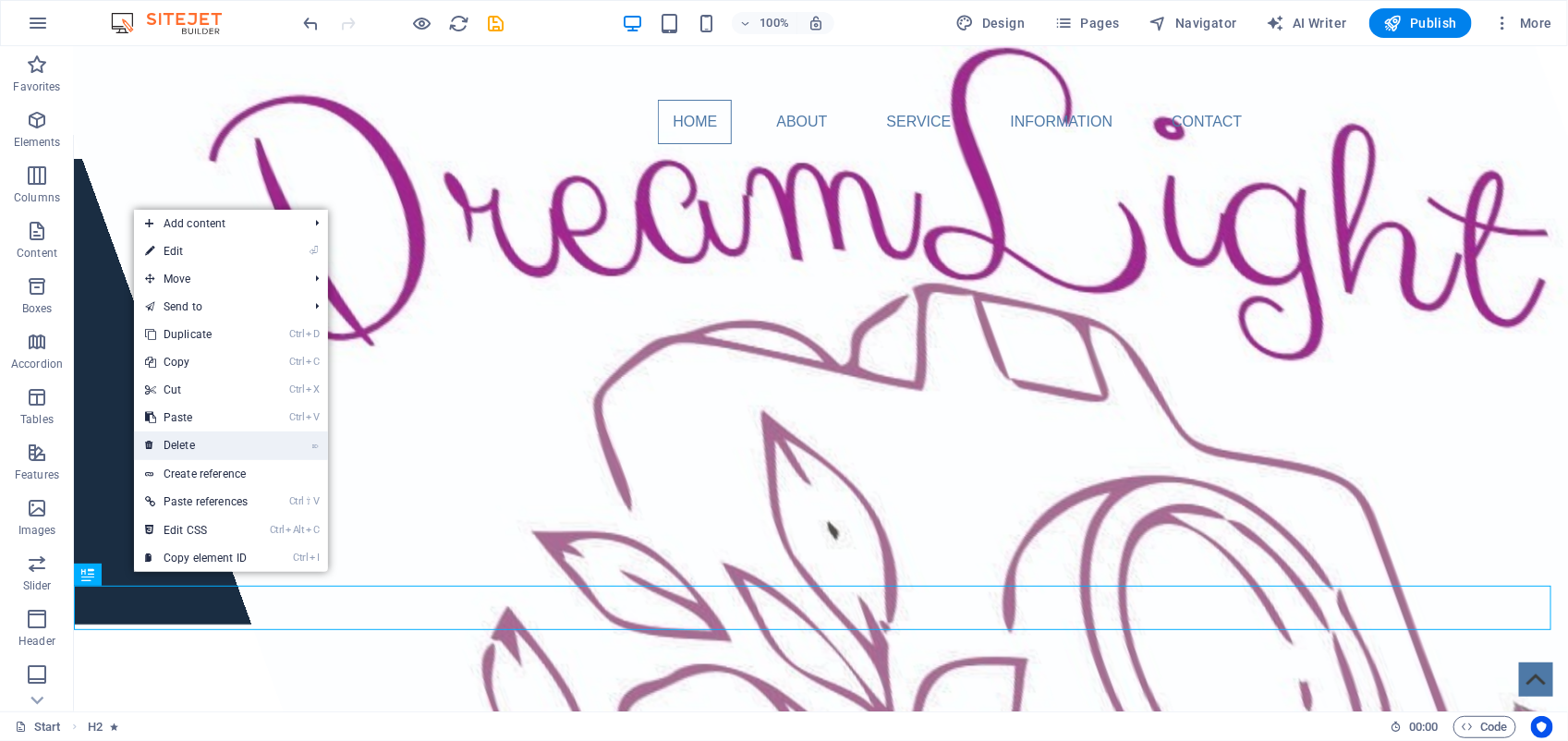 click on "⌦  Delete" at bounding box center [196, 445] 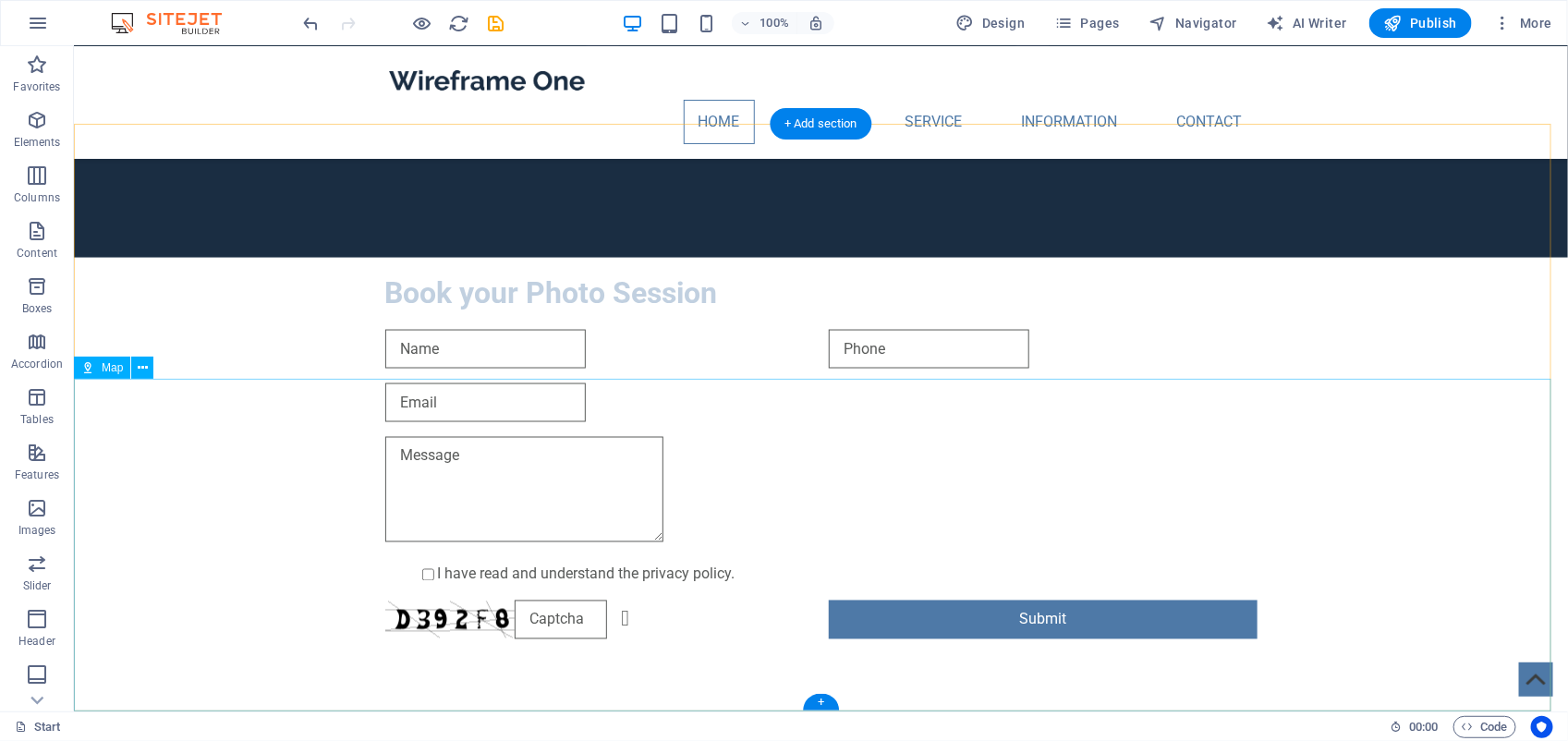 scroll, scrollTop: 954, scrollLeft: 0, axis: vertical 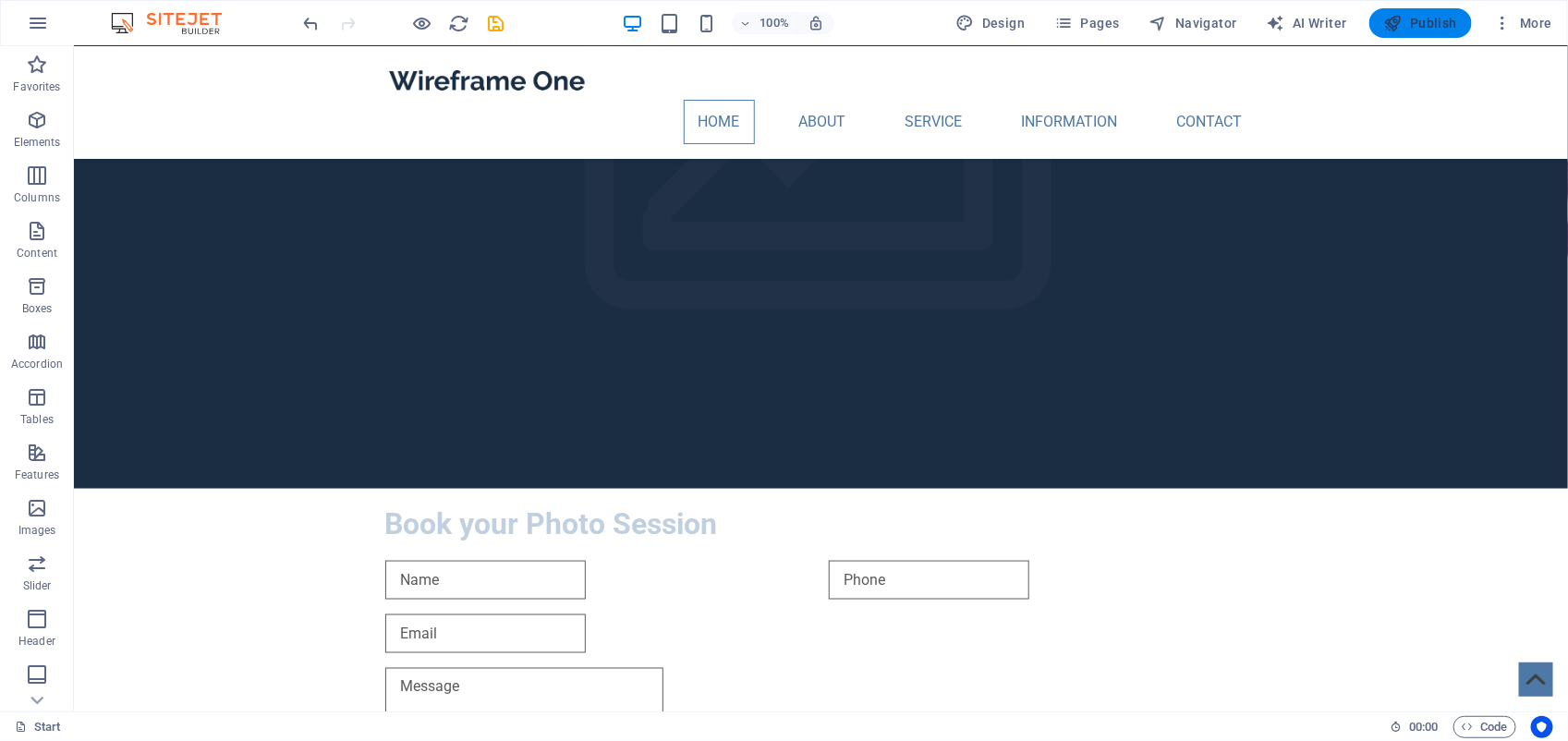 click on "Publish" at bounding box center [1420, 23] 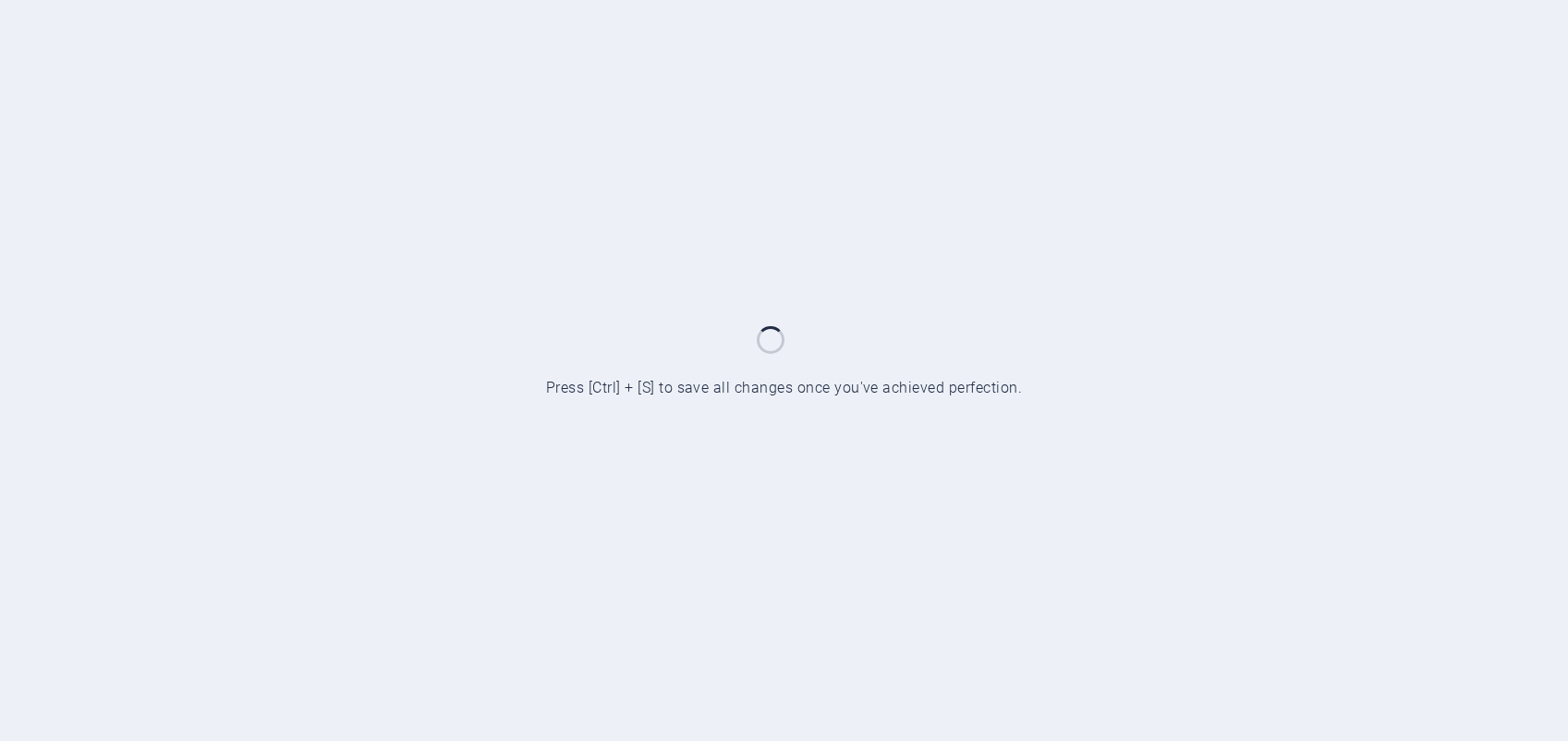 scroll, scrollTop: 0, scrollLeft: 0, axis: both 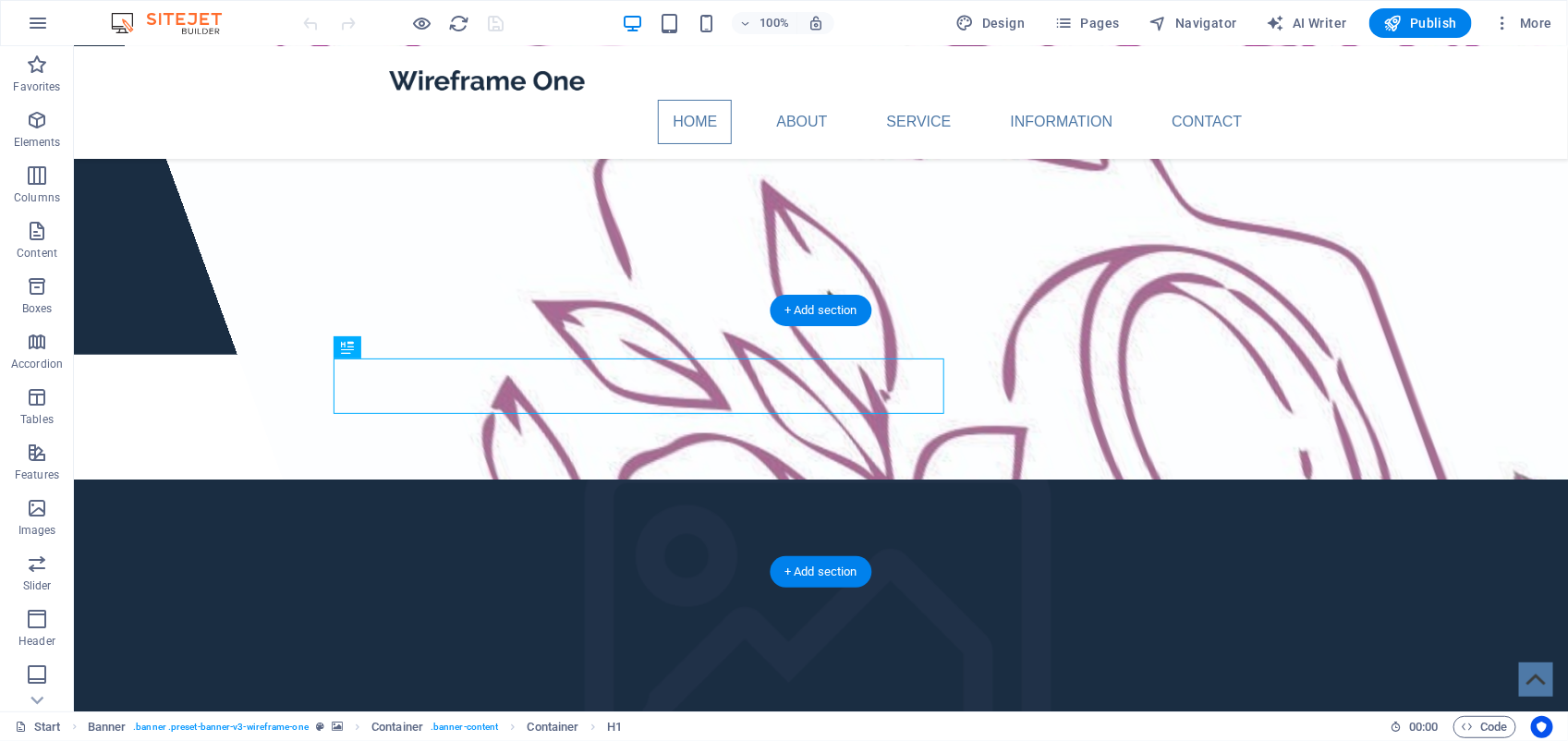 click at bounding box center (820, 650) 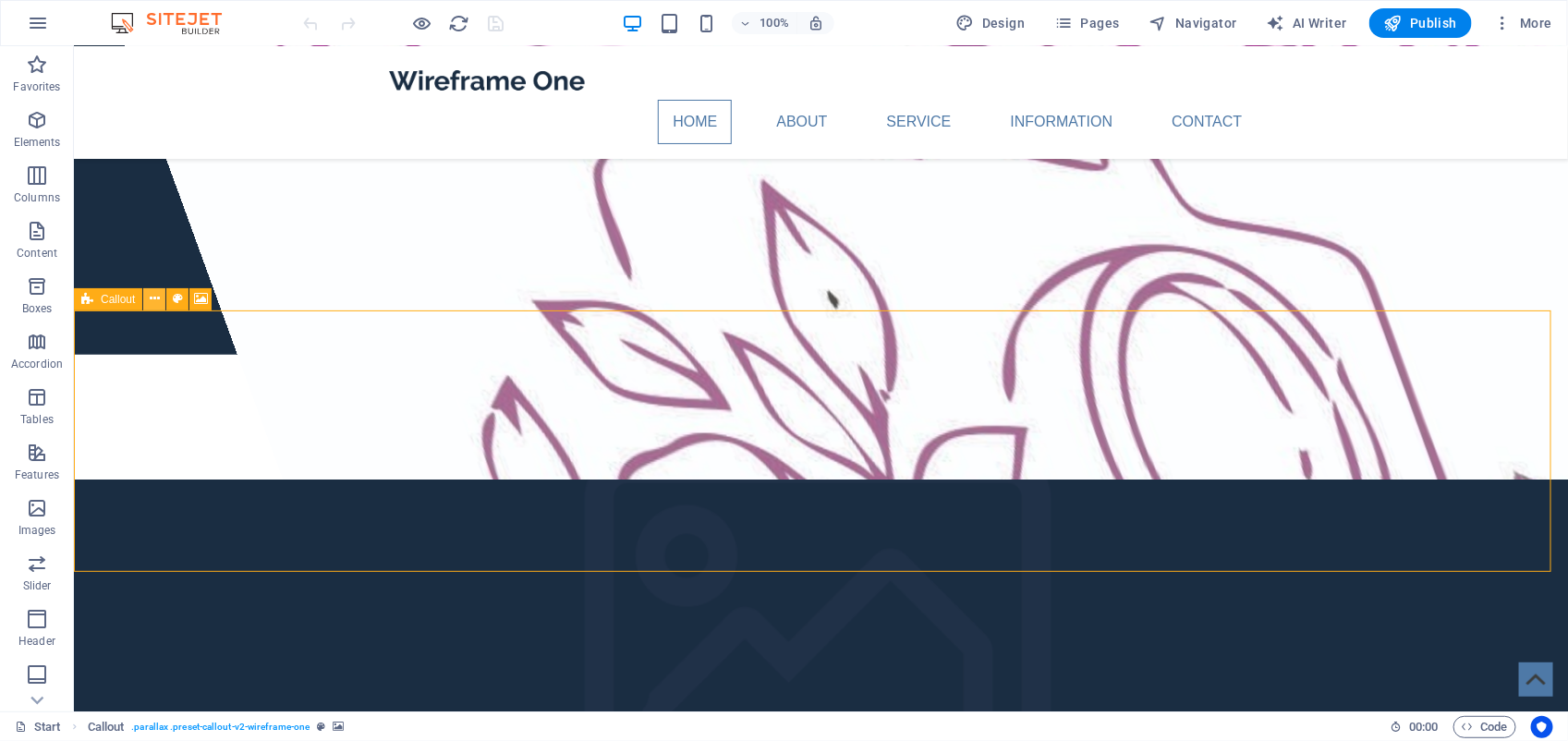 click at bounding box center (154, 298) 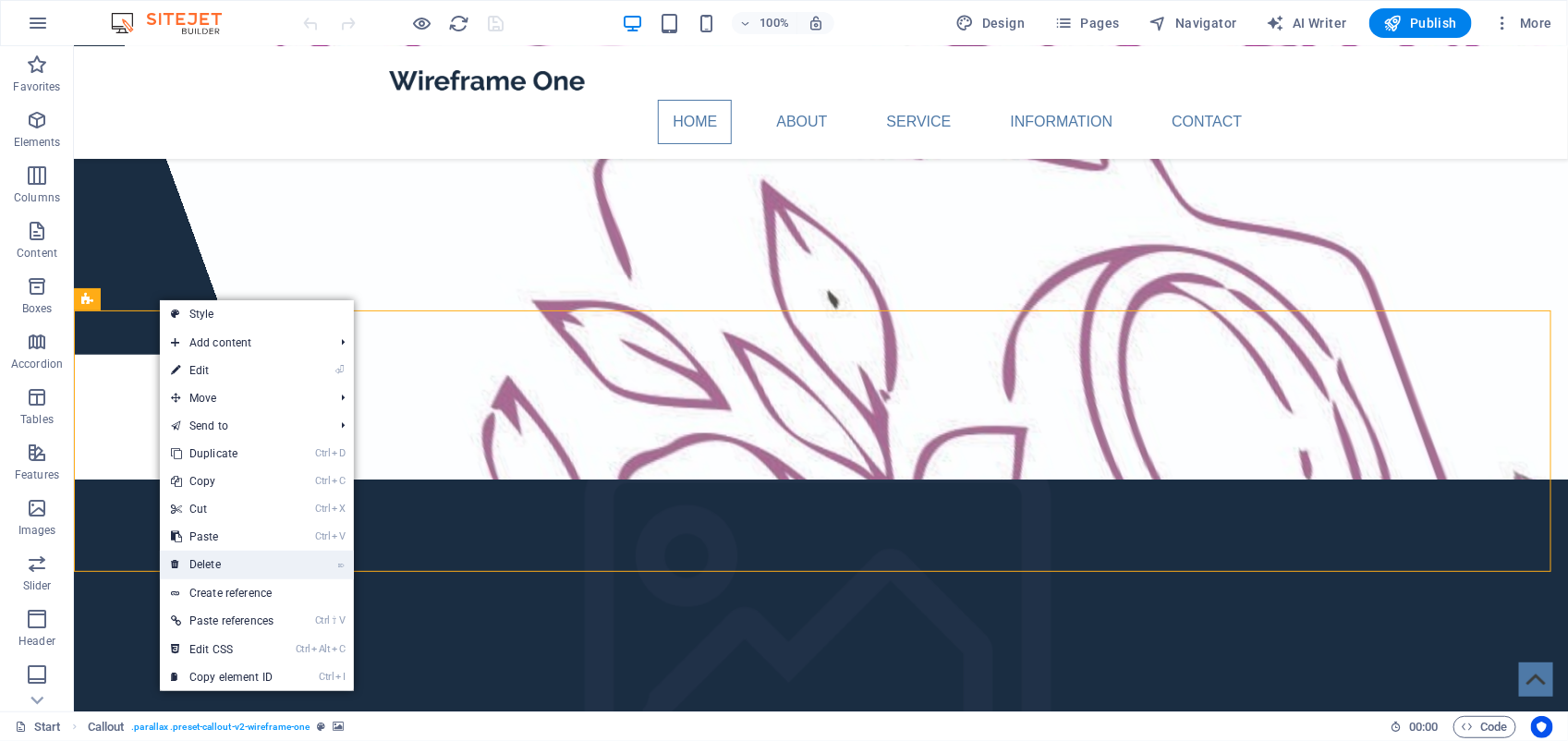 click on "⌦  Delete" at bounding box center [222, 565] 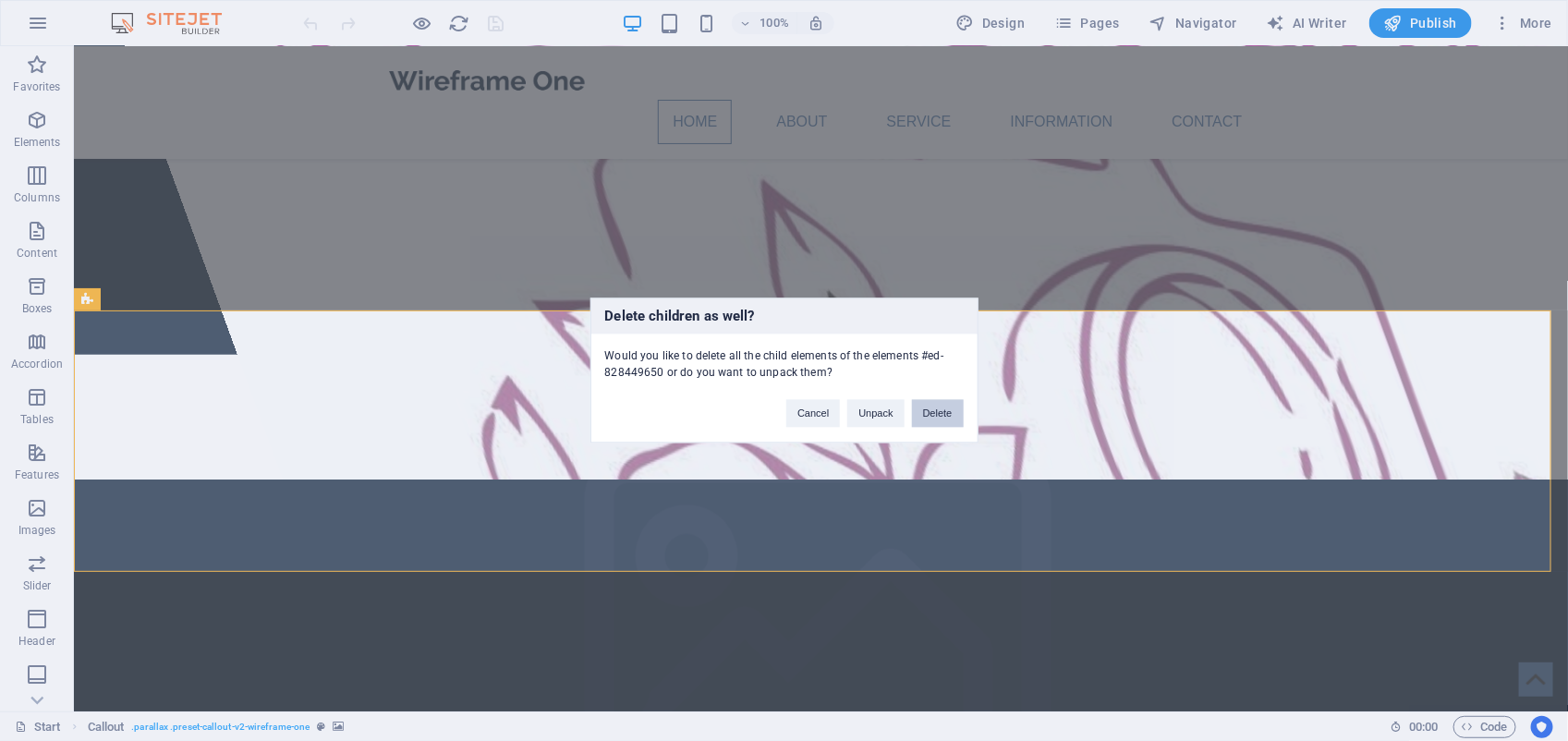 drag, startPoint x: 934, startPoint y: 413, endPoint x: 793, endPoint y: 374, distance: 146.29422 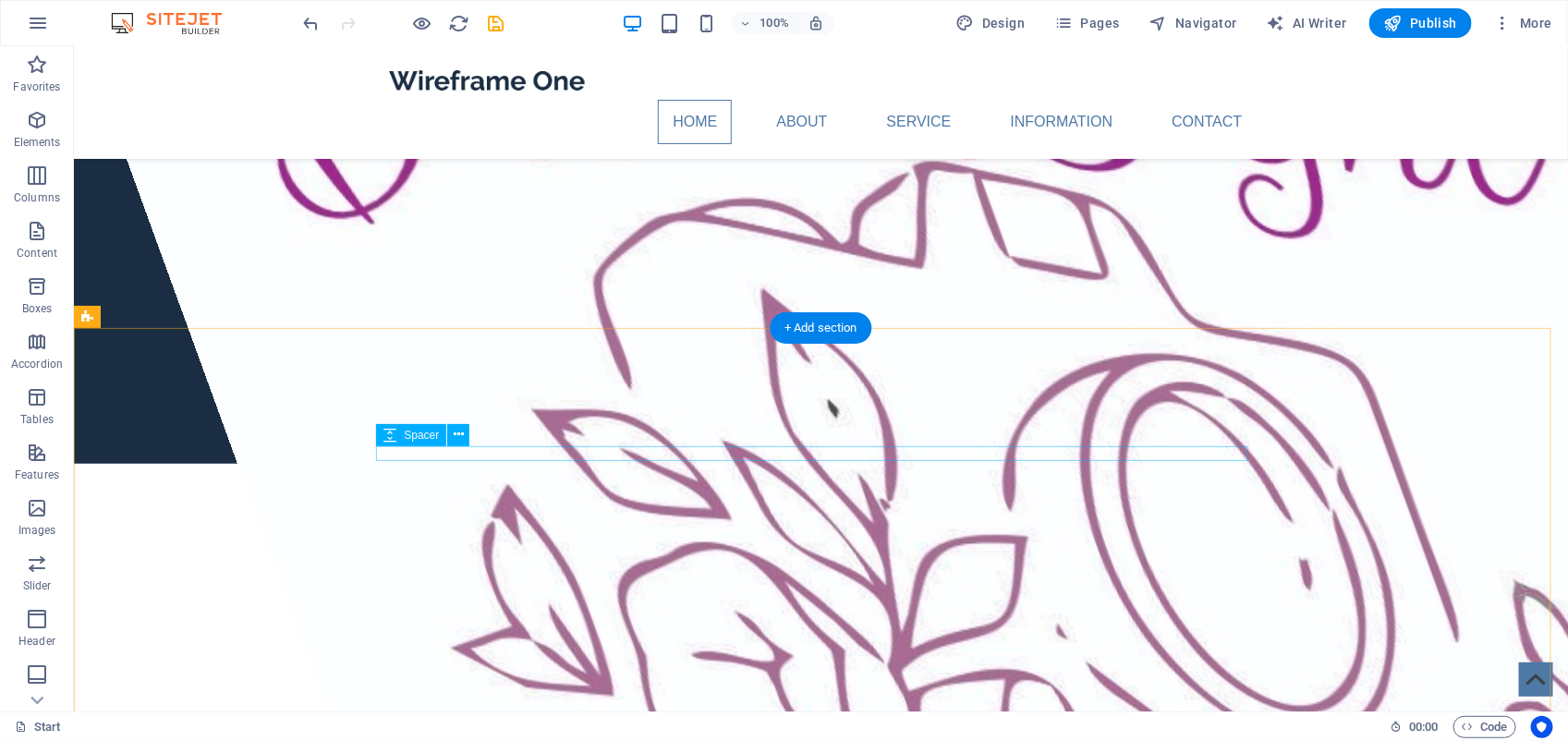 scroll, scrollTop: 0, scrollLeft: 0, axis: both 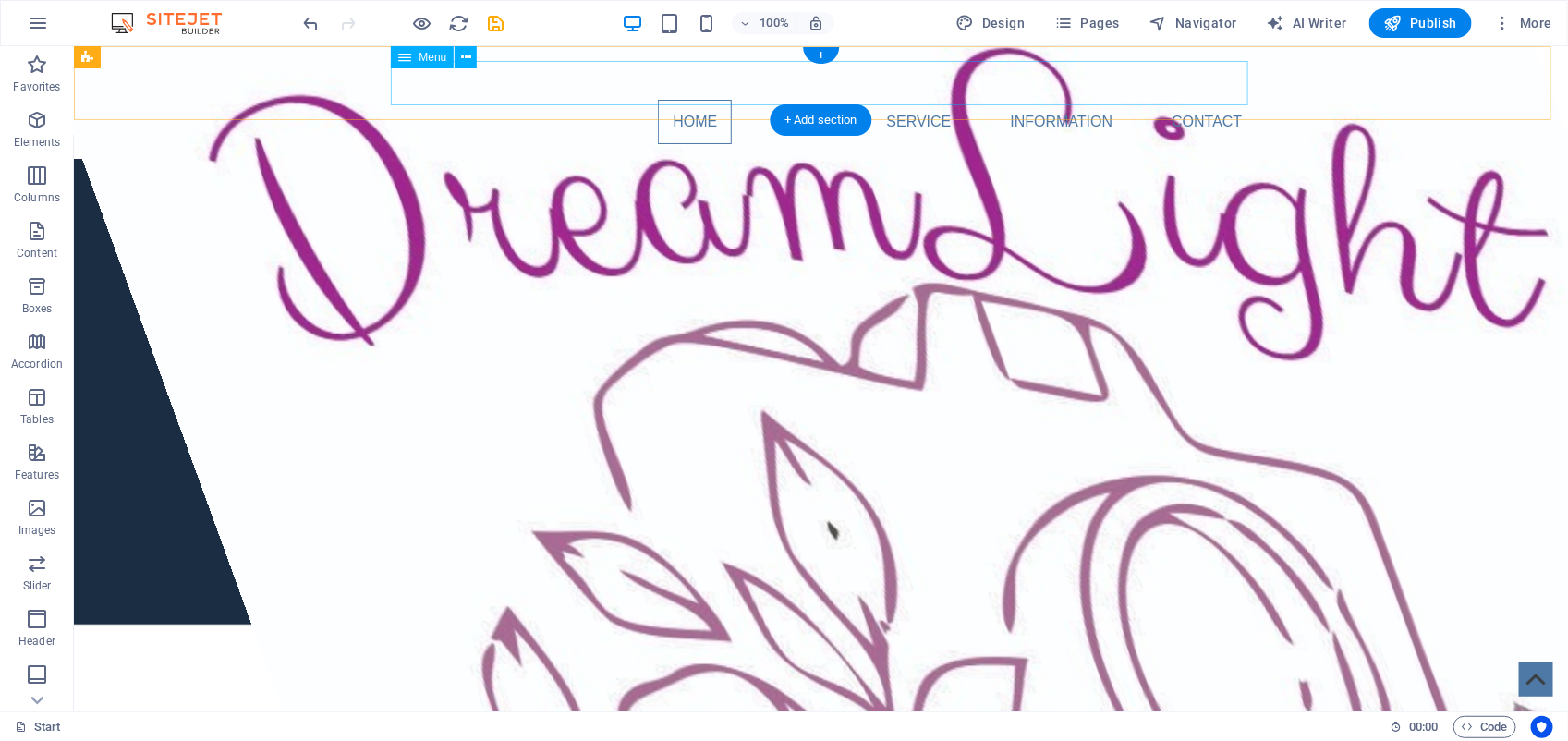 click on "Home About Service Information Contact" at bounding box center [820, 121] 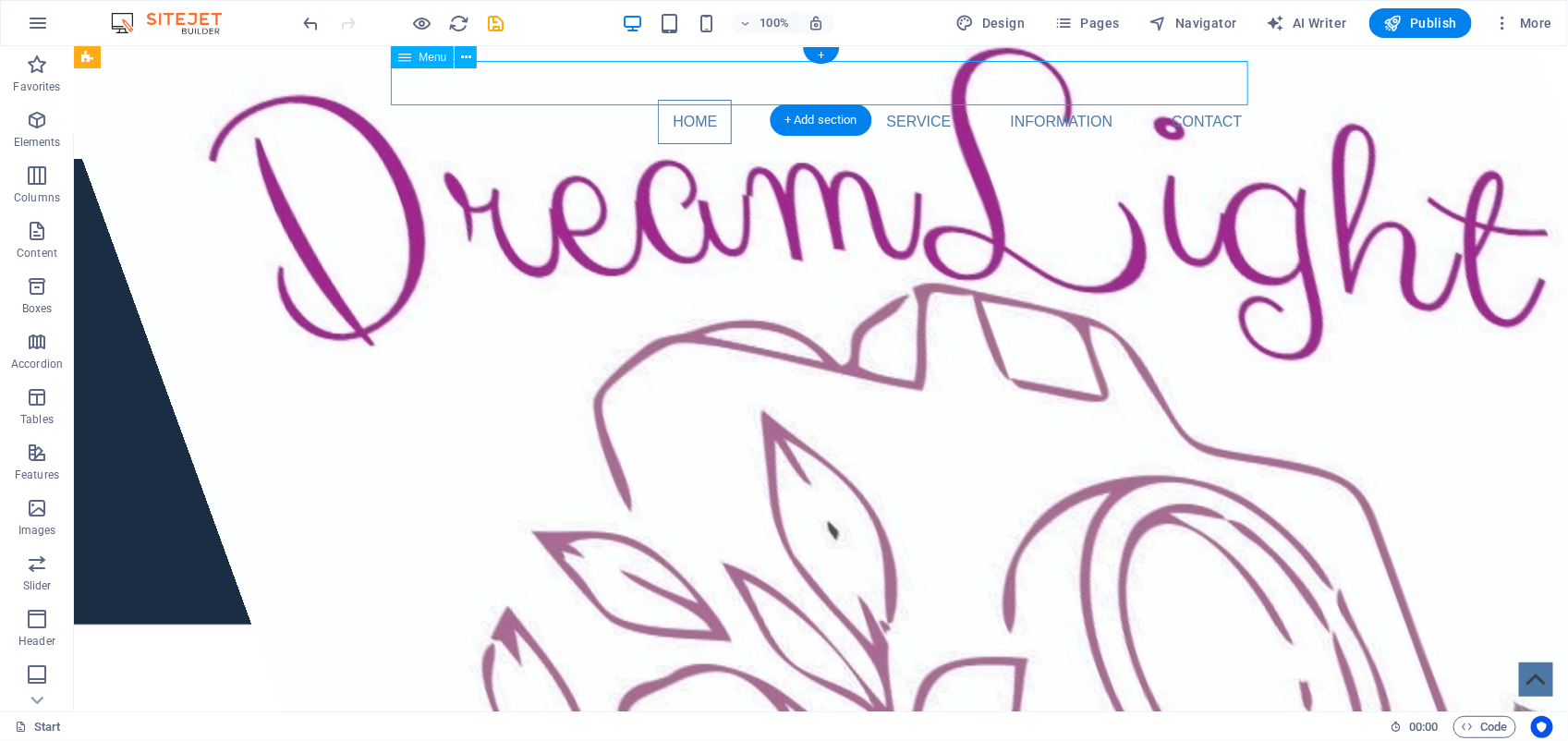 click on "Home About Service Information Contact" at bounding box center [820, 121] 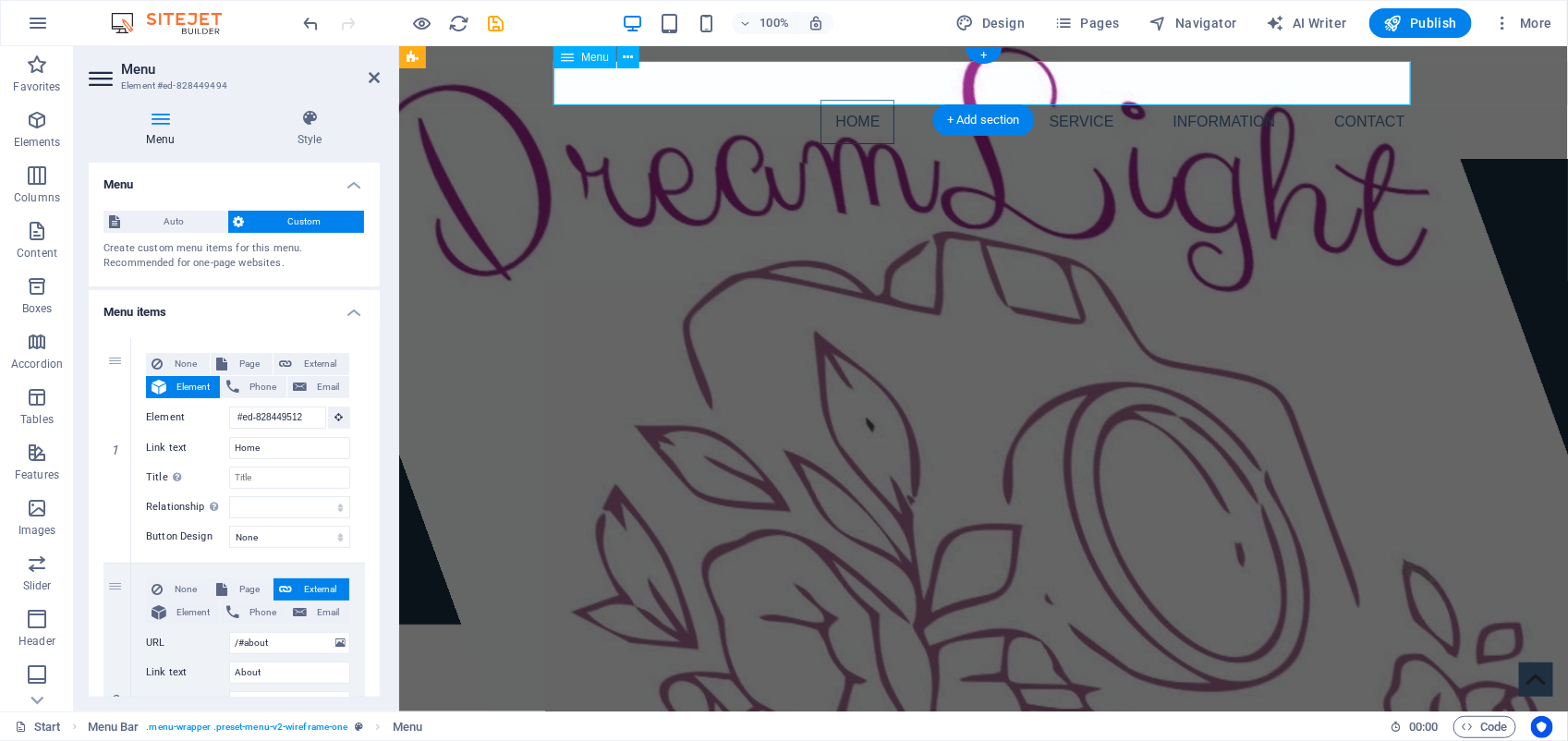 click on "Home About Service Information Contact" at bounding box center (983, 121) 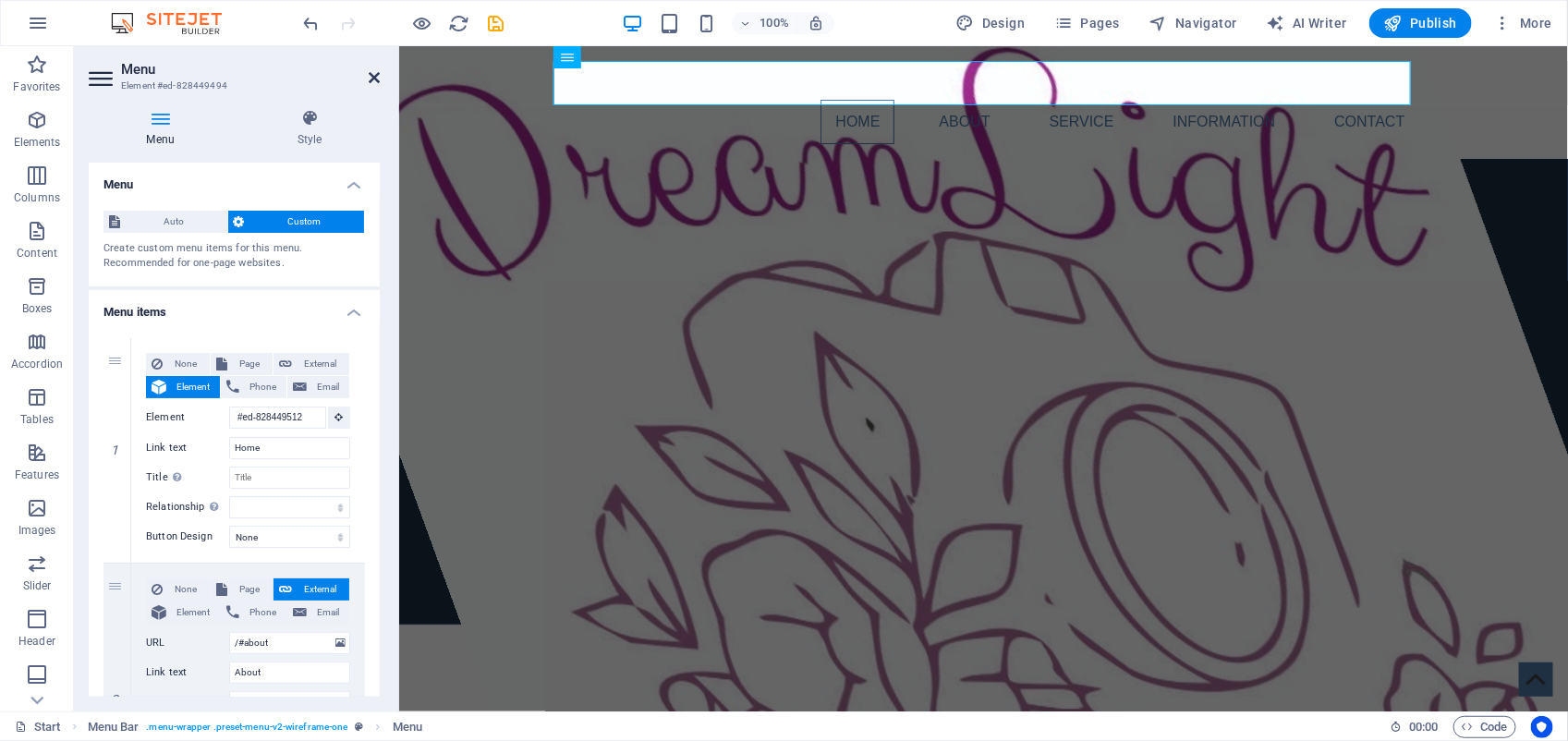 click at bounding box center (374, 78) 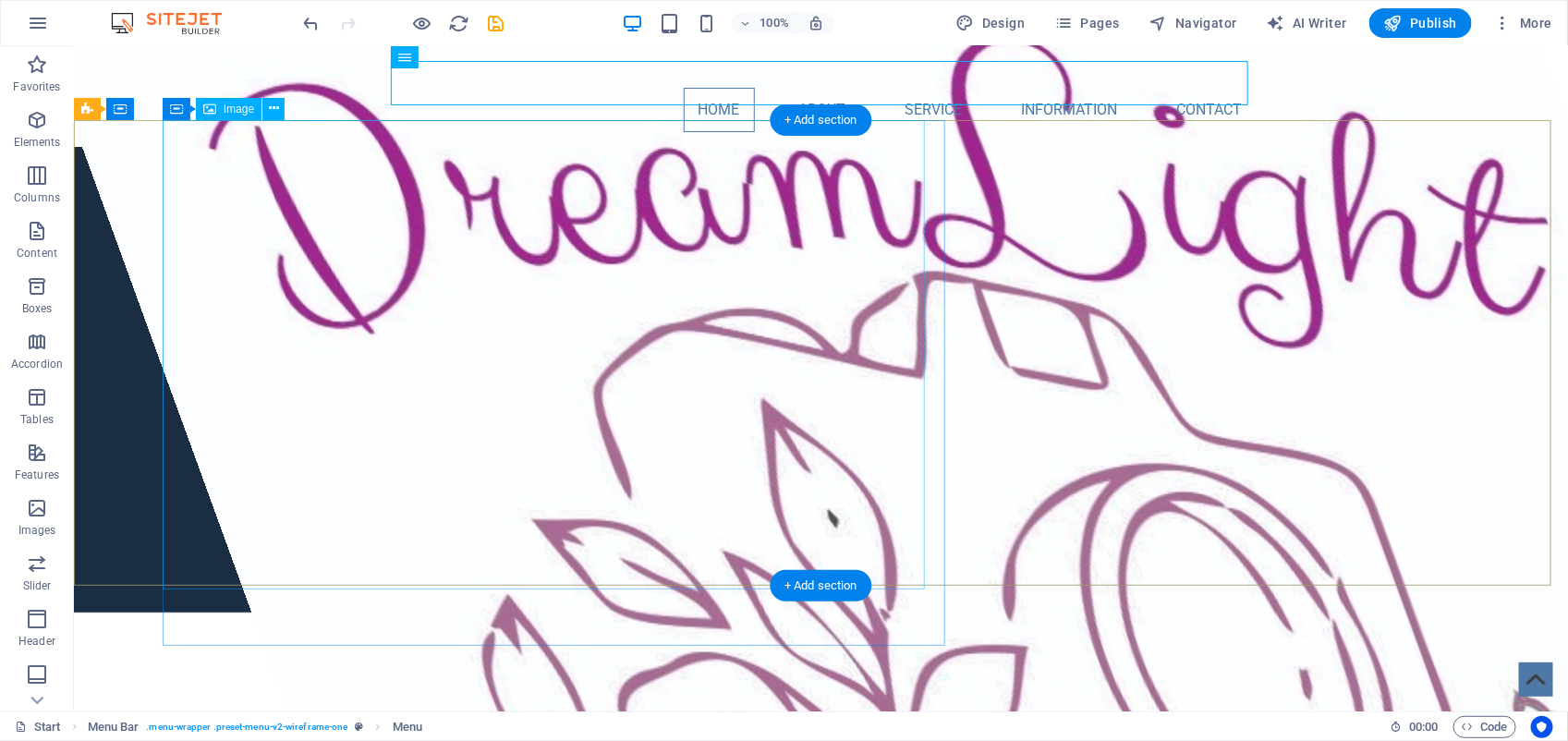 scroll, scrollTop: 0, scrollLeft: 0, axis: both 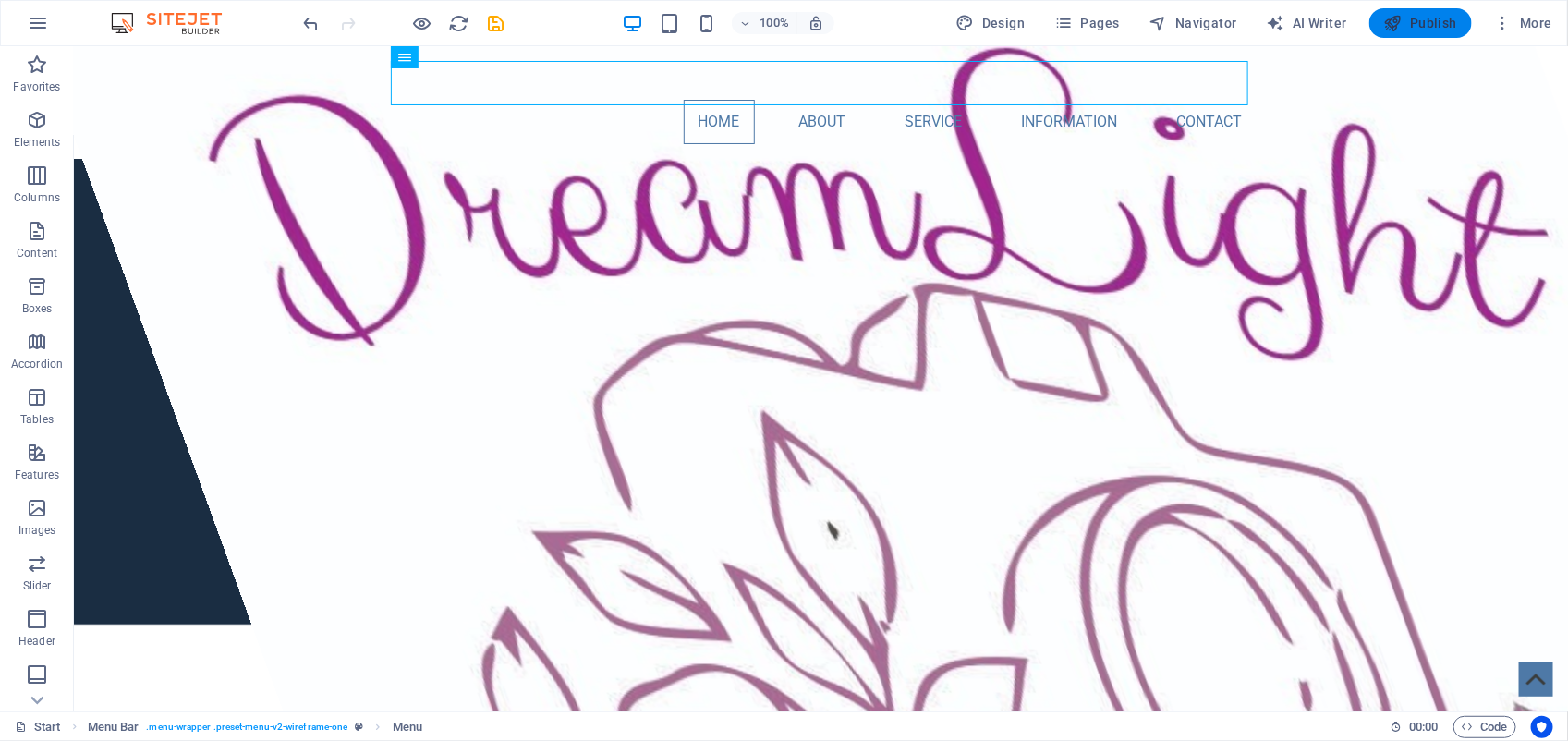 click on "Publish" at bounding box center (1420, 23) 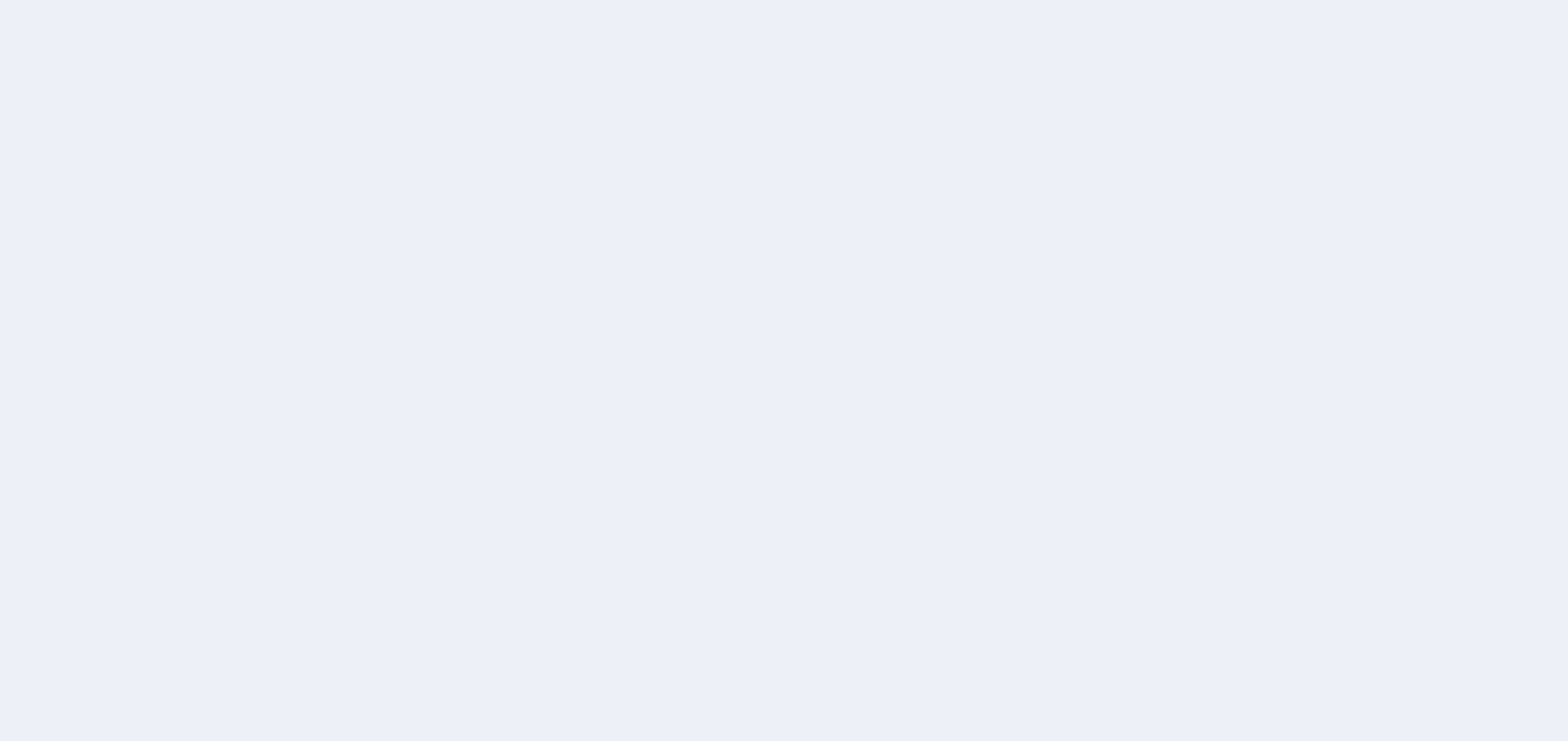 scroll, scrollTop: 0, scrollLeft: 0, axis: both 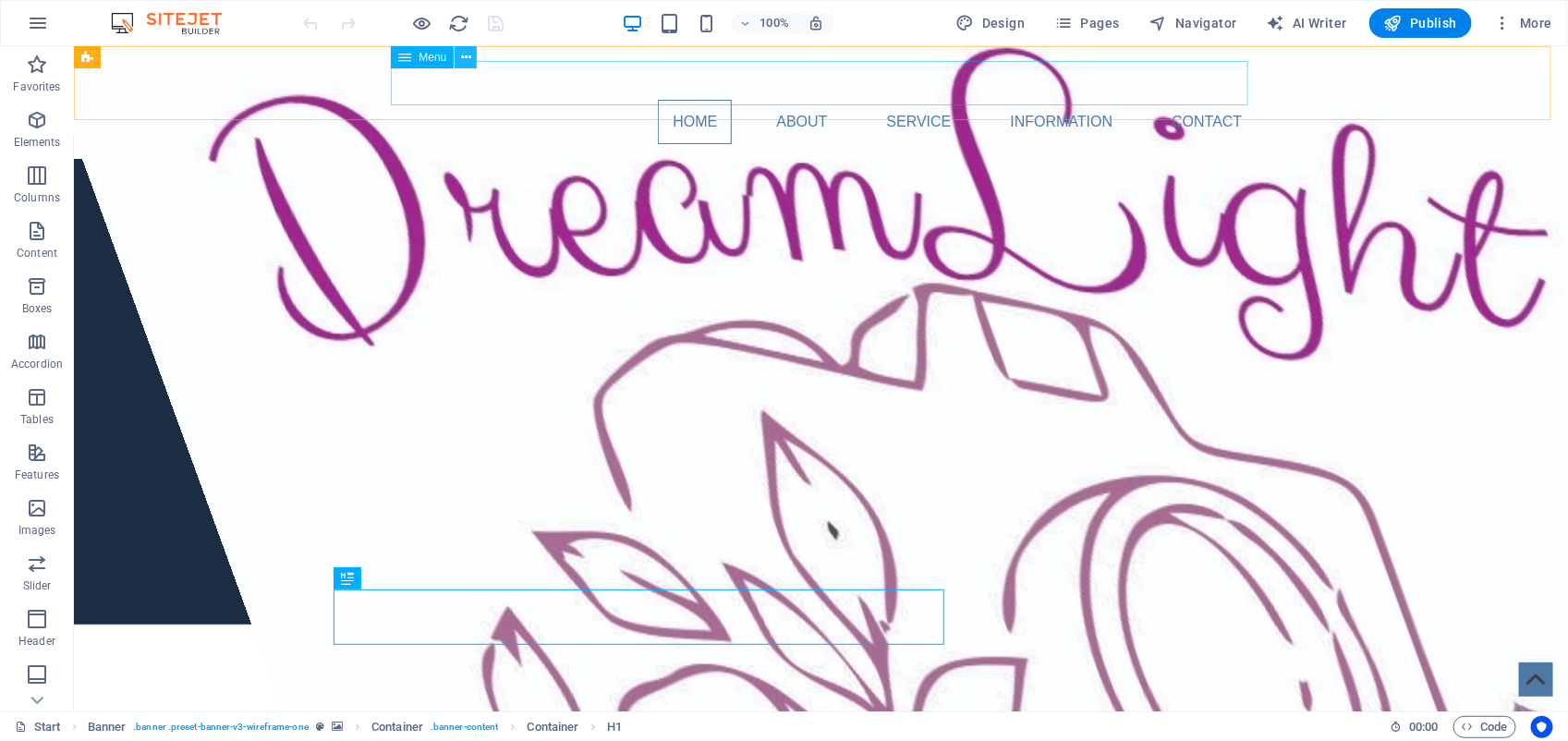 click at bounding box center [466, 57] 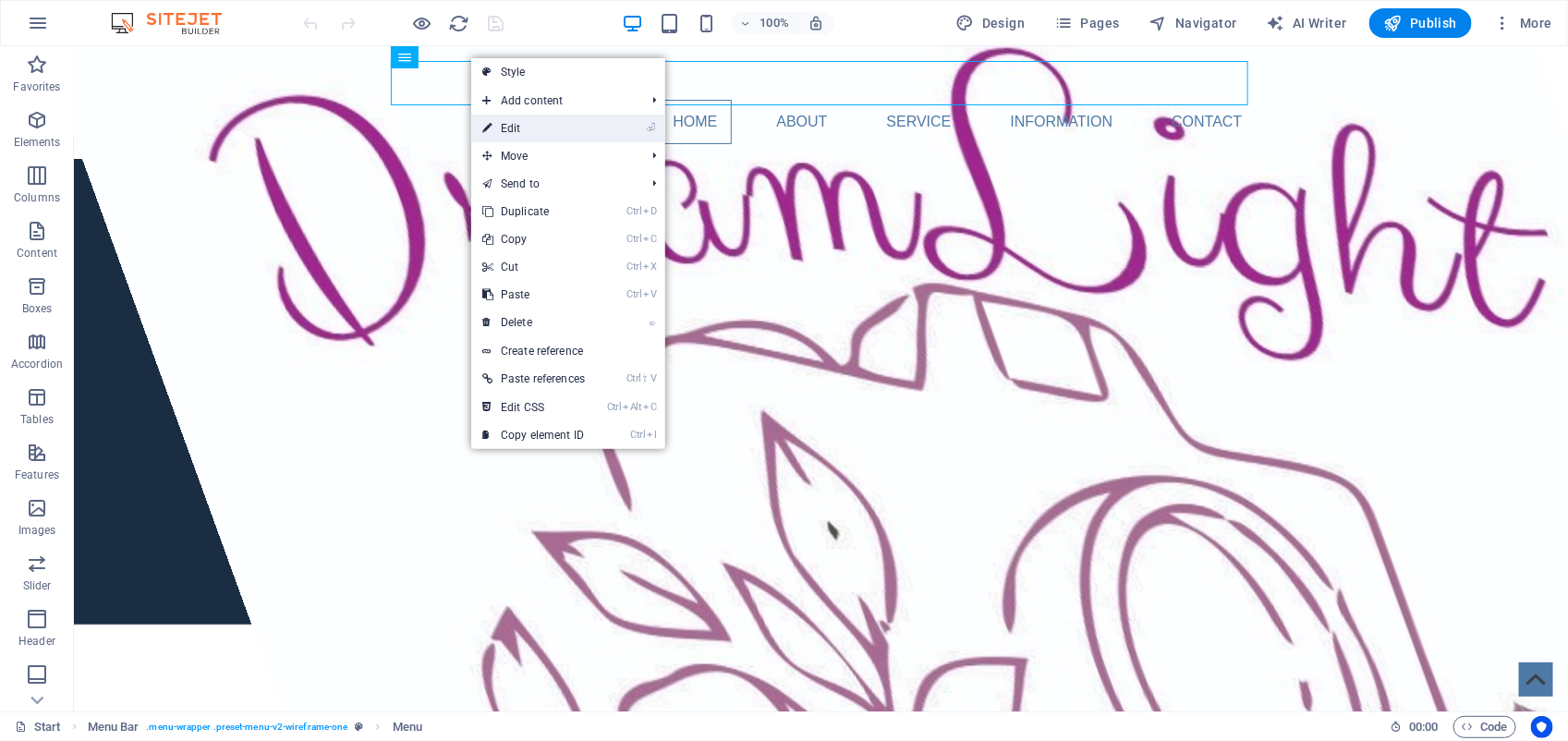 click on "⏎  Edit" at bounding box center (533, 128) 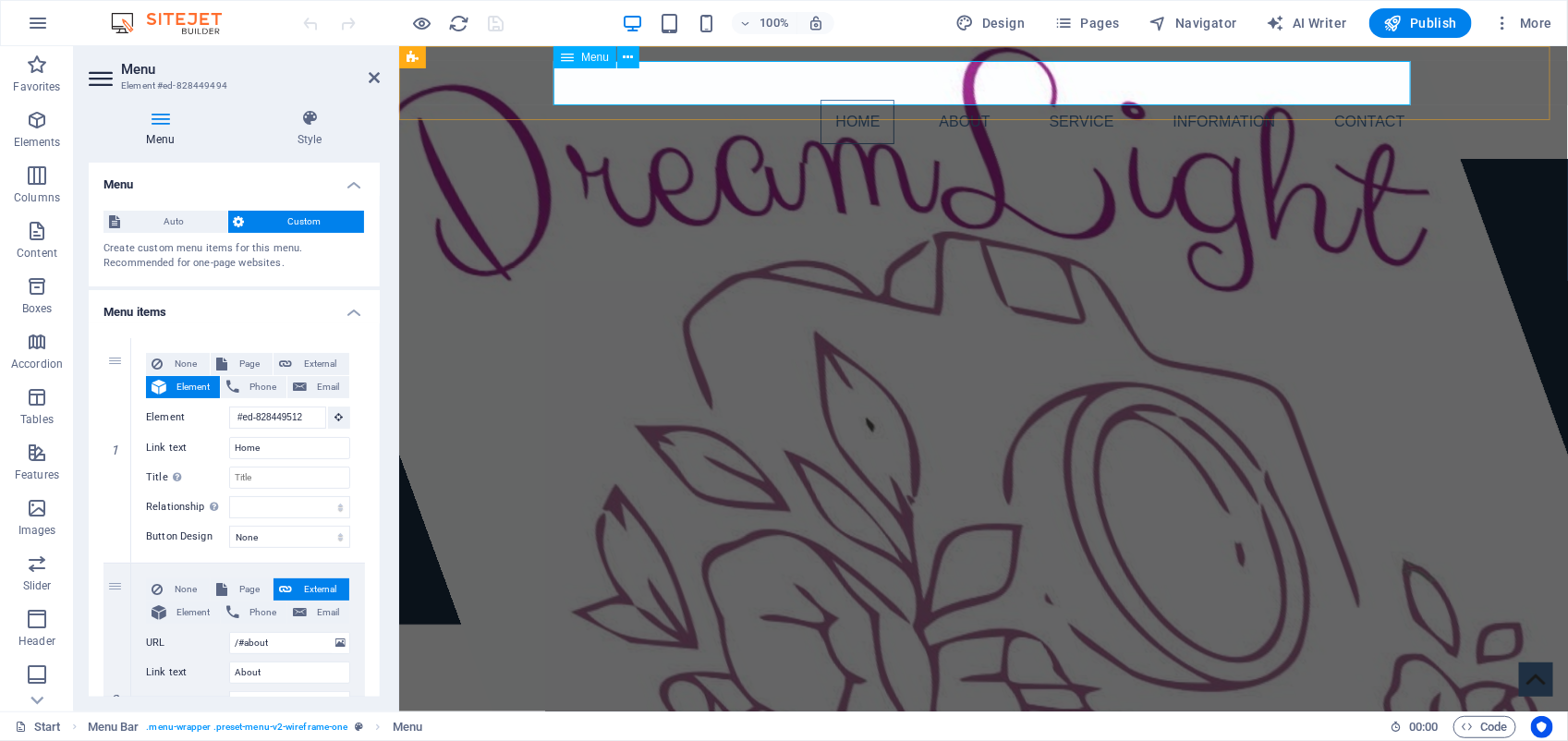 click on "Home About Service Information Contact" at bounding box center (983, 121) 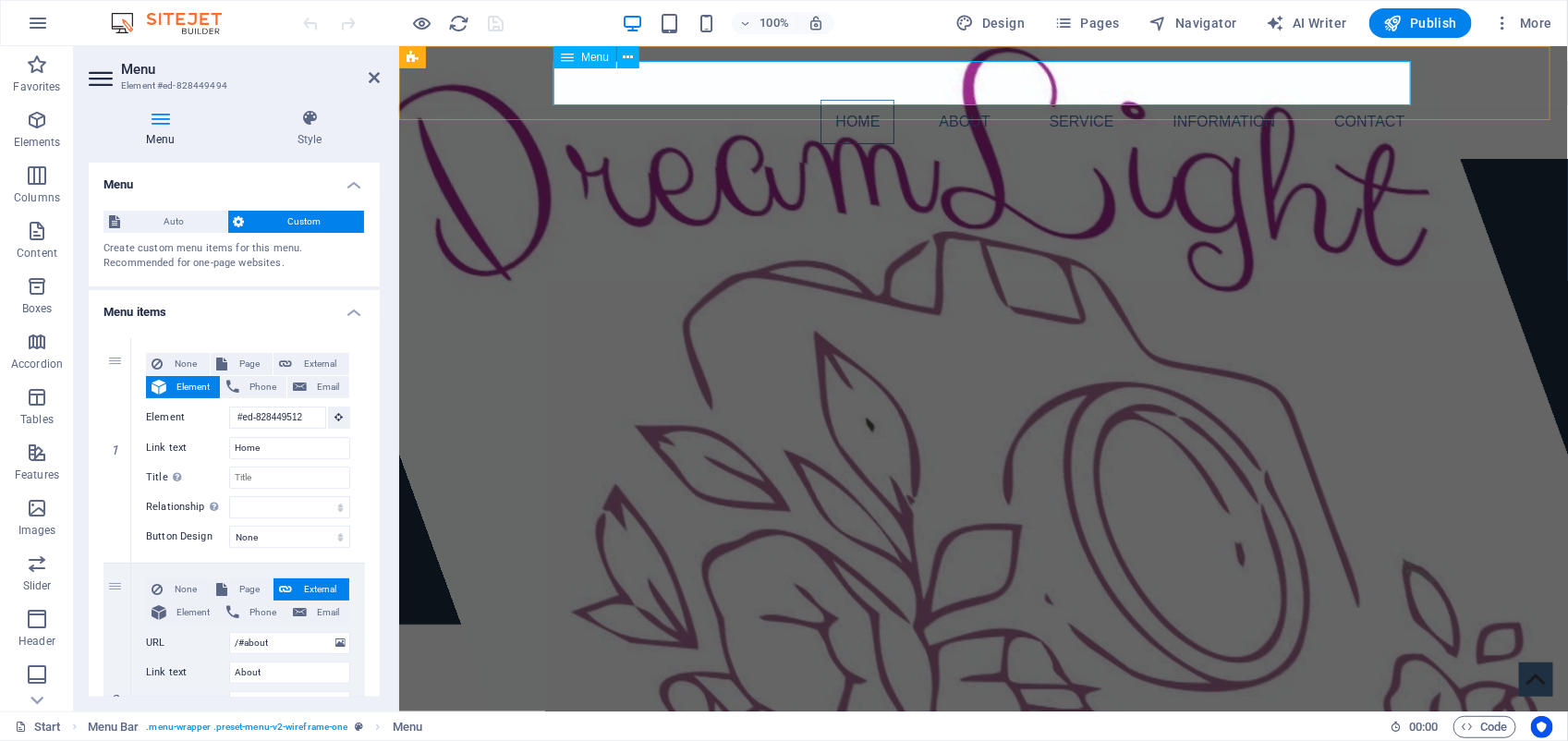 click on "Home About Service Information Contact" at bounding box center [983, 121] 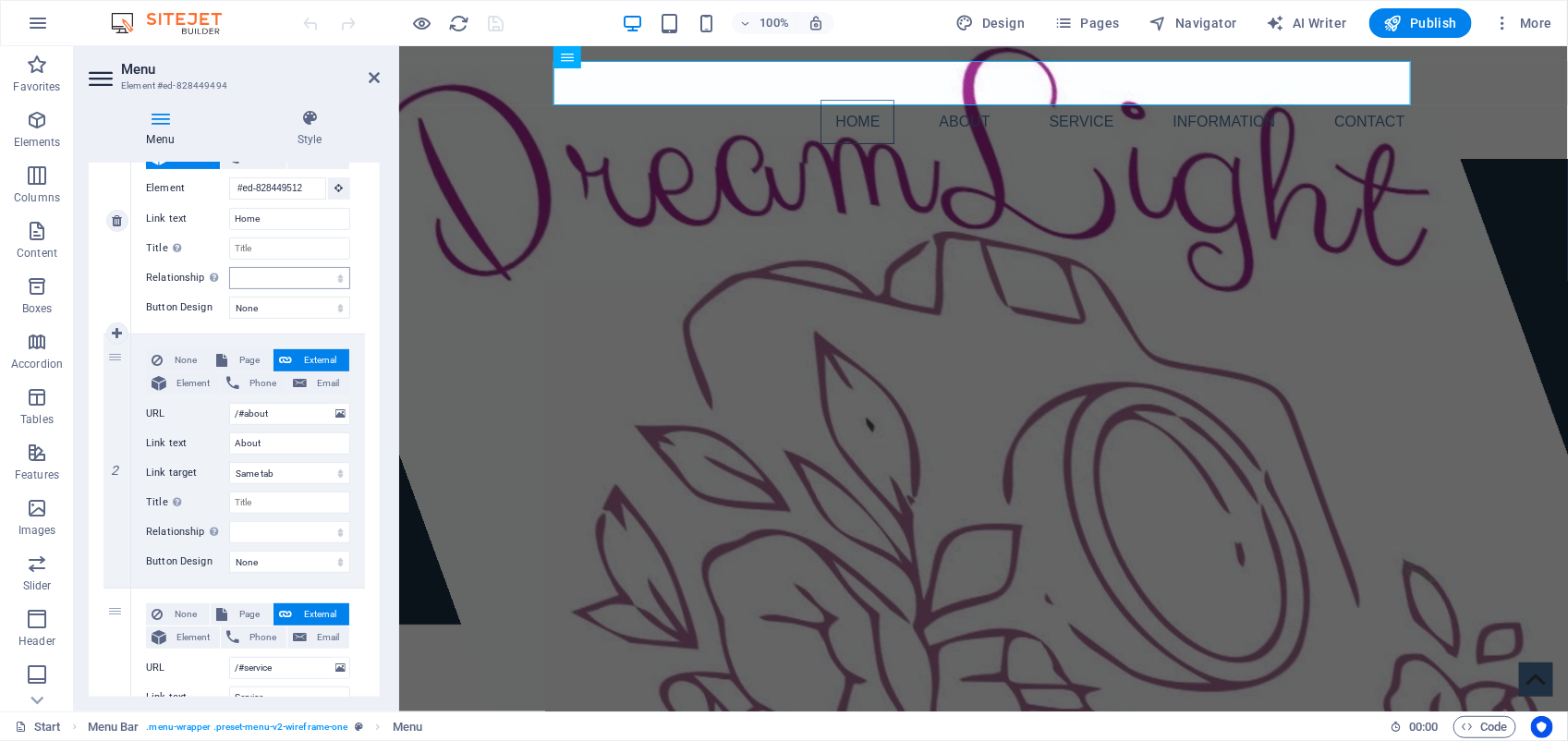 scroll, scrollTop: 231, scrollLeft: 0, axis: vertical 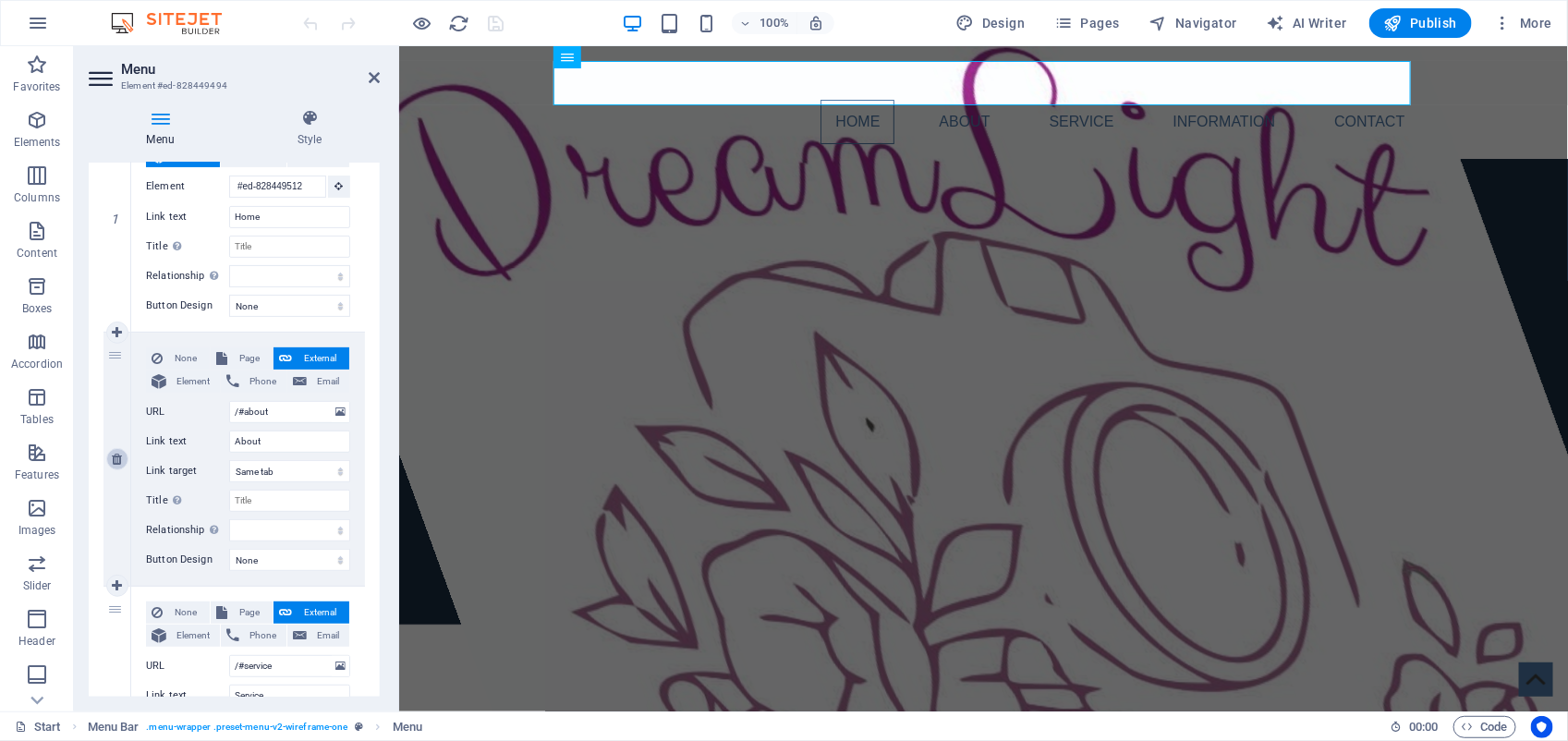 click at bounding box center [116, 459] 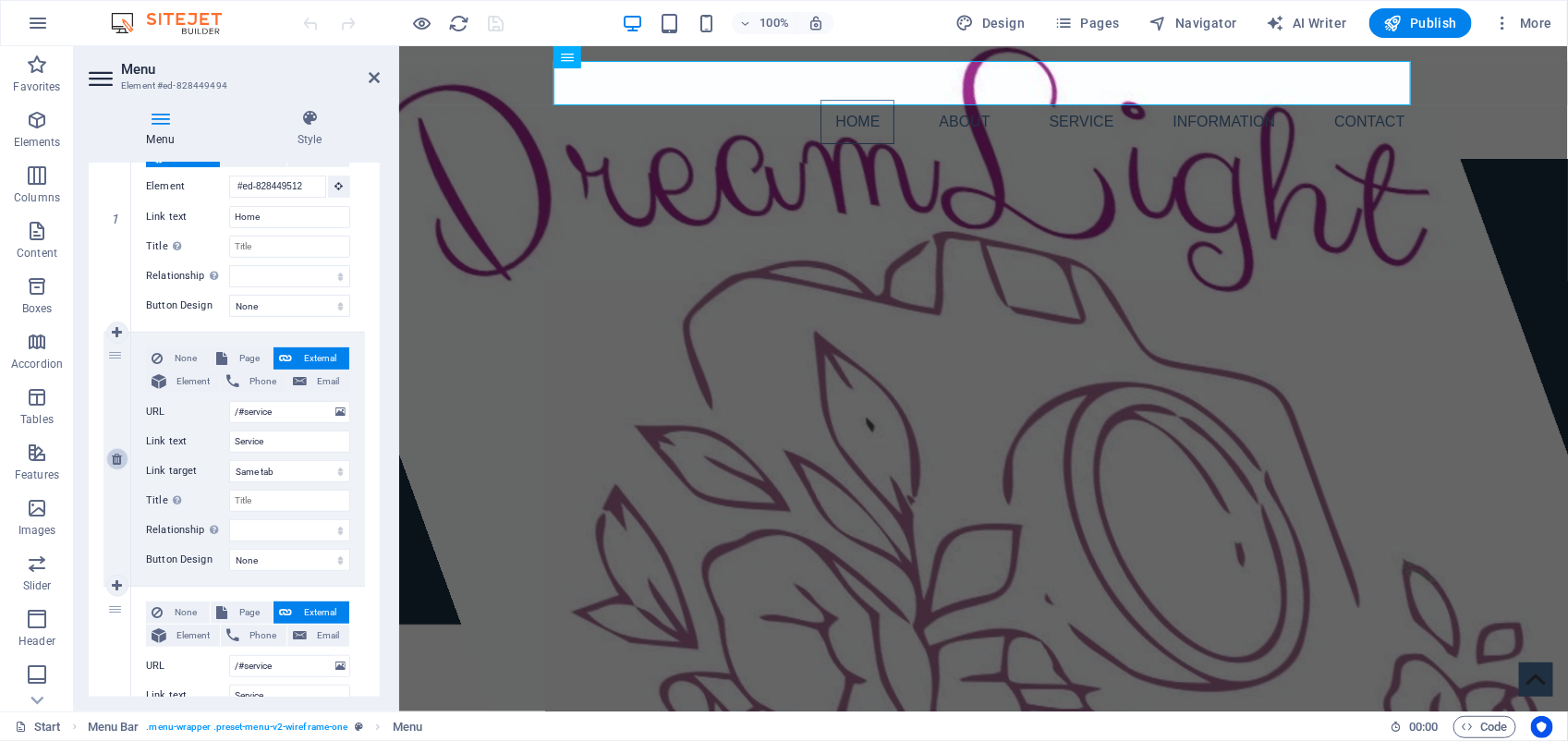 type on "/#information" 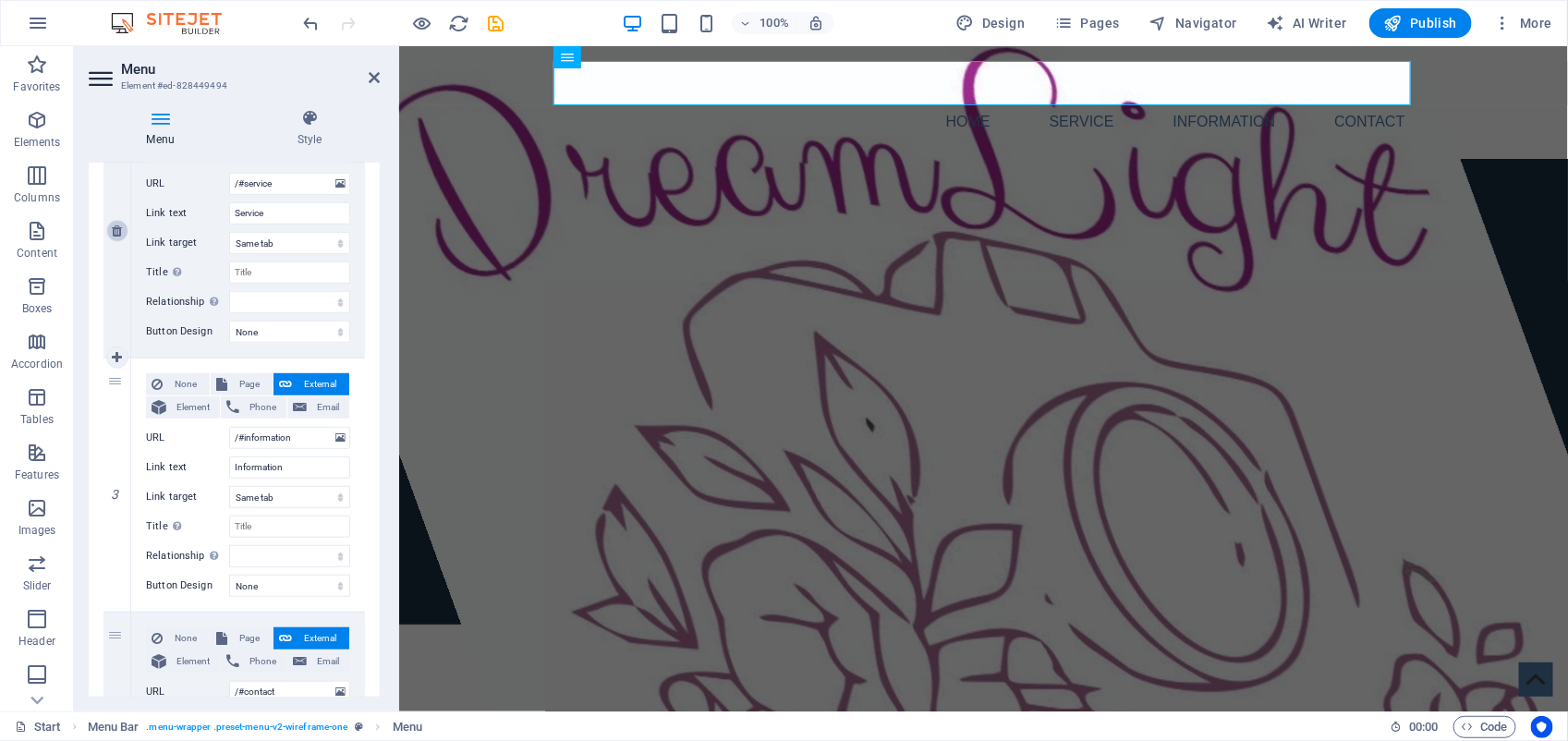 scroll, scrollTop: 462, scrollLeft: 0, axis: vertical 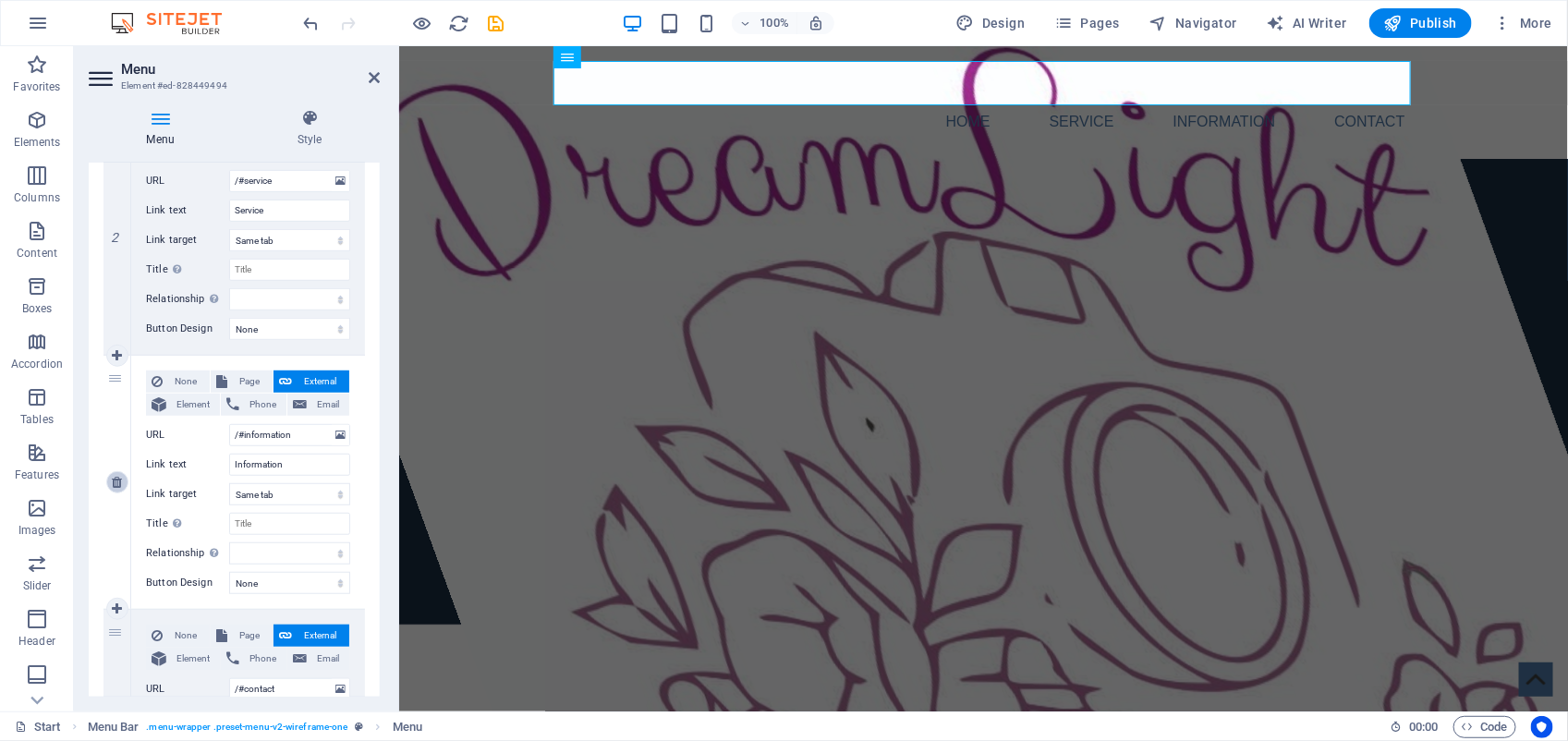 click at bounding box center [116, 482] 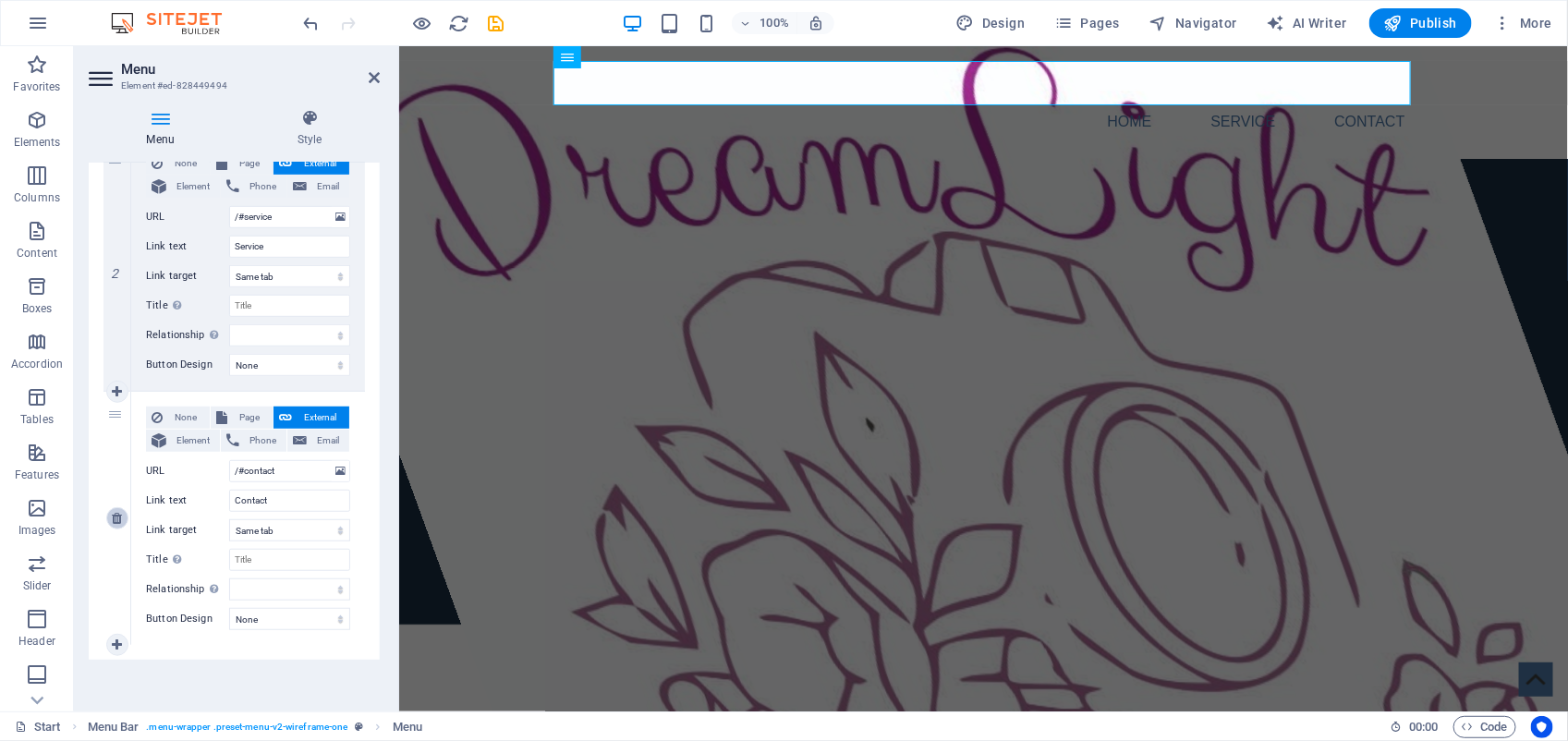 scroll, scrollTop: 426, scrollLeft: 0, axis: vertical 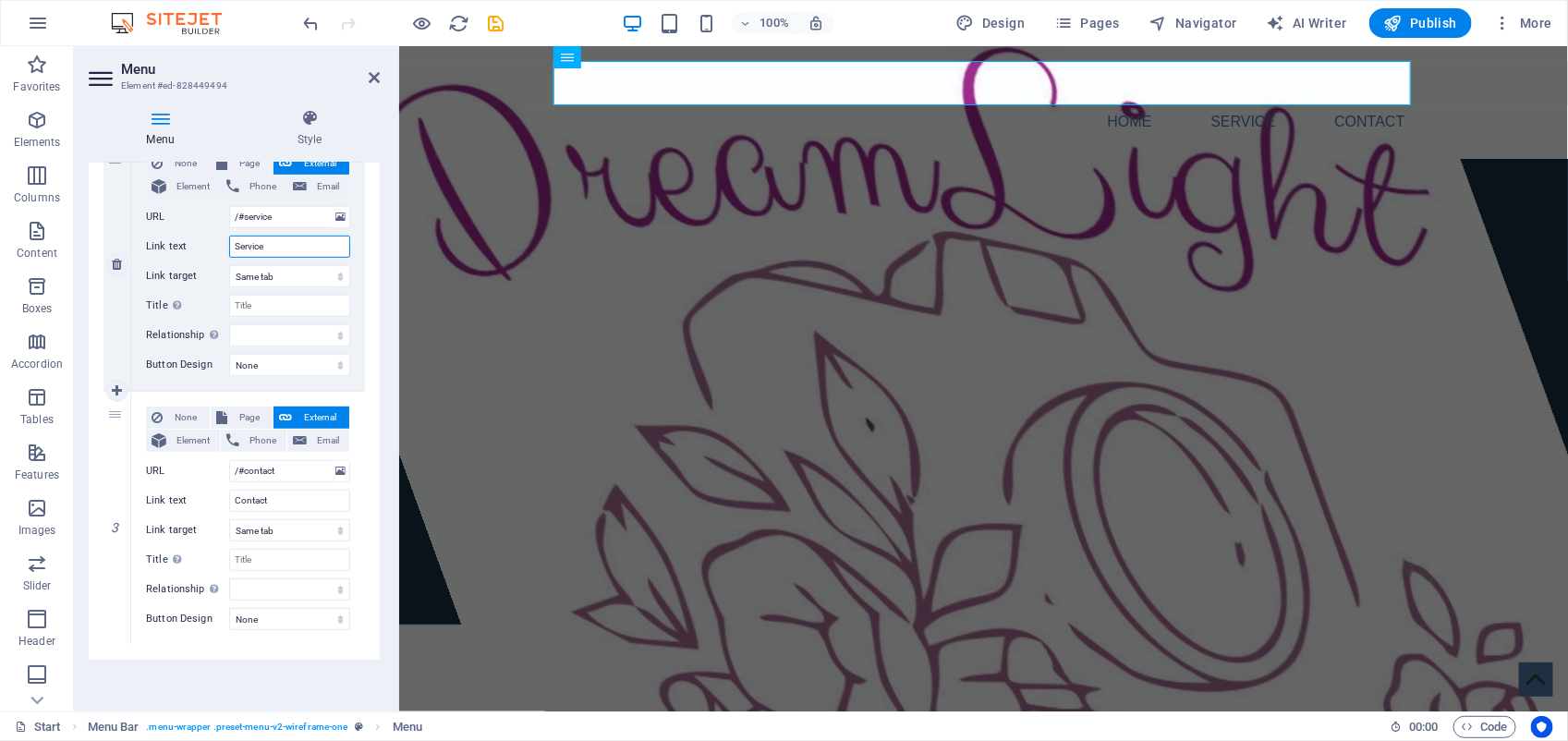 drag, startPoint x: 282, startPoint y: 245, endPoint x: 232, endPoint y: 245, distance: 50 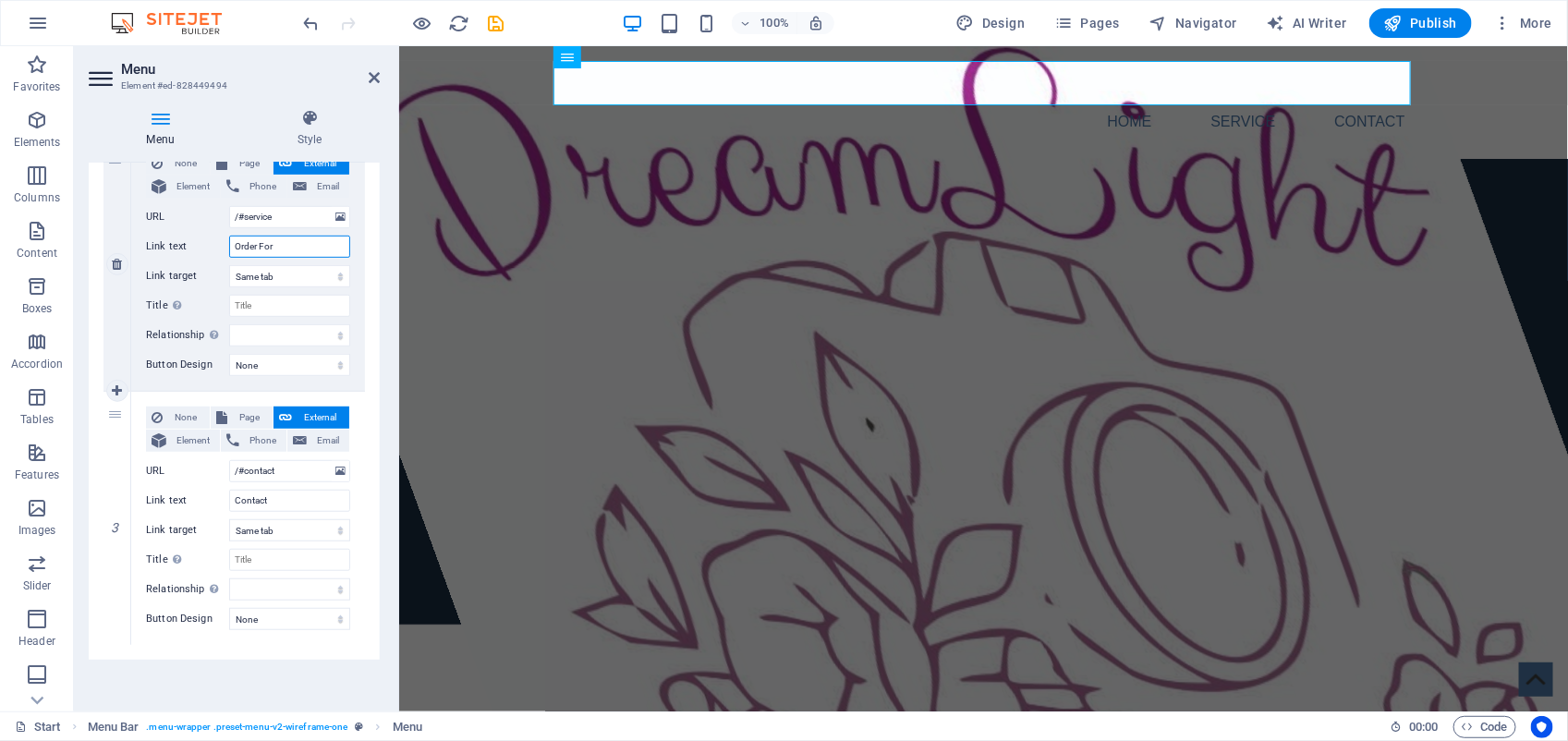type on "Order Form" 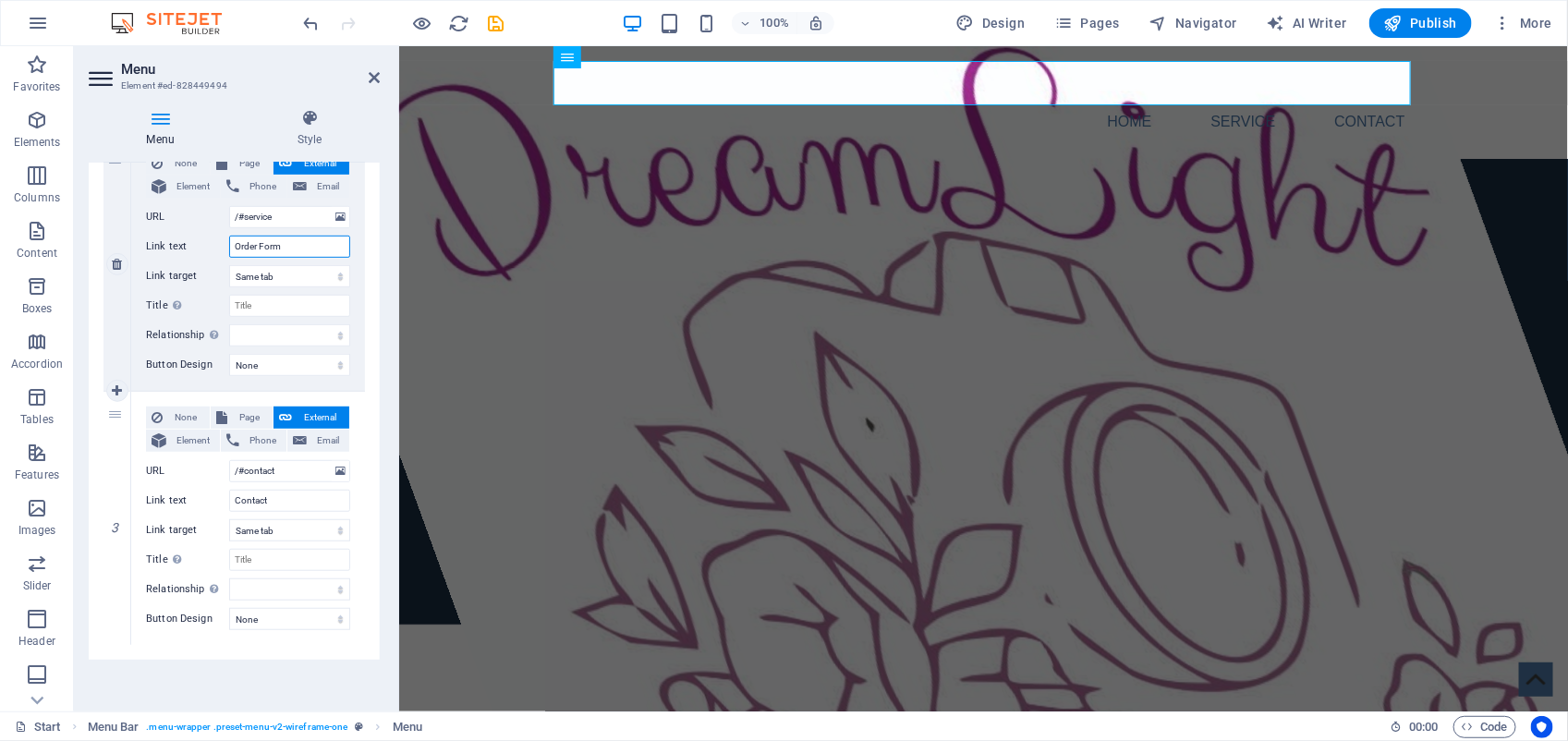 select 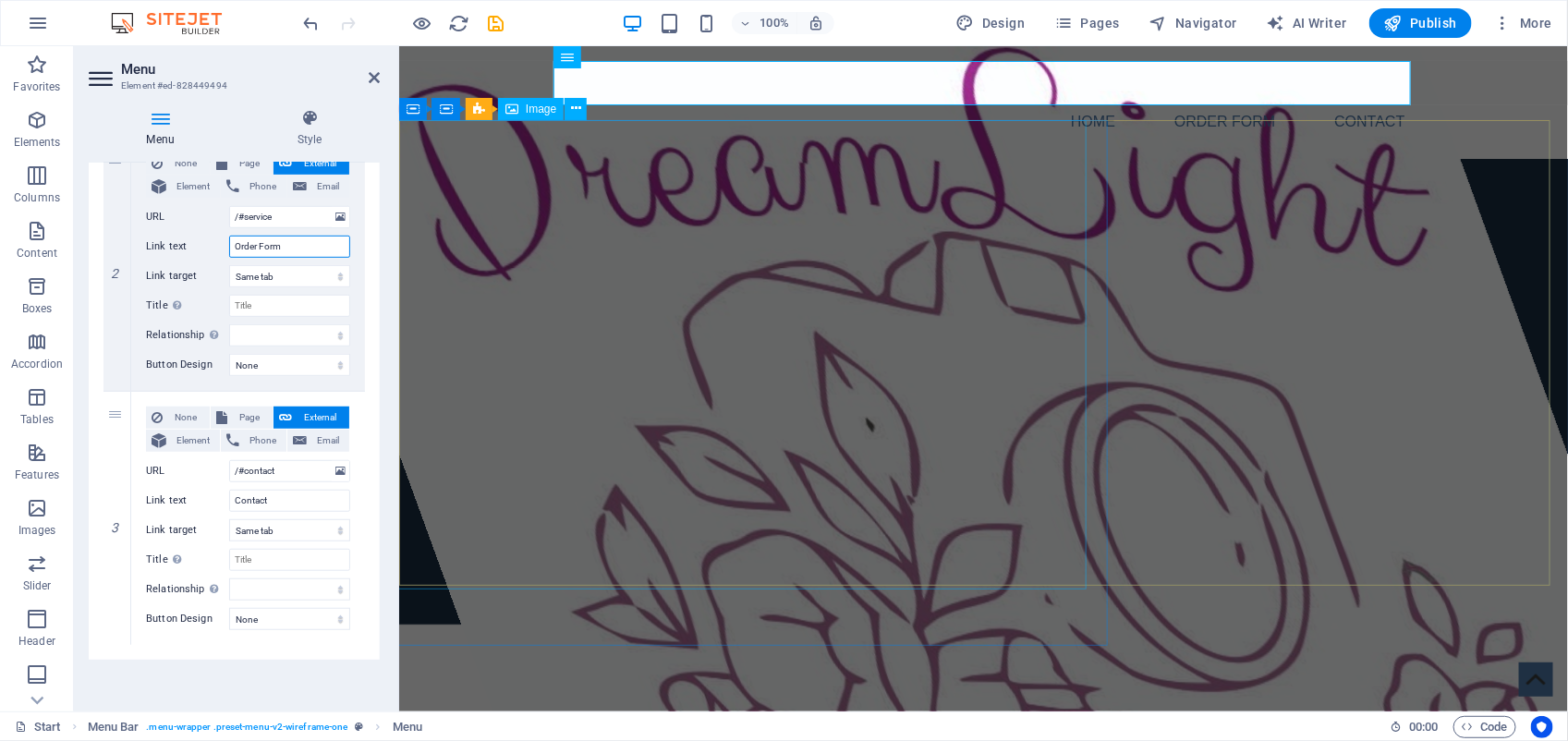 type on "Order Form" 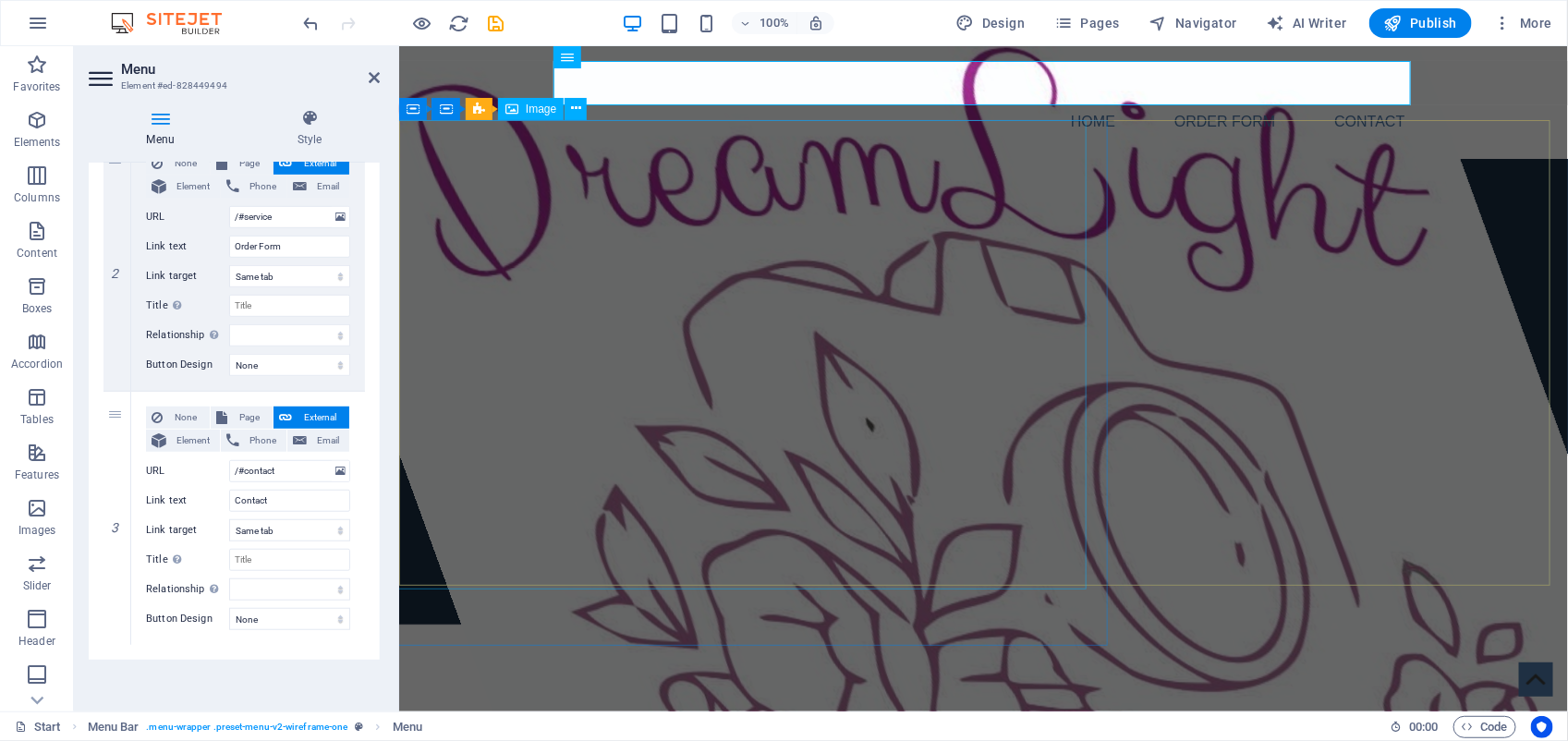 click at bounding box center [1003, 508] 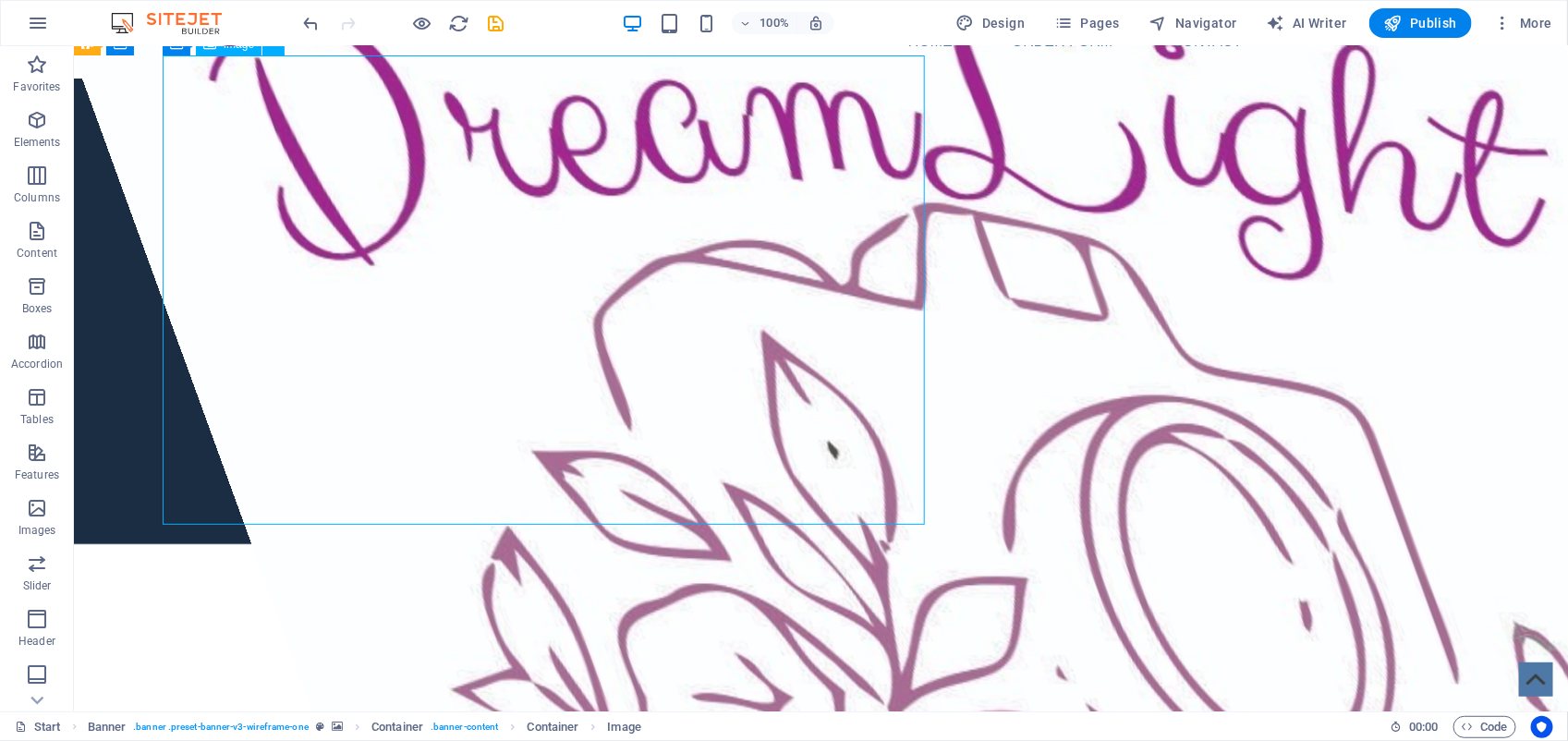 scroll, scrollTop: 115, scrollLeft: 0, axis: vertical 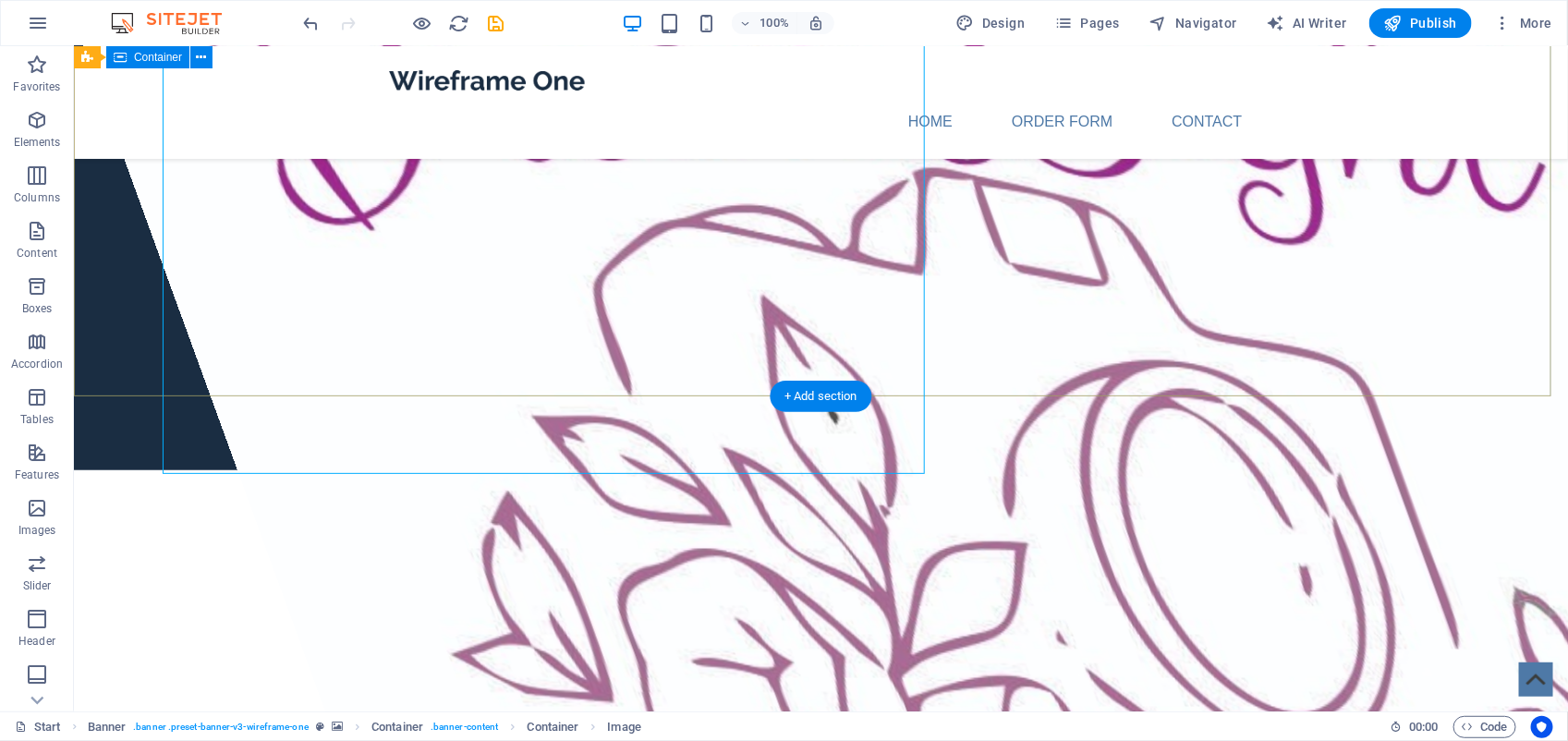 click on "DreamLightPhotography" at bounding box center [820, 551] 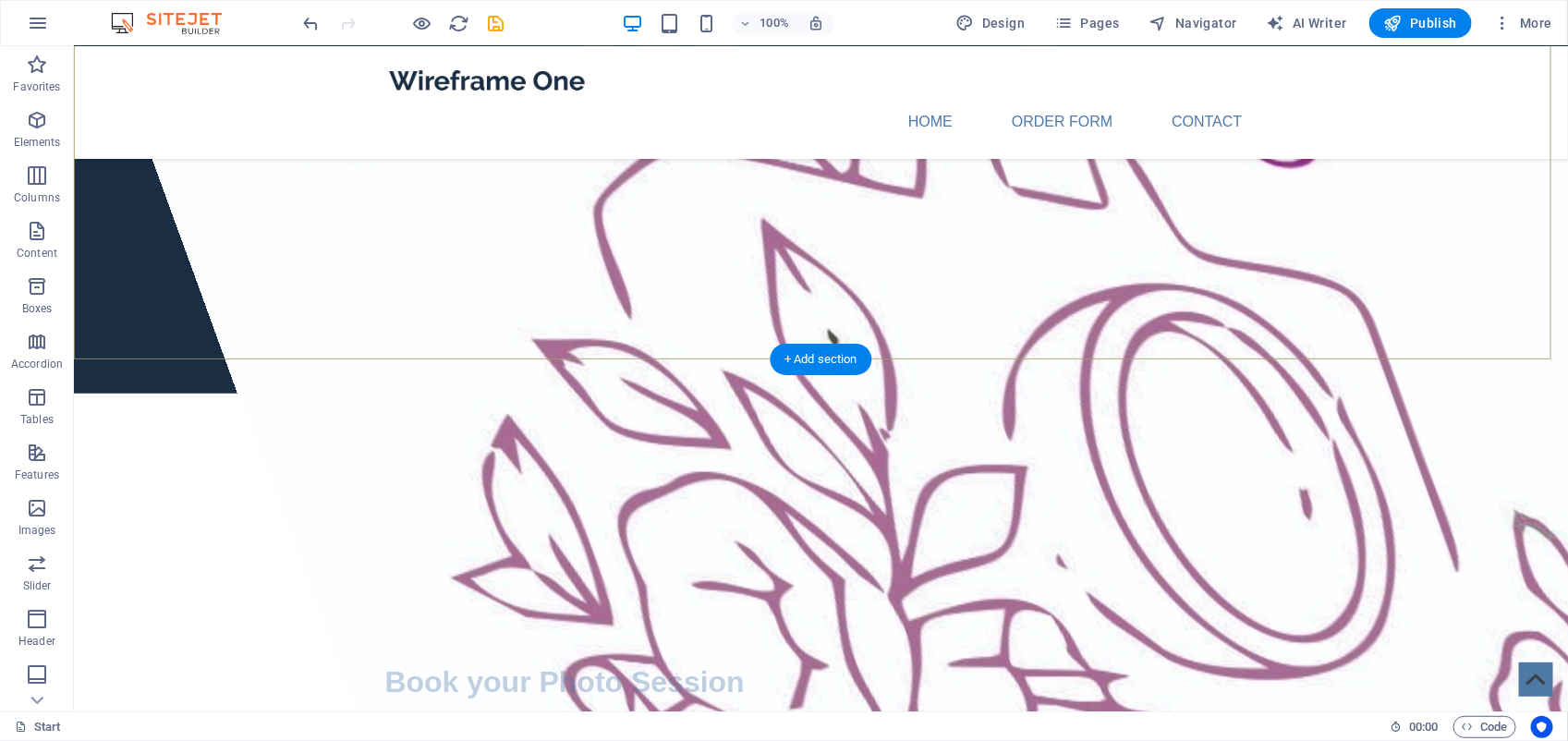 scroll, scrollTop: 231, scrollLeft: 0, axis: vertical 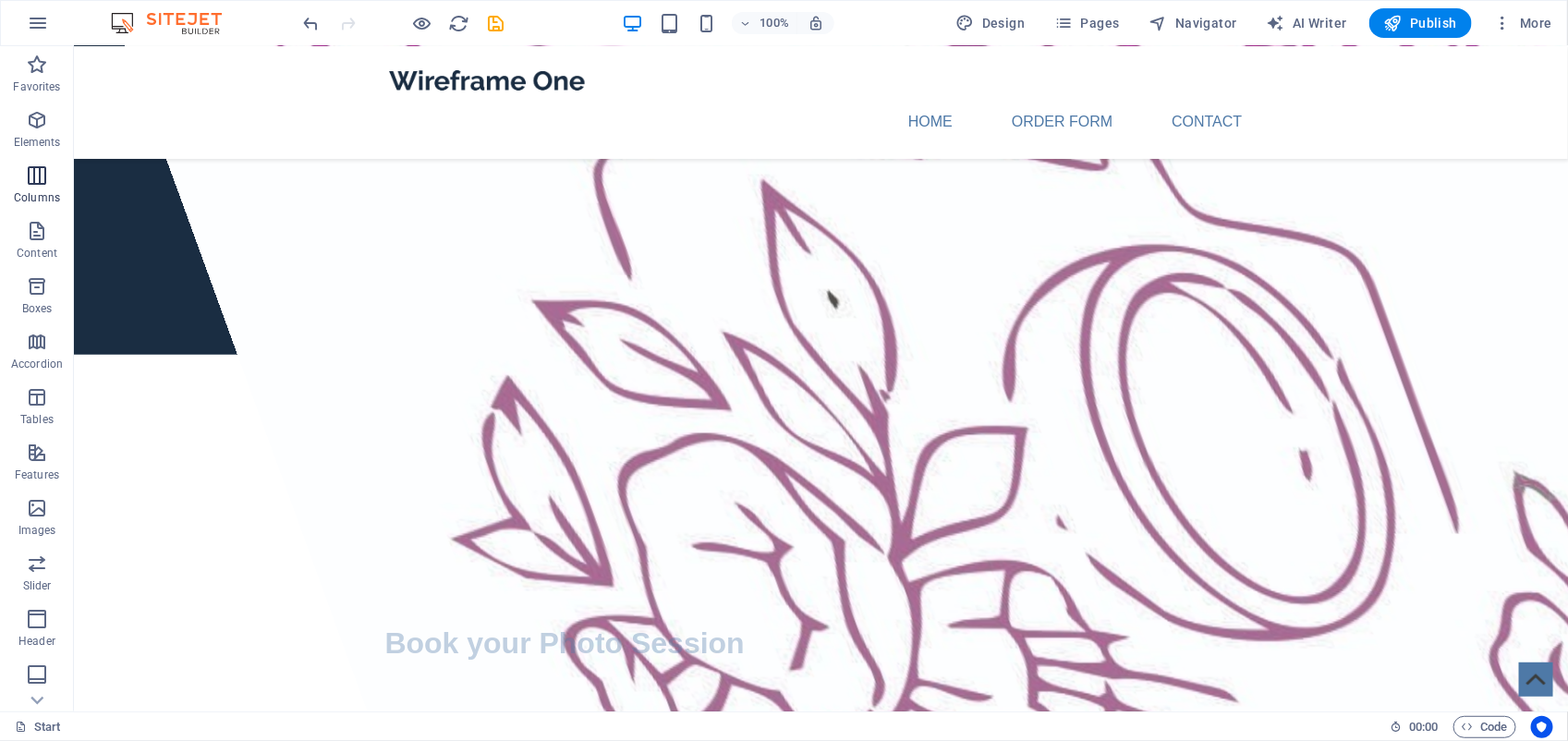 click at bounding box center [37, 176] 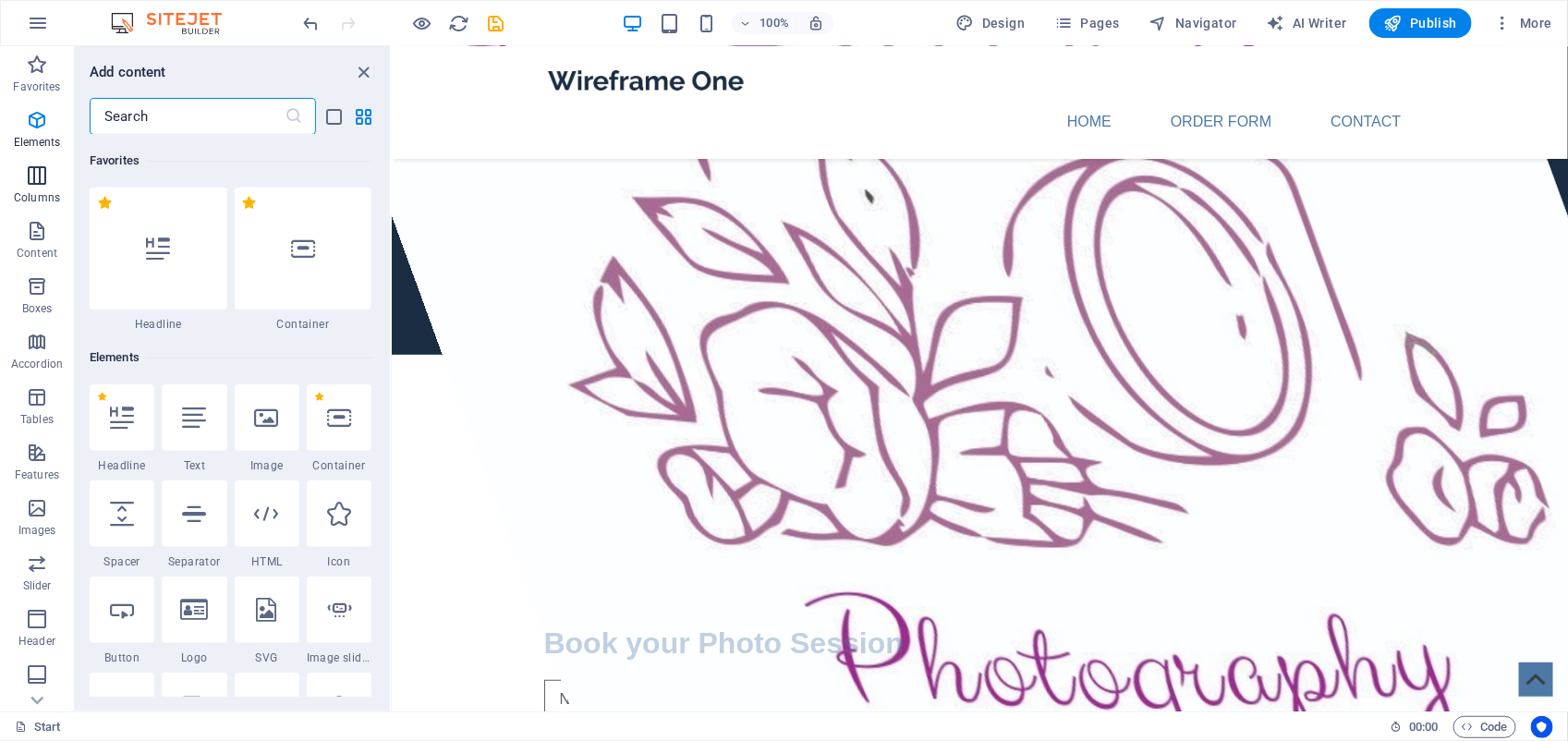 scroll, scrollTop: 915, scrollLeft: 0, axis: vertical 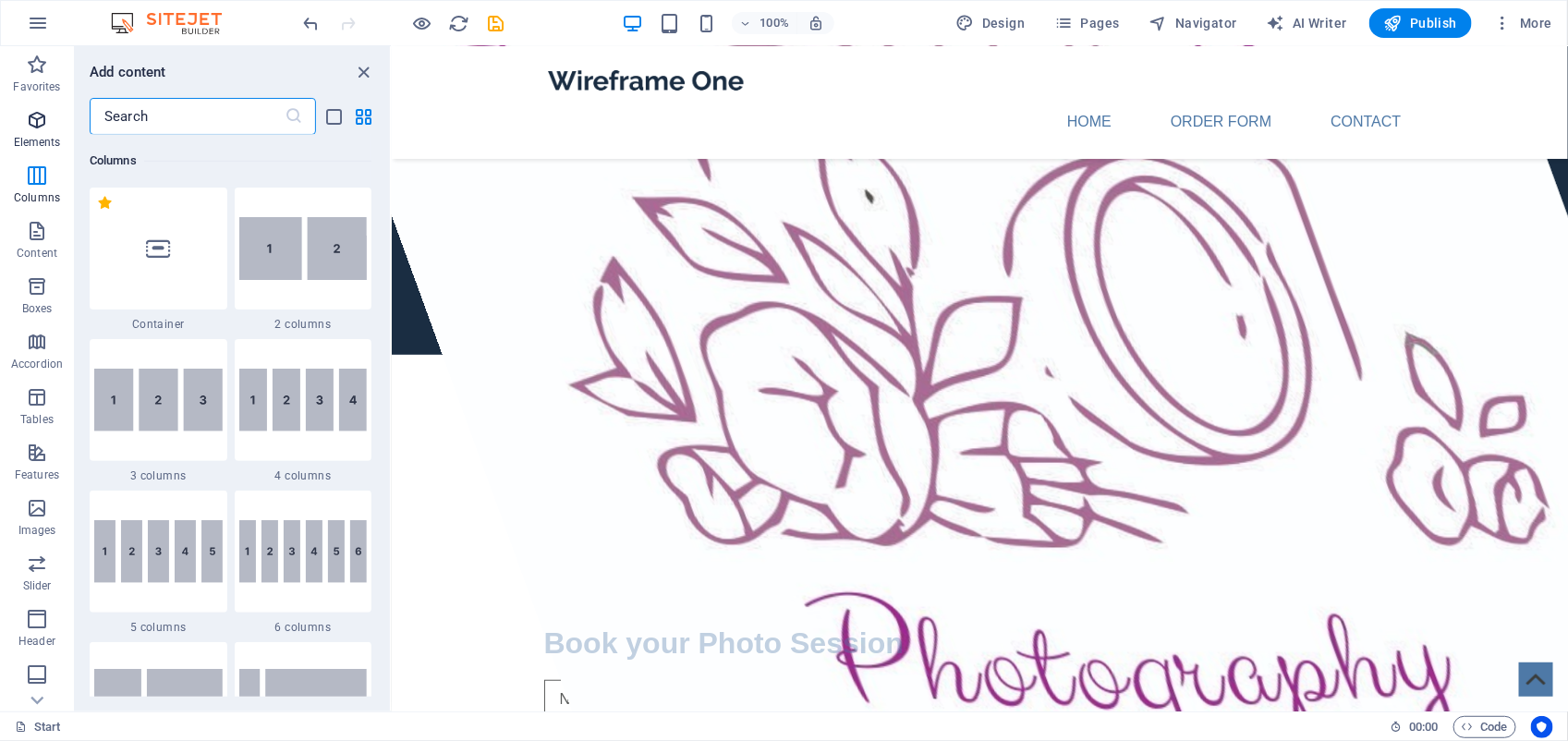 click on "Elements" at bounding box center (37, 142) 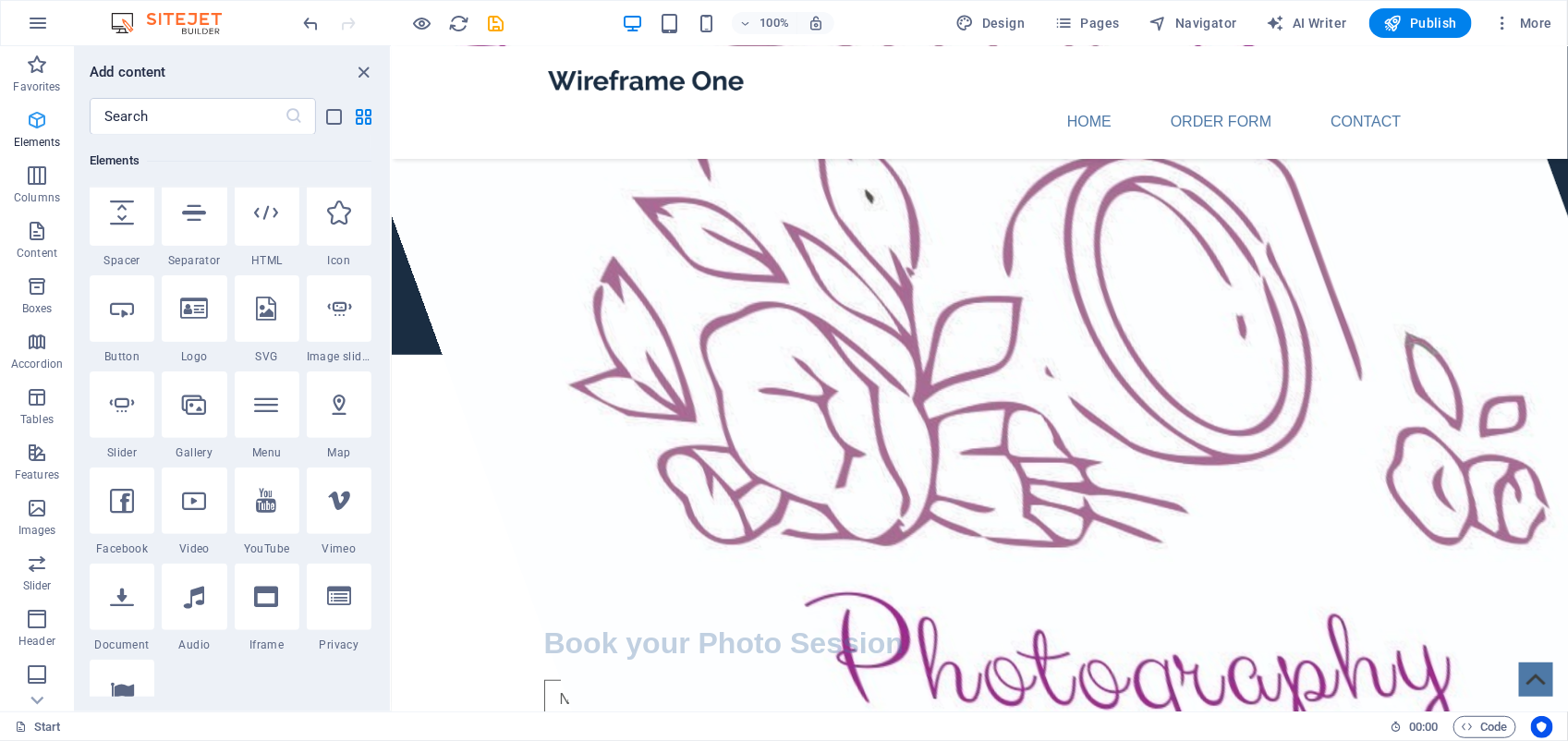 scroll, scrollTop: 196, scrollLeft: 0, axis: vertical 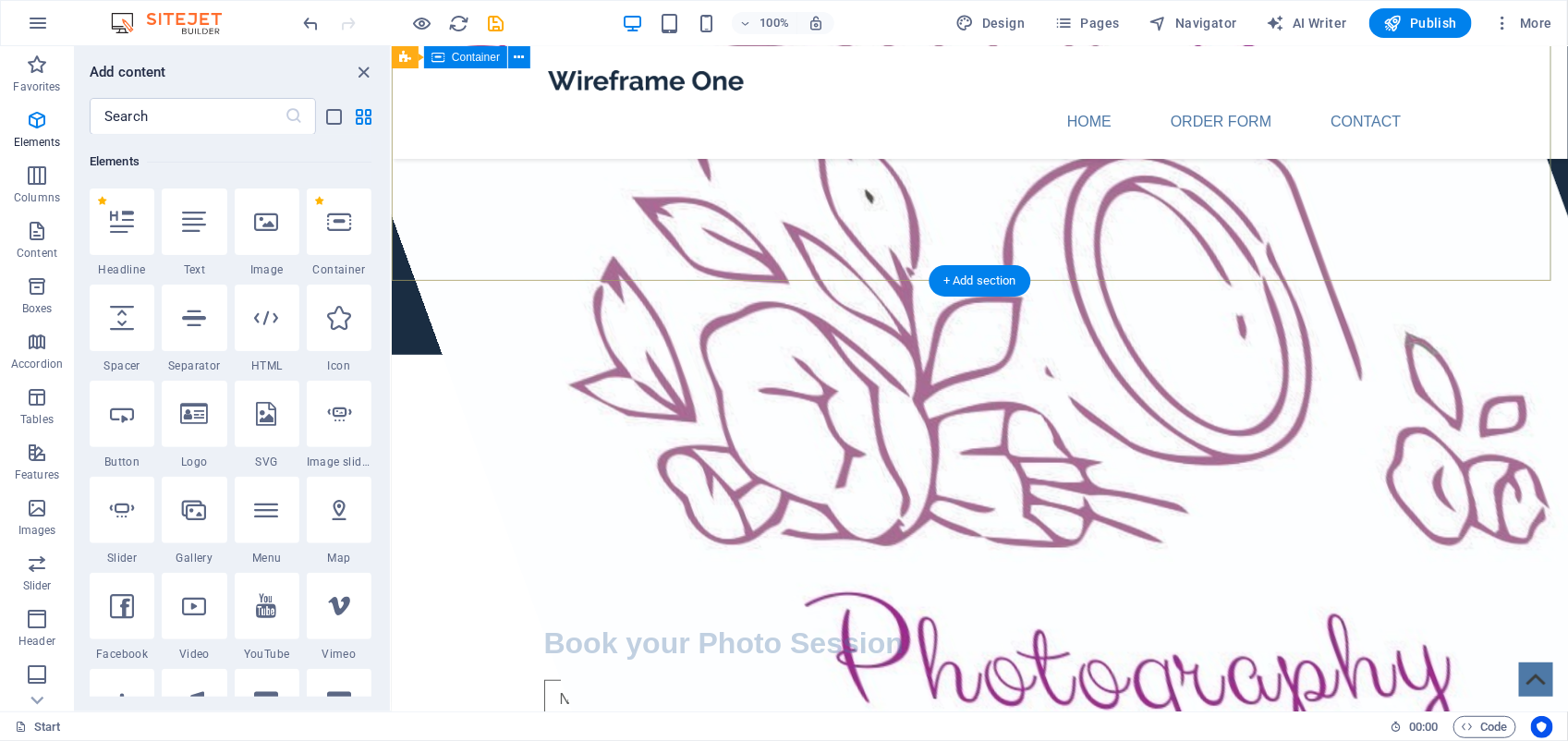 click on "DreamLightPhotography" at bounding box center [978, 435] 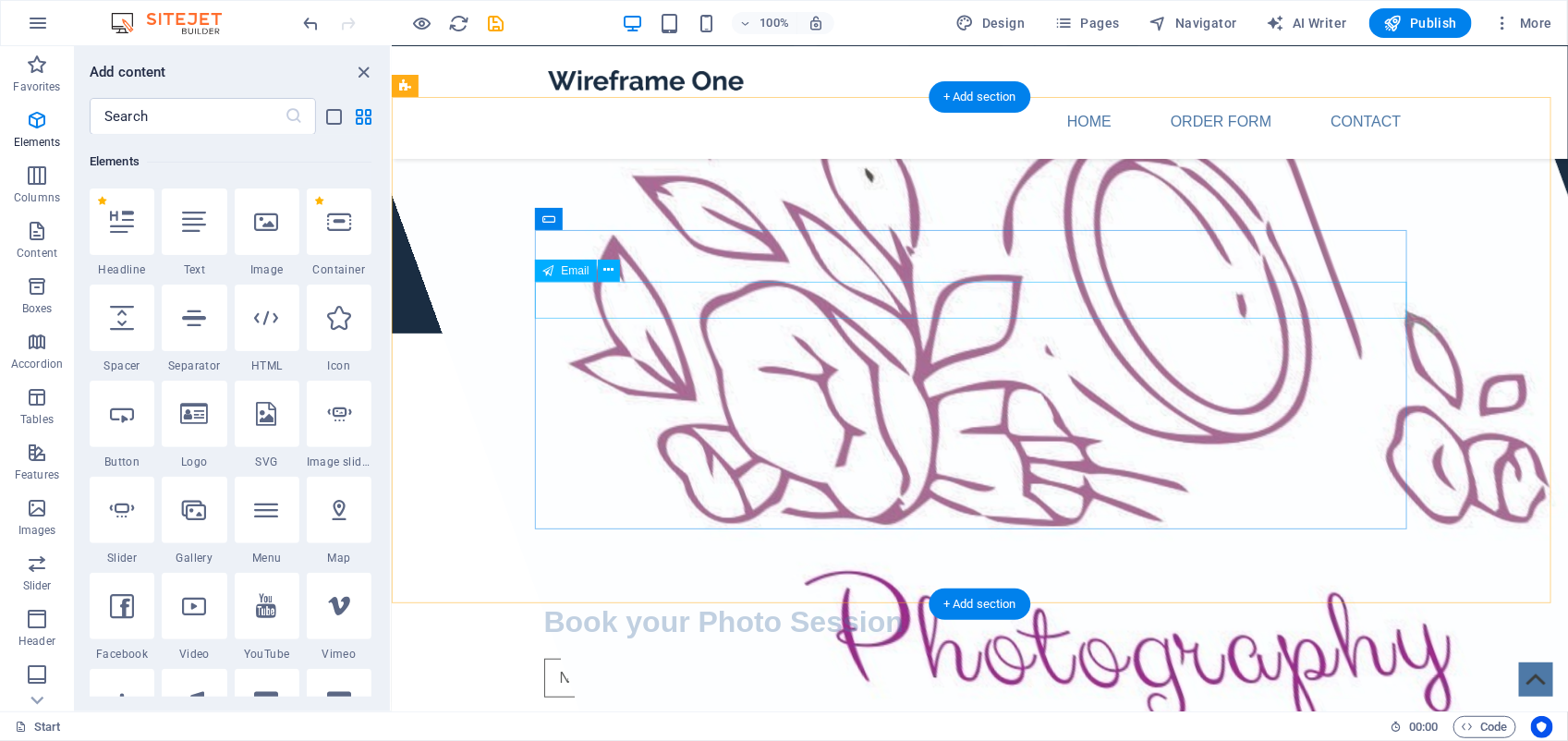 scroll, scrollTop: 0, scrollLeft: 0, axis: both 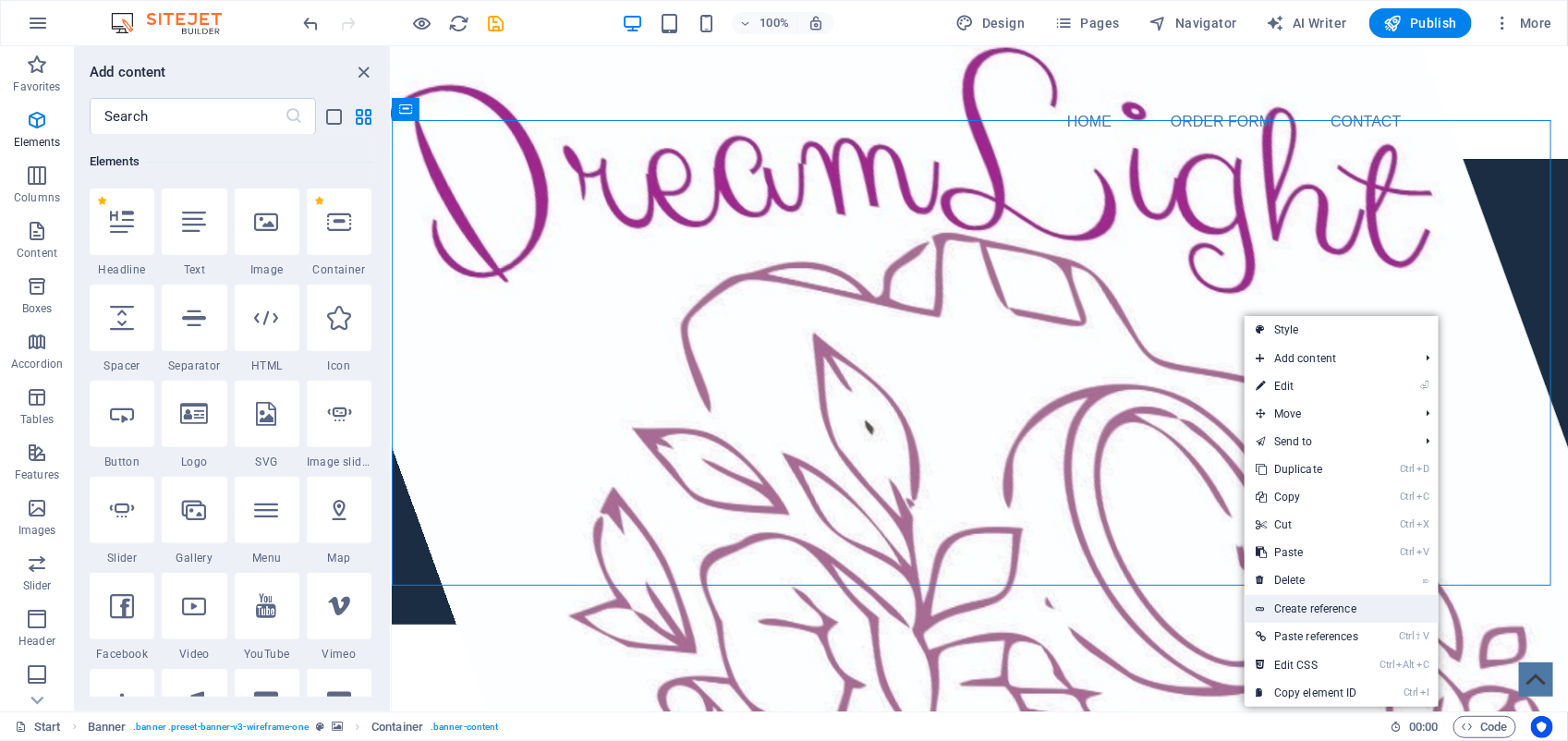 click on "Create reference" at bounding box center (1342, 609) 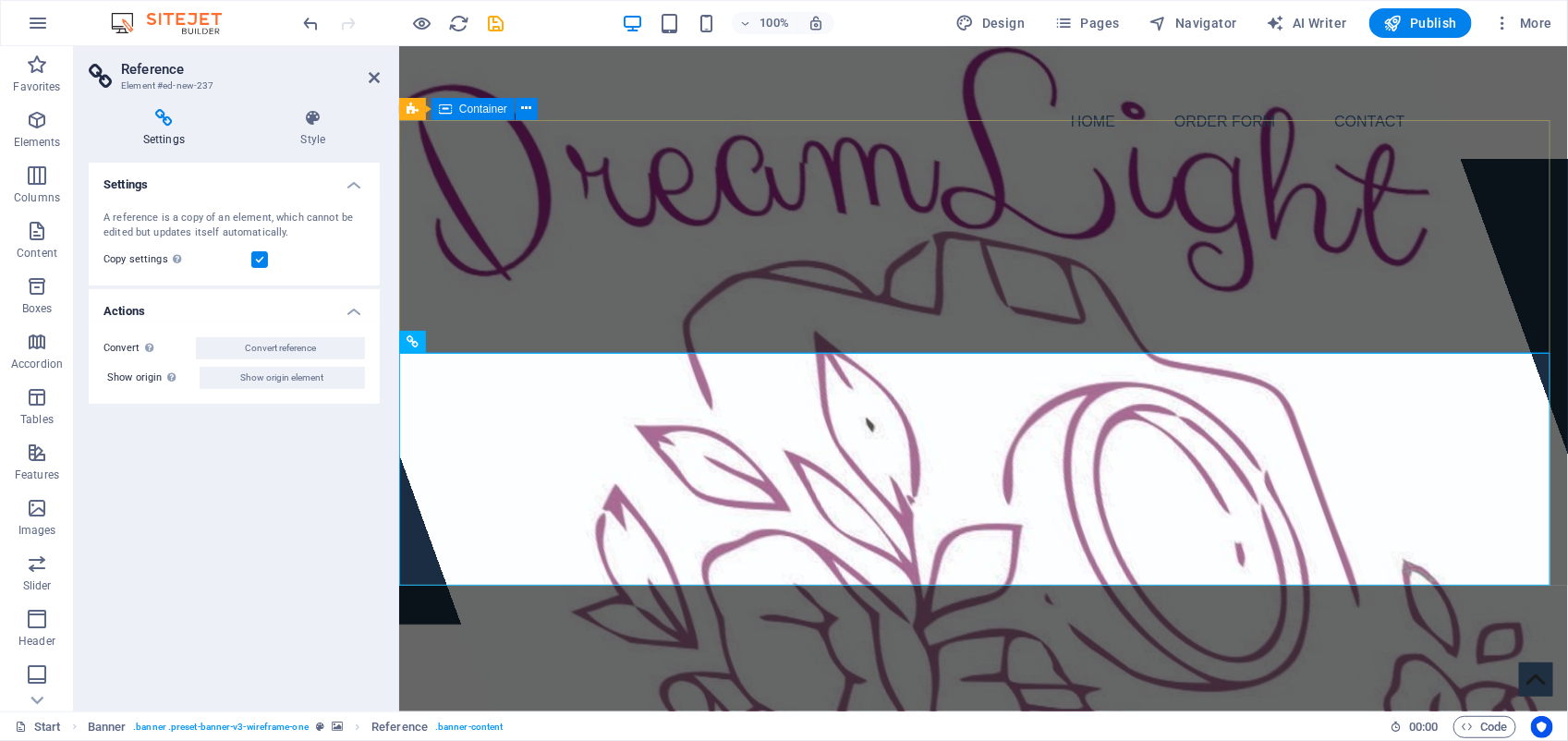 click on "DreamLightPhotography" at bounding box center (982, 705) 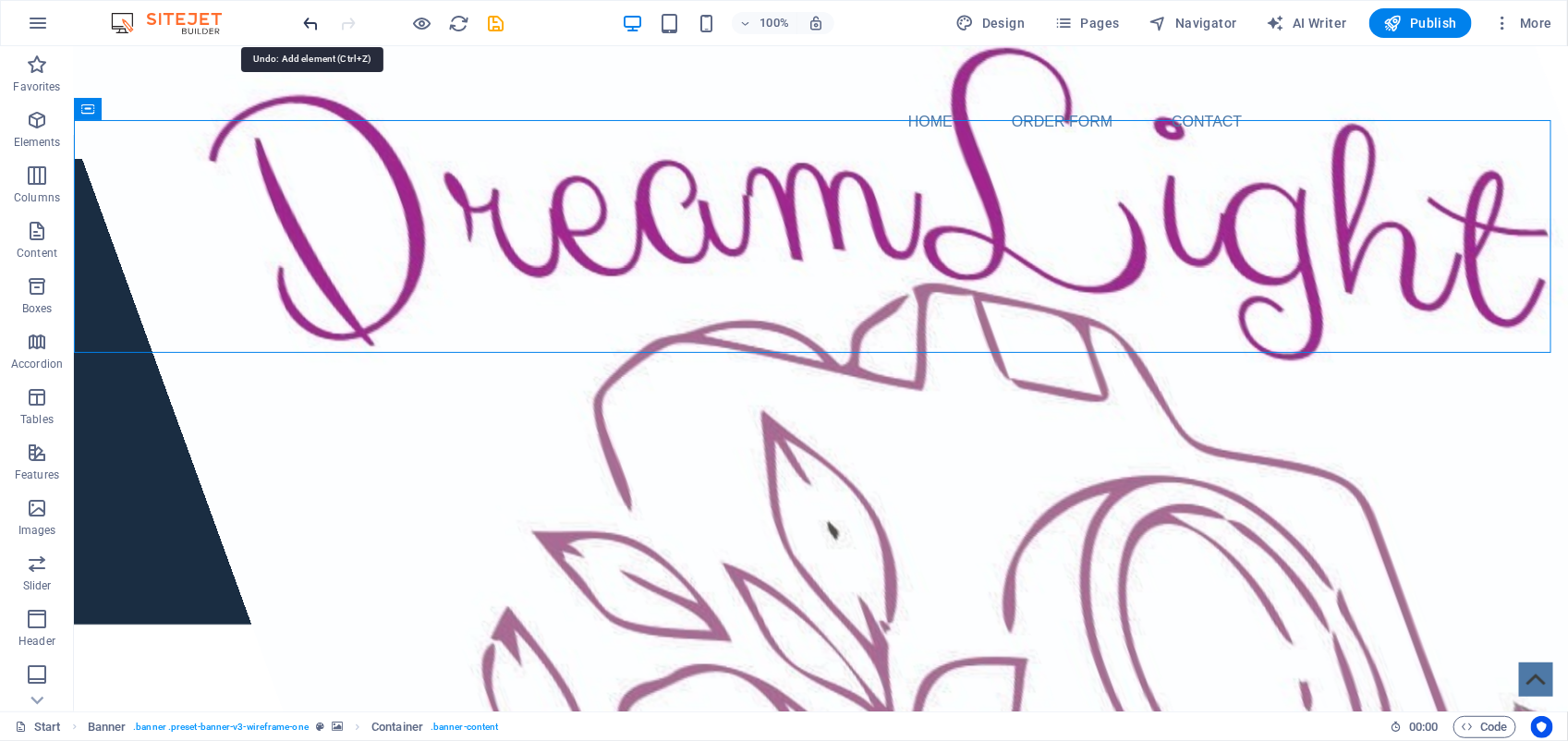 click at bounding box center (311, 23) 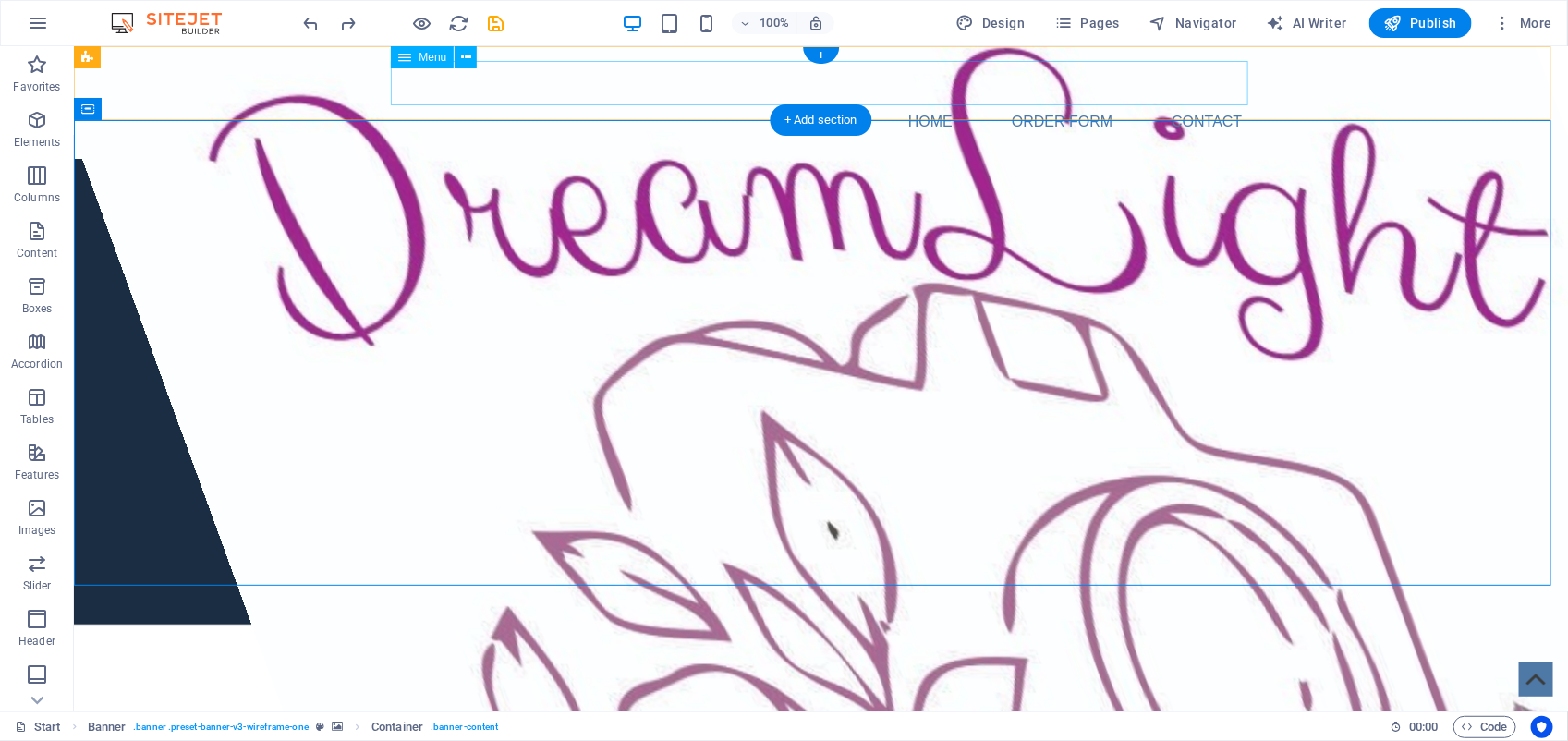 click on "Home Order Form Contact" at bounding box center (820, 121) 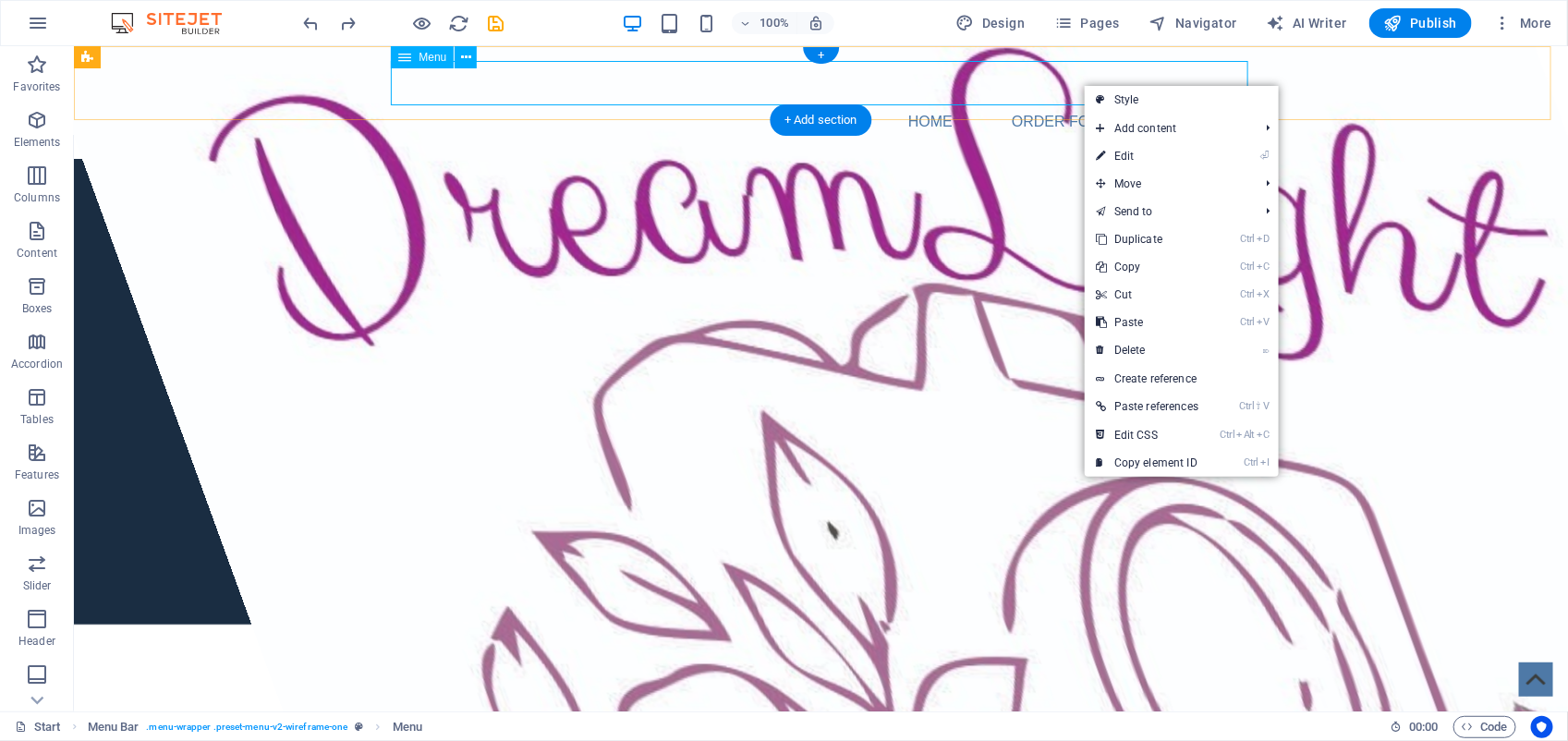 click on "Home Order Form Contact" at bounding box center [820, 121] 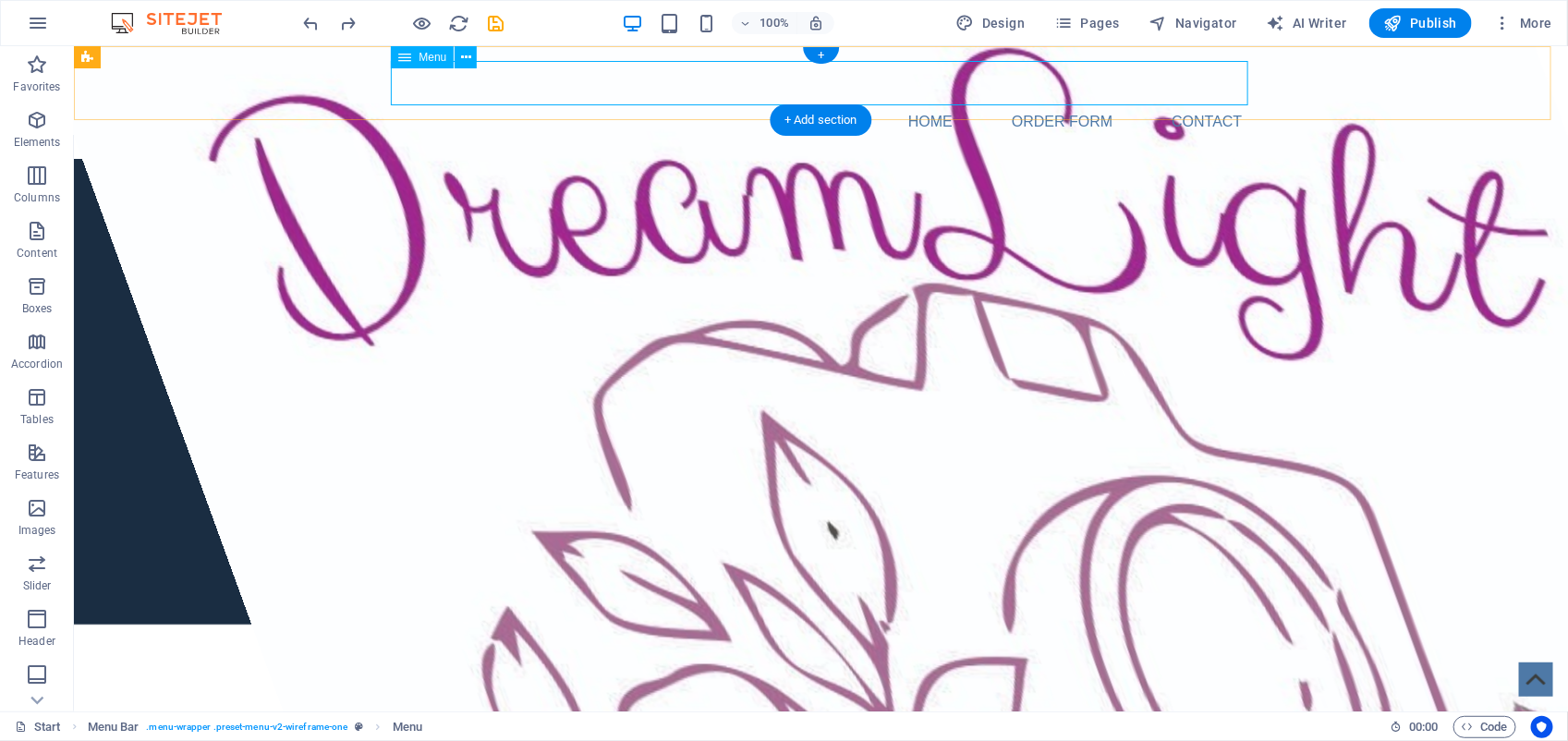 click on "Home Order Form Contact" at bounding box center (820, 121) 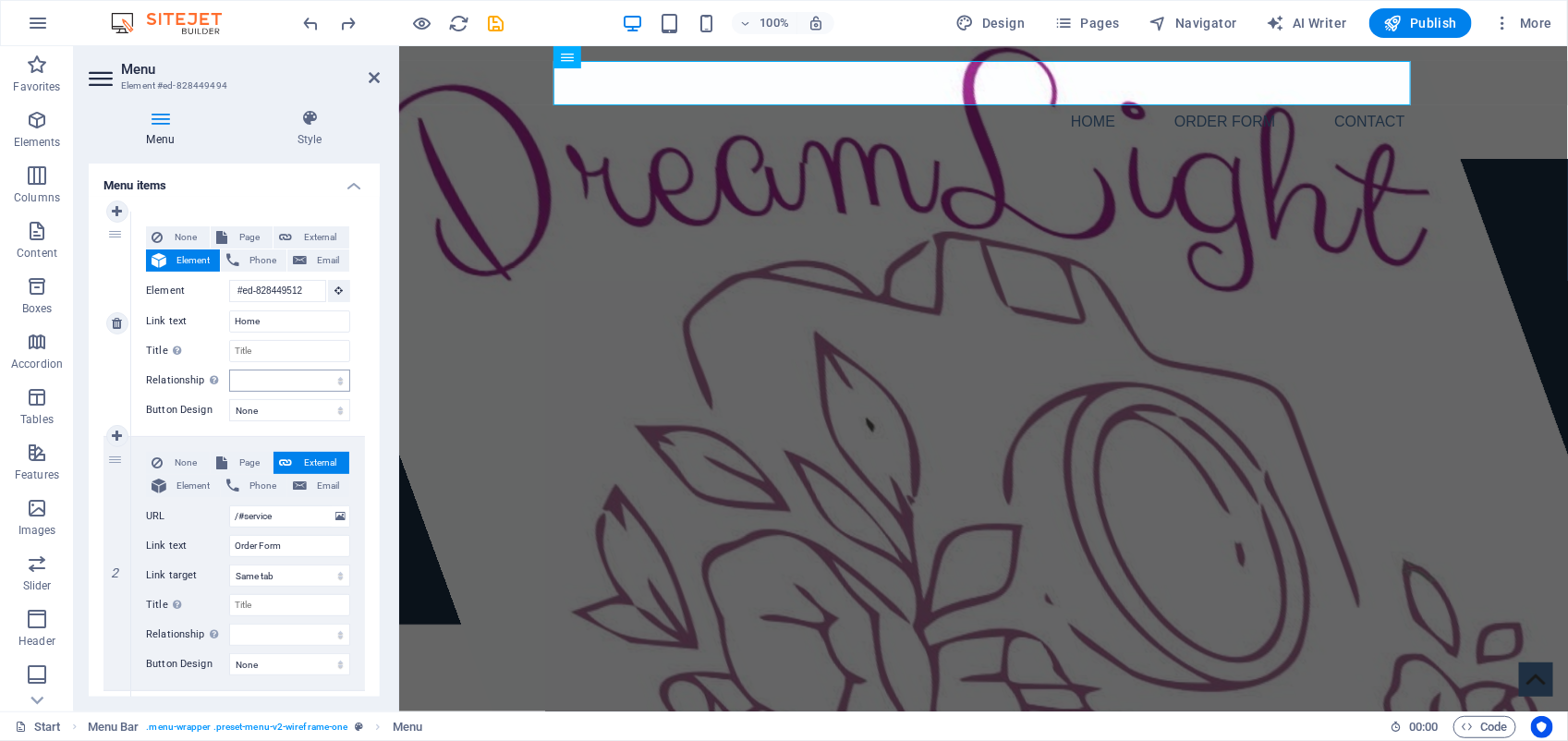 scroll, scrollTop: 231, scrollLeft: 0, axis: vertical 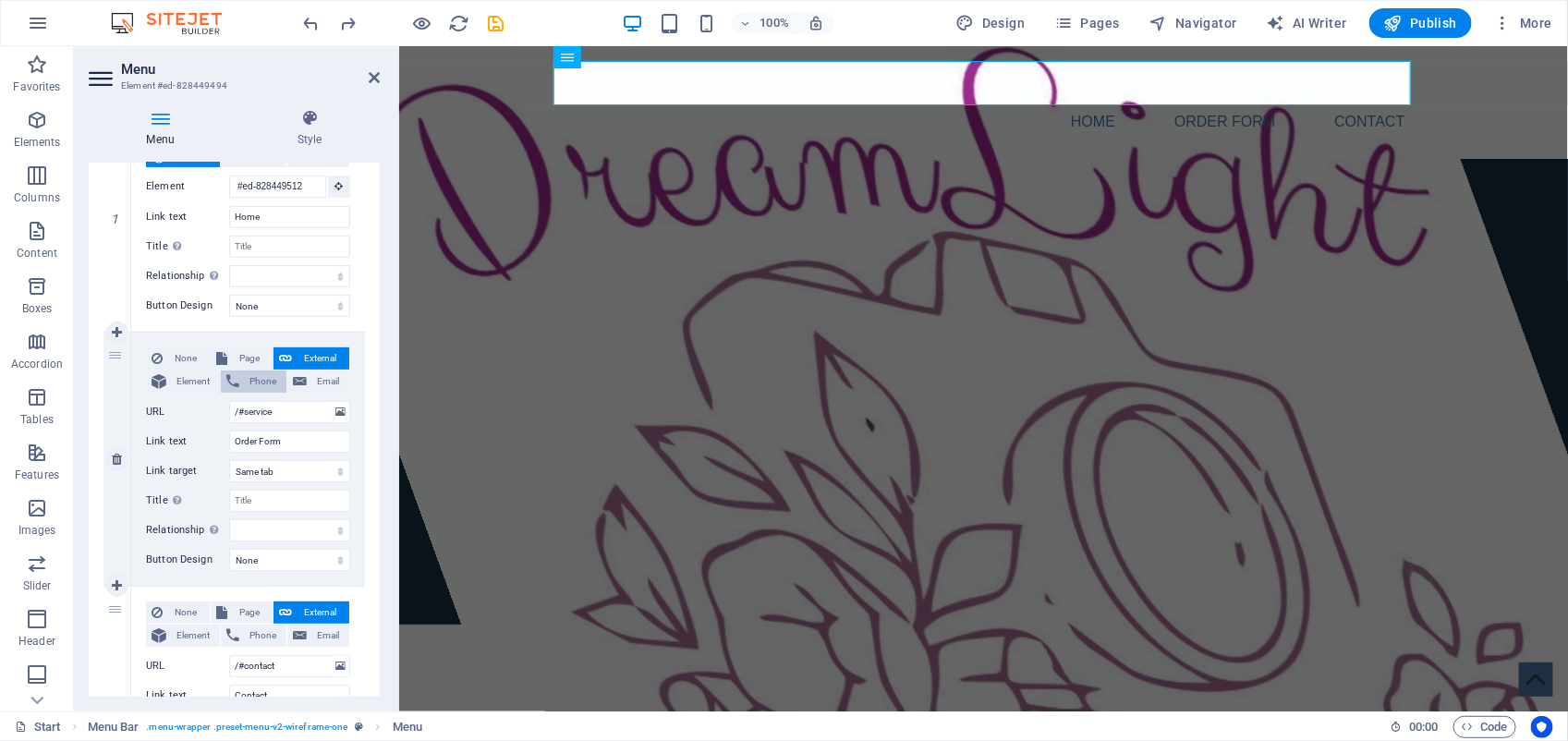 click on "Phone" at bounding box center [262, 382] 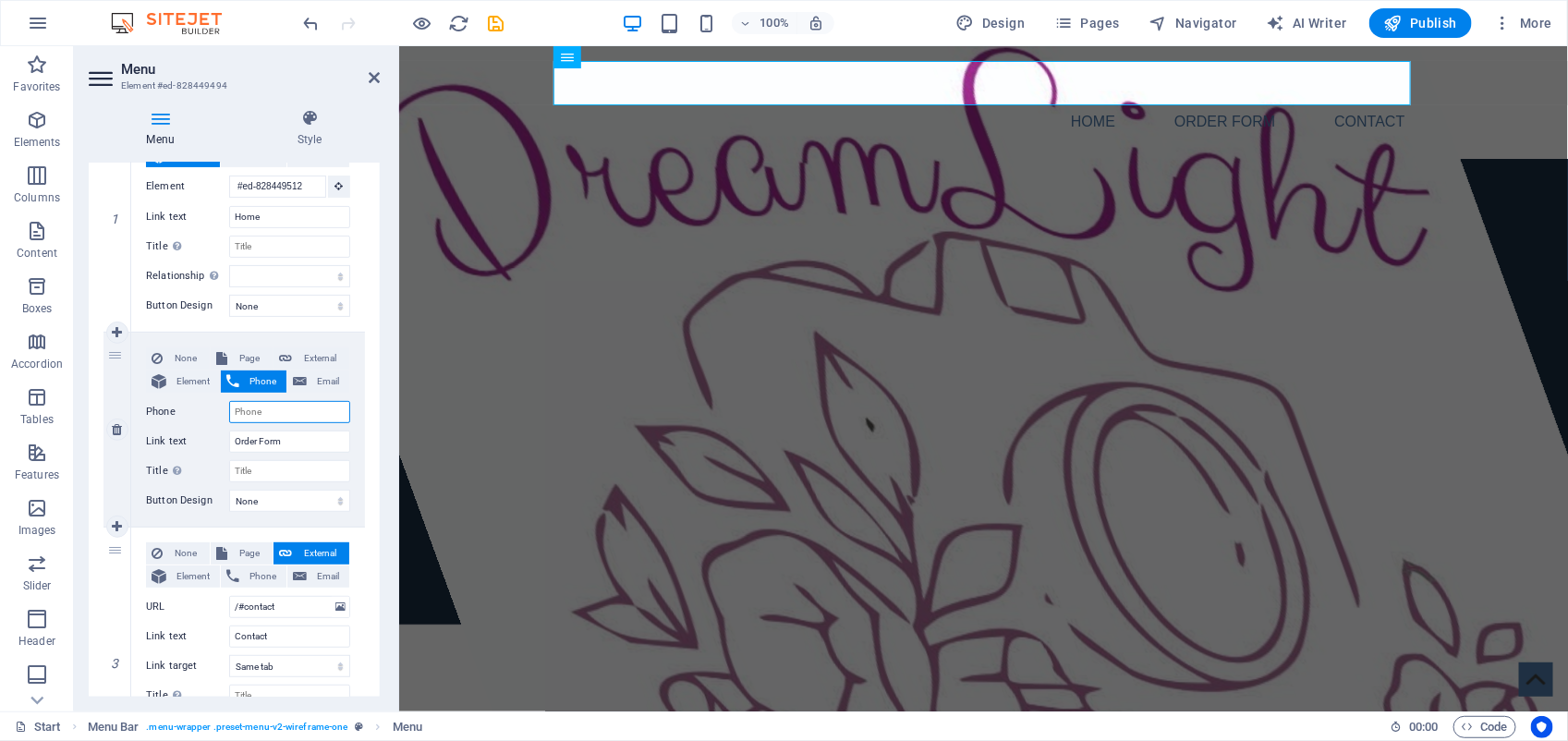 click on "Phone" at bounding box center [289, 412] 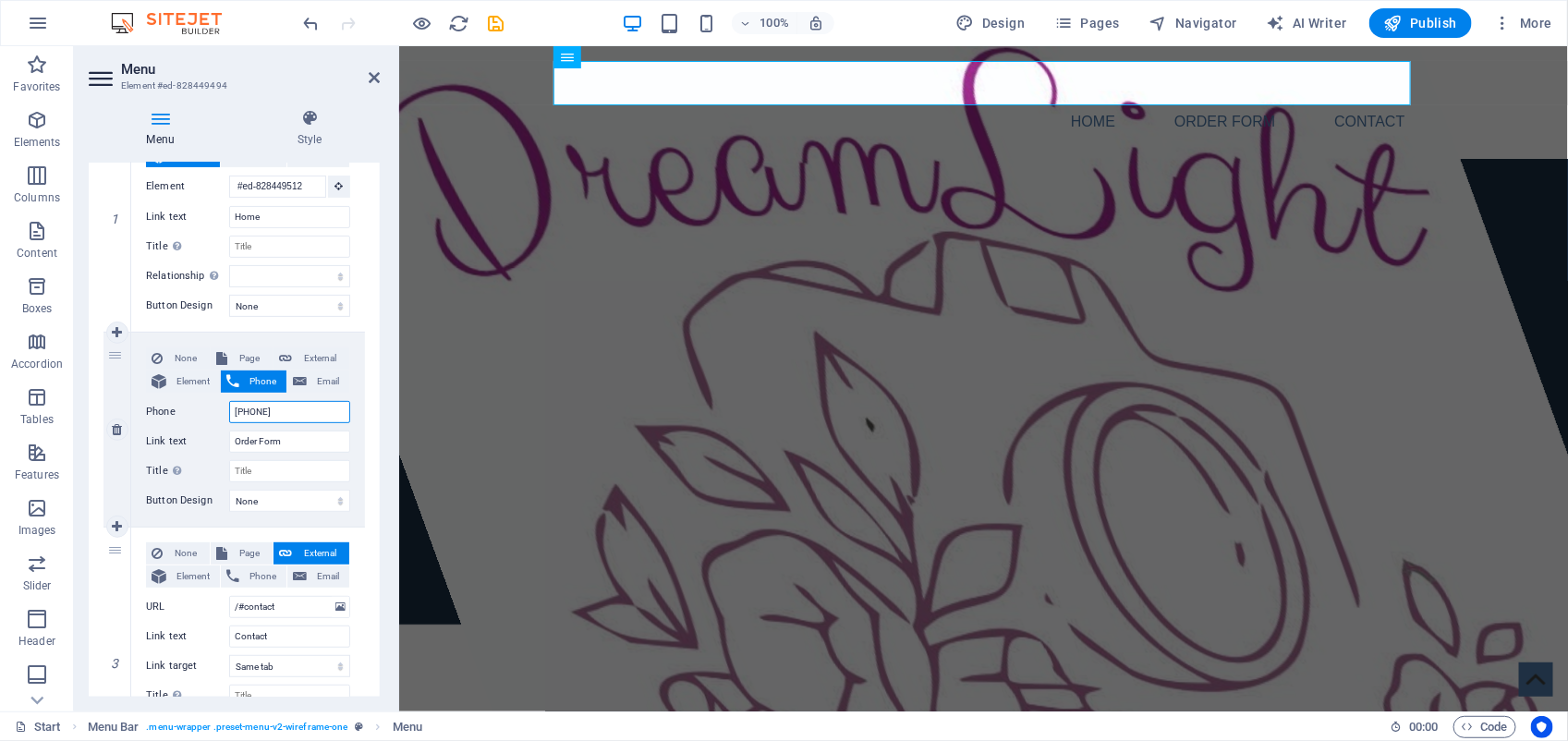 select 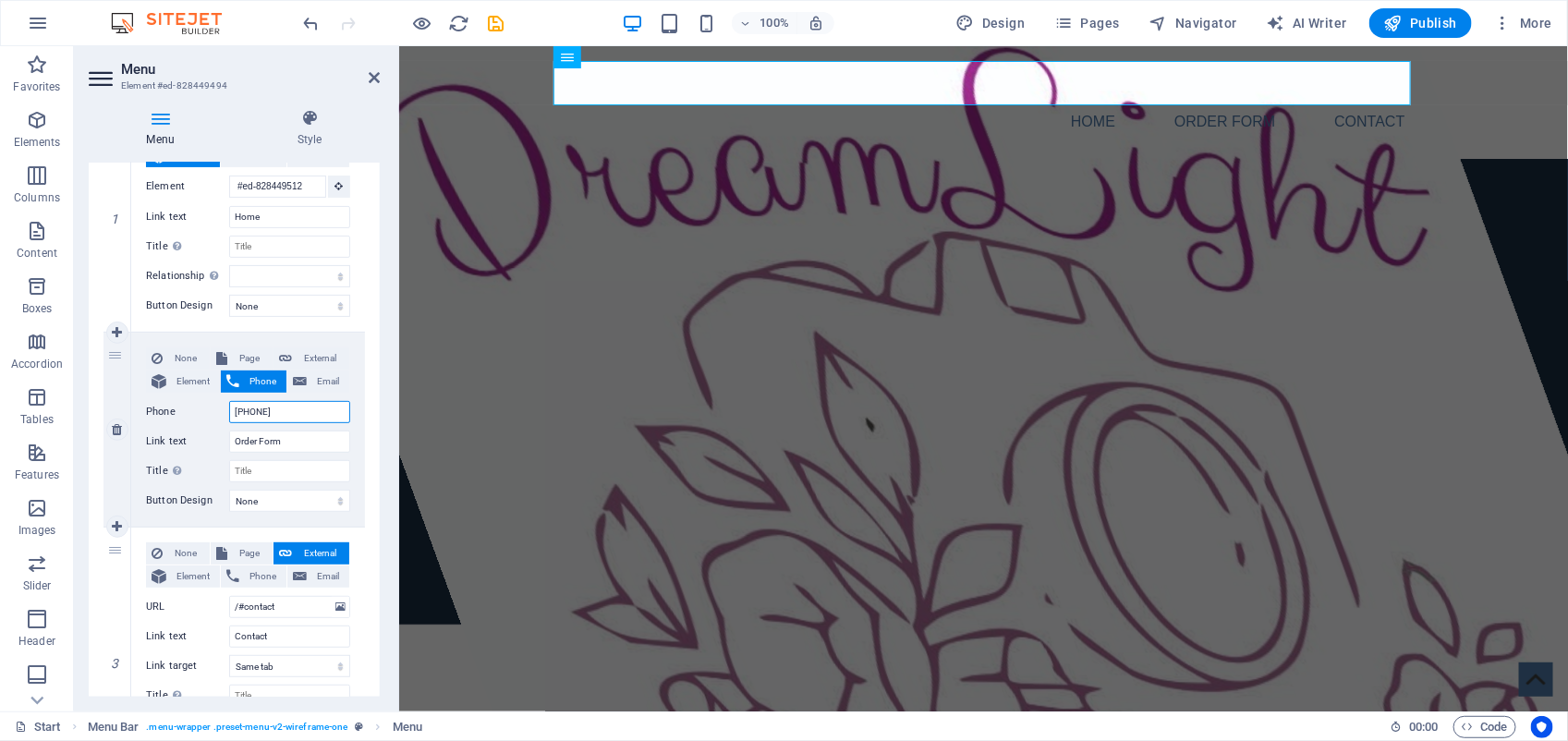 click on "+27 71 866 4952" at bounding box center (289, 412) 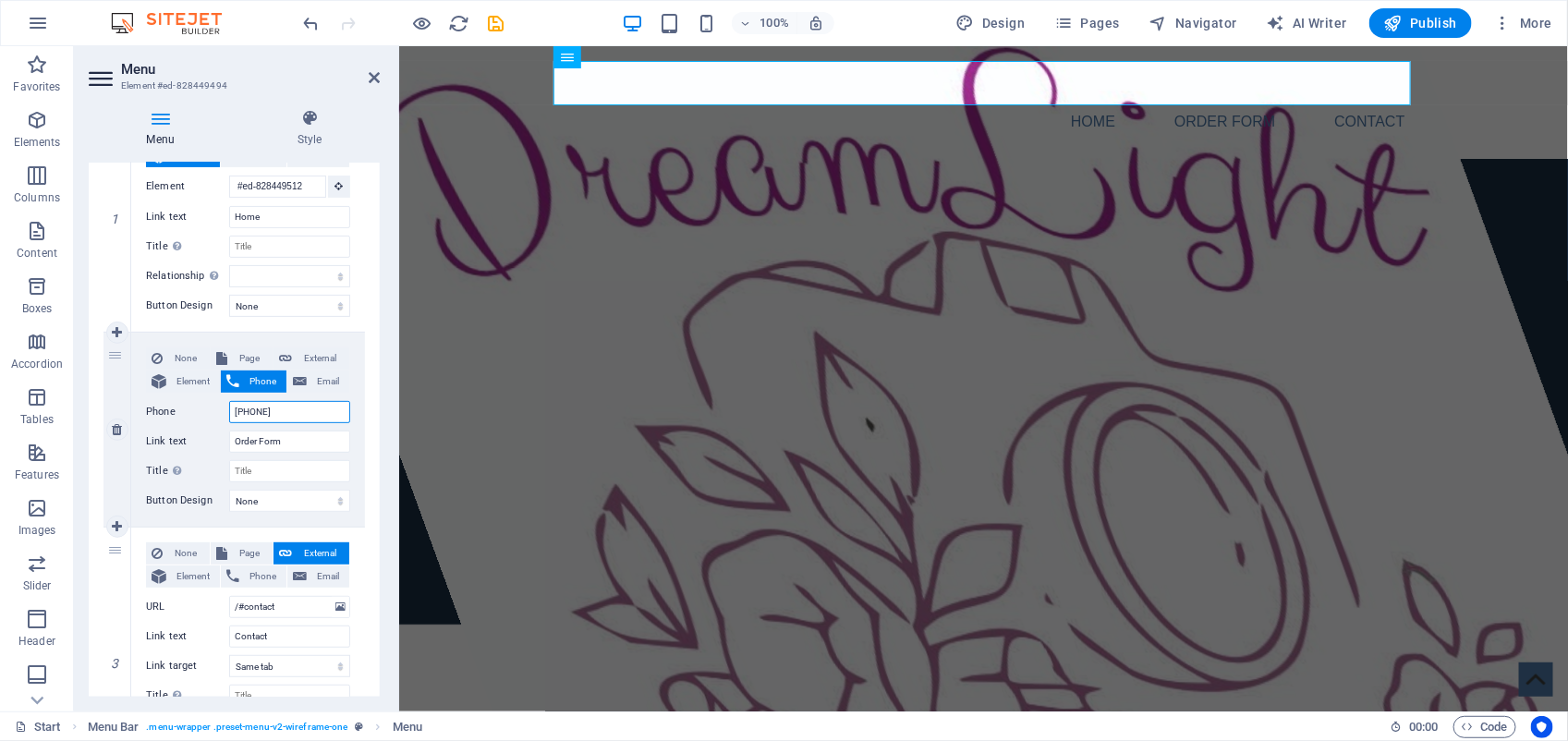 type on "71 866 4952" 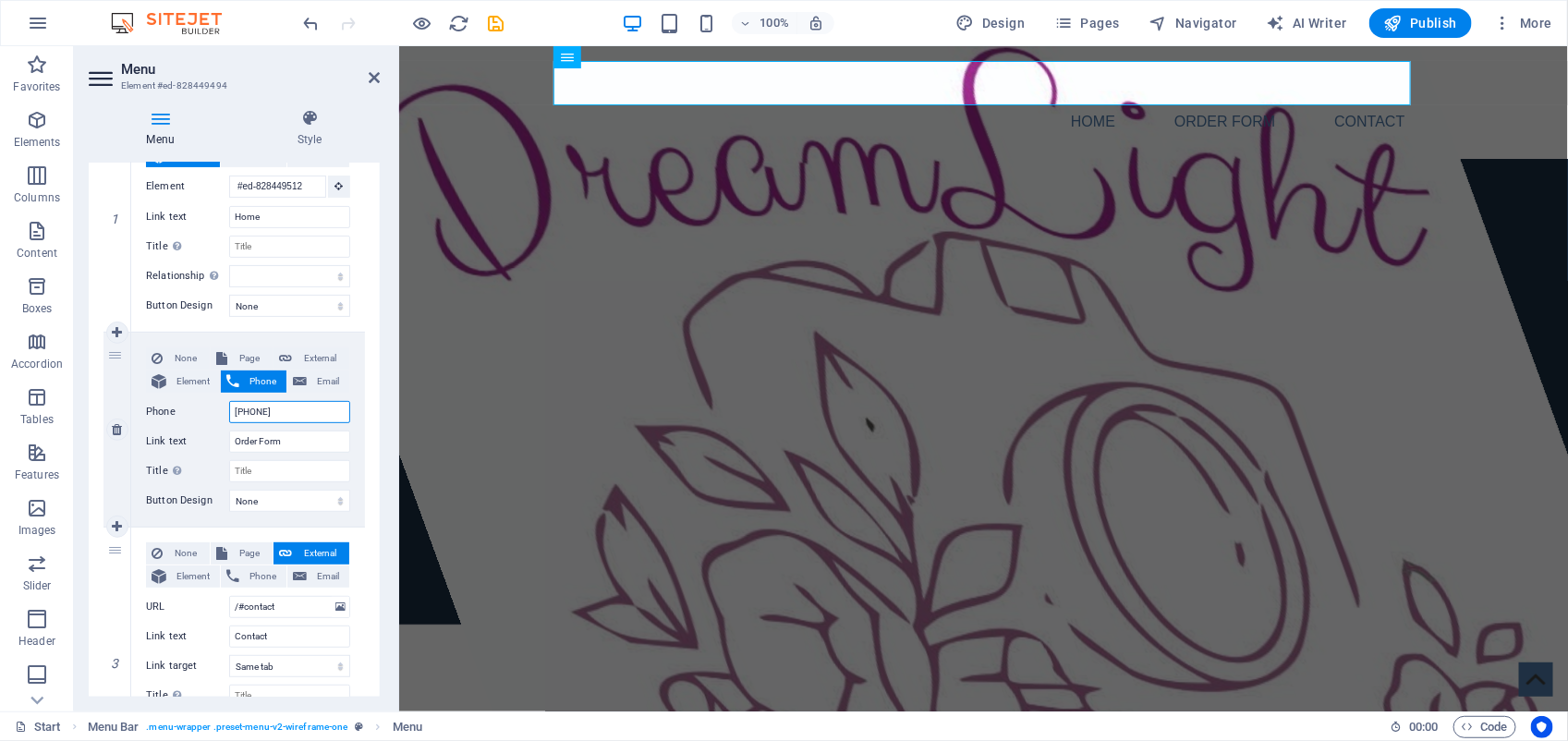 type on "071 866 4952" 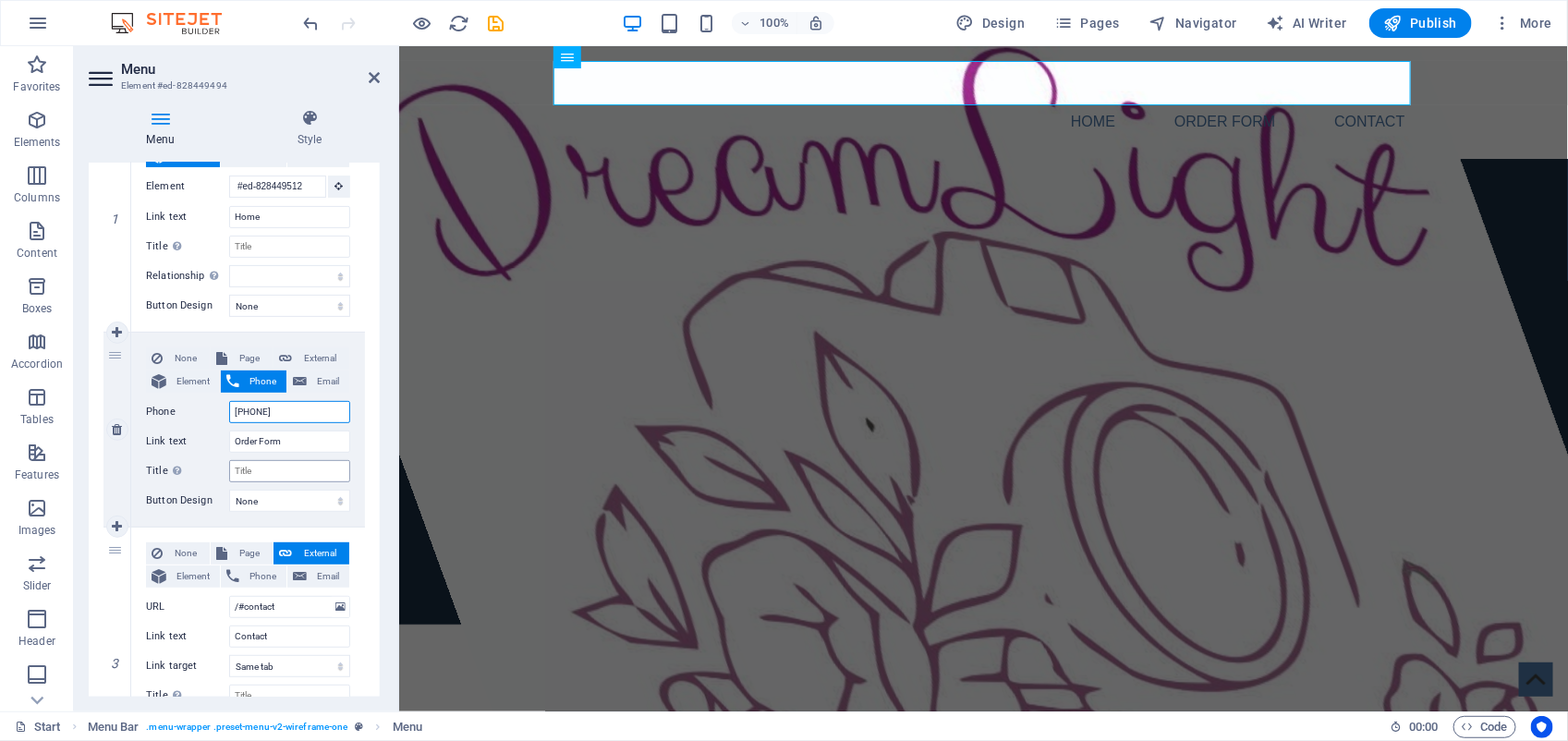 select 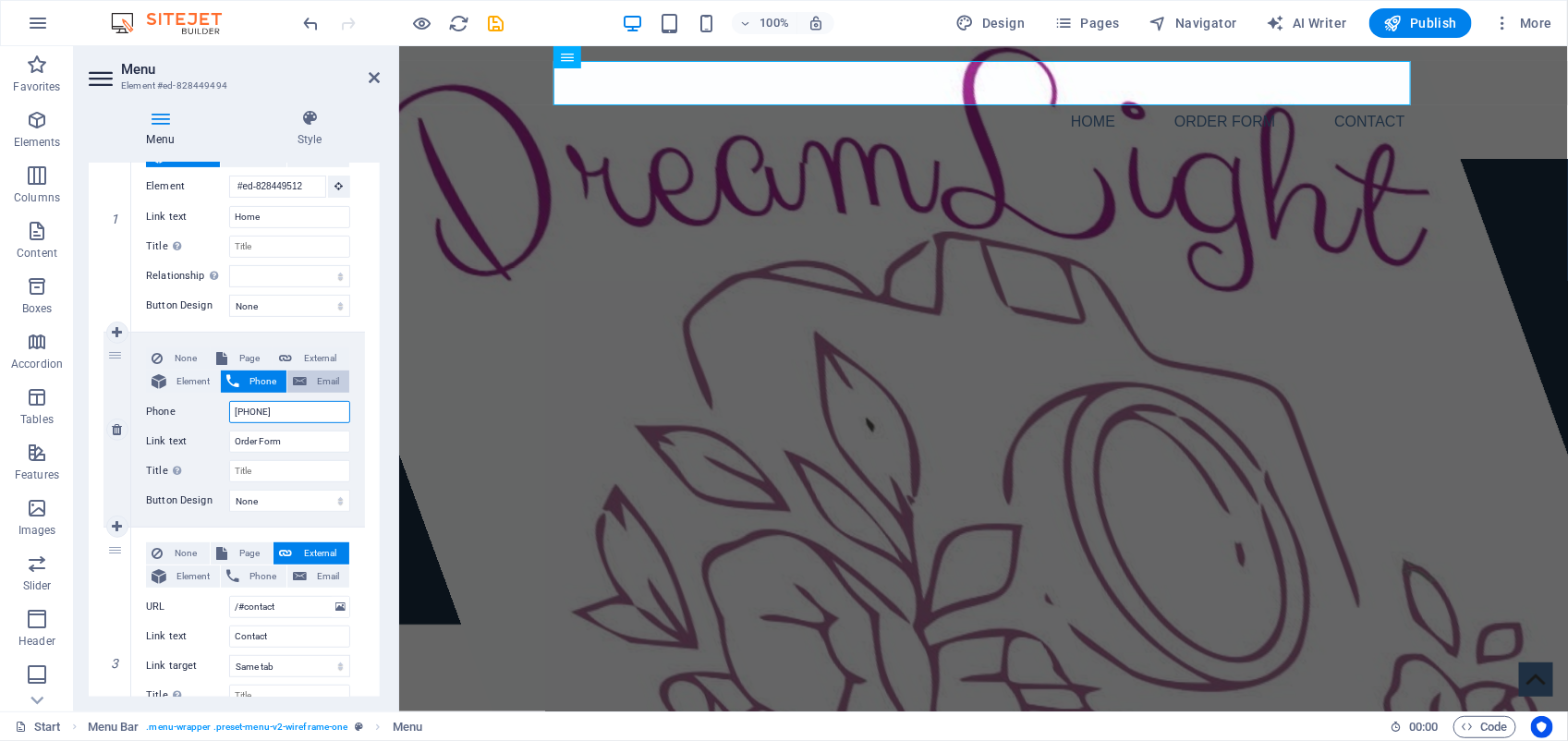type on "071 866 4952" 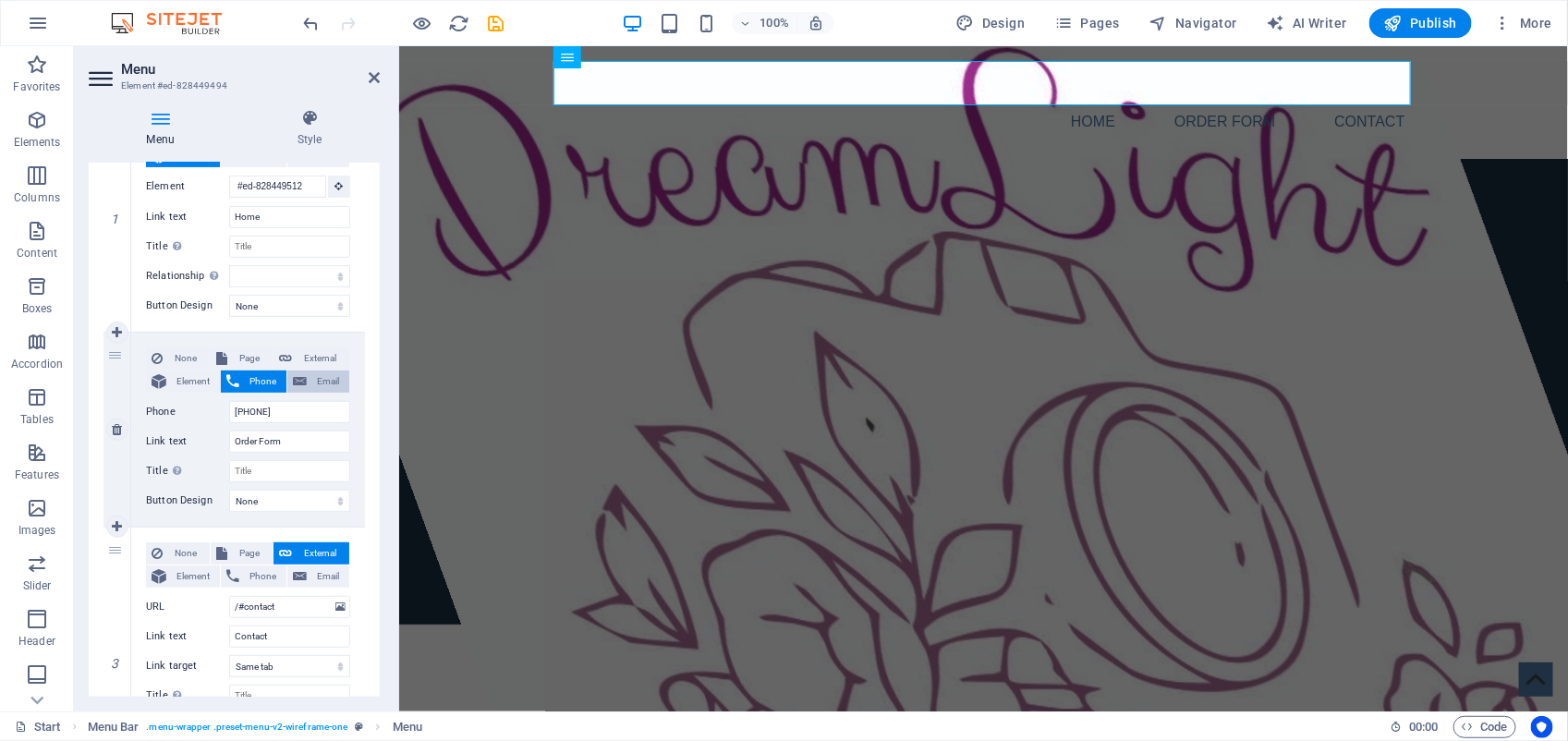 click on "Email" at bounding box center (318, 382) 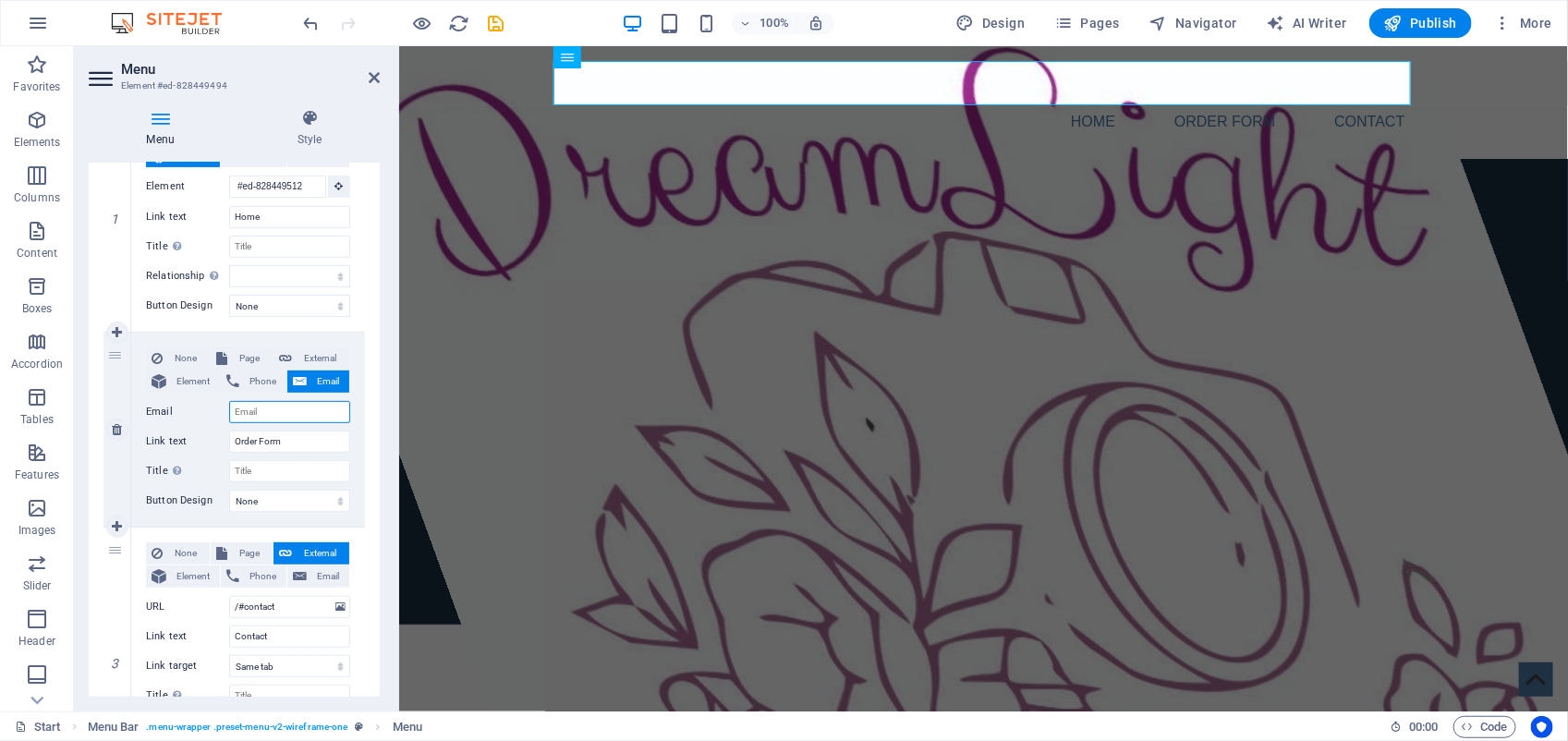 click on "Email" at bounding box center [289, 412] 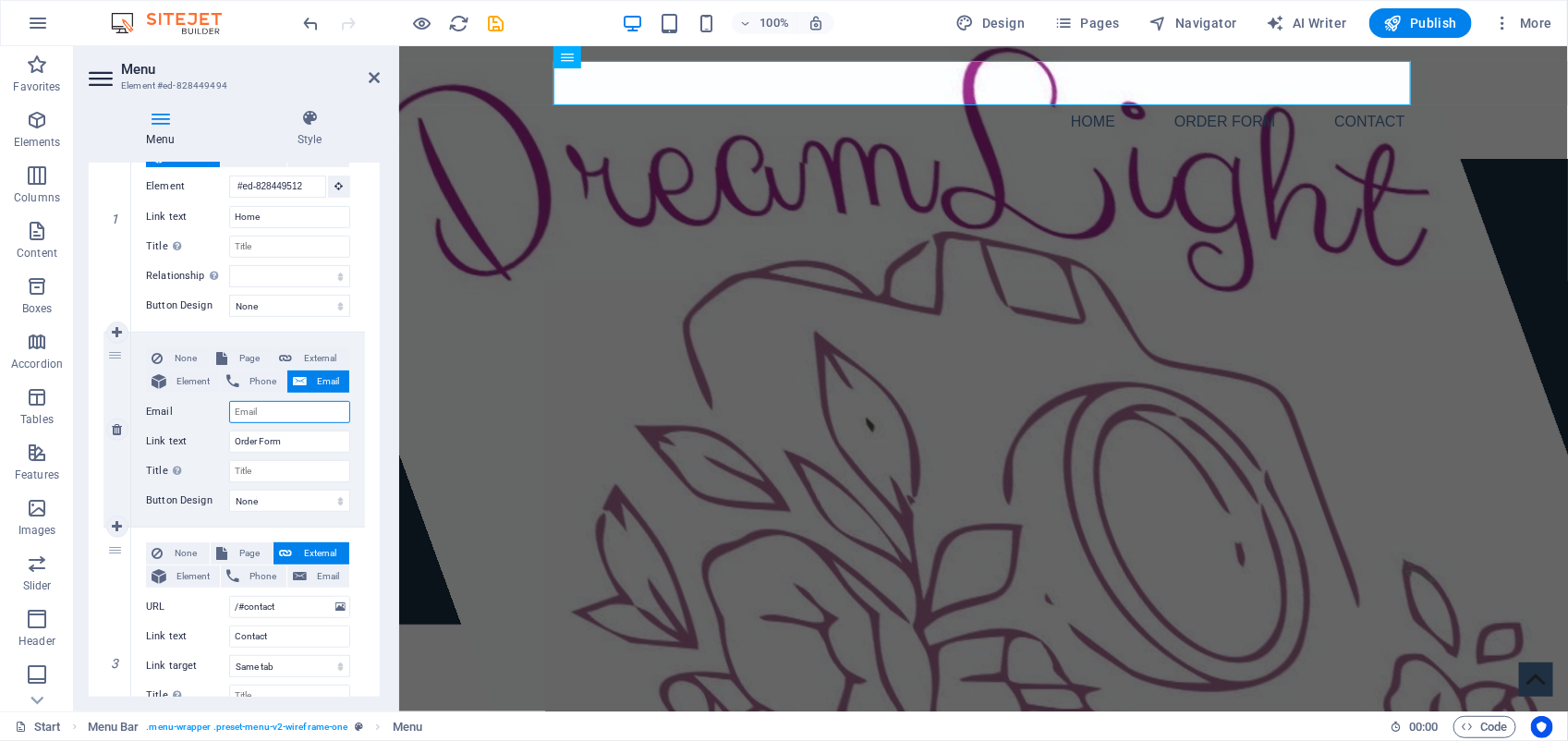 paste on "[EMAIL]" 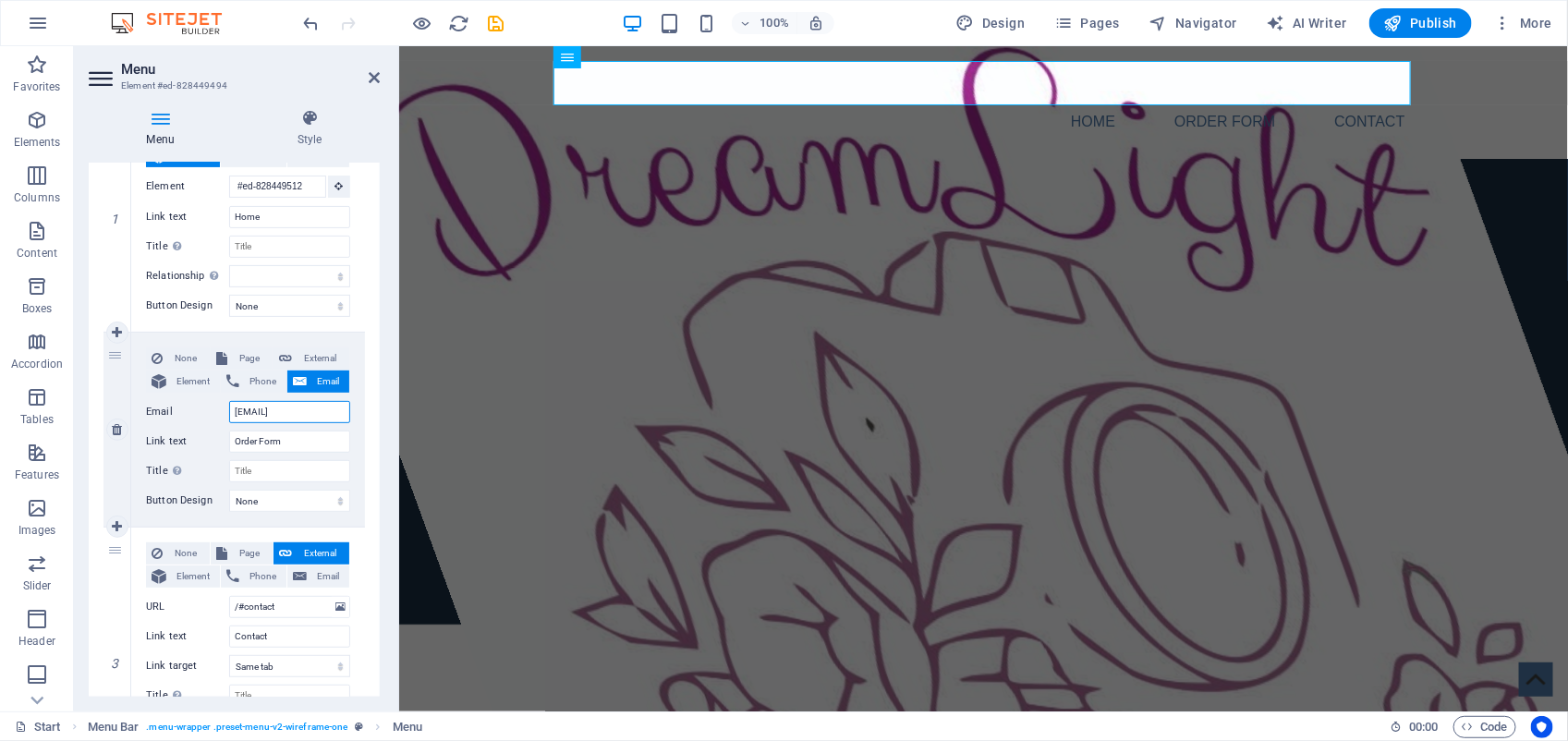 select 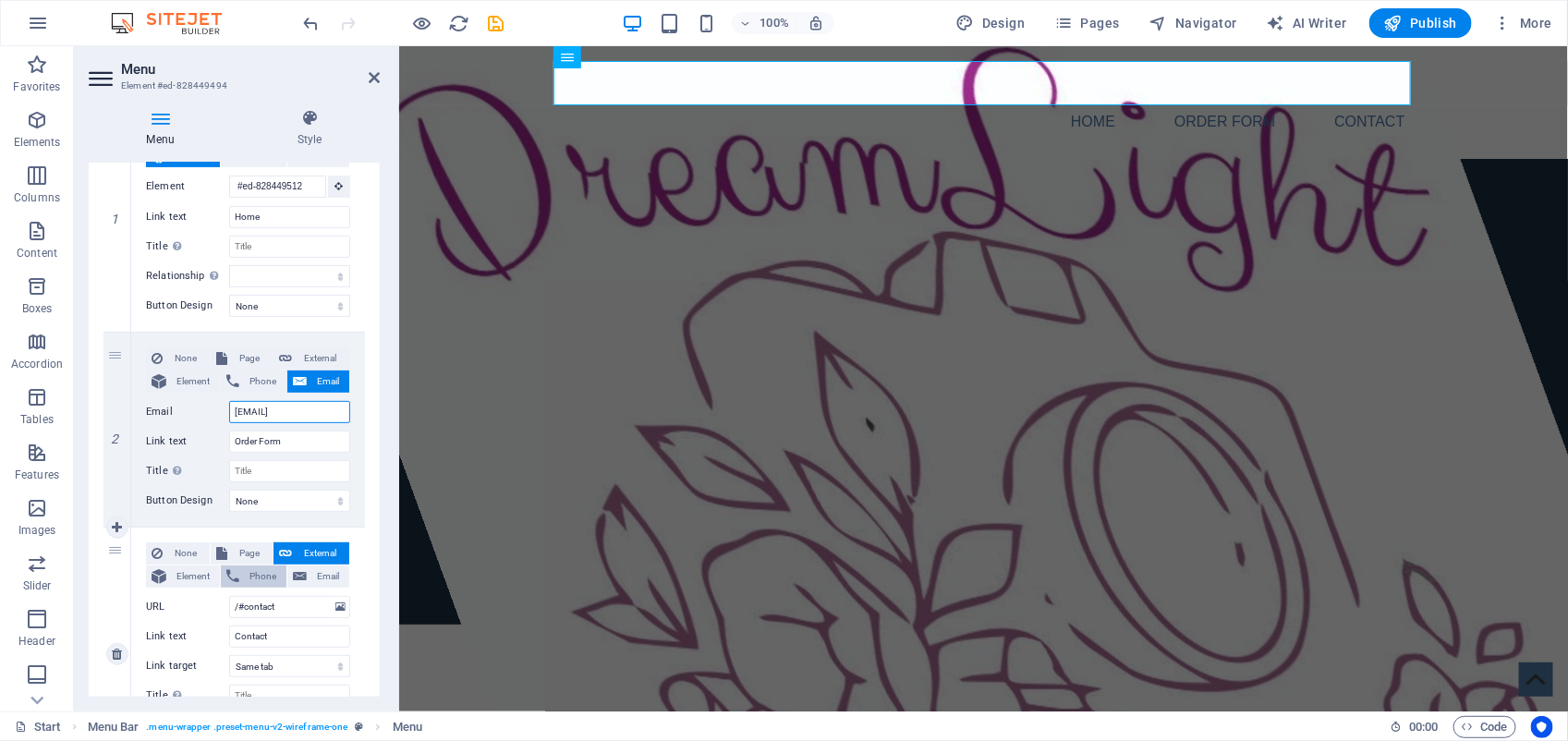 type on "[EMAIL]" 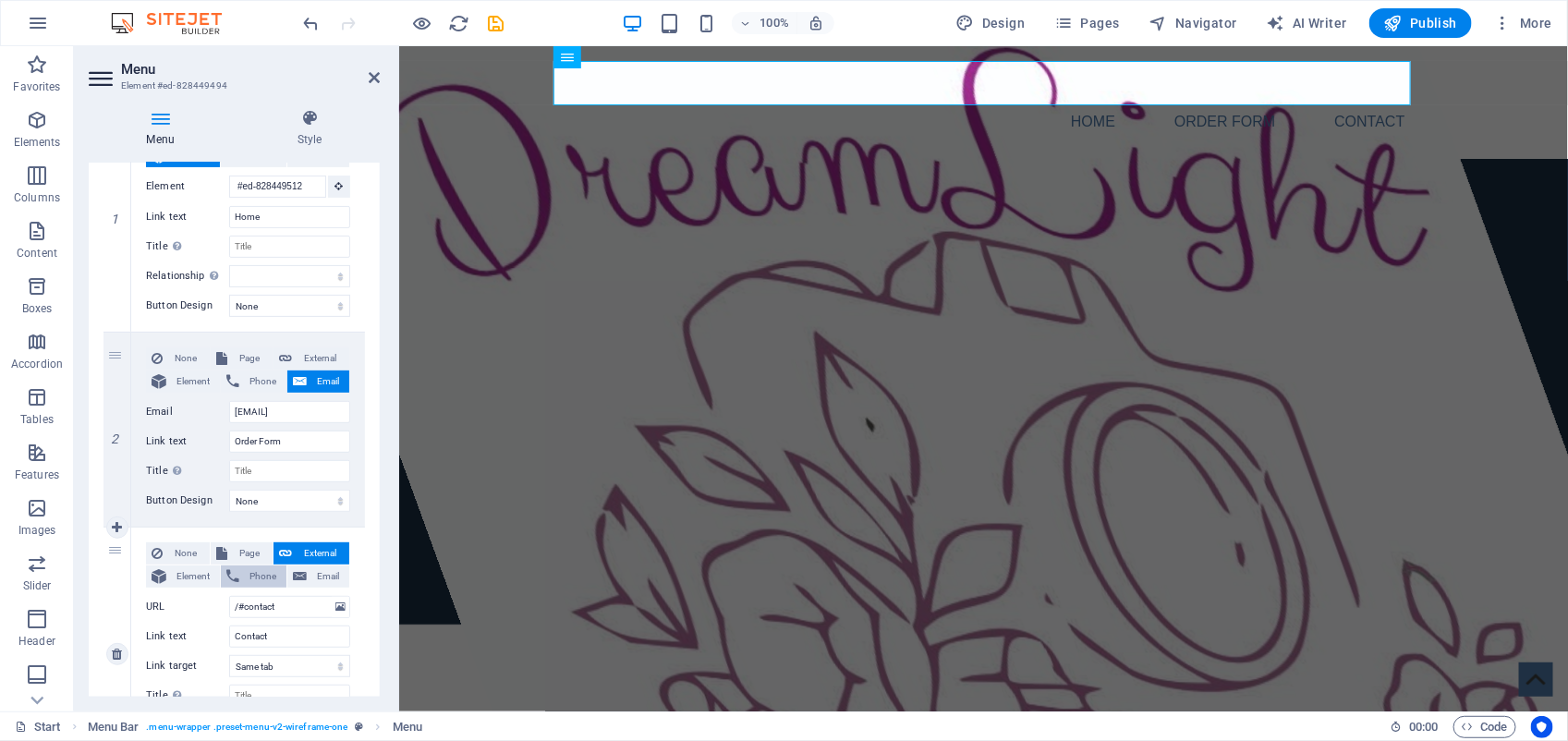 click on "Phone" at bounding box center (262, 577) 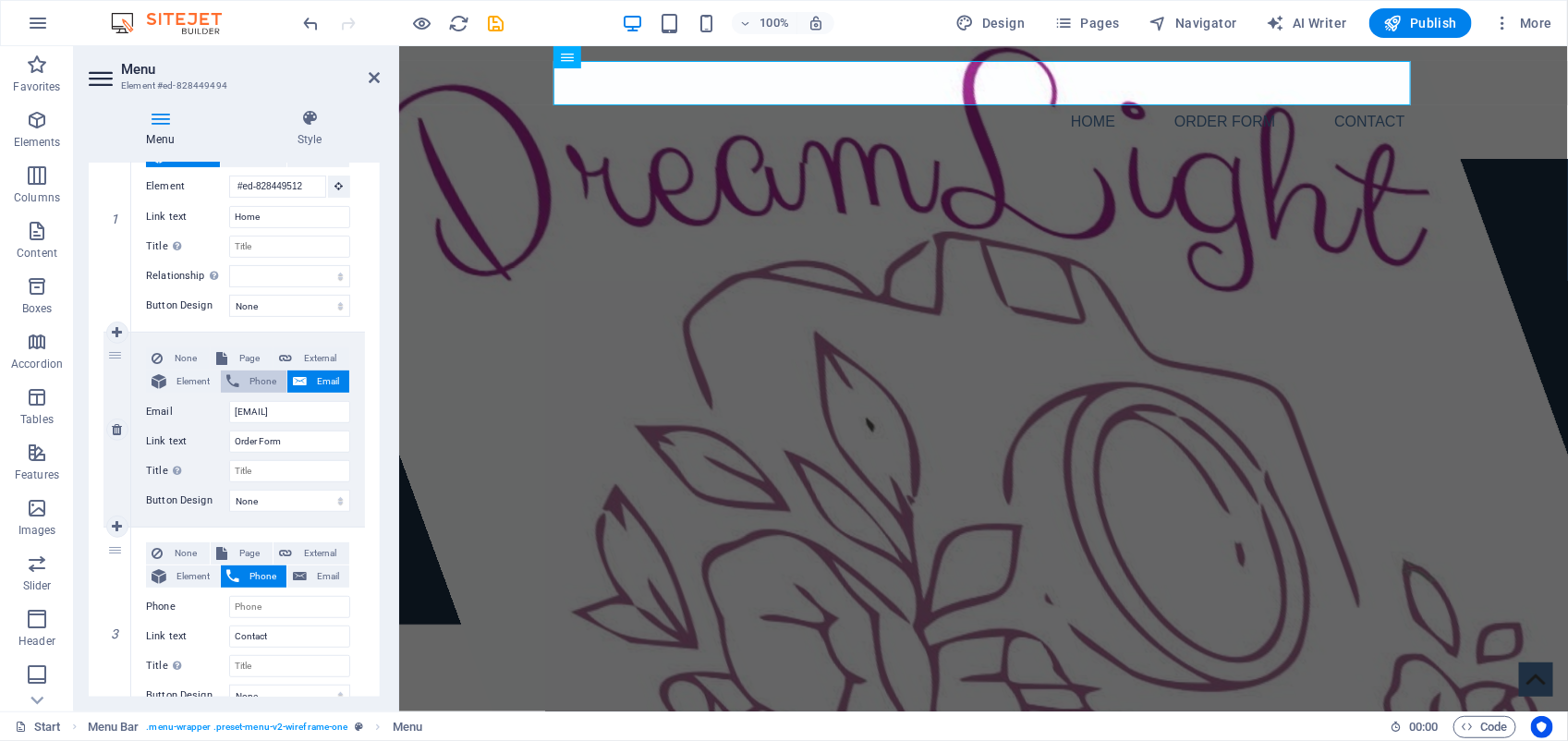 click on "Phone" at bounding box center (262, 382) 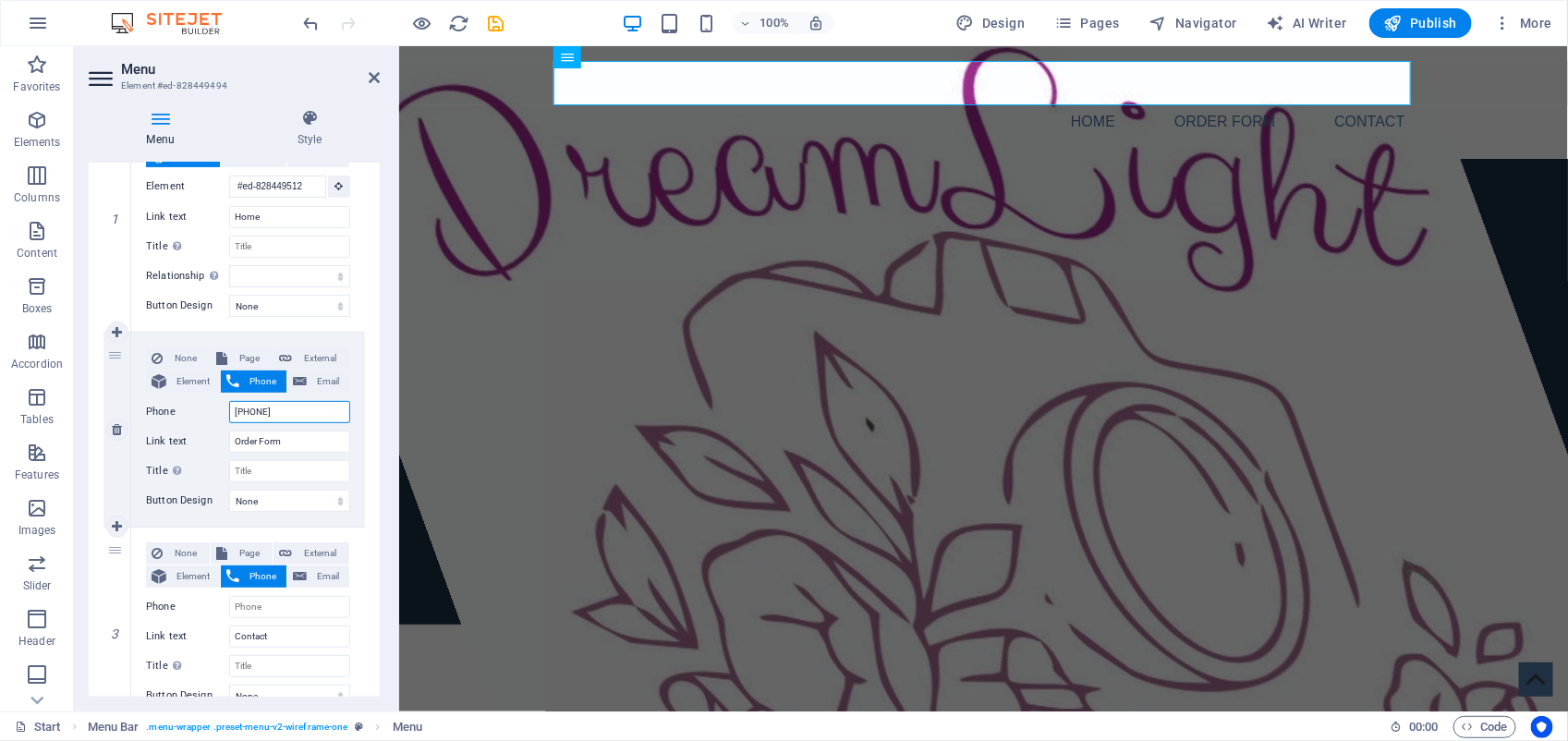 drag, startPoint x: 310, startPoint y: 412, endPoint x: 228, endPoint y: 414, distance: 82.02439 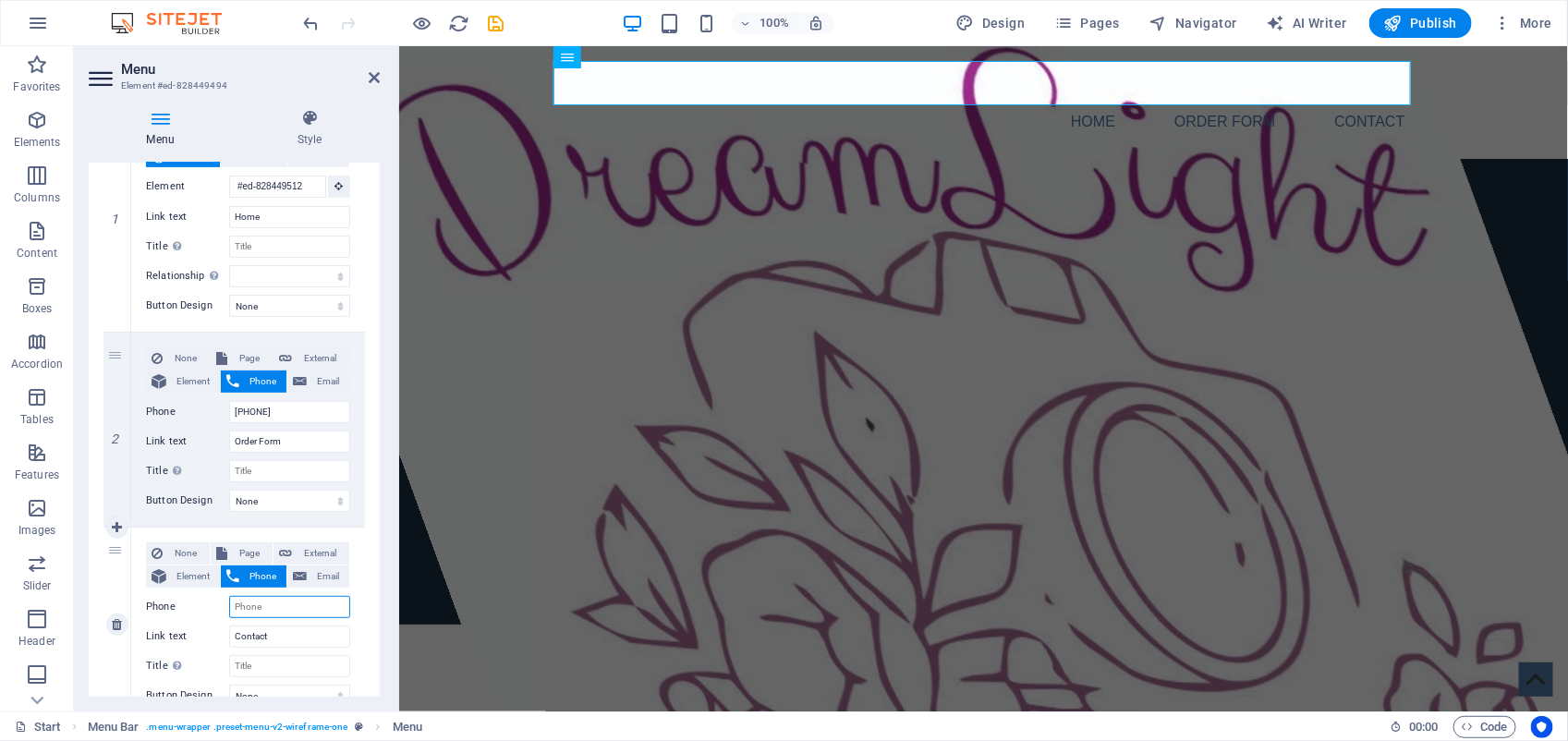 click on "Phone" at bounding box center [289, 607] 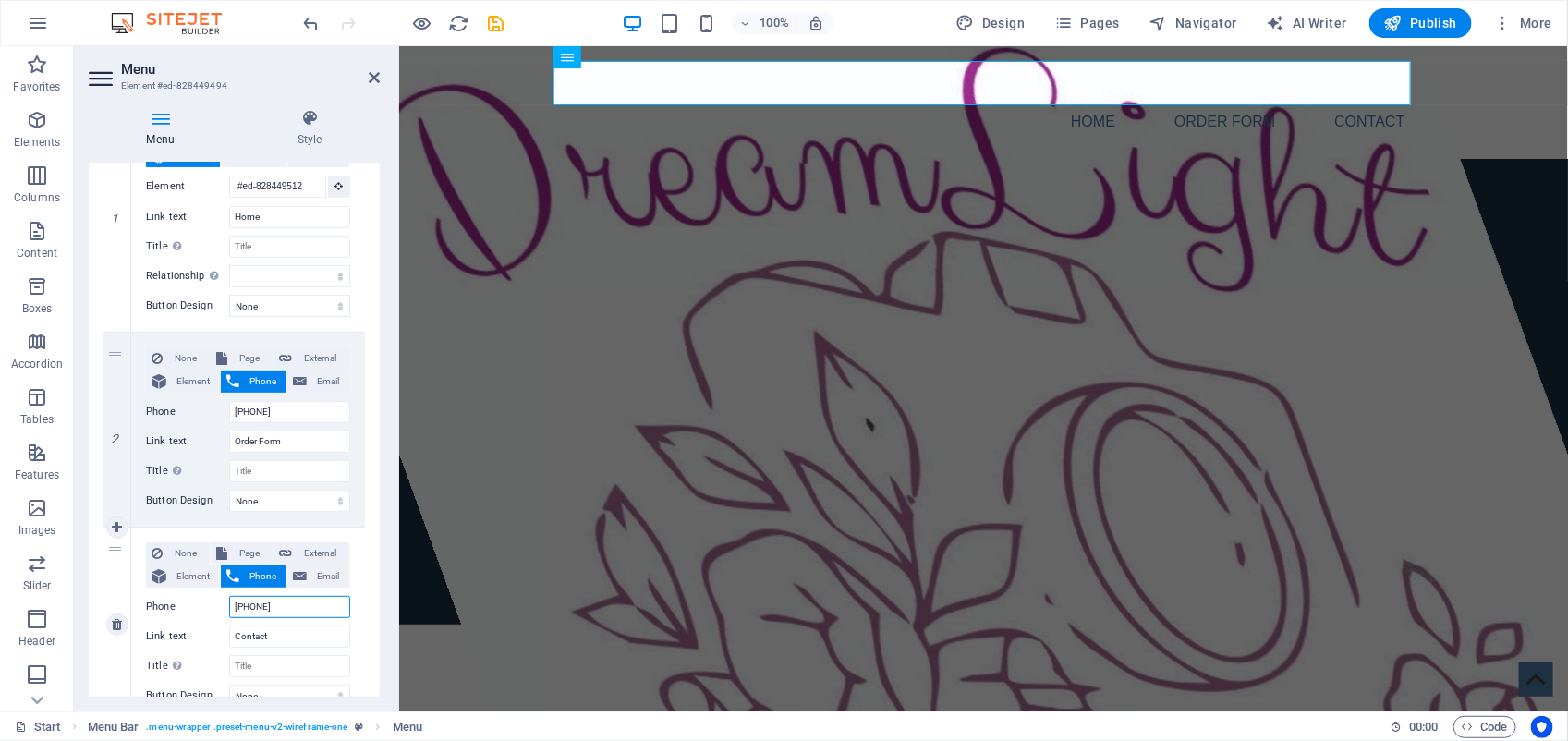 select 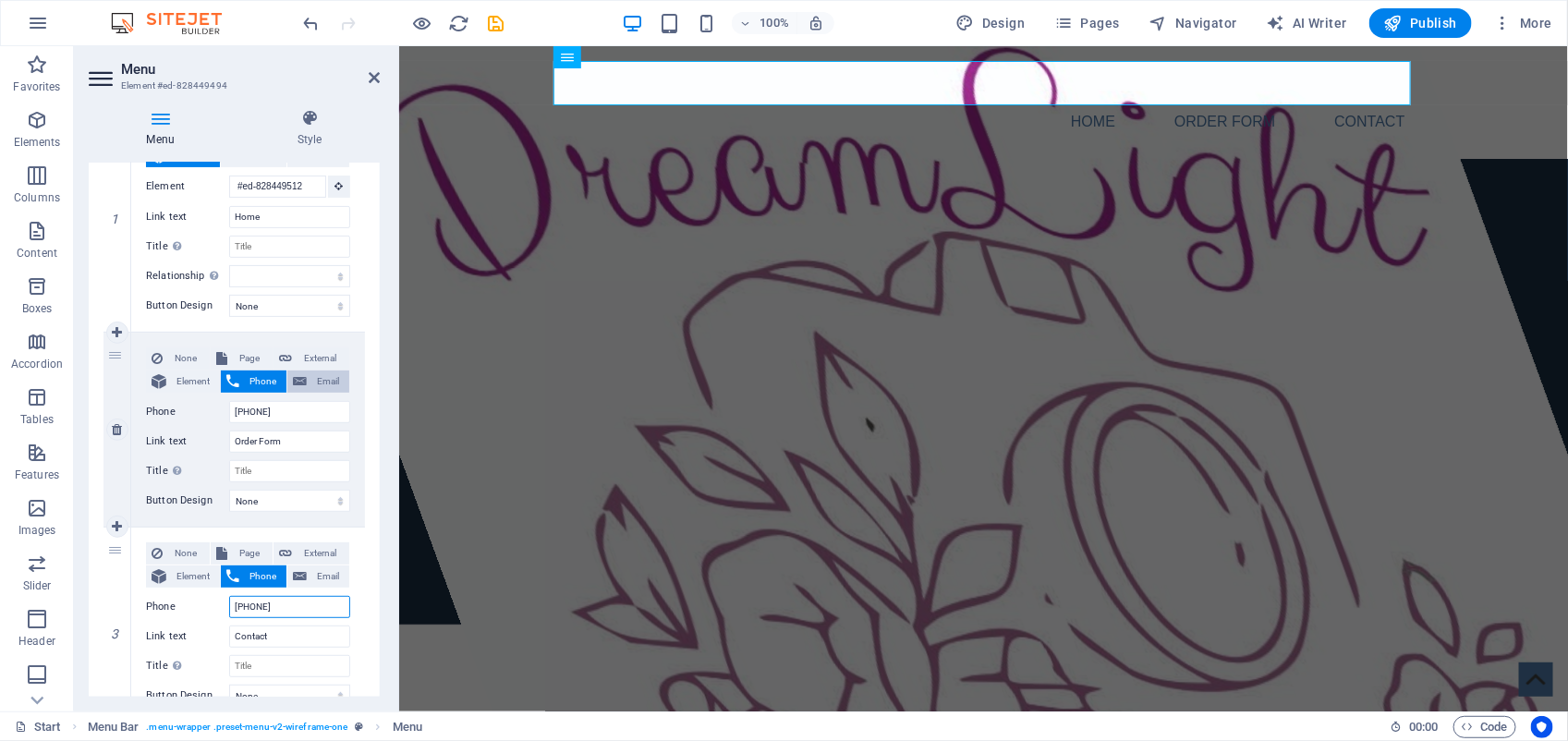type on "071 866 4952" 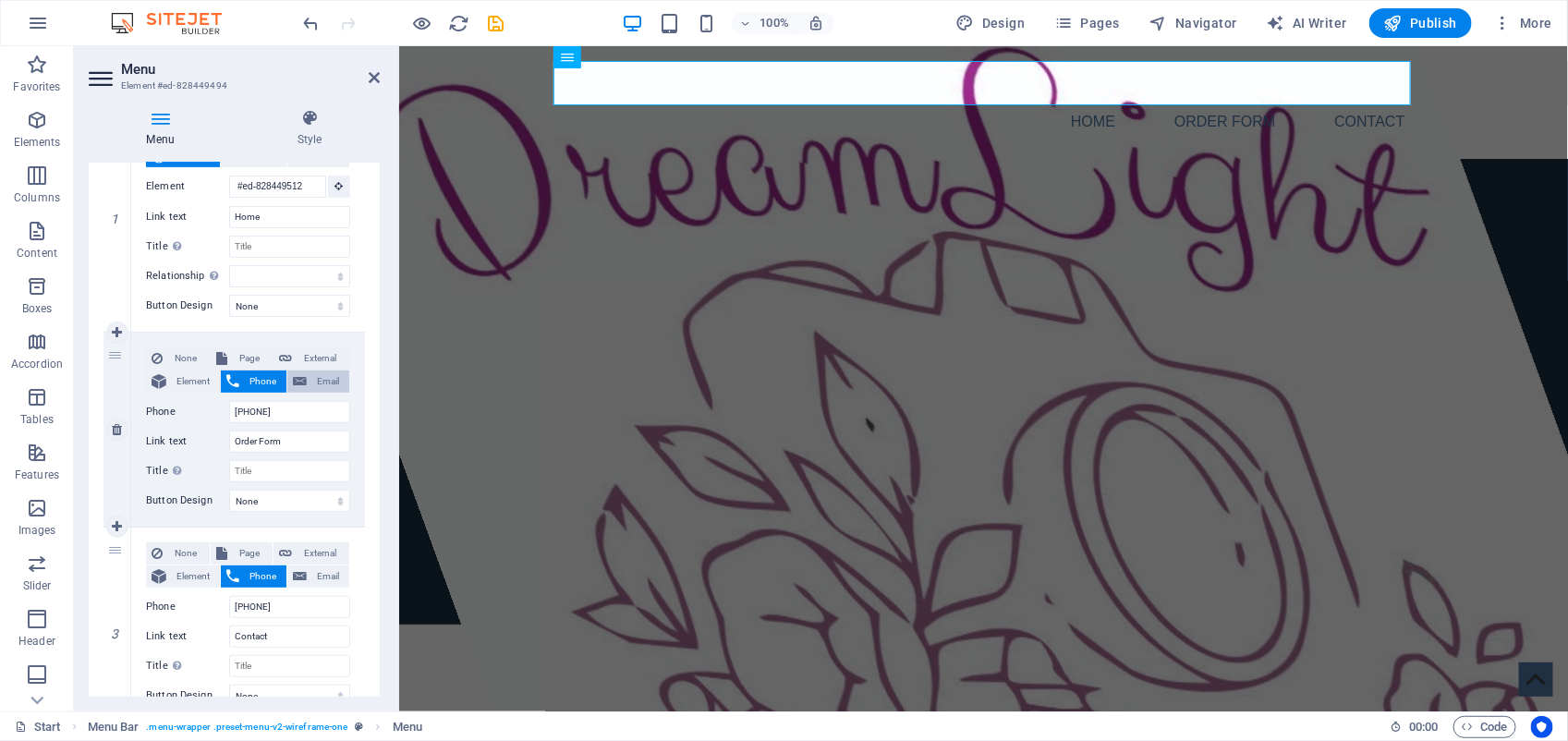 click on "Email" at bounding box center (328, 382) 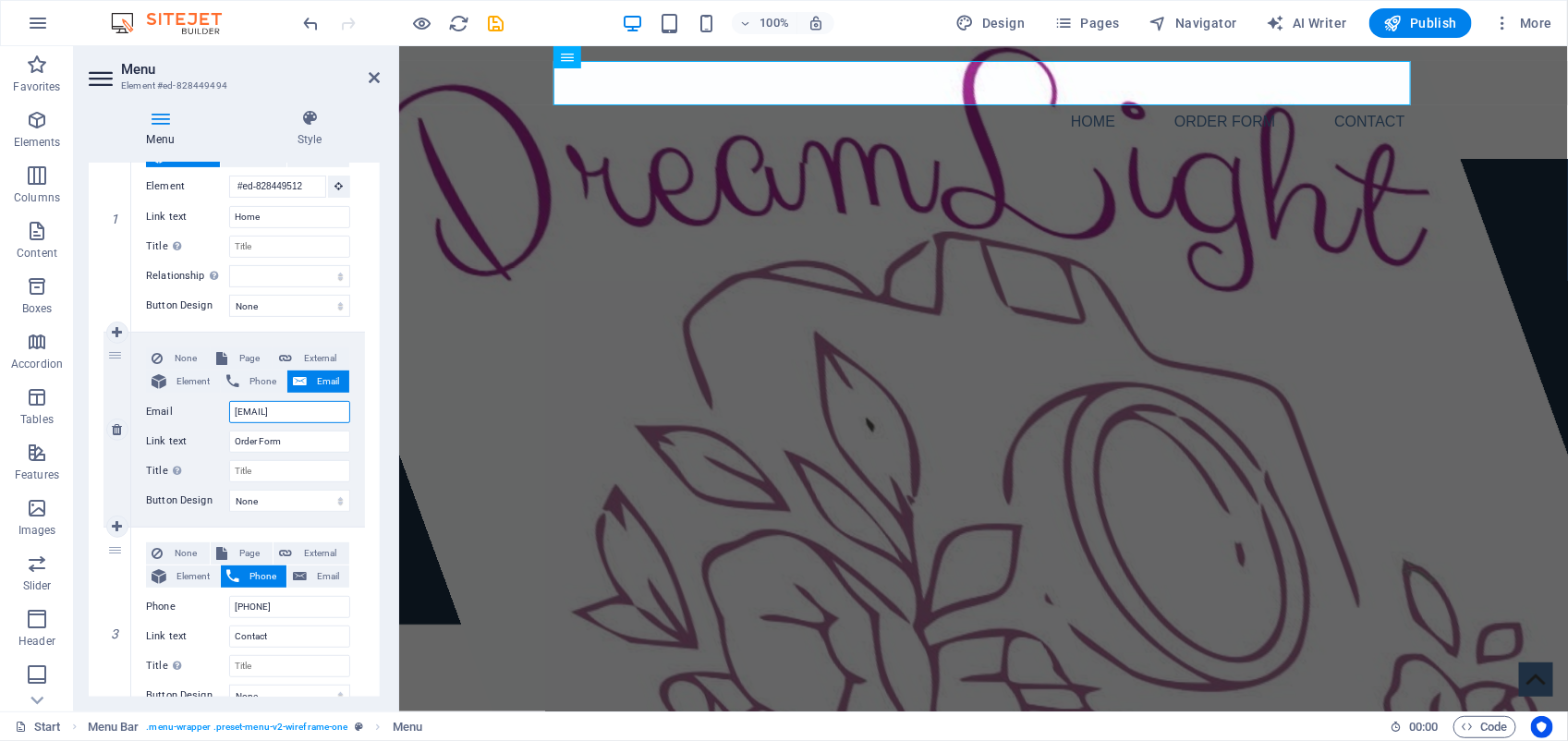 drag, startPoint x: 335, startPoint y: 412, endPoint x: 236, endPoint y: 409, distance: 99.04544 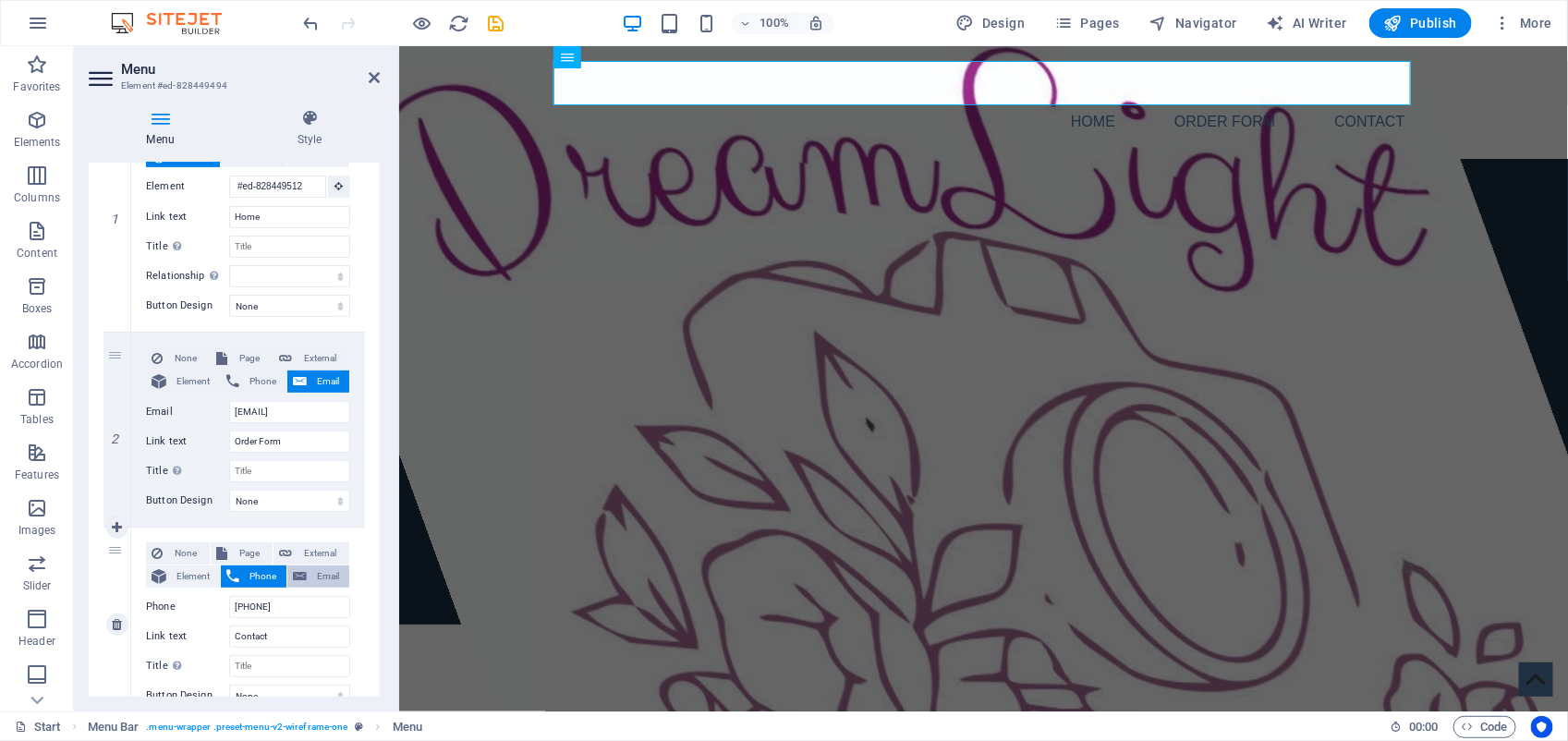 click on "Email" at bounding box center (328, 577) 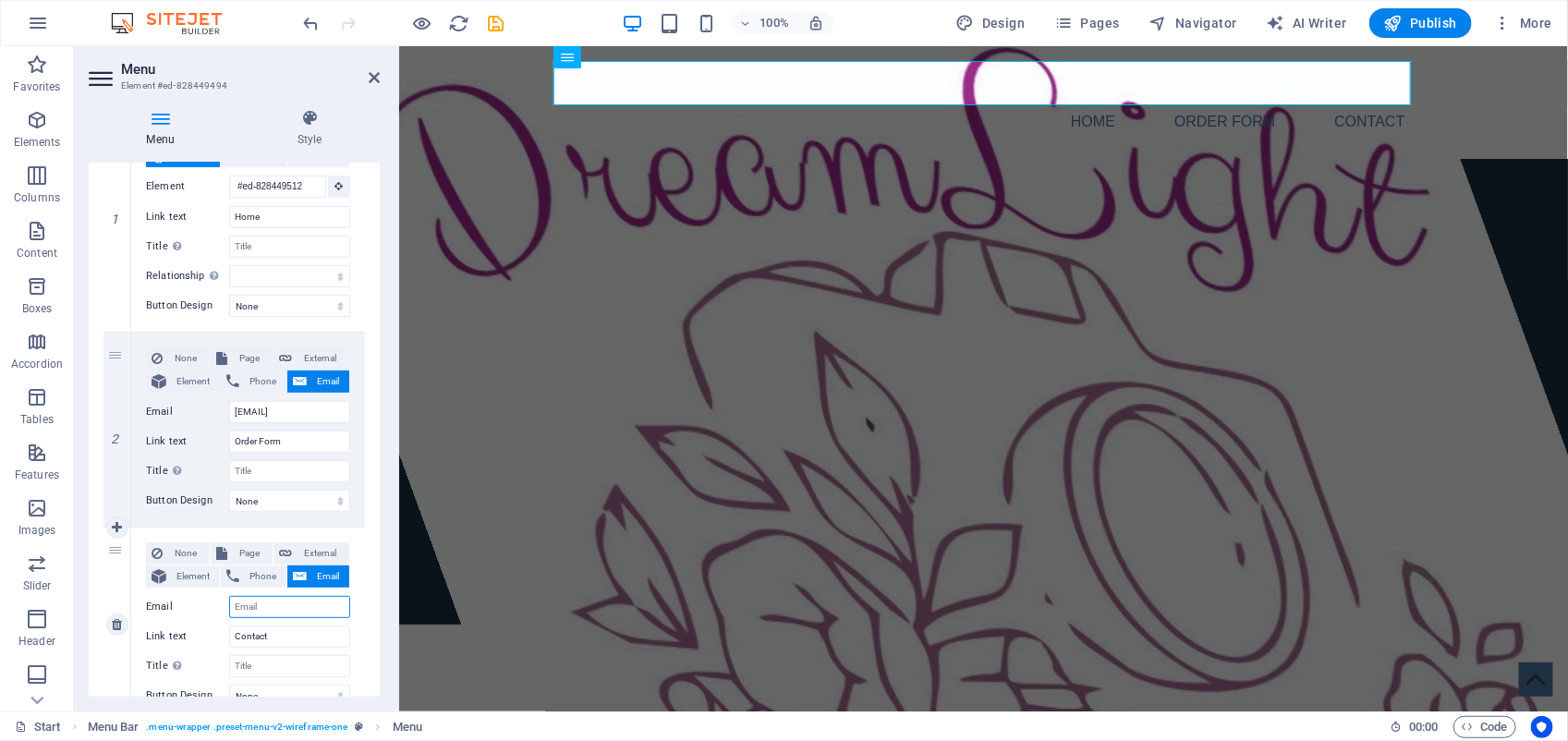 paste on "[EMAIL]" 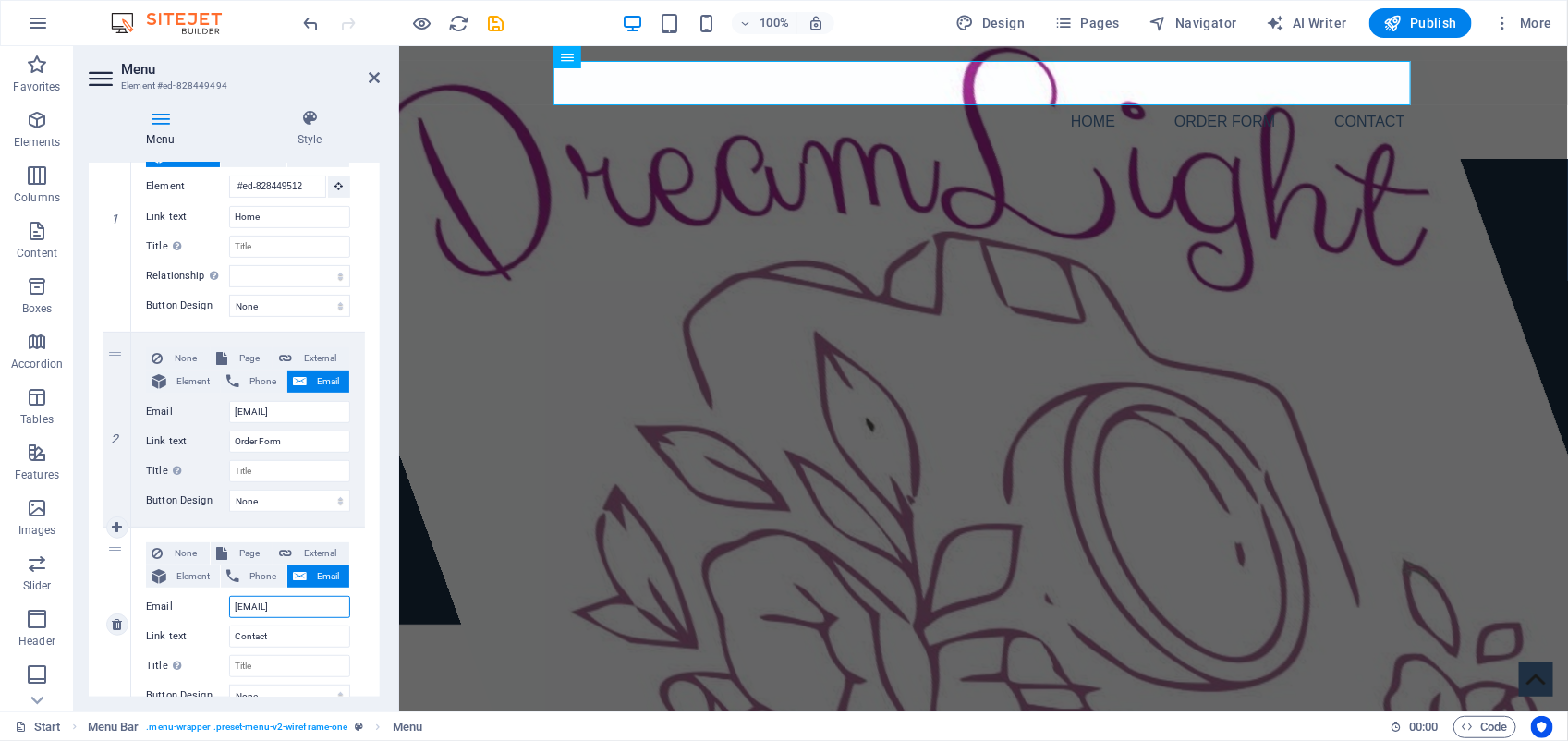 select 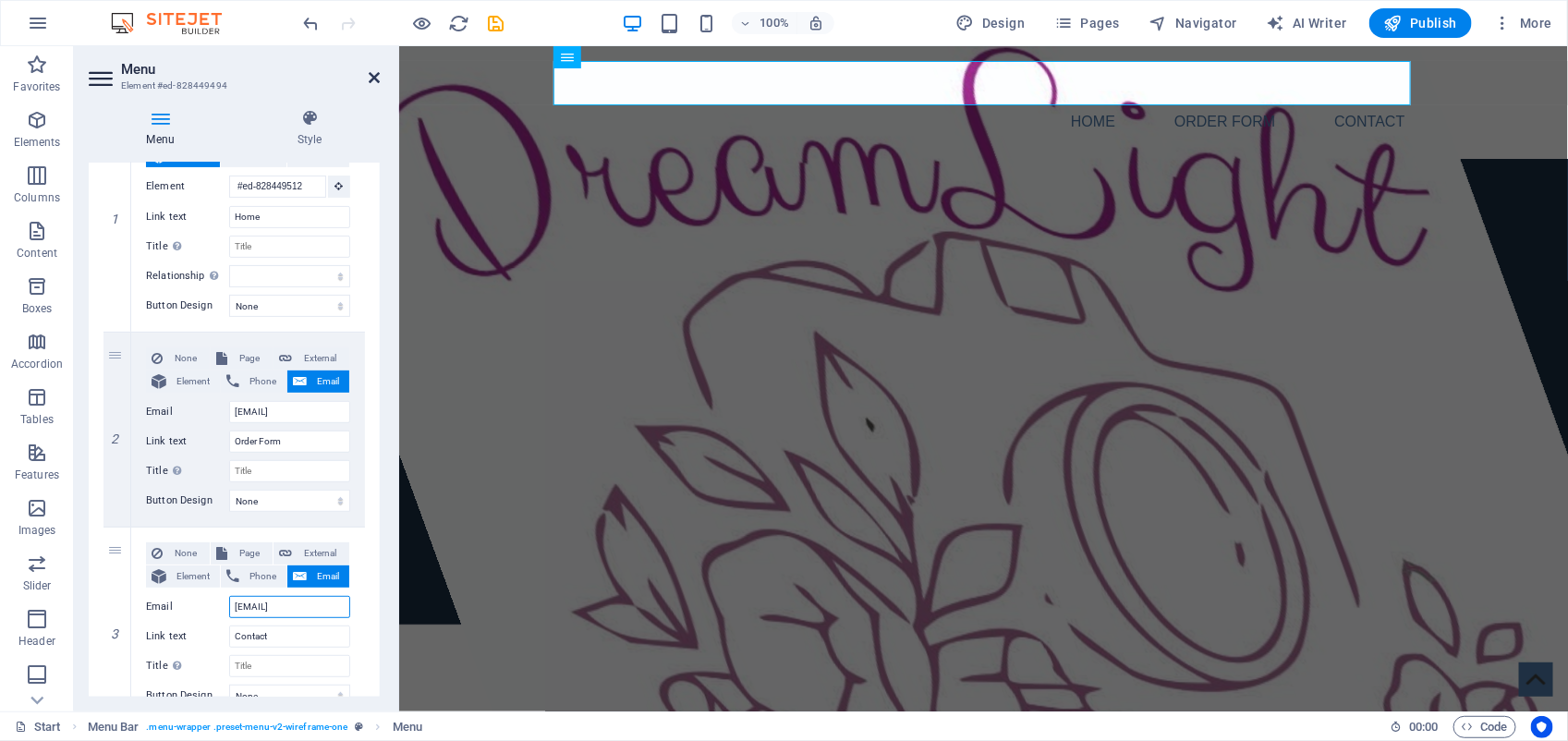 type on "[EMAIL]" 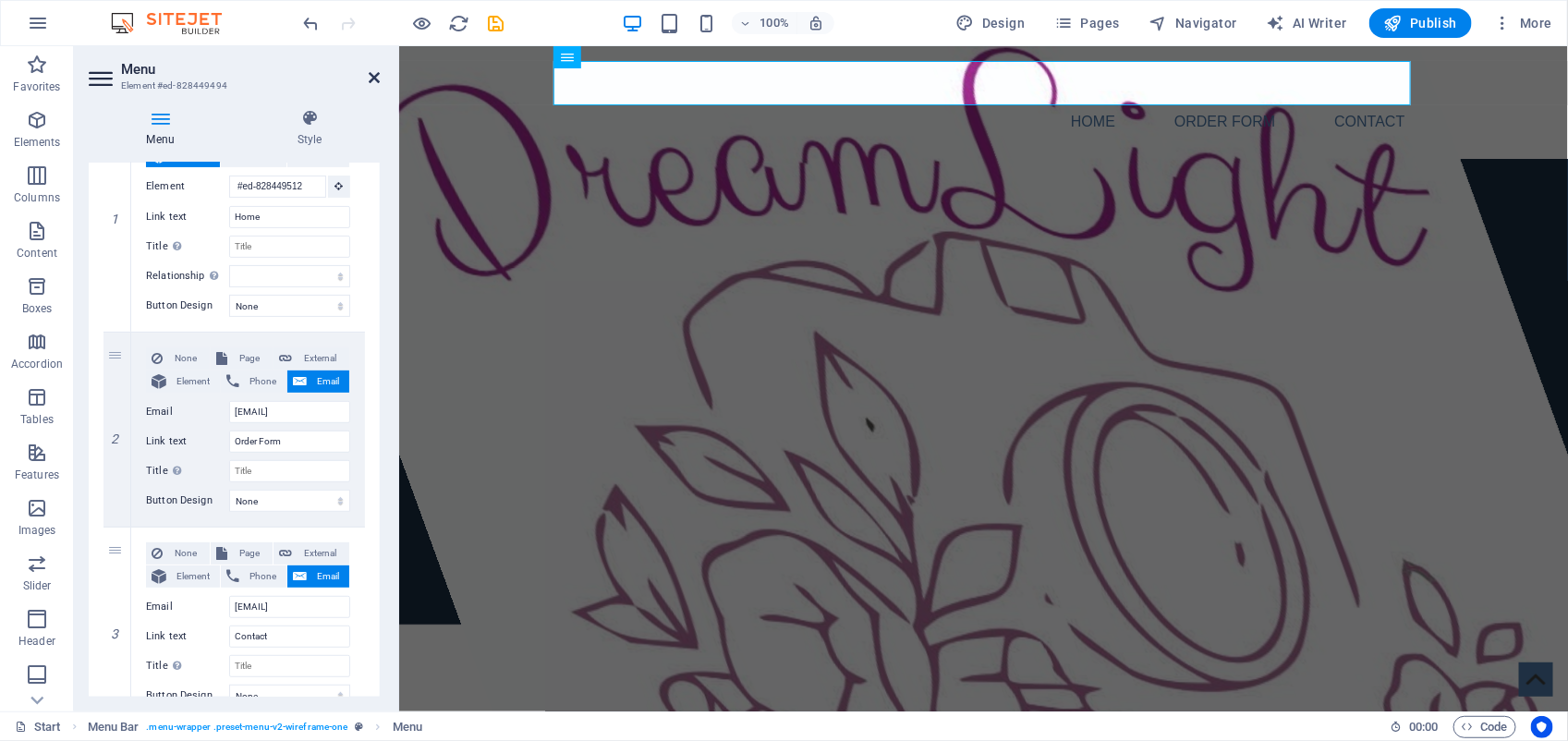 click at bounding box center (374, 78) 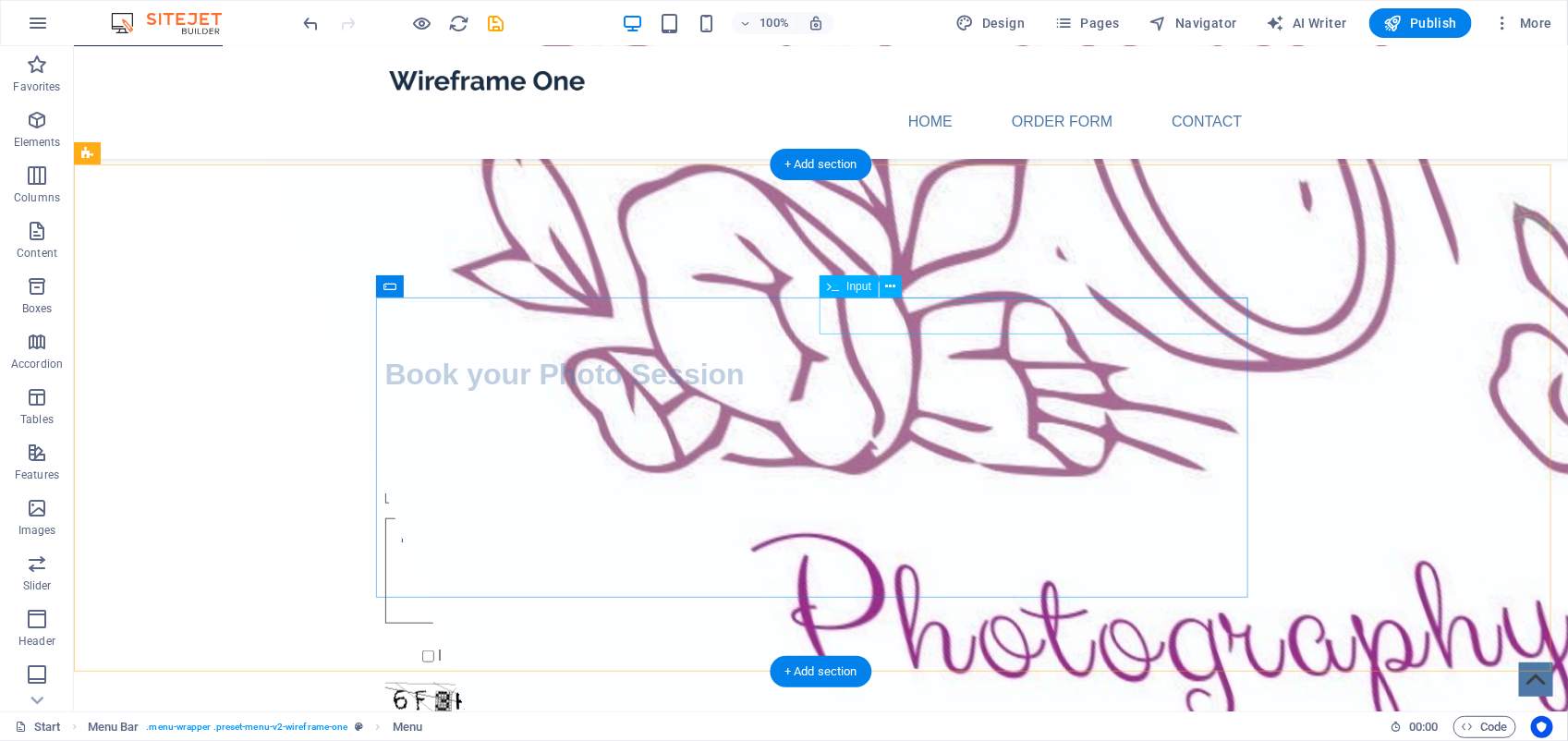 scroll, scrollTop: 577, scrollLeft: 0, axis: vertical 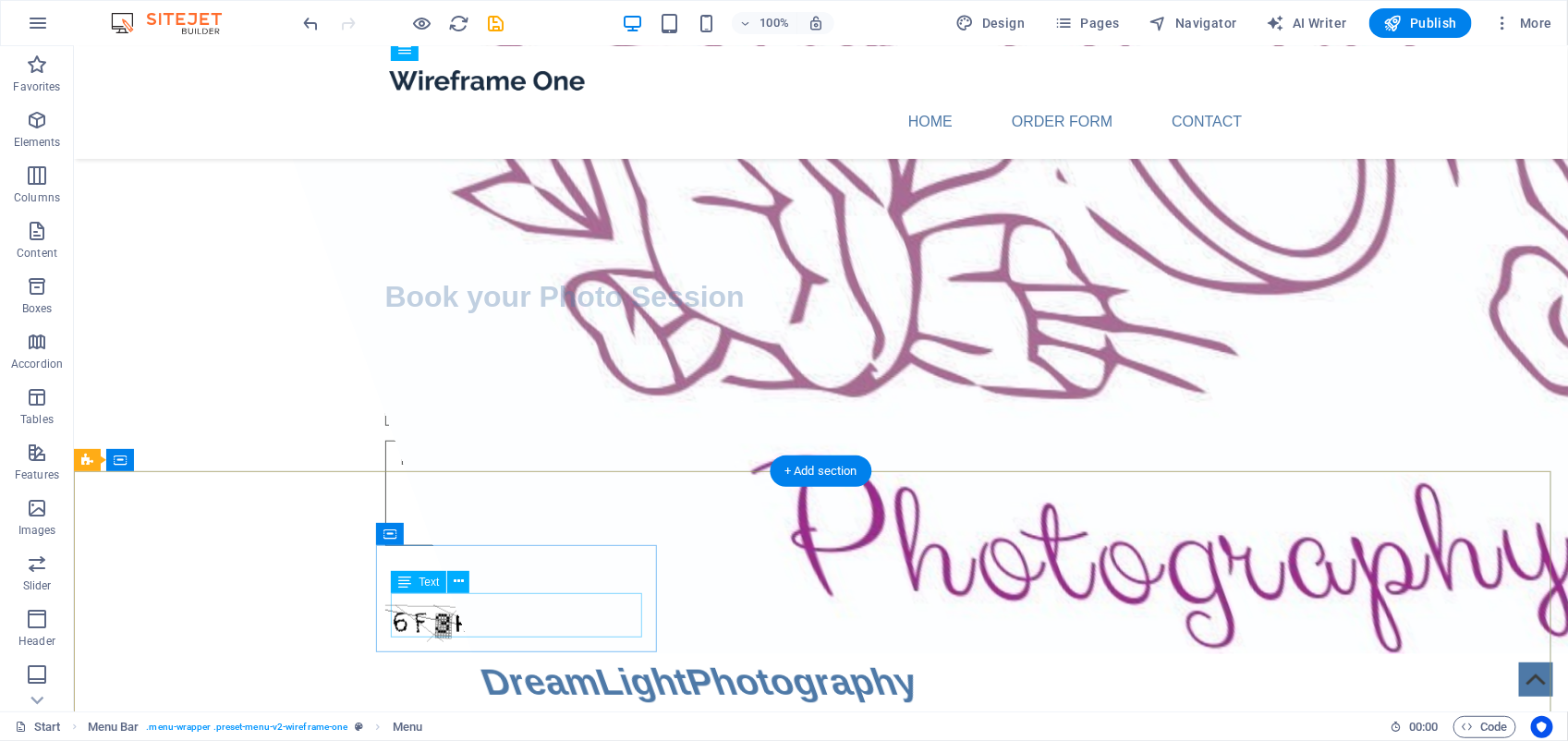 click on "Phone:  Mobile: 071 866 4952" at bounding box center (228, 886) 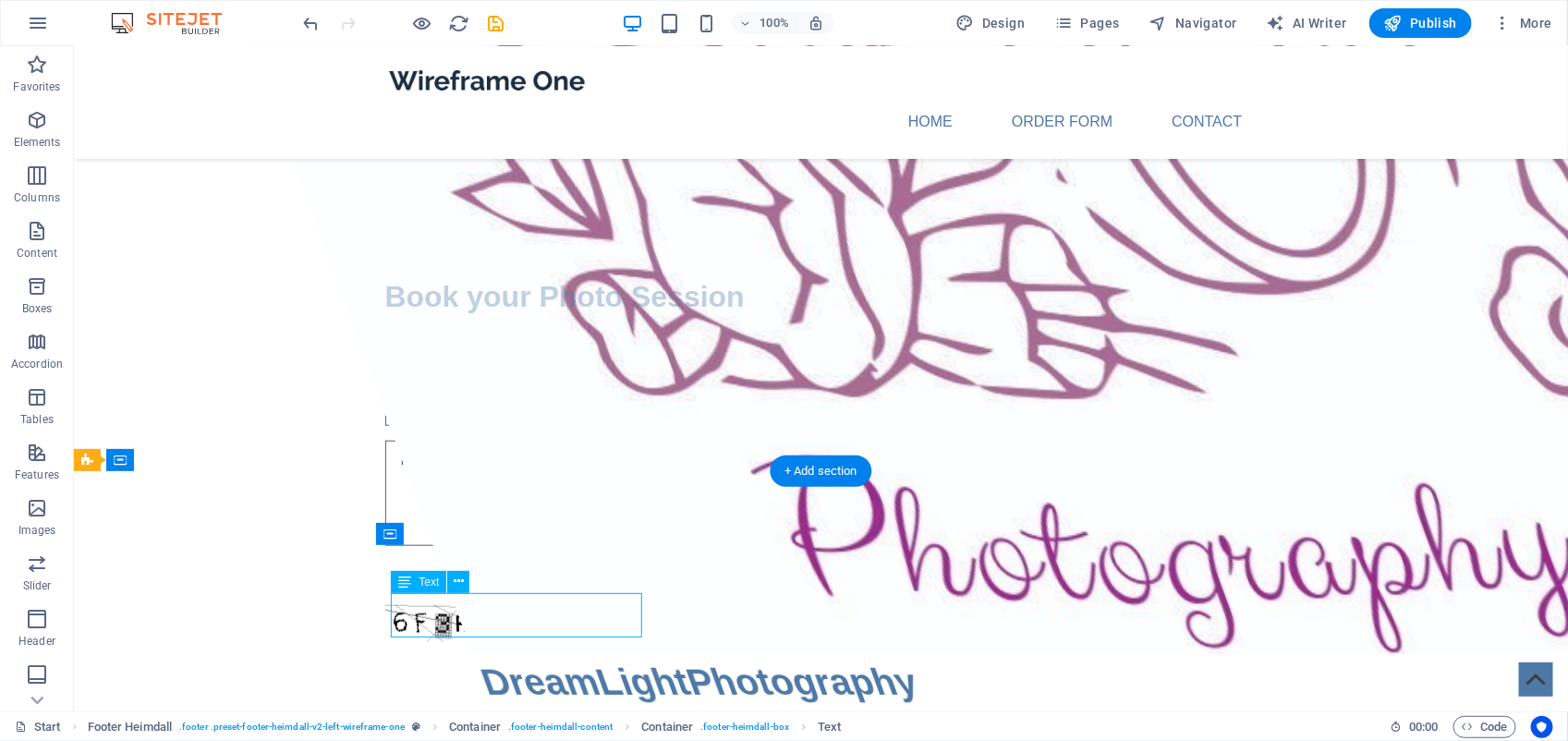 click on "Phone:  Mobile: 071 866 4952" at bounding box center [228, 886] 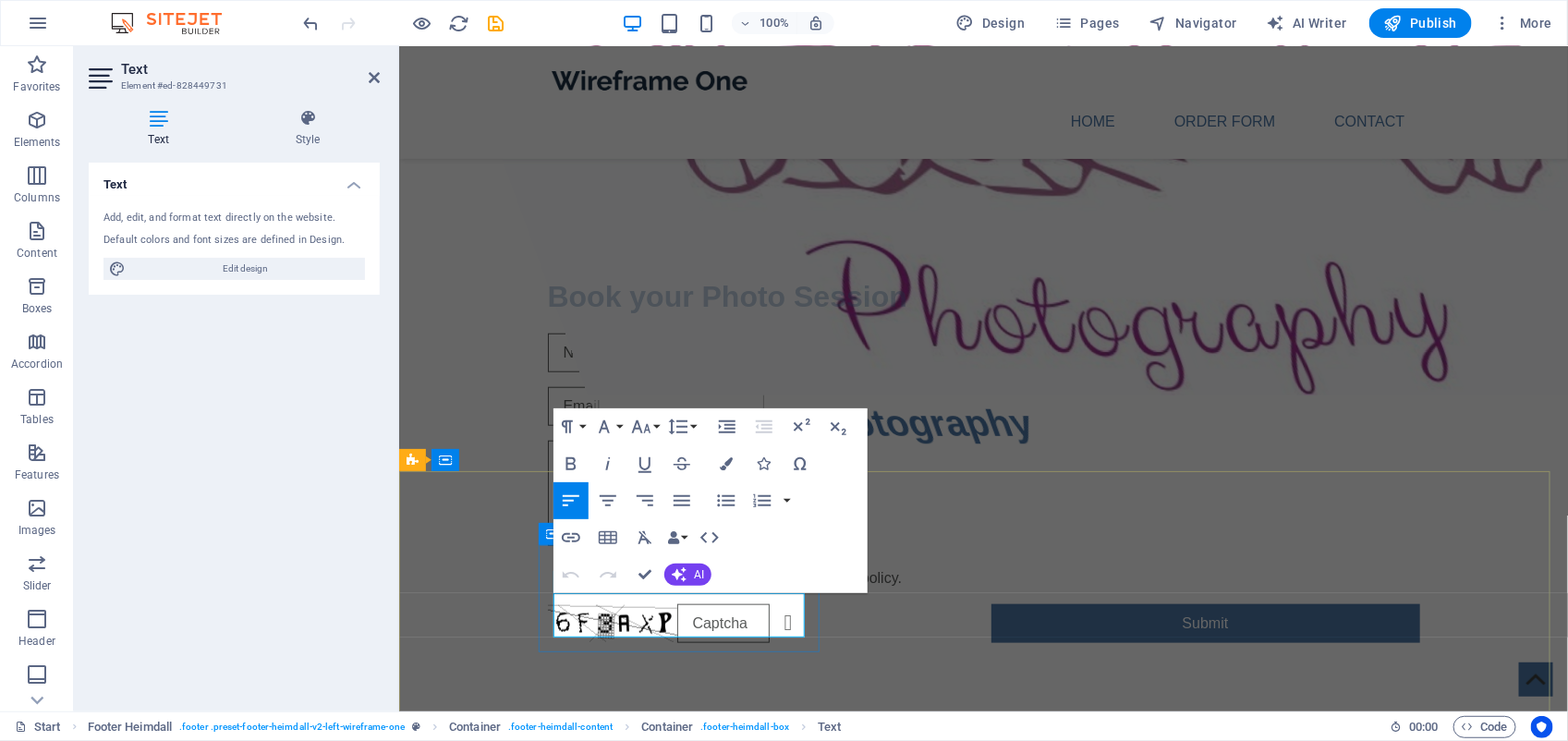 click on "Phone:" at bounding box center [553, 875] 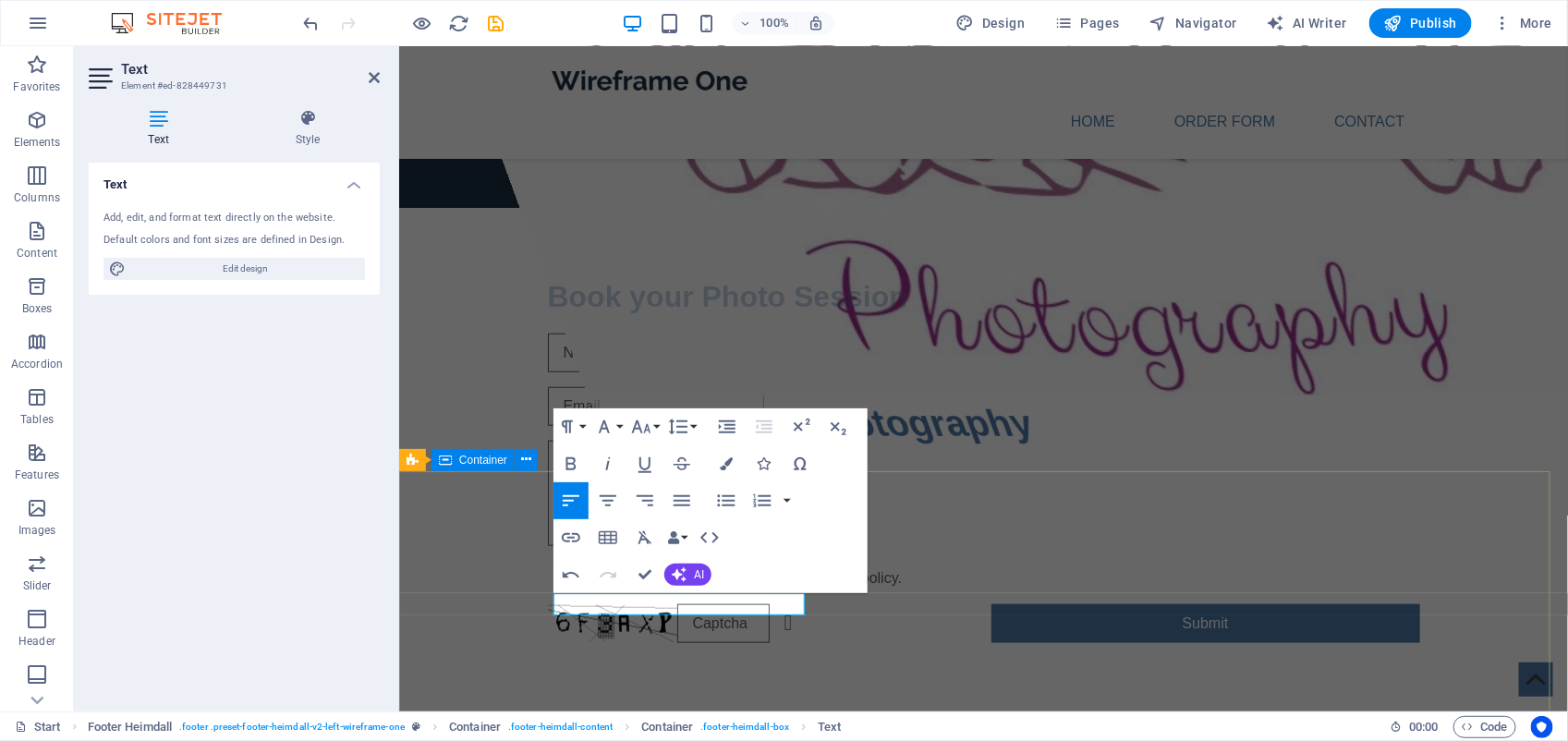 click on "Phone   Mobile: 071 866 4952 Contact zanna1kock@gmail.com Legal Notice  |  Privacy Policy" at bounding box center (982, 916) 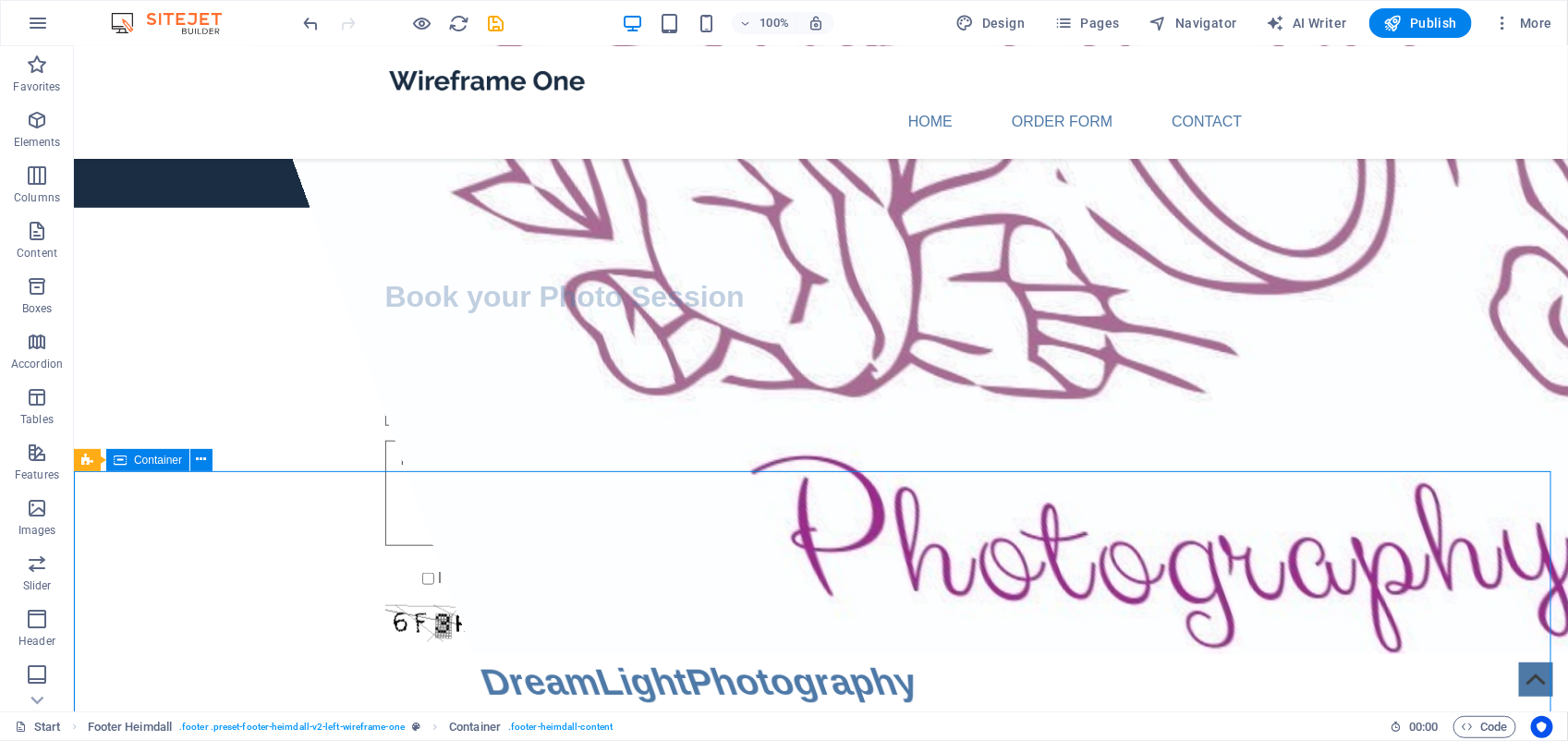 click on "Phone   Mobile: 071 866 4952 Contact zanna1kock@gmail.com Legal Notice  |  Privacy Policy" at bounding box center (820, 916) 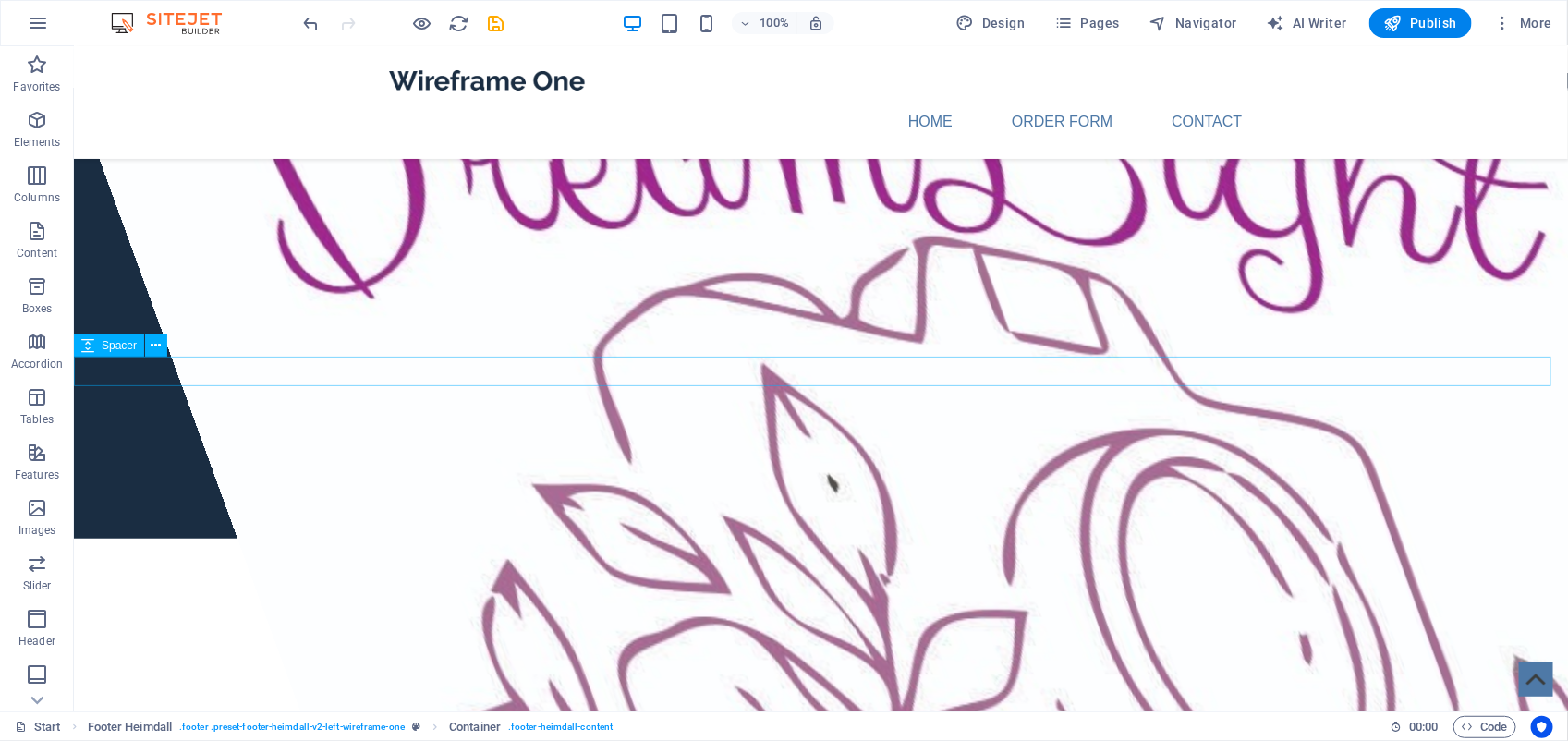 scroll, scrollTop: 0, scrollLeft: 0, axis: both 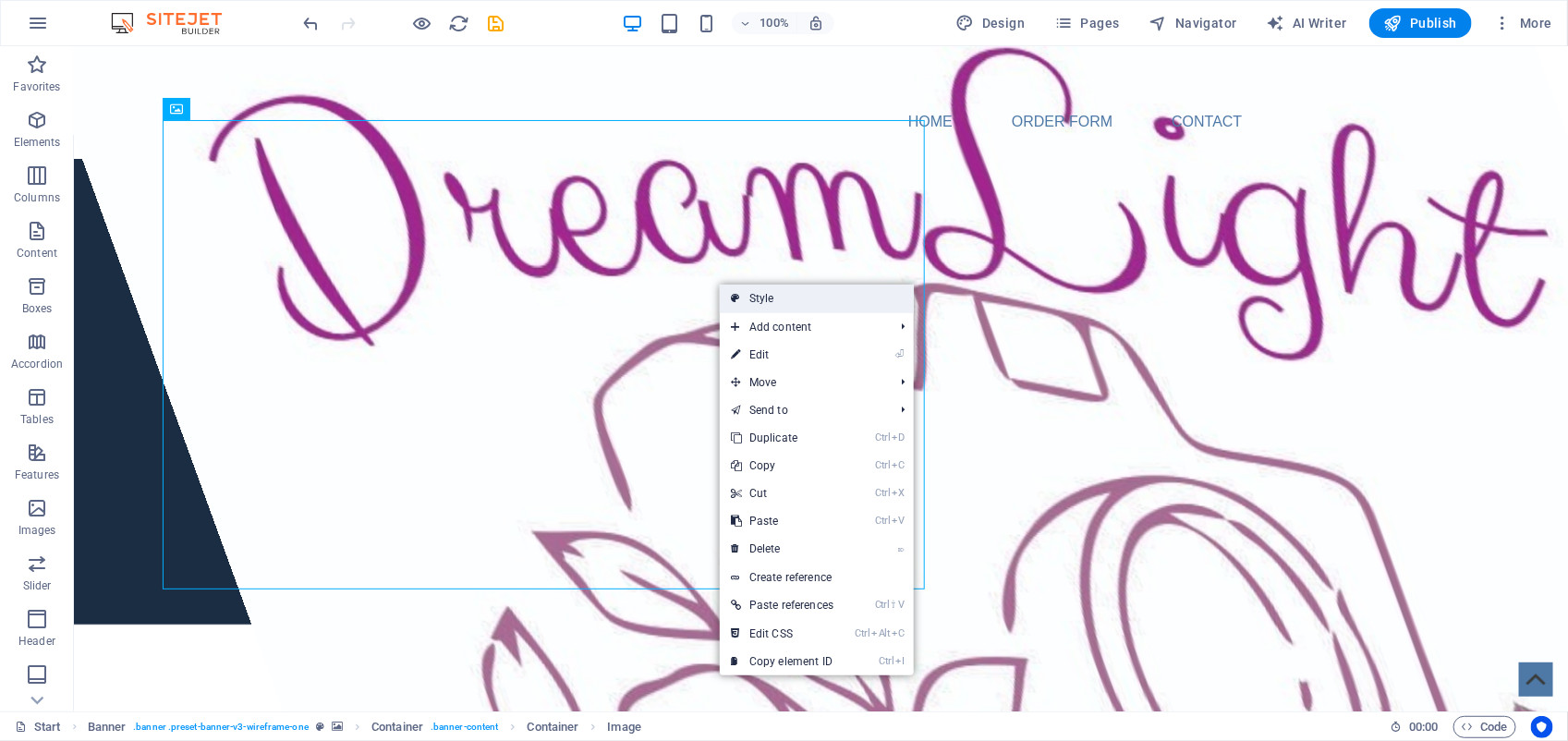 click at bounding box center [735, 298] 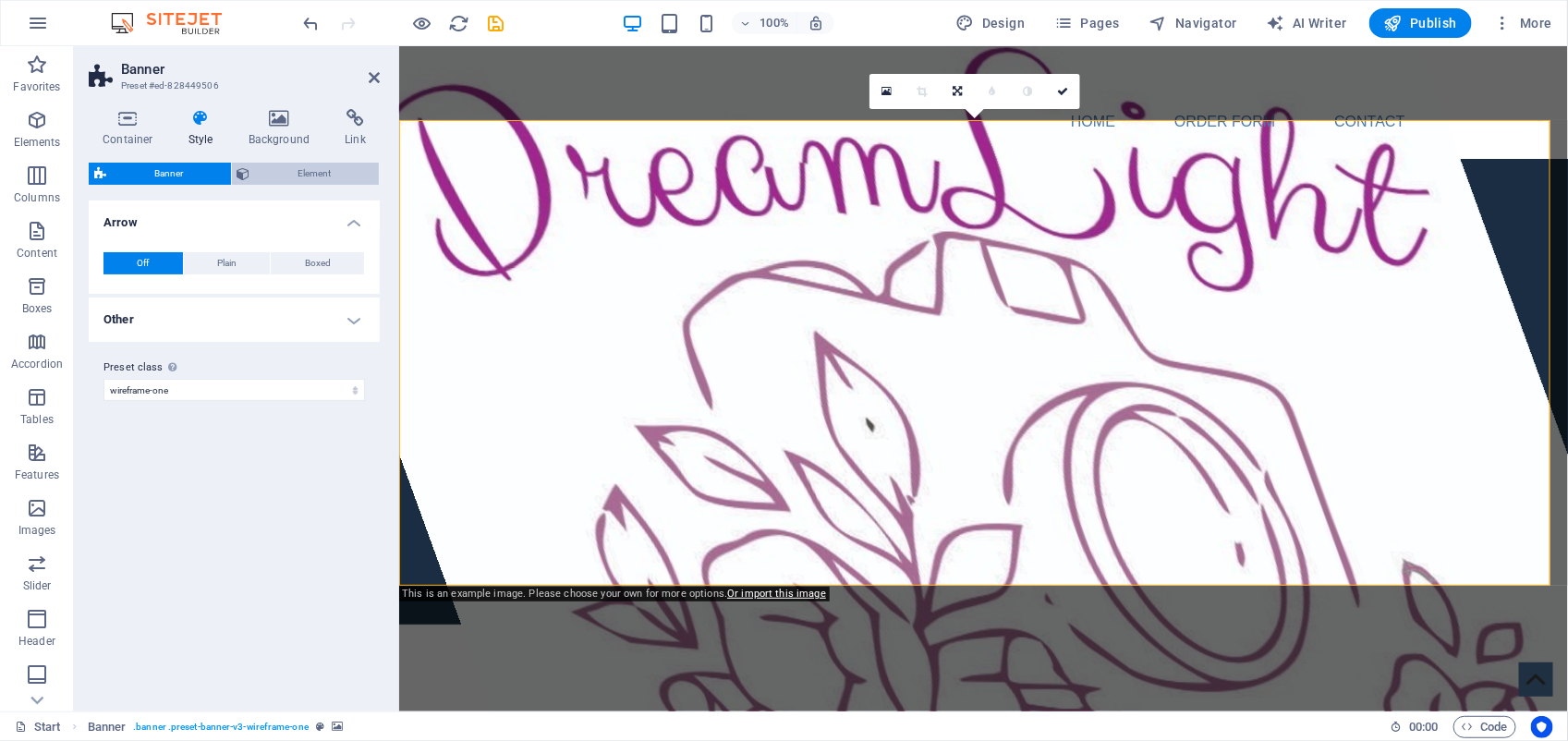 click on "Element" at bounding box center (315, 174) 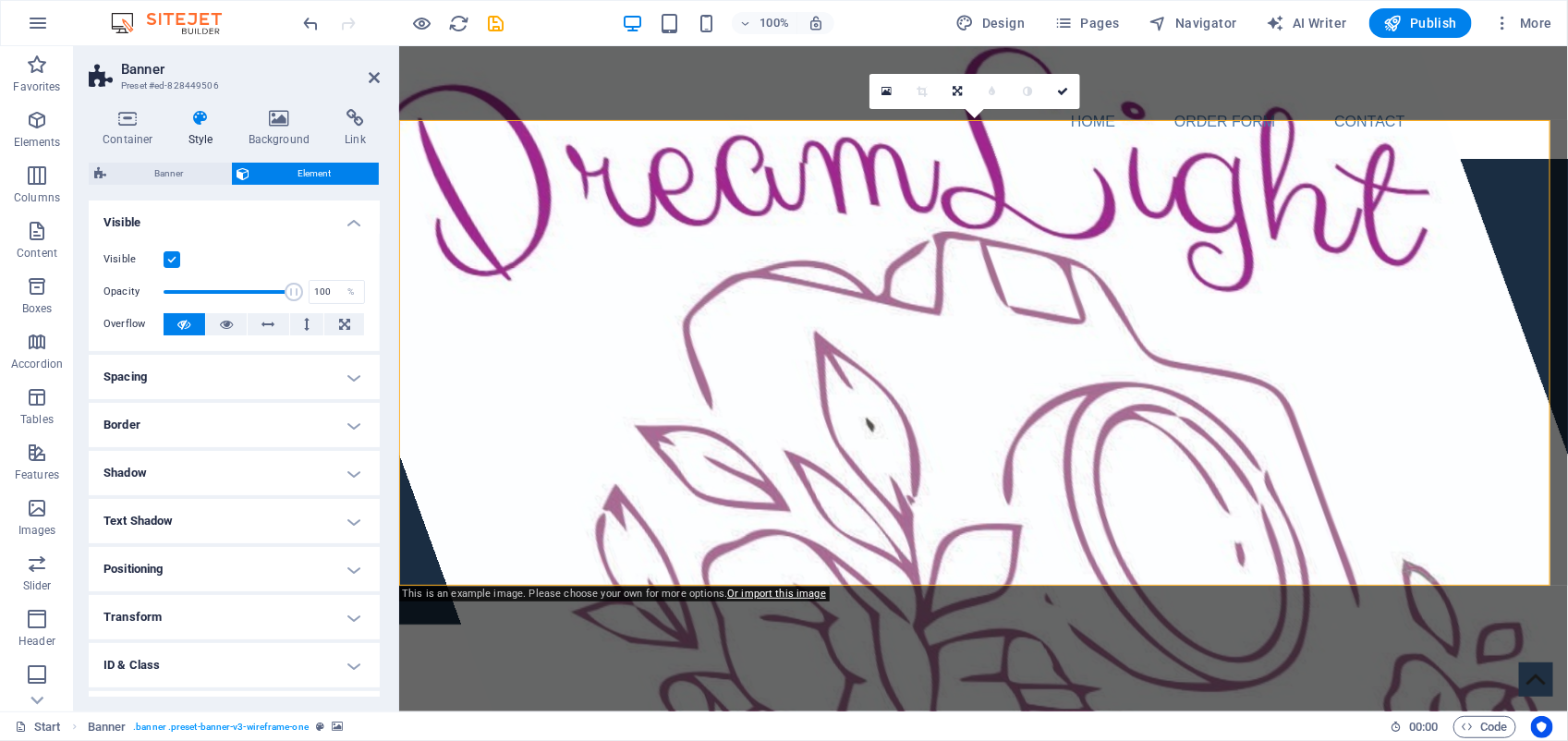 click on "Shadow" at bounding box center [234, 473] 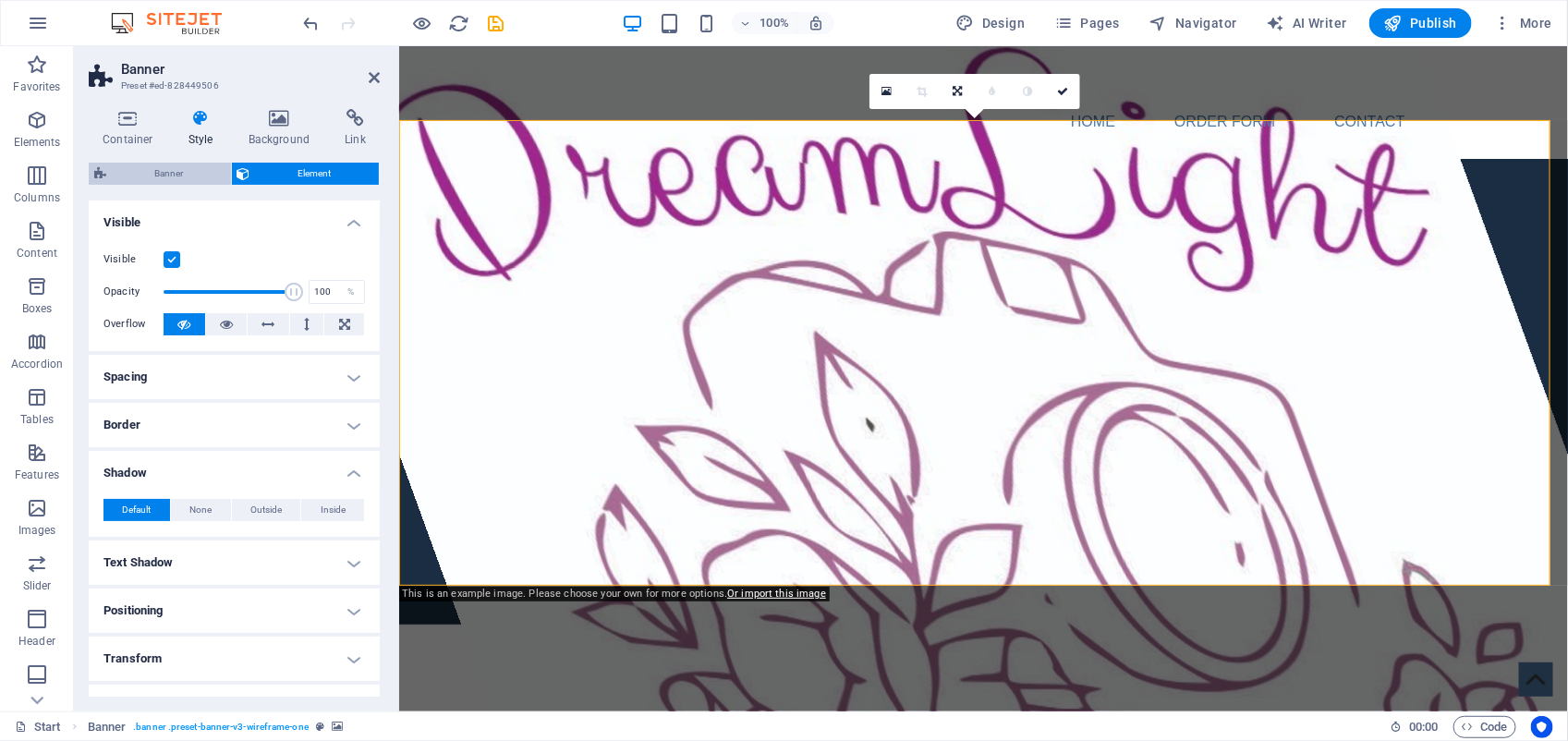 click on "Banner" at bounding box center [168, 174] 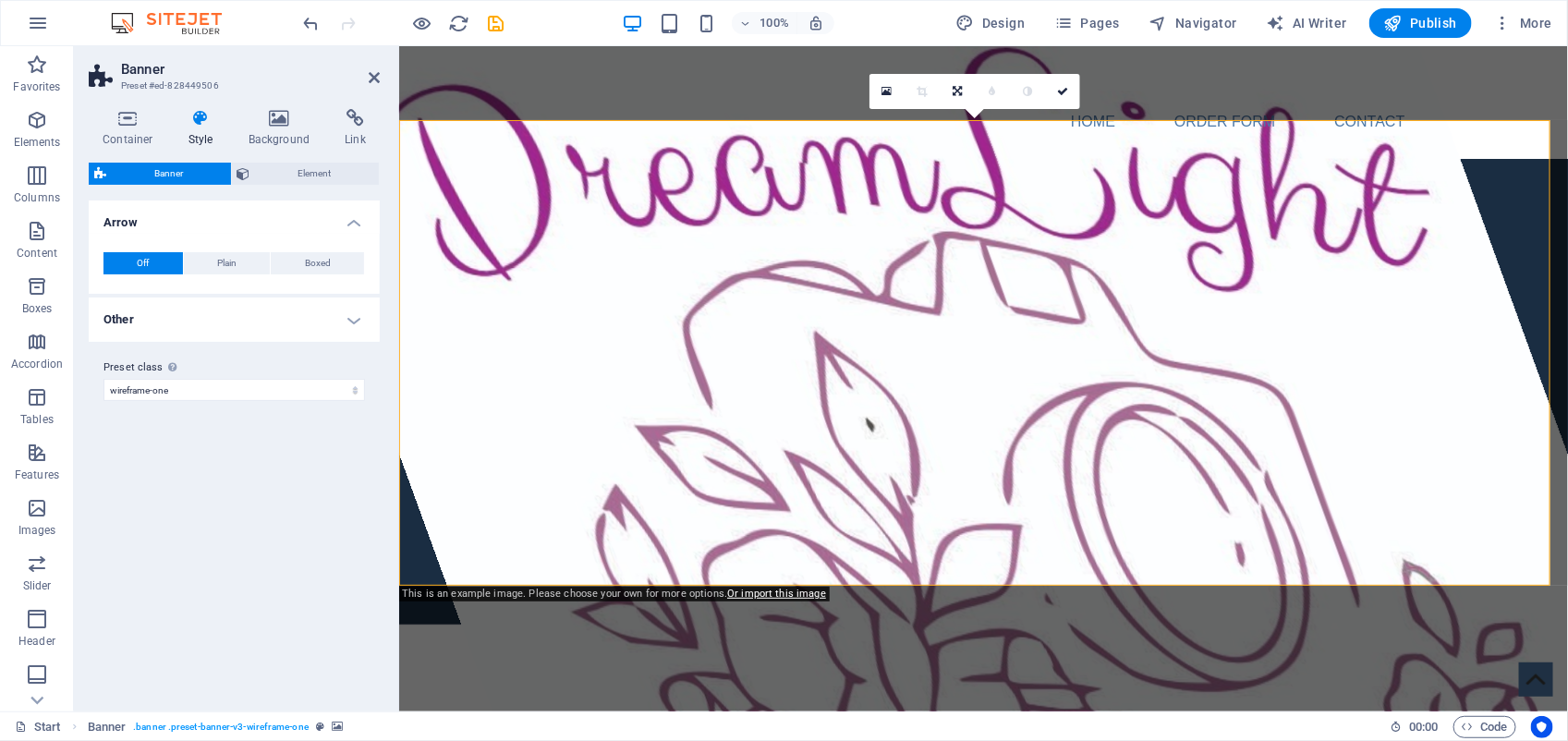 click on "Style" at bounding box center [204, 128] 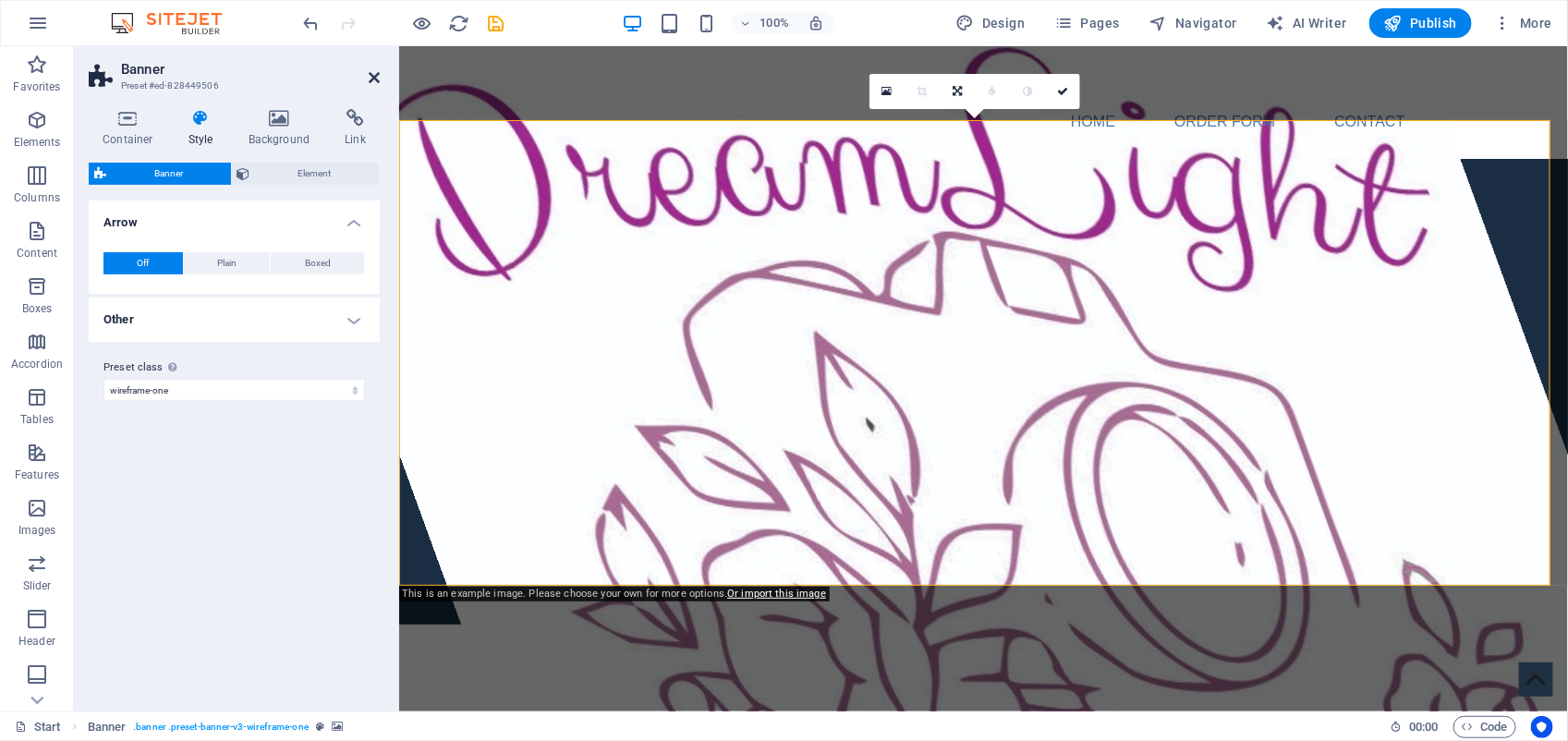 click at bounding box center [374, 78] 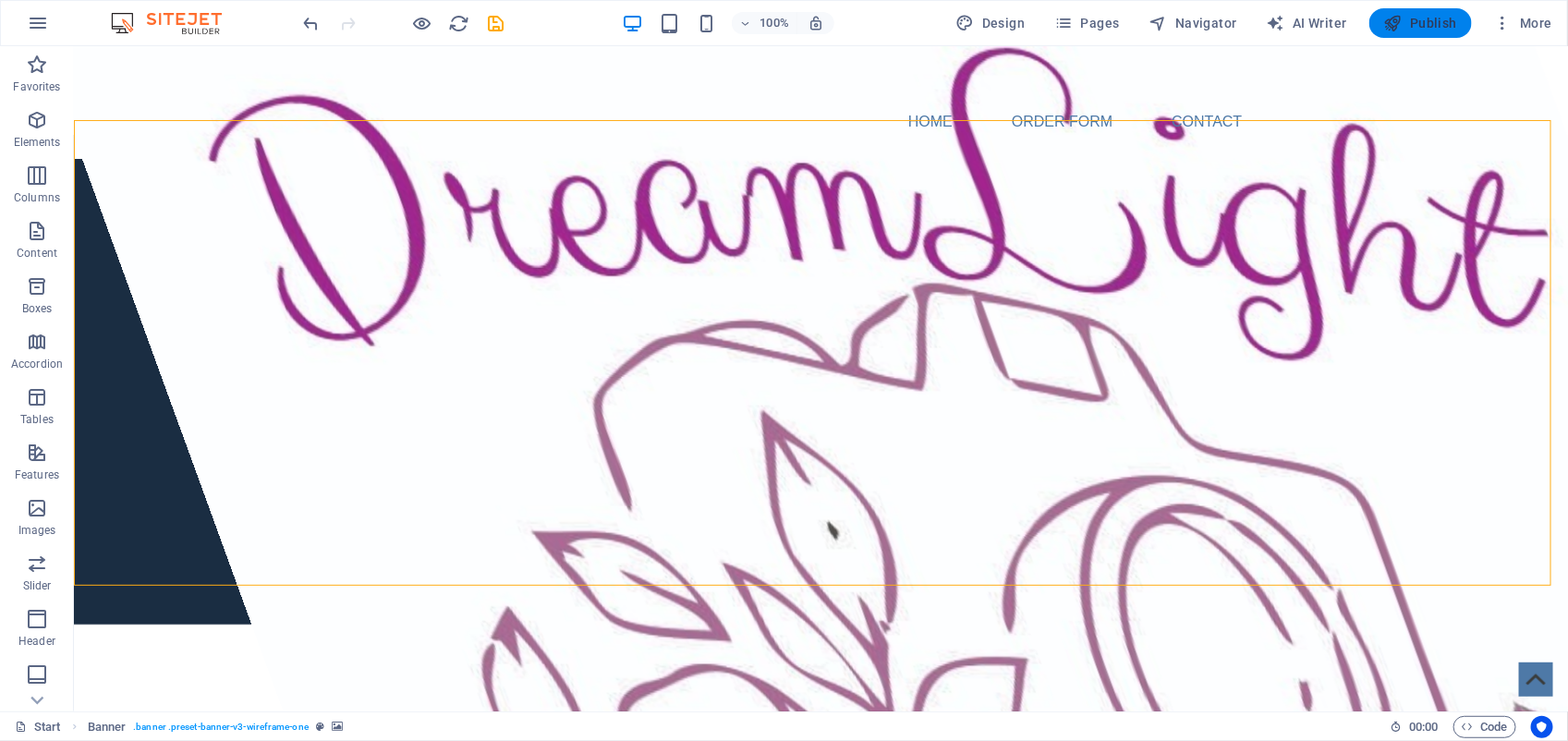 click on "Publish" at bounding box center (1420, 23) 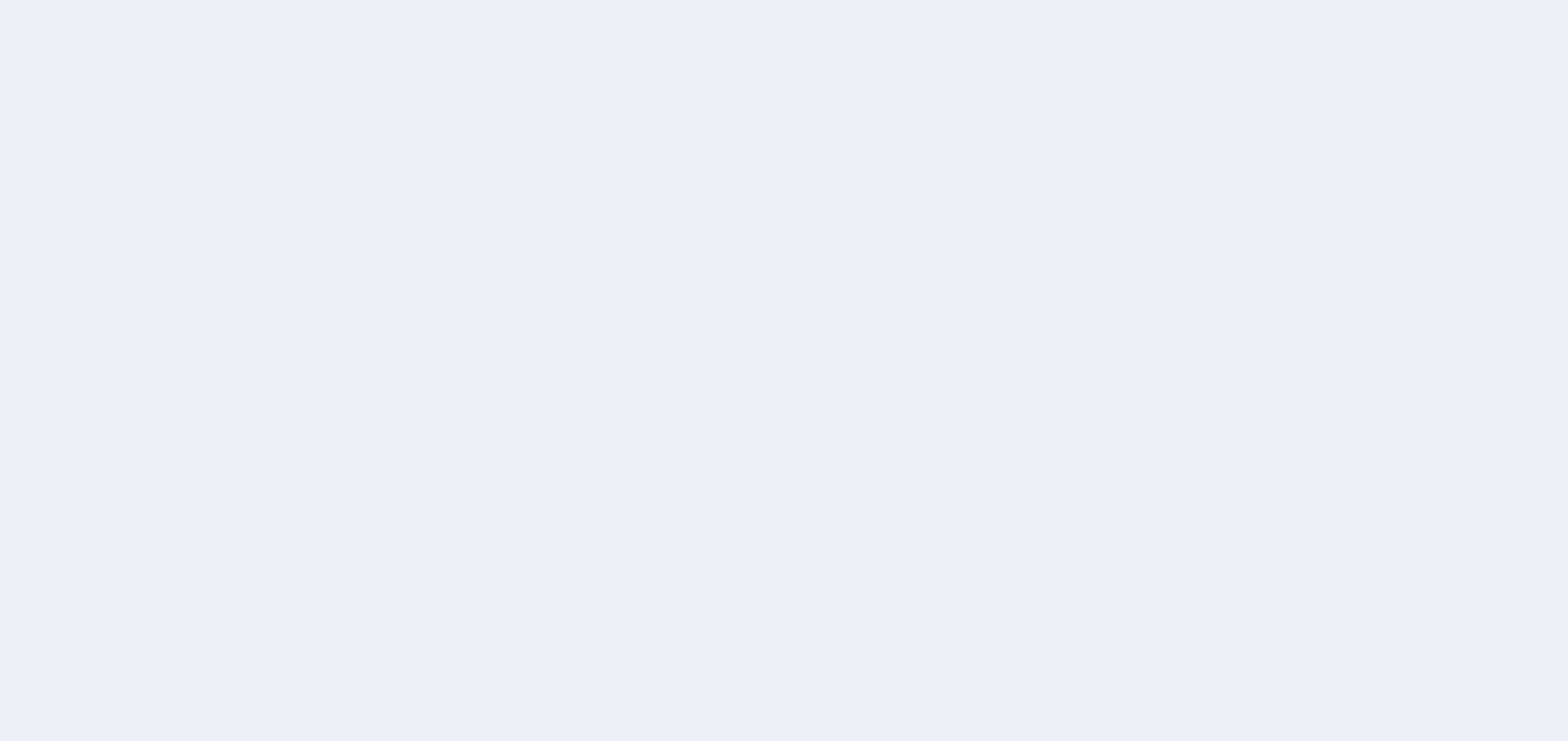 scroll, scrollTop: 0, scrollLeft: 0, axis: both 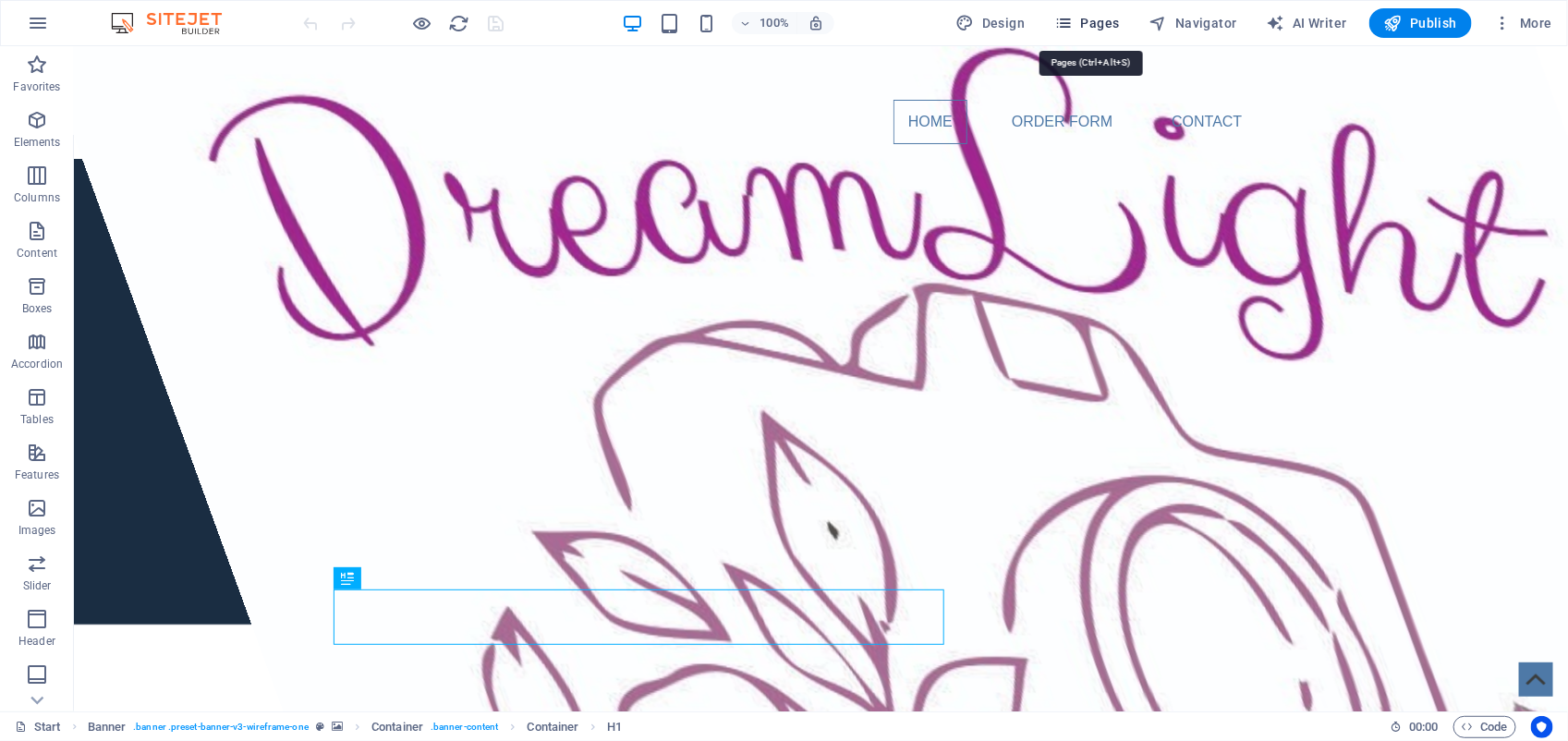 click at bounding box center (1064, 23) 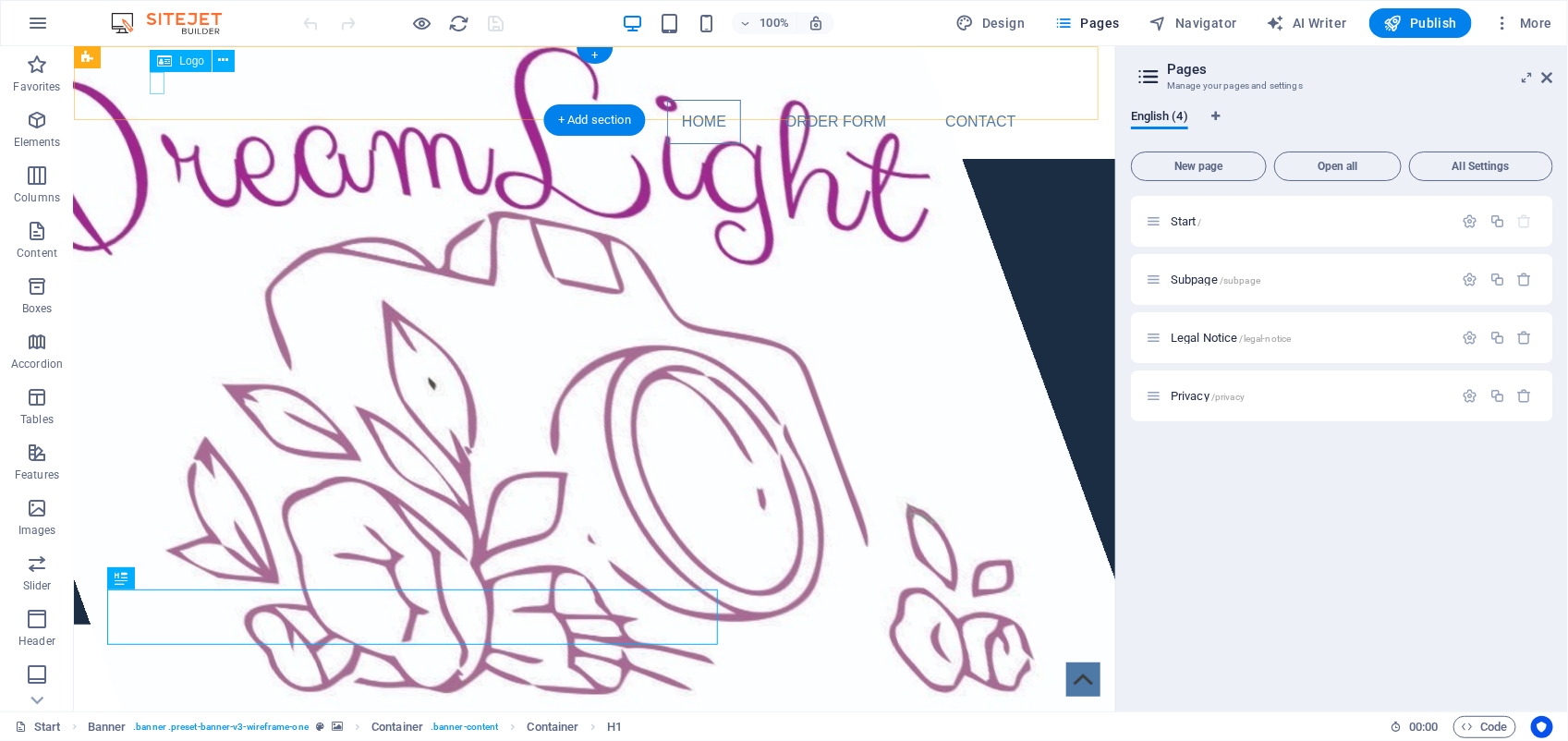 click at bounding box center [594, 79] 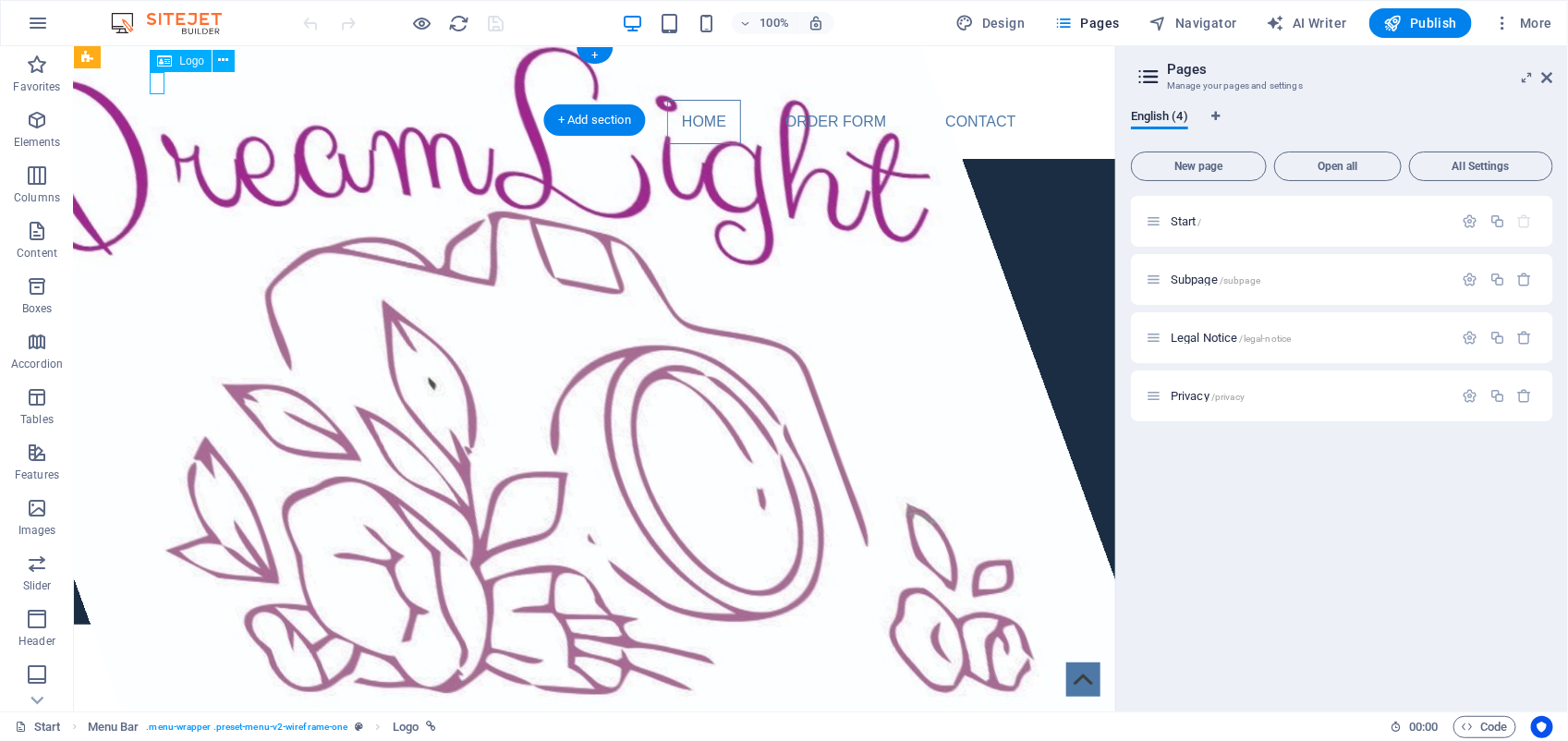 click at bounding box center [594, 79] 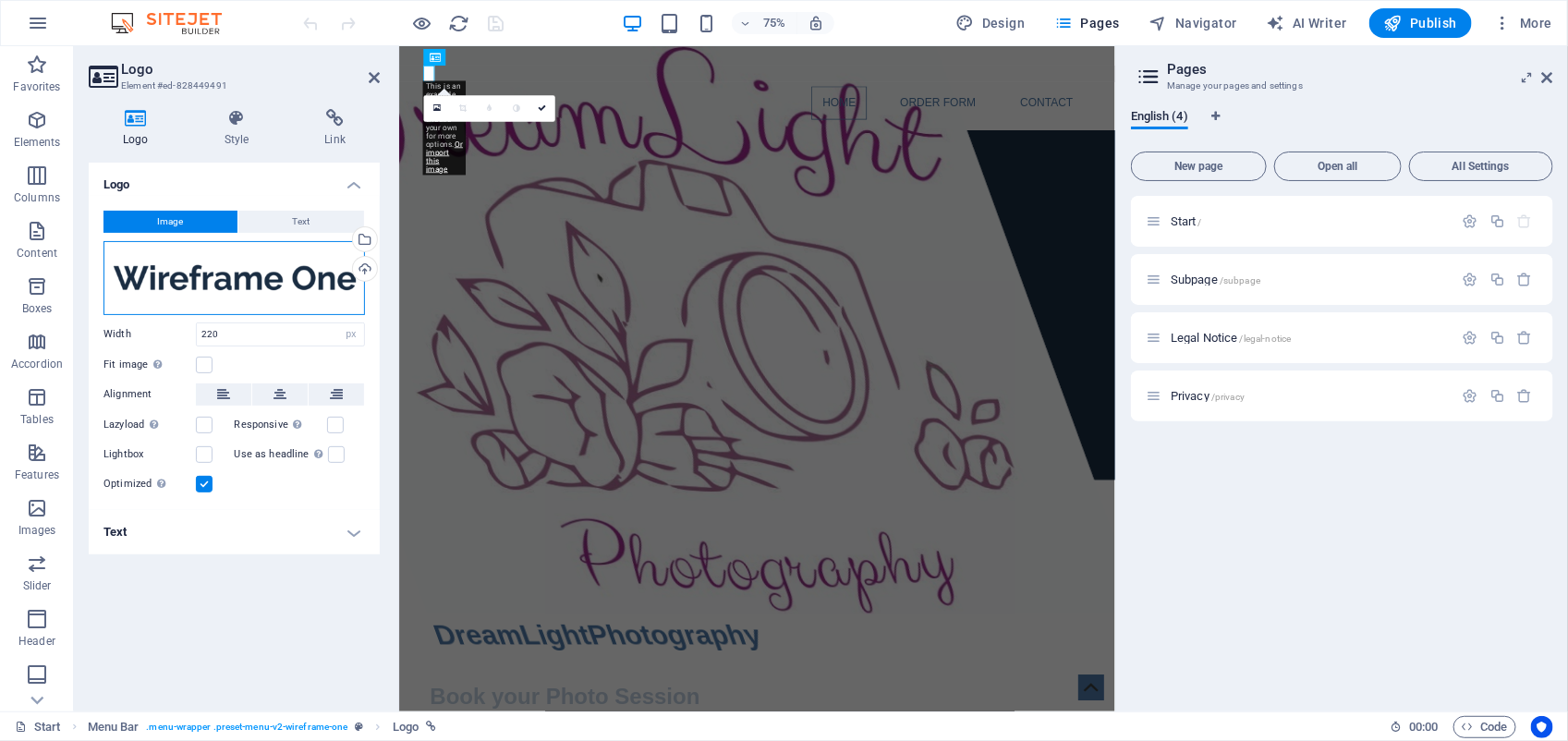 click on "Drag files here, click to choose files or select files from Files or our free stock photos & videos" at bounding box center [234, 278] 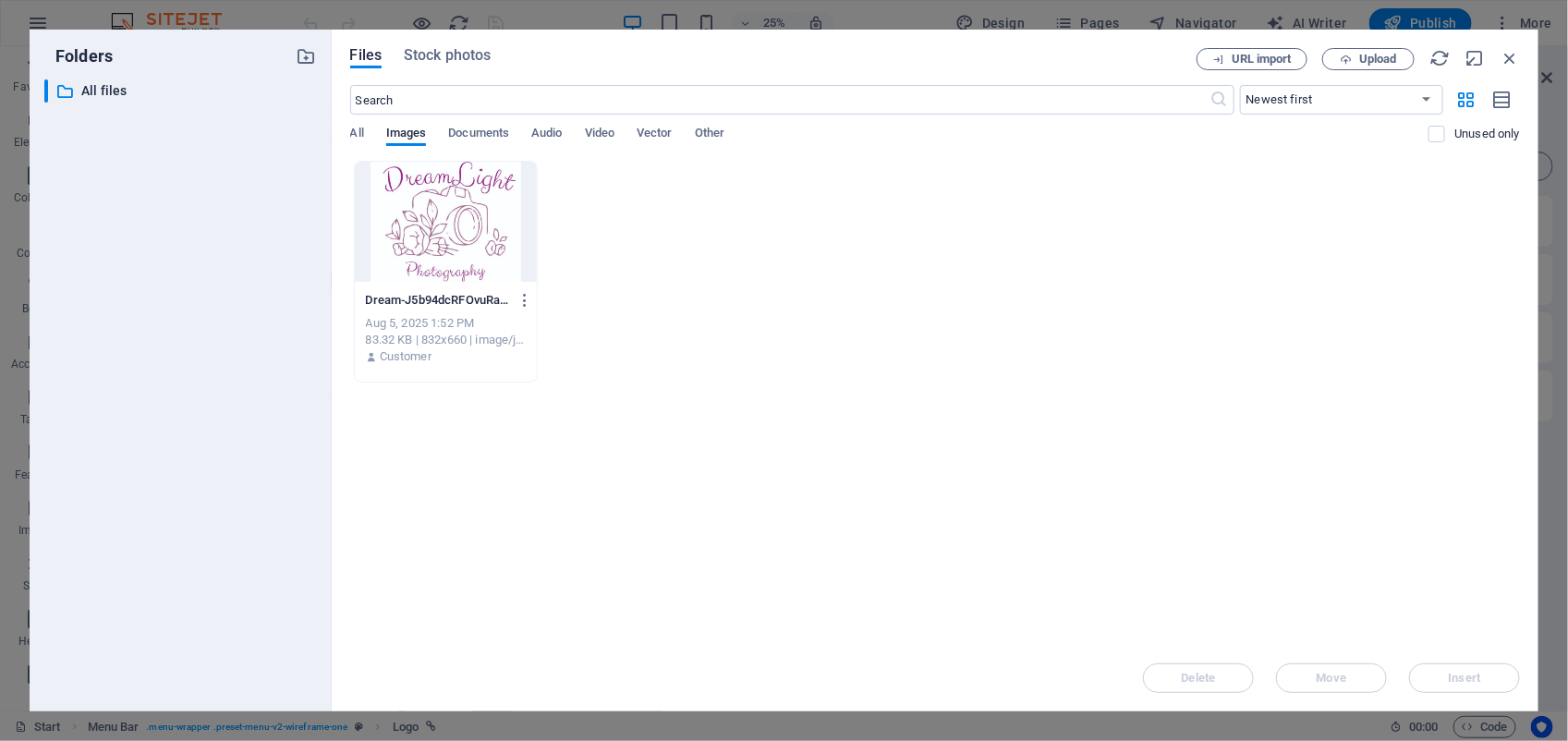 click at bounding box center (446, 222) 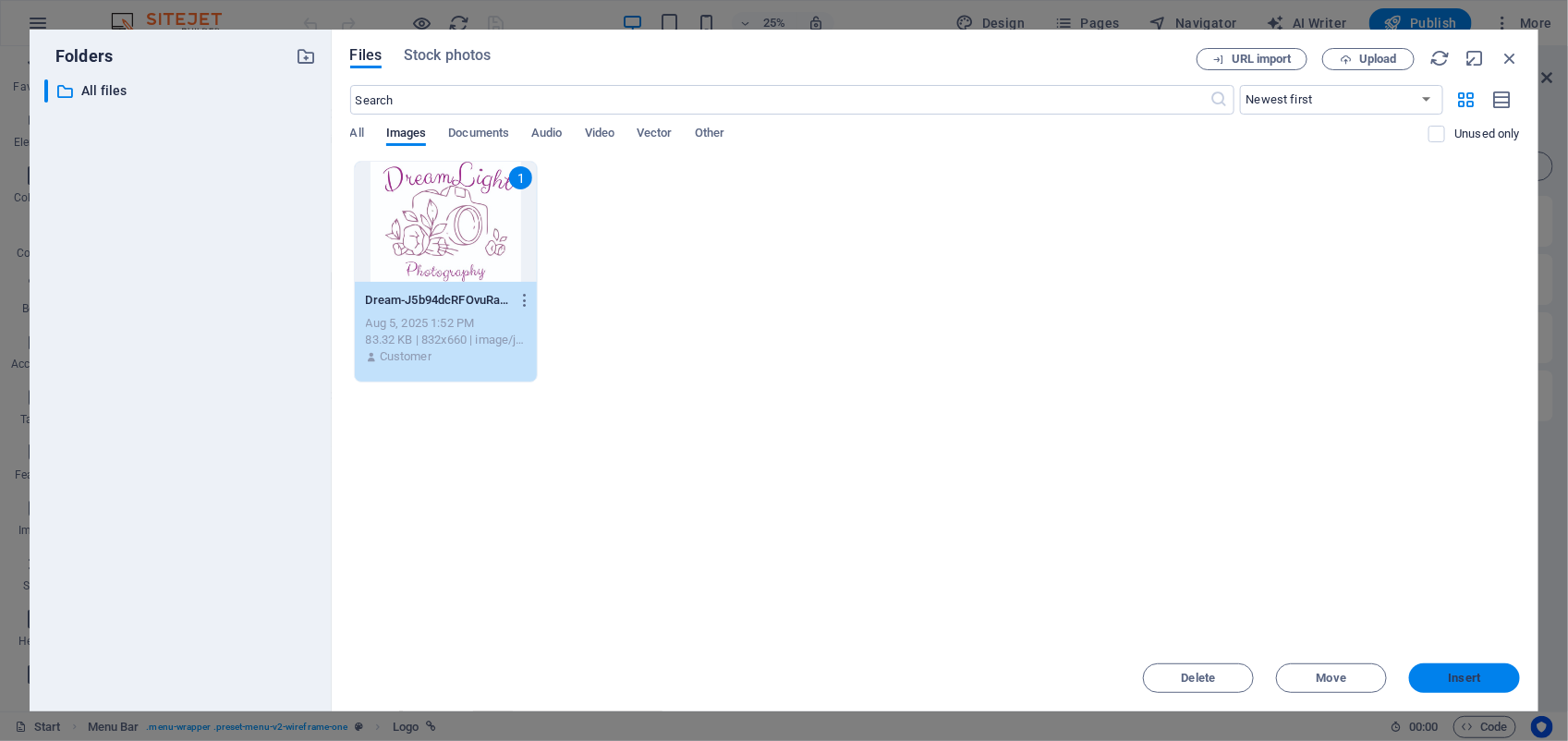 click on "Insert" at bounding box center [1465, 678] 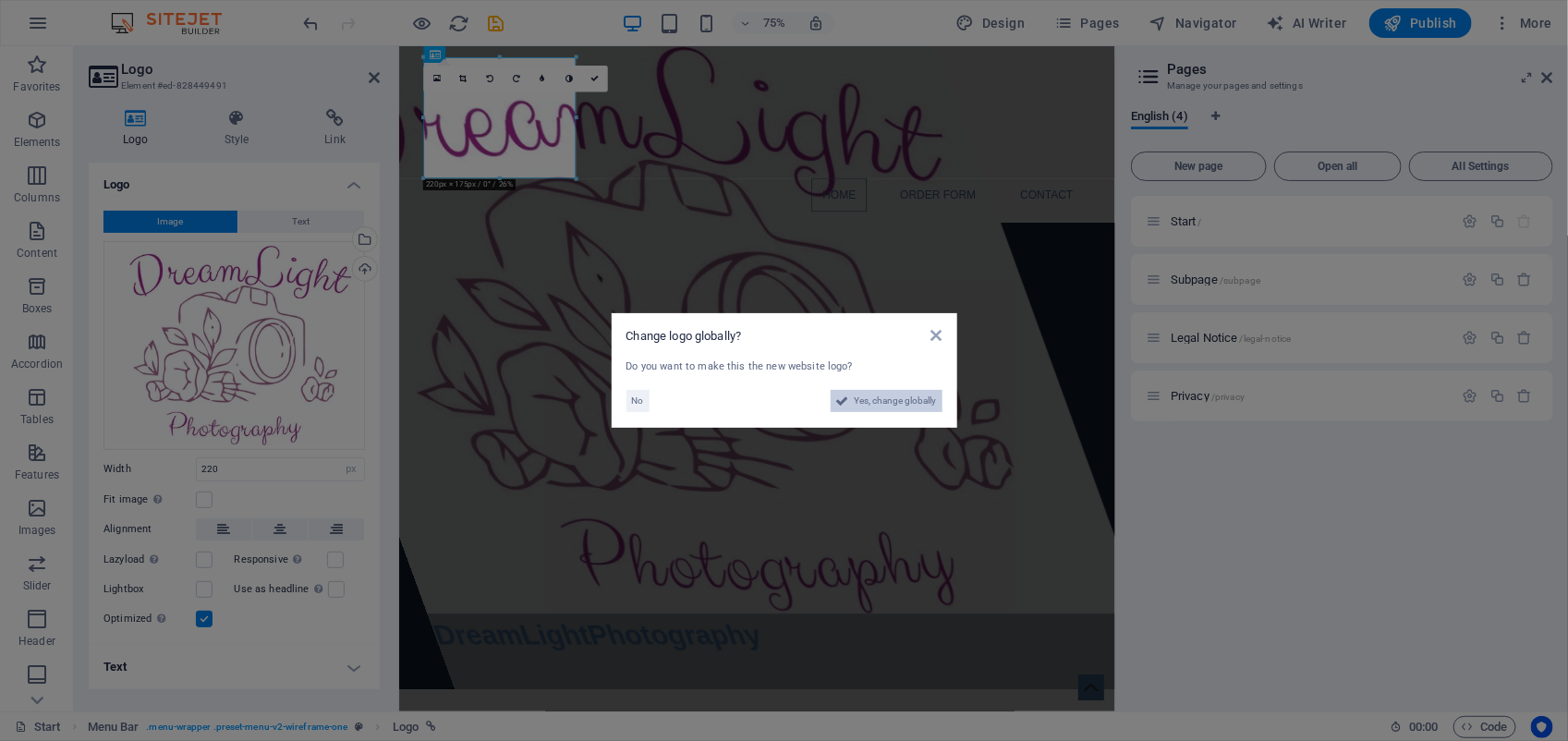 click on "Yes, change globally" at bounding box center (895, 401) 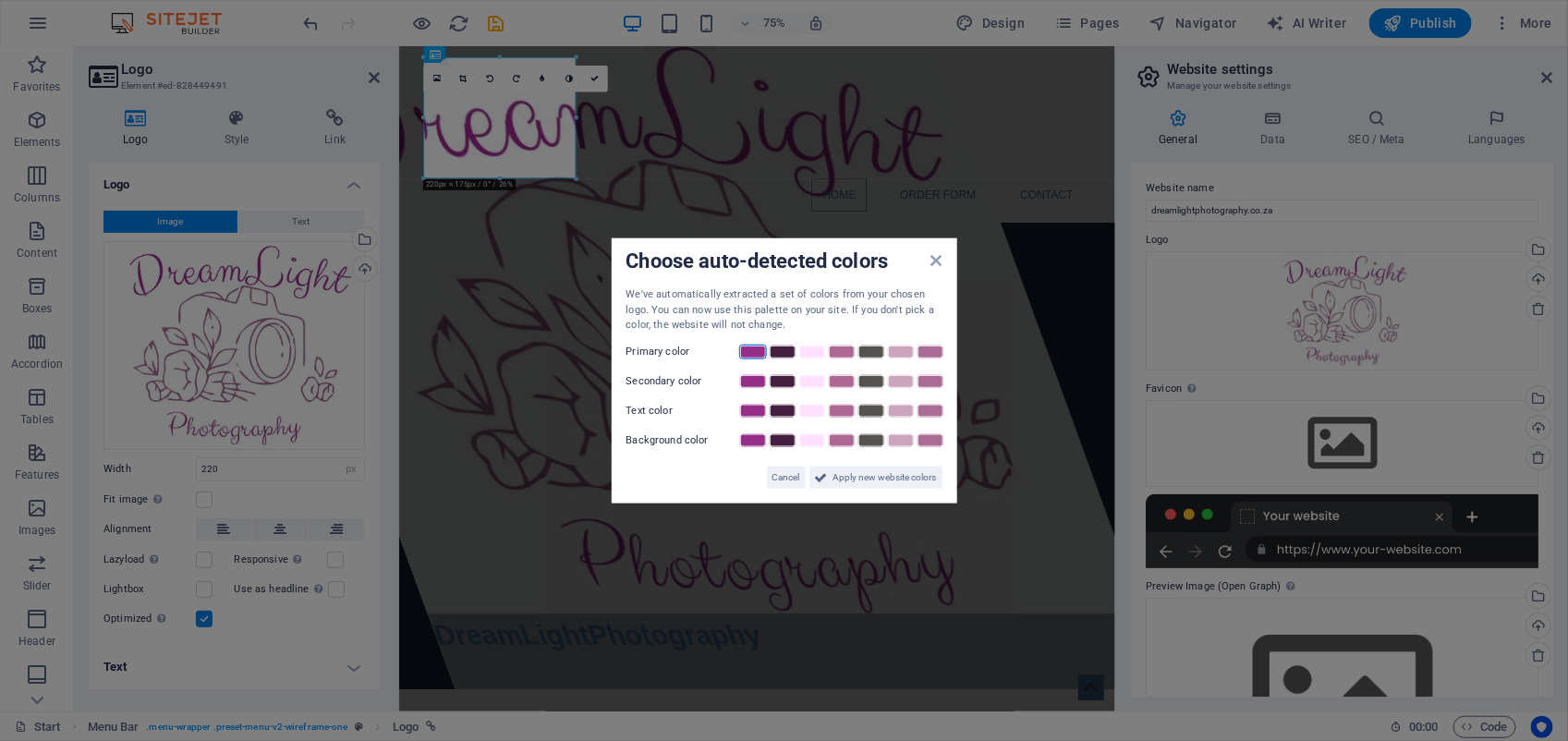 click at bounding box center [753, 351] 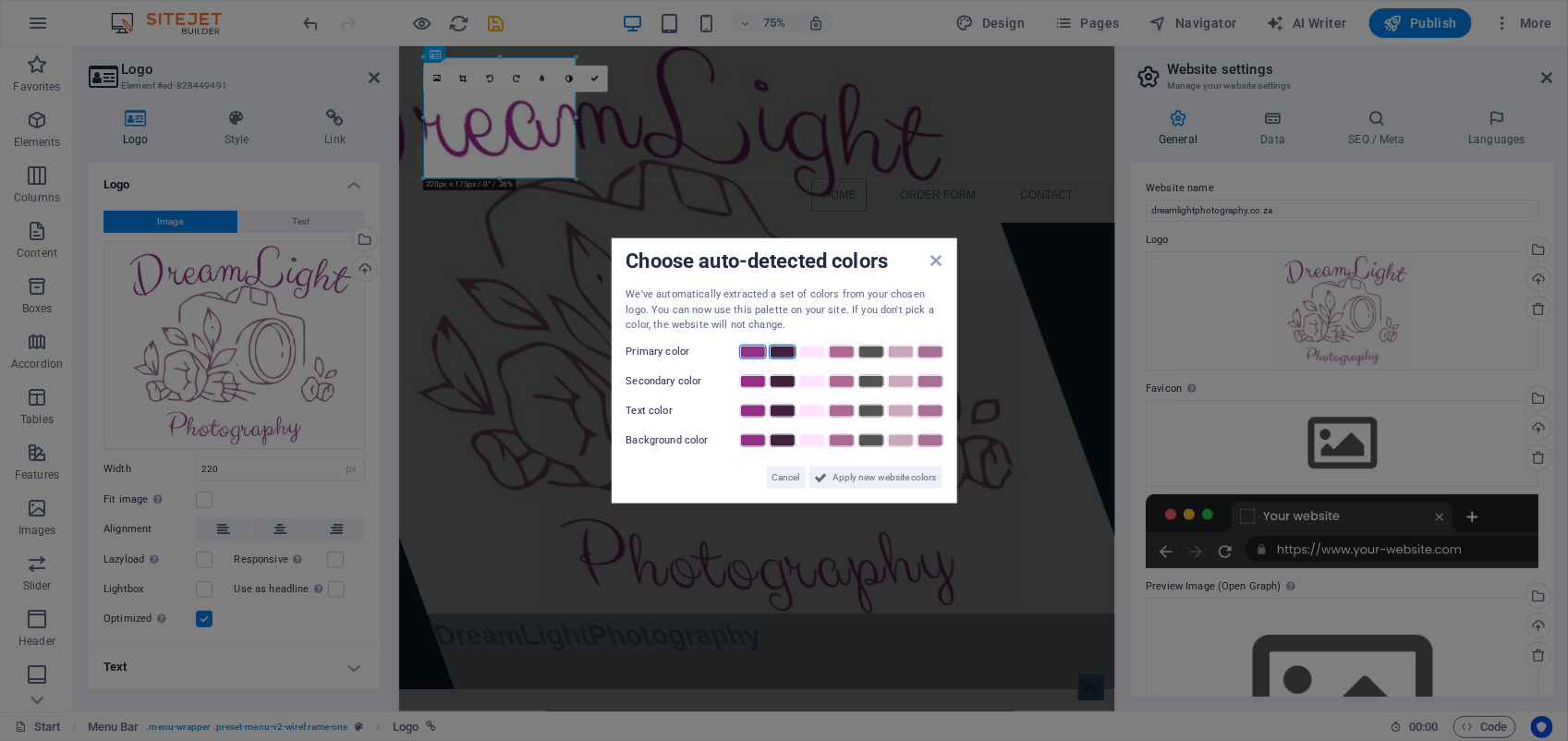 click at bounding box center [783, 351] 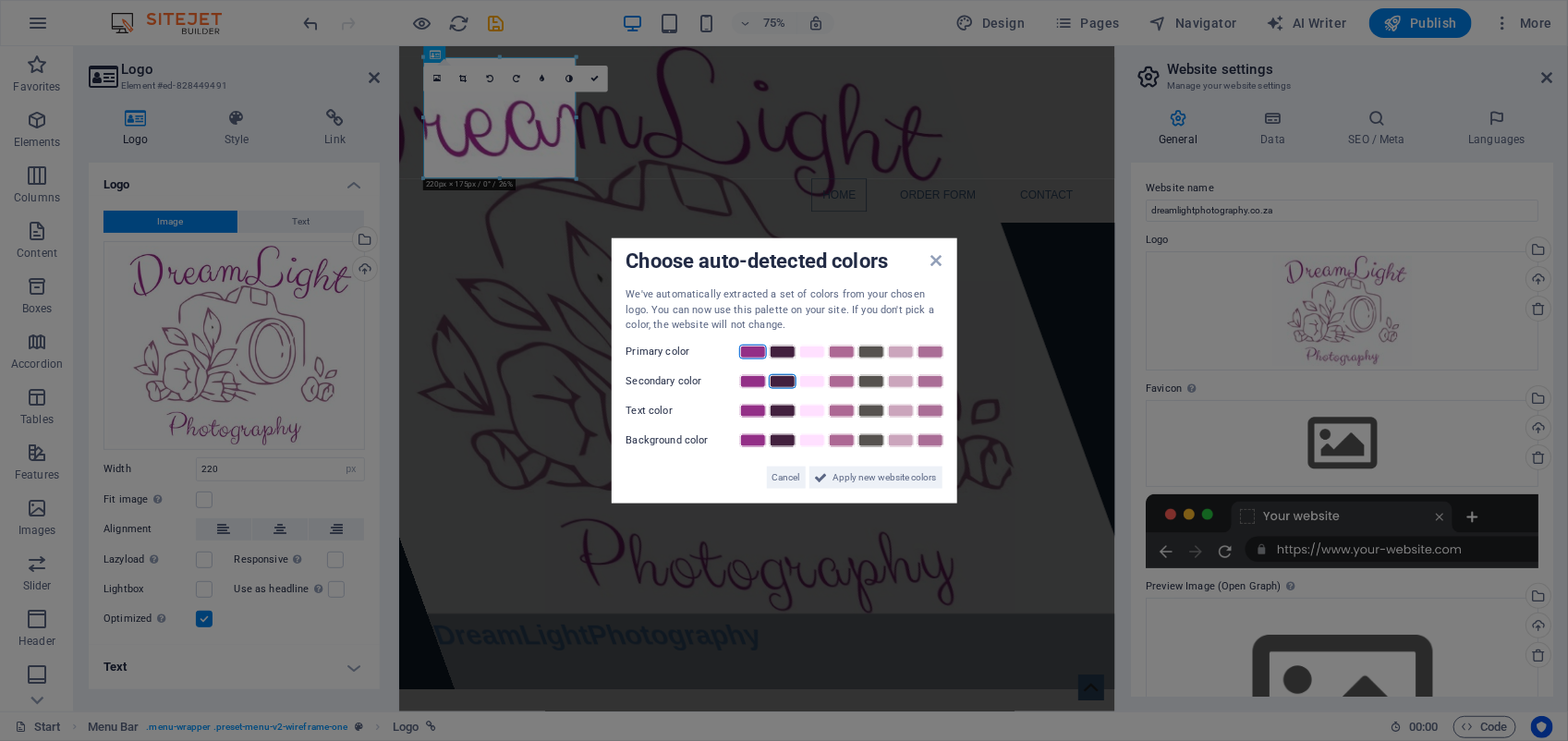 click at bounding box center [783, 381] 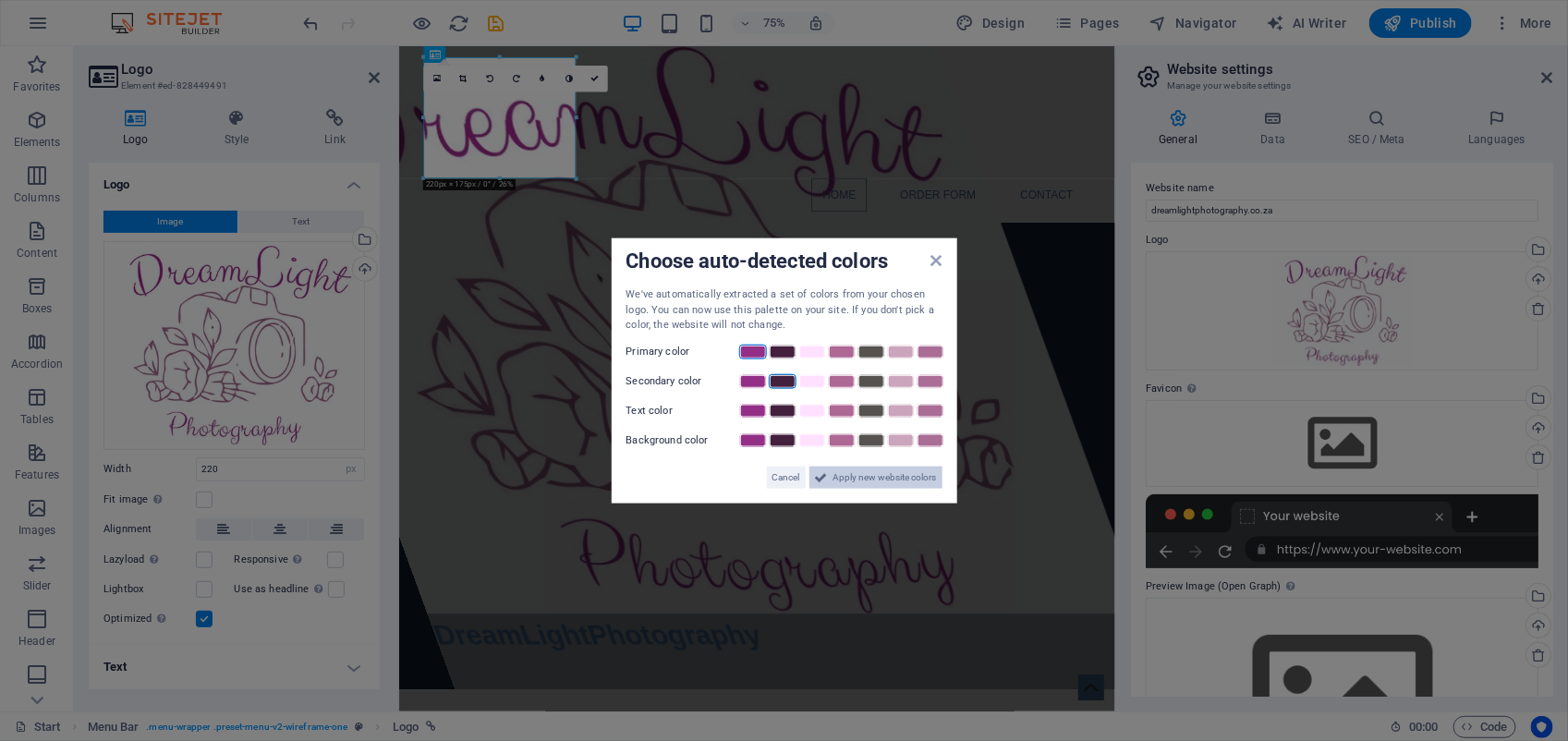 click on "Apply new website colors" at bounding box center [885, 477] 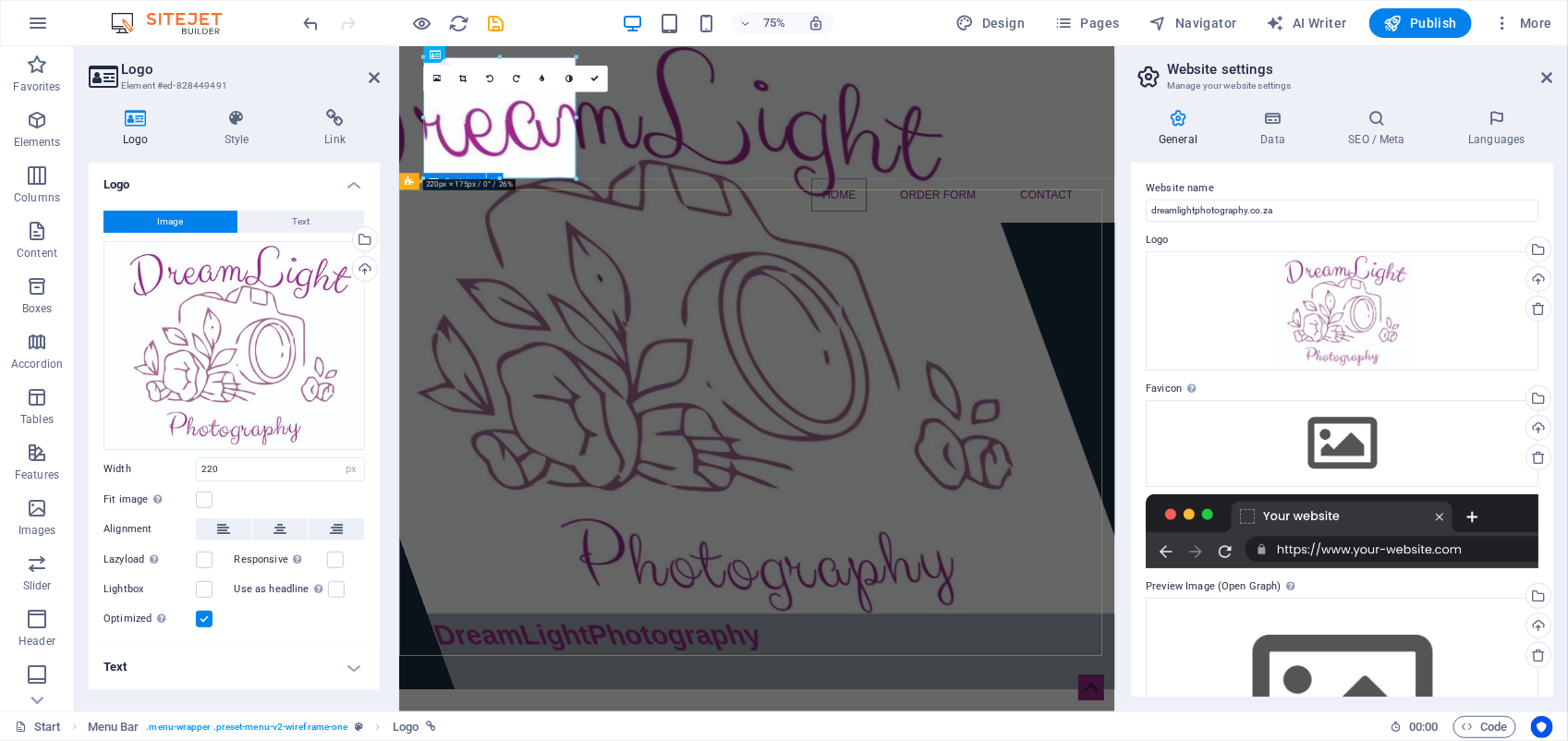click on "DreamLightPhotography" at bounding box center (875, 985) 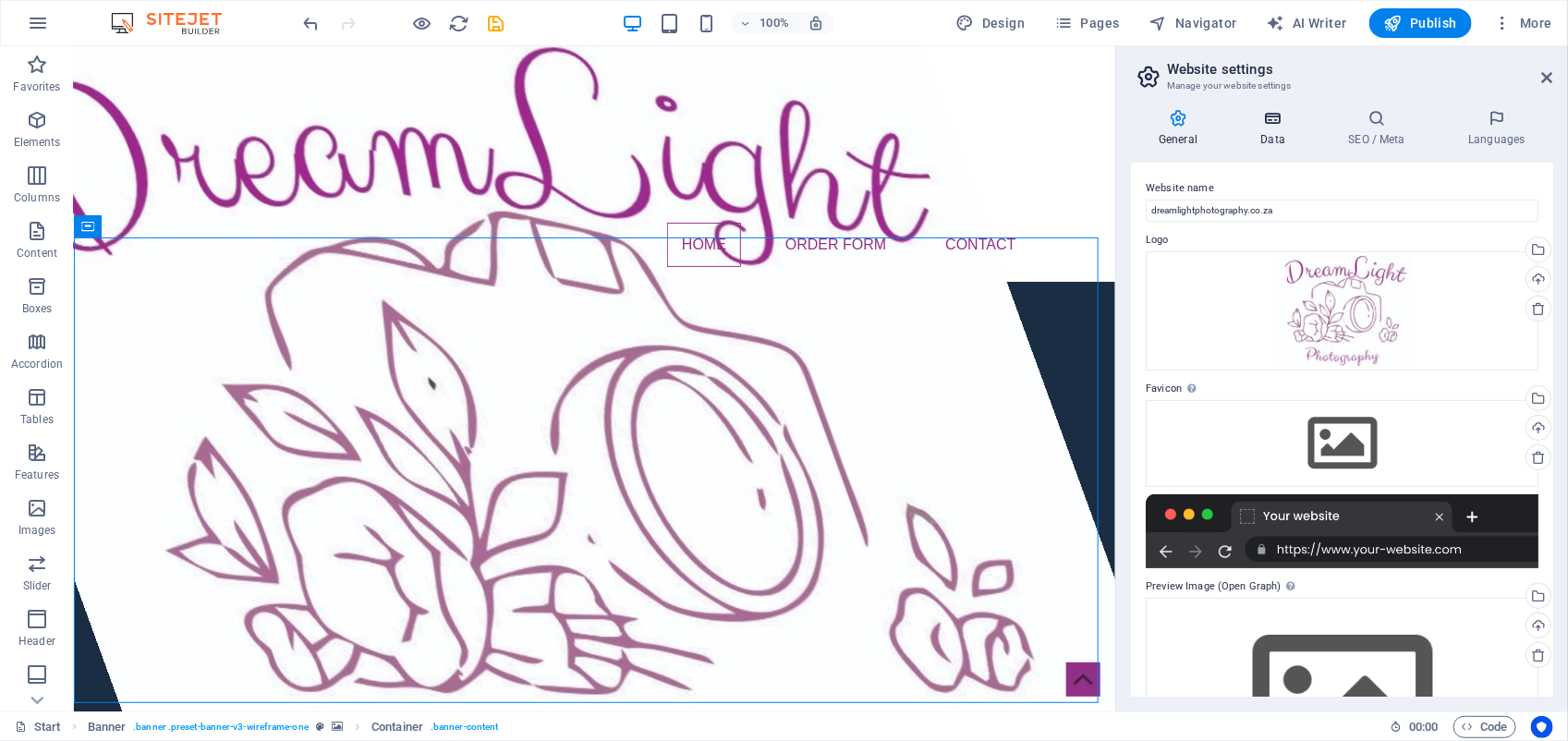 click on "Data" at bounding box center (1276, 128) 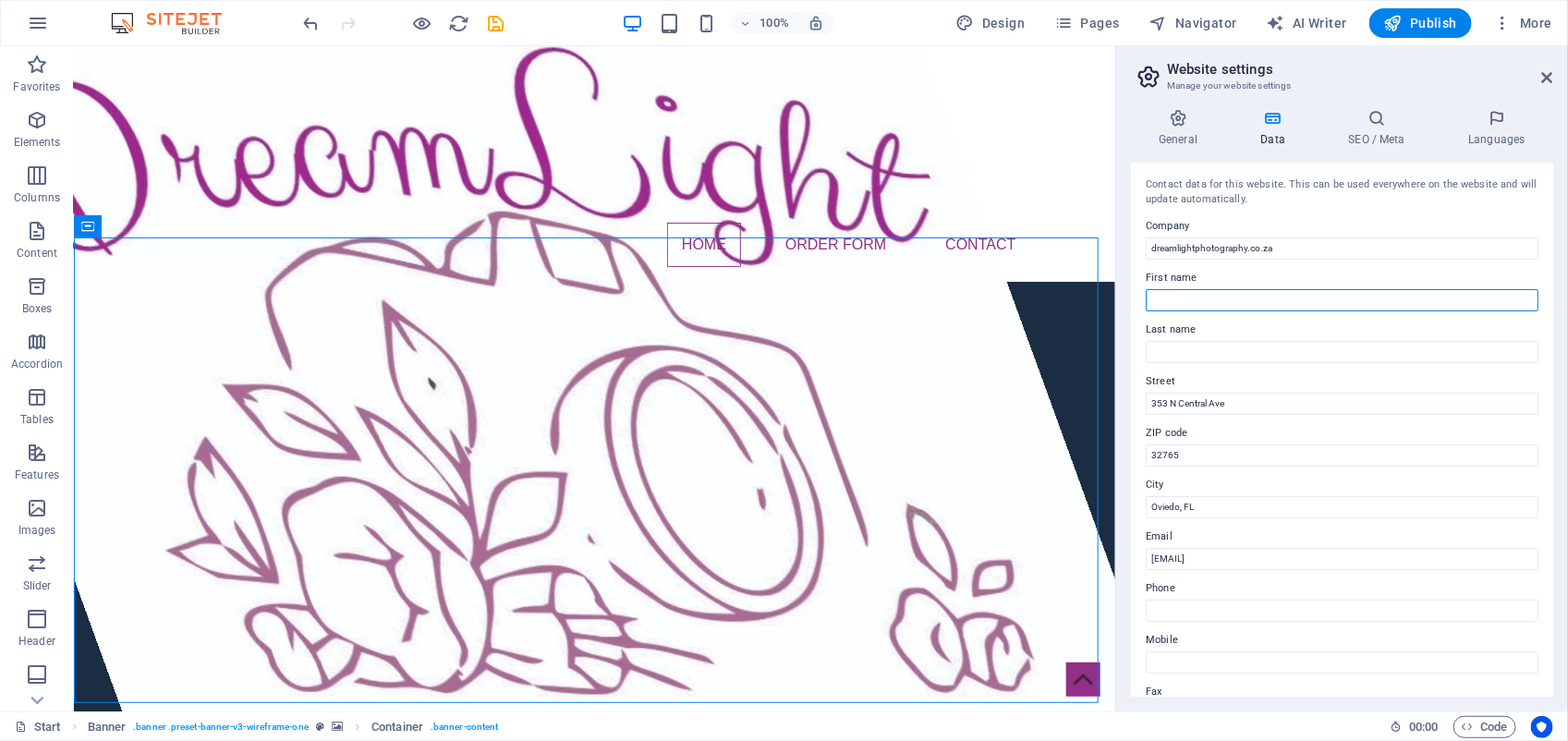 click on "First name" at bounding box center (1342, 300) 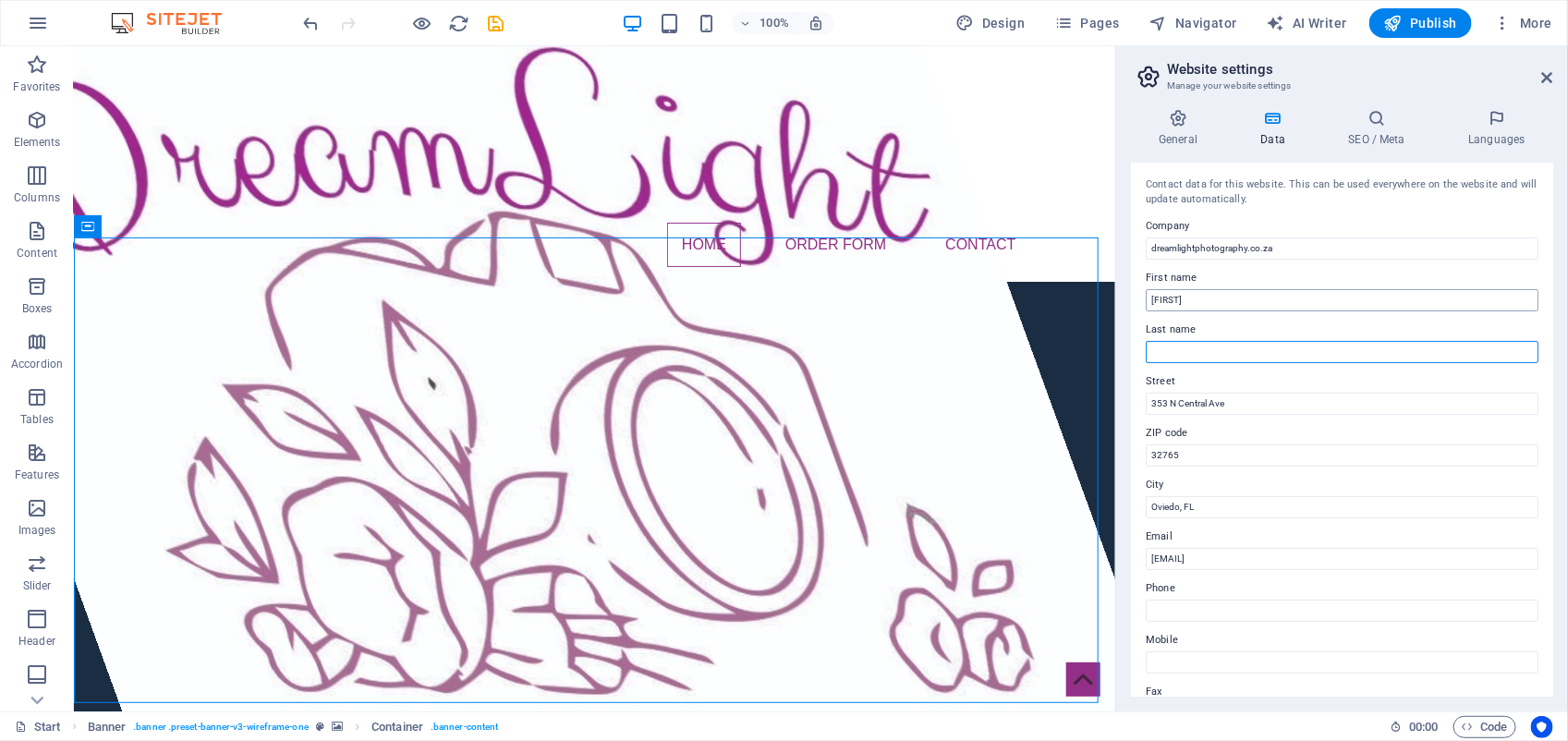 type on "Kock" 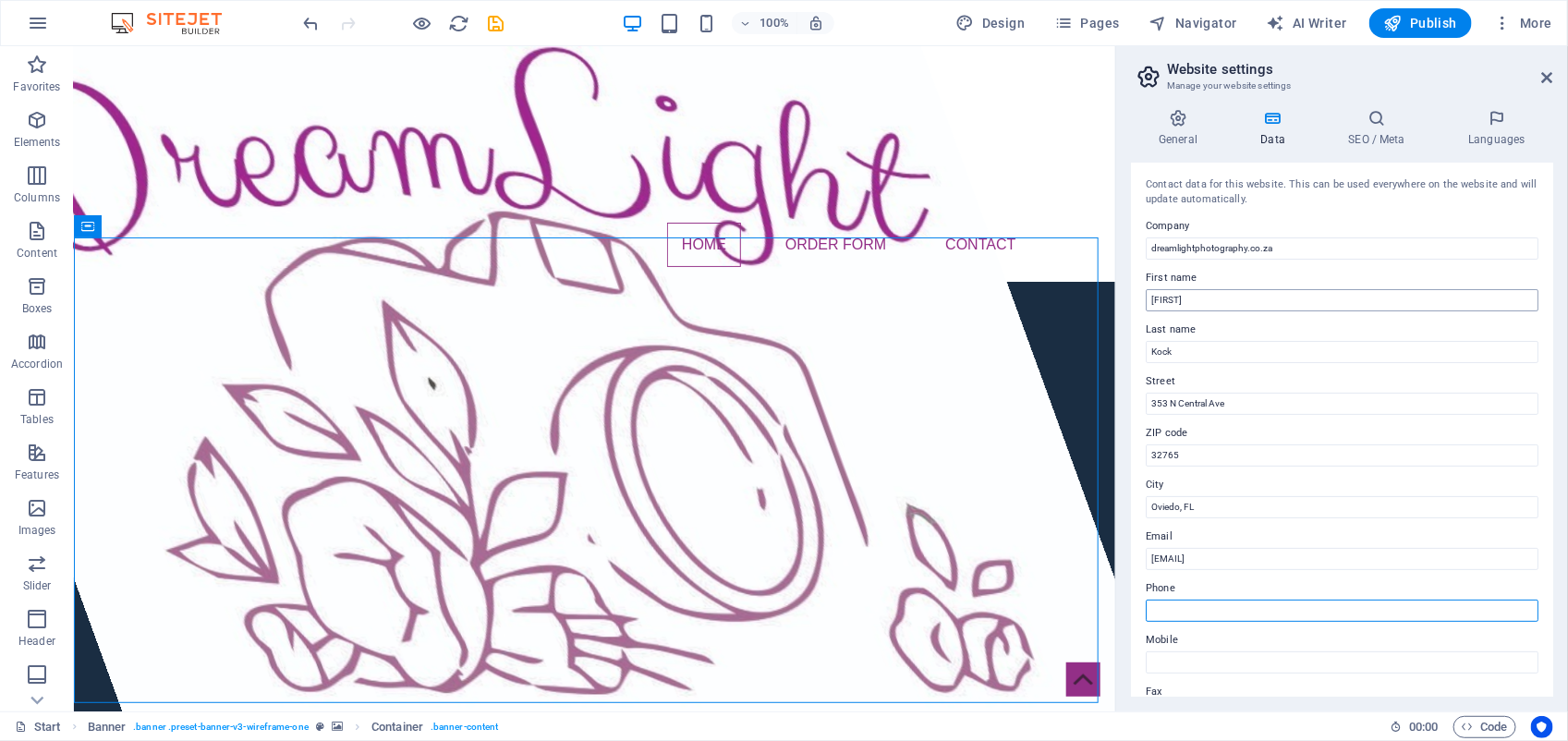 type on "[PHONE]" 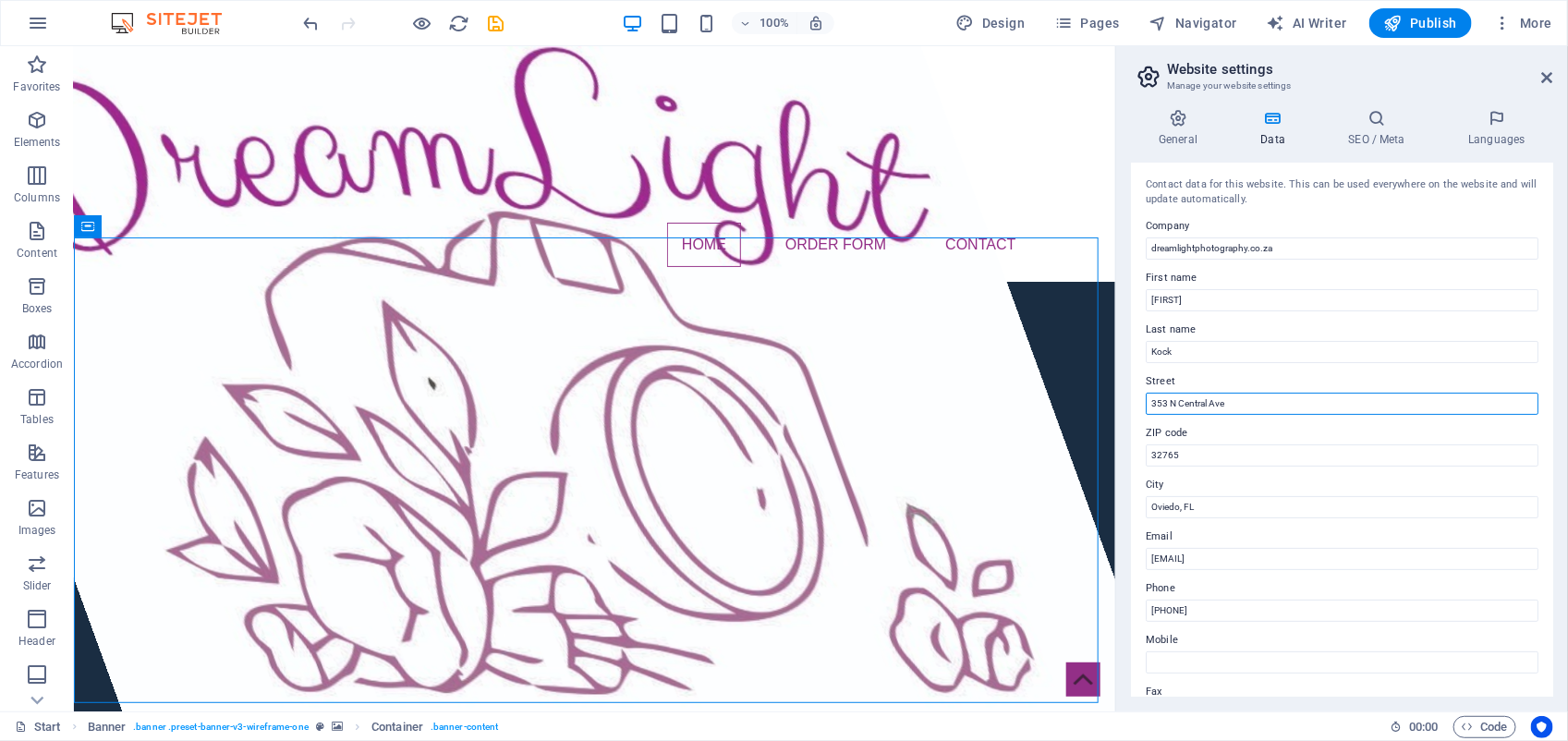 drag, startPoint x: 1349, startPoint y: 444, endPoint x: 1105, endPoint y: 381, distance: 252.002 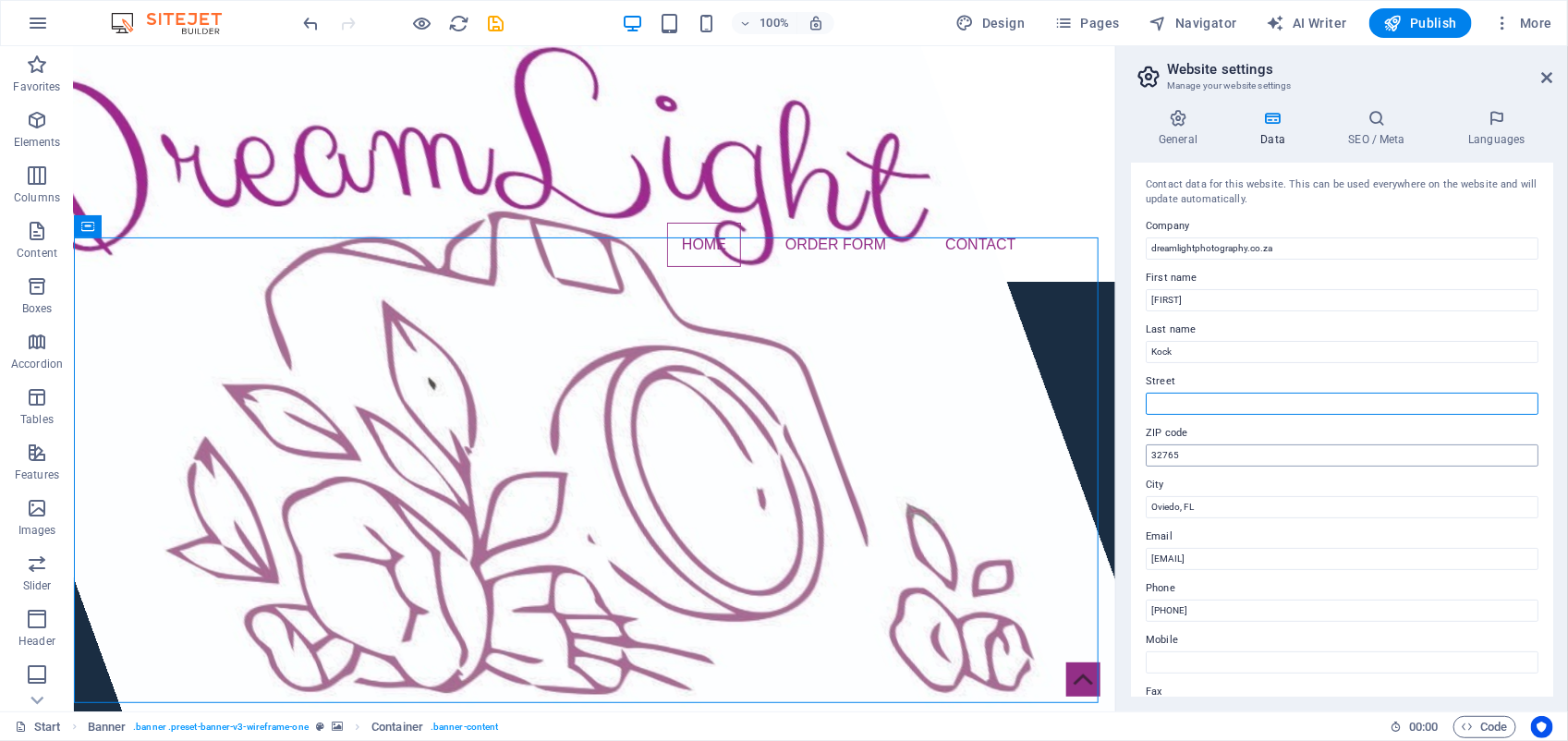 type 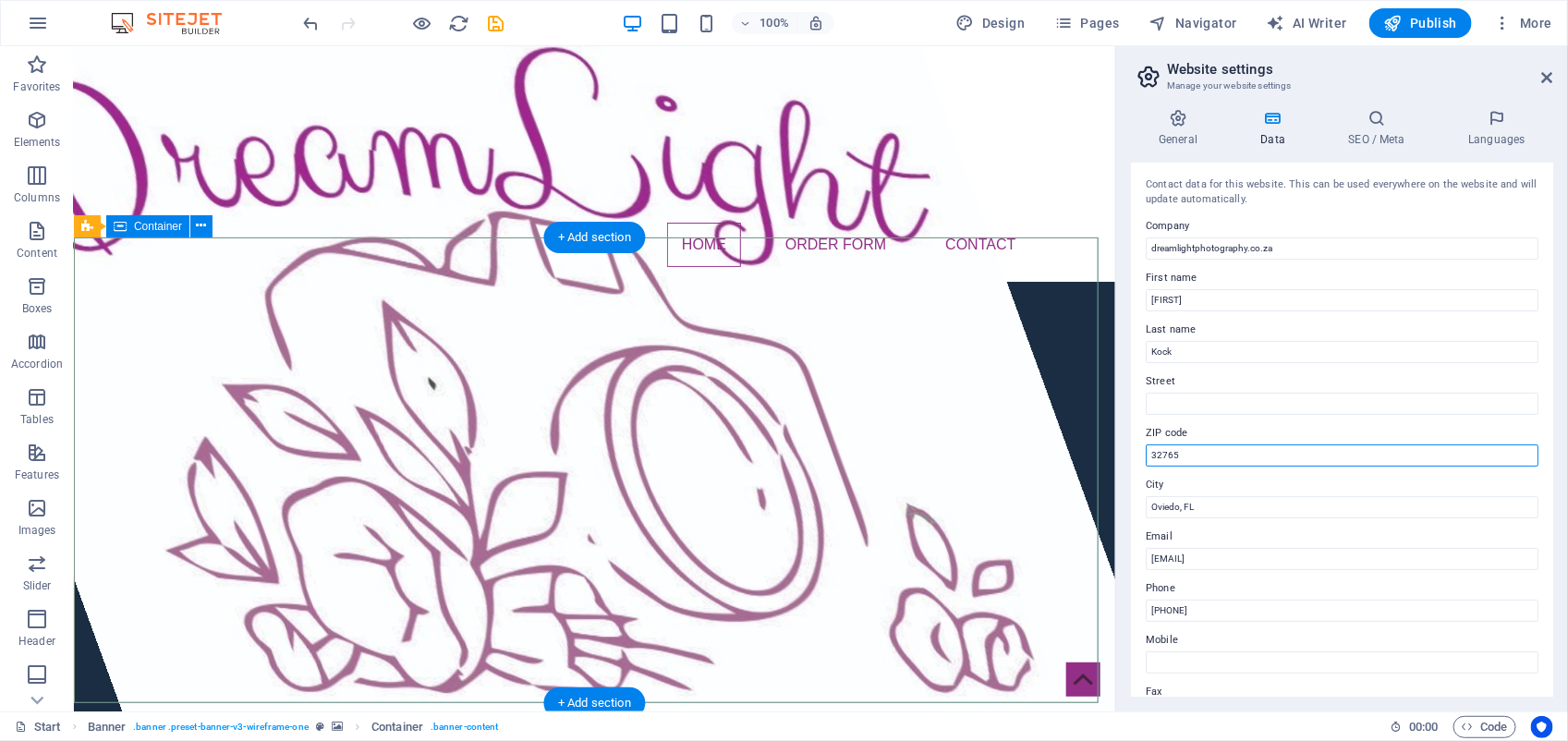 drag, startPoint x: 1307, startPoint y: 500, endPoint x: 1076, endPoint y: 441, distance: 238.4156 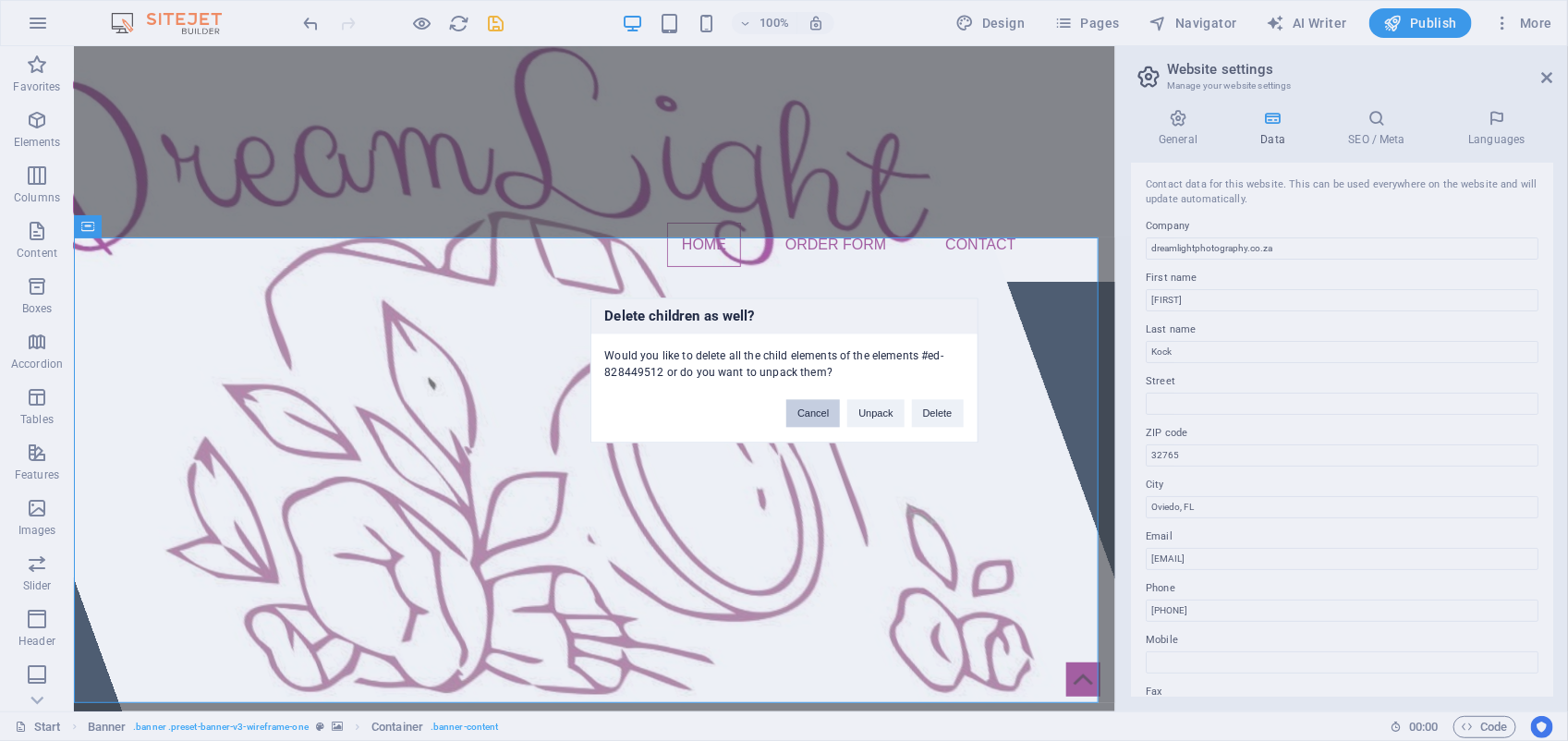 click on "Cancel" at bounding box center (813, 414) 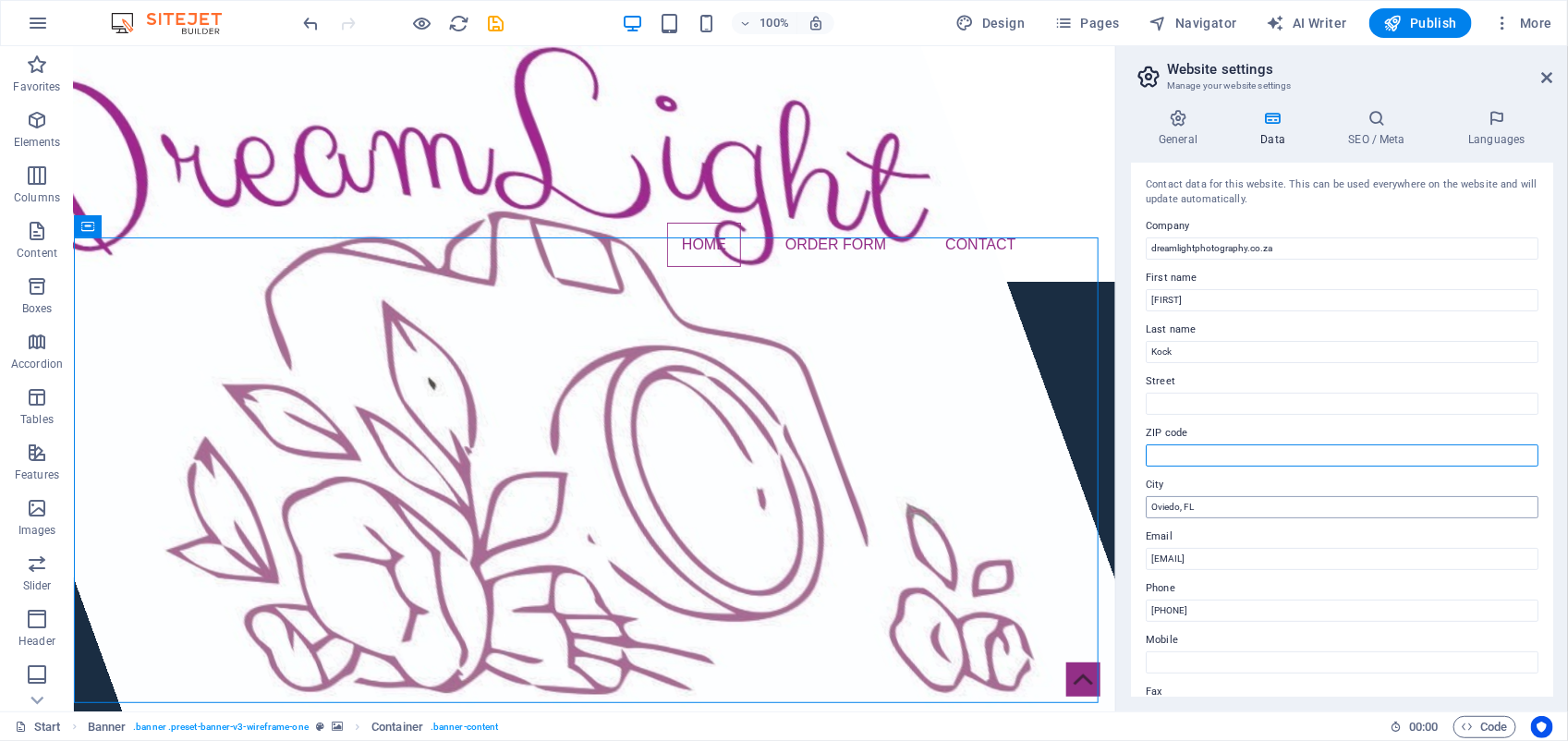 type 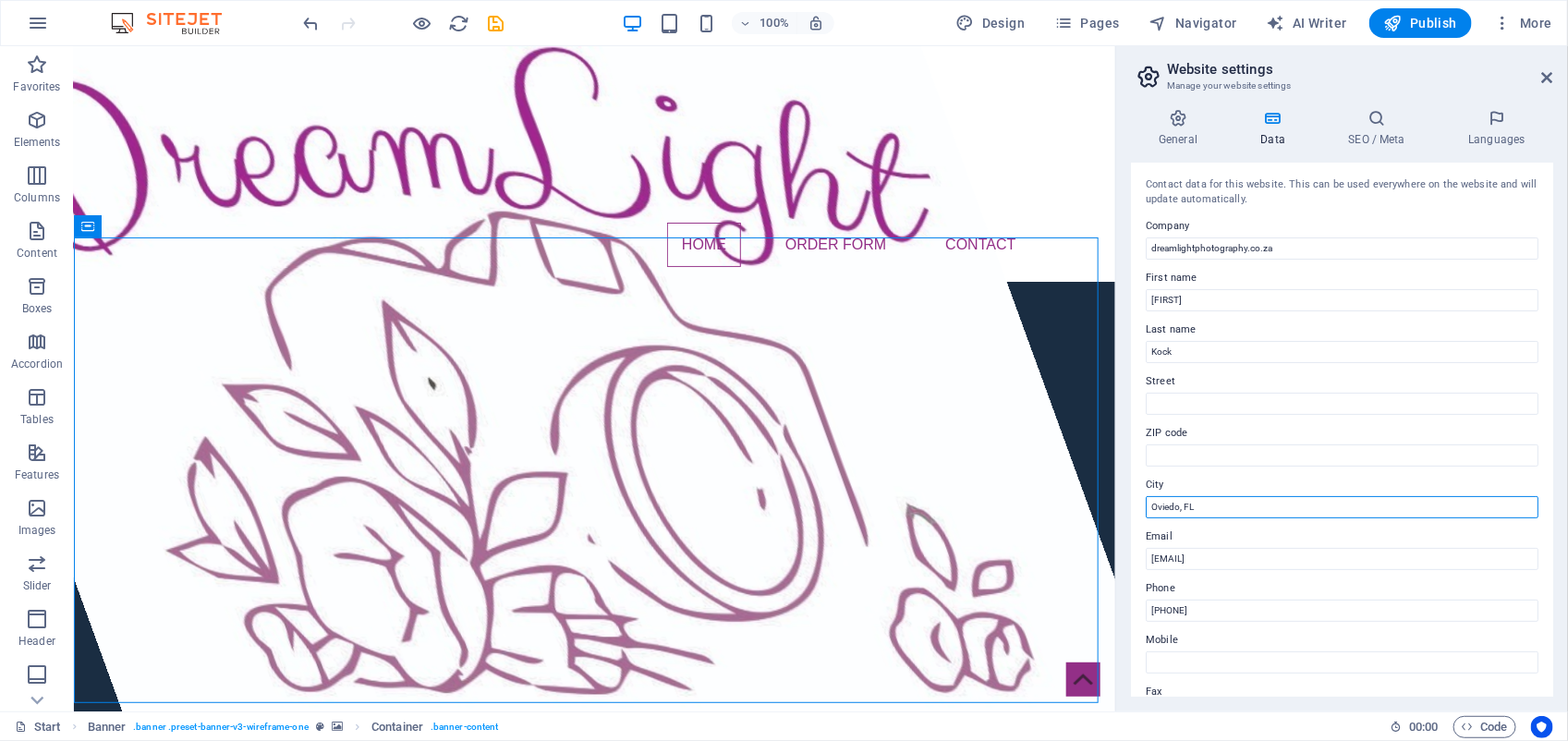 click on "Oviedo, FL" at bounding box center (1342, 507) 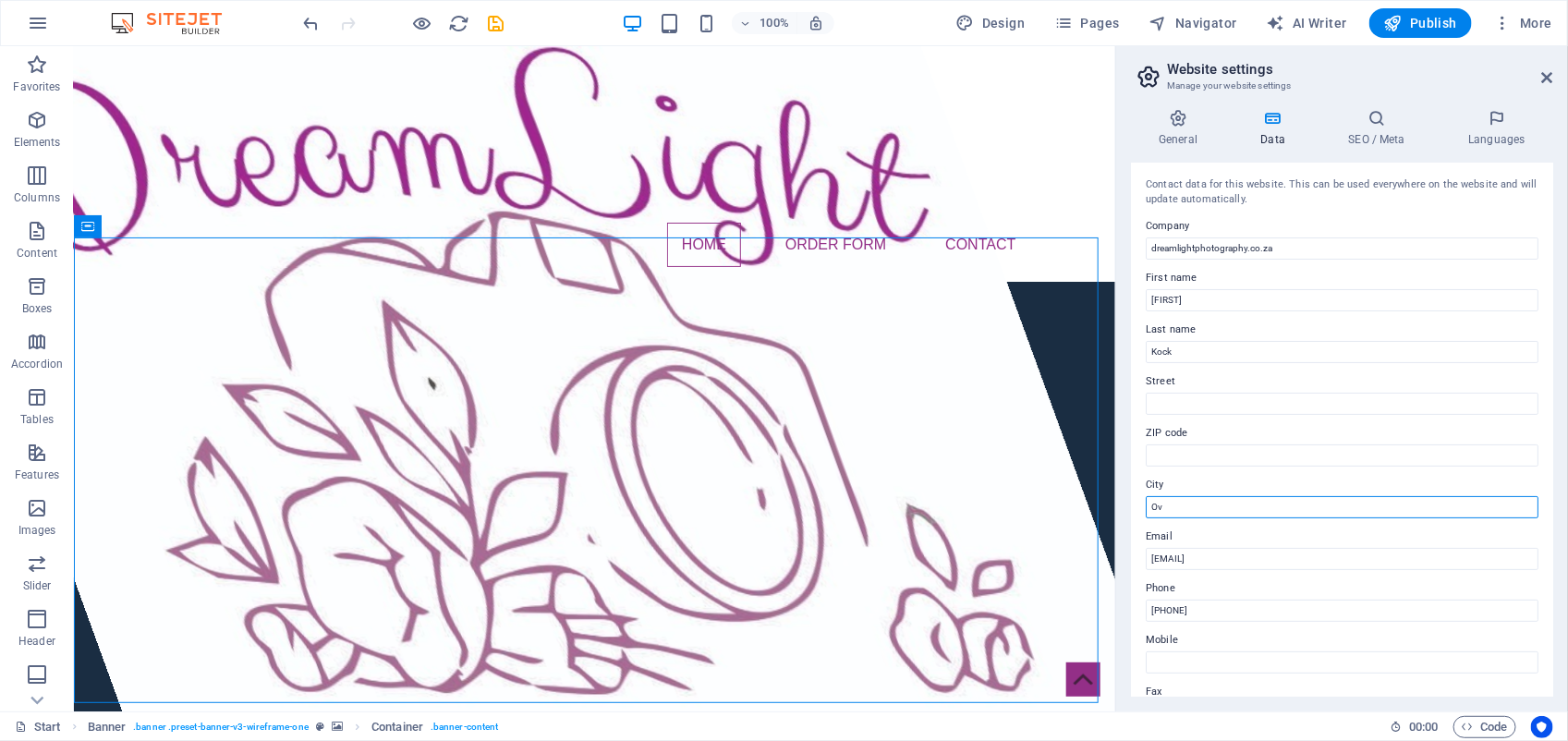 type on "O" 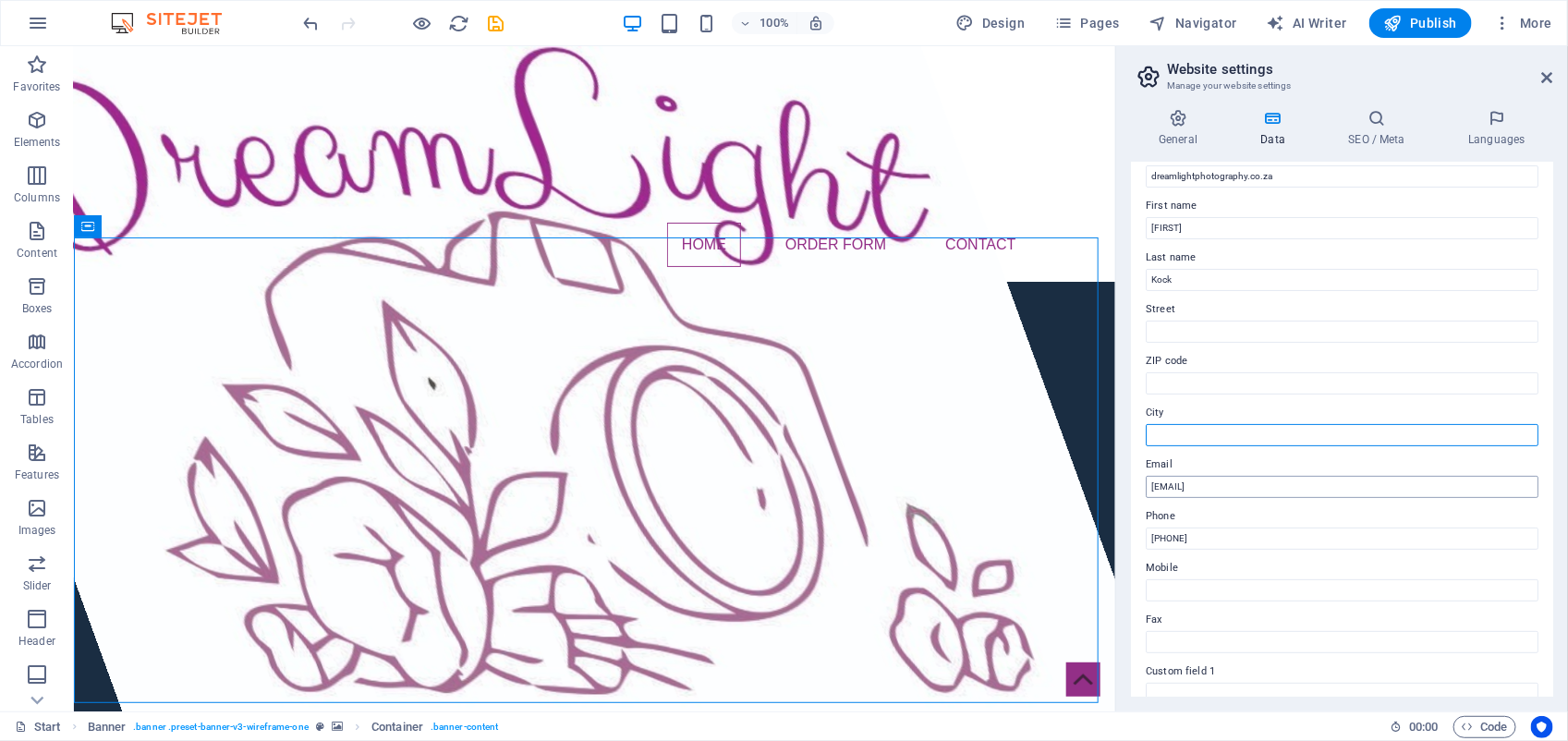scroll, scrollTop: 6, scrollLeft: 0, axis: vertical 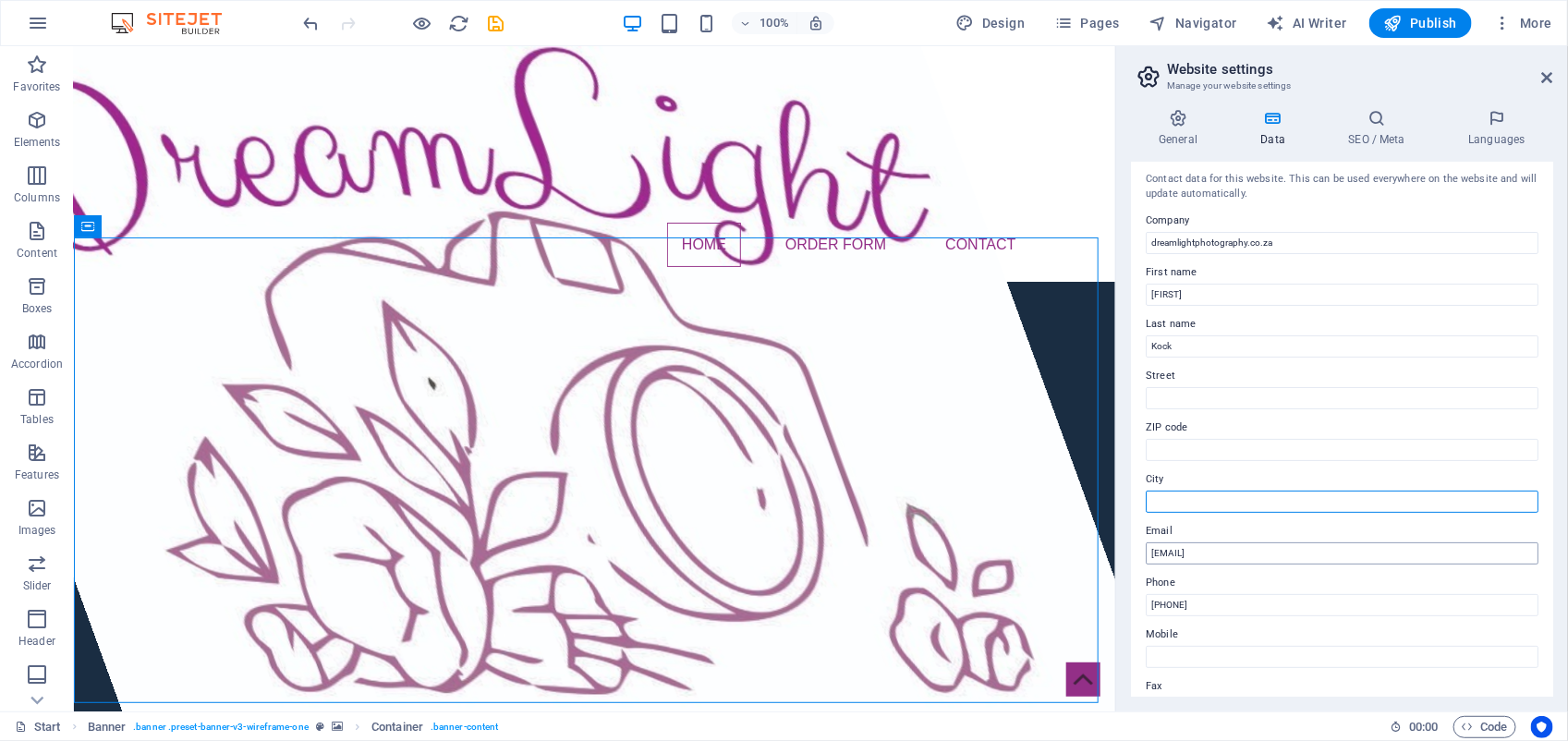 type 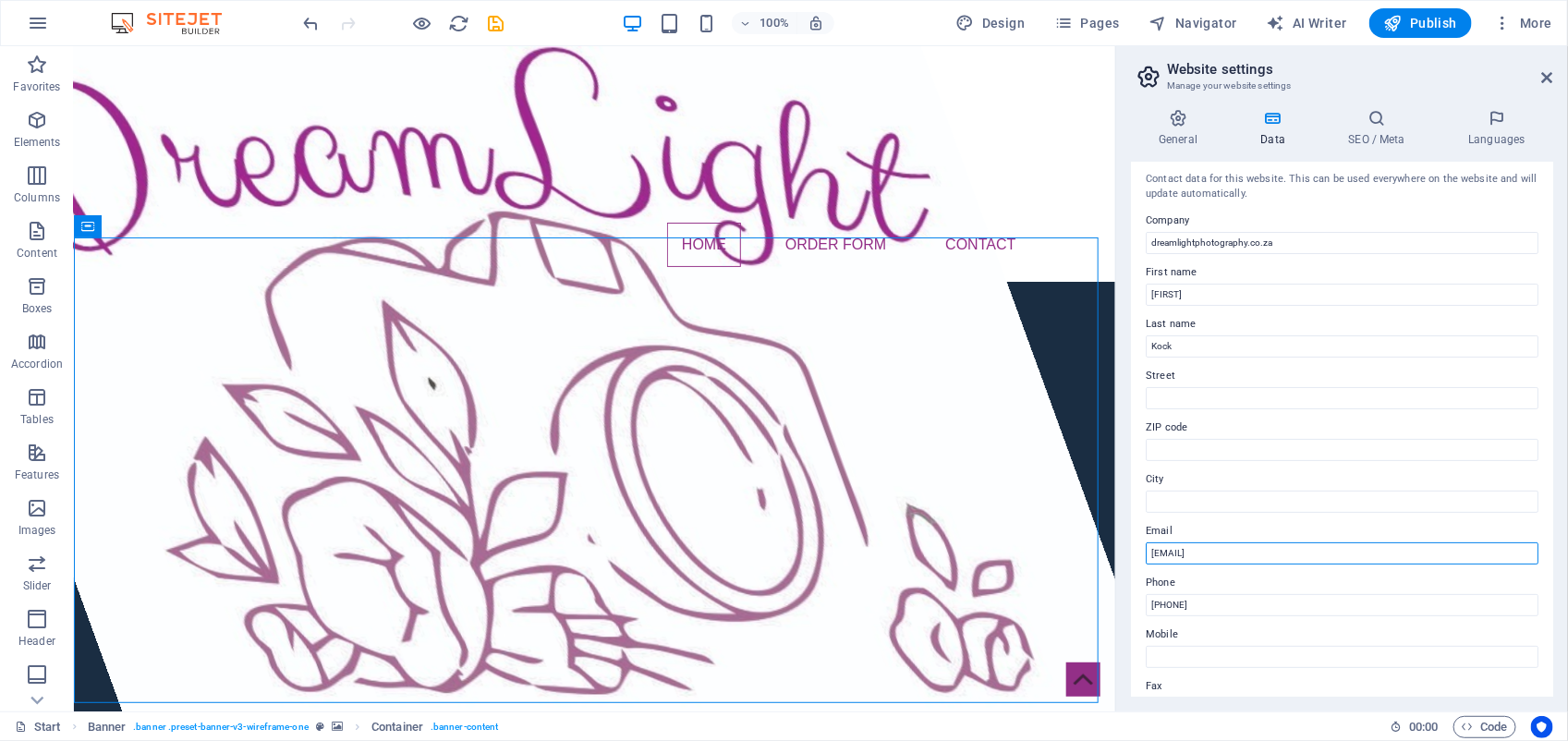 drag, startPoint x: 1396, startPoint y: 550, endPoint x: 1136, endPoint y: 553, distance: 260.01731 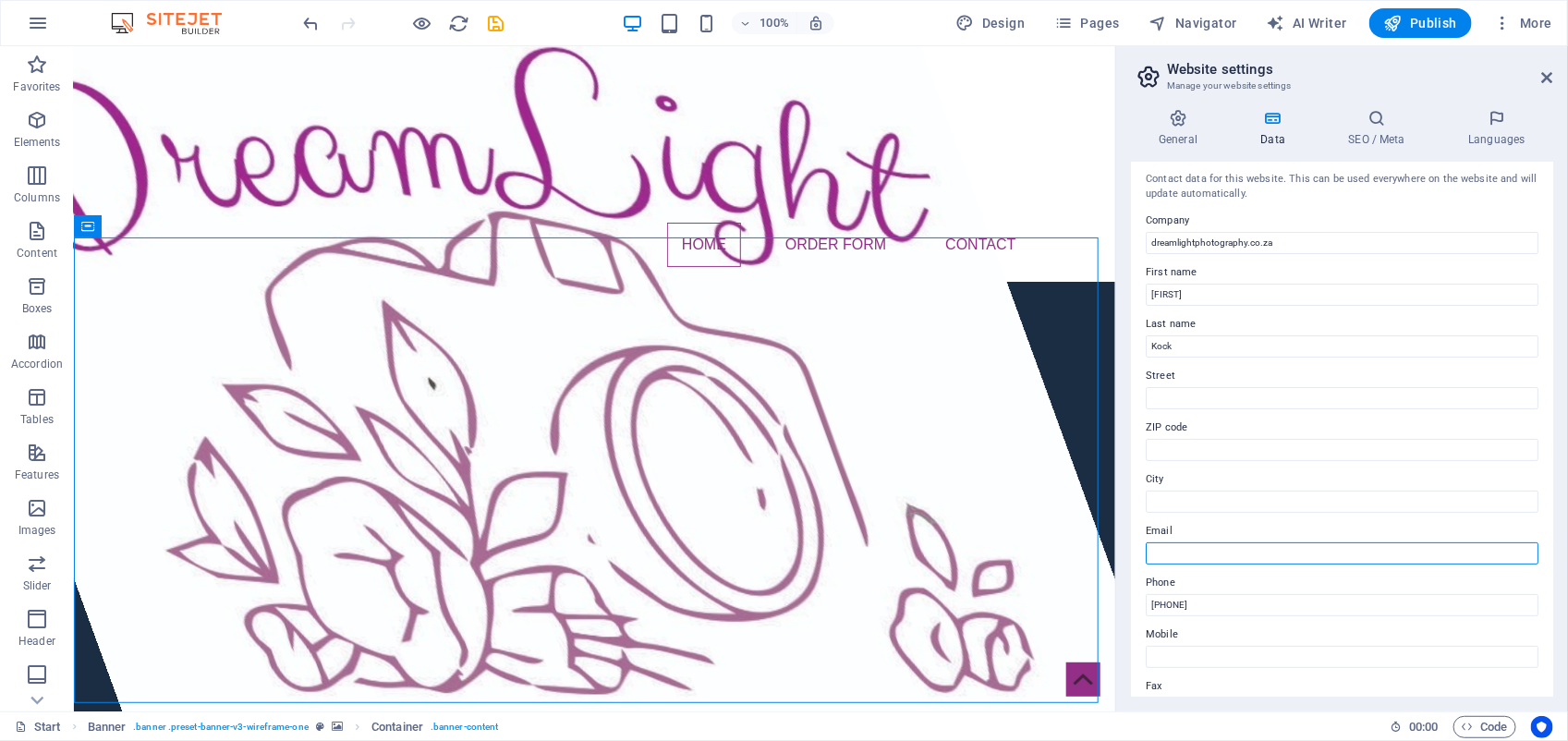 paste on "[EMAIL]" 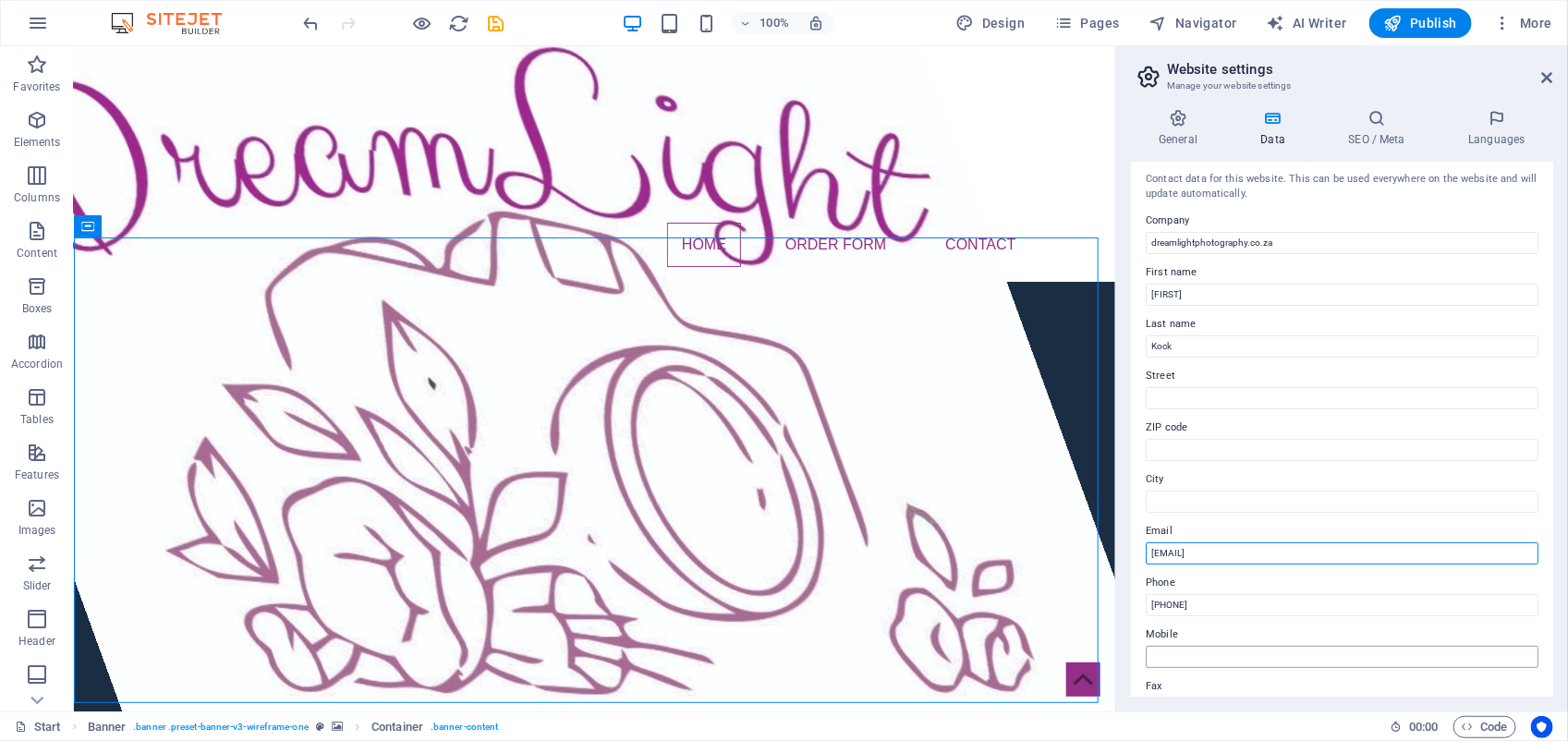 type on "[EMAIL]" 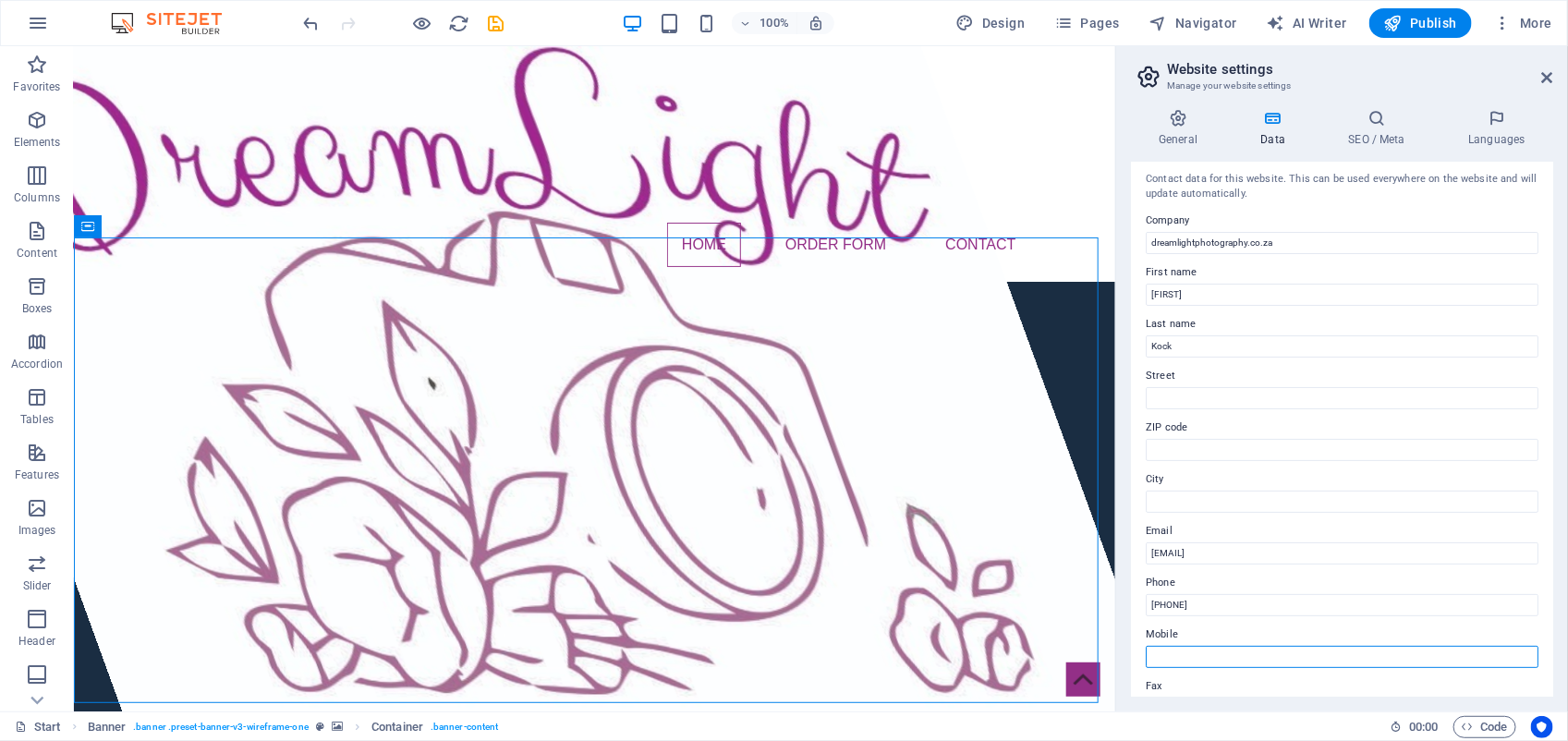 click on "Mobile" at bounding box center (1342, 657) 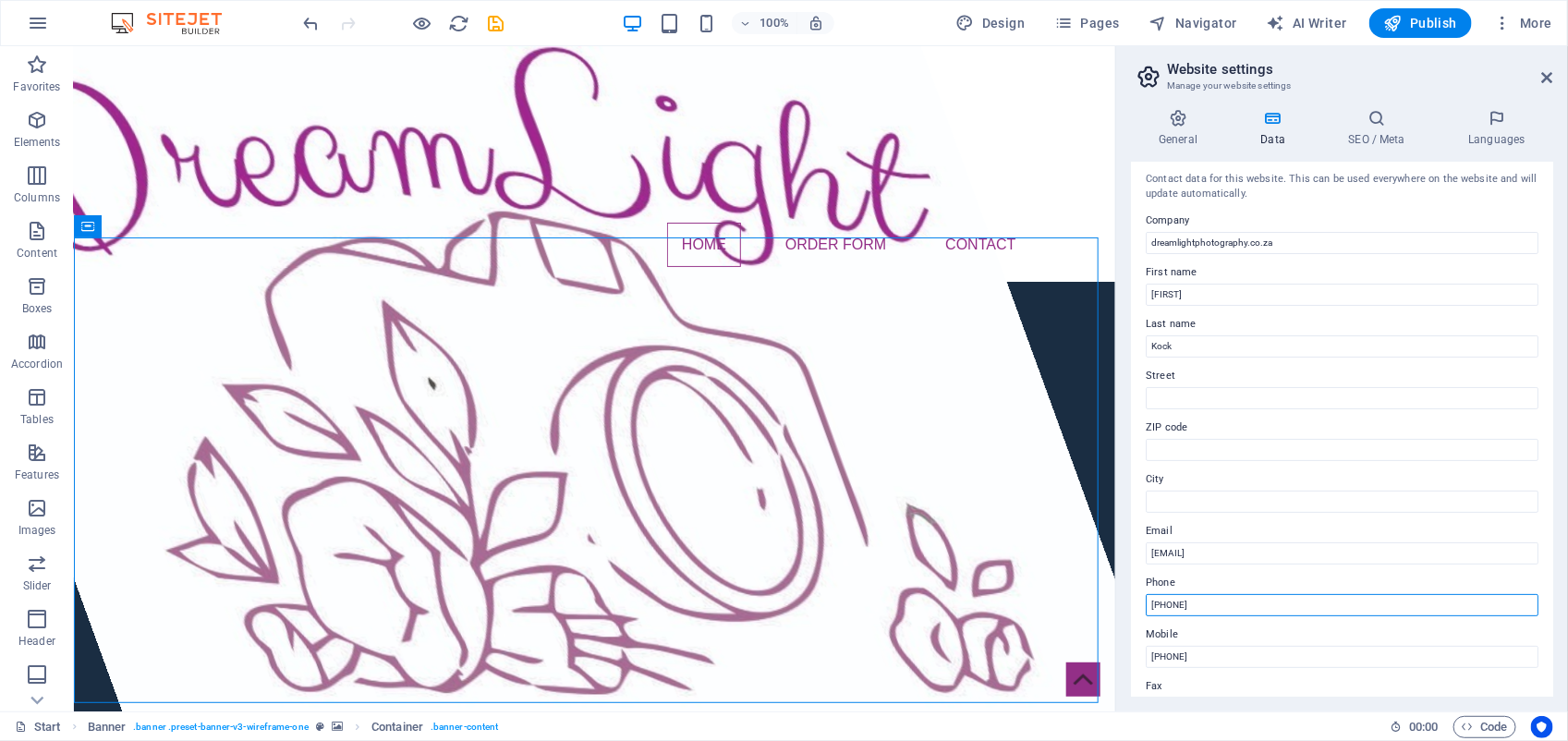 drag, startPoint x: 1234, startPoint y: 612, endPoint x: 1137, endPoint y: 605, distance: 97.25225 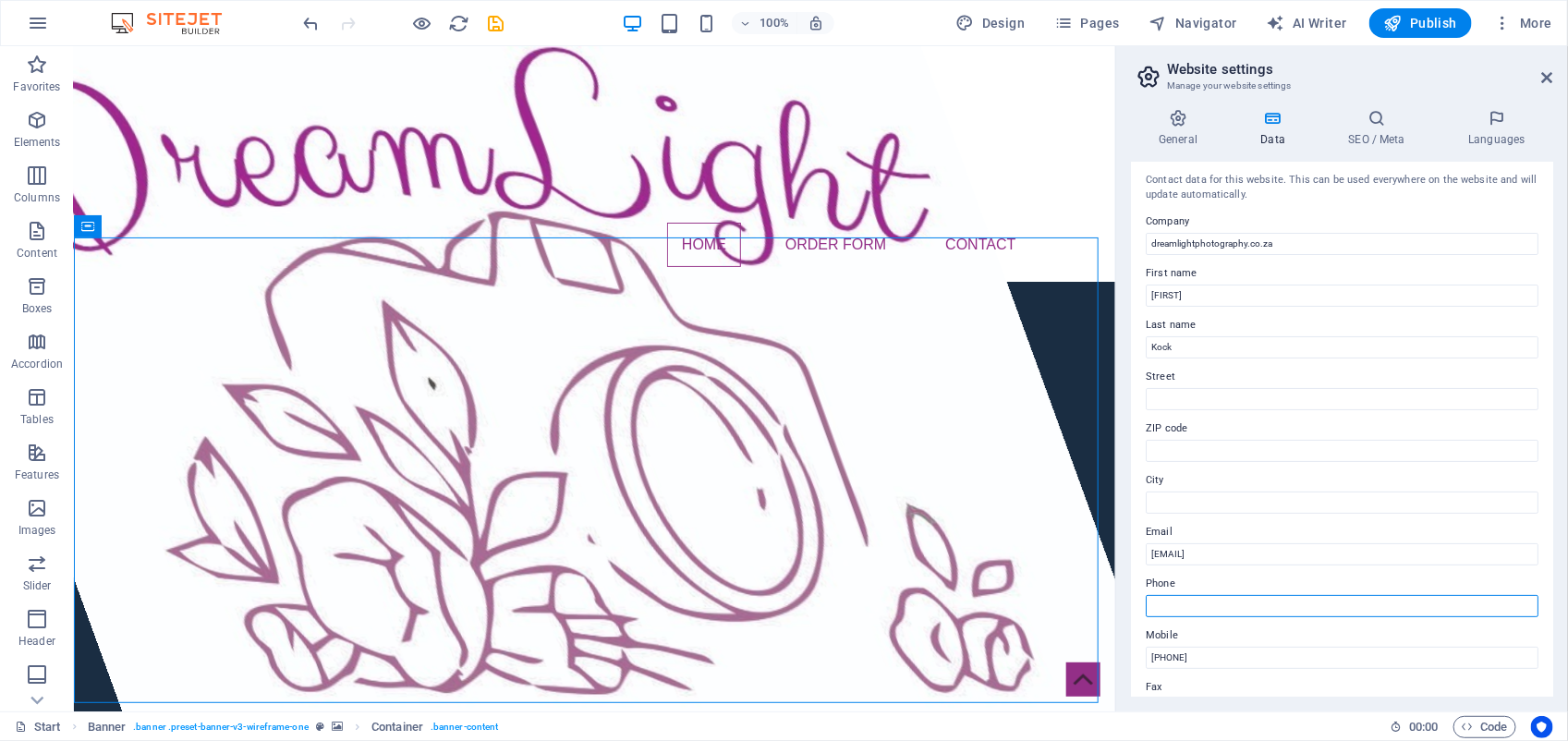 scroll, scrollTop: 0, scrollLeft: 0, axis: both 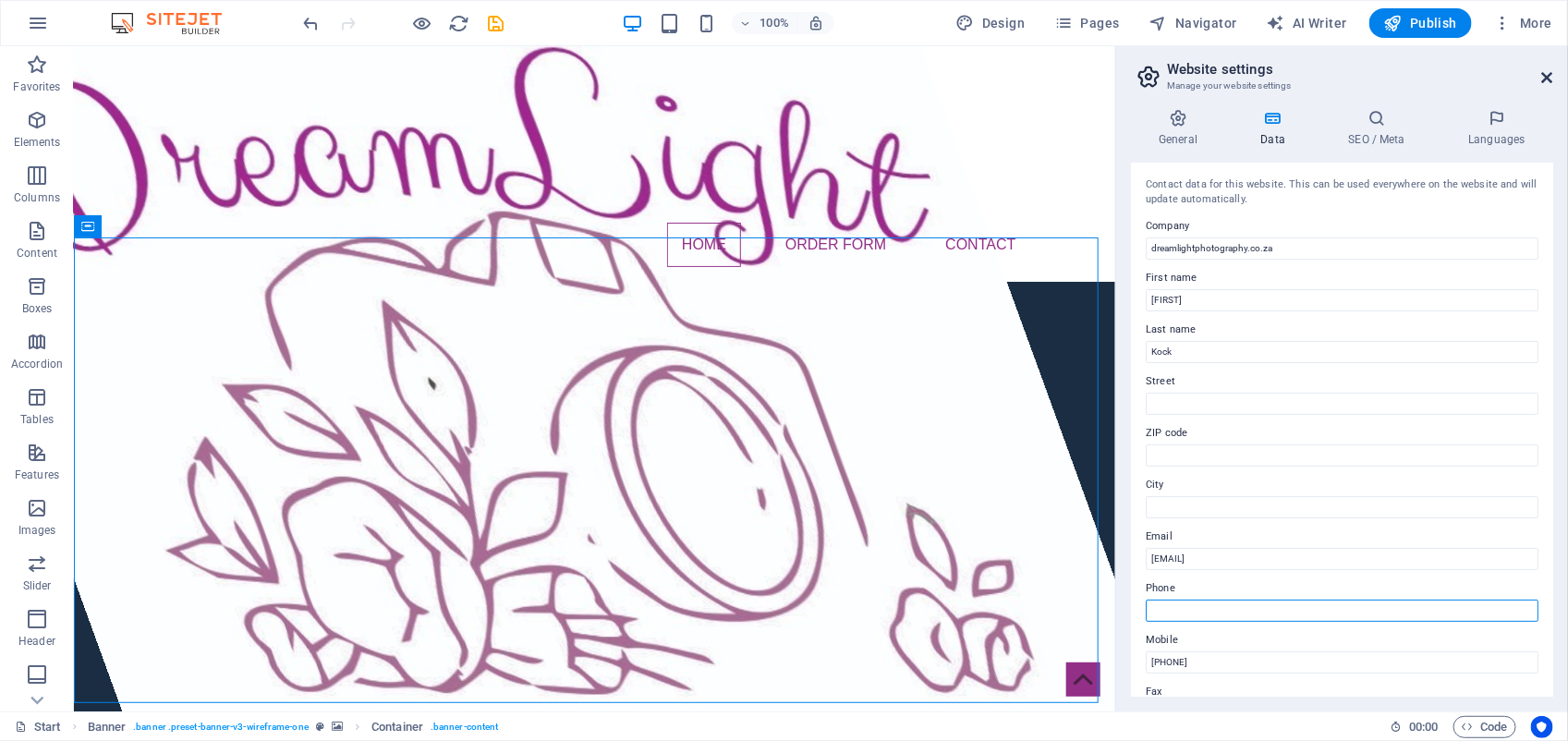 type 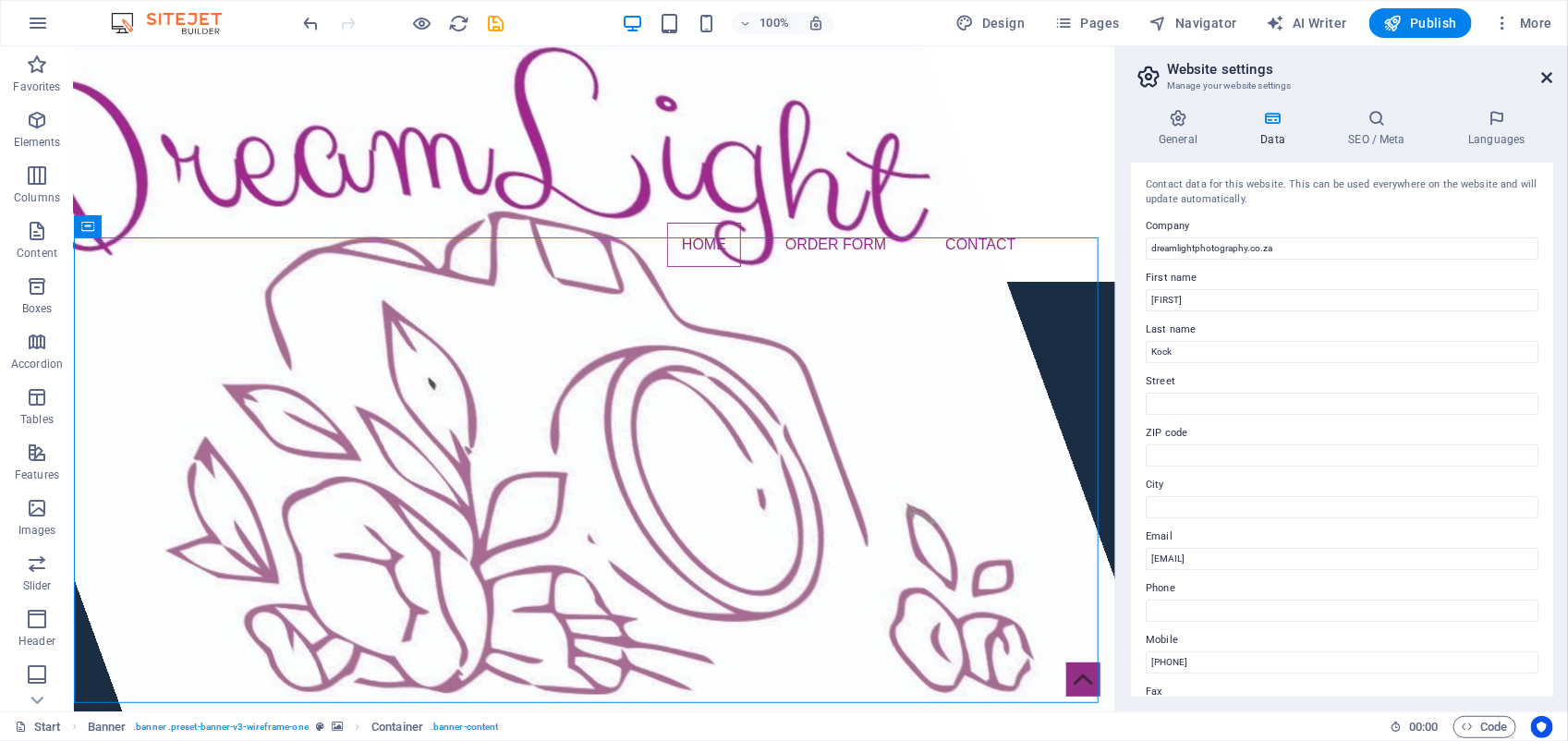 click at bounding box center (1548, 78) 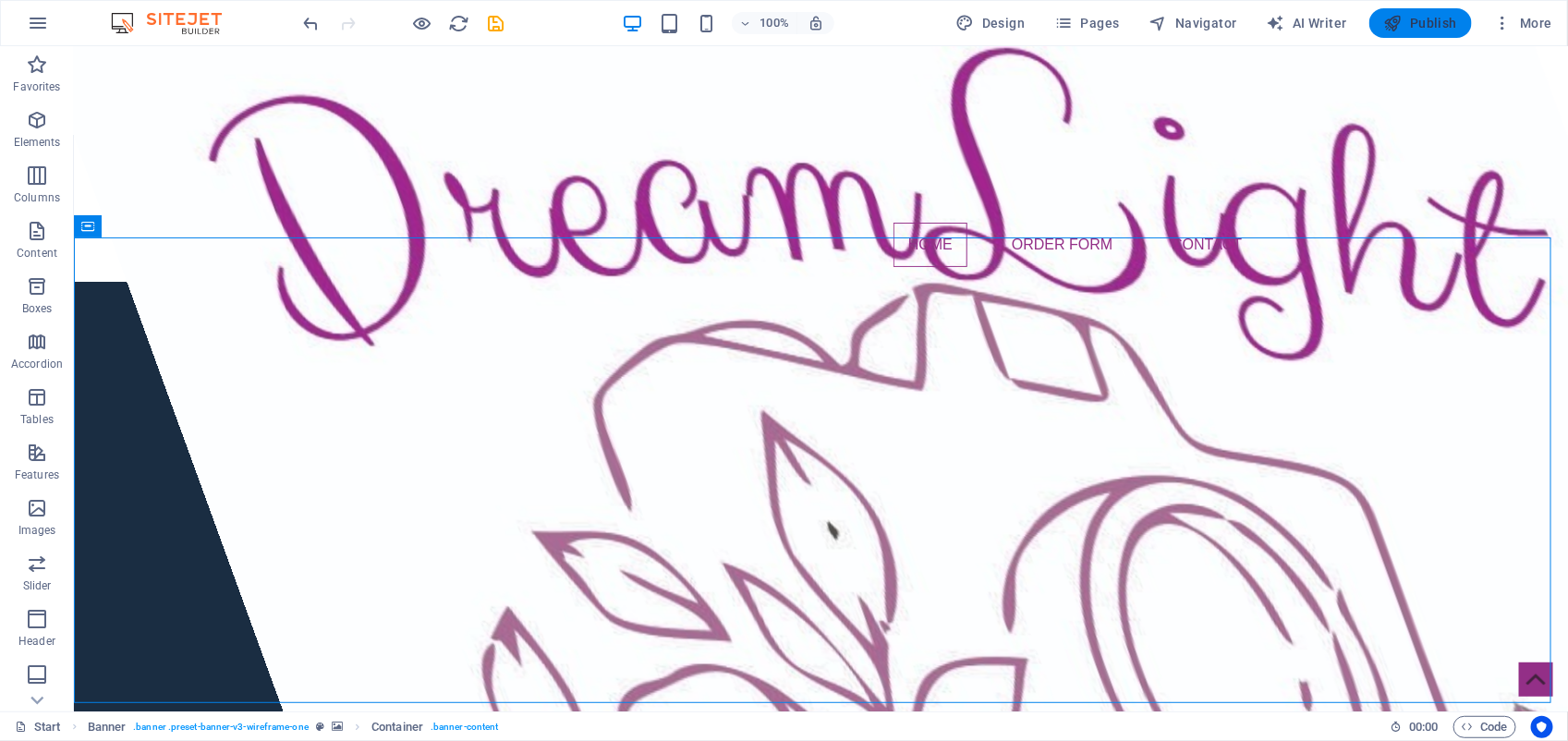 click on "Publish" at bounding box center (1420, 23) 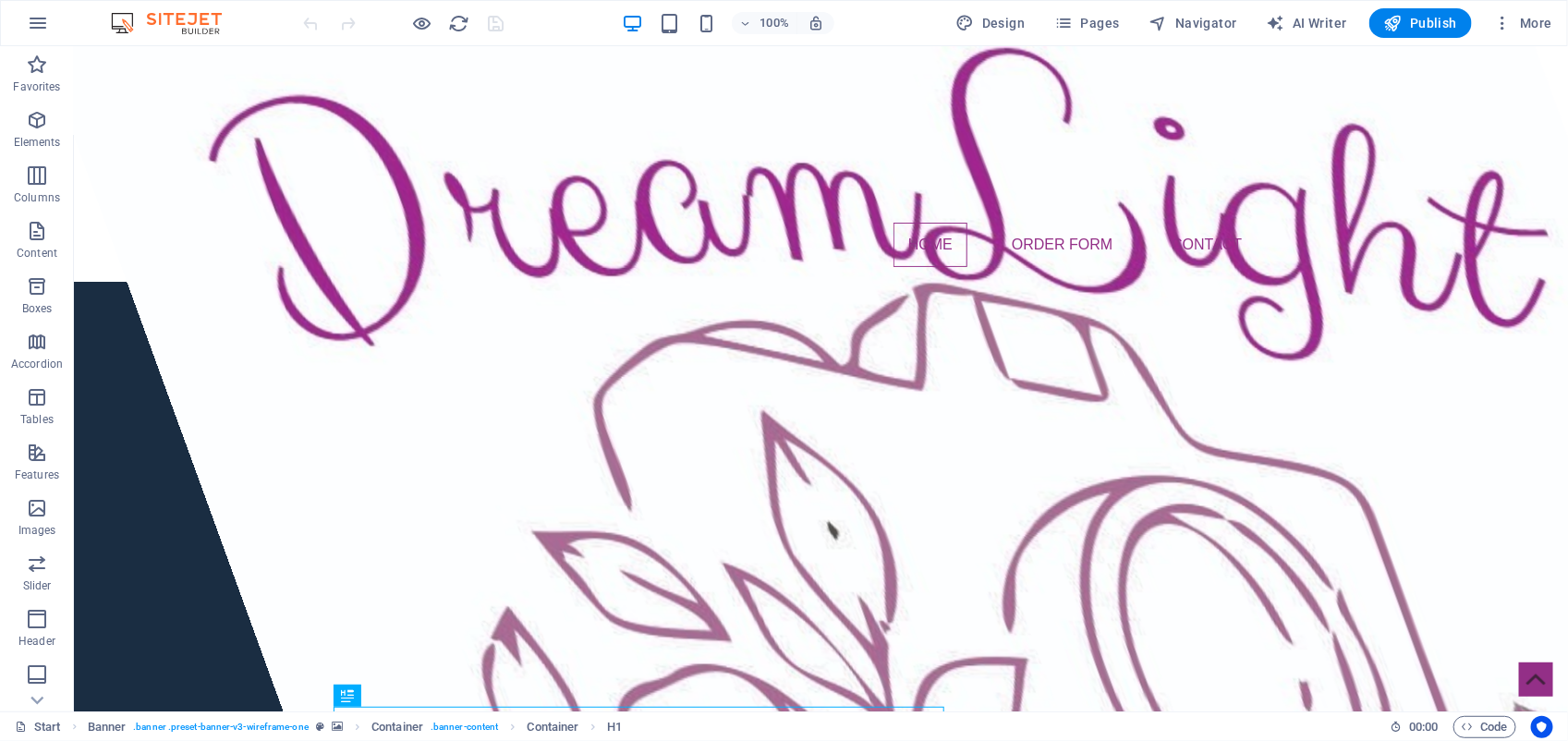 scroll, scrollTop: 0, scrollLeft: 0, axis: both 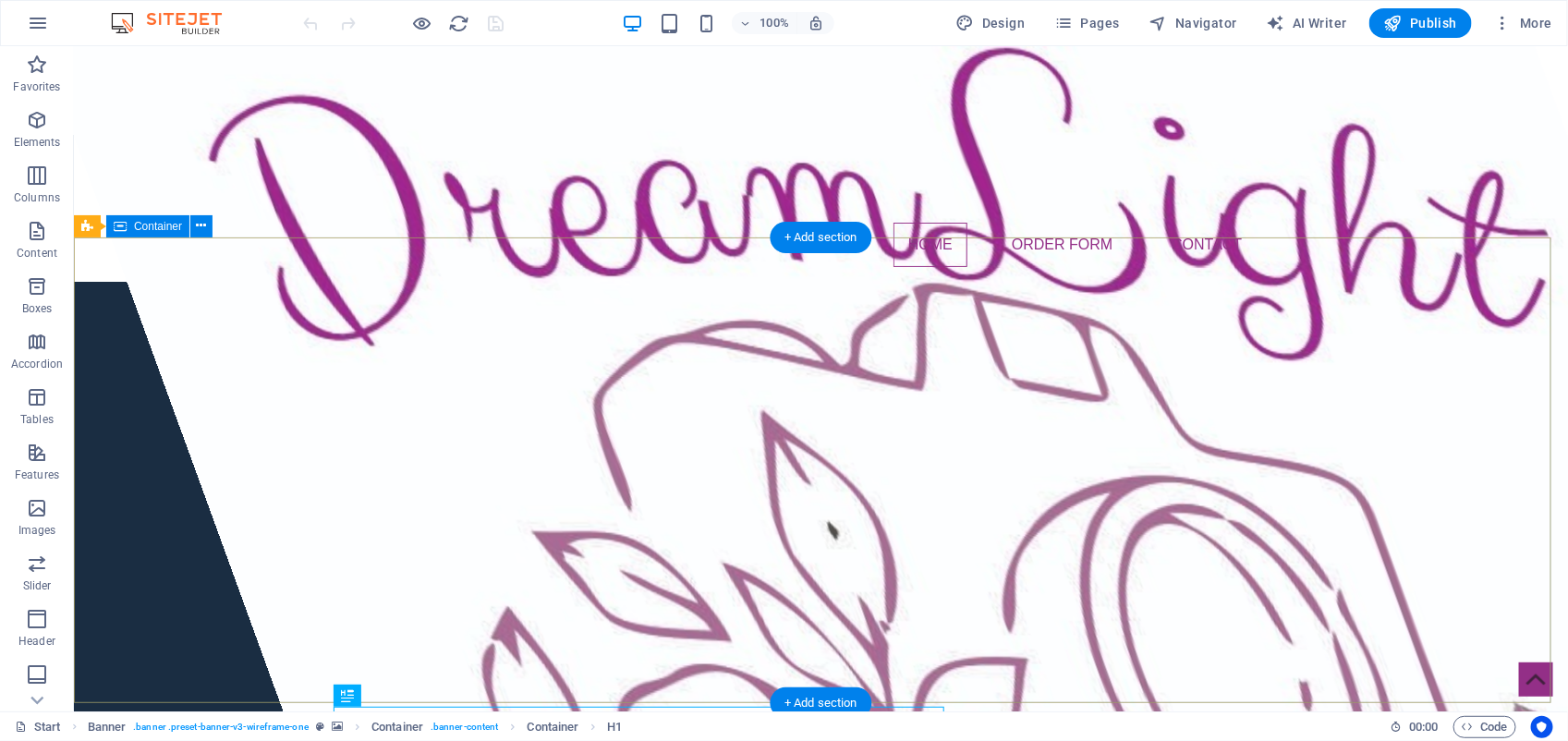 click on "DreamLightPhotography" at bounding box center (820, 828) 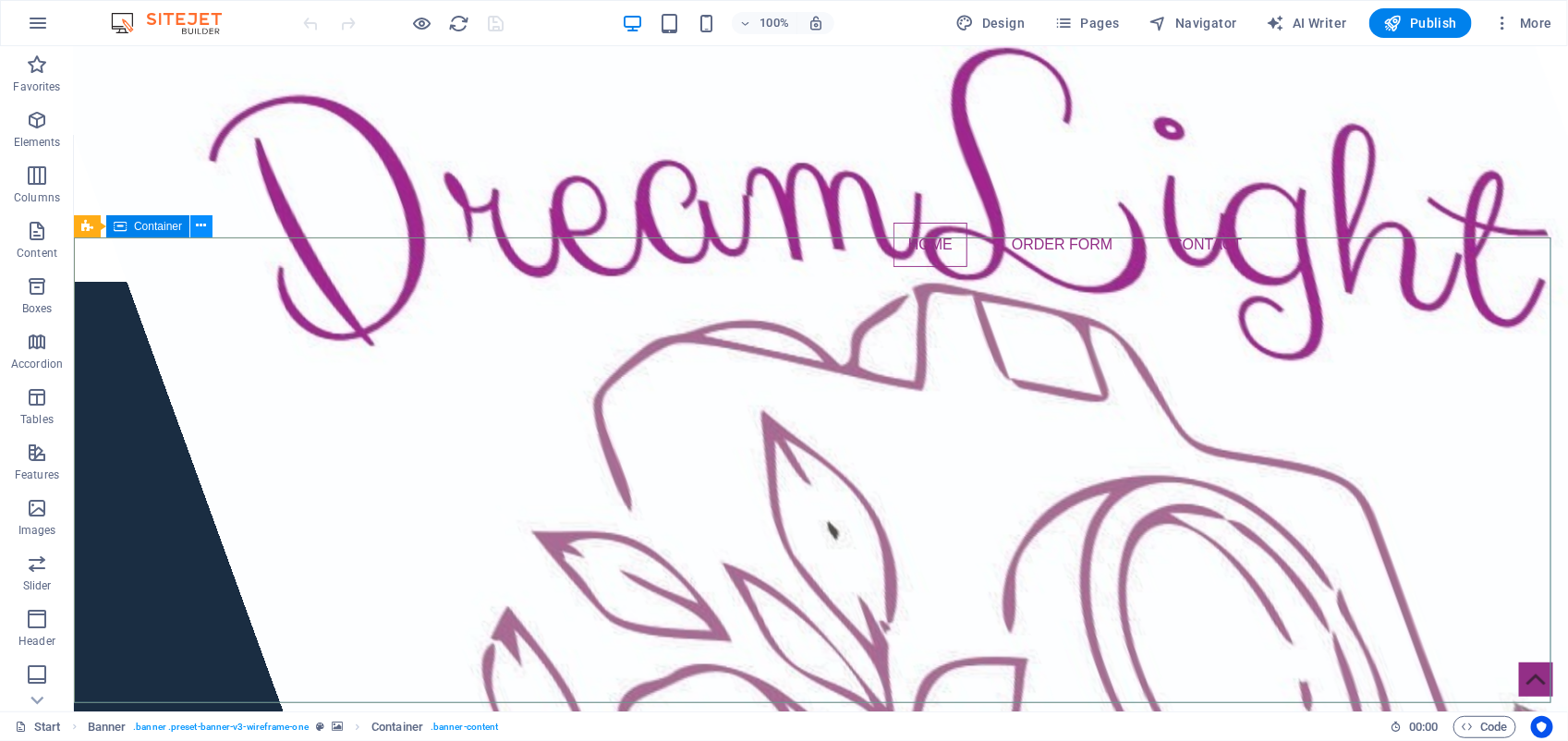 click at bounding box center [201, 225] 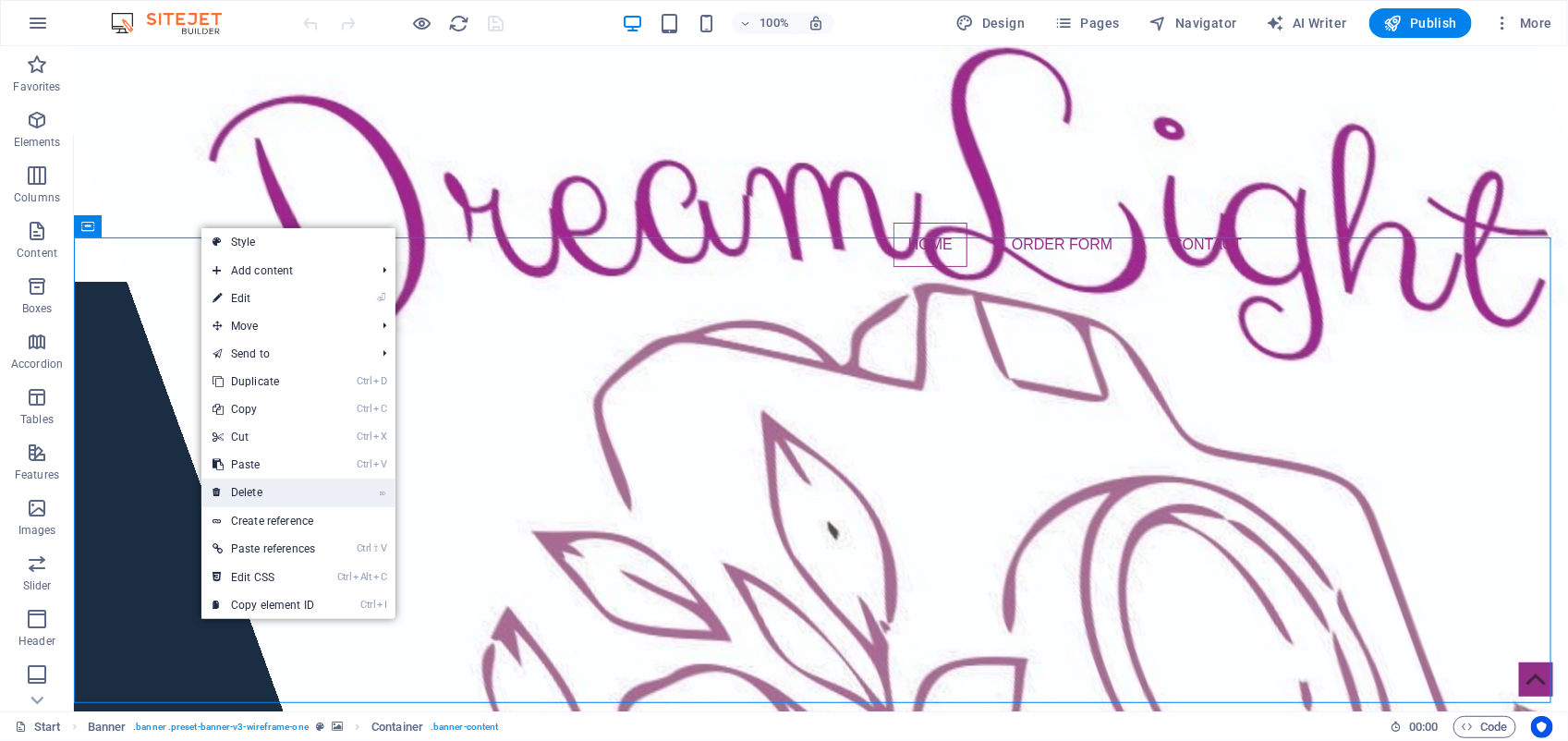 click on "⌦  Delete" at bounding box center (263, 492) 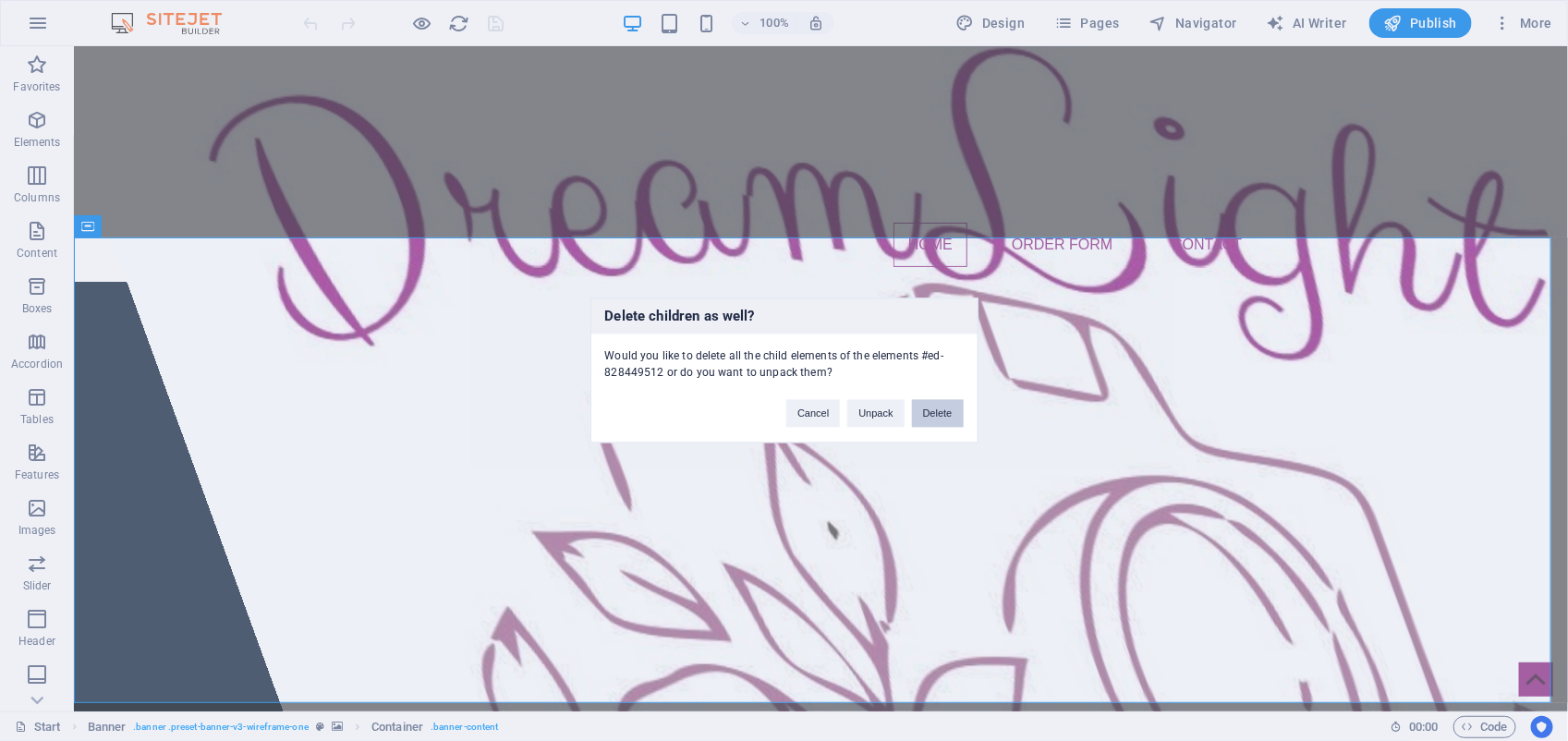 click on "Delete" at bounding box center [938, 414] 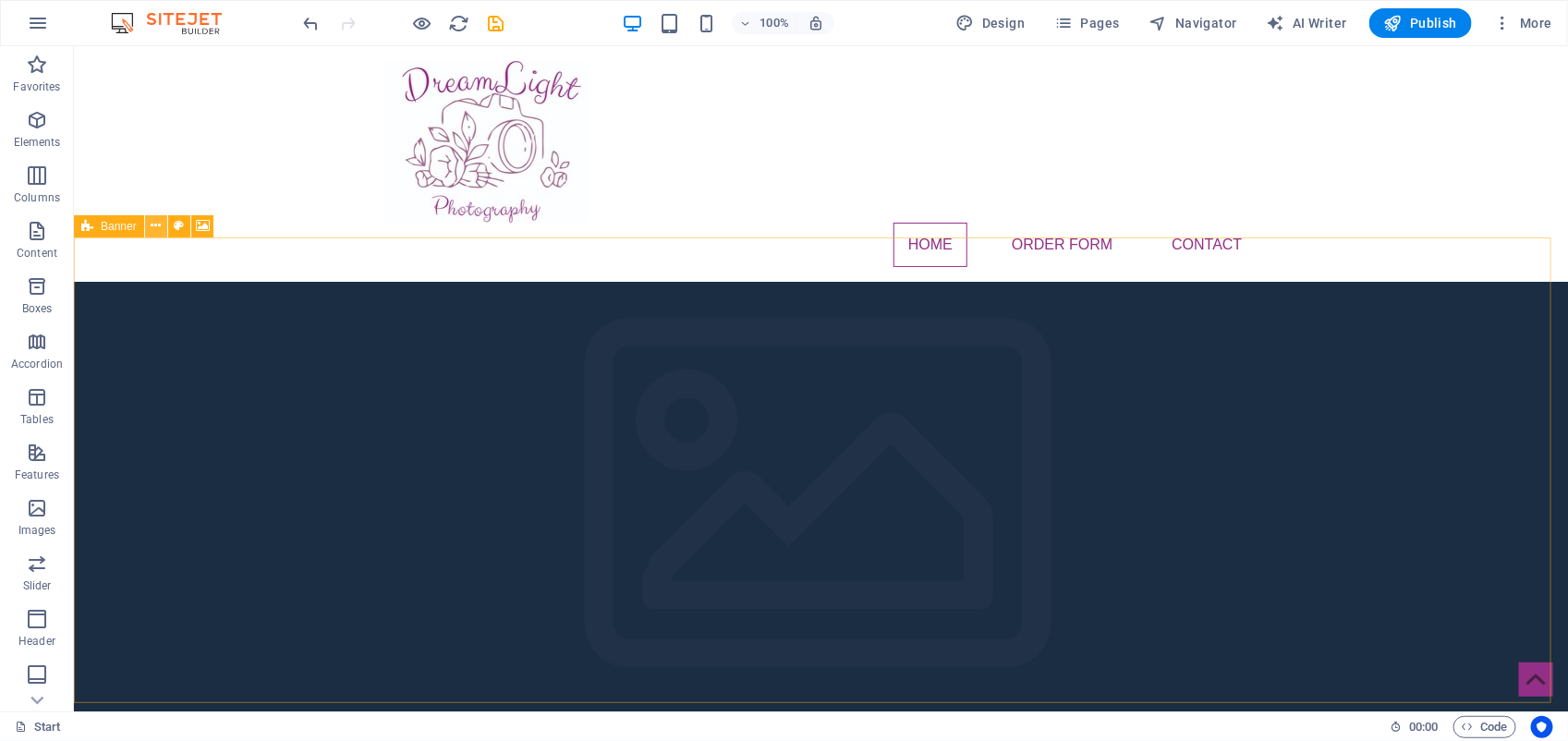 click at bounding box center [155, 225] 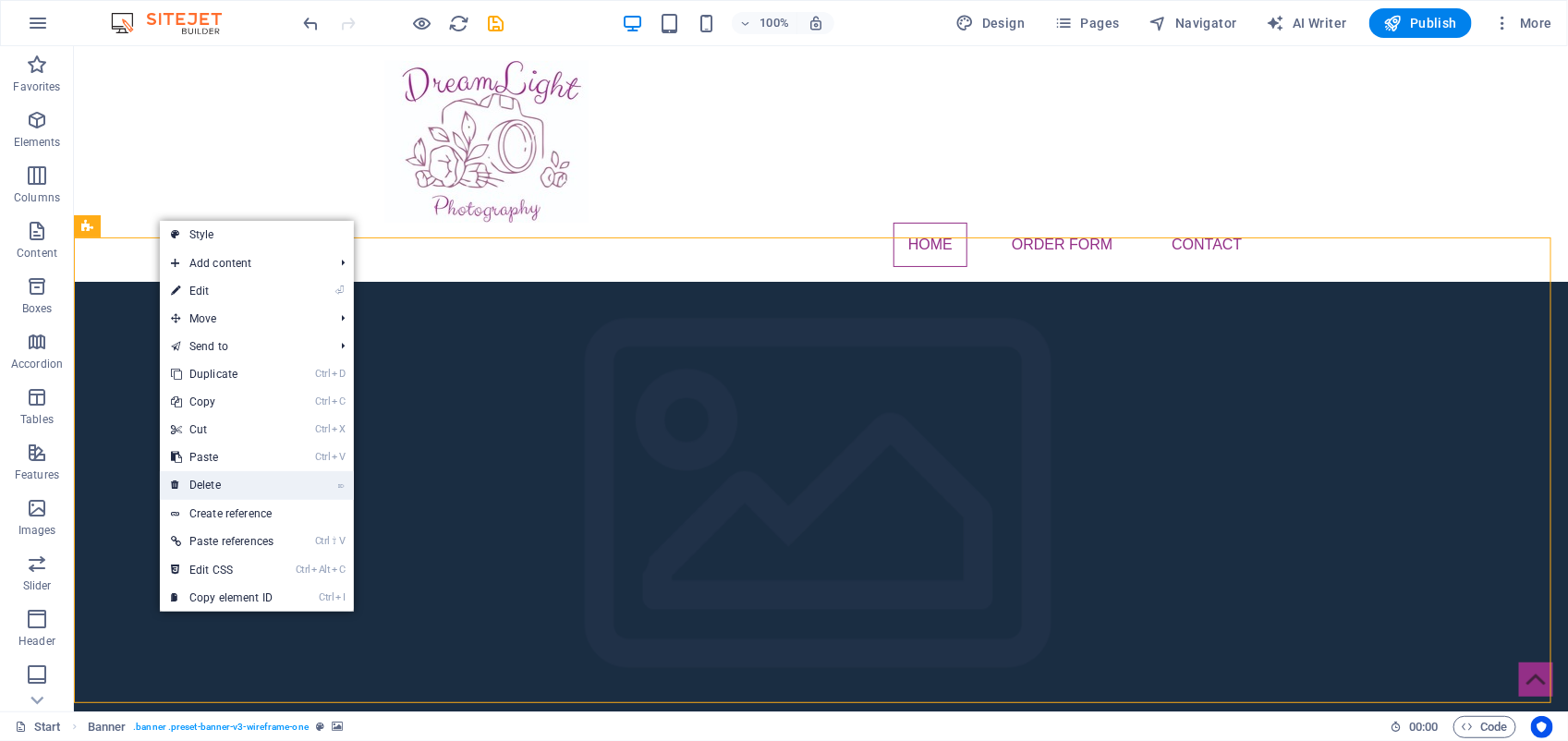 click on "⌦  Delete" at bounding box center (222, 485) 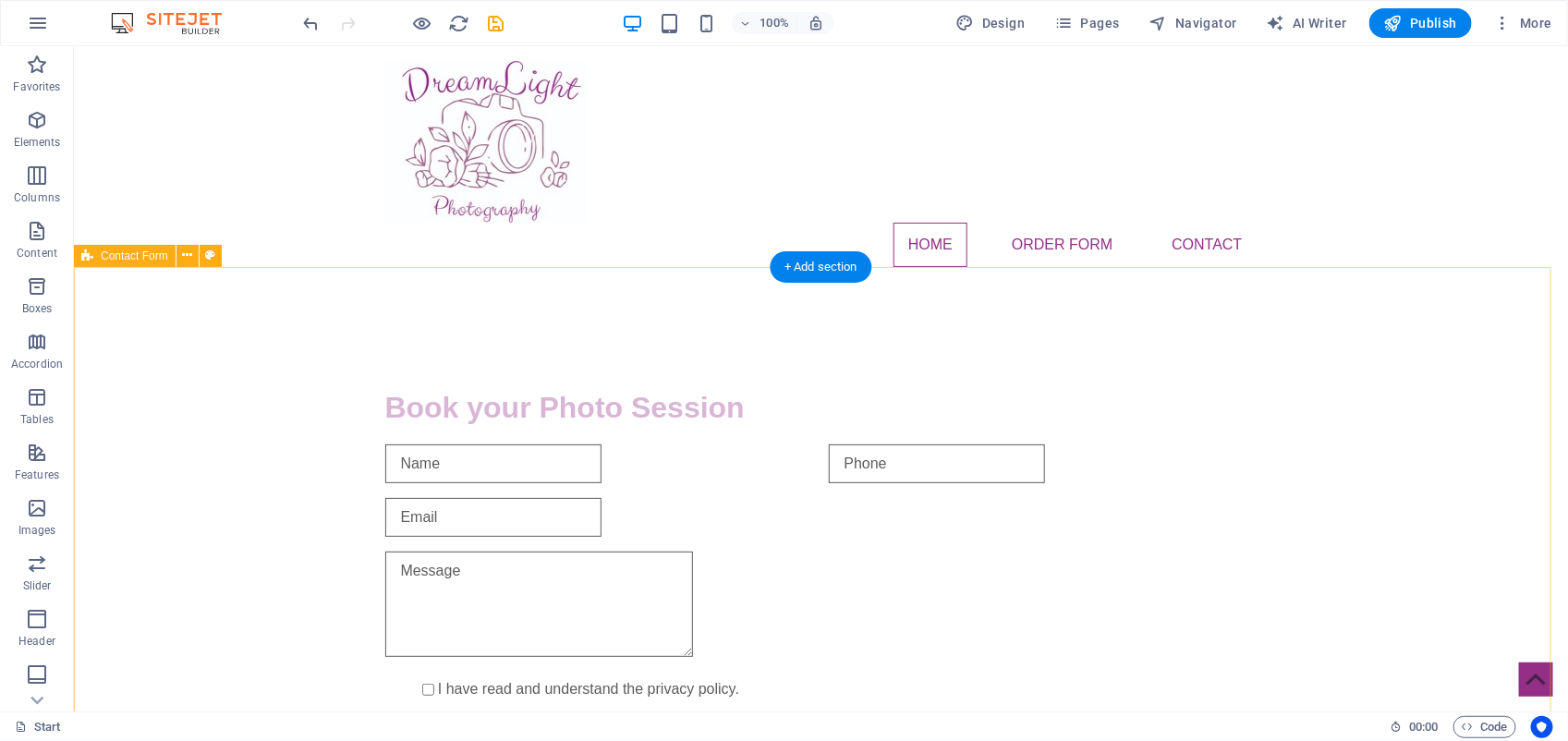 click on "Book your Photo Session   I have read and understand the privacy policy. Unreadable? Load new Submit" at bounding box center [820, 568] 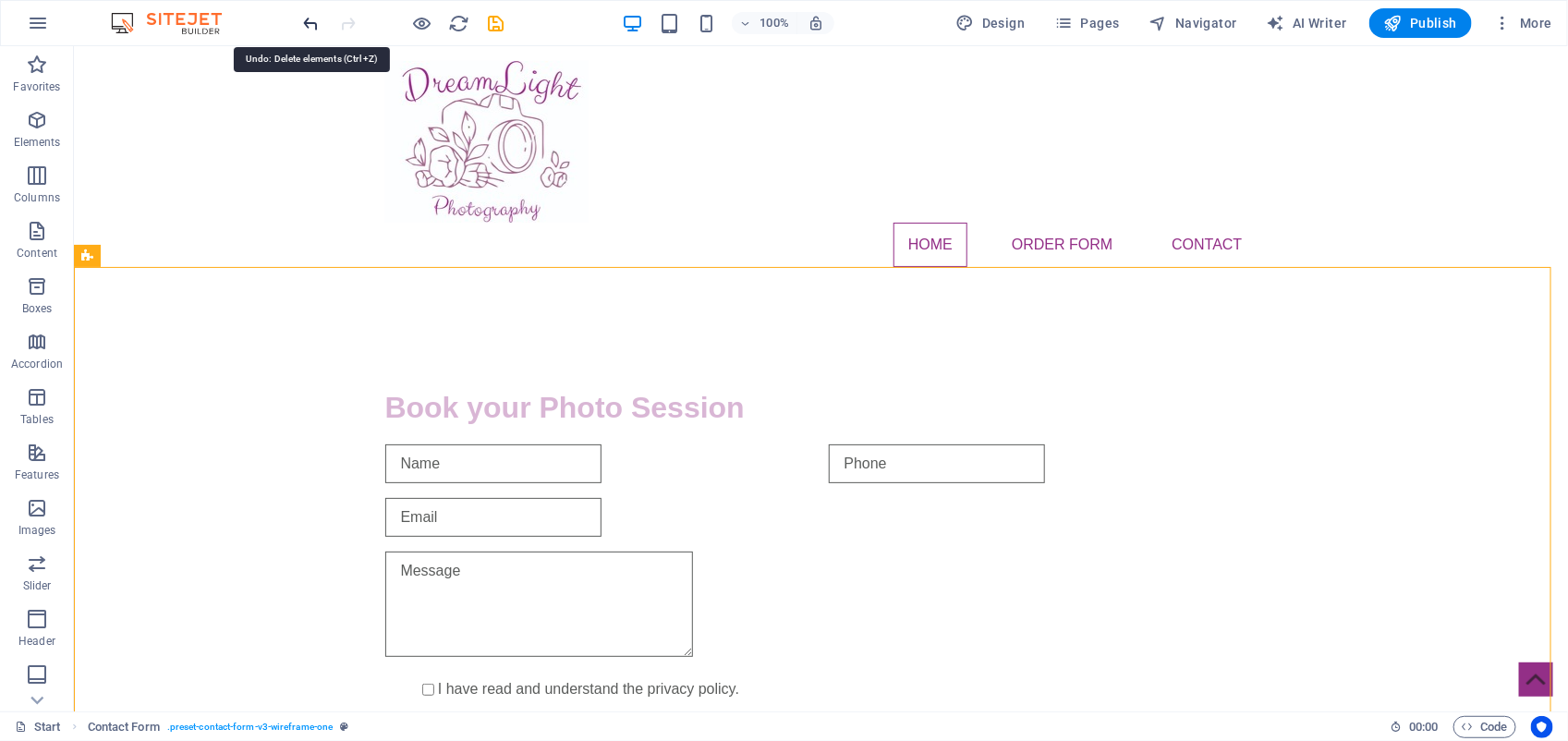 click at bounding box center (311, 23) 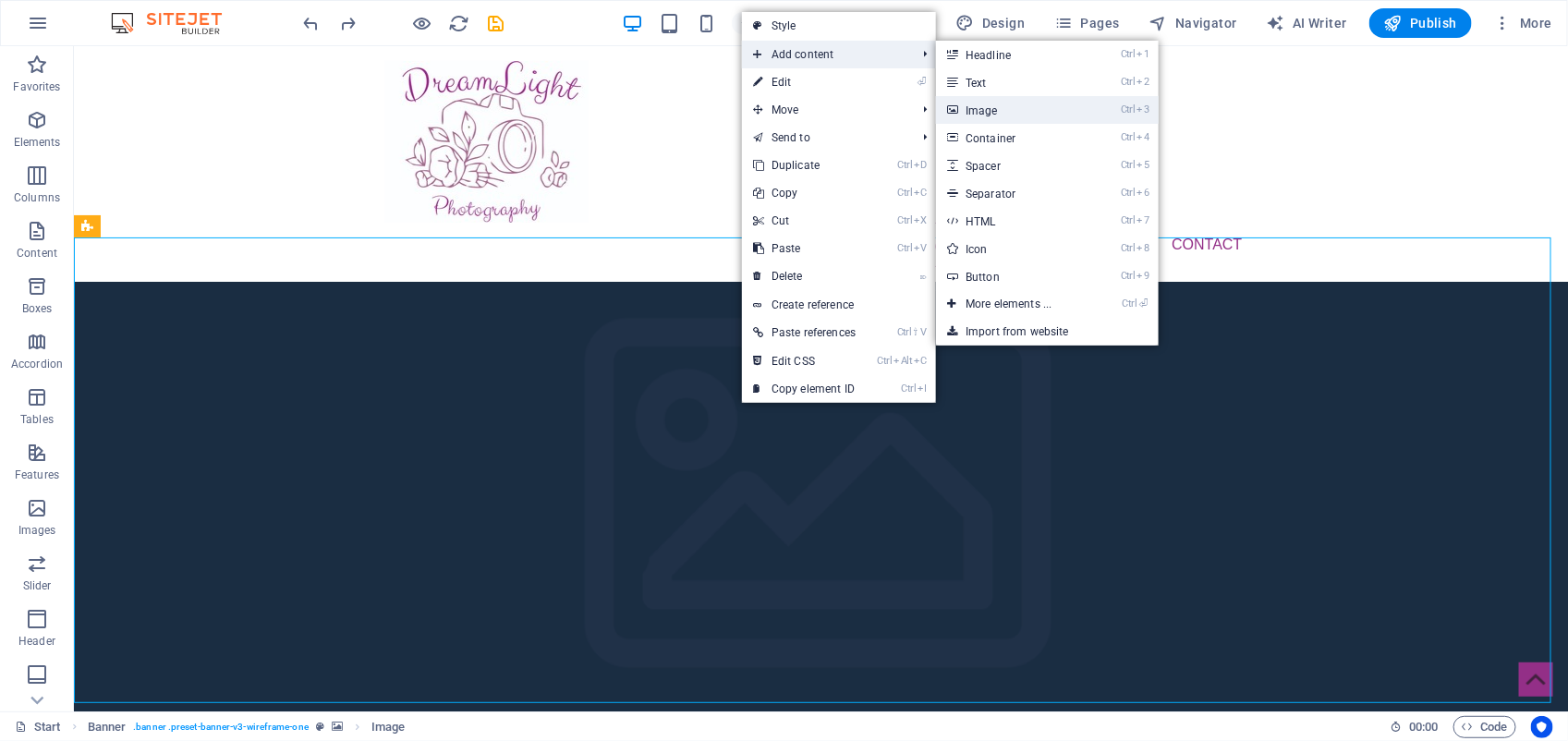 click on "Ctrl 3  Image" at bounding box center (1012, 110) 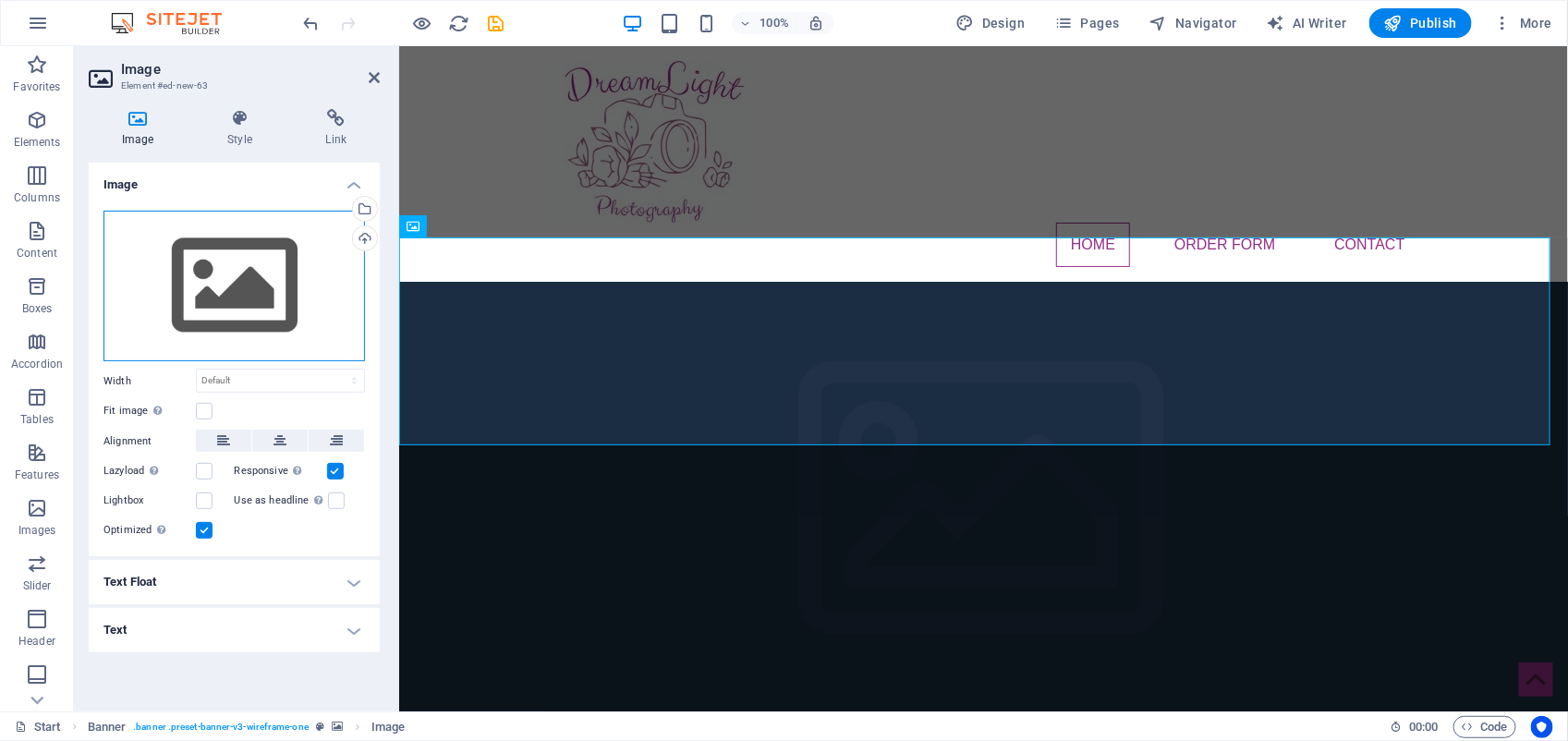 click on "Drag files here, click to choose files or select files from Files or our free stock photos & videos" at bounding box center (234, 286) 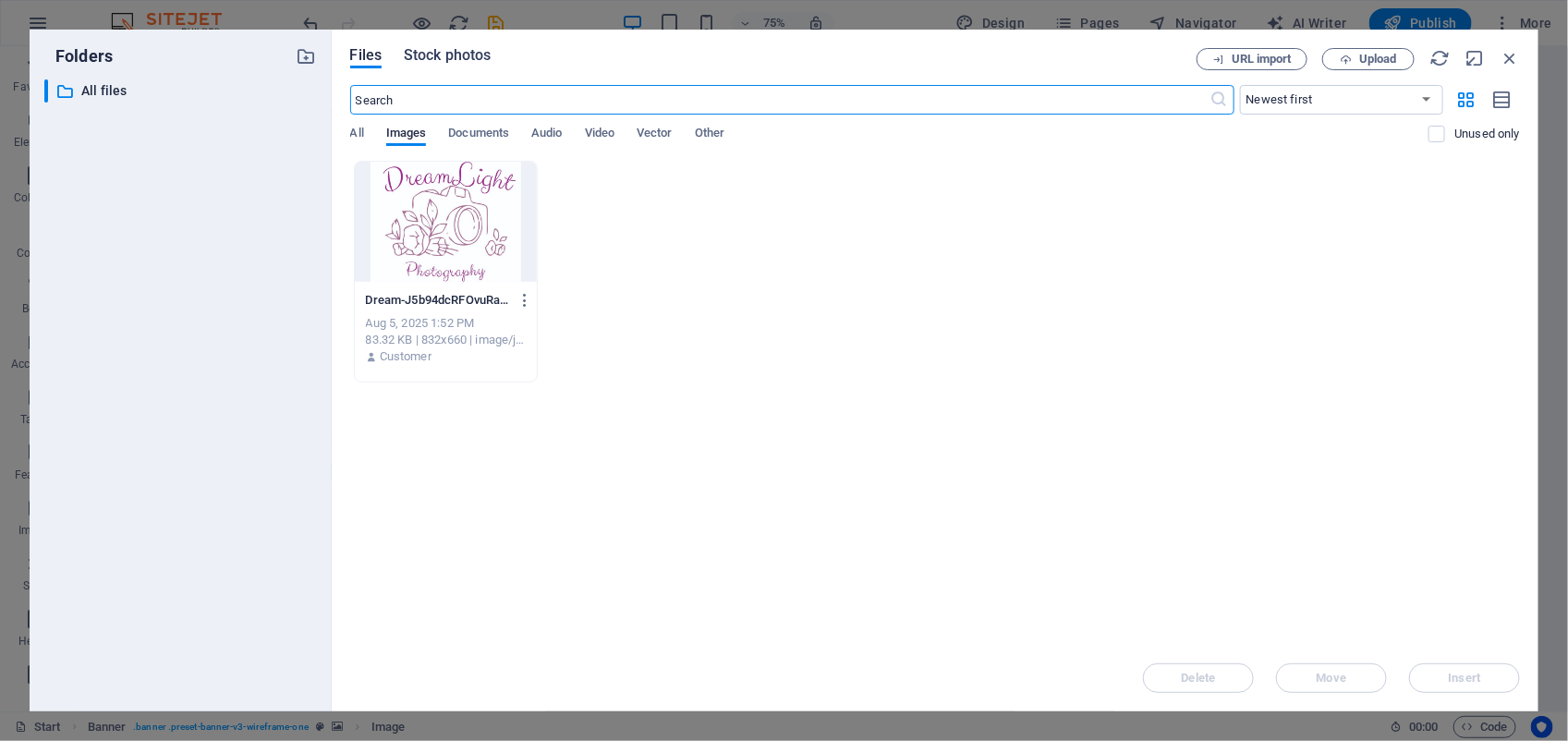 click on "Stock photos" at bounding box center [447, 55] 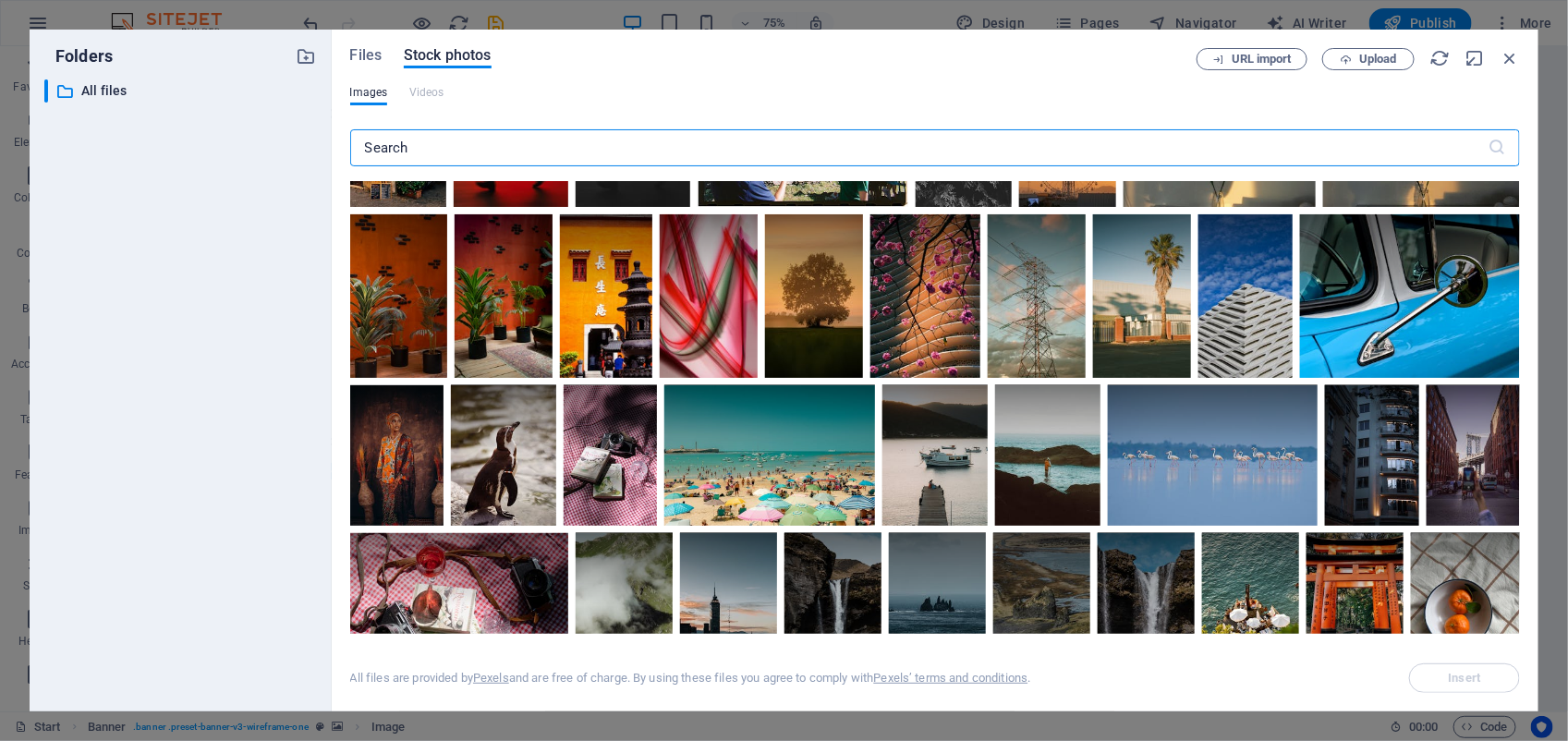 scroll, scrollTop: 1386, scrollLeft: 0, axis: vertical 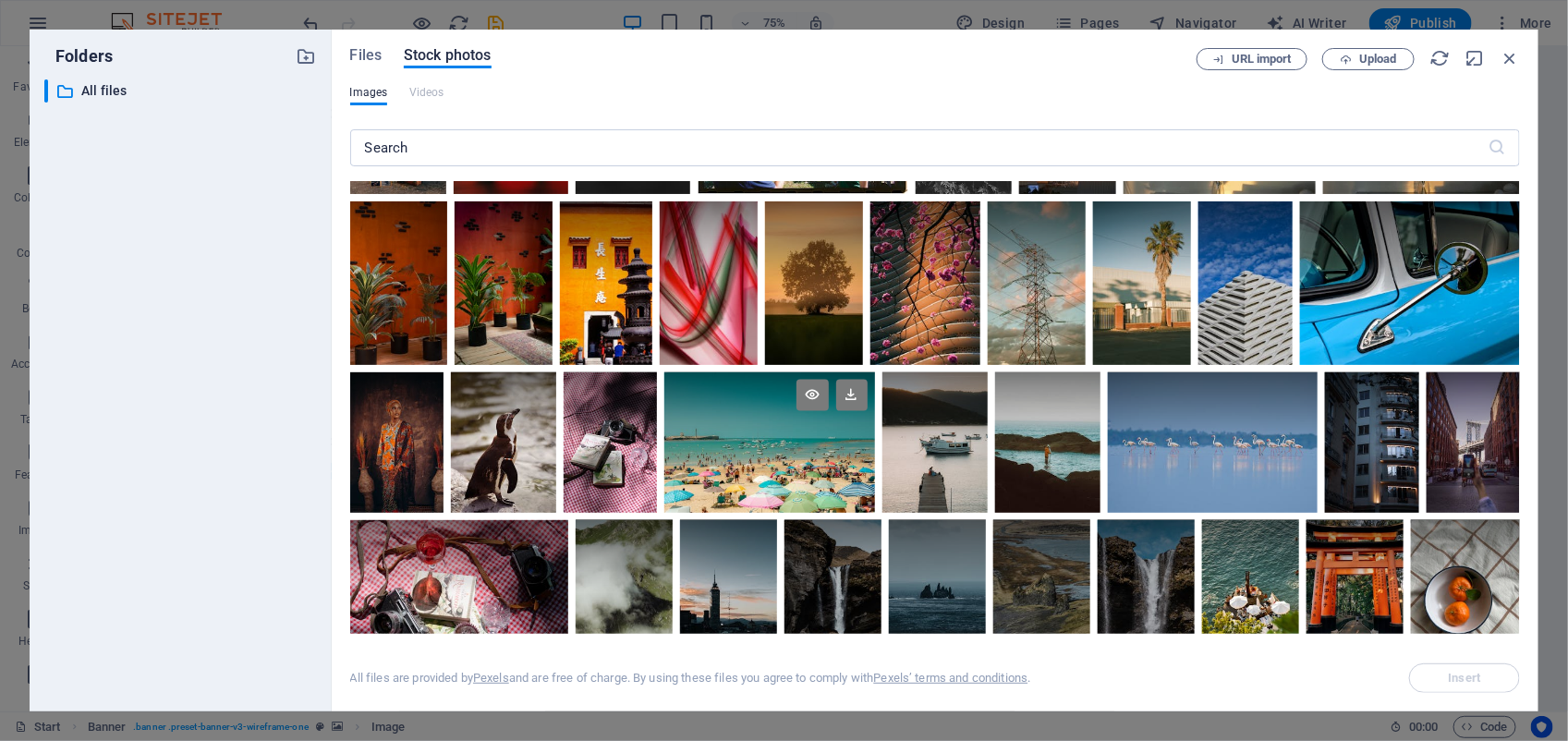 click at bounding box center (770, 407) 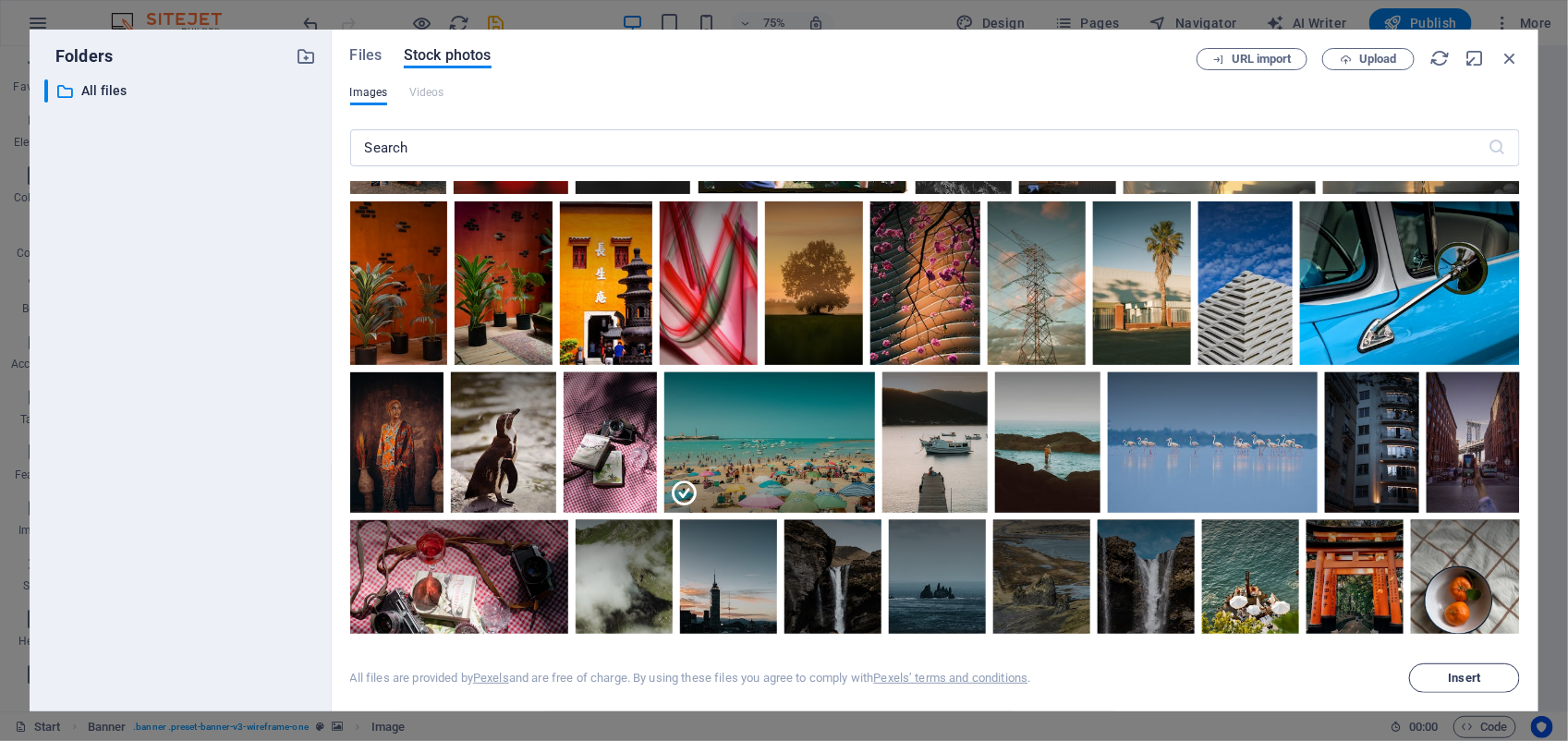click on "Insert" at bounding box center (1465, 678) 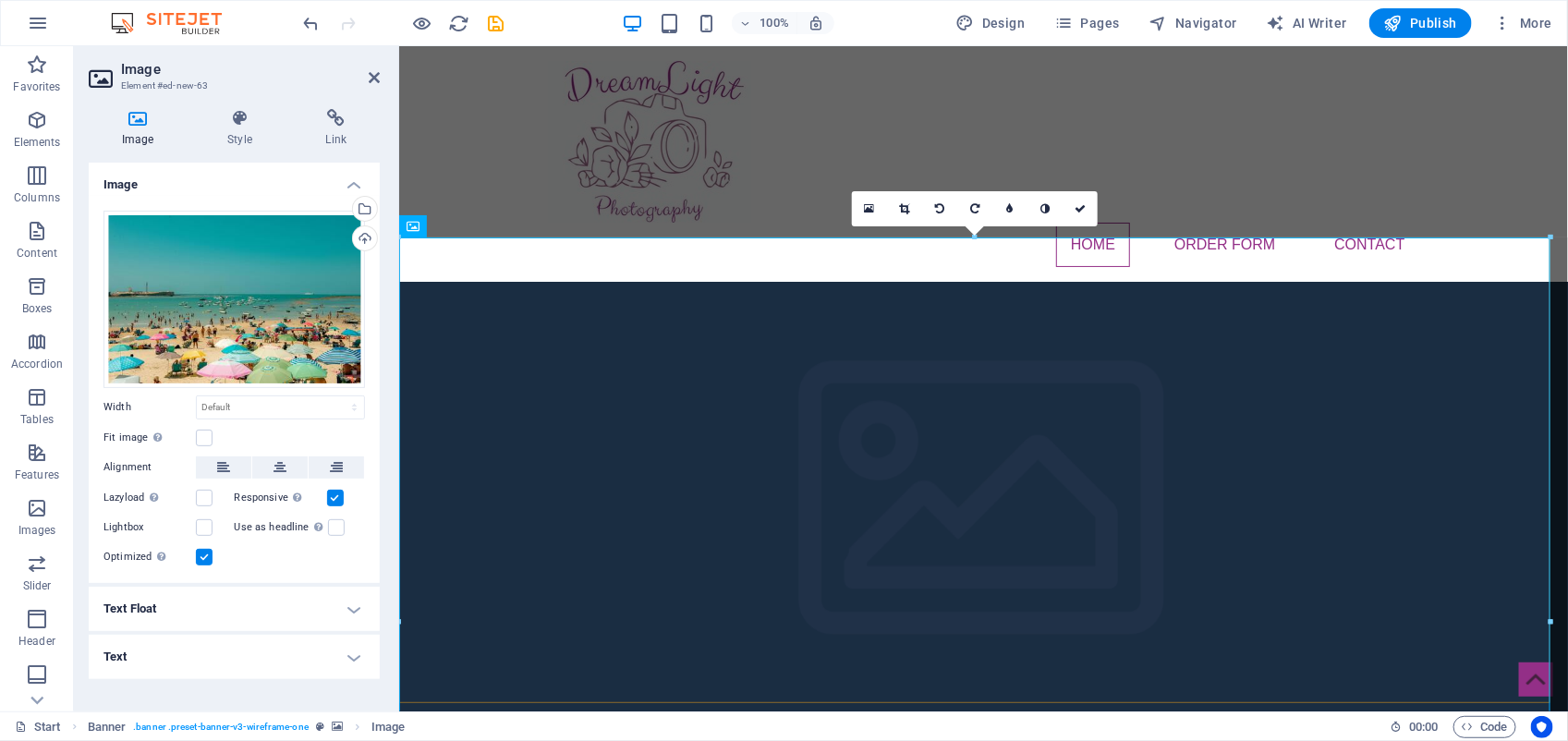 click at bounding box center (982, 514) 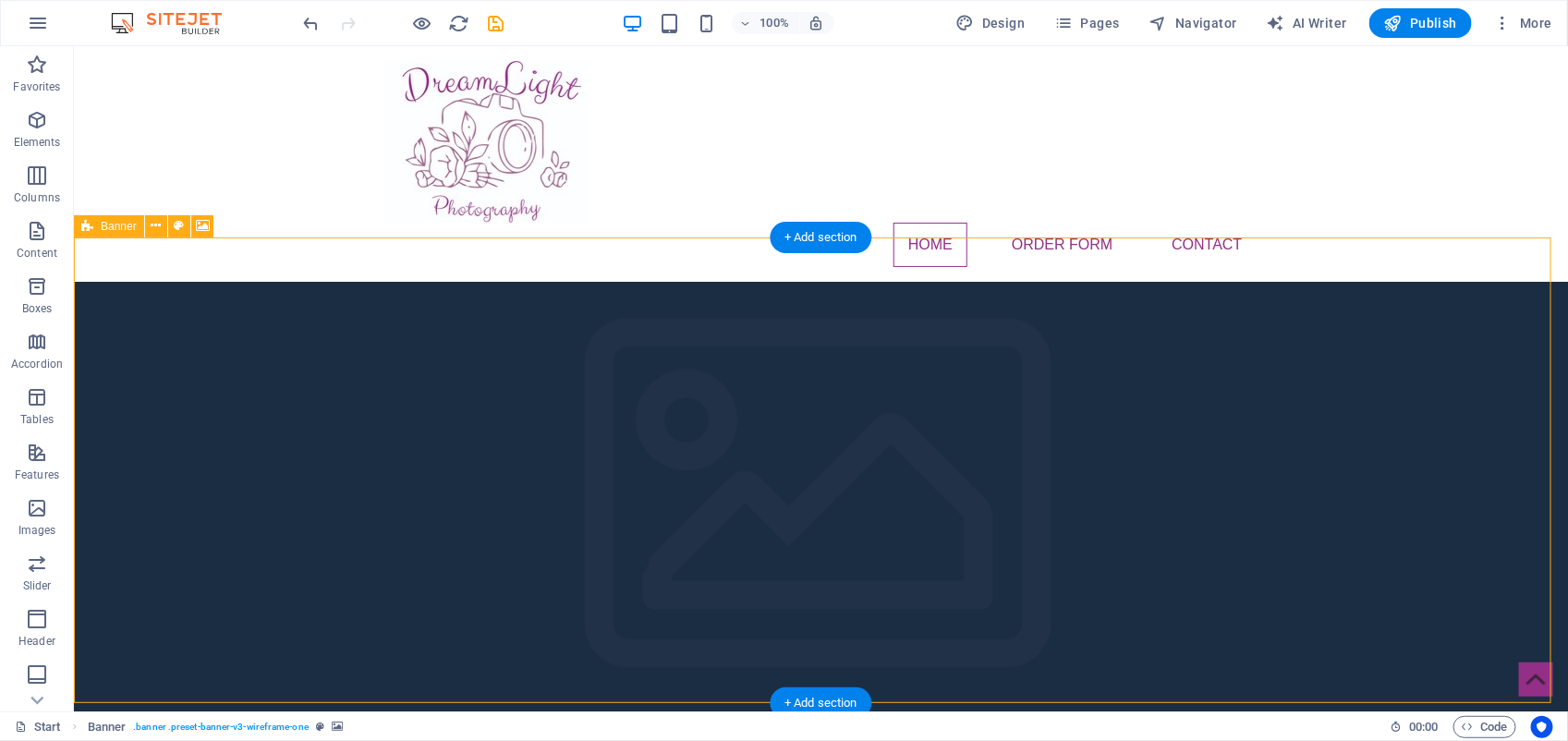 click on "Paste clipboard" at bounding box center (869, 840) 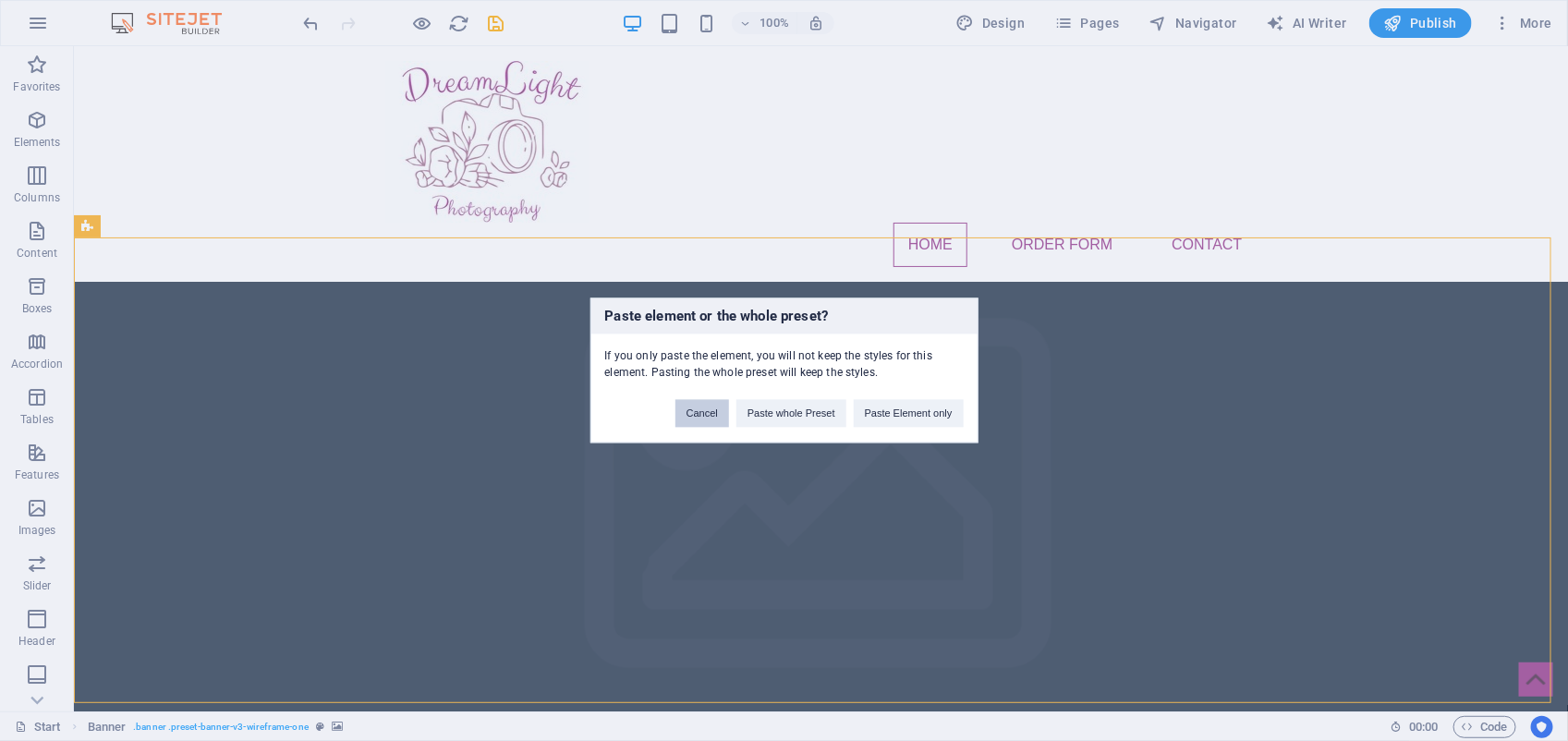 click on "Cancel" at bounding box center (702, 414) 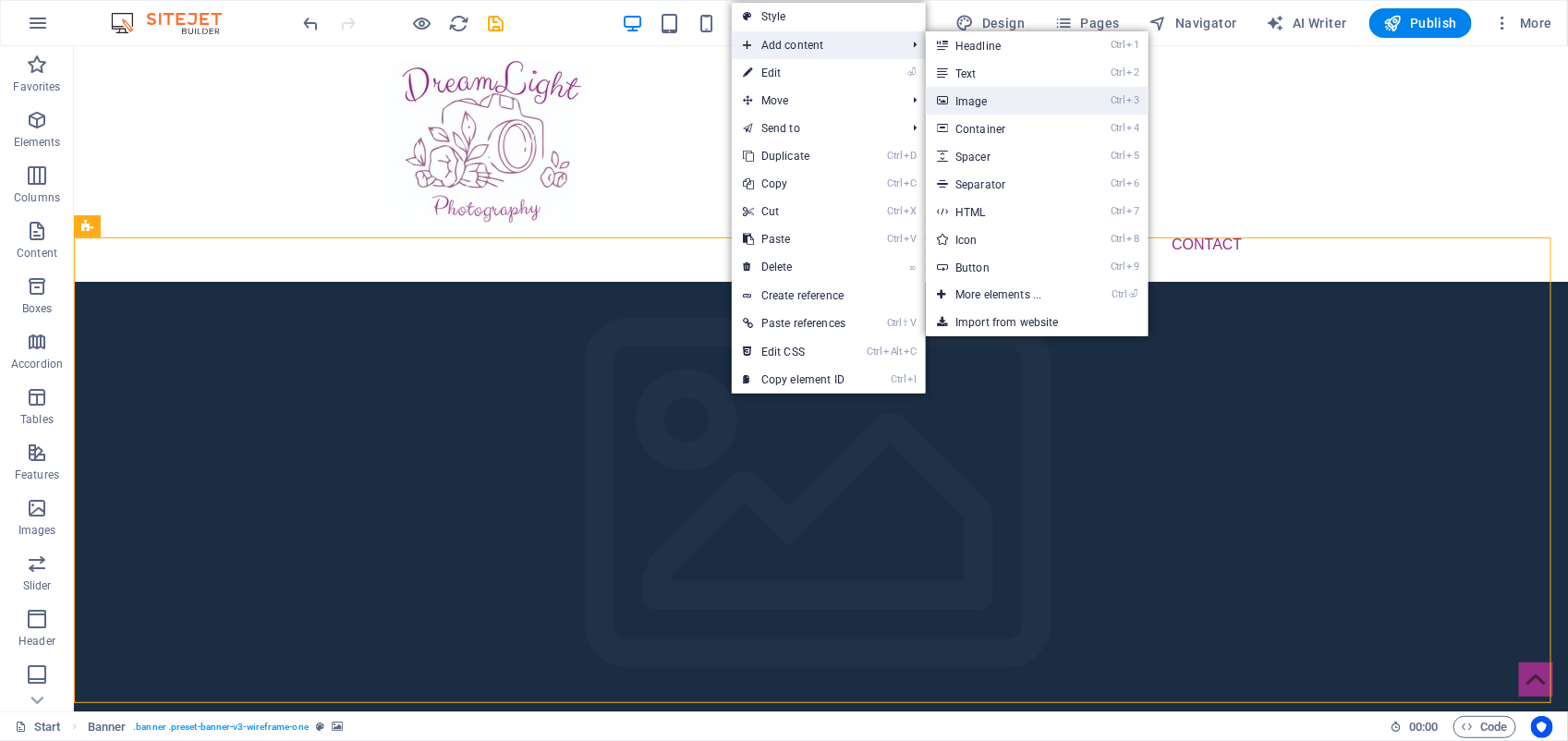 click on "Ctrl 3  Image" at bounding box center (1002, 101) 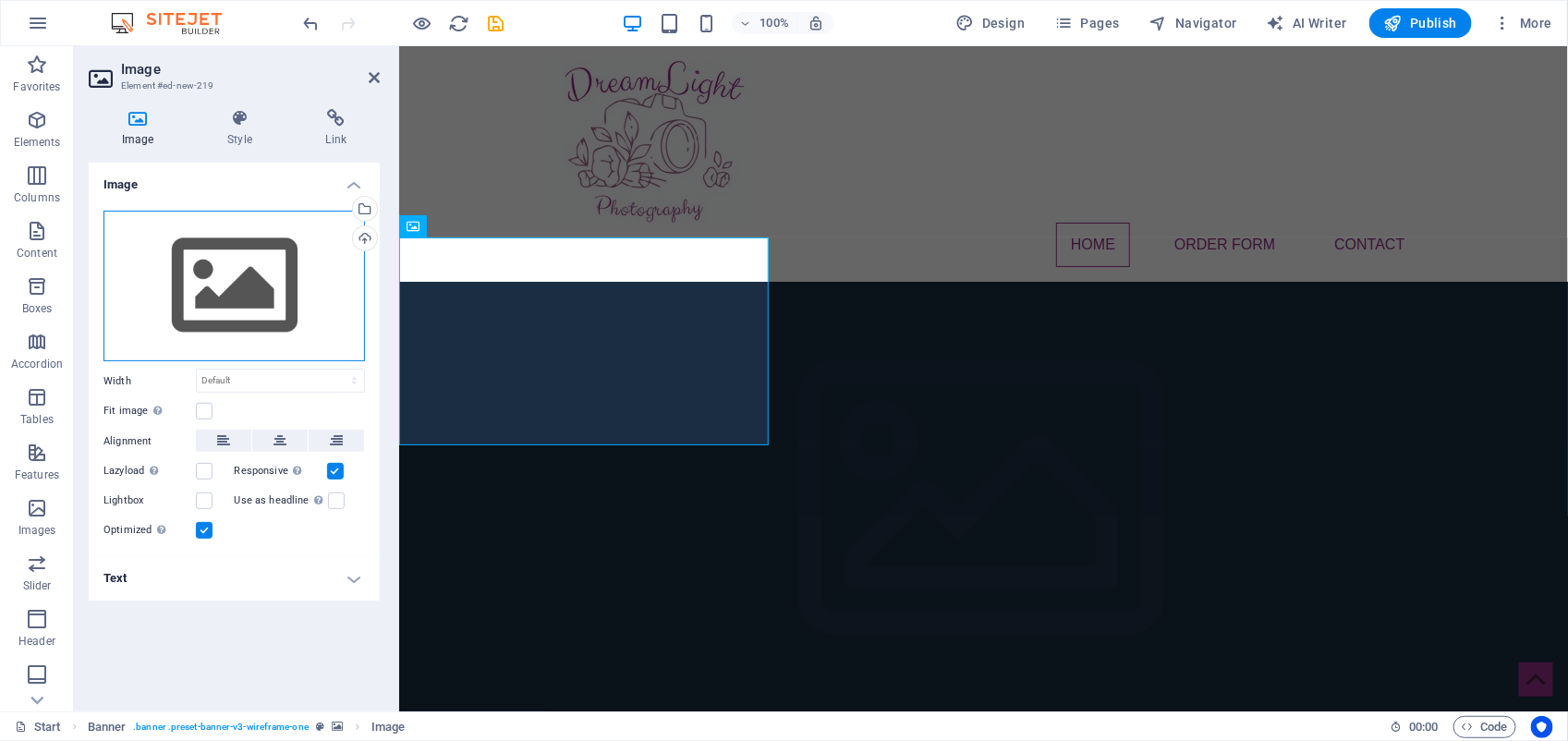 click on "Drag files here, click to choose files or select files from Files or our free stock photos & videos" at bounding box center [234, 286] 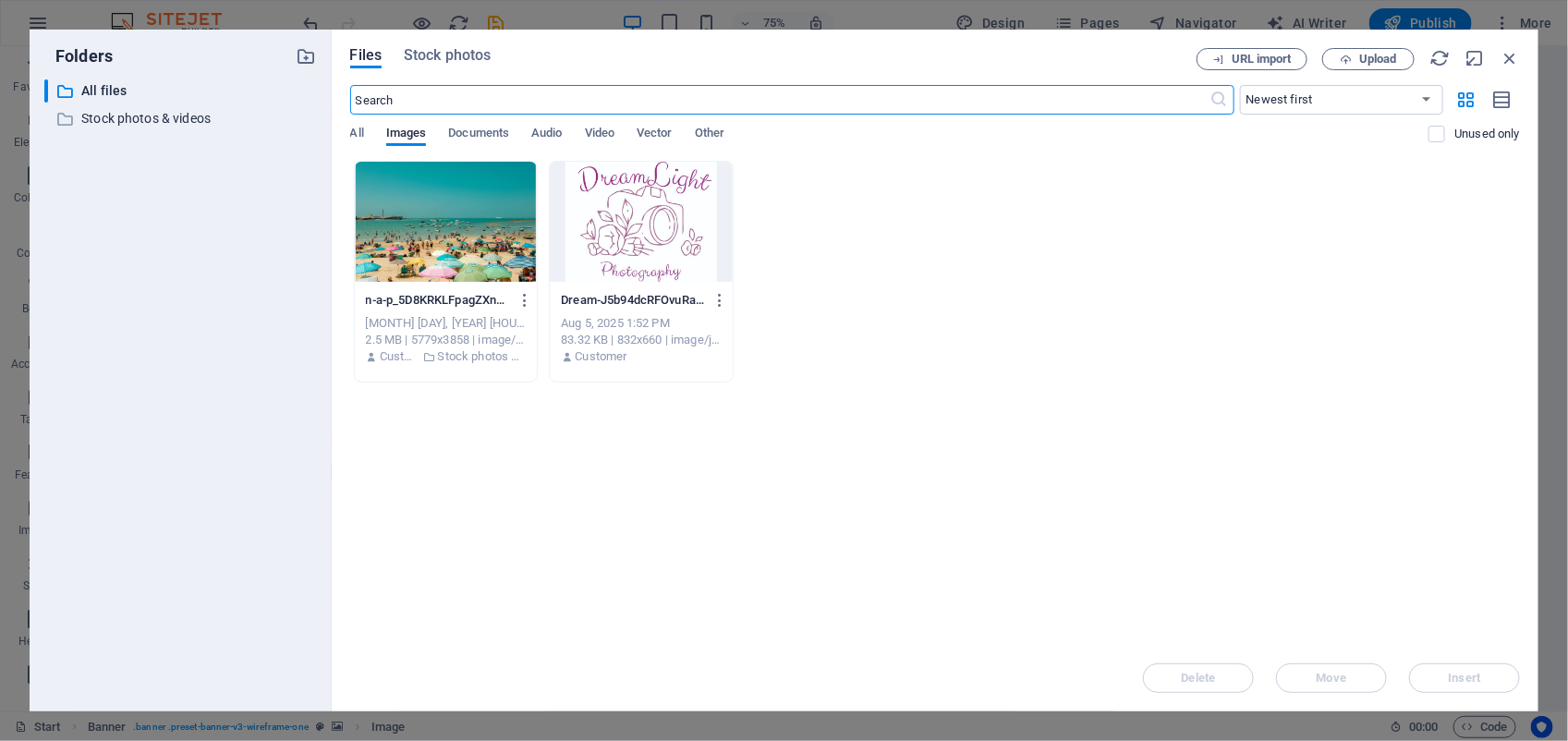 click at bounding box center (446, 222) 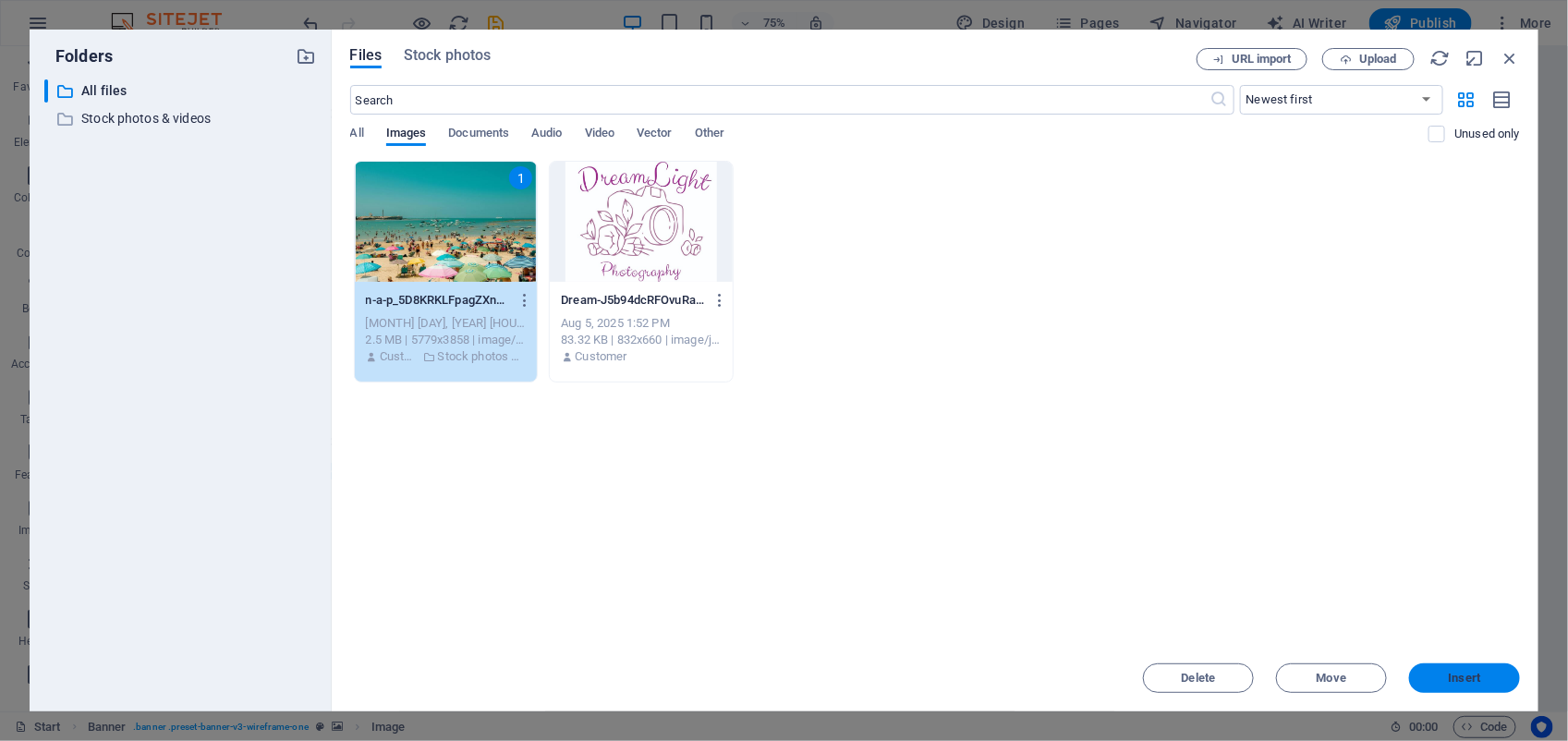 click on "Insert" at bounding box center [1465, 678] 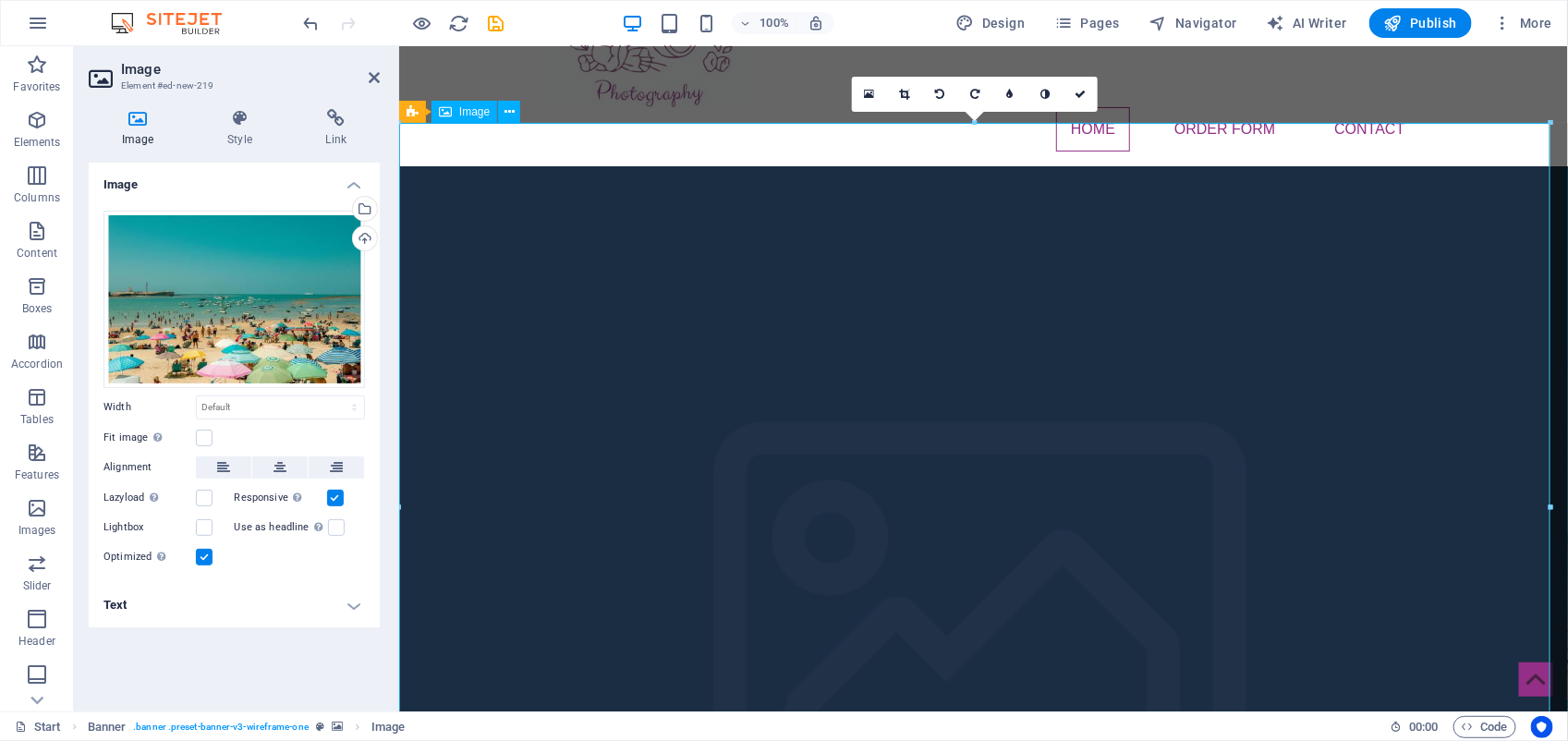 scroll, scrollTop: 0, scrollLeft: 0, axis: both 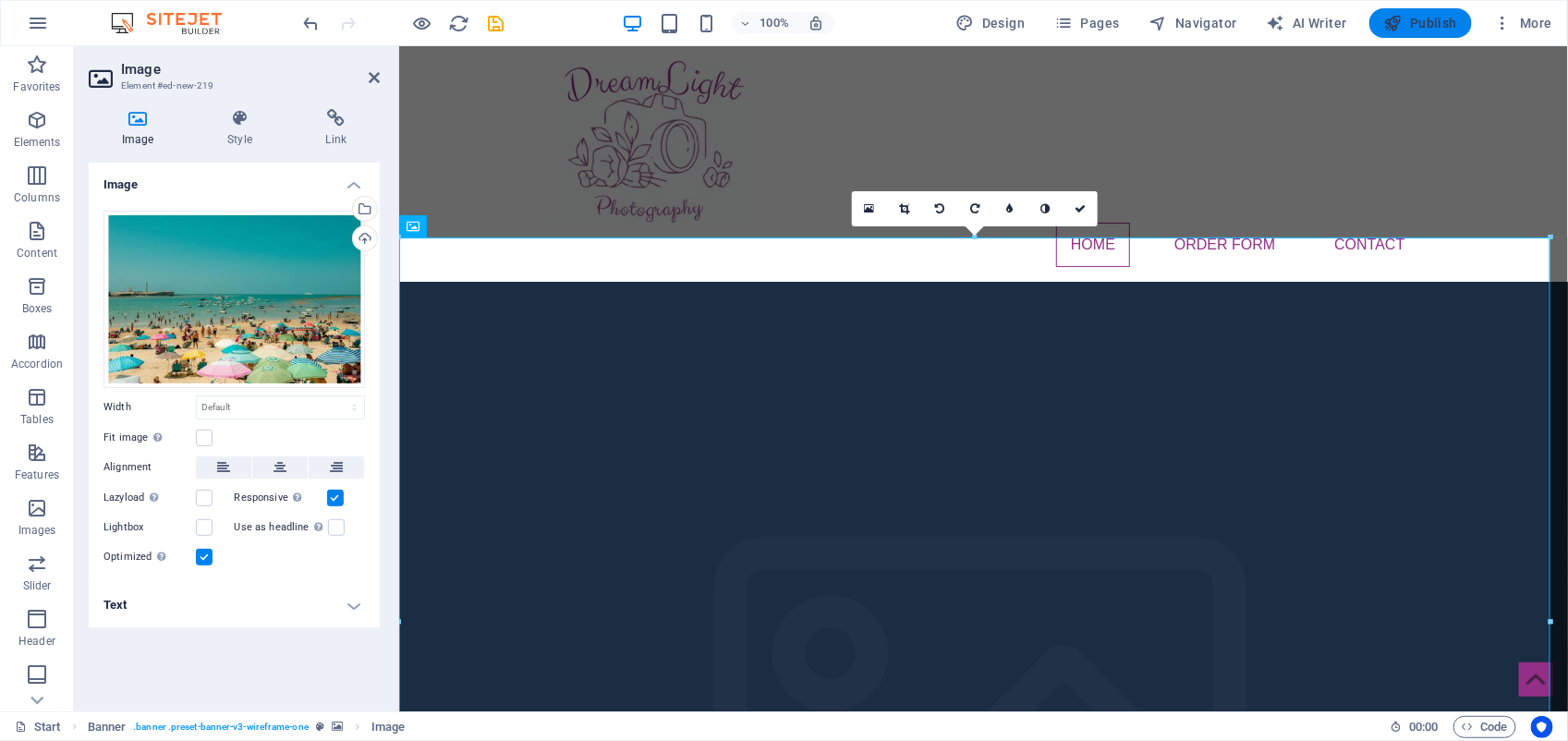 click on "Publish" at bounding box center [1420, 23] 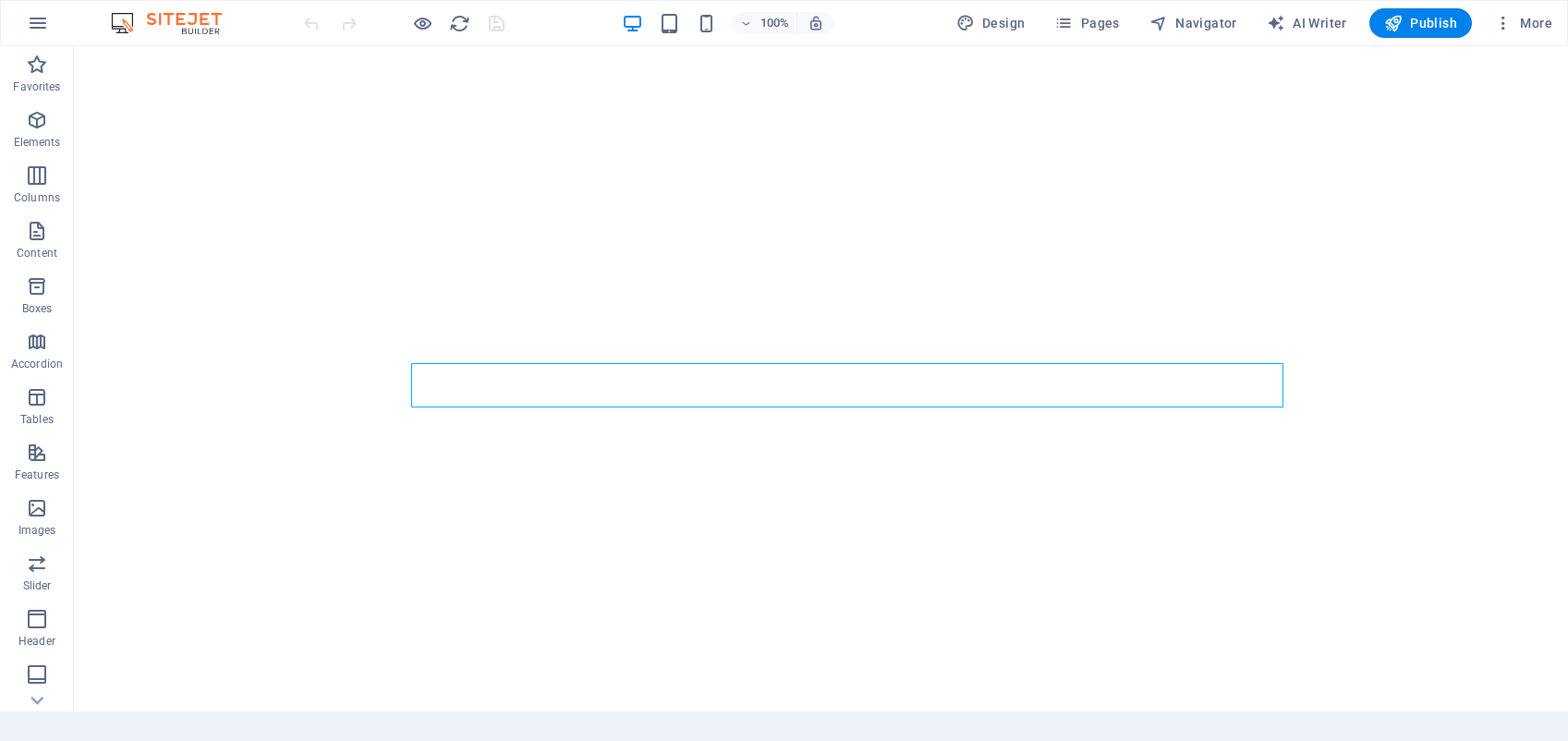 scroll, scrollTop: 0, scrollLeft: 0, axis: both 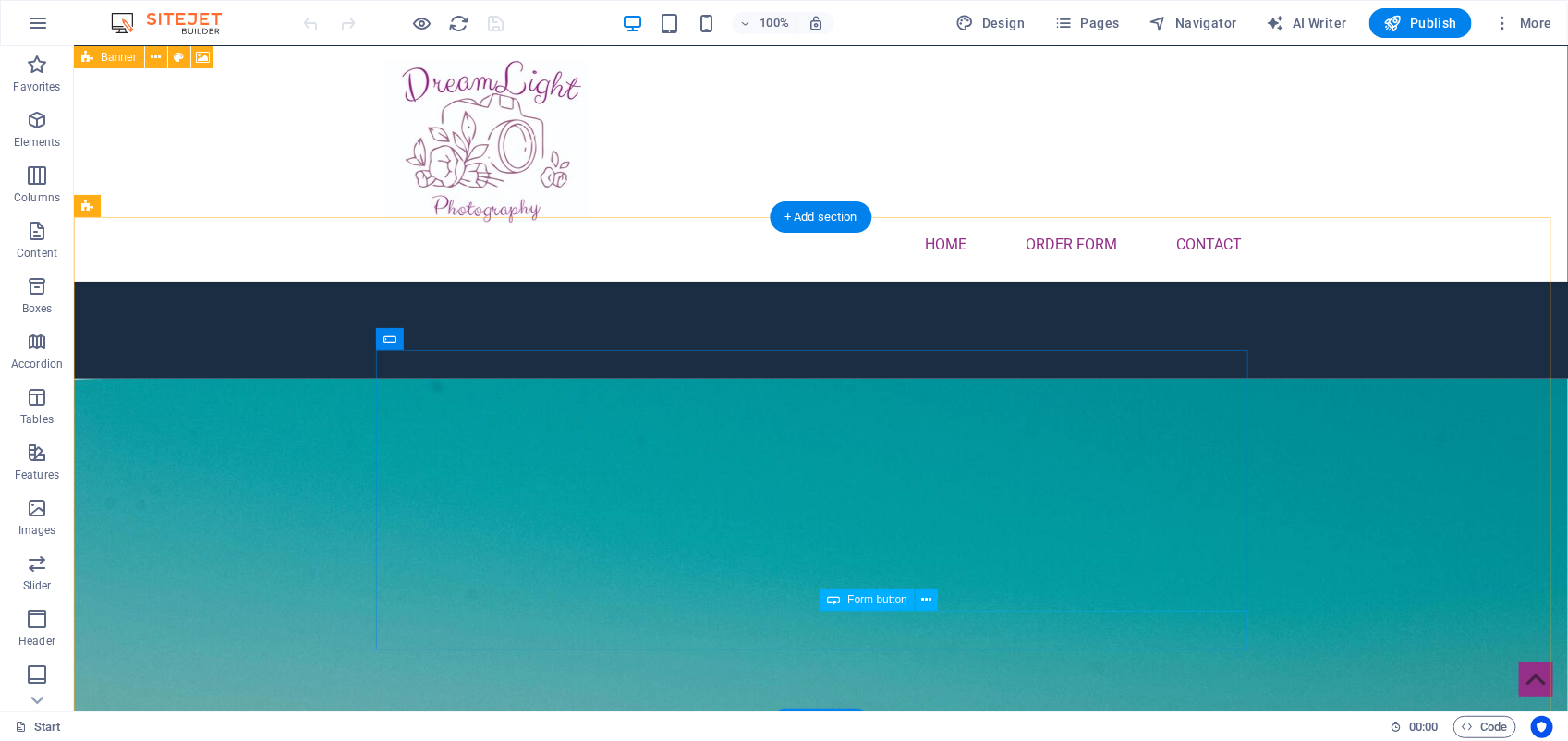 click on "Submit" at bounding box center [1042, 1828] 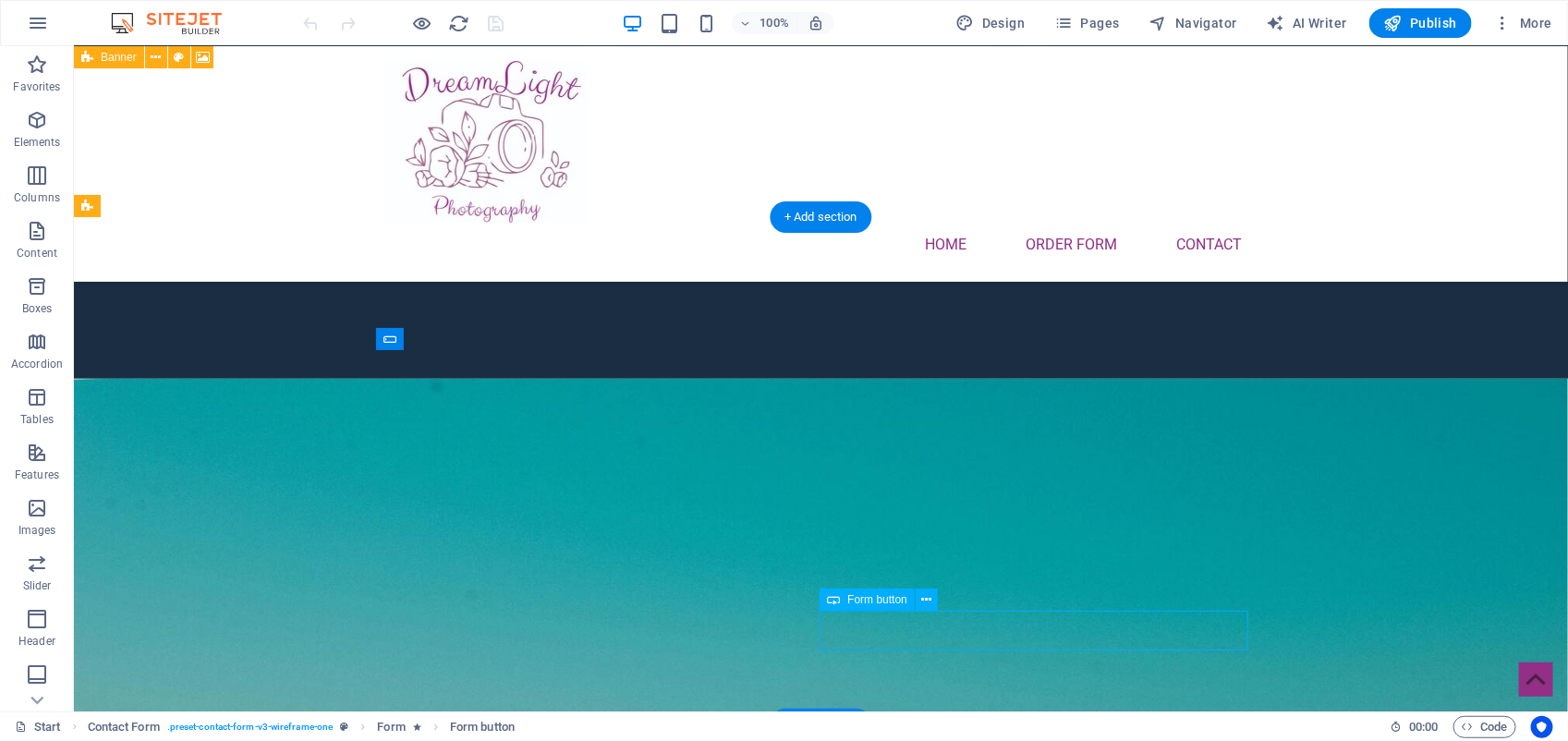 click on "Submit" at bounding box center (1042, 1828) 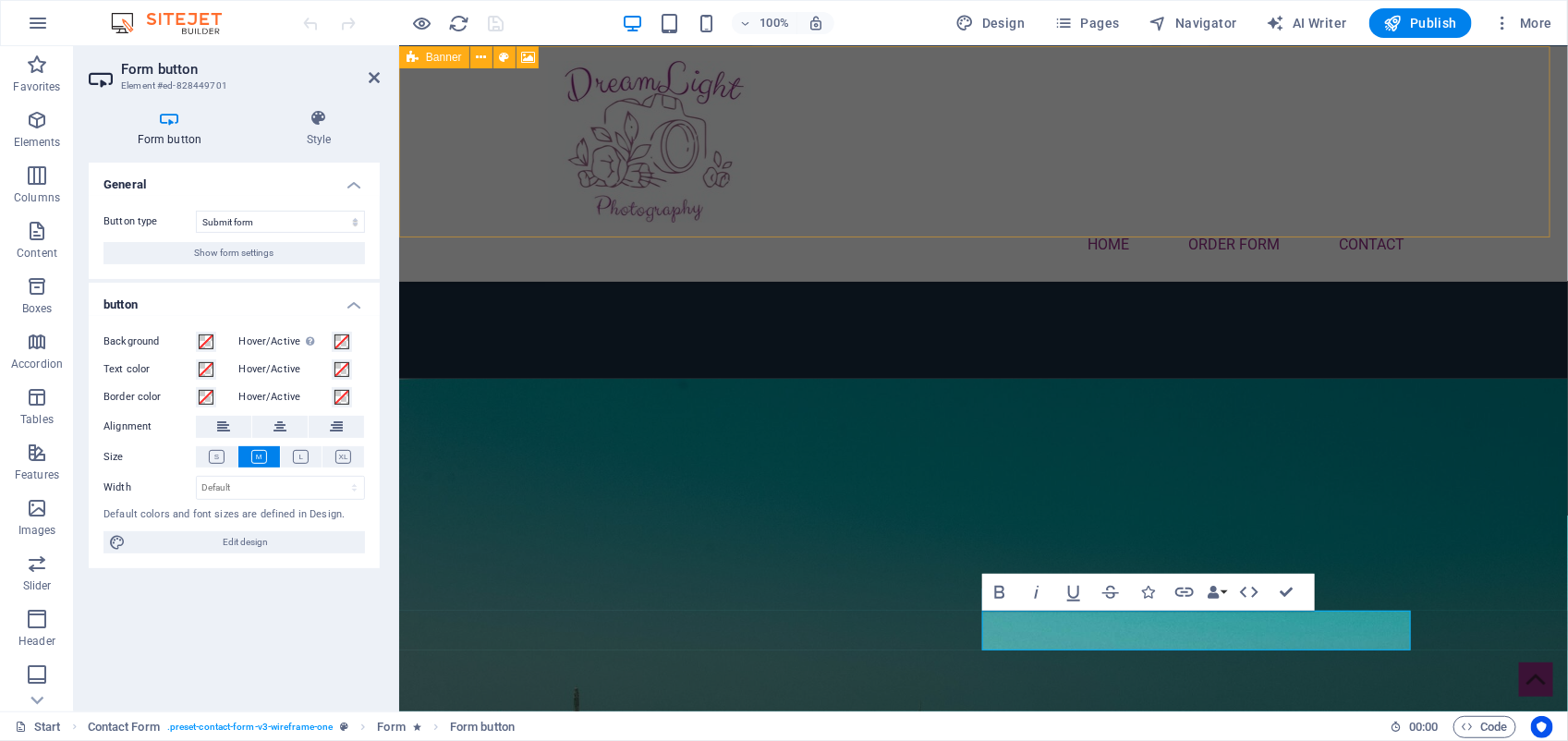 click on "Home Order Form Contact" at bounding box center [982, 163] 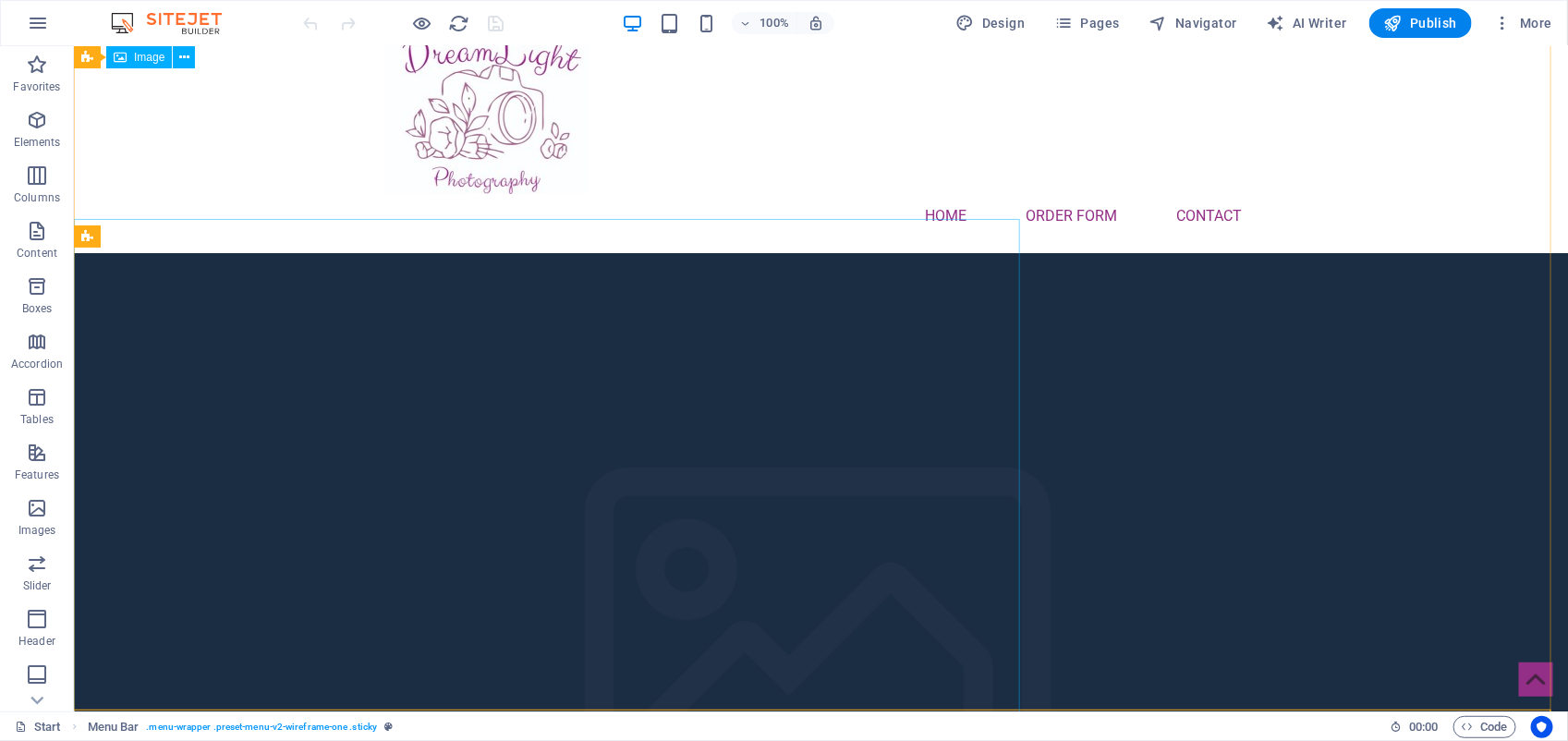 scroll, scrollTop: 0, scrollLeft: 0, axis: both 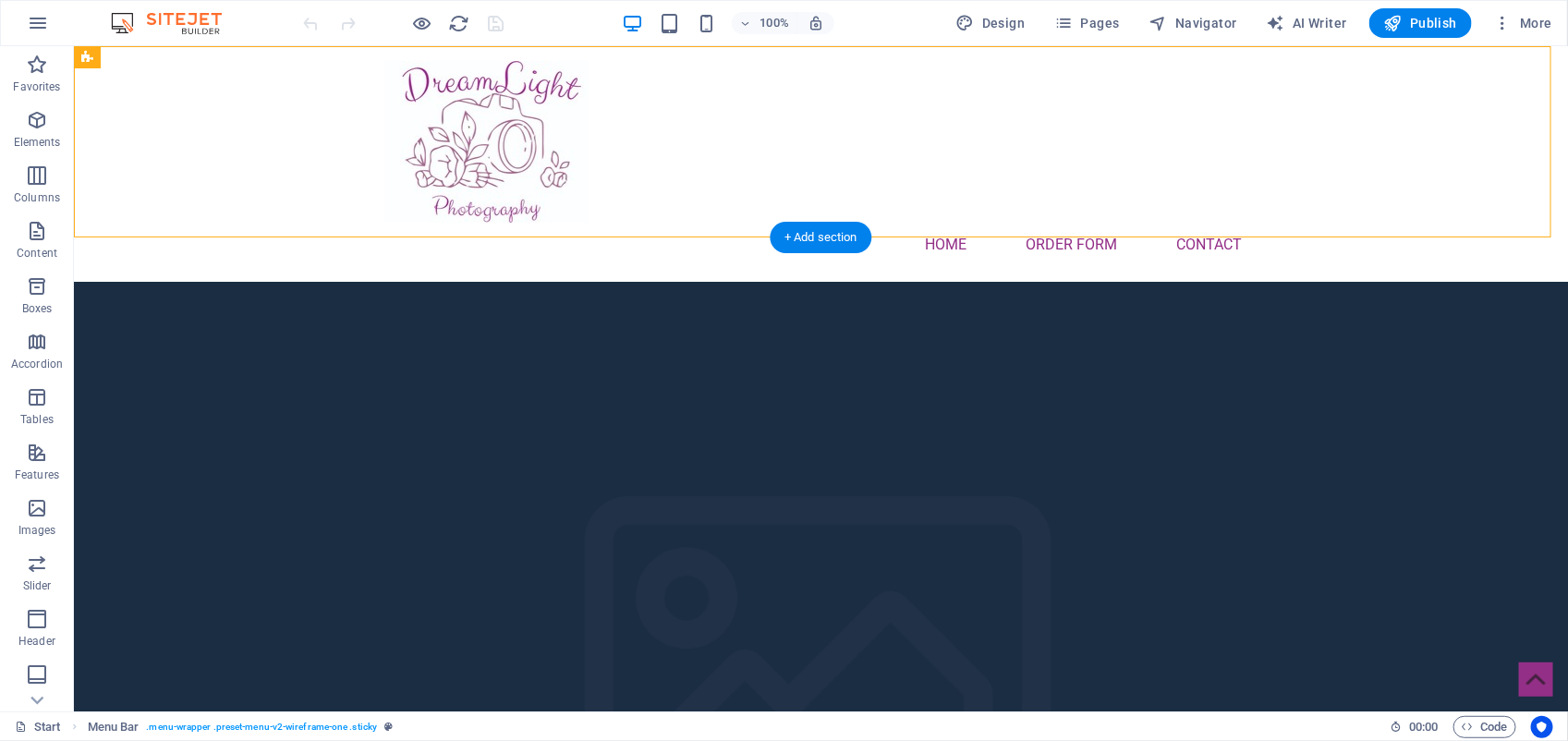 click at bounding box center (820, 692) 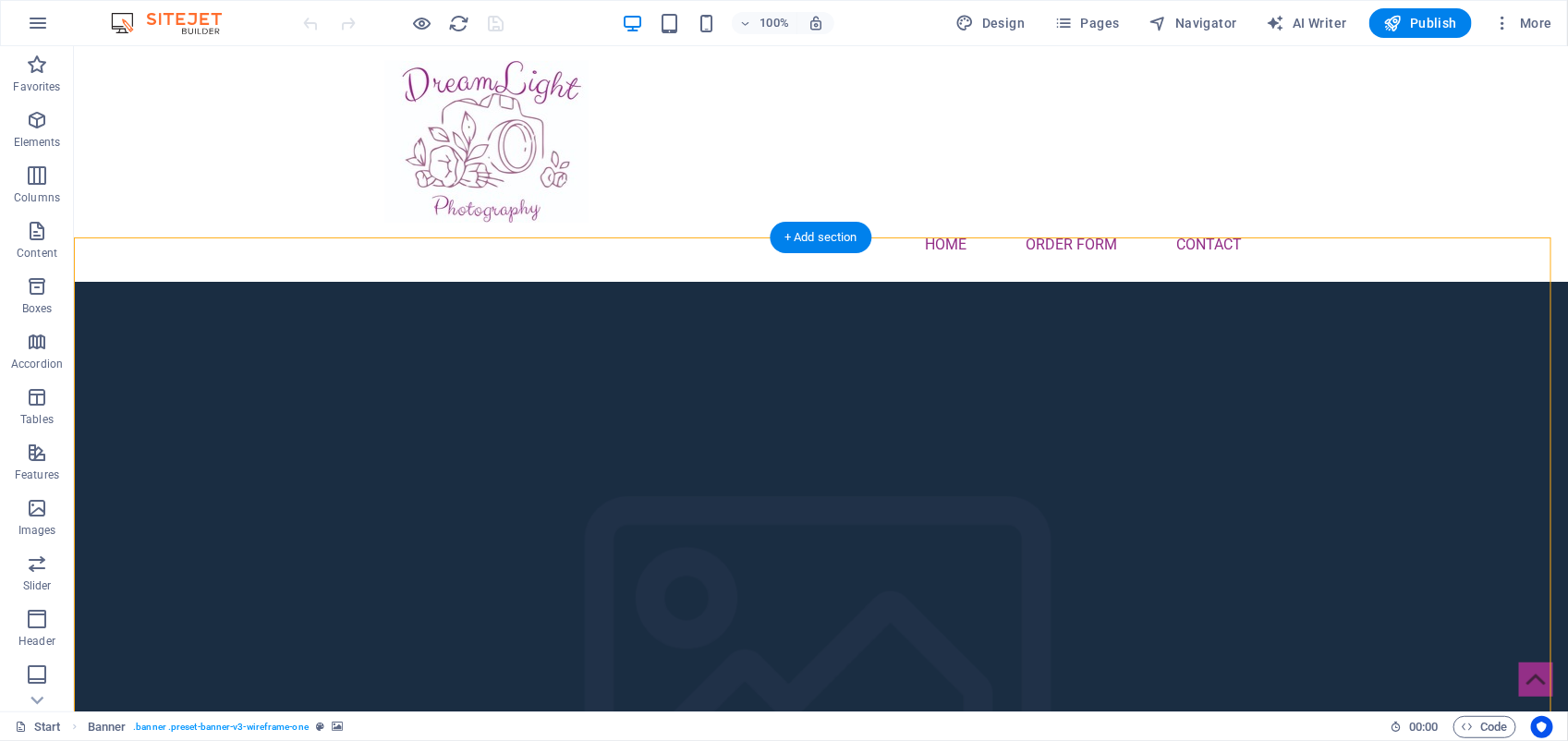 click at bounding box center (820, 692) 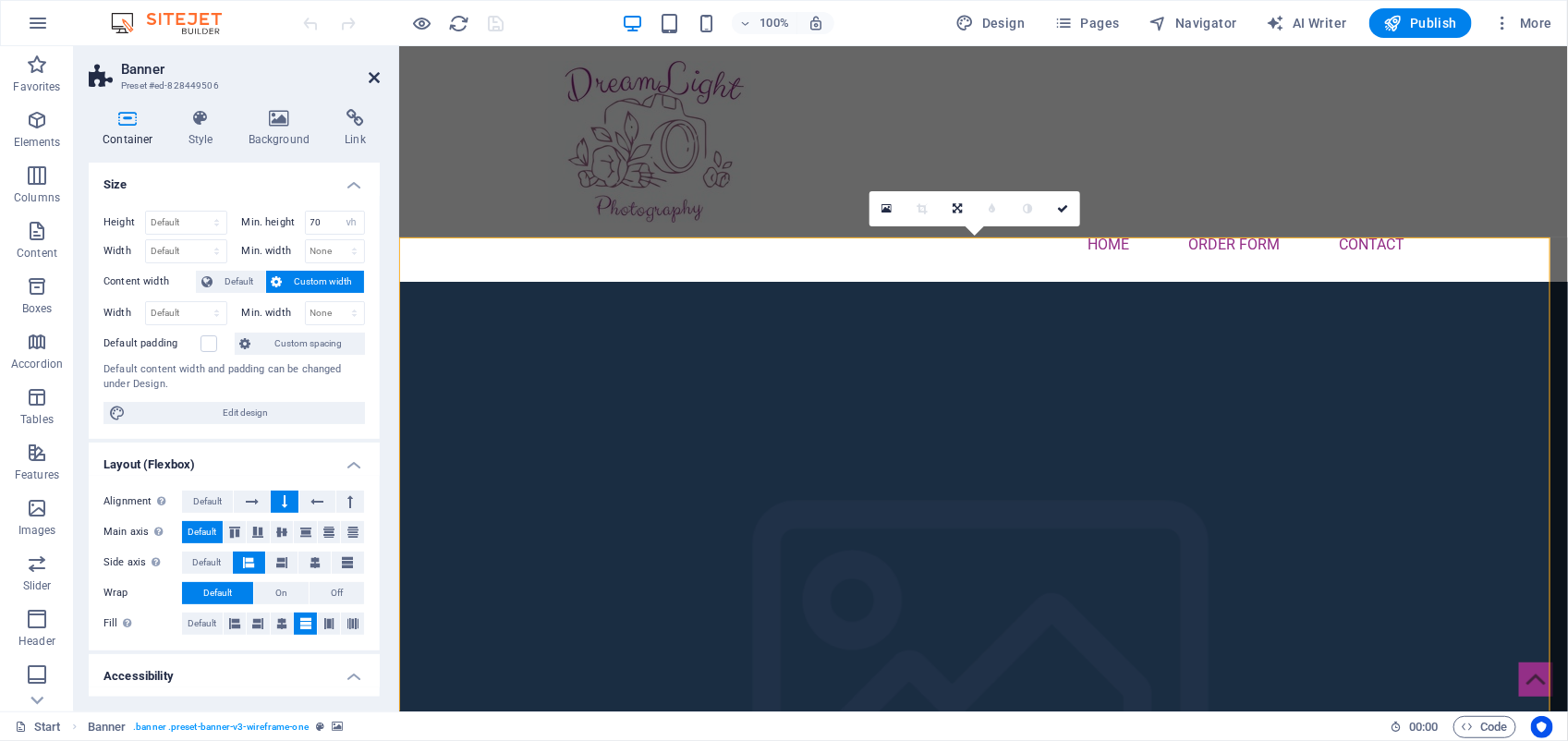 click at bounding box center (374, 78) 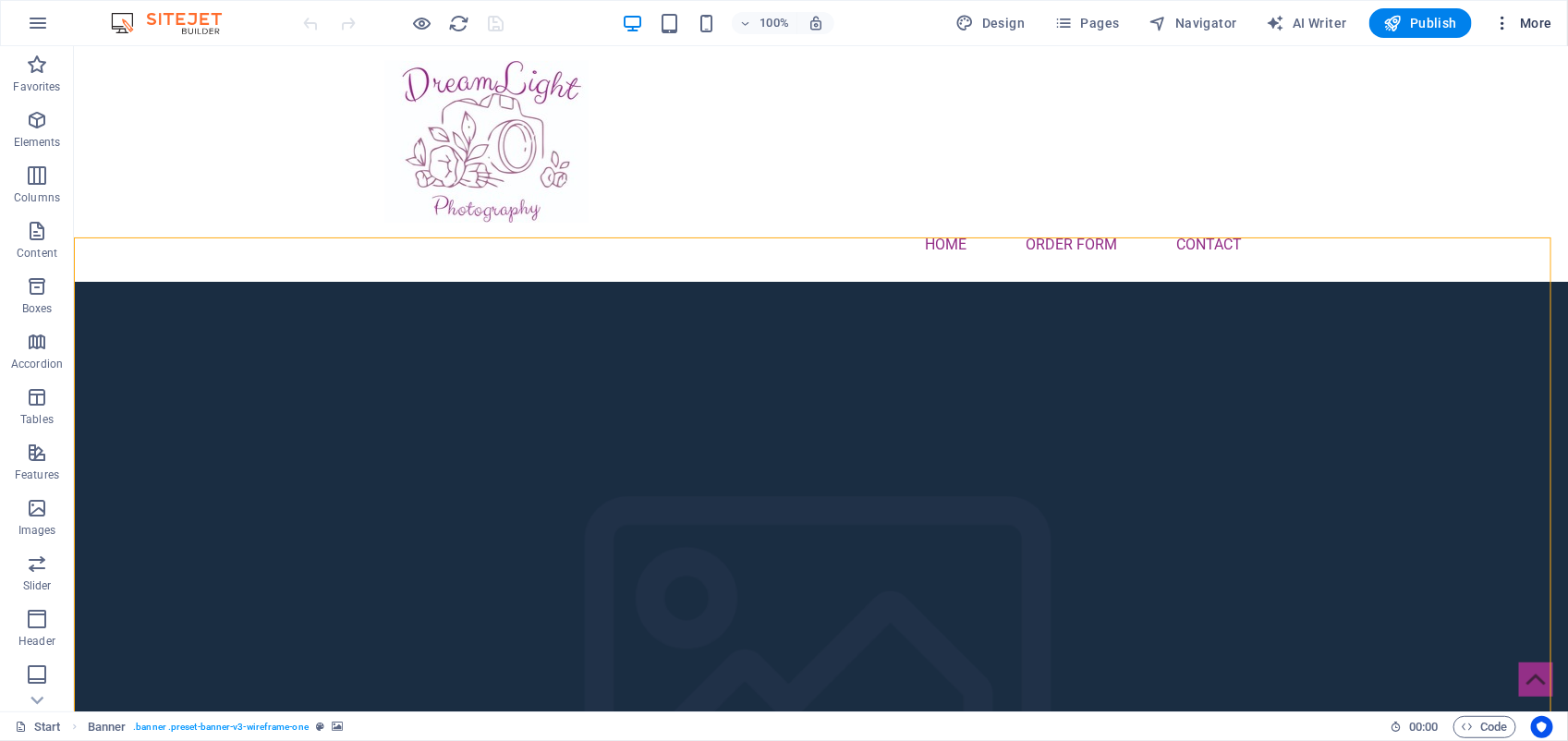 click at bounding box center (1503, 23) 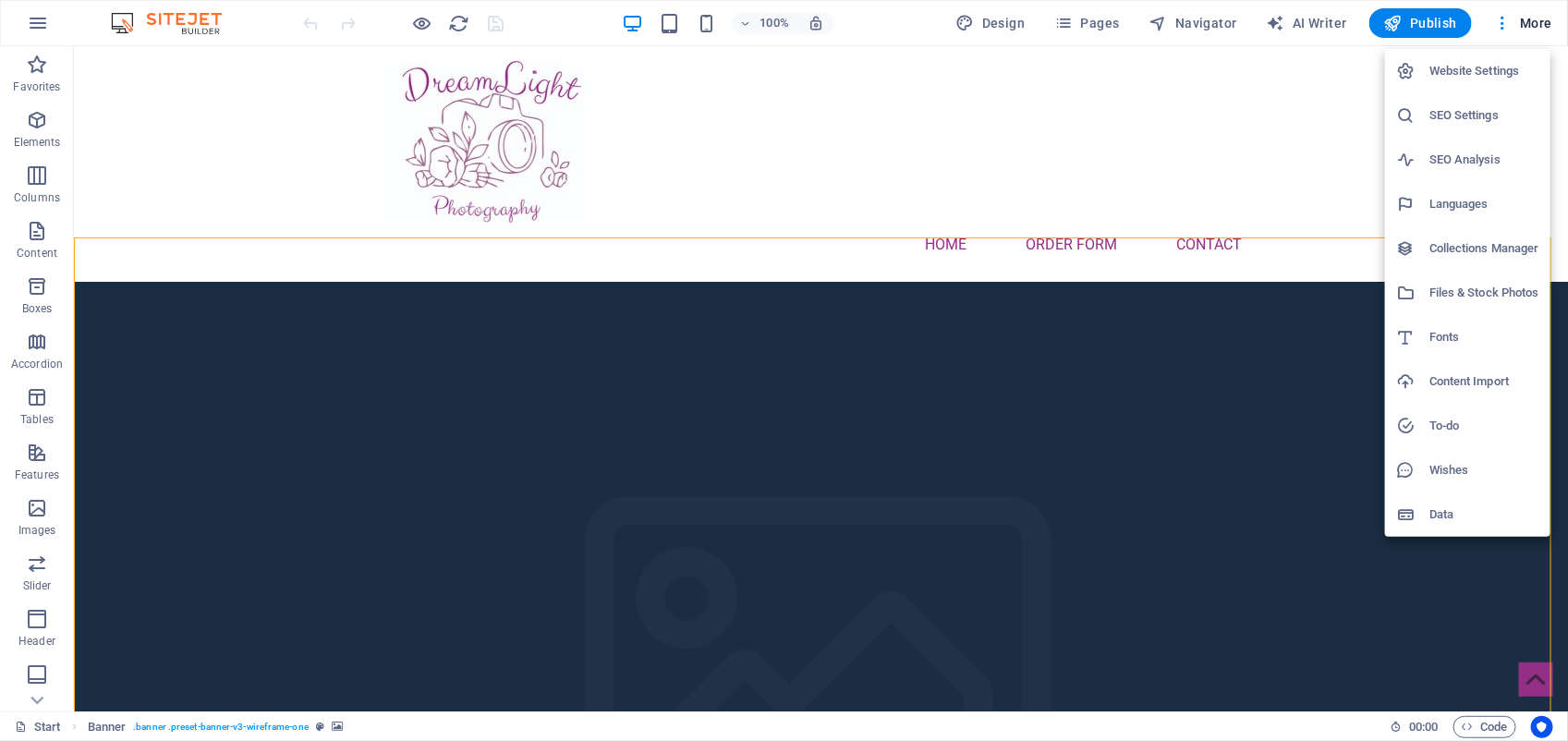 click on "Website Settings" at bounding box center [1484, 71] 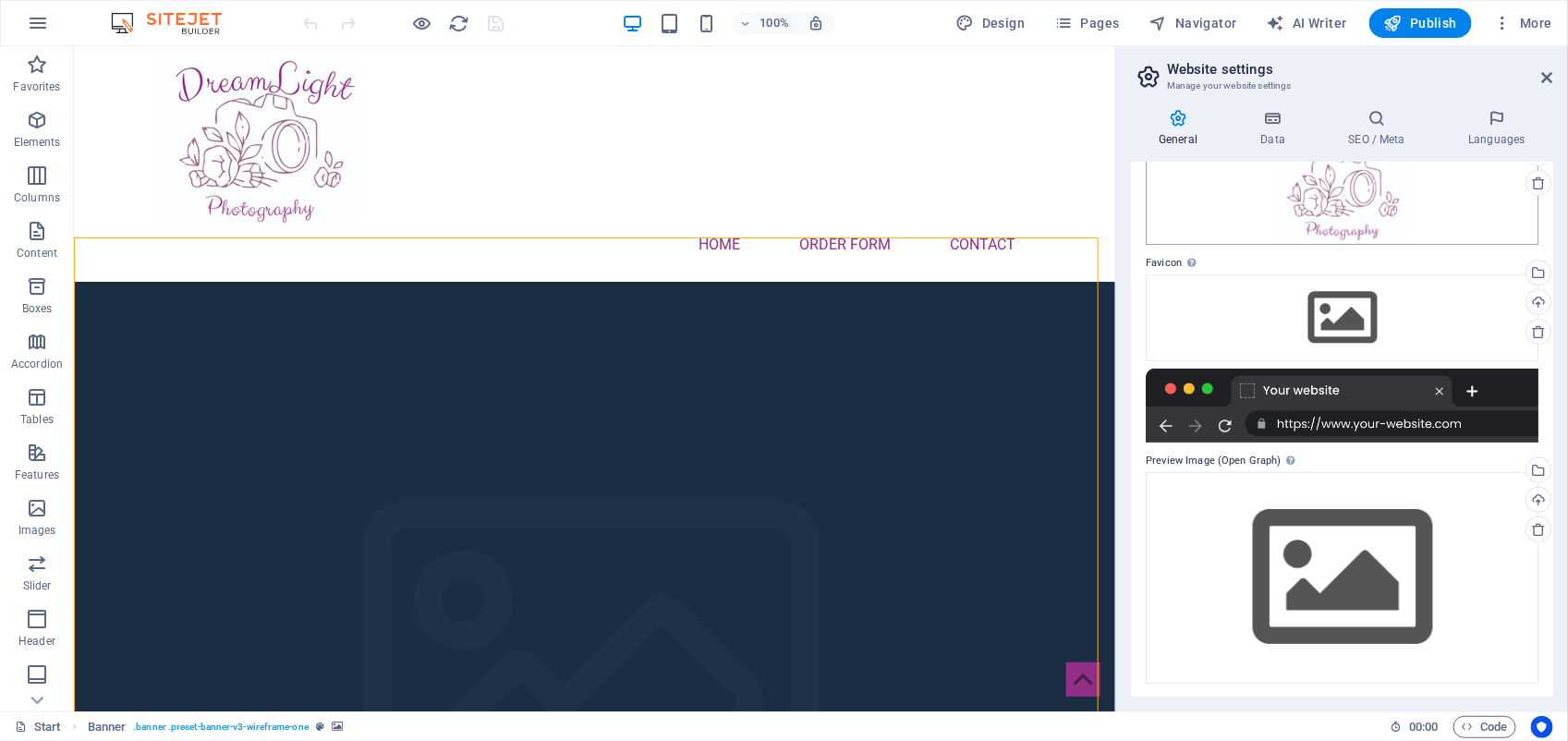 scroll, scrollTop: 127, scrollLeft: 0, axis: vertical 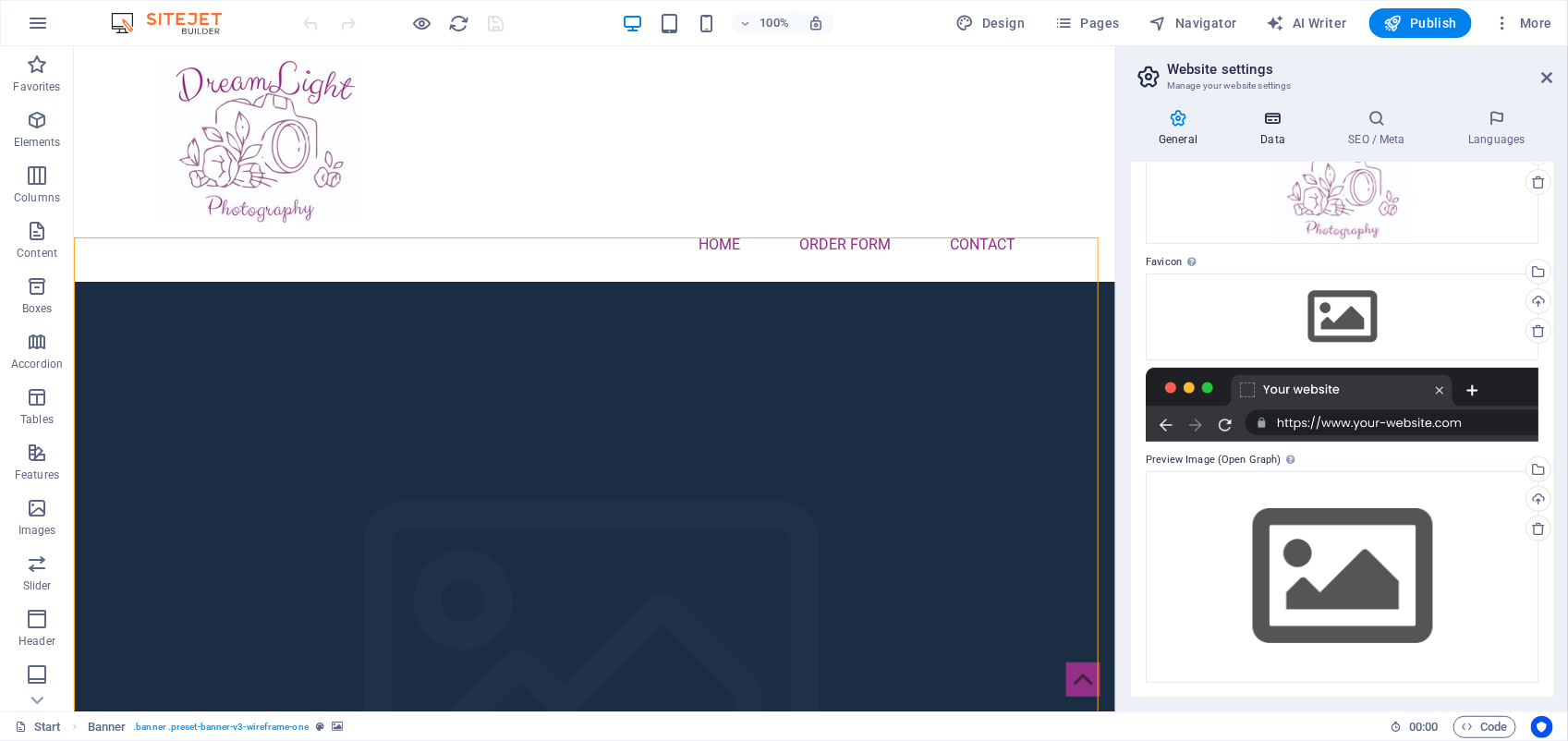 click at bounding box center (1272, 118) 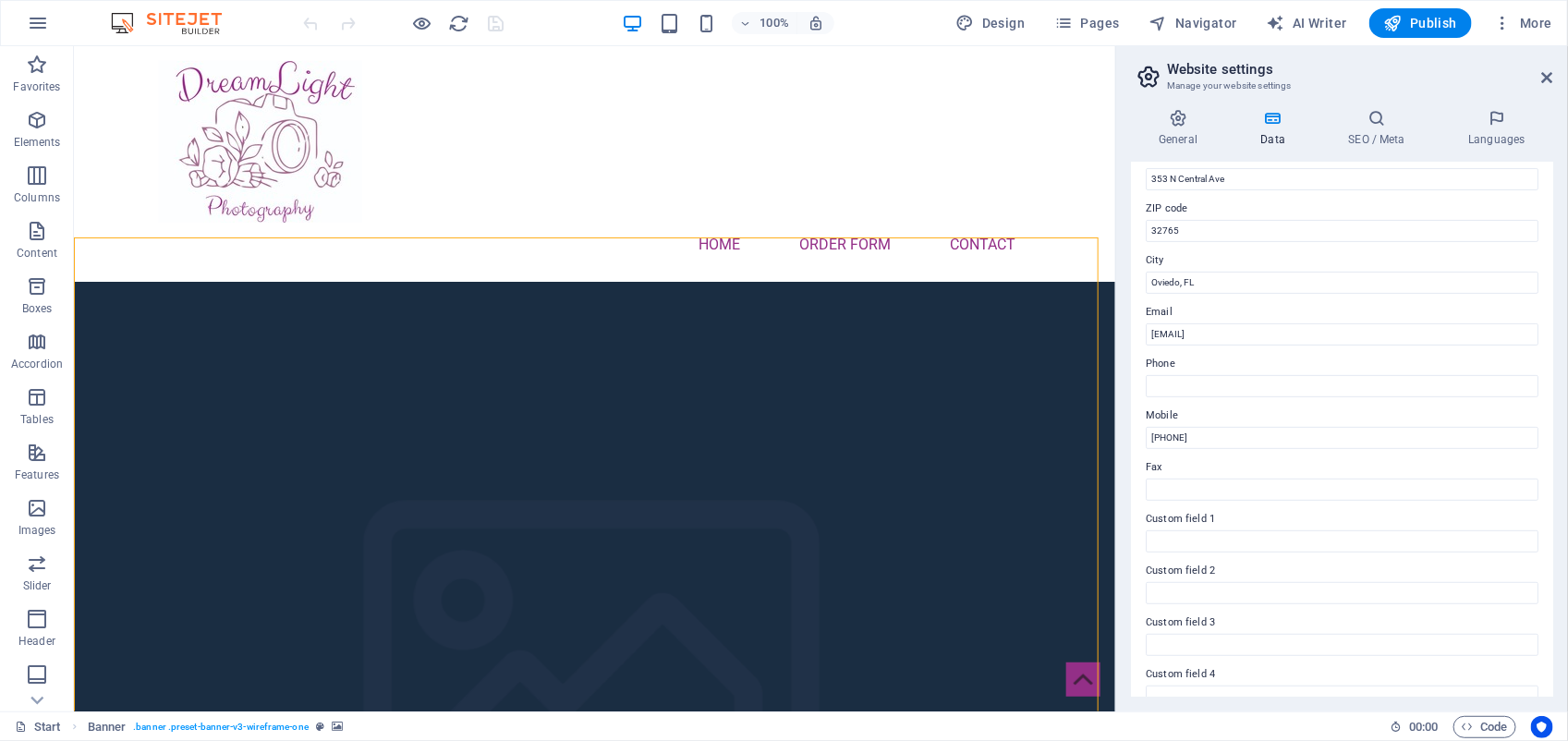 scroll, scrollTop: 231, scrollLeft: 0, axis: vertical 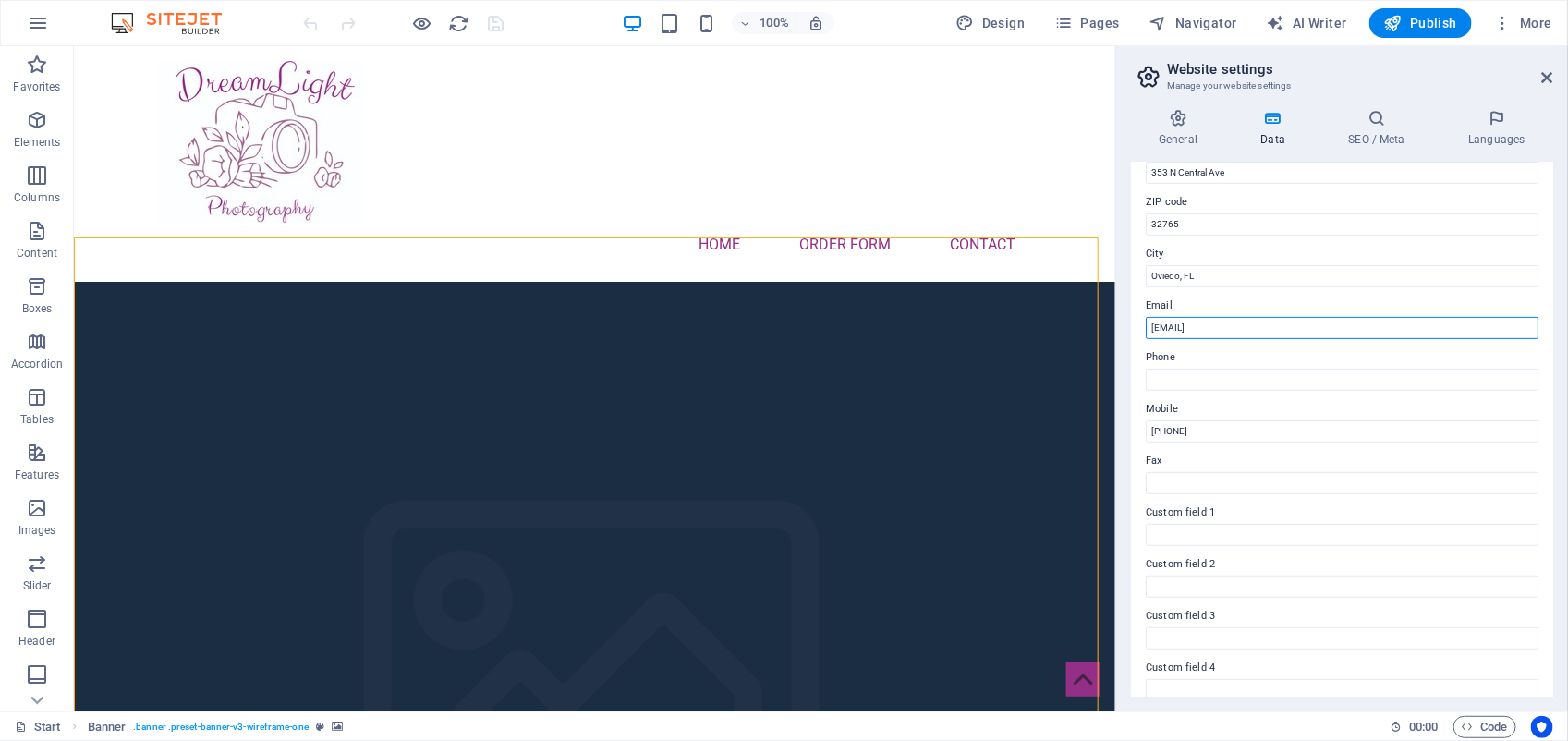 drag, startPoint x: 1277, startPoint y: 320, endPoint x: 1132, endPoint y: 321, distance: 145.00345 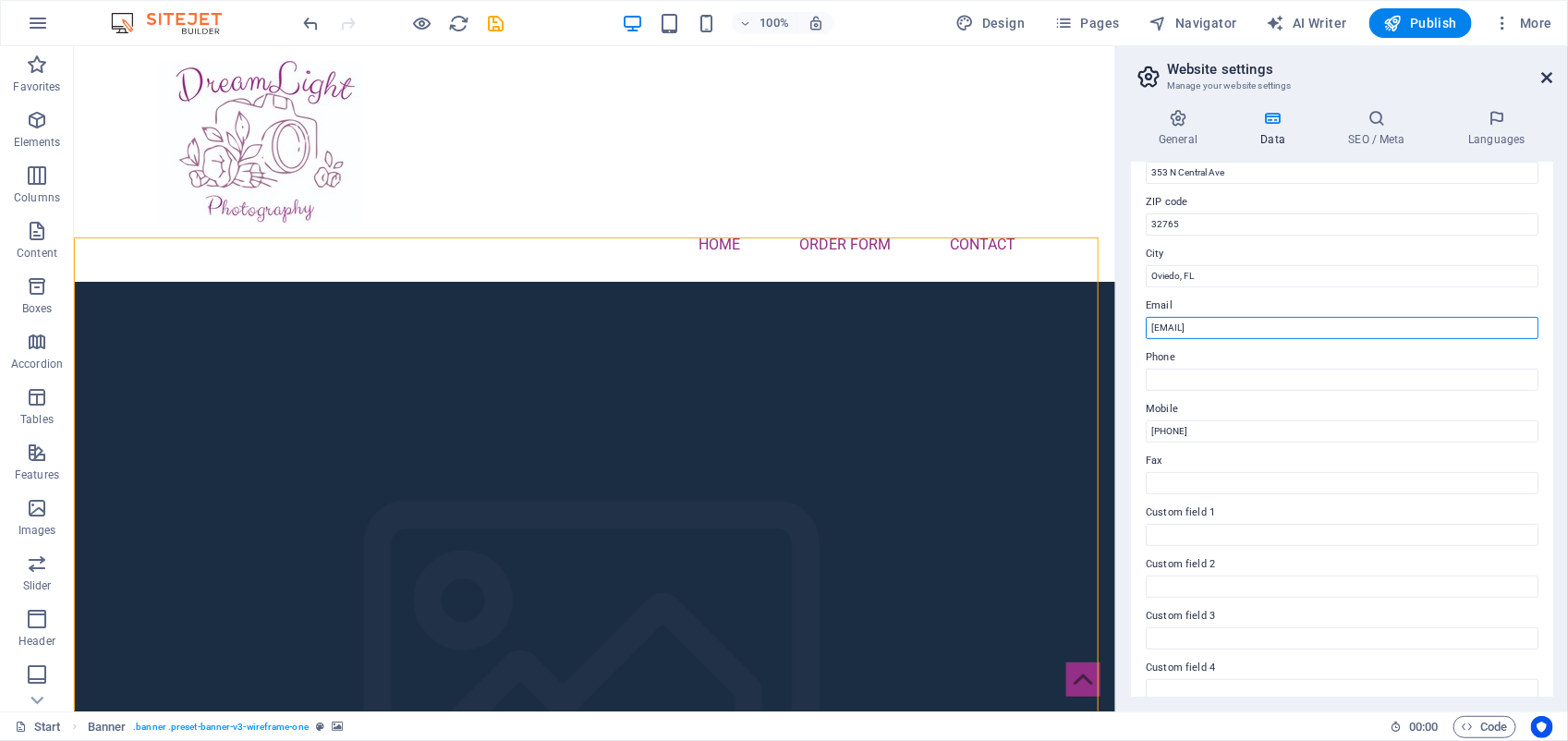 type on "[EMAIL]" 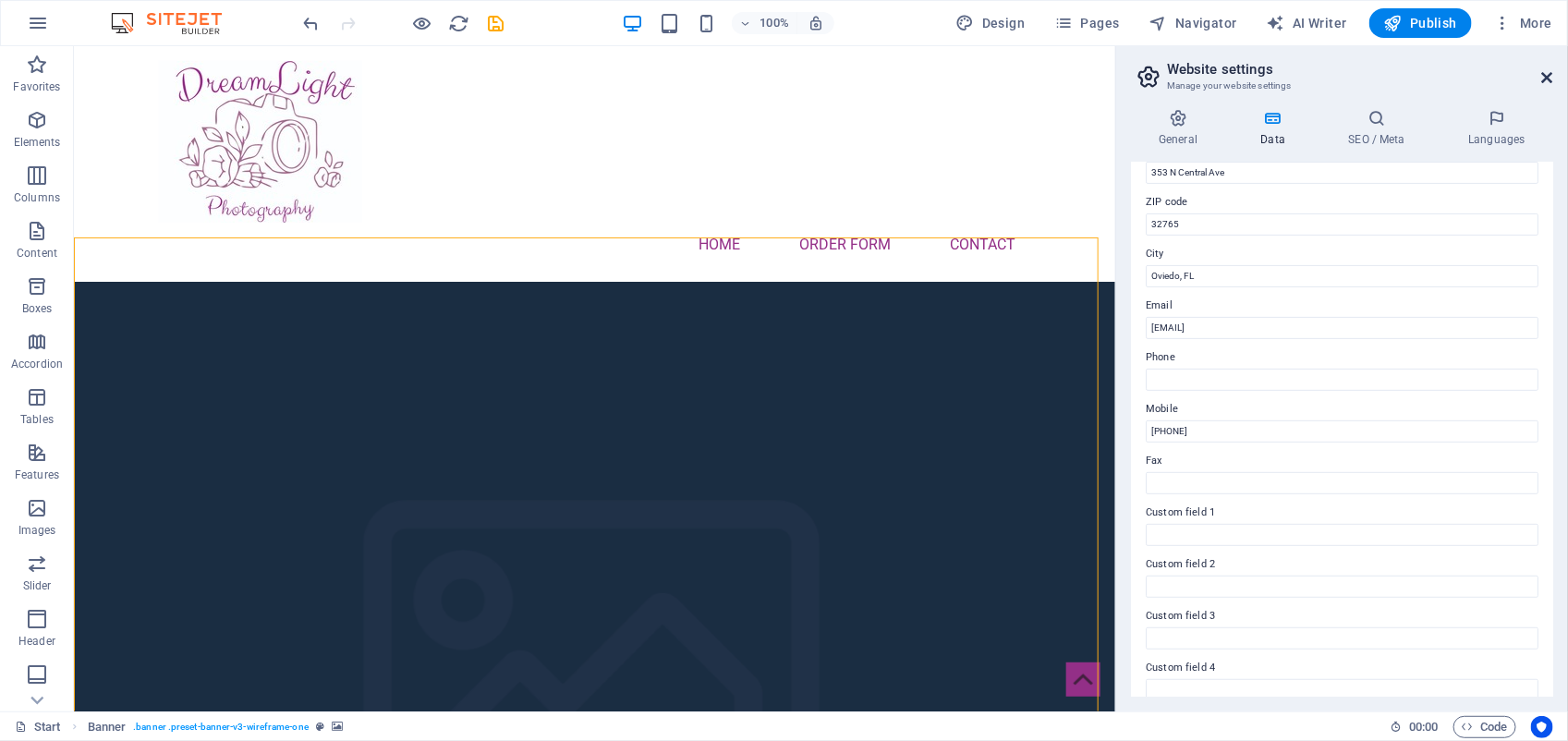 click at bounding box center [1548, 78] 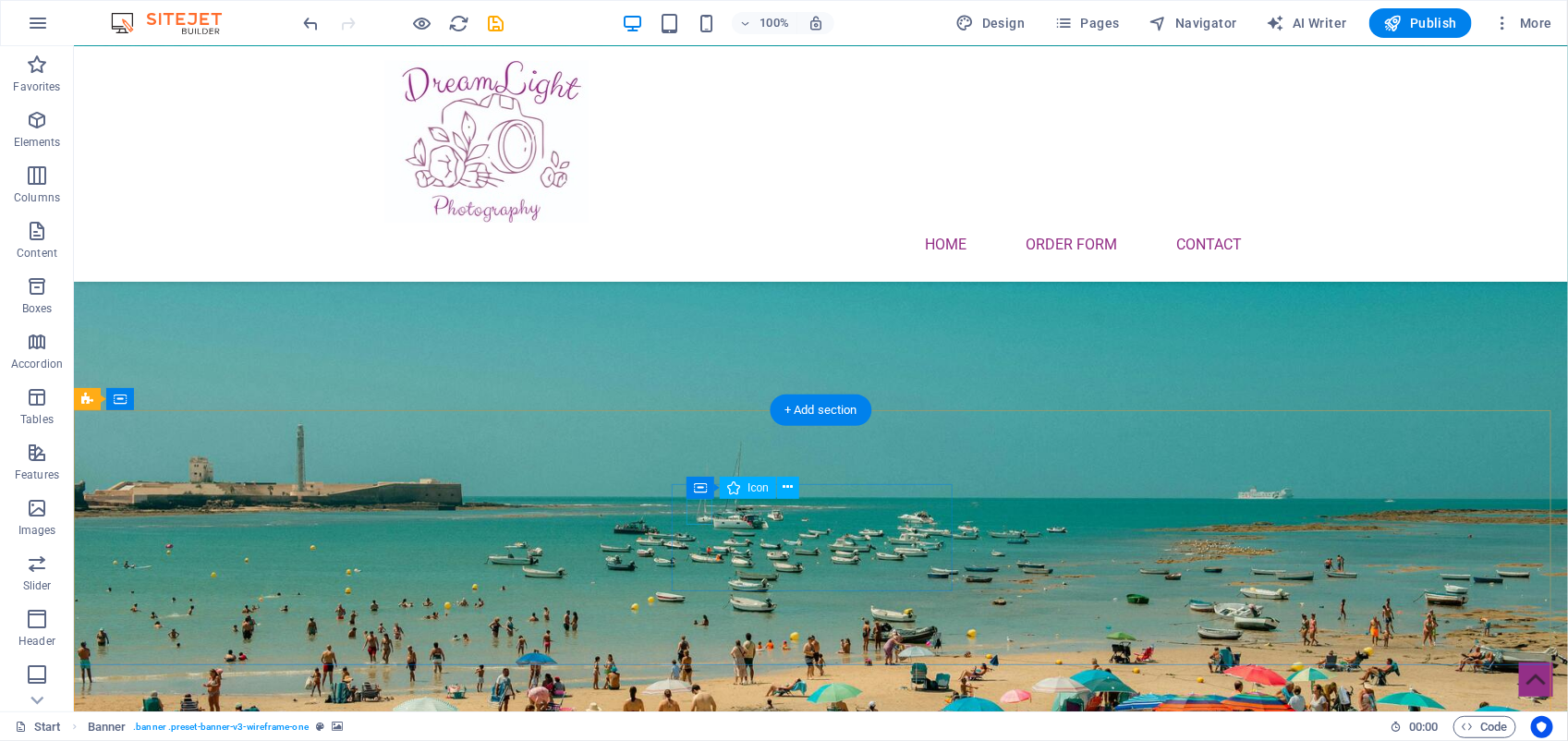 scroll, scrollTop: 1039, scrollLeft: 0, axis: vertical 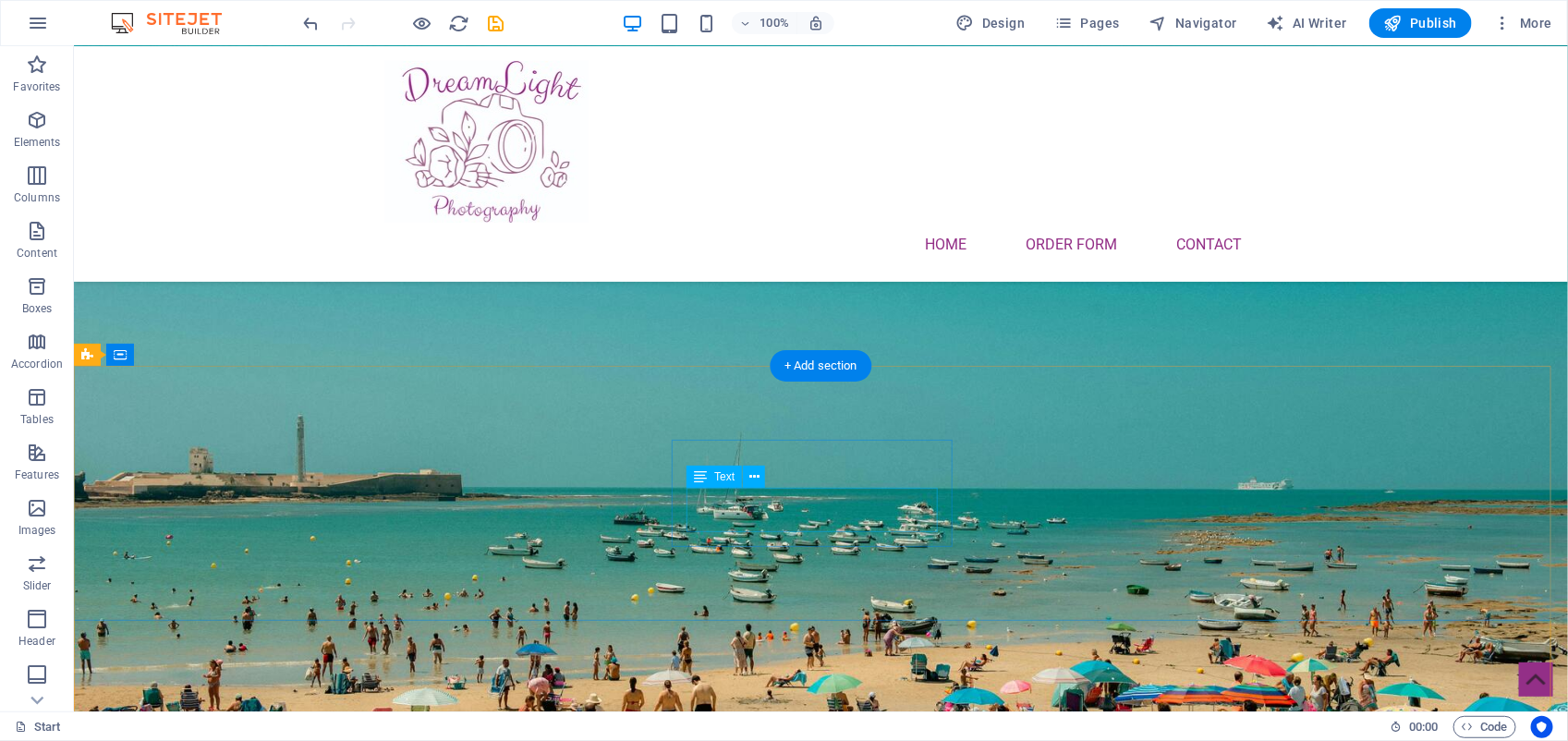 click on "zanna1kock@gmail.com Legal Notice  |  Privacy Policy" at bounding box center (228, 1852) 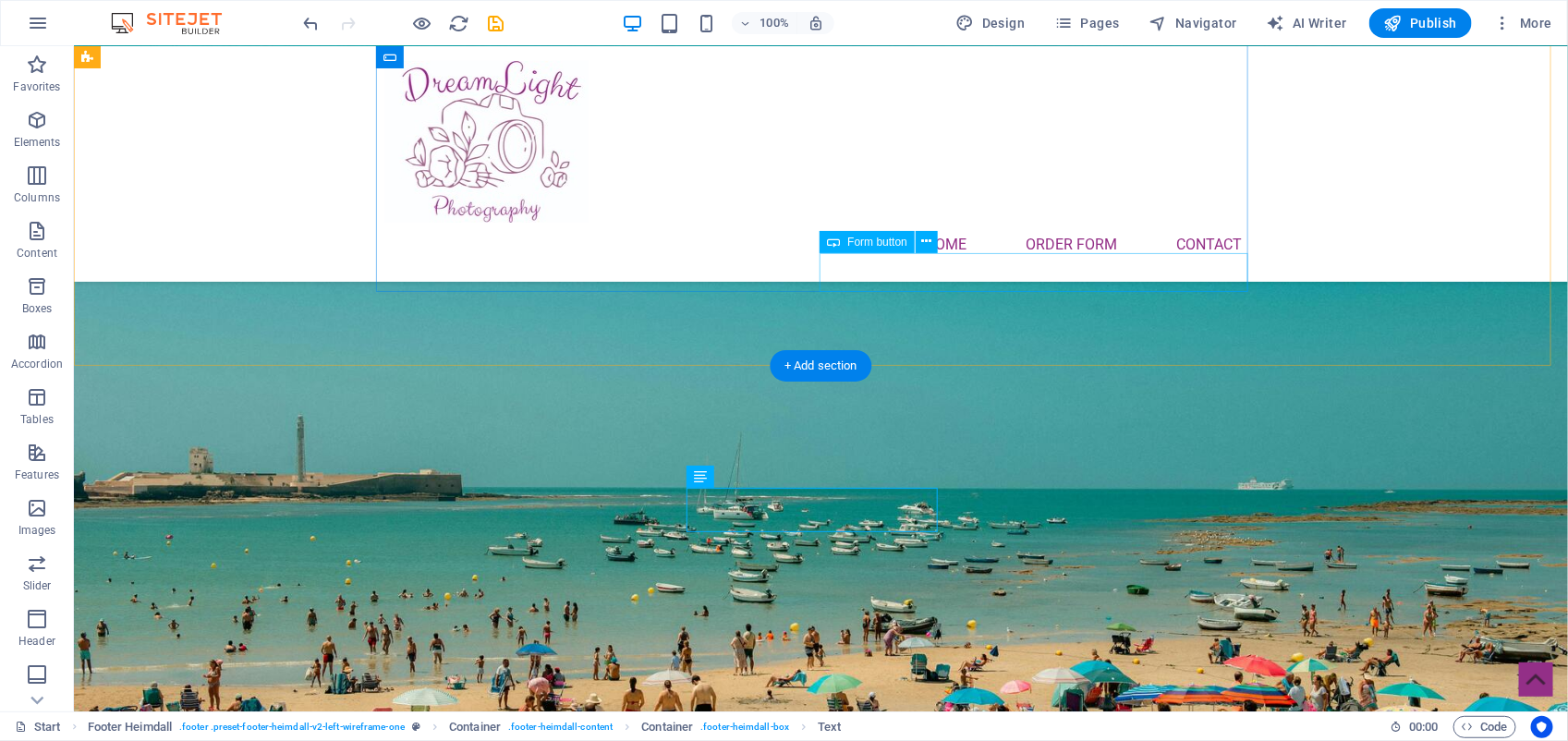 click on "Submit" at bounding box center (1042, 1470) 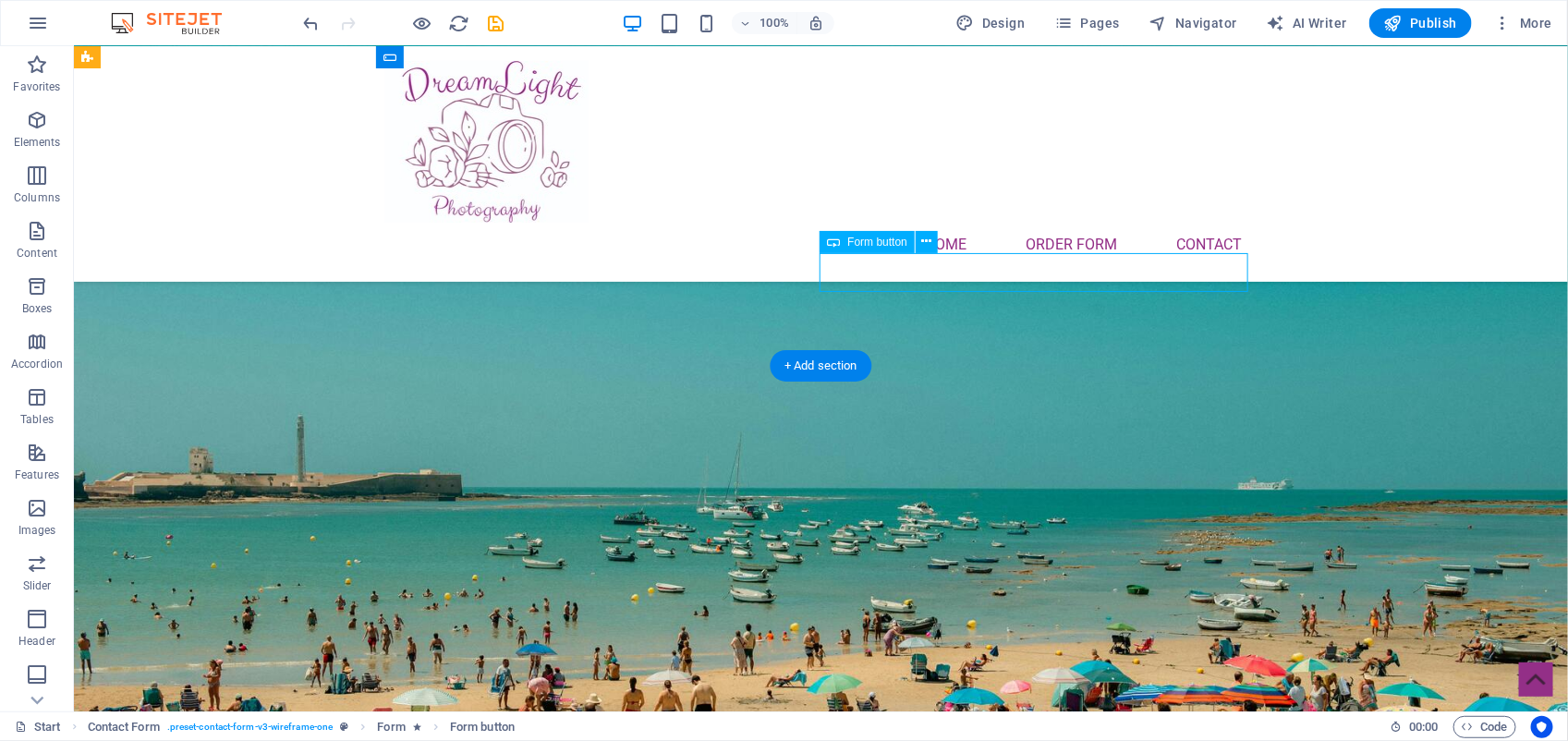 click on "Submit" at bounding box center (1042, 1470) 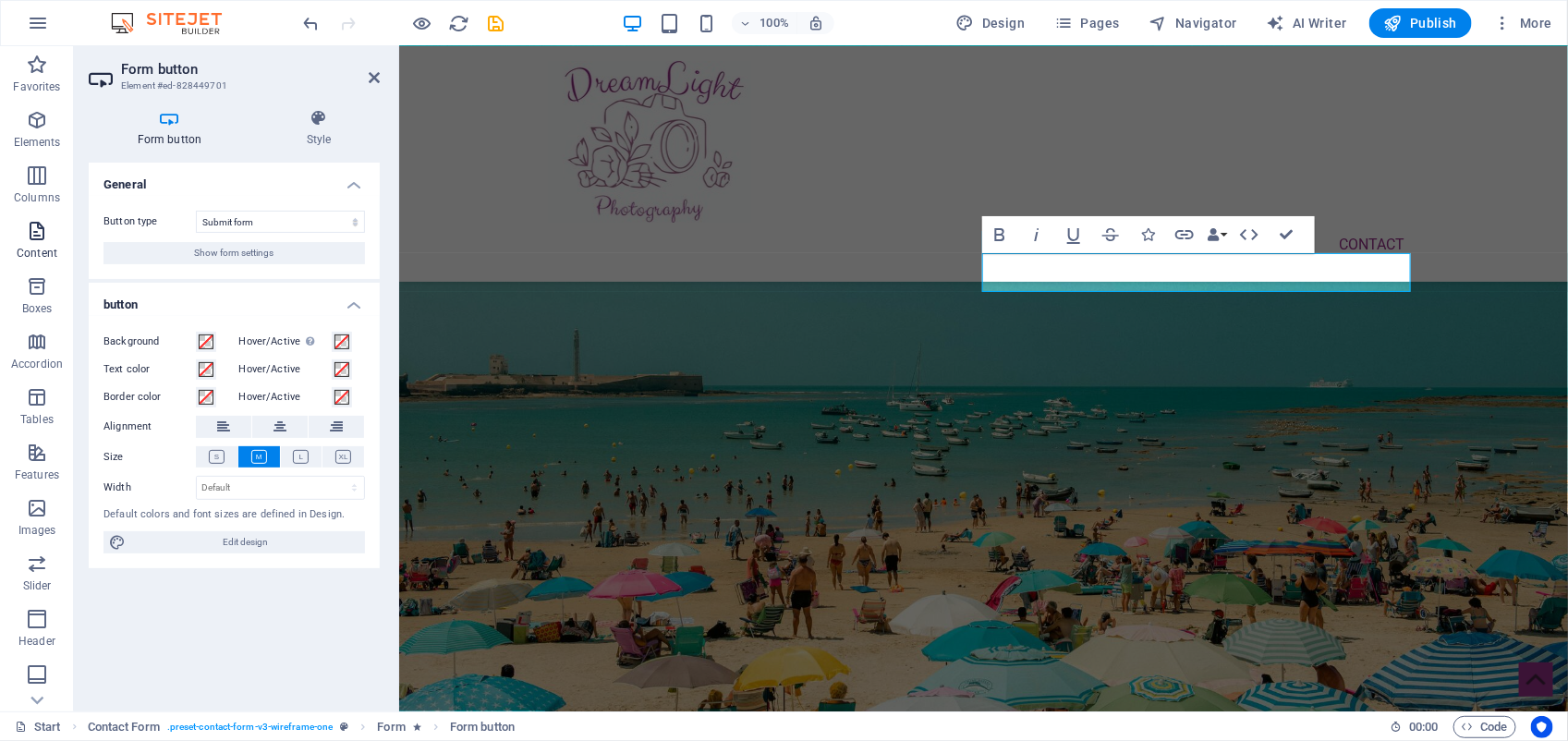click at bounding box center (37, 231) 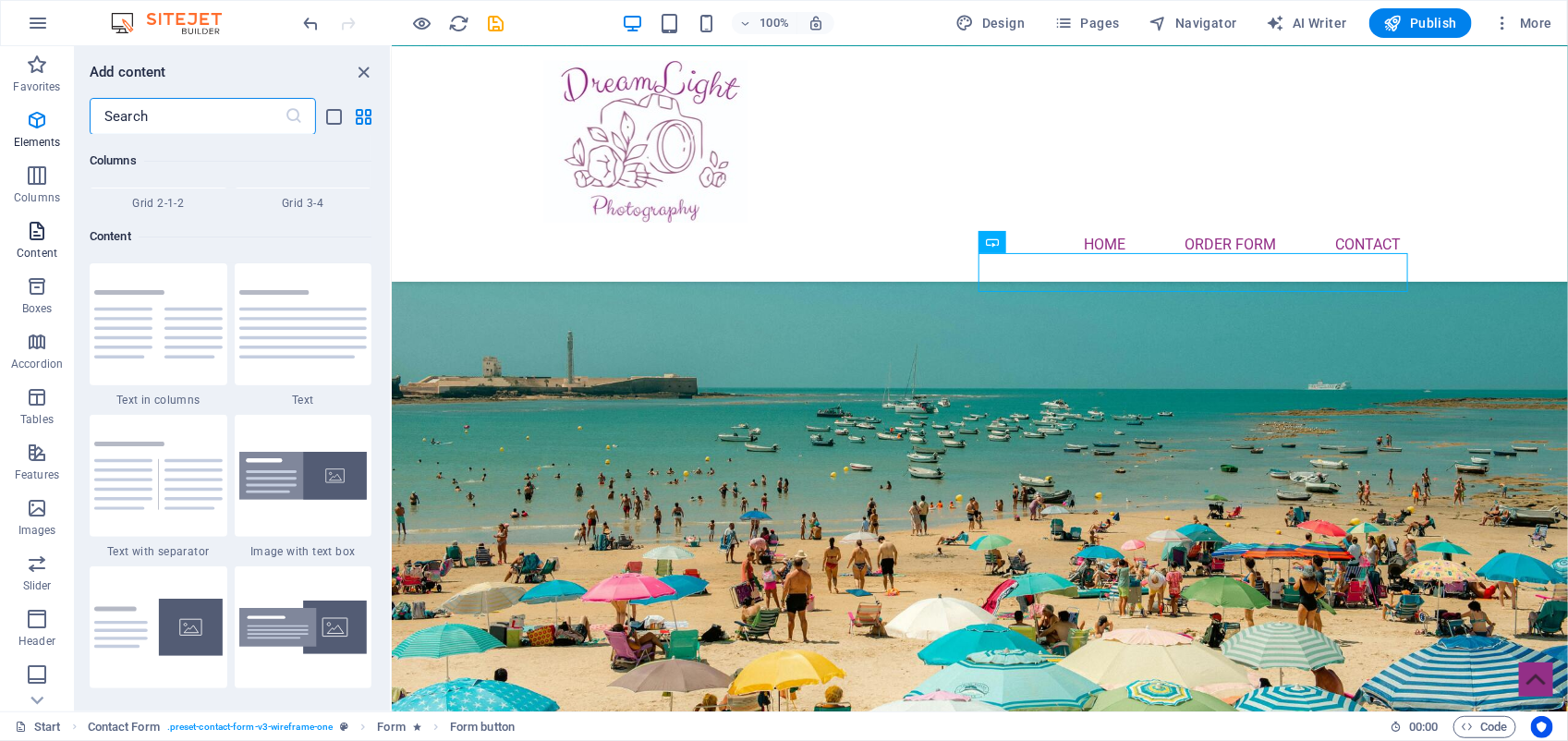 scroll, scrollTop: 3231, scrollLeft: 0, axis: vertical 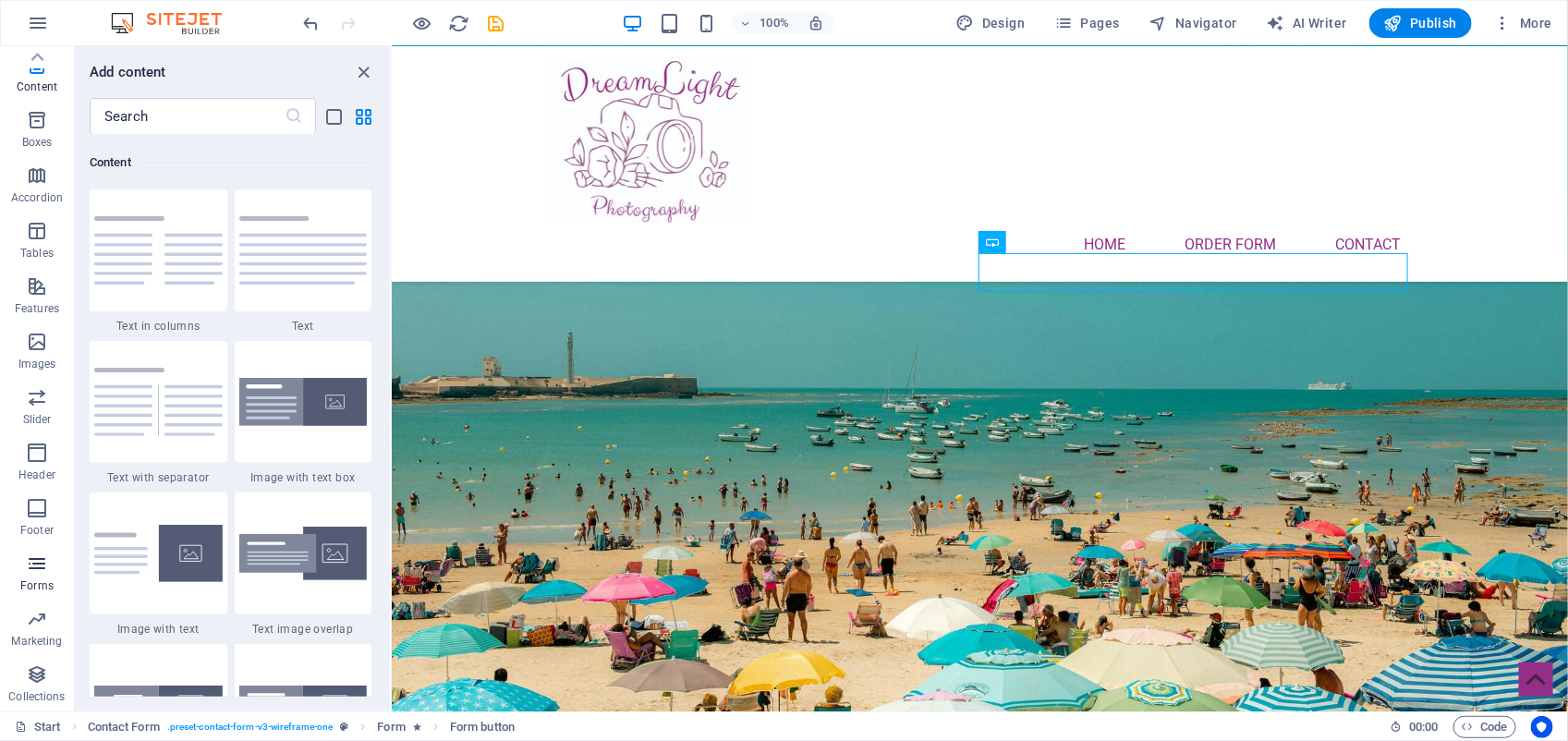 click at bounding box center (37, 564) 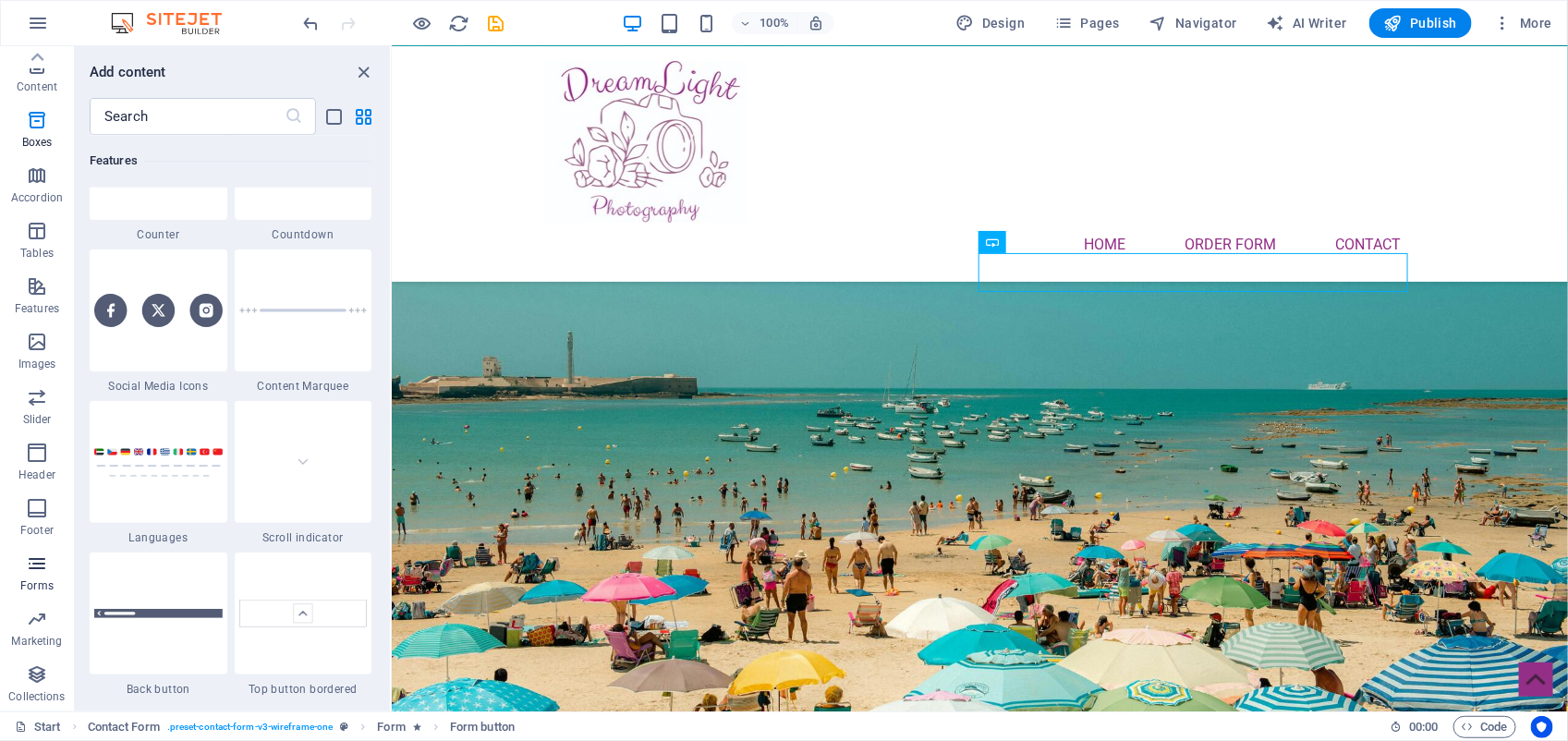 scroll, scrollTop: 13487, scrollLeft: 0, axis: vertical 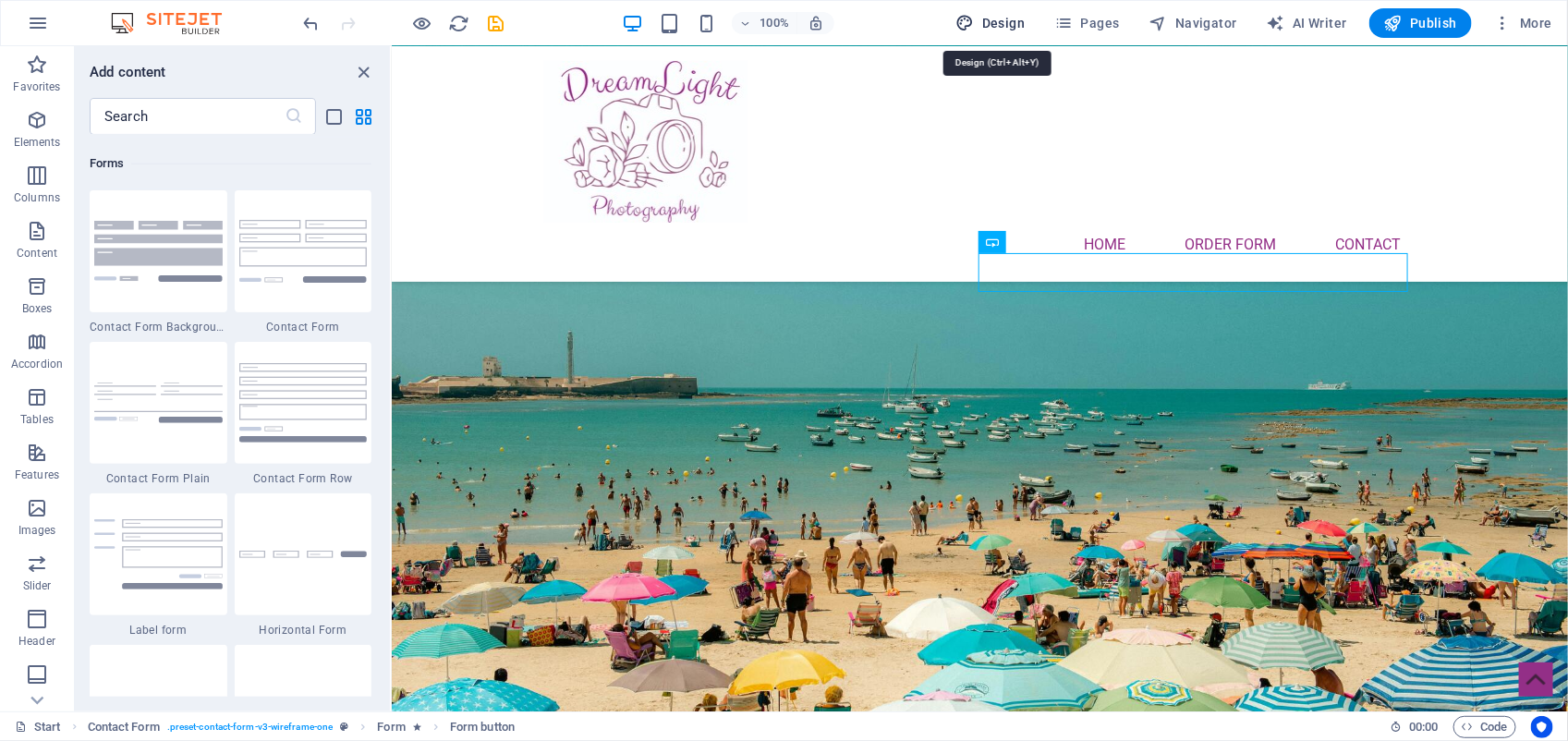 click on "Design" at bounding box center [991, 23] 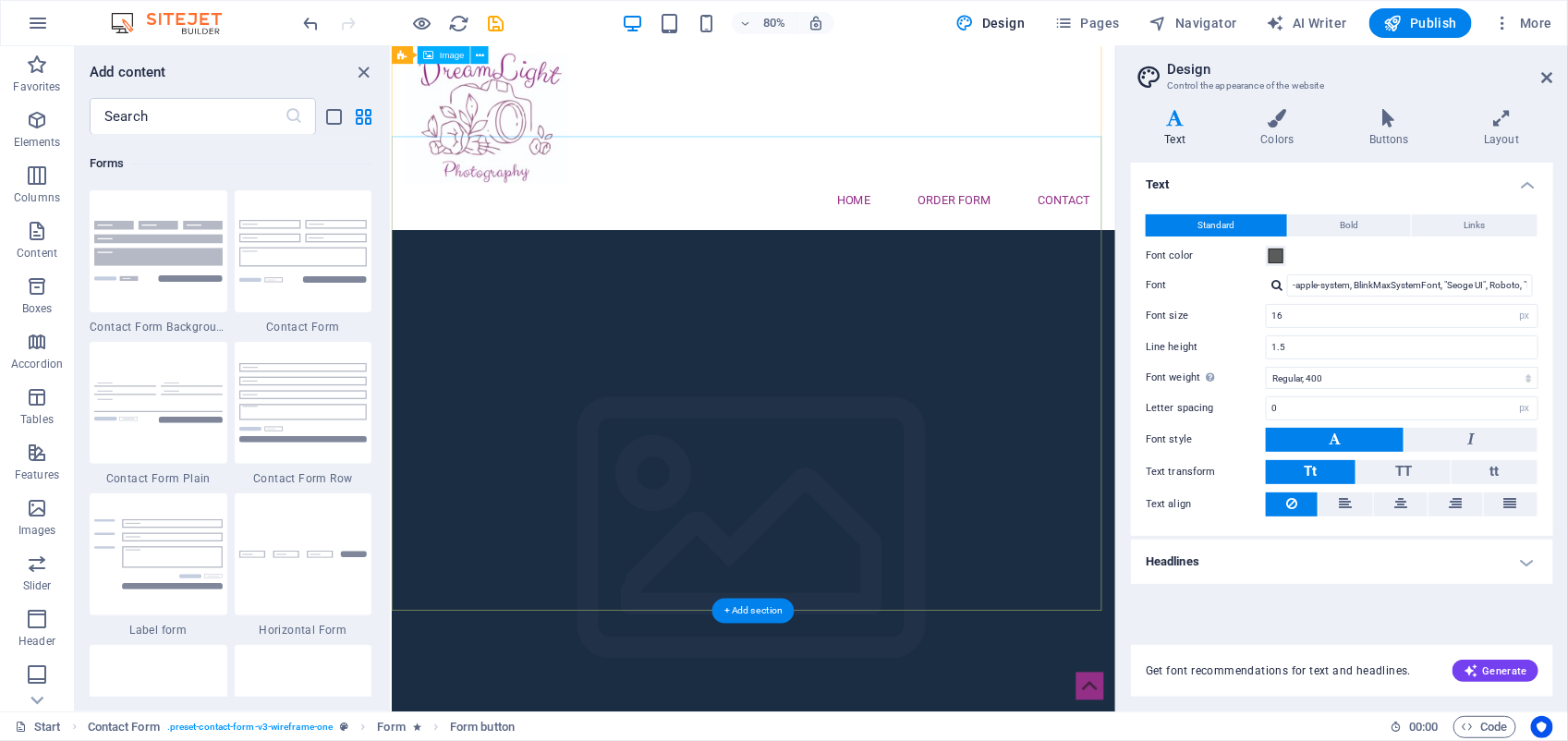 scroll, scrollTop: 0, scrollLeft: 0, axis: both 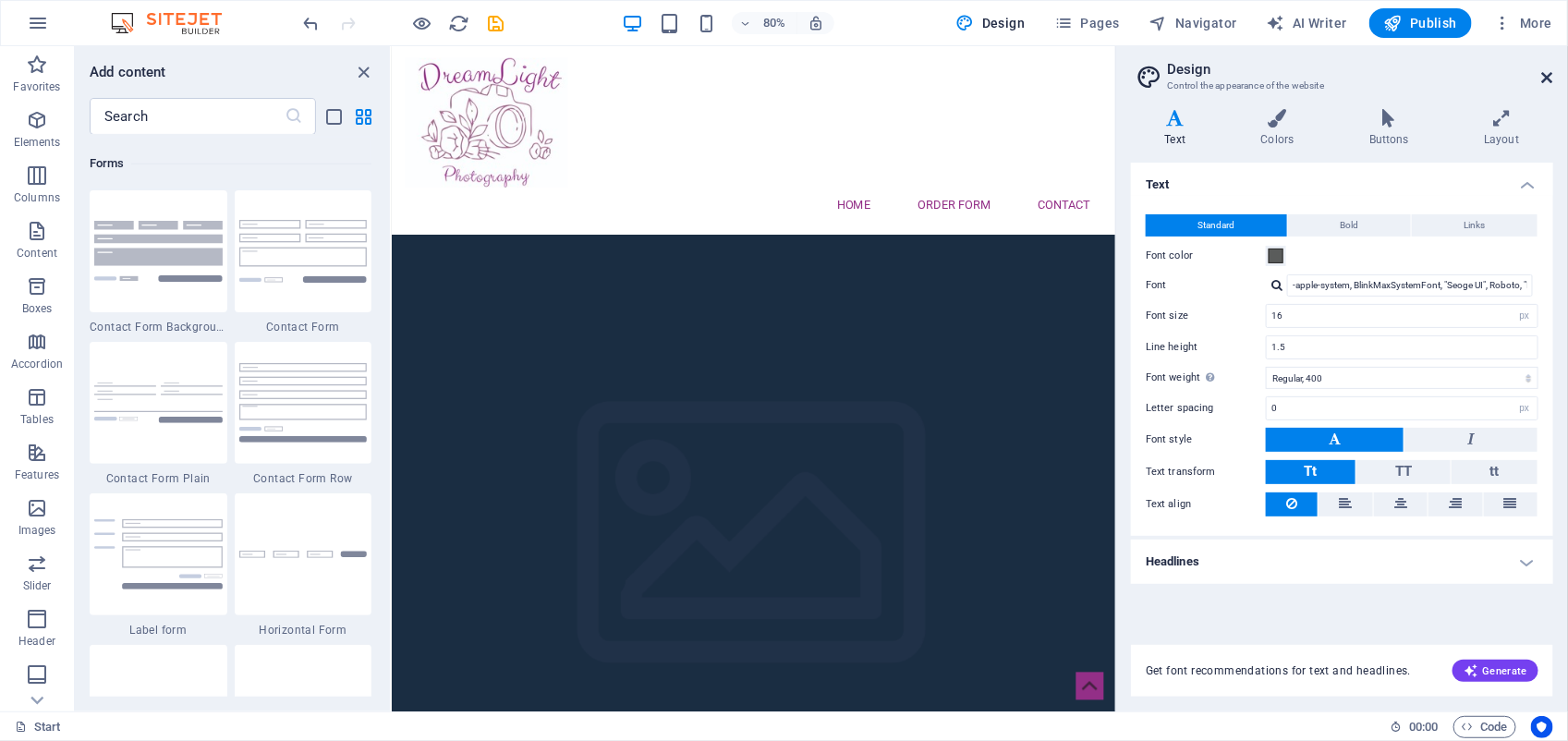 click at bounding box center [1548, 78] 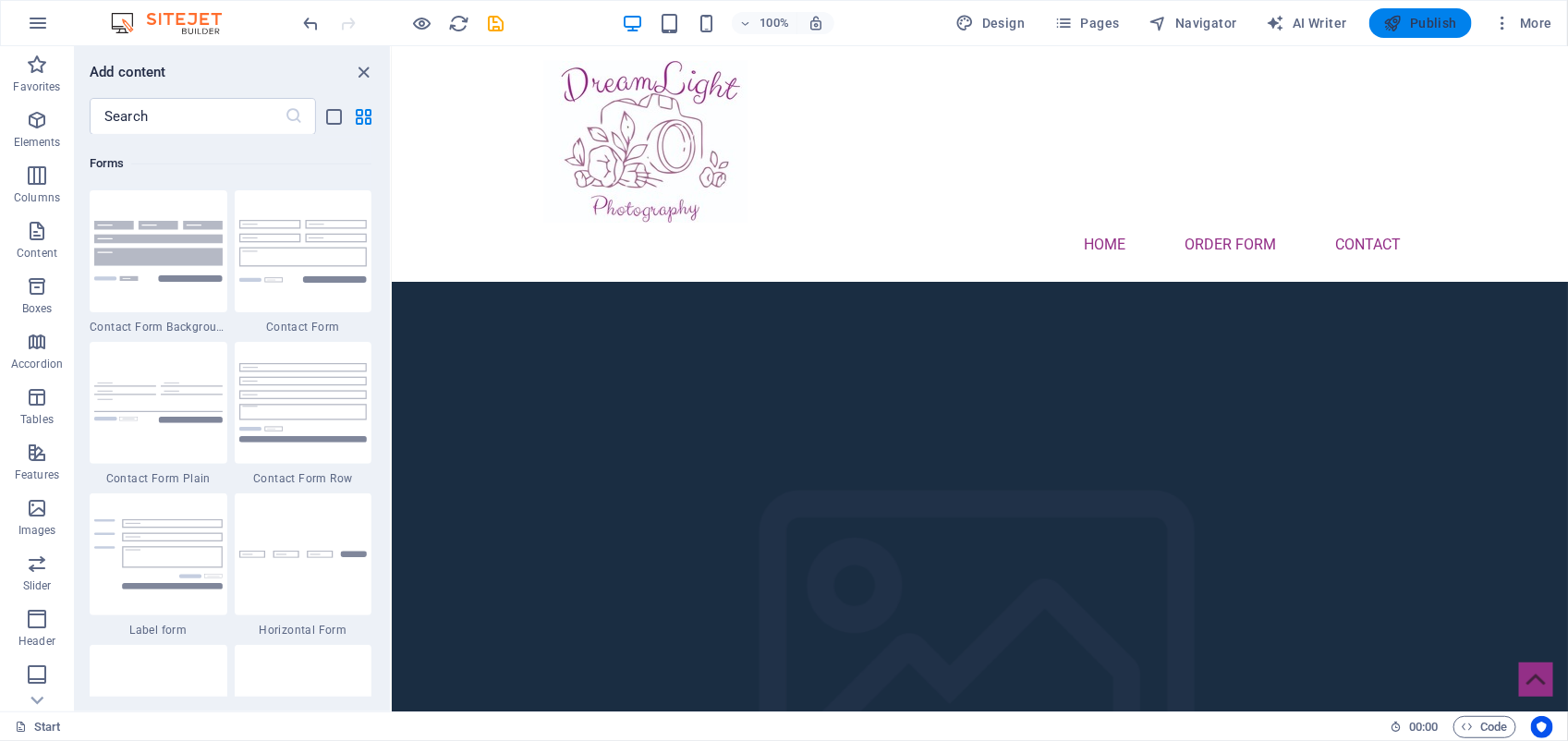 click on "Publish" at bounding box center (1420, 23) 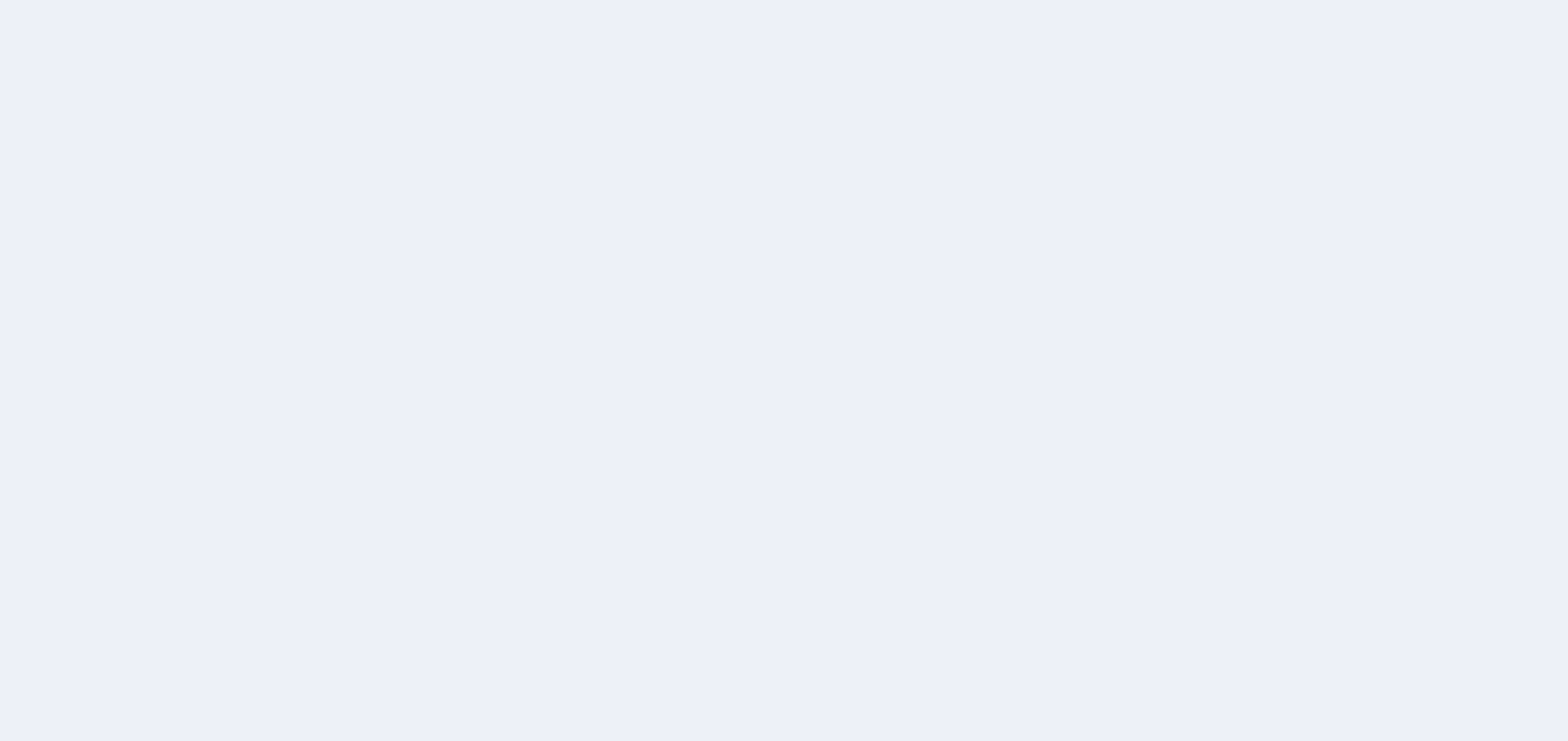 scroll, scrollTop: 0, scrollLeft: 0, axis: both 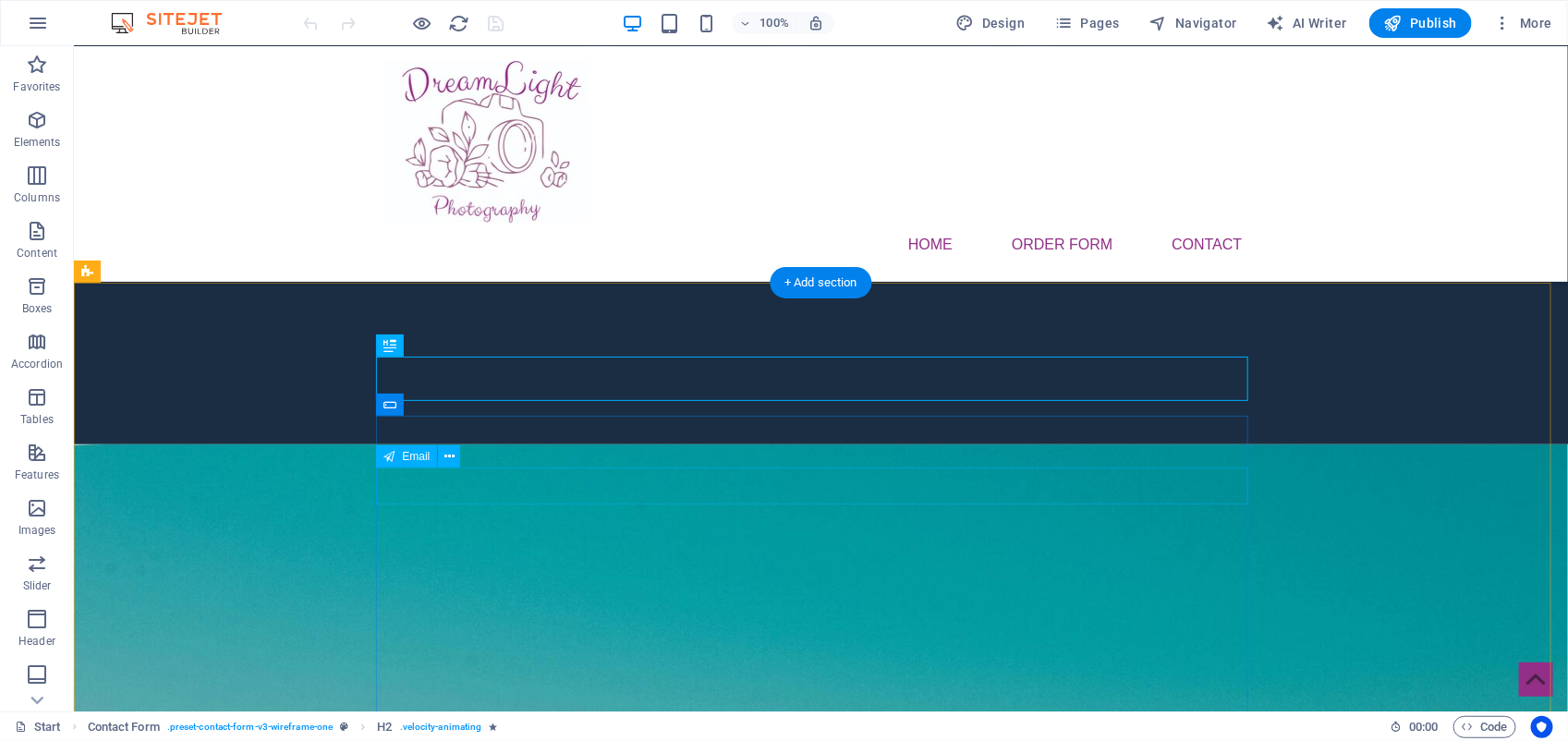 click at bounding box center [820, 1677] 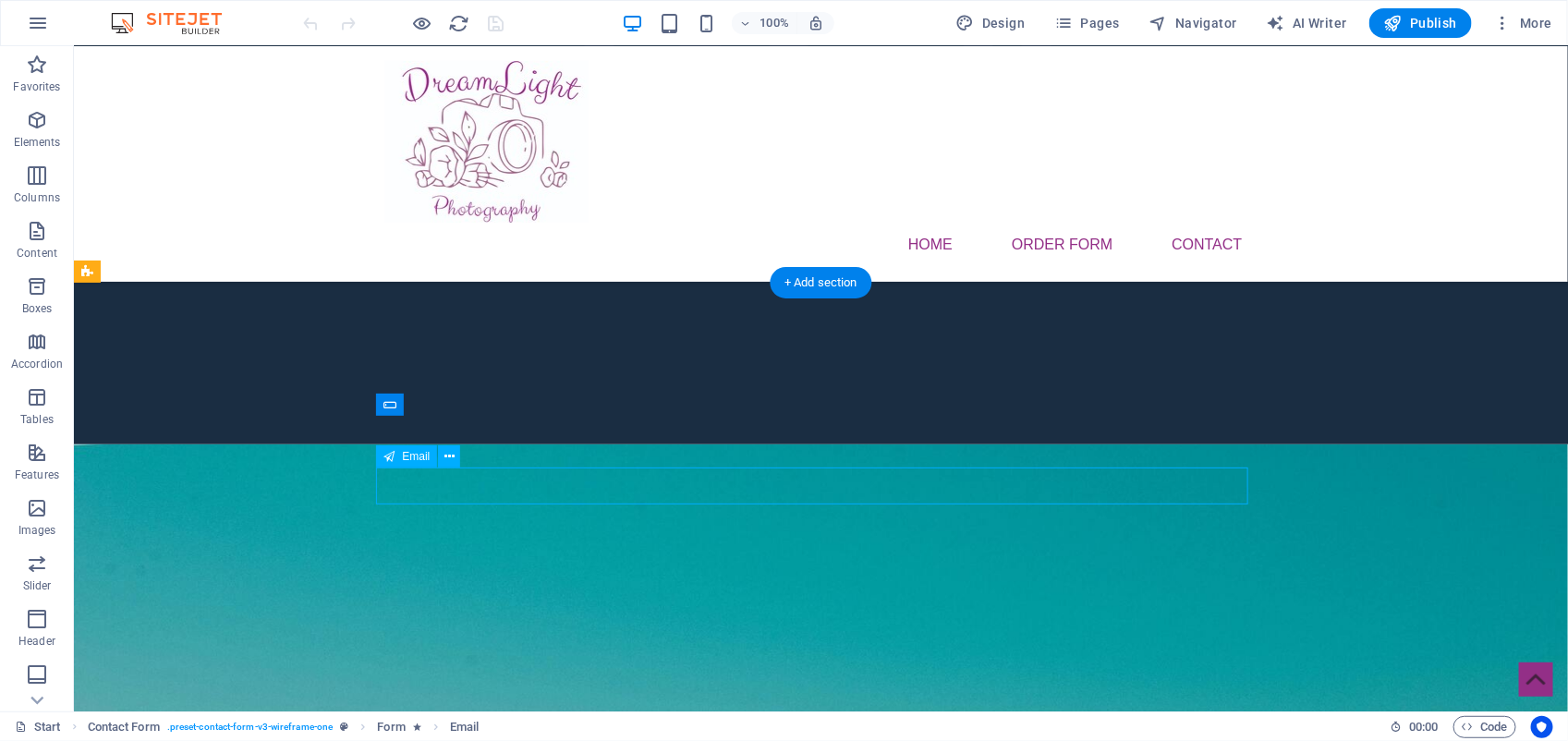 click at bounding box center [820, 1677] 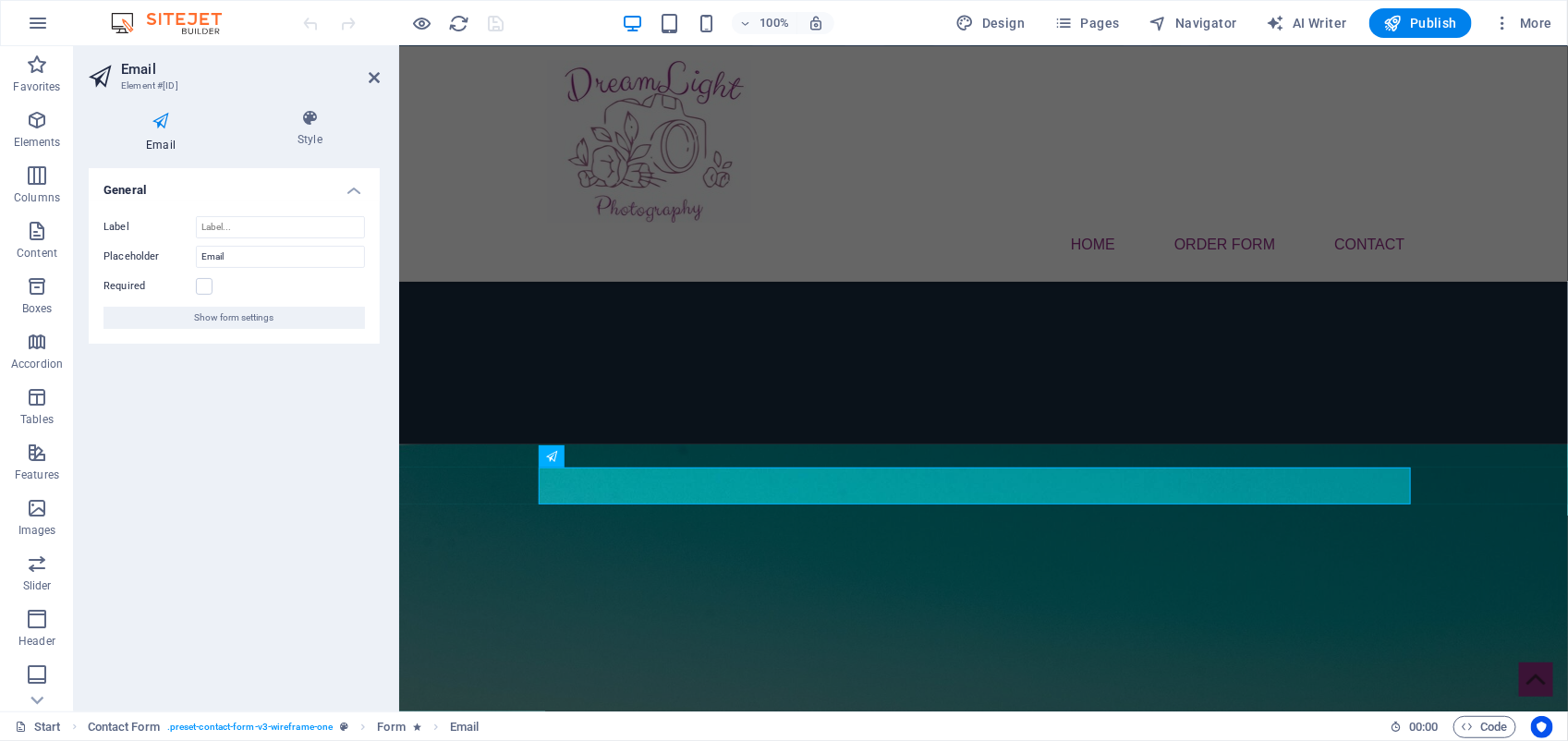 click on "General Label Placeholder Email Required Show form settings" at bounding box center [234, 432] 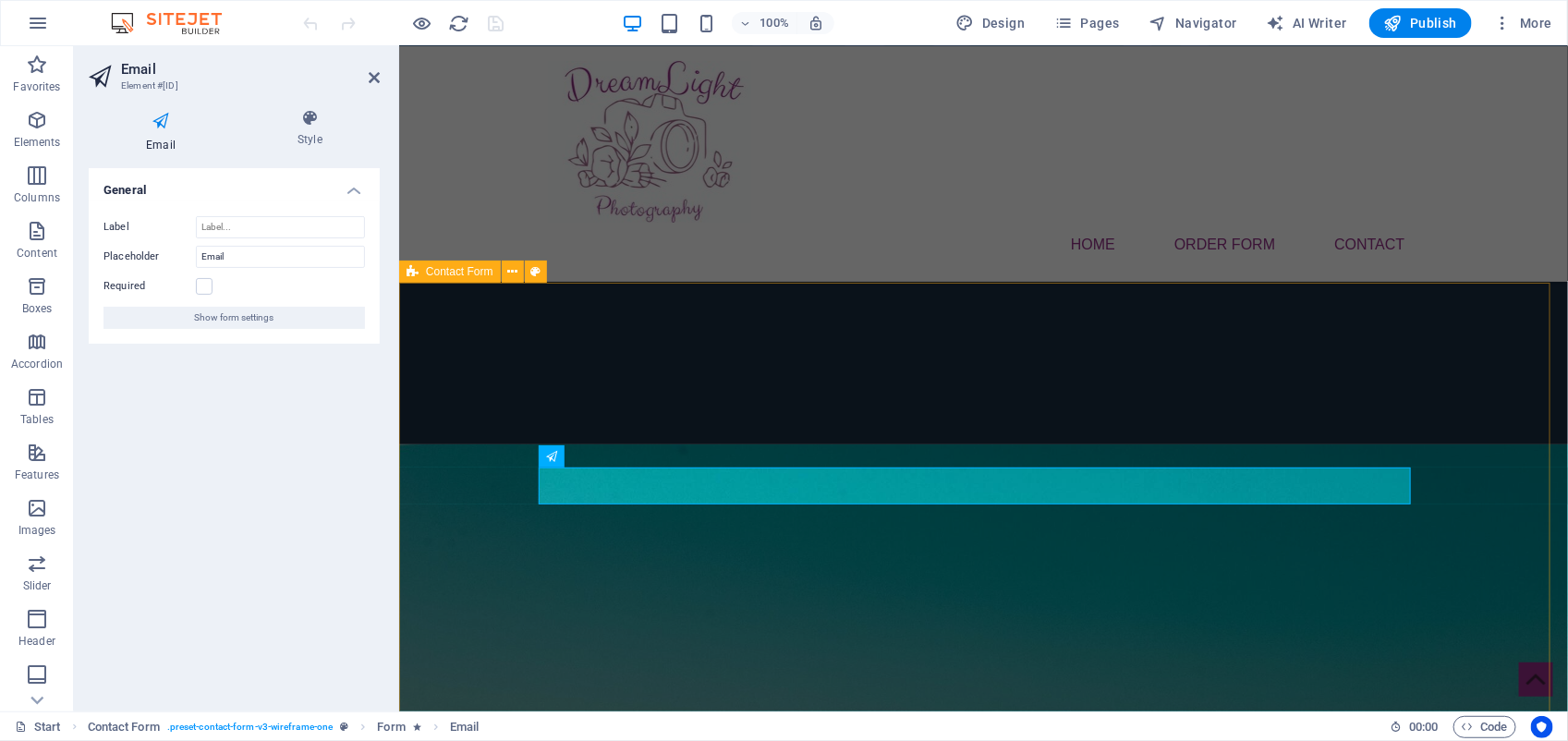 click on "Book your Photo Session   I have read and understand the privacy policy. Unreadable? Load new Submit" at bounding box center (982, 1512) 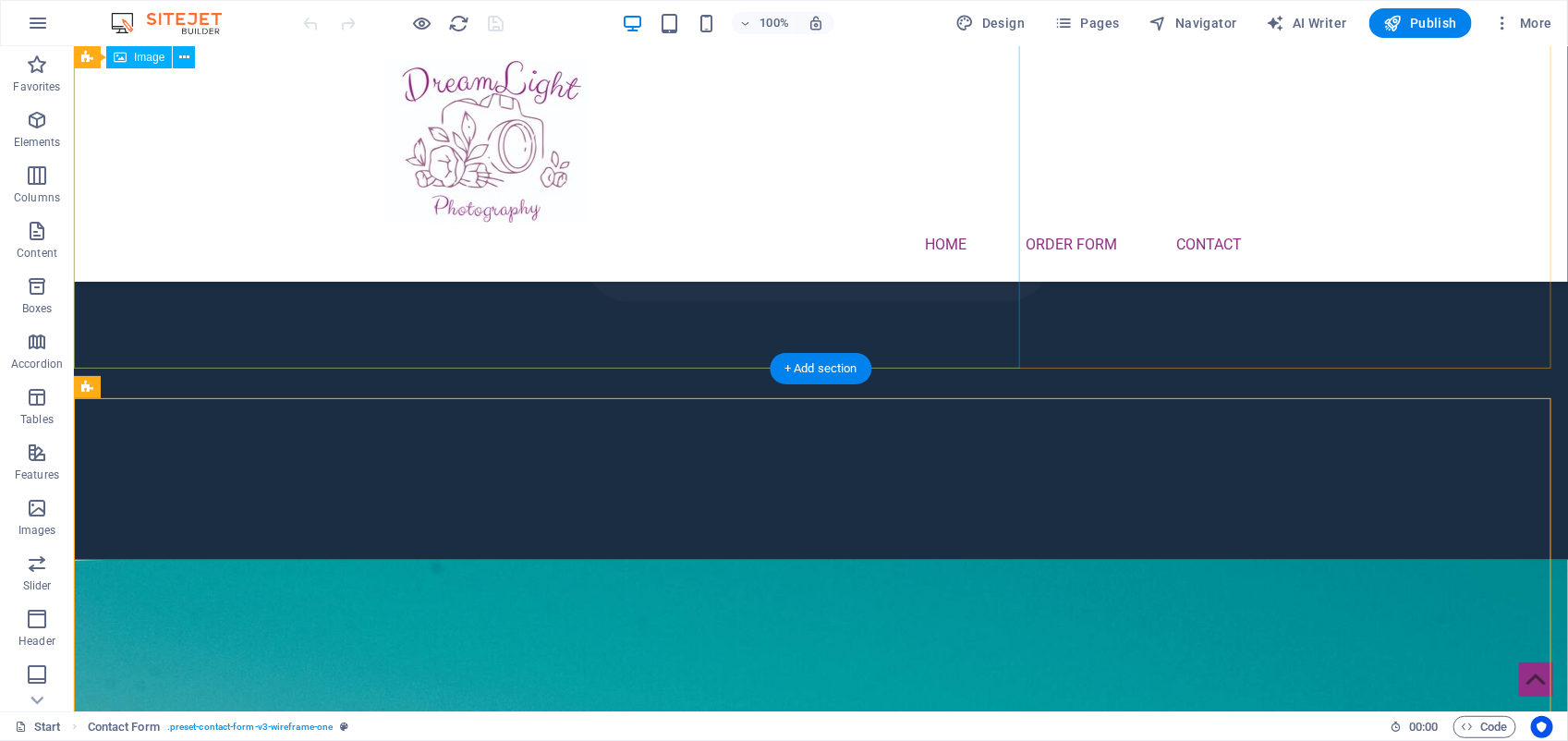 scroll, scrollTop: 0, scrollLeft: 0, axis: both 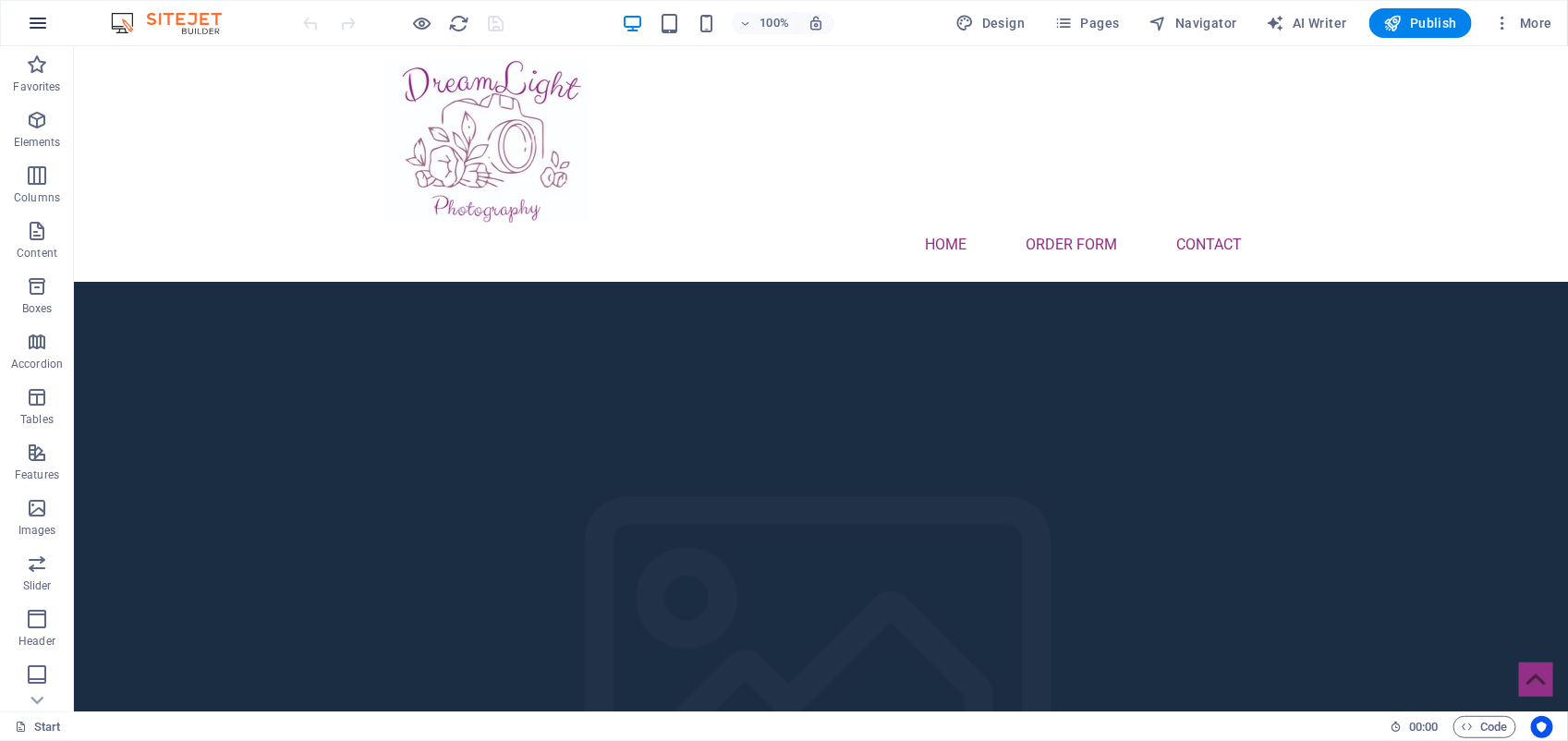 click at bounding box center (38, 23) 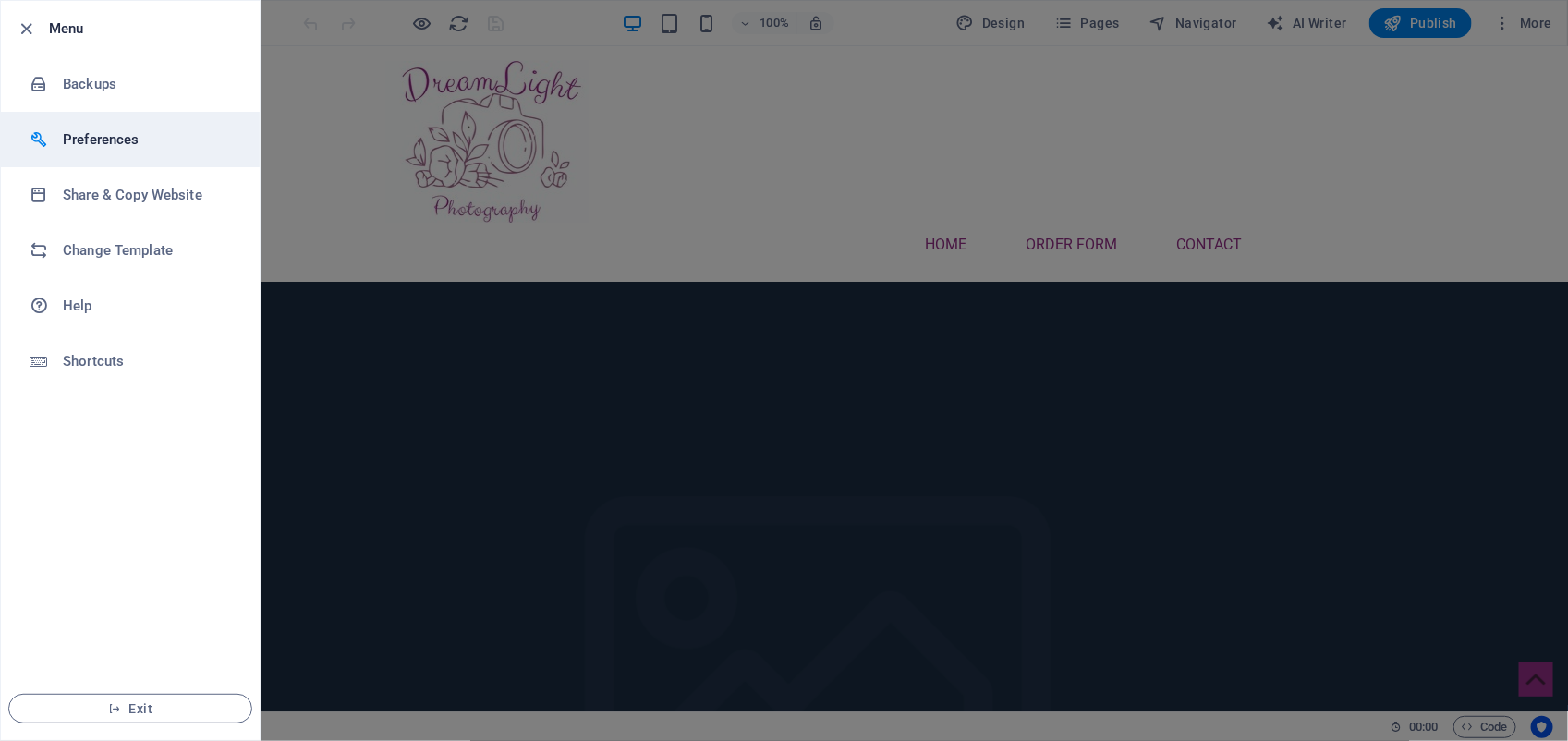 click on "Preferences" at bounding box center [148, 140] 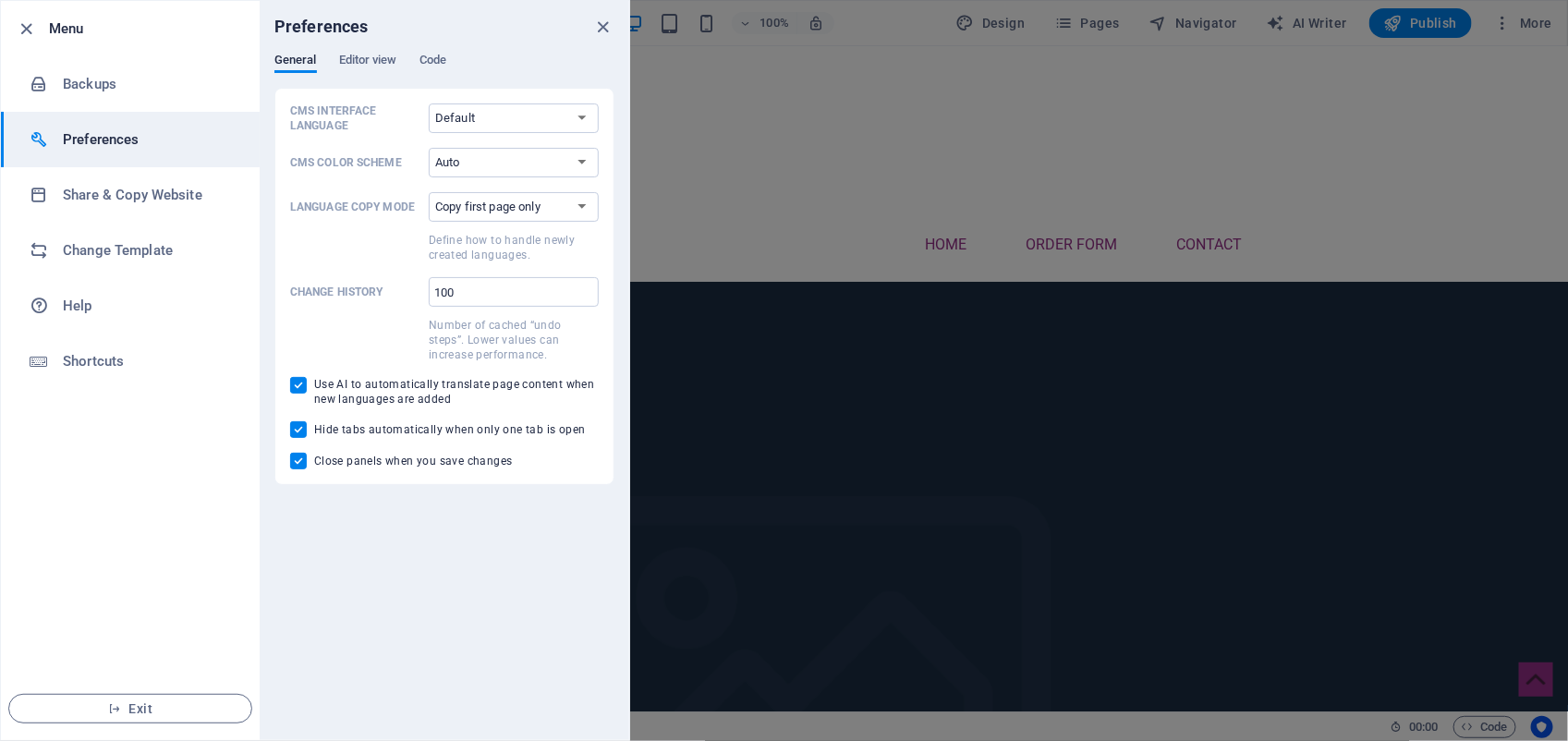 click on "General Editor view Code" at bounding box center [444, 70] 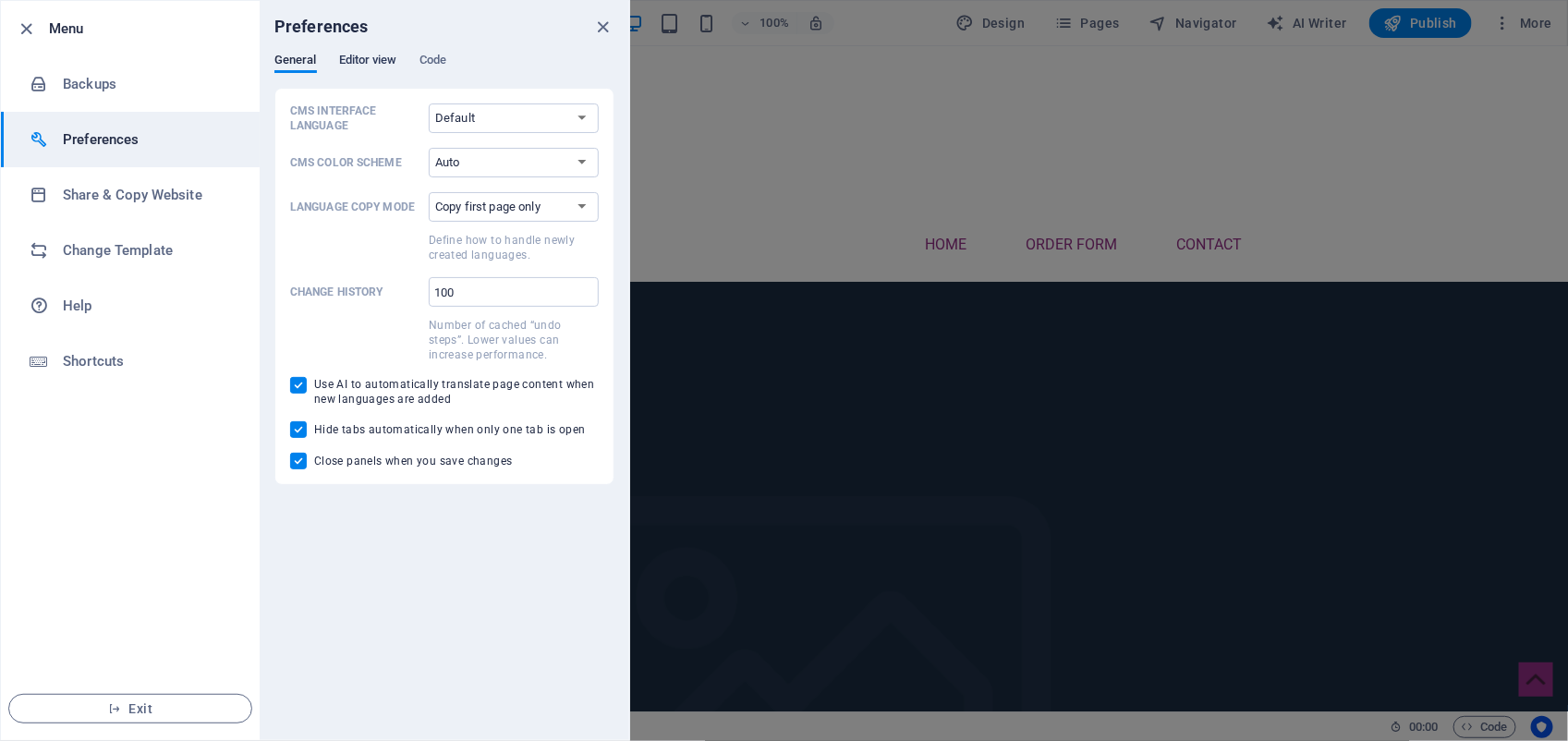 click on "Editor view" at bounding box center (368, 62) 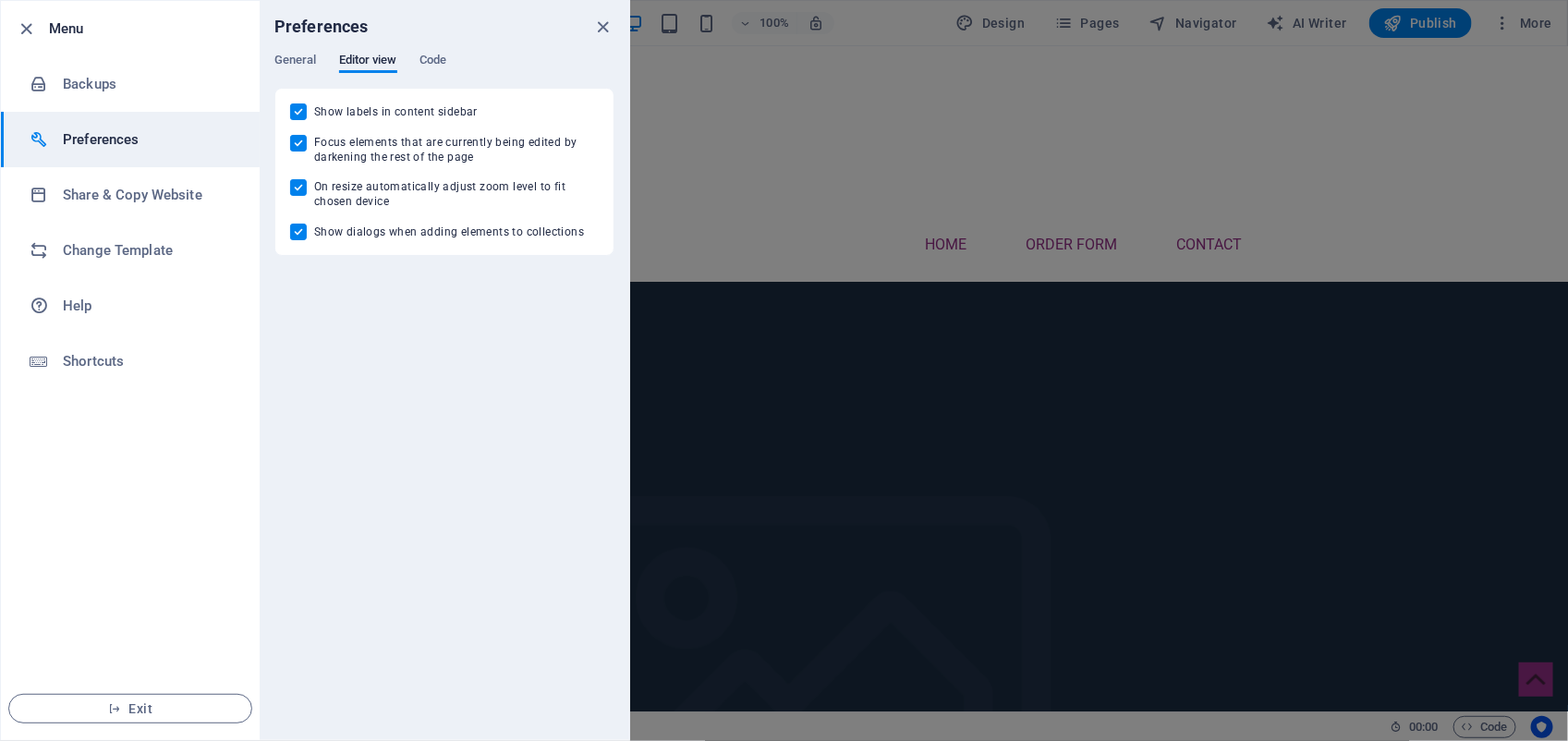 click on "General Editor view Code" at bounding box center (444, 70) 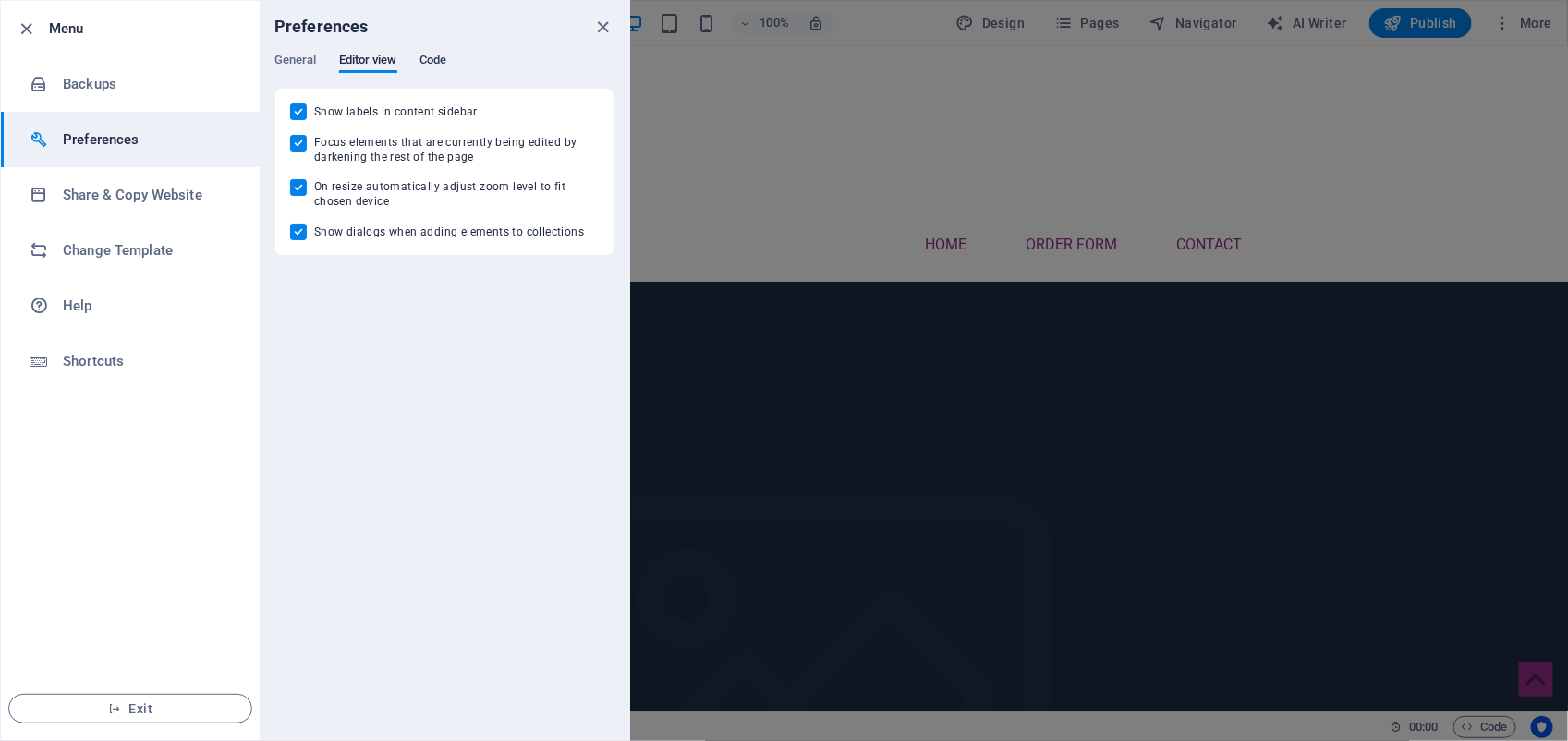 click on "Code" at bounding box center (432, 62) 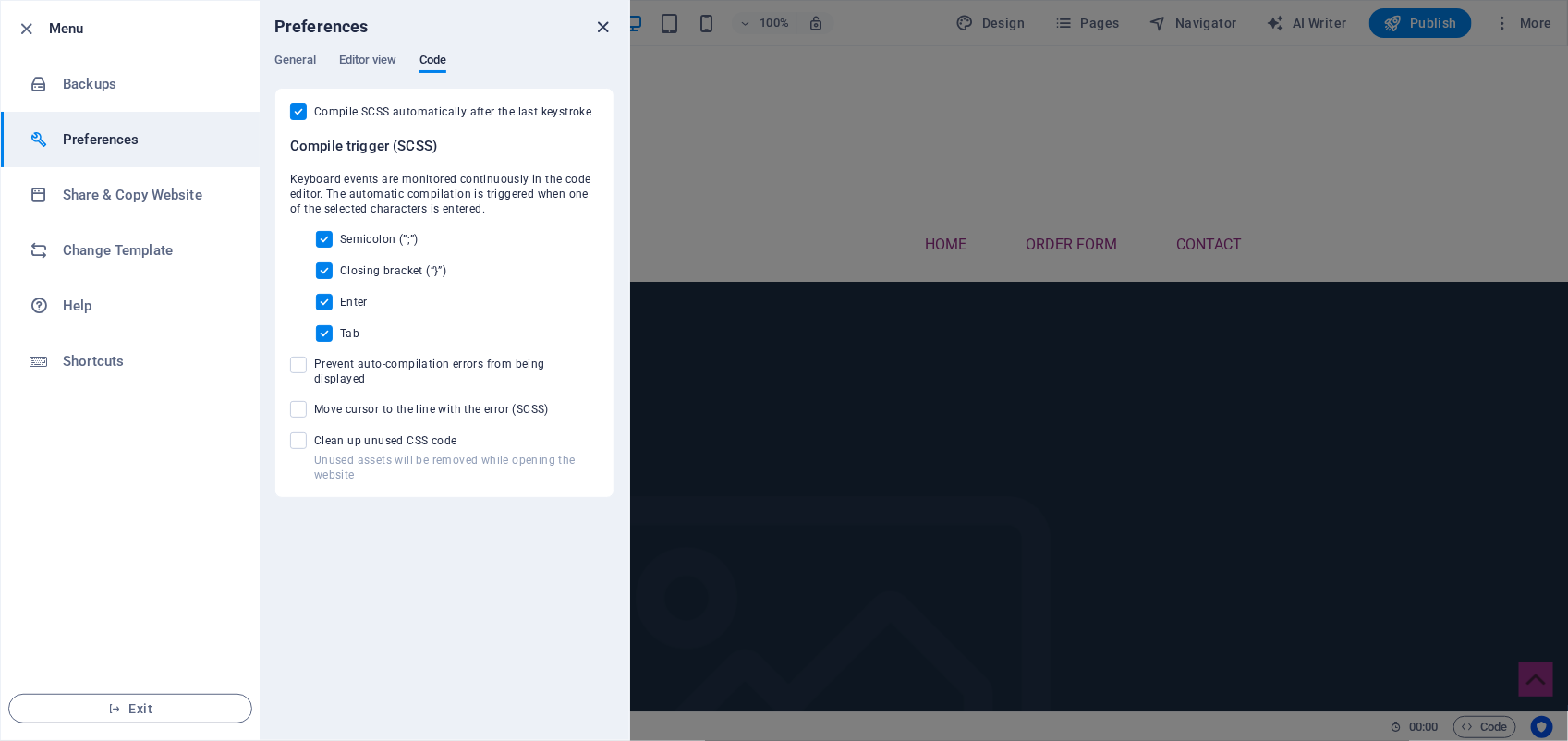 click at bounding box center (603, 27) 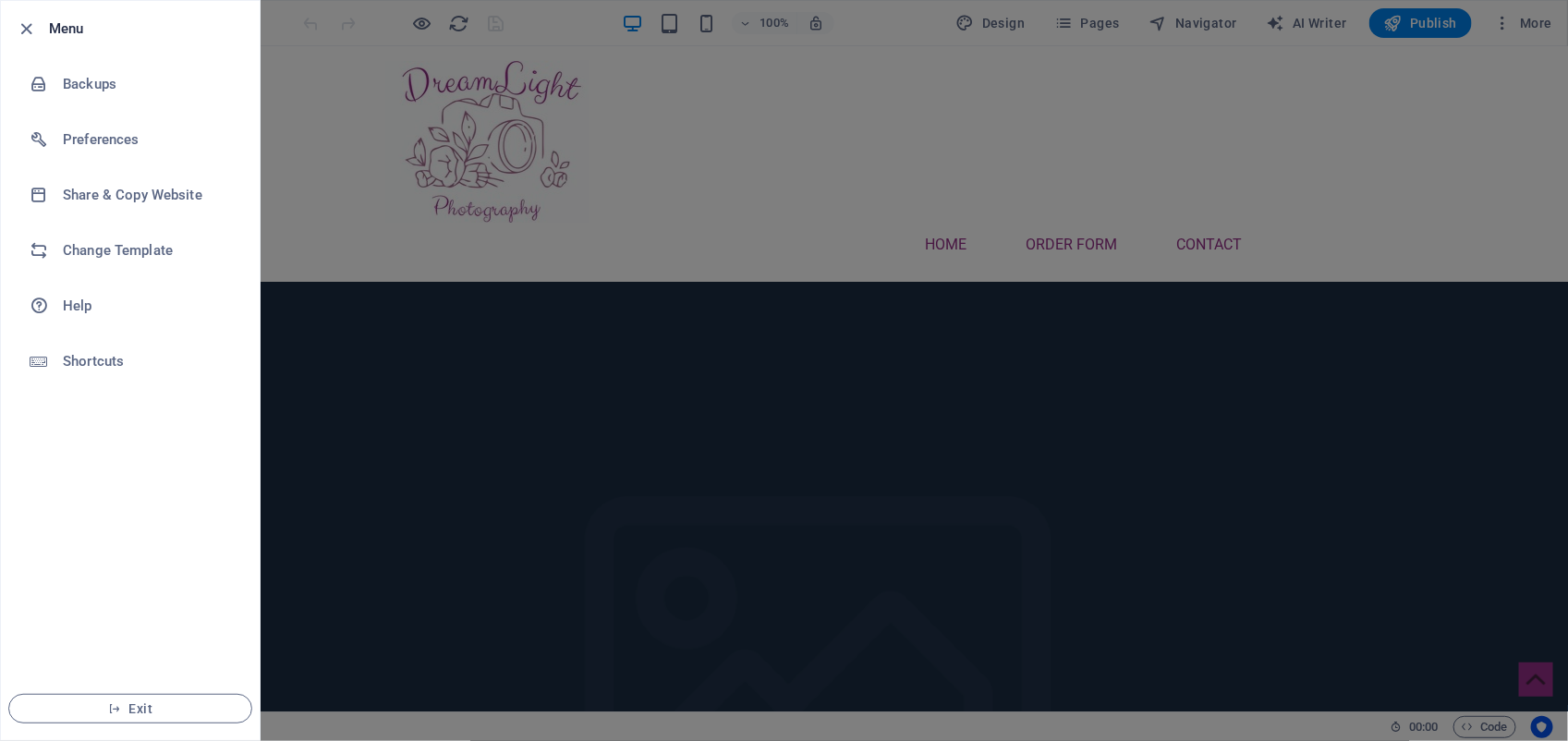 click at bounding box center [784, 370] 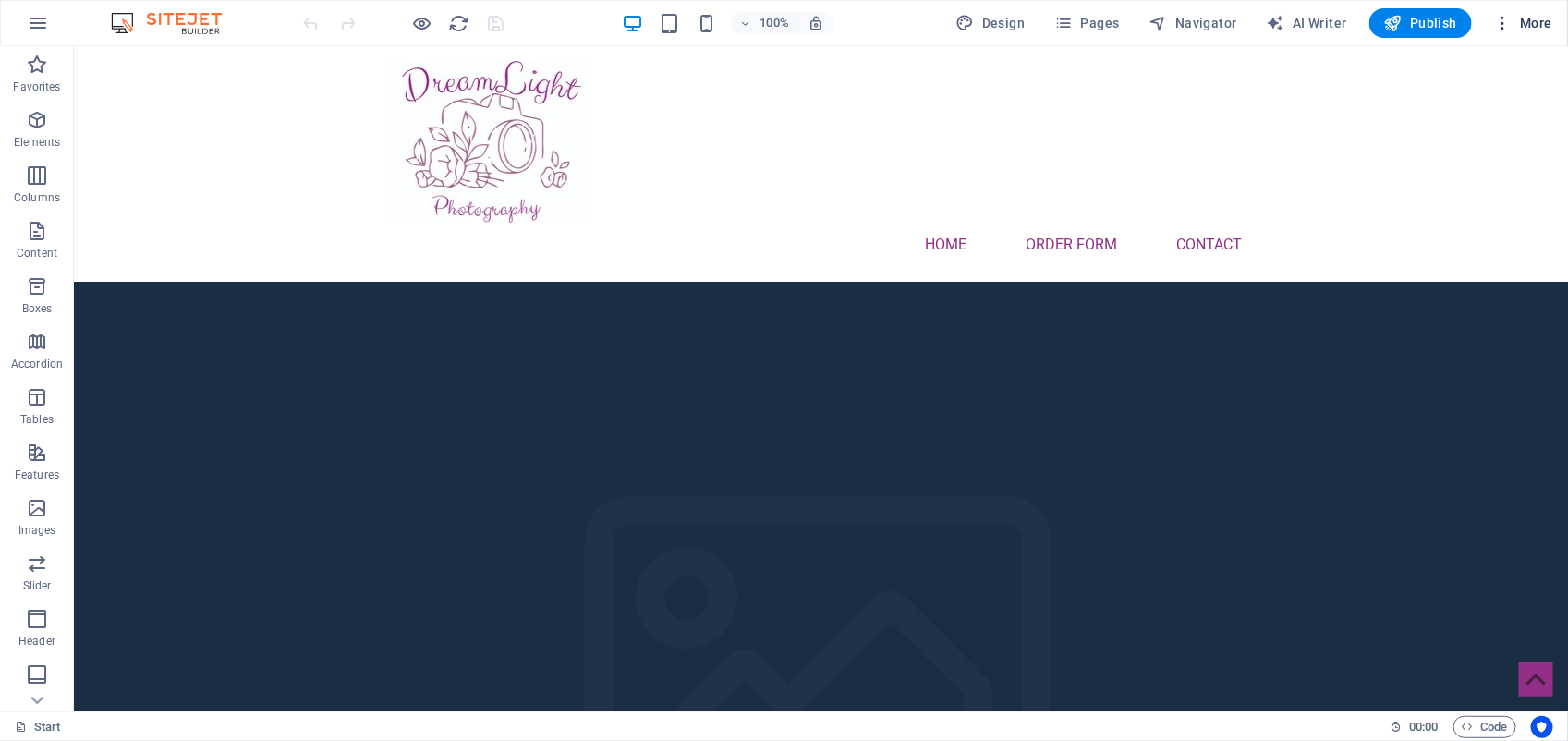 click on "More" at bounding box center (1523, 23) 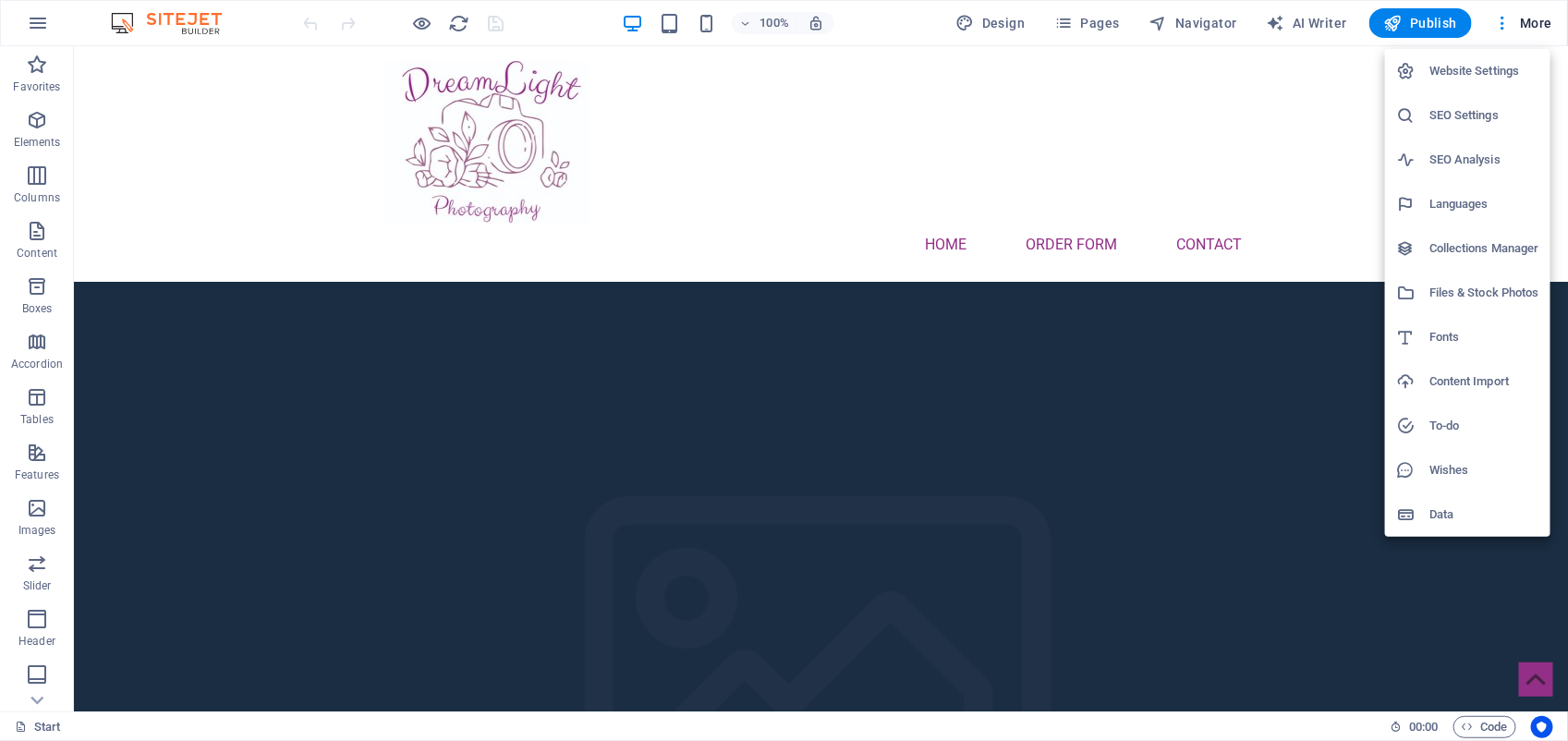 click on "SEO Settings" at bounding box center (1484, 115) 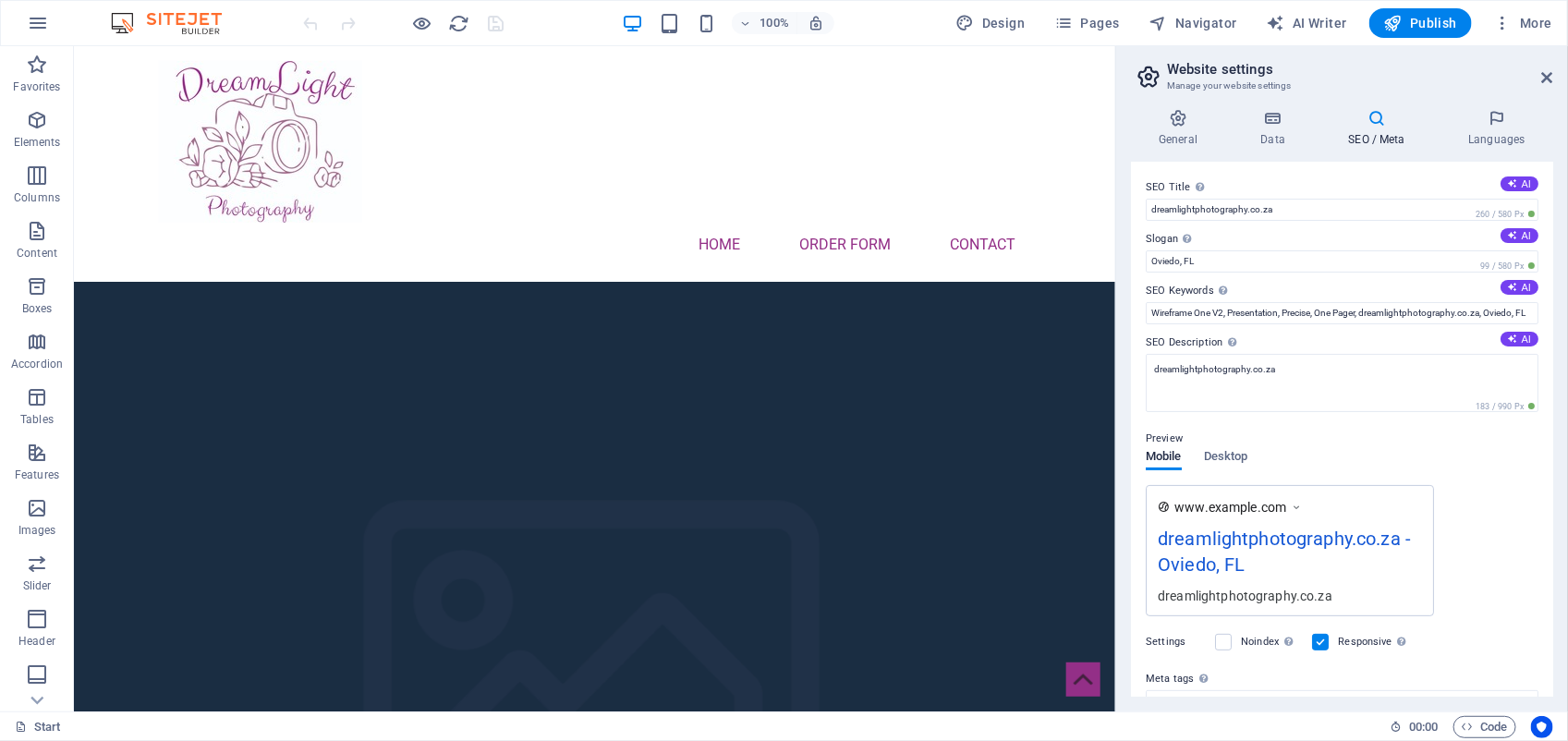 scroll, scrollTop: 0, scrollLeft: 0, axis: both 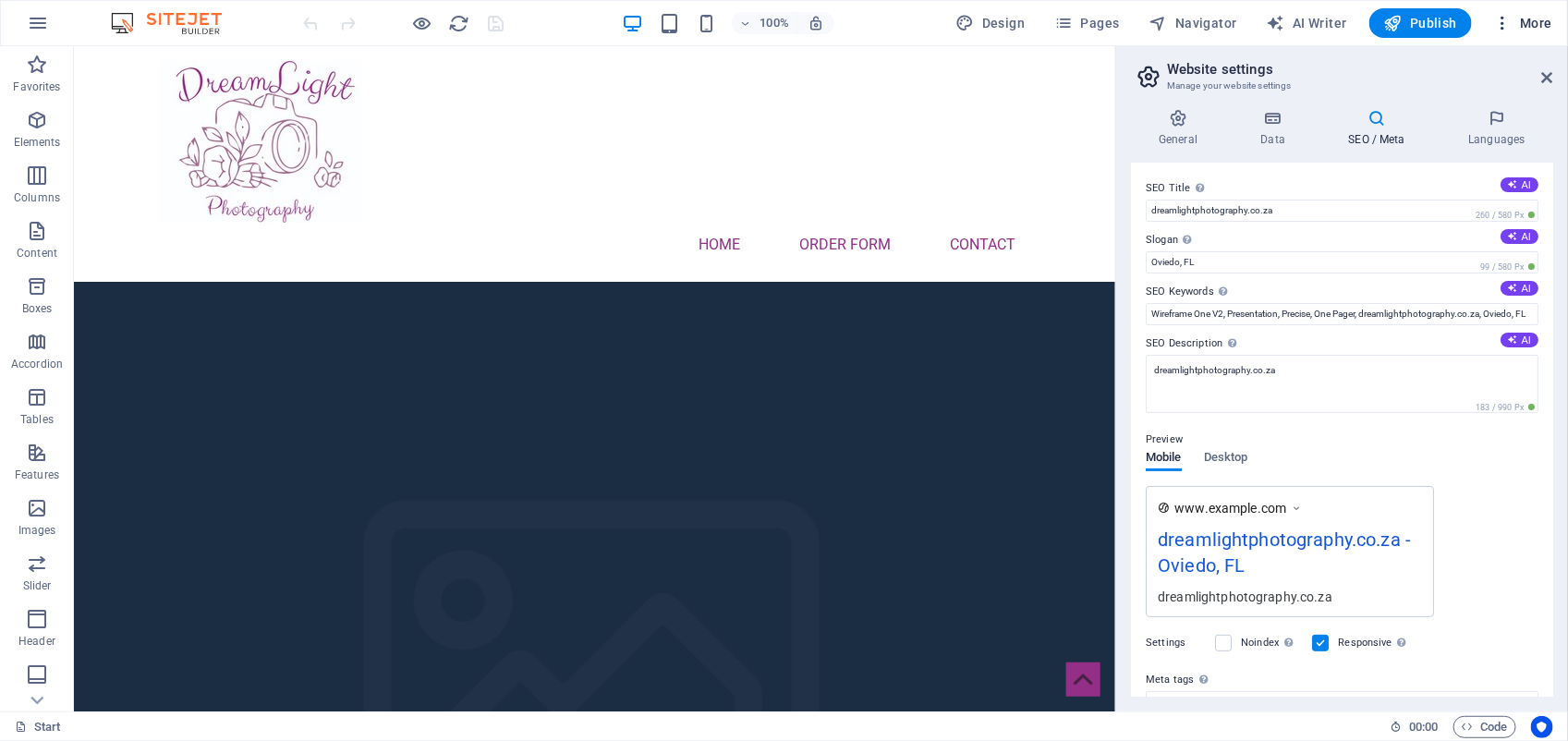 click on "More" at bounding box center [1523, 23] 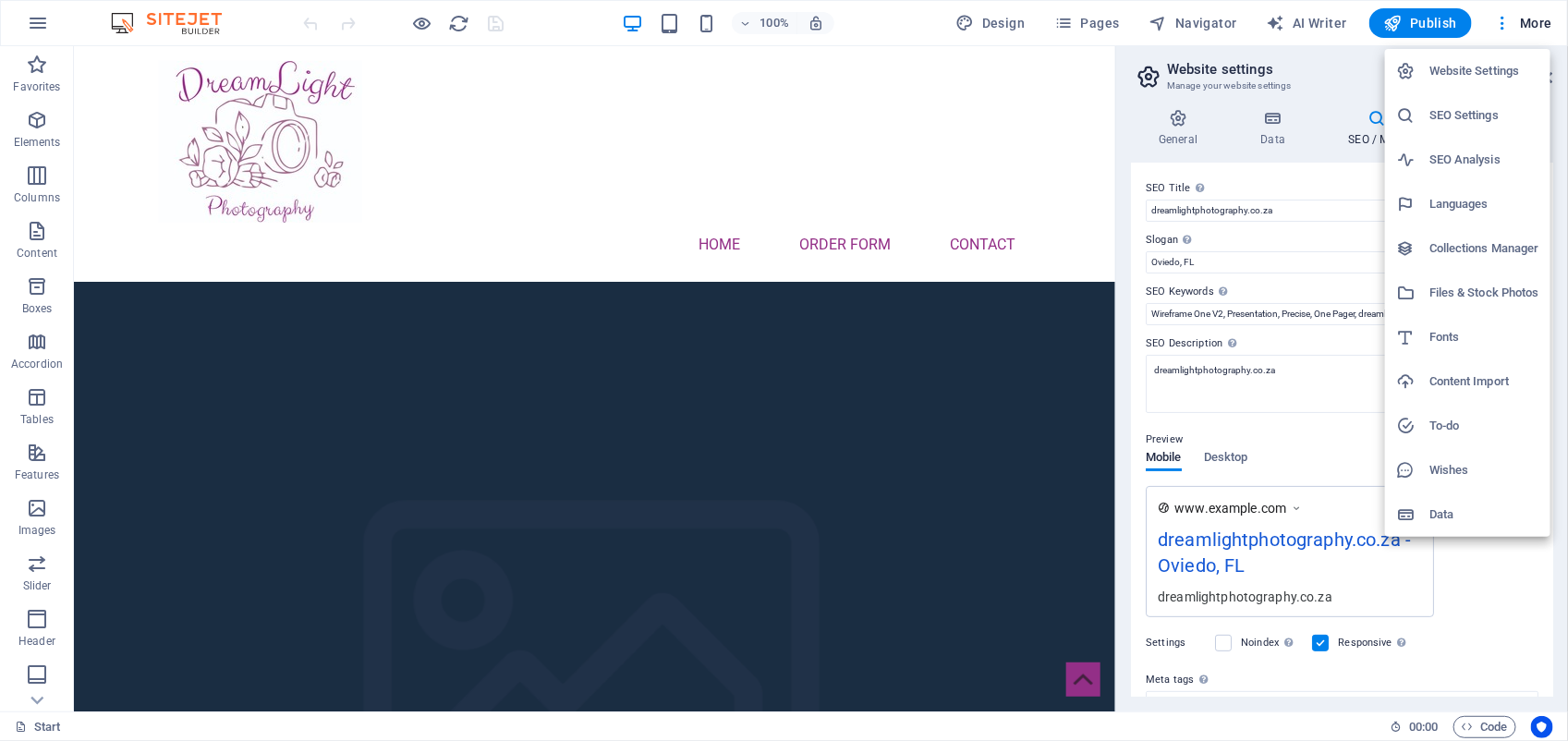 click on "Data" at bounding box center (1484, 515) 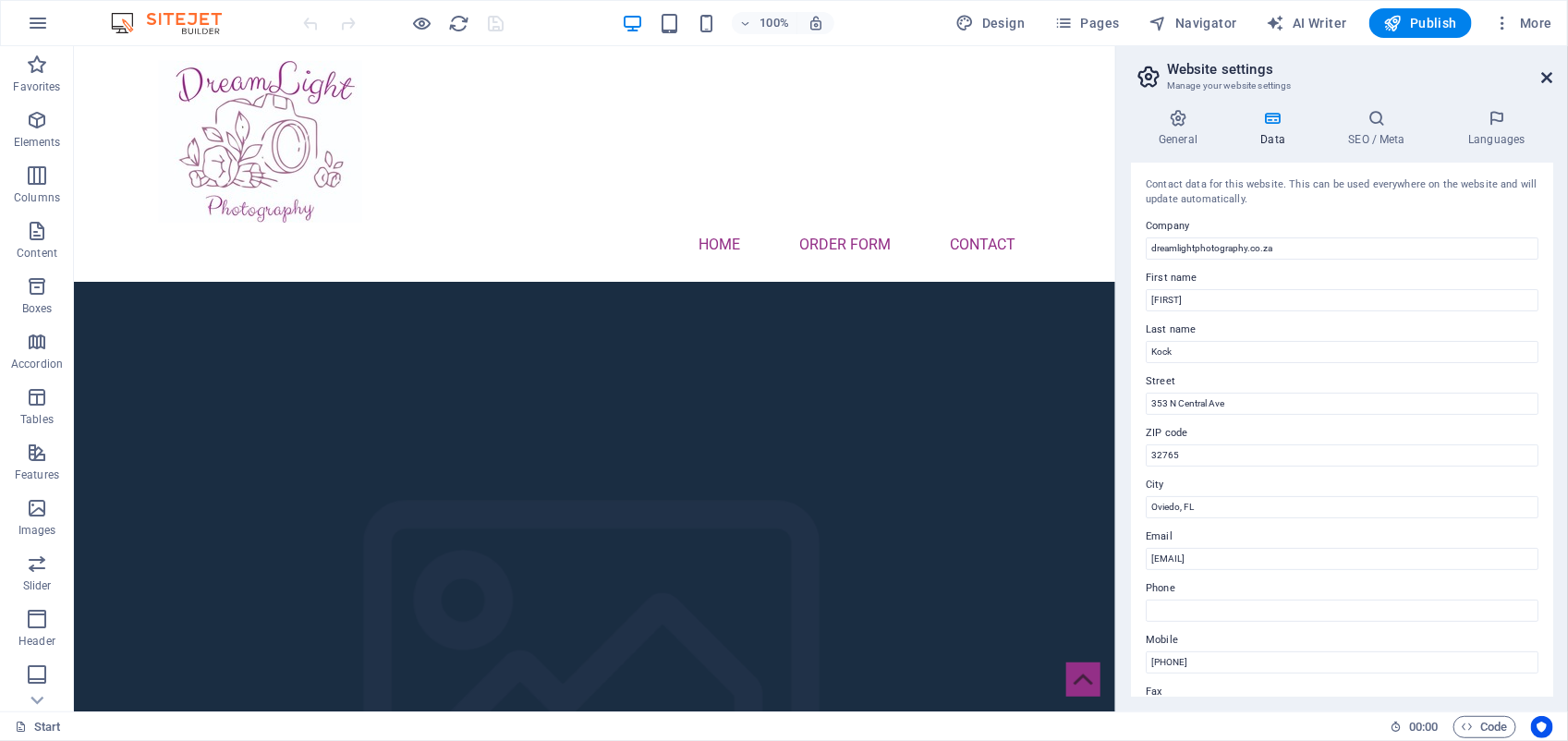 click at bounding box center [1548, 78] 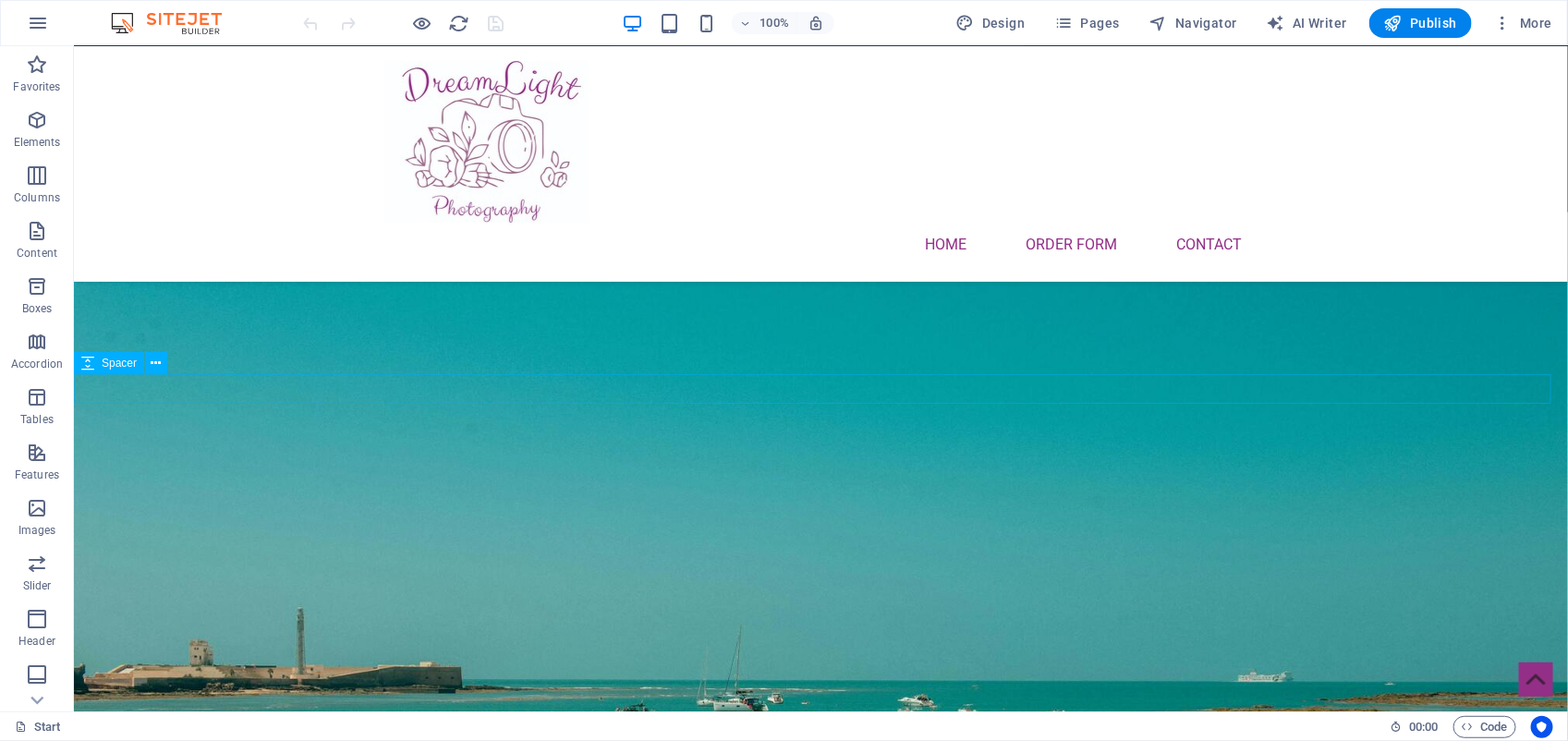 scroll, scrollTop: 693, scrollLeft: 0, axis: vertical 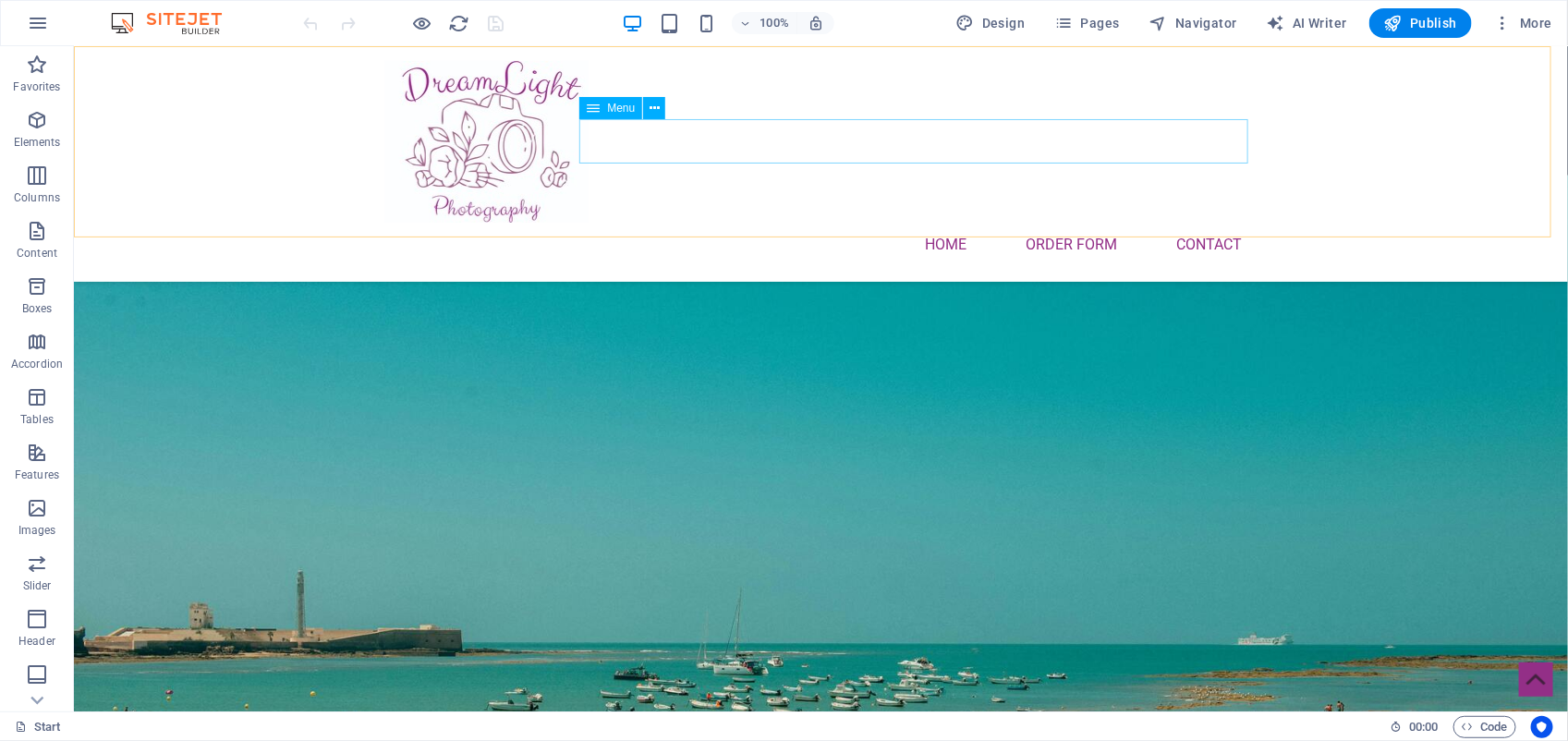 click on "Home Order Form Contact" at bounding box center [820, 244] 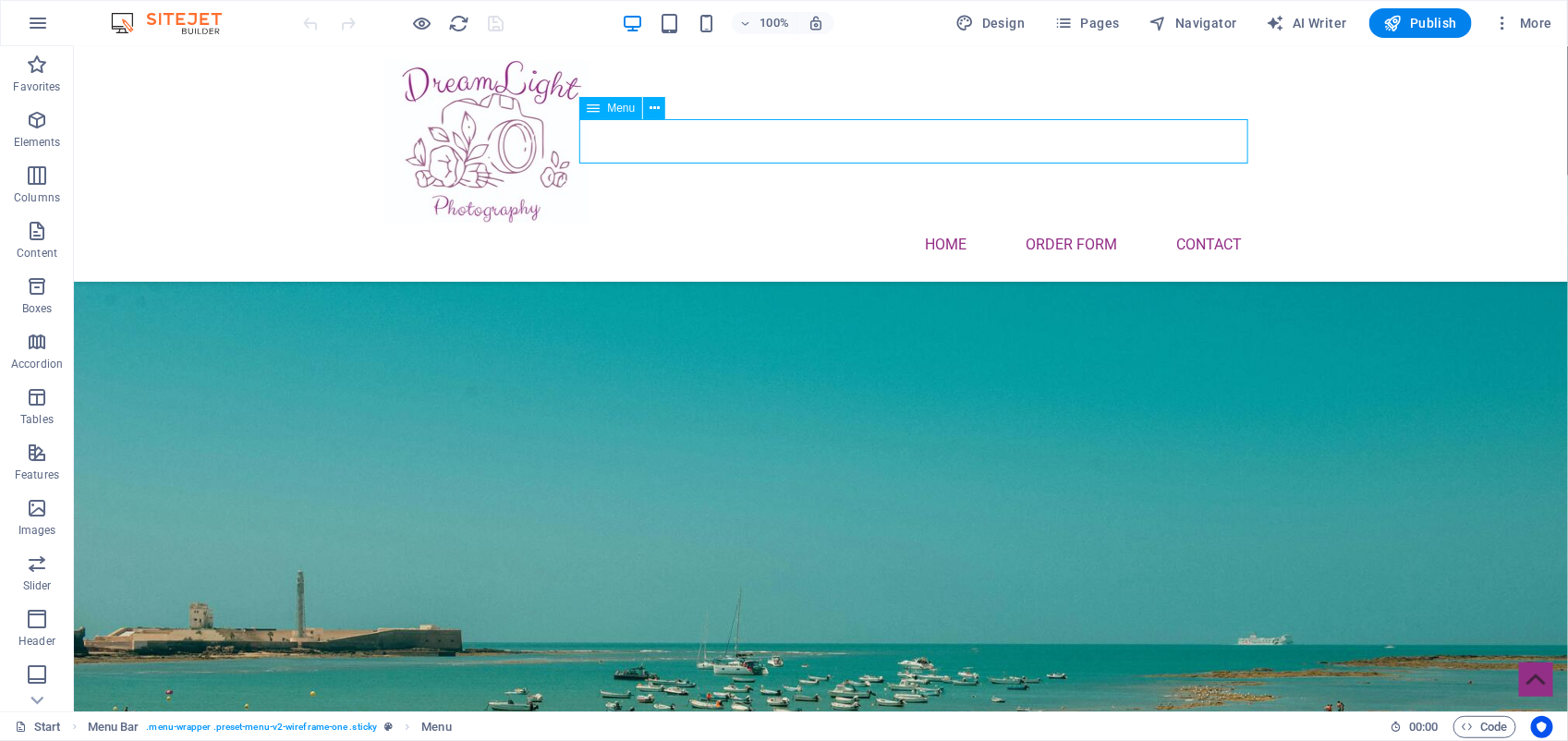 click on "Home Order Form Contact" at bounding box center [820, 244] 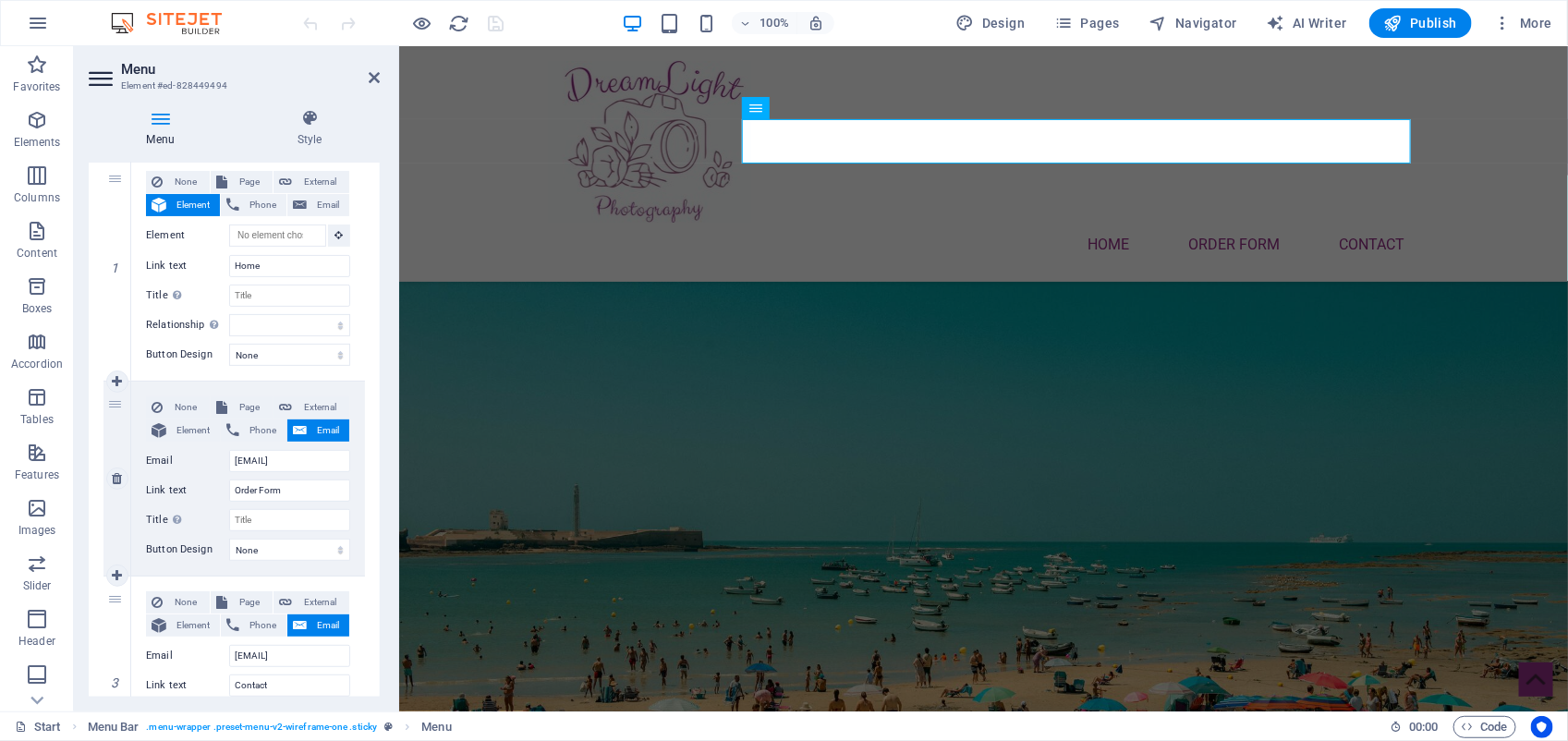 scroll, scrollTop: 231, scrollLeft: 0, axis: vertical 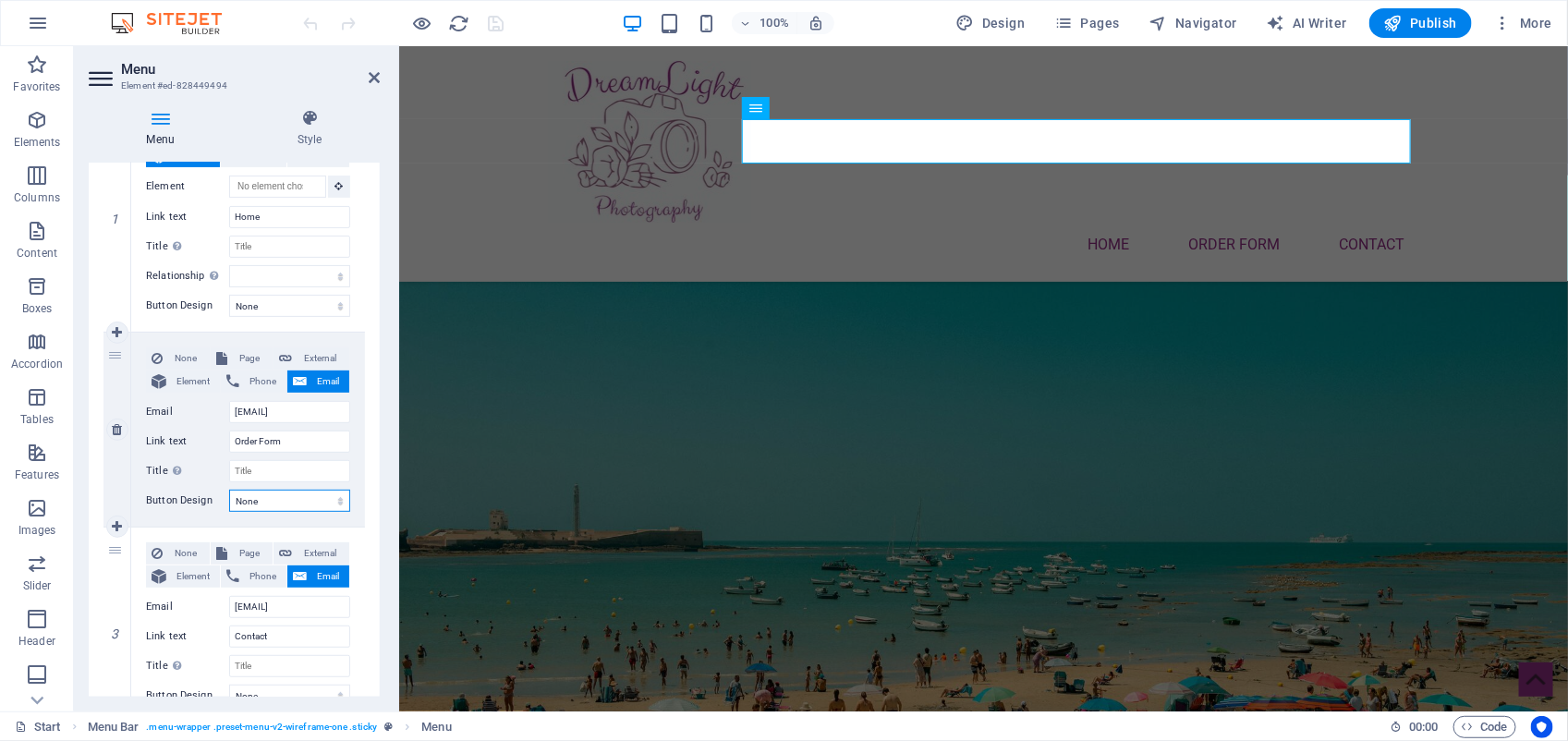 click on "None Default Primary Secondary" at bounding box center [289, 501] 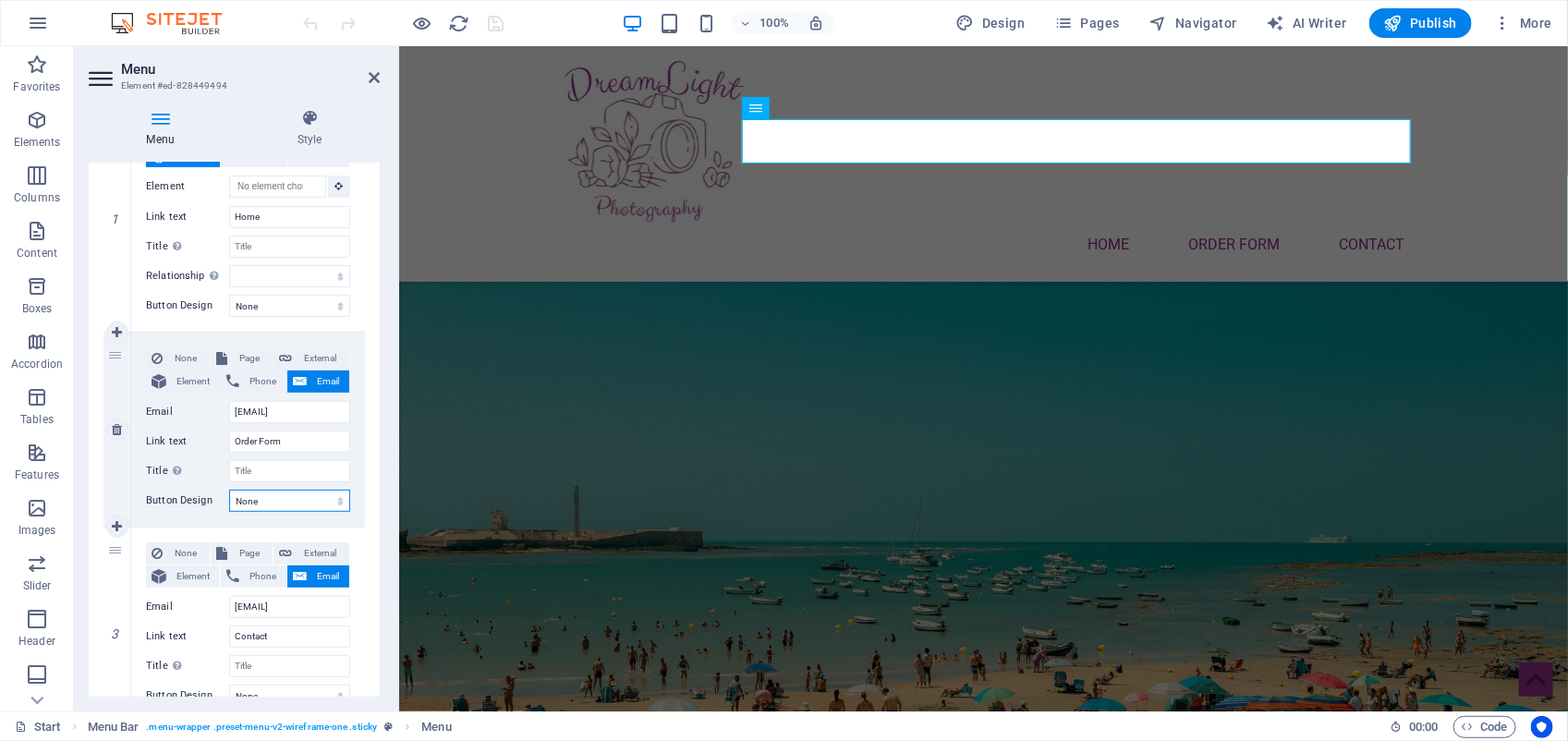 select on "secondary" 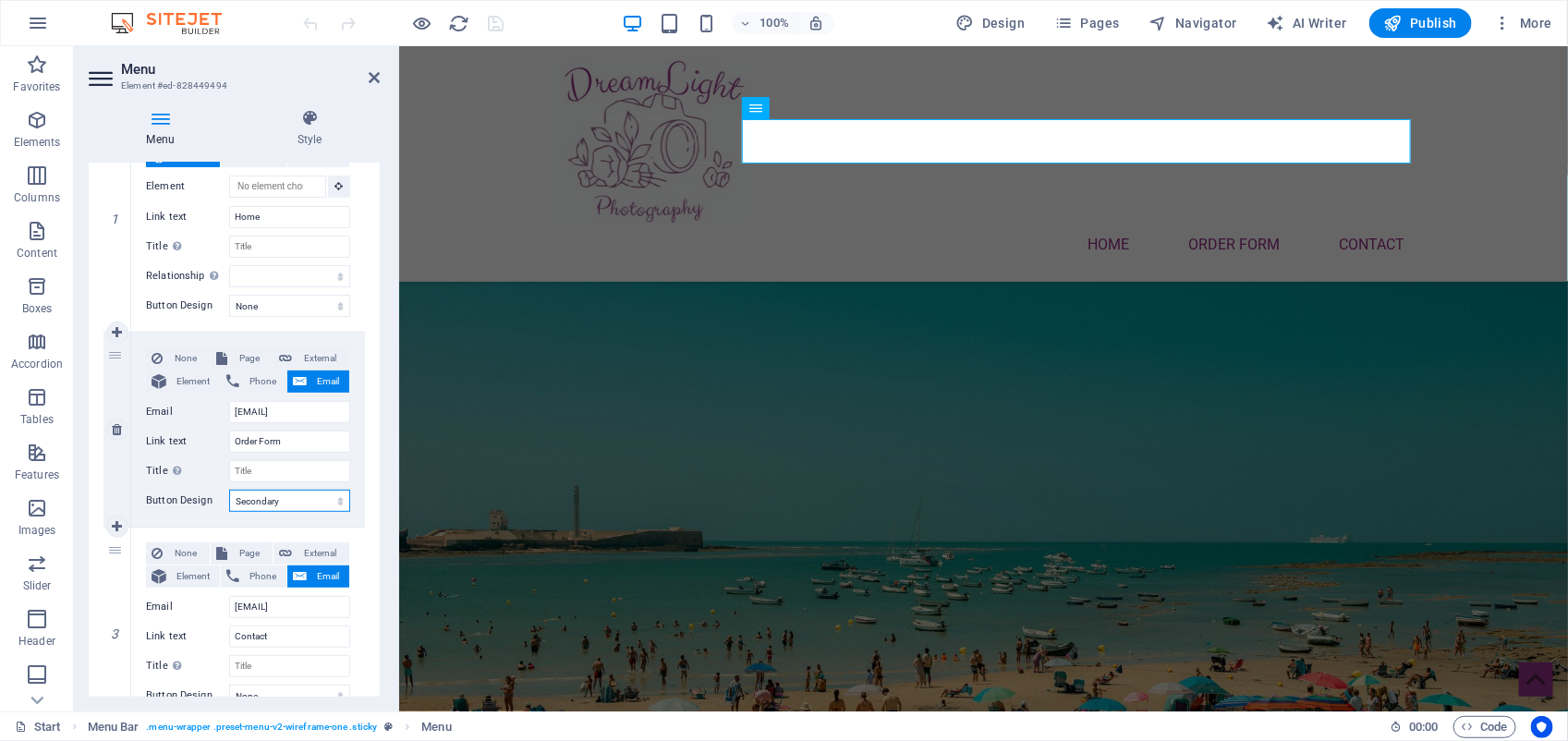 click on "None Default Primary Secondary" at bounding box center (289, 501) 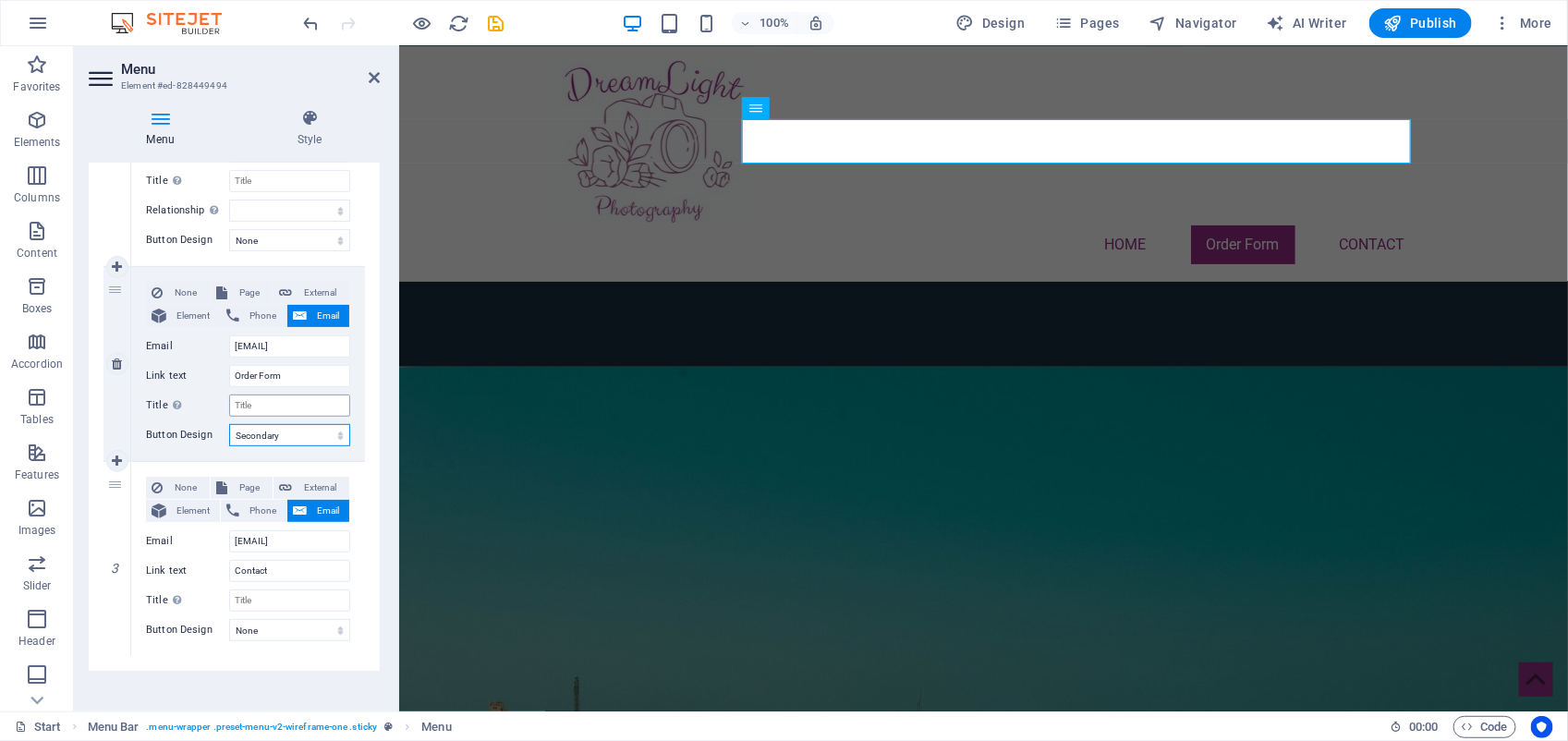 scroll, scrollTop: 321, scrollLeft: 0, axis: vertical 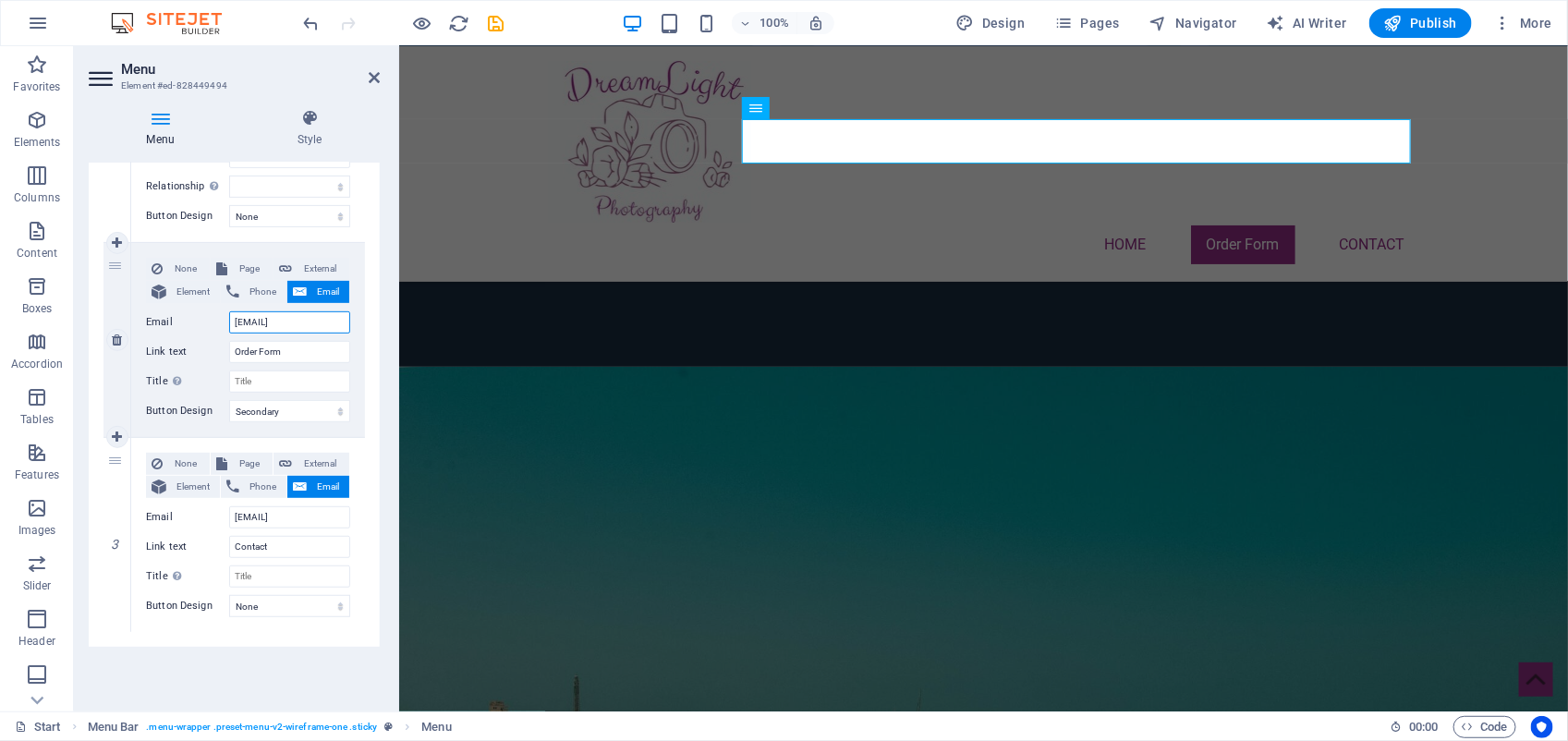 drag, startPoint x: 339, startPoint y: 321, endPoint x: 231, endPoint y: 321, distance: 108 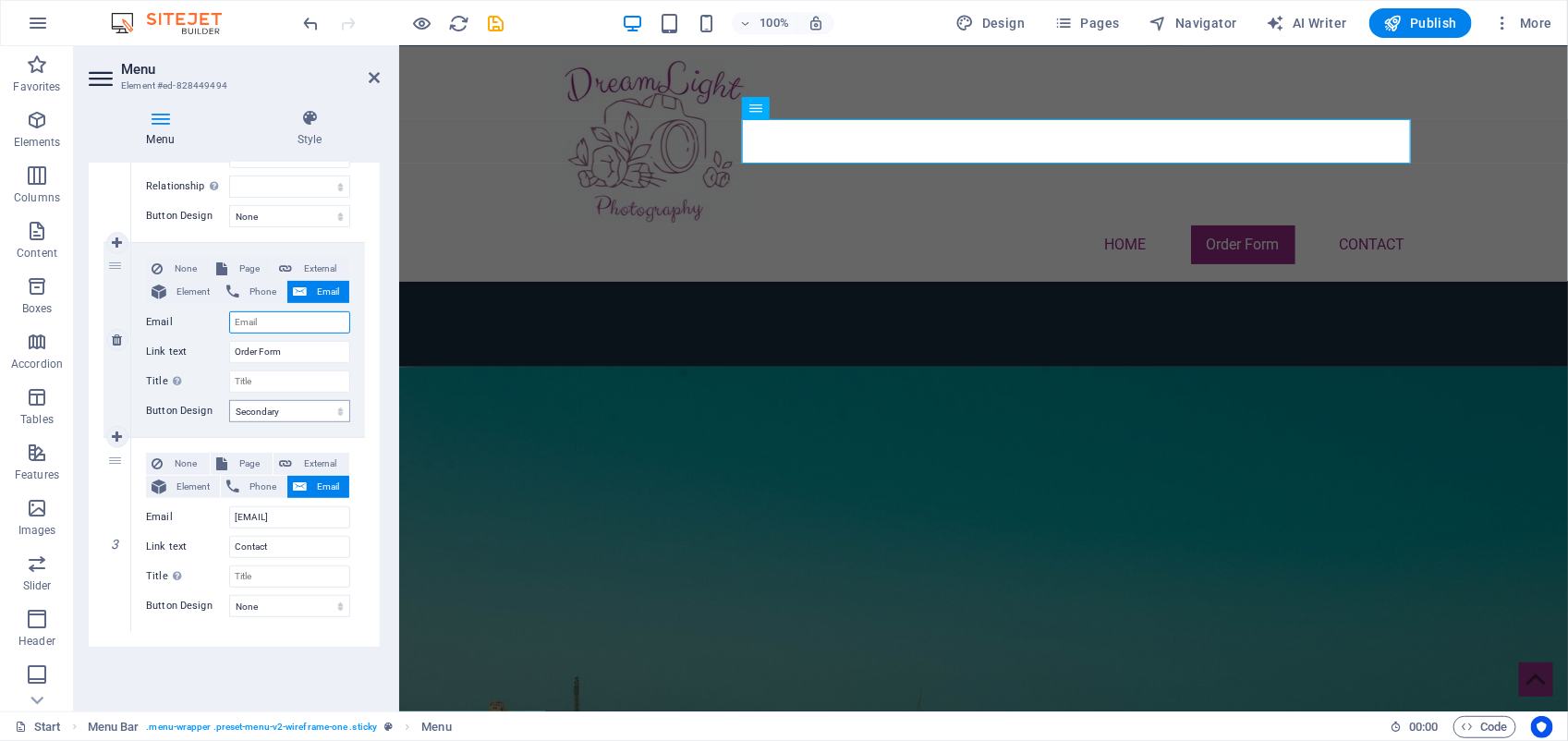 select 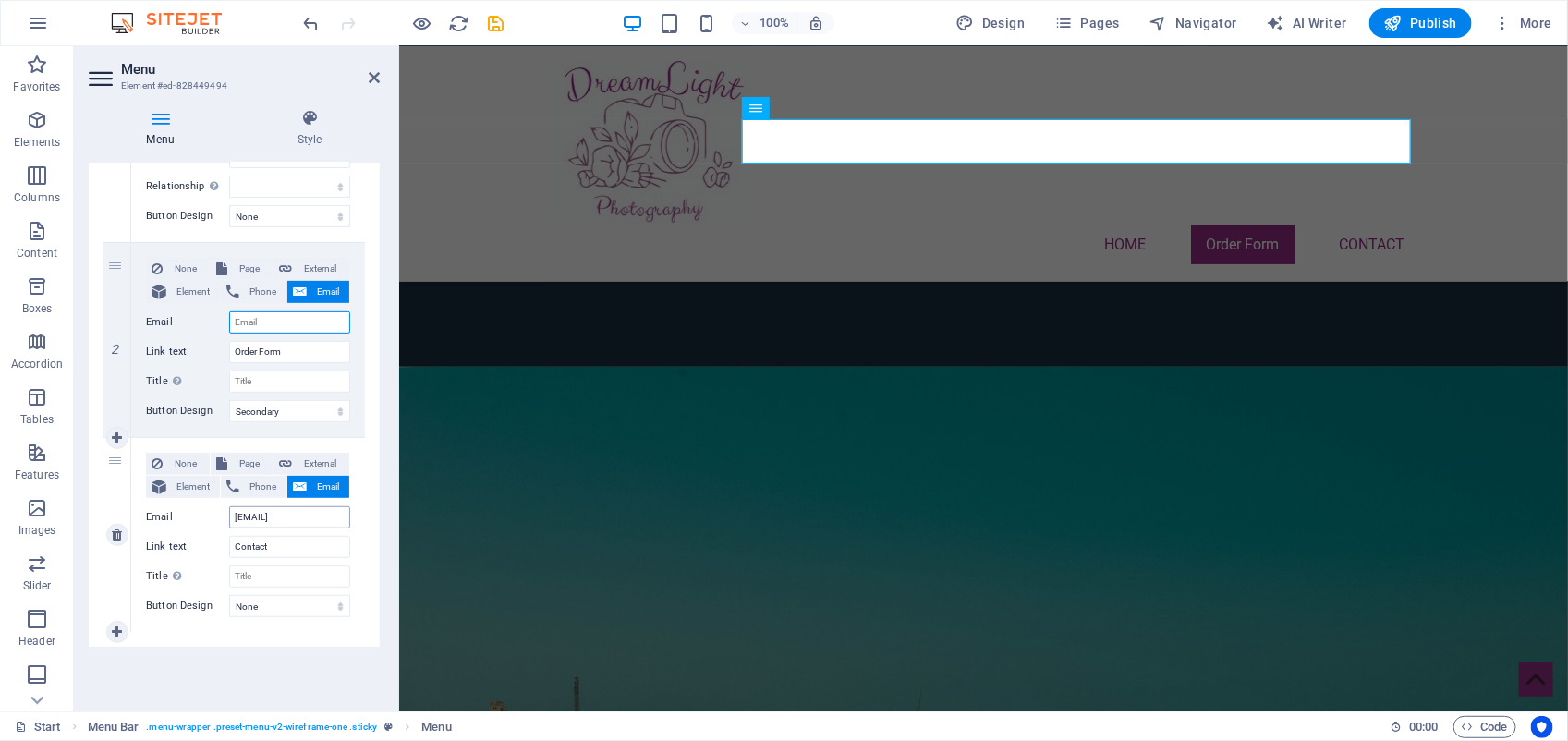 type 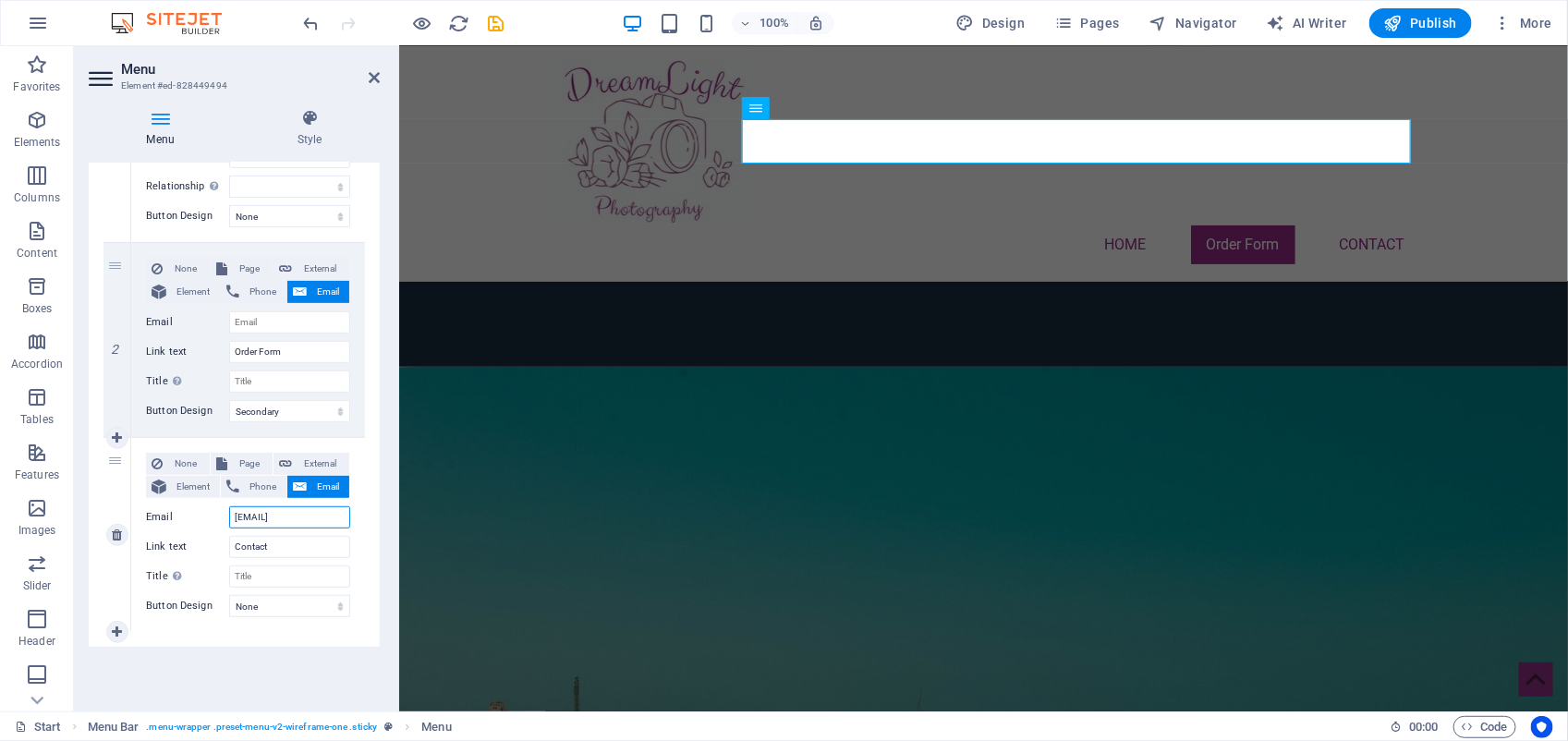 drag, startPoint x: 337, startPoint y: 516, endPoint x: 213, endPoint y: 516, distance: 124 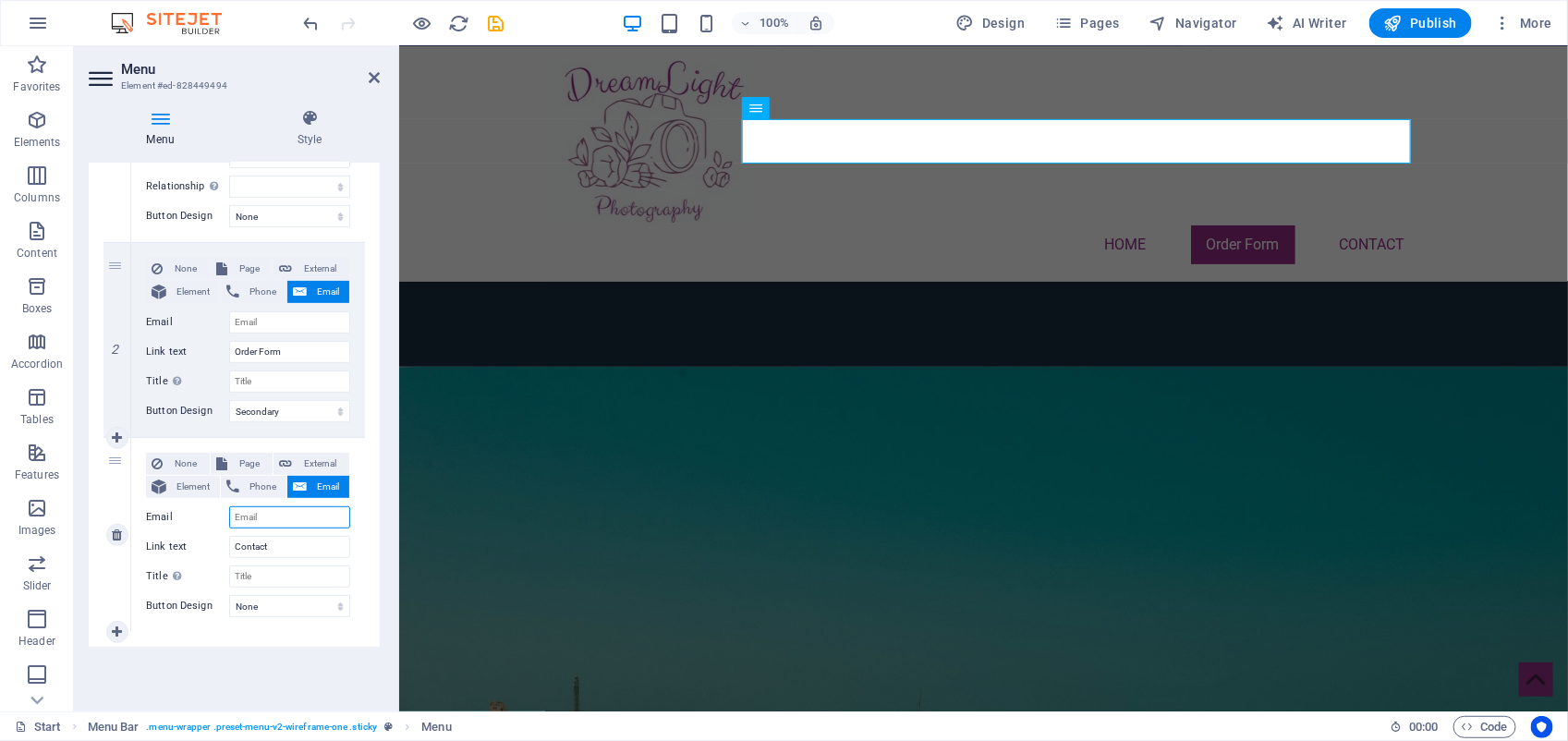 select 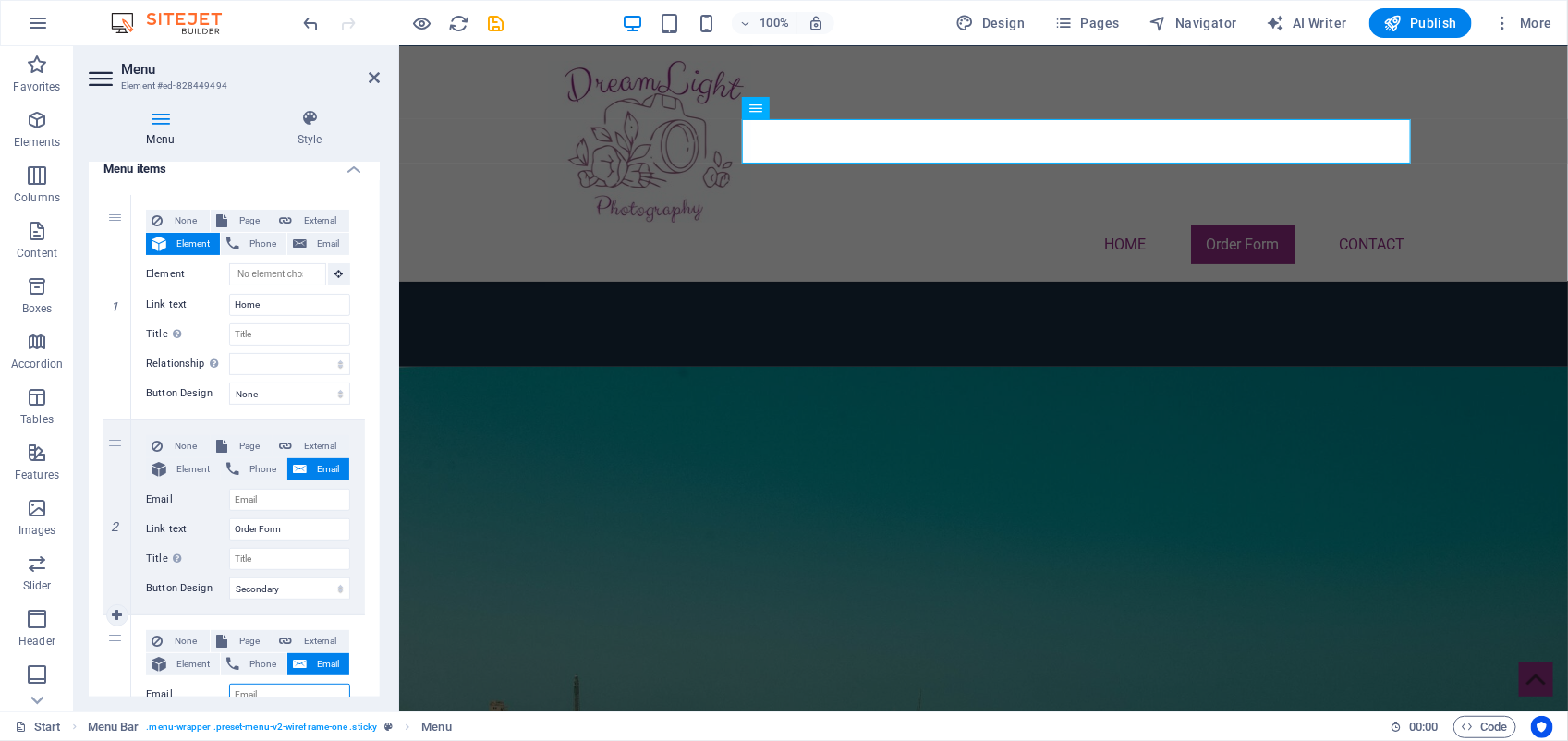 scroll, scrollTop: 90, scrollLeft: 0, axis: vertical 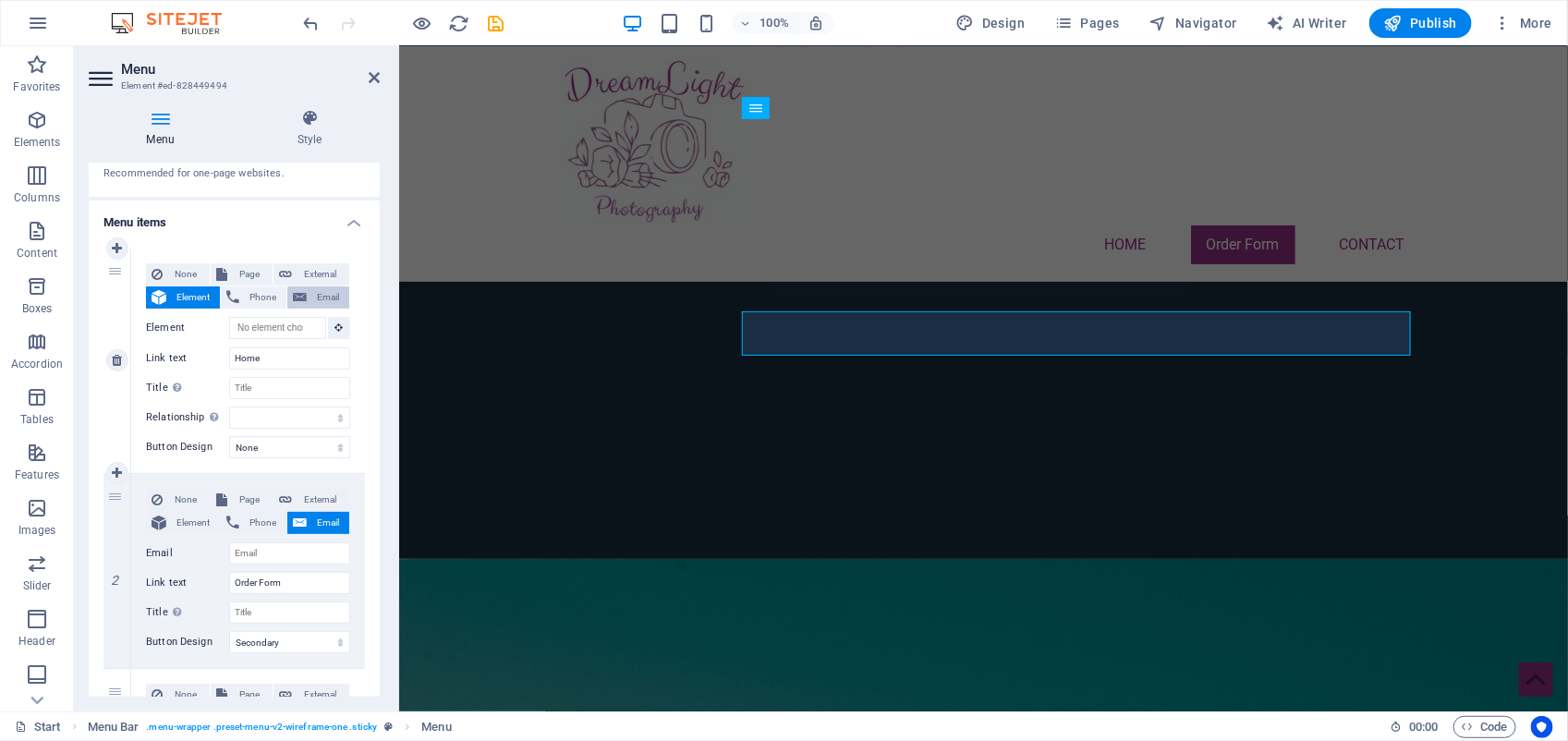 type 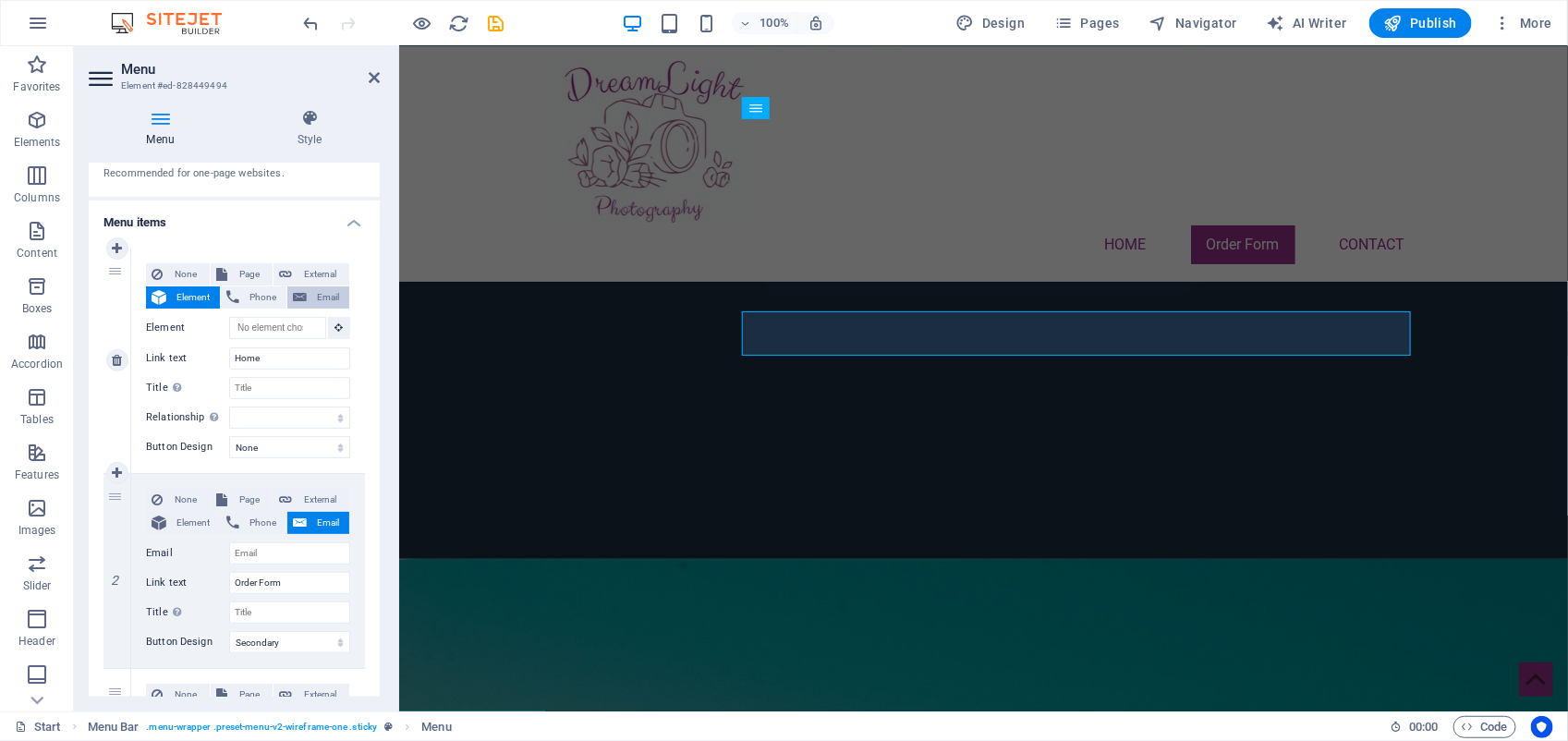click on "Email" at bounding box center (328, 298) 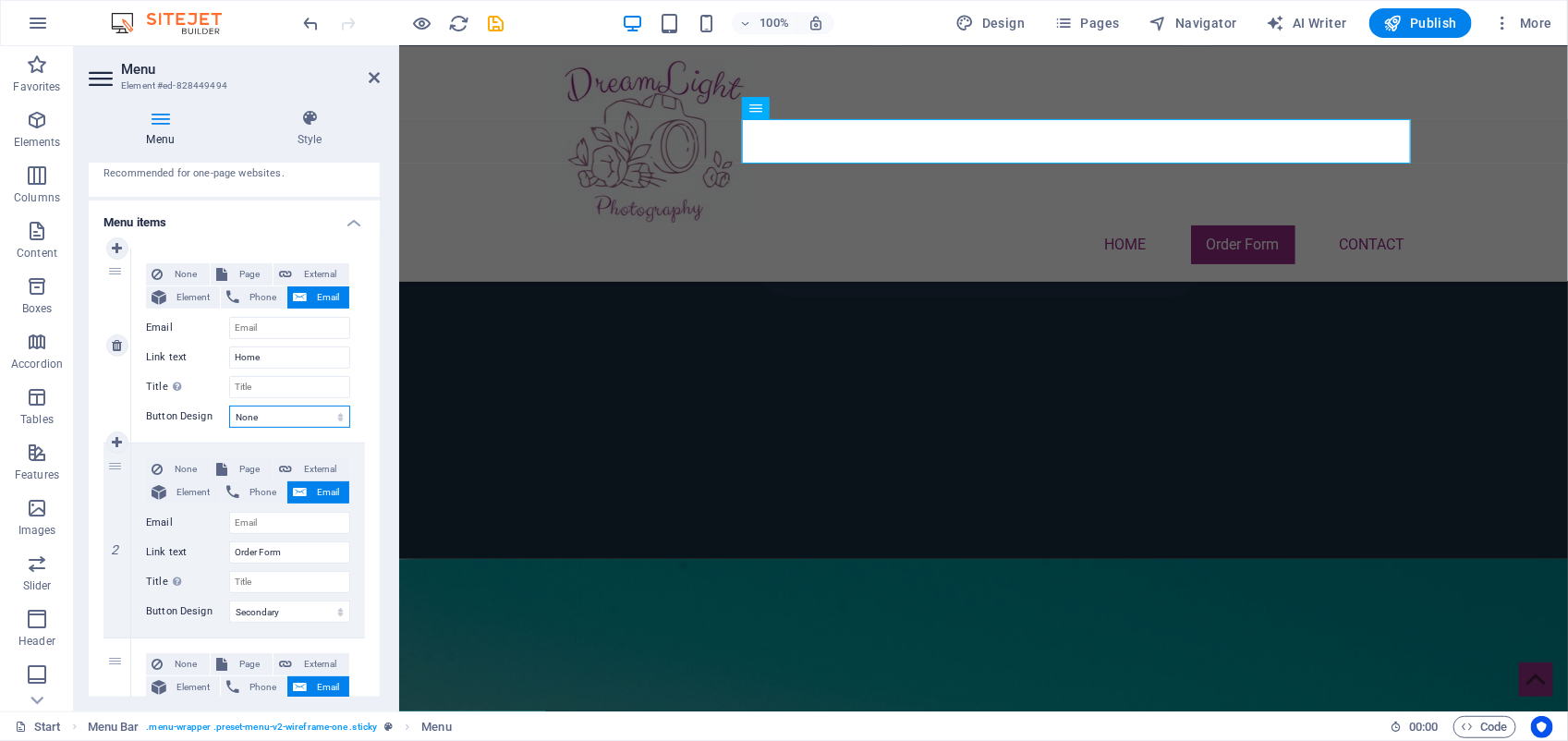 click on "None Default Primary Secondary" at bounding box center [289, 417] 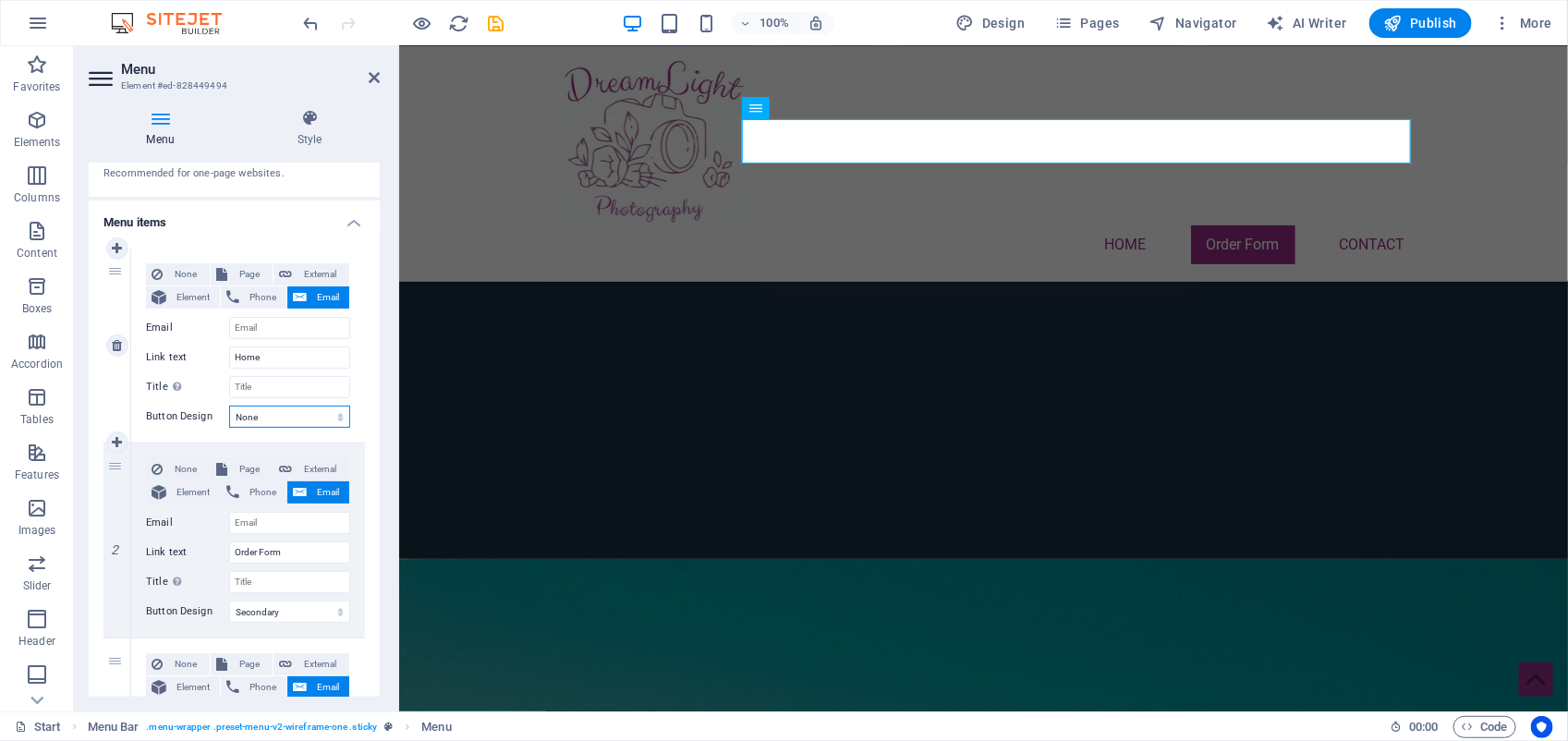 select on "default" 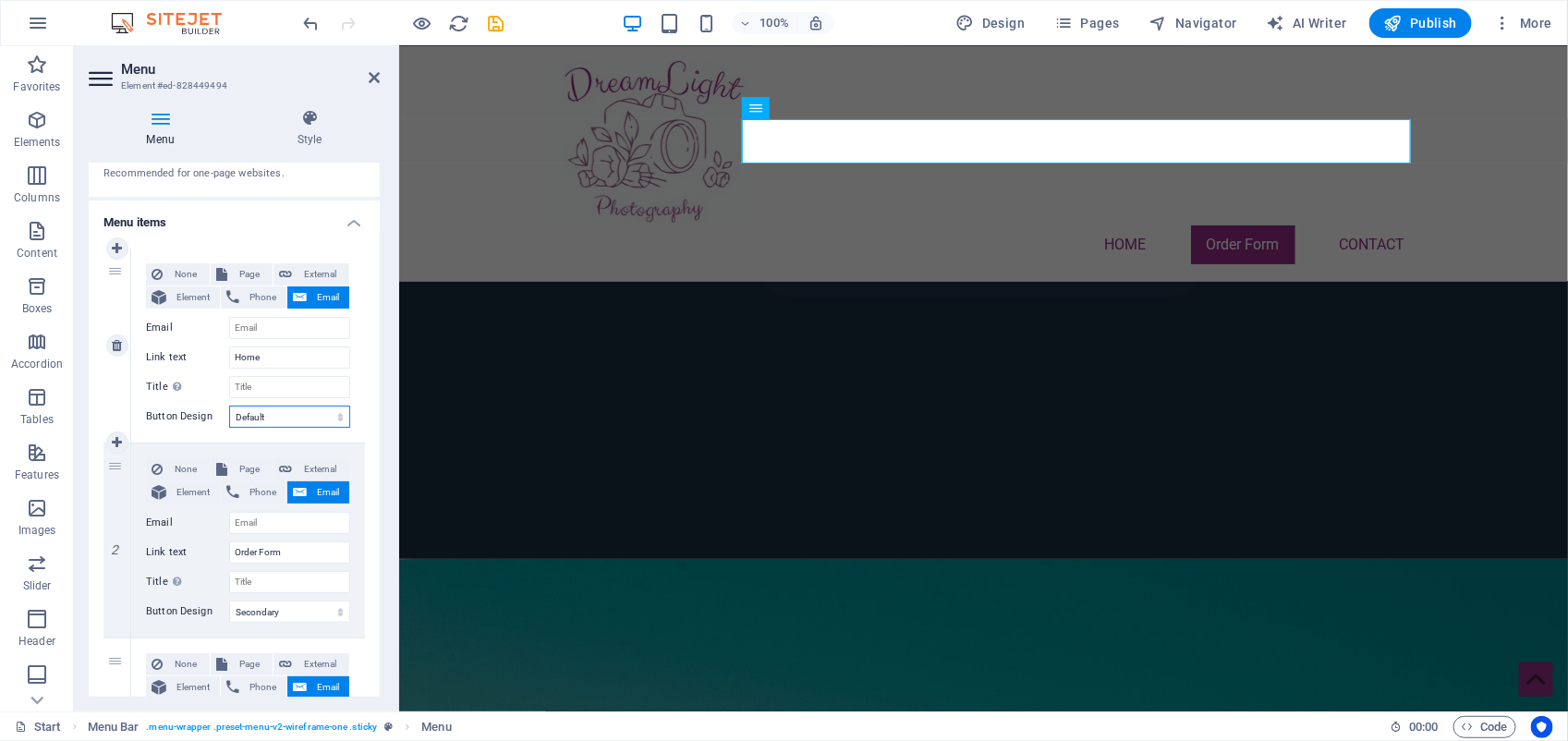 click on "None Default Primary Secondary" at bounding box center (289, 417) 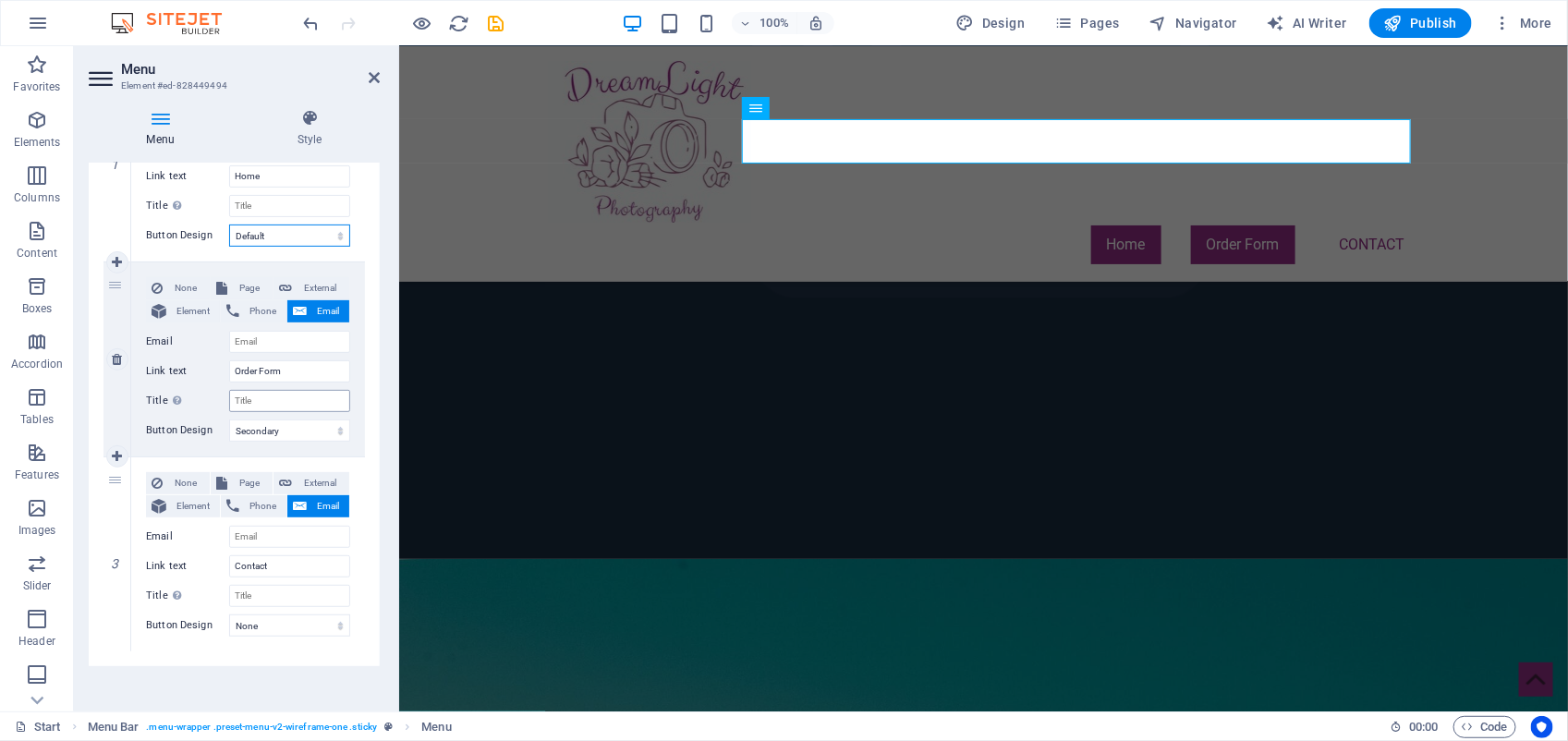 scroll, scrollTop: 289, scrollLeft: 0, axis: vertical 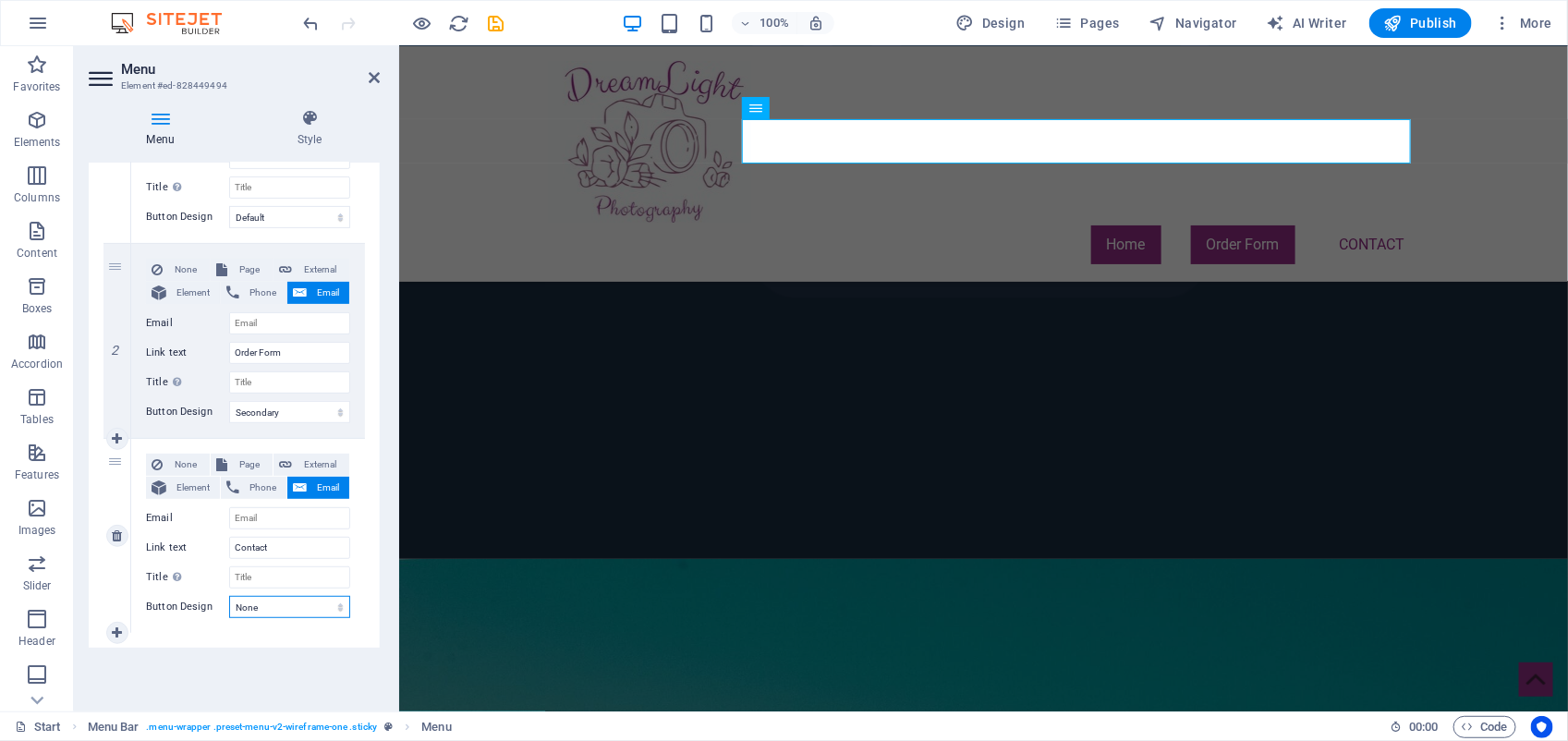 click on "None Default Primary Secondary" at bounding box center [289, 607] 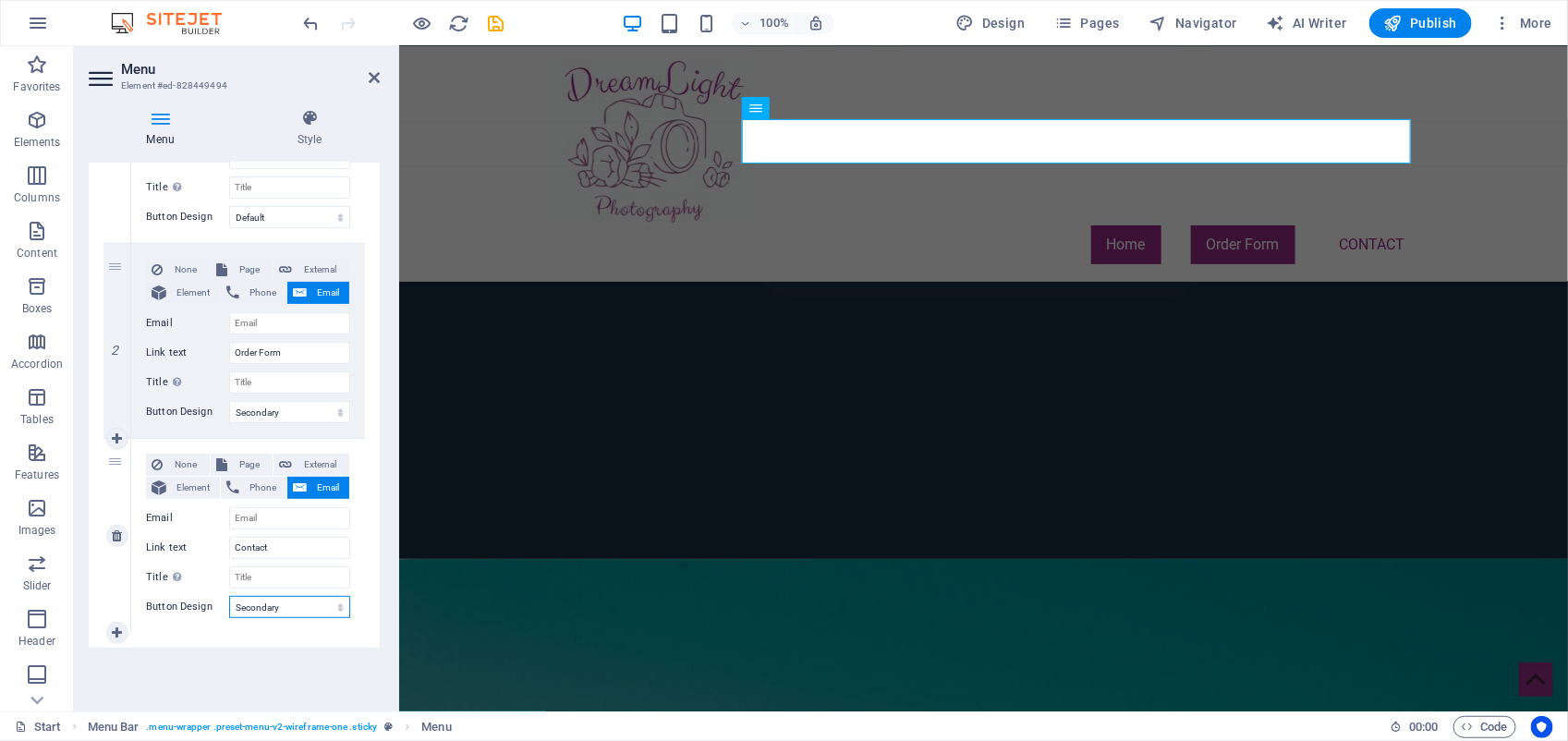click on "None Default Primary Secondary" at bounding box center [289, 607] 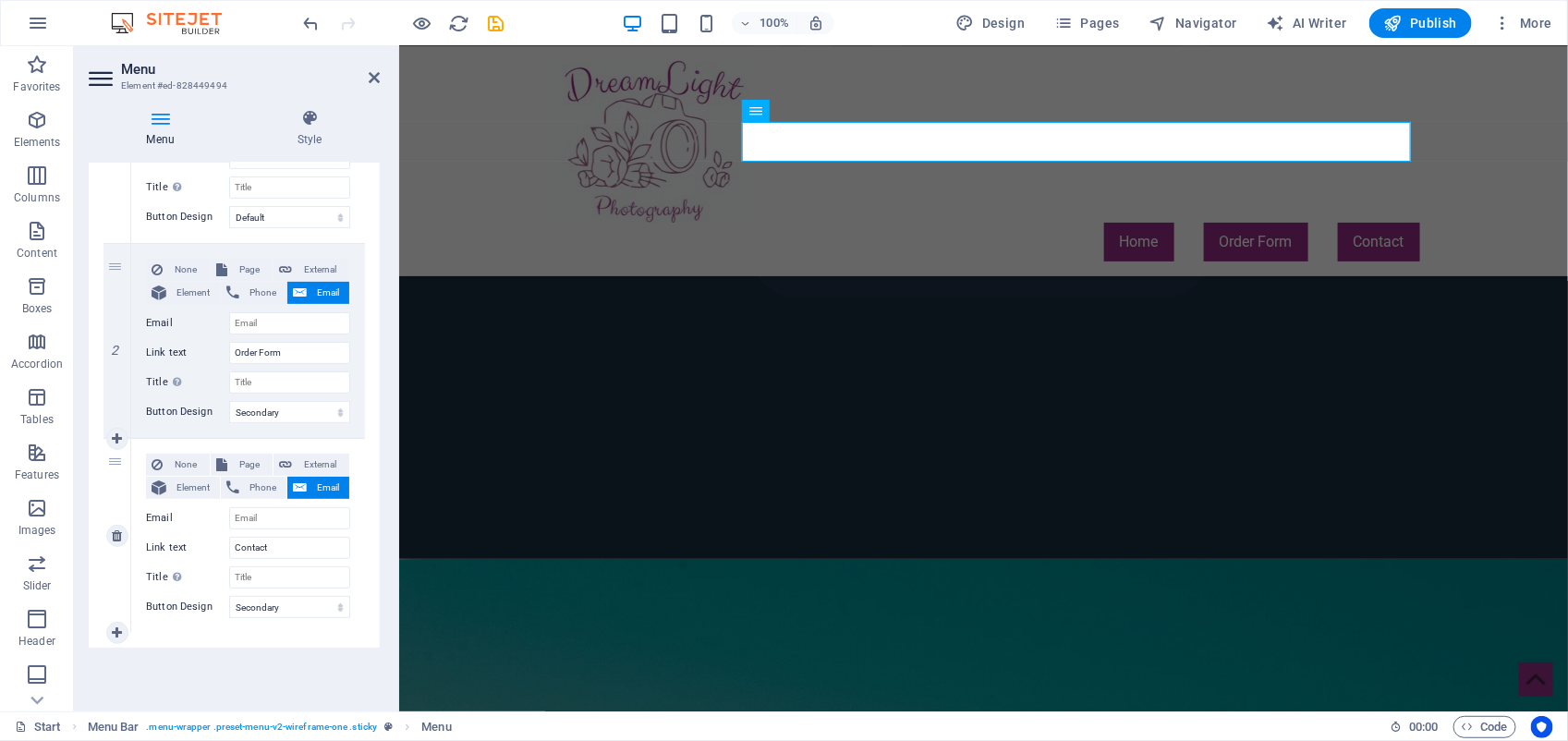 click on "None Page External Element Phone Email Page Start Subpage Legal Notice Privacy Element
URL Phone Email Link text Contact Link target New tab Same tab Overlay Title Additional link description, should not be the same as the link text. The title is most often shown as a tooltip text when the mouse moves over the element. Leave empty if uncertain. Relationship Sets the  relationship of this link to the link target . For example, the value "nofollow" instructs search engines not to follow the link. Can be left empty. alternate author bookmark external help license next nofollow noreferrer noopener prev search tag Button Design None Default Primary Secondary" at bounding box center (248, 536) 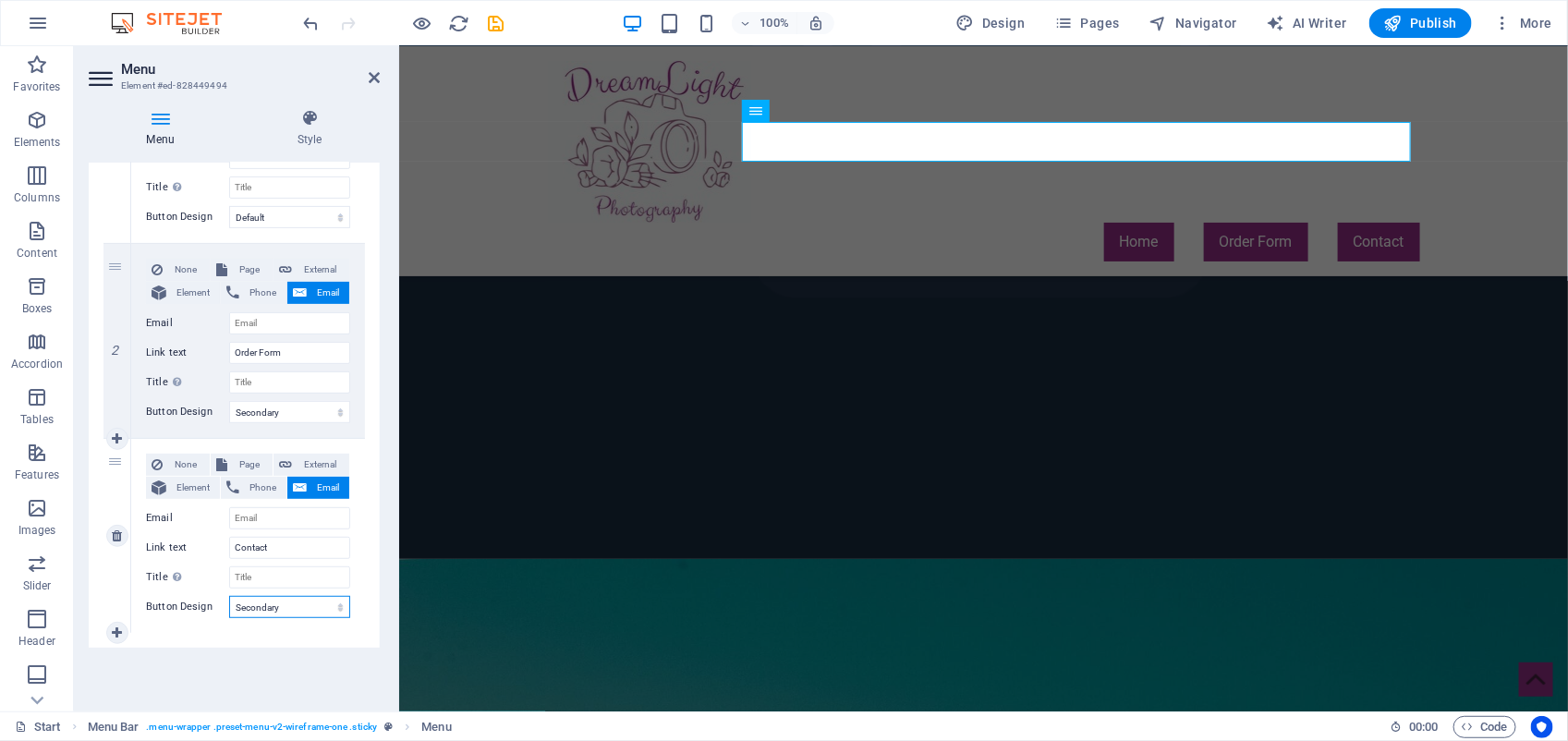click on "None Default Primary Secondary" at bounding box center [289, 607] 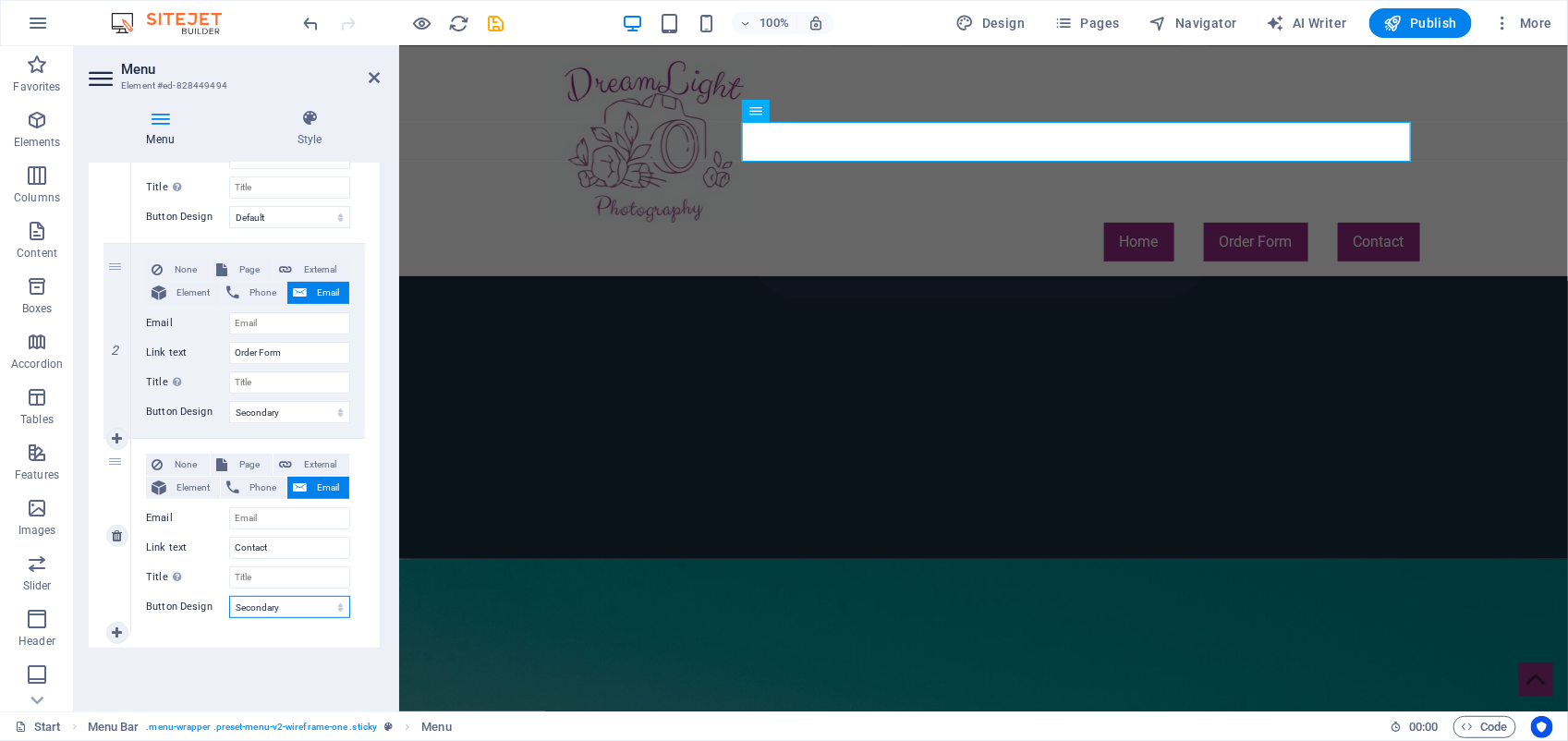 select 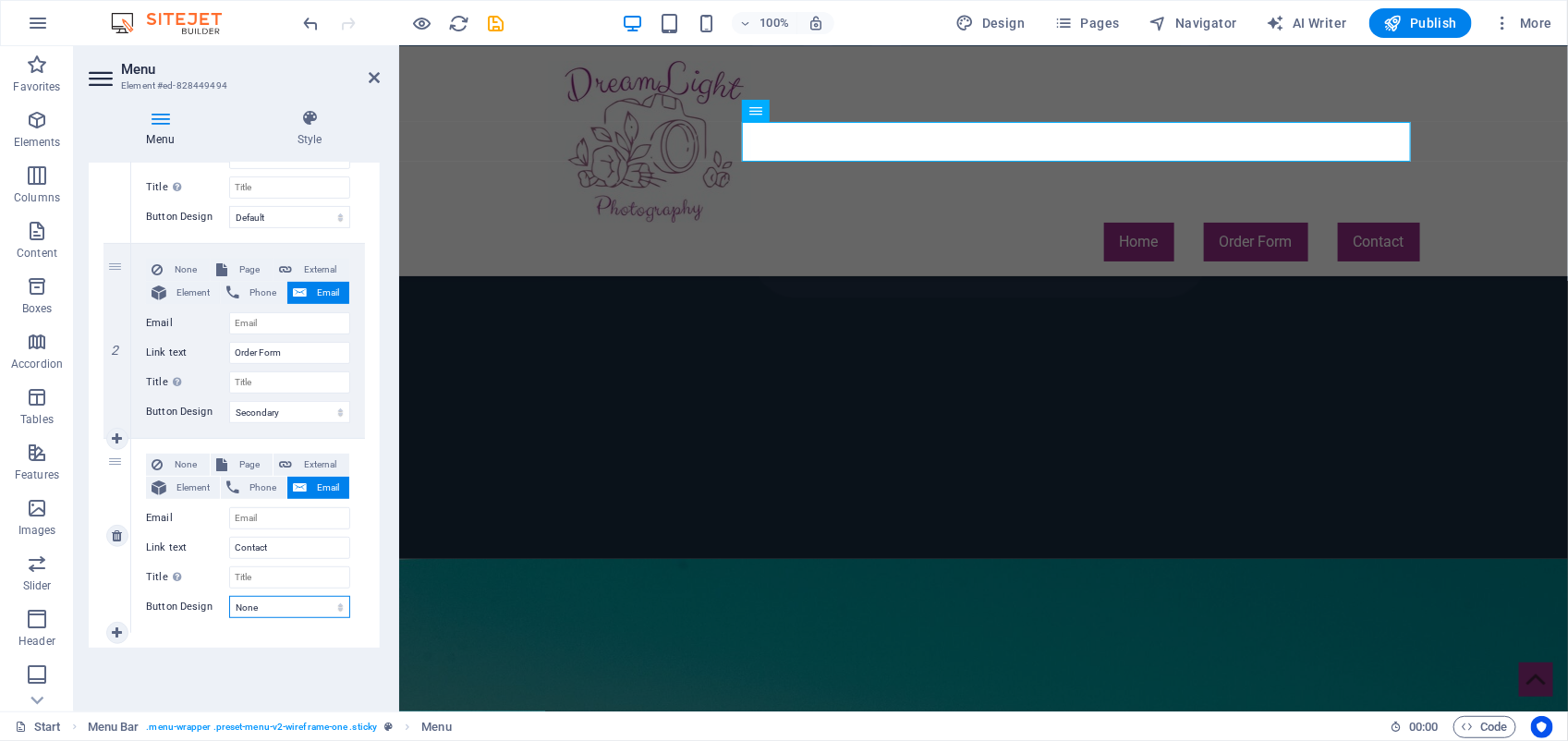click on "None Default Primary Secondary" at bounding box center [289, 607] 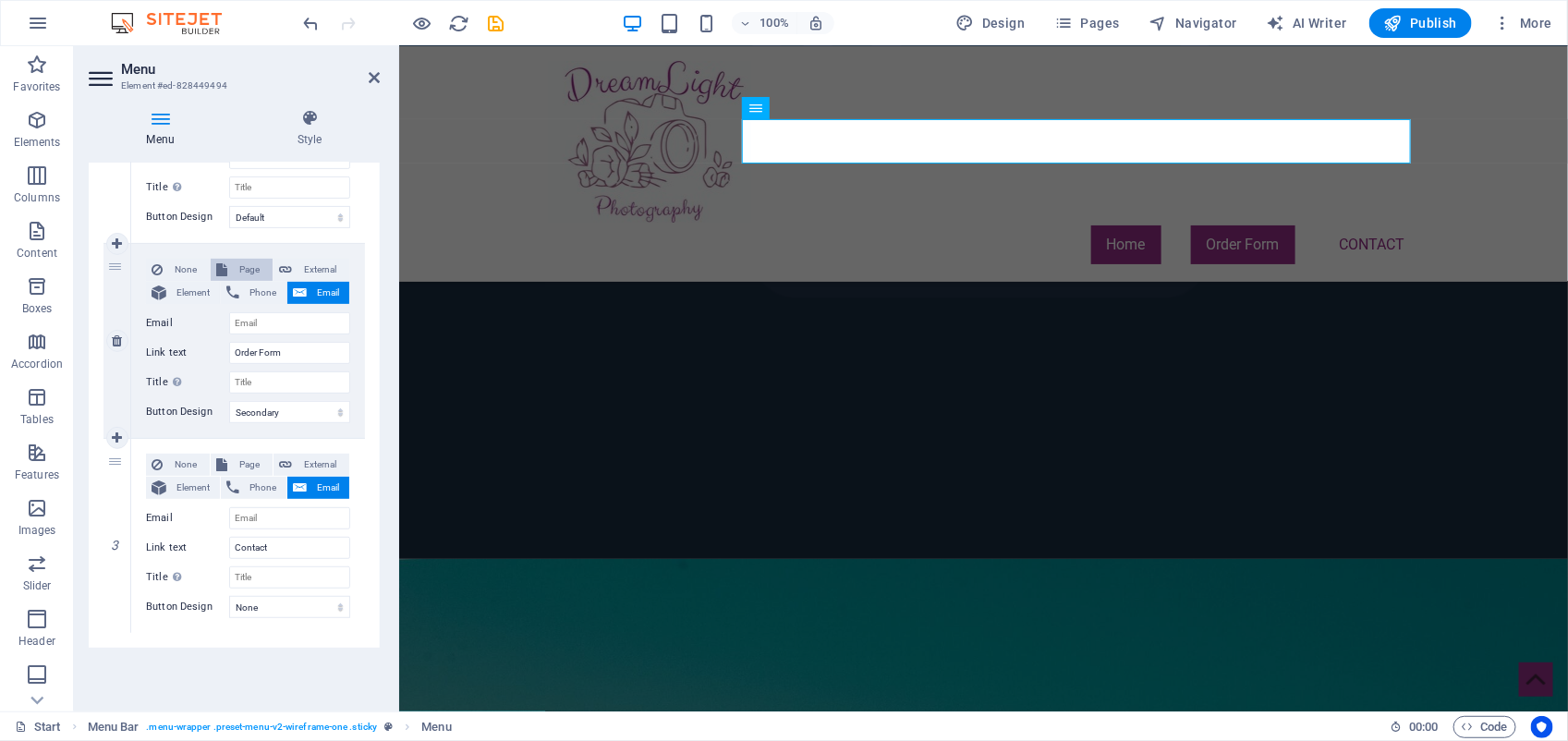 click on "Page" at bounding box center (249, 270) 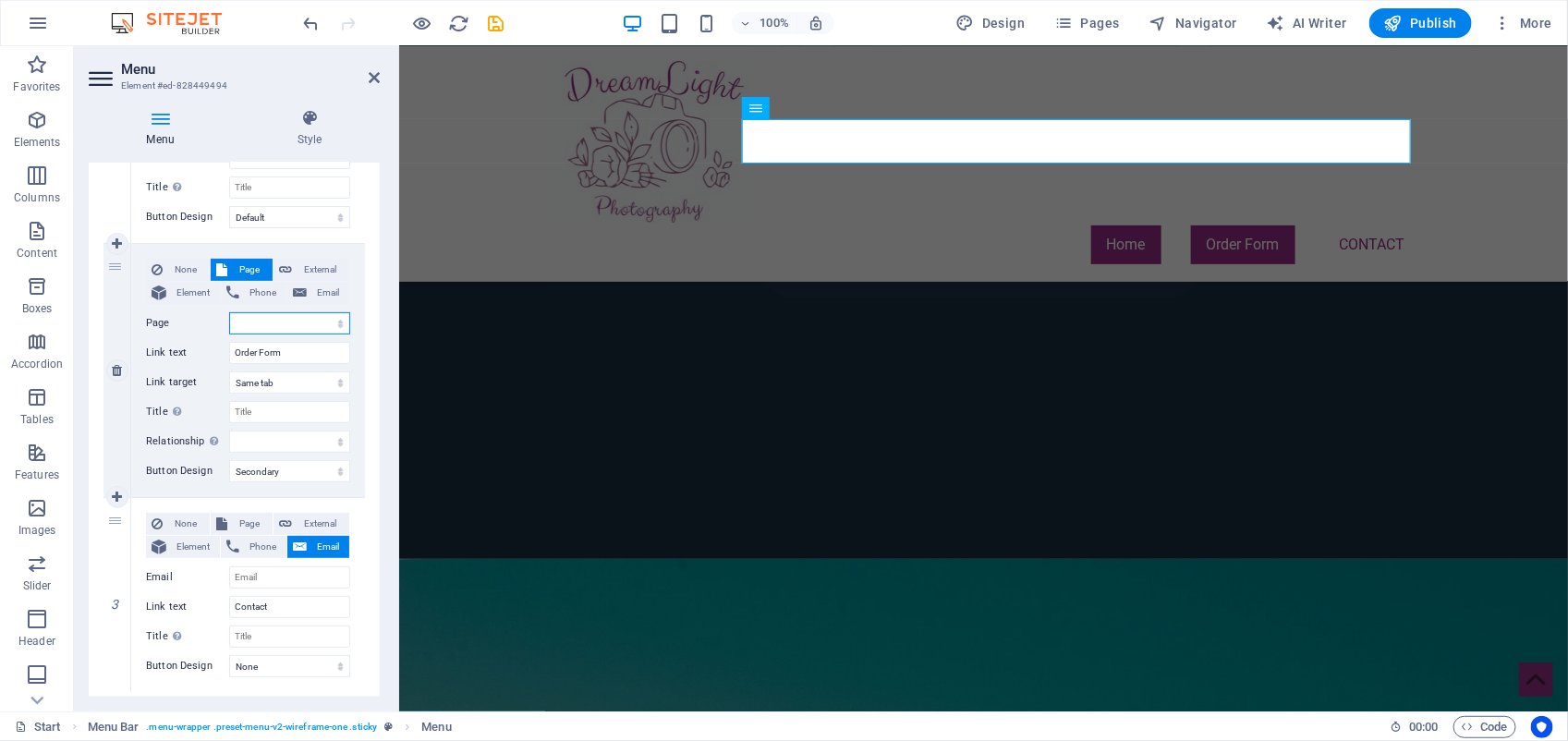 click on "Start Subpage Legal Notice Privacy" at bounding box center (289, 323) 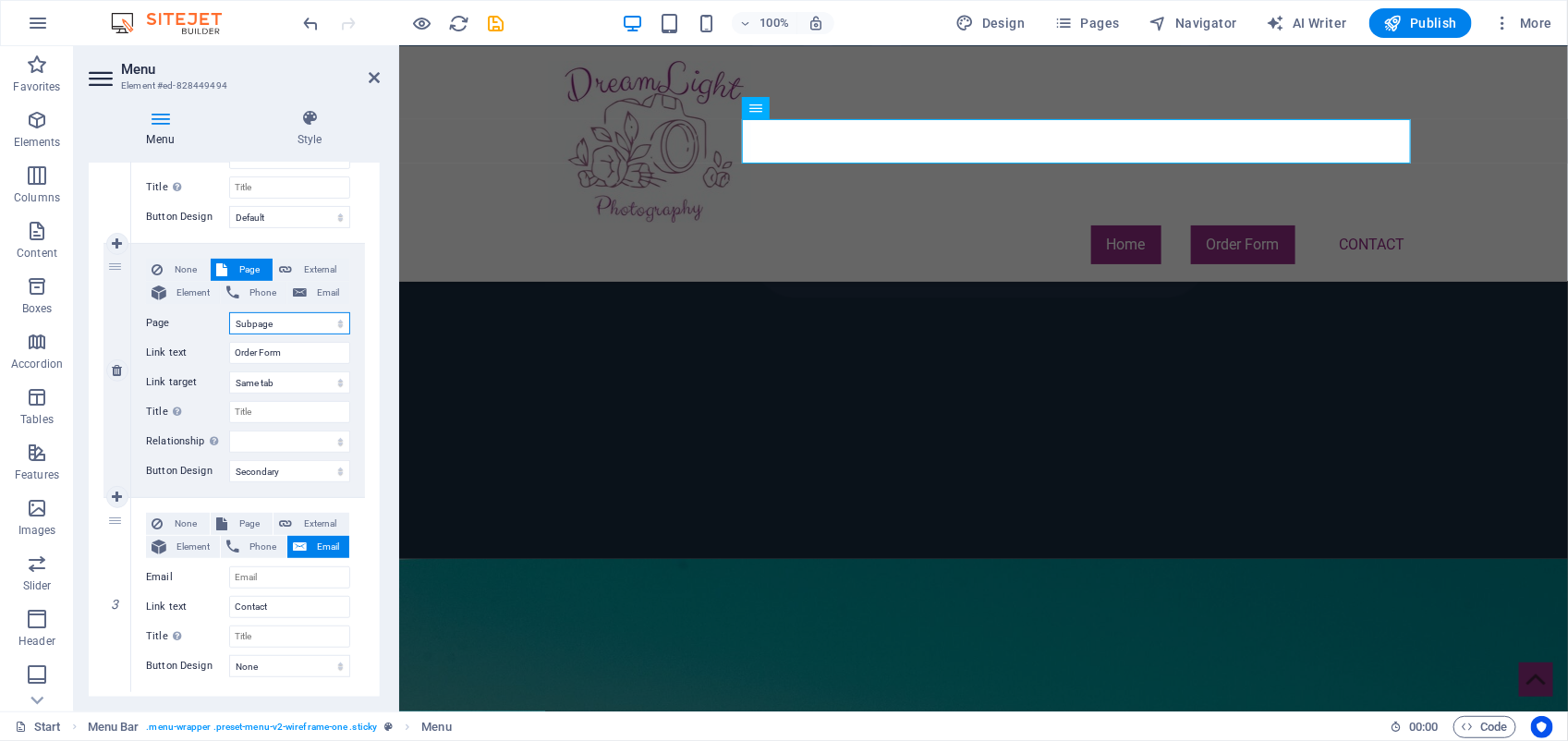 click on "Start Subpage Legal Notice Privacy" at bounding box center [289, 323] 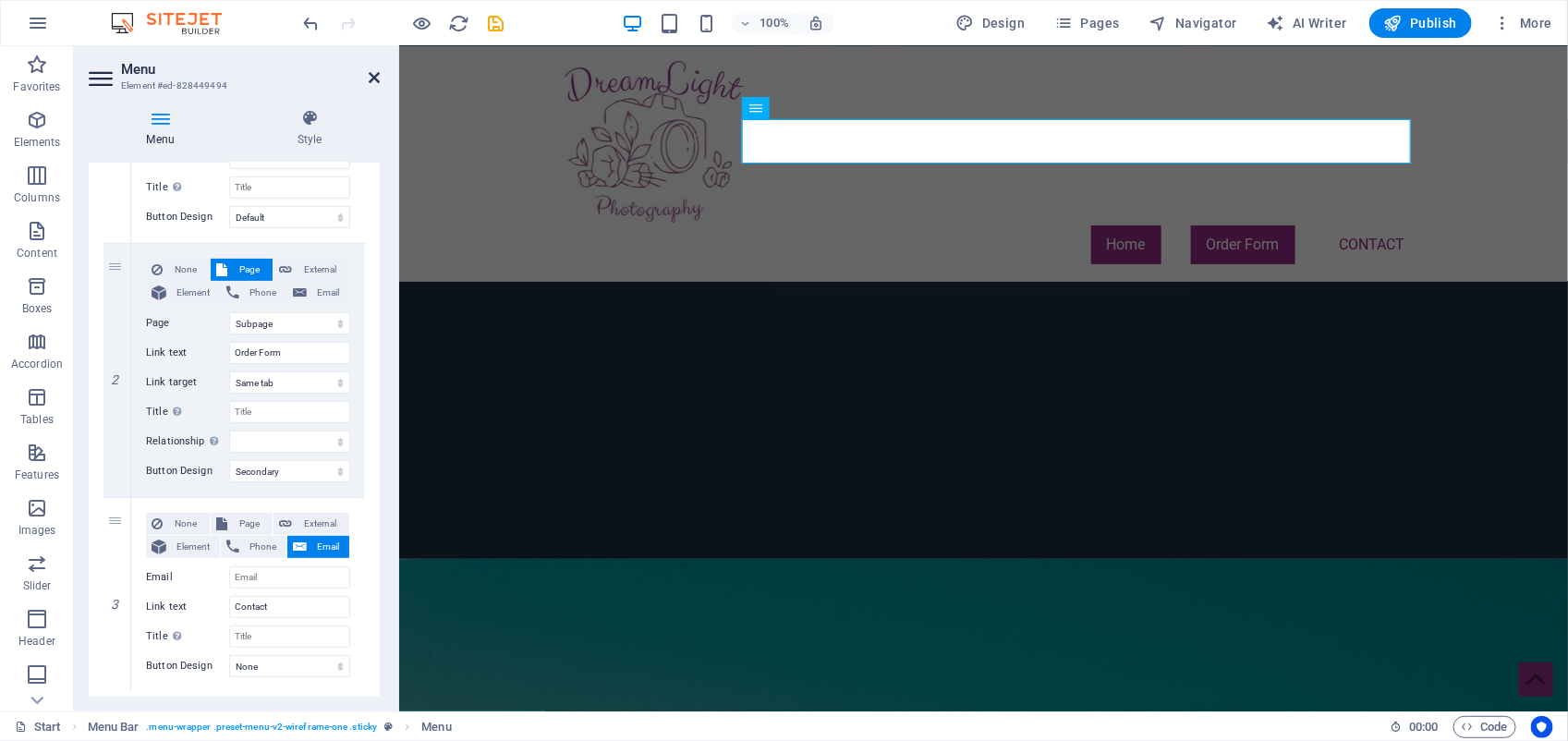 click at bounding box center [374, 78] 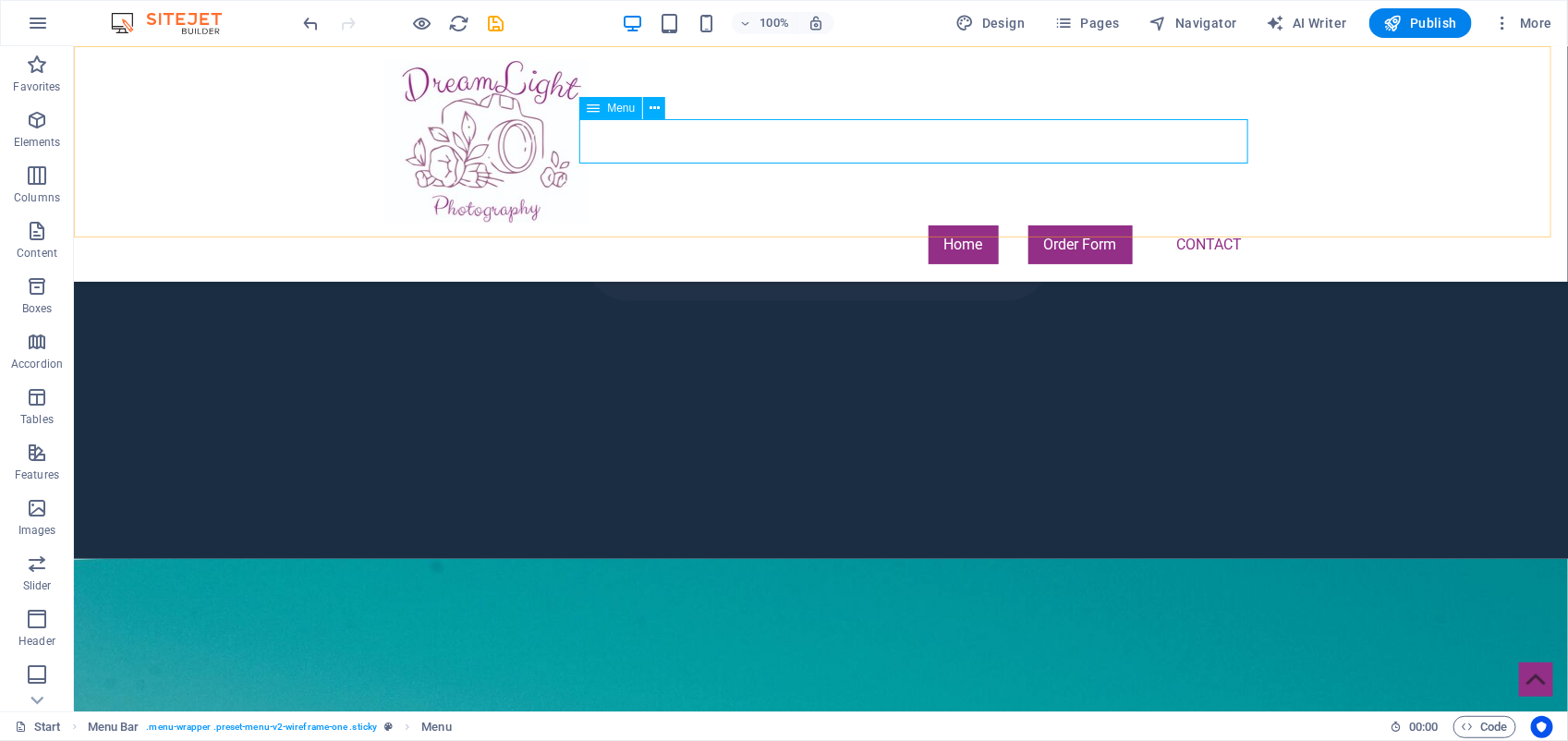 click on "Home Order Form Contact" at bounding box center (820, 244) 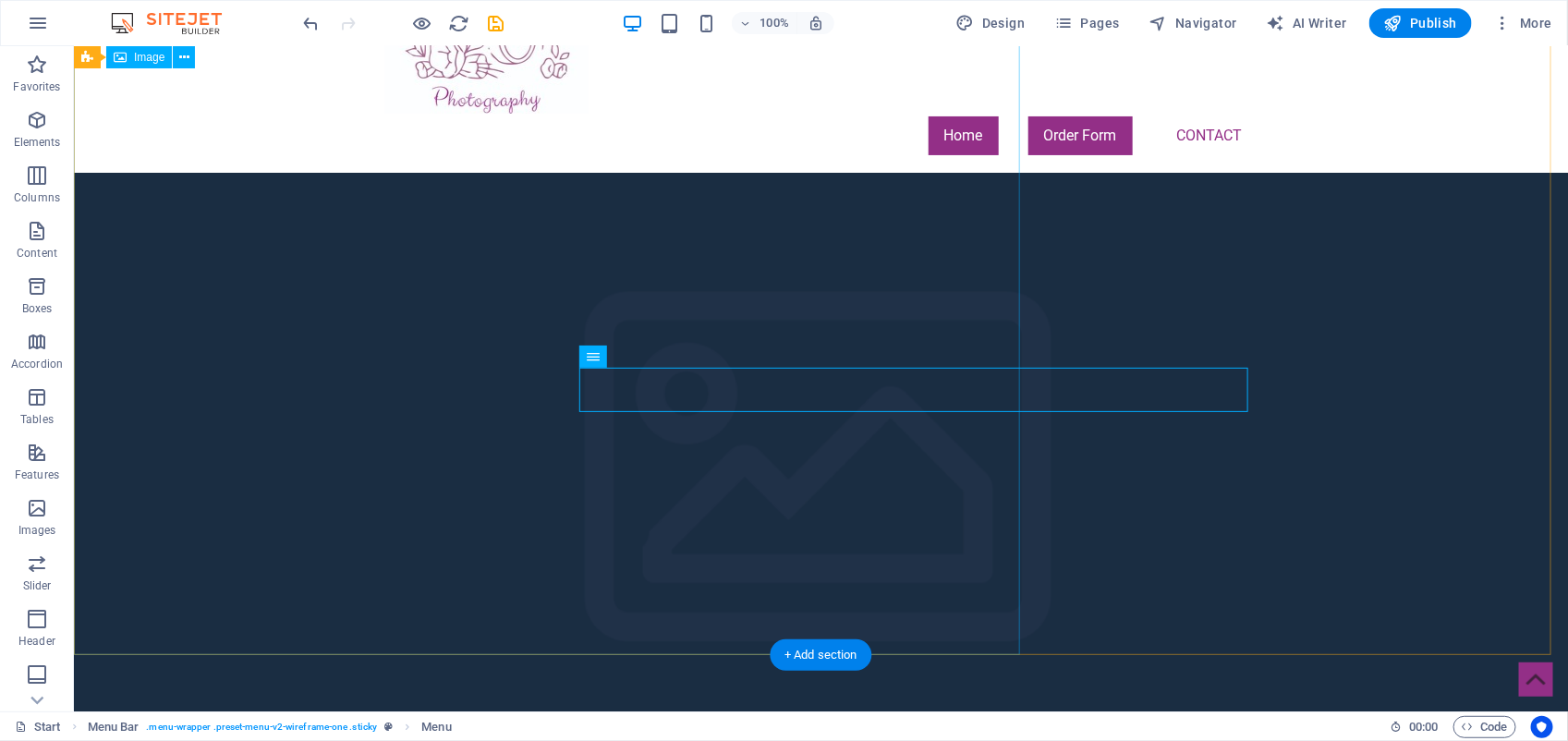 scroll, scrollTop: 0, scrollLeft: 0, axis: both 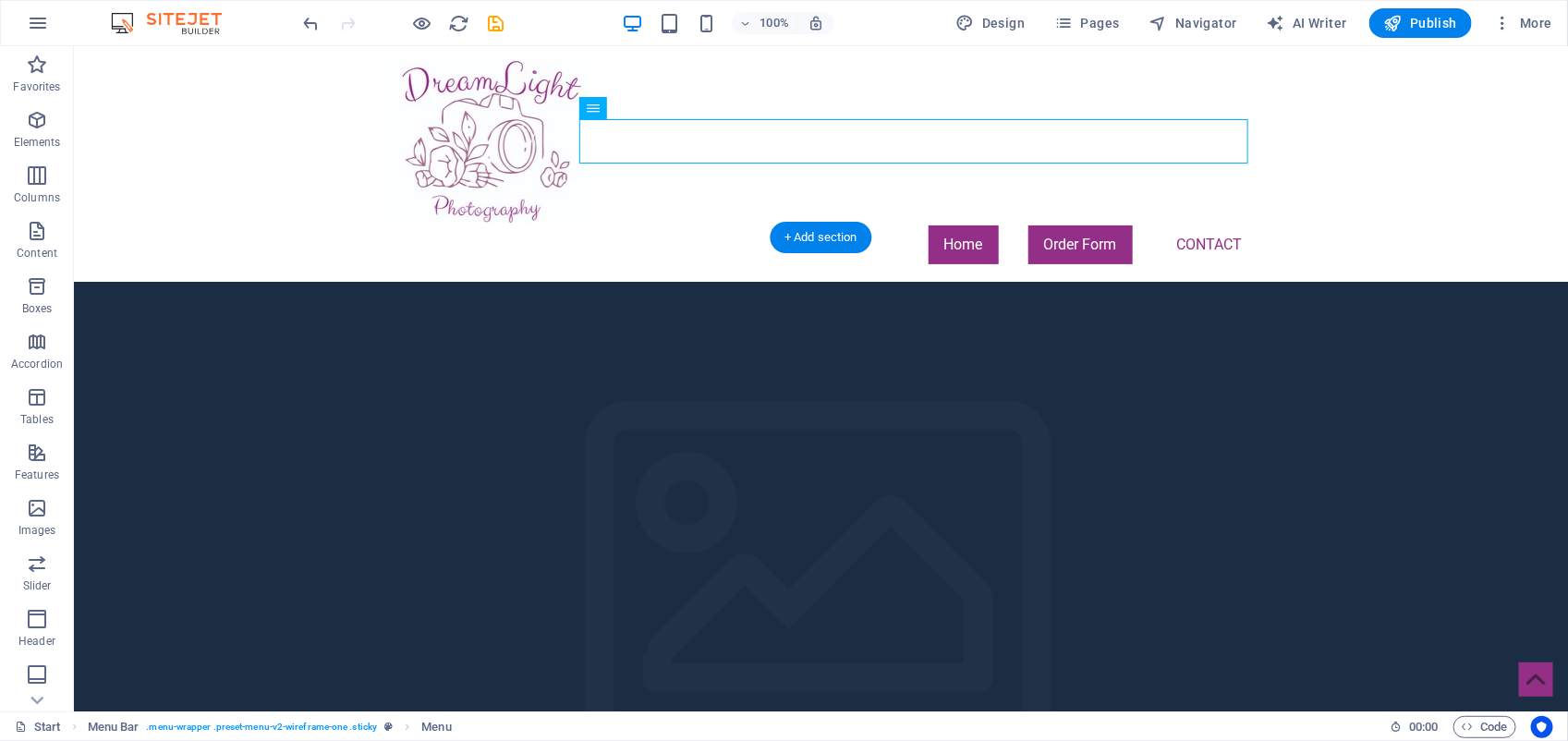 click at bounding box center (820, 596) 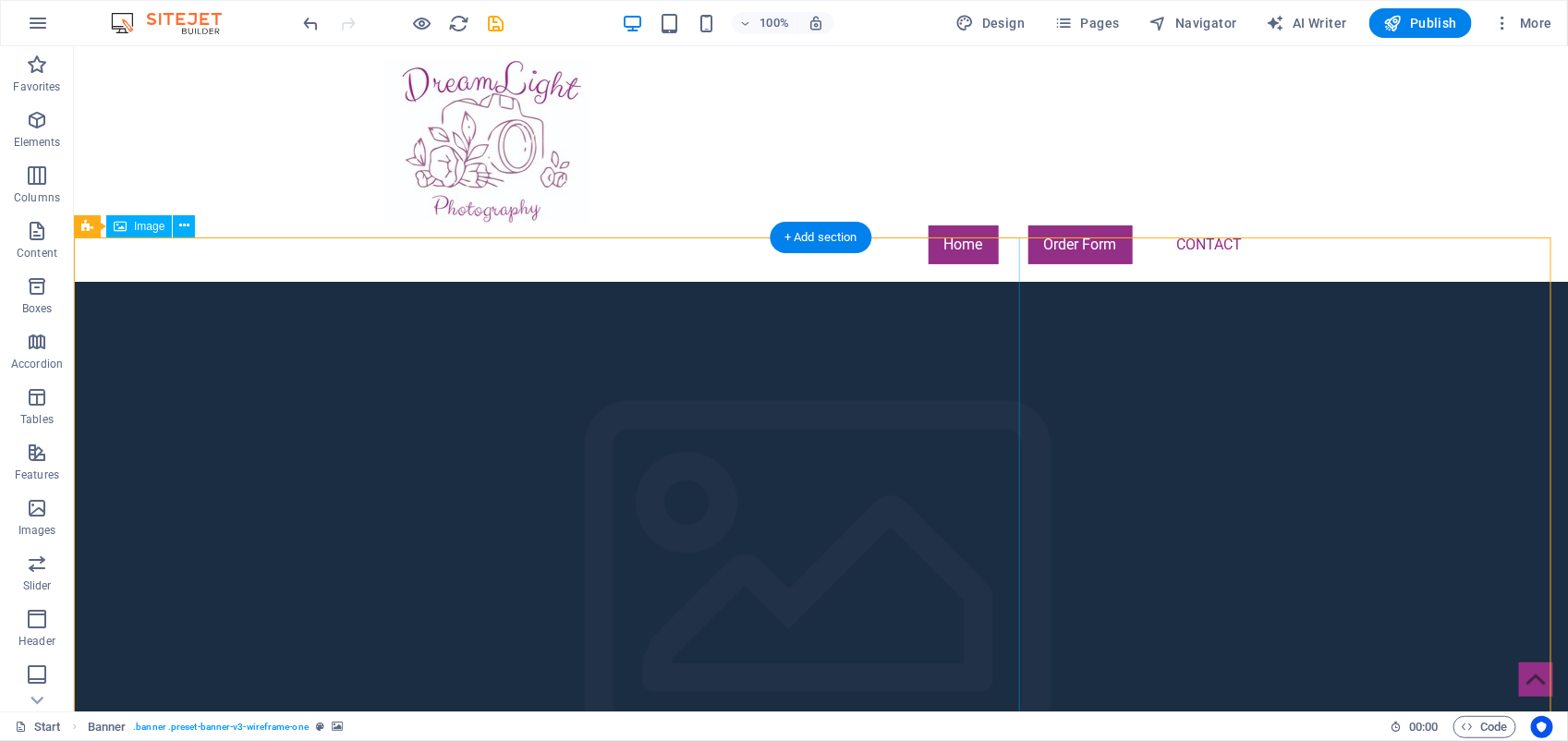 click at bounding box center [820, 1411] 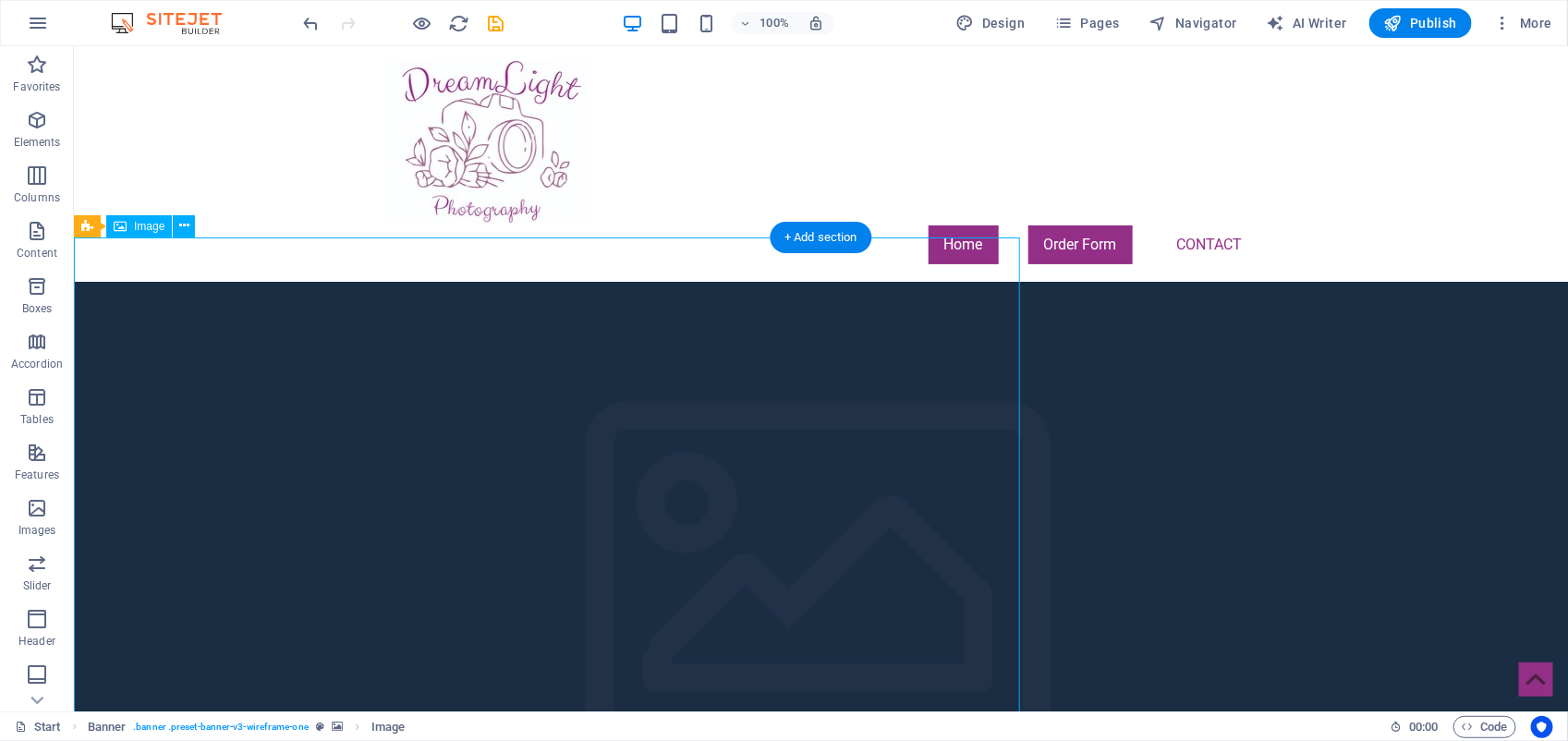 click at bounding box center (820, 1411) 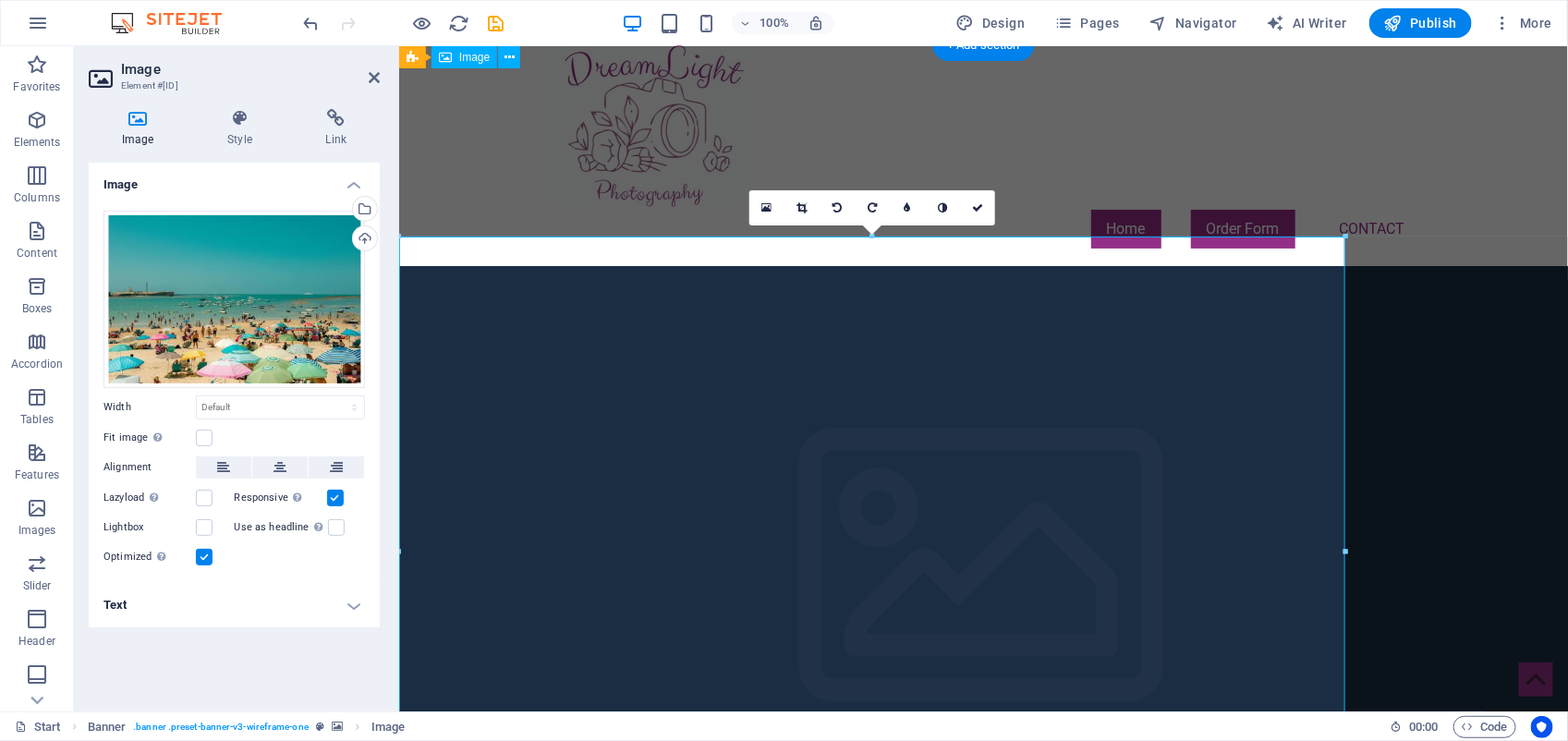 scroll, scrollTop: 0, scrollLeft: 0, axis: both 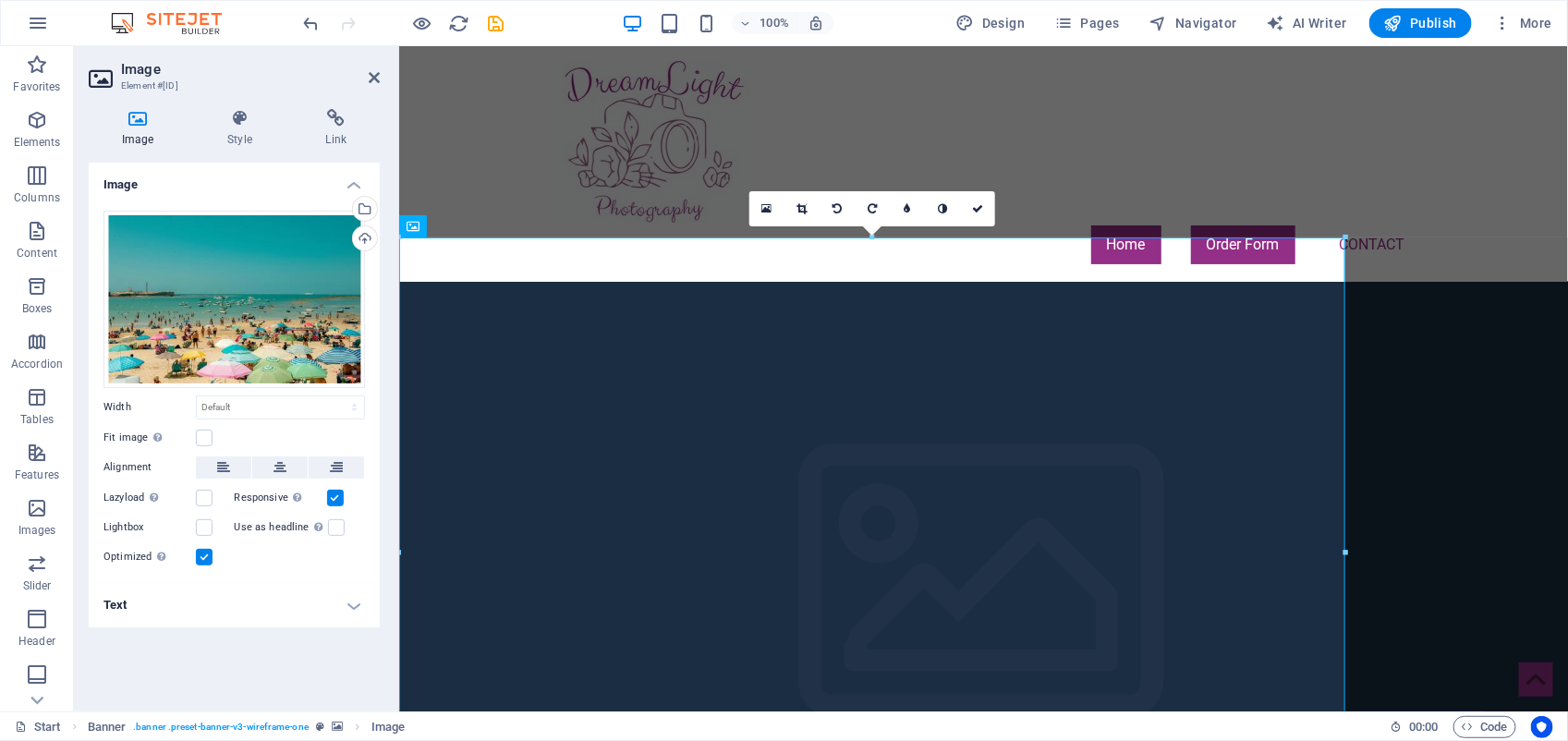 click at bounding box center (982, 596) 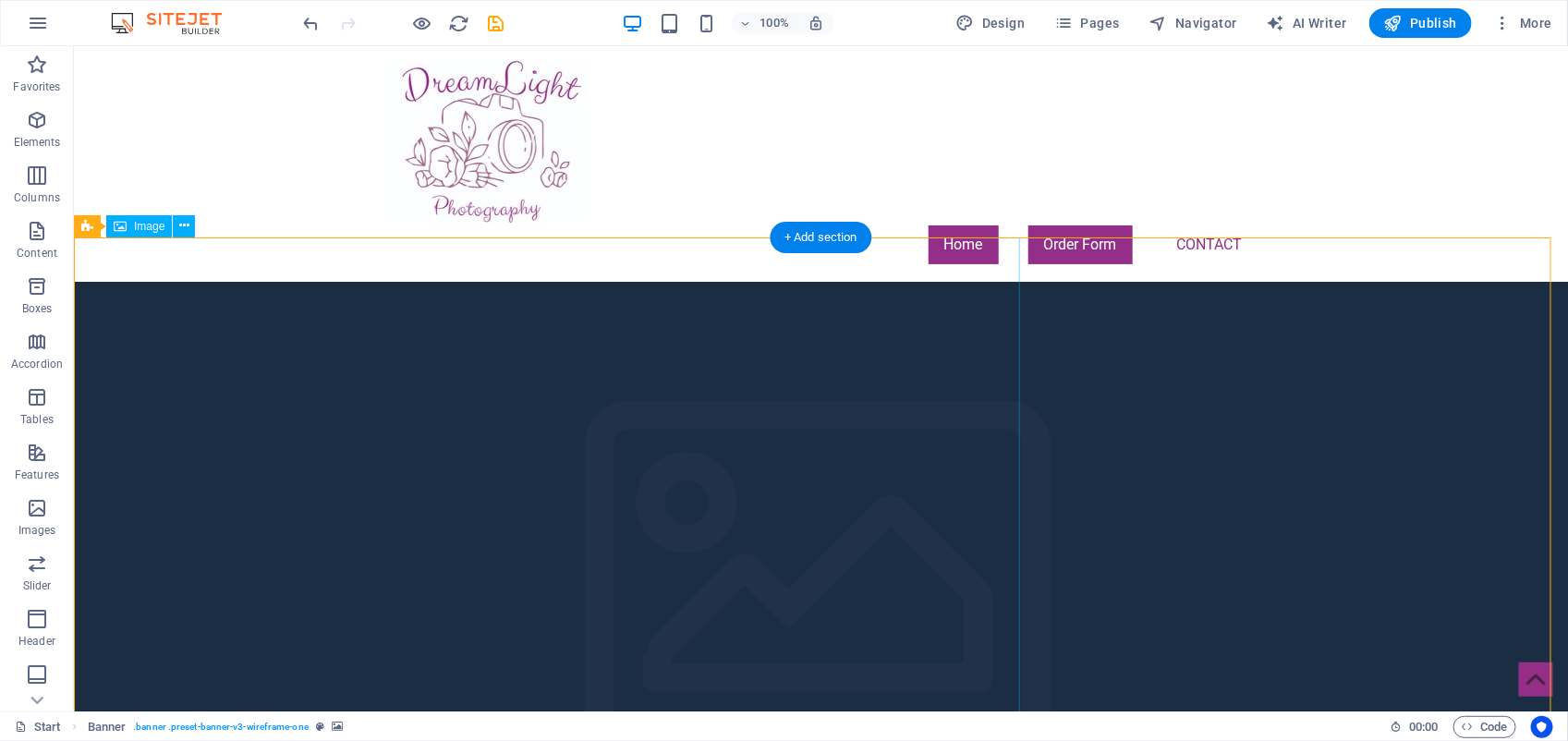 click at bounding box center (820, 1411) 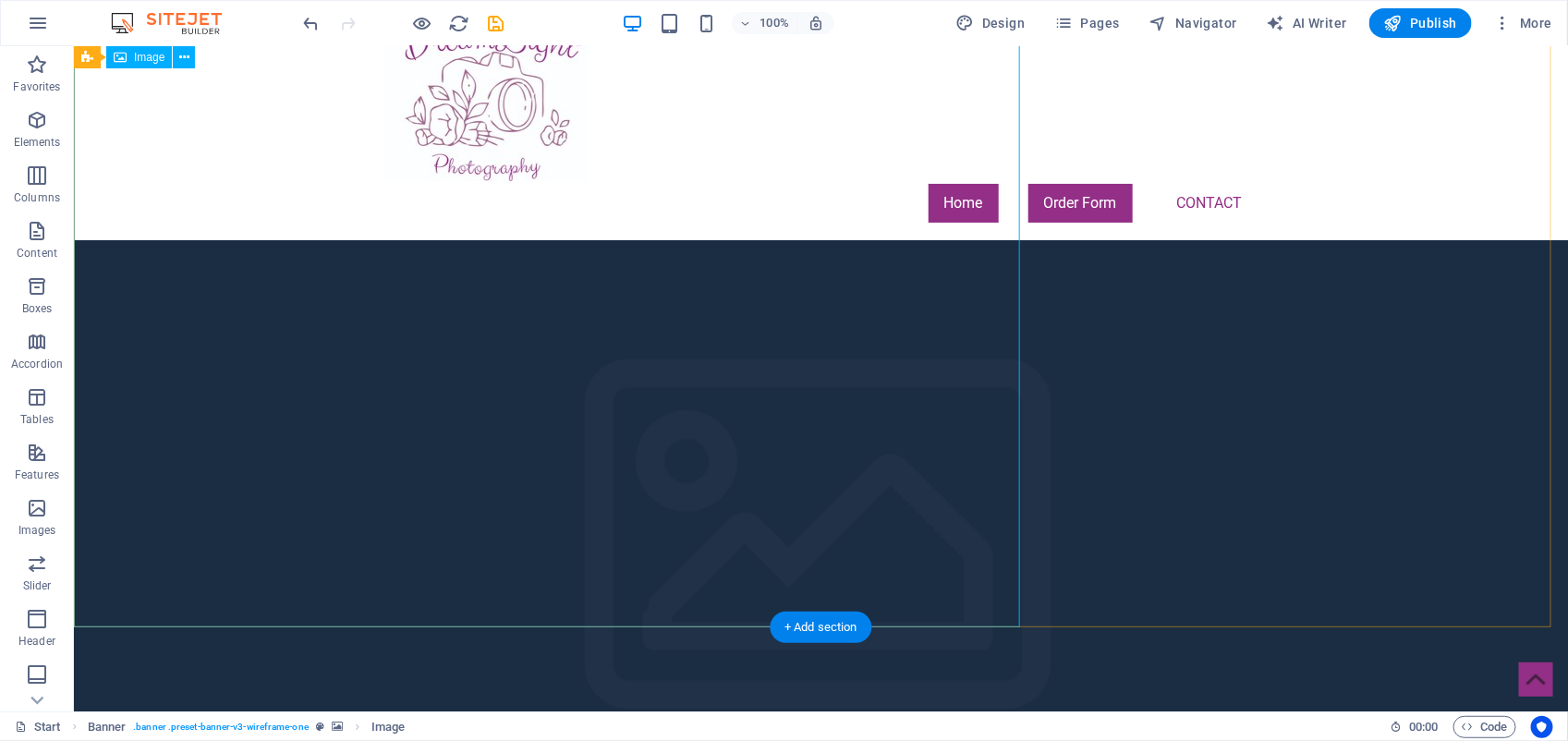 scroll, scrollTop: 0, scrollLeft: 0, axis: both 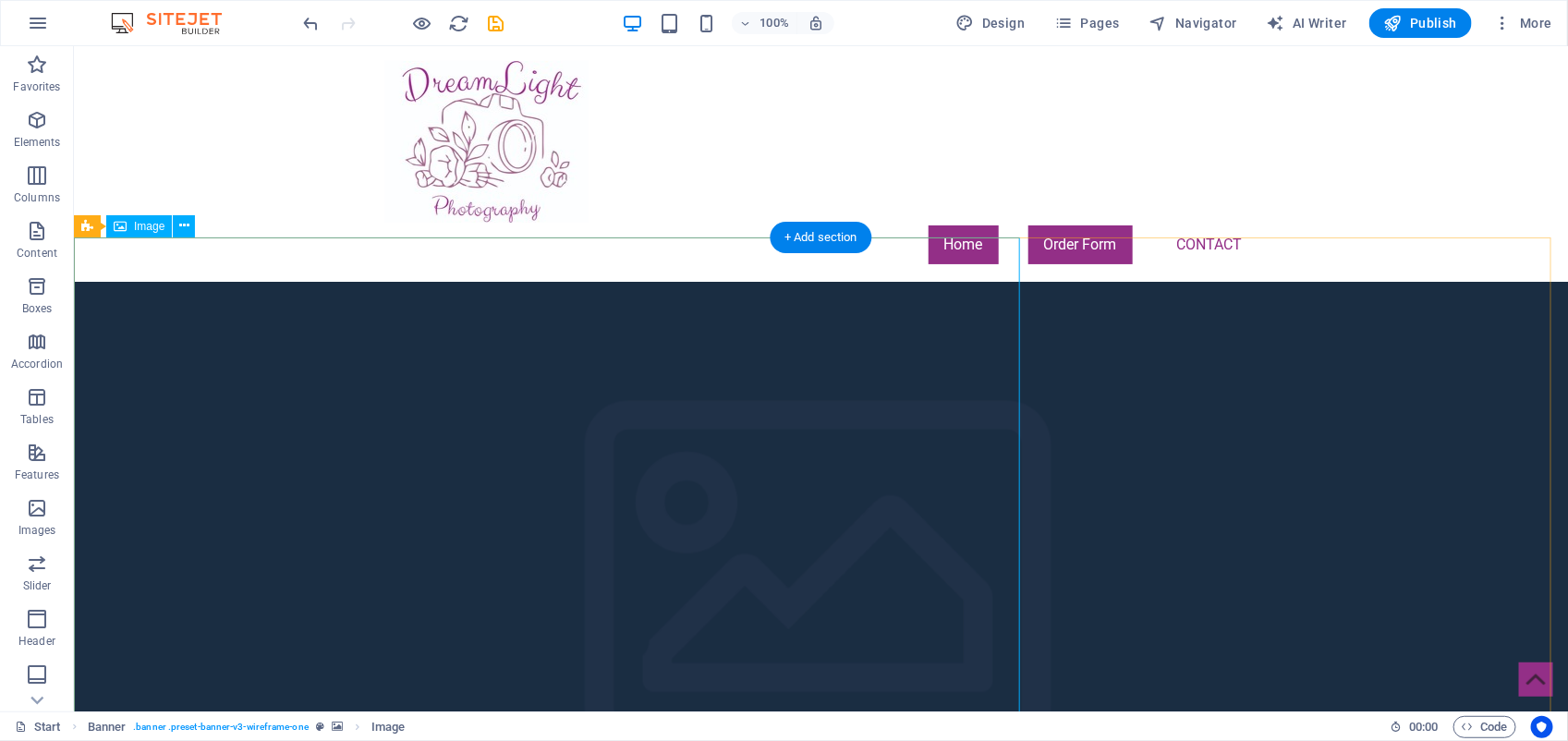 click at bounding box center (820, 1411) 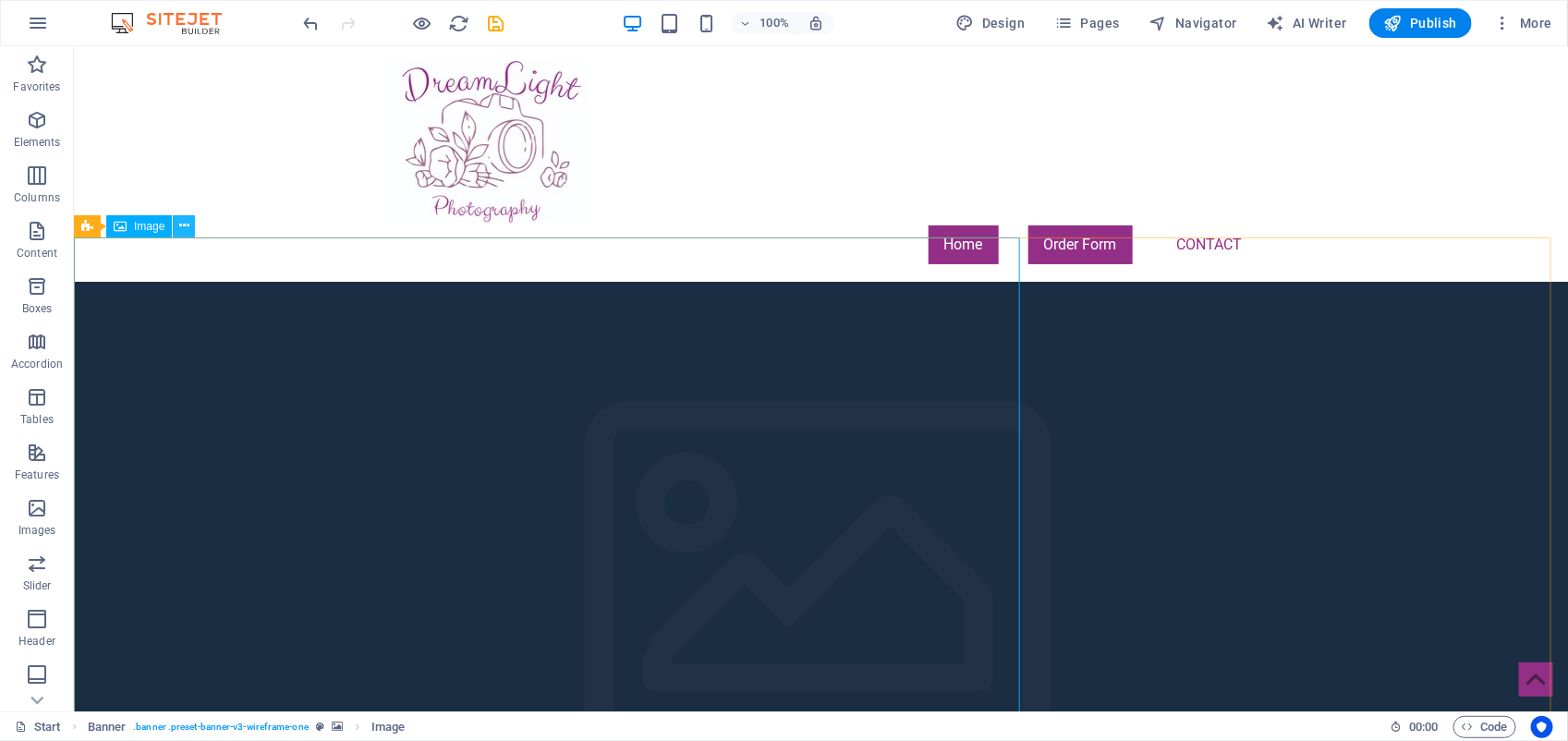 click at bounding box center (184, 225) 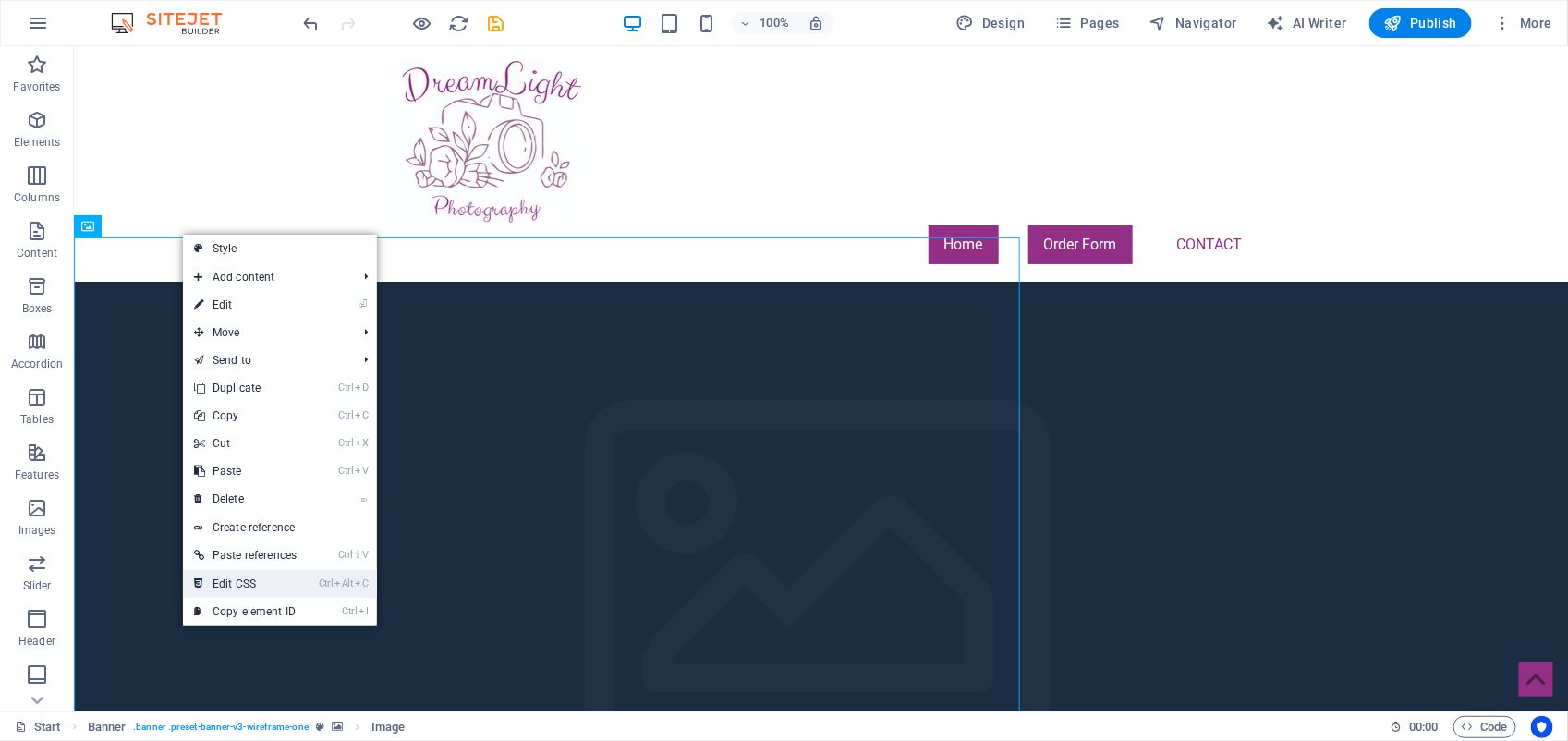click on "Ctrl Alt C  Edit CSS" at bounding box center (245, 584) 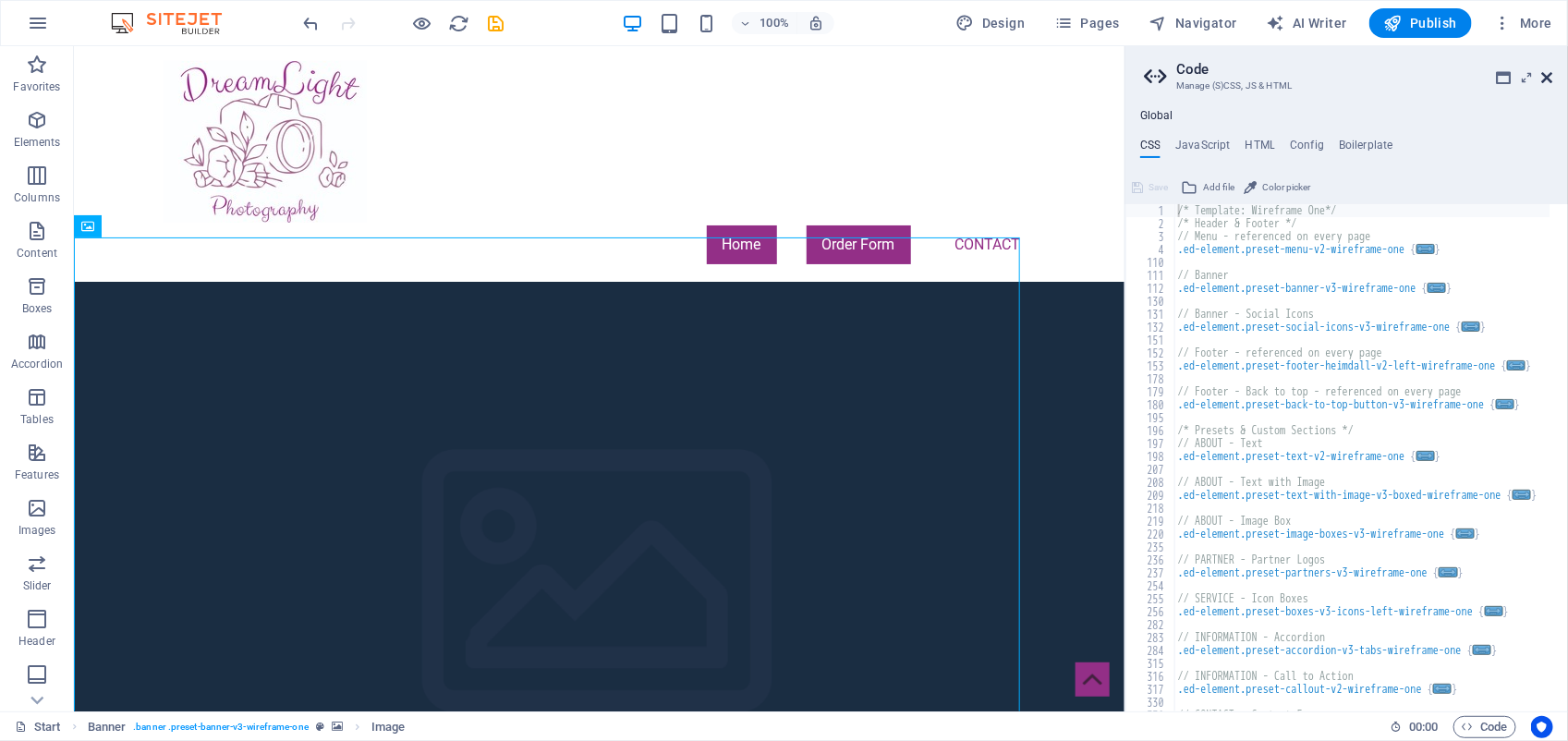 click at bounding box center (1548, 78) 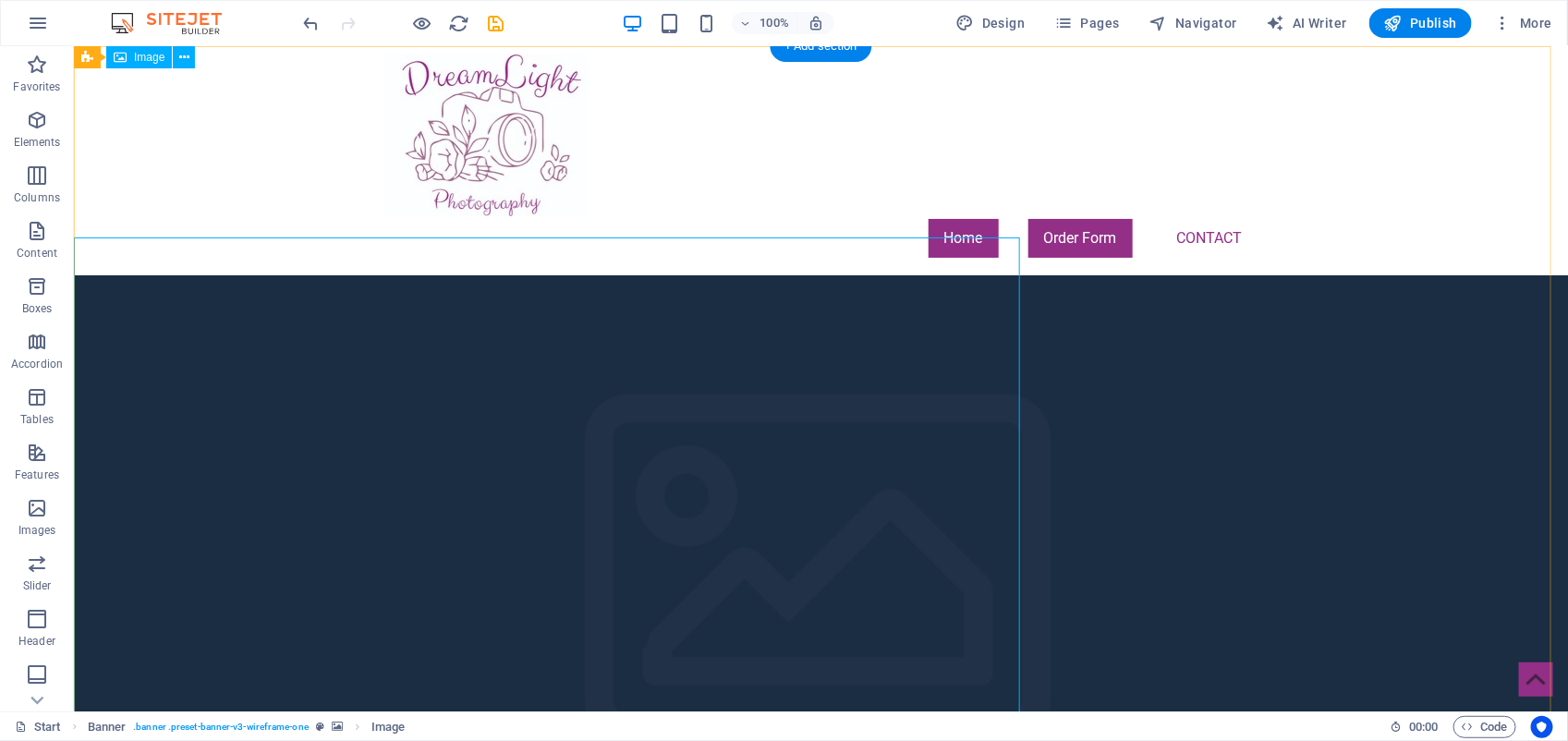 scroll, scrollTop: 0, scrollLeft: 0, axis: both 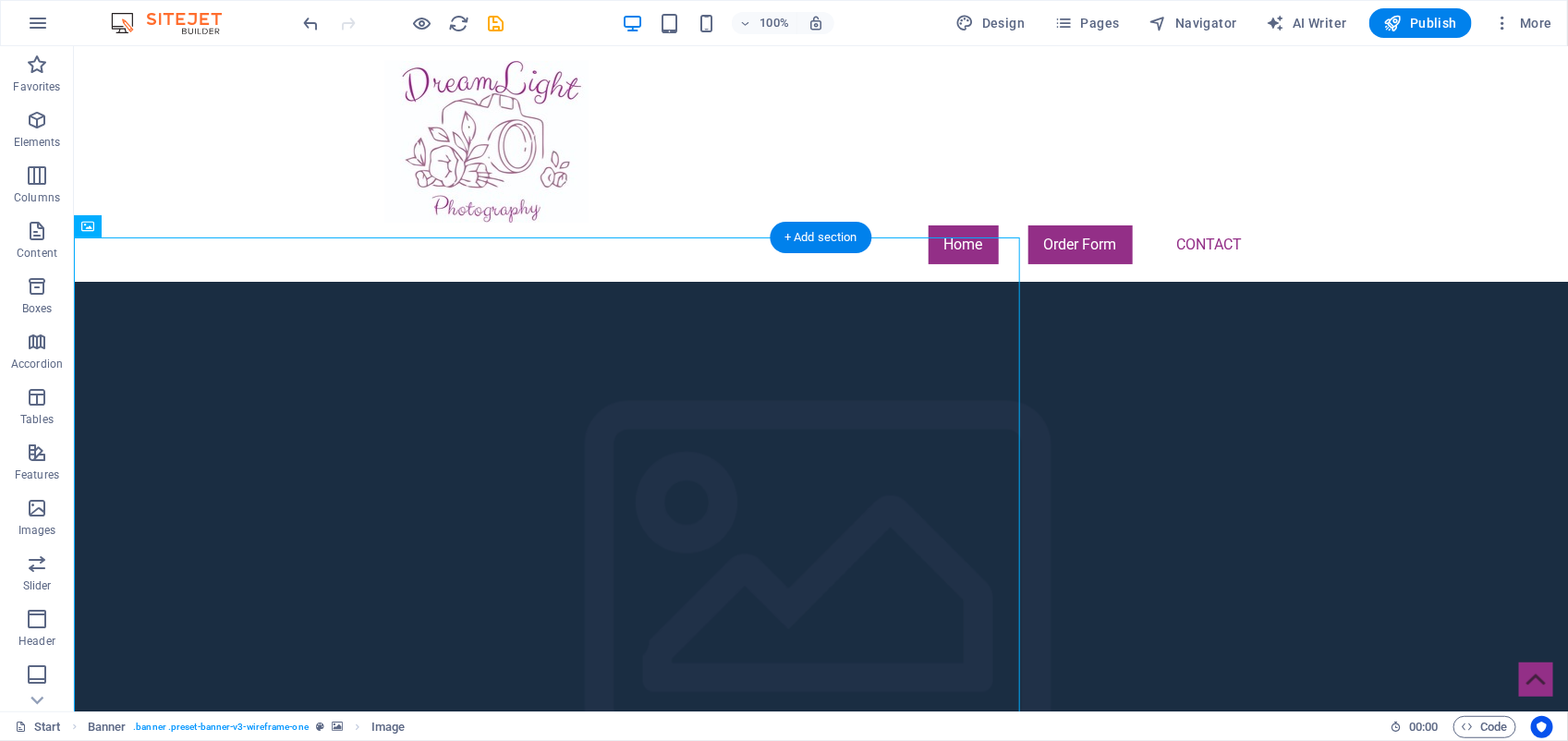 click at bounding box center (820, 596) 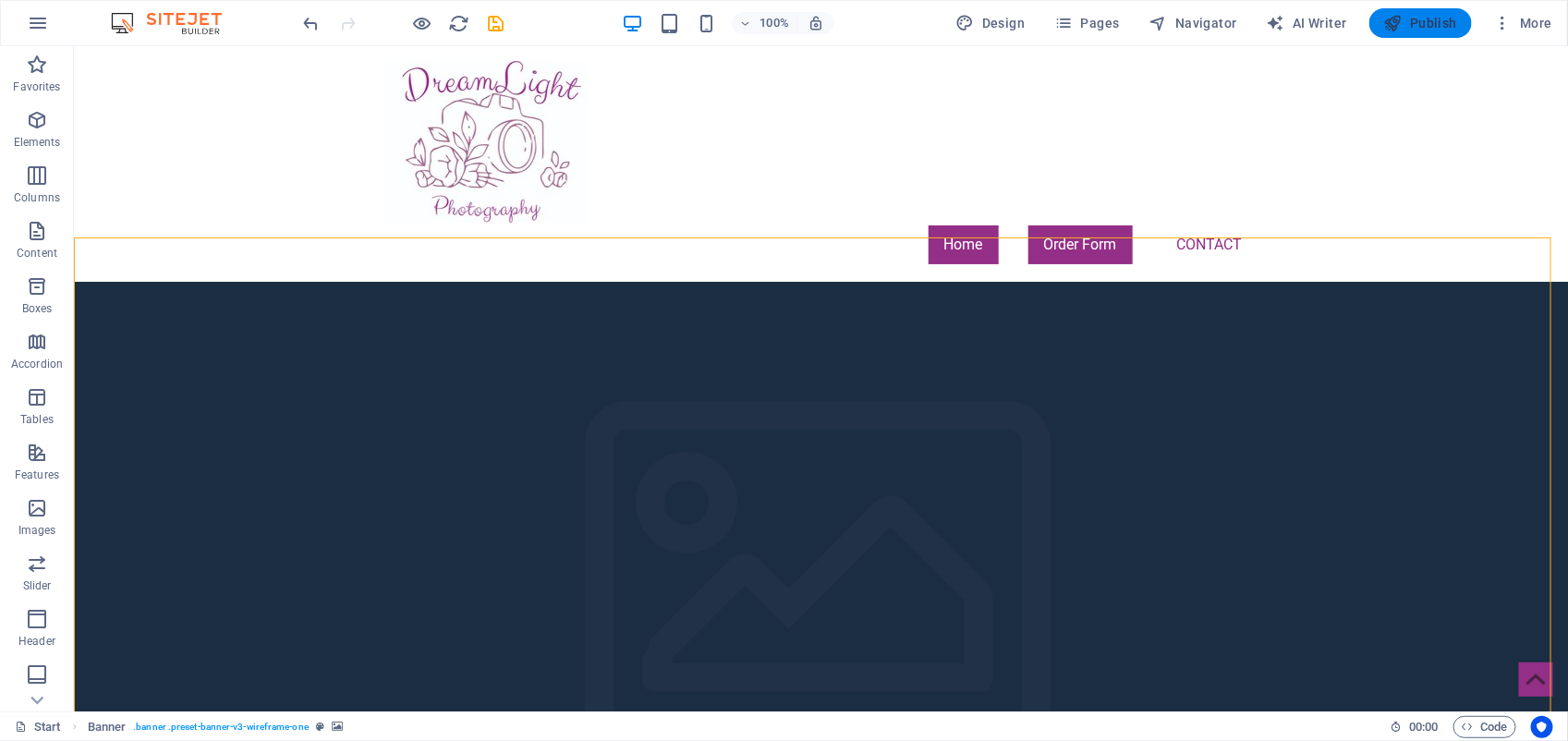 click on "Publish" at bounding box center (1420, 23) 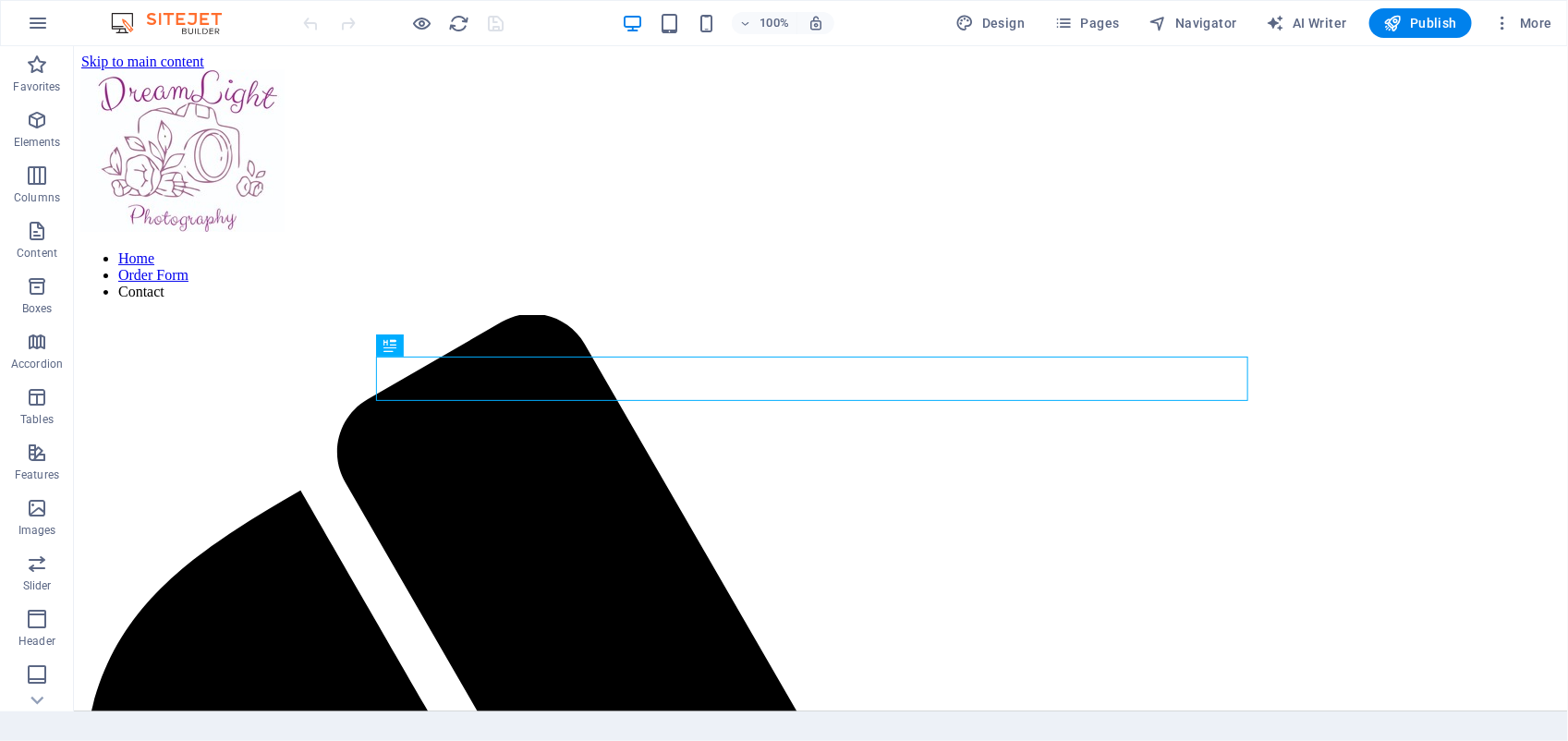 scroll, scrollTop: 615, scrollLeft: 0, axis: vertical 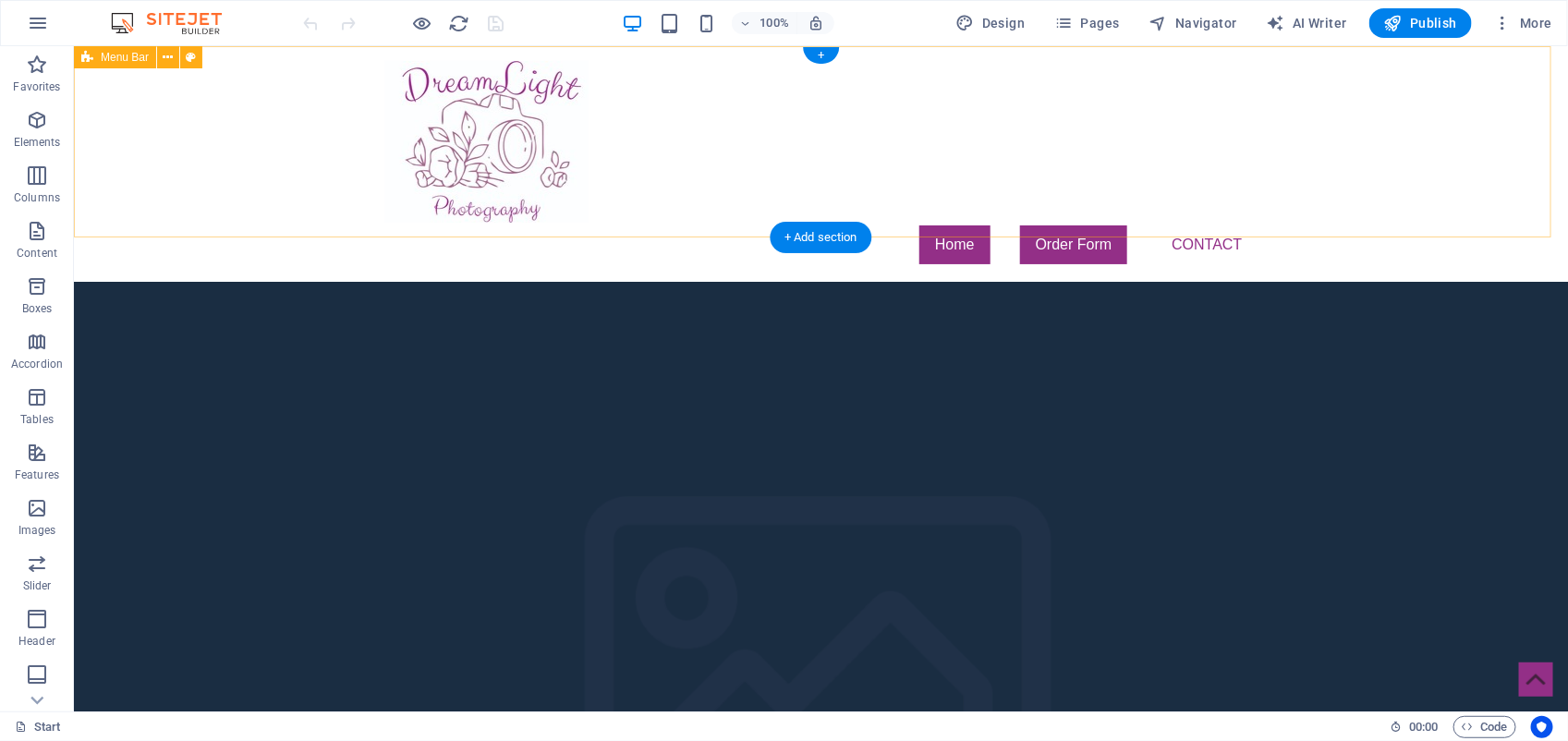 click on "Home Order Form Contact" at bounding box center [820, 163] 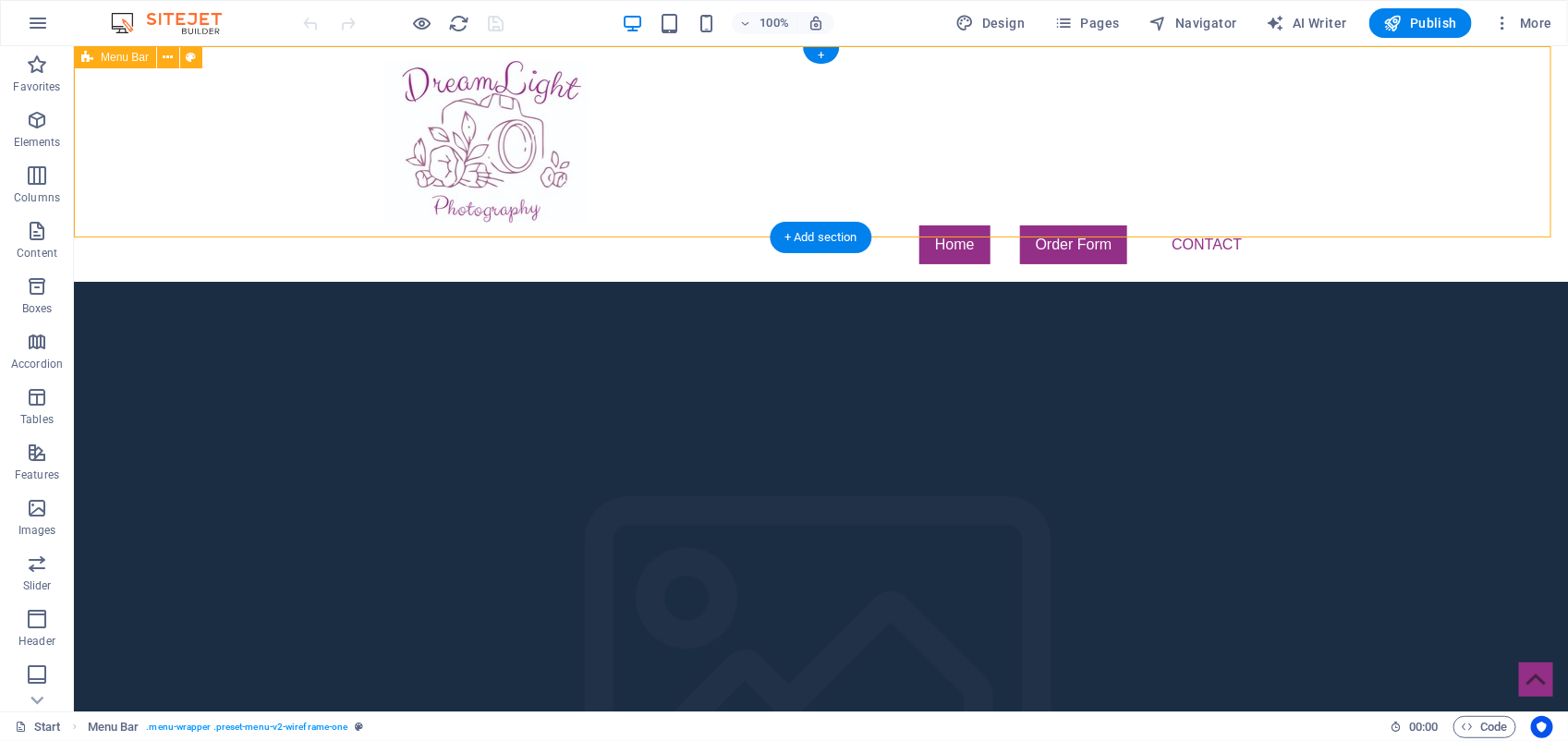 click on "Home Order Form Contact" at bounding box center (820, 163) 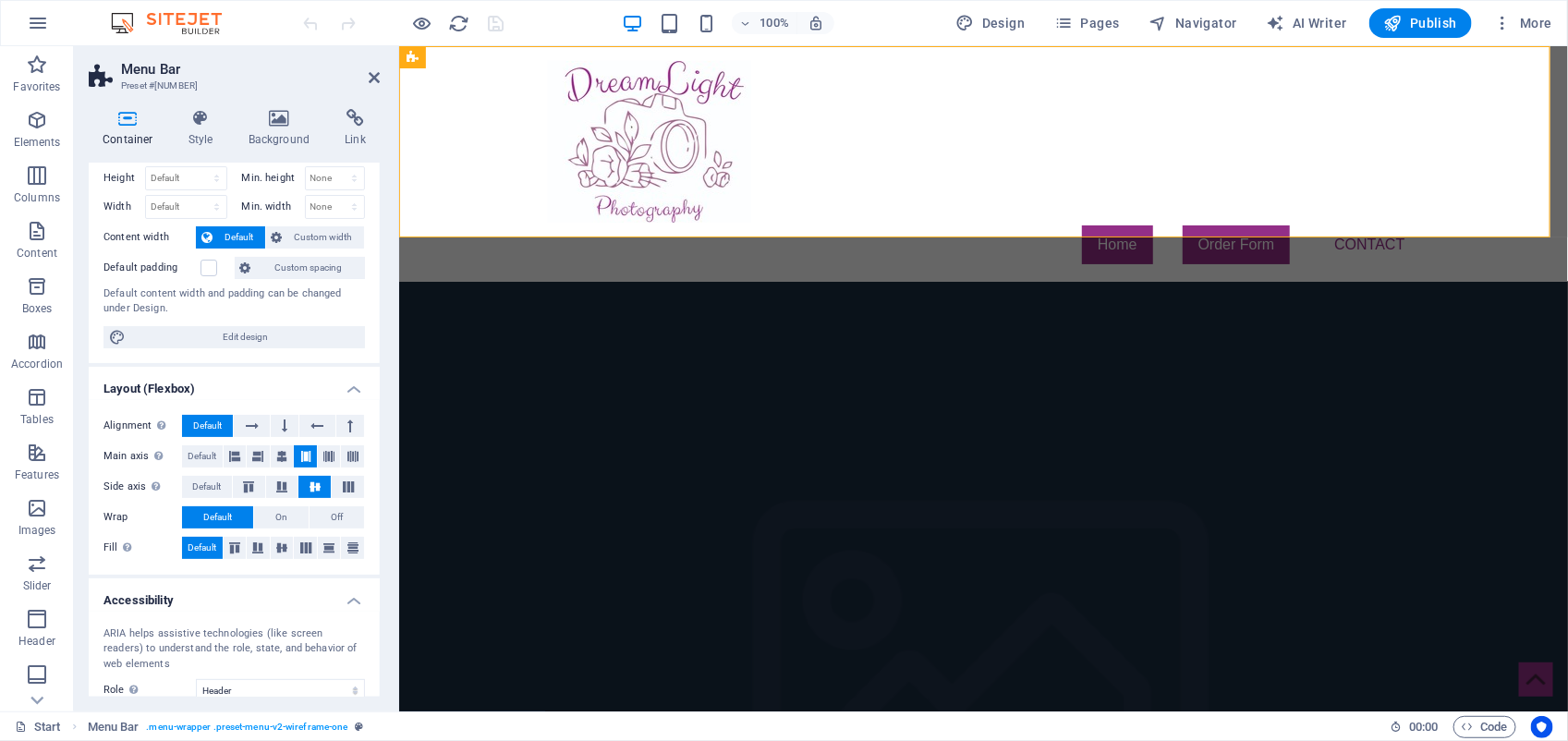 scroll, scrollTop: 0, scrollLeft: 0, axis: both 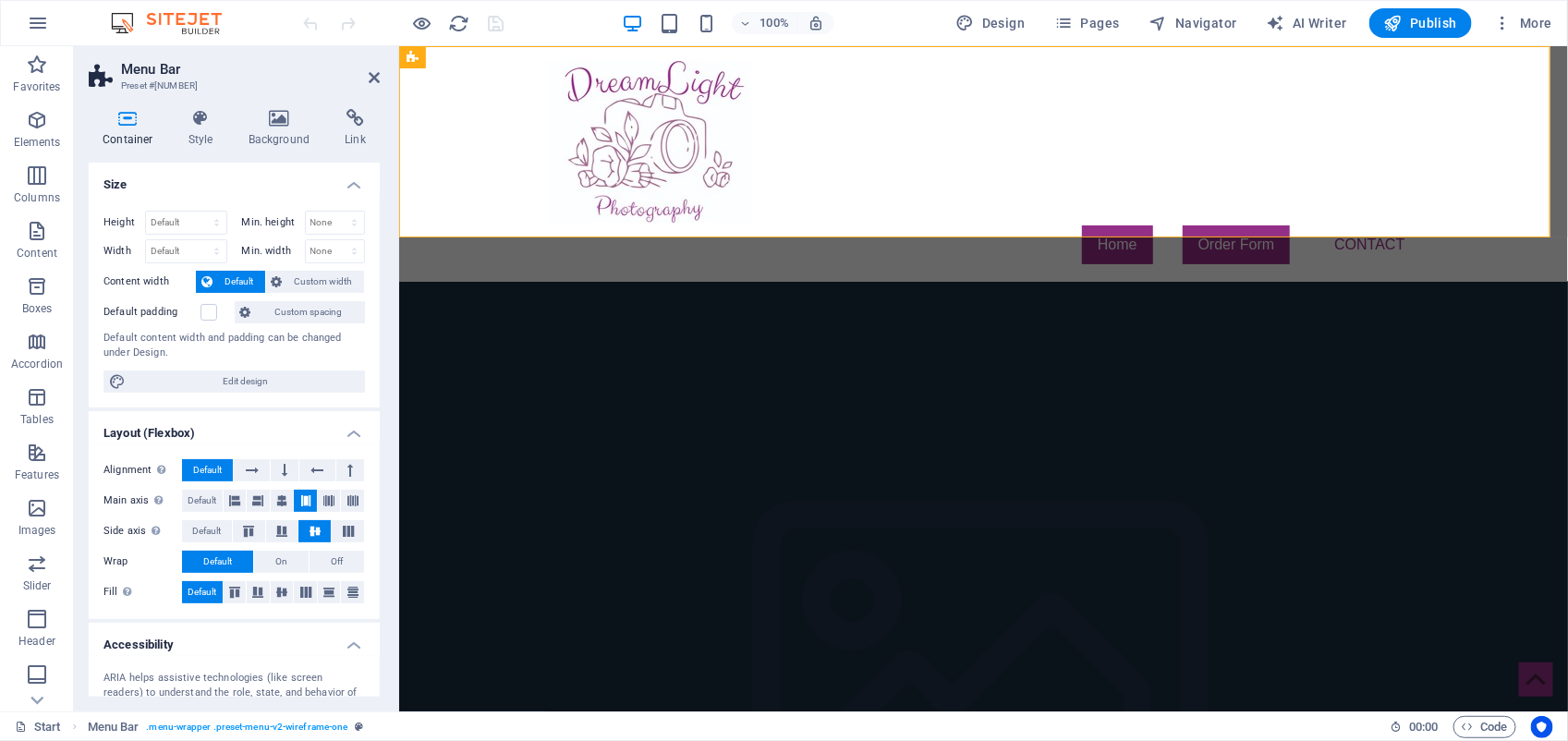 click on "Container" at bounding box center [131, 128] 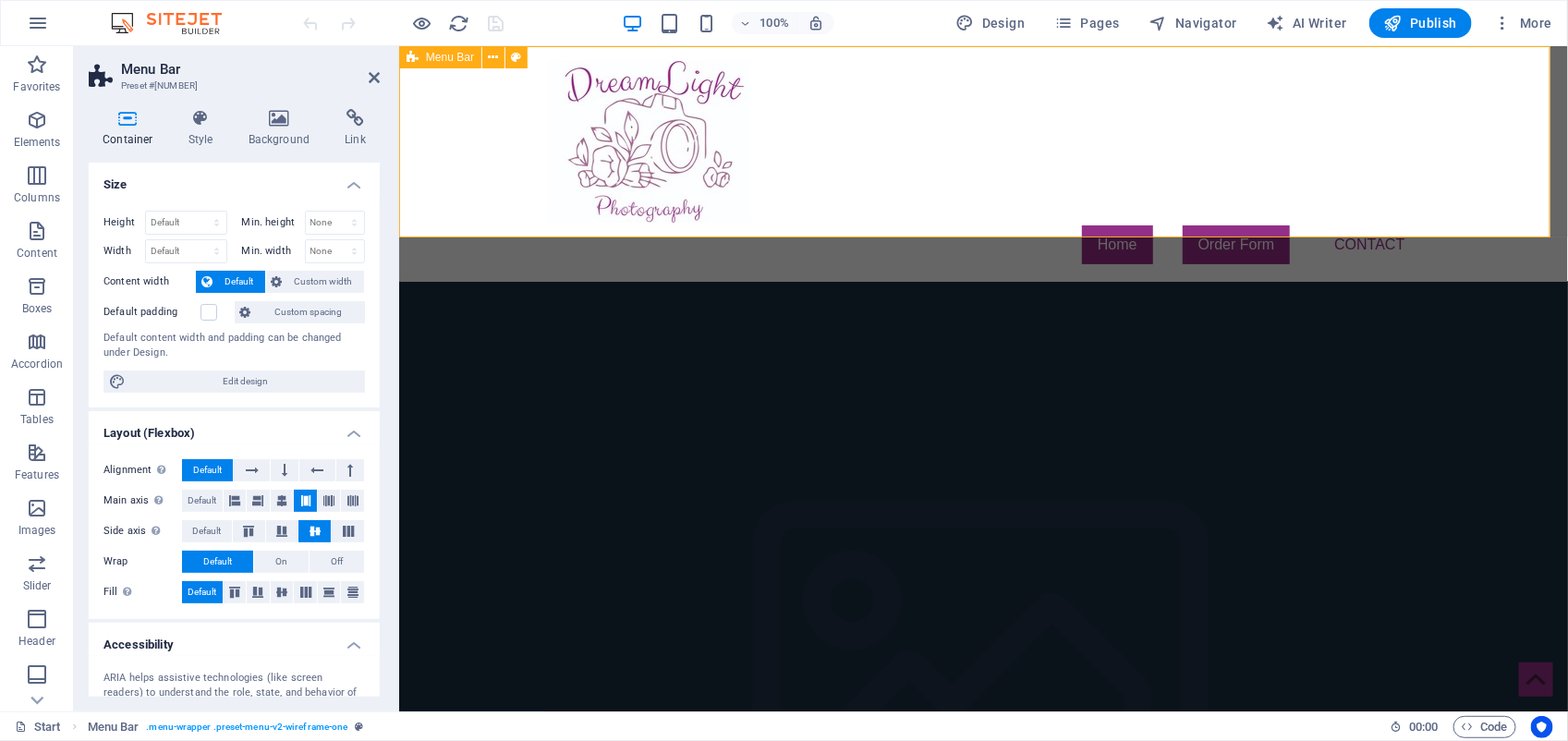 click on "Home Order Form Contact" at bounding box center [982, 163] 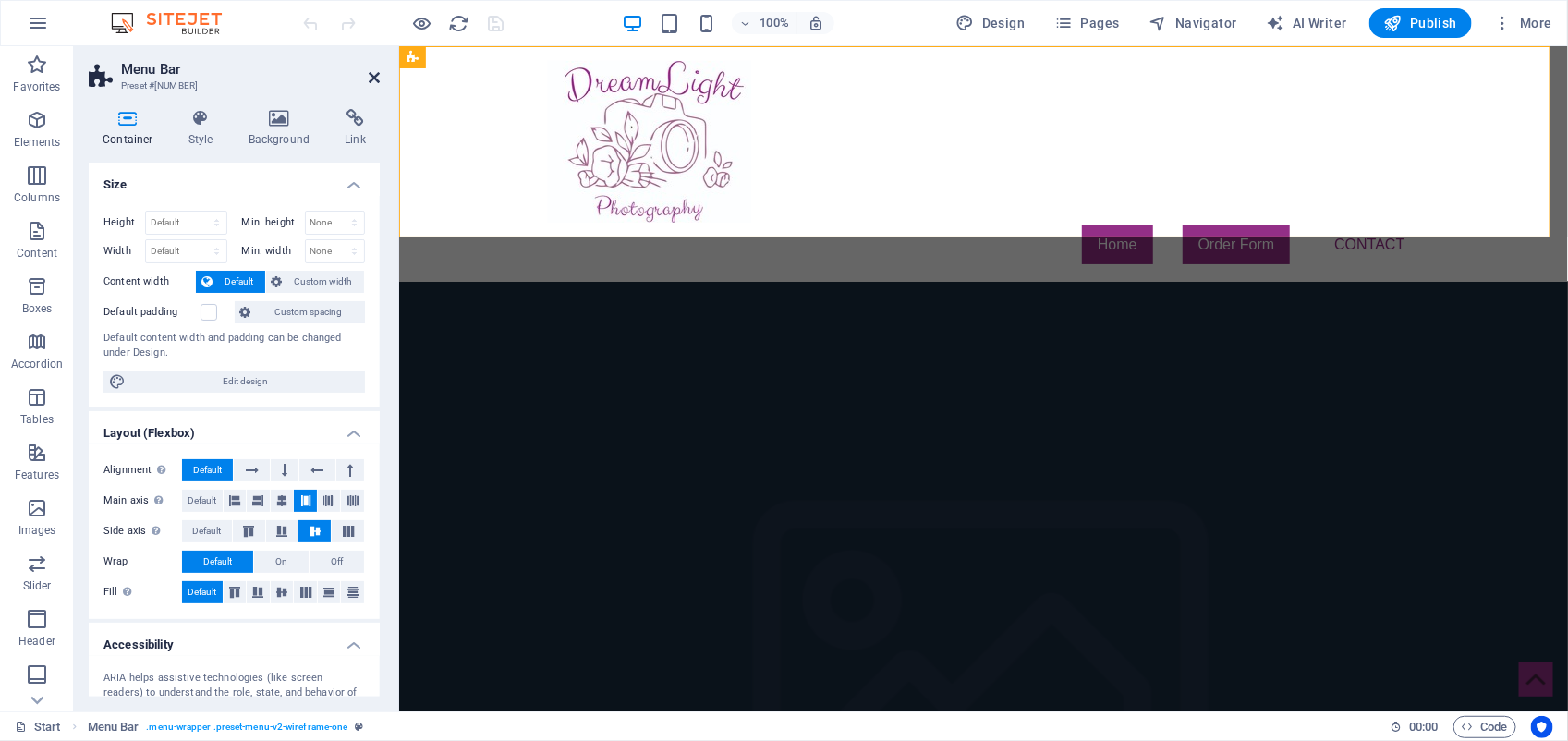 click at bounding box center (374, 78) 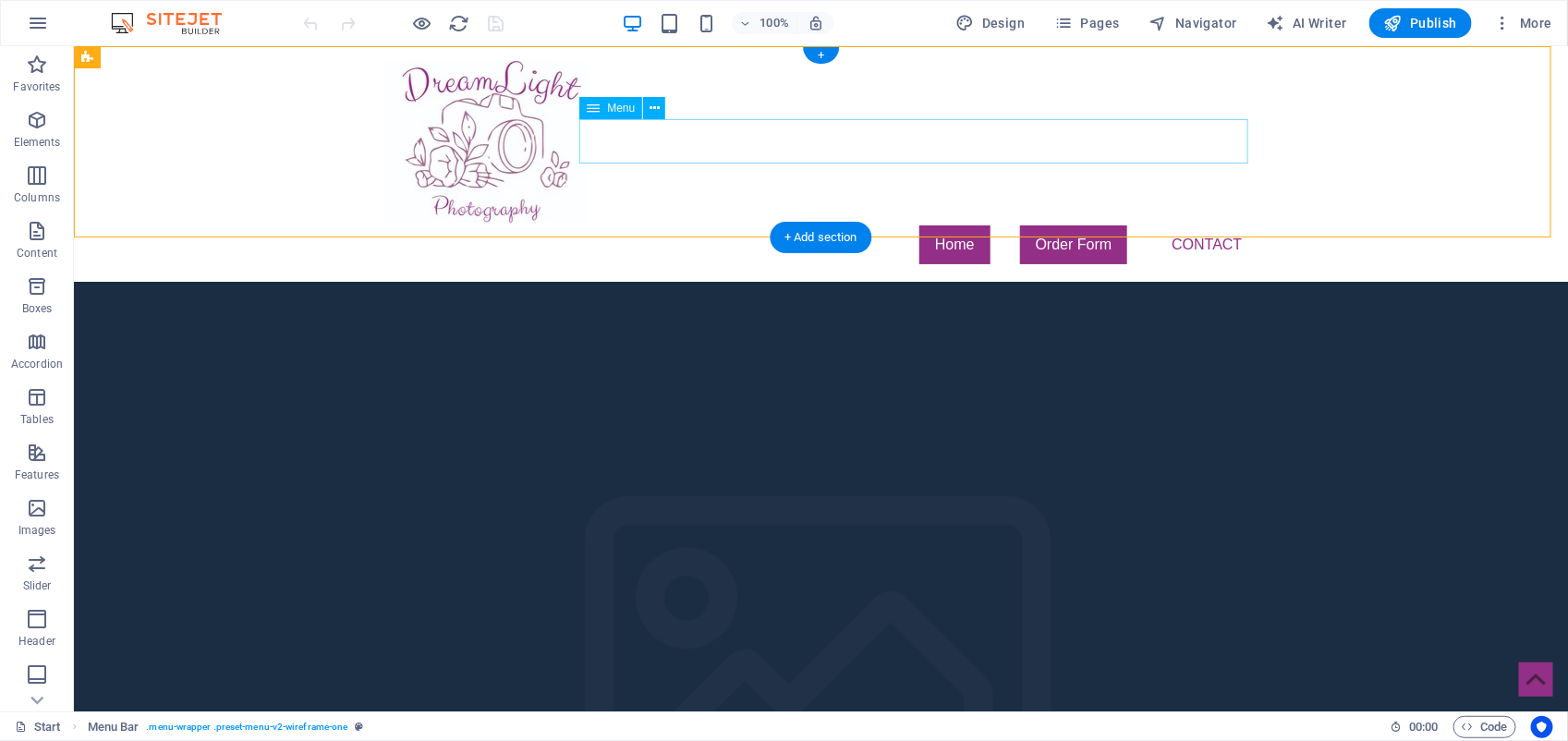 click on "Home Order Form Contact" at bounding box center [820, 244] 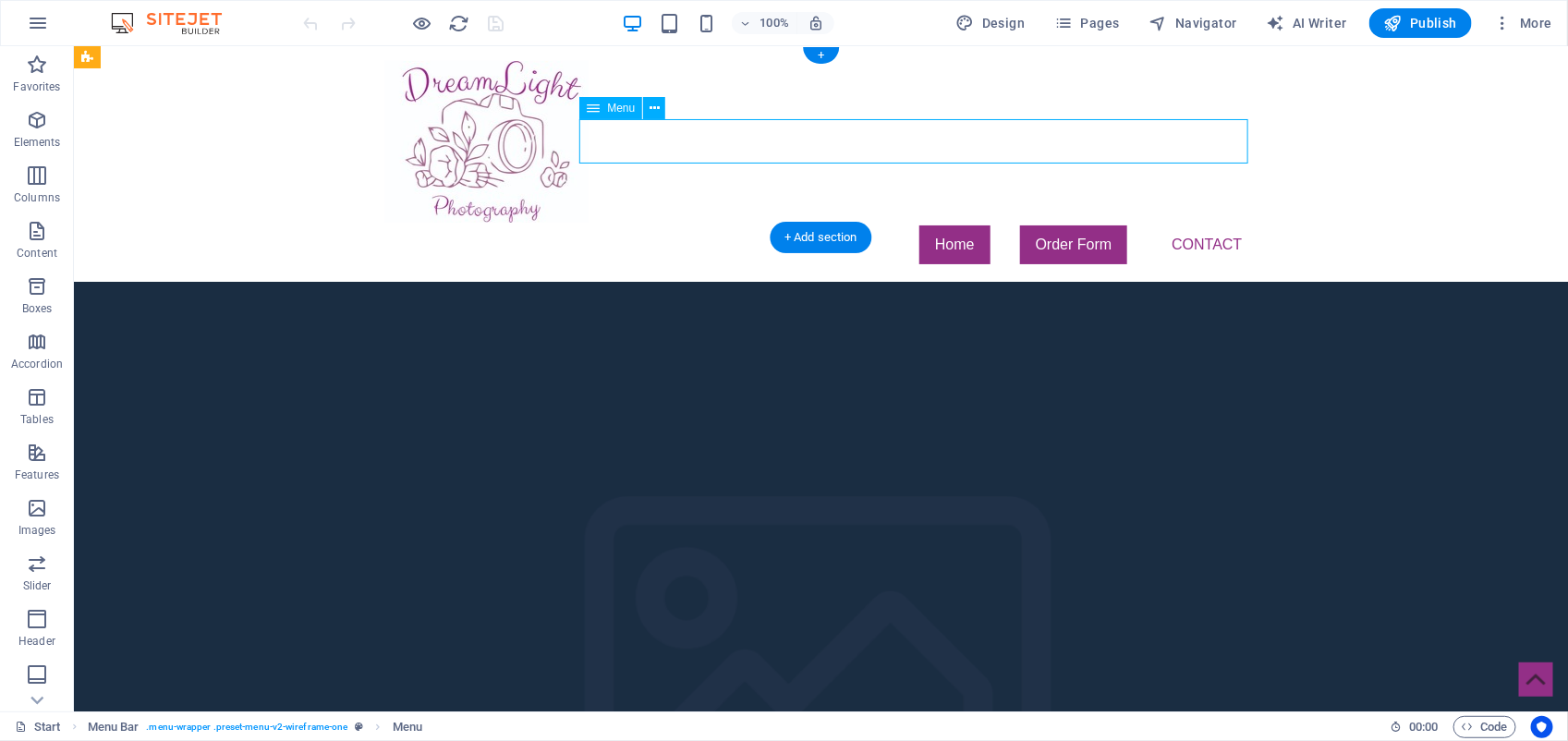 click on "Home Order Form Contact" at bounding box center [820, 244] 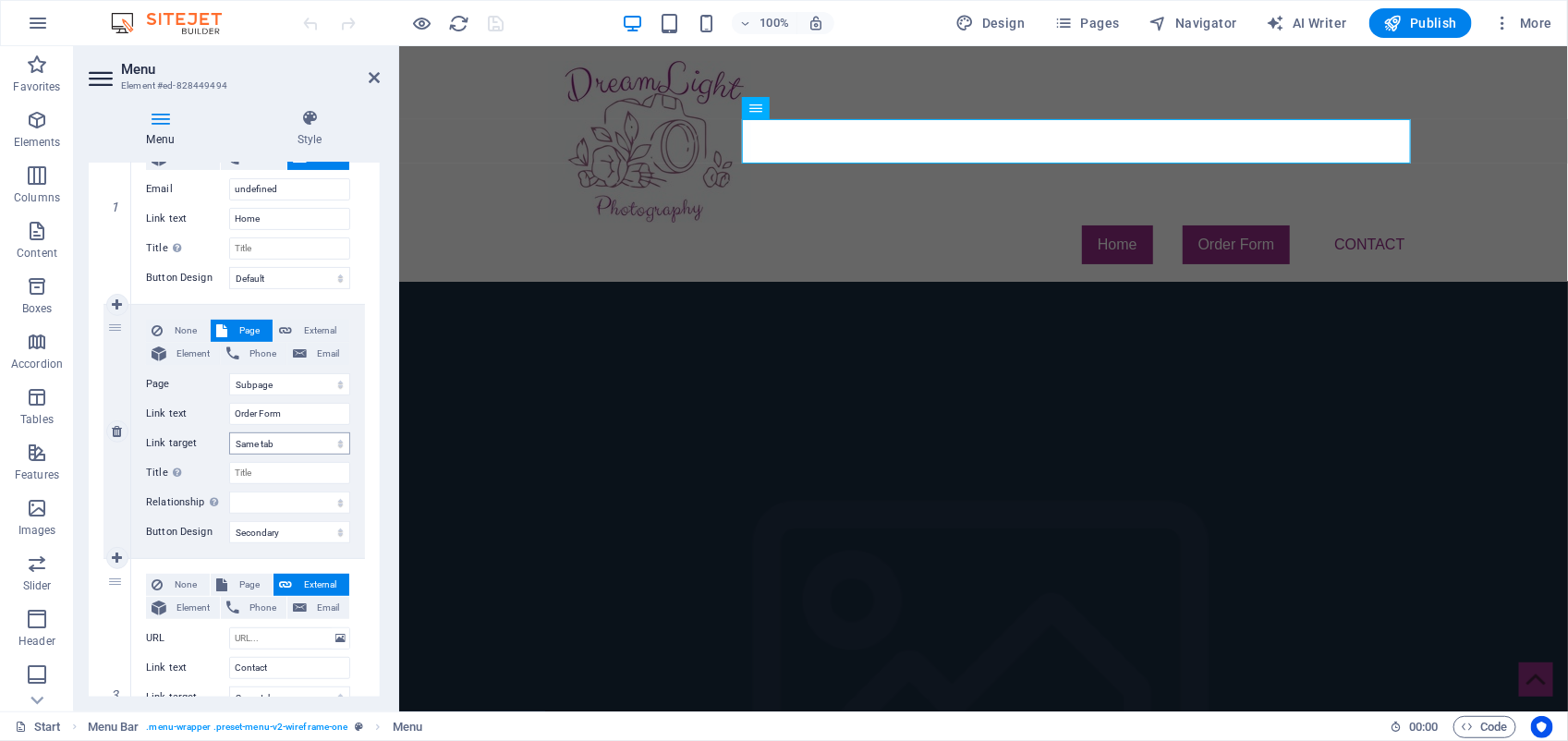 scroll, scrollTop: 231, scrollLeft: 0, axis: vertical 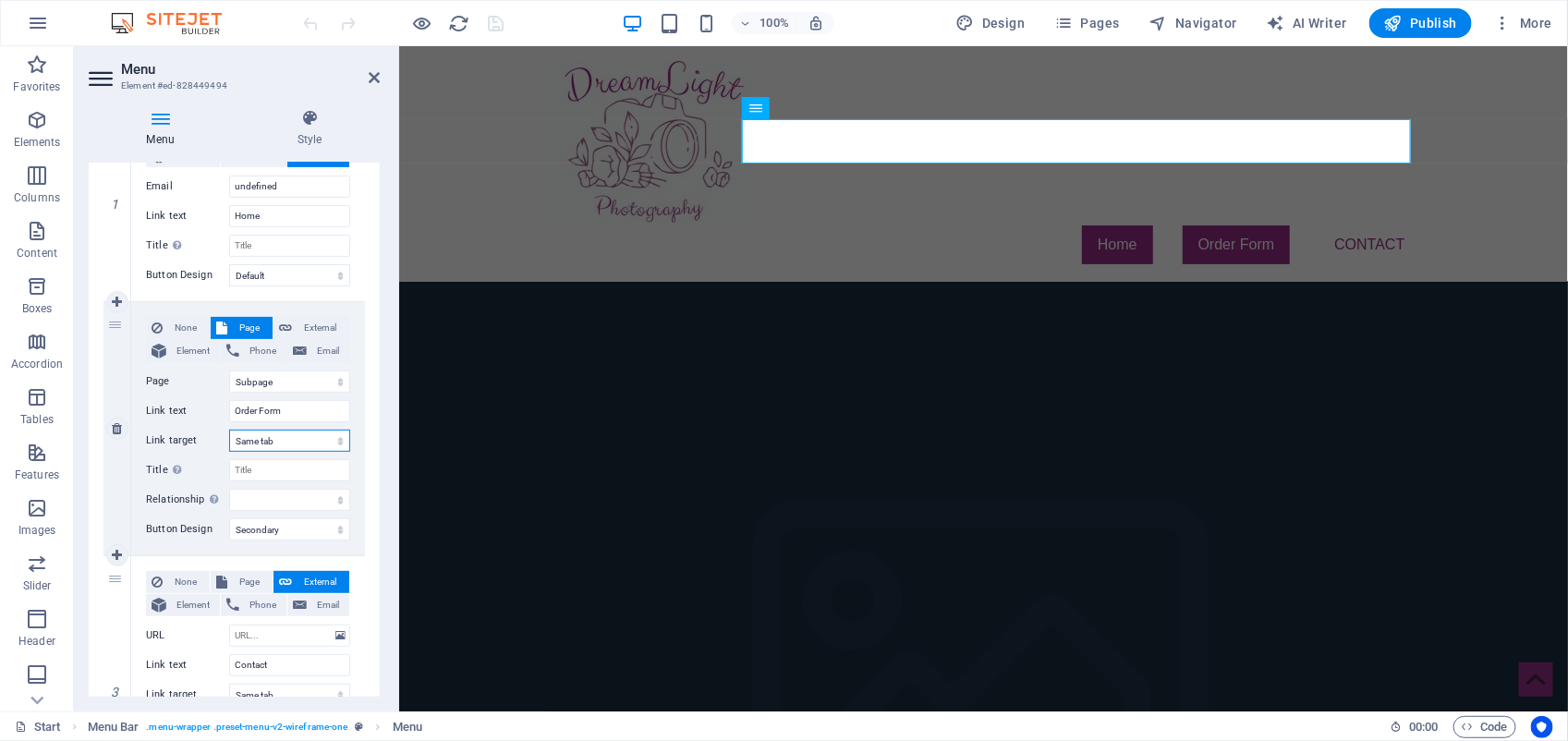 click on "New tab Same tab Overlay" at bounding box center (289, 441) 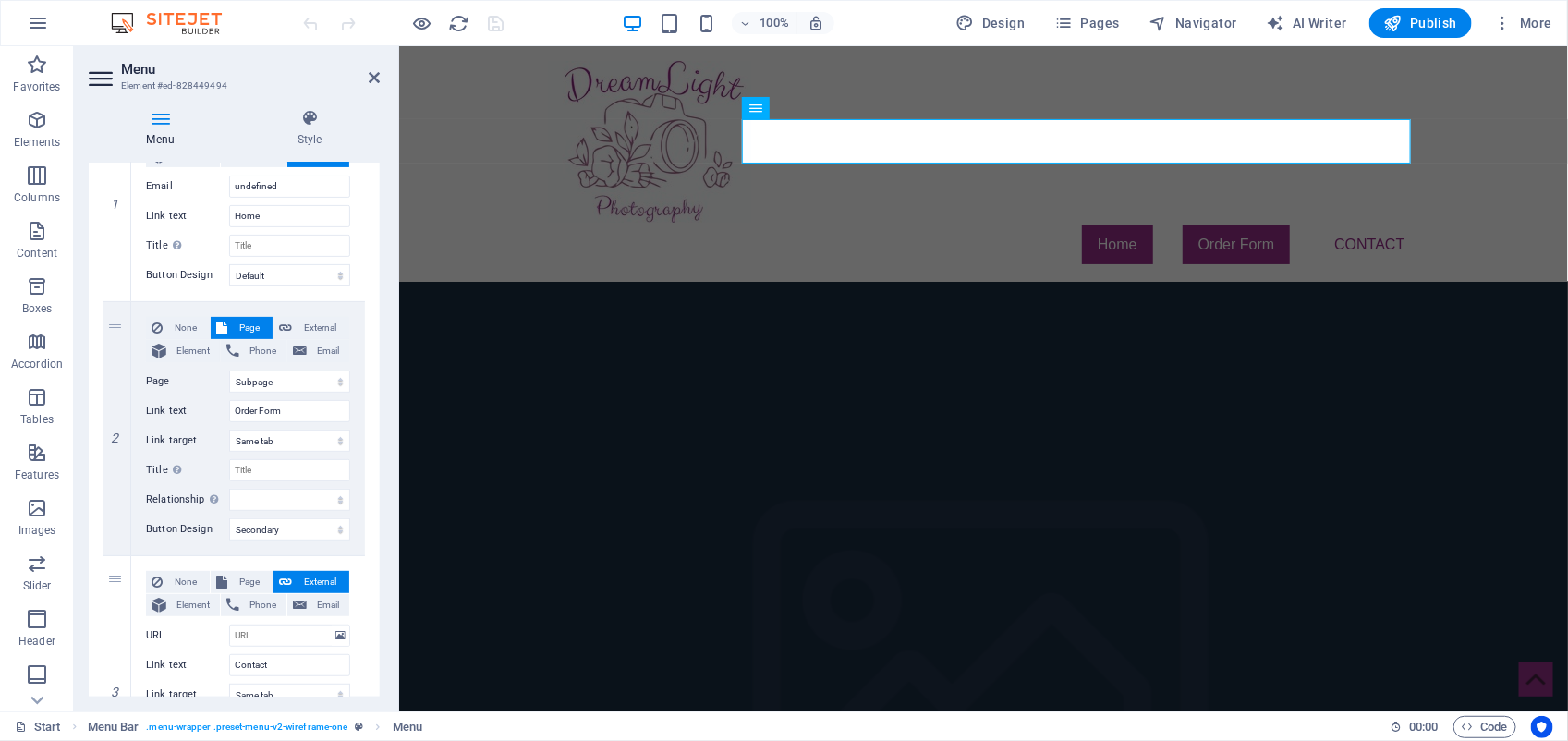 click on "1 None Page External Element Phone Email Page Start Subpage Legal Notice Privacy Element
URL Phone Email undefined Link text Home Link target New tab Same tab Overlay Title Additional link description, should not be the same as the link text. The title is most often shown as a tooltip text when the mouse moves over the element. Leave empty if uncertain. Relationship Sets the  relationship of this link to the link target . For example, the value "nofollow" instructs search engines not to follow the link. Can be left empty. alternate author bookmark external help license next nofollow noreferrer noopener prev search tag Button Design None Default Primary Secondary 2 None Page External Element Phone Email Page Start Subpage Legal Notice Privacy Element
URL /15939379 Phone Email Link text Order Form Link target New tab Same tab Overlay Title Relationship Sets the  relationship of this link to the link target alternate author bookmark external help license next prev" at bounding box center [234, 458] 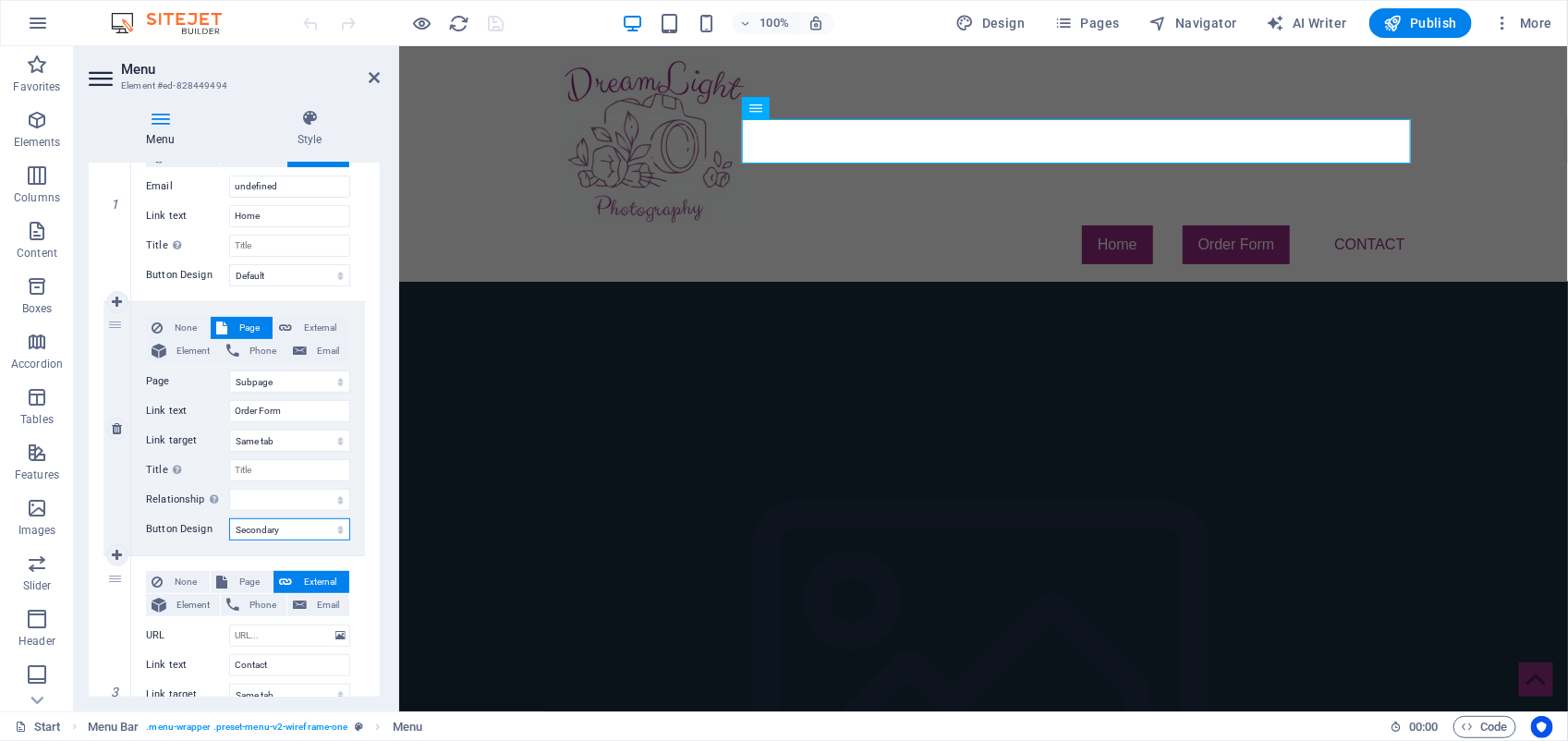 click on "None Default Primary Secondary" at bounding box center (289, 529) 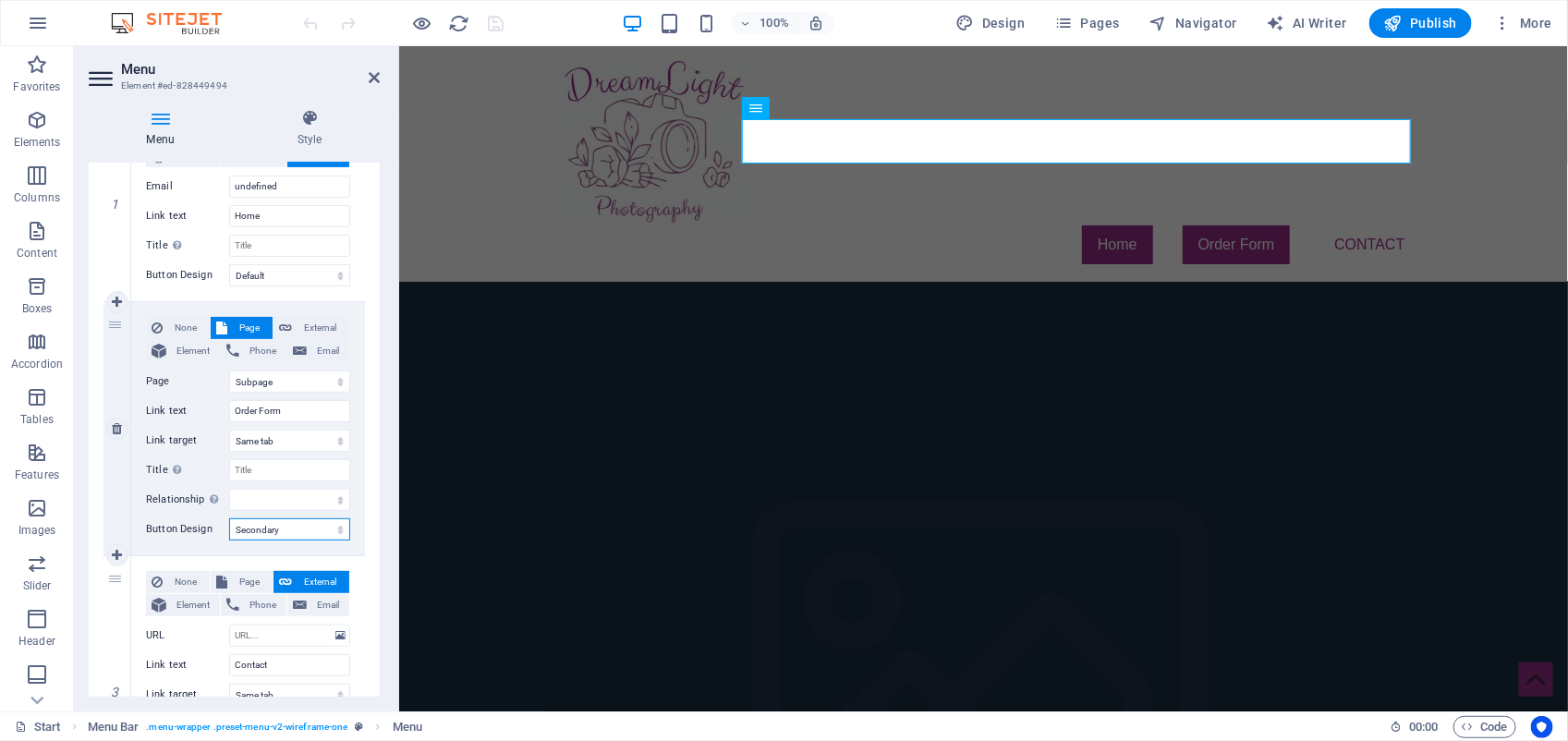 select 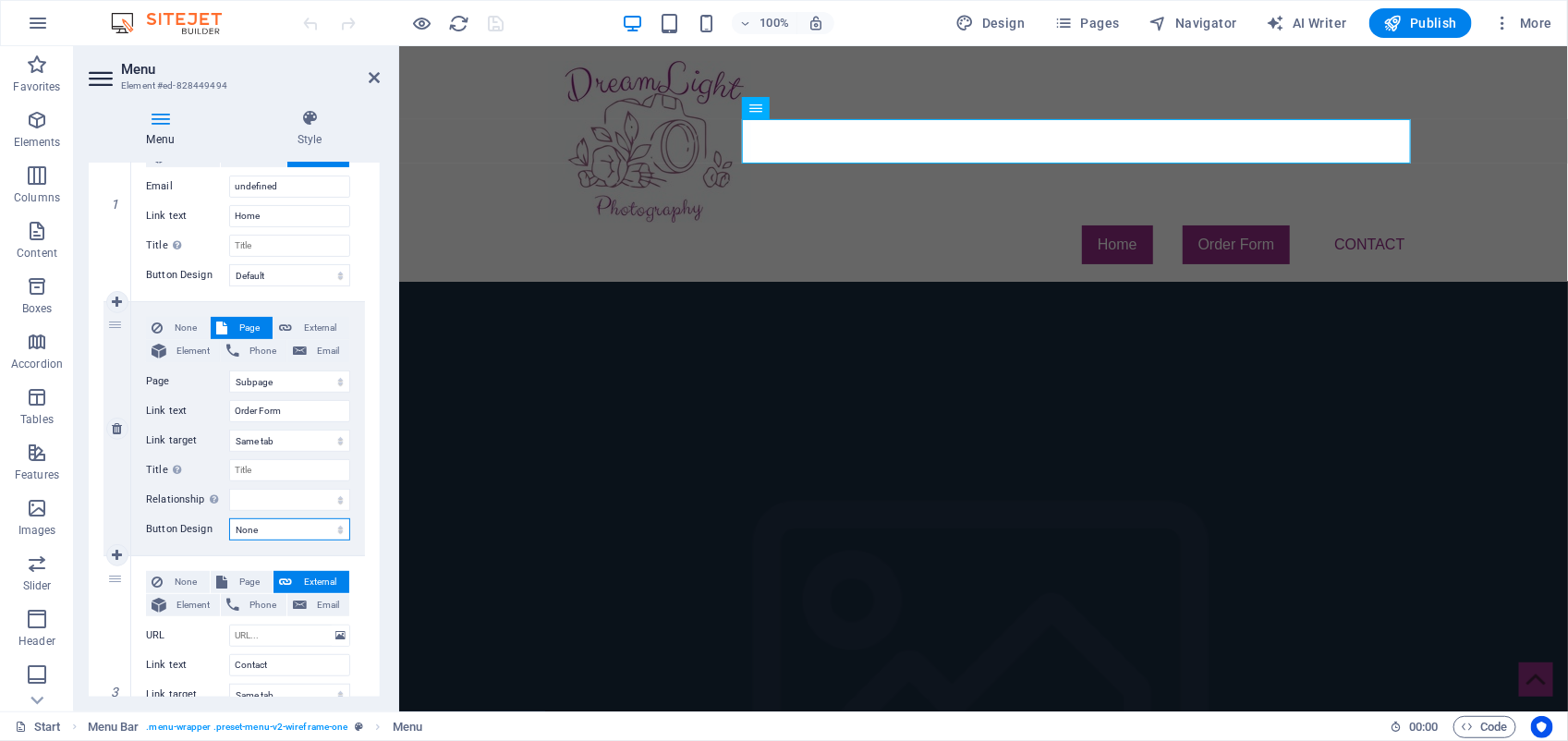 click on "None Default Primary Secondary" at bounding box center [289, 529] 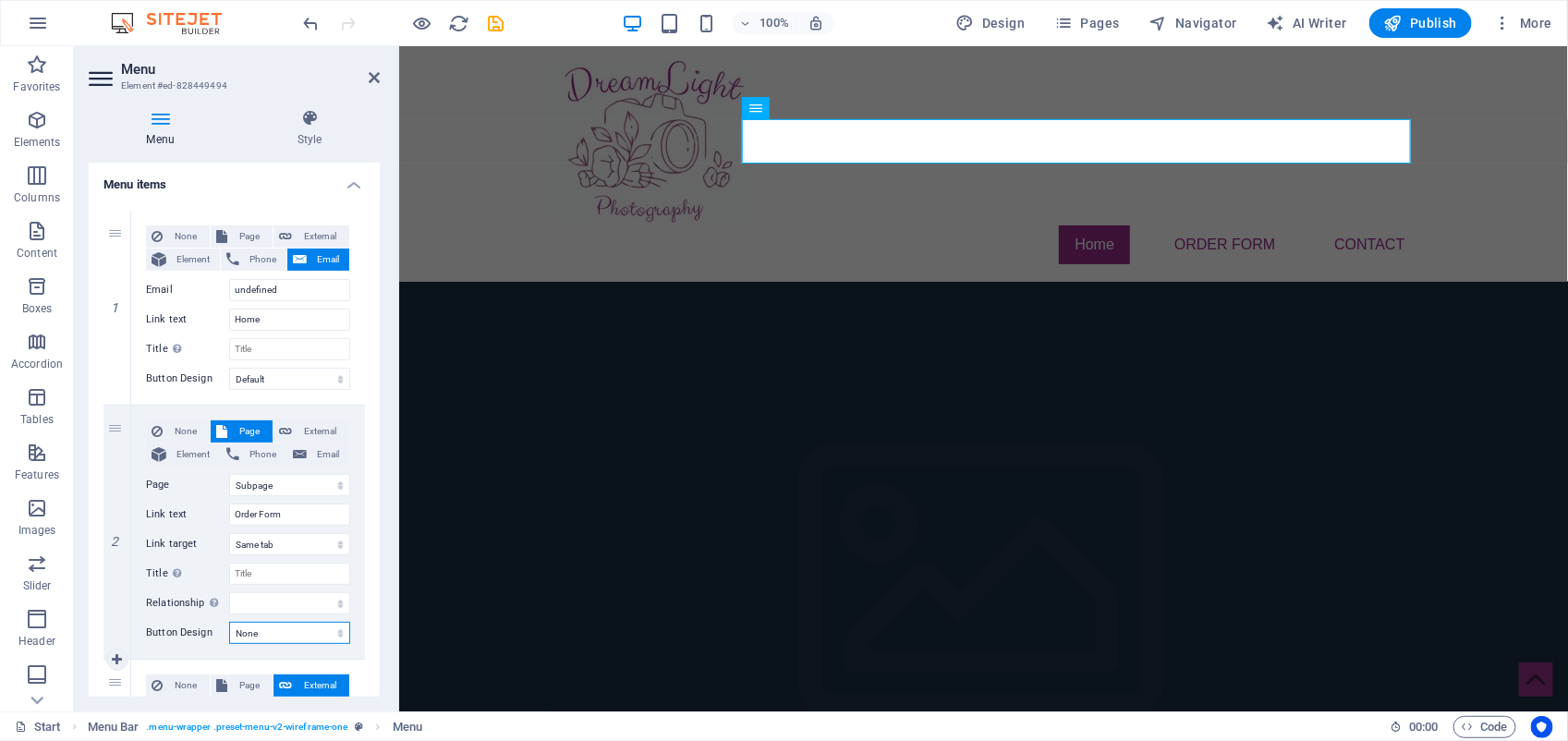 scroll, scrollTop: 48, scrollLeft: 0, axis: vertical 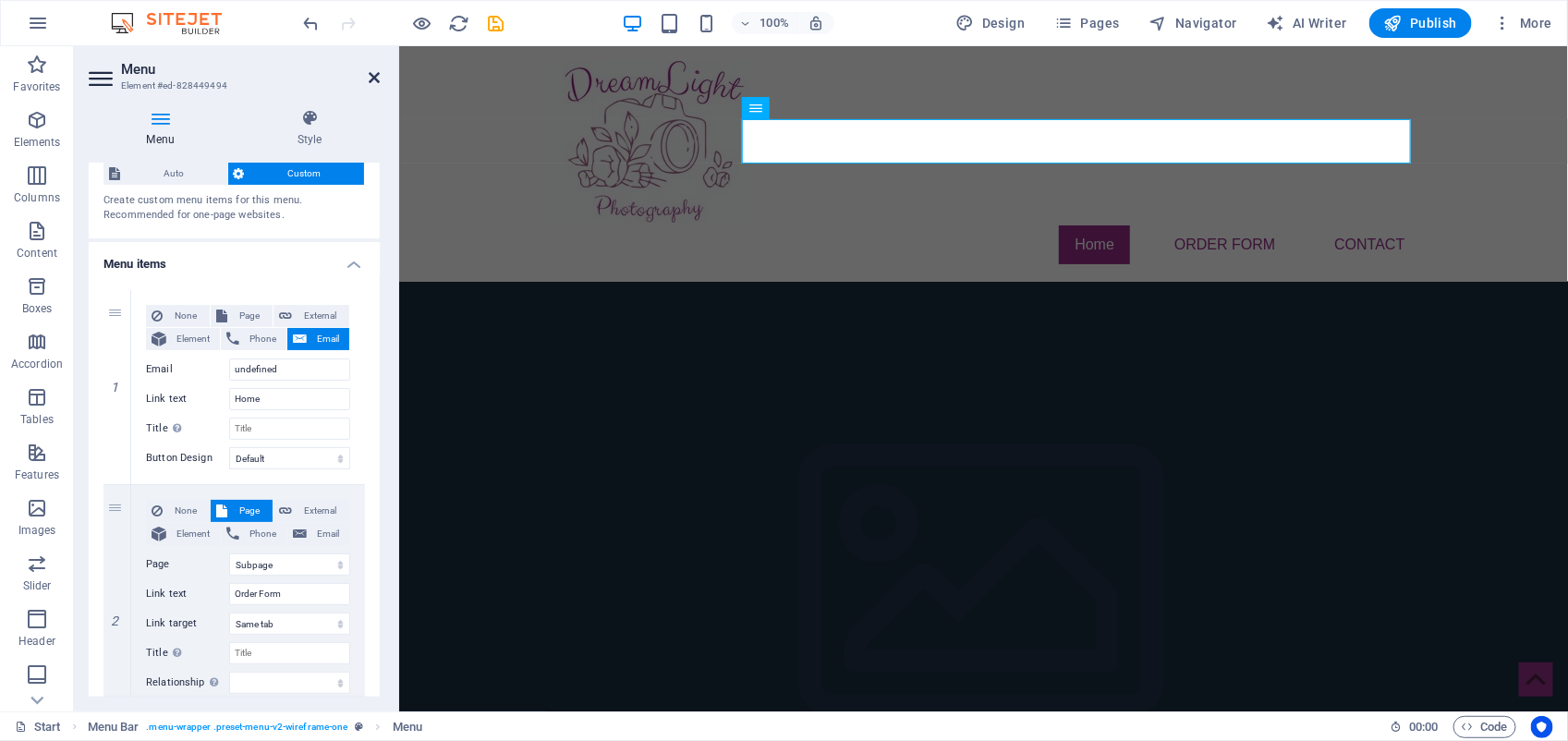 click at bounding box center (374, 78) 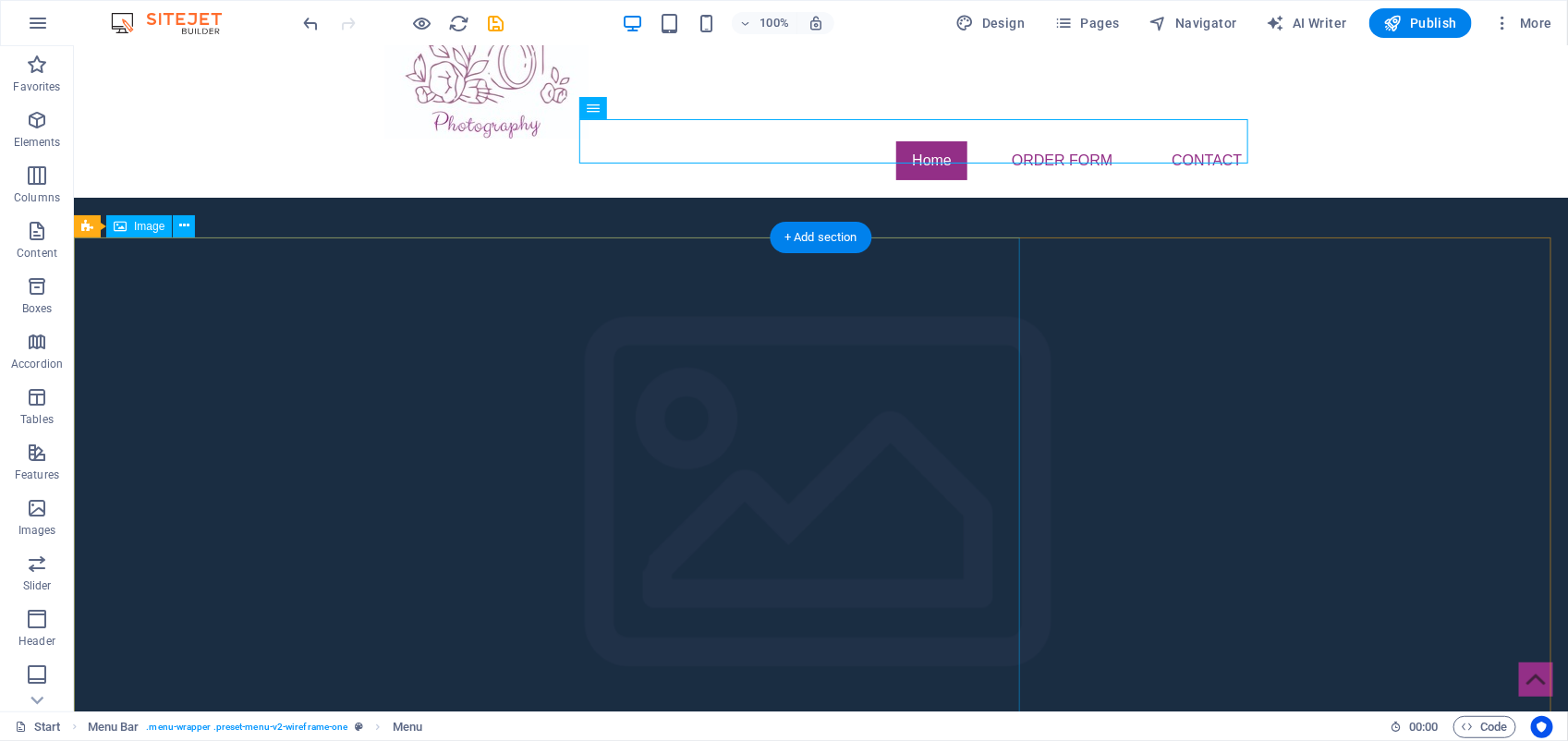 scroll, scrollTop: 115, scrollLeft: 0, axis: vertical 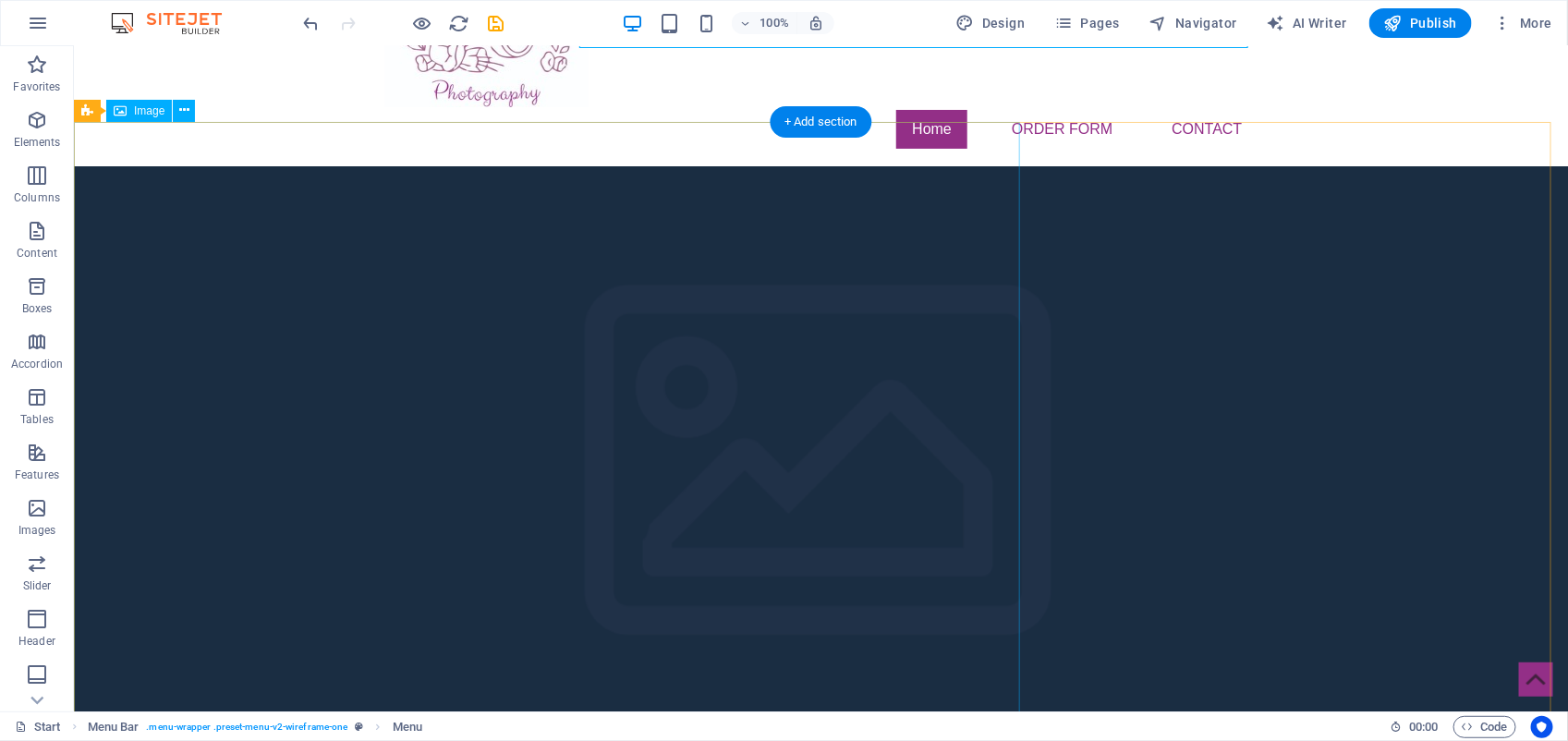 click at bounding box center [820, 1295] 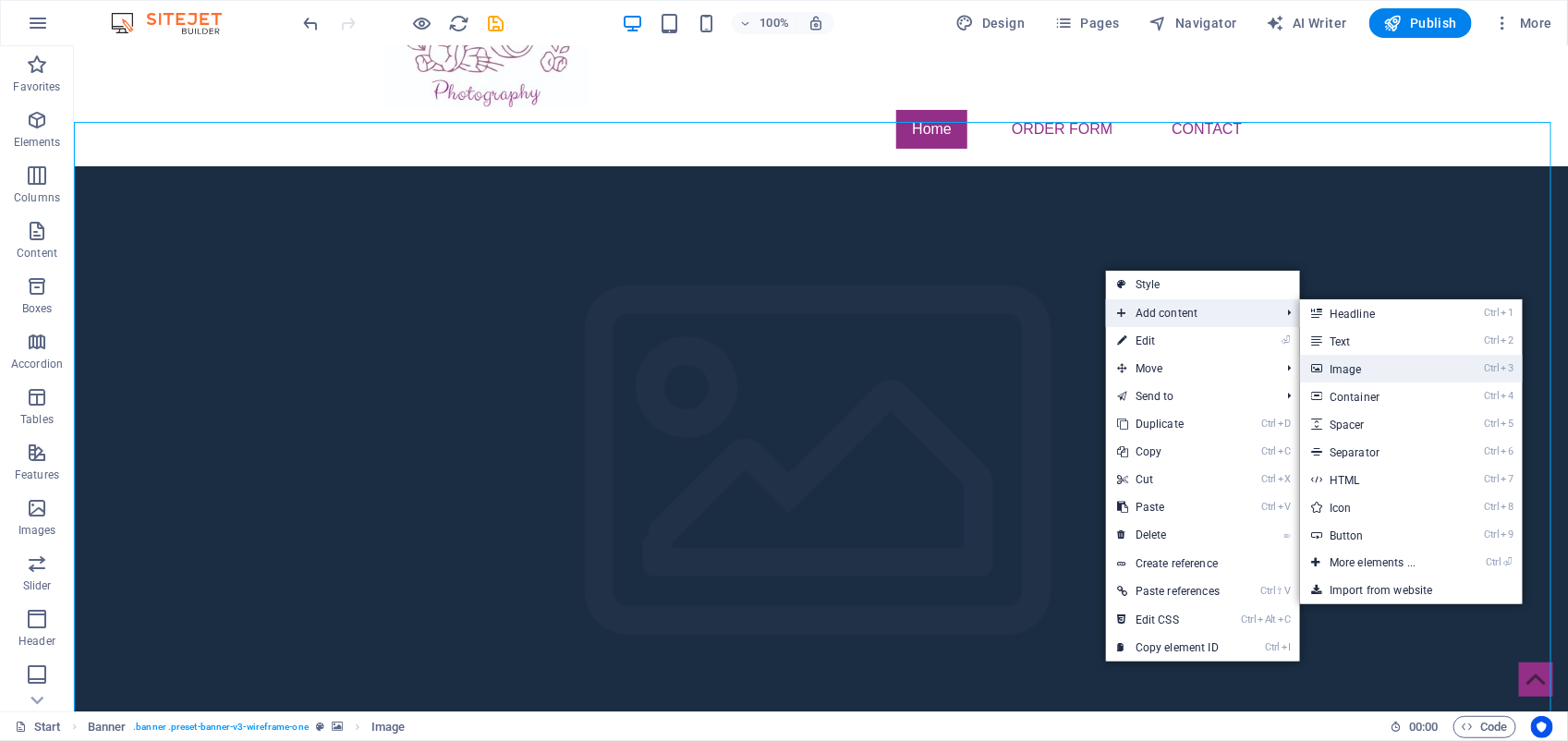 drag, startPoint x: 1379, startPoint y: 362, endPoint x: 966, endPoint y: 316, distance: 415.55385 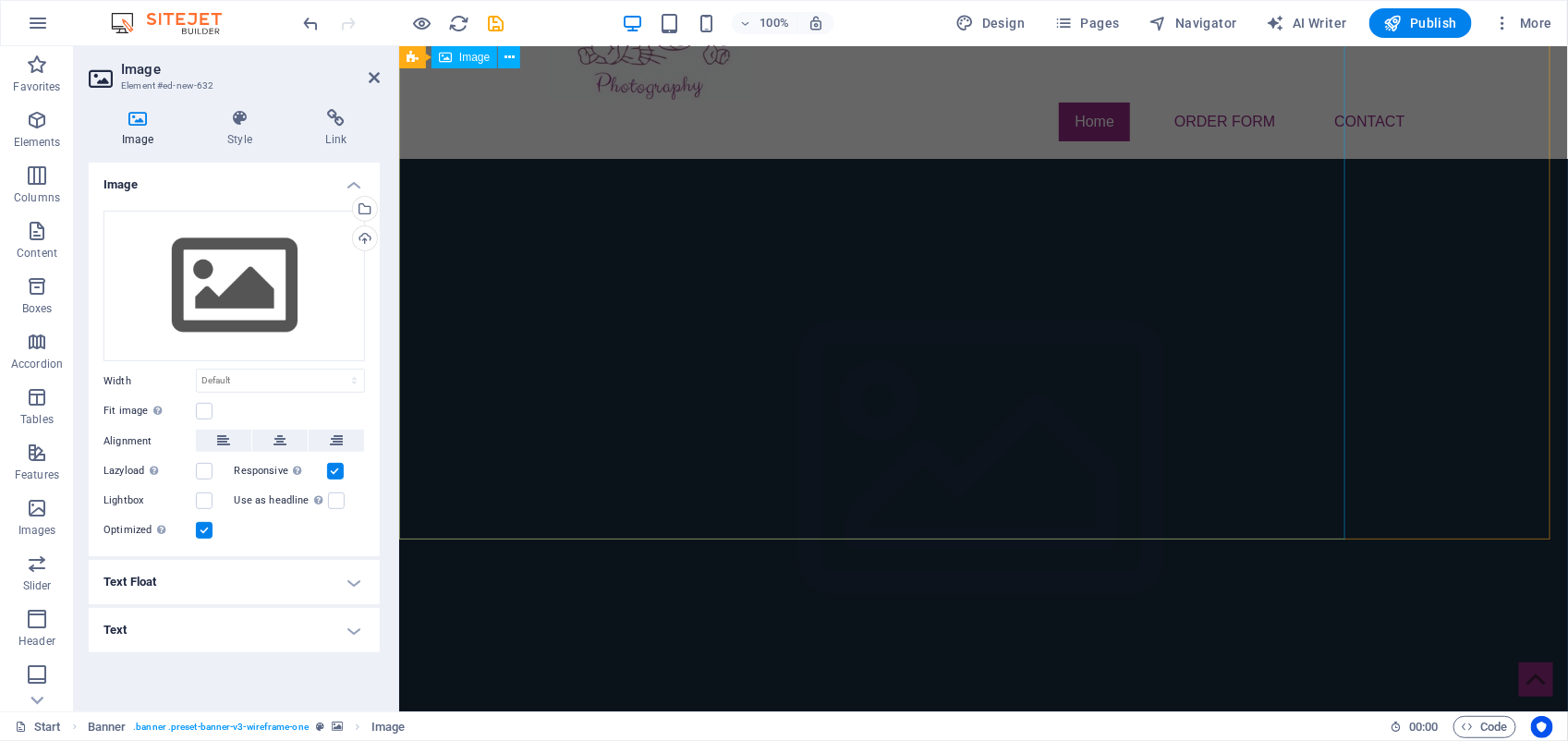scroll, scrollTop: 115, scrollLeft: 0, axis: vertical 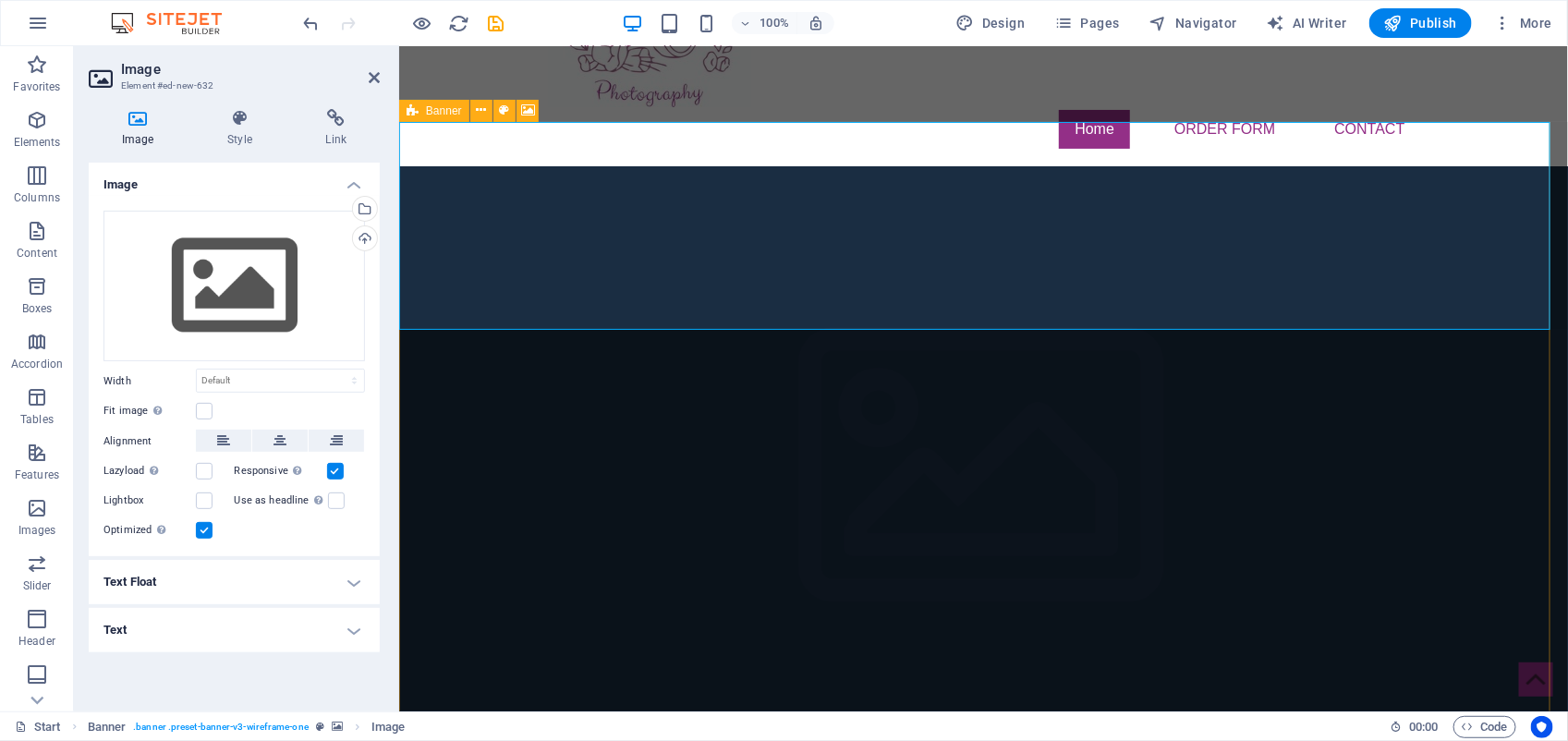 drag, startPoint x: 1343, startPoint y: 444, endPoint x: 1423, endPoint y: 444, distance: 80 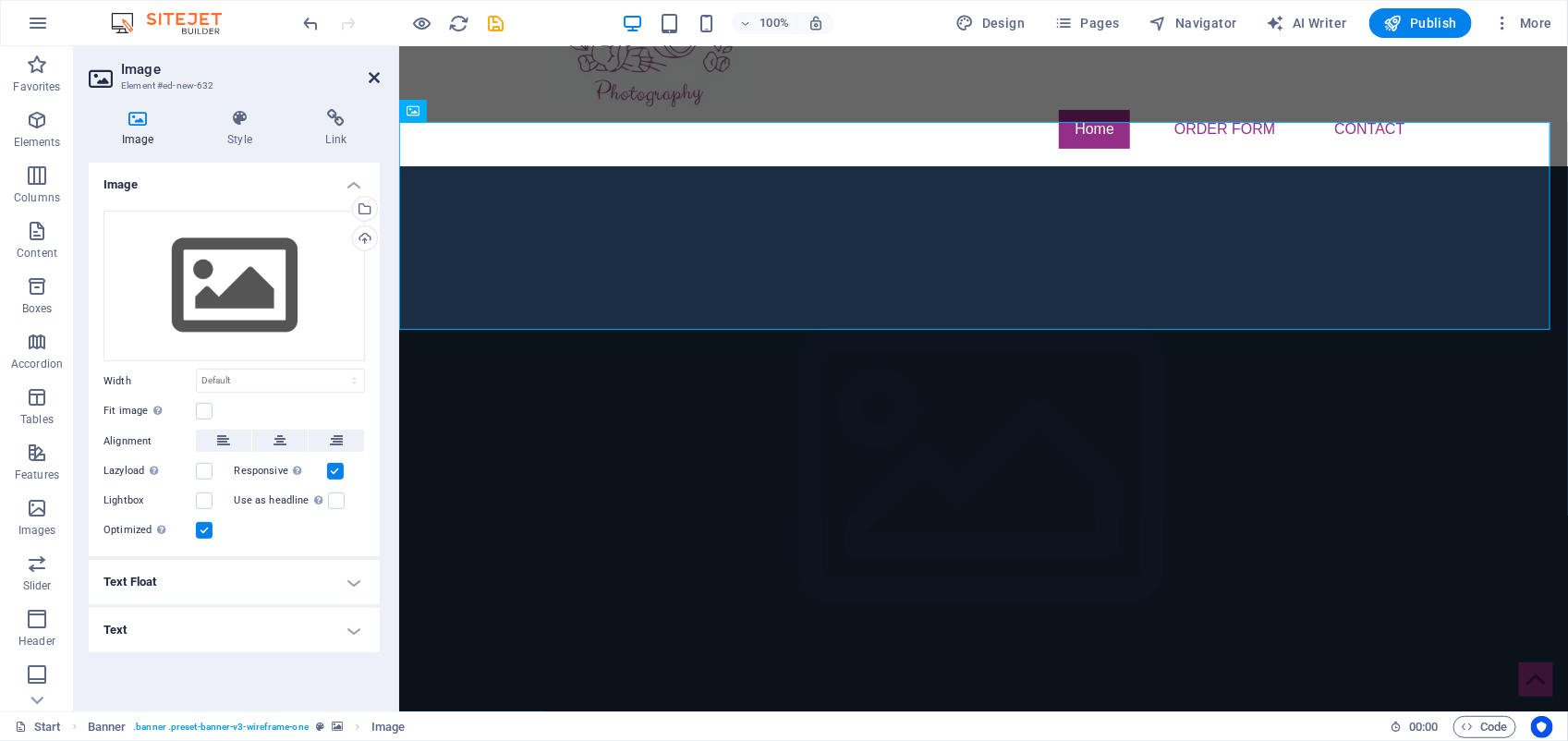 click at bounding box center (374, 78) 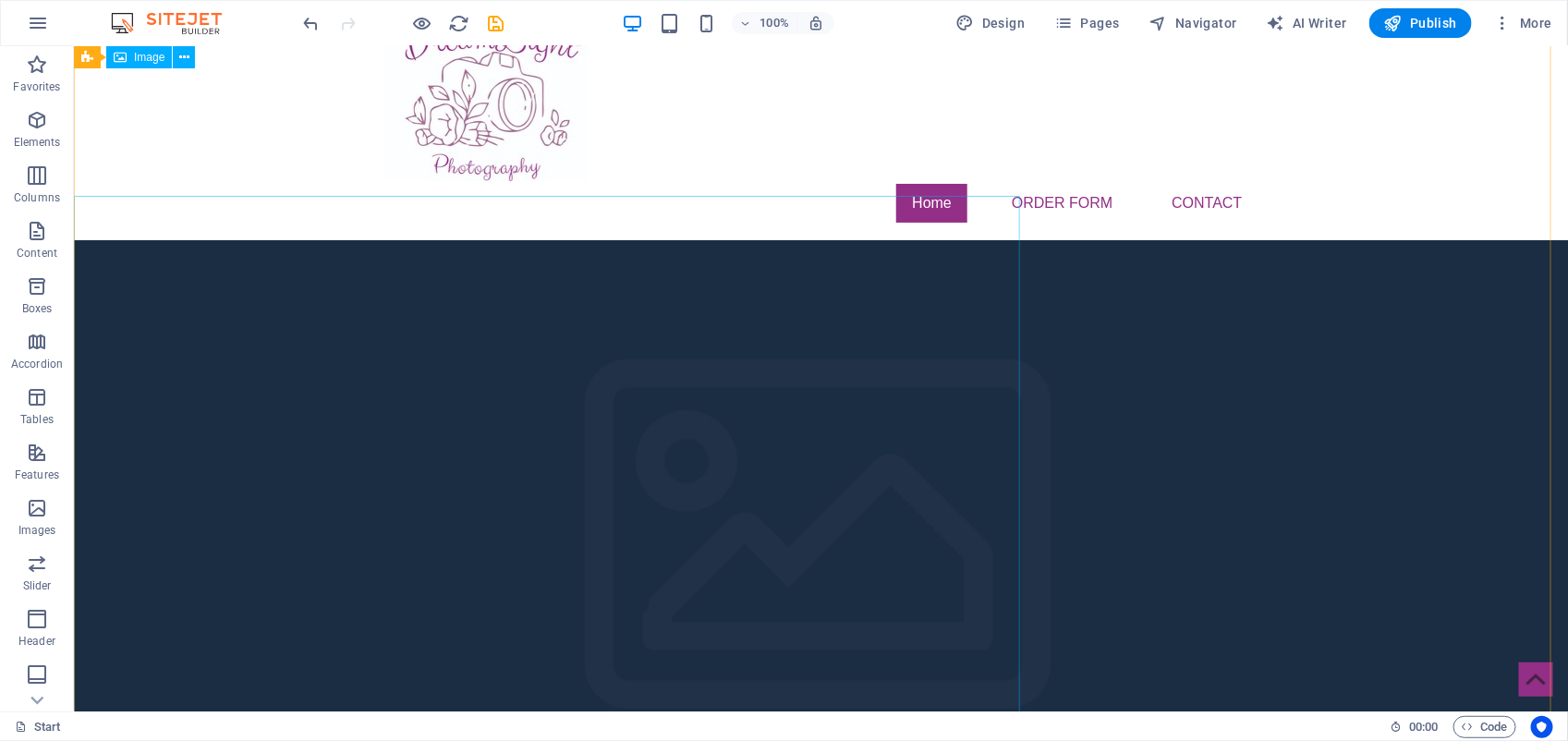scroll, scrollTop: 0, scrollLeft: 0, axis: both 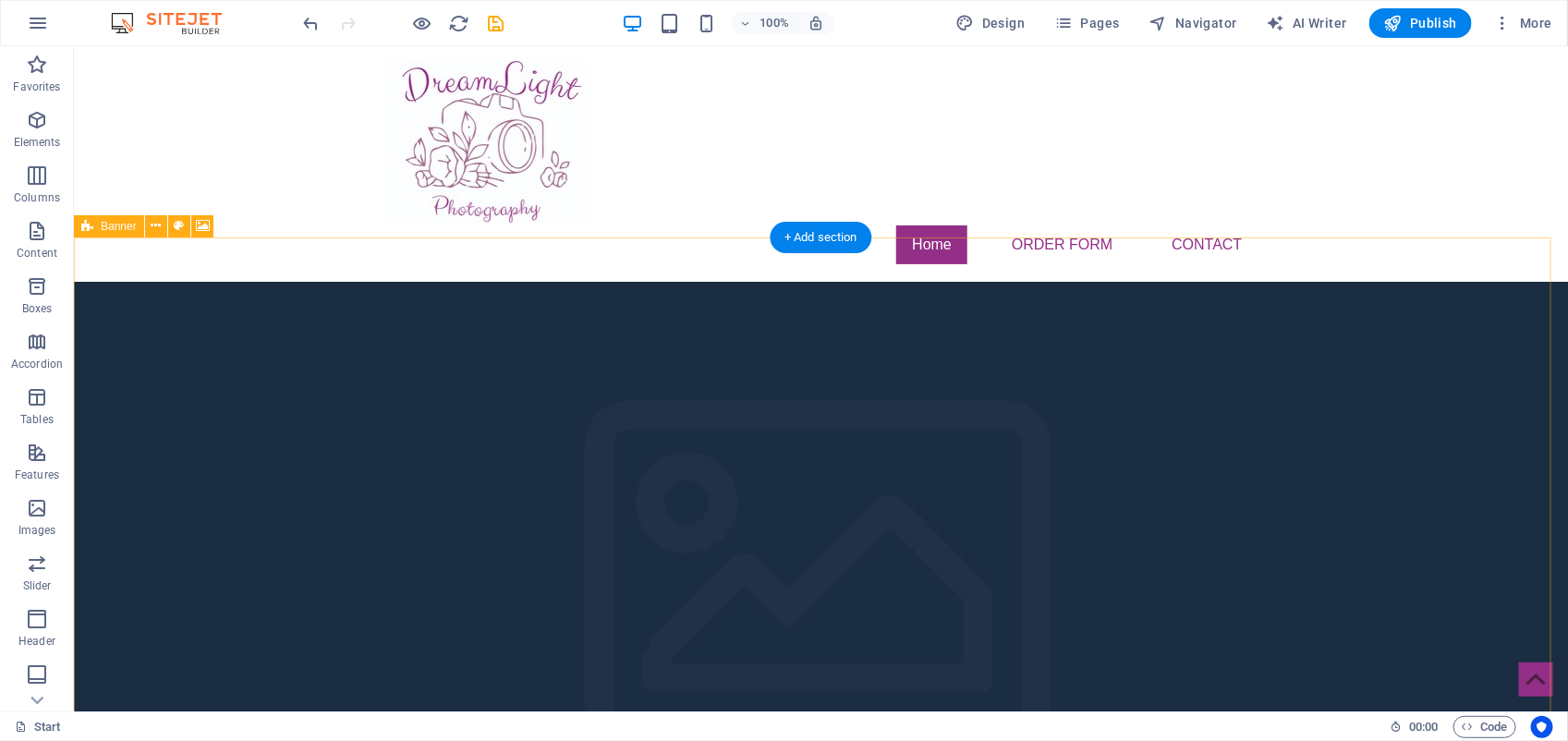 click at bounding box center [820, 596] 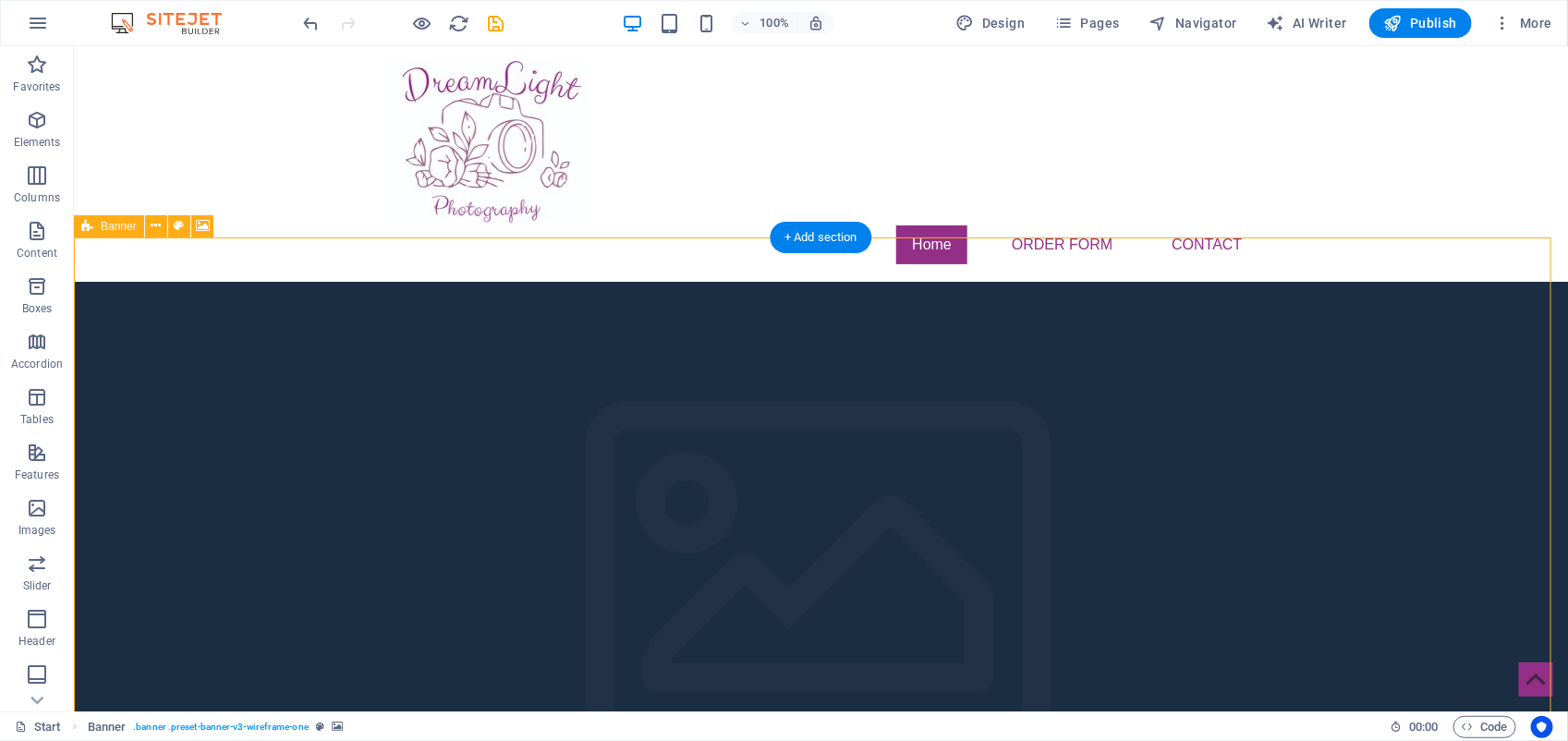 click at bounding box center [820, 596] 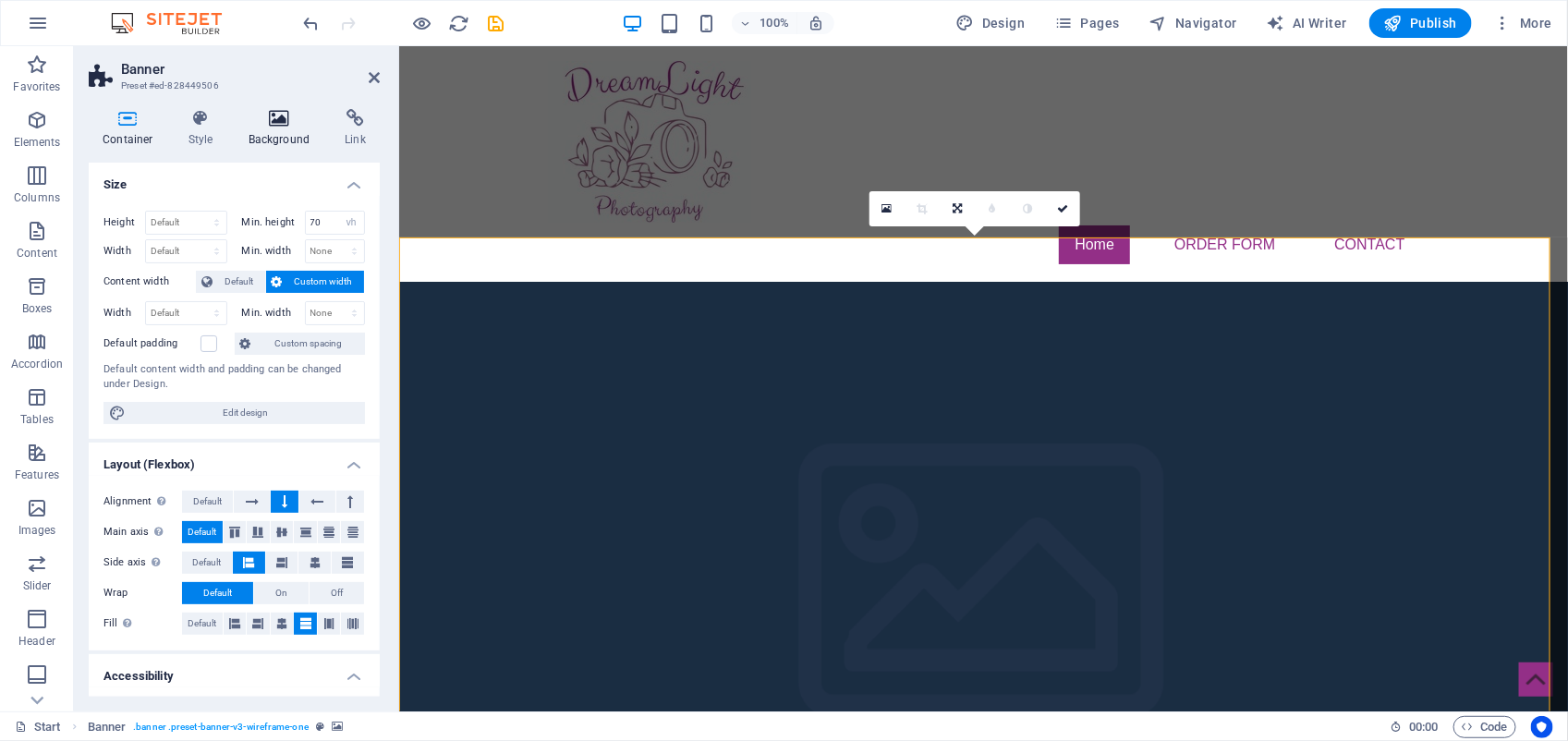 click on "Background" at bounding box center (283, 128) 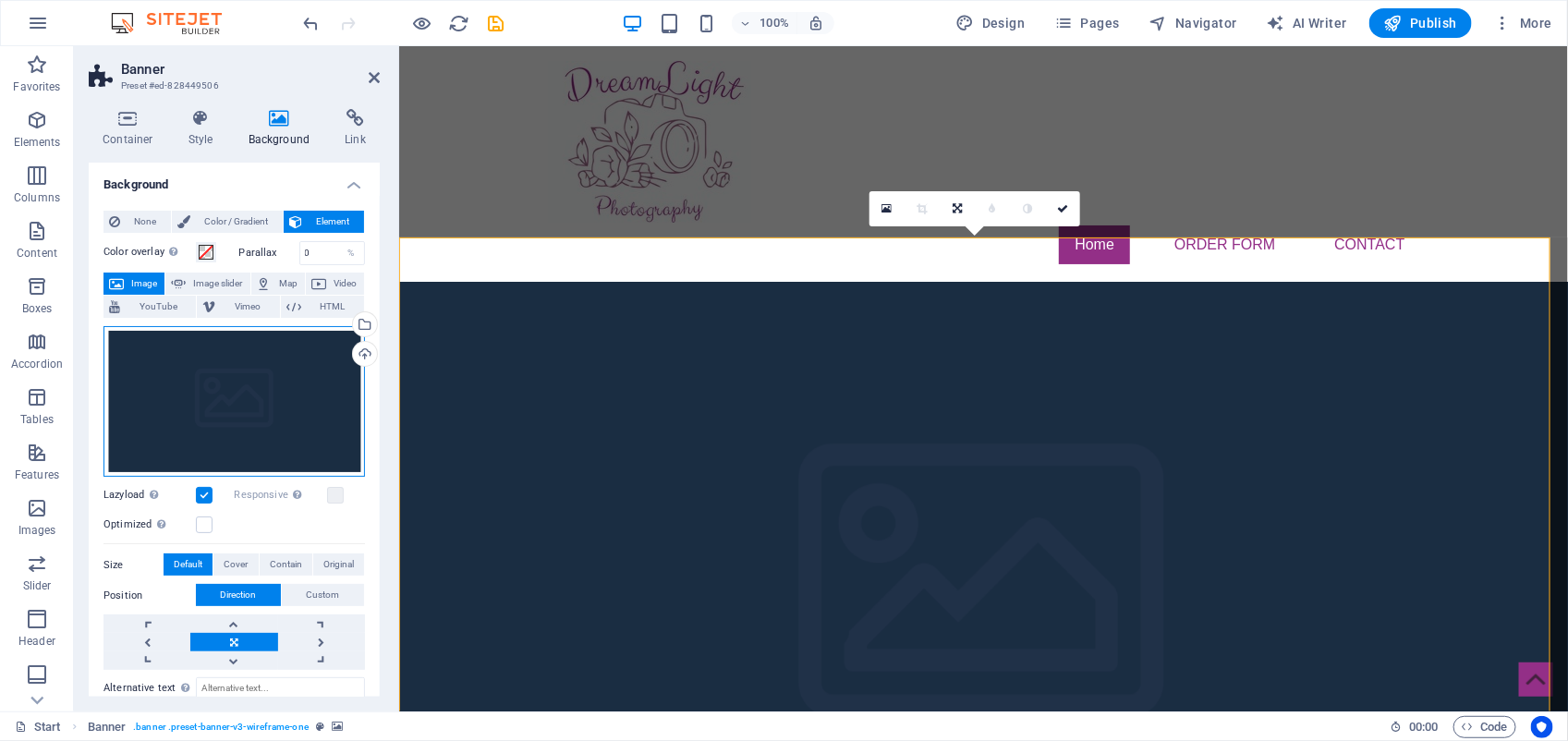 click on "Drag files here, click to choose files or select files from Files or our free stock photos & videos" at bounding box center [234, 402] 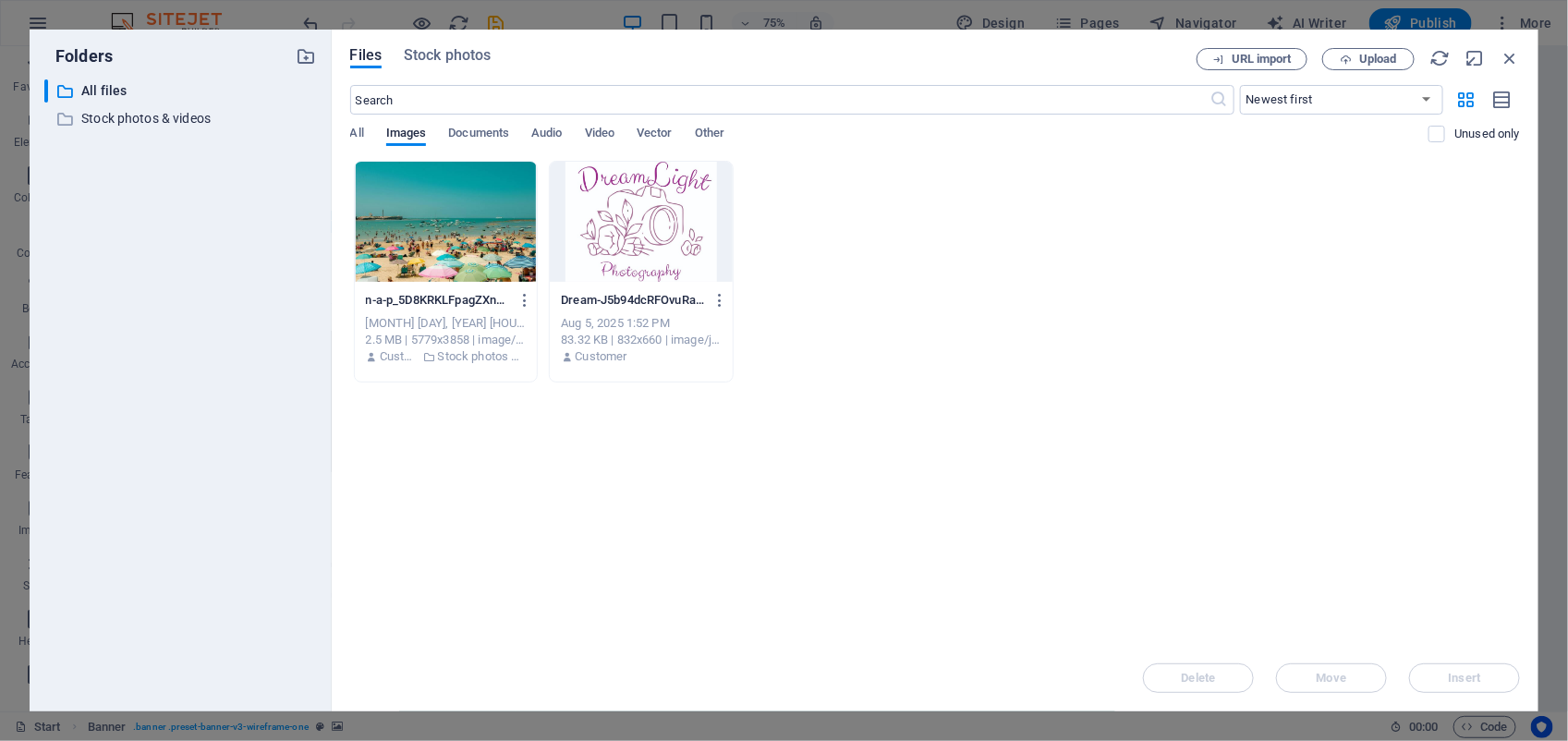 click at bounding box center (446, 222) 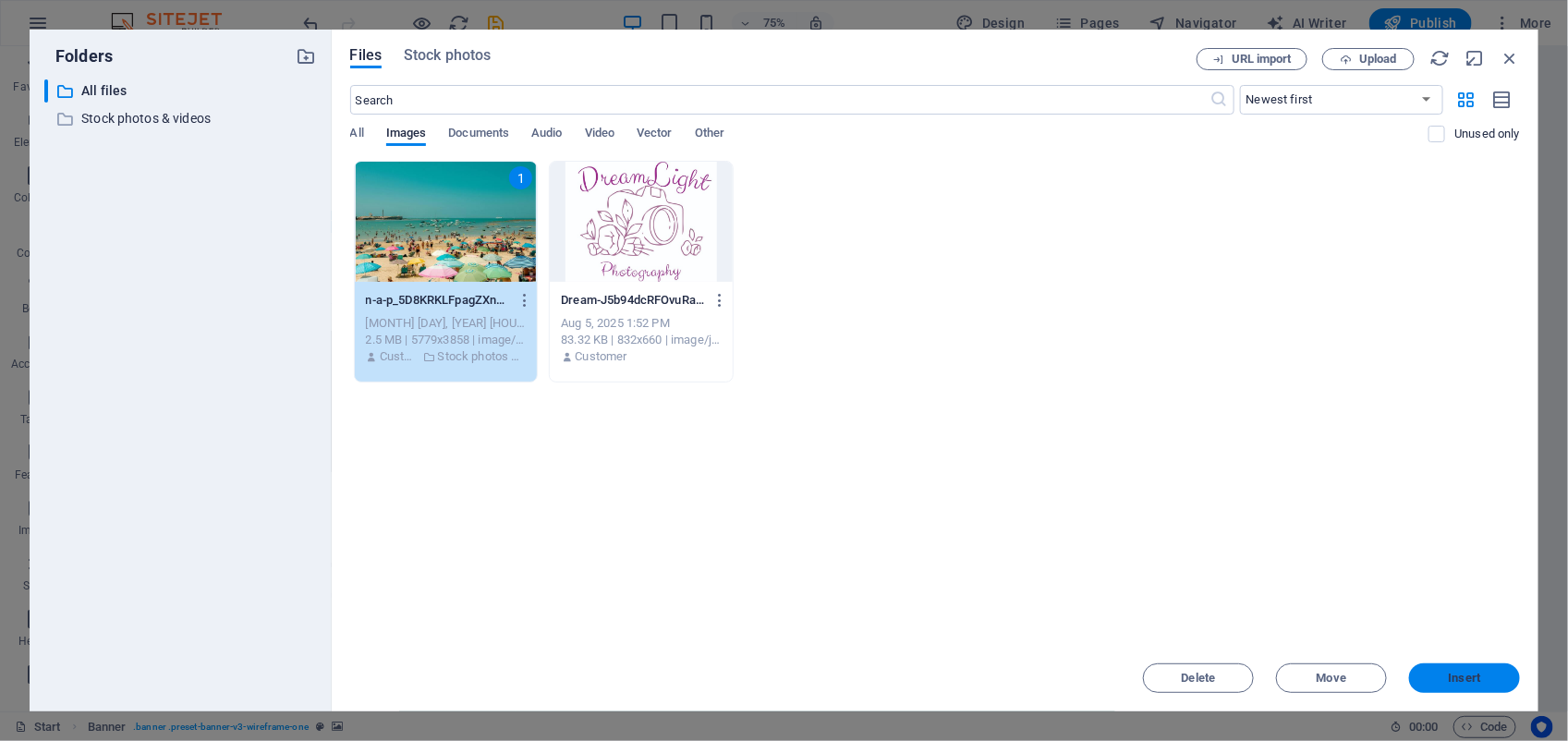 click on "Insert" at bounding box center (1465, 678) 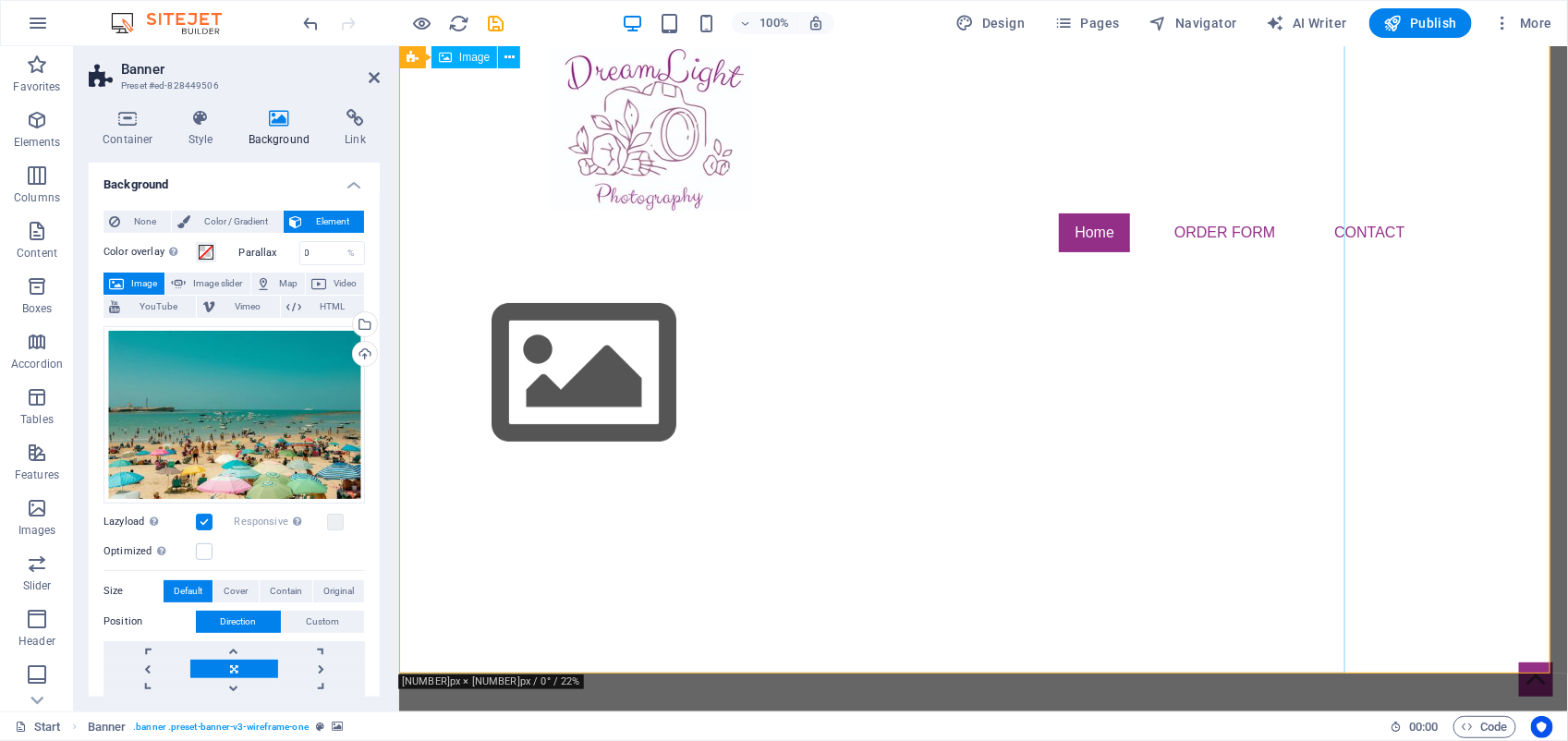 scroll, scrollTop: 0, scrollLeft: 0, axis: both 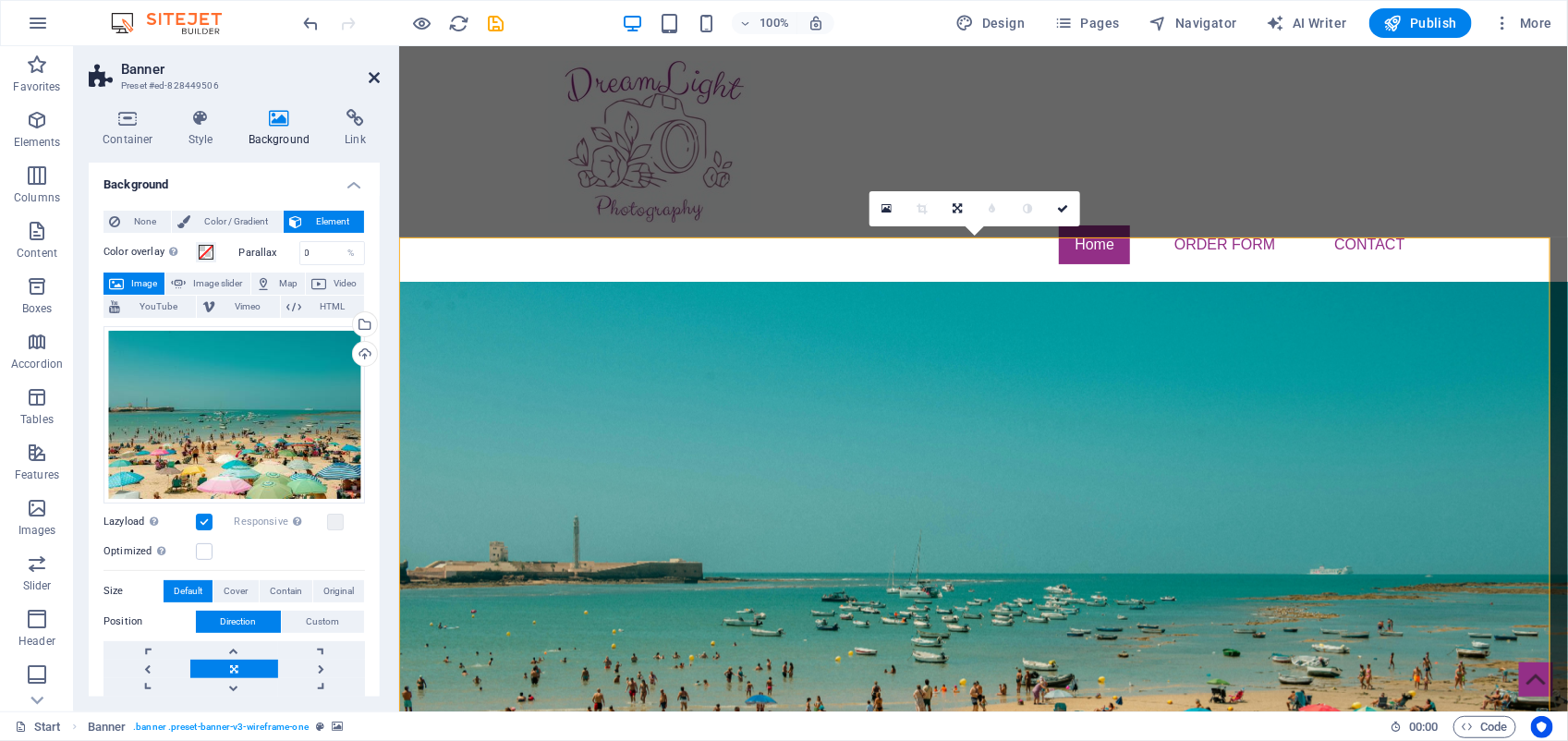 click at bounding box center [374, 78] 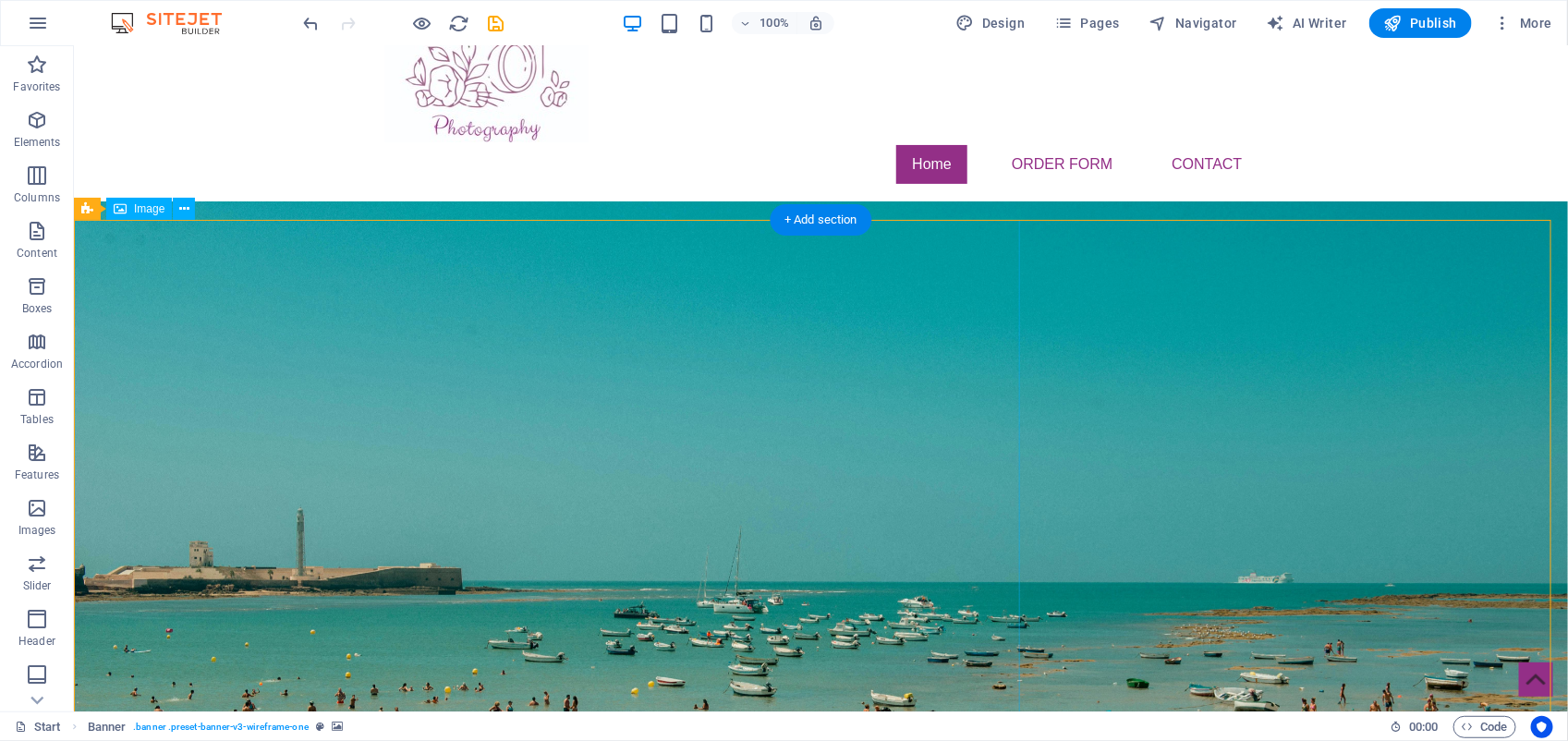 scroll, scrollTop: 115, scrollLeft: 0, axis: vertical 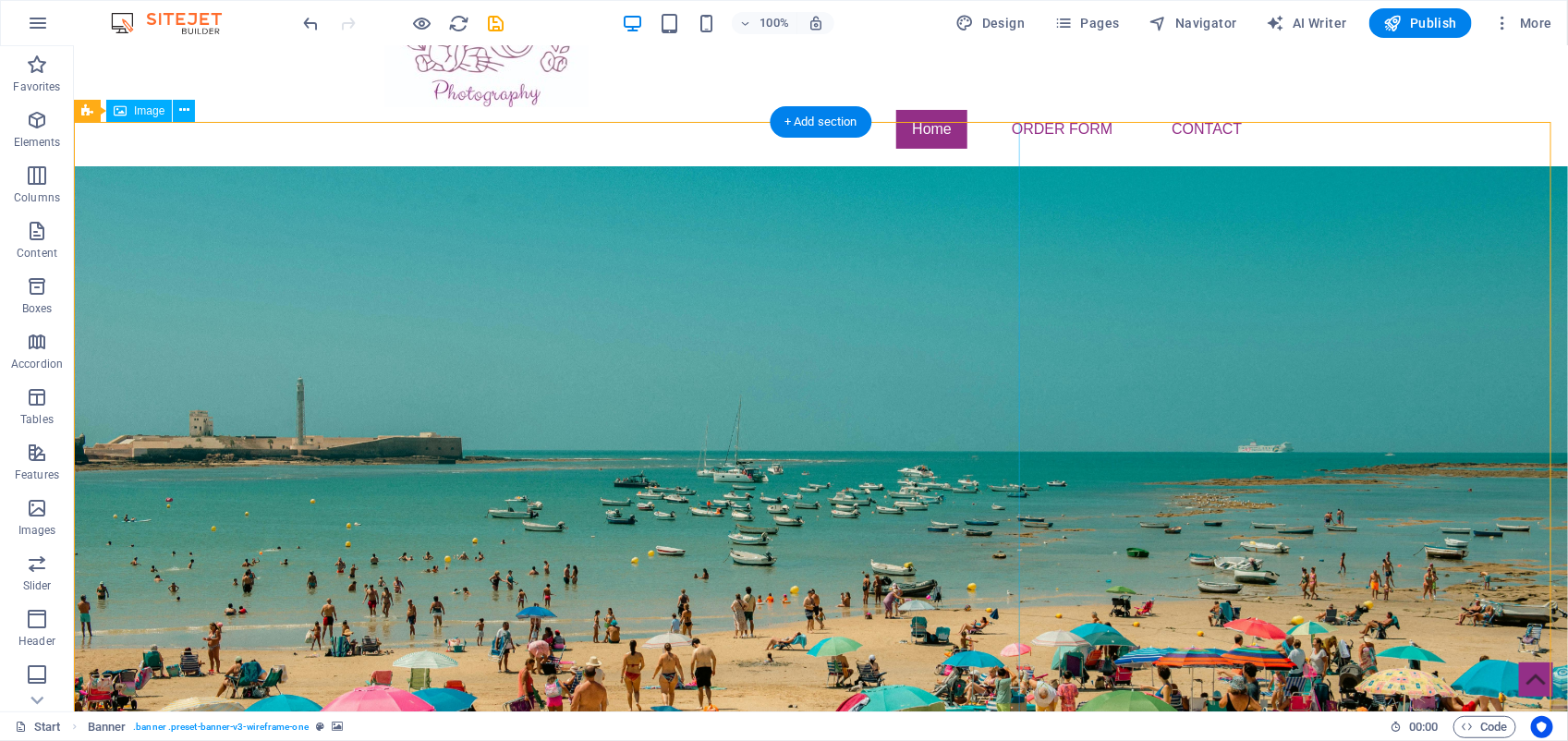 click at bounding box center (820, 1295) 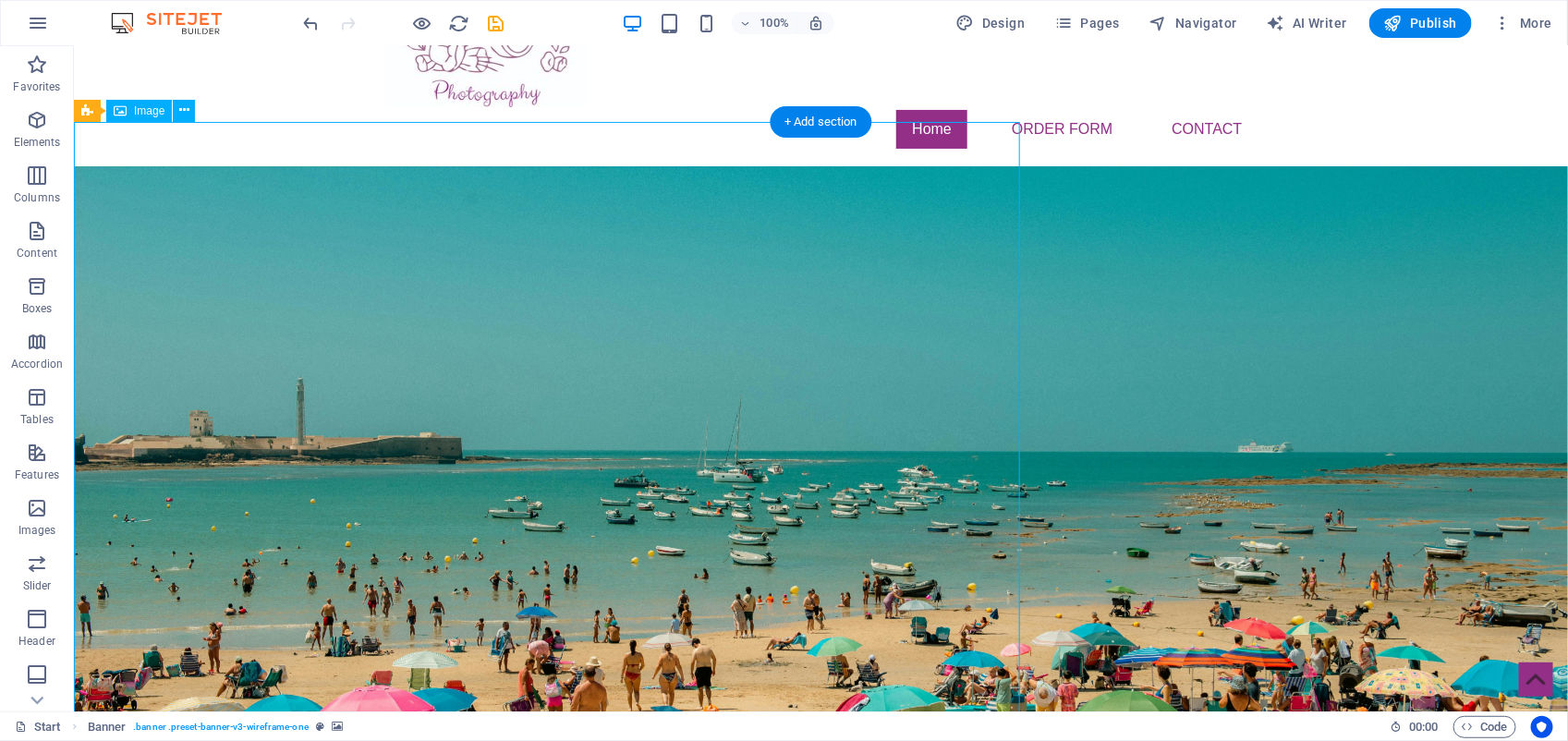 click at bounding box center (820, 1295) 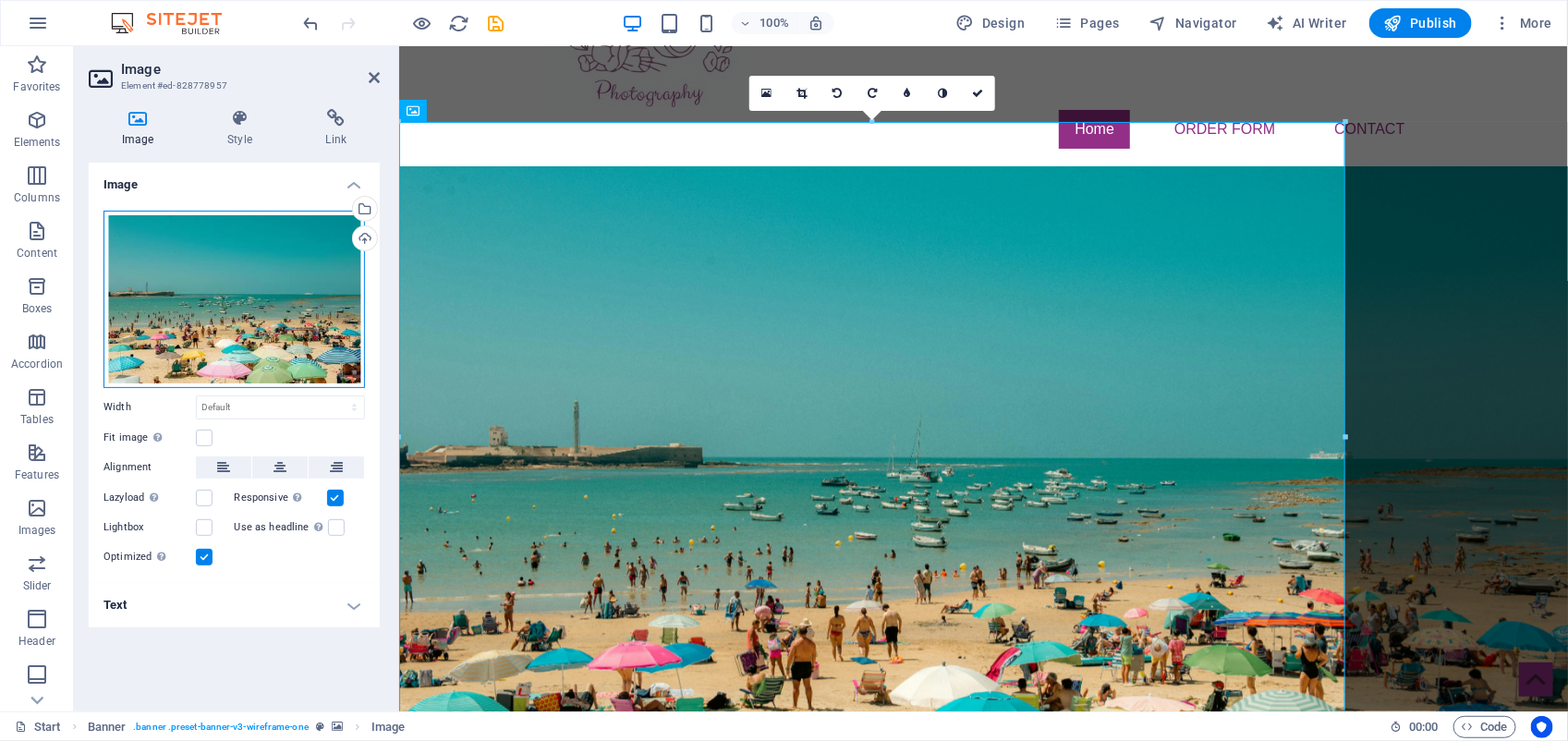 click on "Drag files here, click to choose files or select files from Files or our free stock photos & videos" at bounding box center (234, 299) 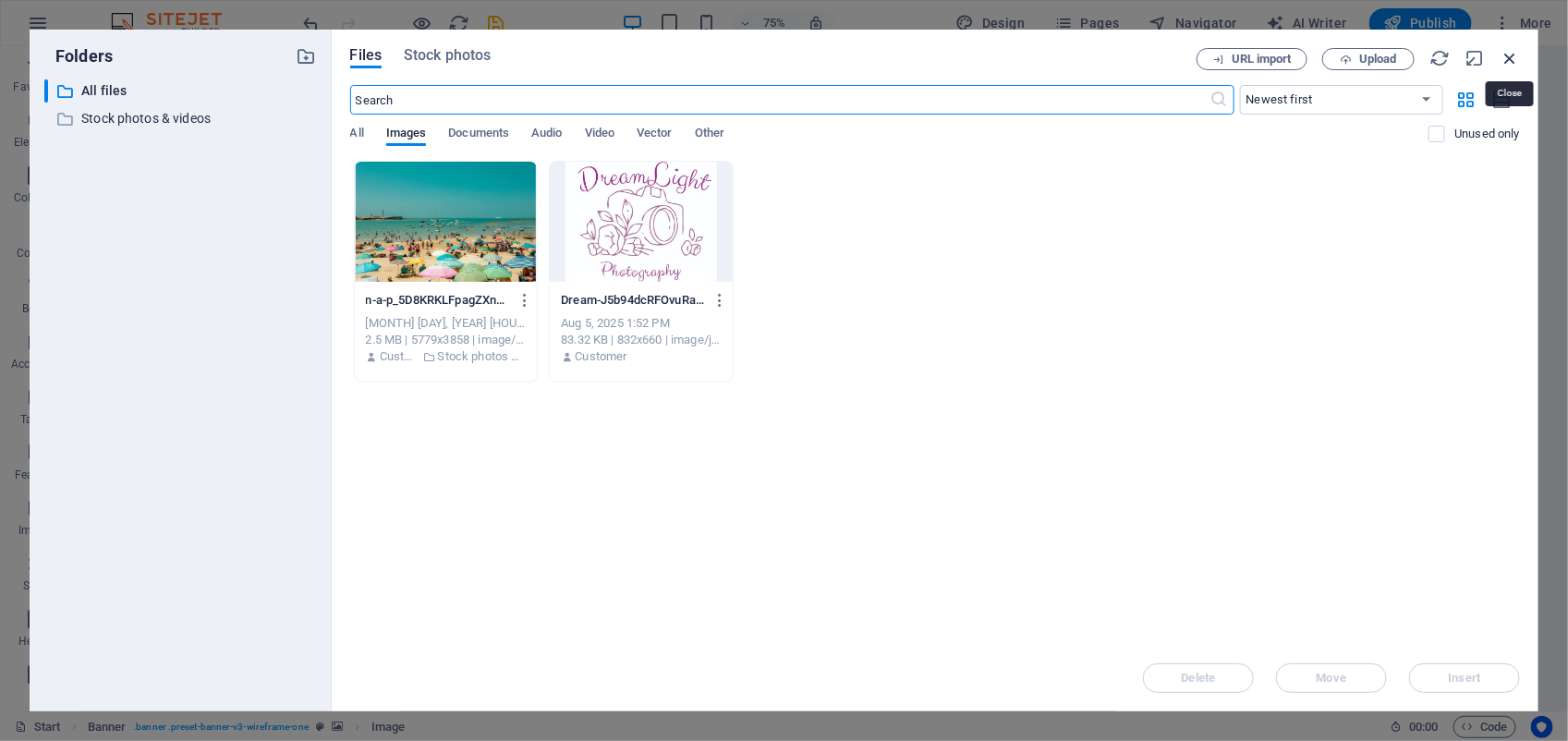 click at bounding box center [1510, 58] 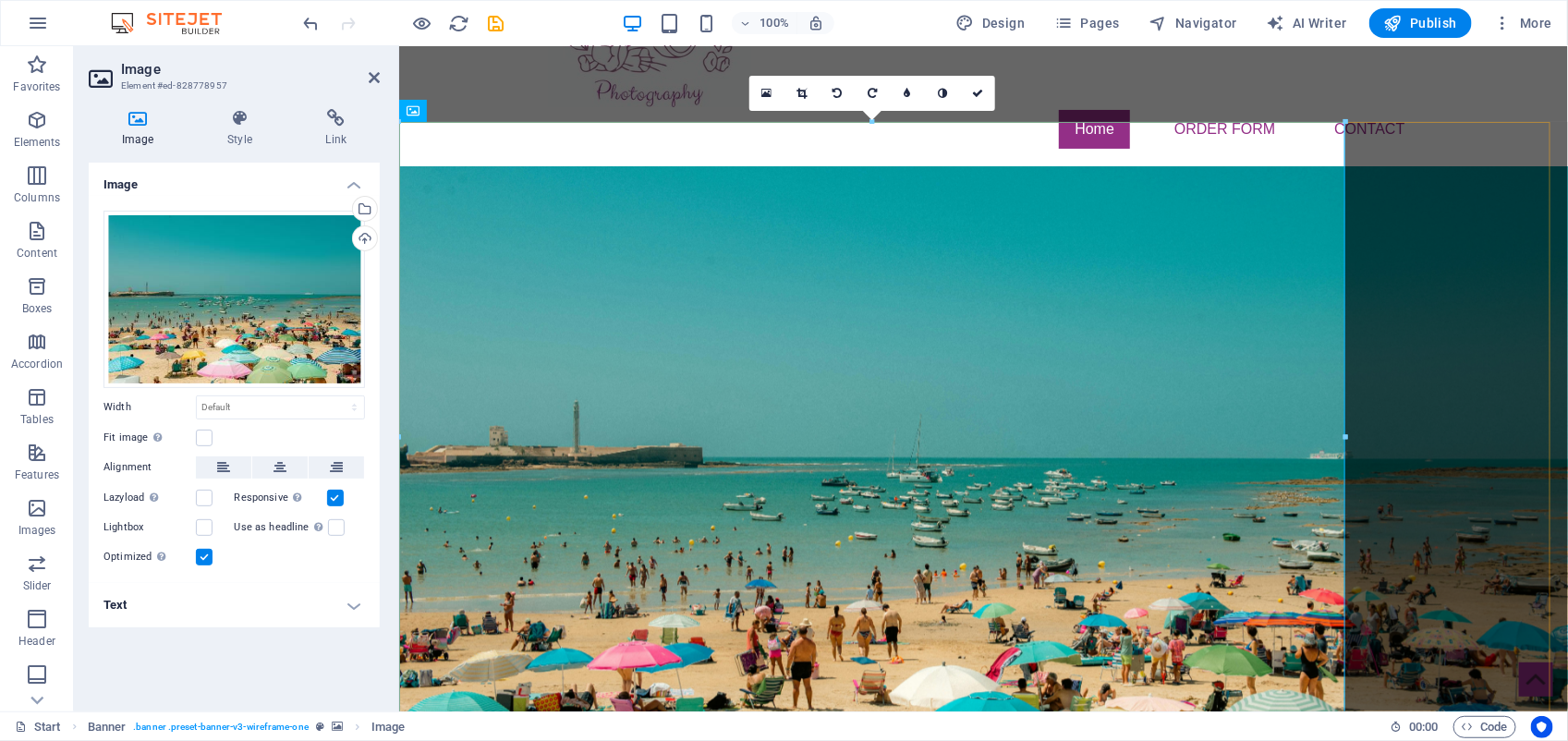 click at bounding box center [982, 480] 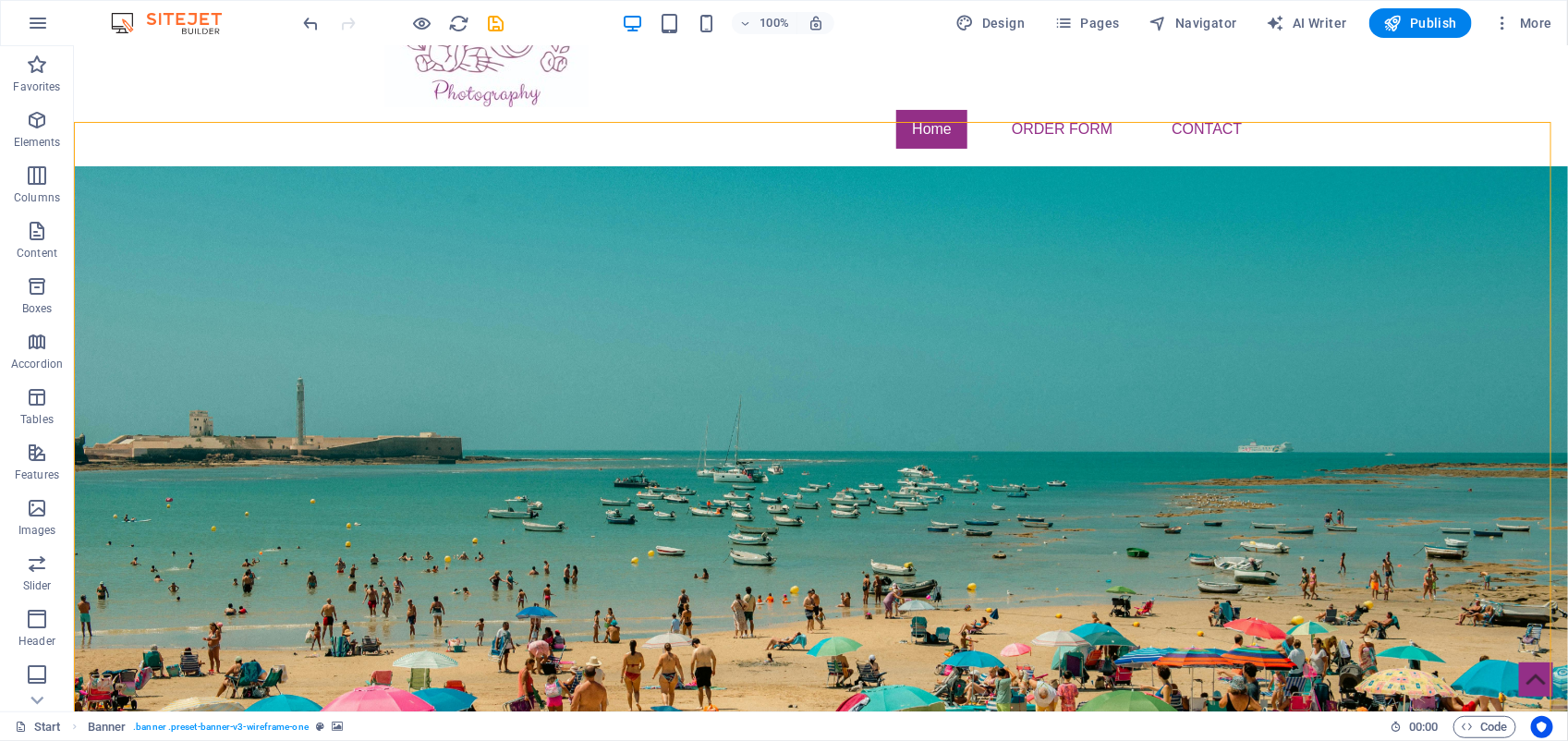 click at bounding box center [820, 480] 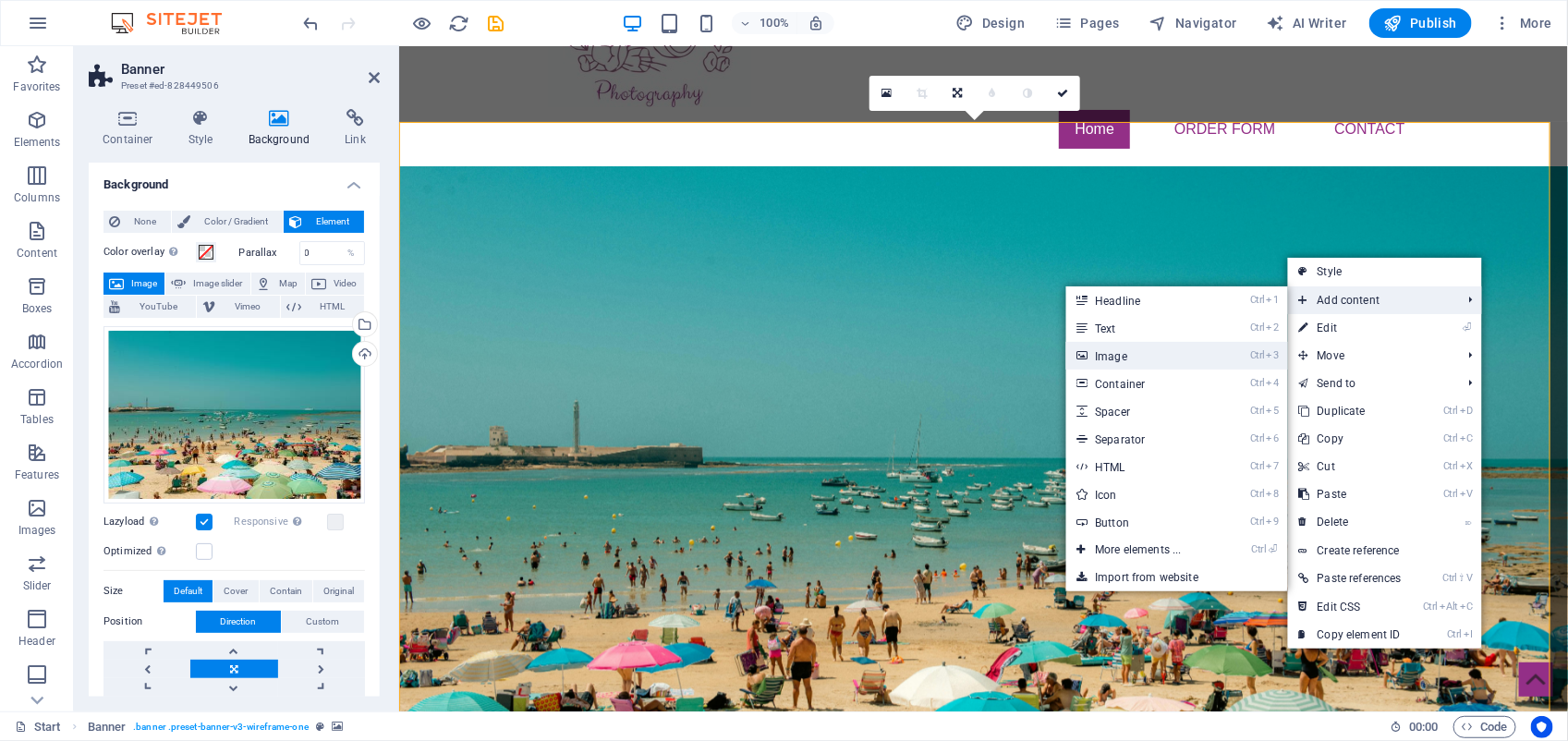 click on "Ctrl 3  Image" at bounding box center (1141, 356) 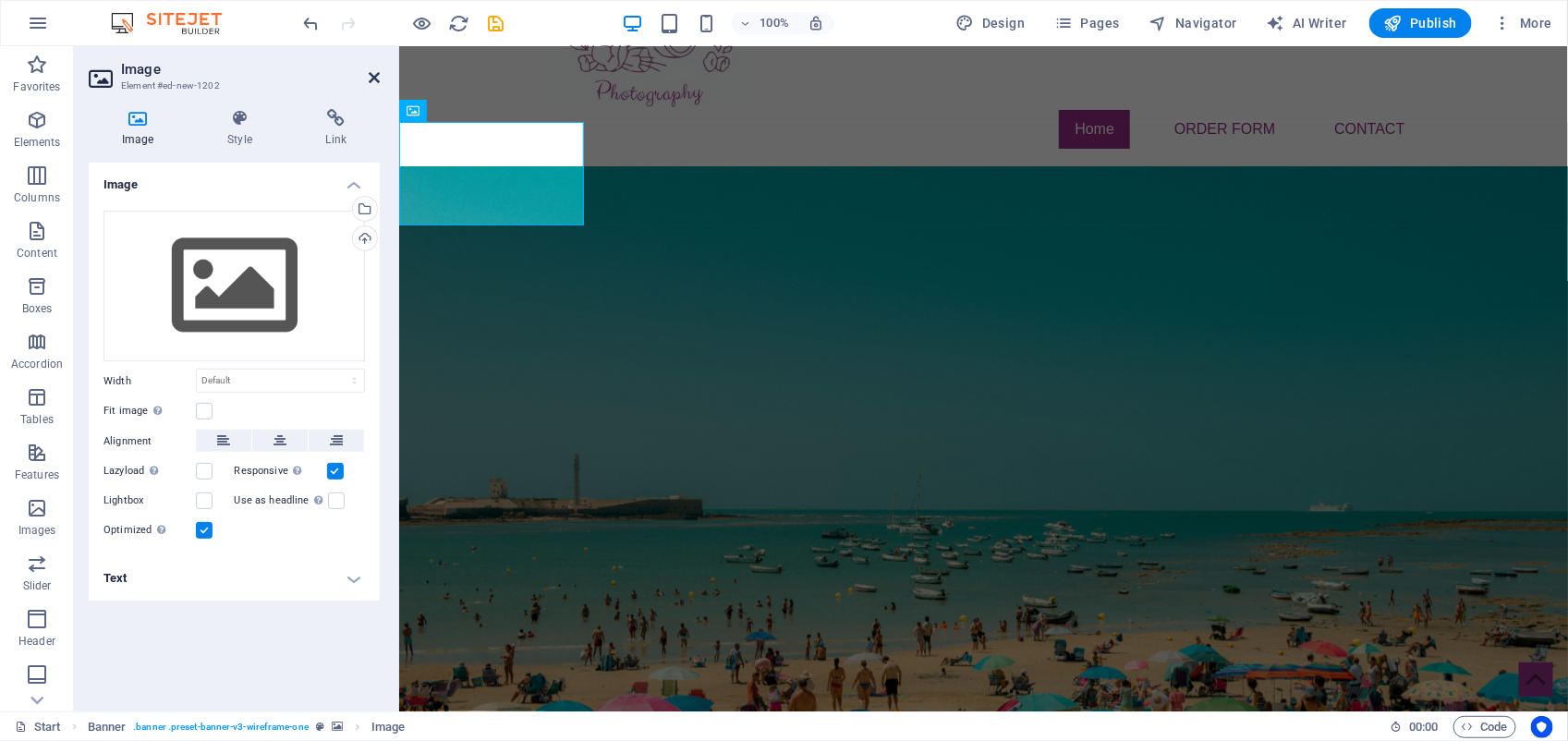 click at bounding box center (374, 78) 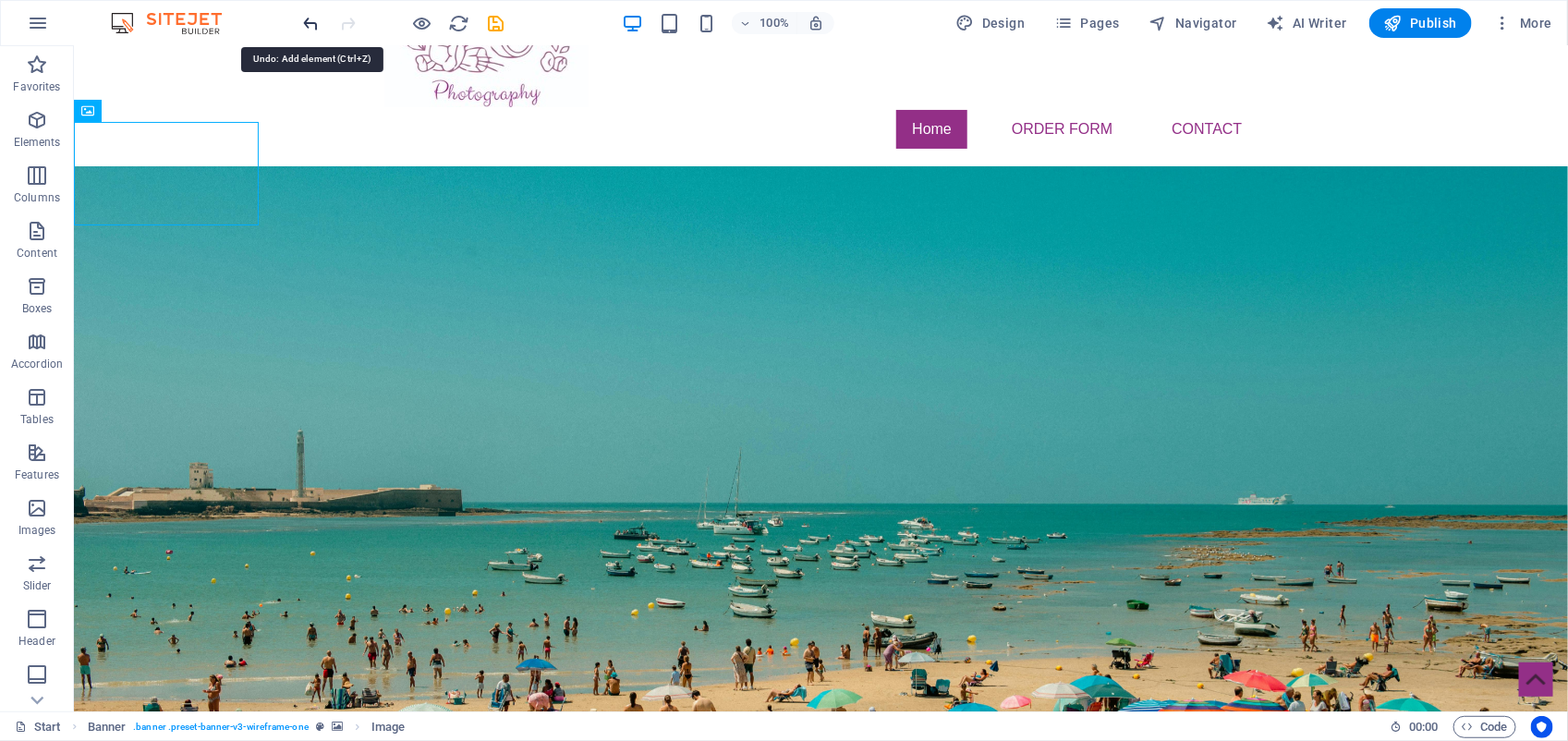 click at bounding box center (311, 23) 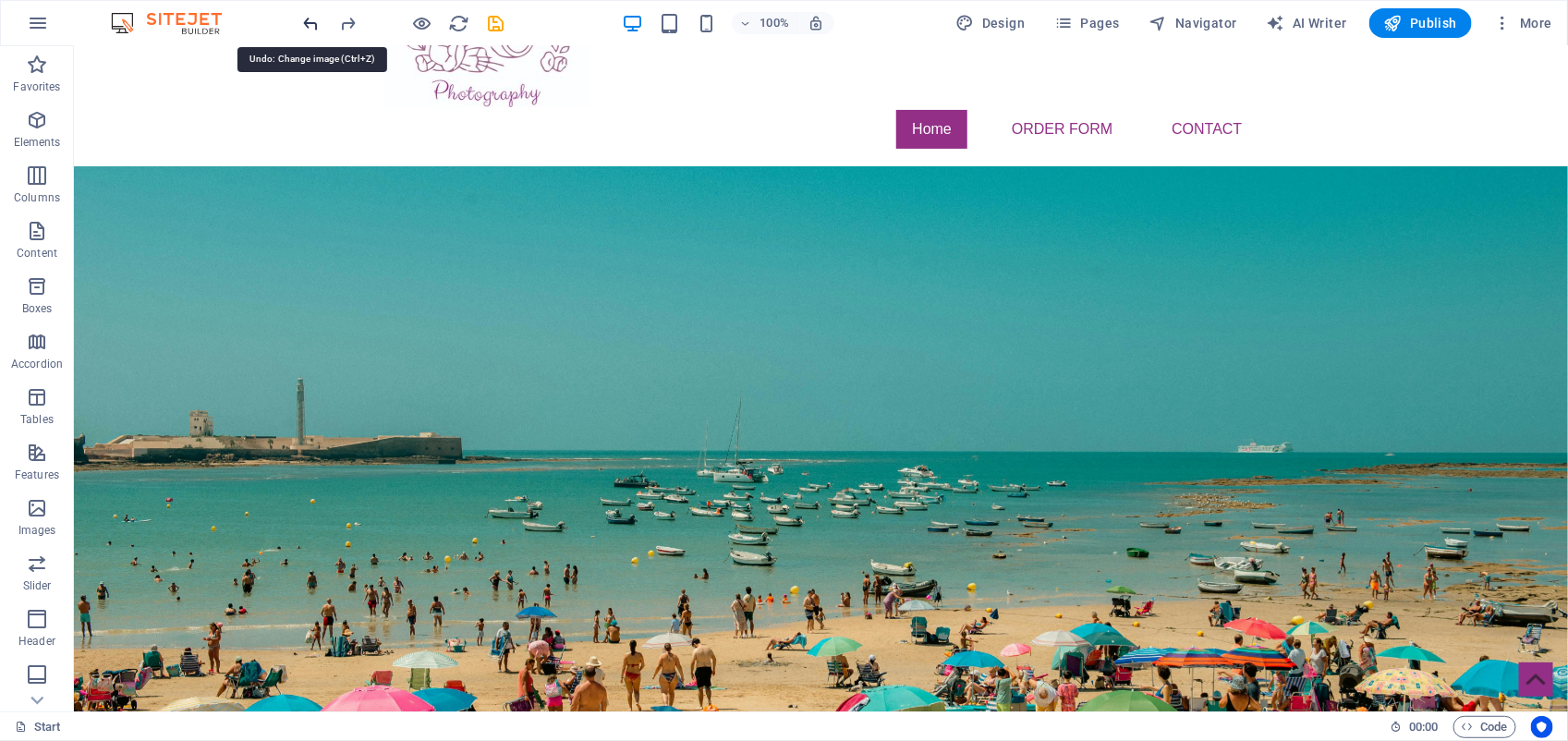 click at bounding box center (311, 23) 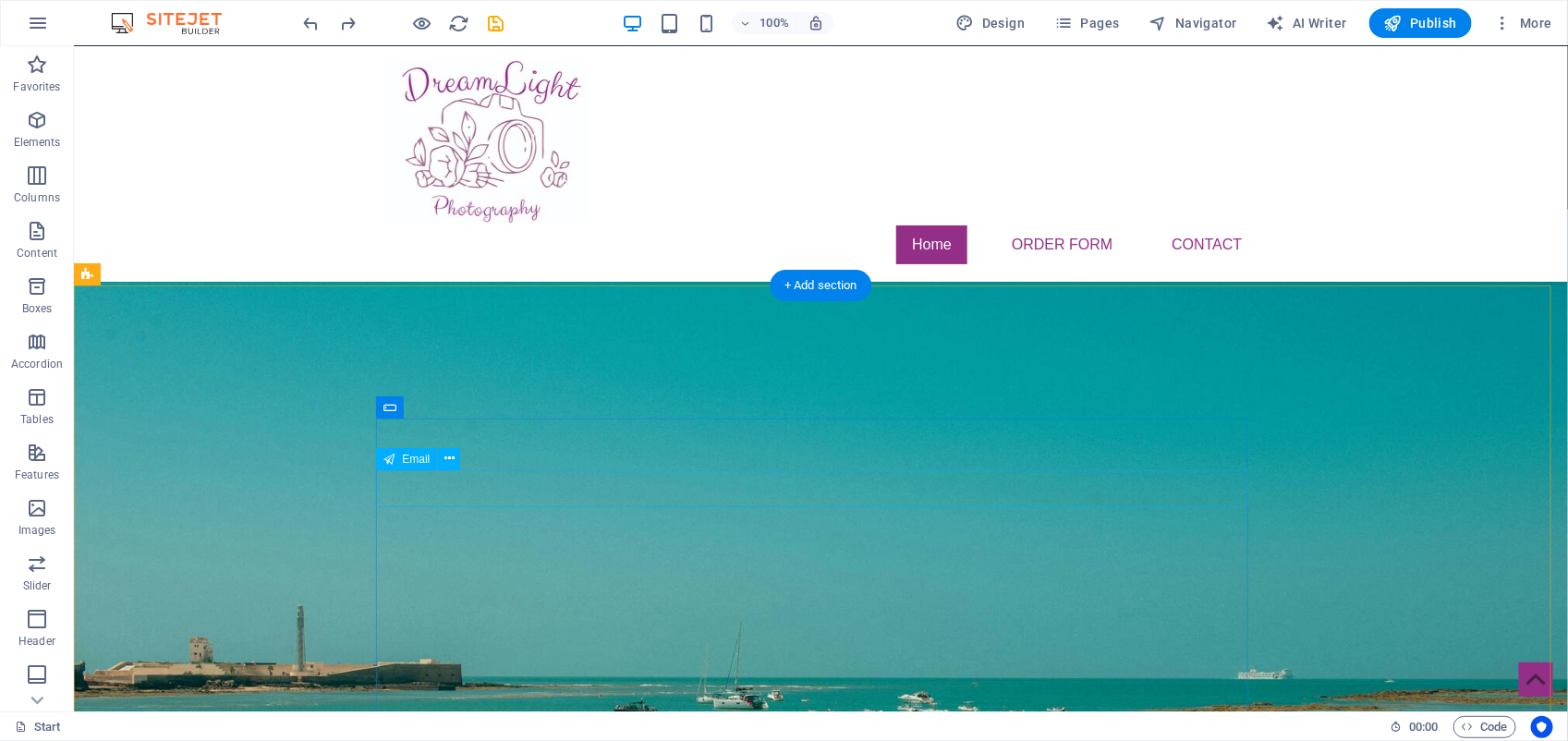 scroll, scrollTop: 924, scrollLeft: 0, axis: vertical 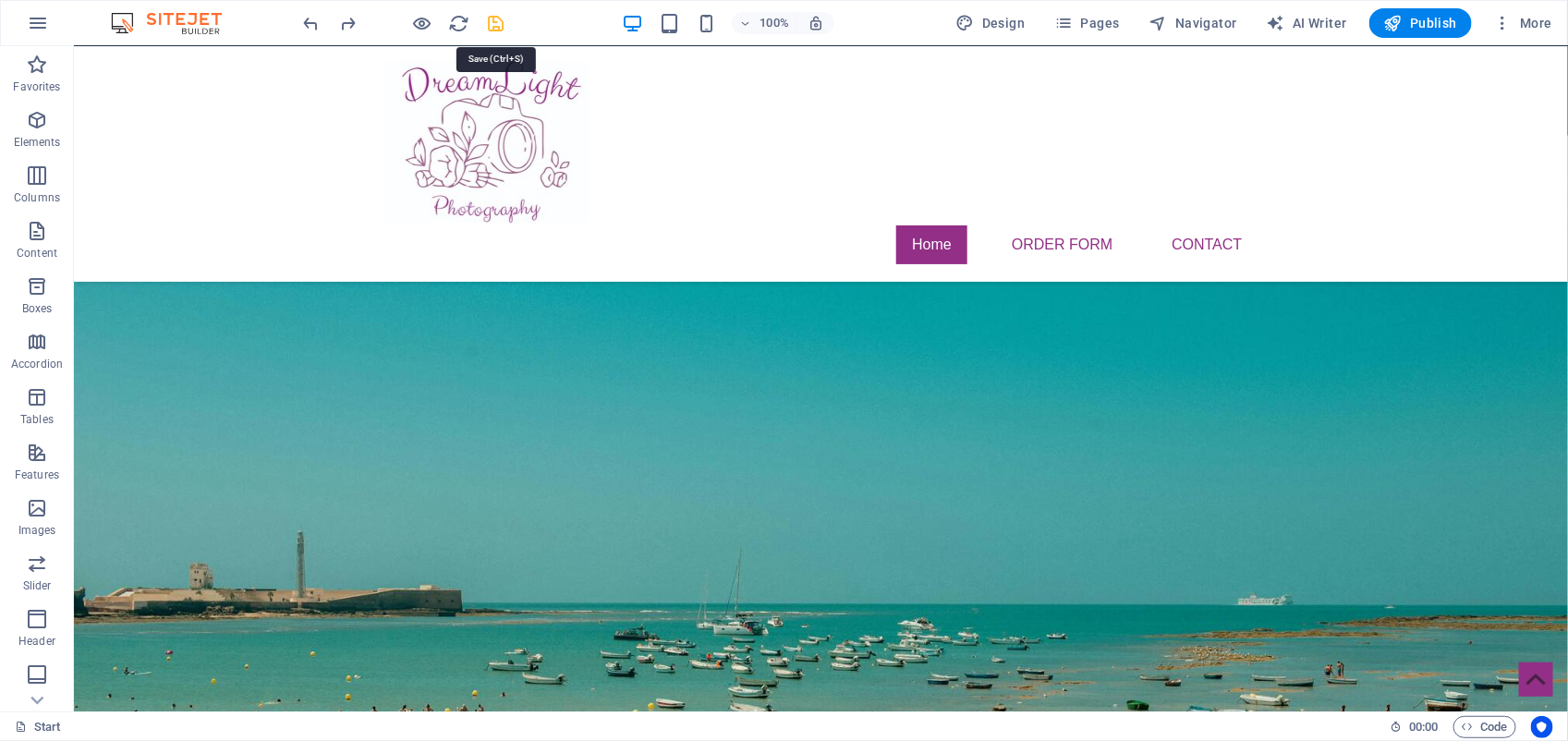 click at bounding box center (496, 23) 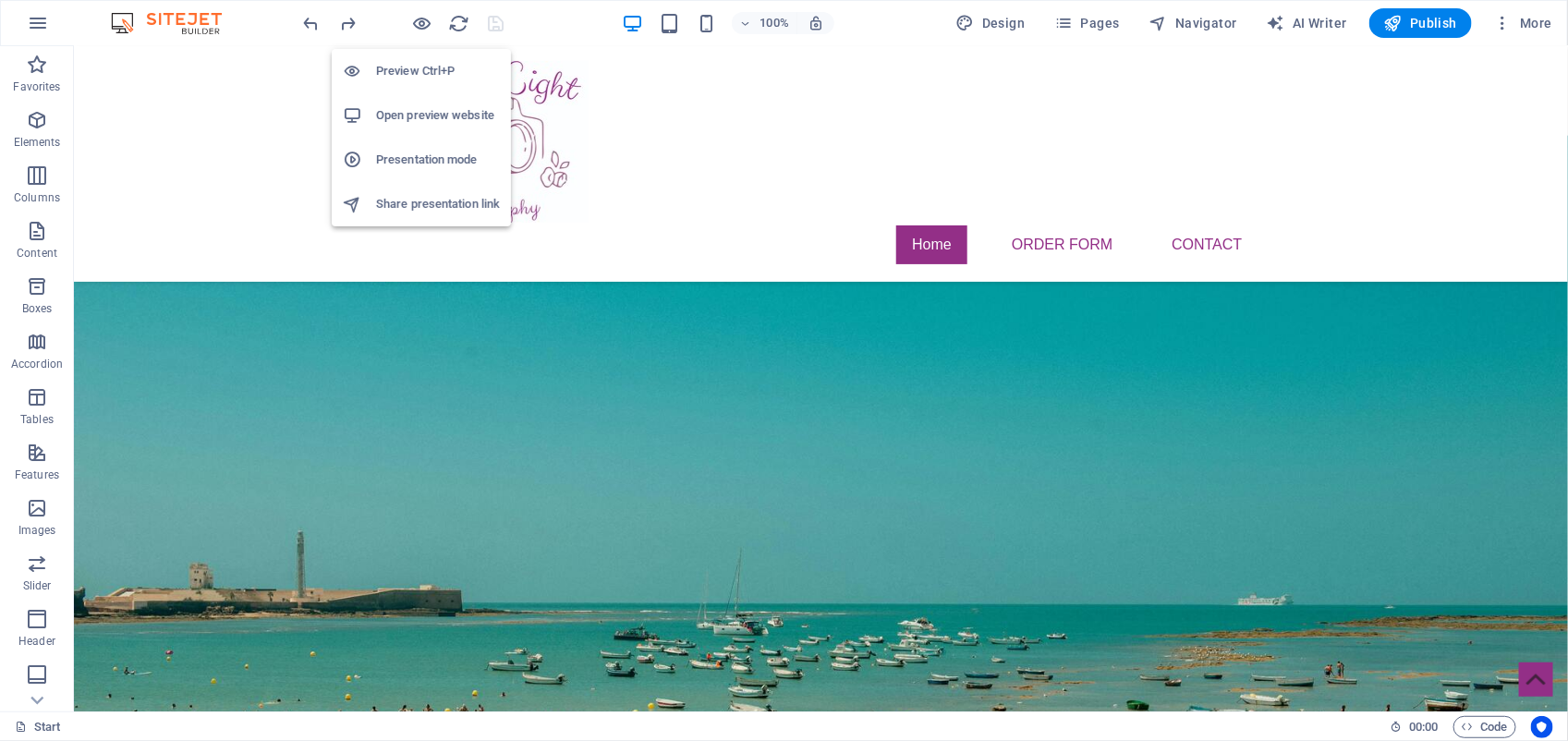 click on "Preview Ctrl+P" at bounding box center [438, 71] 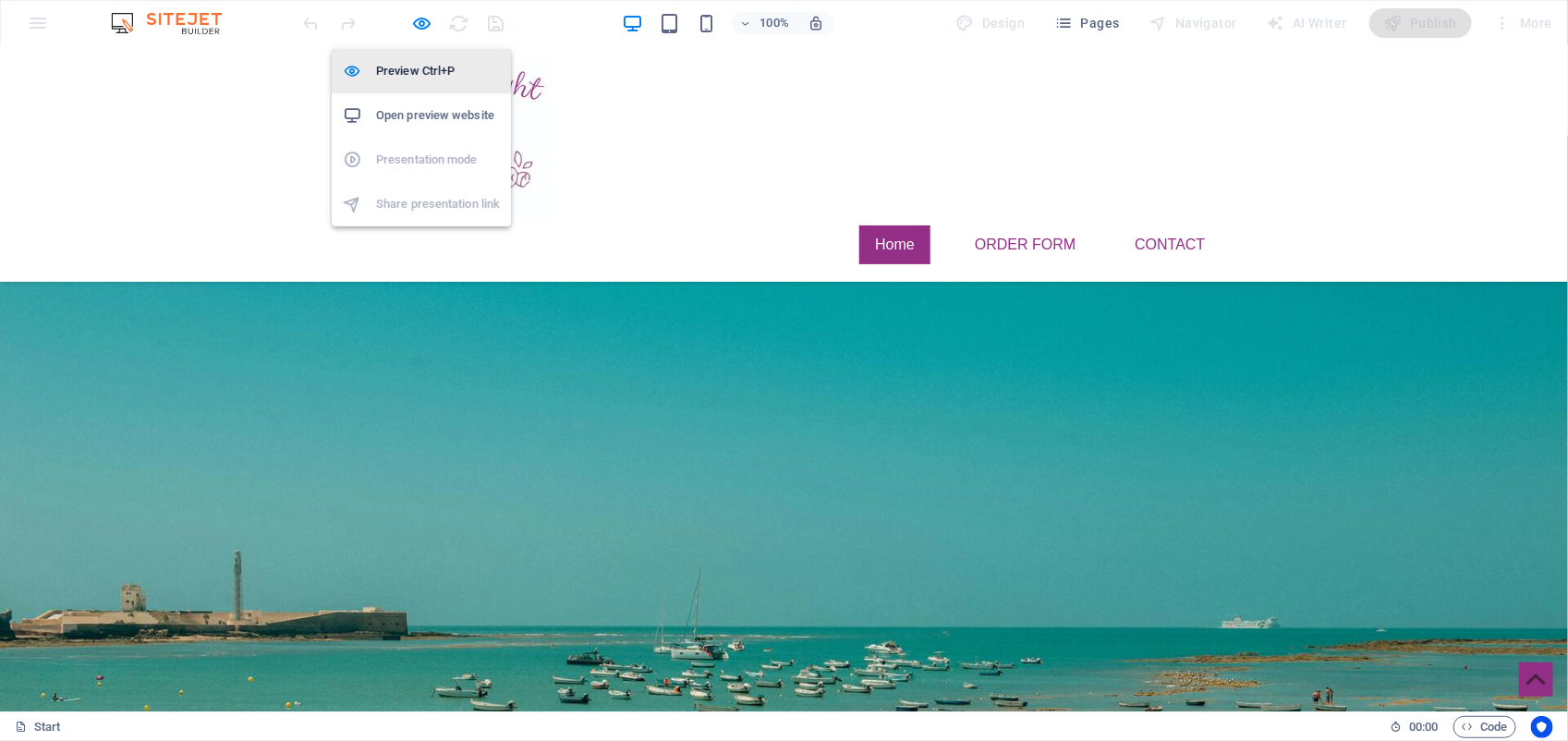 click on "Preview Ctrl+P" at bounding box center (438, 71) 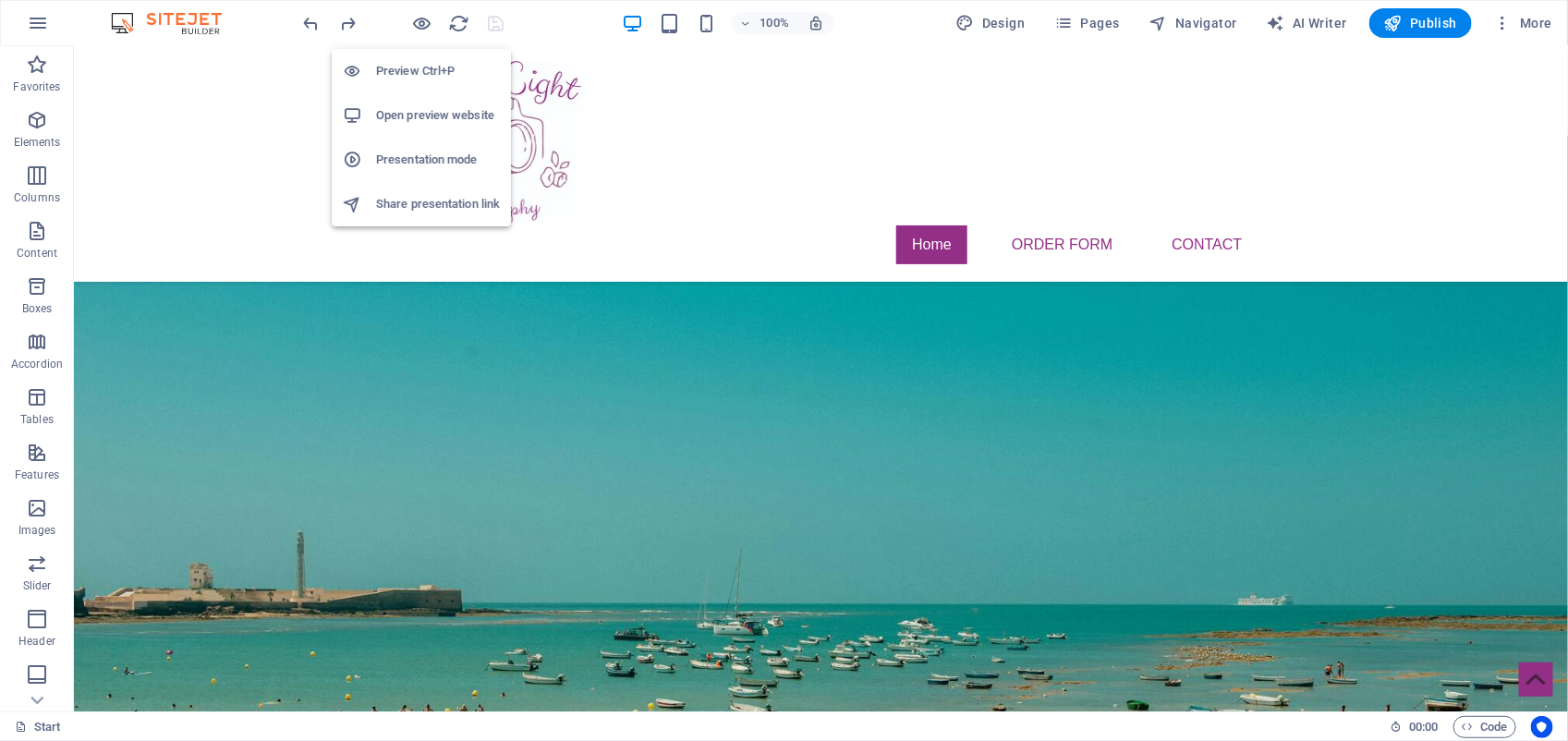 click on "Preview Ctrl+P" at bounding box center (438, 71) 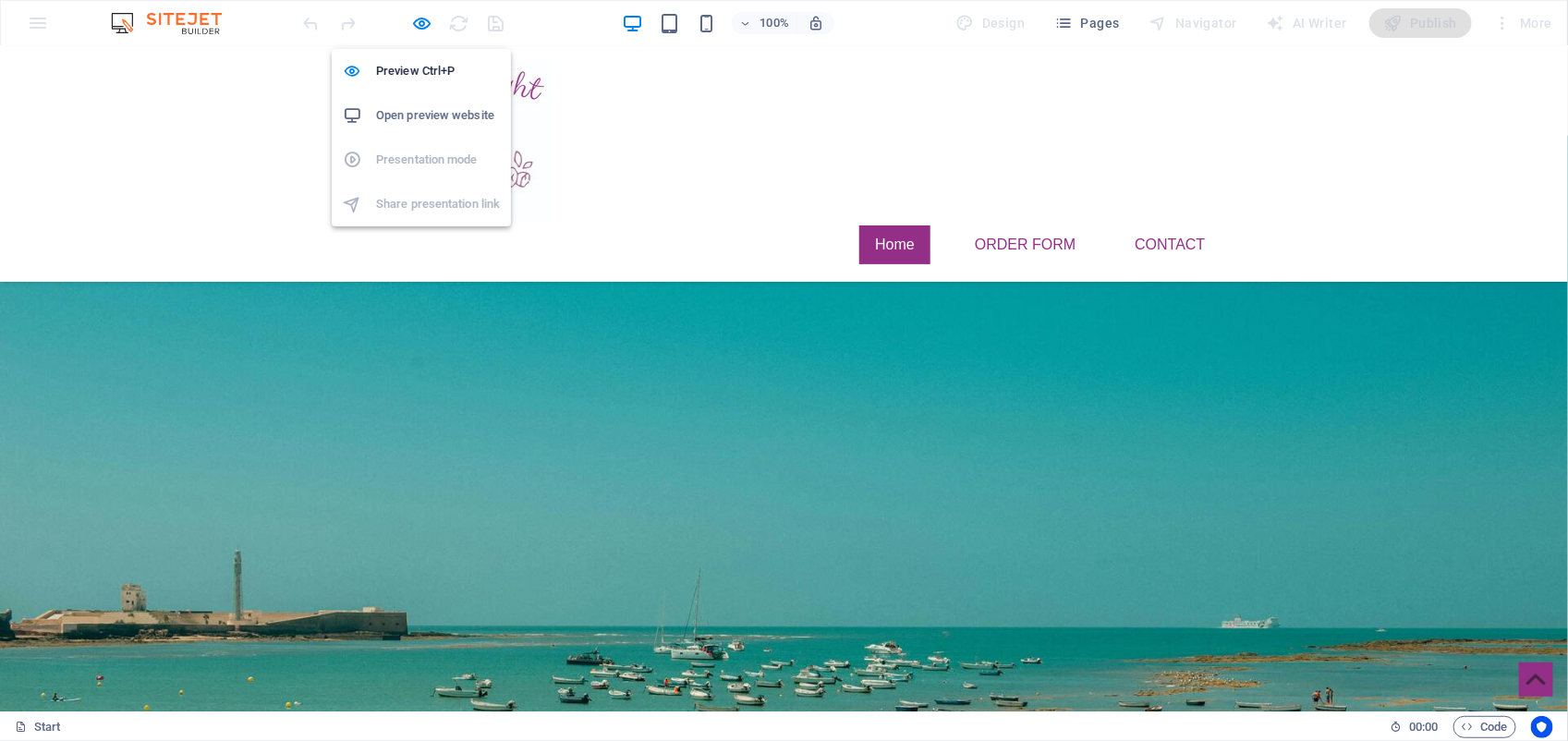 click on "Open preview website" at bounding box center [438, 115] 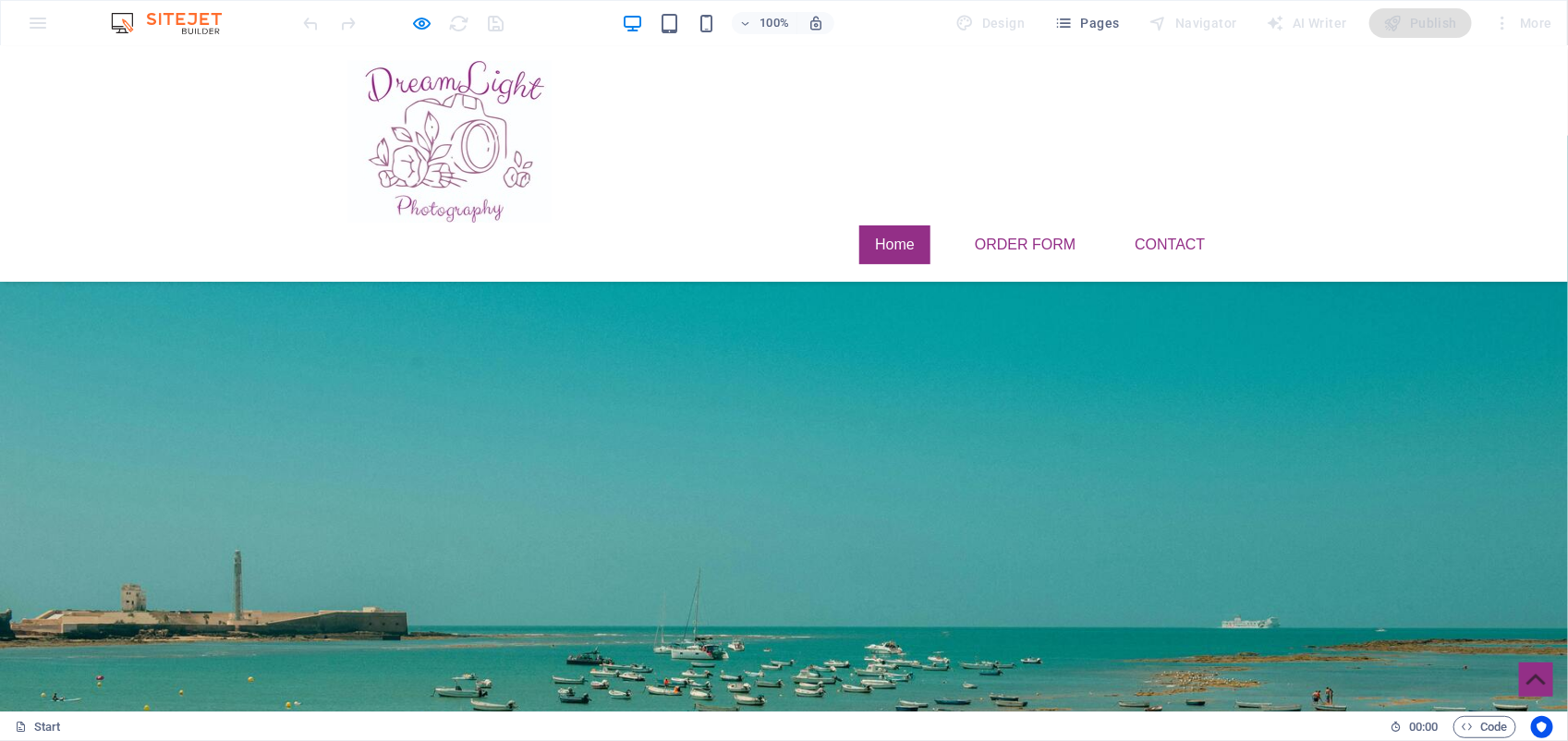 click on "I have read and understand the privacy policy. Unreadable? Load new Submit" at bounding box center (784, 1499) 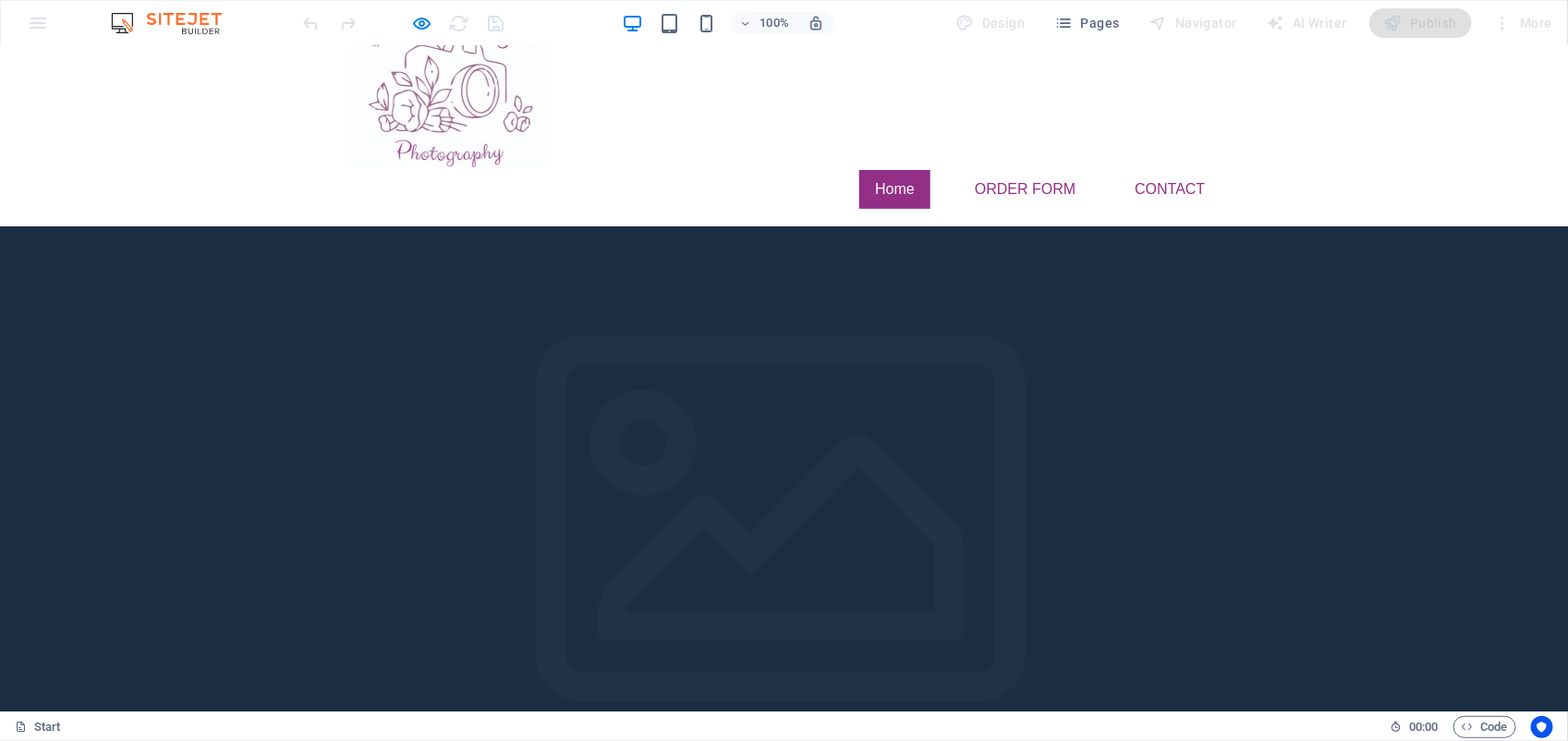 scroll, scrollTop: 0, scrollLeft: 0, axis: both 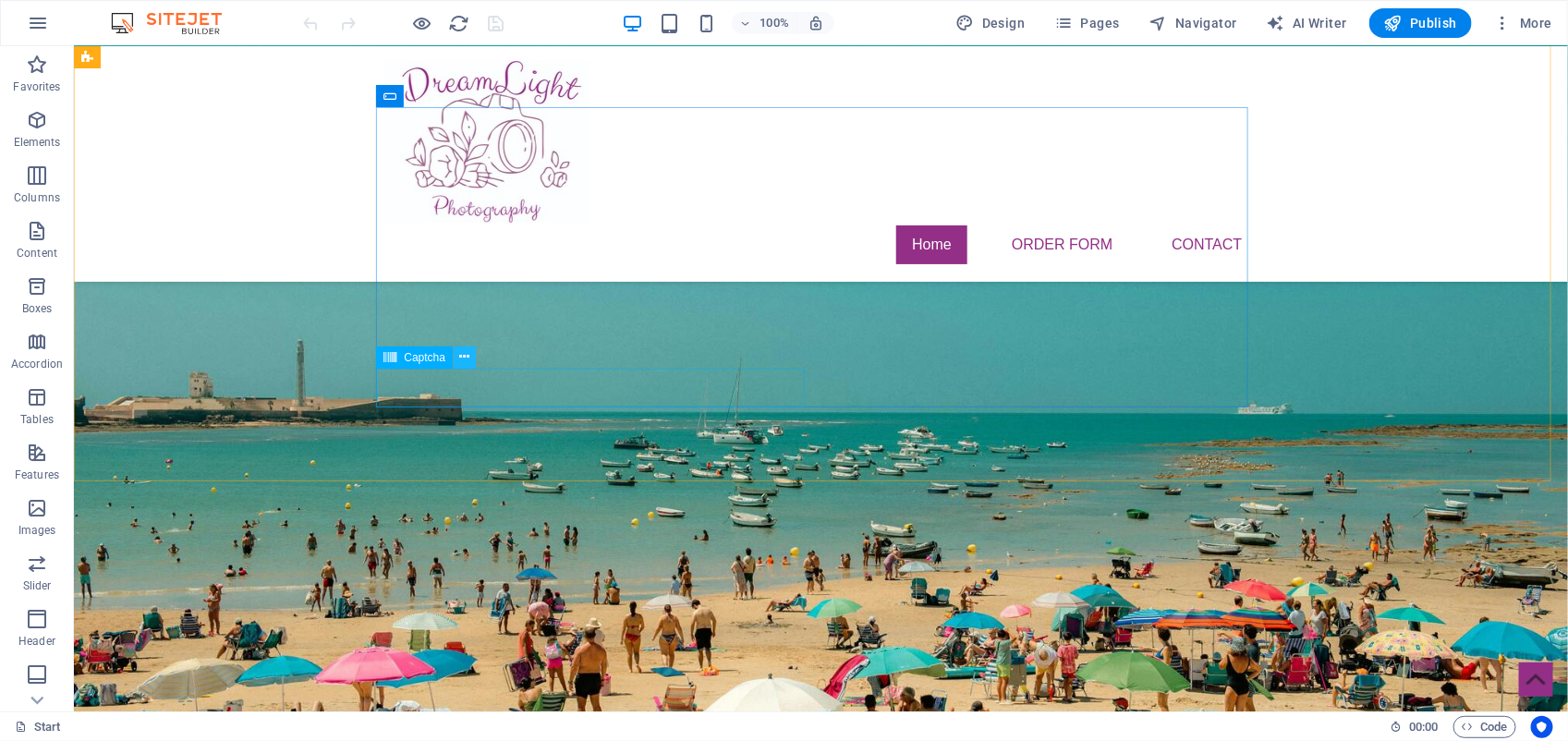 click at bounding box center (465, 357) 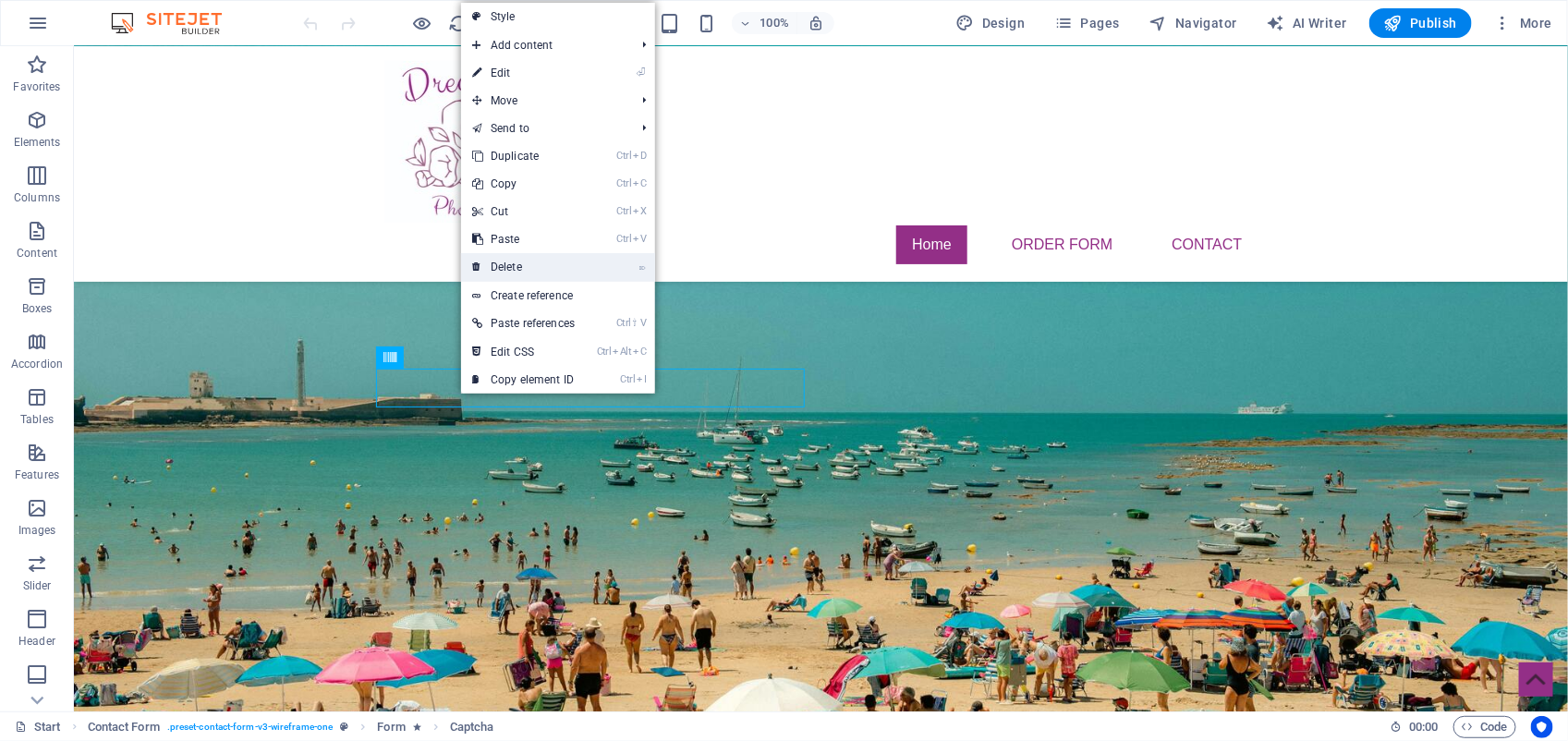 click on "⌦  Delete" at bounding box center (523, 267) 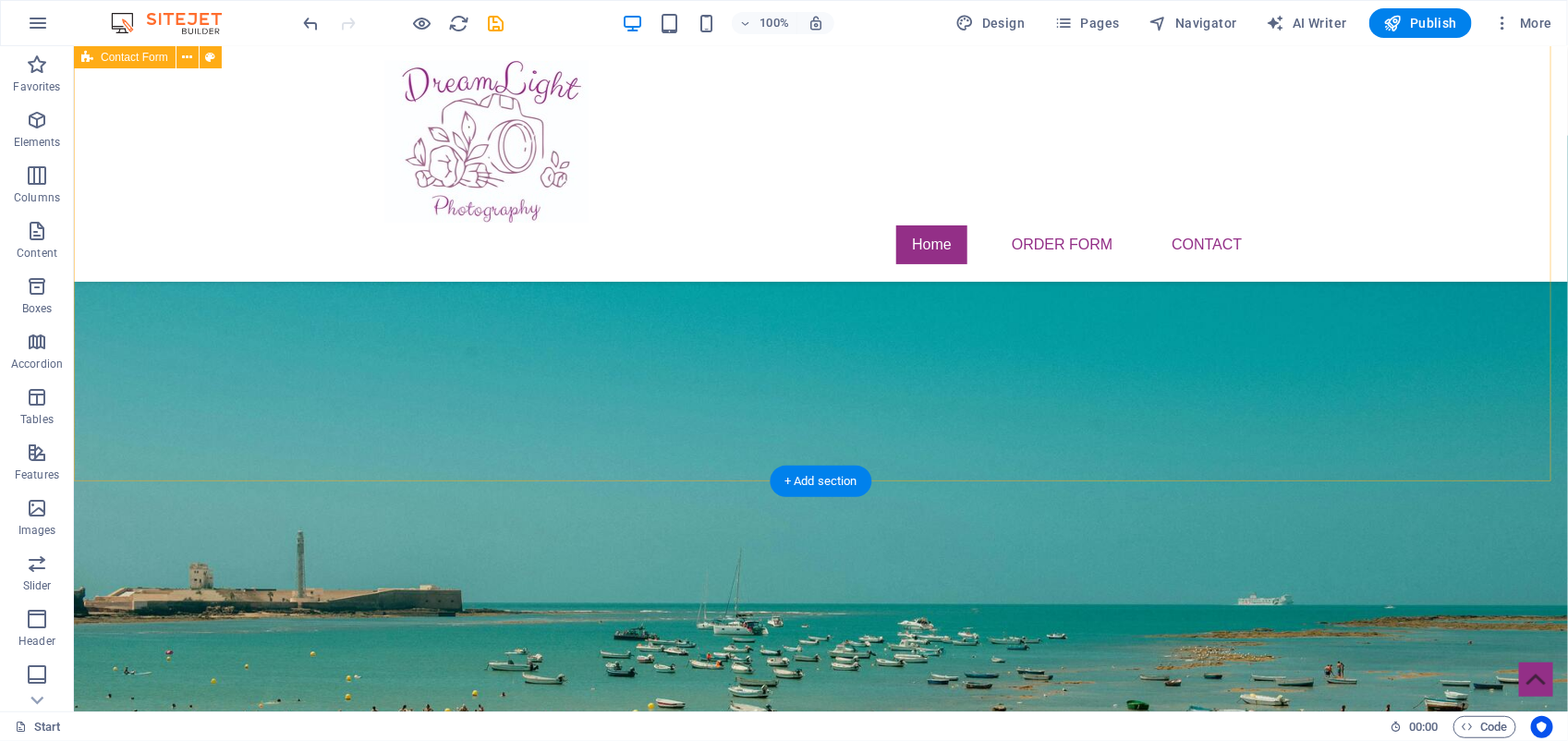 click on "Book your Photo Session   I have read and understand the privacy policy. Submit" at bounding box center (820, 1420) 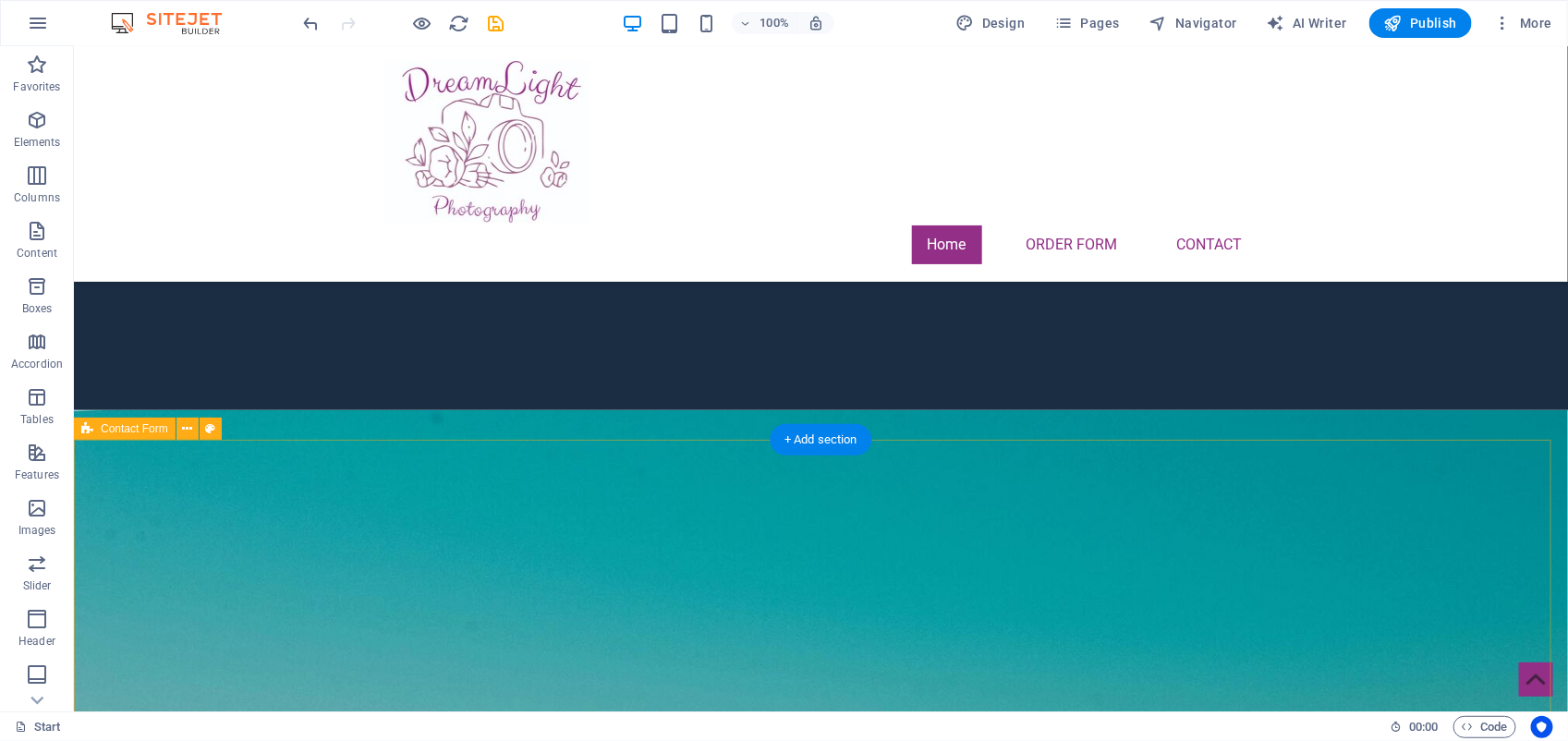 scroll, scrollTop: 462, scrollLeft: 0, axis: vertical 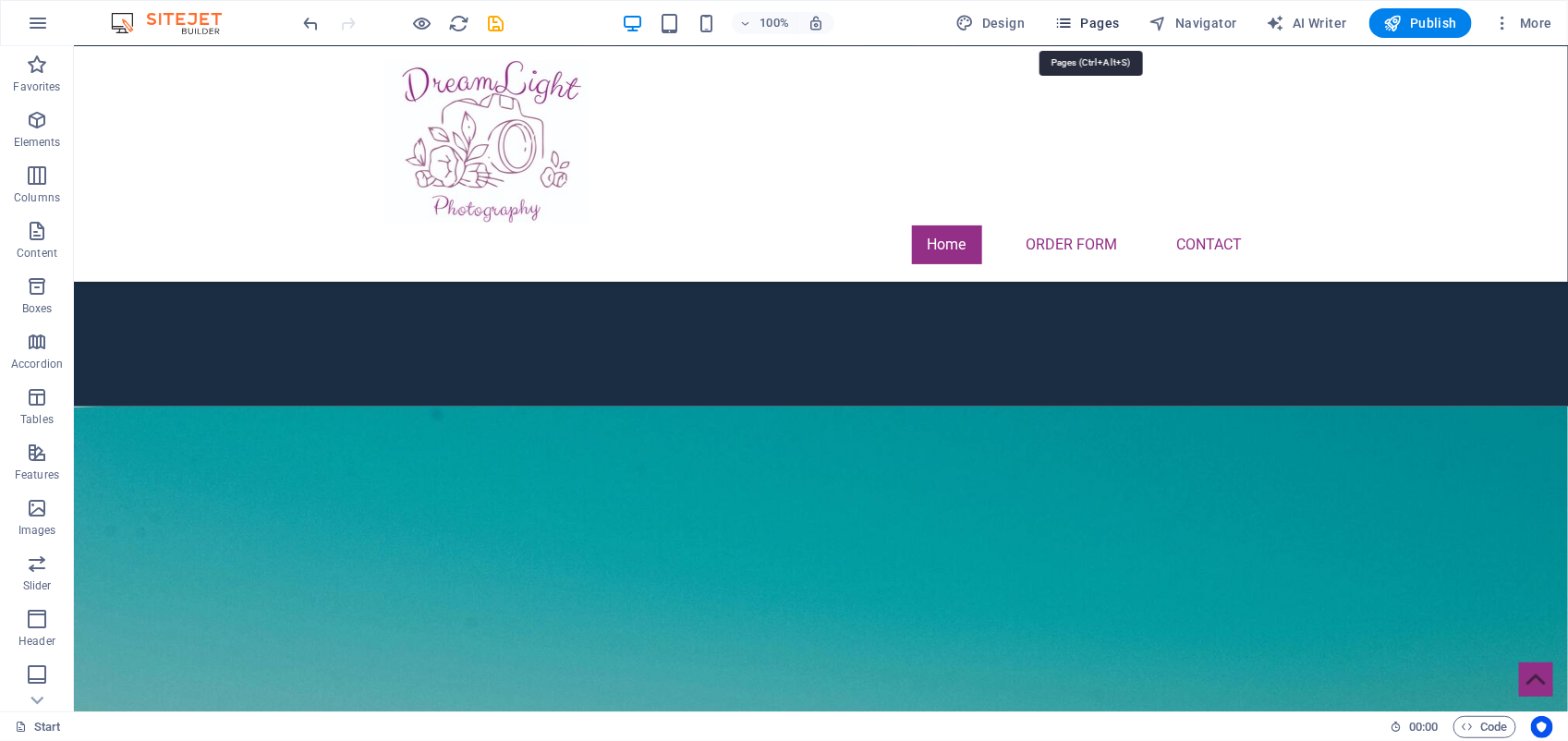 click at bounding box center (1064, 23) 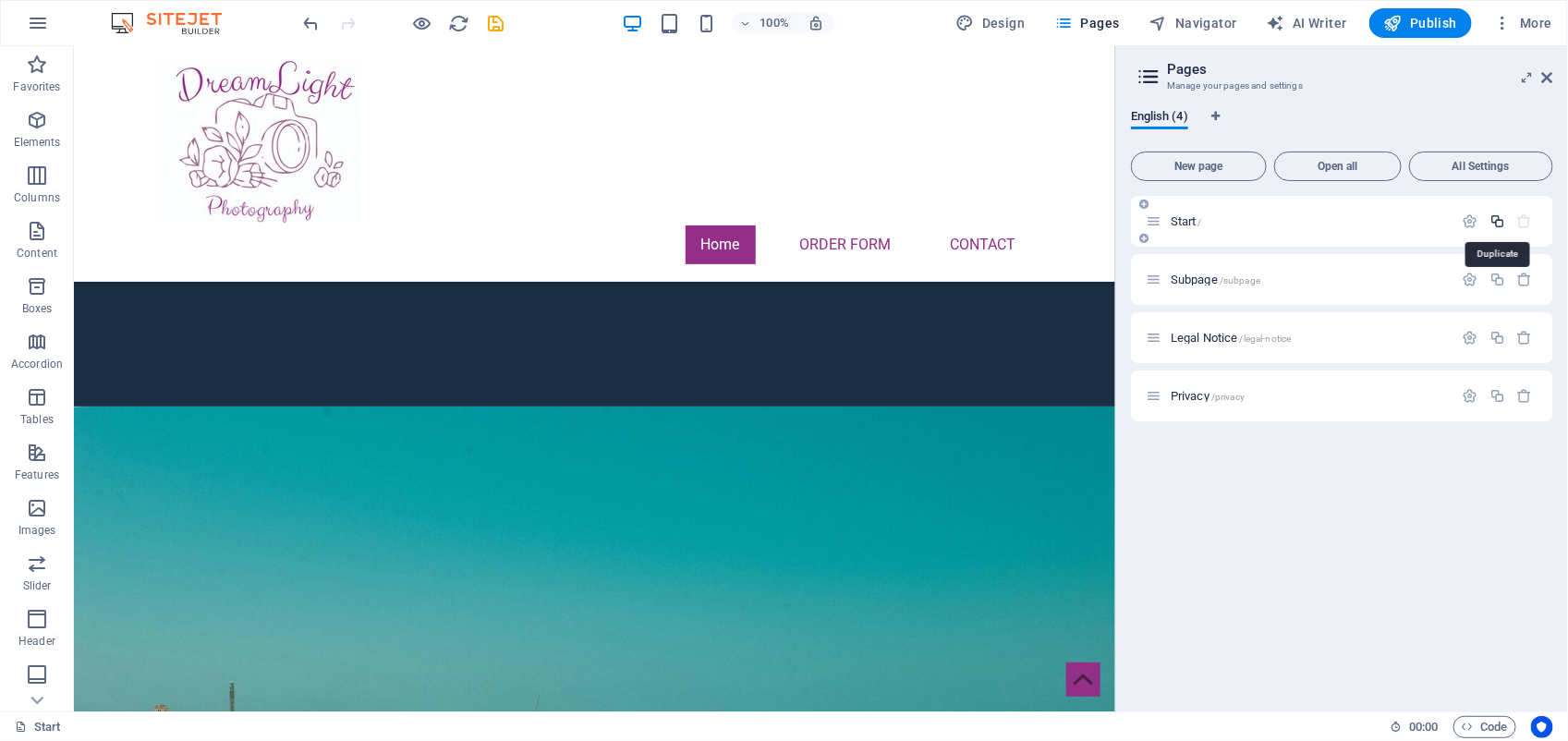 click at bounding box center [1497, 221] 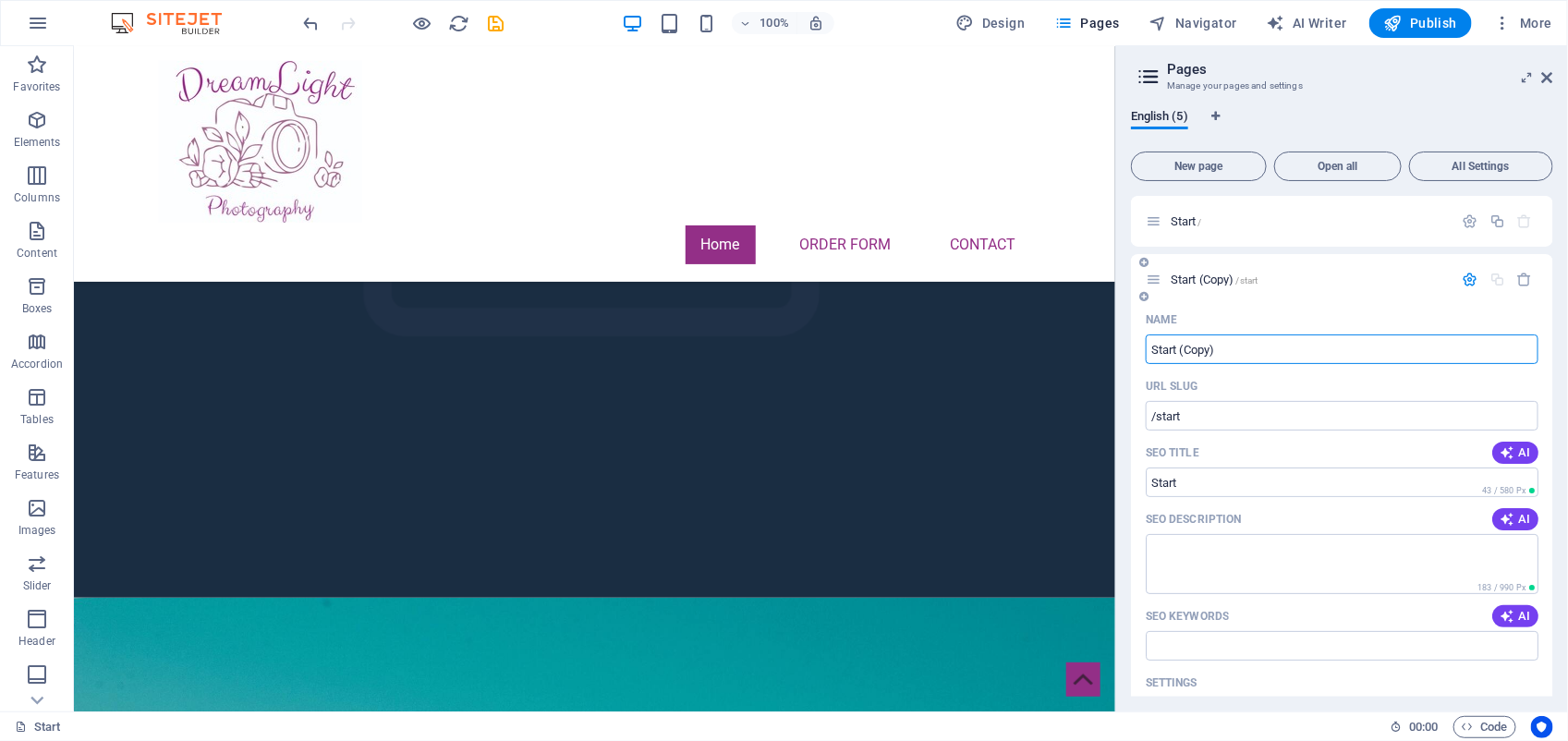 click on "Start (Copy)" at bounding box center [1342, 349] 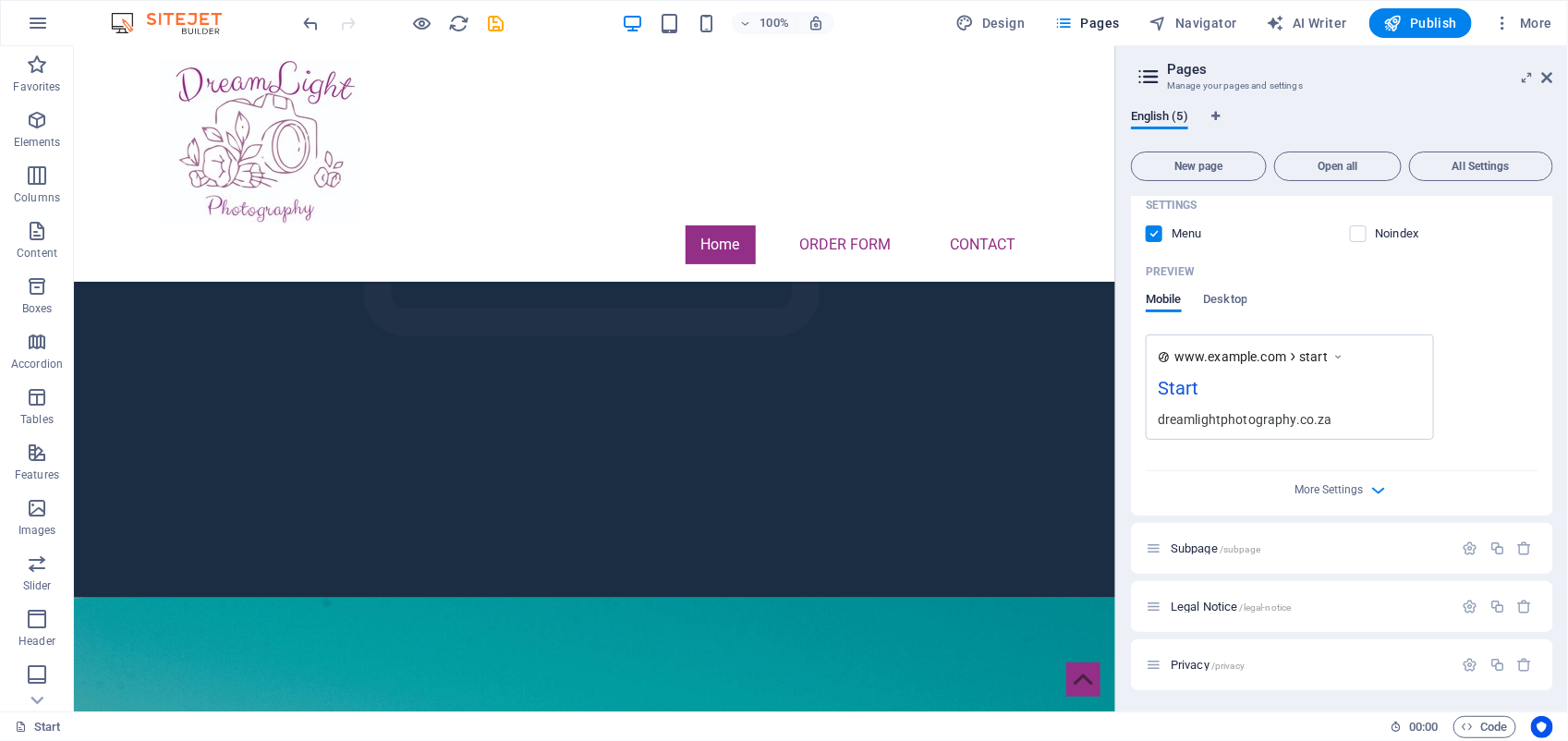scroll, scrollTop: 0, scrollLeft: 0, axis: both 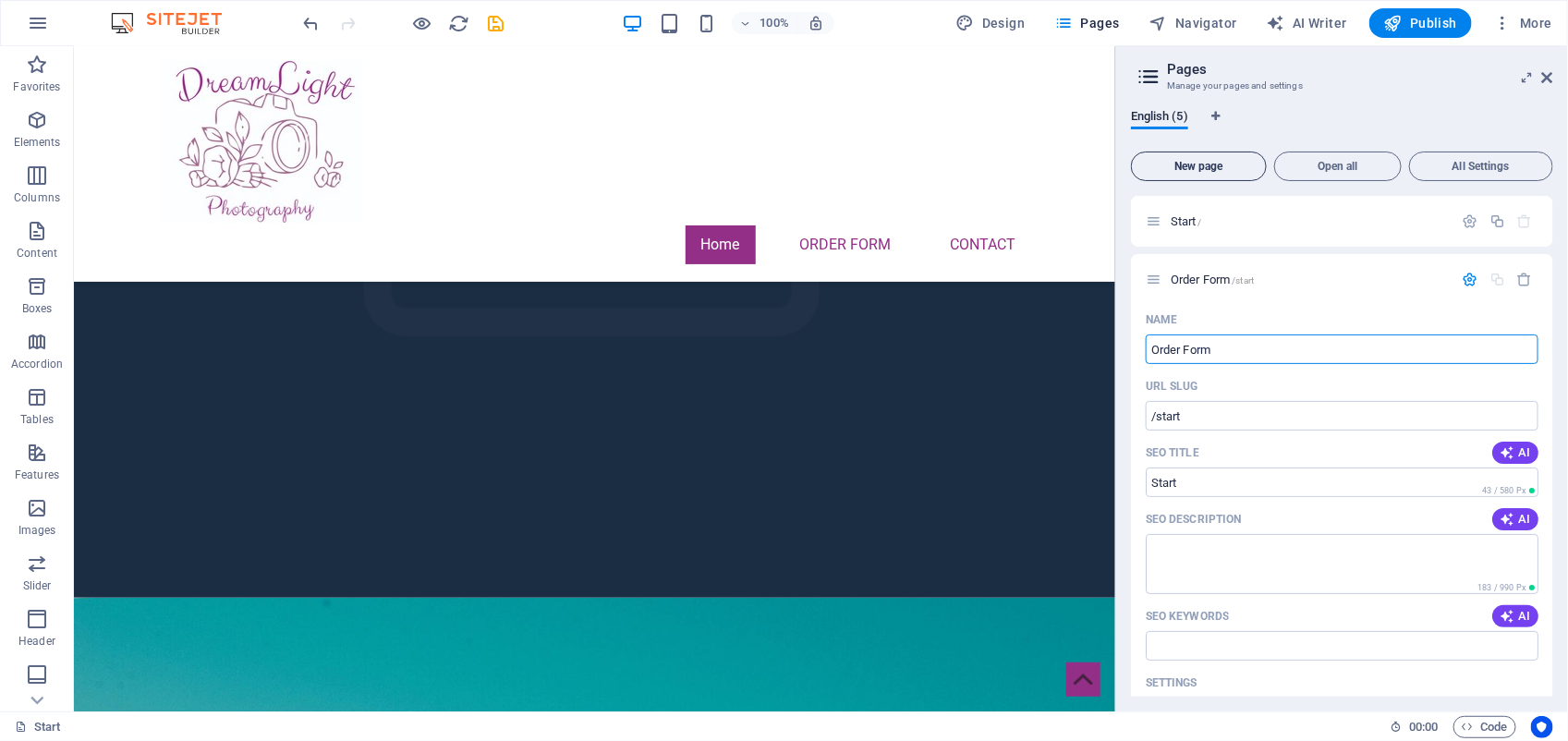type on "Order Form" 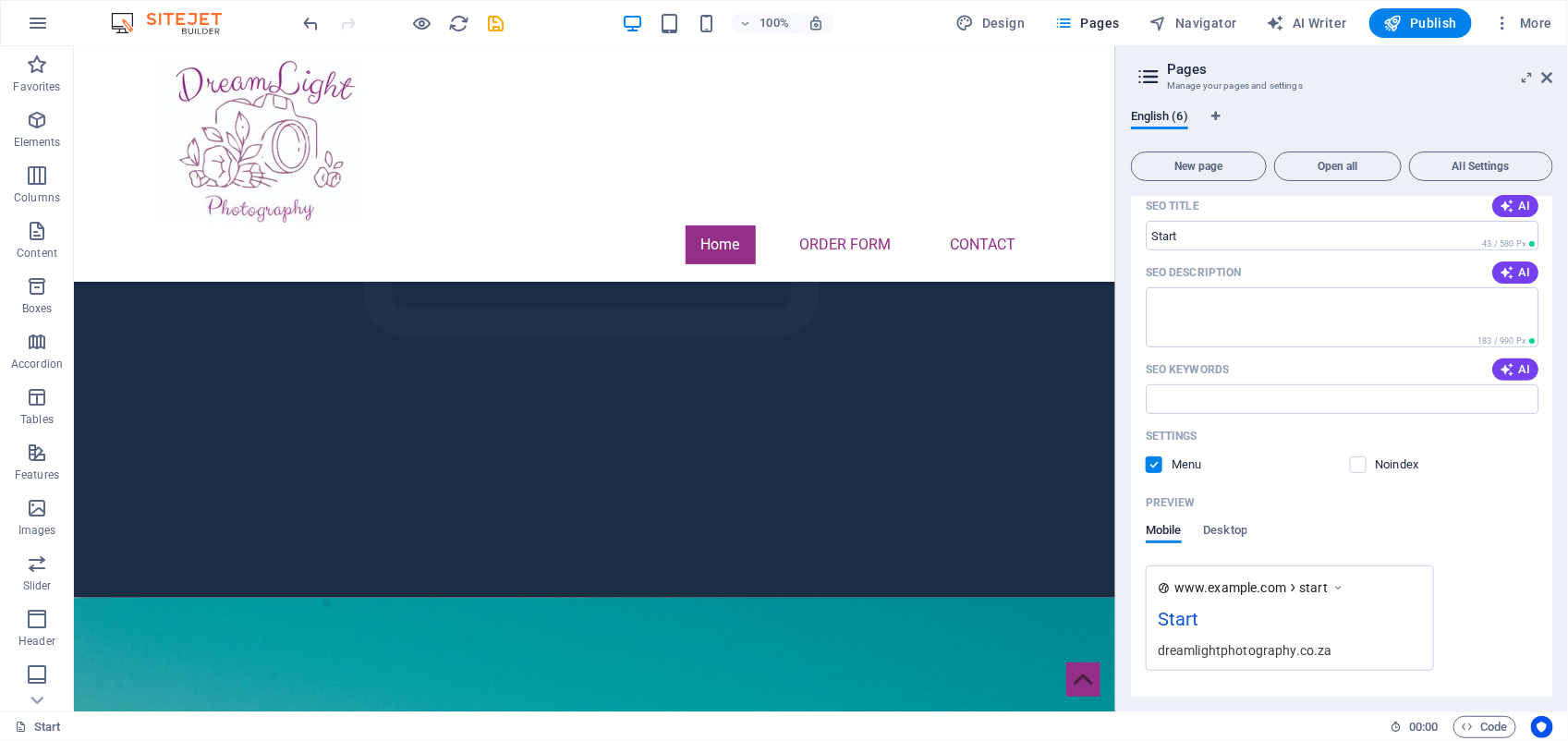 scroll, scrollTop: 0, scrollLeft: 0, axis: both 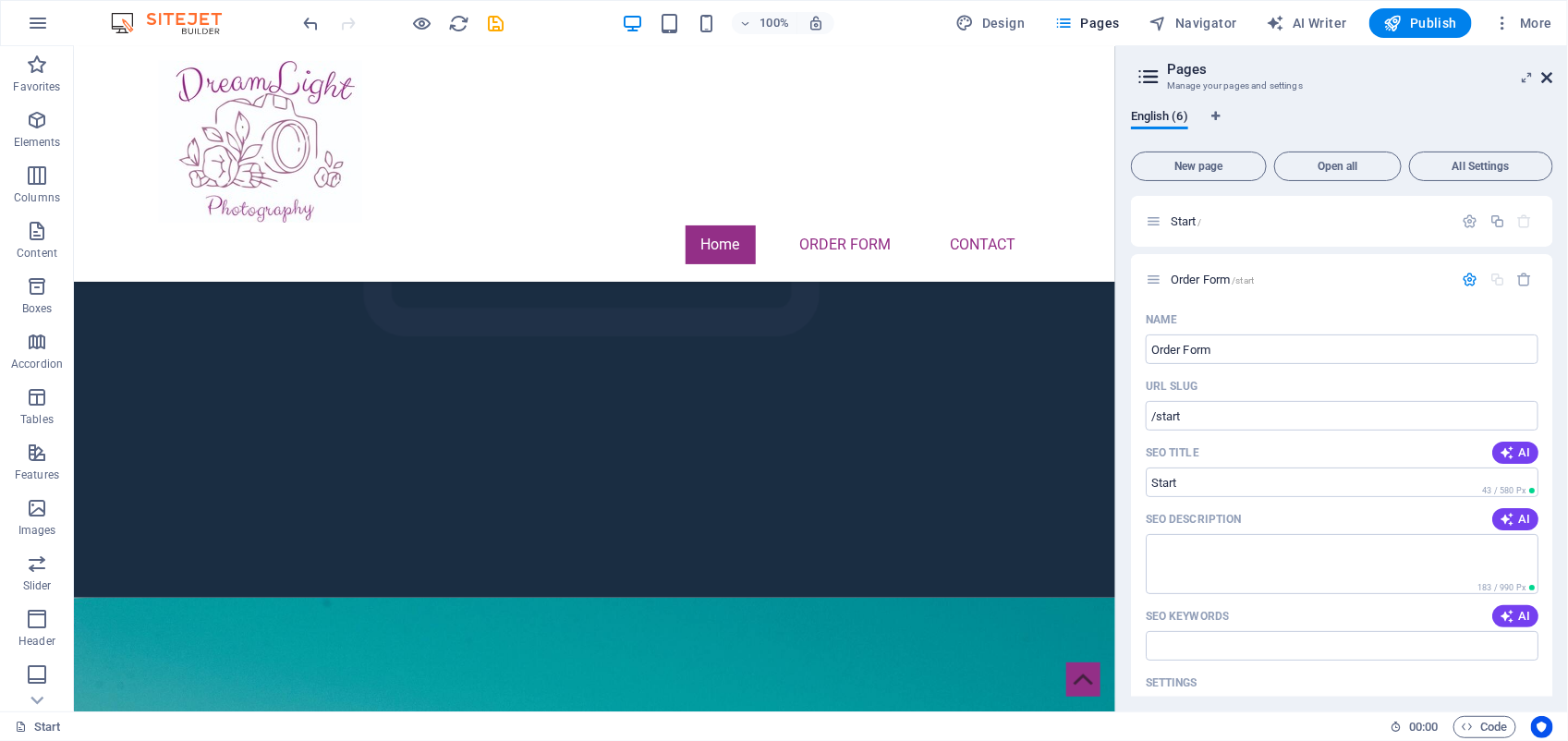click at bounding box center [1548, 78] 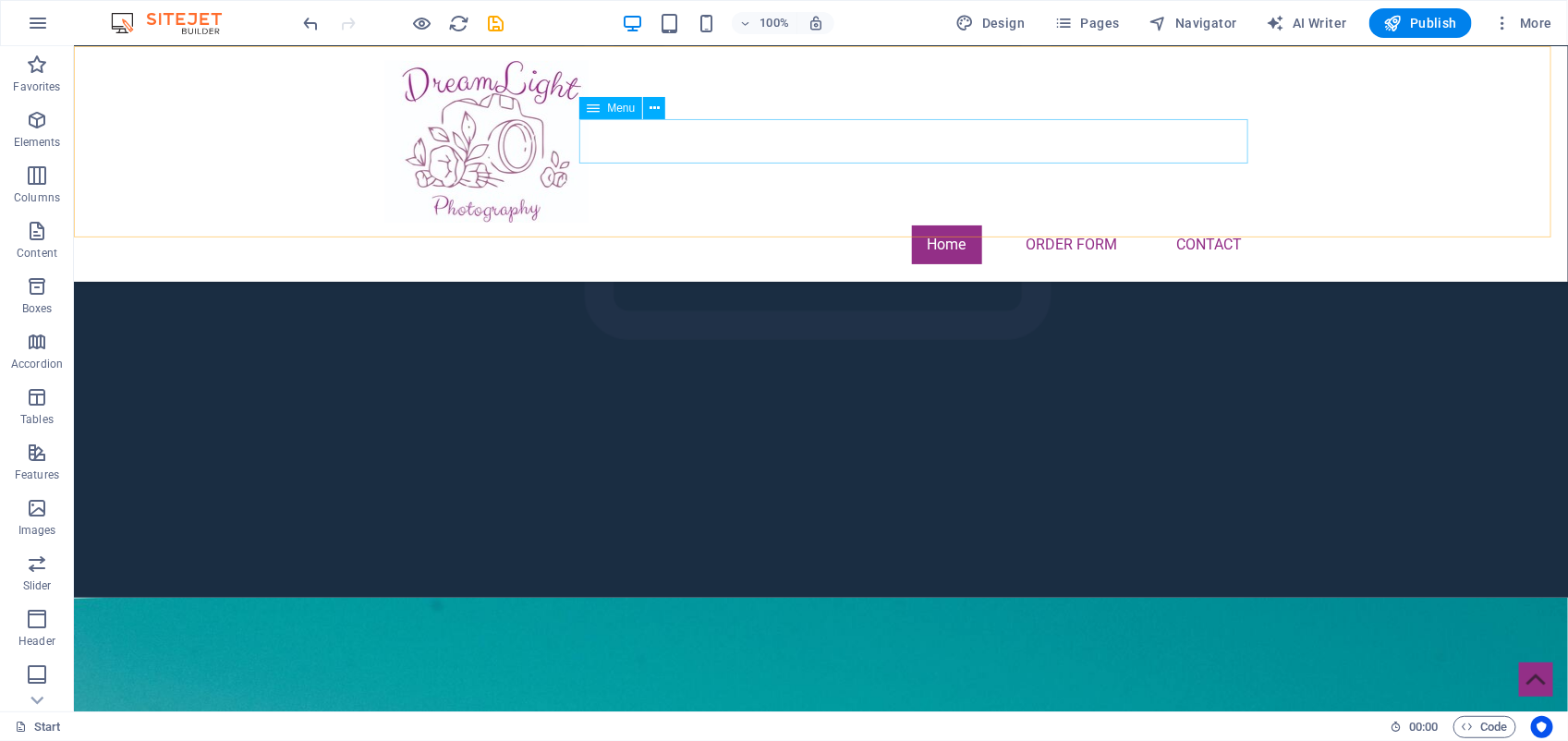 click on "Home Order Form Contact" at bounding box center [820, 244] 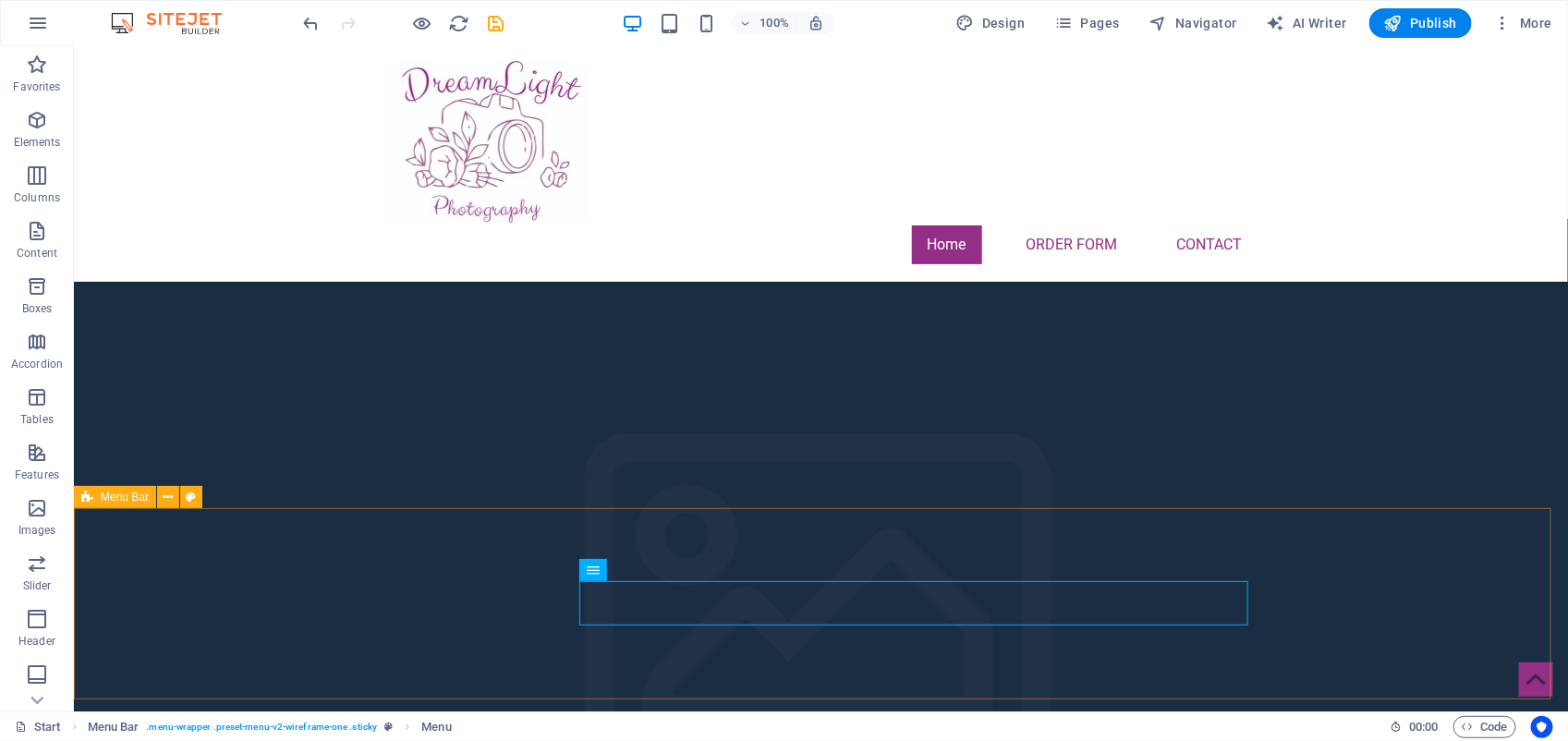 scroll, scrollTop: 0, scrollLeft: 0, axis: both 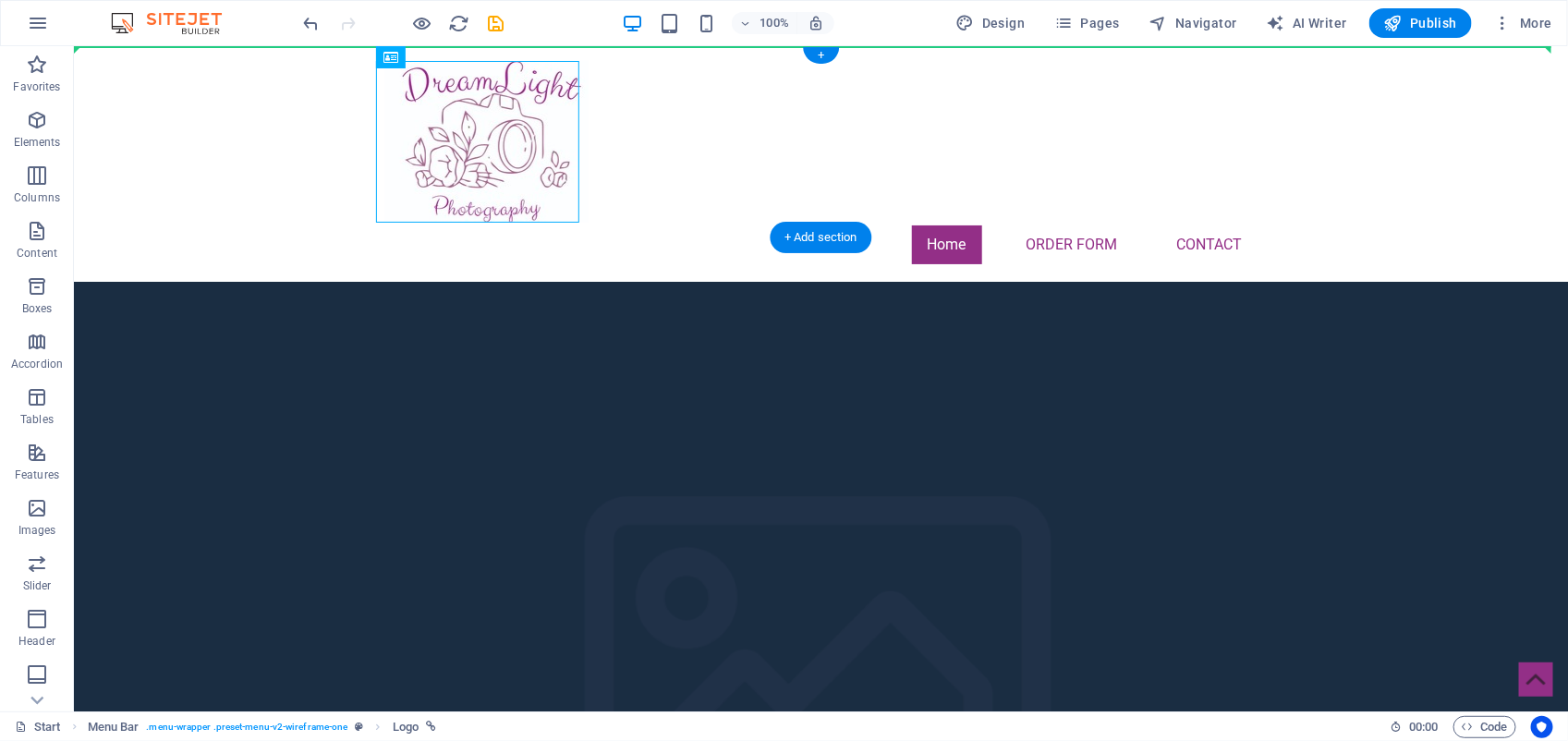 drag, startPoint x: 480, startPoint y: 108, endPoint x: 164, endPoint y: 106, distance: 316.00633 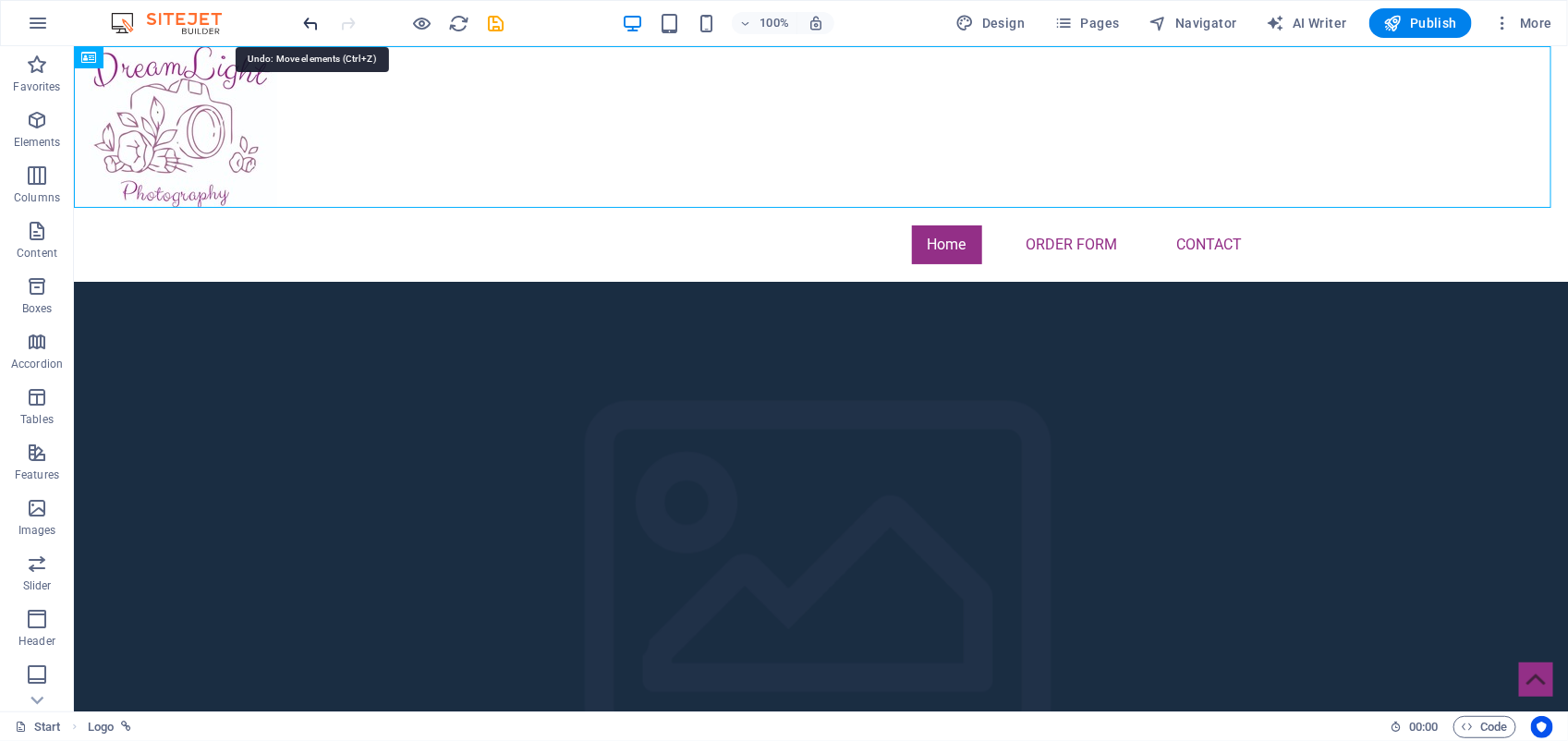click at bounding box center (311, 23) 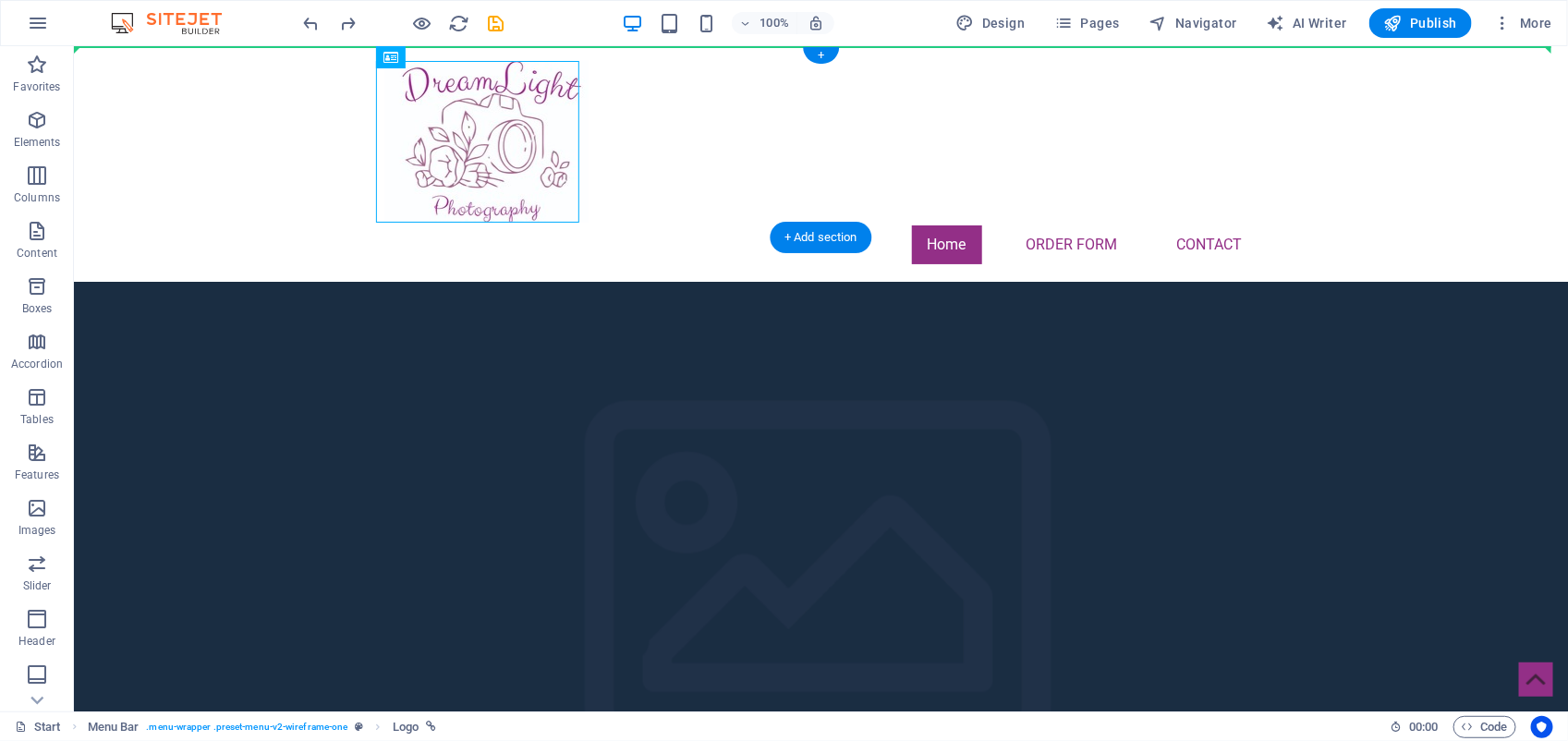 drag, startPoint x: 514, startPoint y: 127, endPoint x: 329, endPoint y: 128, distance: 185 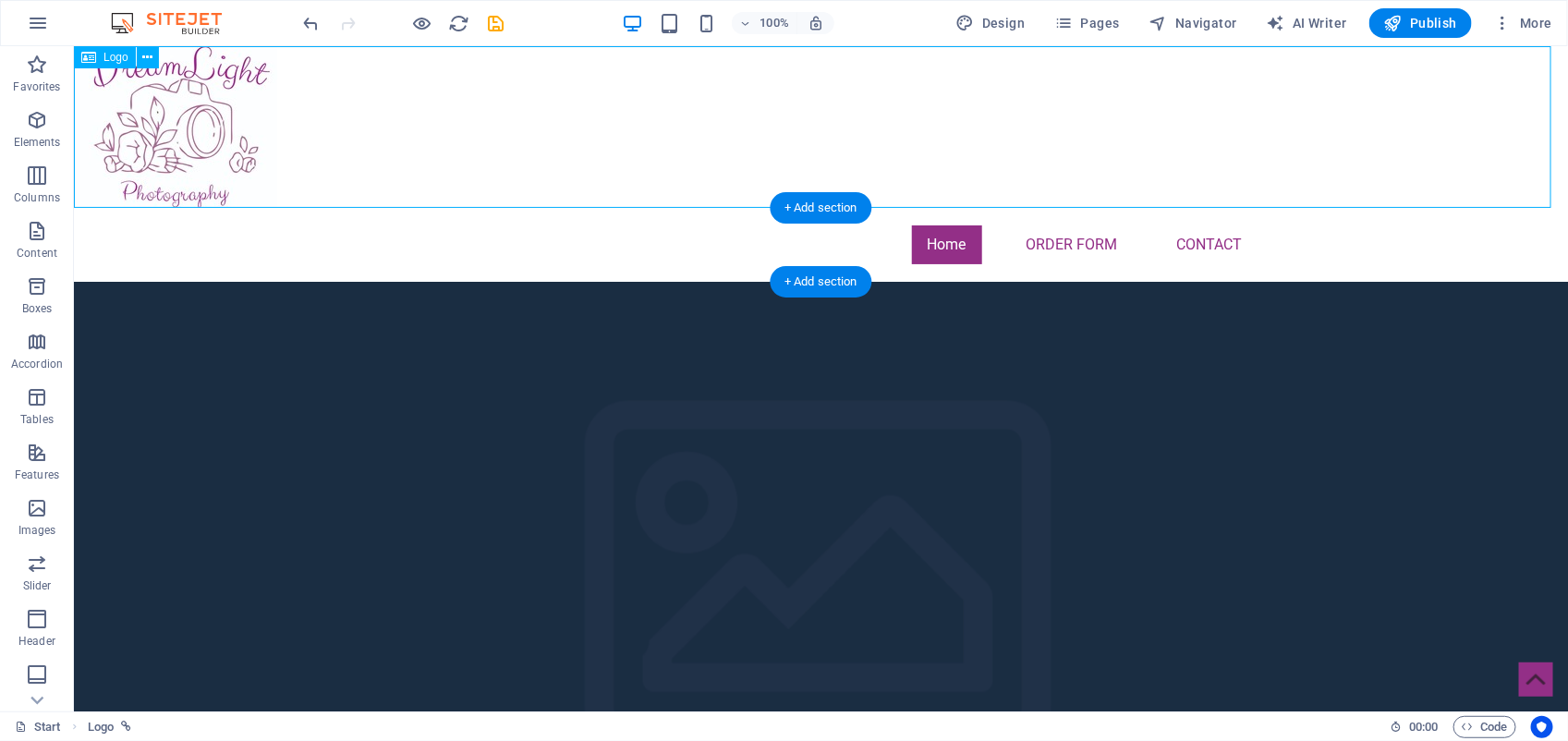 drag, startPoint x: 241, startPoint y: 126, endPoint x: 432, endPoint y: 128, distance: 191.01047 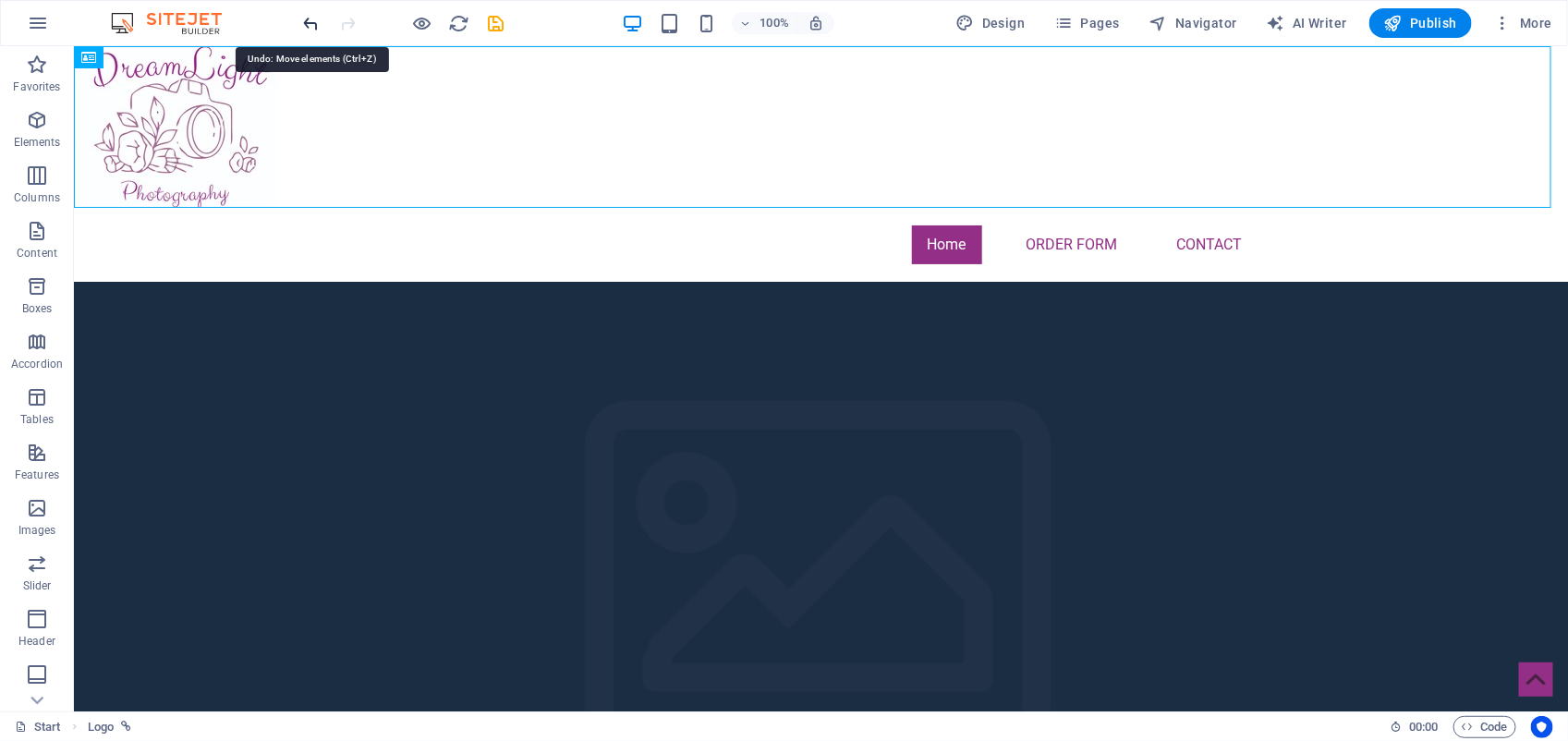 click at bounding box center (311, 23) 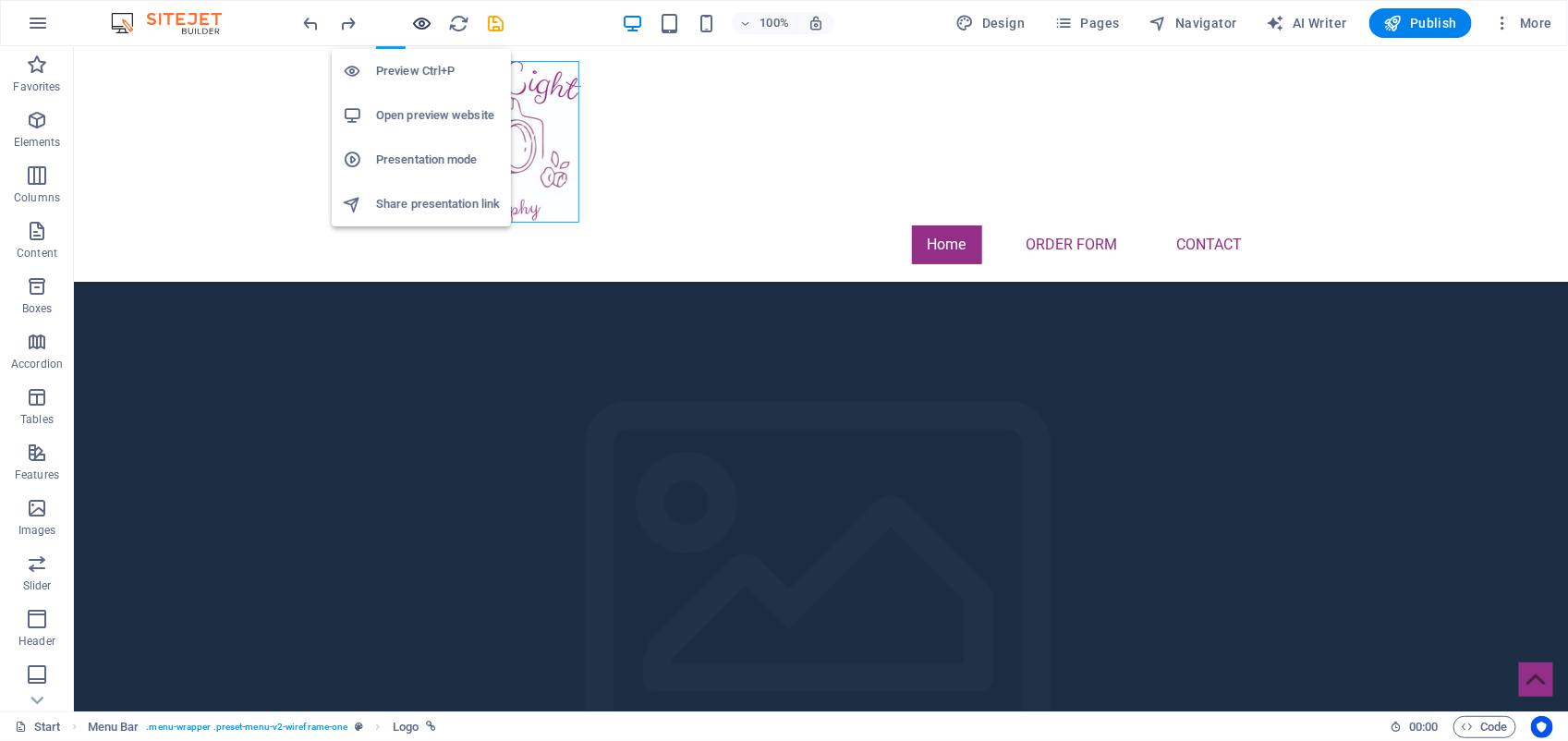 click at bounding box center [422, 23] 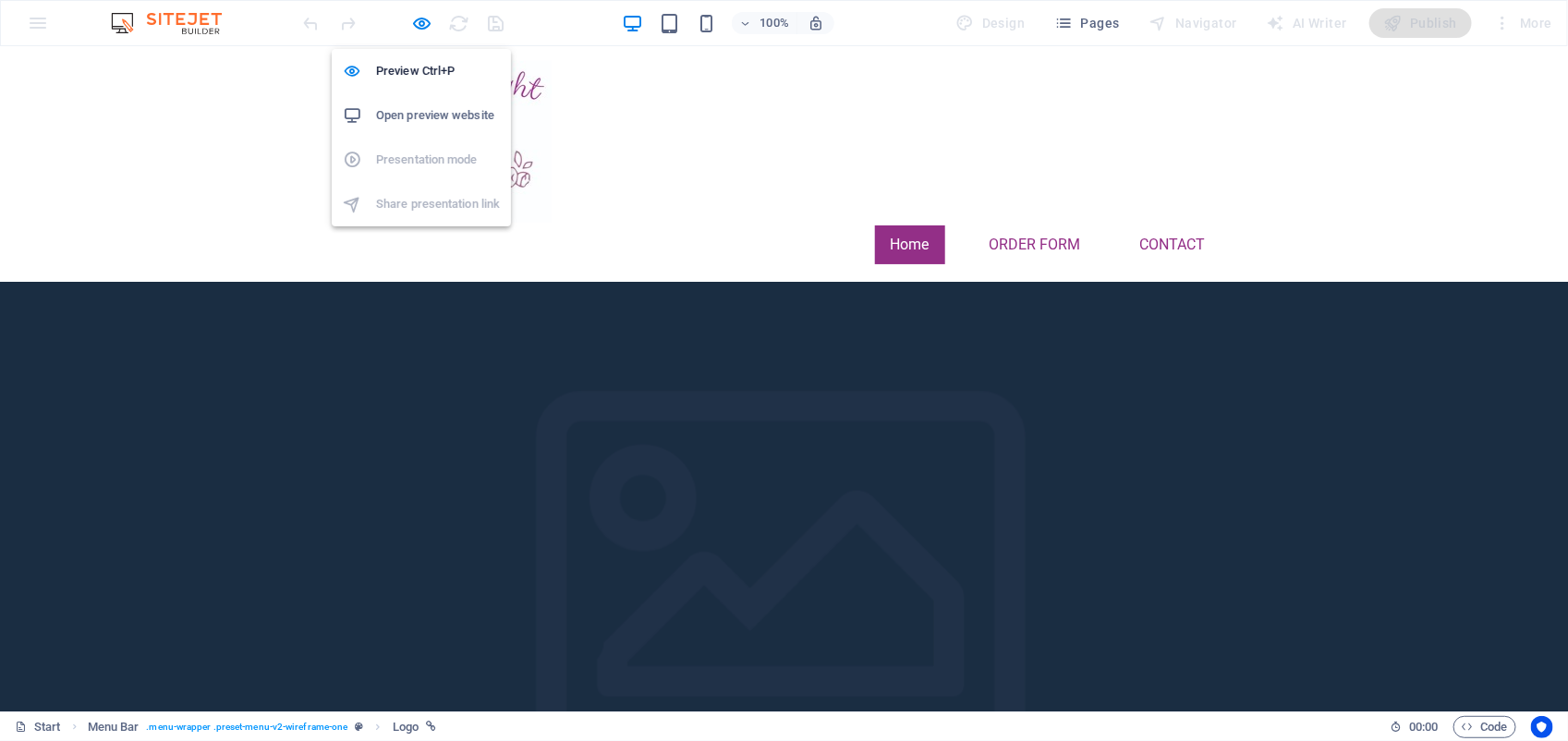 click on "Open preview website" at bounding box center [438, 115] 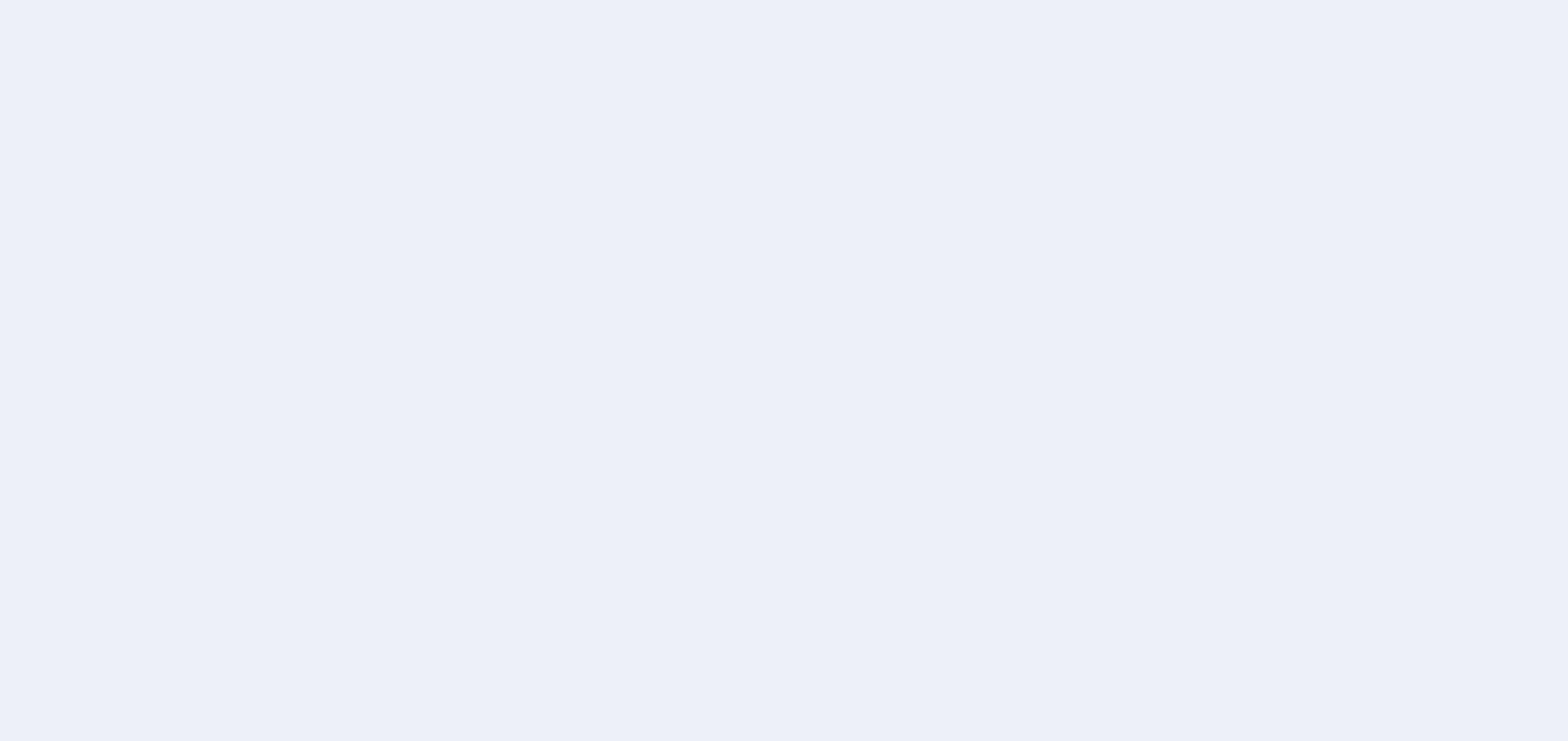 scroll, scrollTop: 0, scrollLeft: 0, axis: both 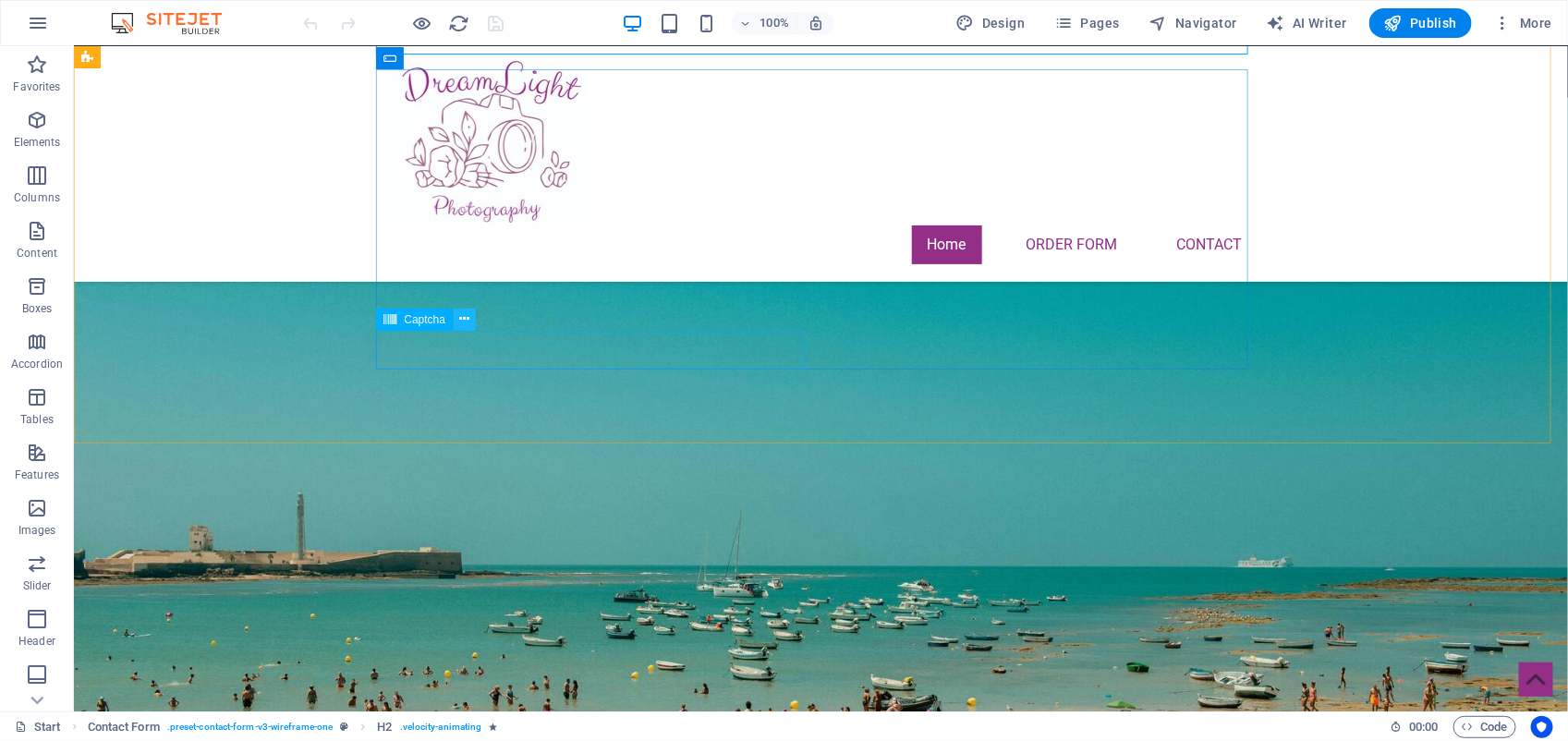 click at bounding box center (465, 319) 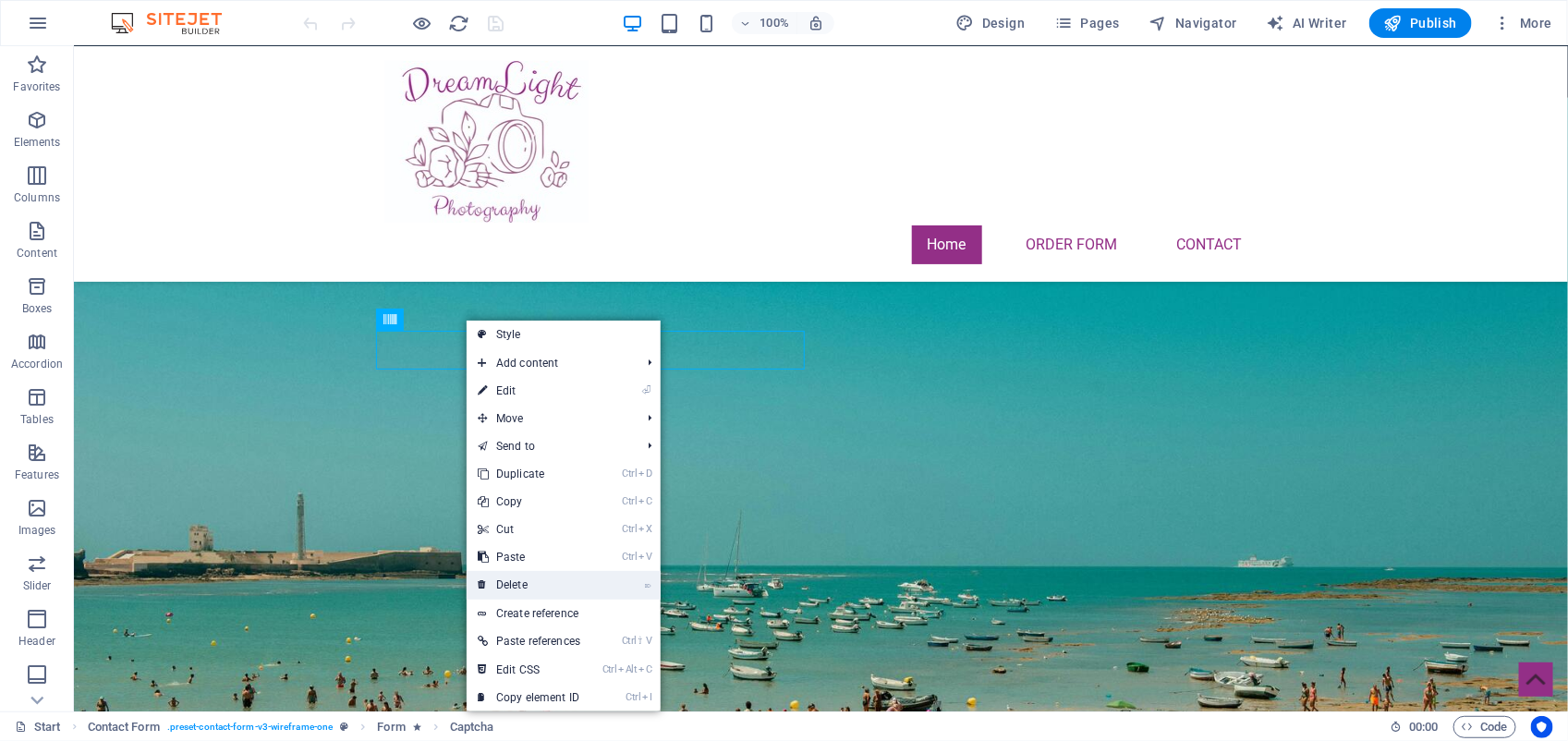 click on "⌦  Delete" at bounding box center [529, 585] 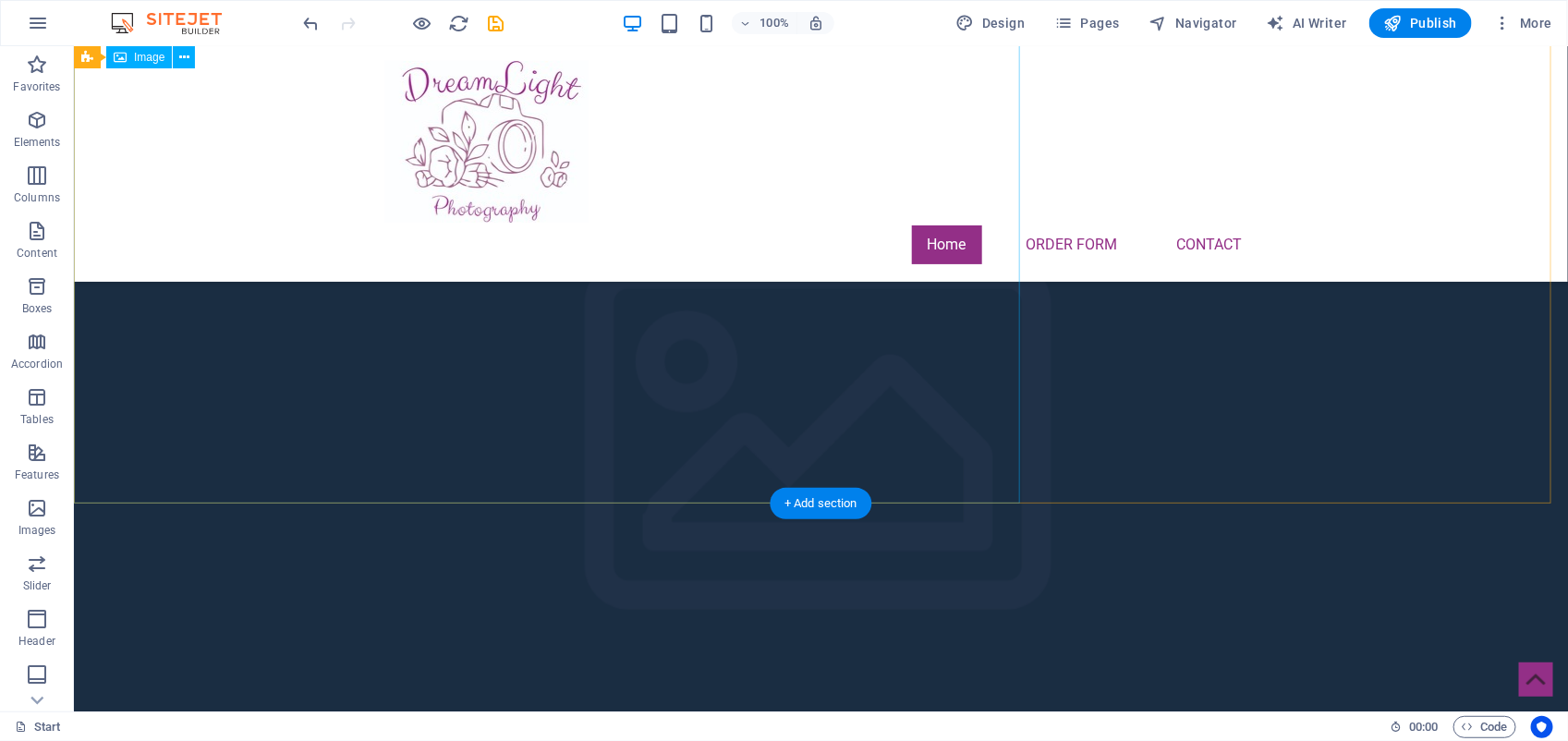 scroll, scrollTop: 0, scrollLeft: 0, axis: both 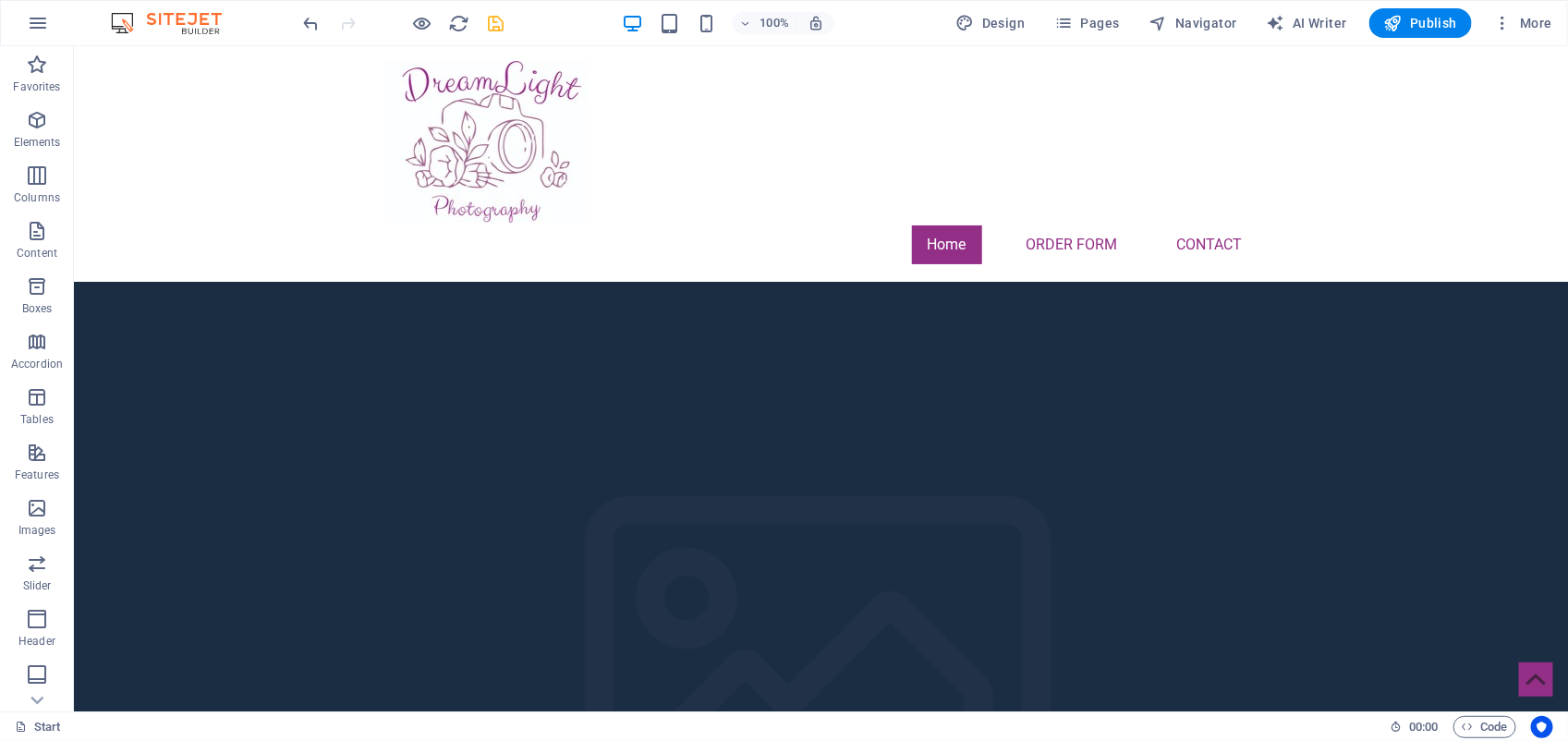 click at bounding box center [496, 23] 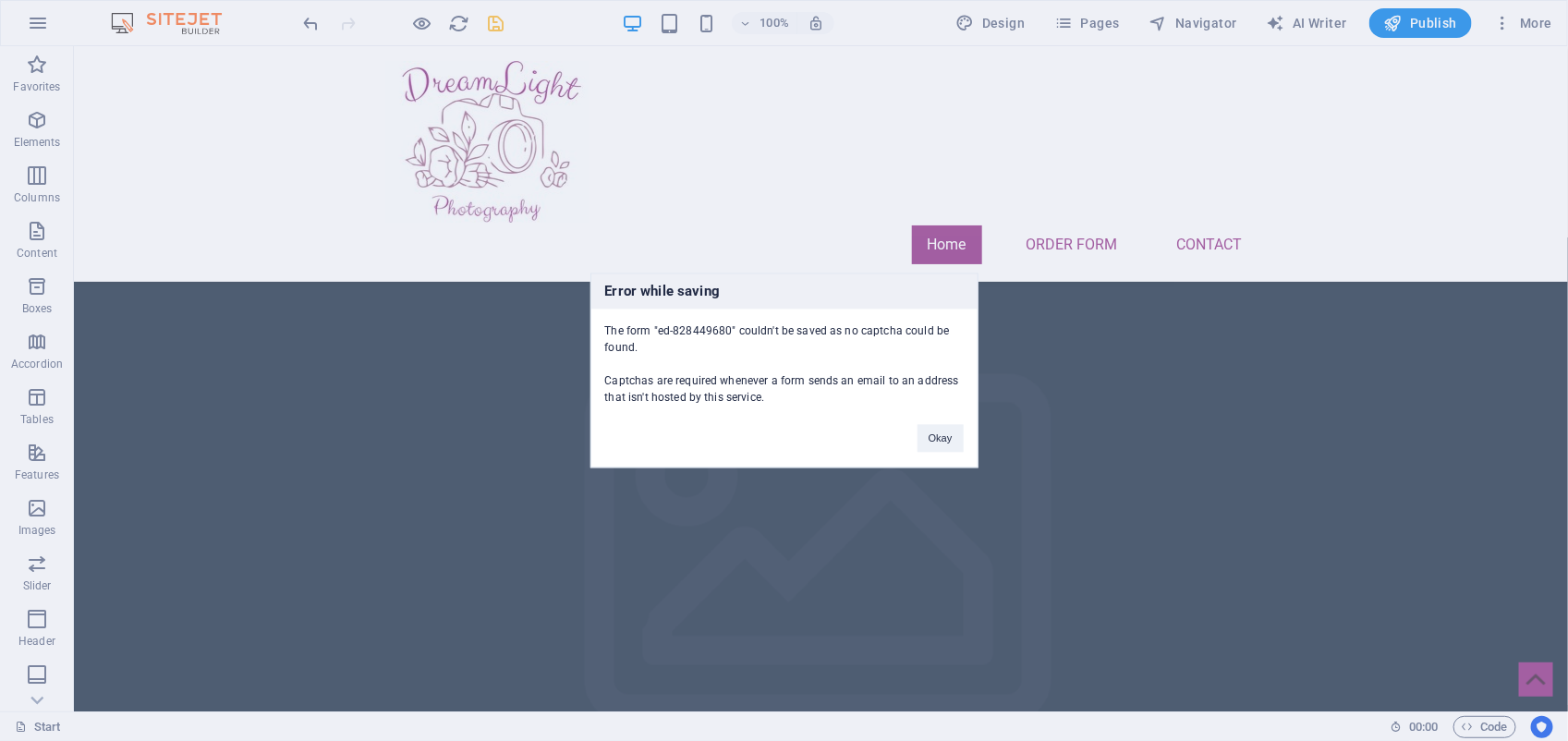 scroll, scrollTop: 978, scrollLeft: 0, axis: vertical 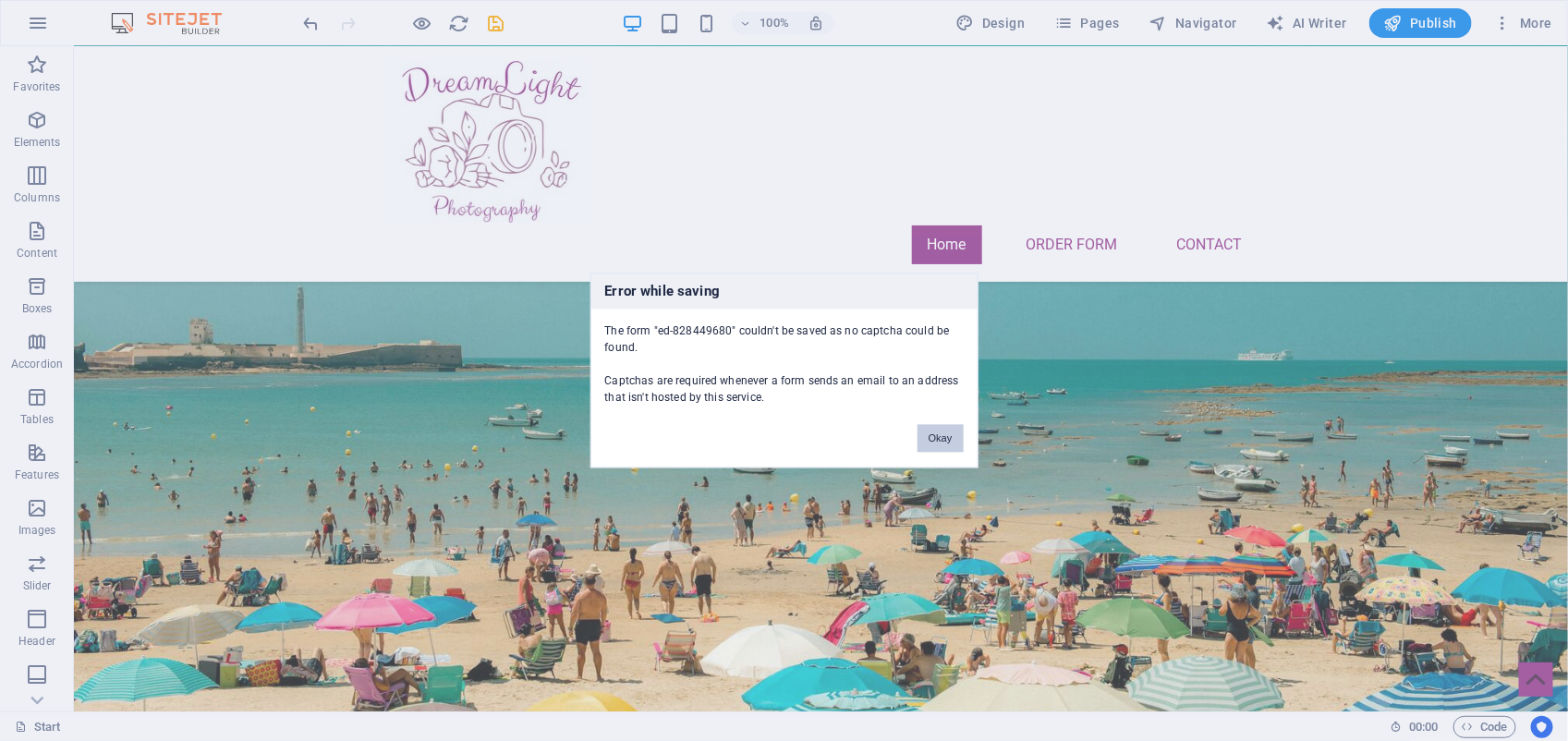 click on "Okay" at bounding box center [941, 439] 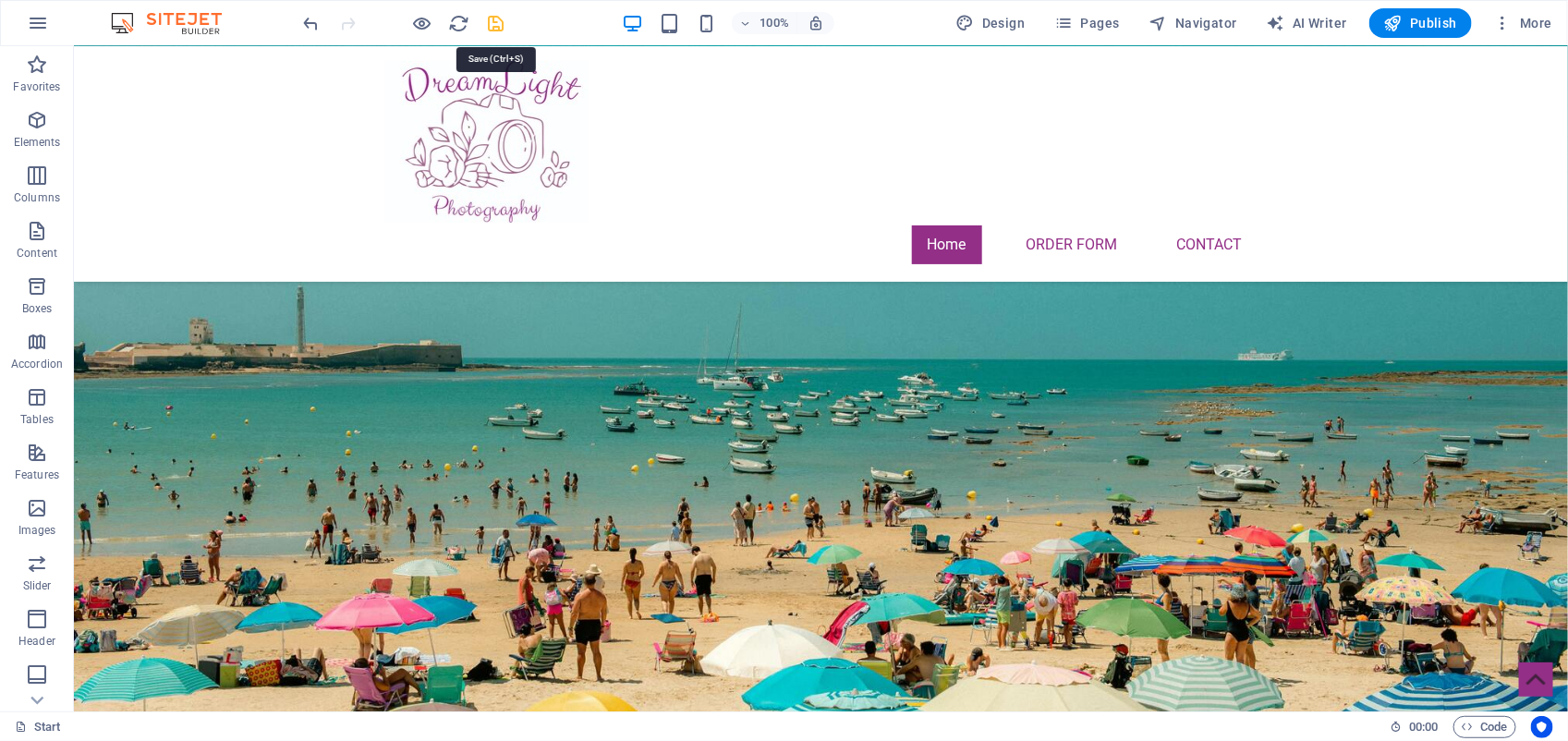 click at bounding box center (496, 23) 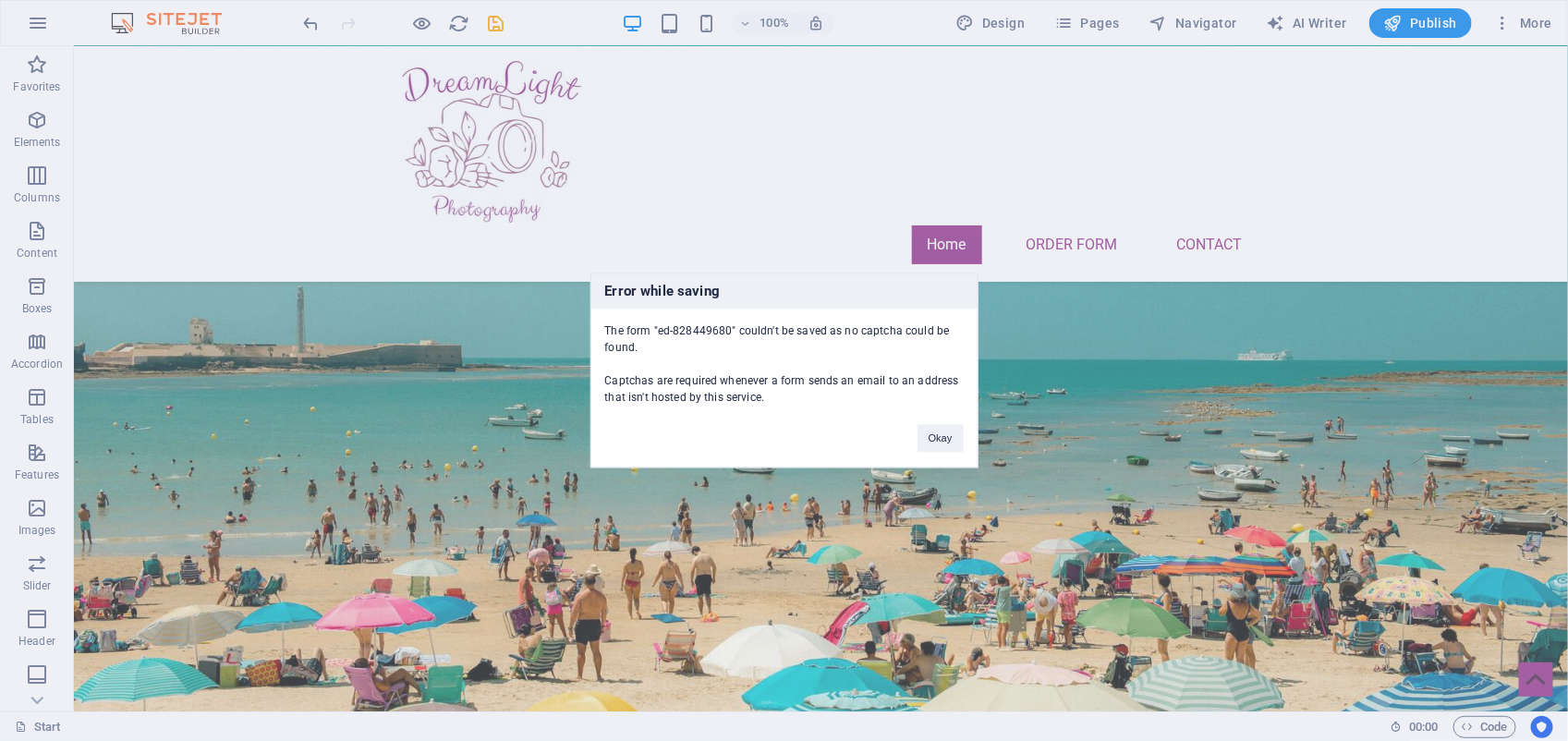 click on "Okay" at bounding box center [941, 430] 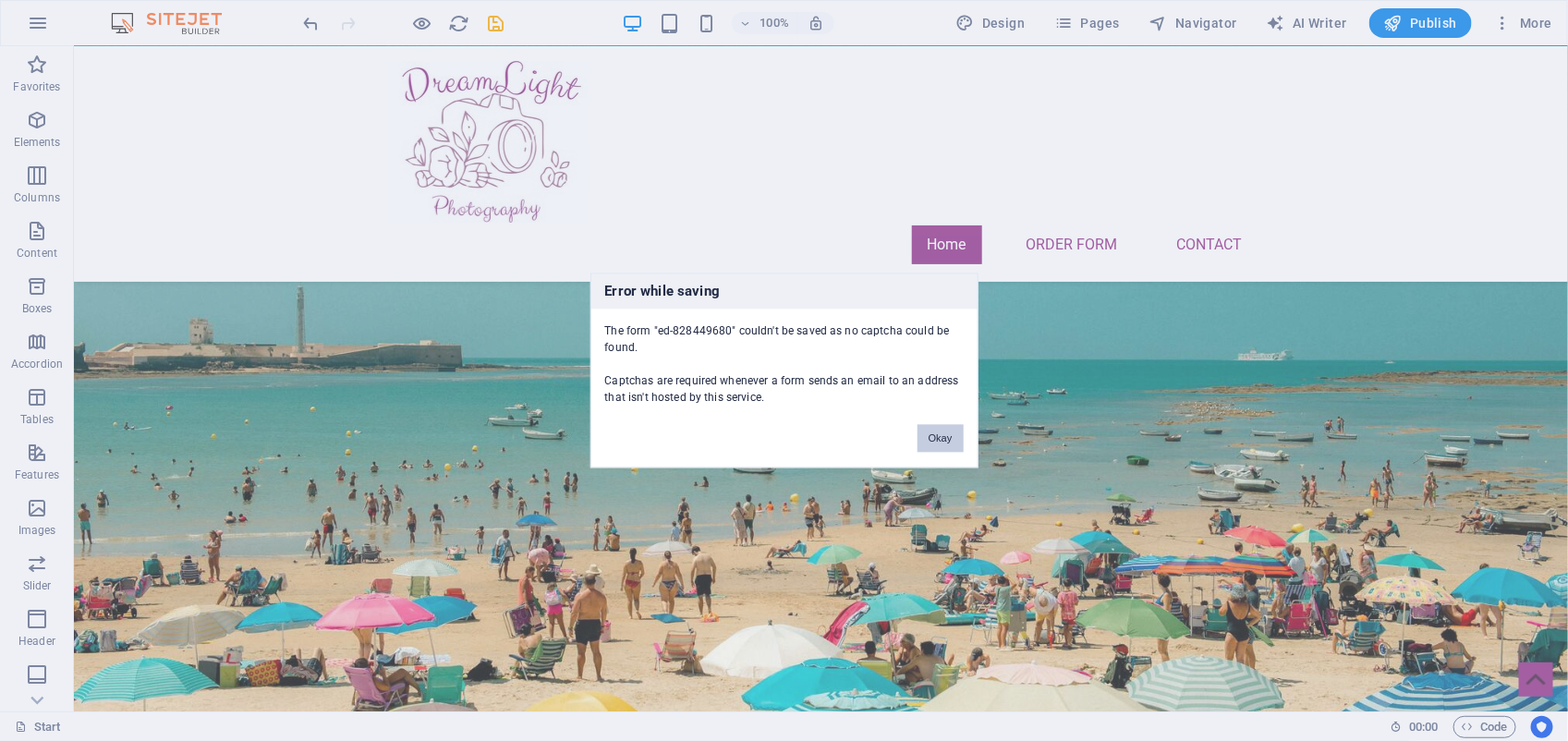 click on "Okay" at bounding box center [941, 439] 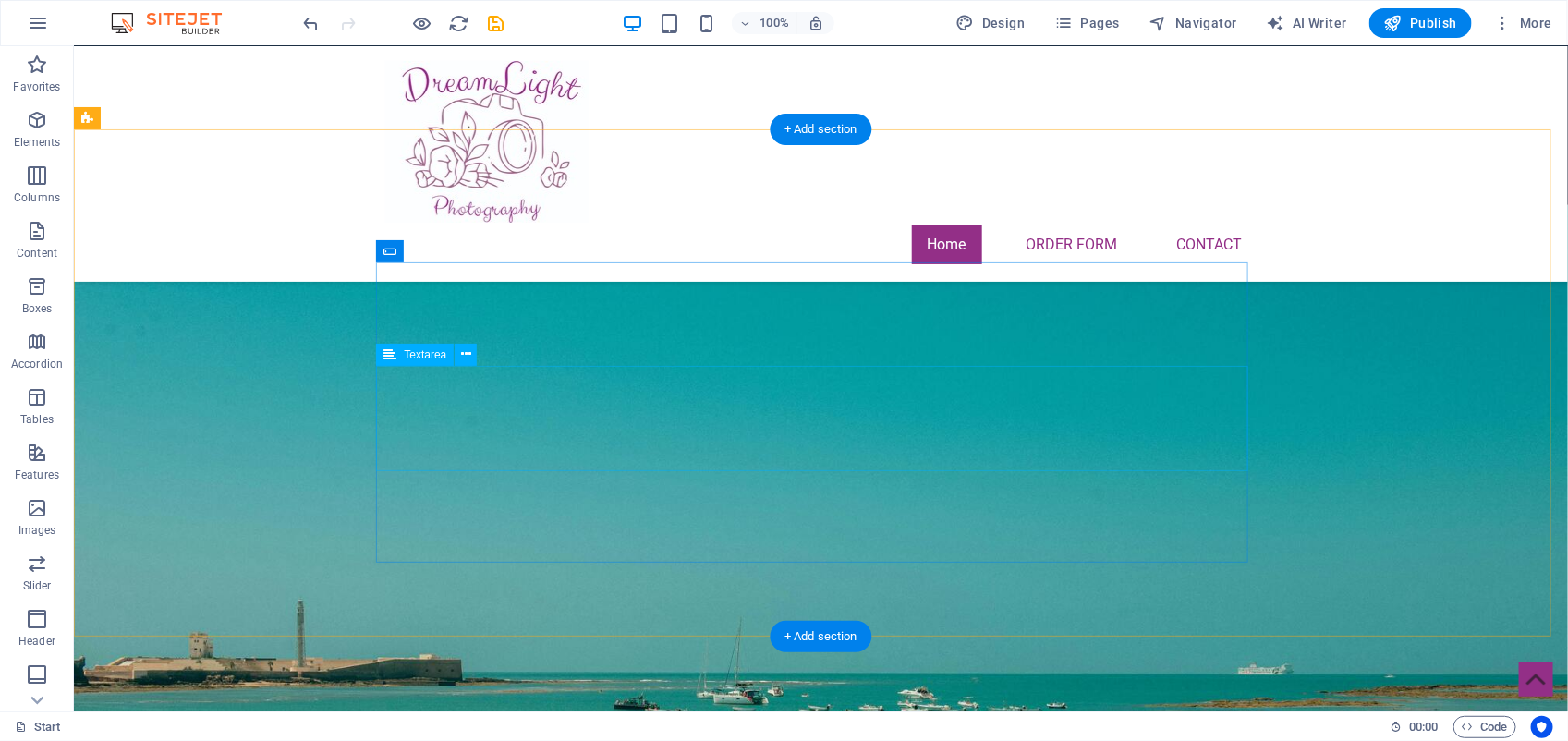 scroll, scrollTop: 747, scrollLeft: 0, axis: vertical 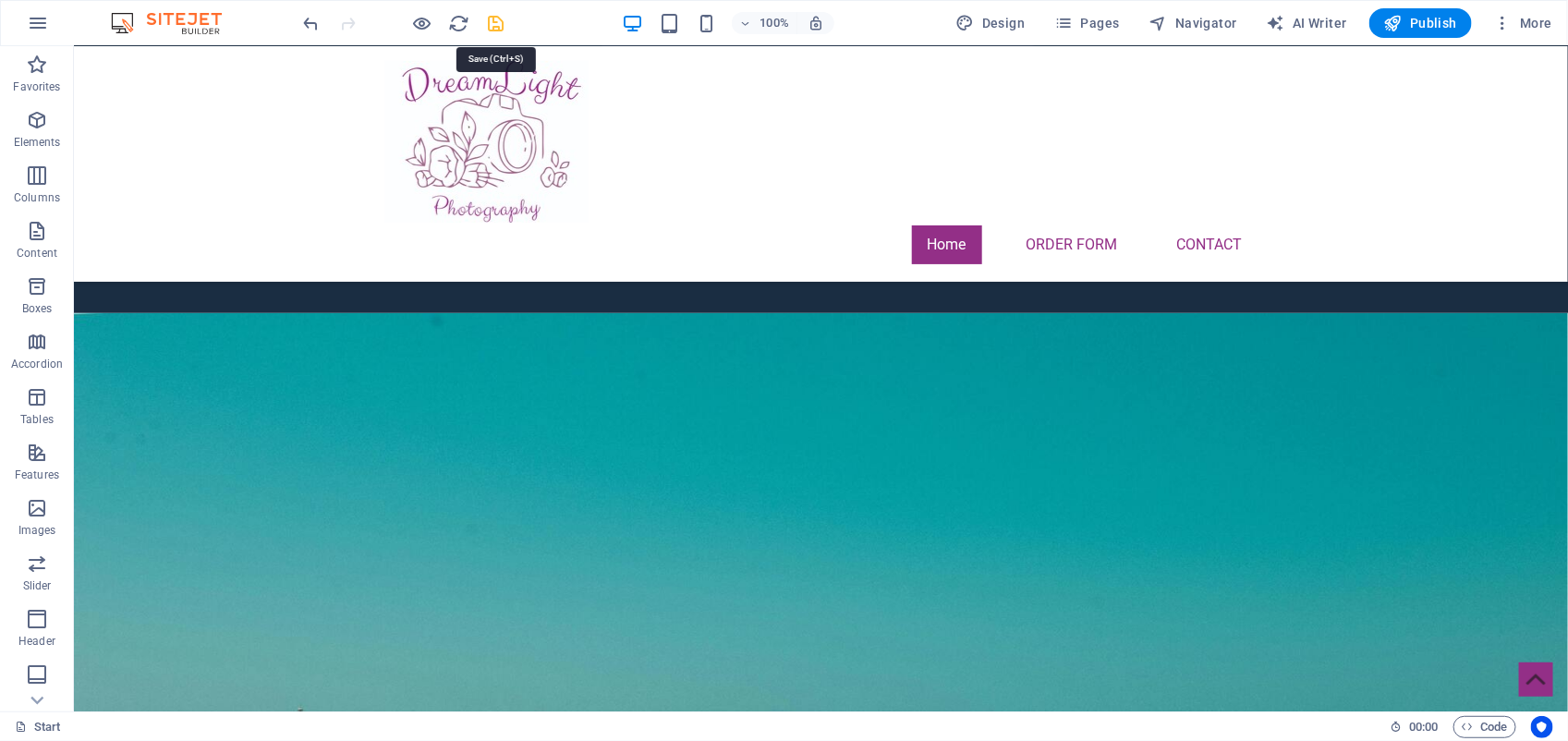 click at bounding box center (496, 23) 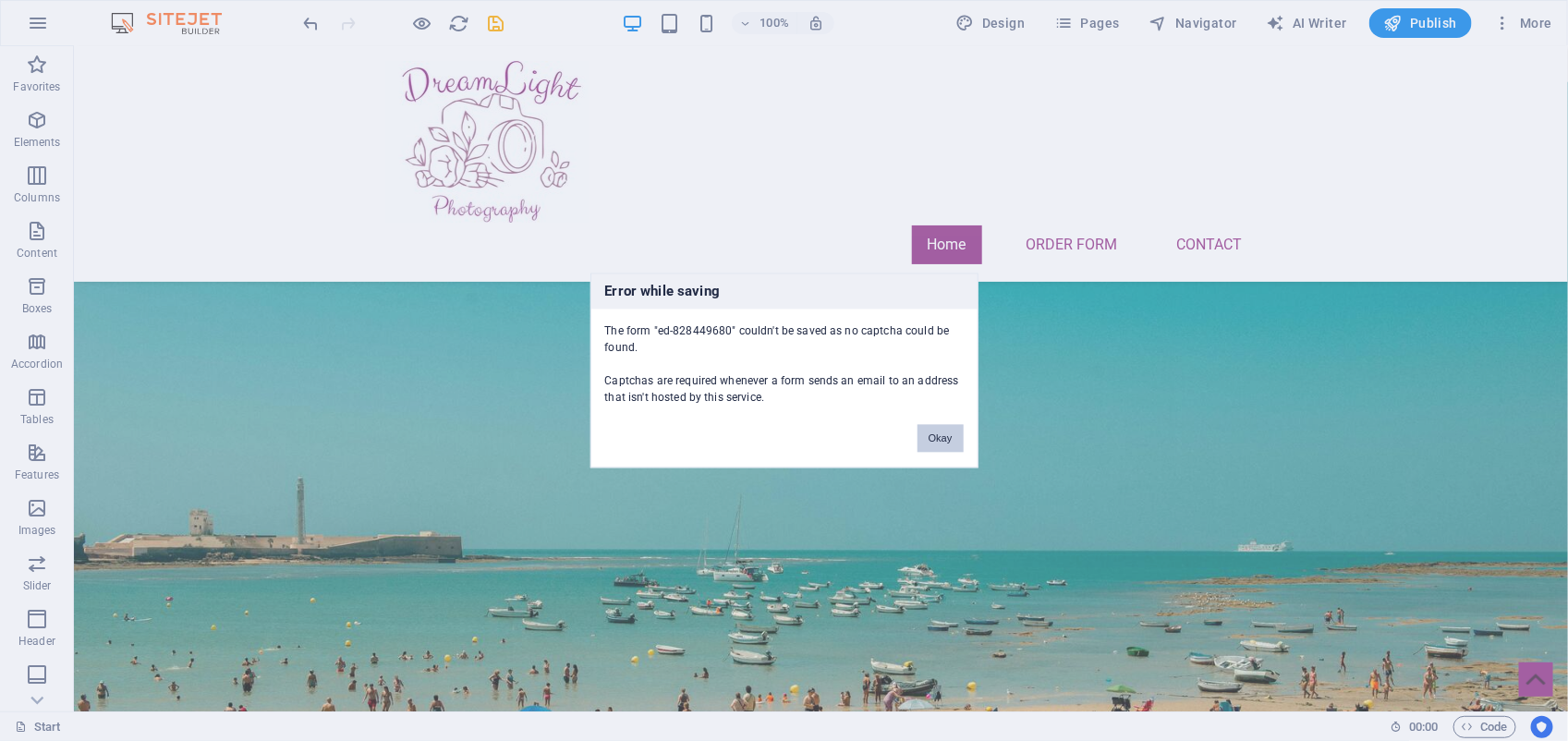 click on "Okay" at bounding box center (941, 439) 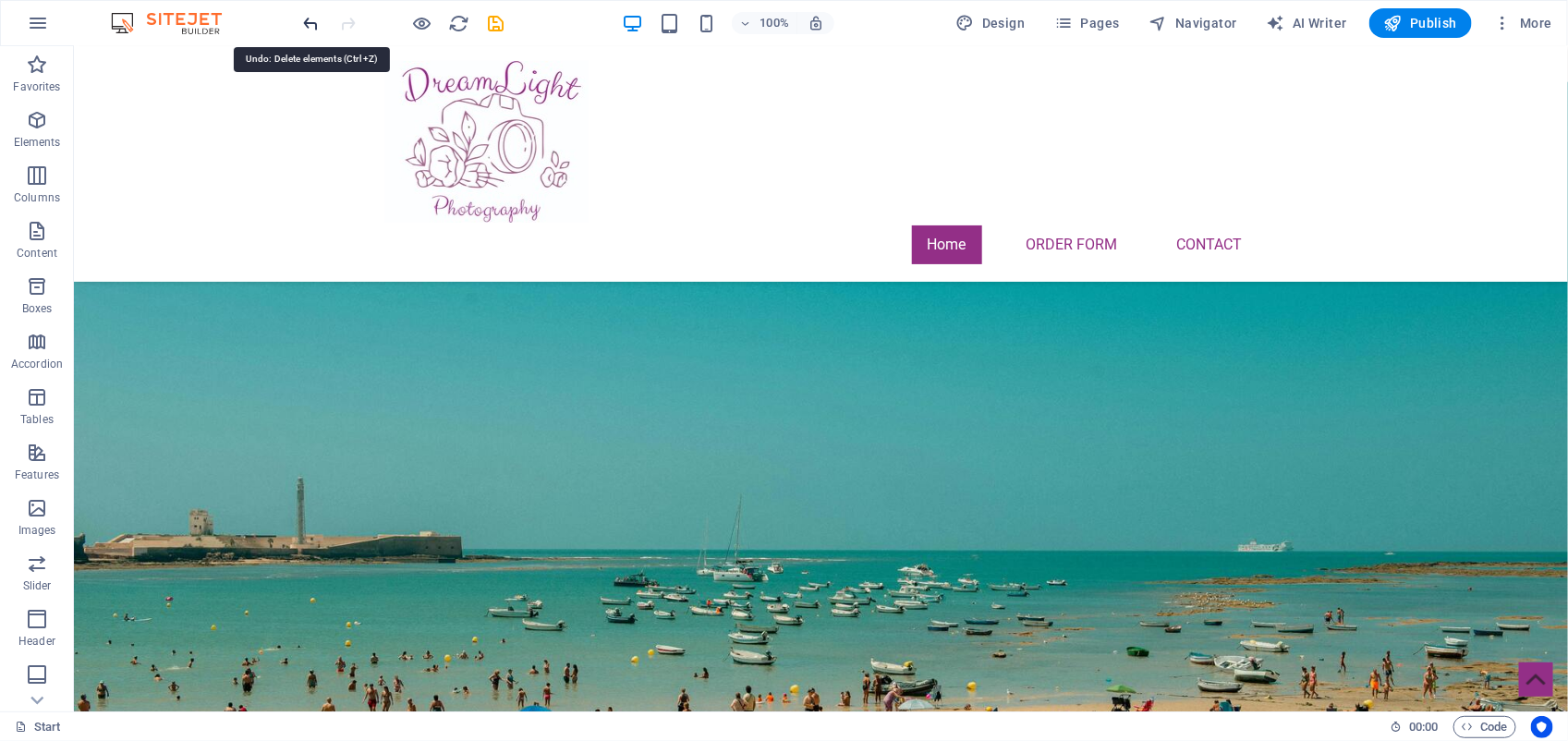 click at bounding box center (311, 23) 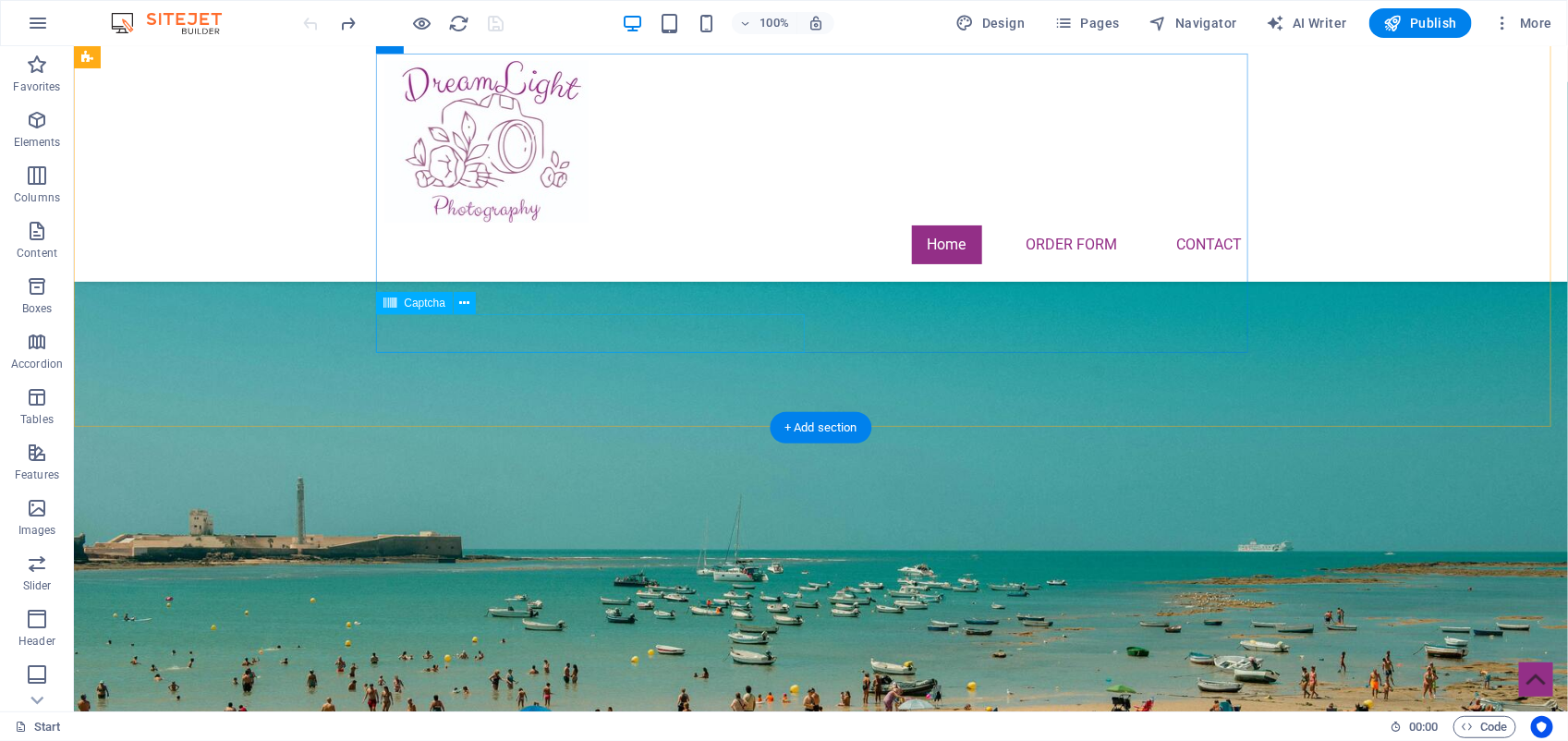 click on "Unreadable? Load new" at bounding box center (599, 1532) 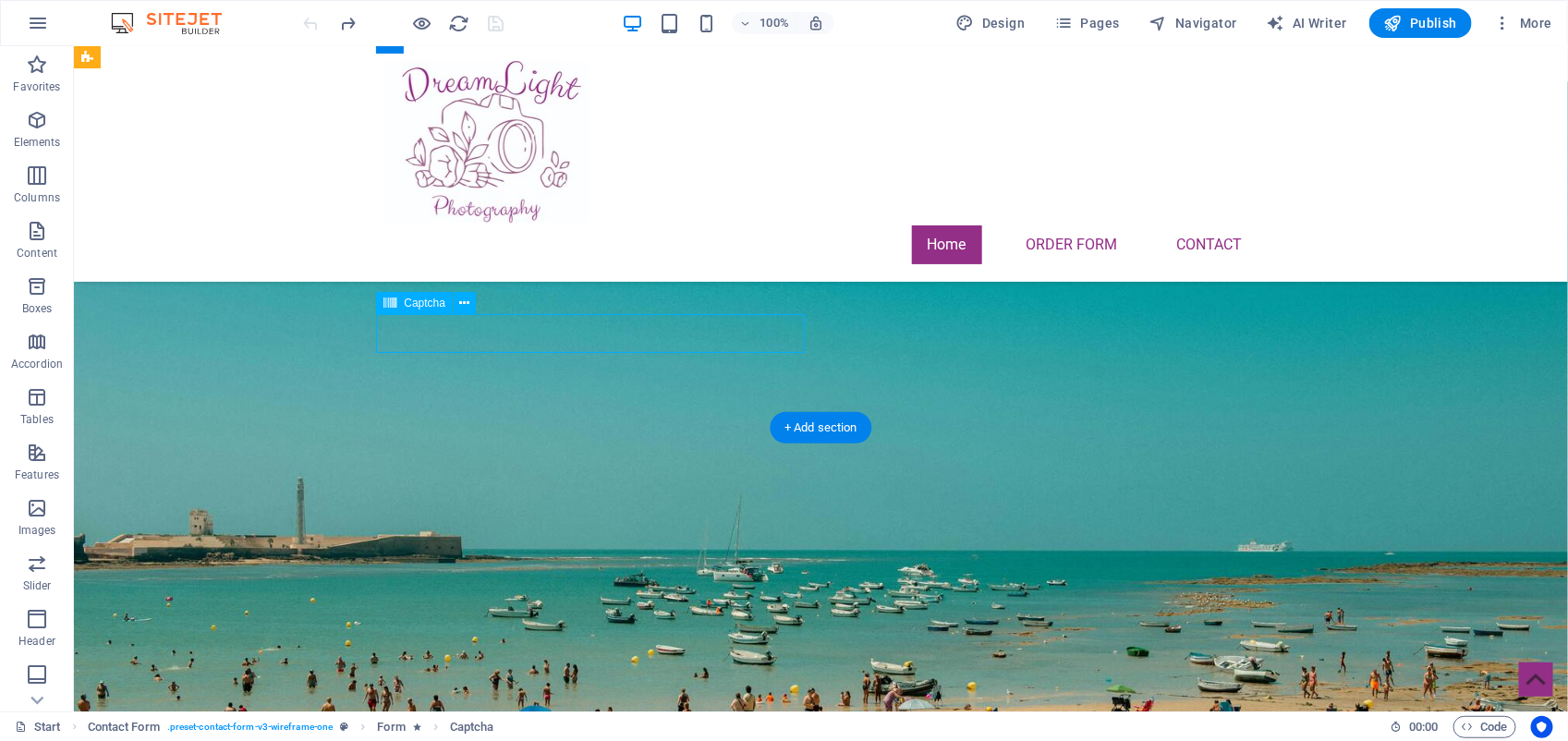click on "Unreadable? Load new" at bounding box center (599, 1532) 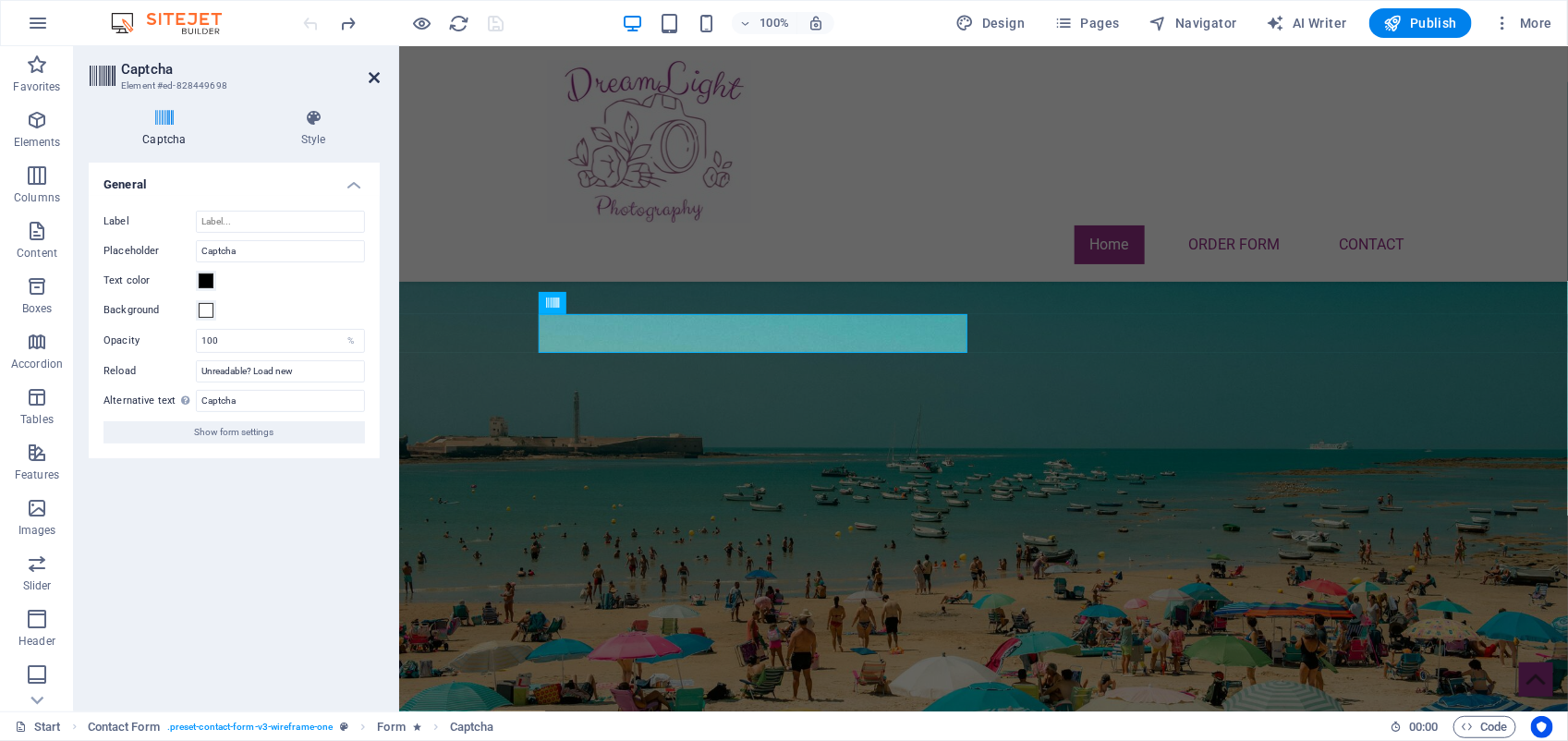 click at bounding box center [374, 78] 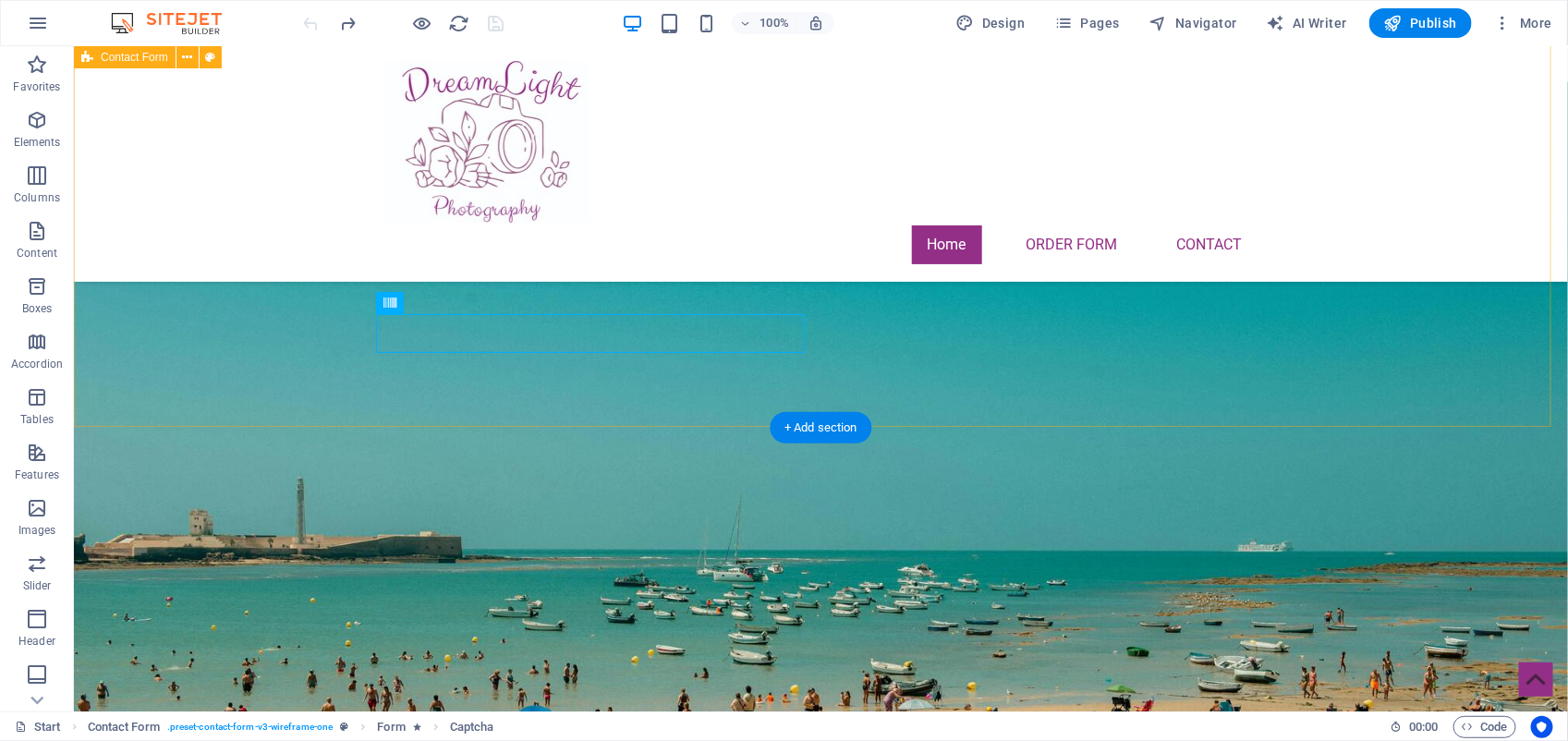 click on "Book your Photo Session   I have read and understand the privacy policy. Unreadable? Load new Submit" at bounding box center (820, 1367) 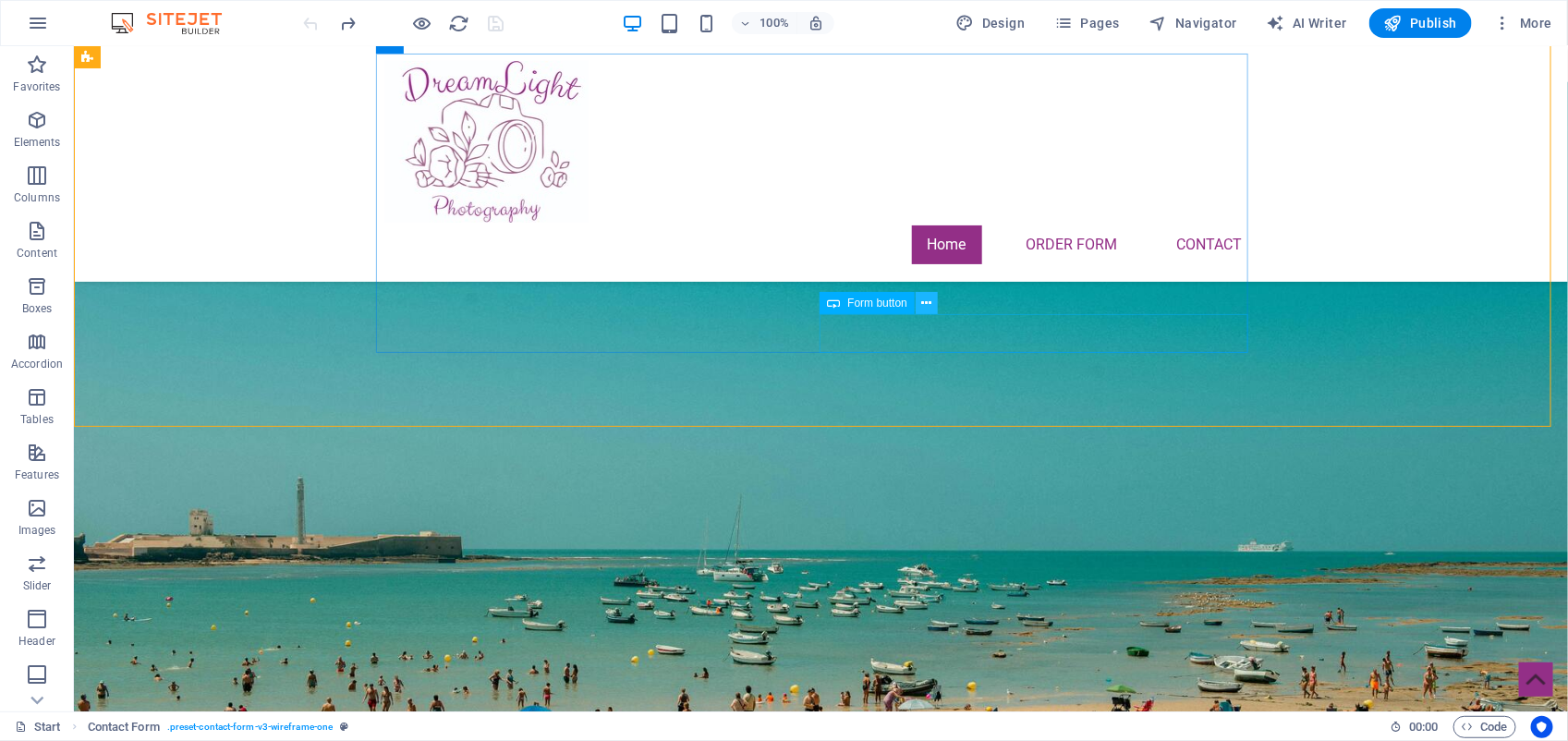 click at bounding box center (927, 303) 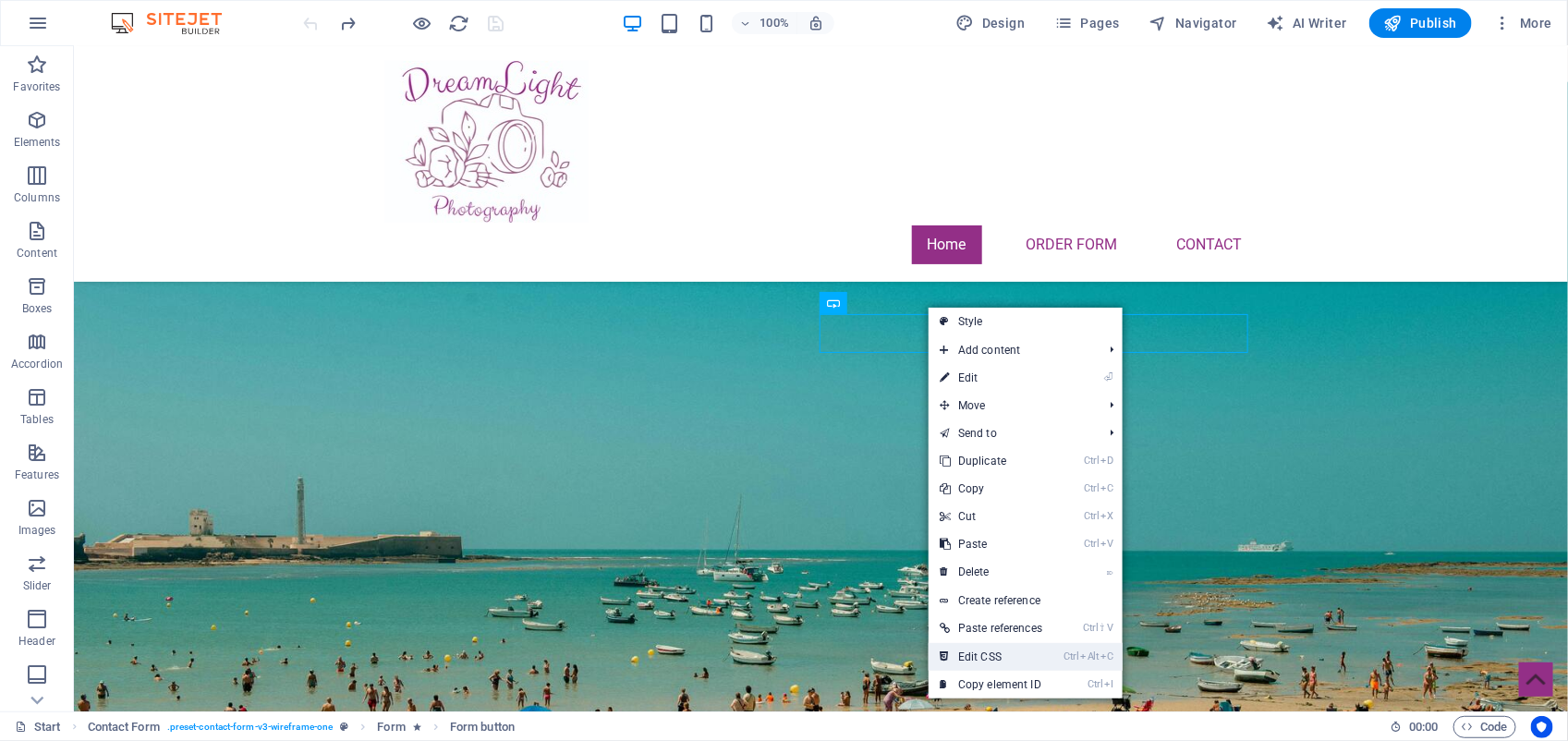 click on "Ctrl Alt C  Edit CSS" at bounding box center [991, 657] 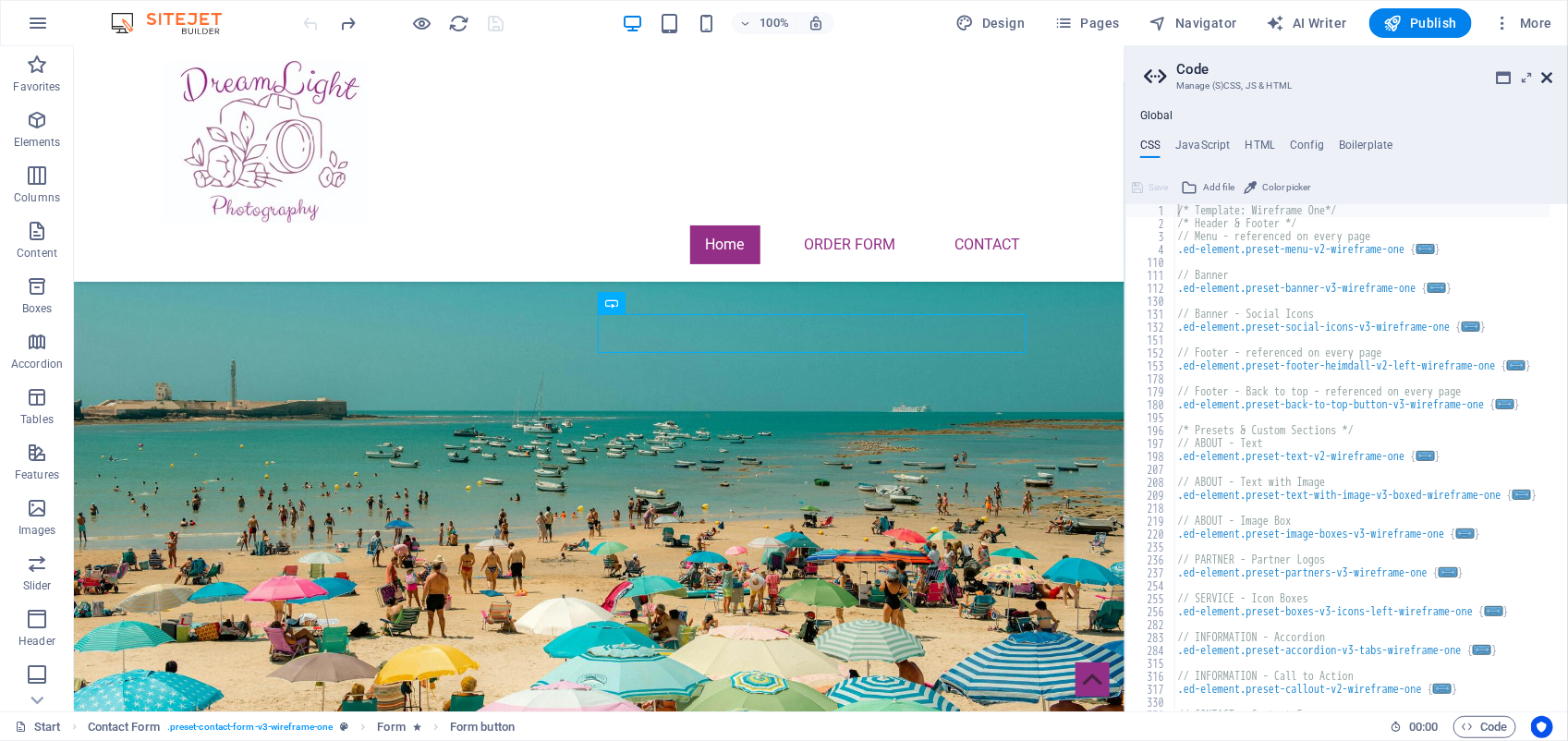 click at bounding box center (1548, 78) 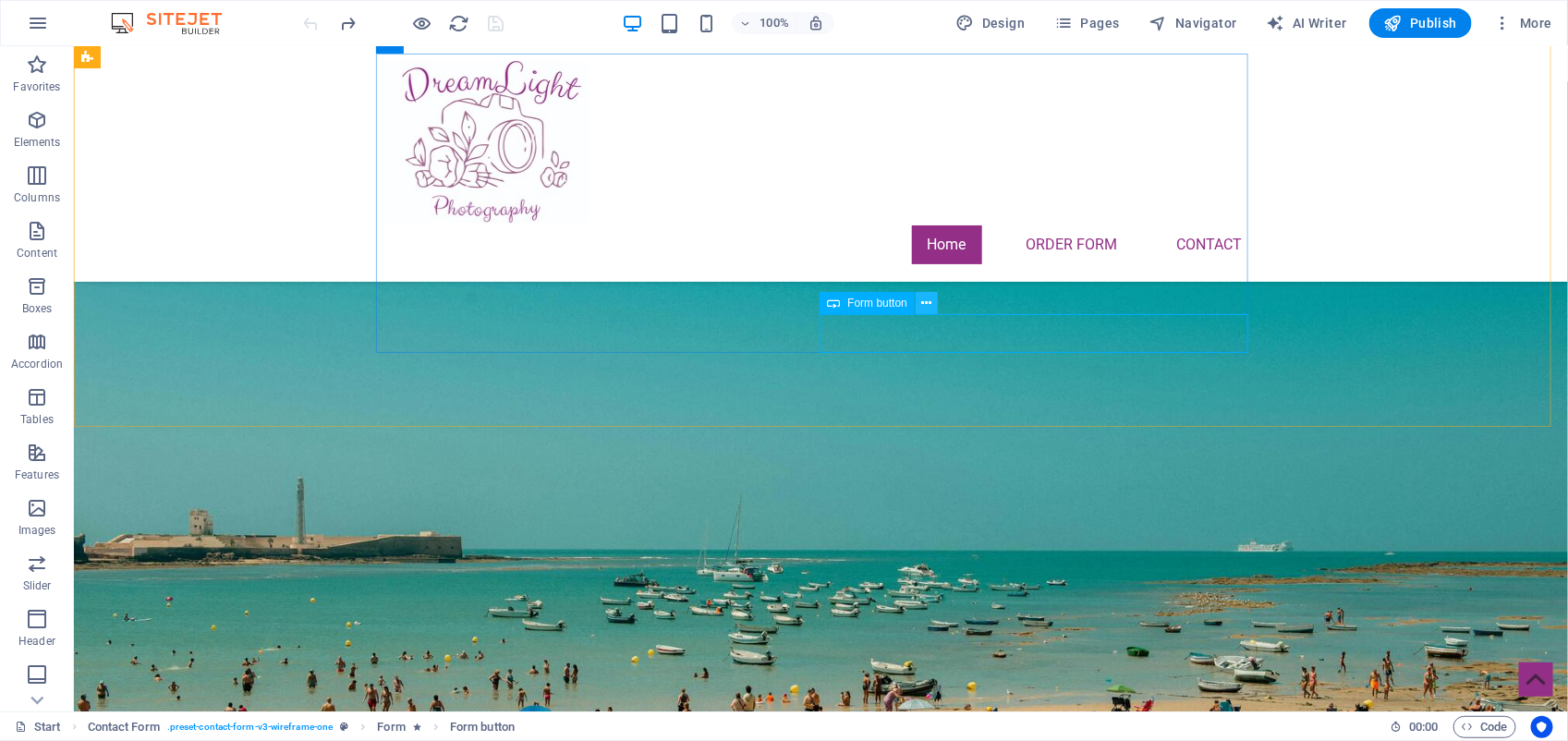 click at bounding box center (927, 303) 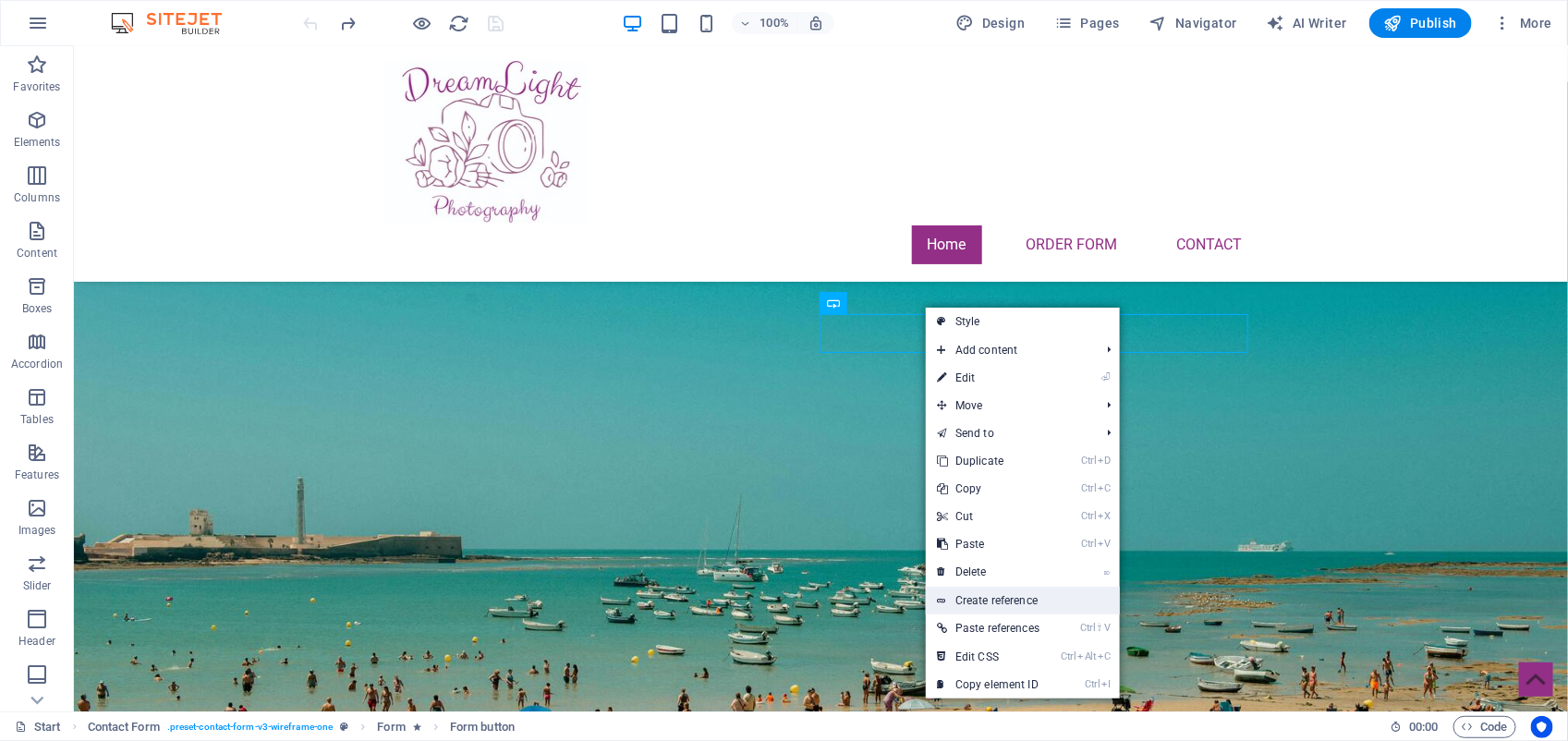 click on "Create reference" at bounding box center [1023, 601] 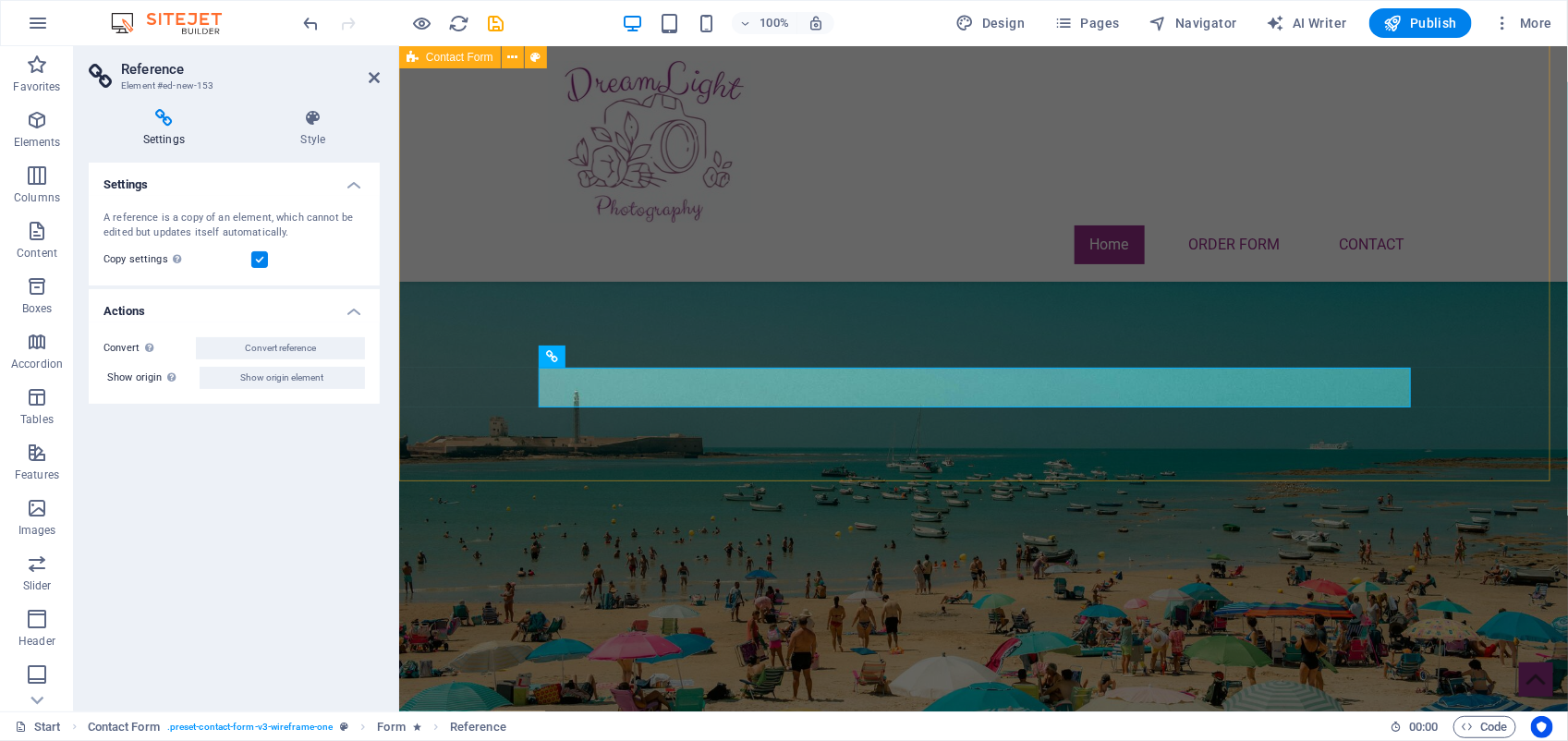 click on "Book your Photo Session   I have read and understand the privacy policy. Unreadable? Load new Submit Submit" at bounding box center (982, 1175) 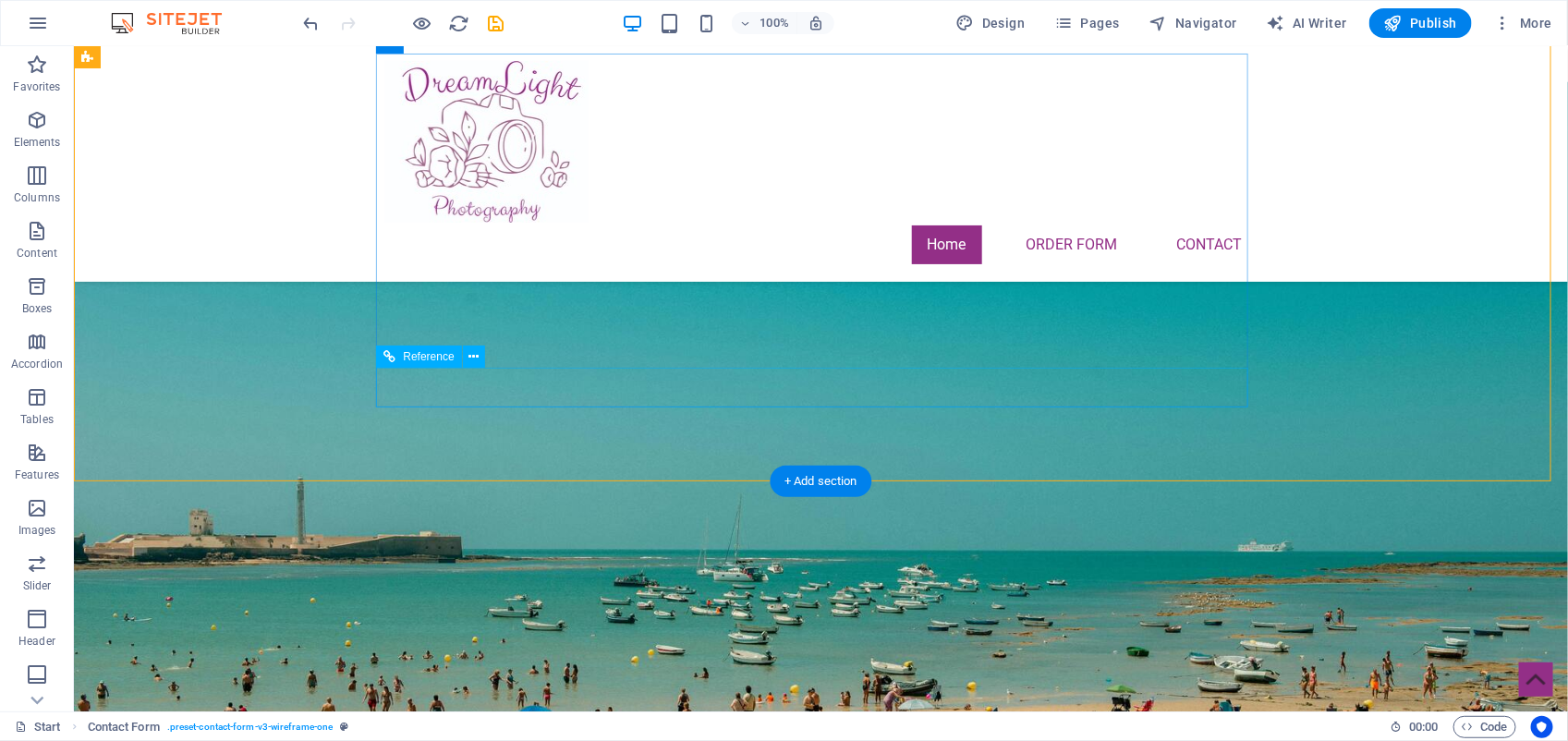 click on "Submit" at bounding box center [820, 1585] 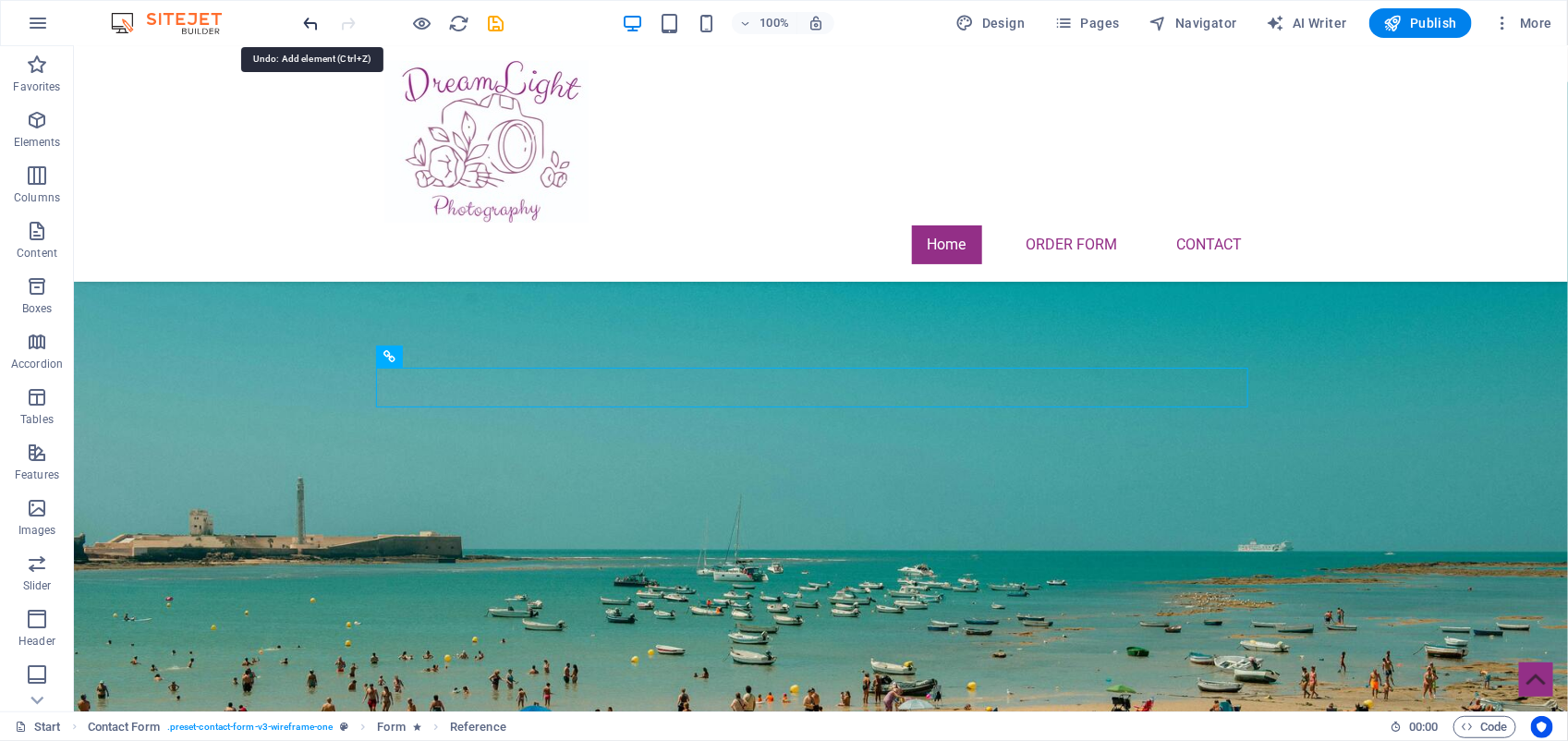 click at bounding box center (311, 23) 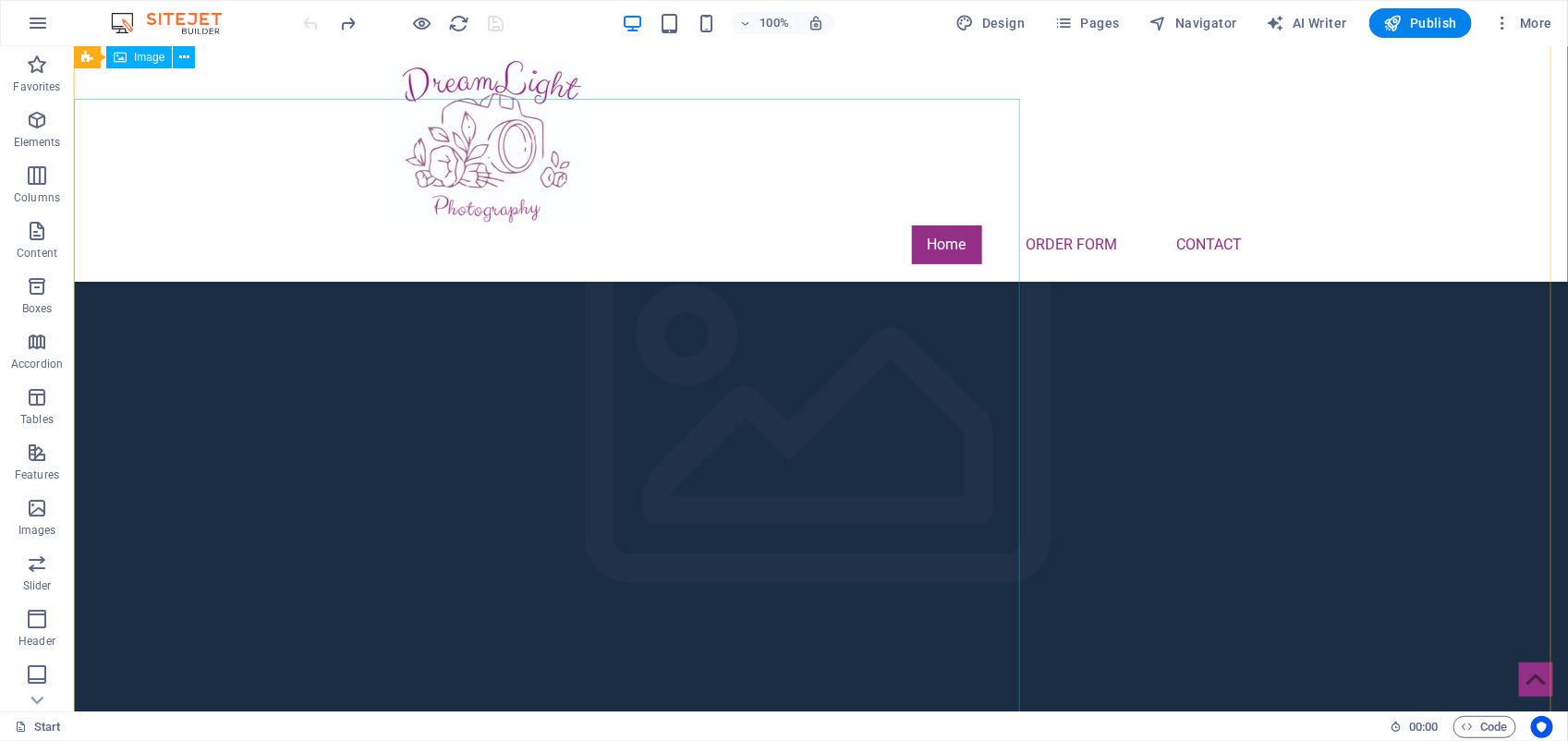scroll, scrollTop: 0, scrollLeft: 0, axis: both 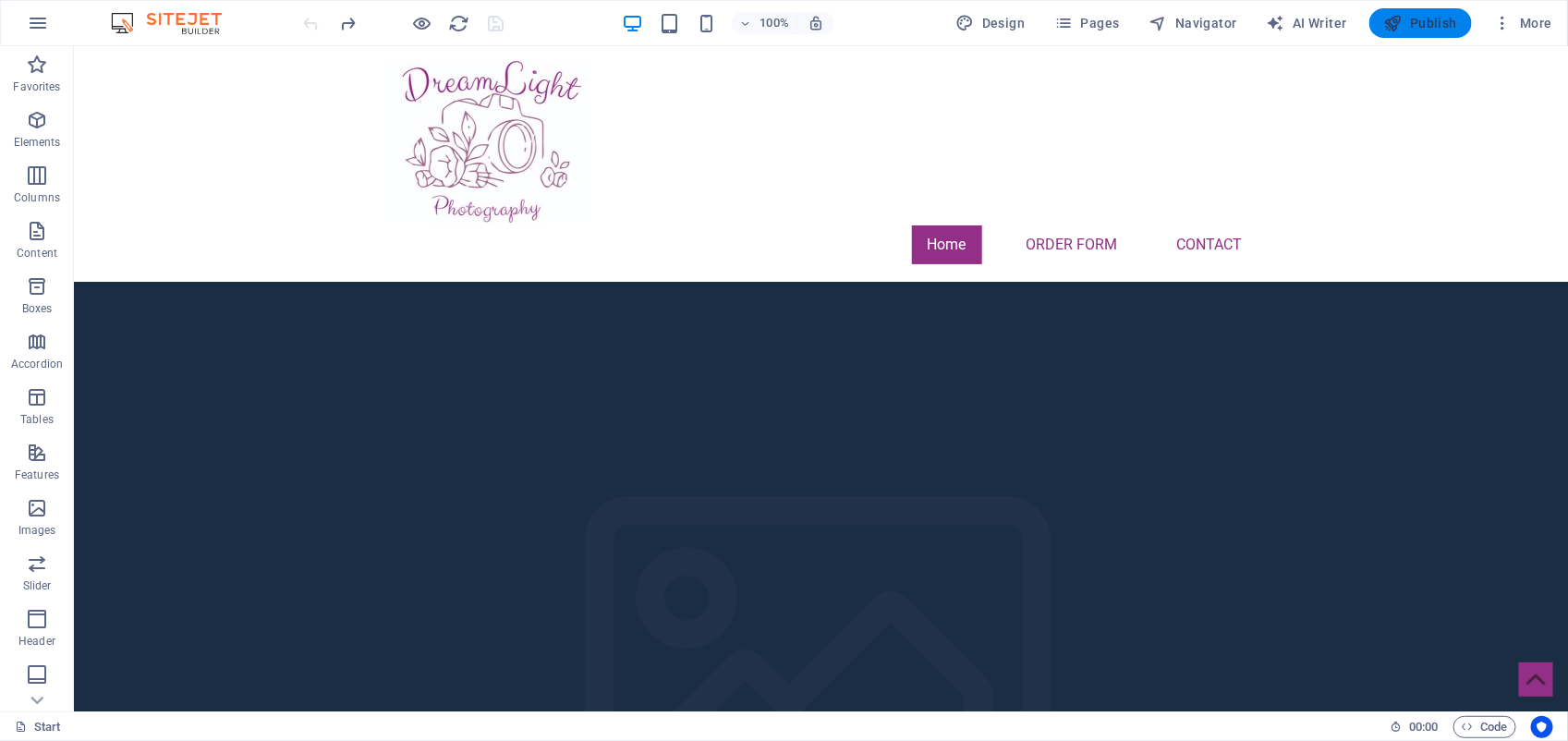 click on "Publish" at bounding box center (1420, 23) 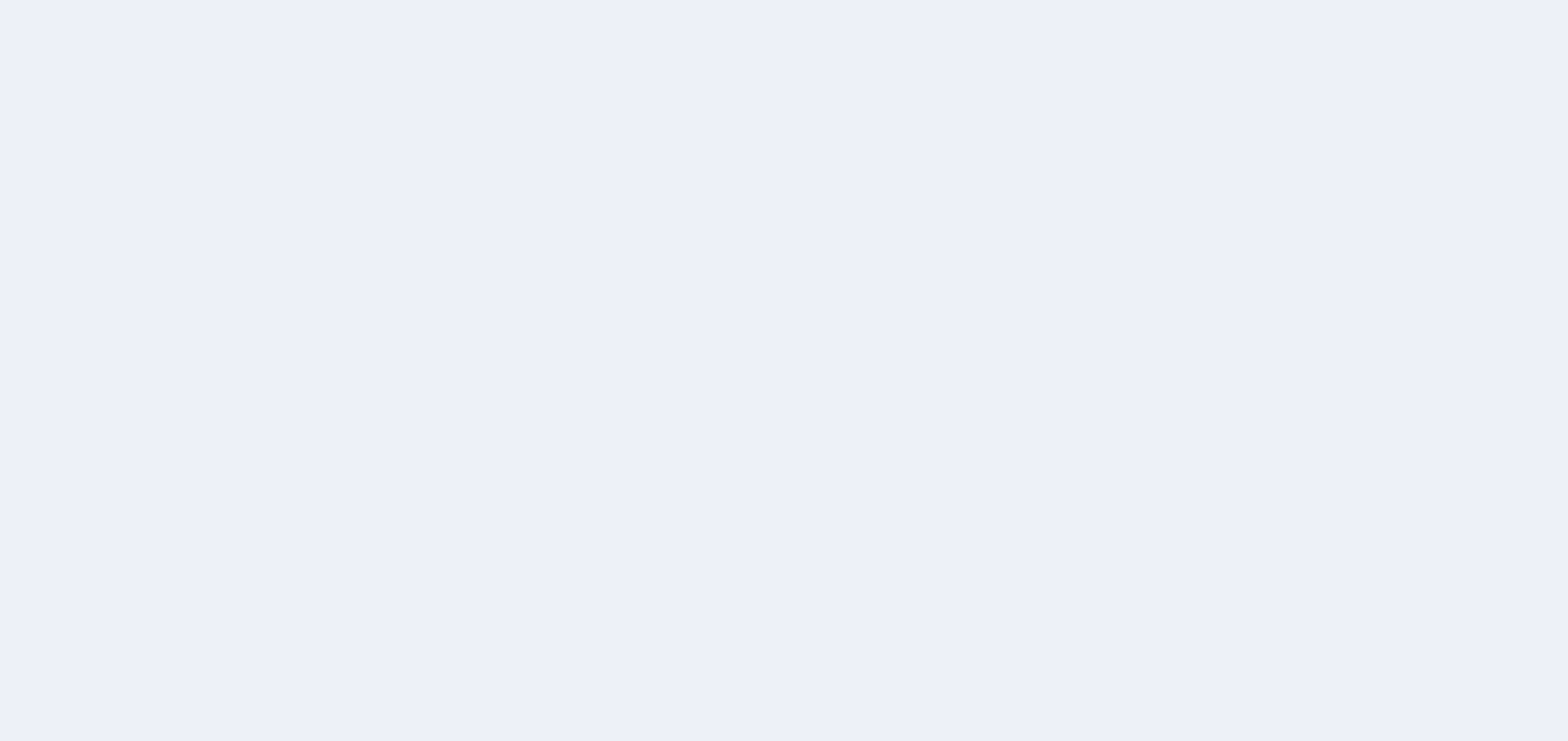 scroll, scrollTop: 0, scrollLeft: 0, axis: both 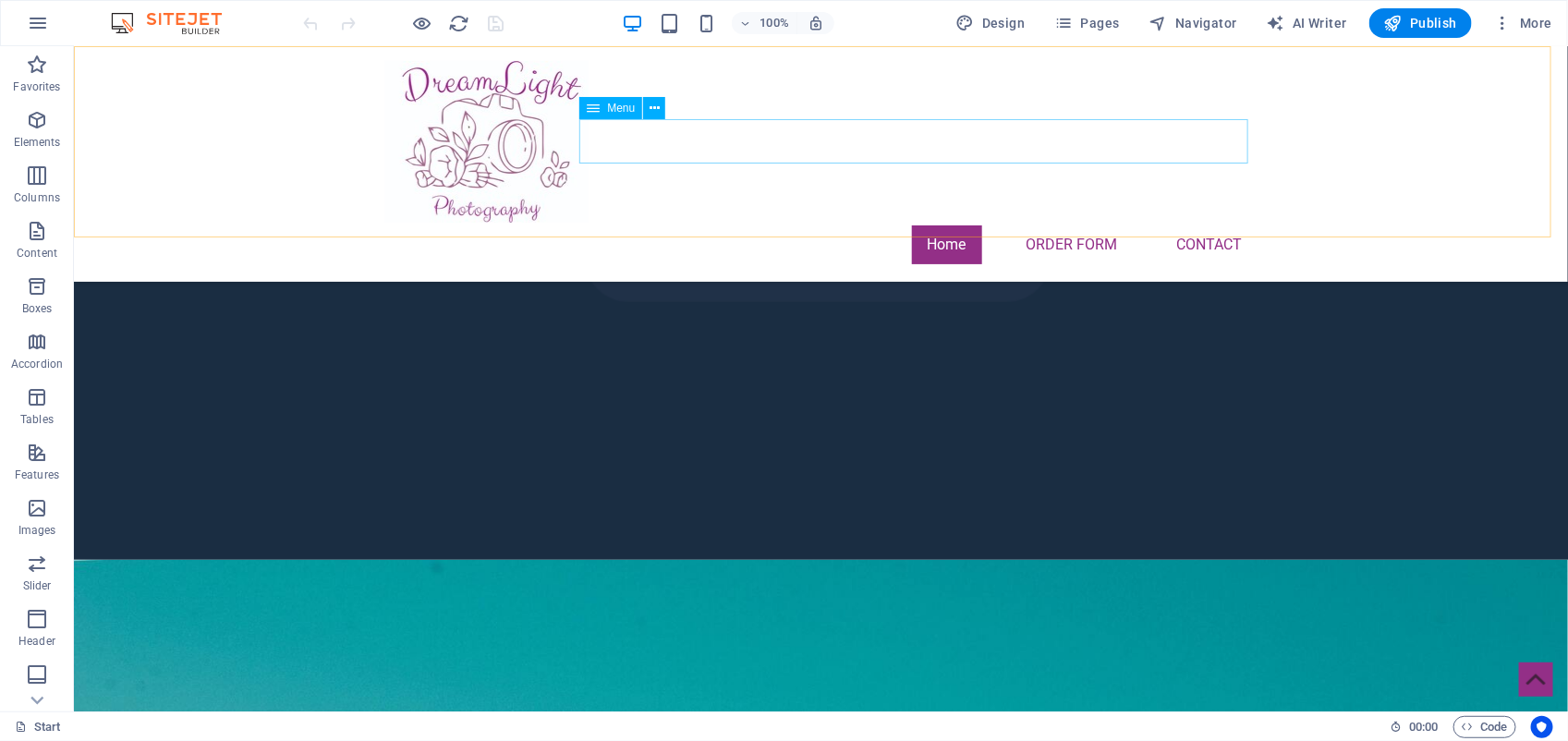 click on "Home Order Form Contact" at bounding box center (820, 244) 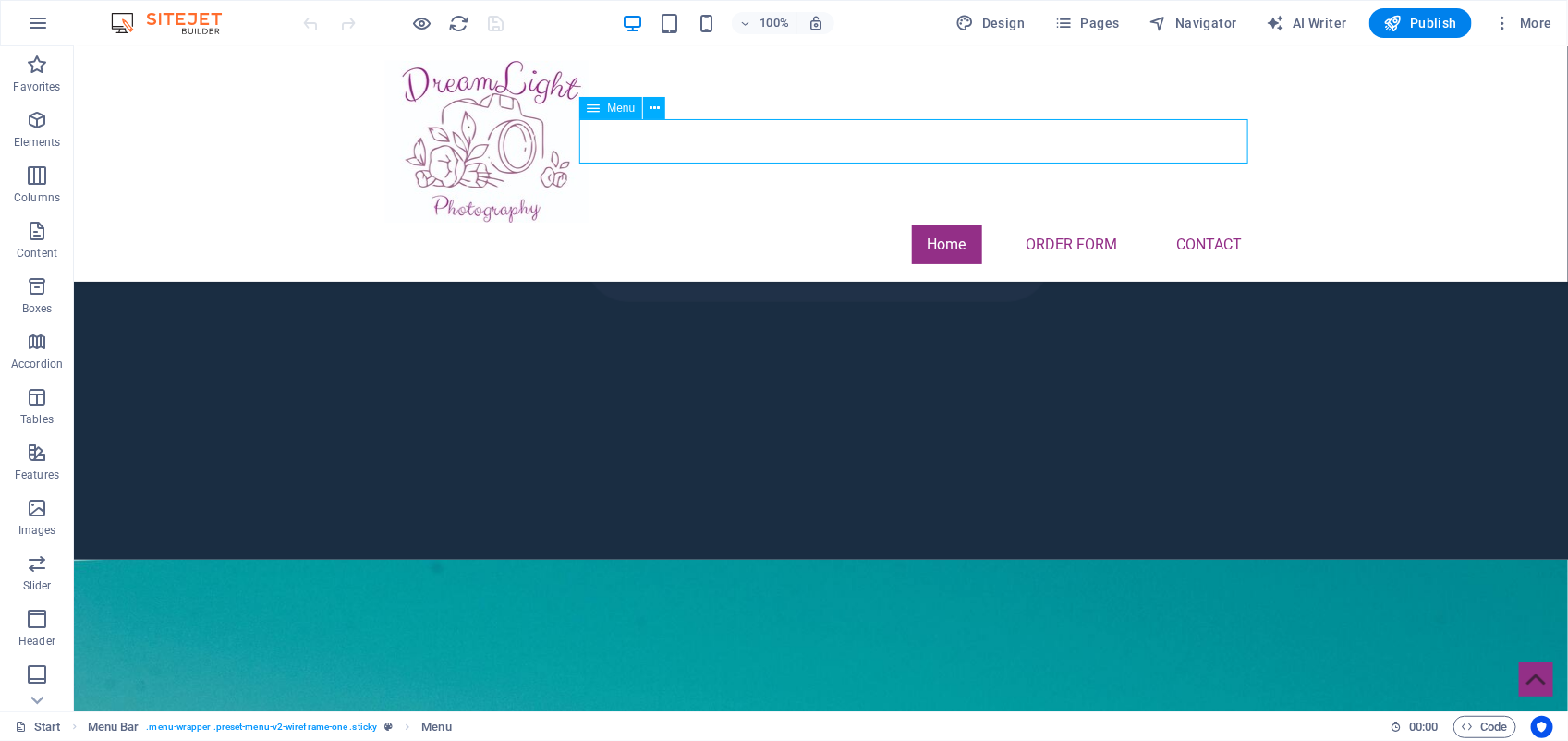 click on "Home Order Form Contact" at bounding box center [820, 244] 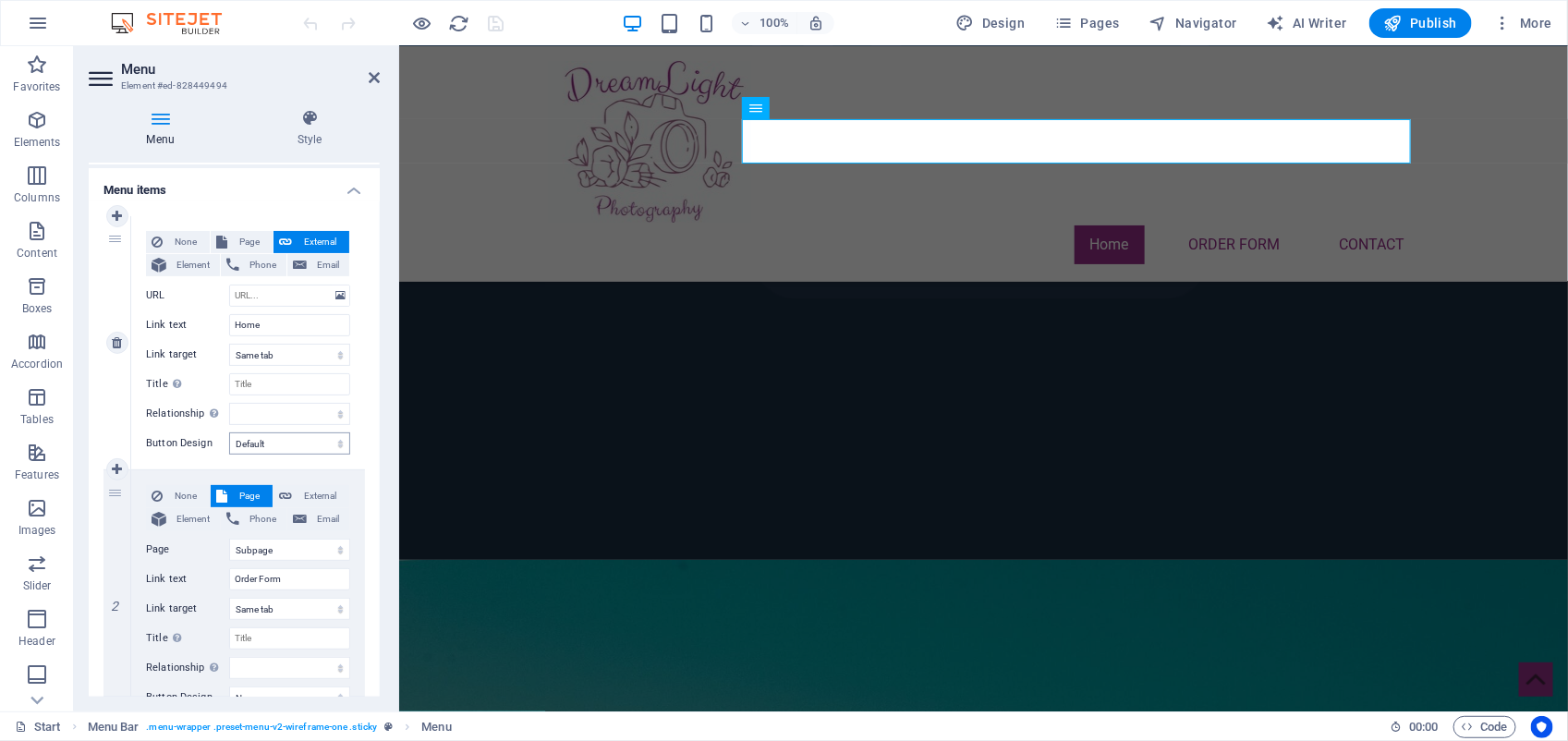 scroll, scrollTop: 231, scrollLeft: 0, axis: vertical 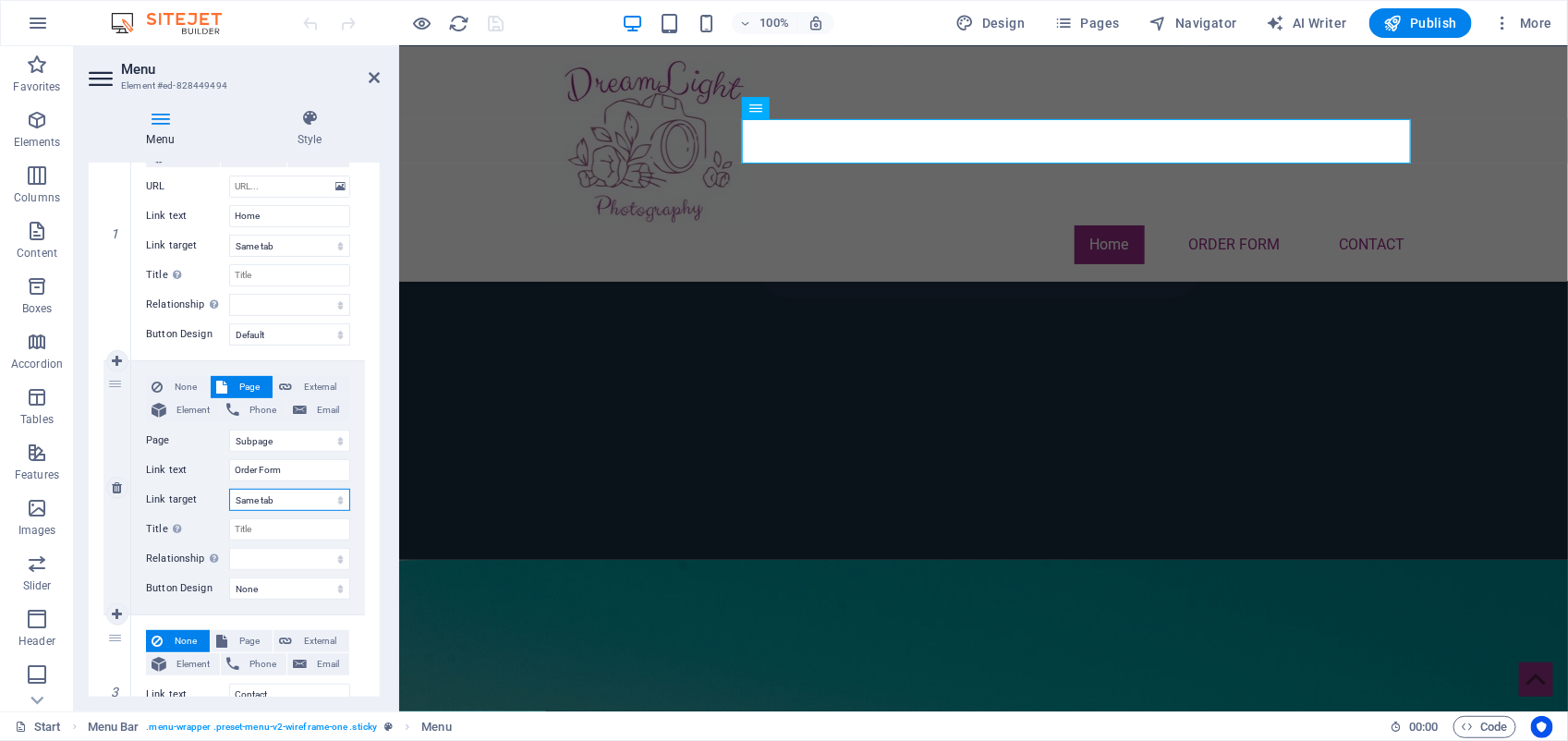 click on "New tab Same tab Overlay" at bounding box center [289, 500] 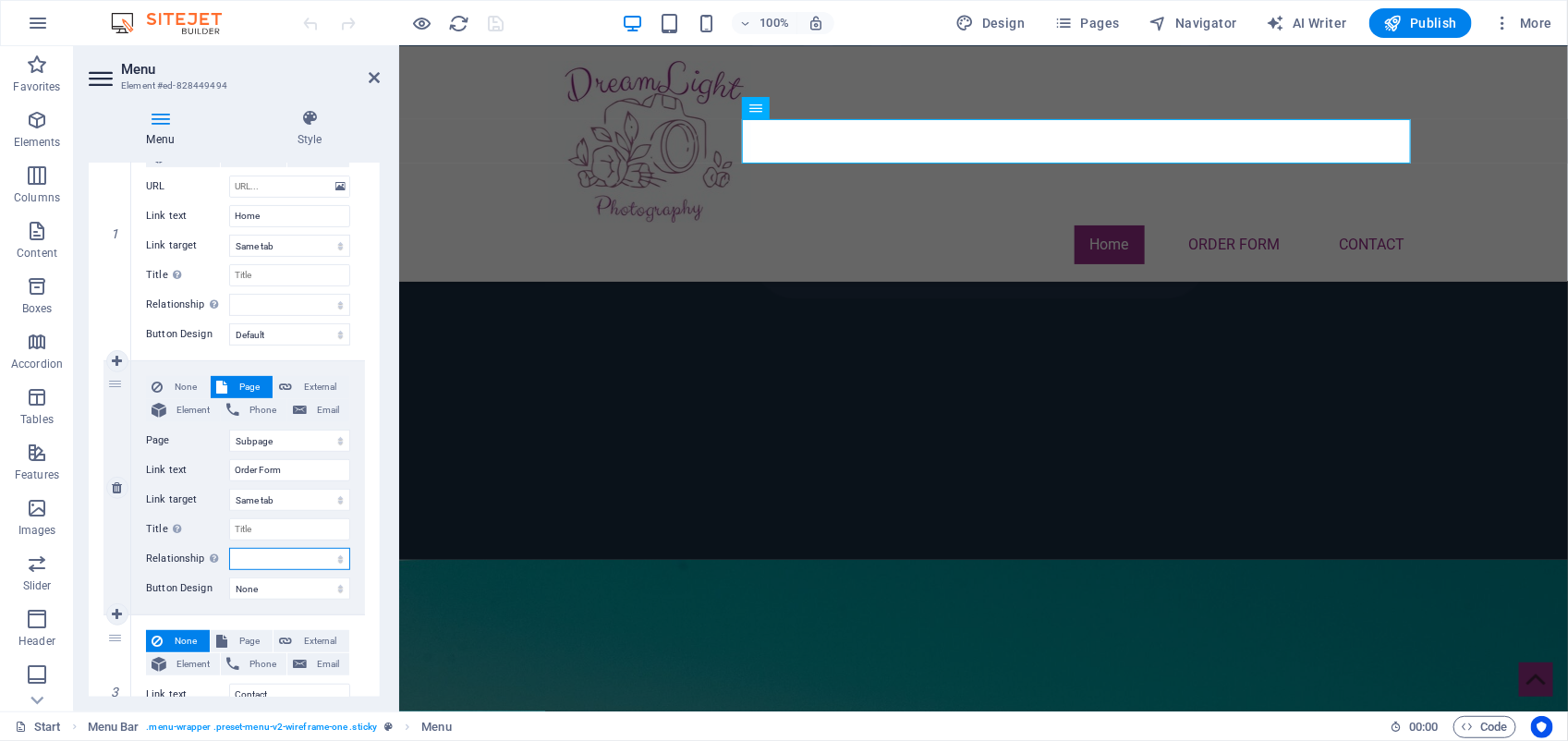 click on "alternate author bookmark external help license next nofollow noreferrer noopener prev search tag" at bounding box center (289, 559) 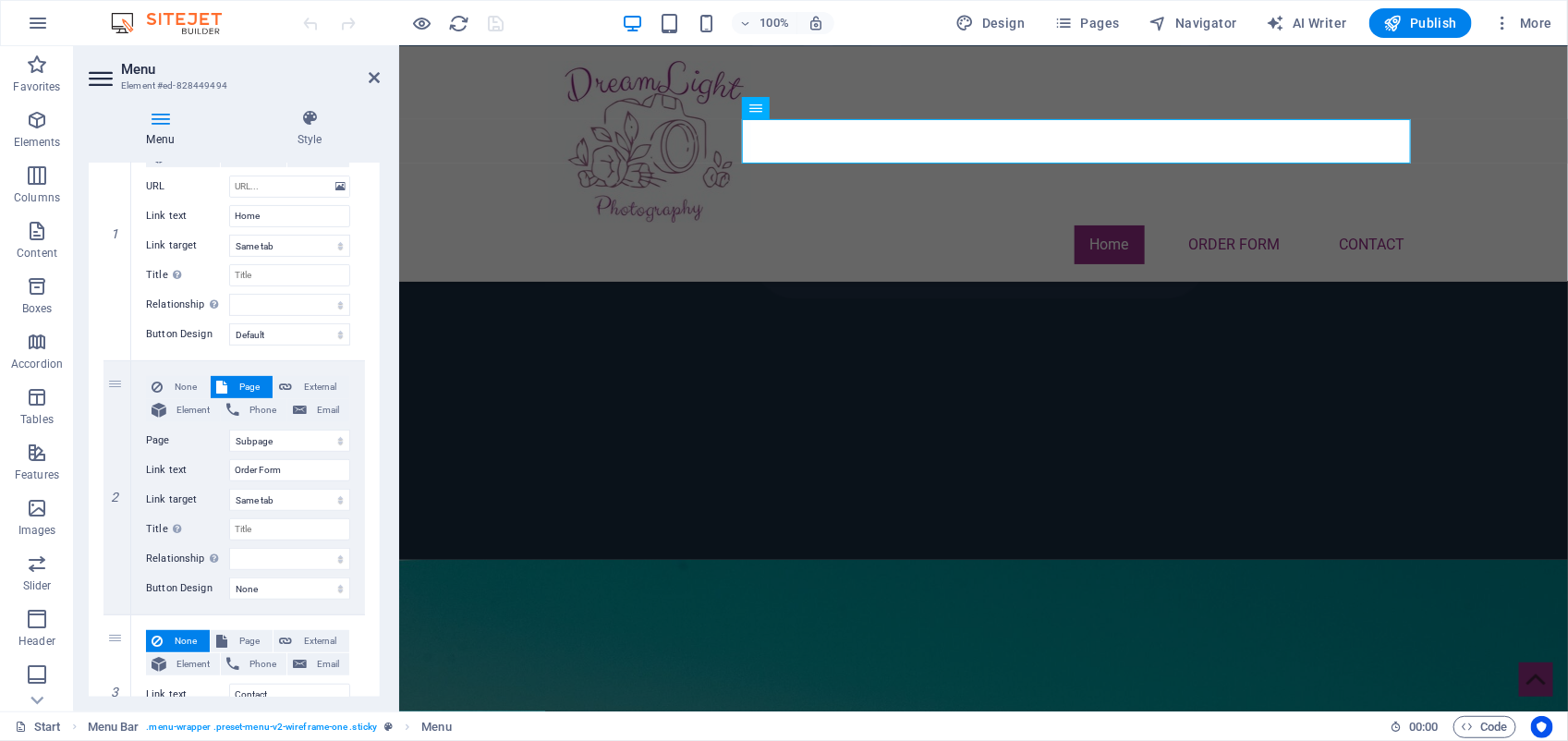click on "1 None Page External Element Phone Email Page Start Subpage Legal Notice Privacy Element
URL Phone Email Link text Home Link target New tab Same tab Overlay Title Additional link description, should not be the same as the link text. The title is most often shown as a tooltip text when the mouse moves over the element. Leave empty if uncertain. Relationship Sets the  relationship of this link to the link target . For example, the value "nofollow" instructs search engines not to follow the link. Can be left empty. alternate author bookmark external help license next nofollow noreferrer noopener prev search tag Button Design None Default Primary Secondary 2 None Page External Element Phone Email Page Start Subpage Legal Notice Privacy Element
URL /15939379 Phone Email Link text Order Form Link target New tab Same tab Overlay Title Relationship Sets the  relationship of this link to the link target alternate author bookmark external help license next nofollow prev 3" at bounding box center (234, 429) 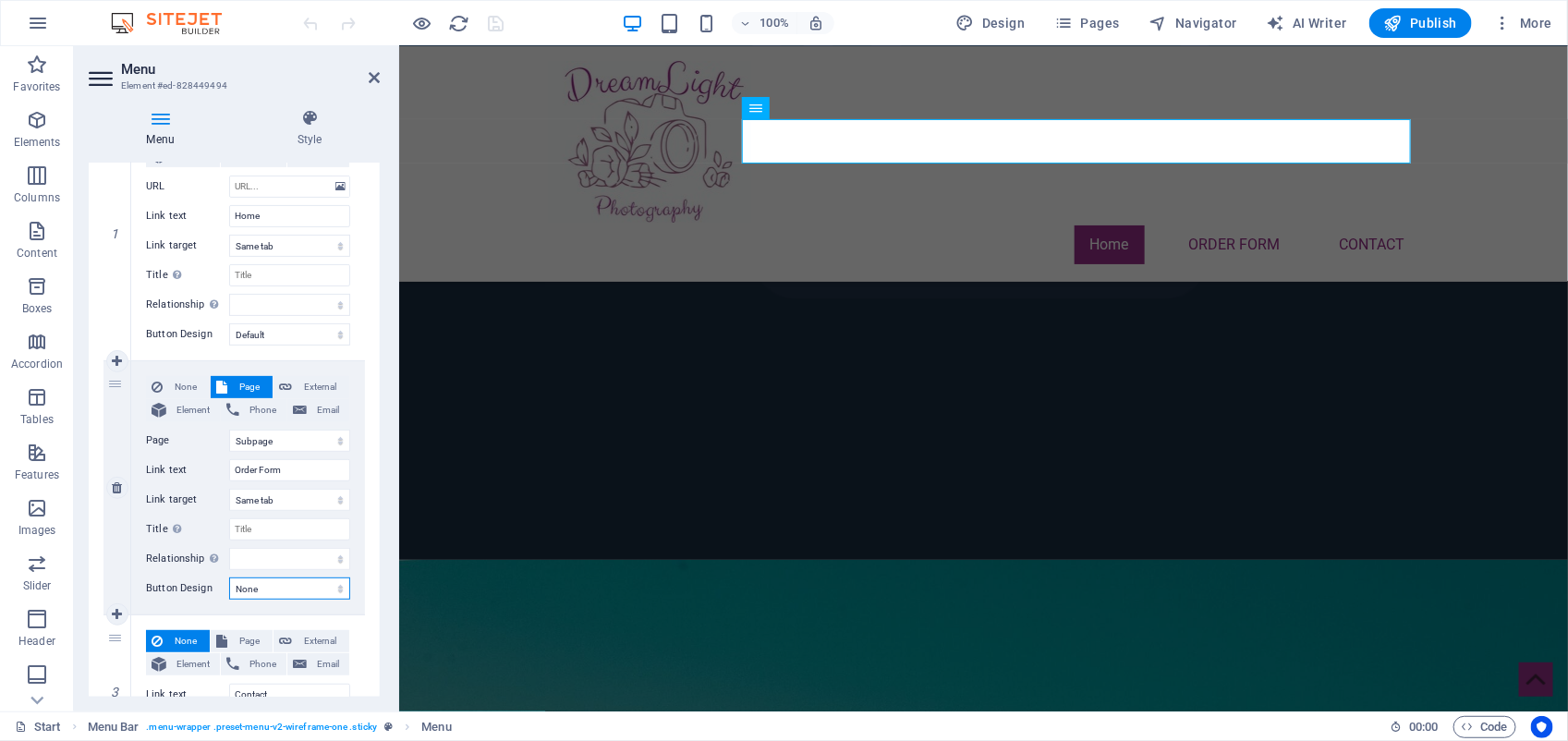 click on "None Default Primary Secondary" at bounding box center [289, 589] 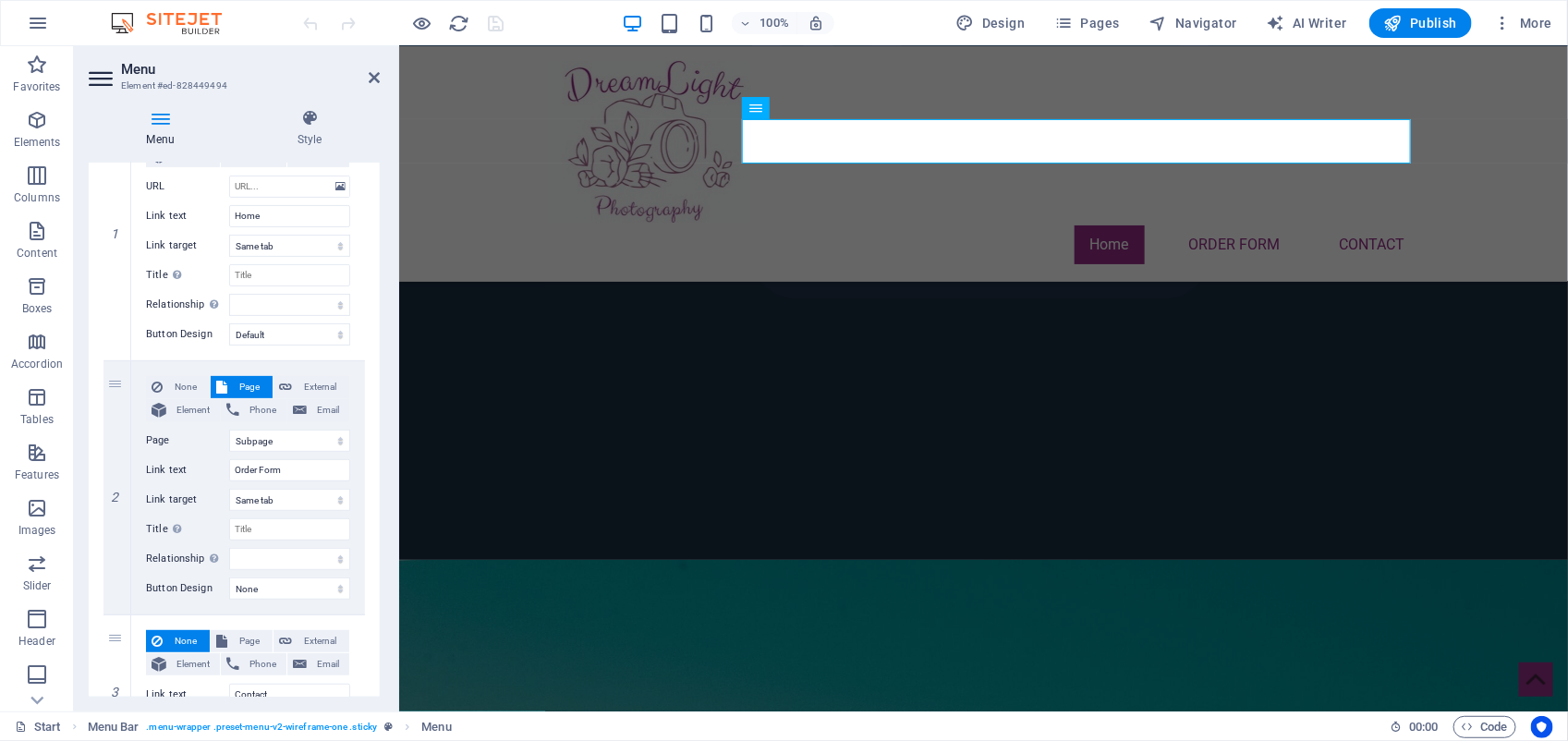 click on "1 None Page External Element Phone Email Page Start Subpage Legal Notice Privacy Element
URL Phone Email Link text Home Link target New tab Same tab Overlay Title Additional link description, should not be the same as the link text. The title is most often shown as a tooltip text when the mouse moves over the element. Leave empty if uncertain. Relationship Sets the  relationship of this link to the link target . For example, the value "nofollow" instructs search engines not to follow the link. Can be left empty. alternate author bookmark external help license next nofollow noreferrer noopener prev search tag Button Design None Default Primary Secondary 2 None Page External Element Phone Email Page Start Subpage Legal Notice Privacy Element
URL /15939379 Phone Email Link text Order Form Link target New tab Same tab Overlay Title Relationship Sets the  relationship of this link to the link target alternate author bookmark external help license next nofollow prev 3" at bounding box center (234, 429) 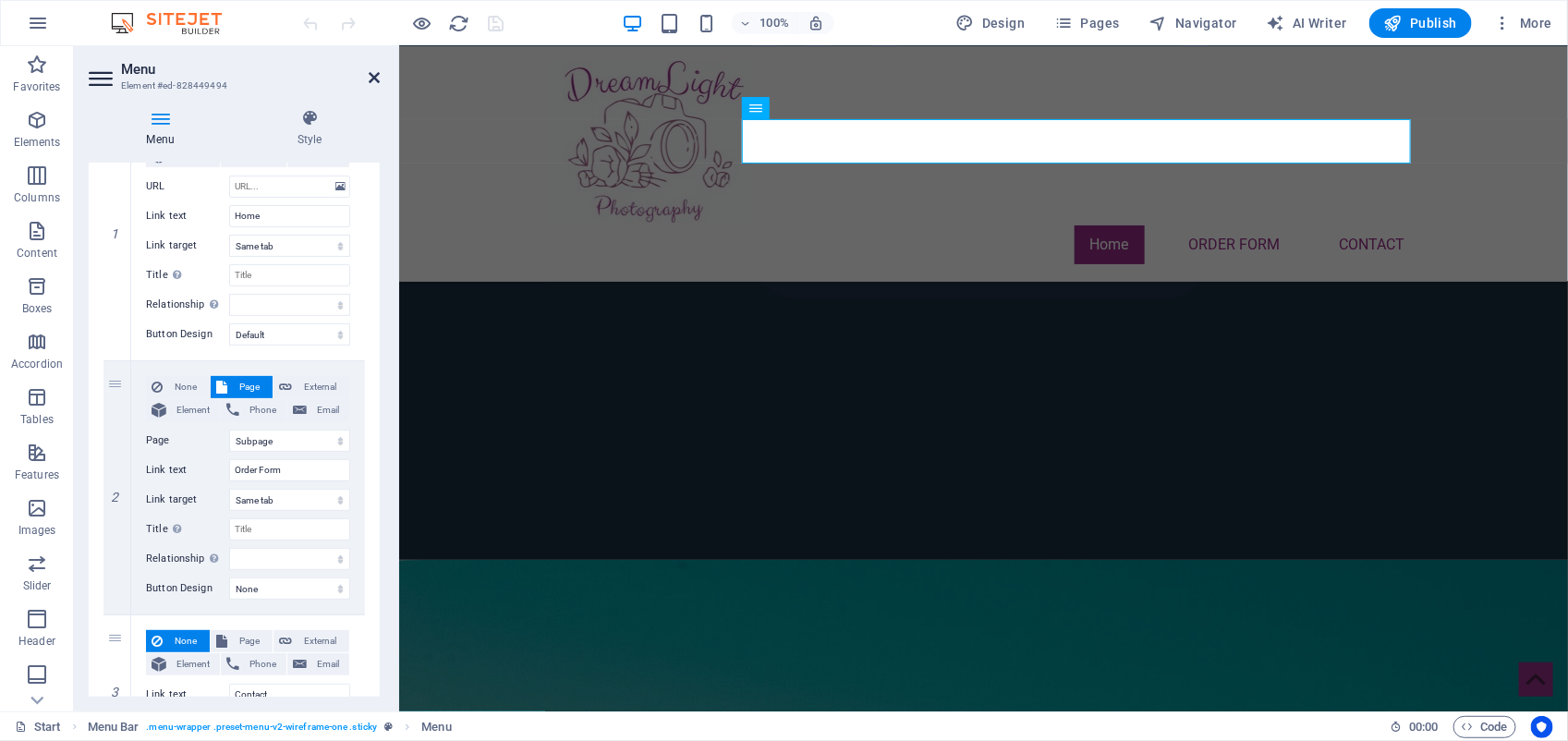 click at bounding box center (374, 78) 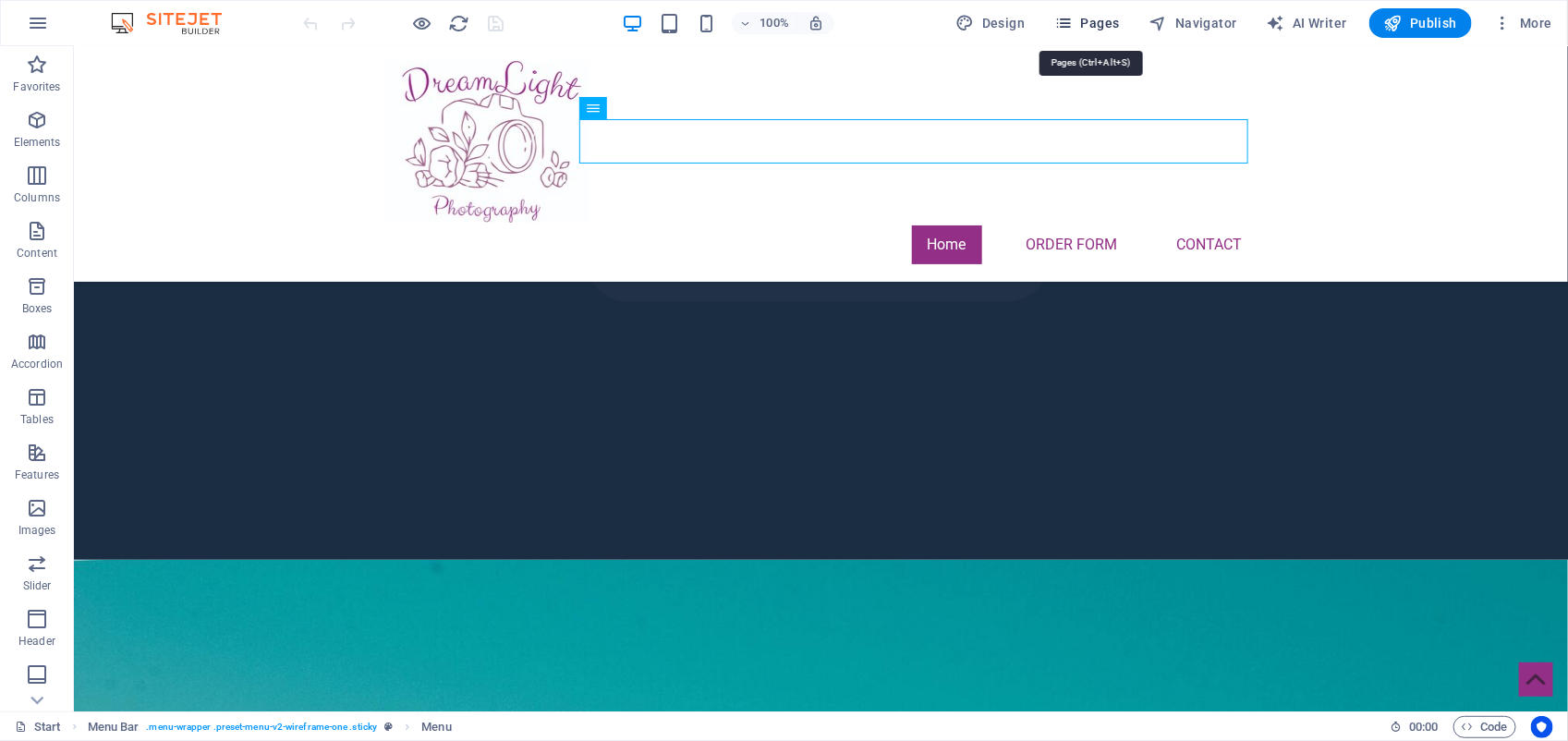 click at bounding box center [1064, 23] 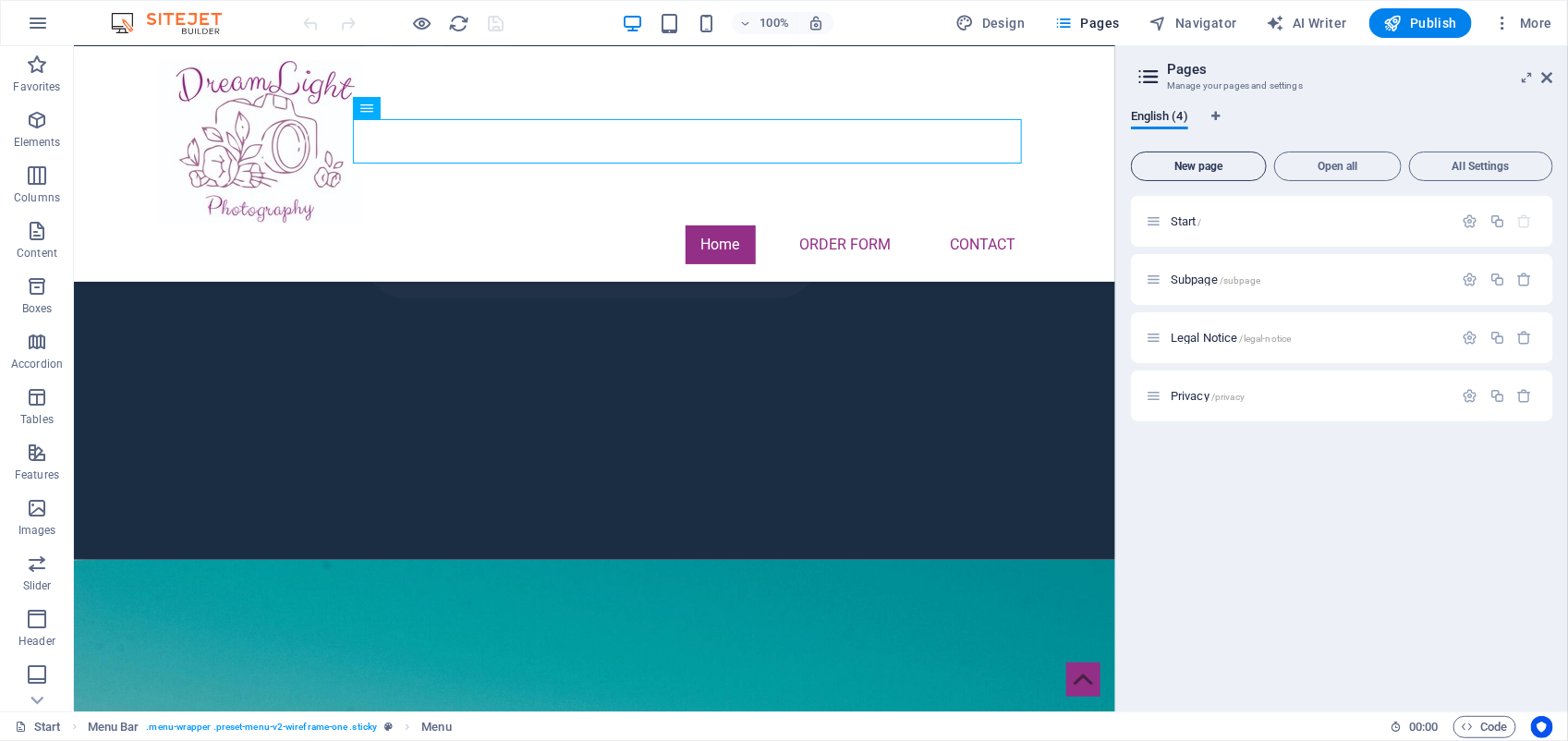 click on "New page" at bounding box center (1198, 166) 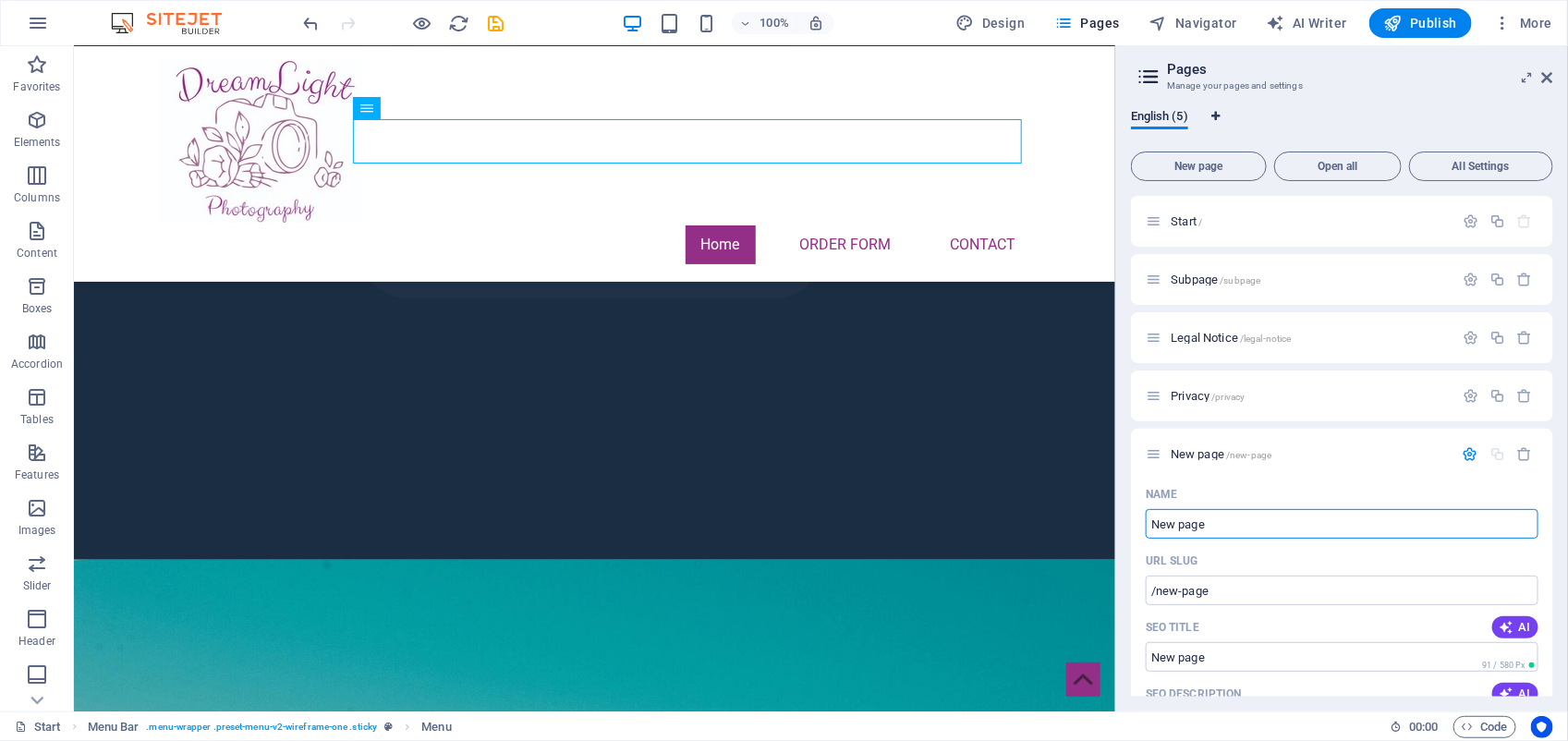 click at bounding box center (1215, 116) 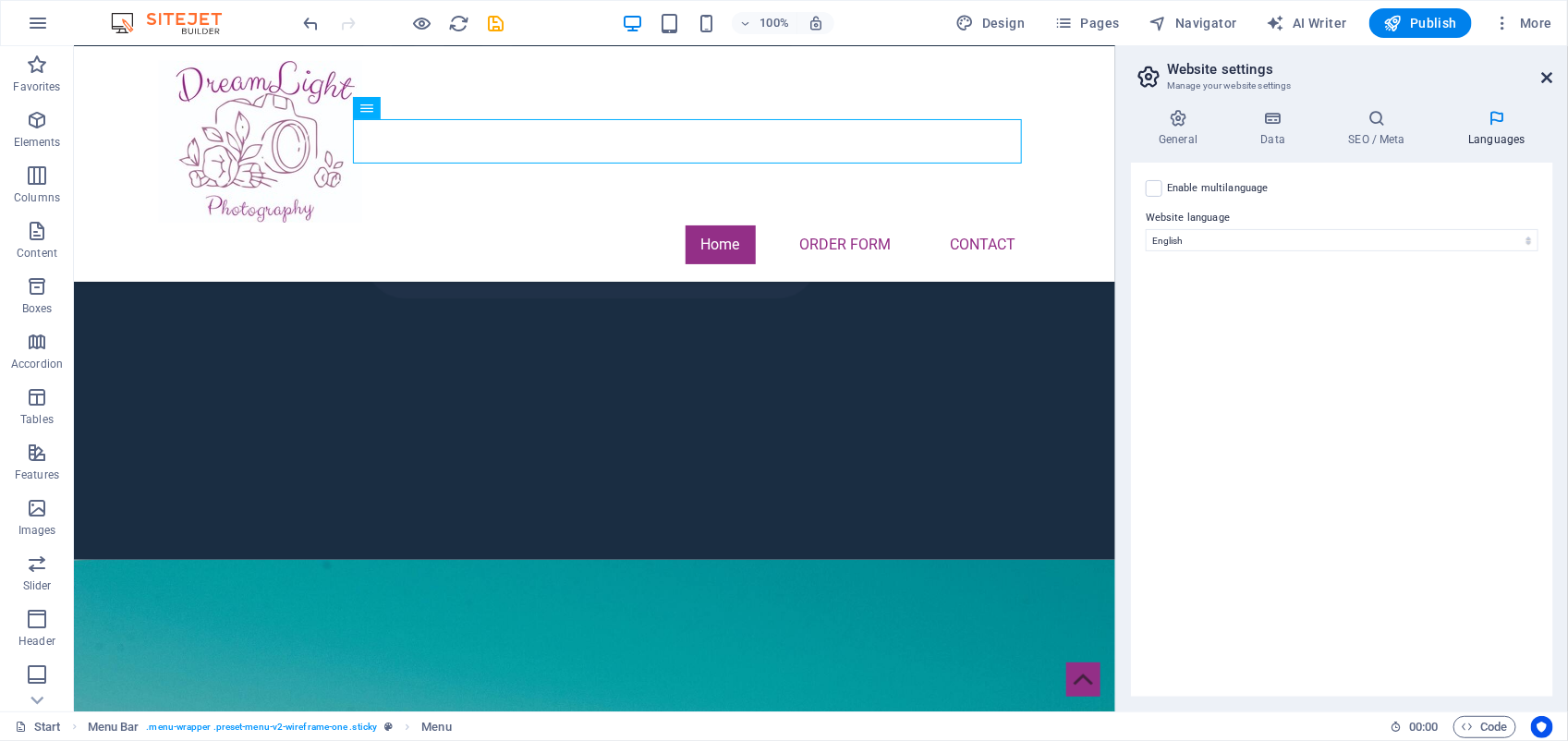 click at bounding box center [1548, 78] 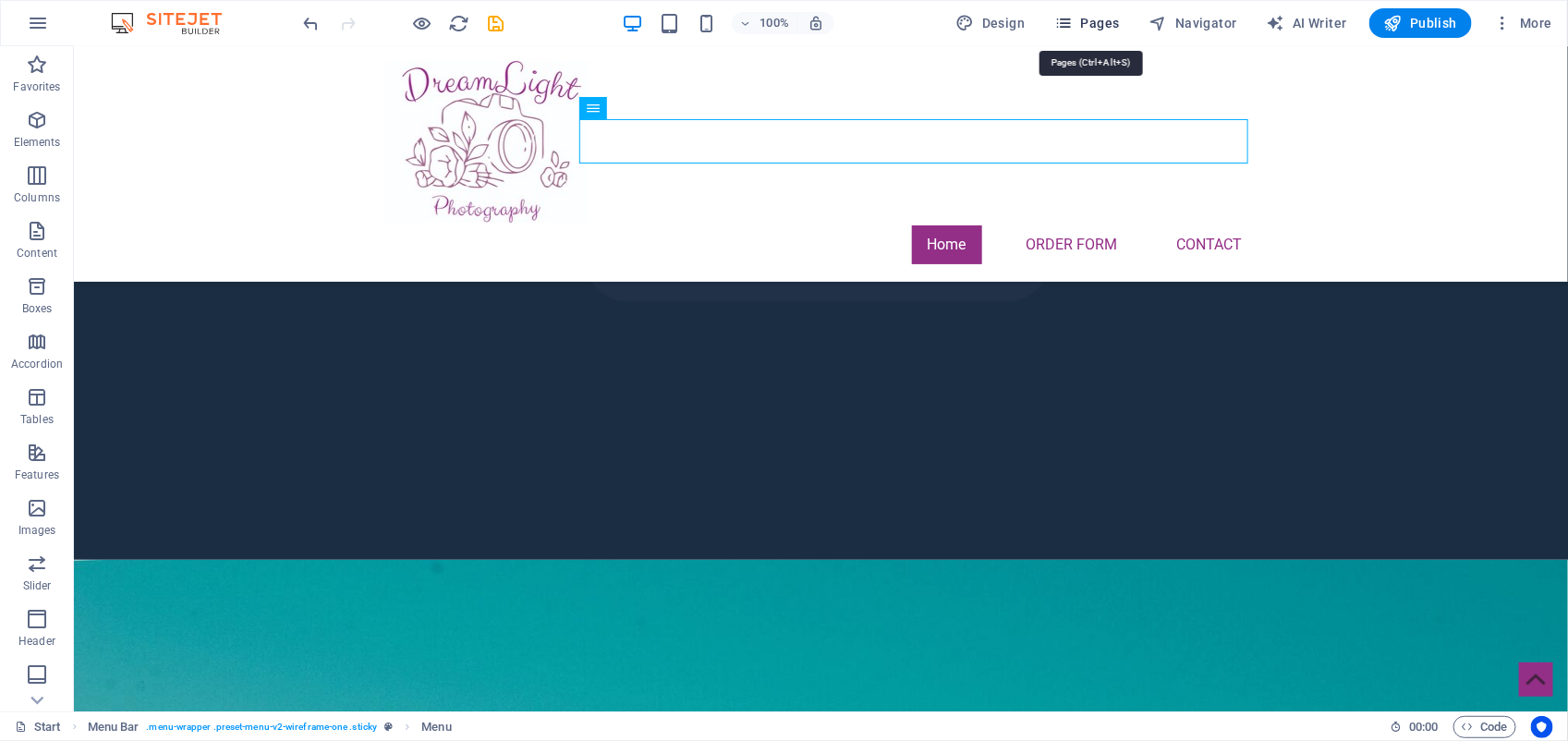 click at bounding box center (1064, 23) 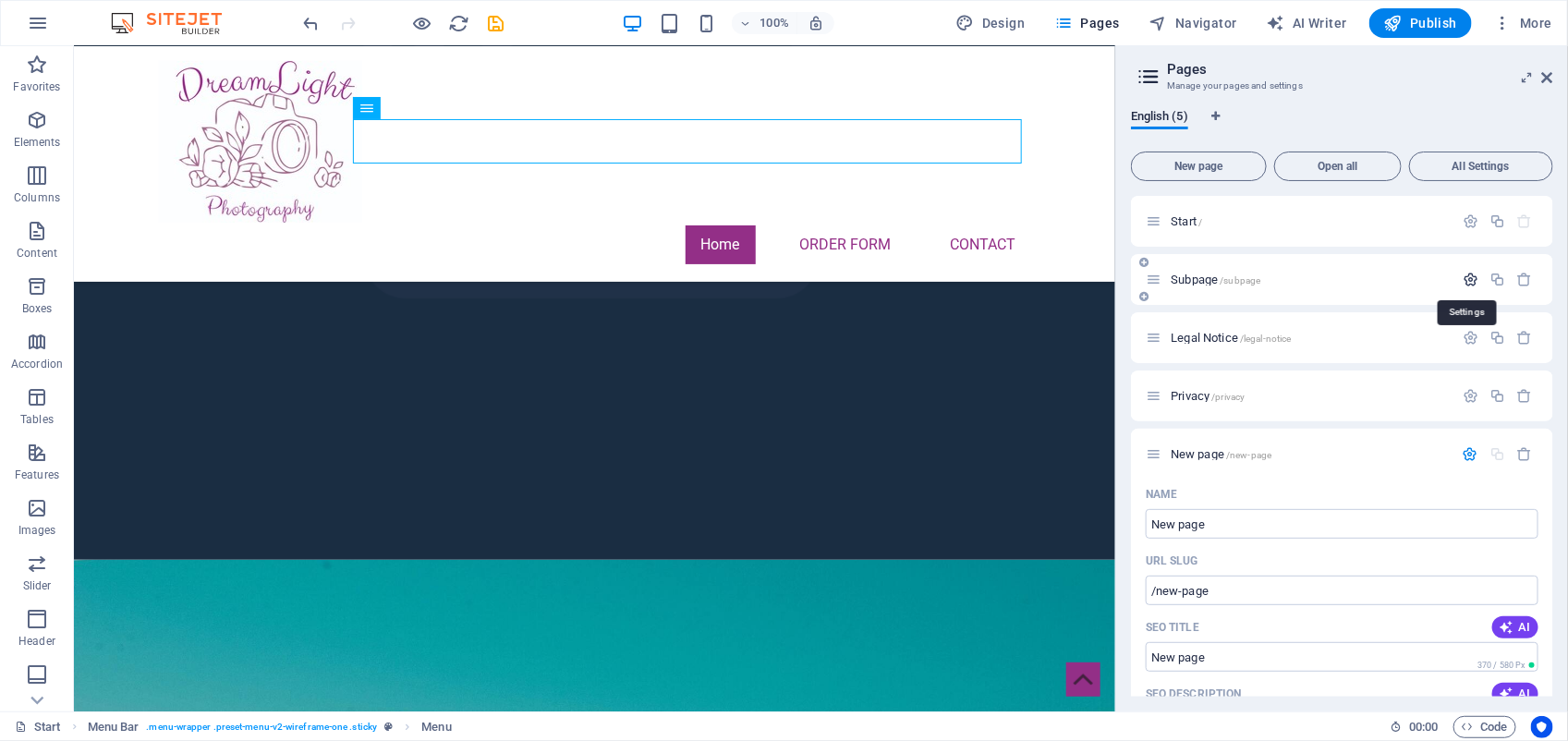 click at bounding box center (1470, 279) 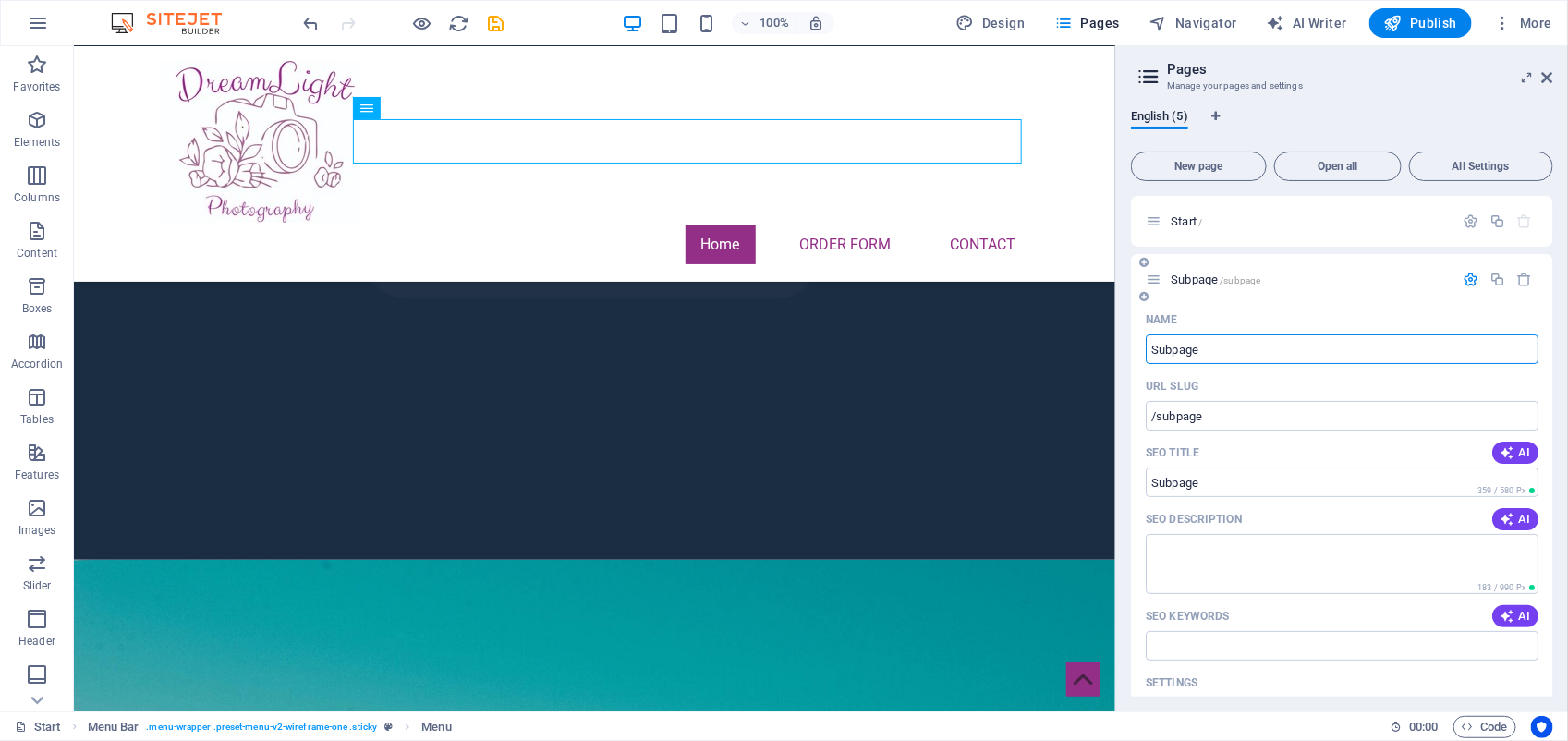 drag, startPoint x: 1275, startPoint y: 345, endPoint x: 1146, endPoint y: 345, distance: 129 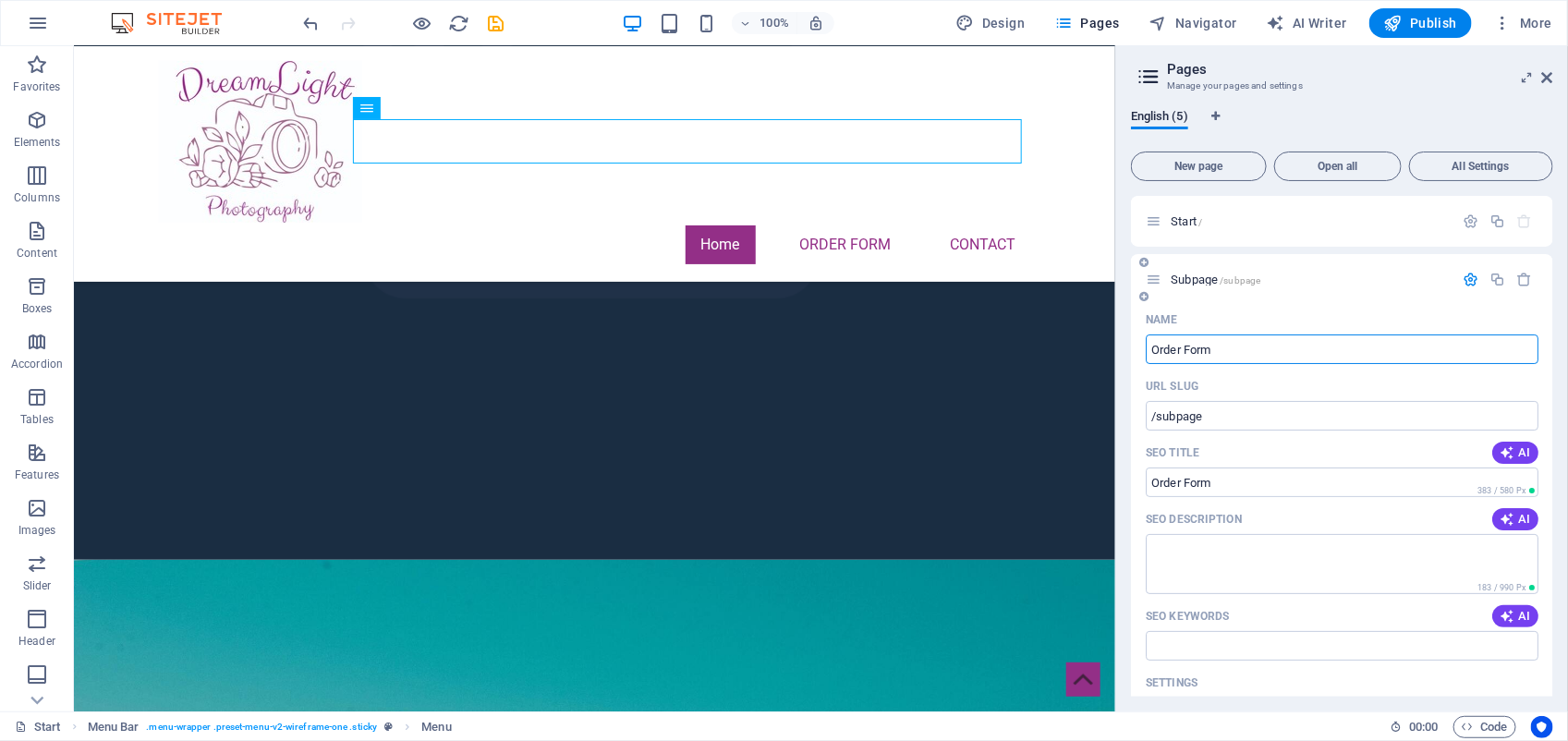 type on "Order Form" 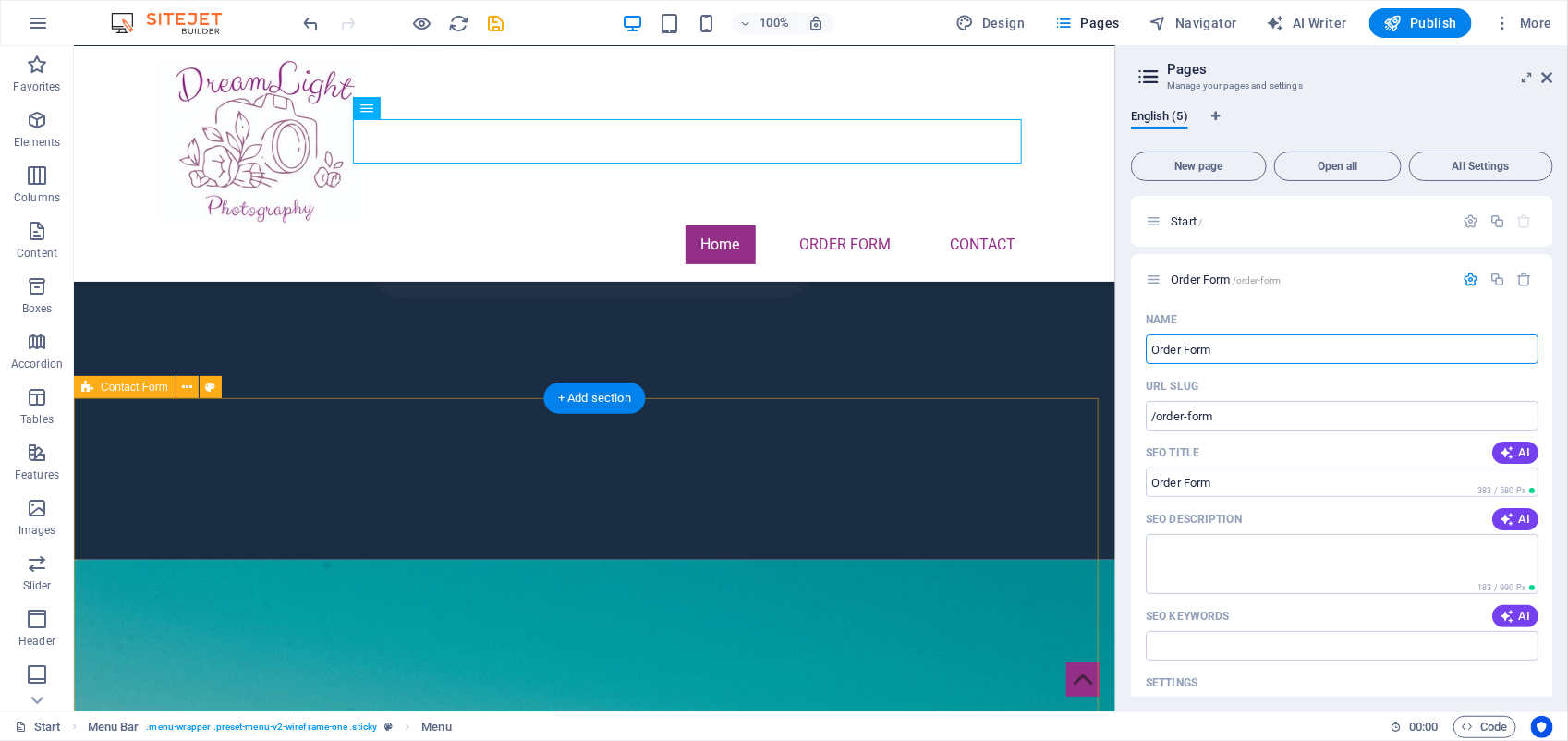 type on "Order Form" 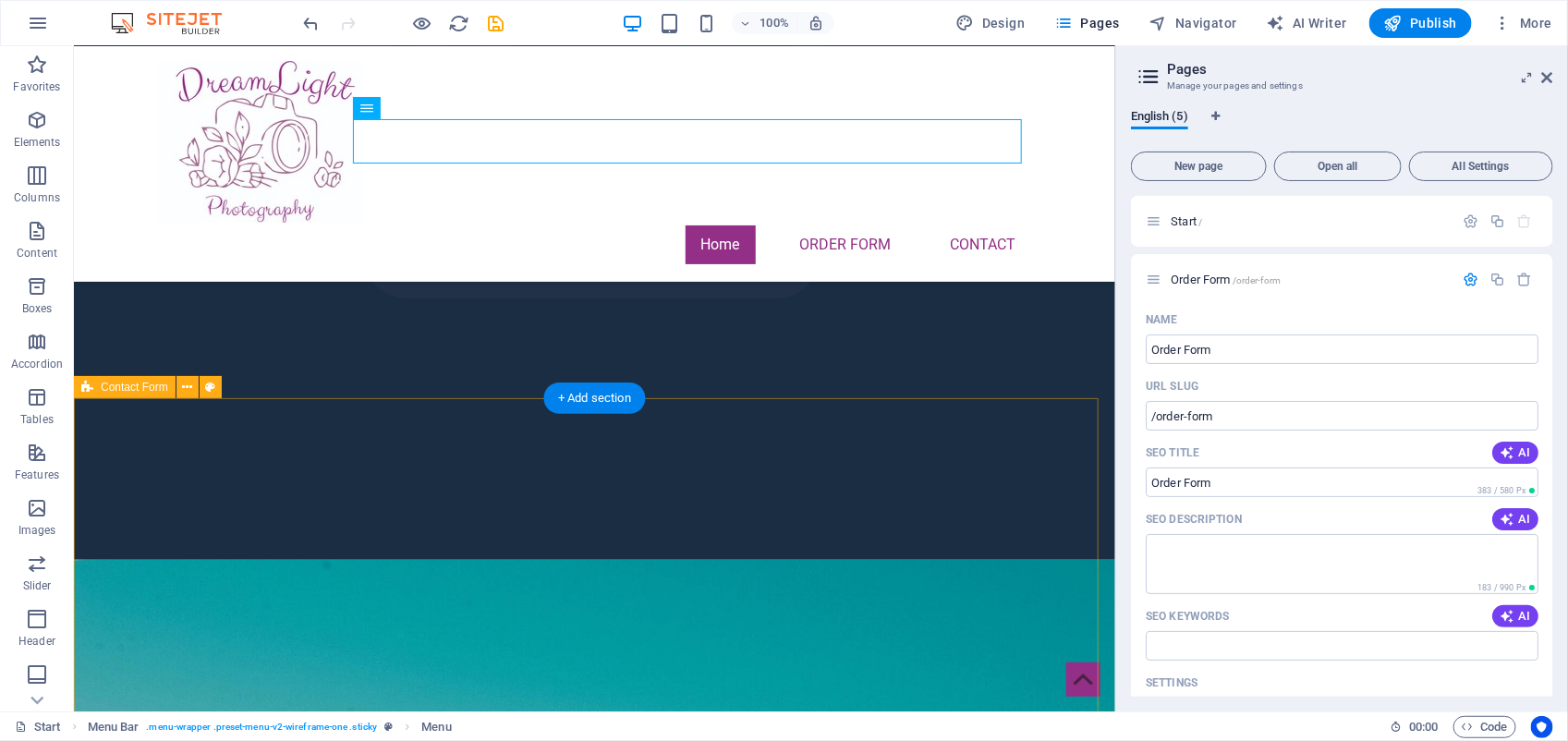 click on "Book your Photo Session   I have read and understand the privacy policy. Unreadable? Load new Submit" at bounding box center (593, 1542) 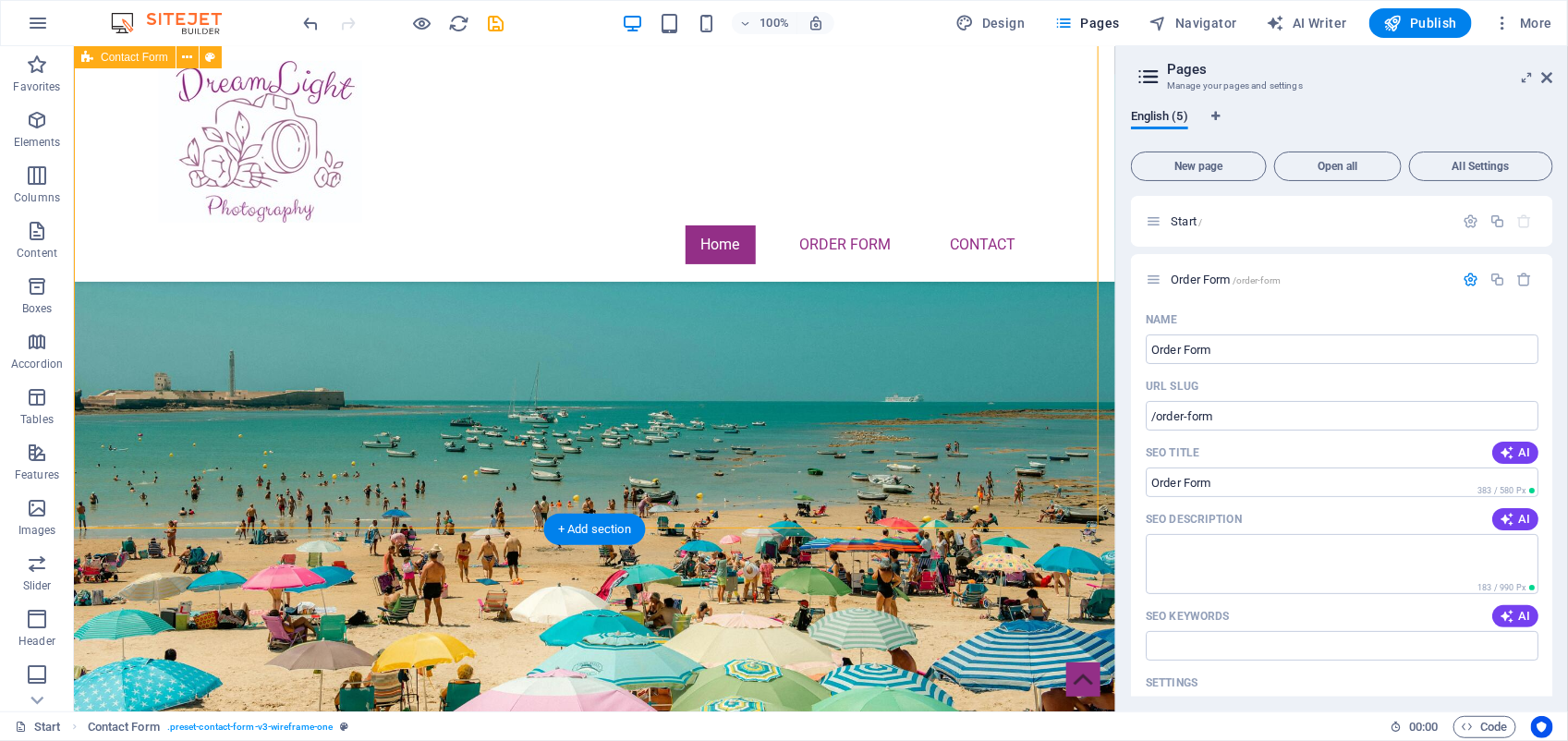 scroll, scrollTop: 846, scrollLeft: 0, axis: vertical 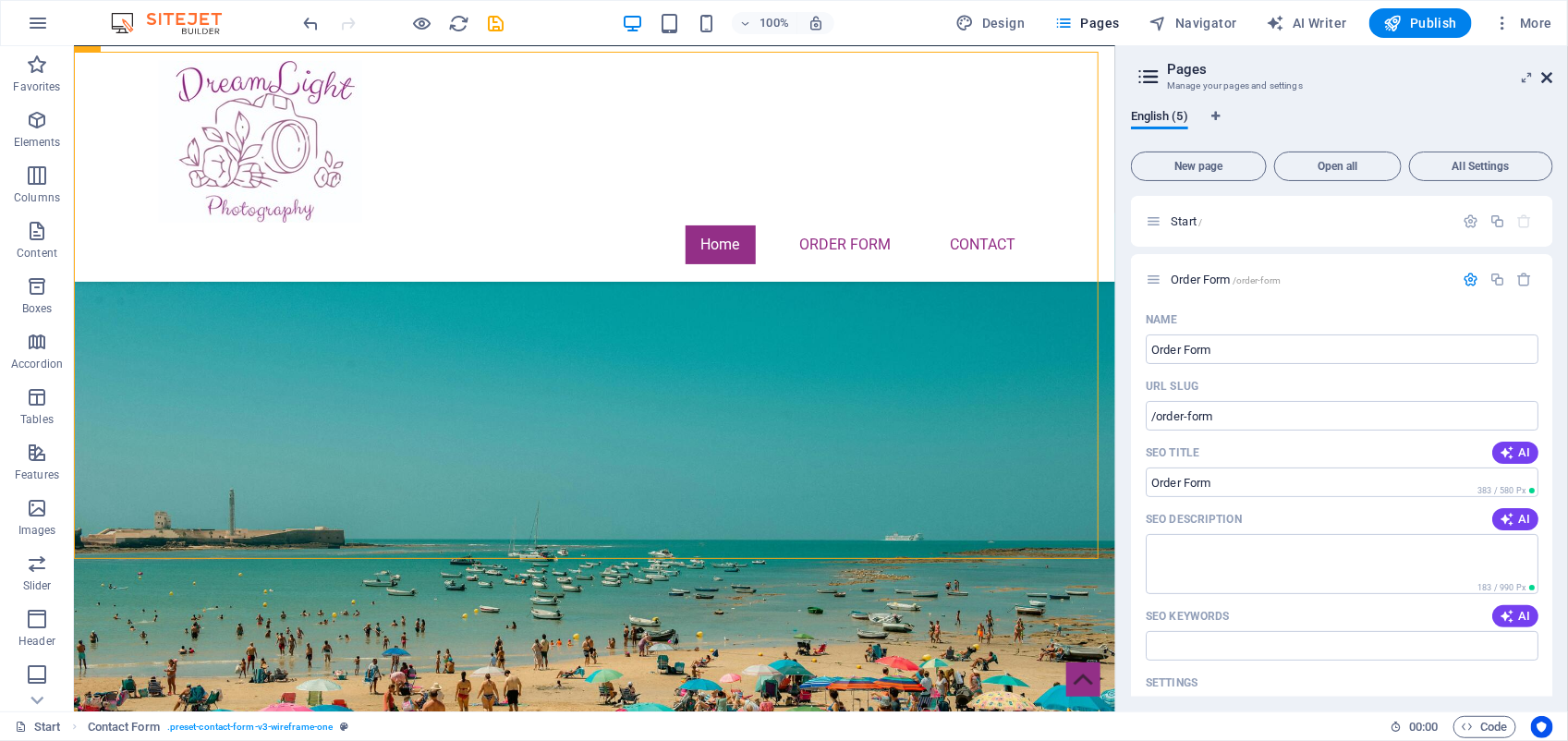 click at bounding box center [1548, 78] 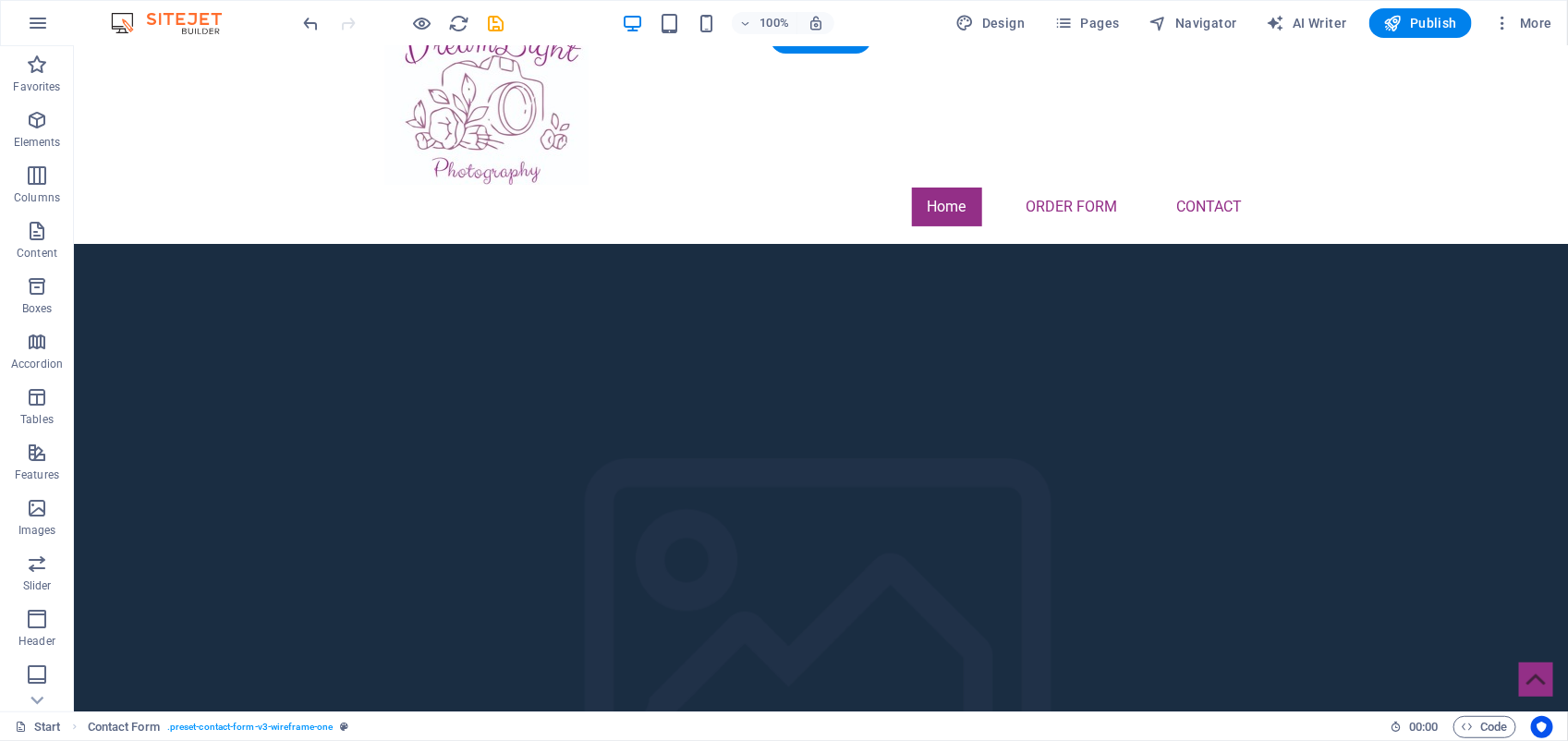 scroll, scrollTop: 0, scrollLeft: 0, axis: both 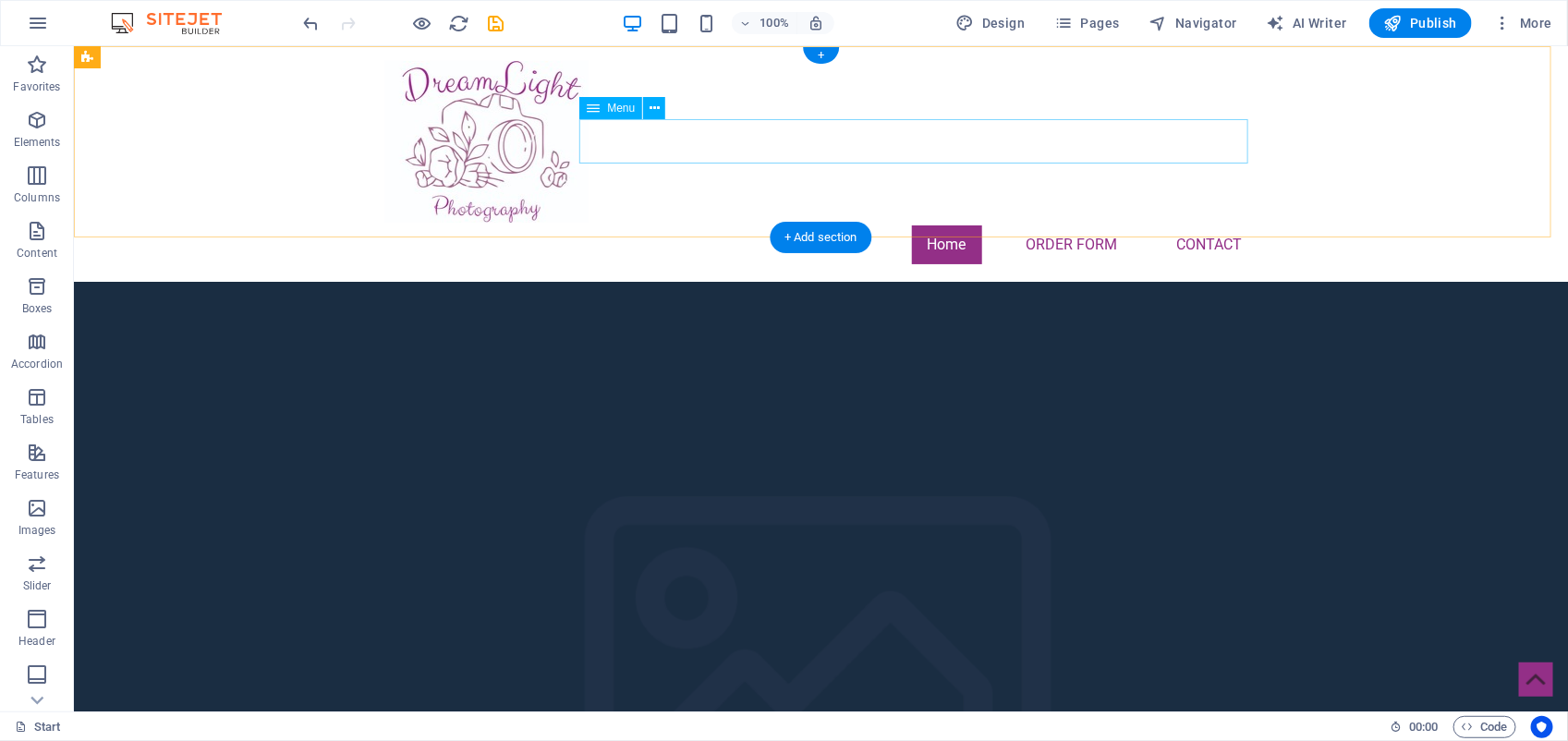 click on "Home Order Form Contact" at bounding box center (820, 244) 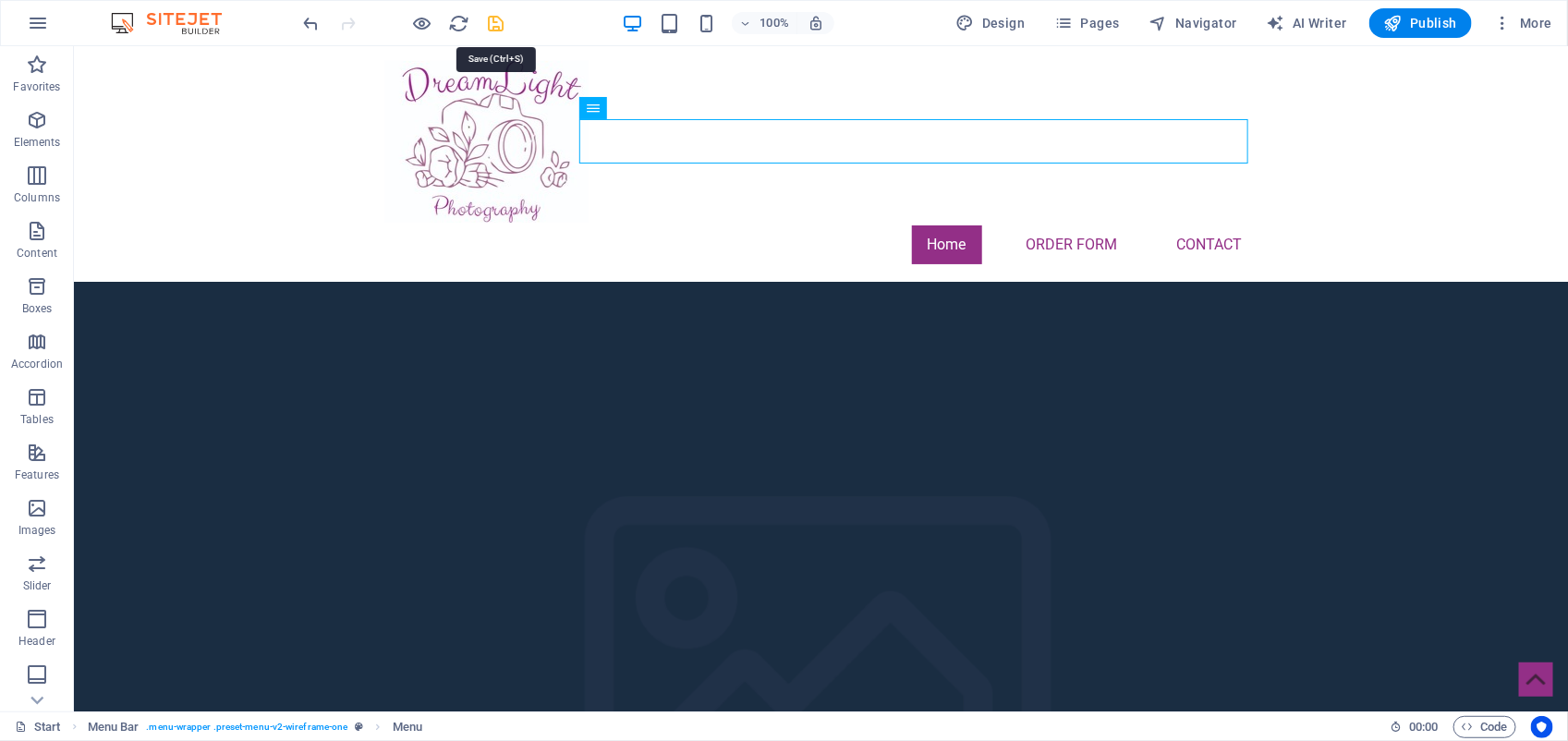click at bounding box center [496, 23] 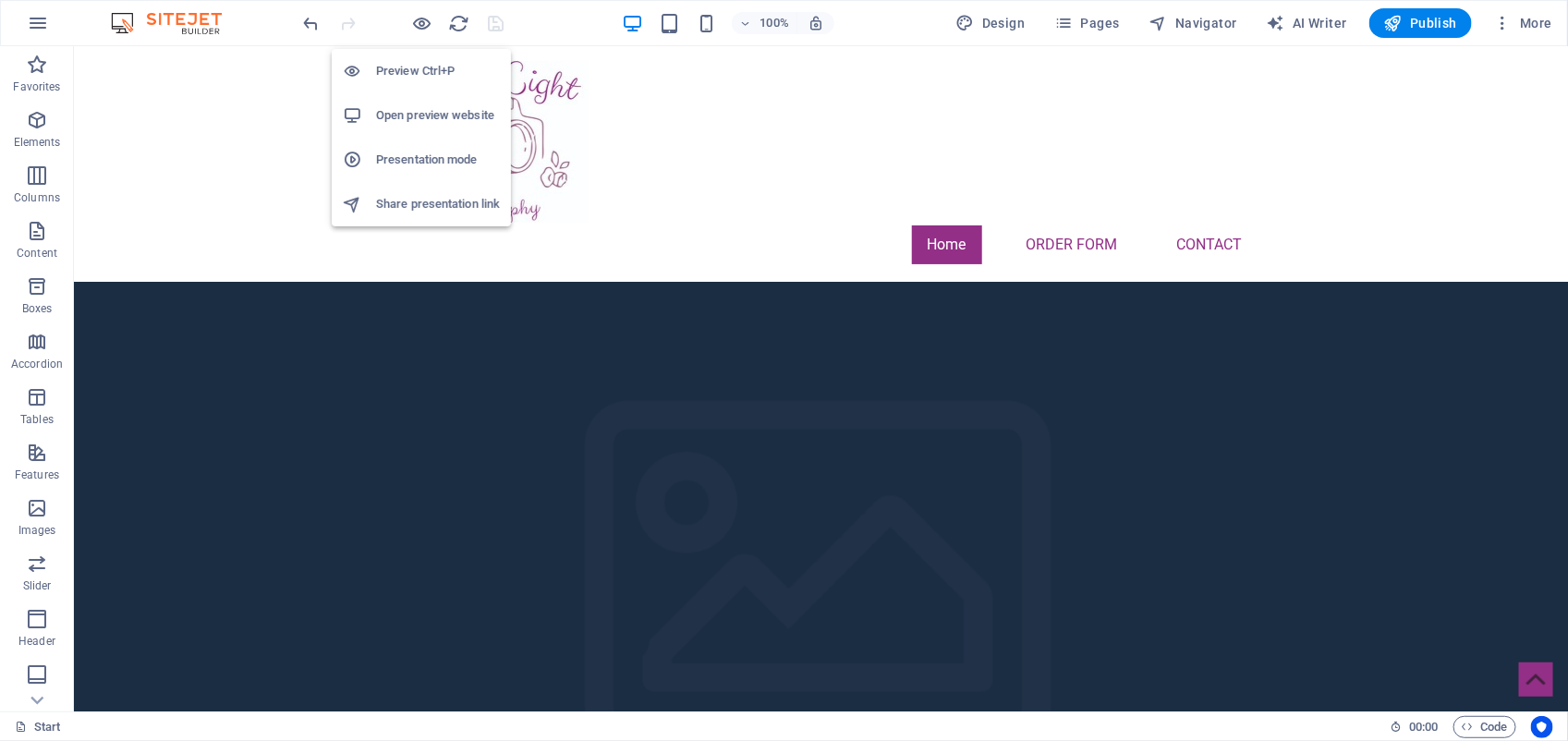 click on "Presentation mode" at bounding box center (438, 160) 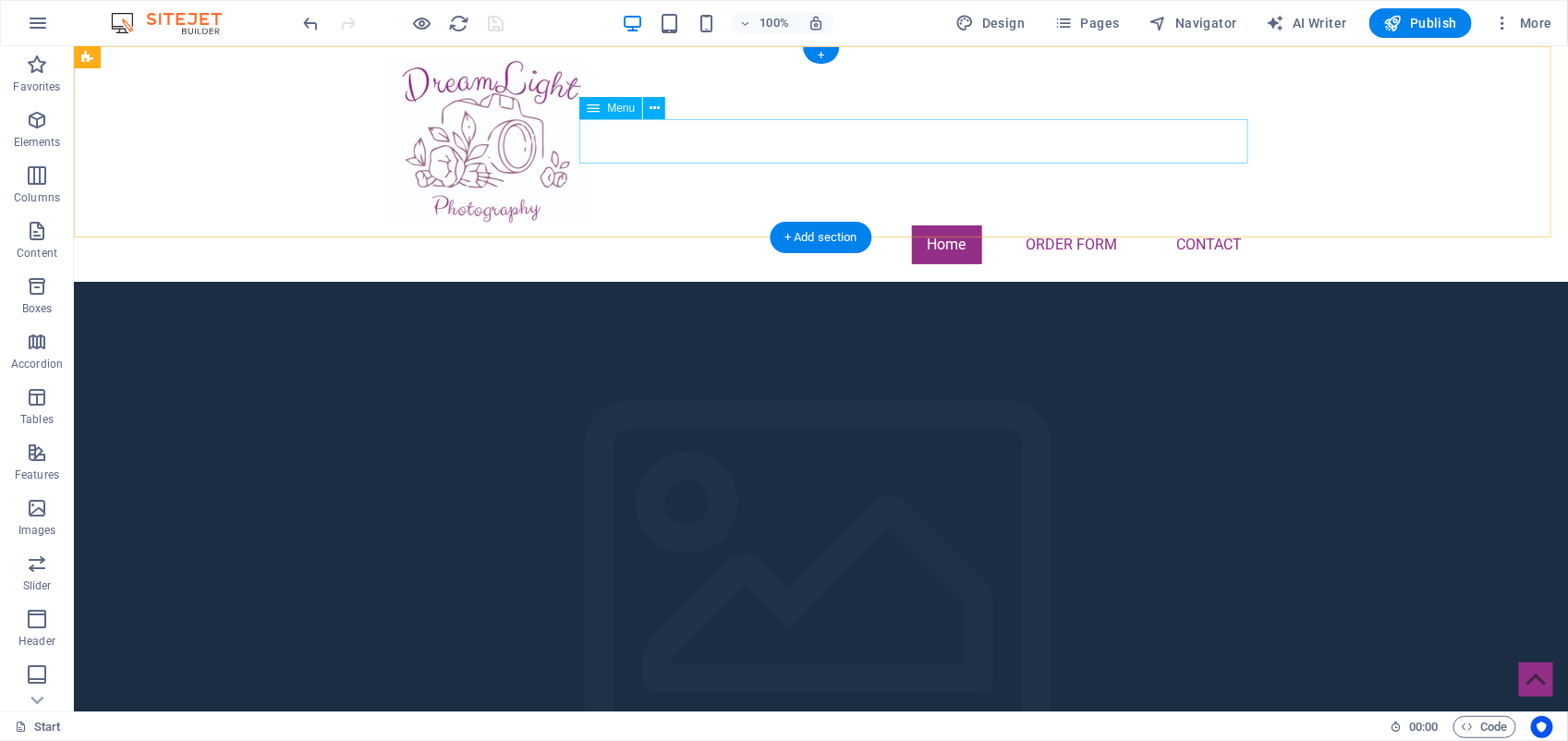 click on "Home Order Form Contact" at bounding box center [820, 244] 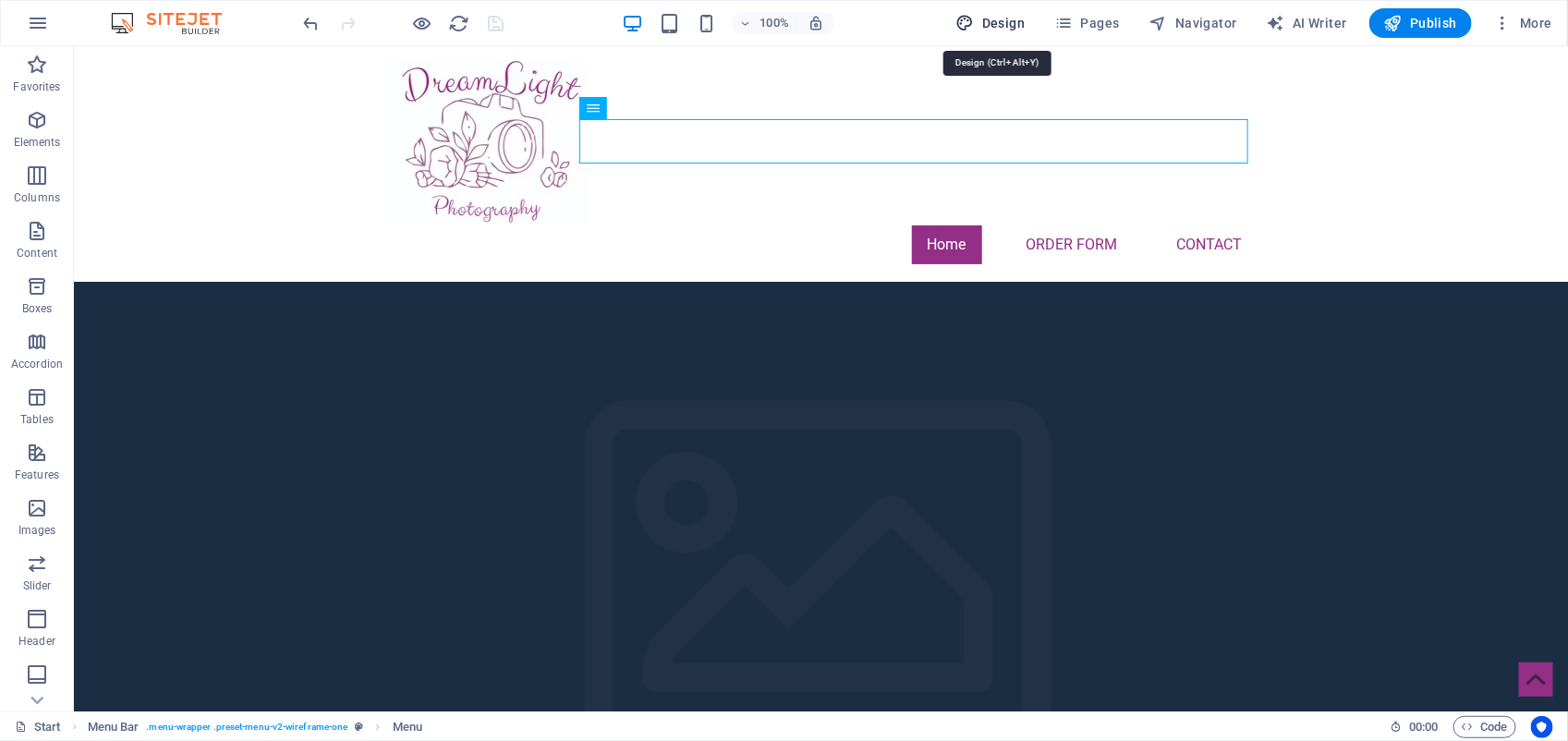 click on "Design" at bounding box center [991, 23] 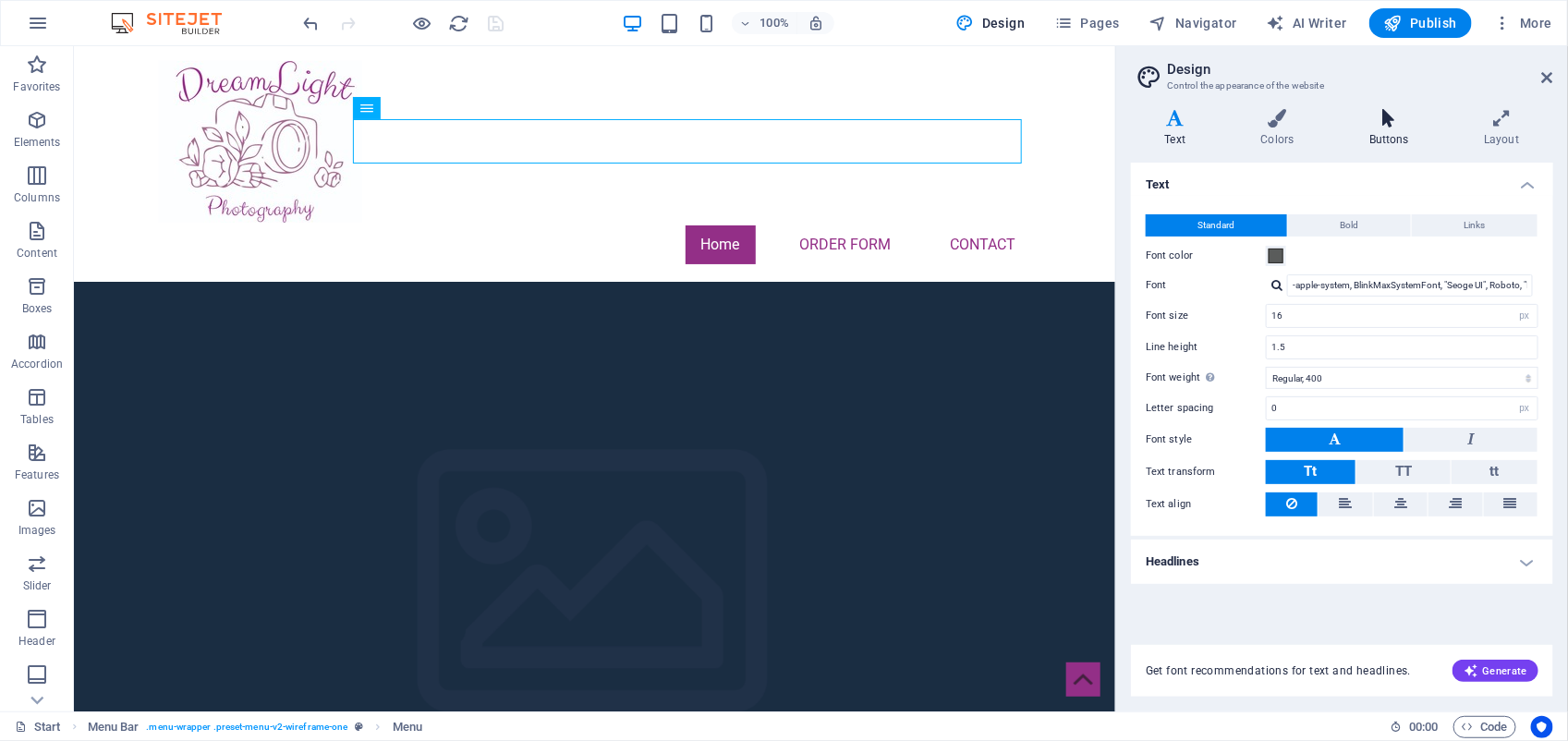 click on "Buttons" at bounding box center (1392, 128) 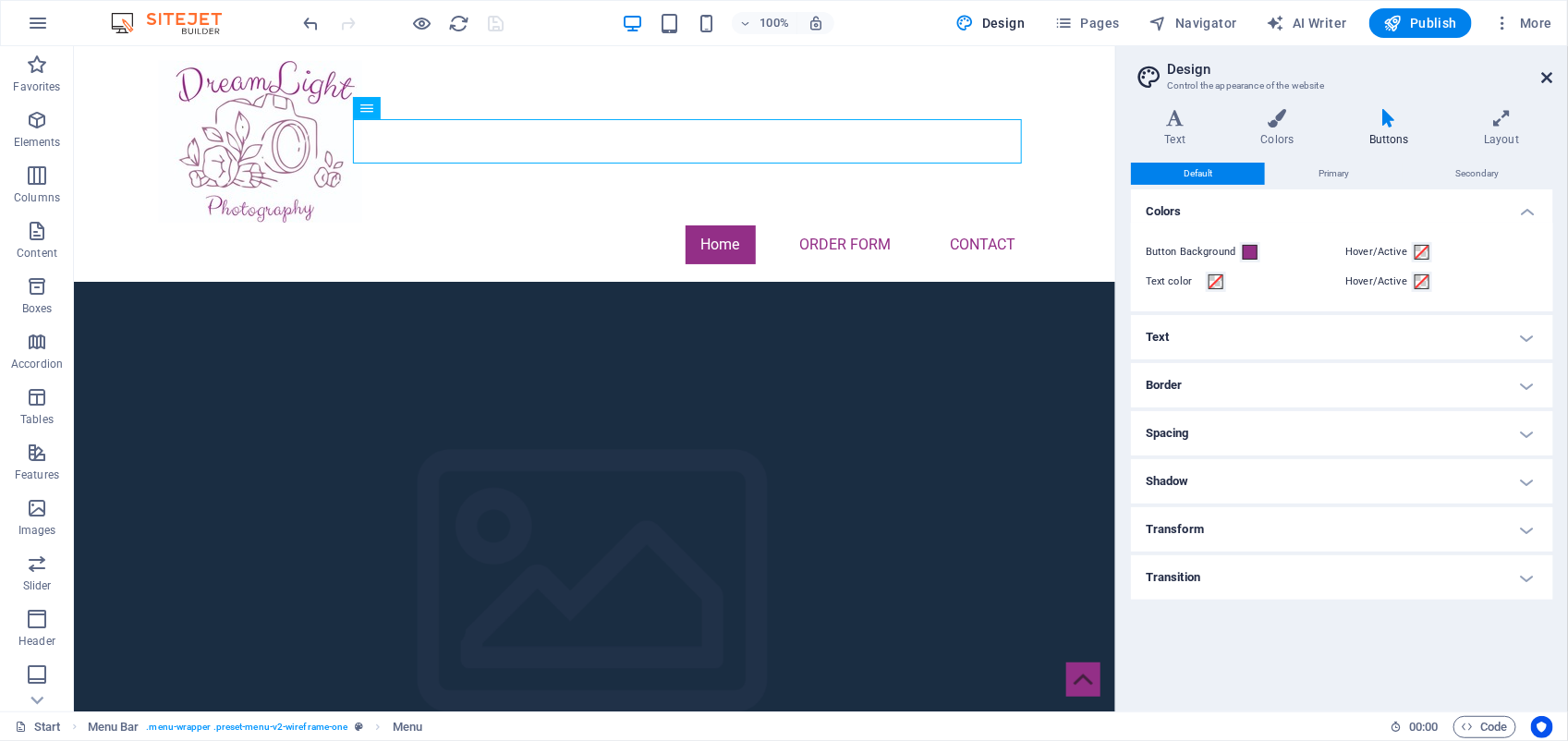 click at bounding box center (1548, 78) 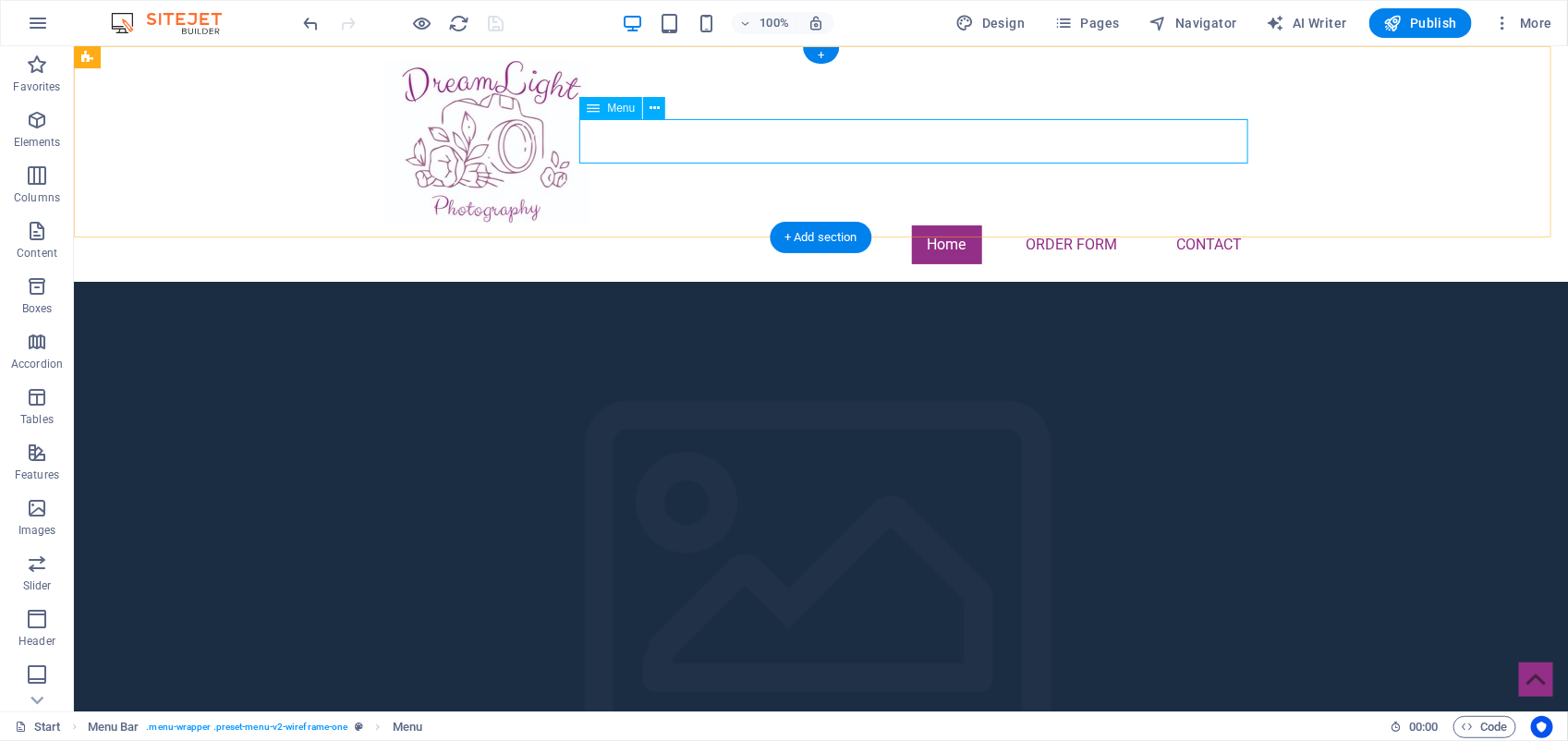 click on "Home Order Form Contact" at bounding box center (820, 244) 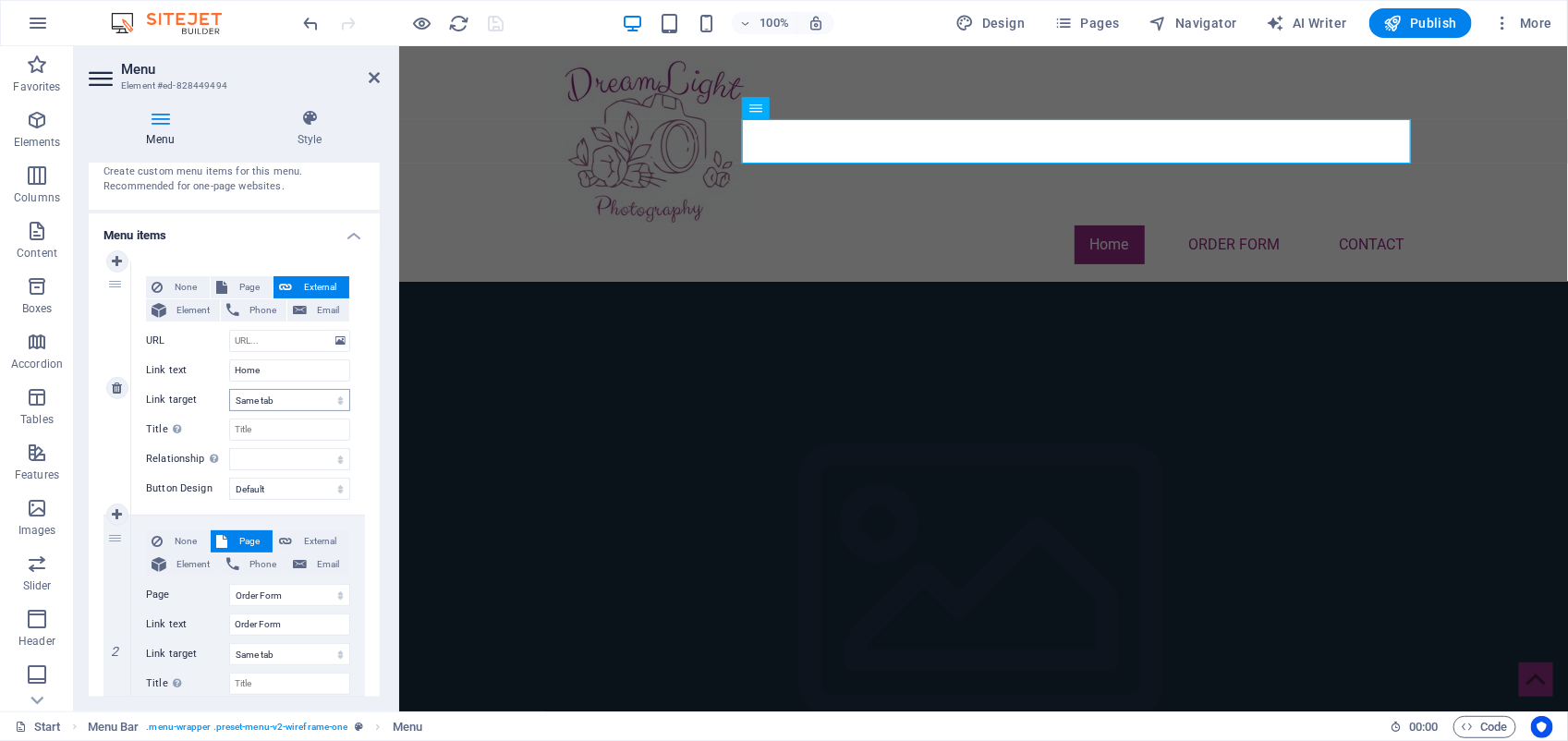 scroll, scrollTop: 115, scrollLeft: 0, axis: vertical 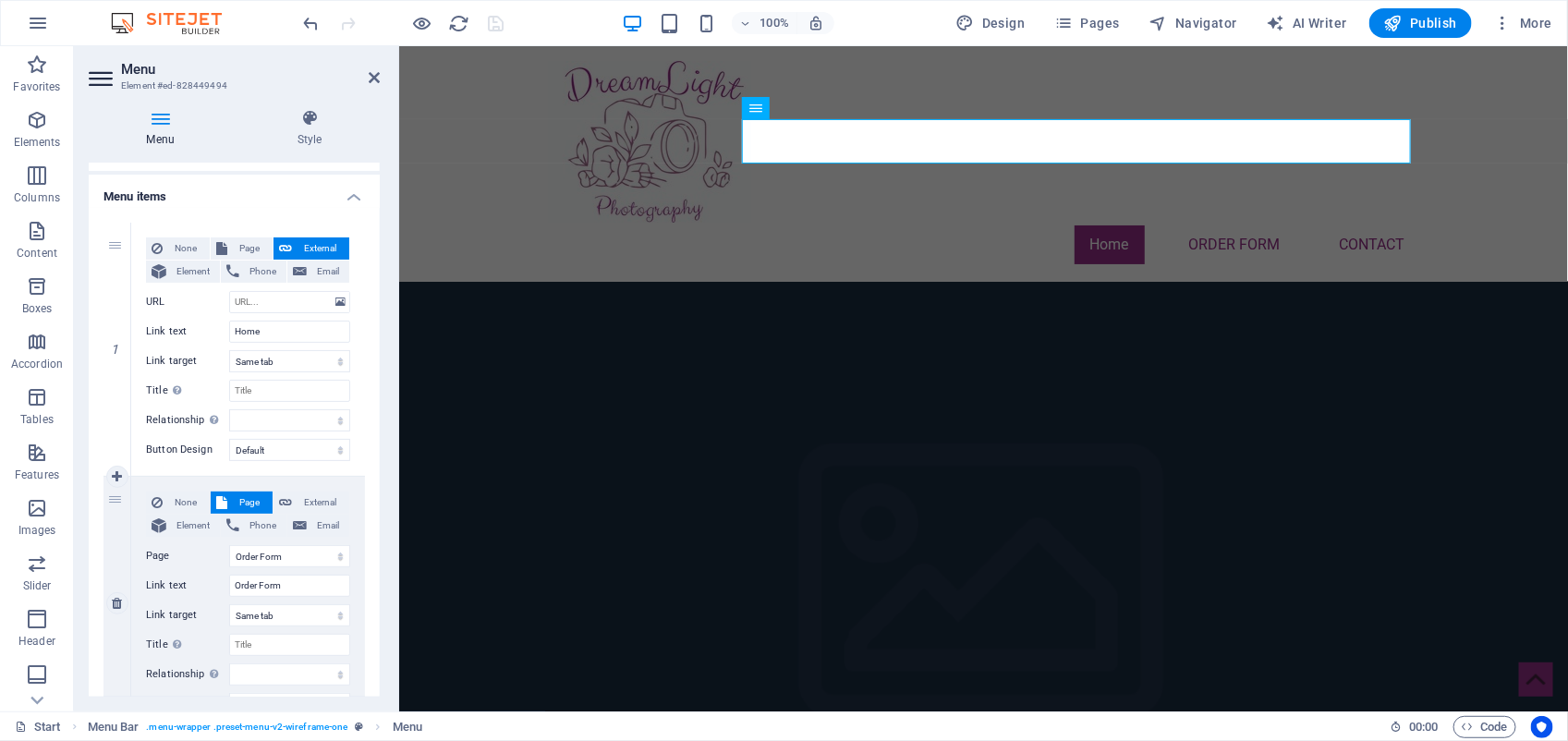 click on "Page" at bounding box center (241, 503) 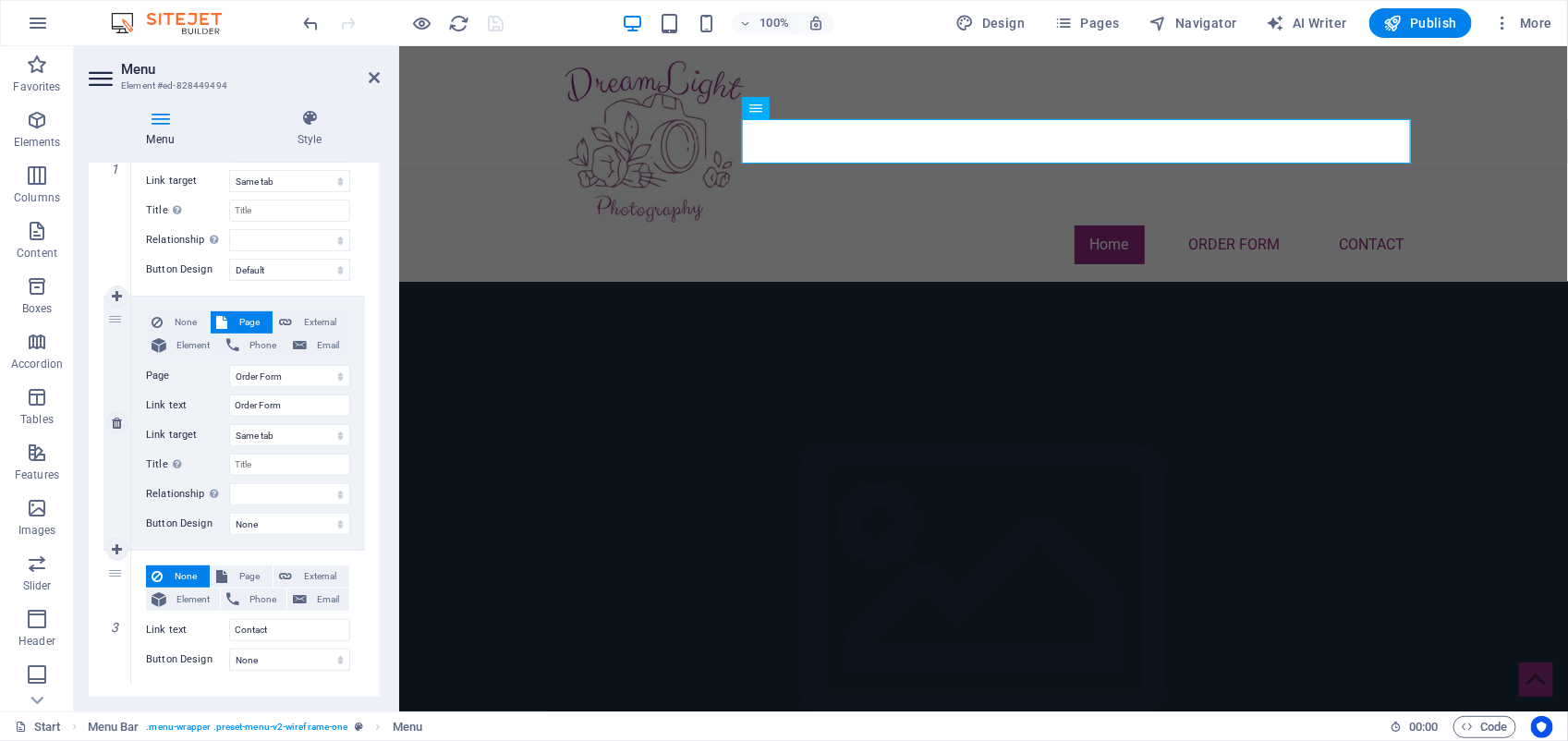 scroll, scrollTop: 298, scrollLeft: 0, axis: vertical 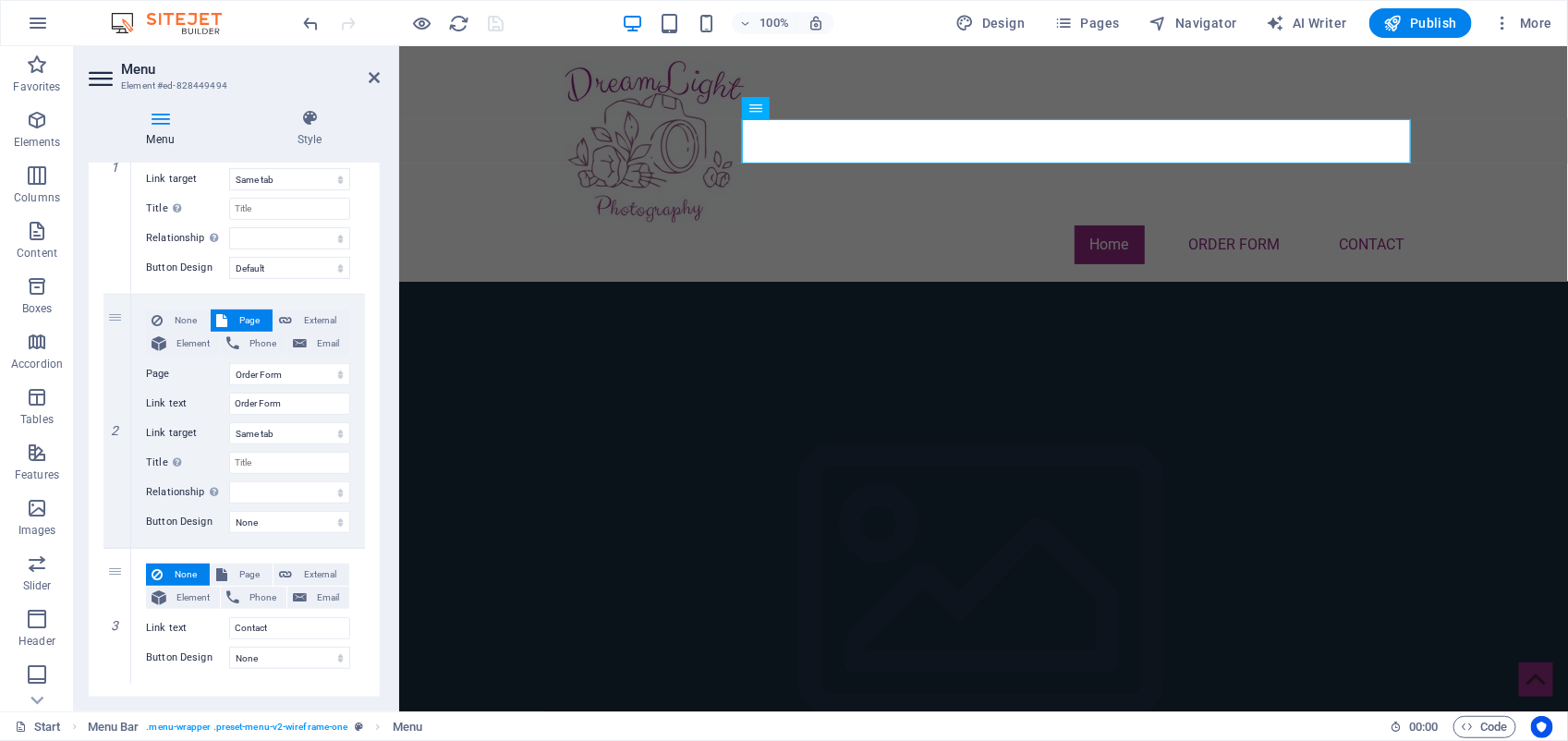 click at bounding box center (160, 118) 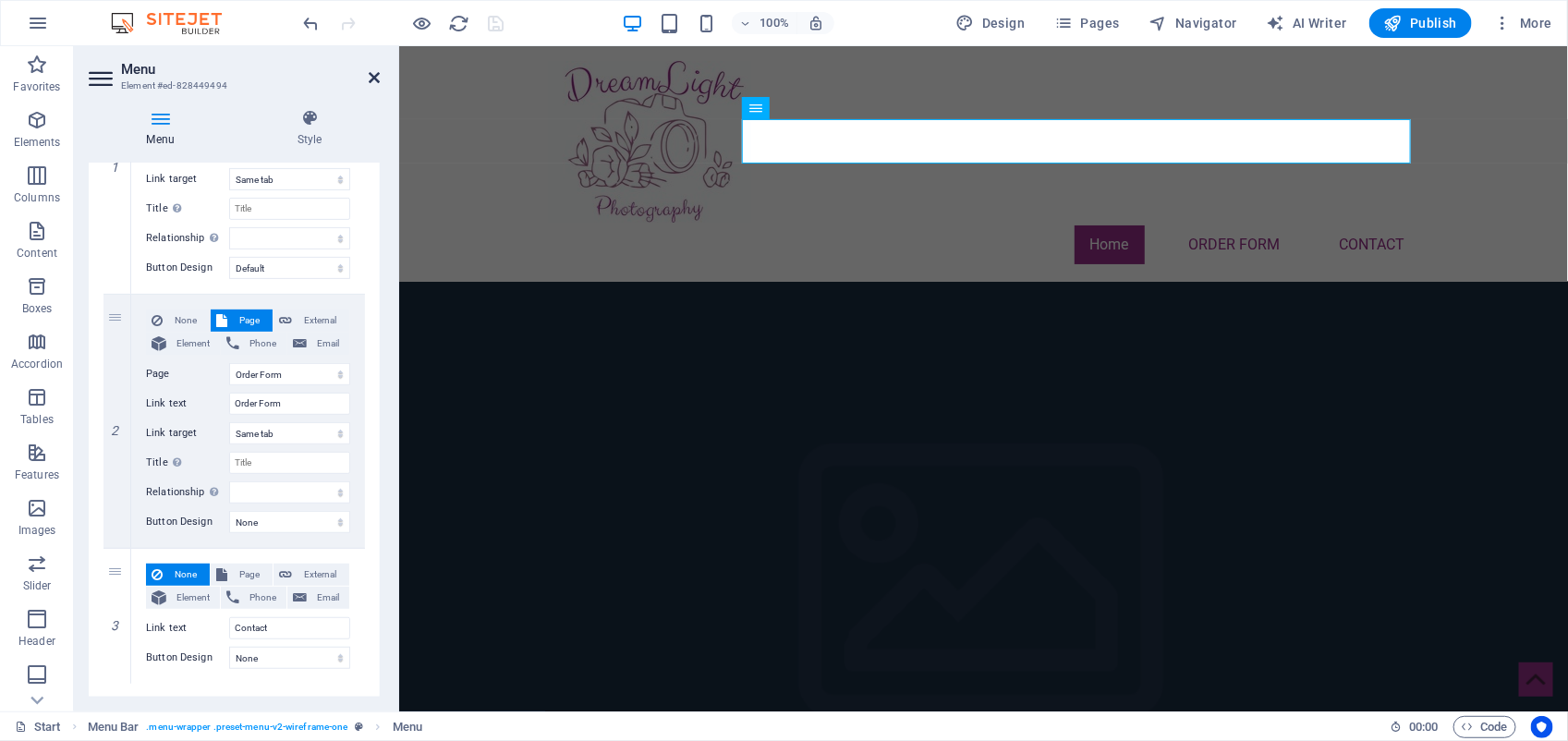 click at bounding box center [374, 78] 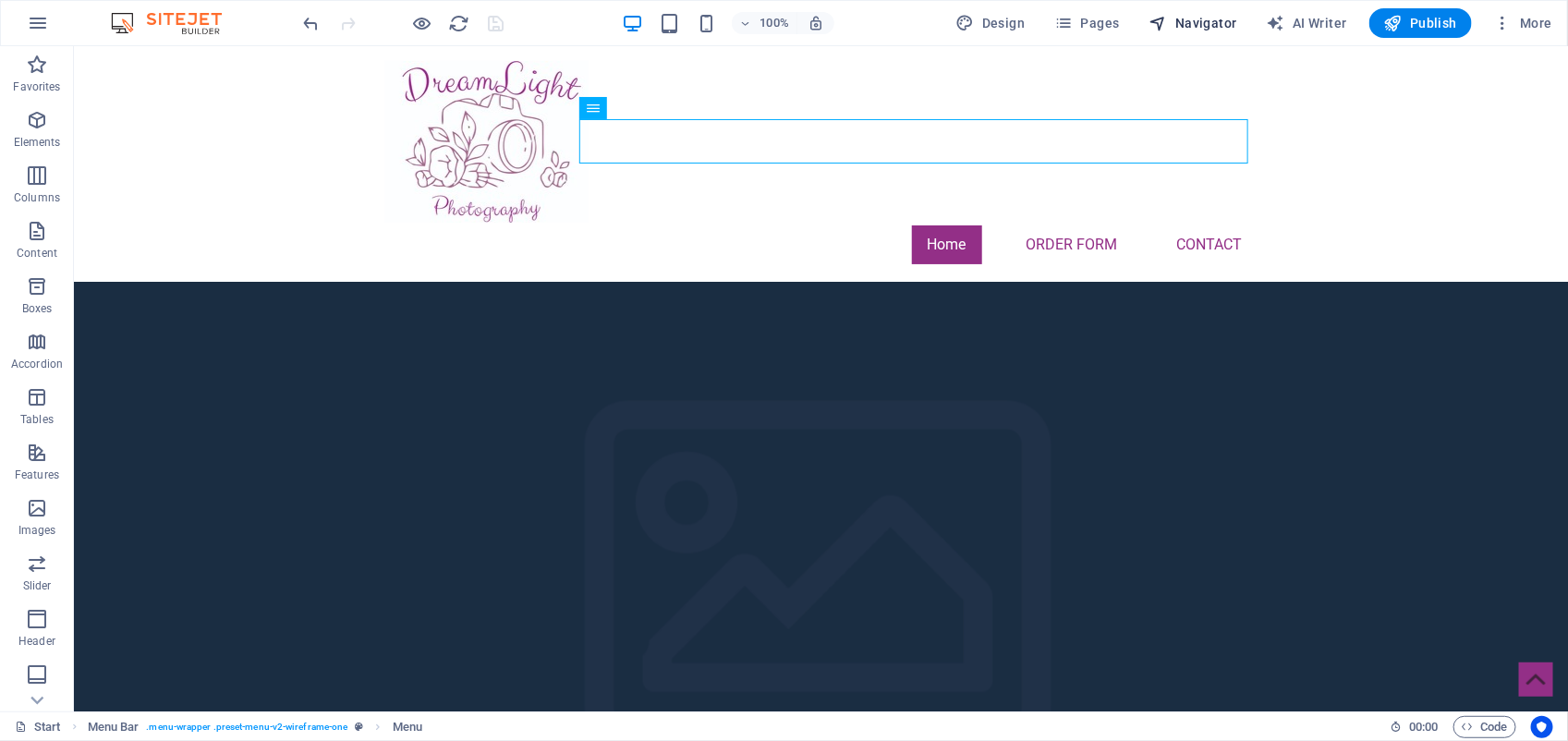 click on "Navigator" at bounding box center (1193, 23) 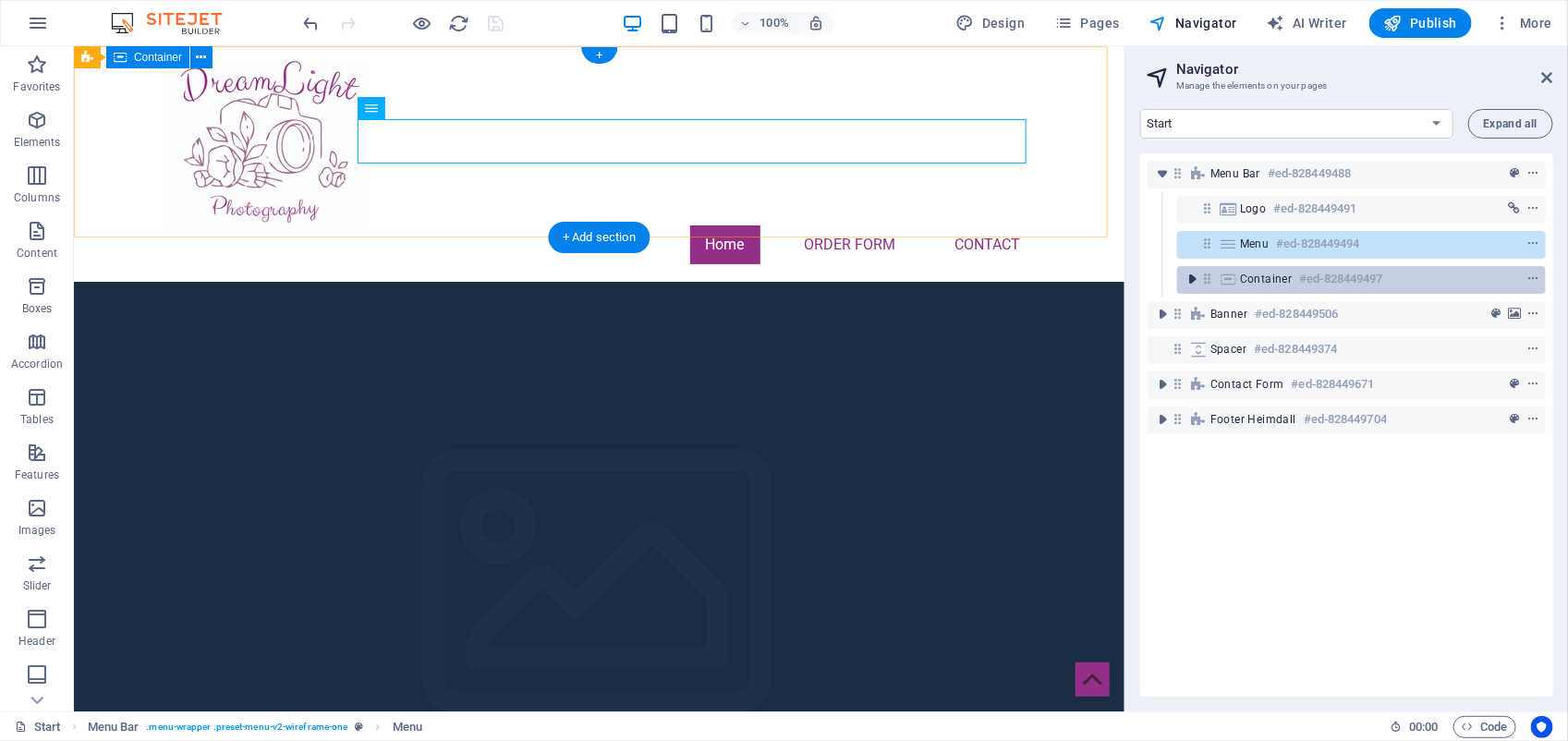 click at bounding box center (1192, 279) 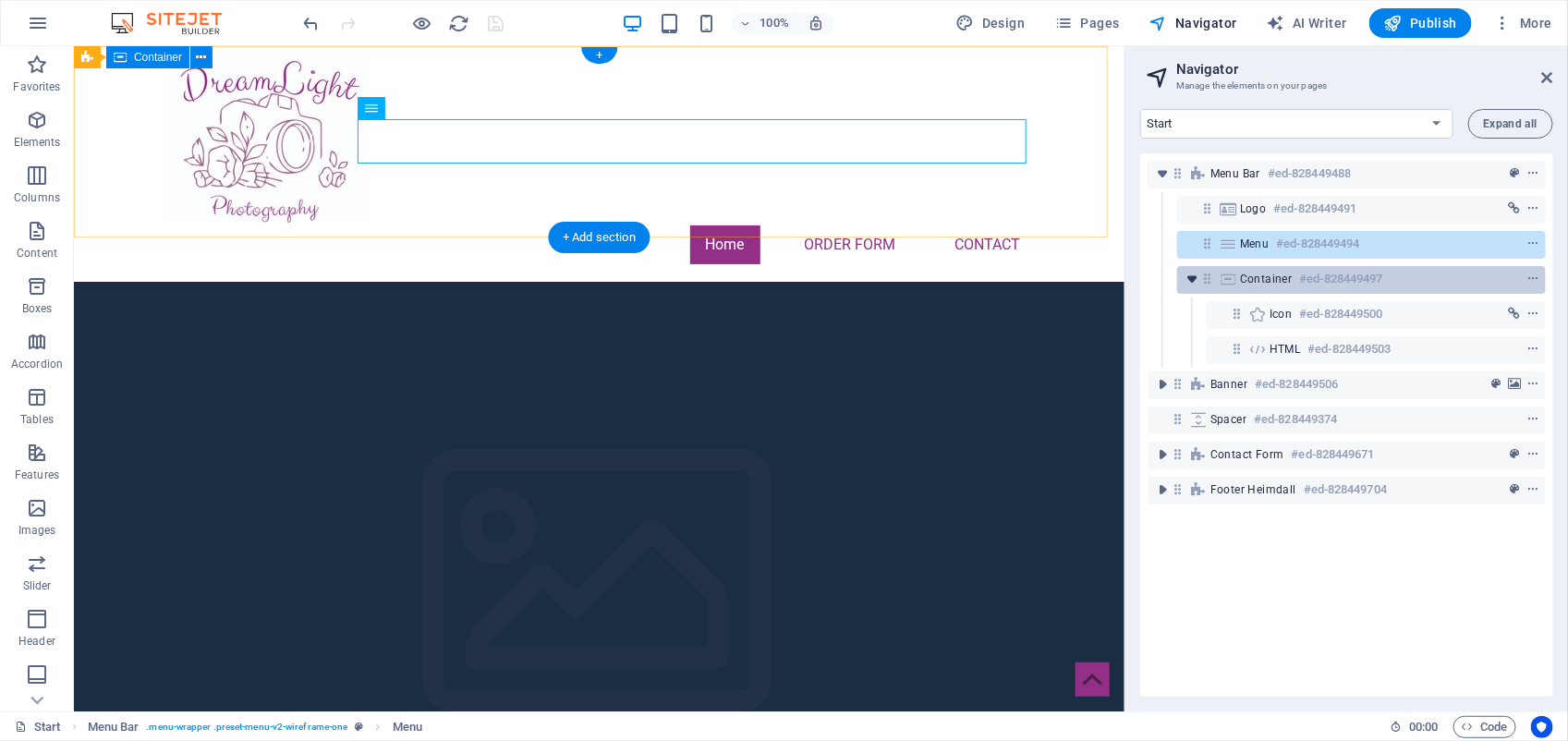 click at bounding box center (1192, 279) 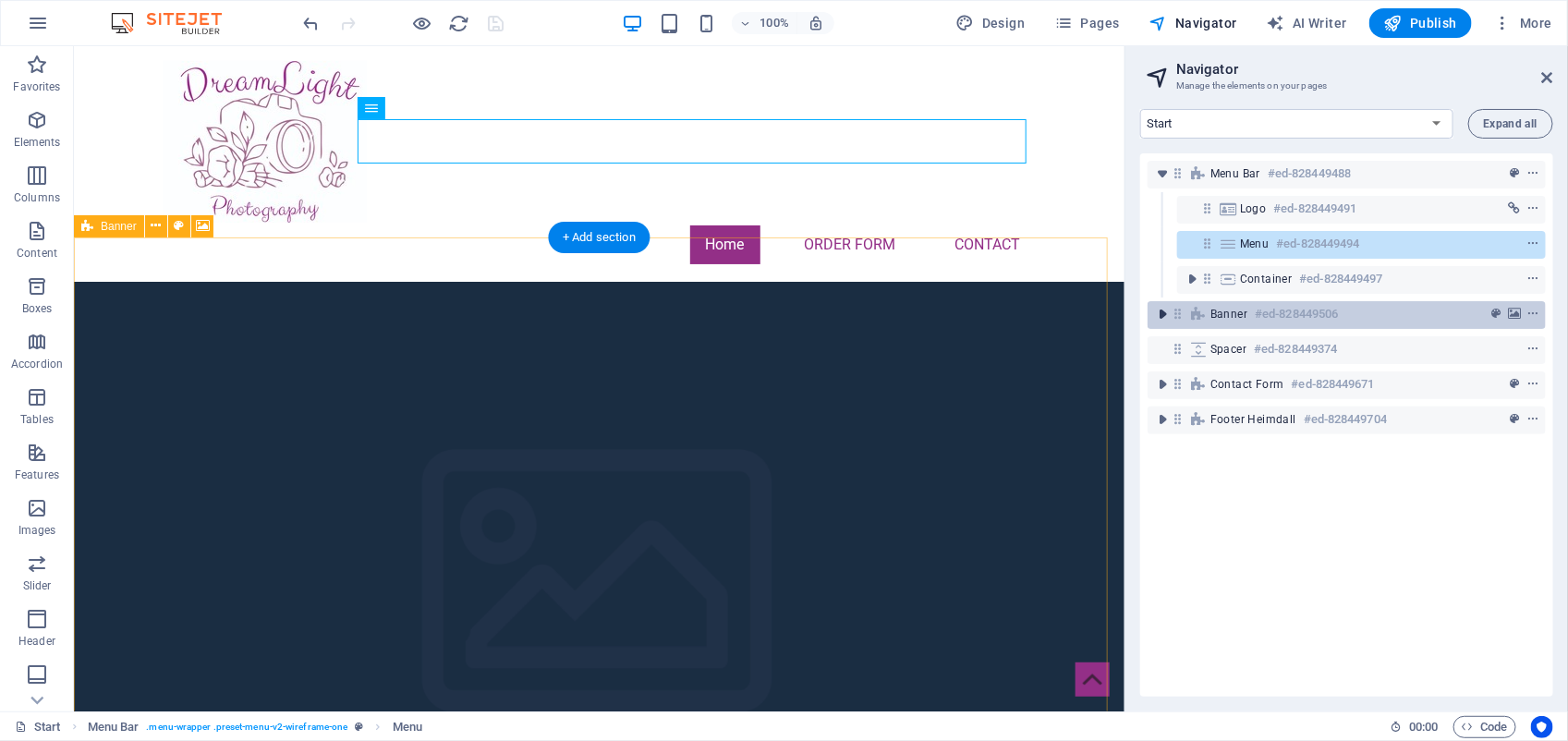click at bounding box center (1162, 314) 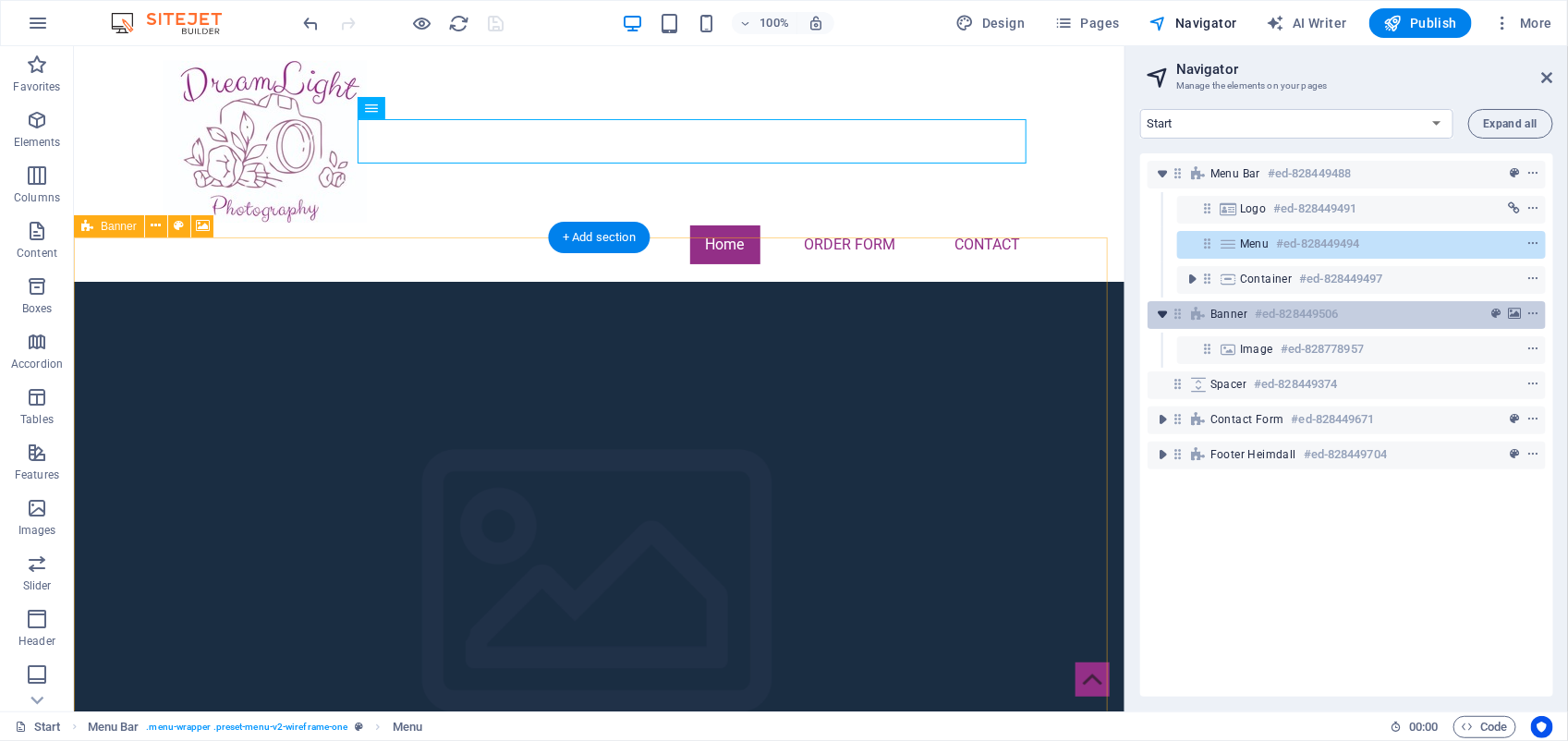 click at bounding box center [1162, 314] 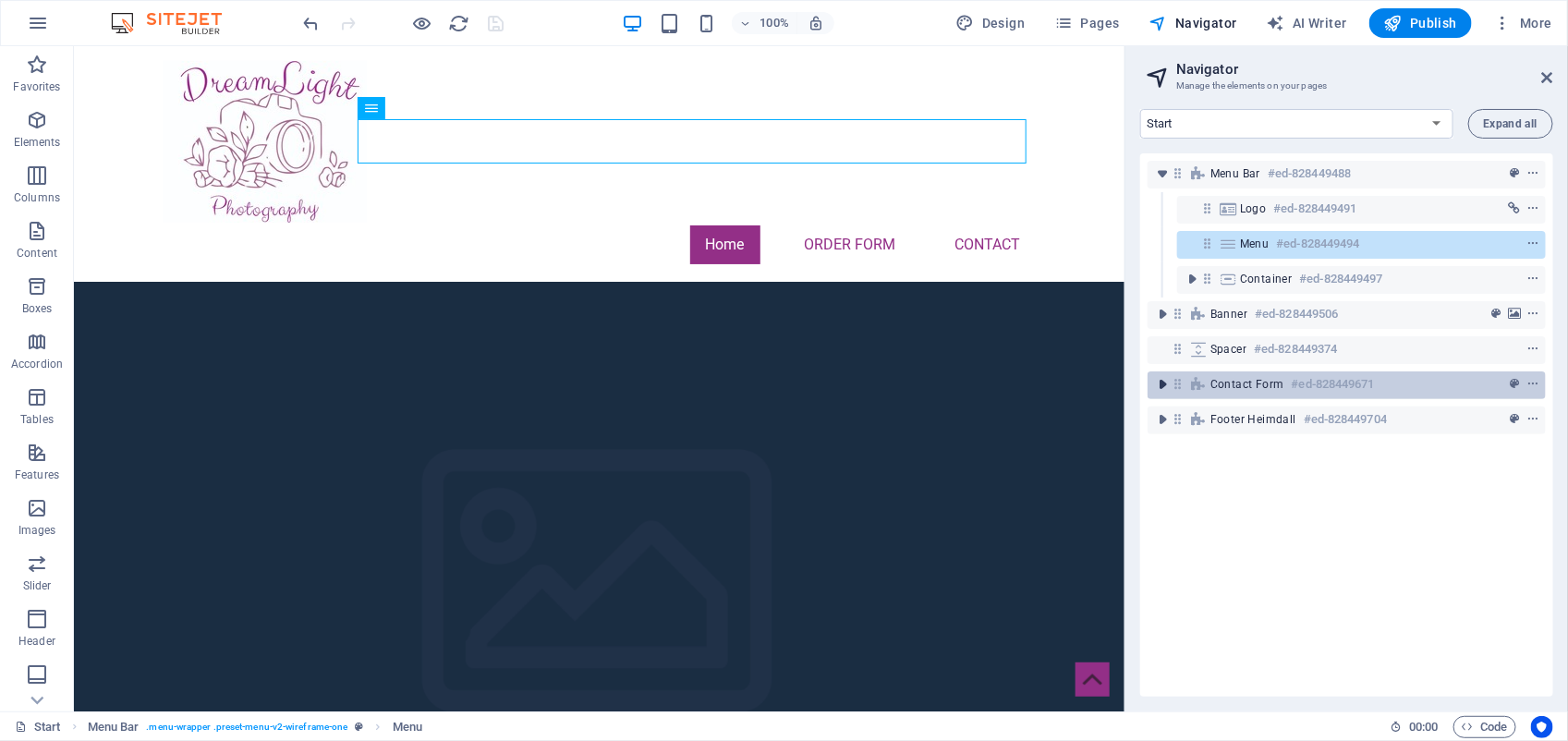 click at bounding box center (1162, 384) 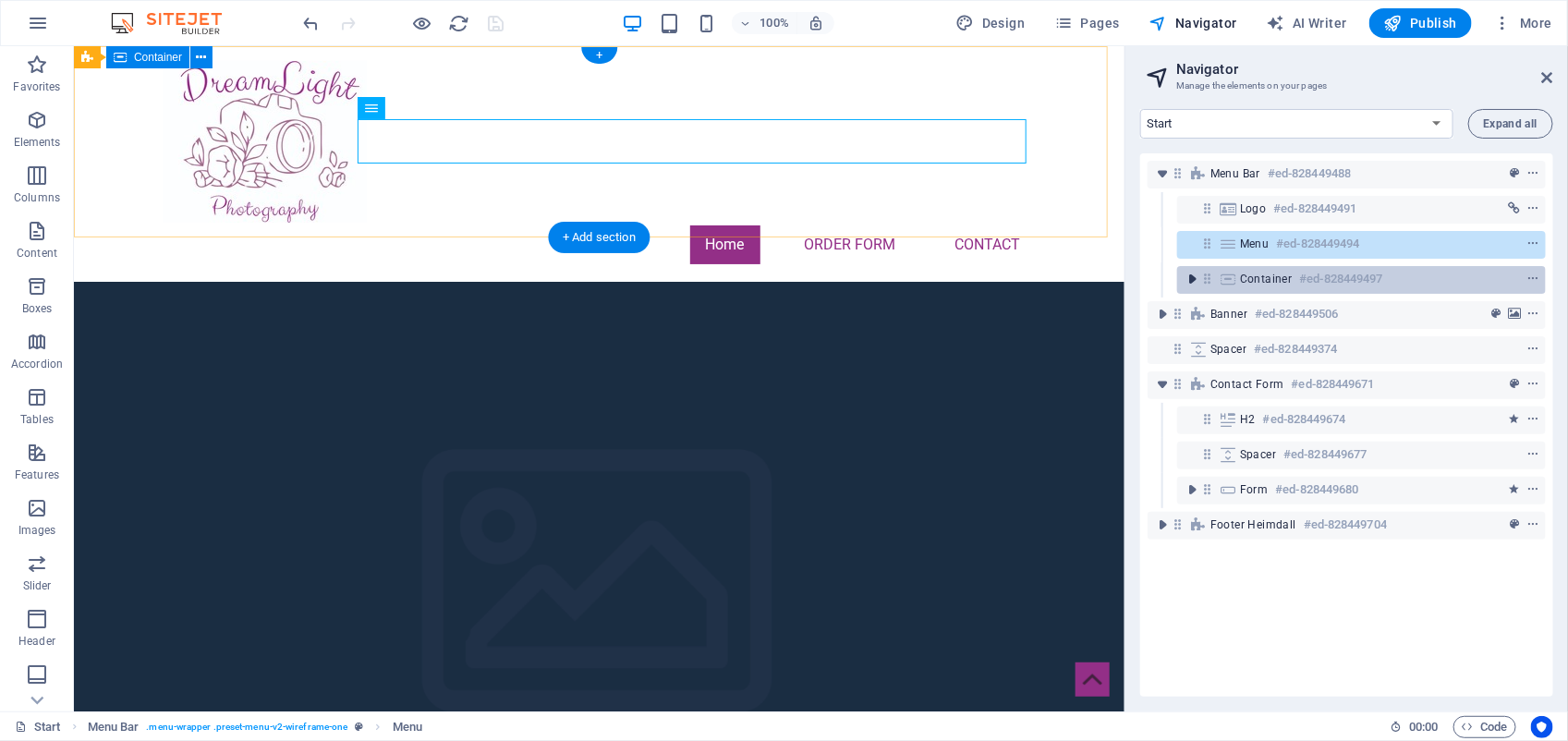 click at bounding box center (1192, 279) 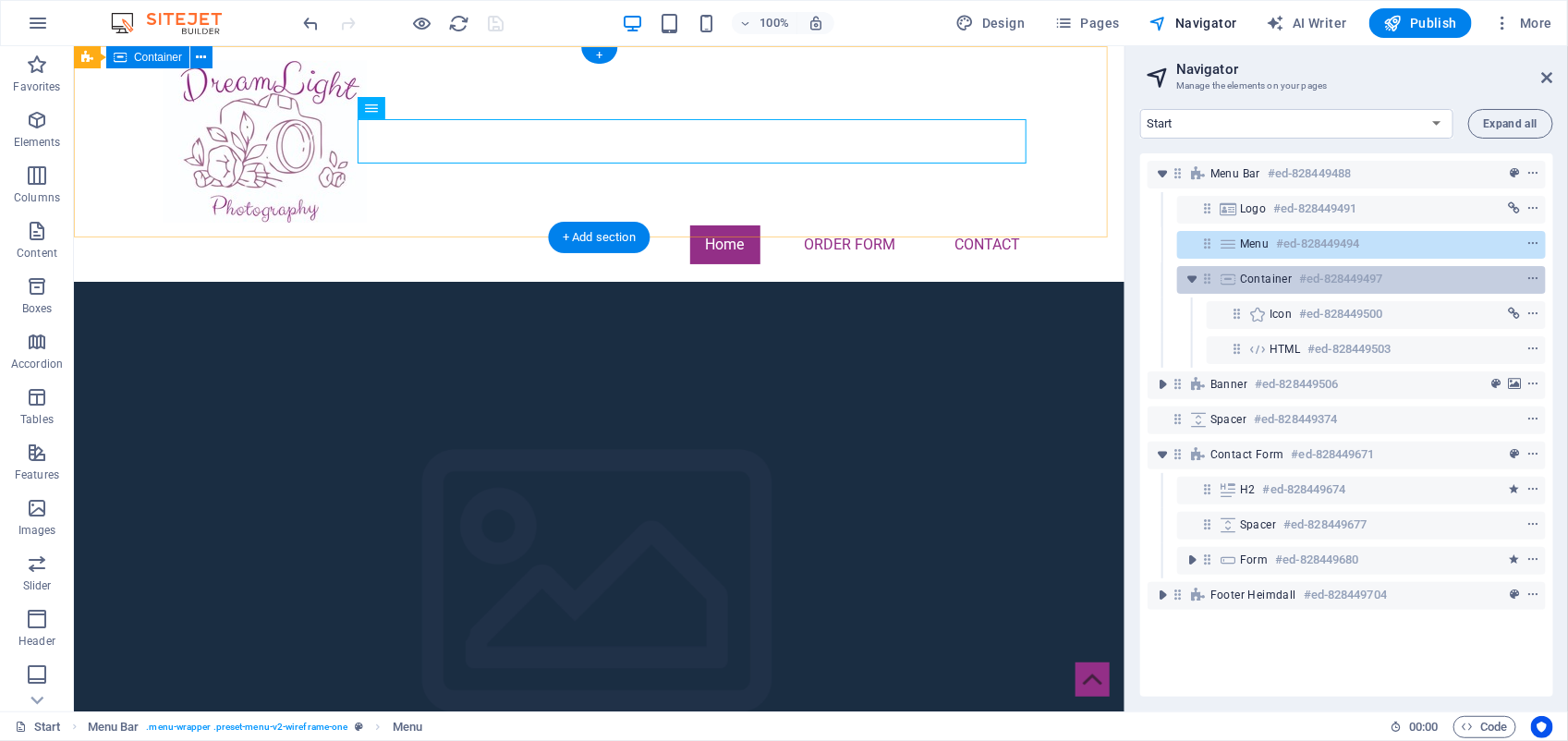 click on "Container" at bounding box center [1266, 279] 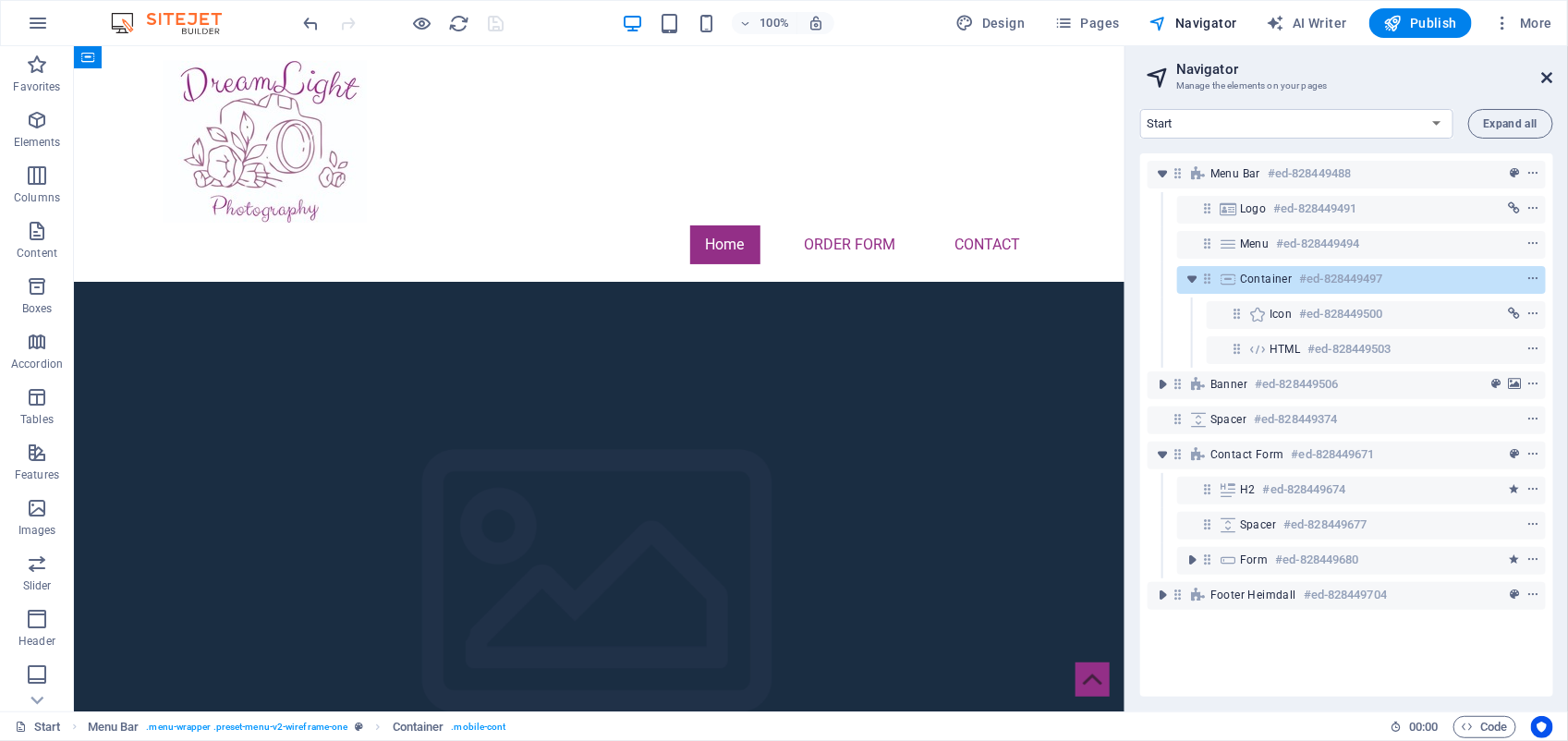click at bounding box center [1548, 78] 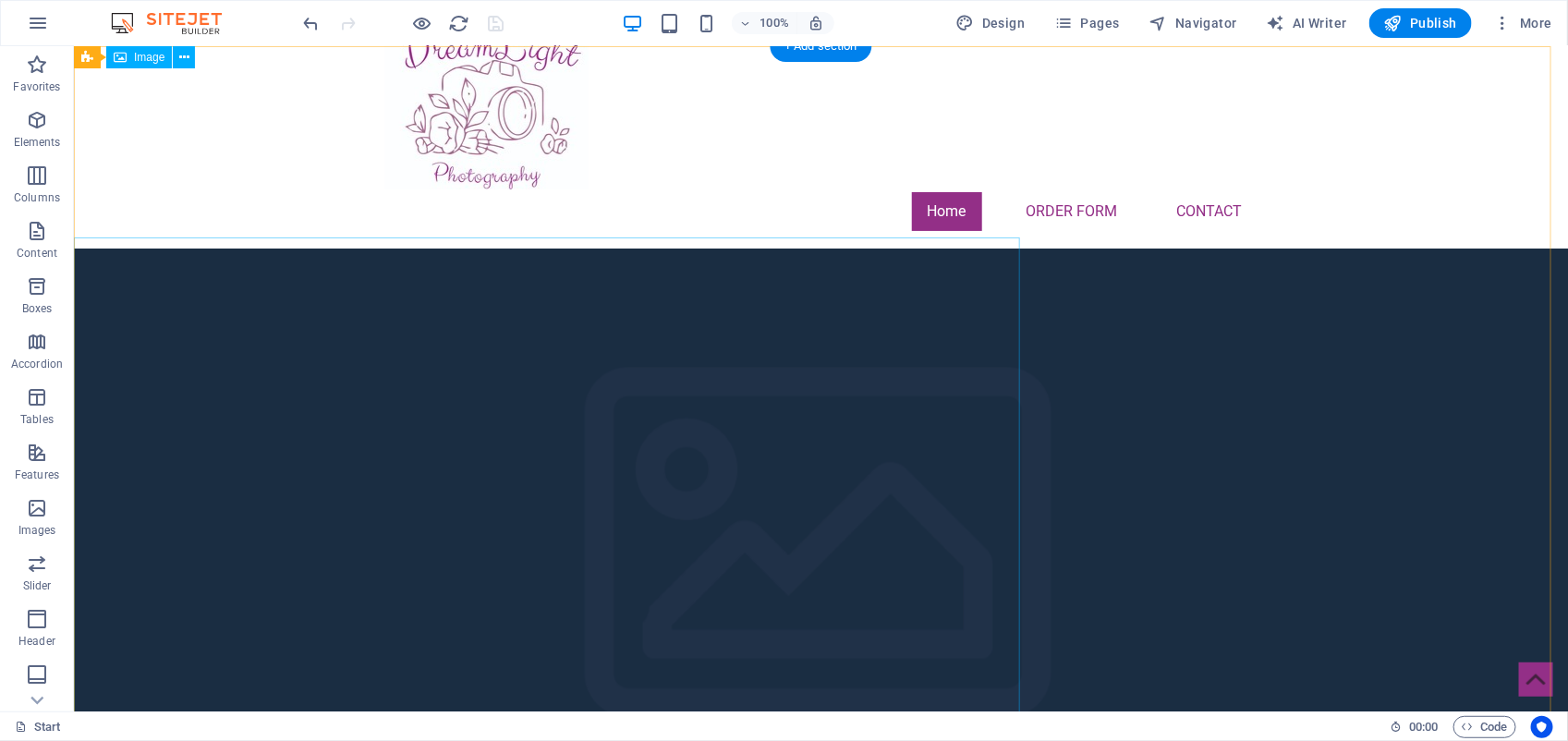 scroll, scrollTop: 0, scrollLeft: 0, axis: both 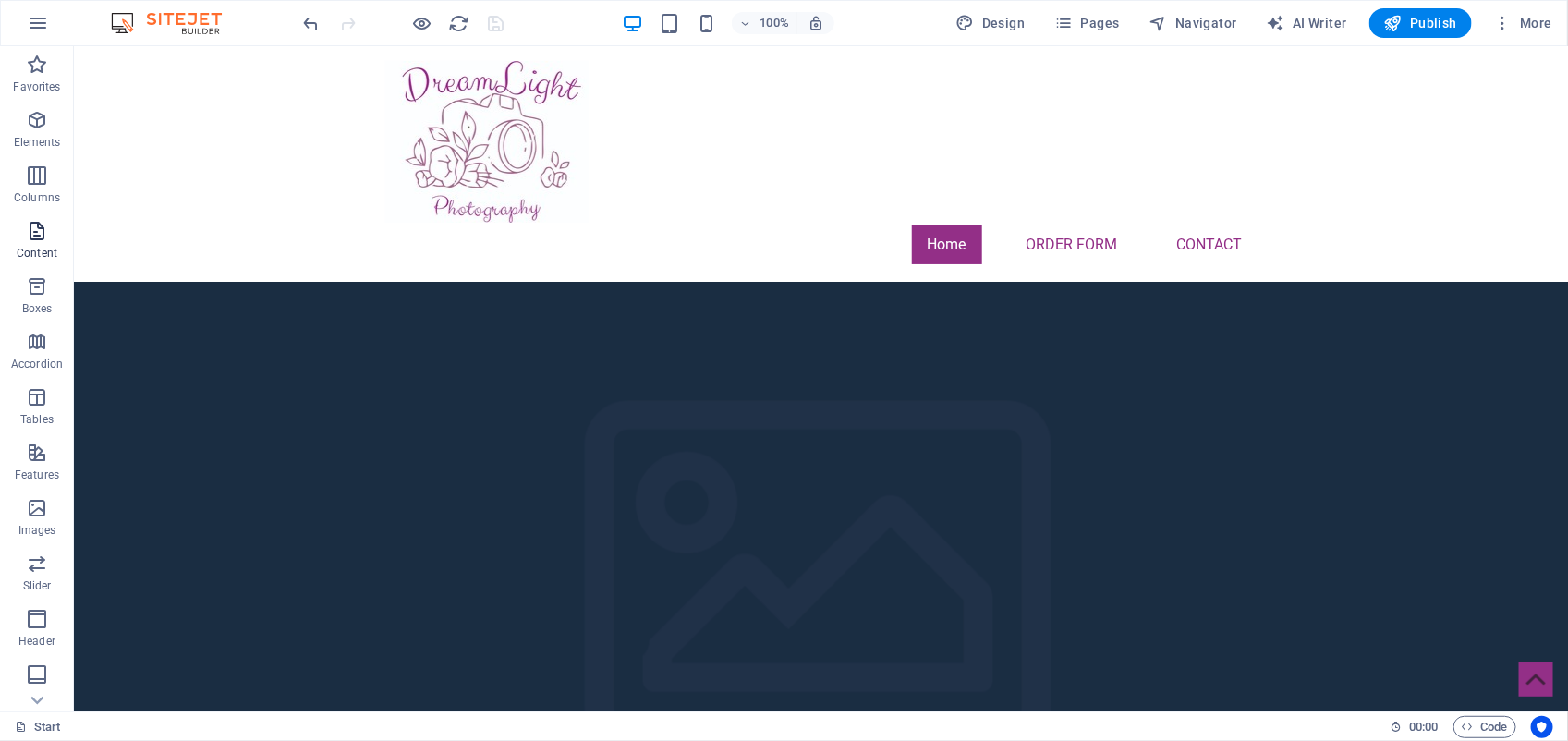 click at bounding box center [37, 231] 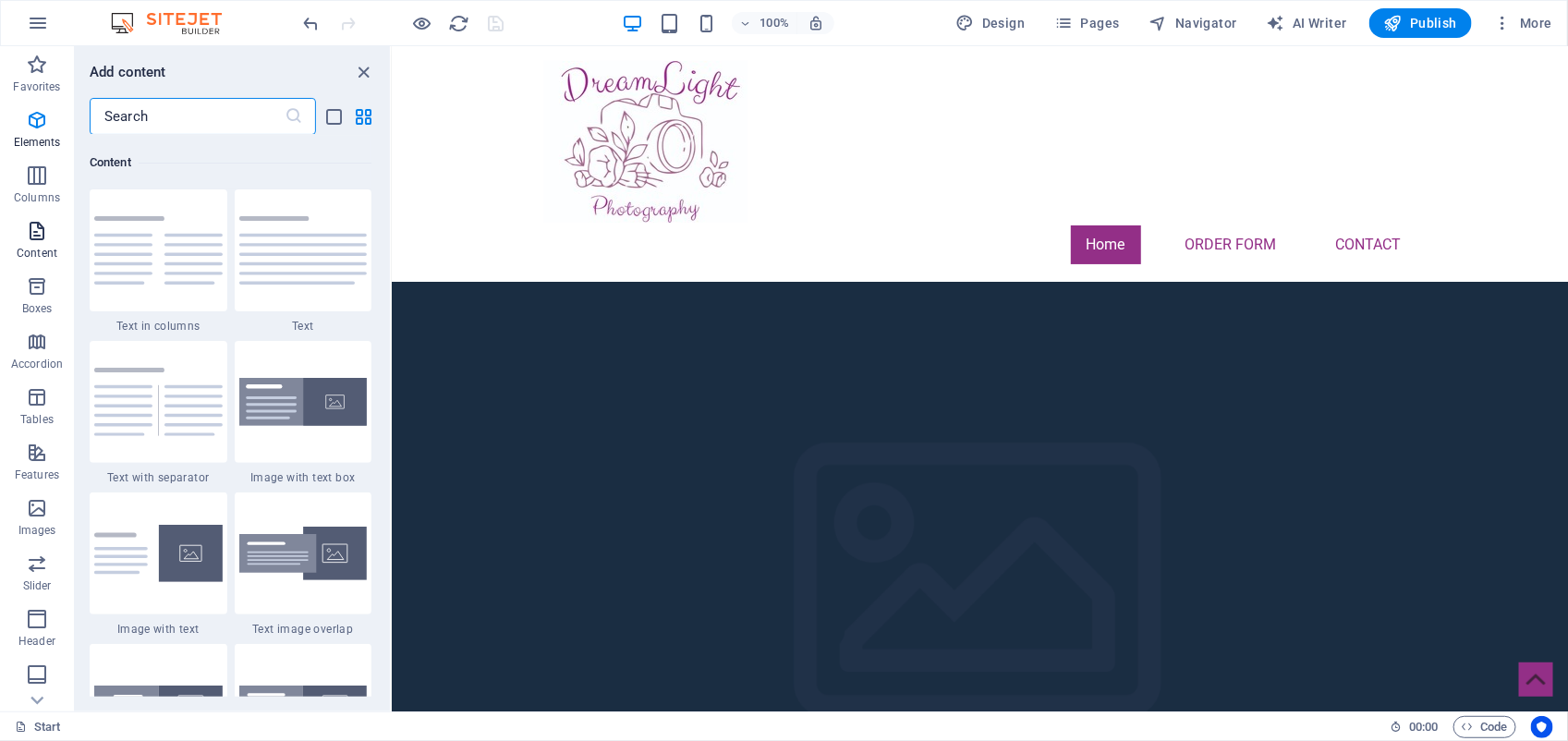 scroll, scrollTop: 3231, scrollLeft: 0, axis: vertical 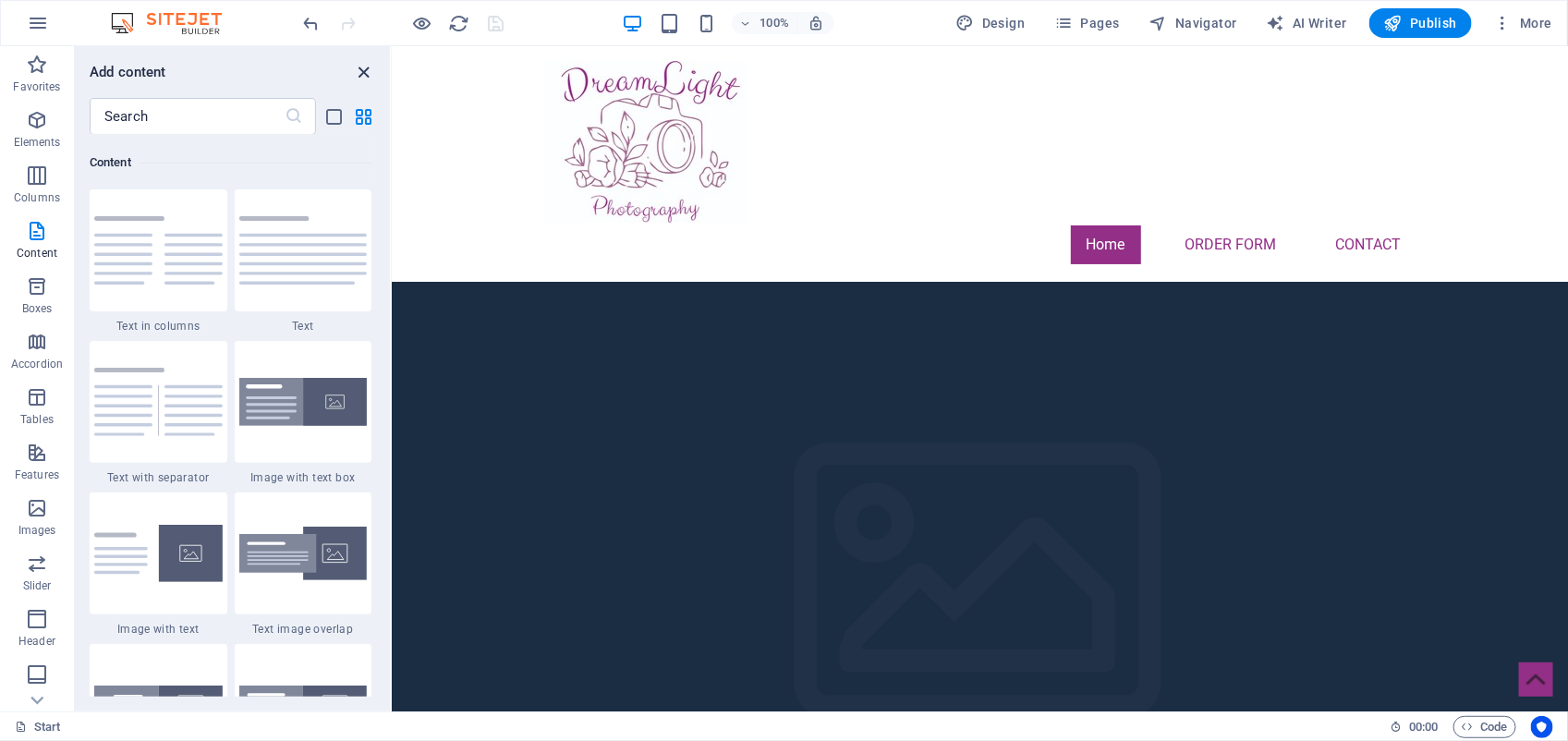 click at bounding box center (364, 72) 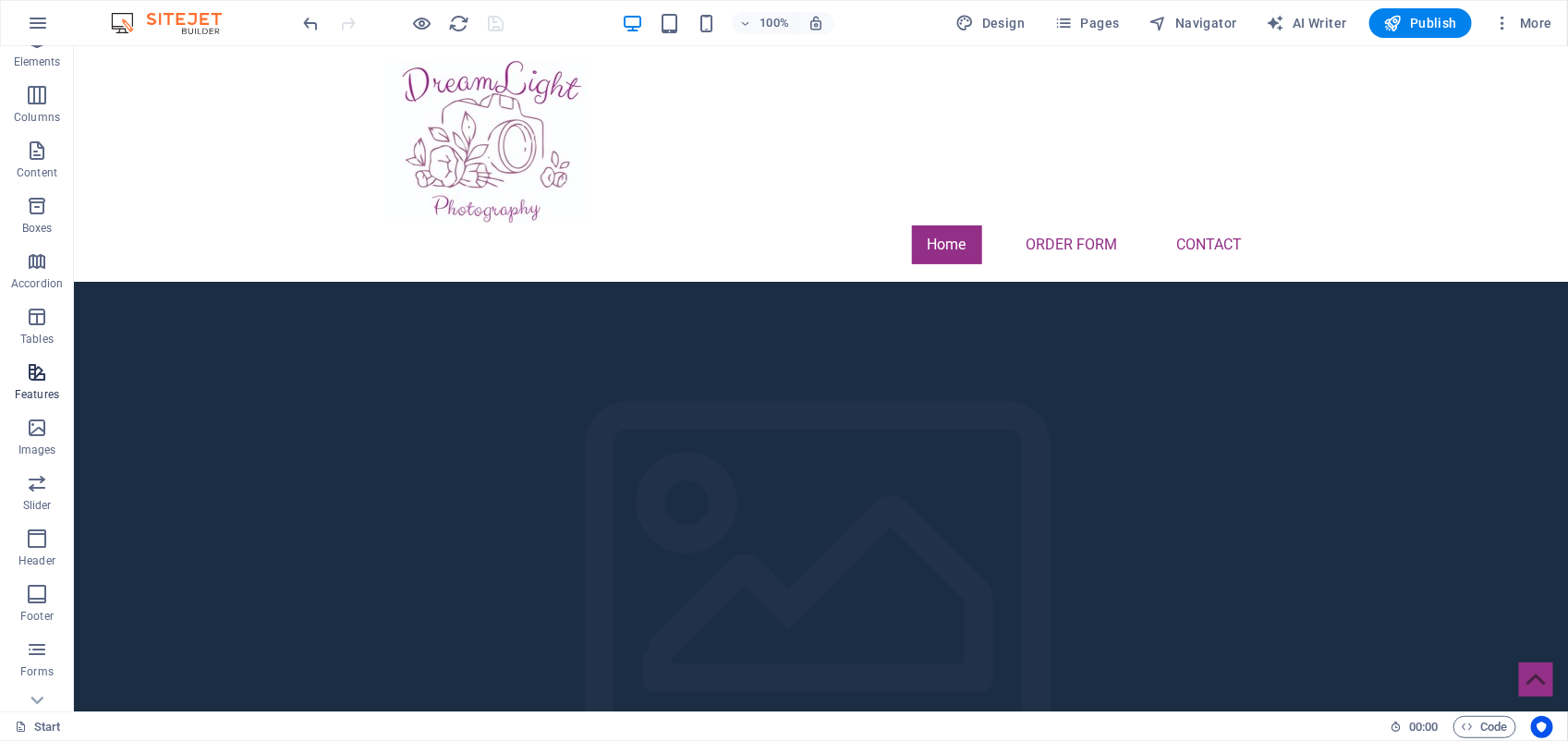 scroll, scrollTop: 166, scrollLeft: 0, axis: vertical 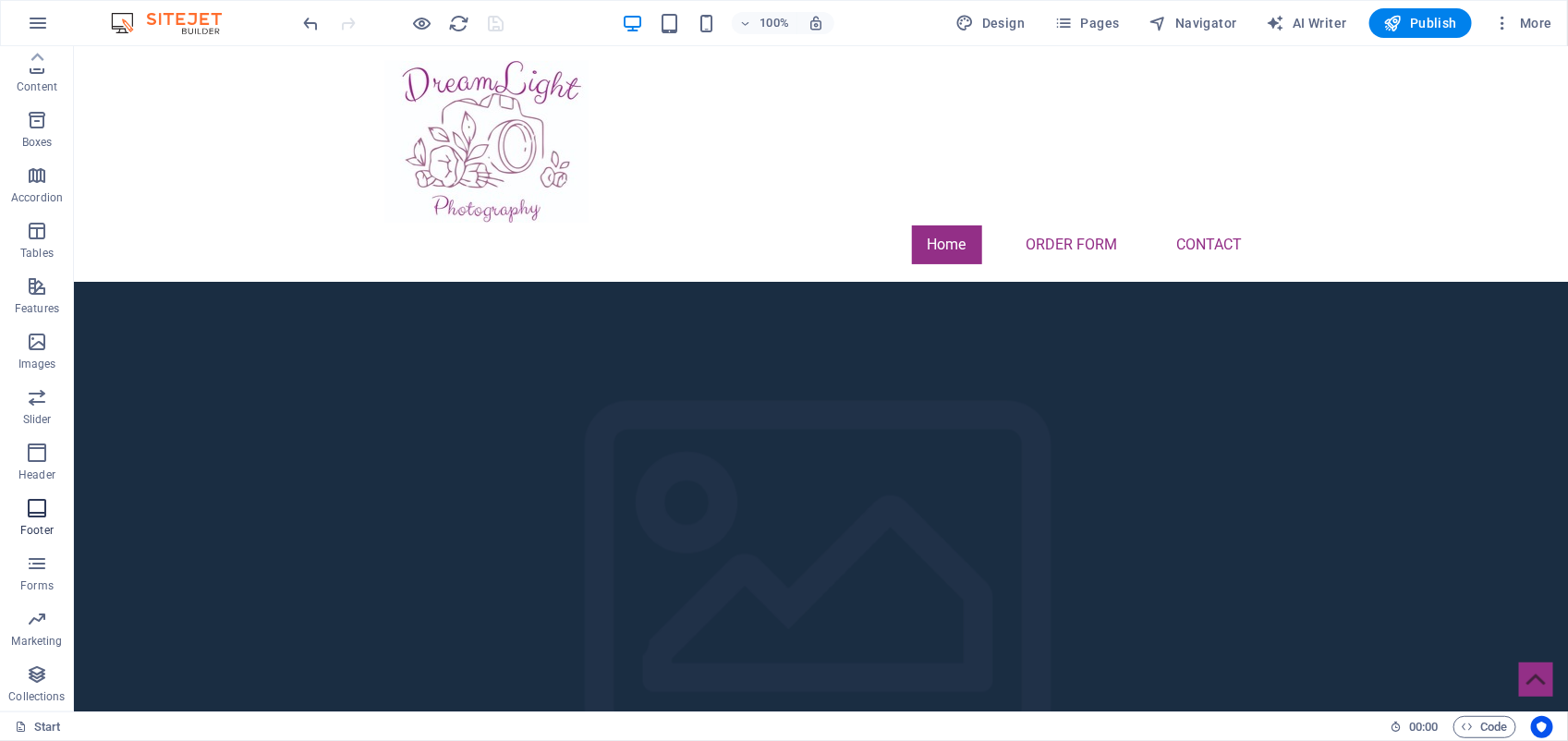 click on "Footer" at bounding box center [37, 519] 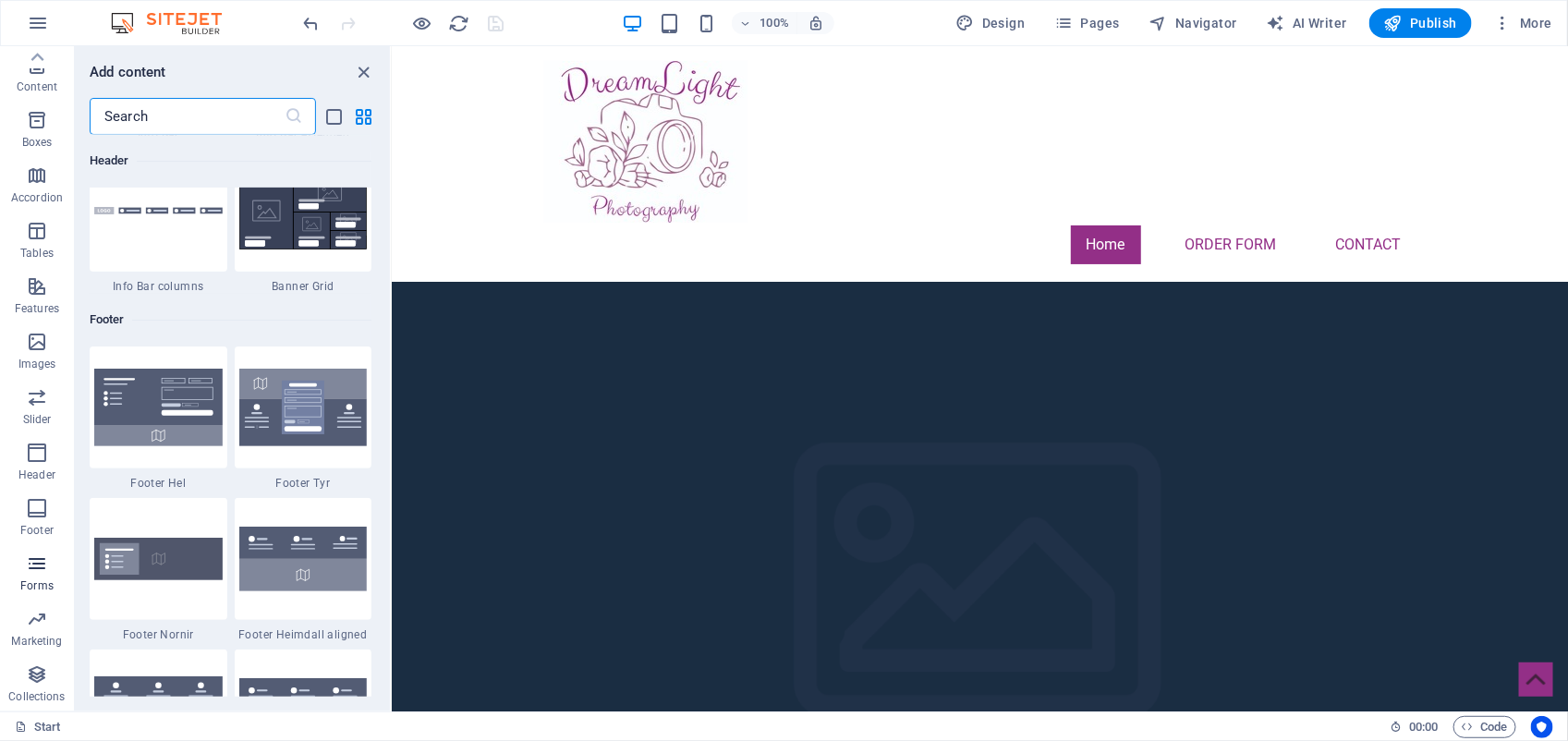 scroll, scrollTop: 12229, scrollLeft: 0, axis: vertical 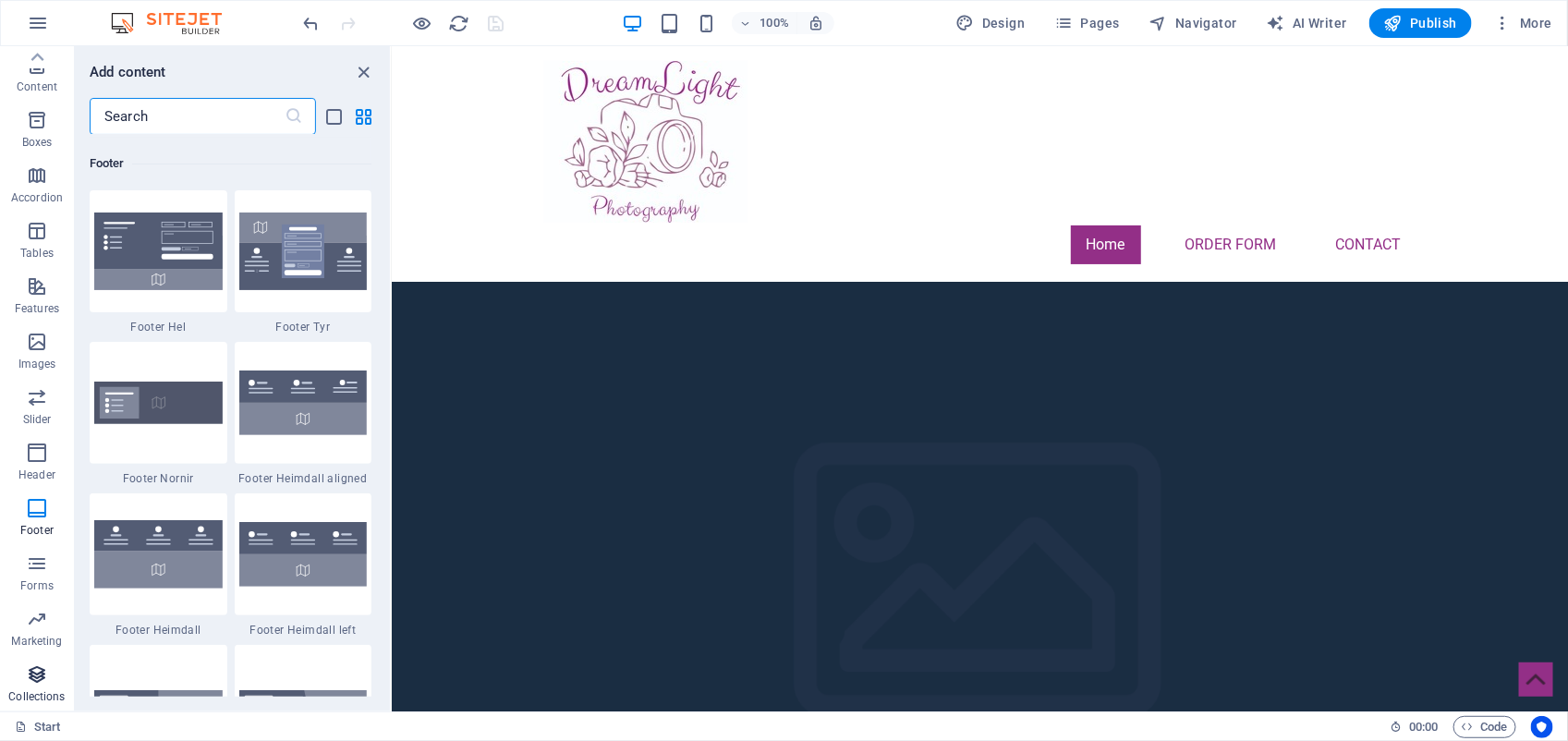 click on "Collections" at bounding box center [36, 697] 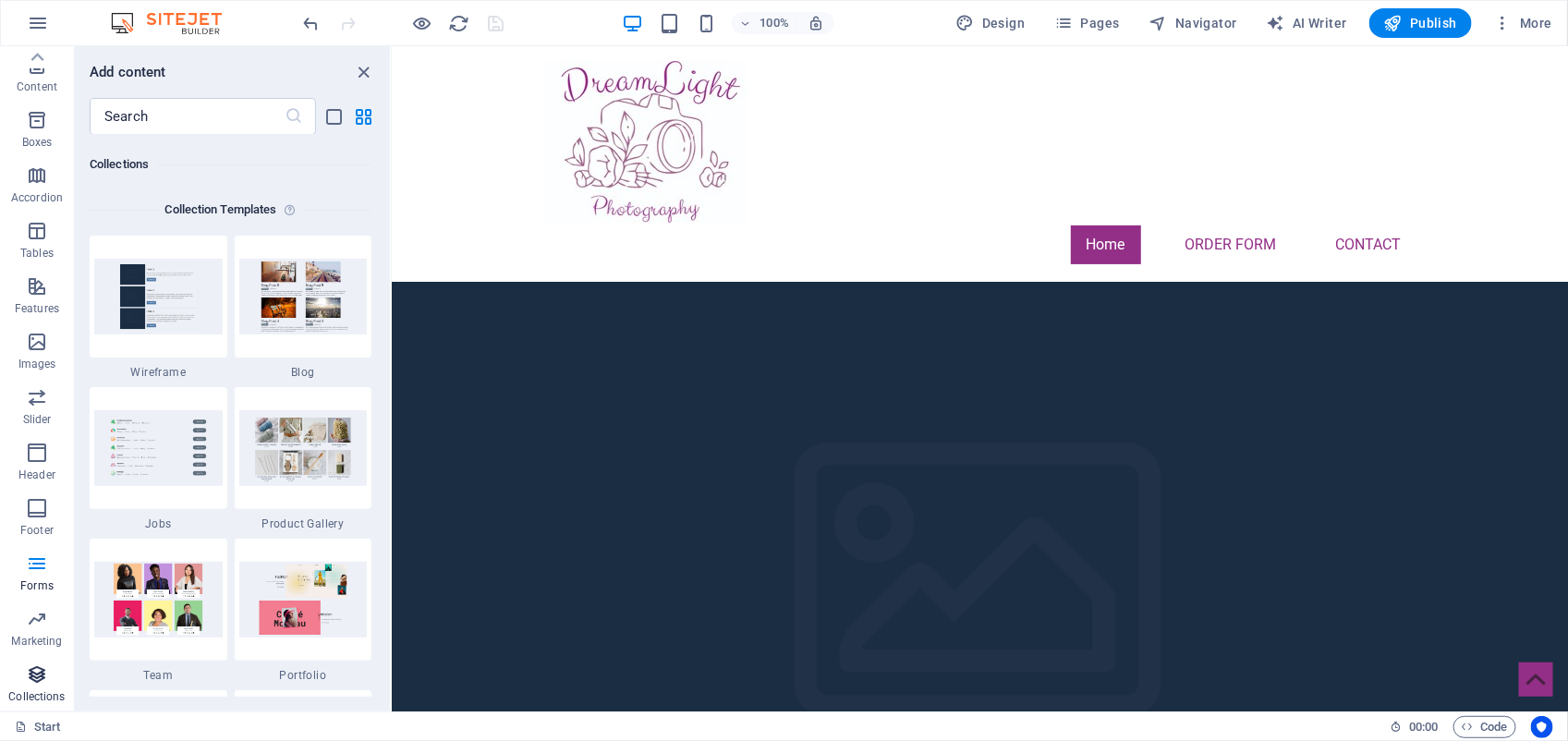 scroll, scrollTop: 16910, scrollLeft: 0, axis: vertical 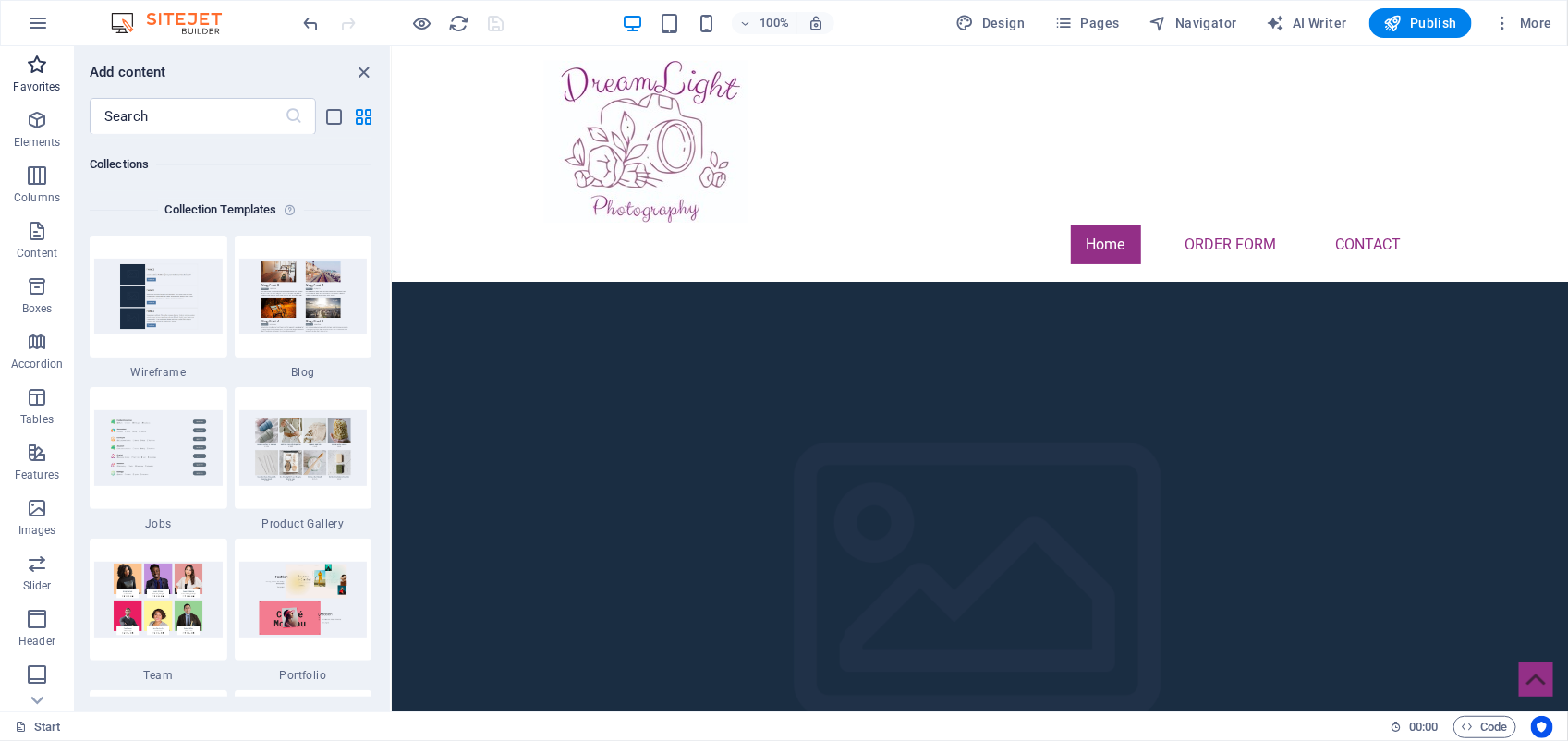 click at bounding box center (37, 65) 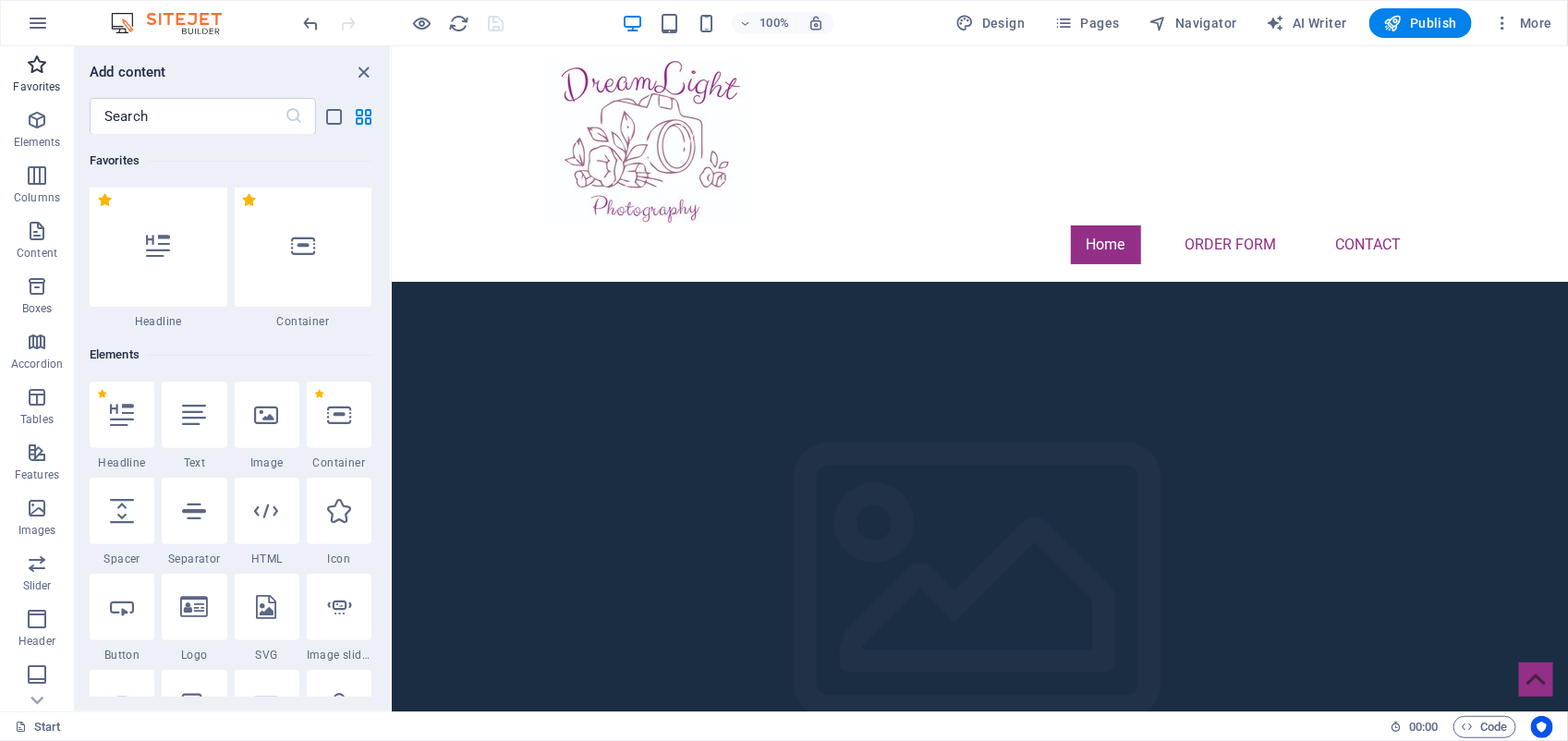 scroll, scrollTop: 0, scrollLeft: 0, axis: both 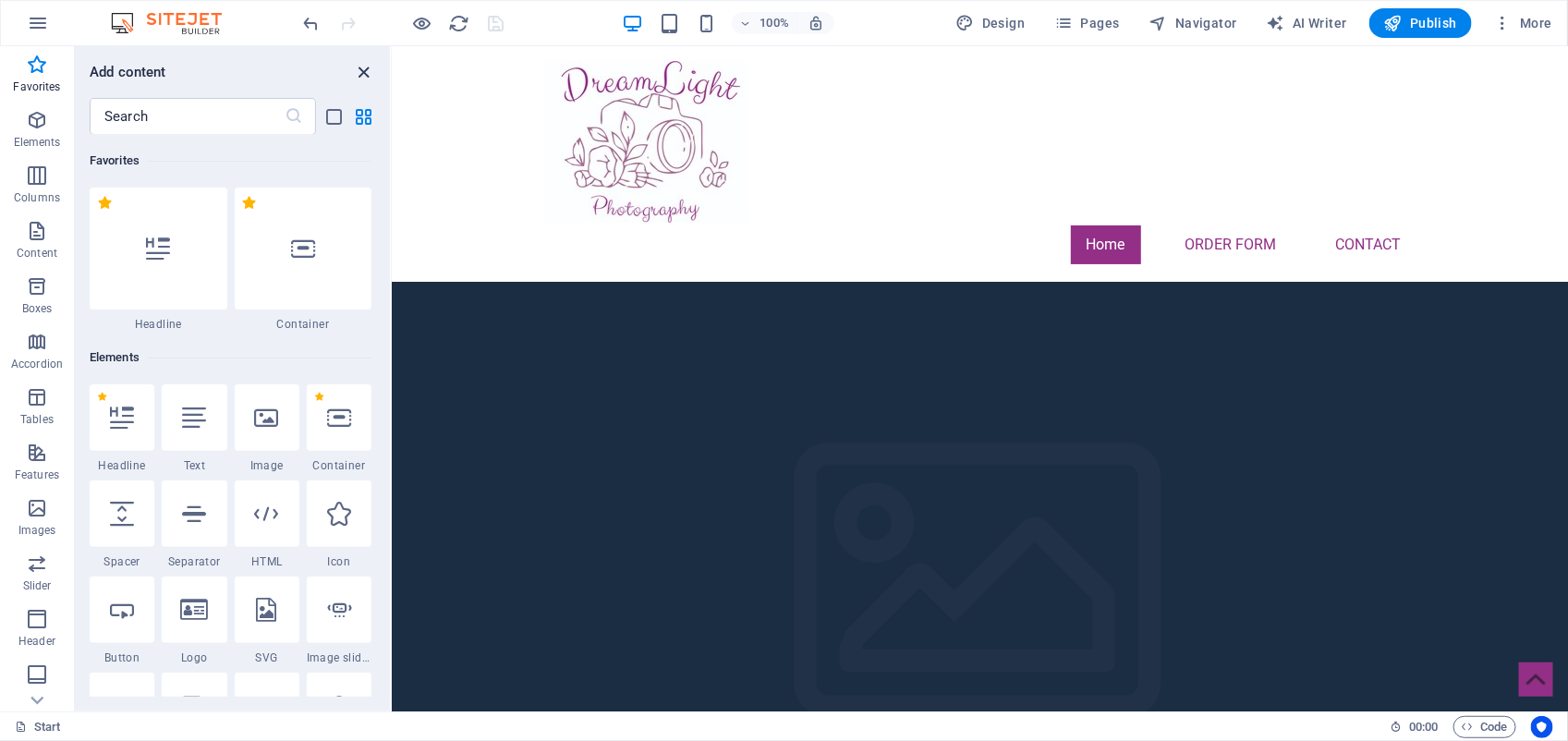 click at bounding box center (364, 72) 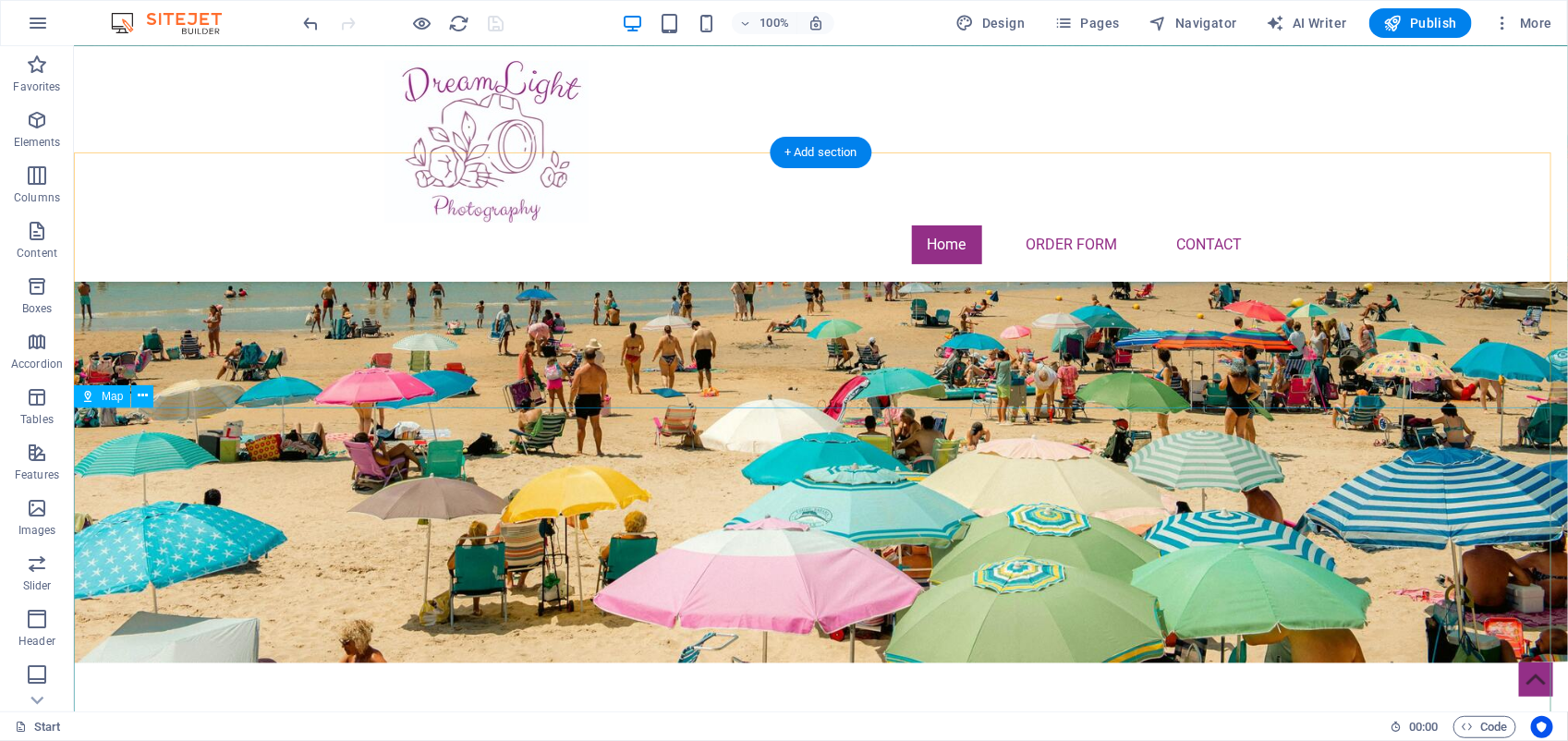 scroll, scrollTop: 1166, scrollLeft: 0, axis: vertical 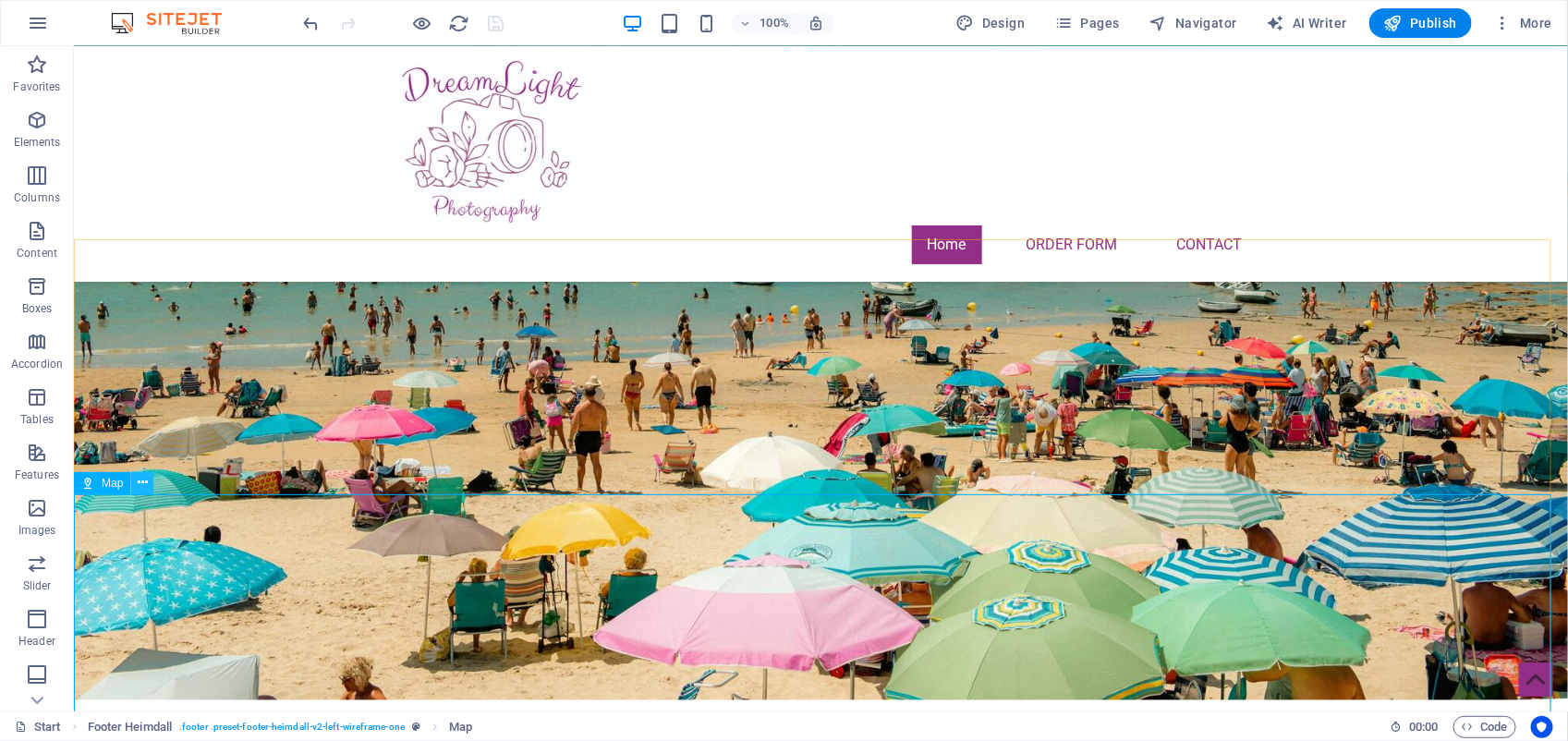 click at bounding box center (142, 482) 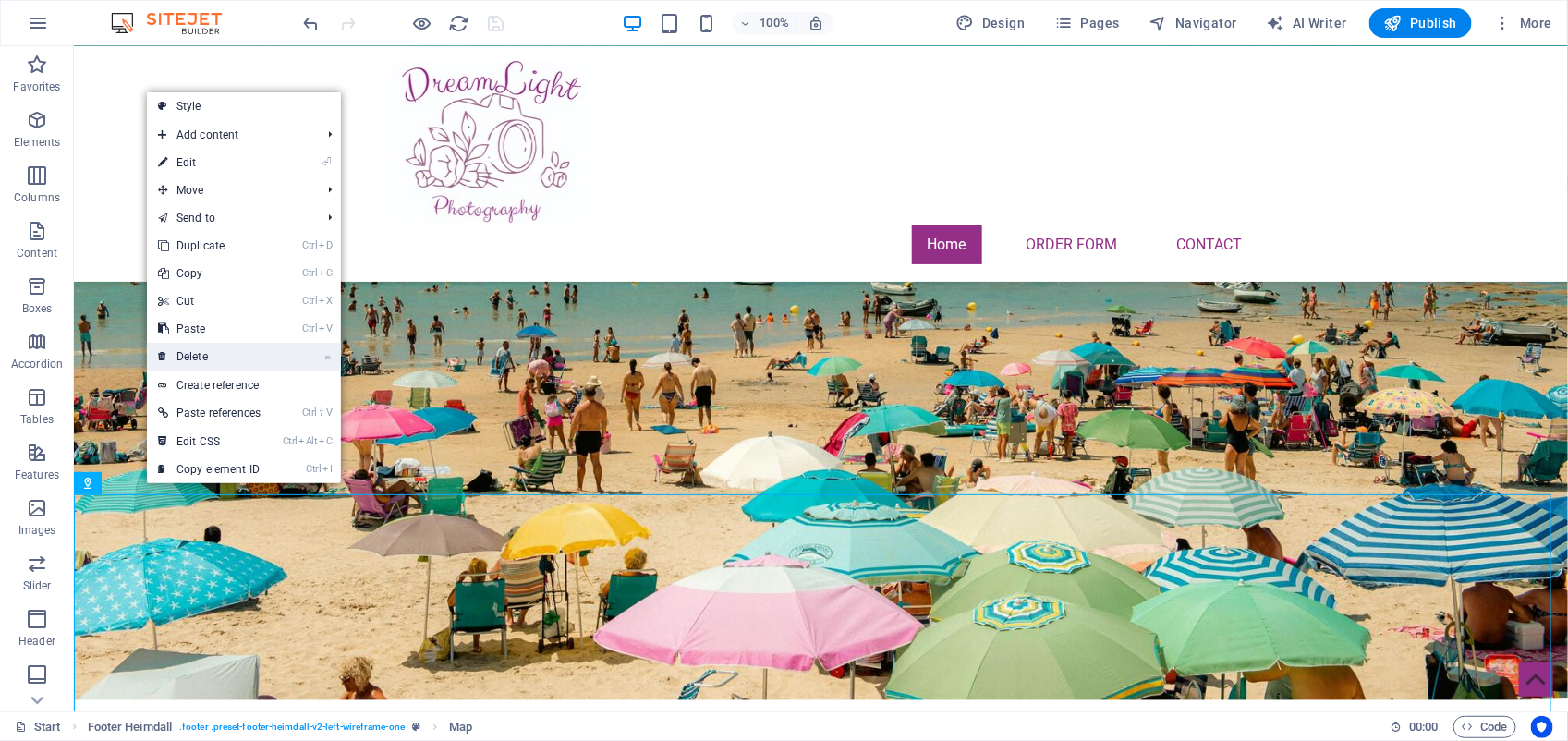 click on "⌦  Delete" at bounding box center [209, 357] 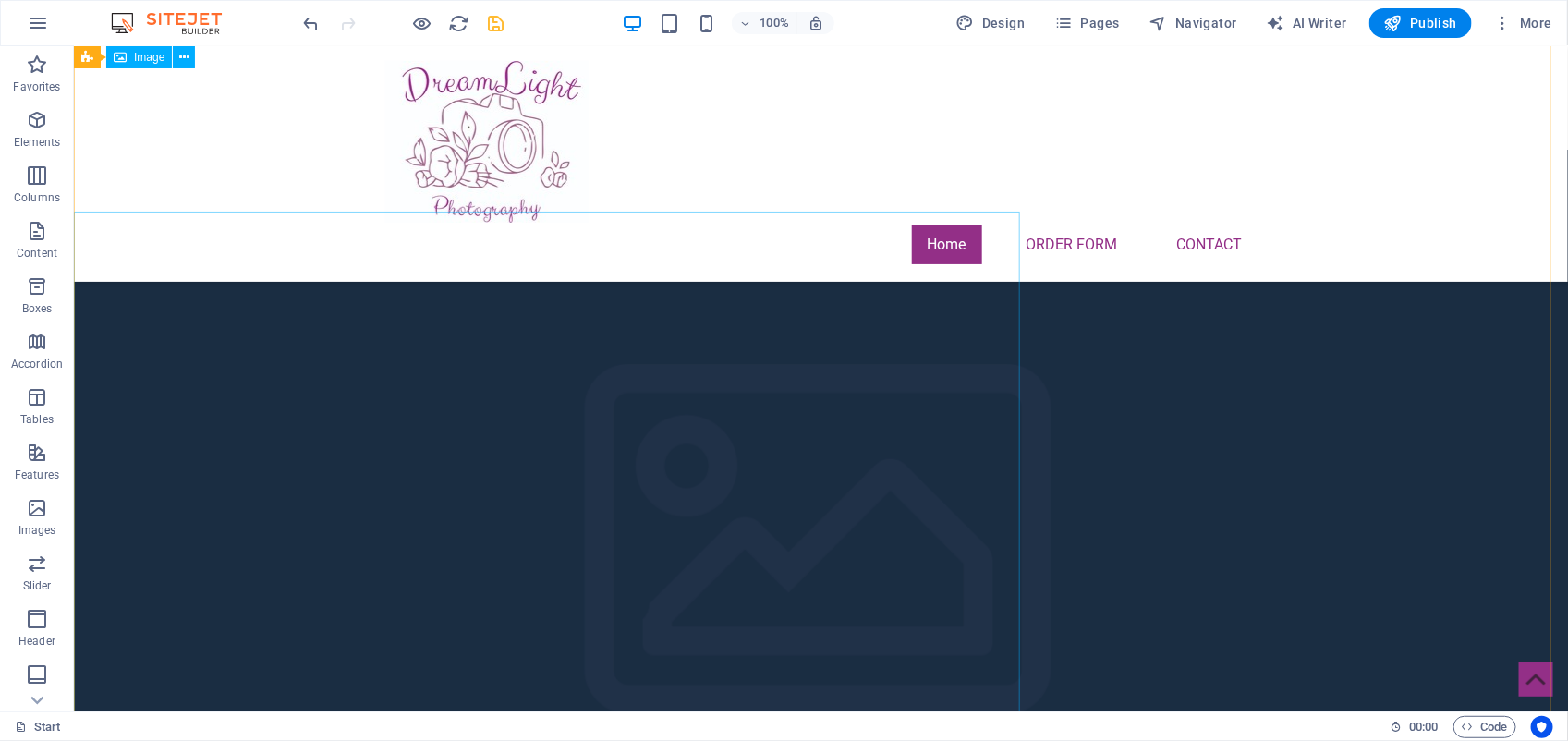 scroll, scrollTop: 25, scrollLeft: 0, axis: vertical 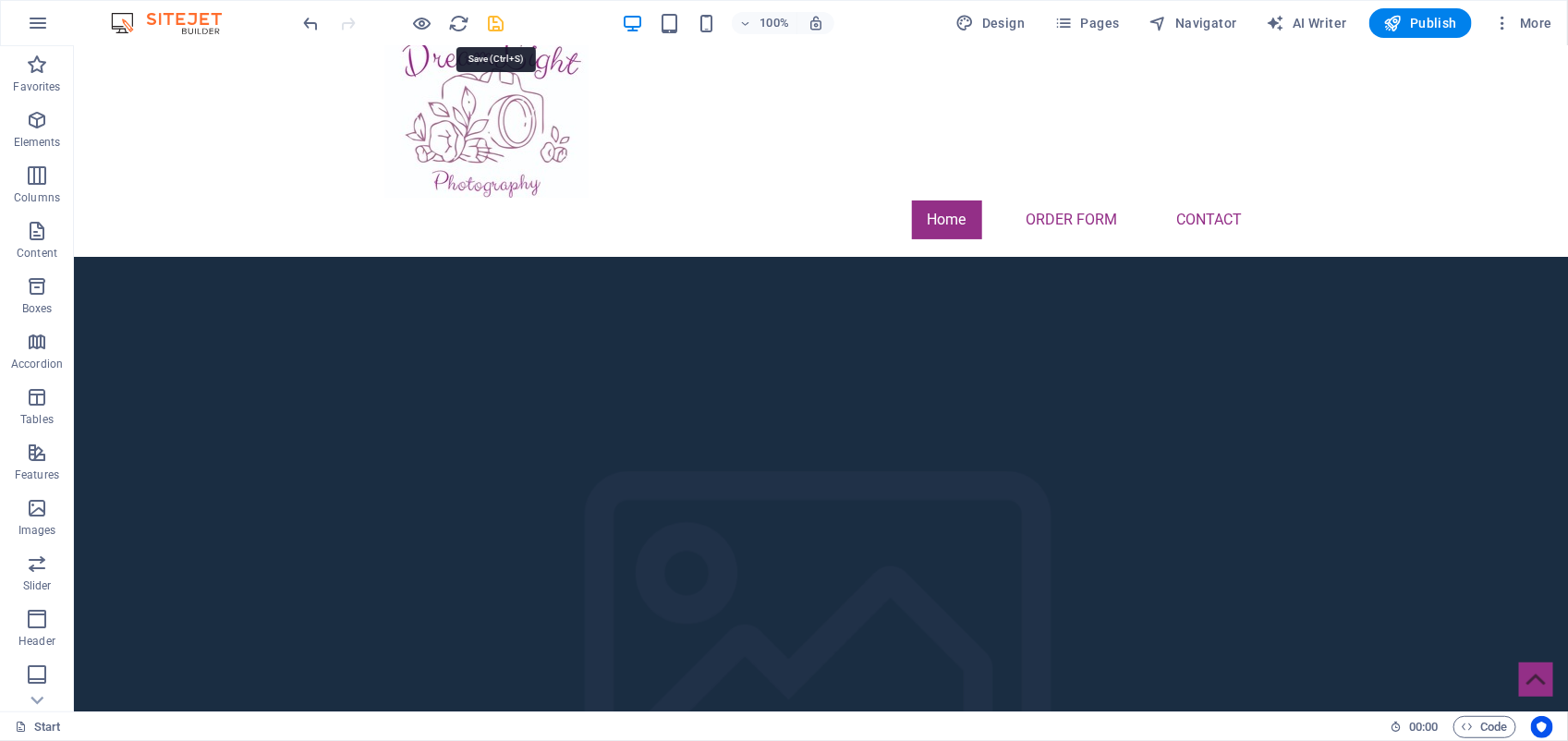 click at bounding box center (496, 23) 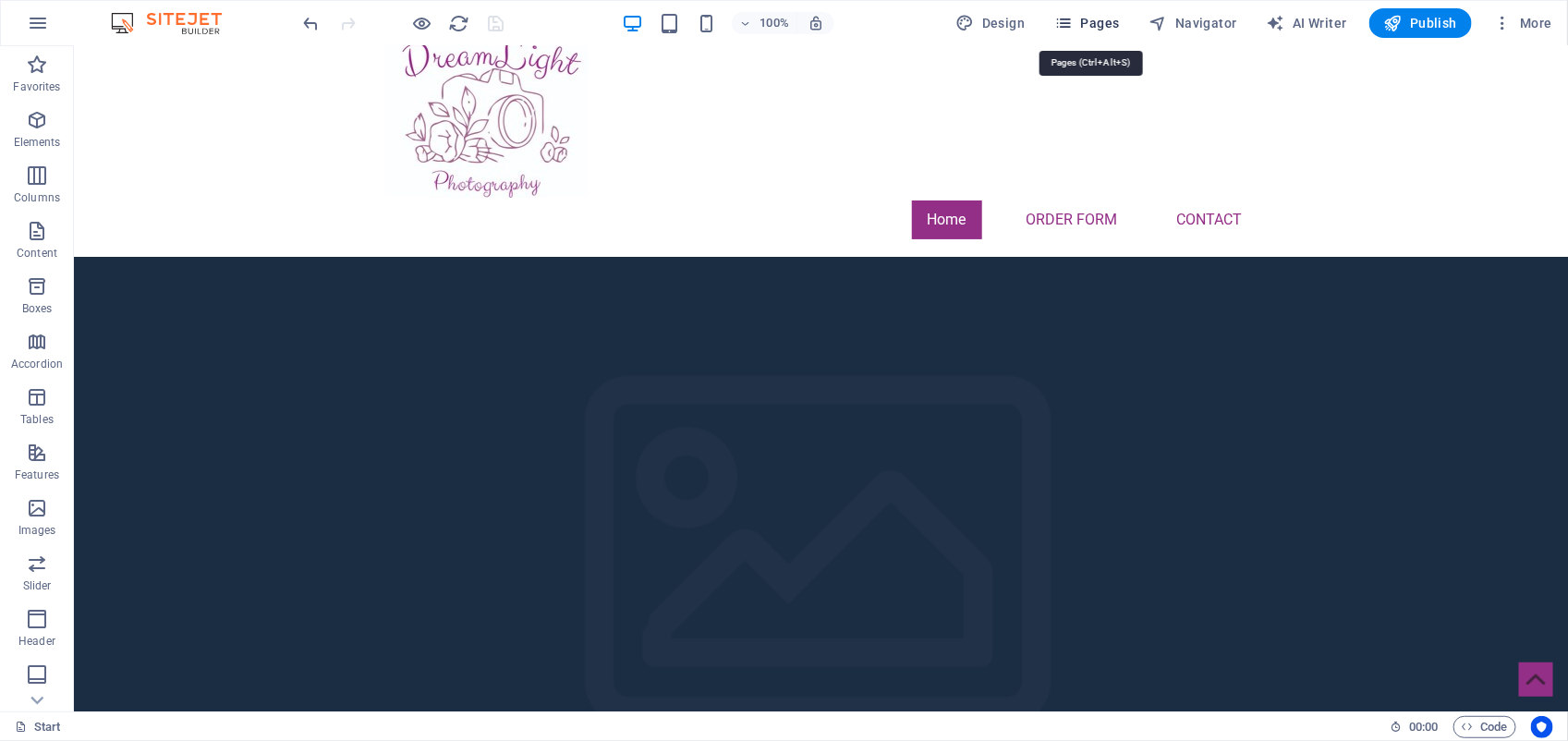 click on "Pages" at bounding box center (1087, 23) 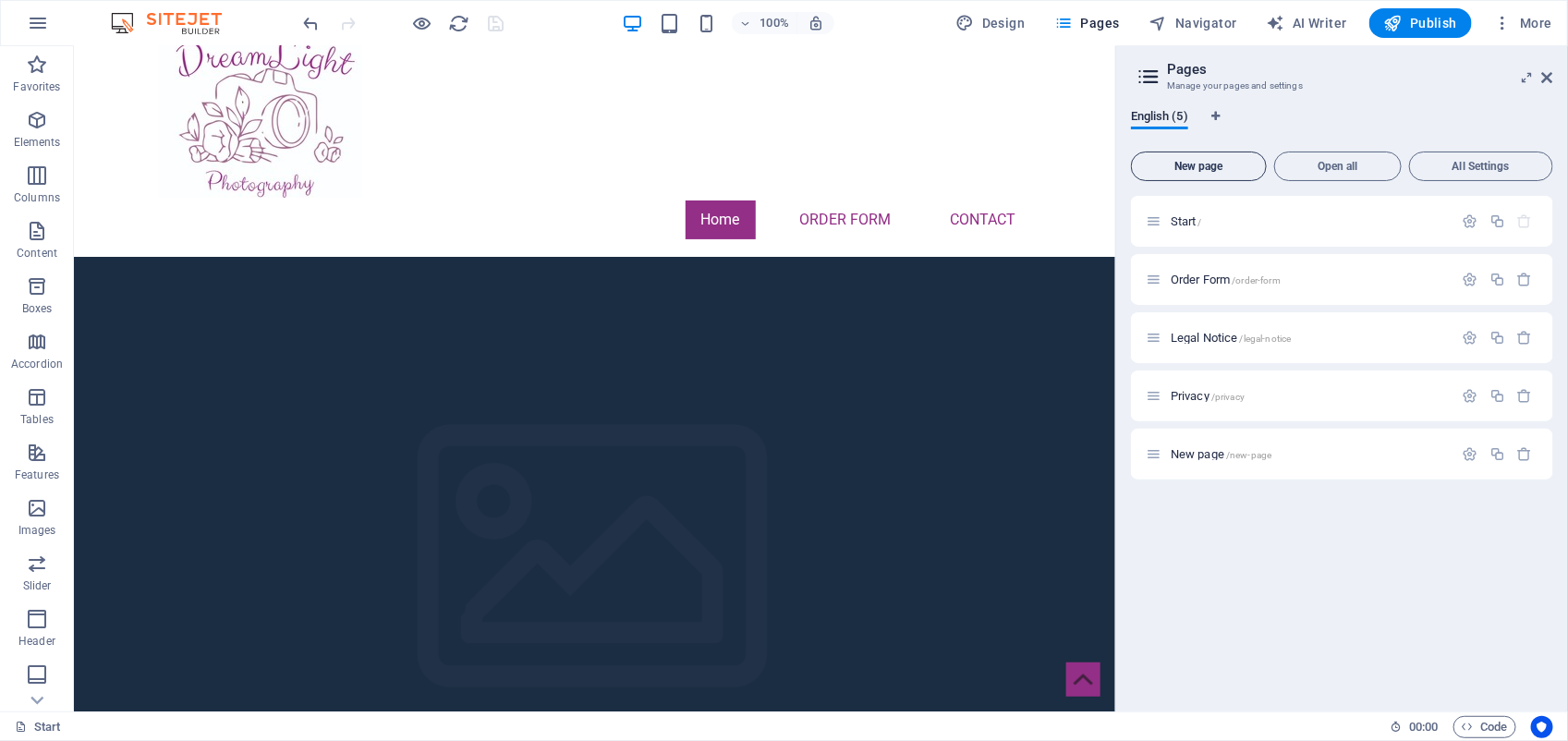 click on "New page" at bounding box center [1198, 166] 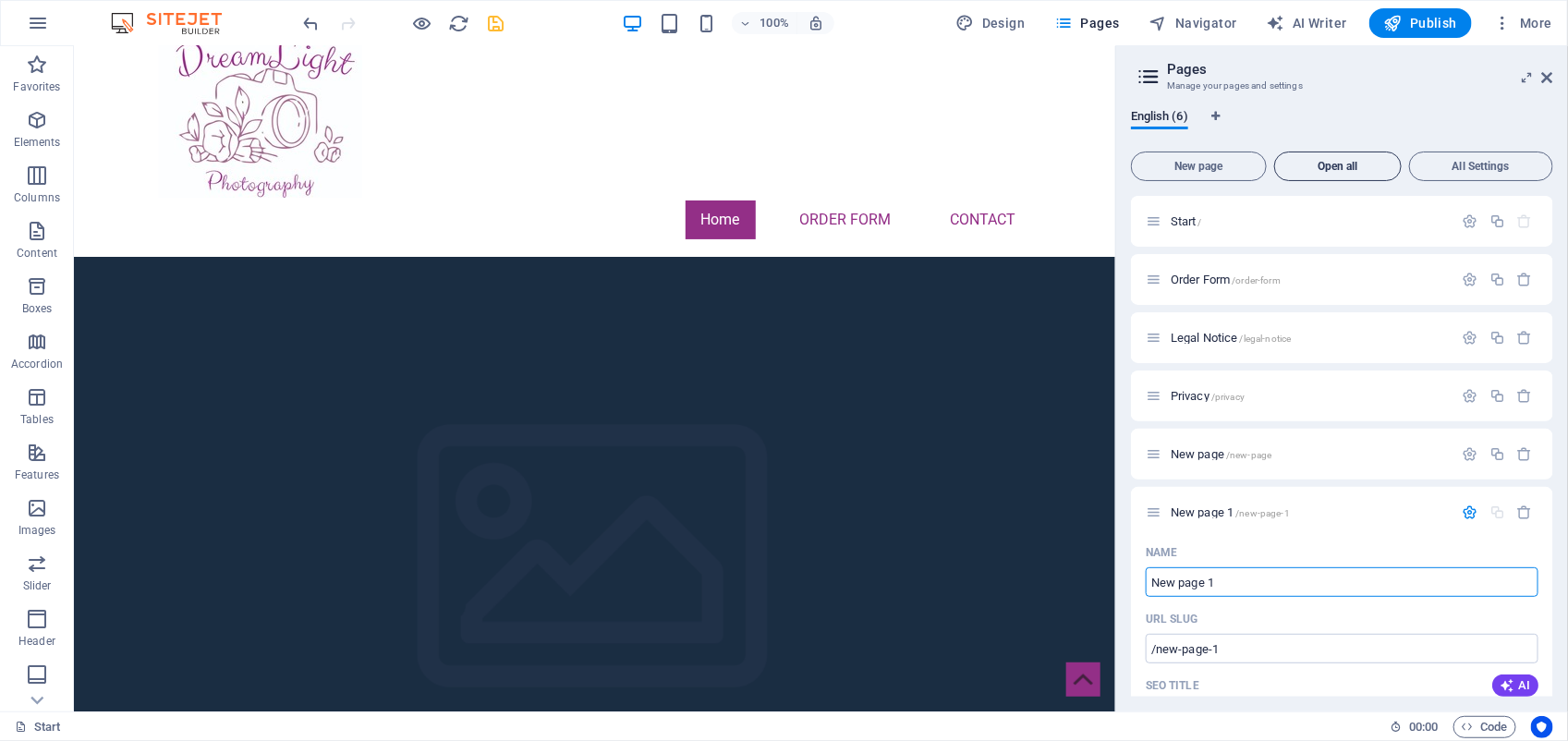 click on "Open all" at bounding box center (1338, 166) 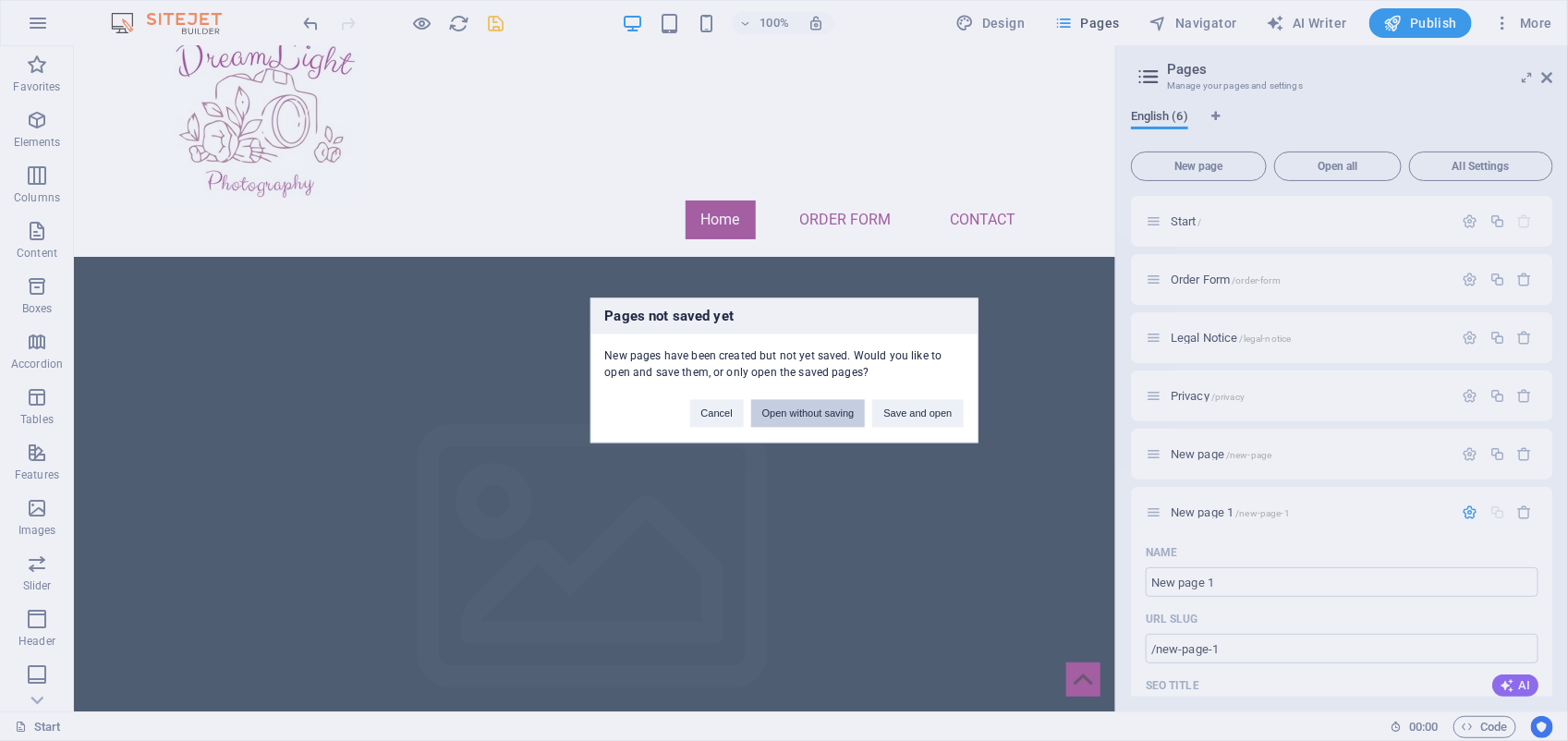 click on "Open without saving" at bounding box center [808, 414] 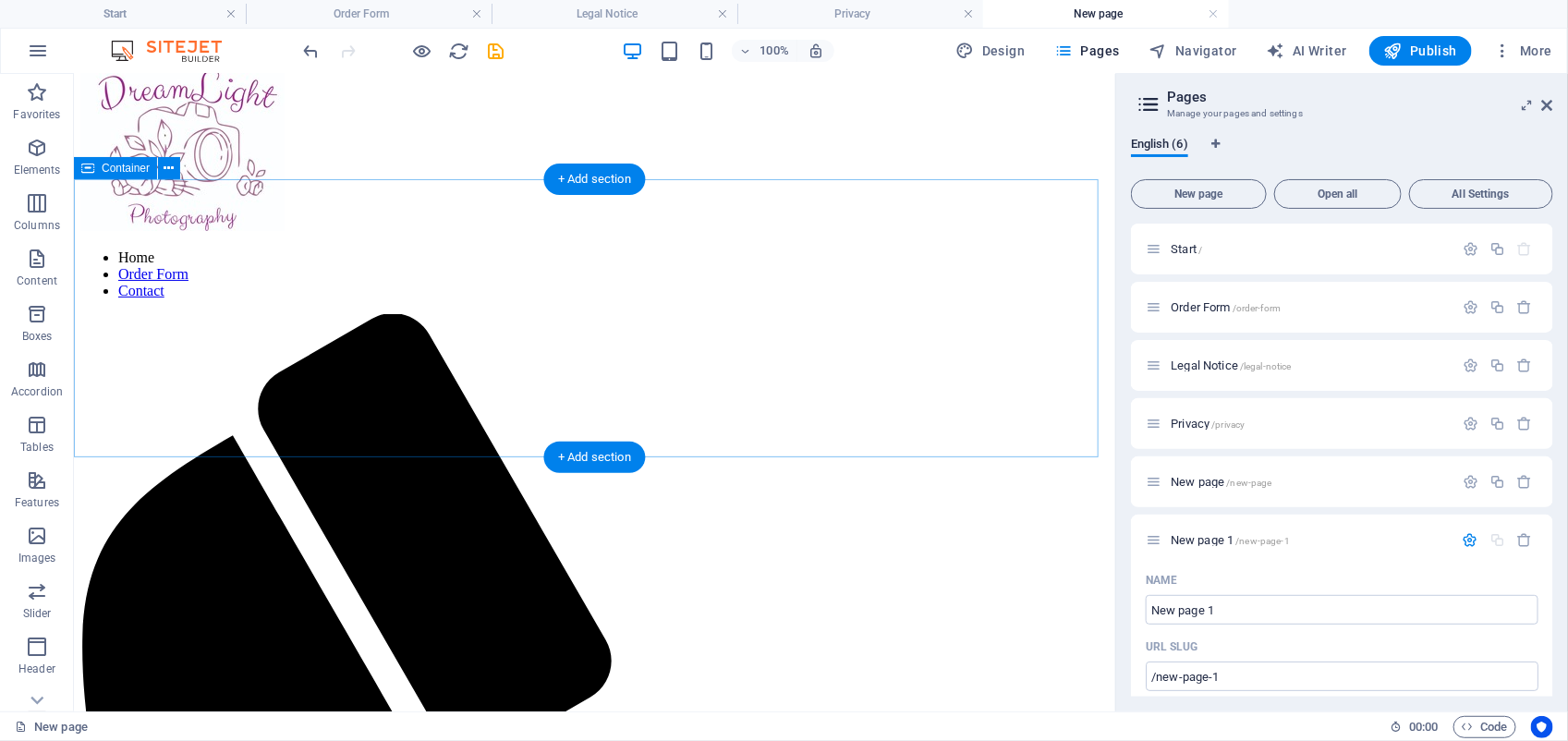 scroll, scrollTop: 0, scrollLeft: 0, axis: both 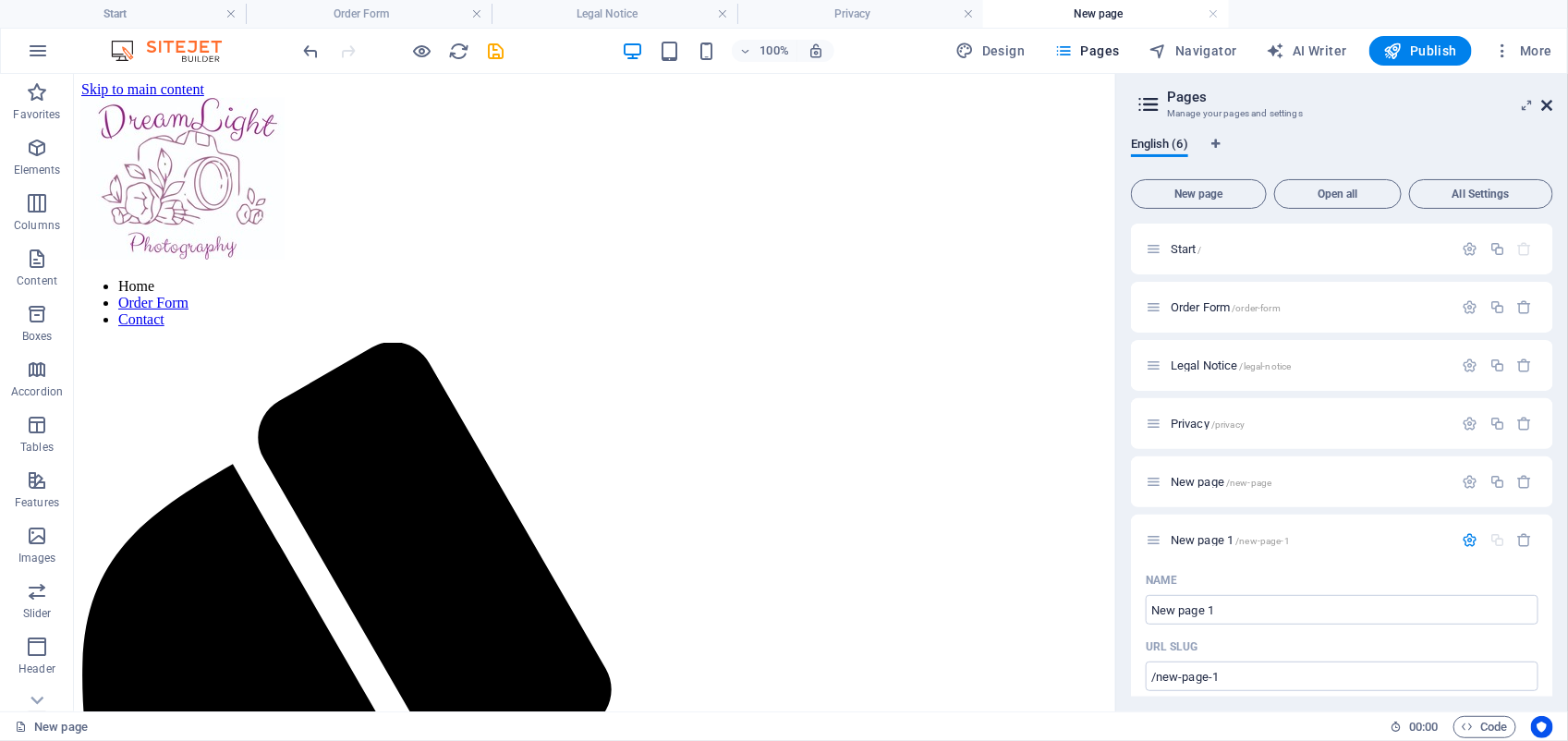 click at bounding box center [1548, 105] 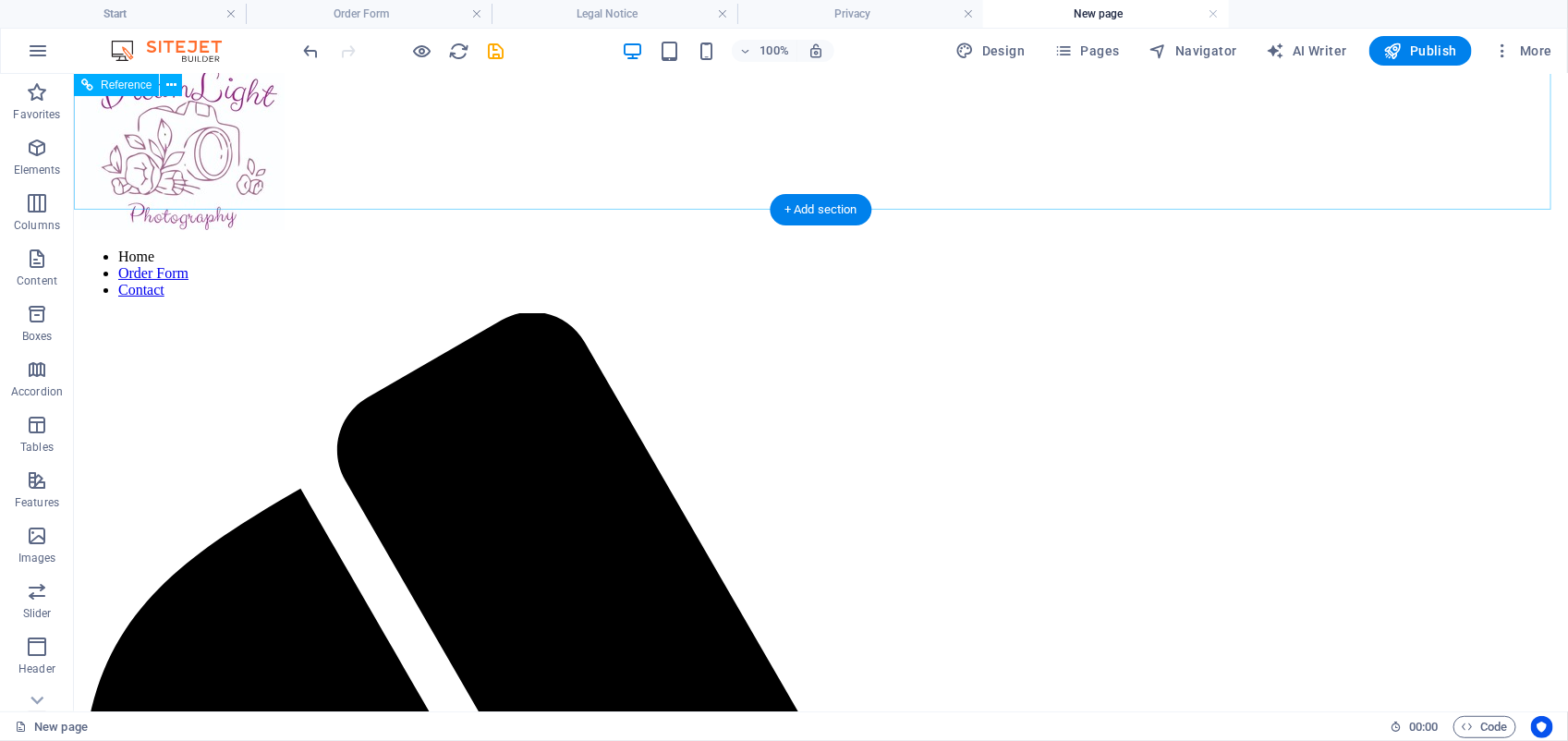 scroll, scrollTop: 0, scrollLeft: 0, axis: both 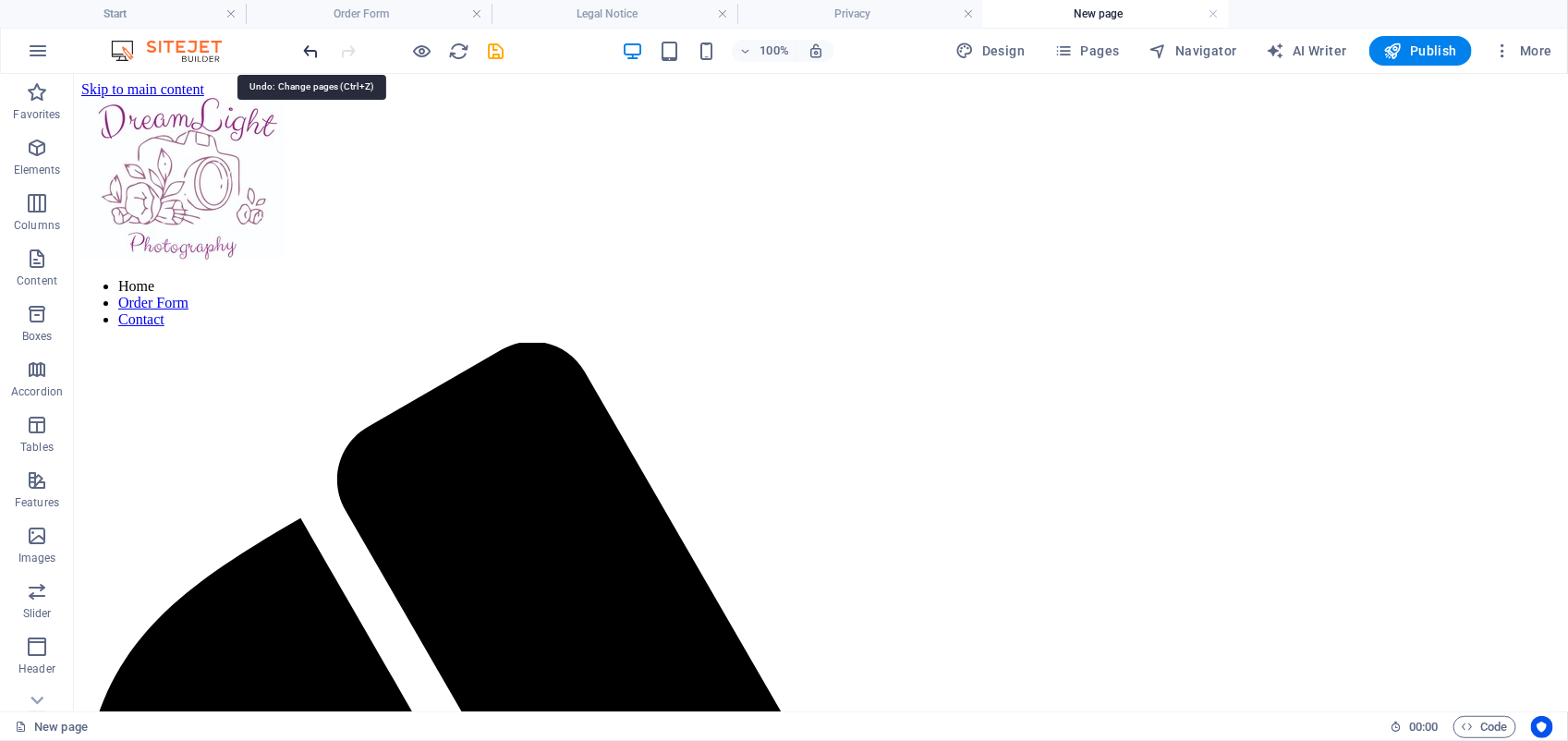 click at bounding box center (311, 51) 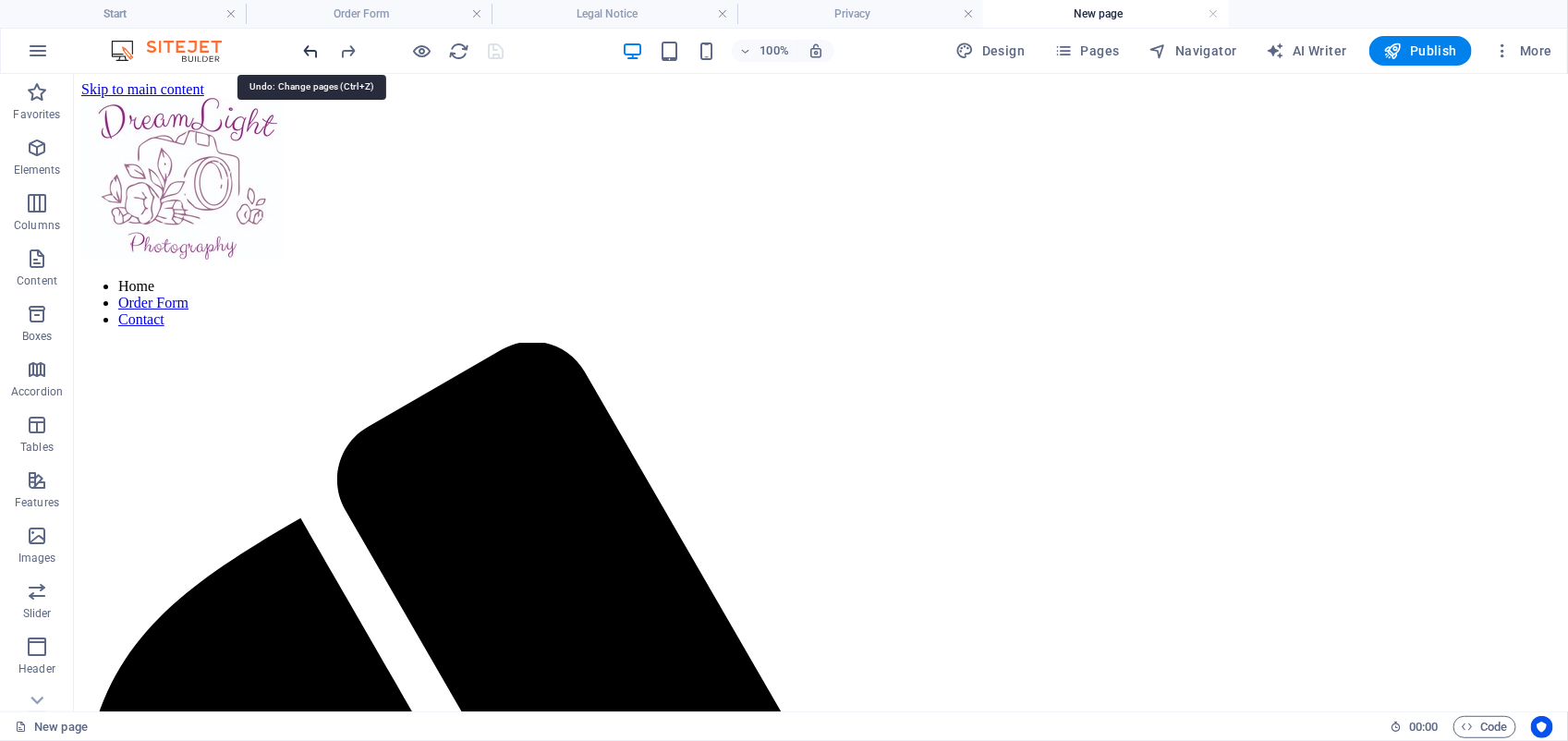 click at bounding box center (311, 51) 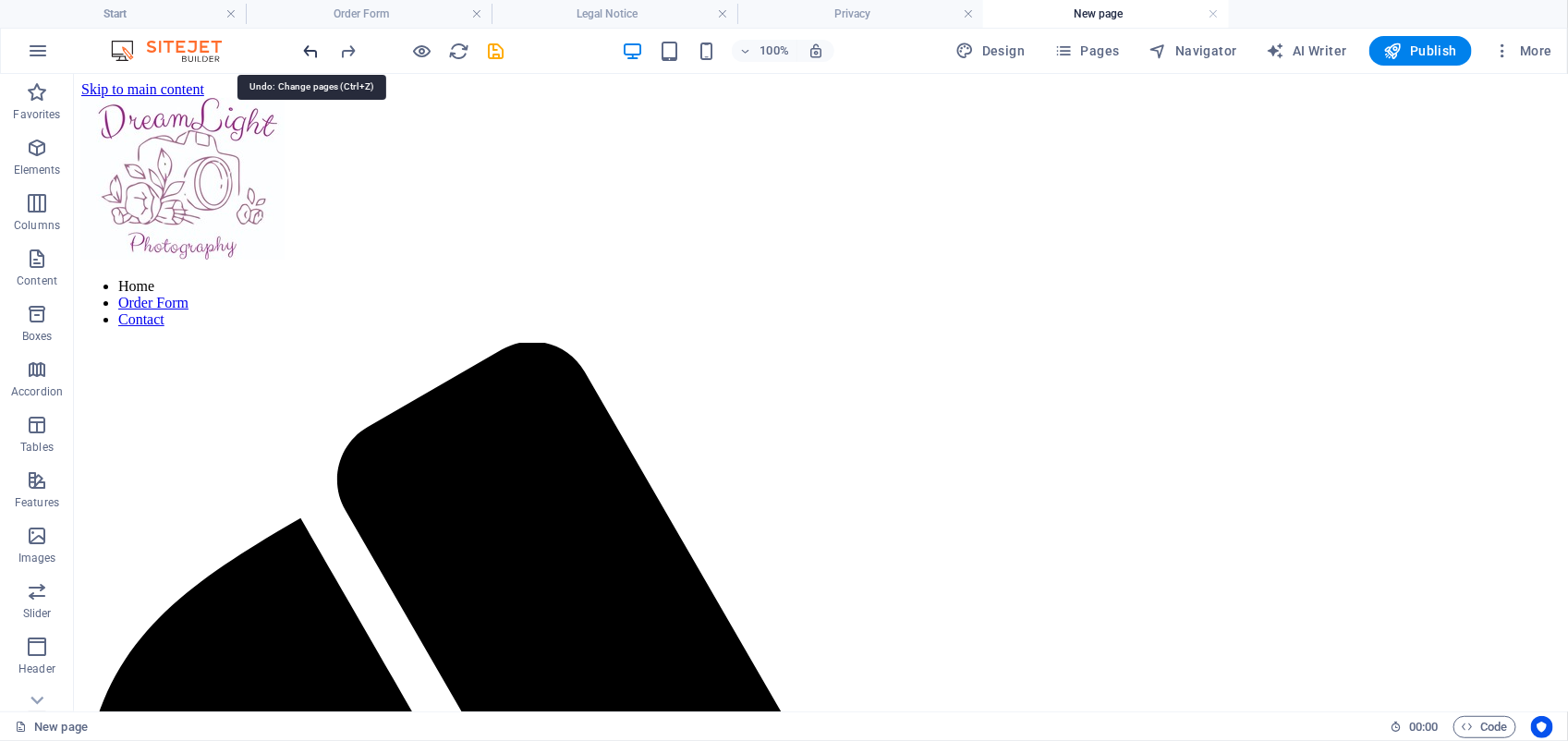 click at bounding box center [311, 51] 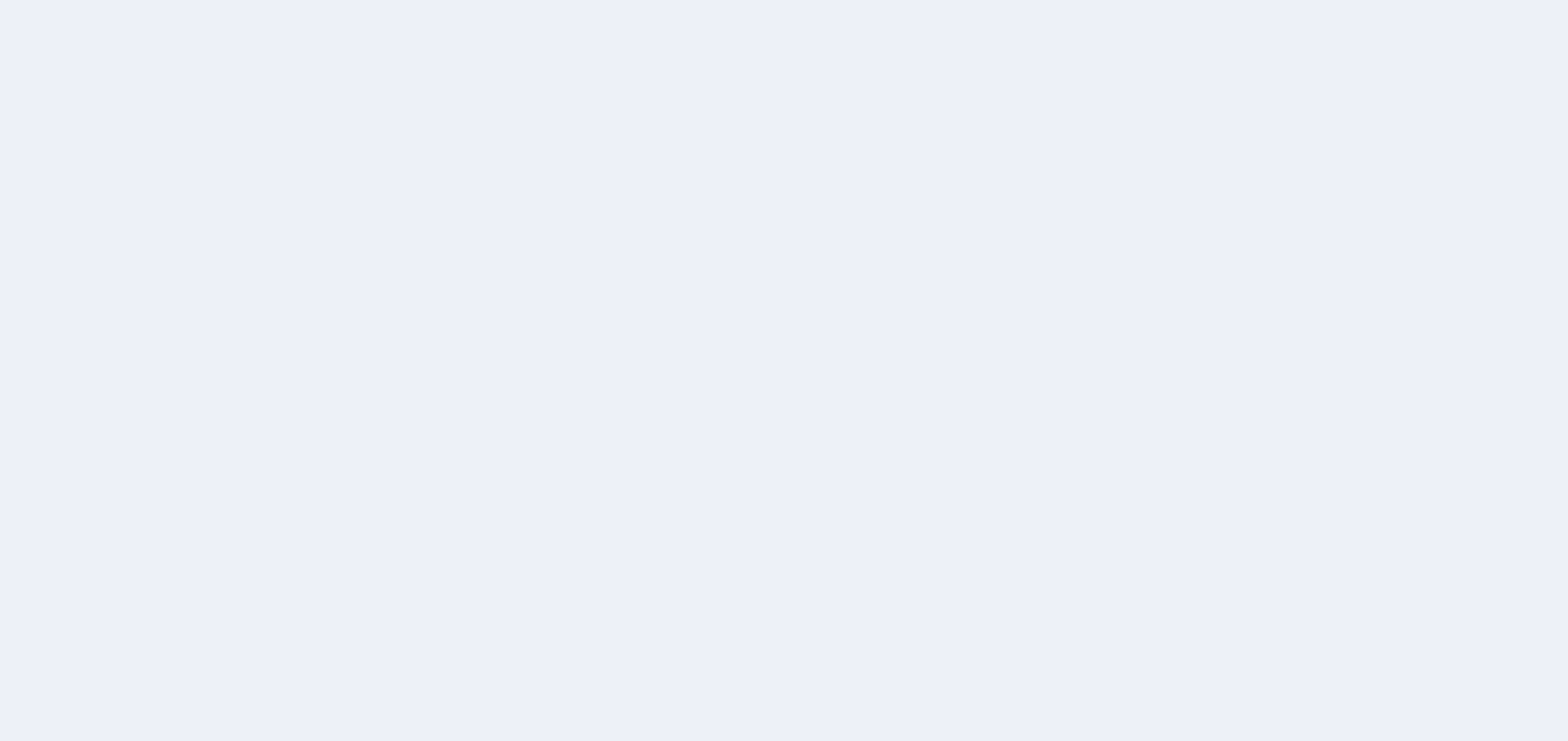 scroll, scrollTop: 0, scrollLeft: 0, axis: both 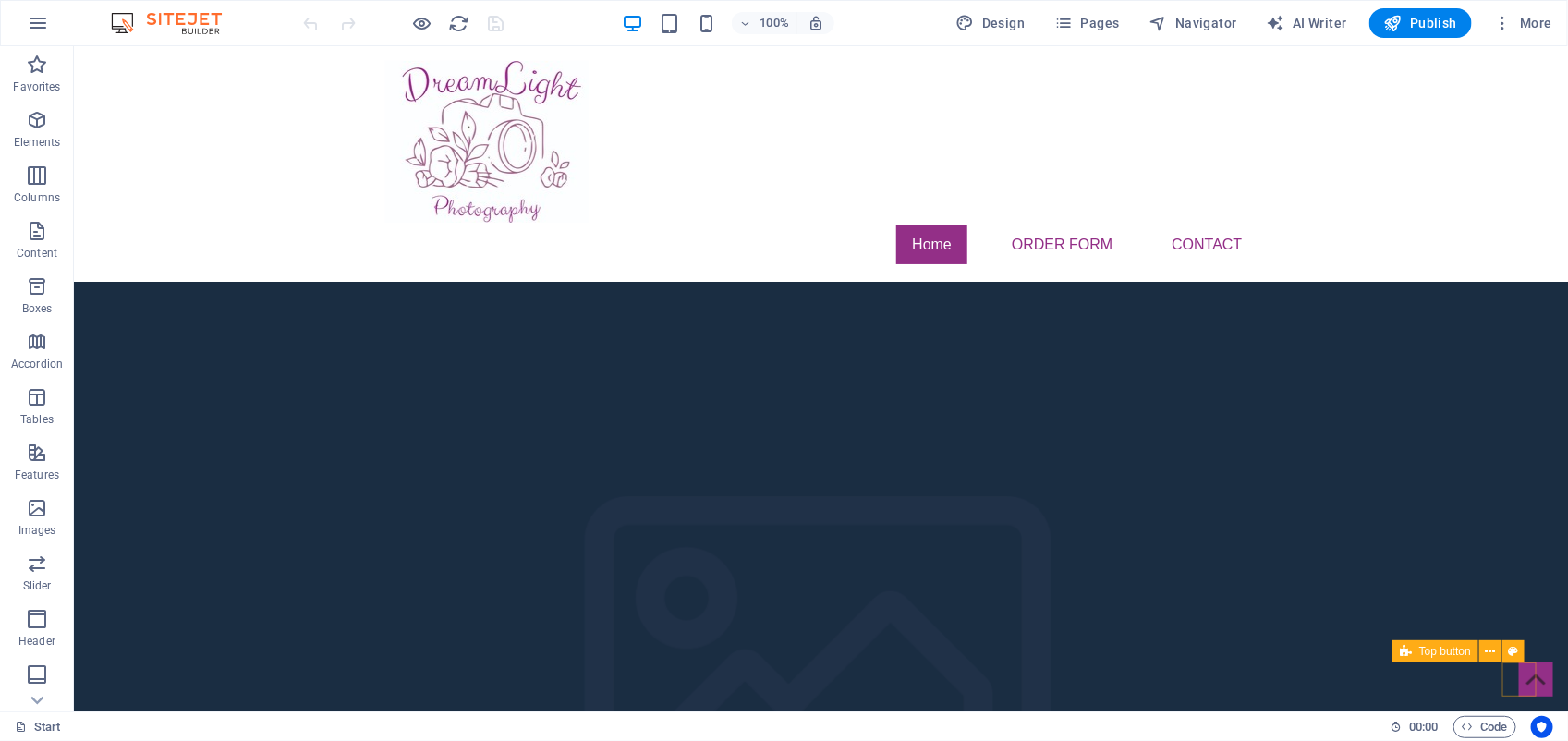 click at bounding box center [1535, 678] 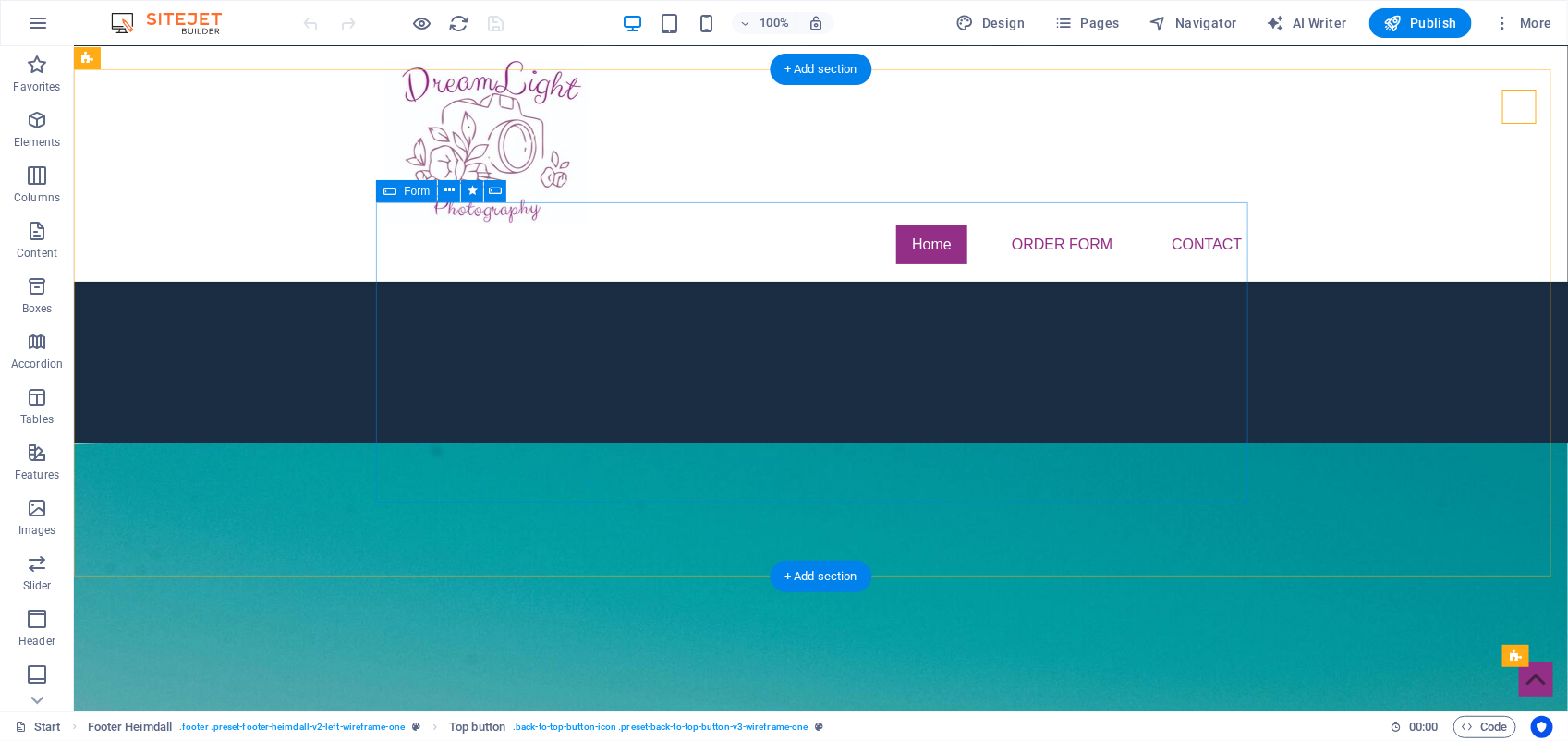 scroll, scrollTop: 256, scrollLeft: 0, axis: vertical 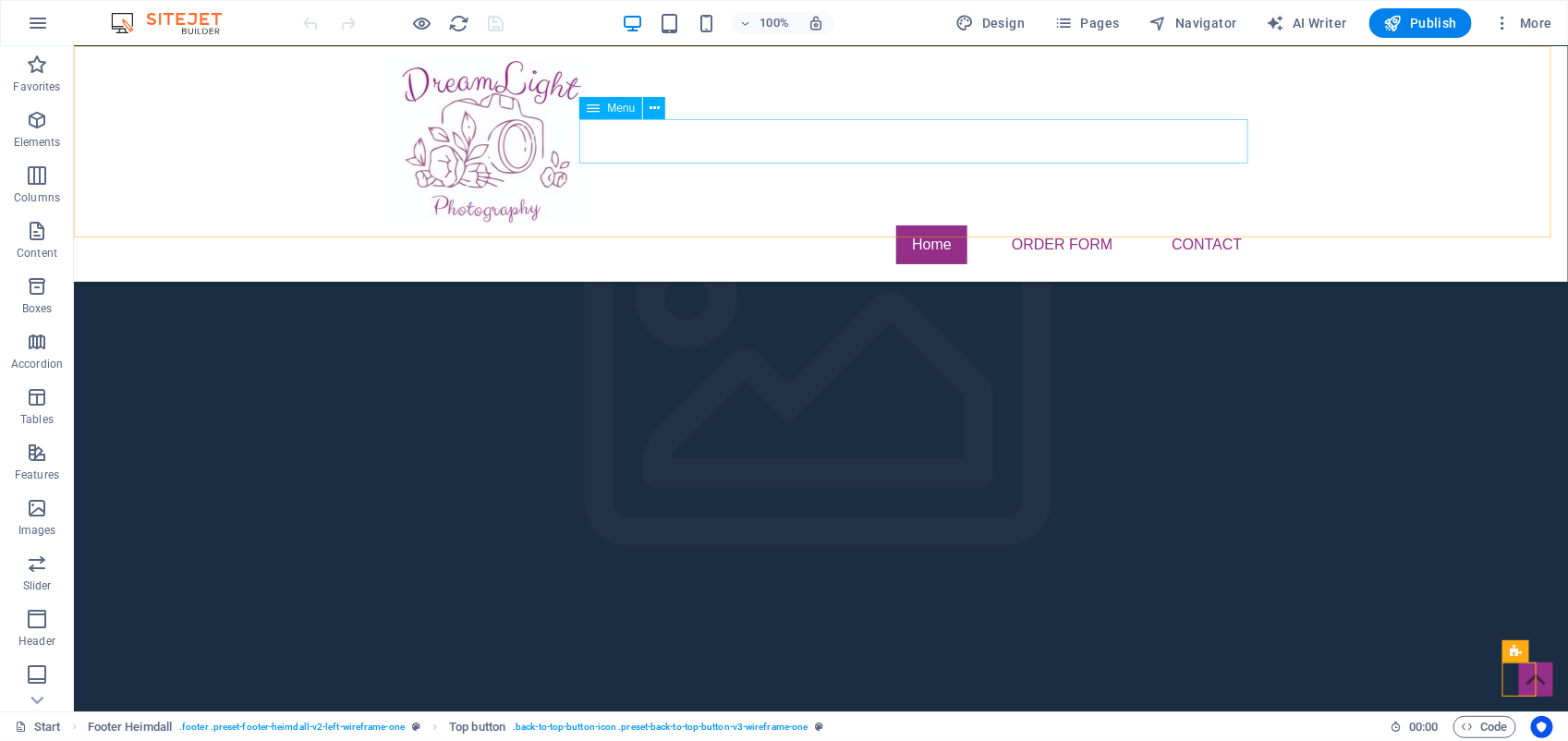 click on "Home Order Form Contact" at bounding box center (820, 244) 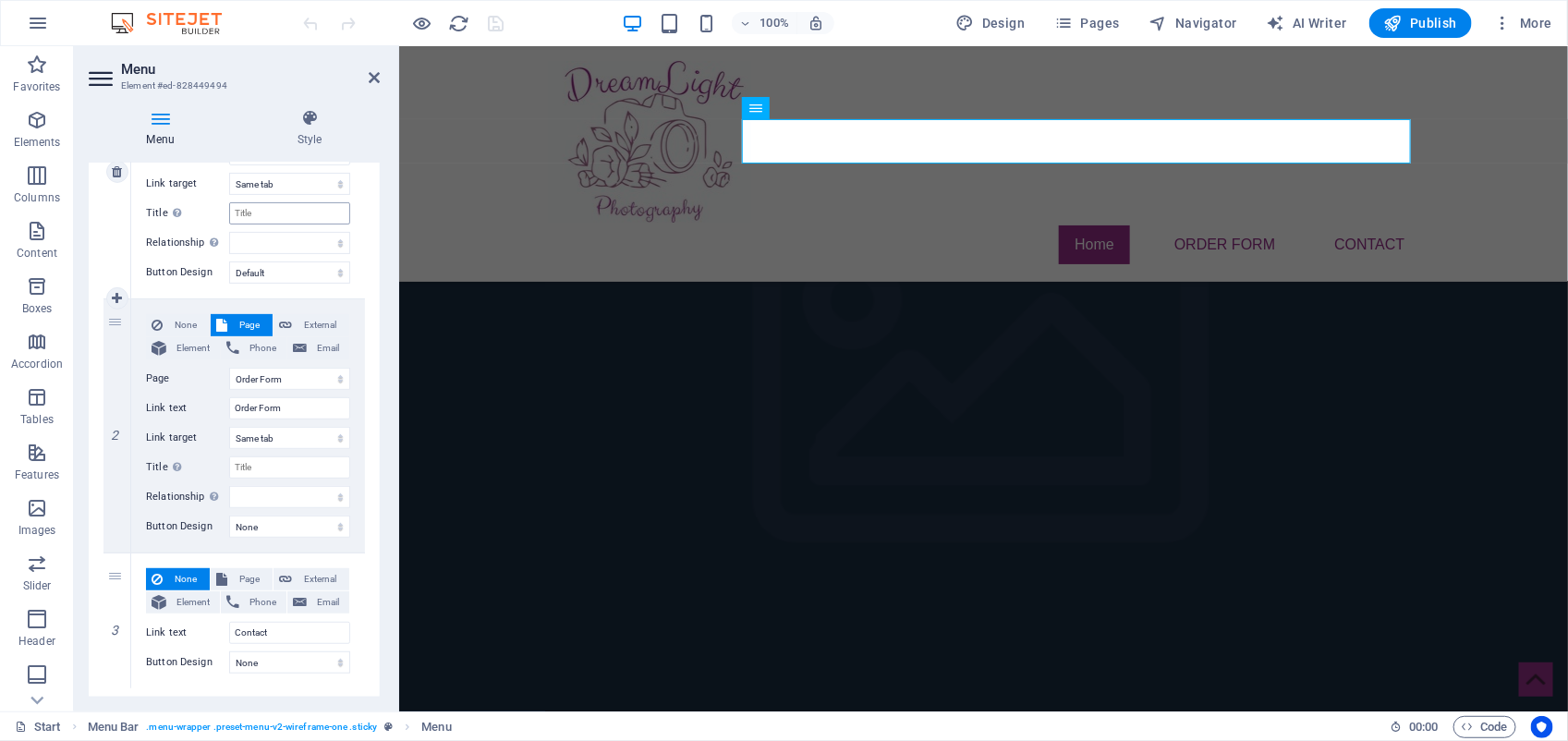 scroll, scrollTop: 298, scrollLeft: 0, axis: vertical 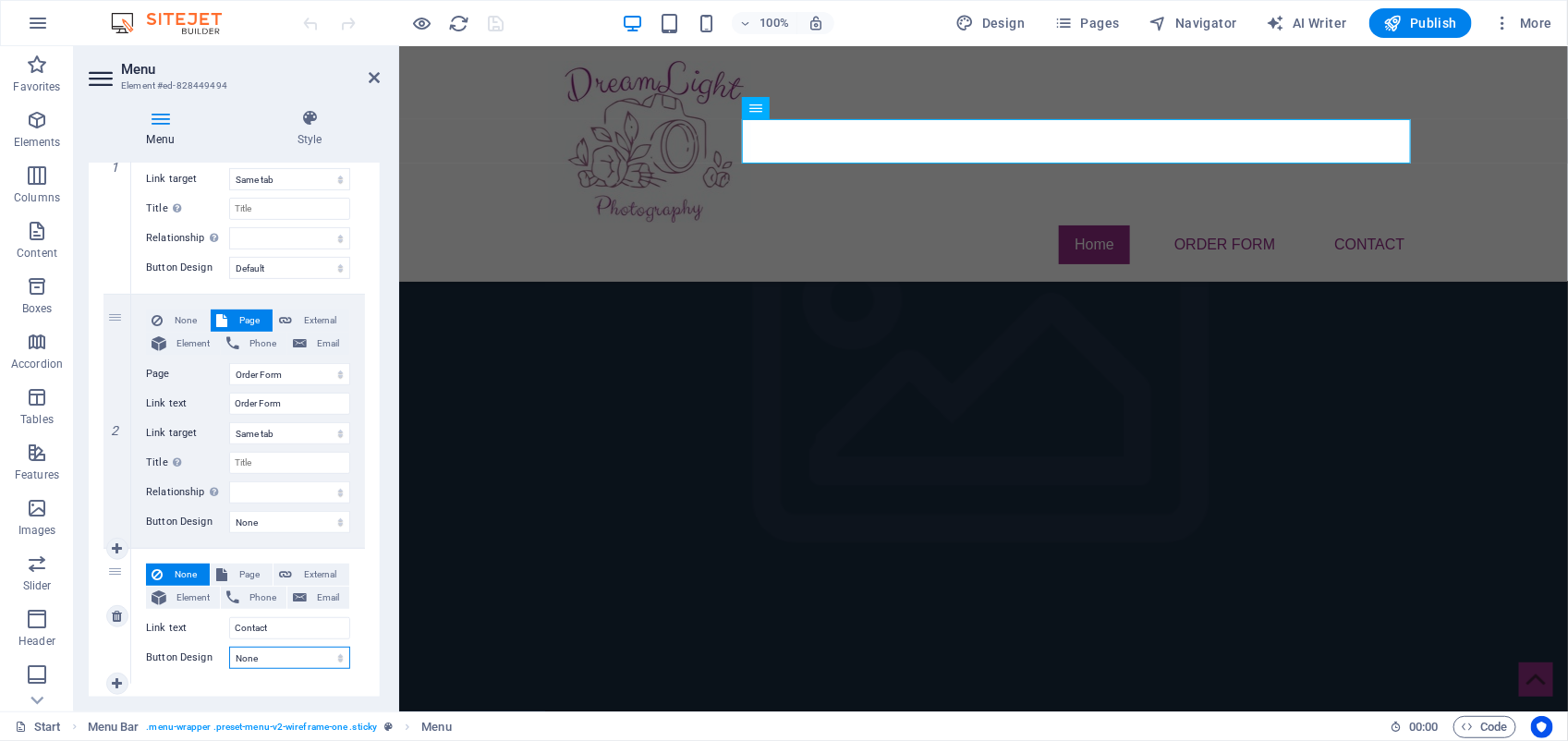 click on "None Default Primary Secondary" at bounding box center [289, 658] 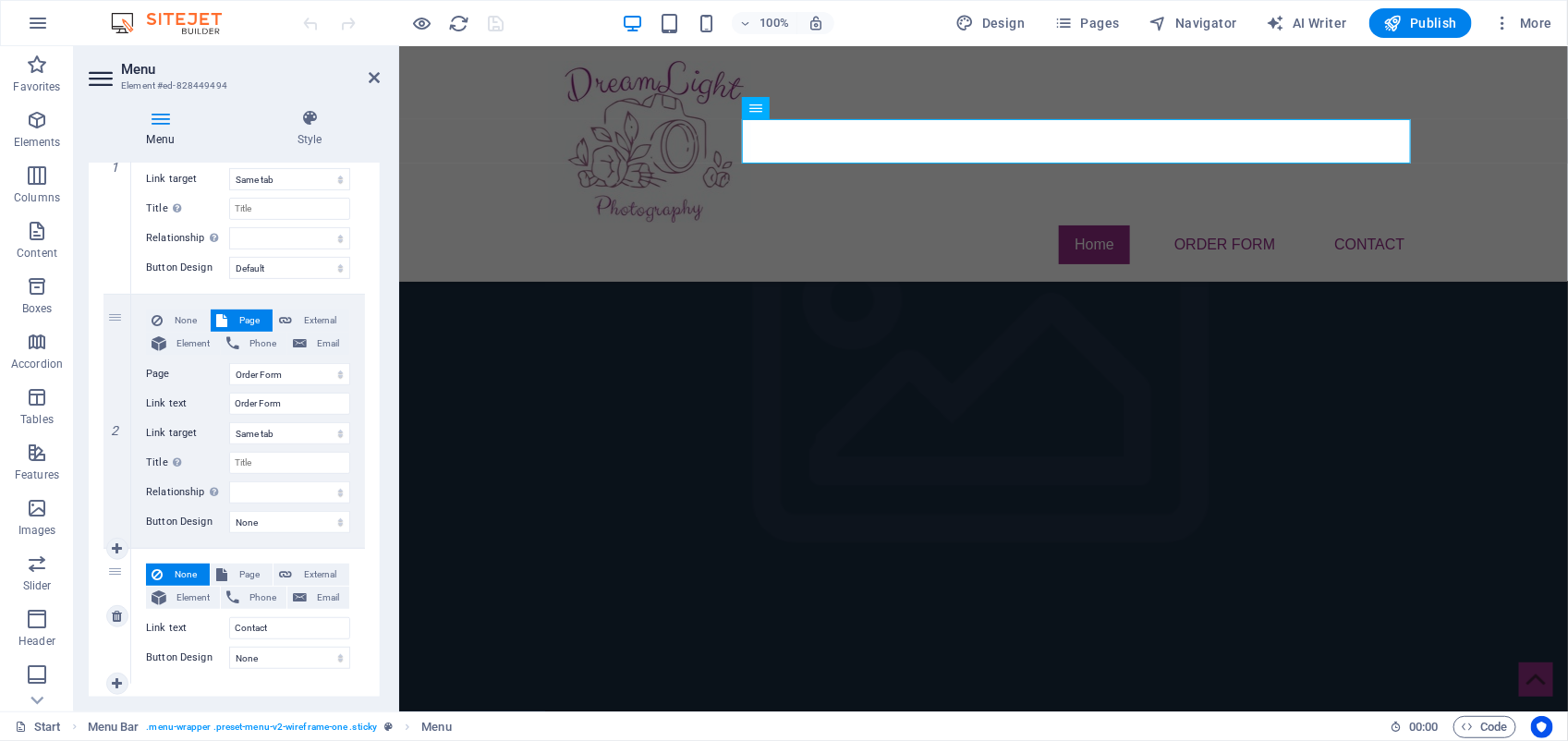 click on "Link text" at bounding box center [188, 628] 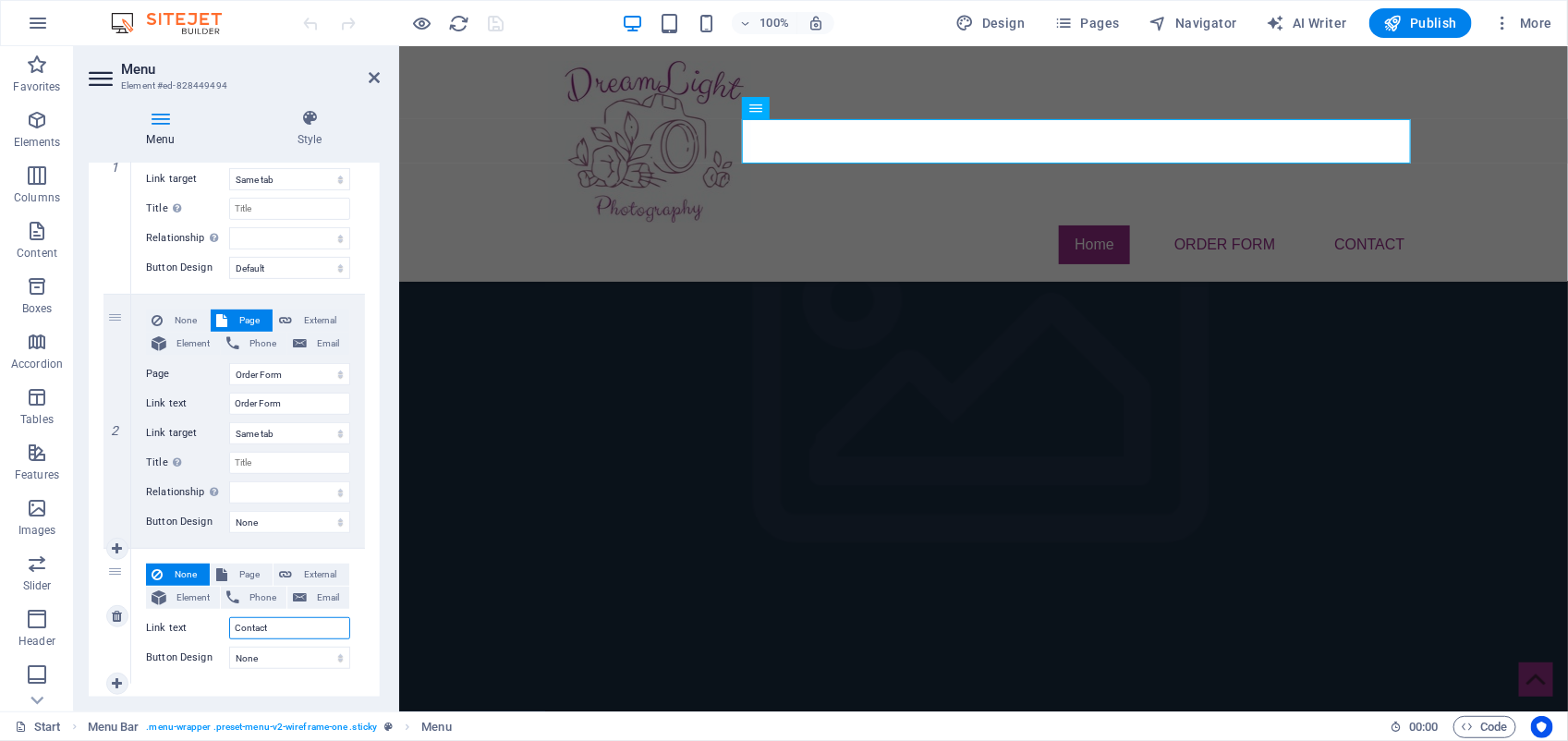 click on "Contact" at bounding box center (289, 628) 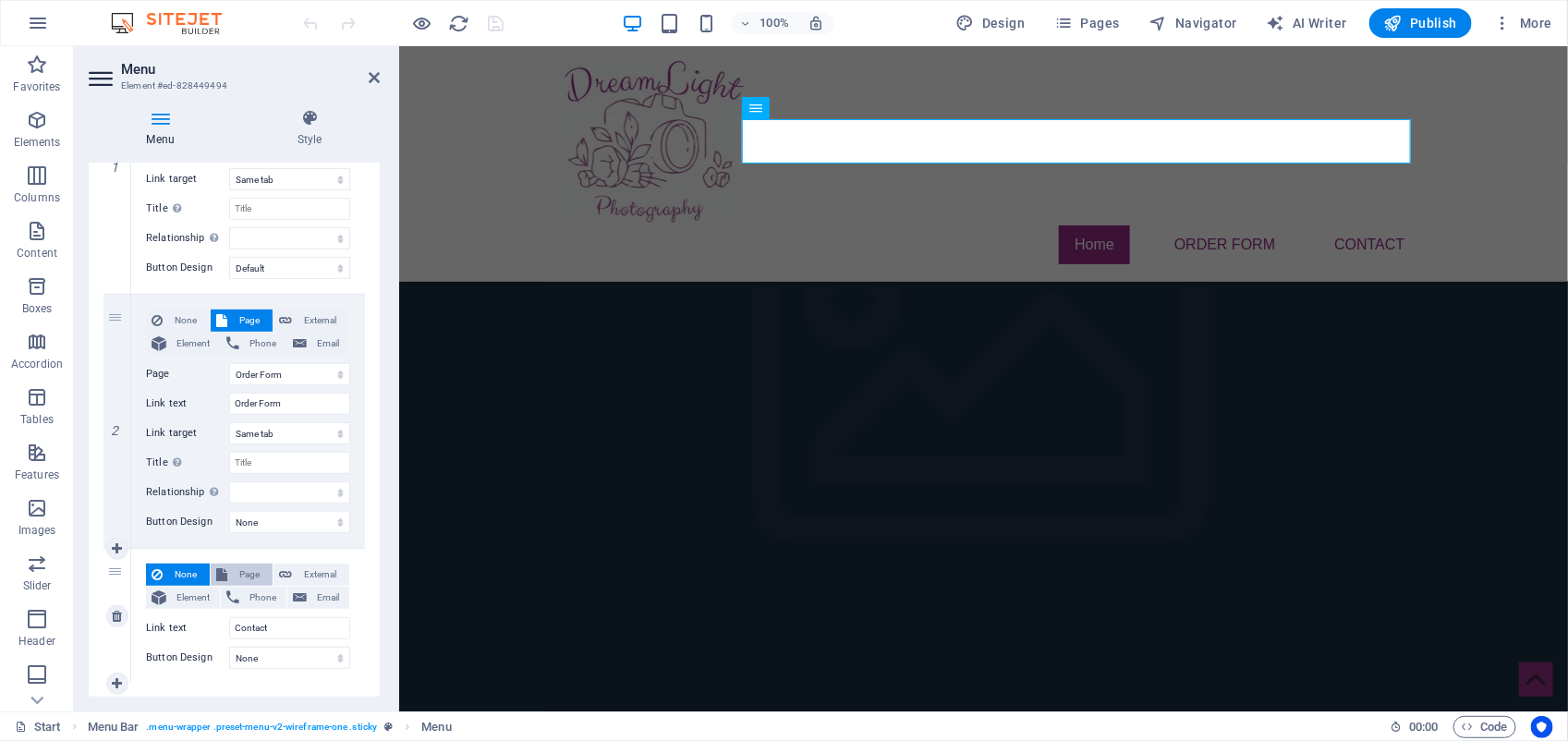 click on "Page" at bounding box center (249, 575) 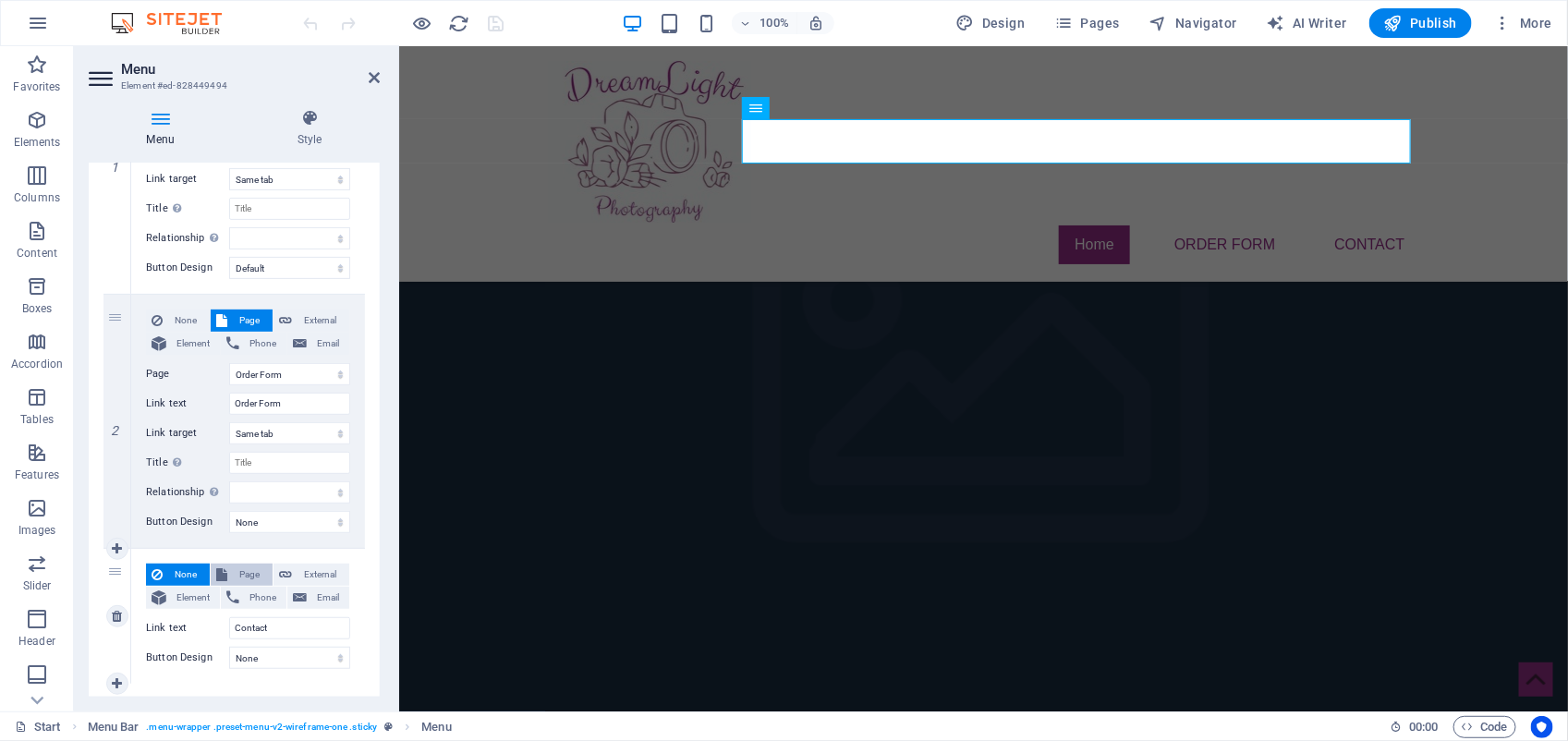 select 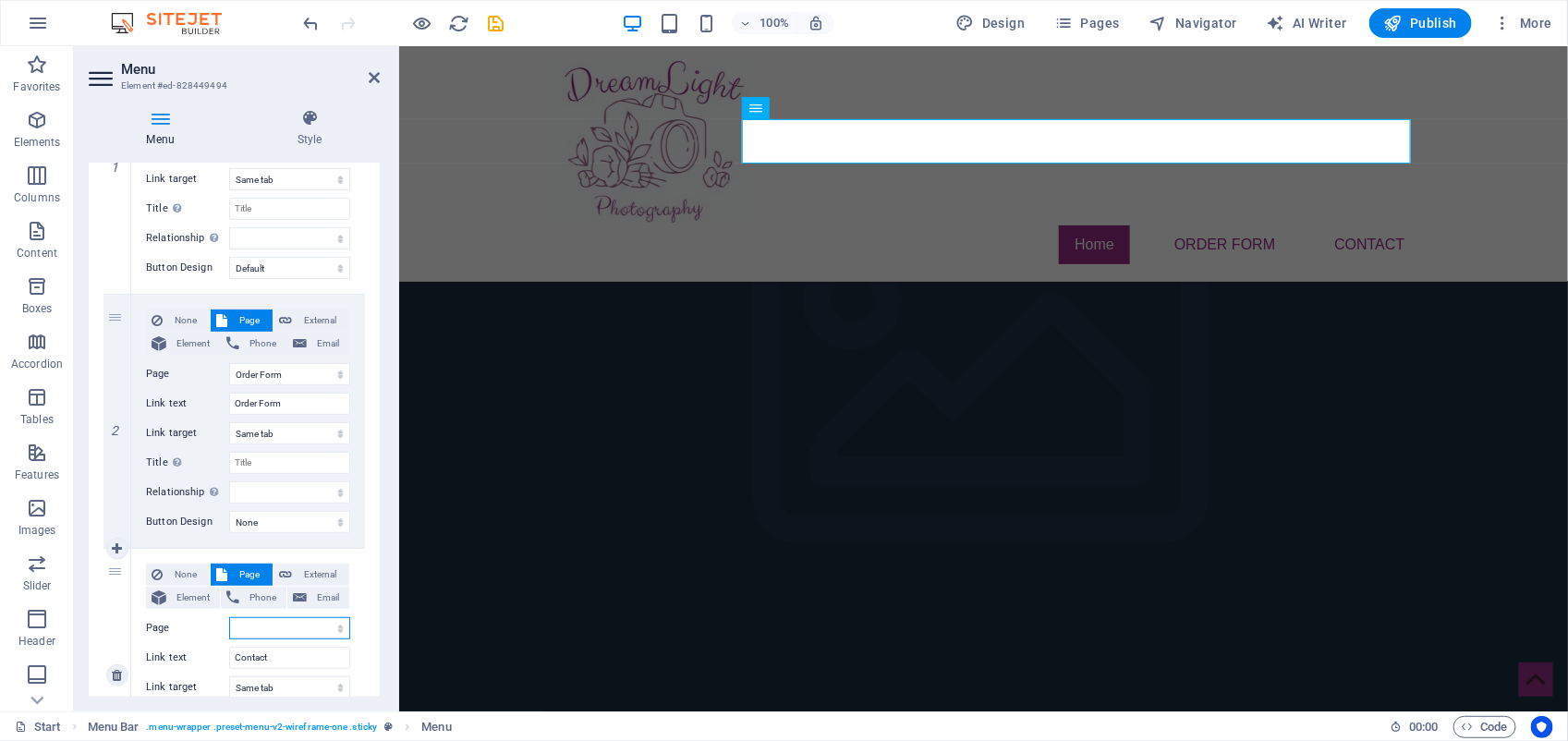 click on "Start Order Form Legal Notice Privacy New page" at bounding box center (289, 628) 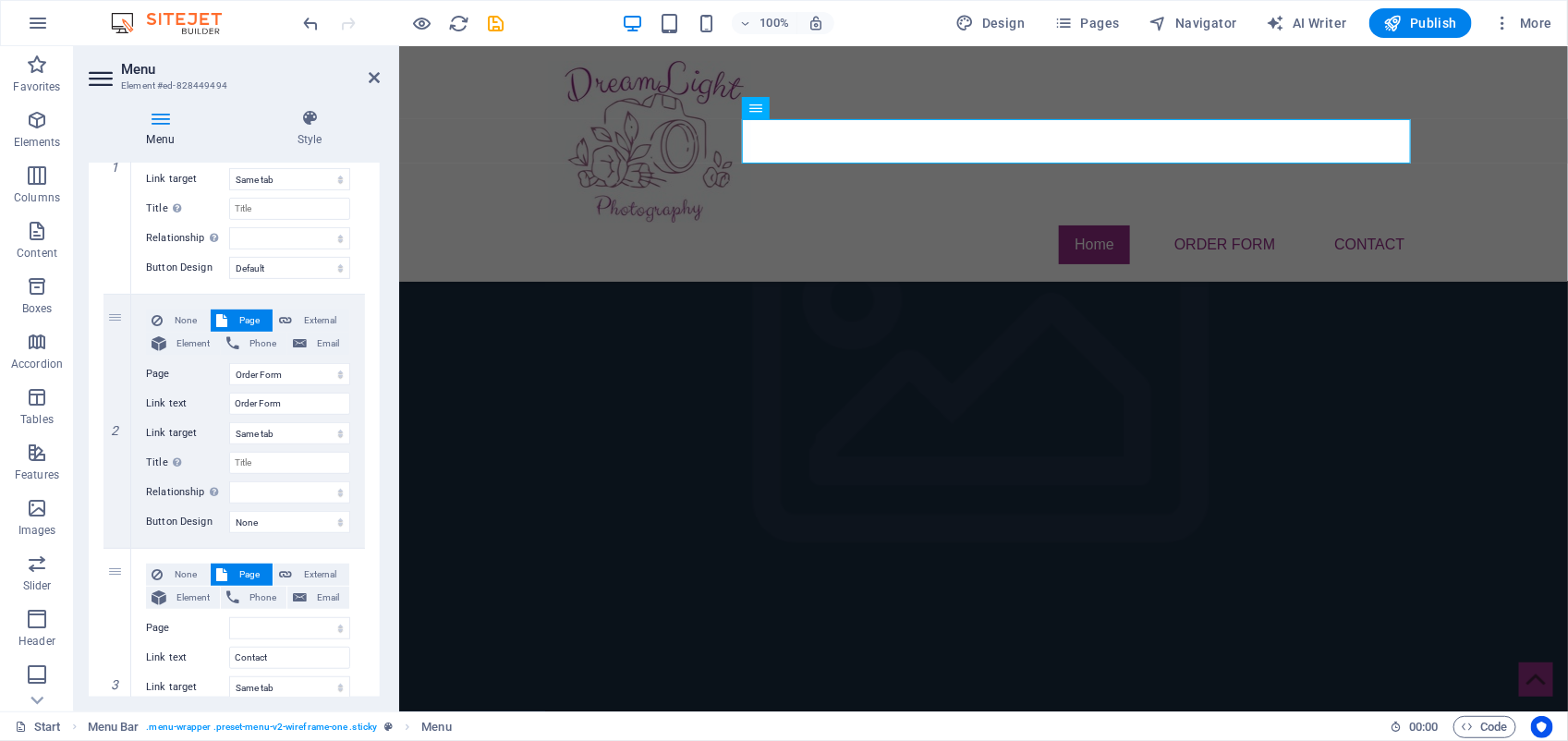 click on "1 None Page External Element Phone Email Page Start Order Form Legal Notice Privacy New page Element
URL Phone Email Link text Home Link target New tab Same tab Overlay Title Additional link description, should not be the same as the link text. The title is most often shown as a tooltip text when the mouse moves over the element. Leave empty if uncertain. Relationship Sets the  relationship of this link to the link target . For example, the value "nofollow" instructs search engines not to follow the link. Can be left empty. alternate author bookmark external help license next nofollow noreferrer noopener prev search tag Button Design None Default Primary Secondary 2 None Page External Element Phone Email Page Start Order Form Legal Notice Privacy New page Element
URL /15939379 Phone Email Link text Order Form Link target New tab Same tab Overlay Title Relationship Sets the  relationship of this link to the link target alternate author bookmark external help next" at bounding box center (234, 421) 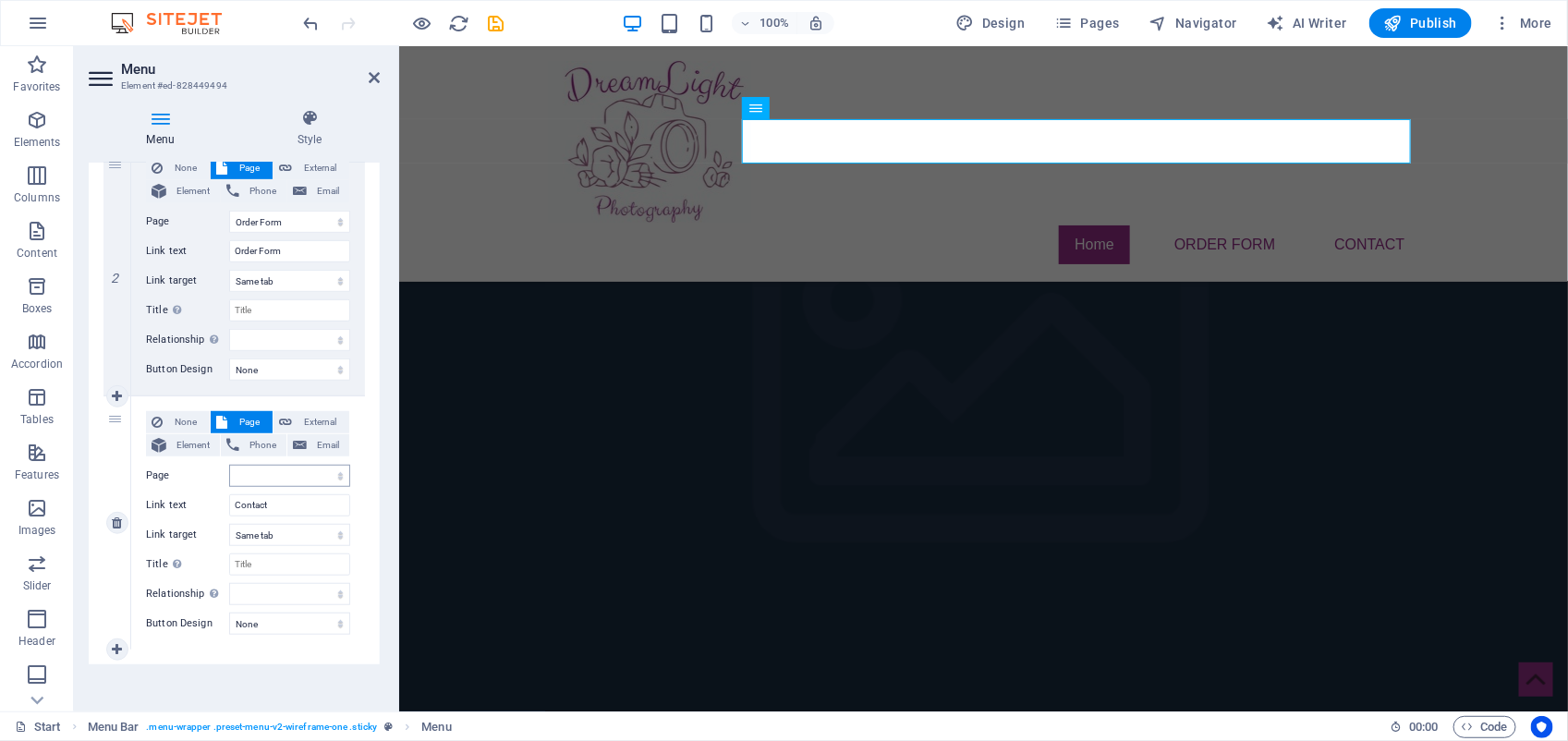 scroll, scrollTop: 454, scrollLeft: 0, axis: vertical 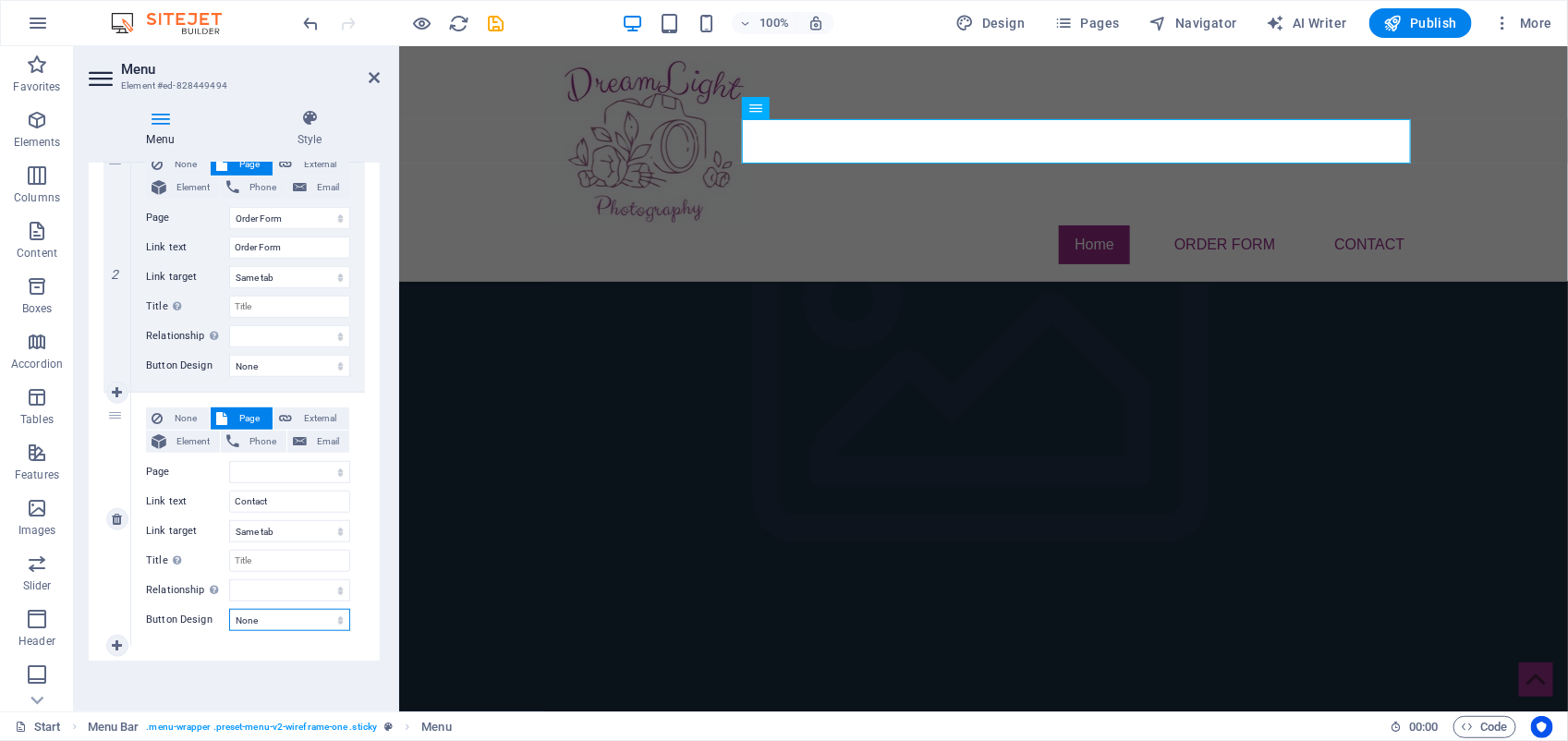 click on "None Default Primary Secondary" at bounding box center [289, 620] 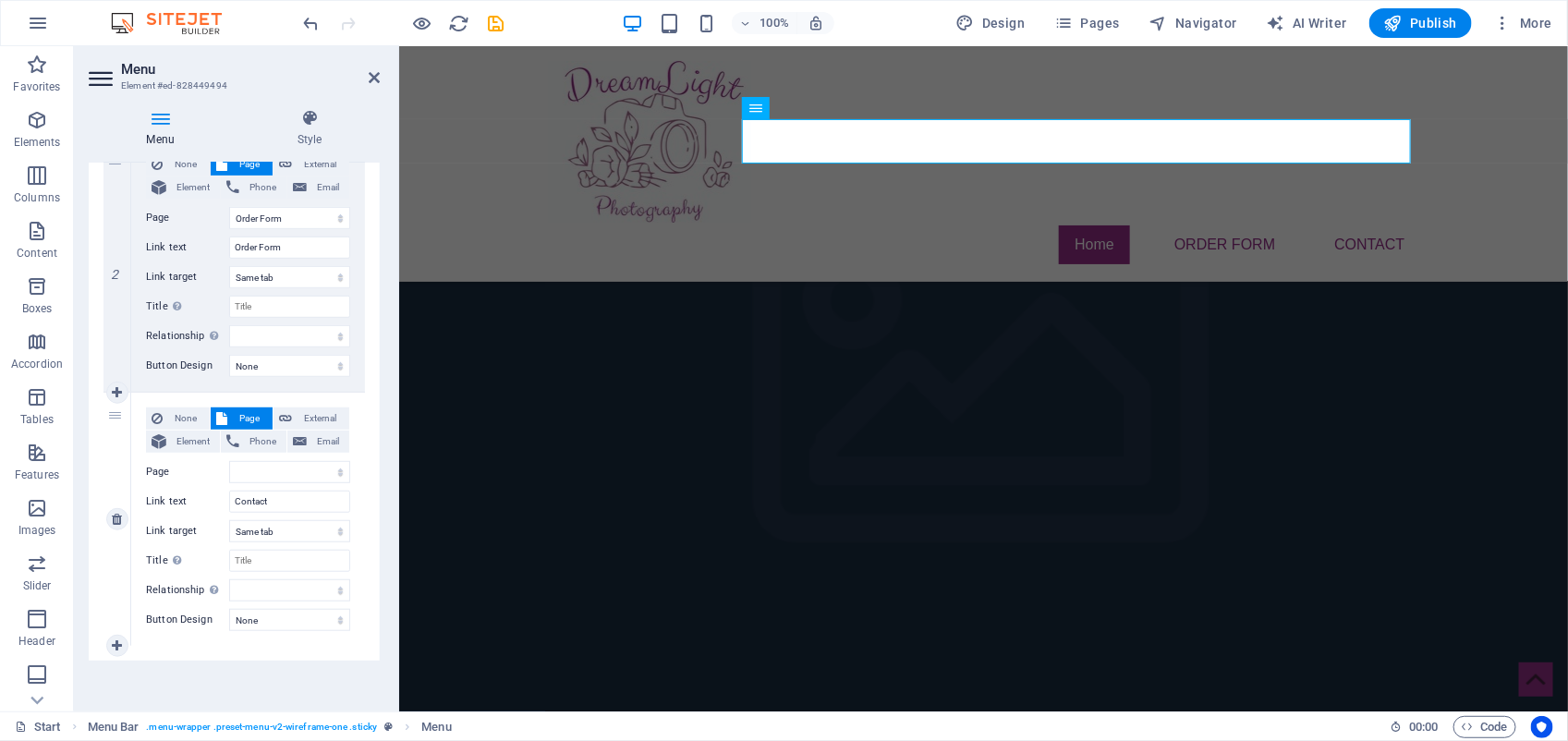 click on "3" at bounding box center [117, 519] 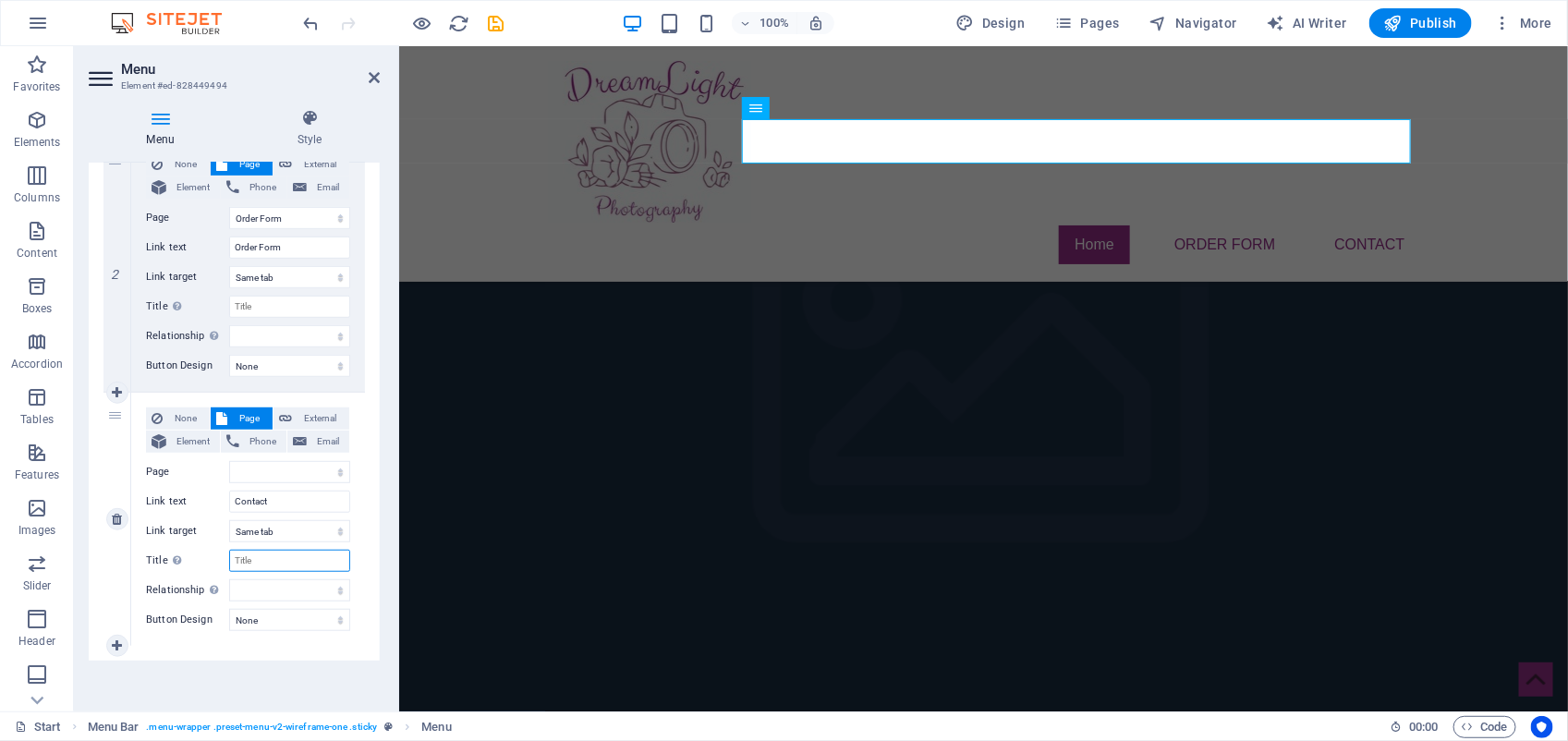 click on "Title Additional link description, should not be the same as the link text. The title is most often shown as a tooltip text when the mouse moves over the element. Leave empty if uncertain." at bounding box center [289, 561] 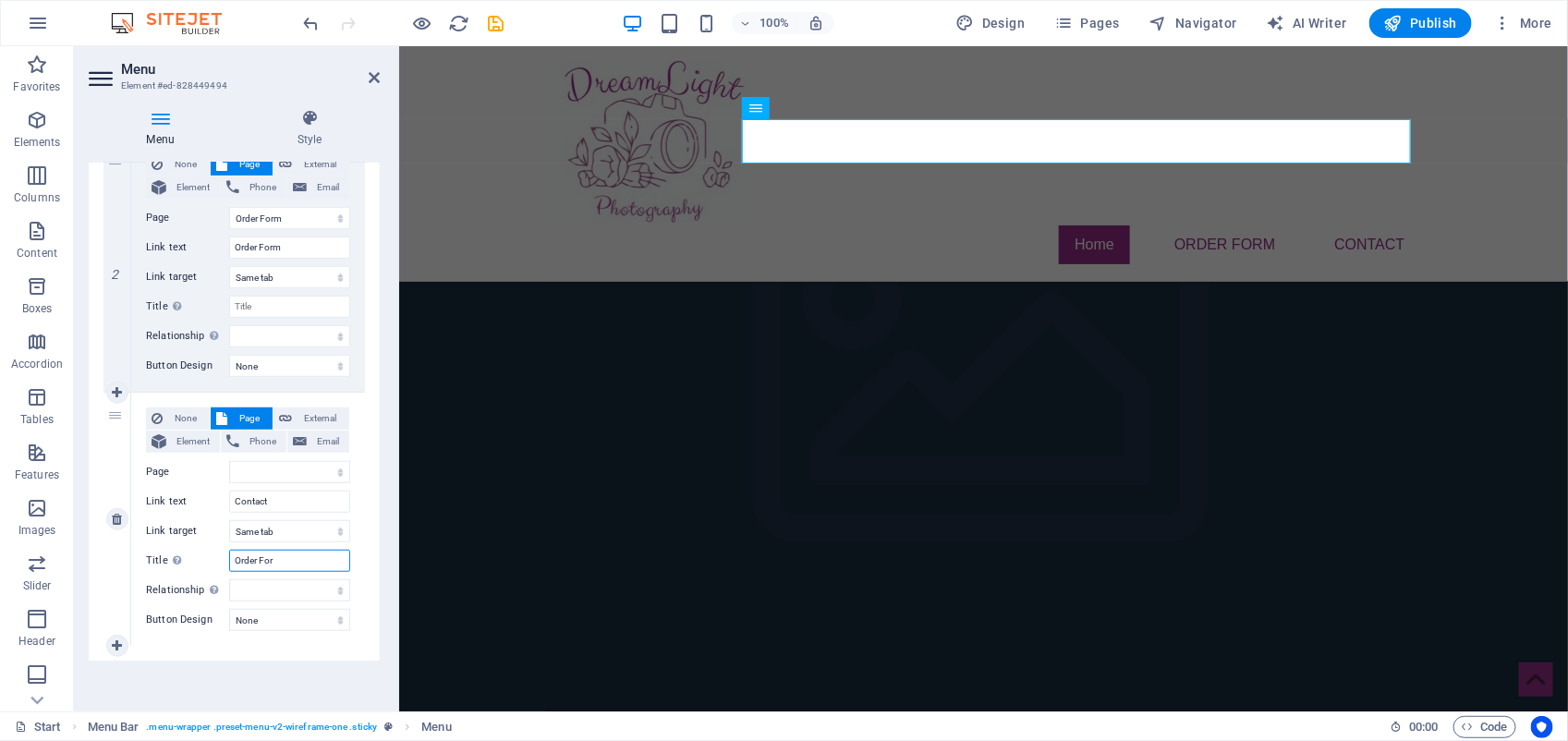 type on "Order Form" 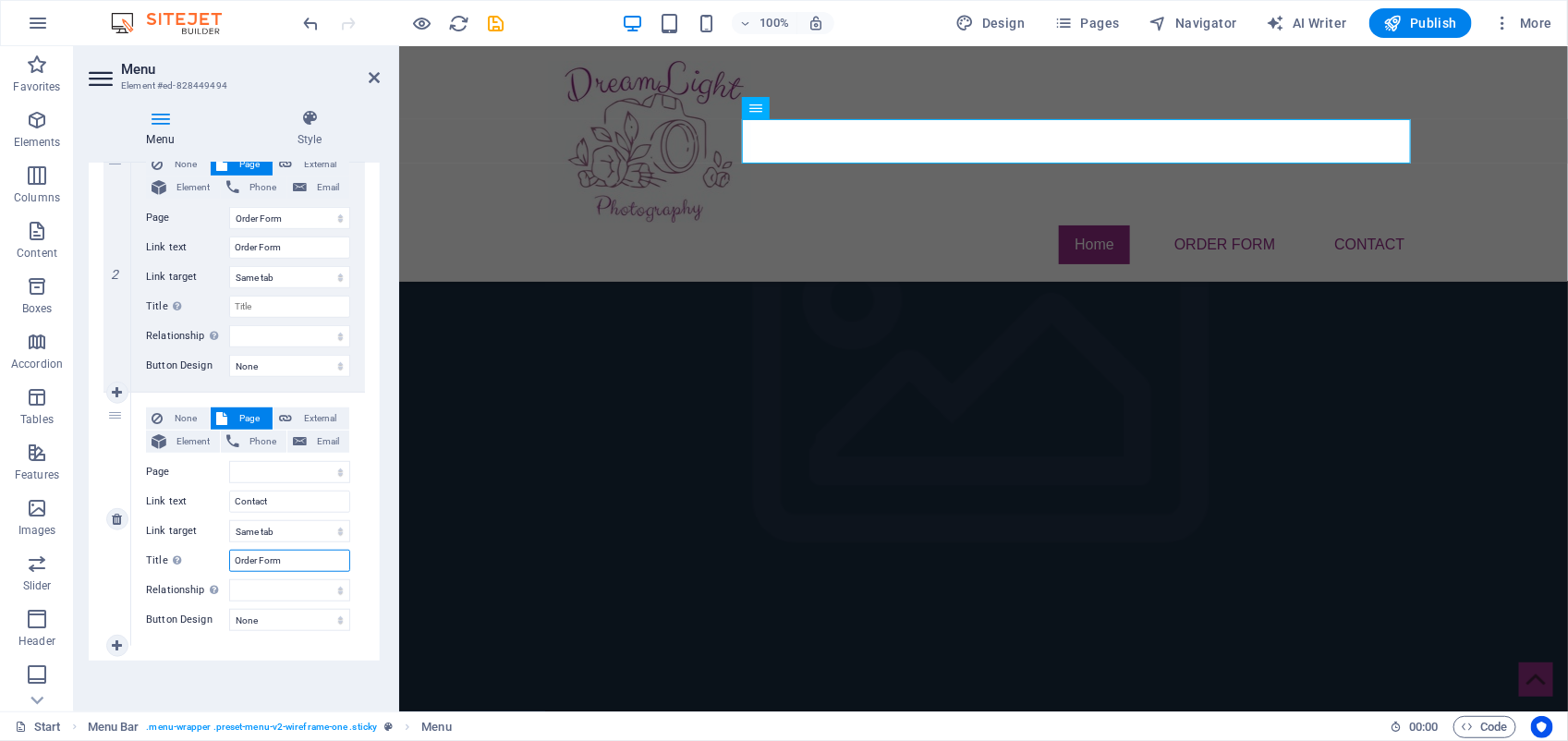 select 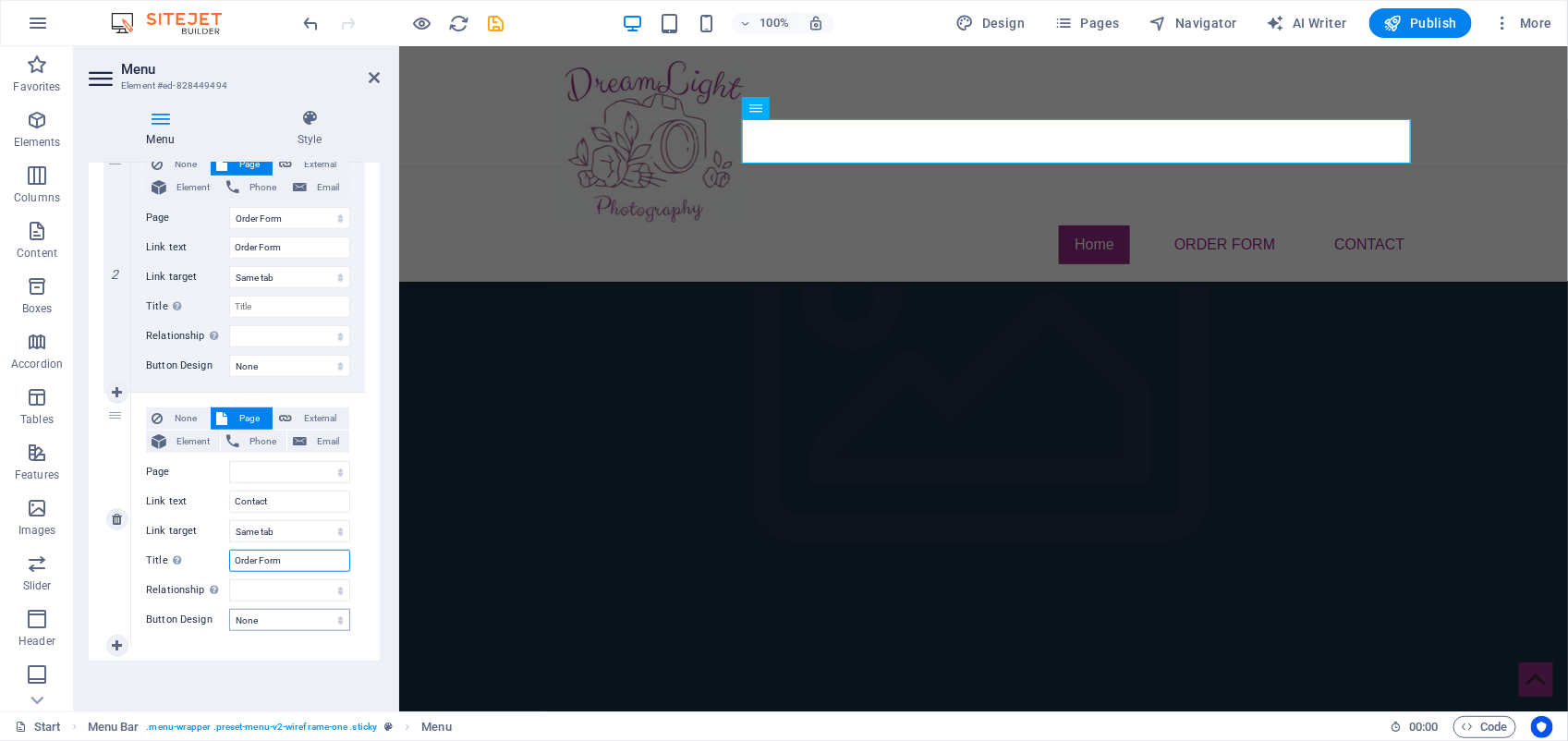 type on "Order Form" 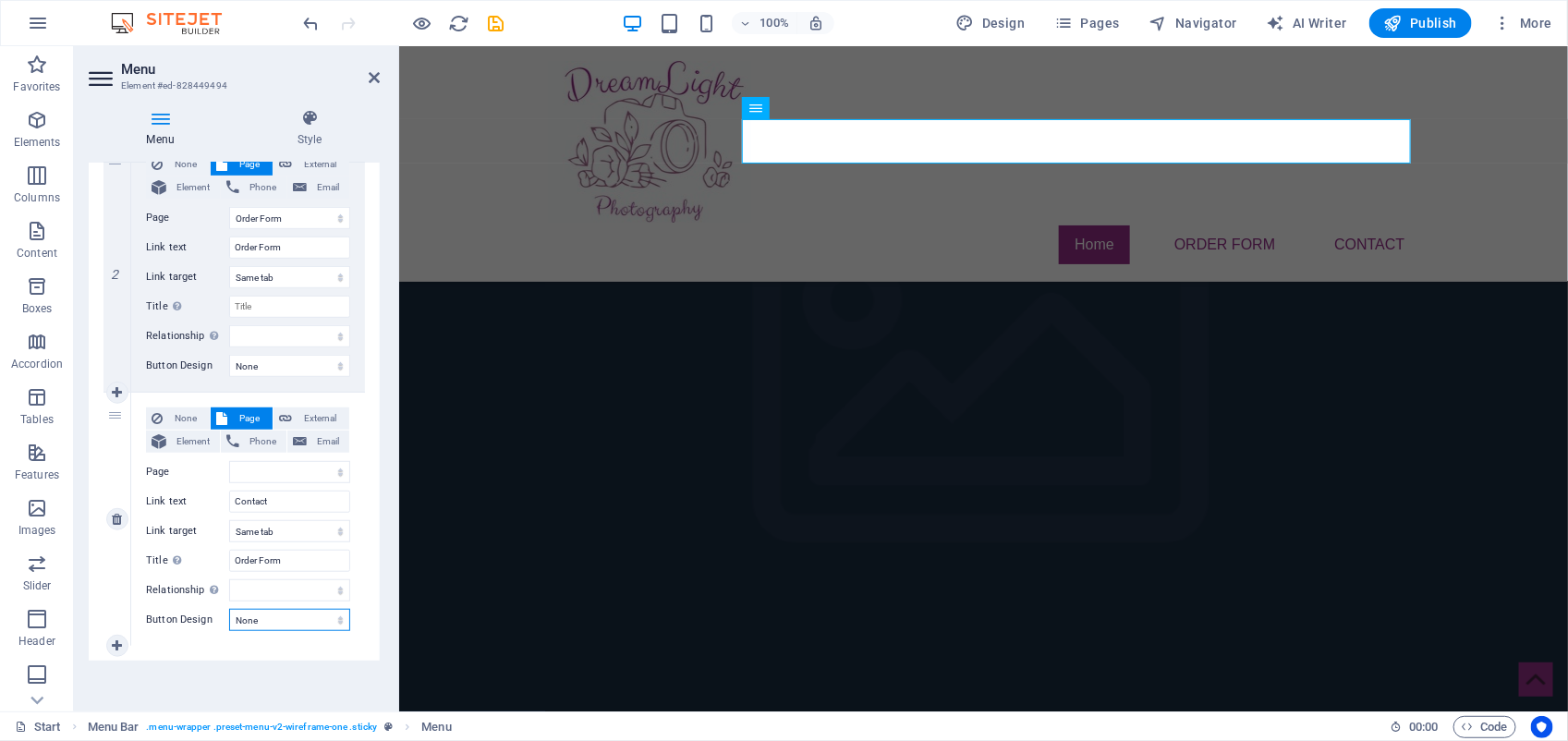 click on "None Default Primary Secondary" at bounding box center [289, 620] 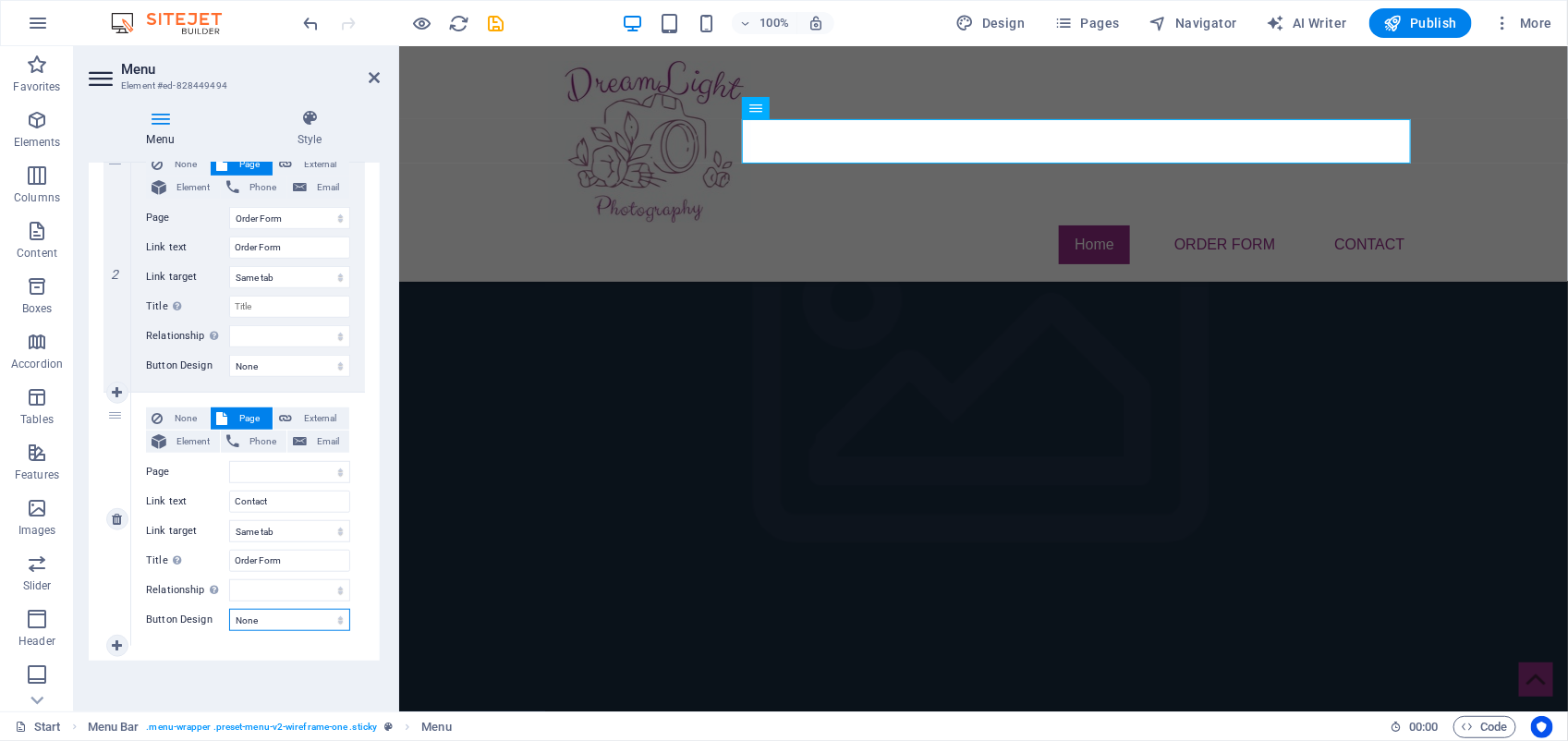 select on "secondary" 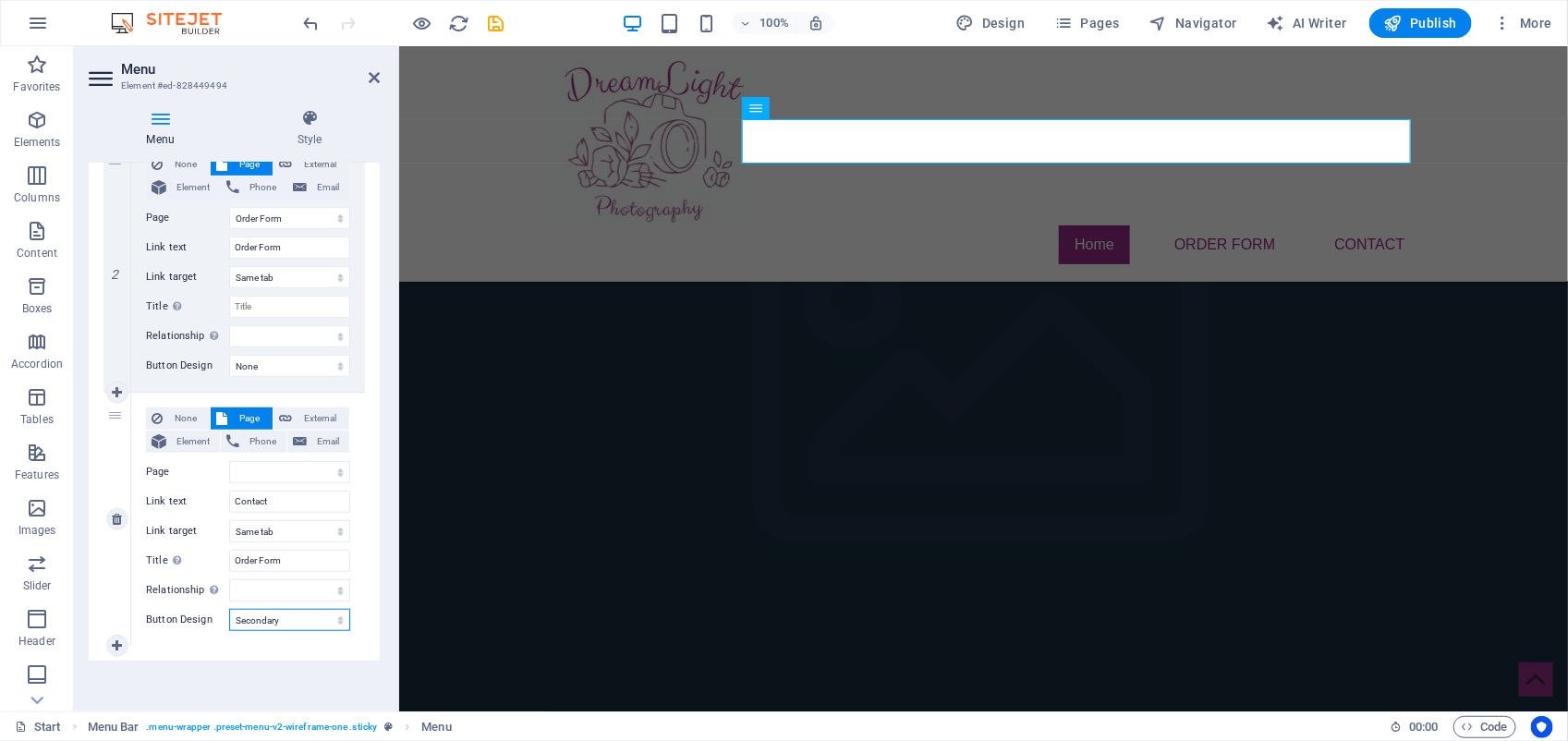click on "None Default Primary Secondary" at bounding box center [289, 620] 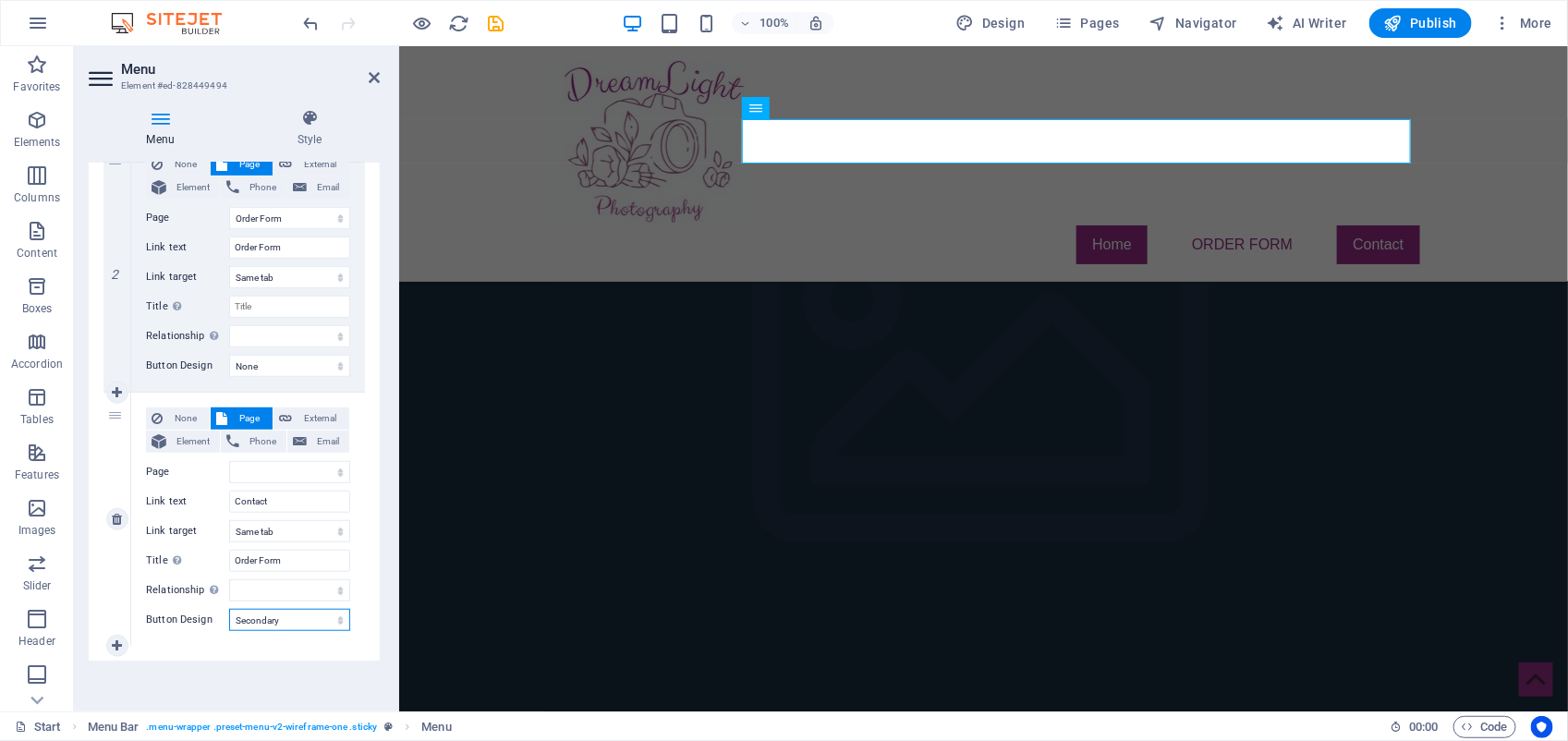 click on "None Default Primary Secondary" at bounding box center [289, 620] 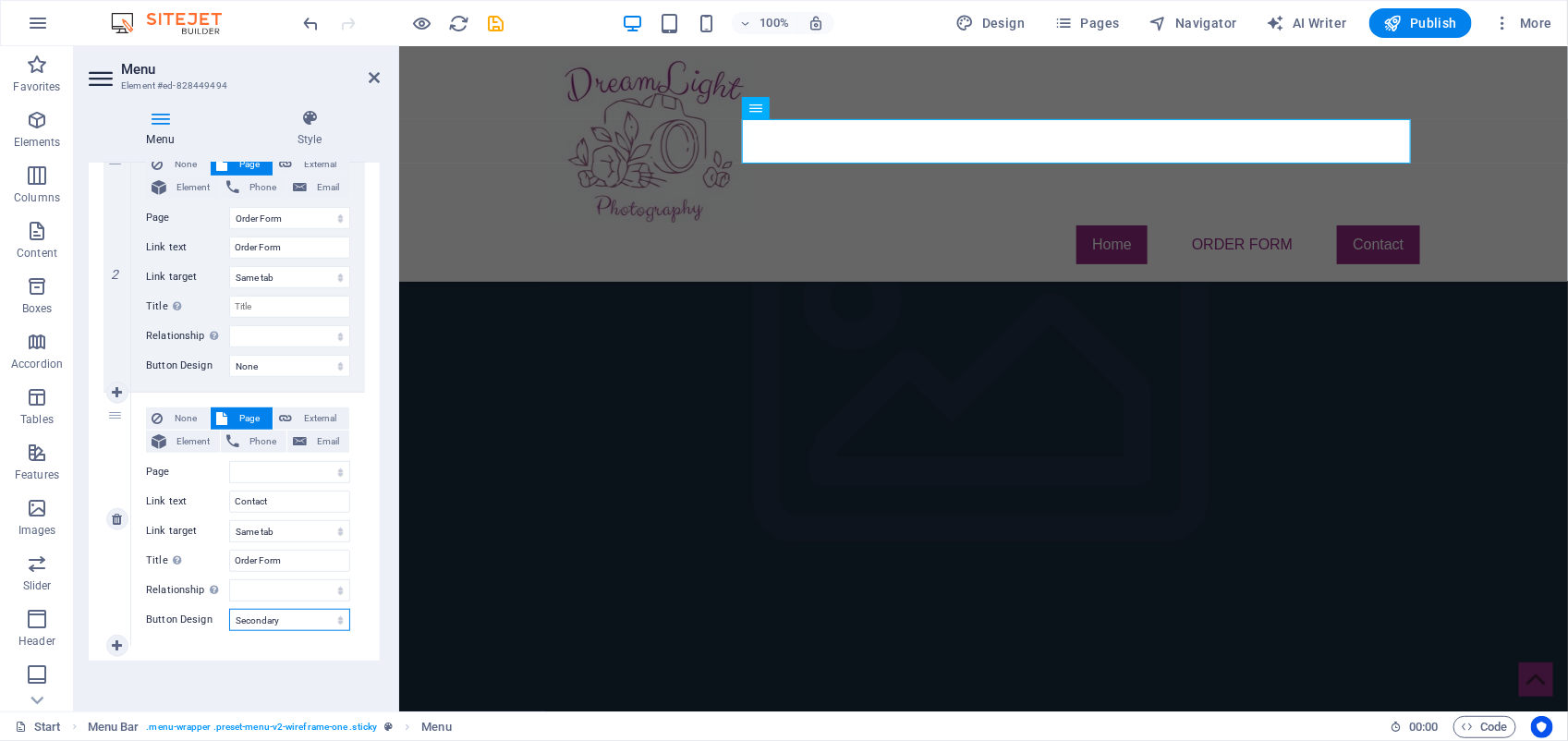 select 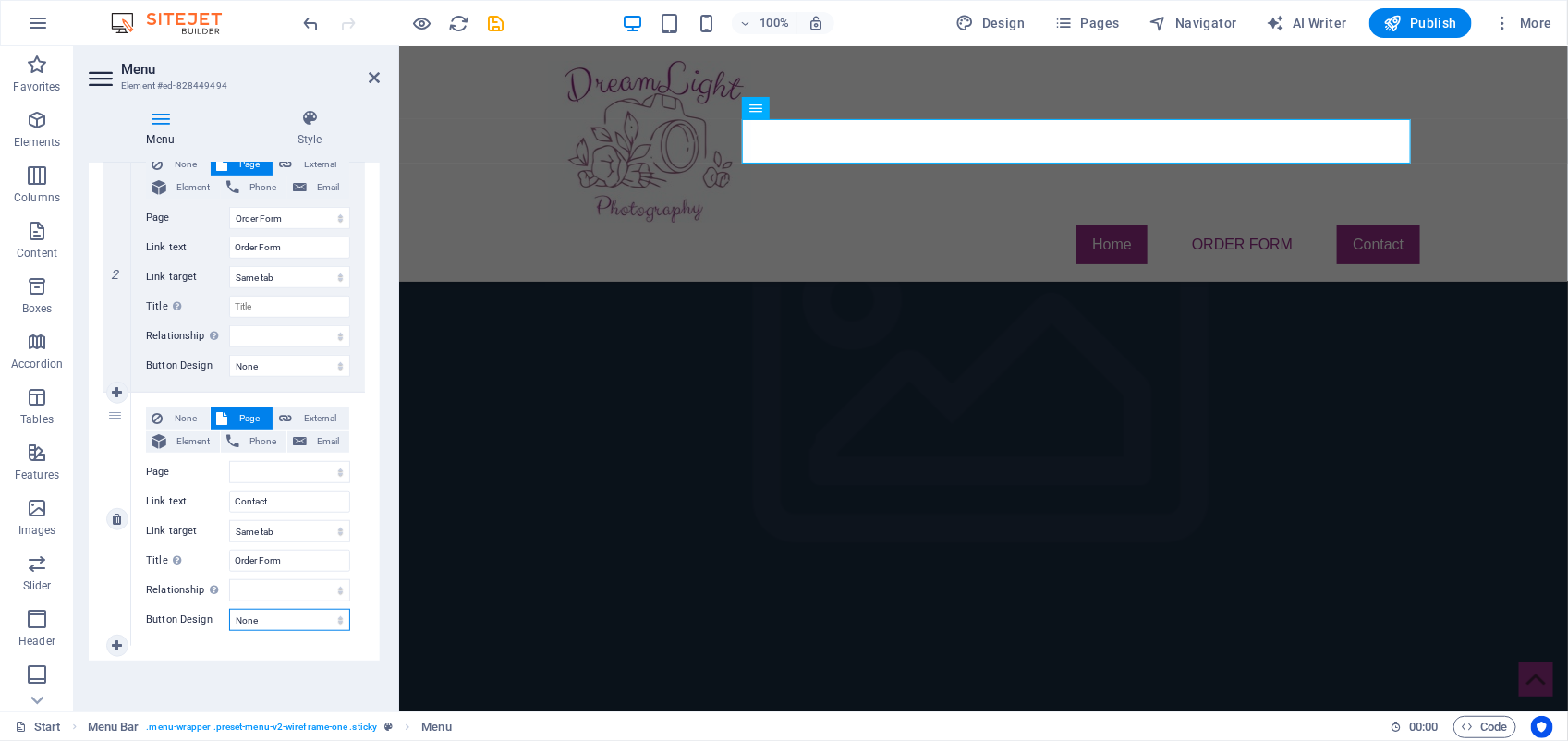 click on "None Default Primary Secondary" at bounding box center (289, 620) 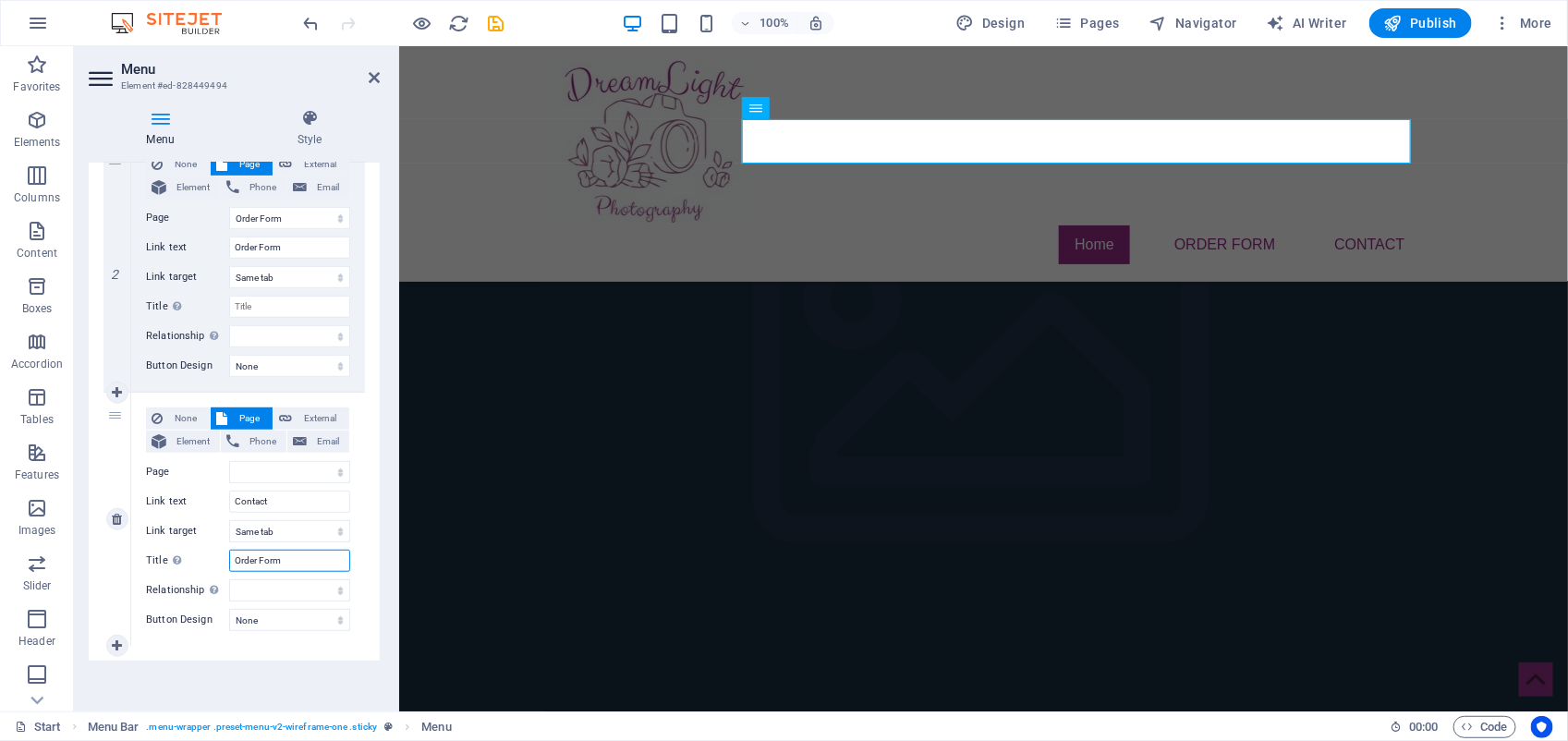 drag, startPoint x: 300, startPoint y: 568, endPoint x: 229, endPoint y: 568, distance: 71 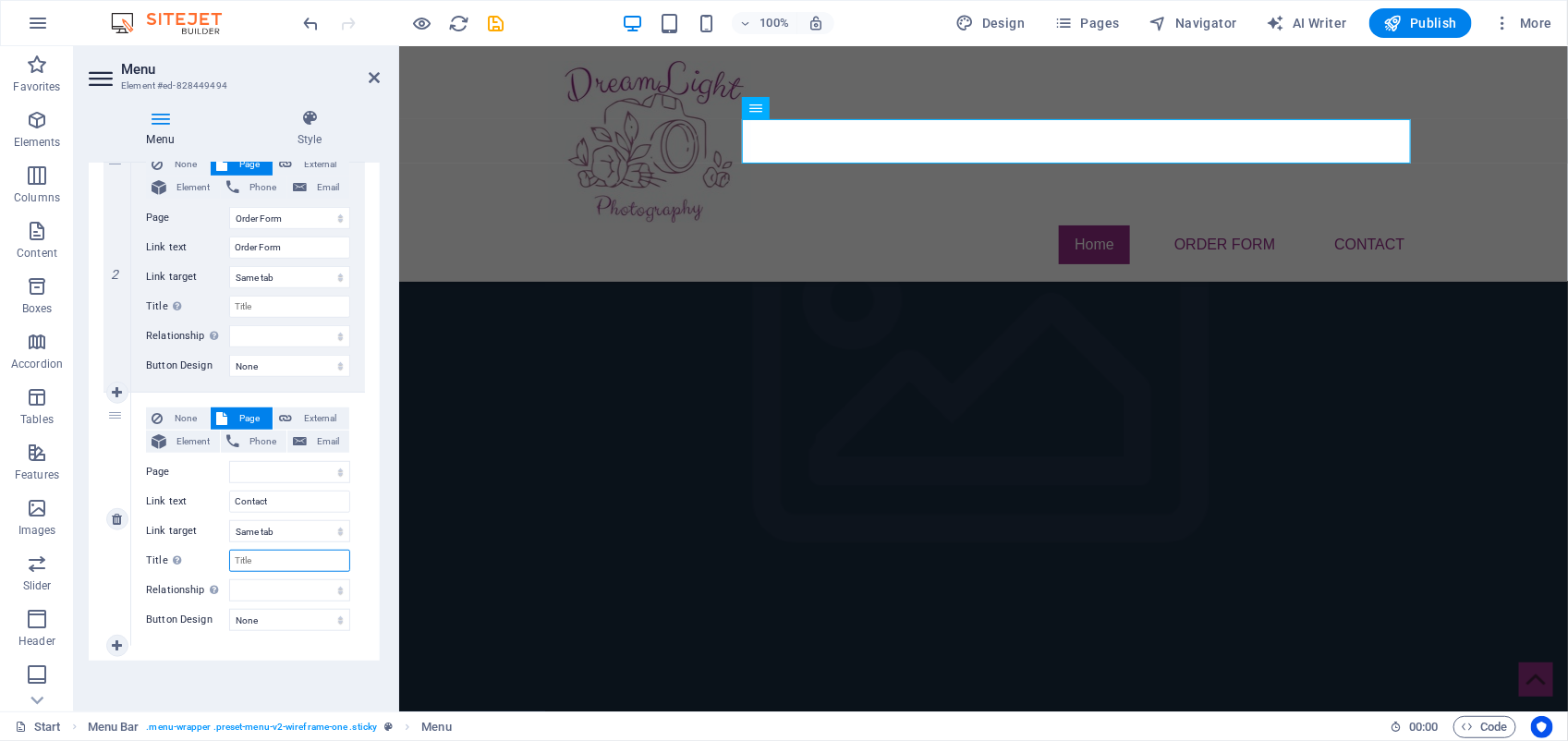 select 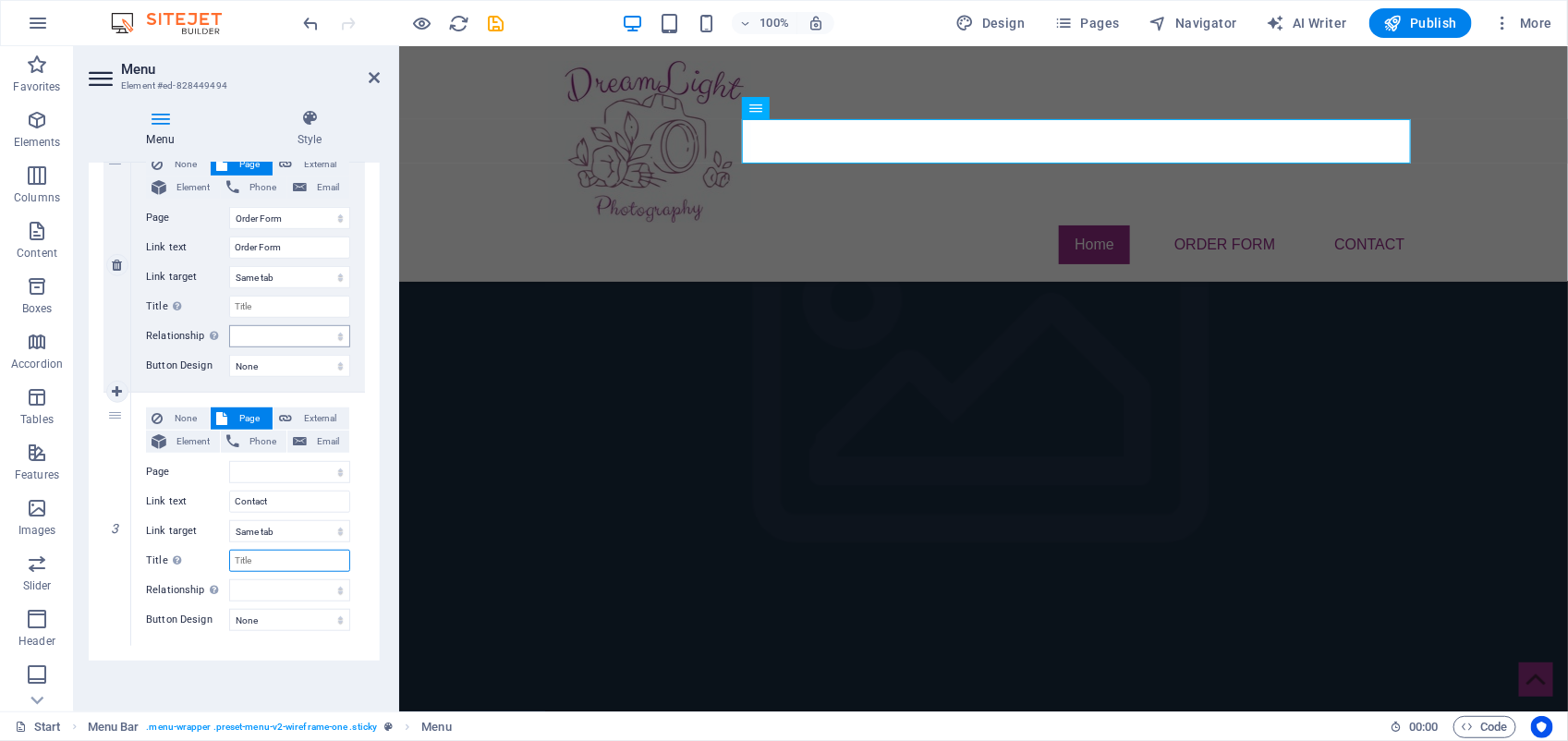 type 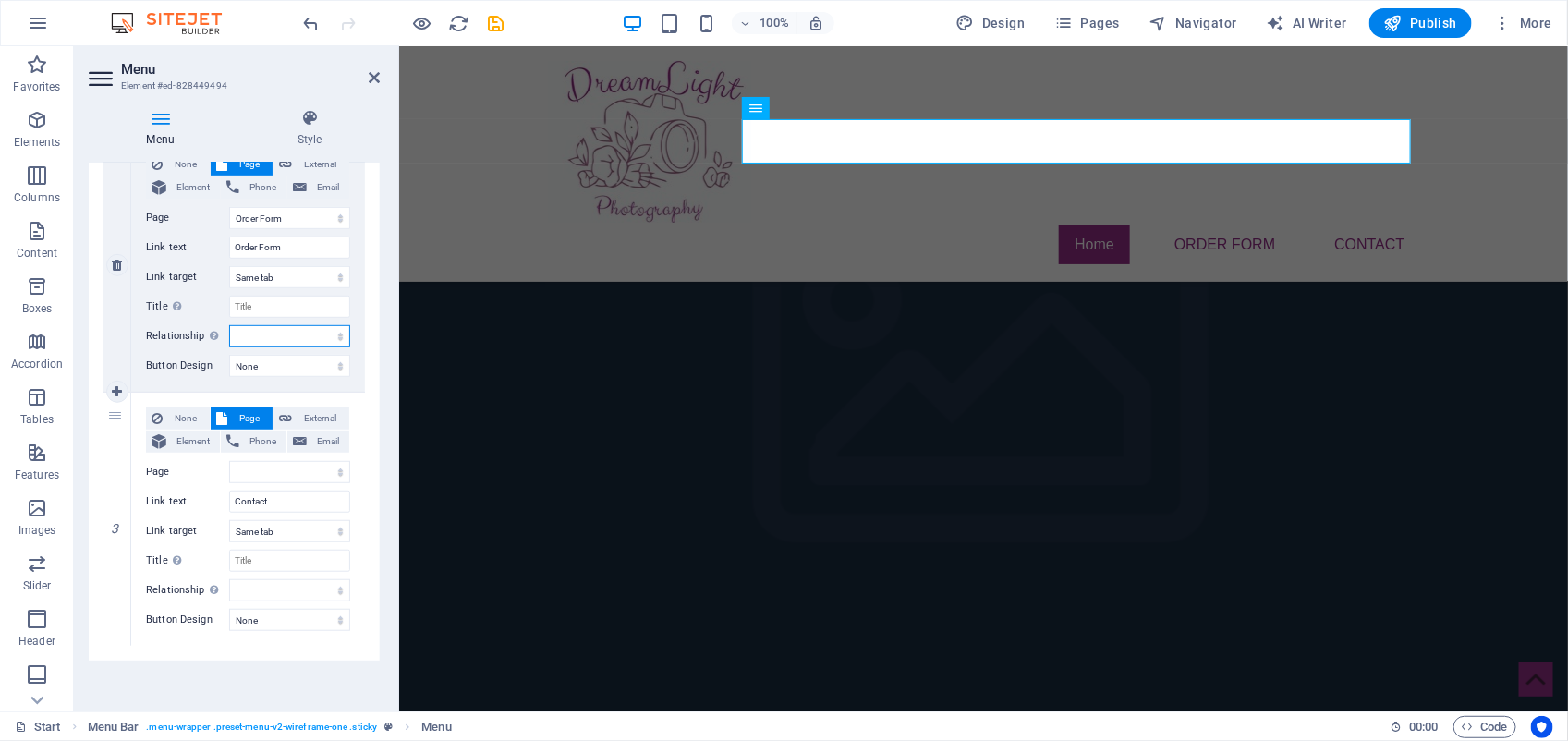 click on "alternate author bookmark external help license next nofollow noreferrer noopener prev search tag" at bounding box center (289, 336) 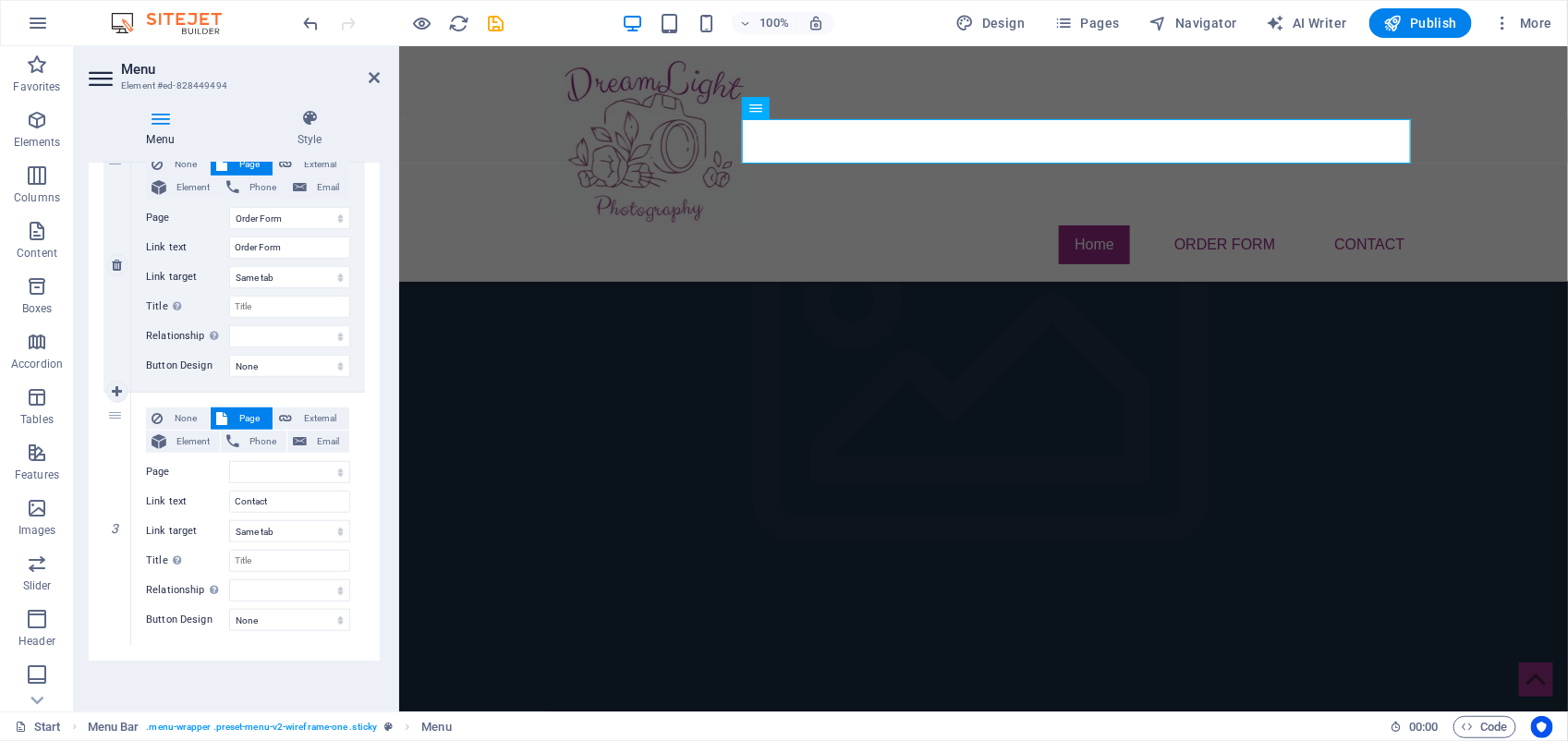 click on "2" at bounding box center (117, 265) 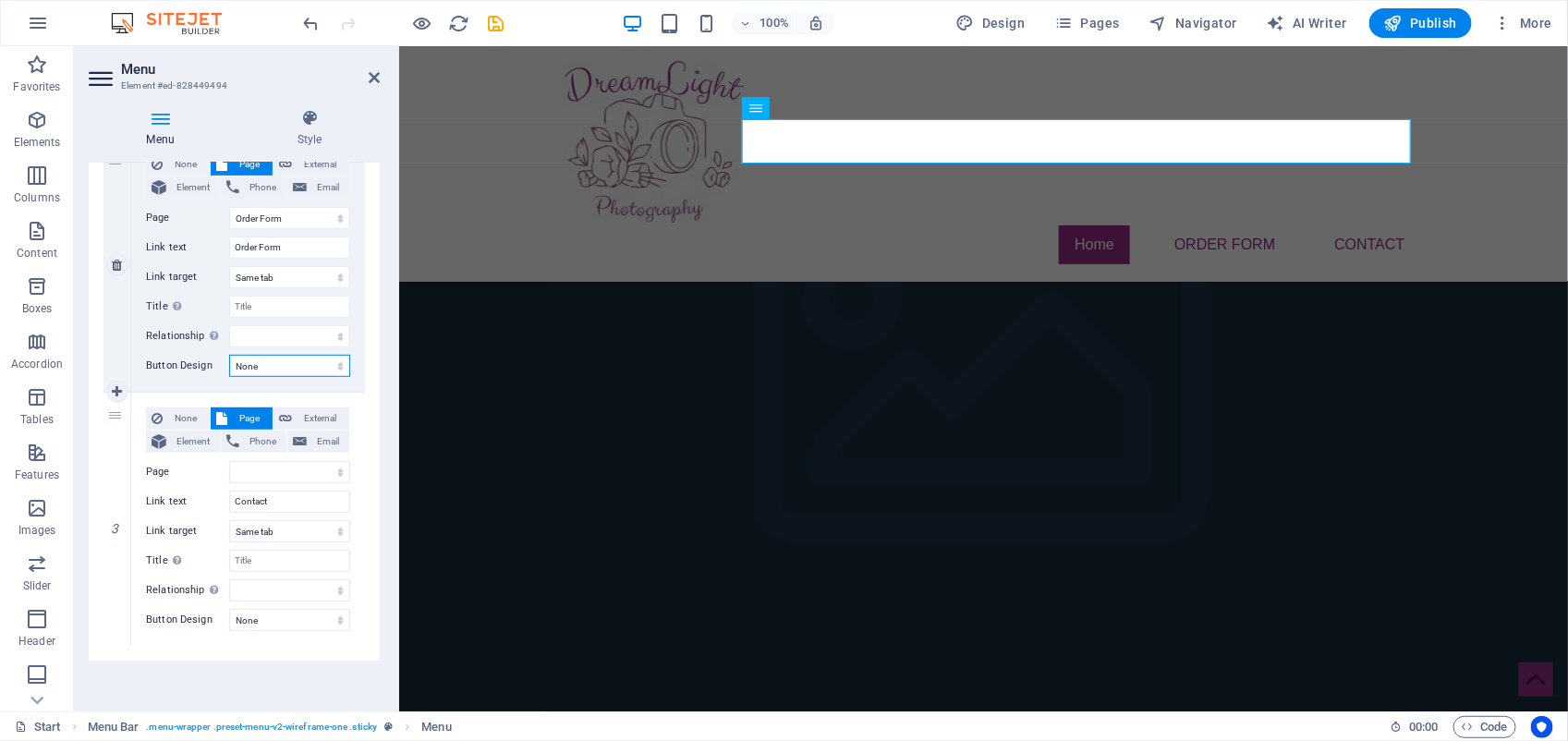 click on "None Default Primary Secondary" at bounding box center (289, 366) 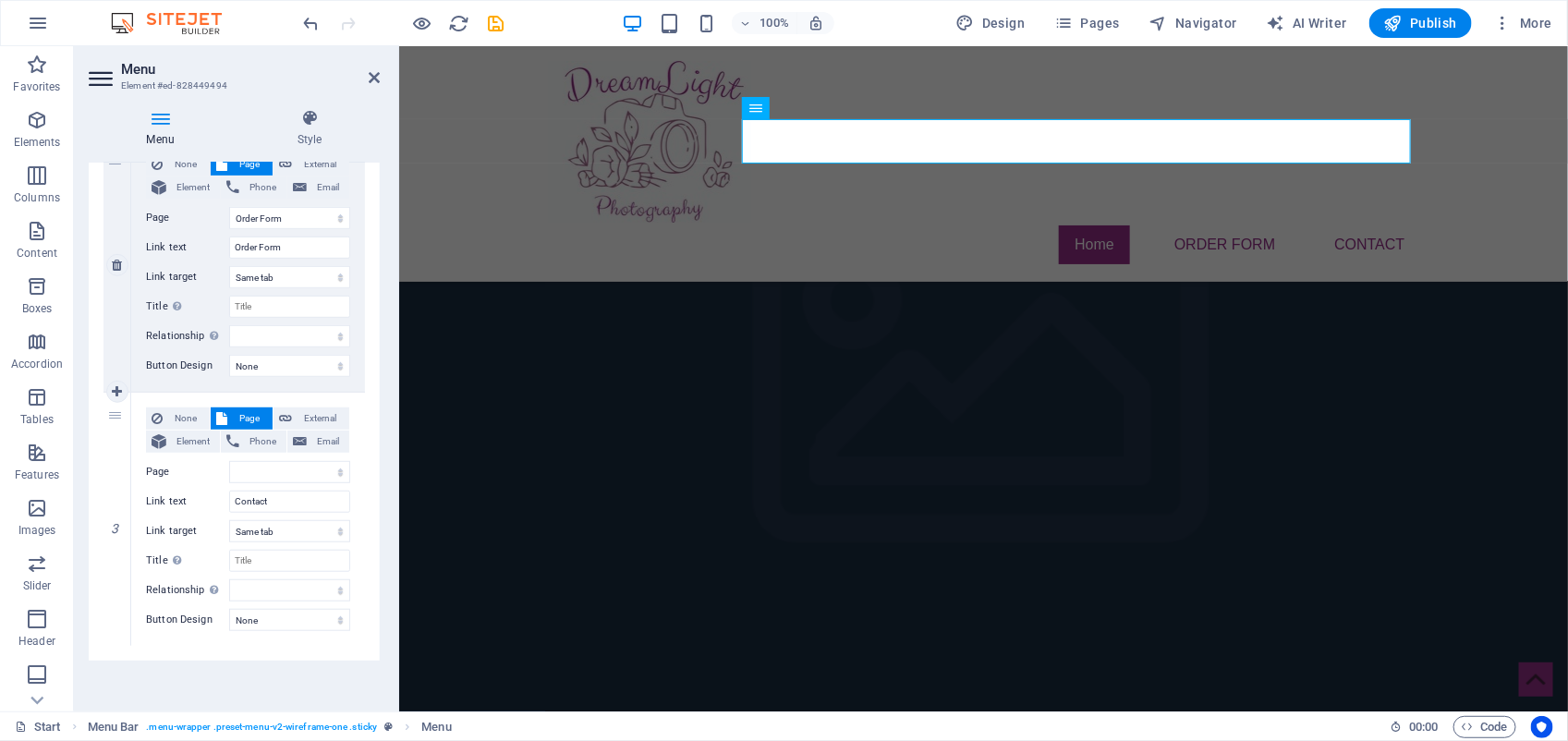 click on "2" at bounding box center (117, 265) 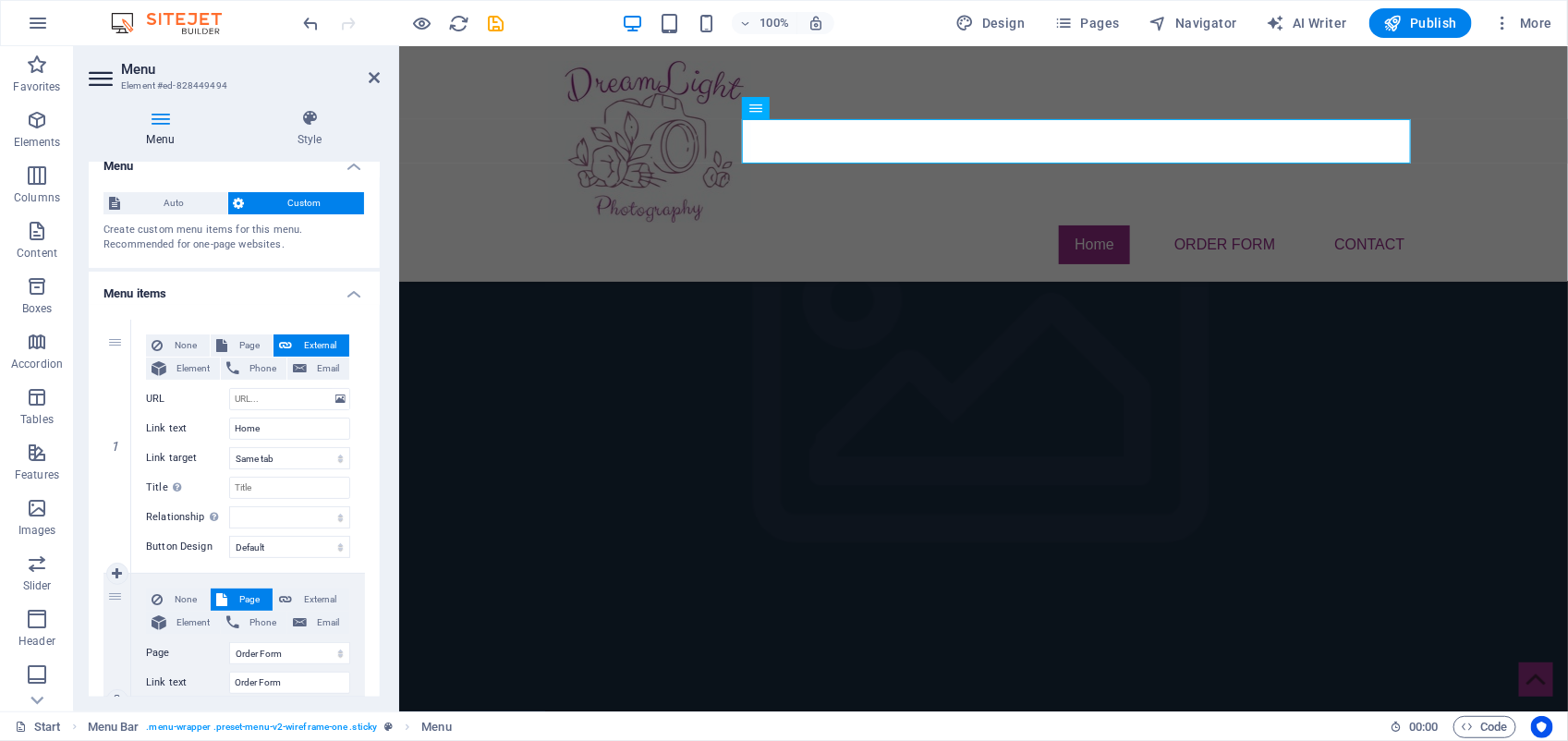 scroll, scrollTop: 0, scrollLeft: 0, axis: both 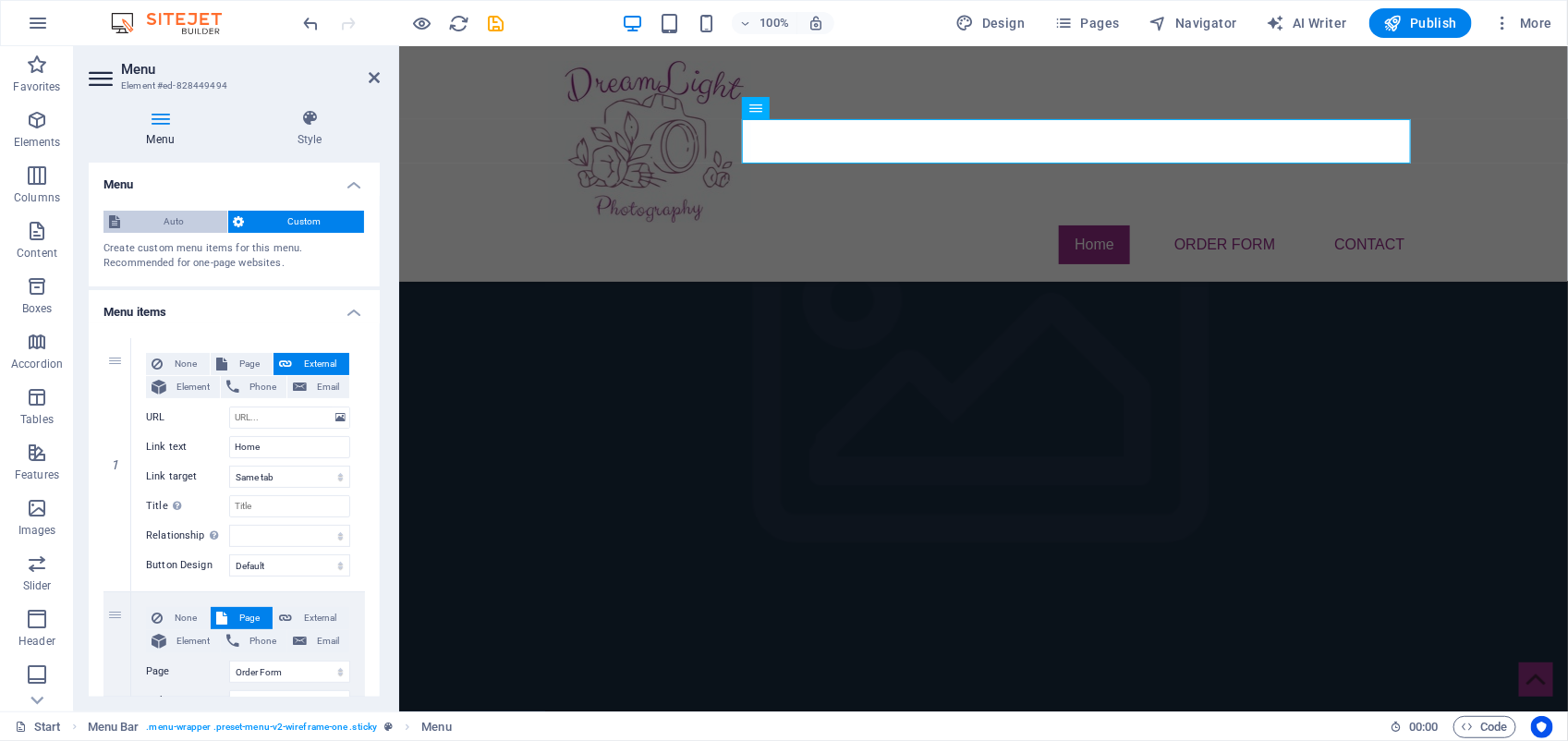 click on "Auto" at bounding box center (174, 222) 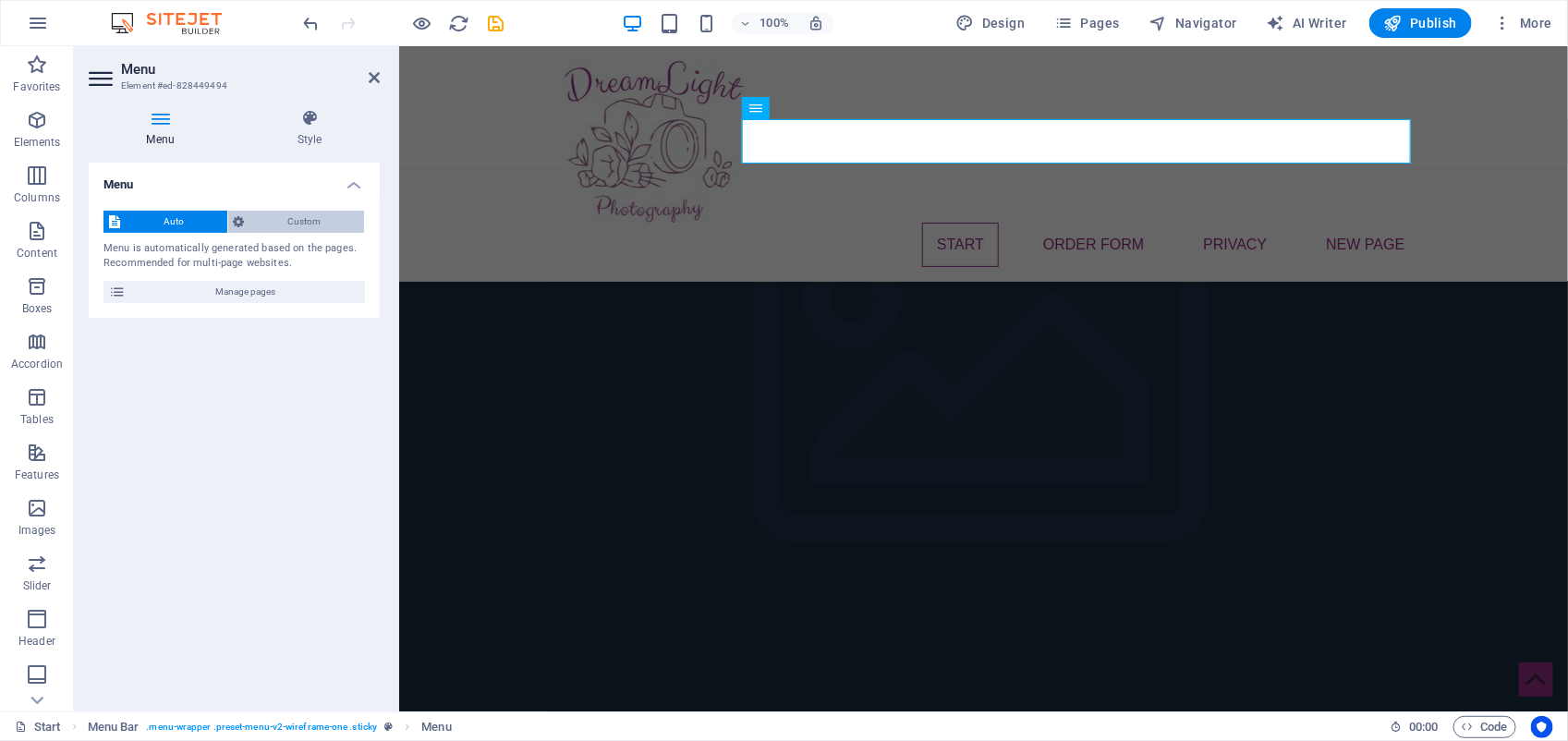 click on "Custom" at bounding box center (305, 222) 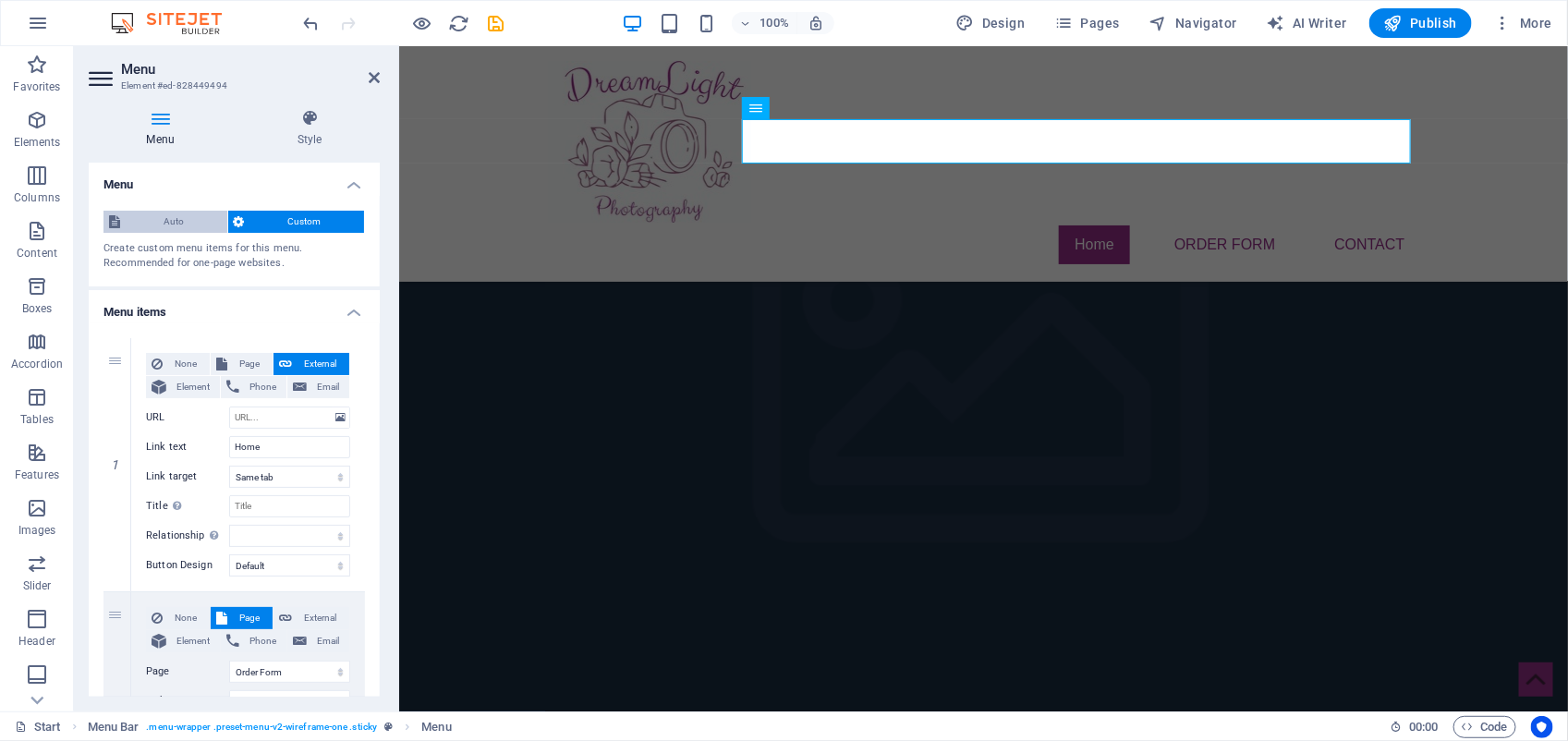 click on "Auto" at bounding box center [174, 222] 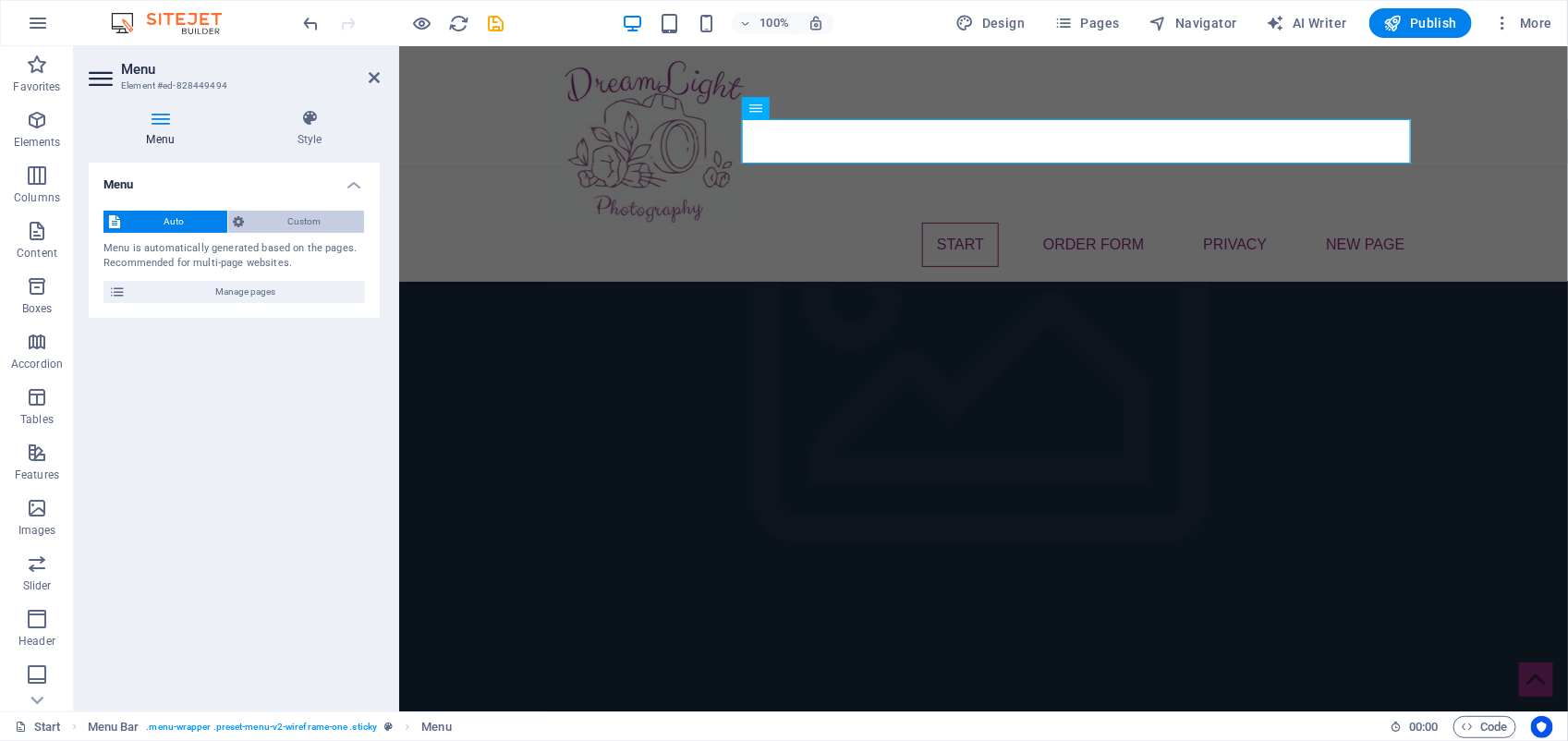 click on "Custom" at bounding box center (305, 222) 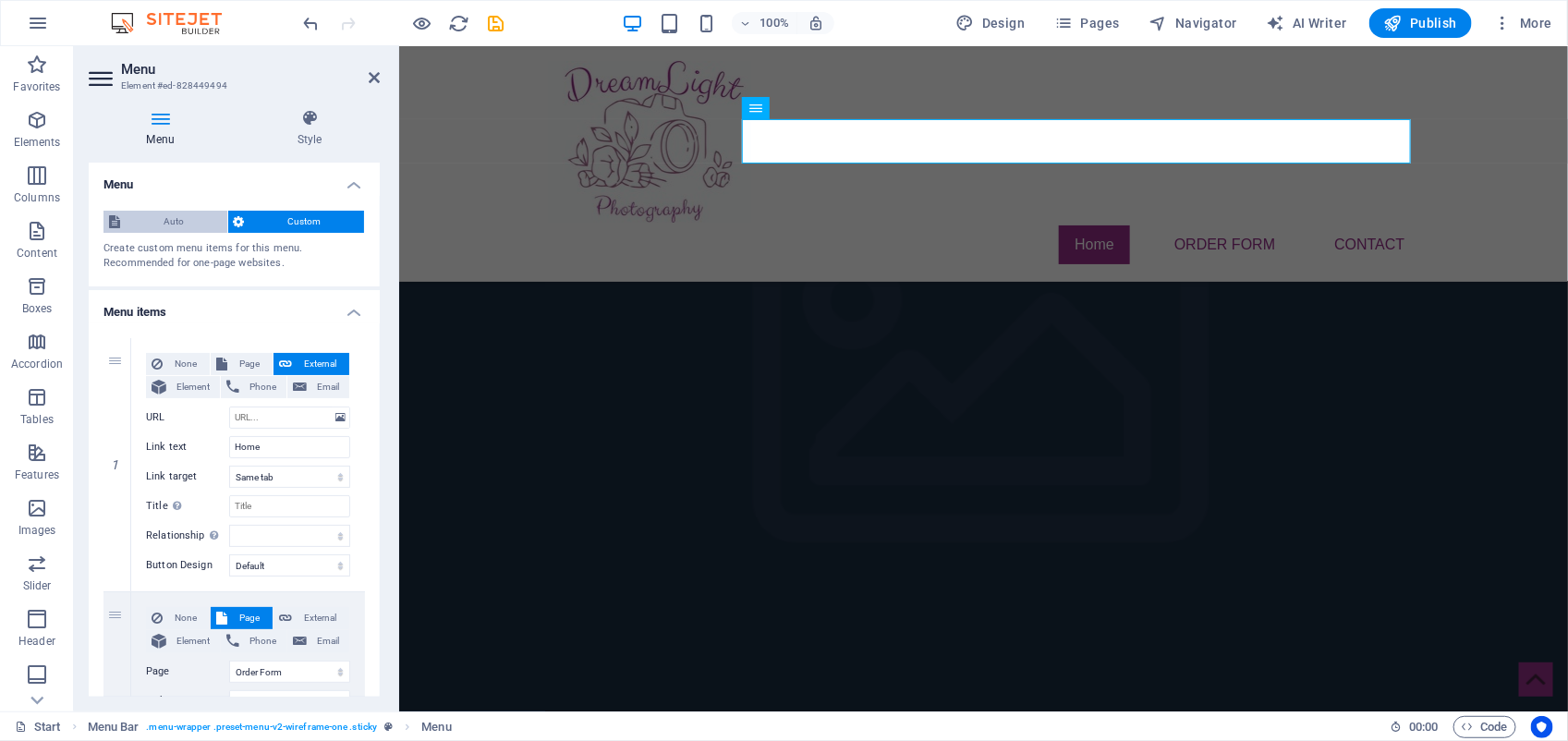 click on "Auto" at bounding box center [174, 222] 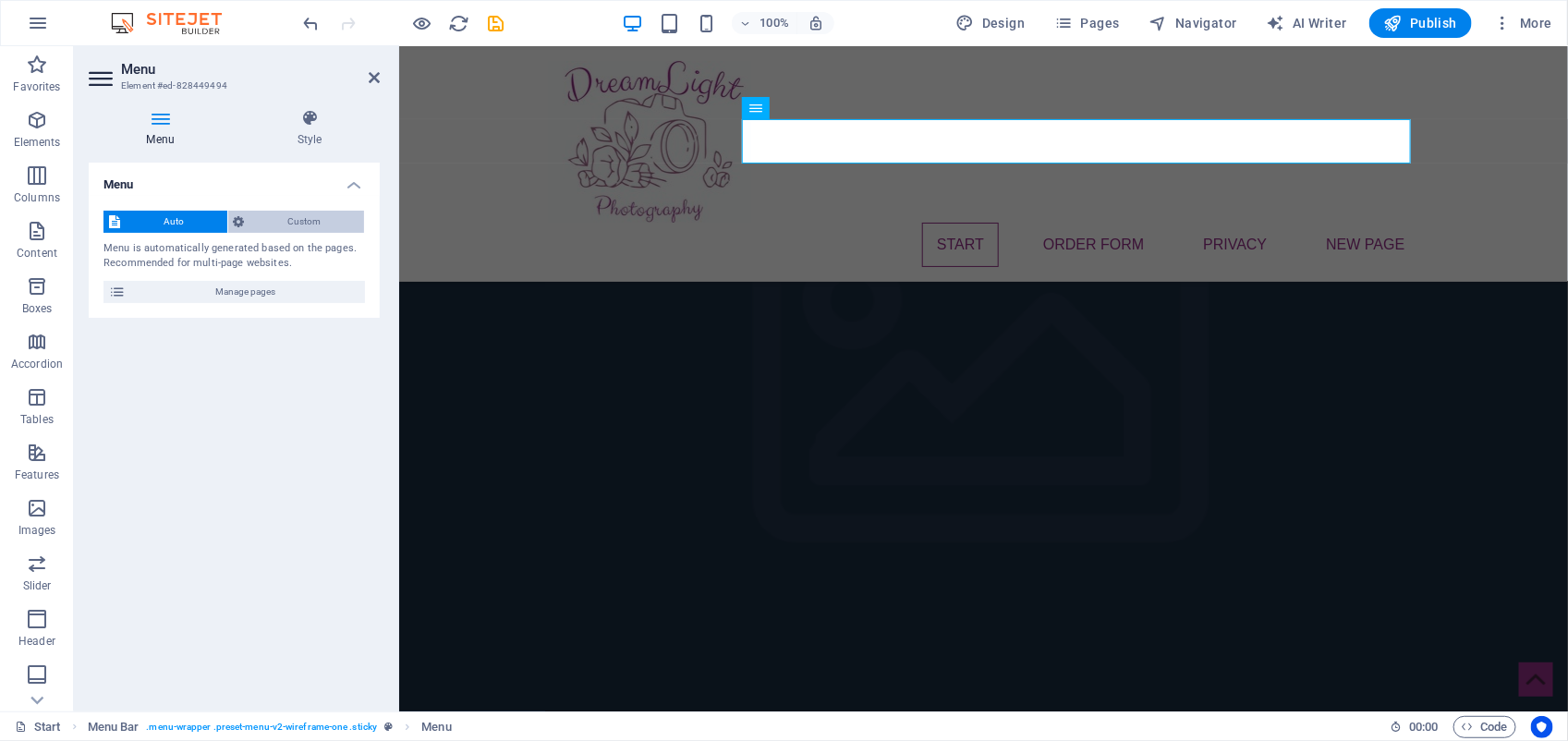 click on "Custom" at bounding box center [305, 222] 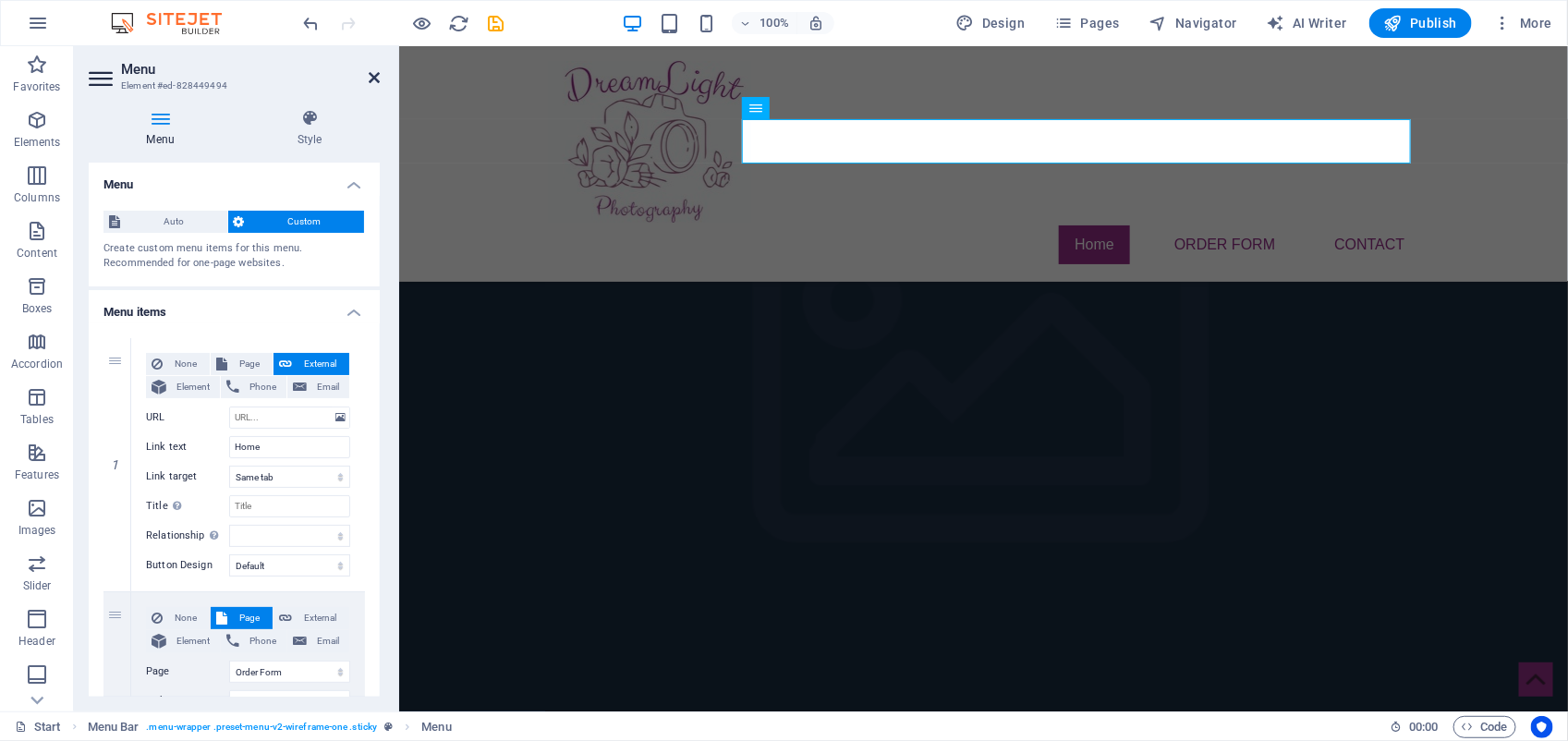 click at bounding box center [374, 78] 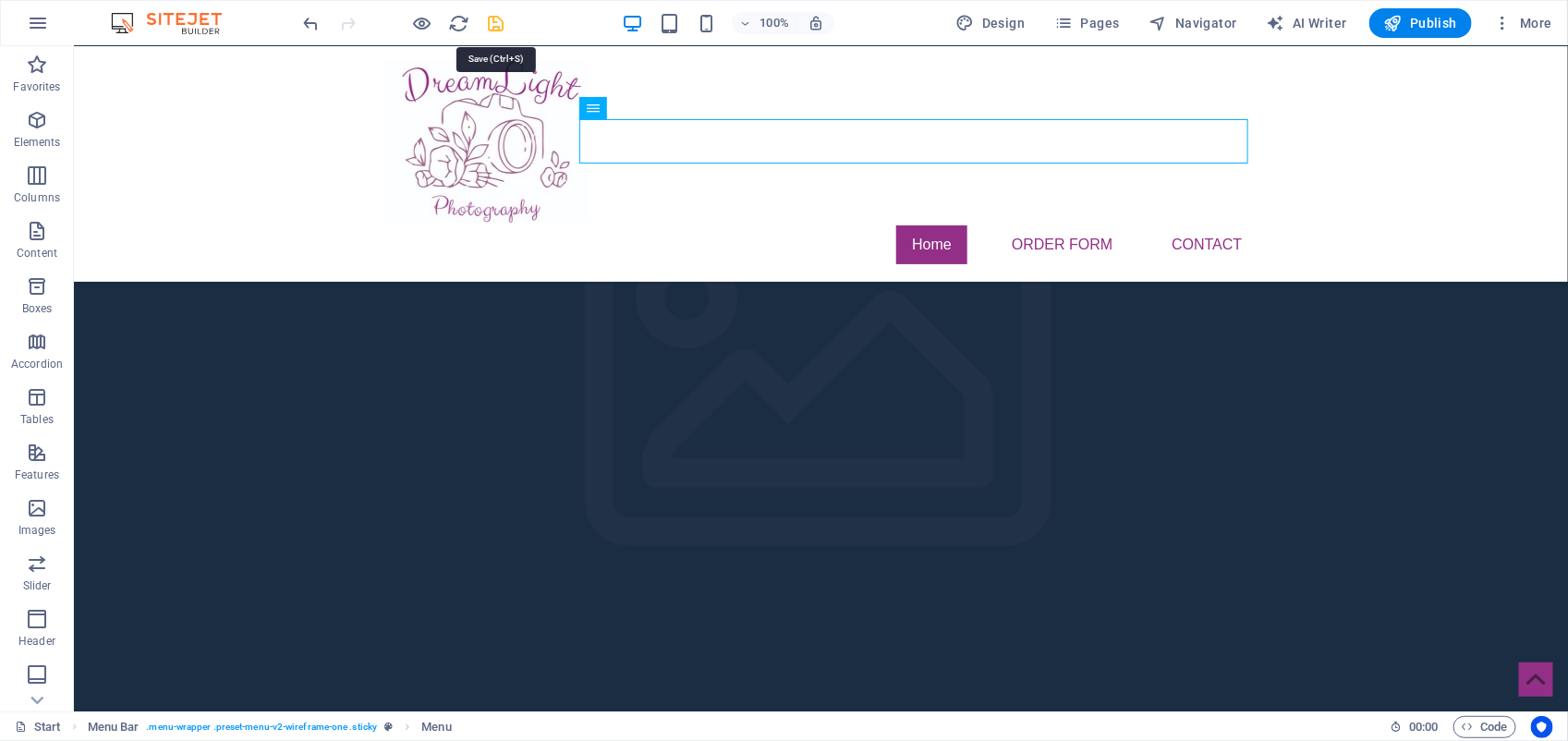 click at bounding box center [496, 23] 